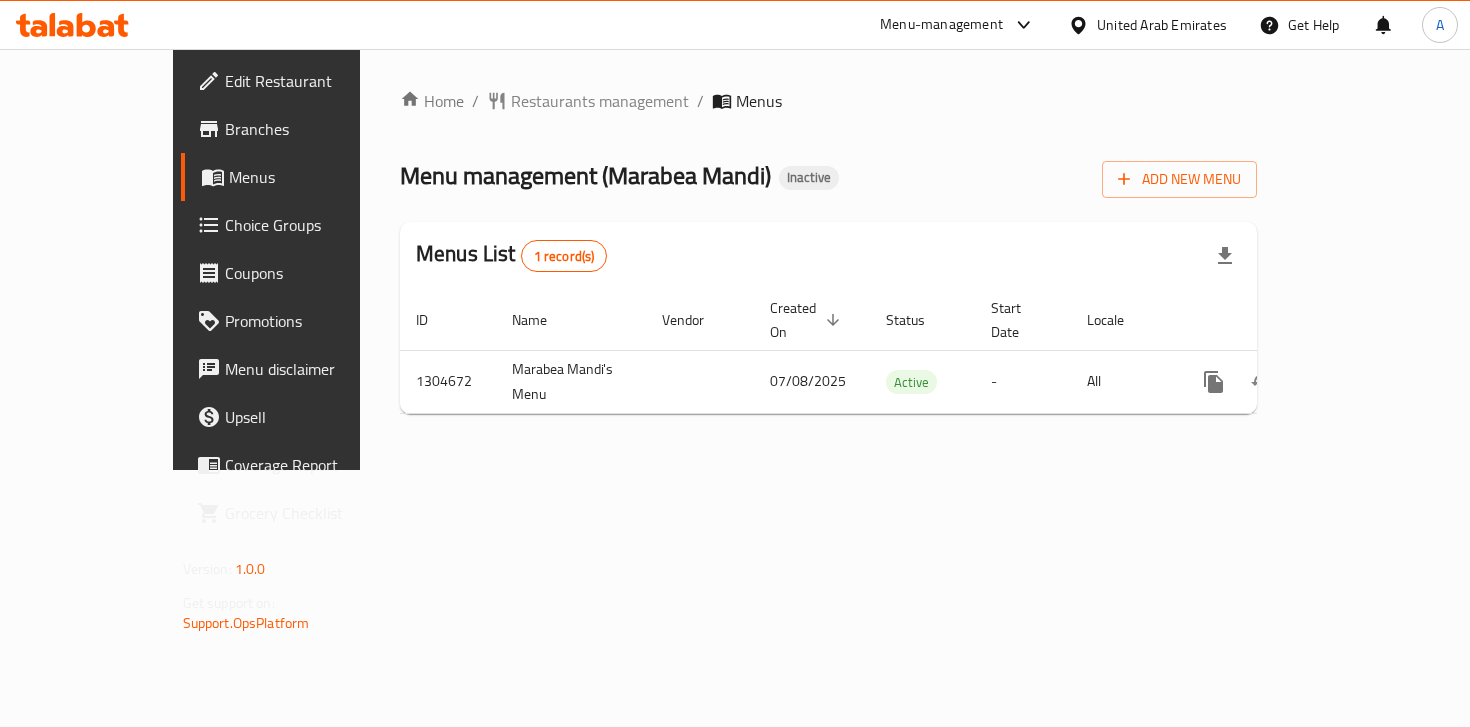 scroll, scrollTop: 0, scrollLeft: 0, axis: both 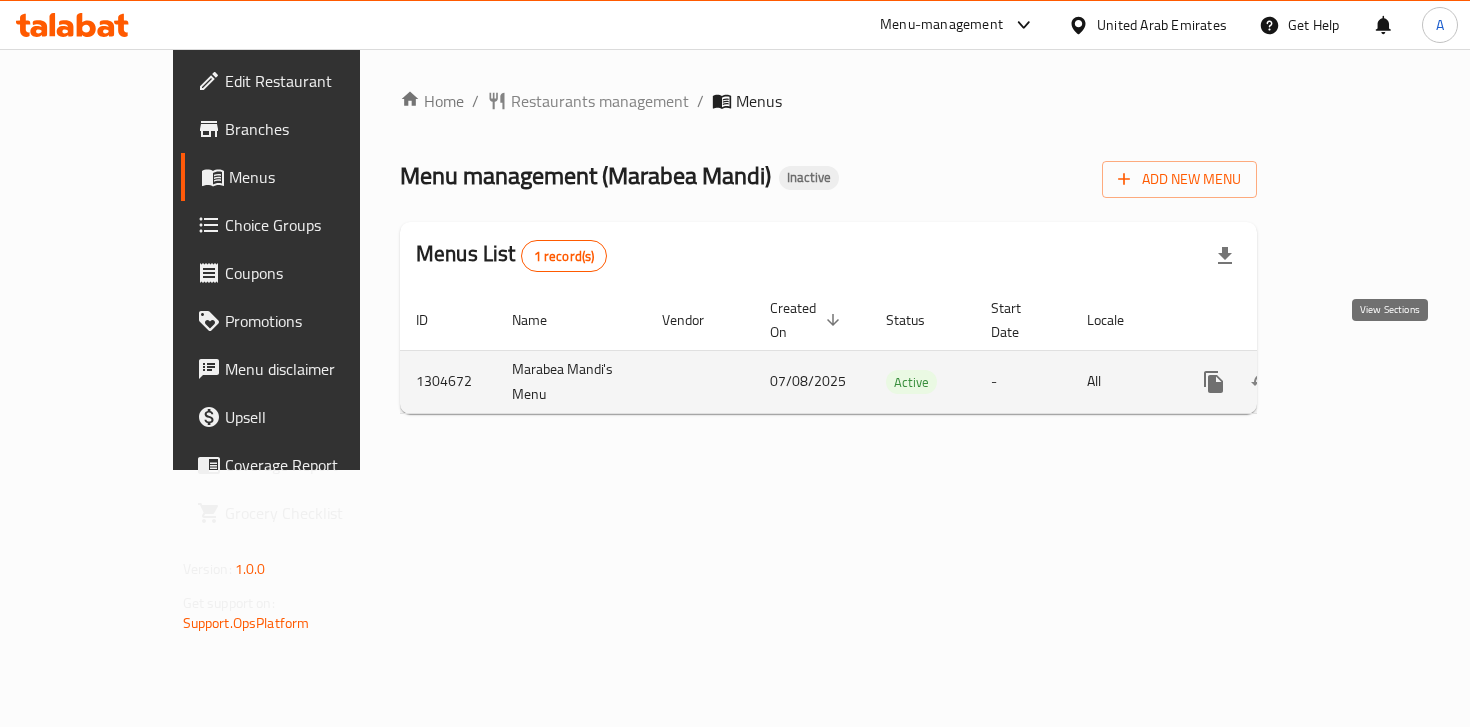 click 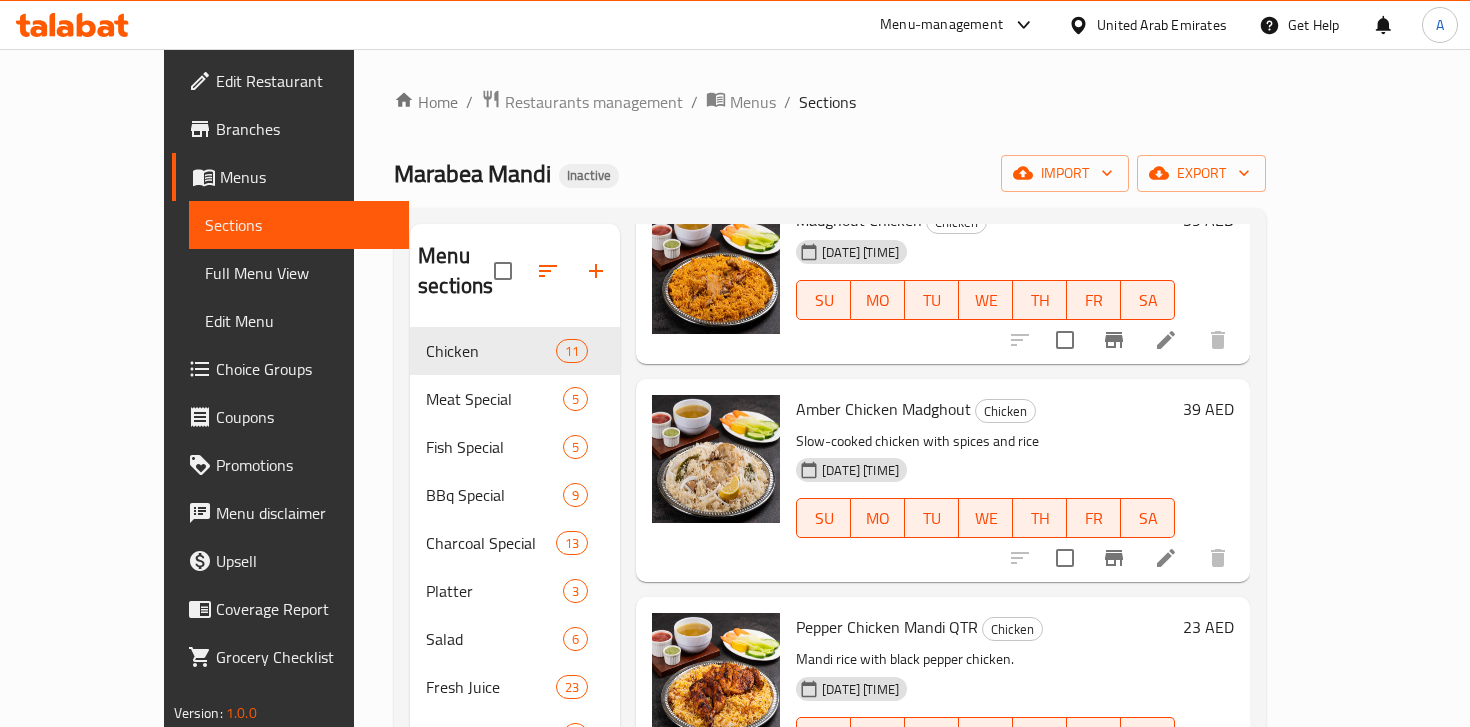 scroll, scrollTop: 1636, scrollLeft: 0, axis: vertical 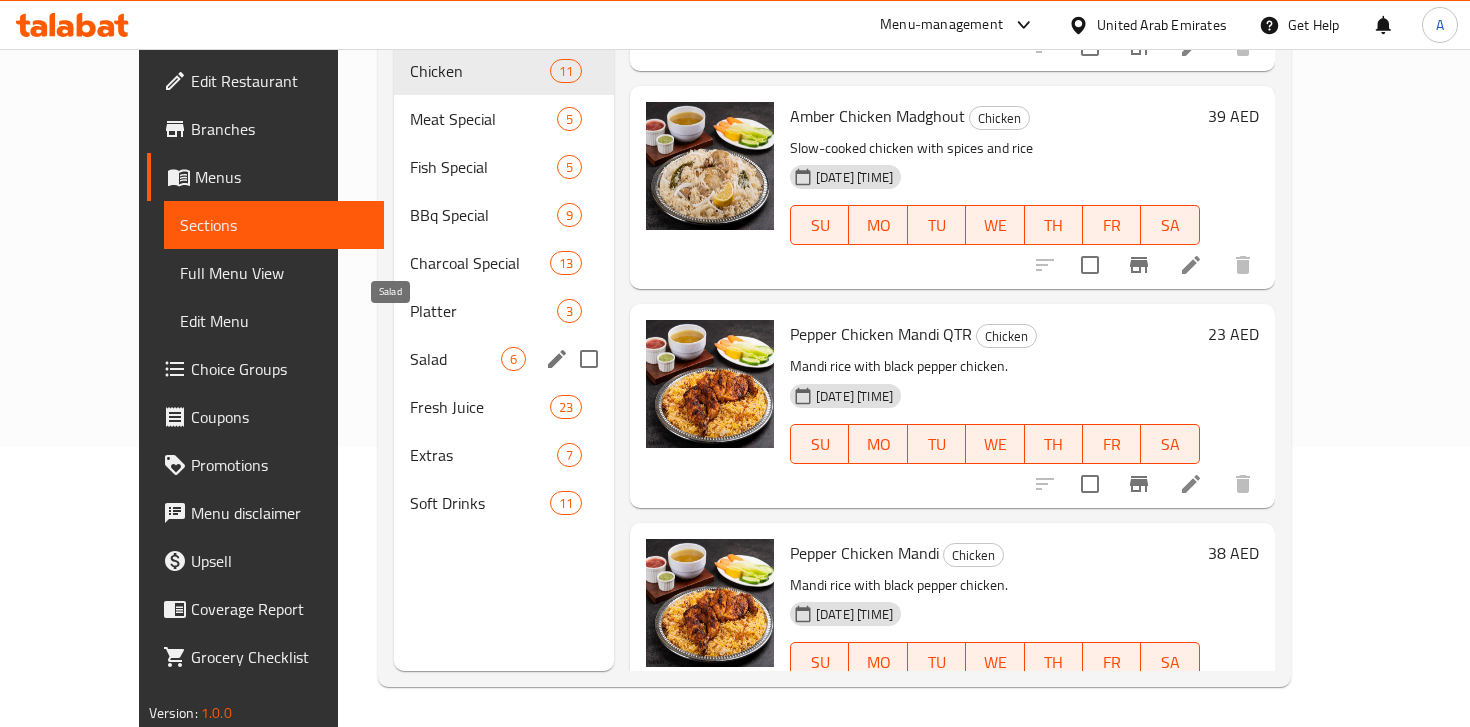 click on "Salad" at bounding box center [455, 359] 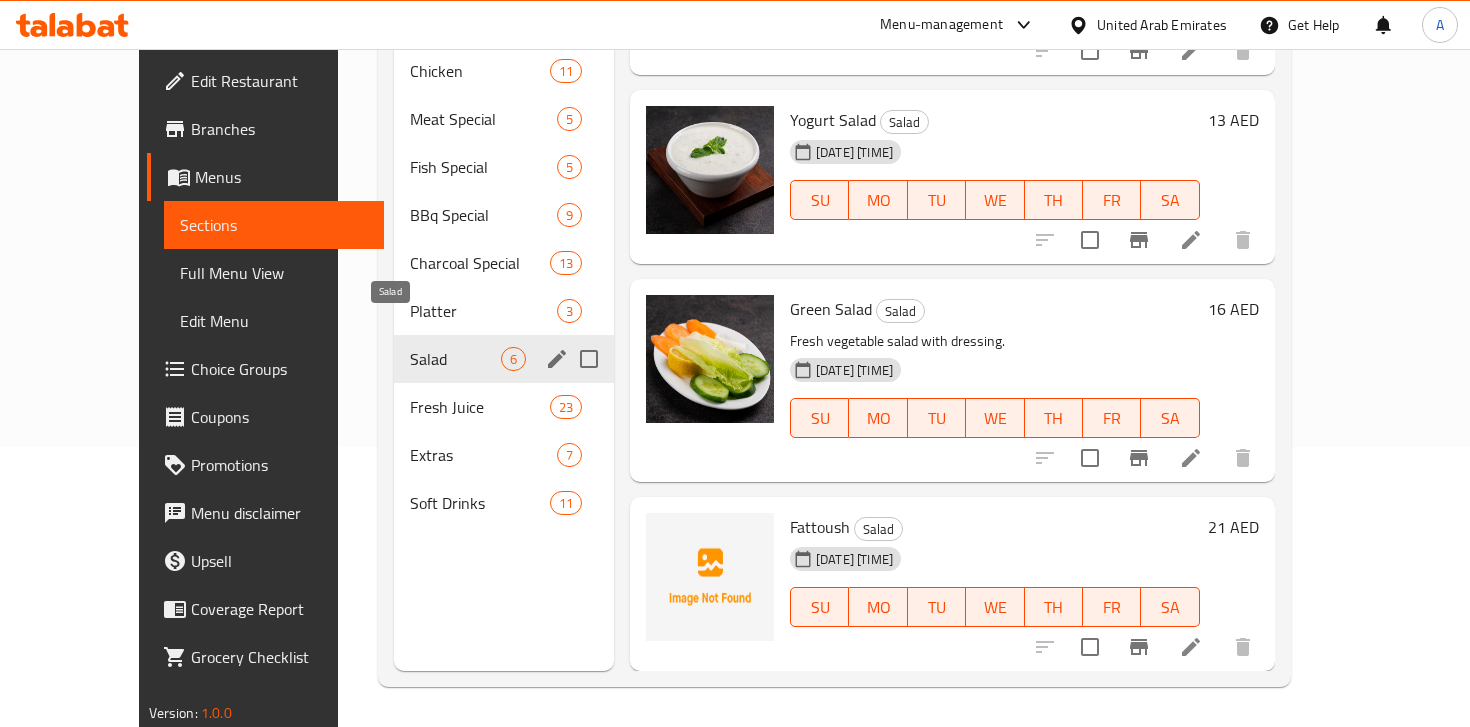 scroll, scrollTop: 544, scrollLeft: 0, axis: vertical 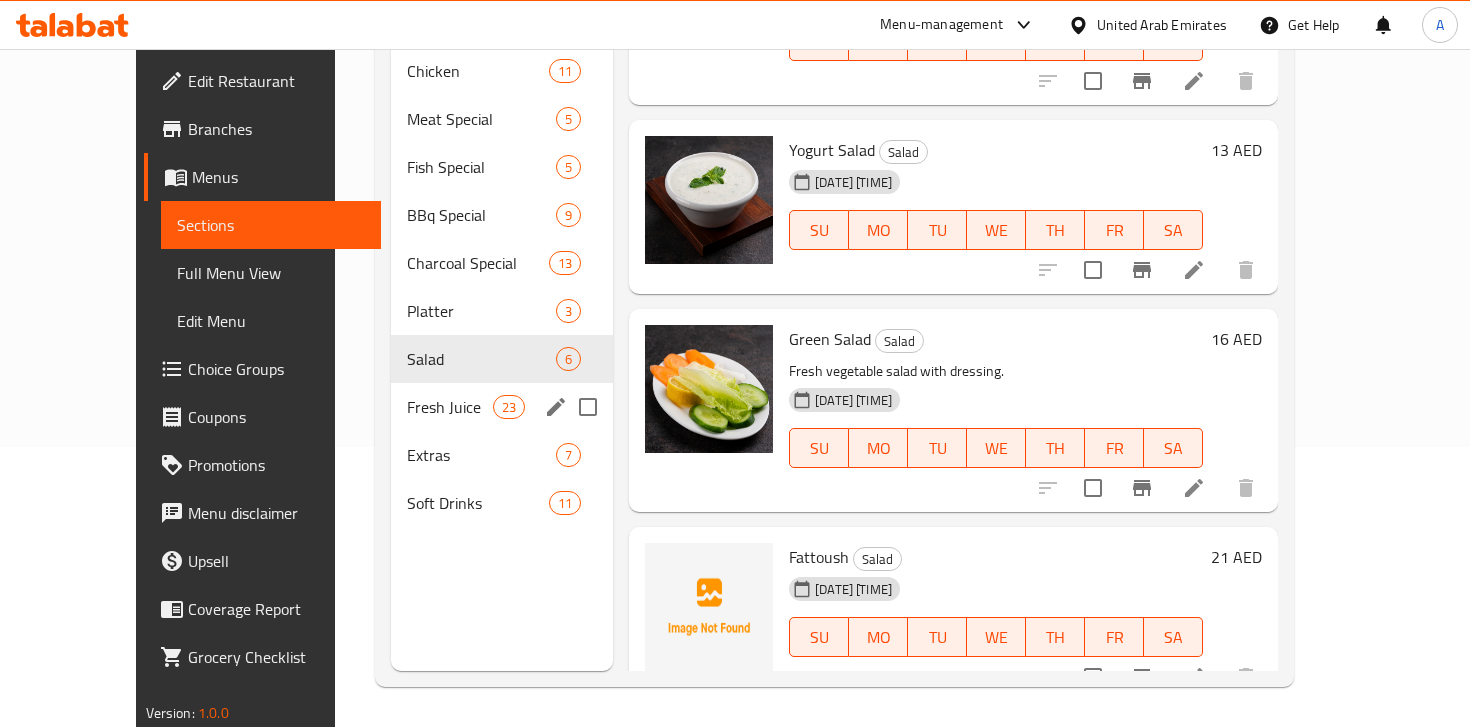 click on "Fresh Juice 23" at bounding box center [502, 407] 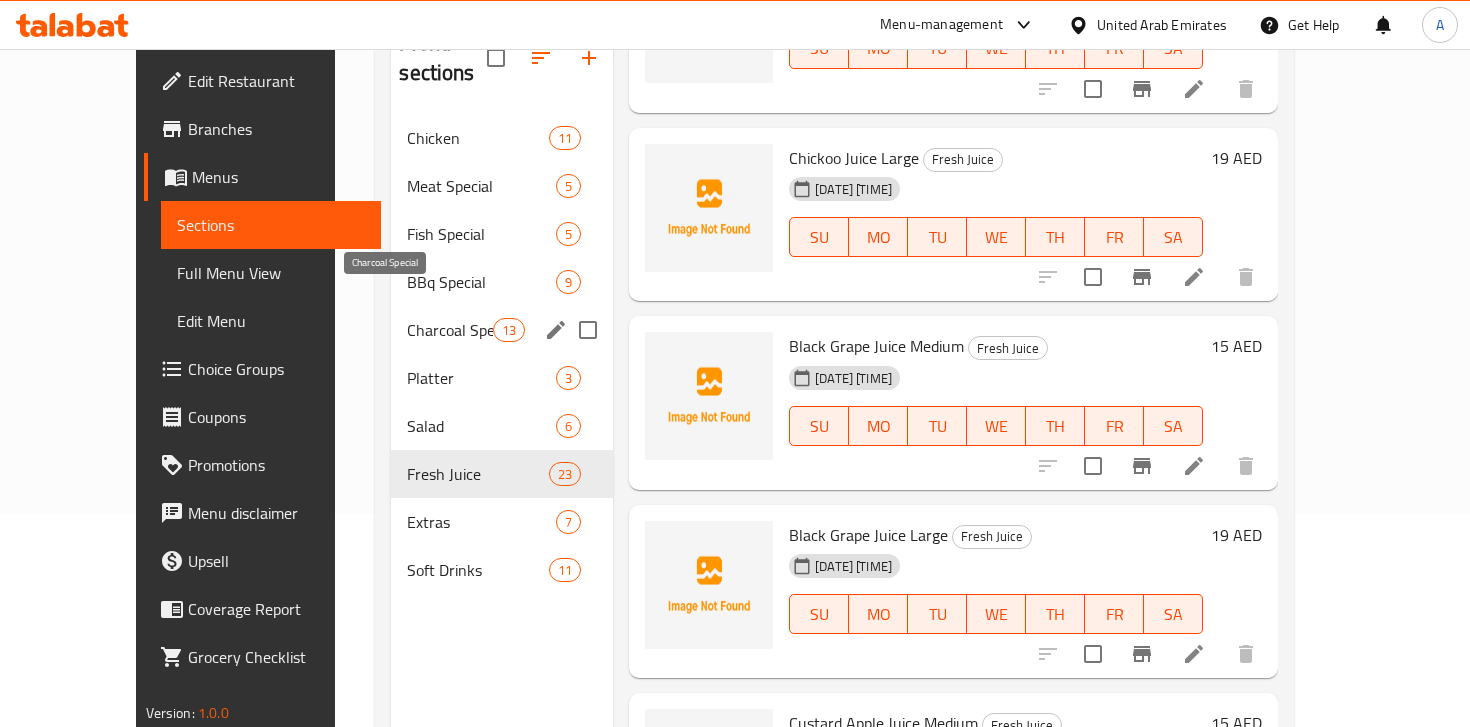 scroll, scrollTop: 122, scrollLeft: 0, axis: vertical 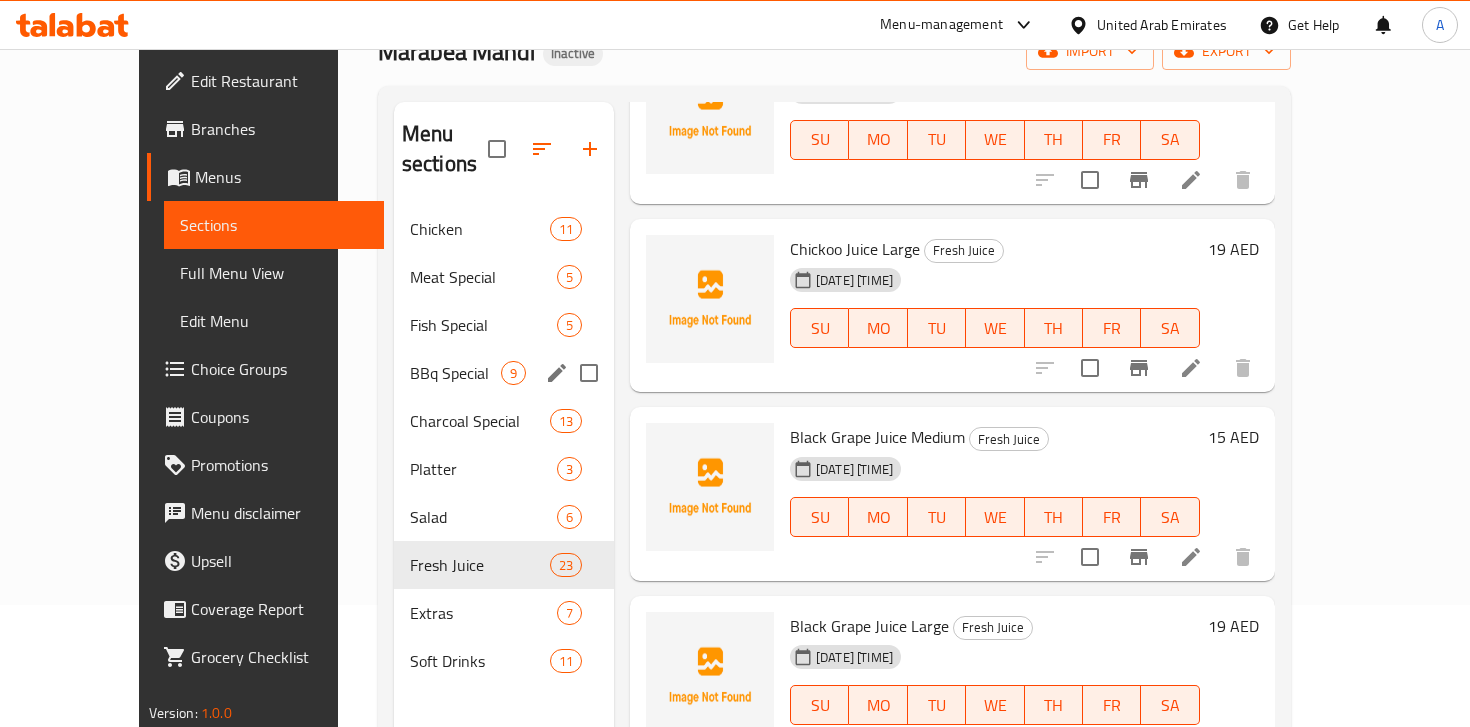 click on "BBq Special 9" at bounding box center (504, 373) 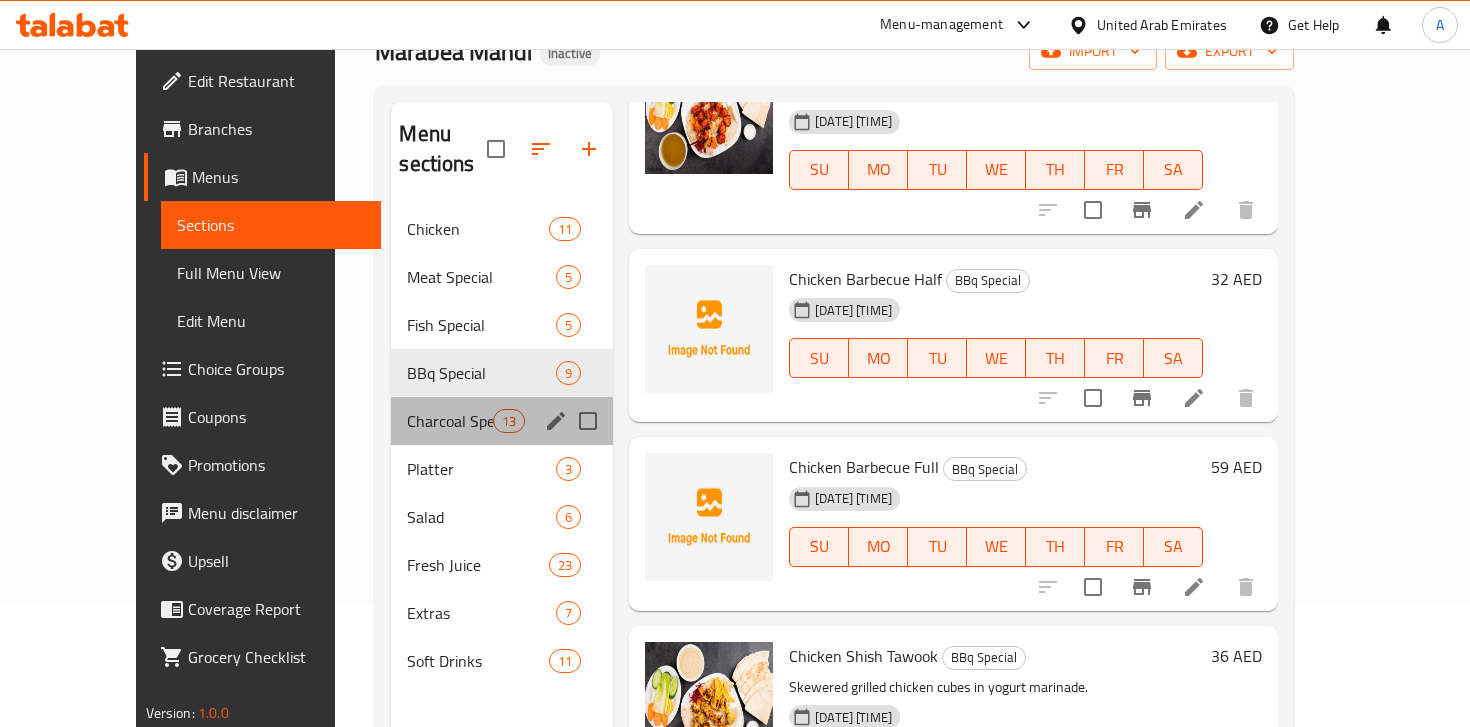 click on "Charcoal Special 13" at bounding box center (502, 421) 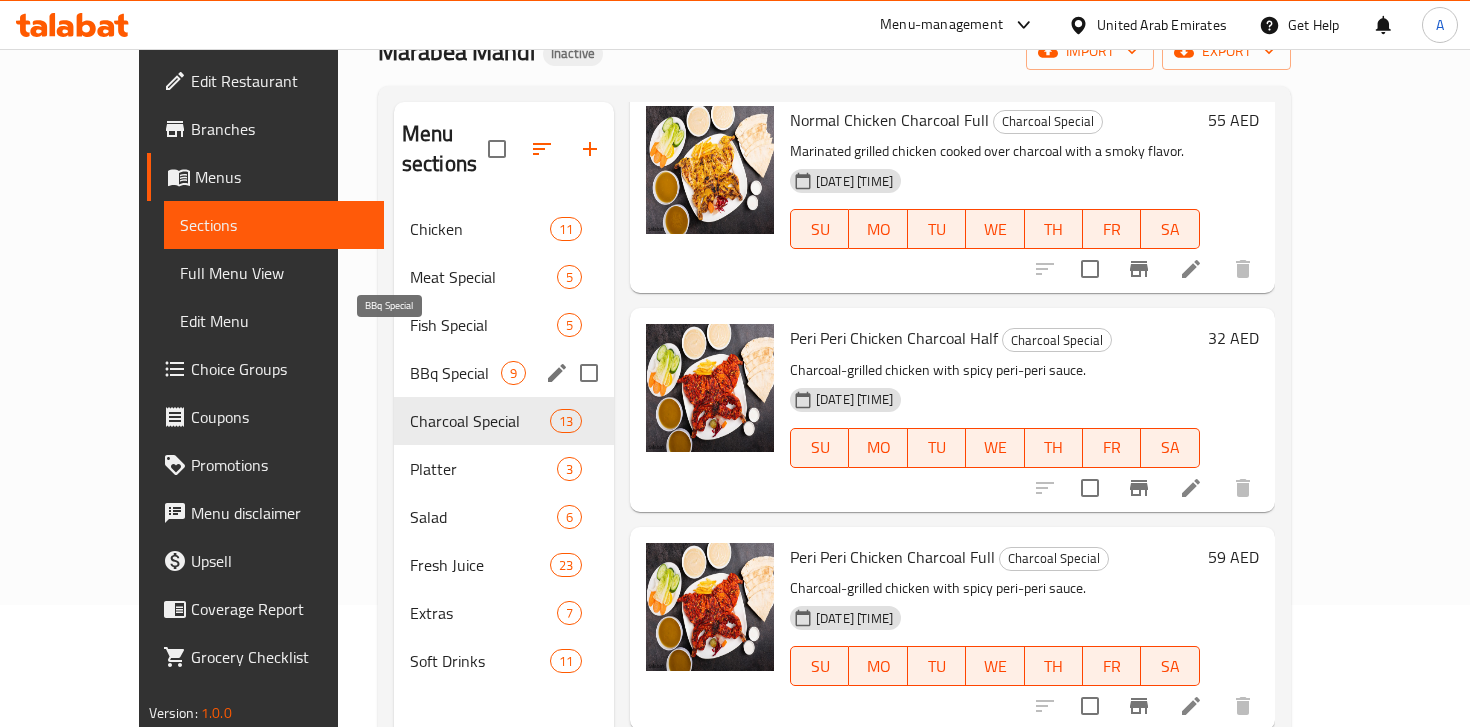 click on "Fish Special 5" at bounding box center (504, 325) 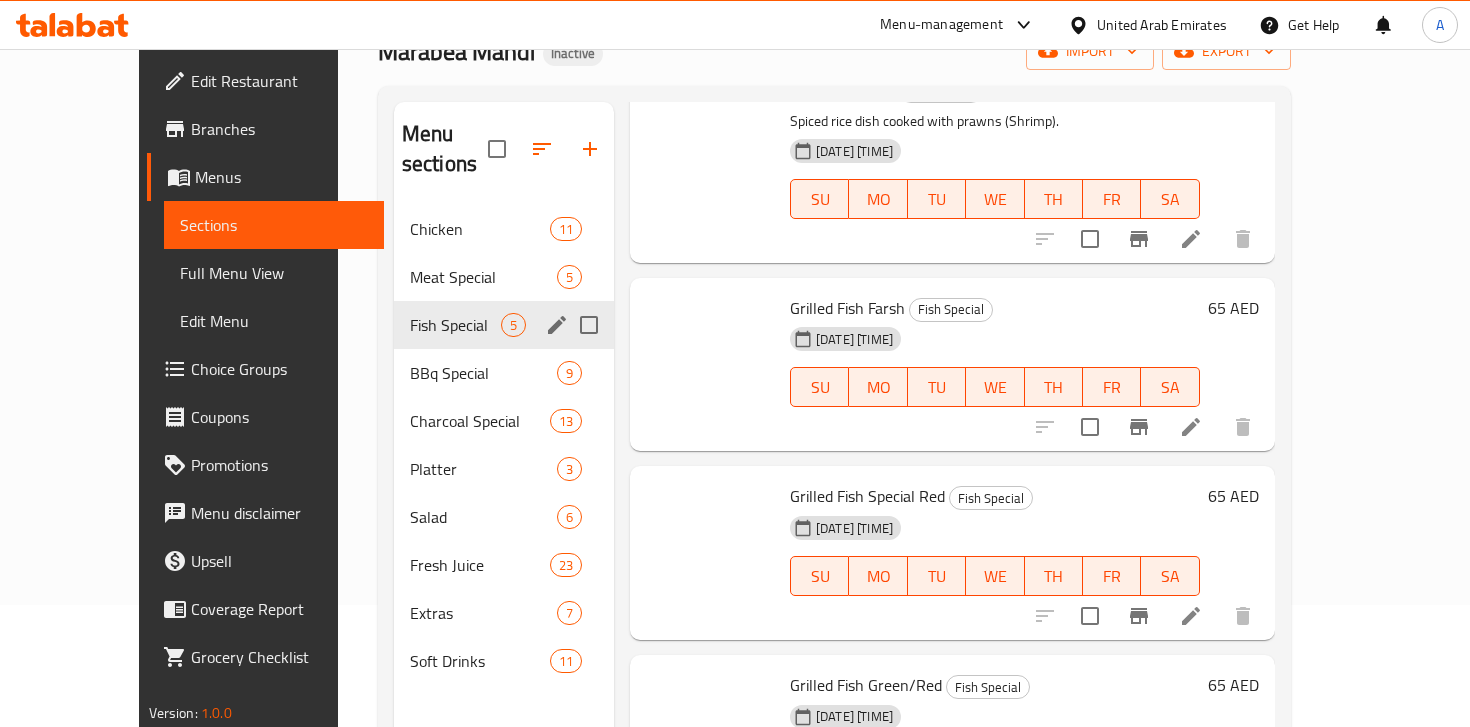 scroll, scrollTop: 325, scrollLeft: 0, axis: vertical 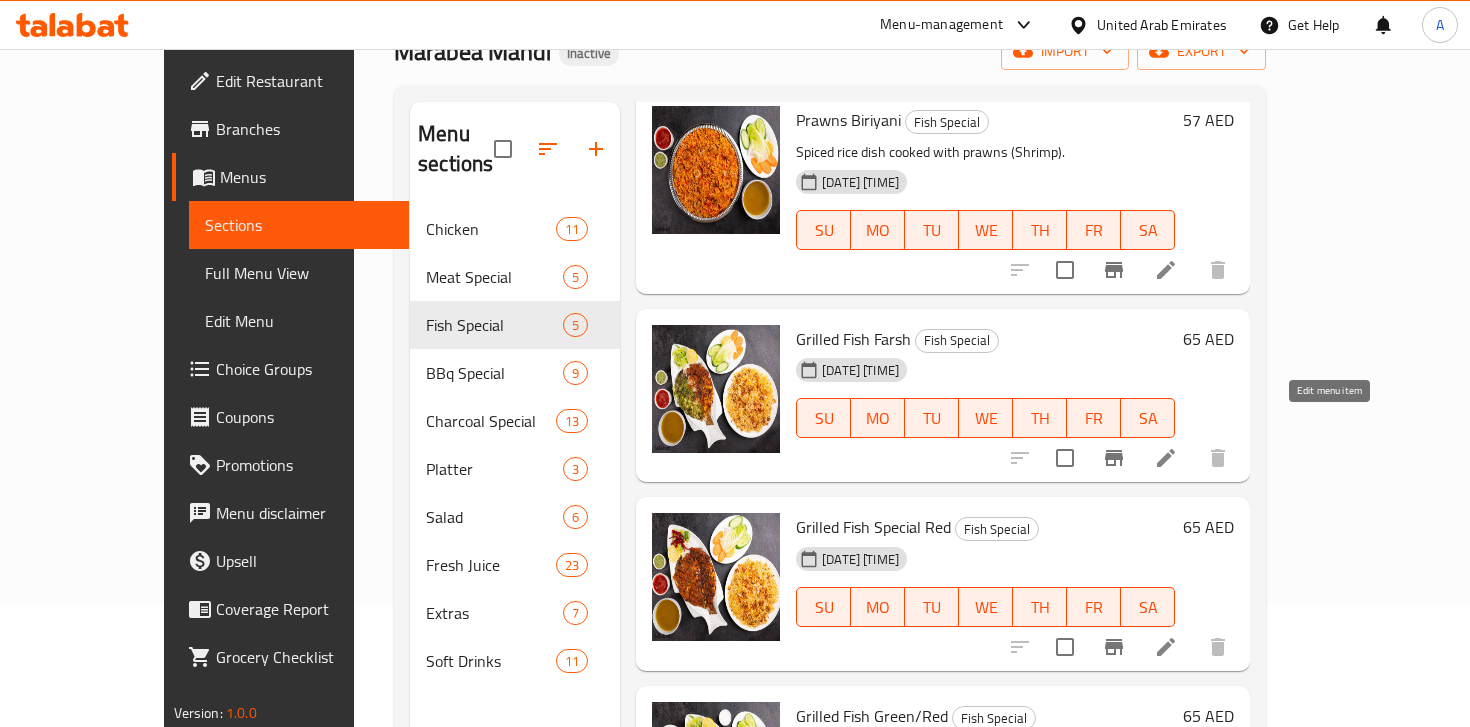 click 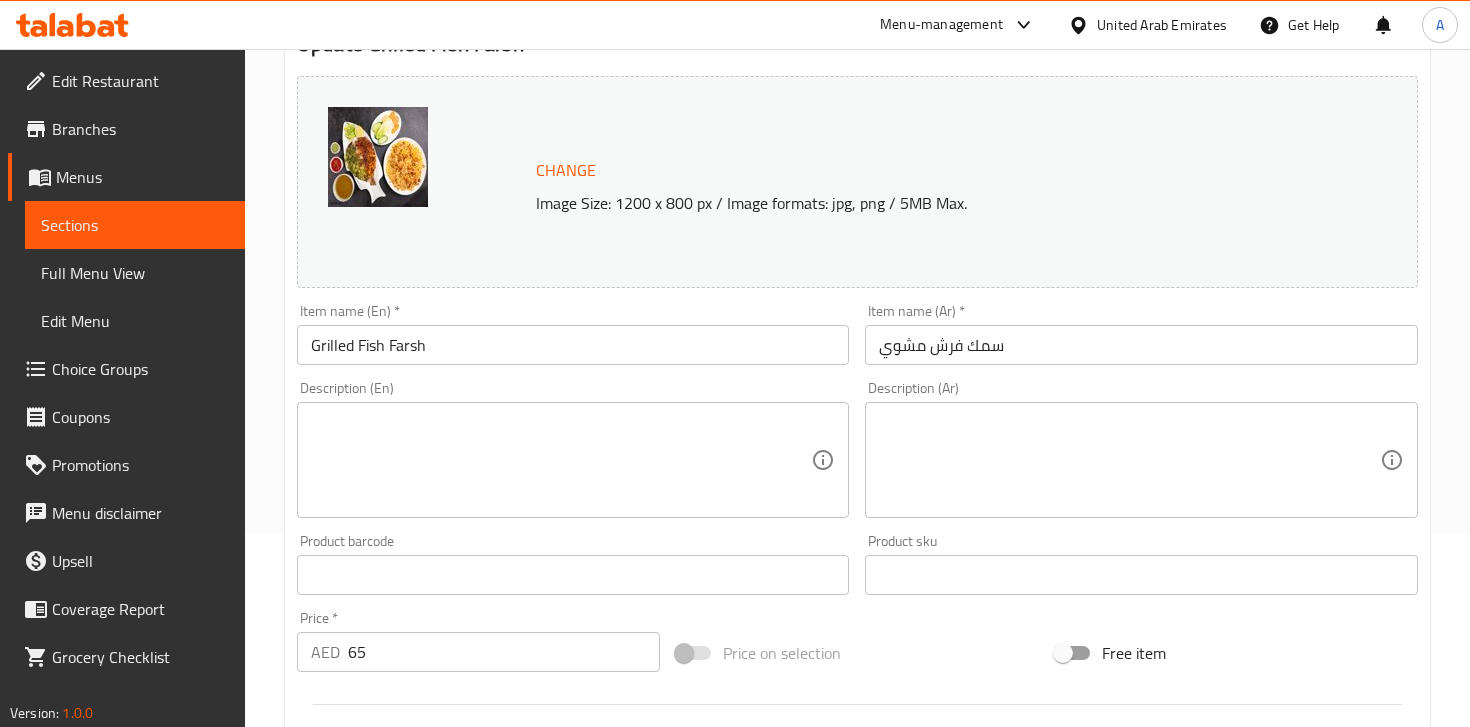 scroll, scrollTop: 0, scrollLeft: 0, axis: both 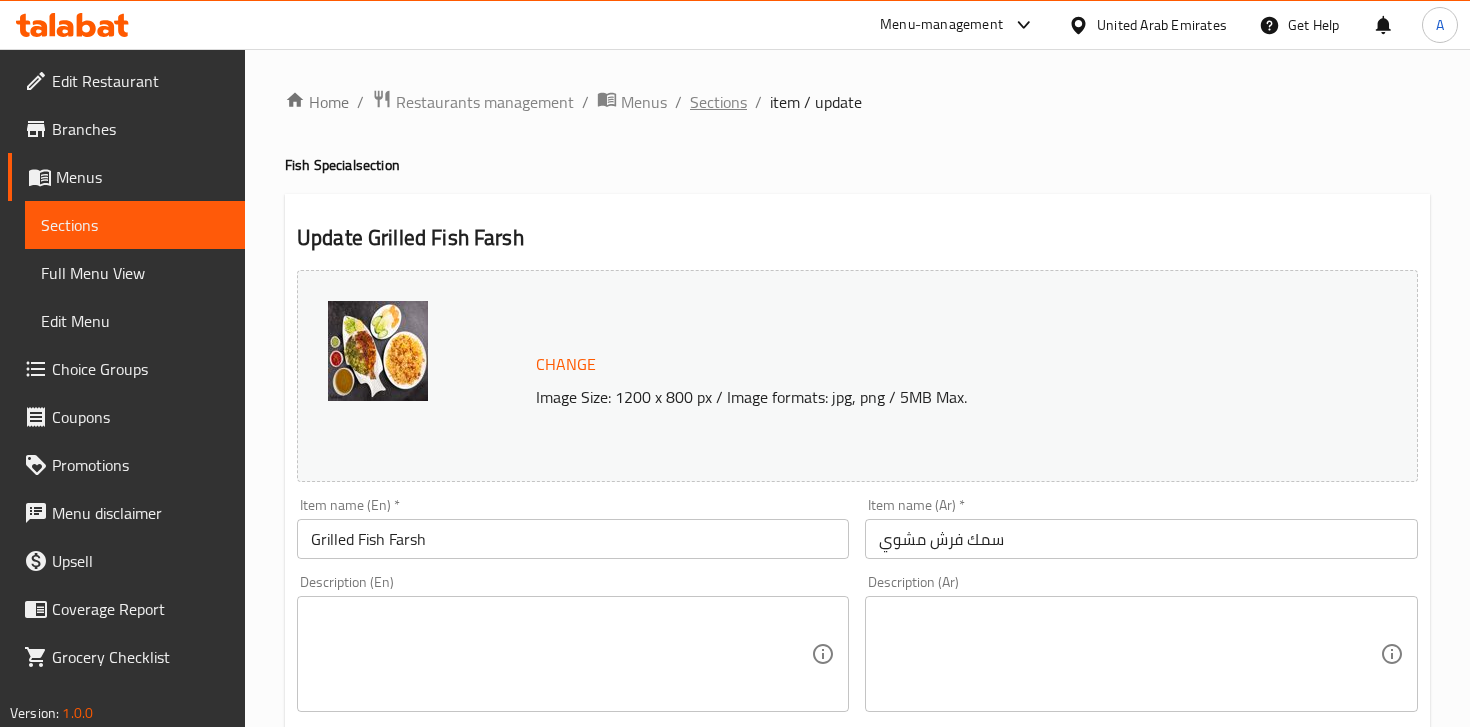 click on "Sections" at bounding box center [718, 102] 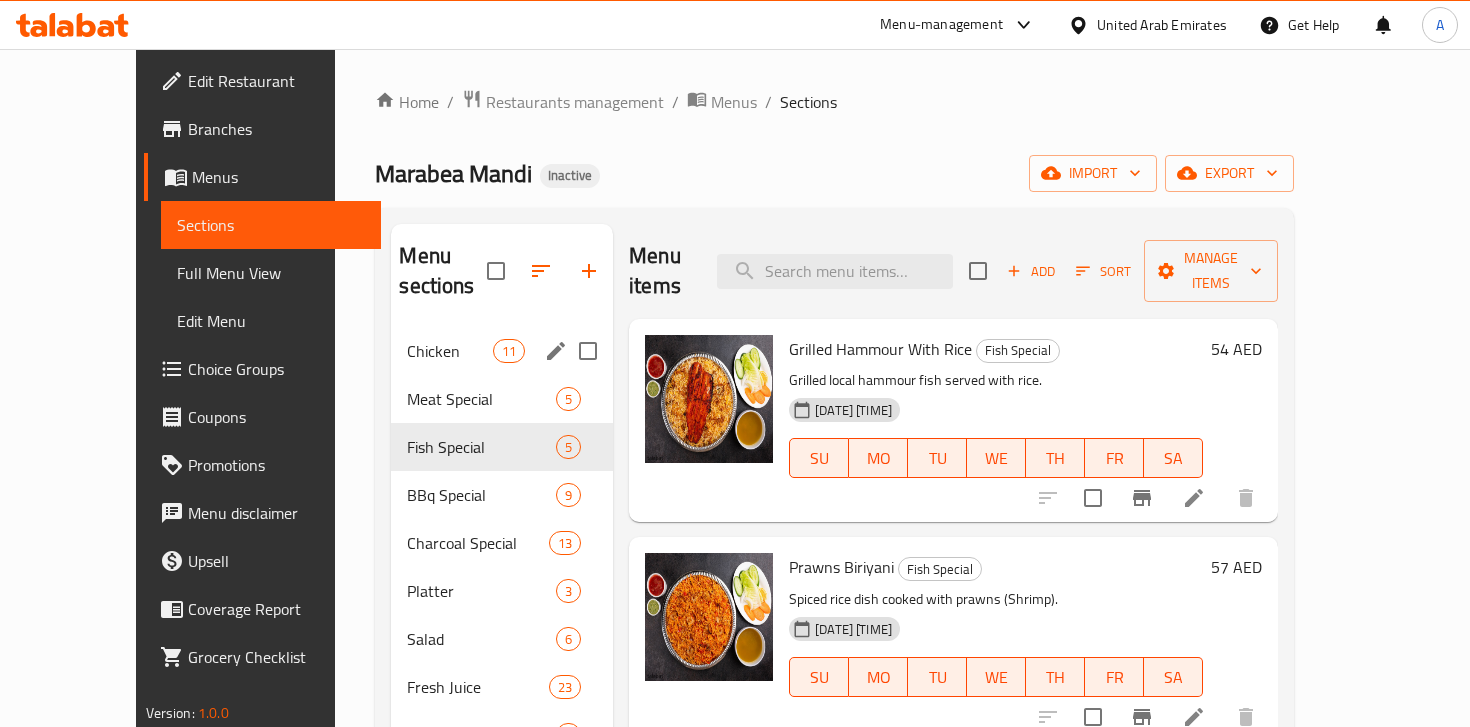 click on "Chicken 11" at bounding box center (502, 351) 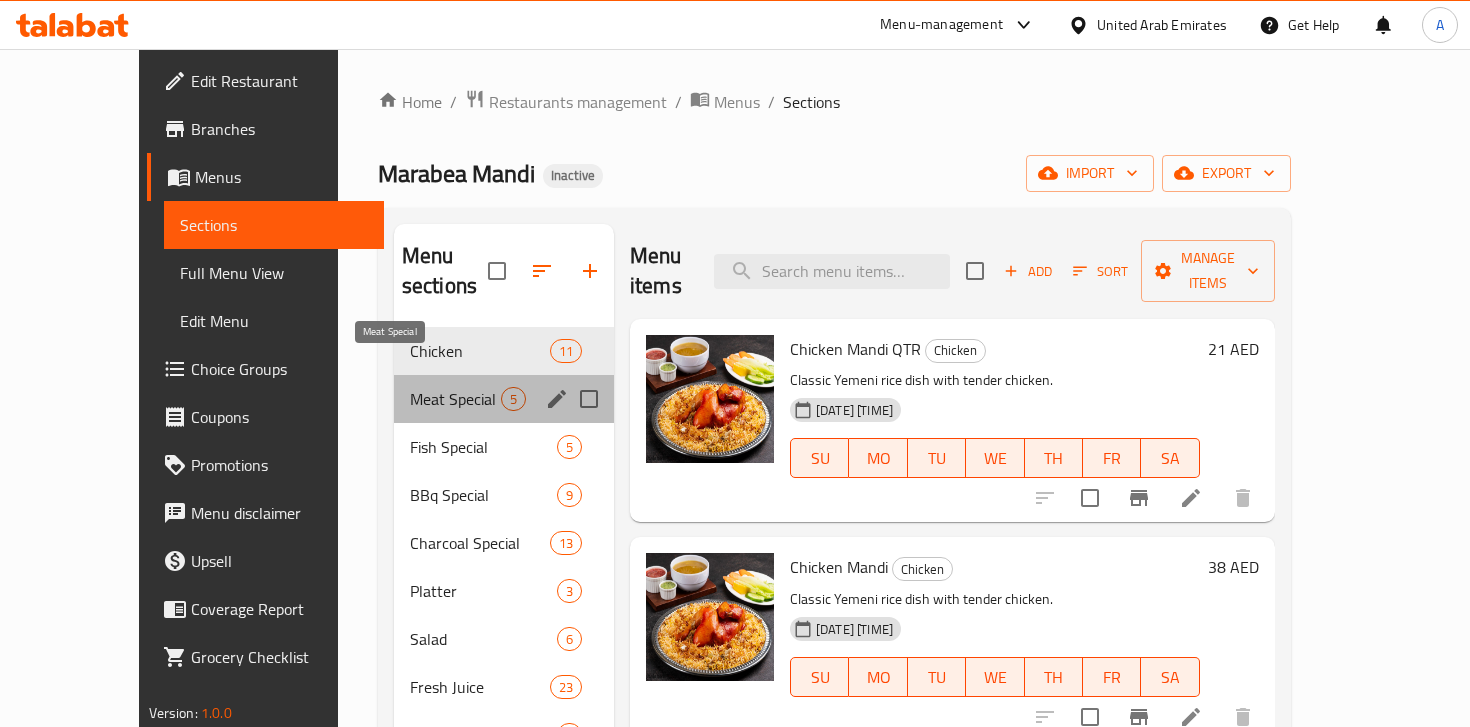 click on "Meat Special" at bounding box center [455, 399] 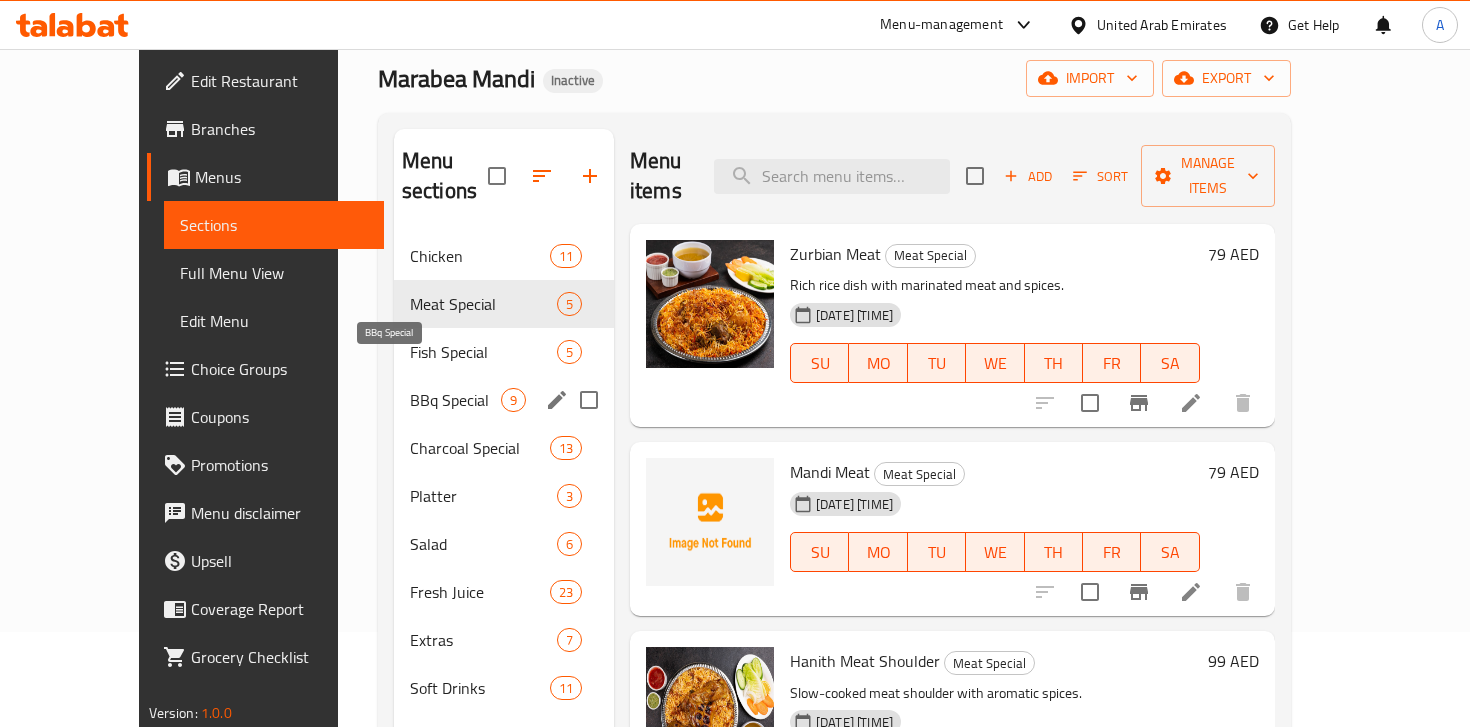 scroll, scrollTop: 118, scrollLeft: 0, axis: vertical 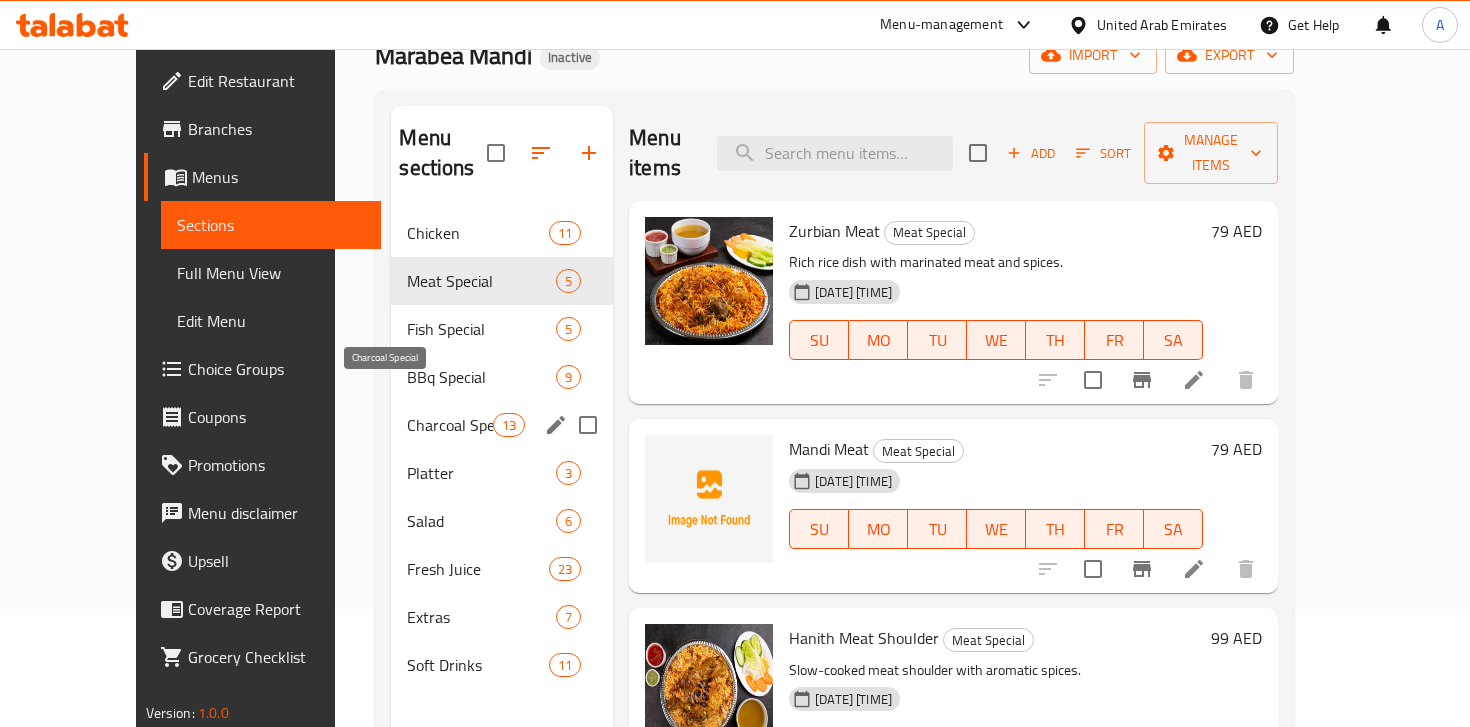 click on "Charcoal Special" at bounding box center (449, 425) 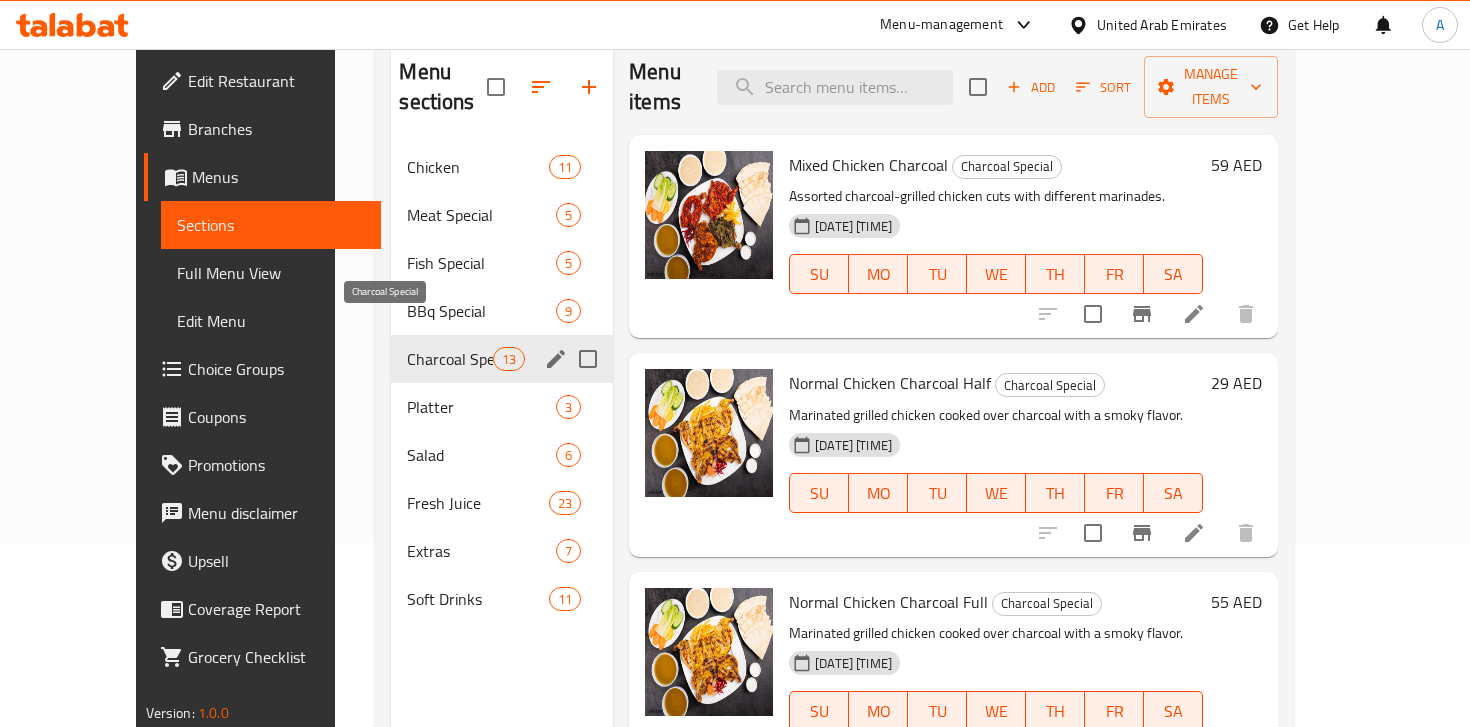 scroll, scrollTop: 207, scrollLeft: 0, axis: vertical 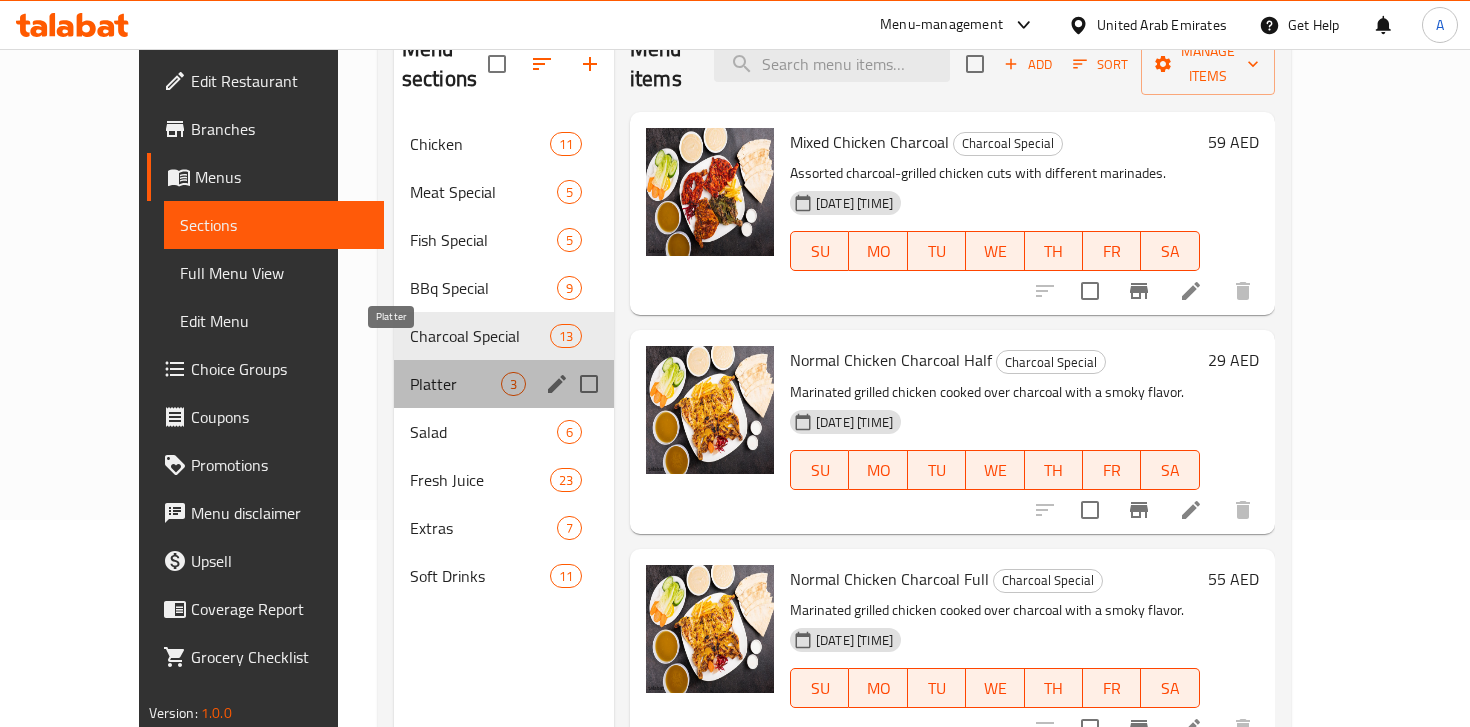 click on "Platter" at bounding box center (455, 384) 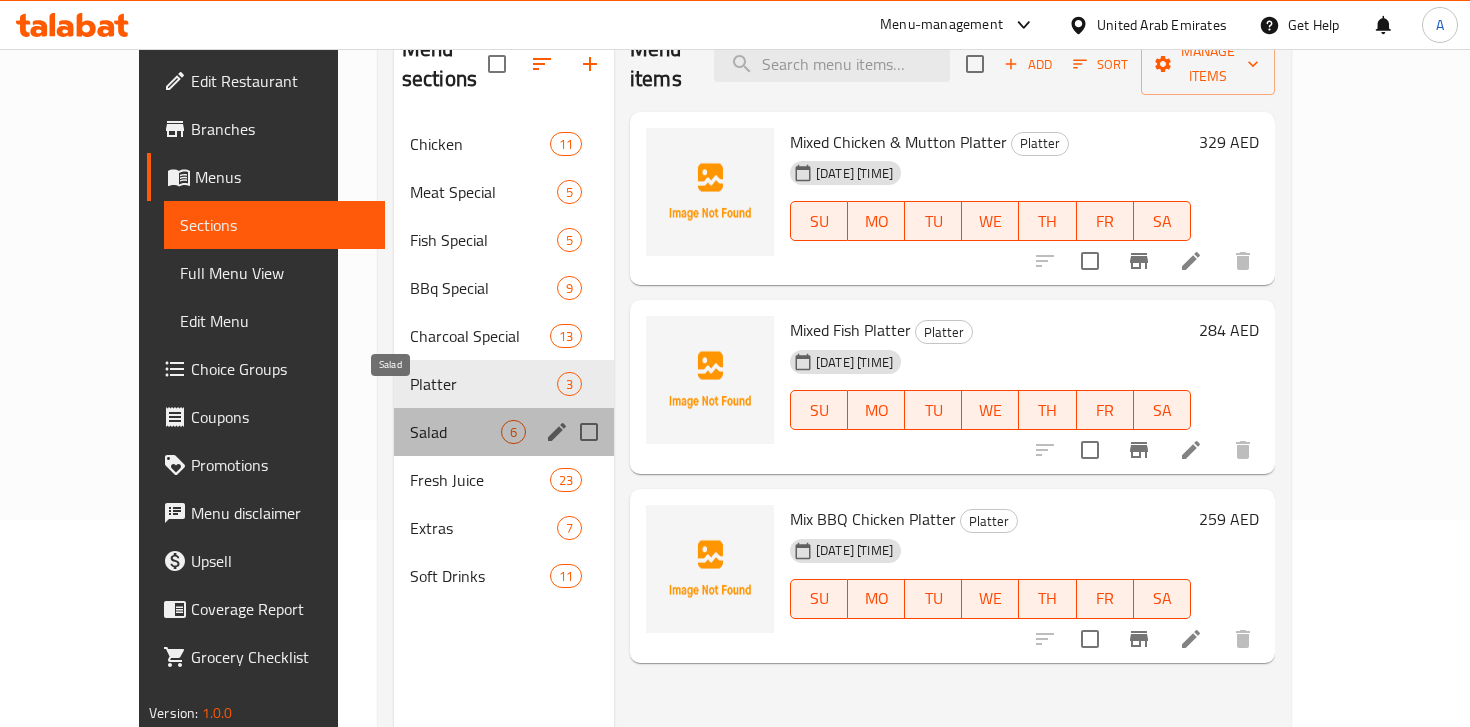 click on "Salad" at bounding box center (455, 432) 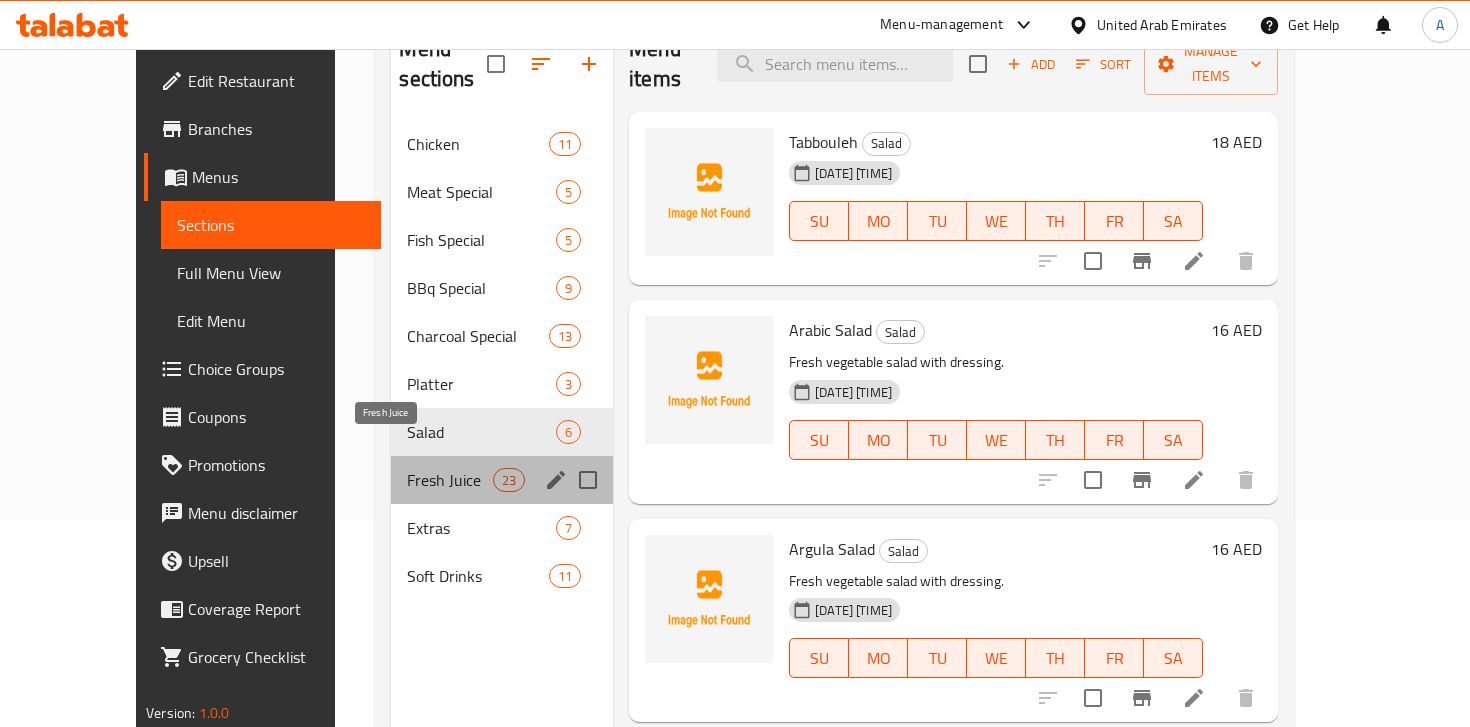 click on "Fresh Juice" at bounding box center (449, 480) 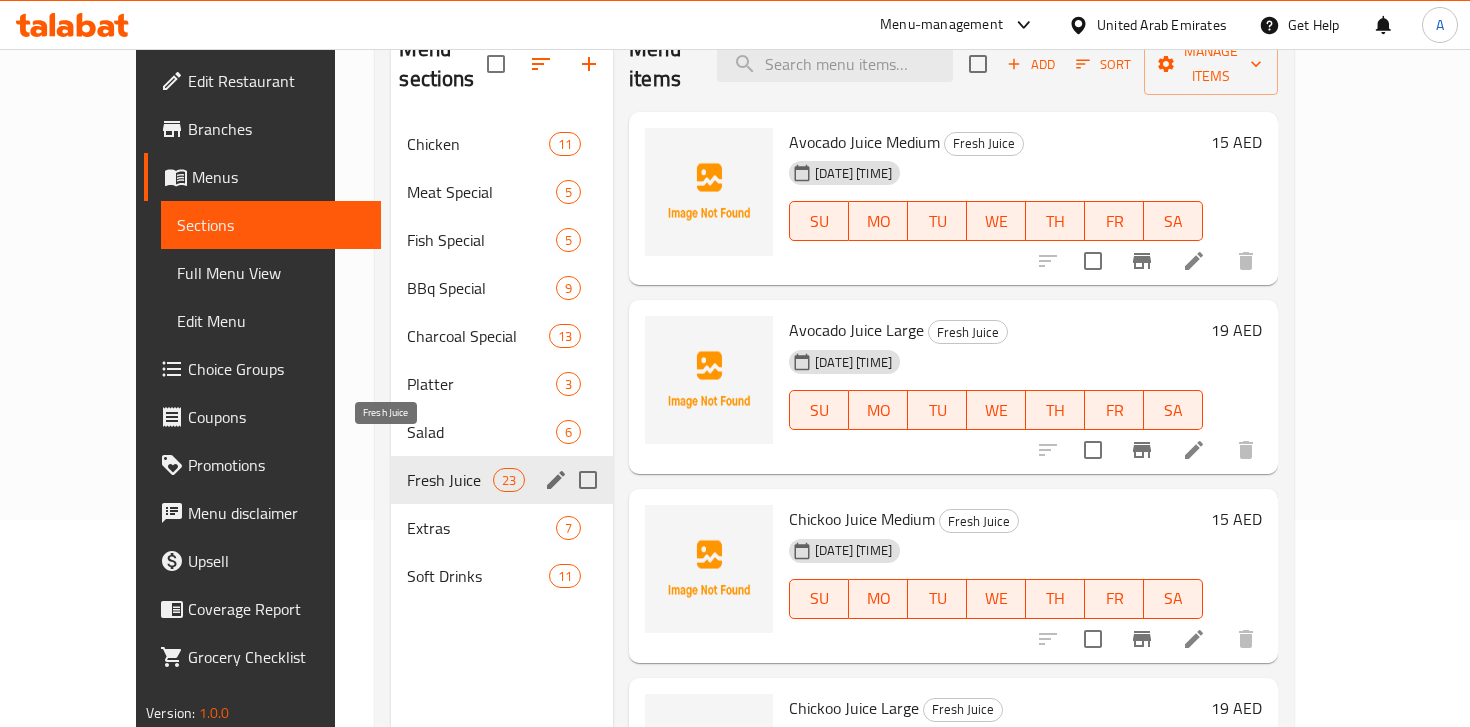 scroll, scrollTop: 280, scrollLeft: 0, axis: vertical 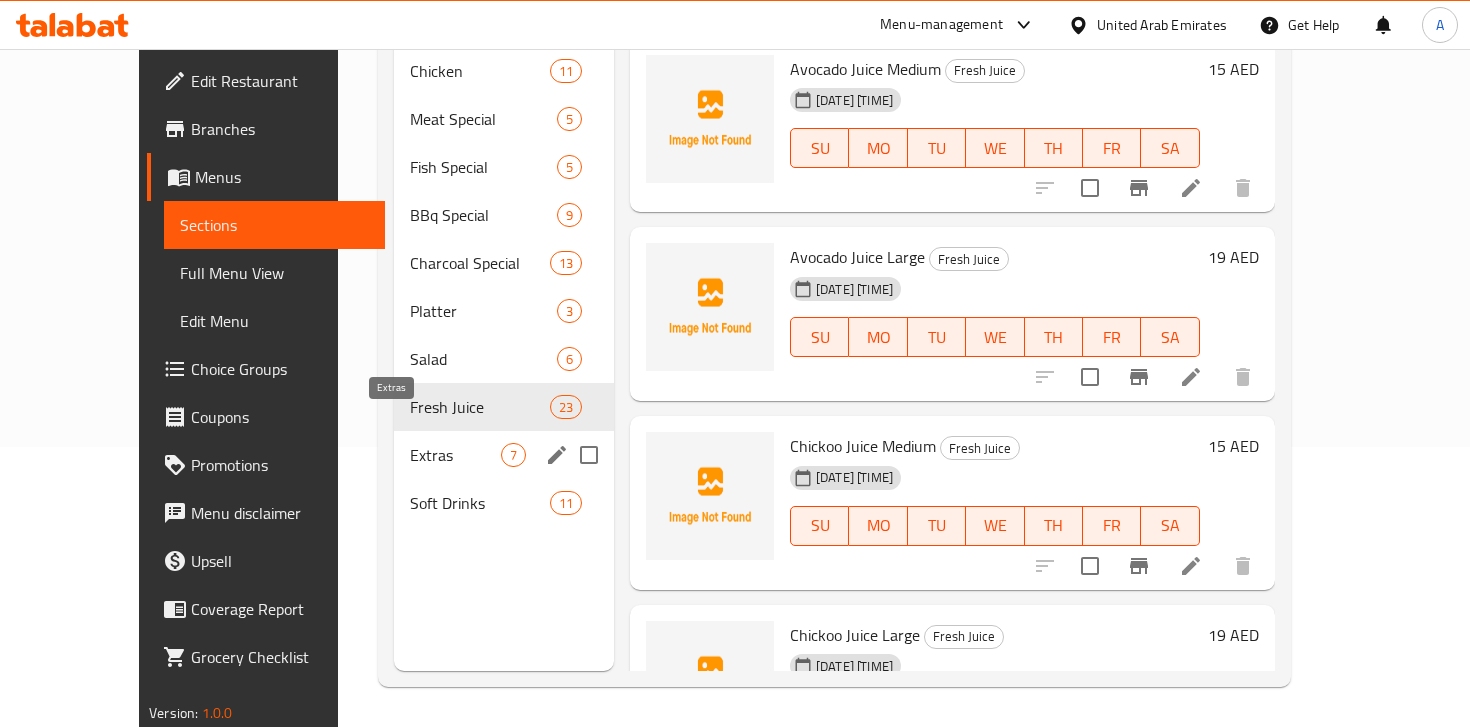 click on "Extras" at bounding box center (455, 455) 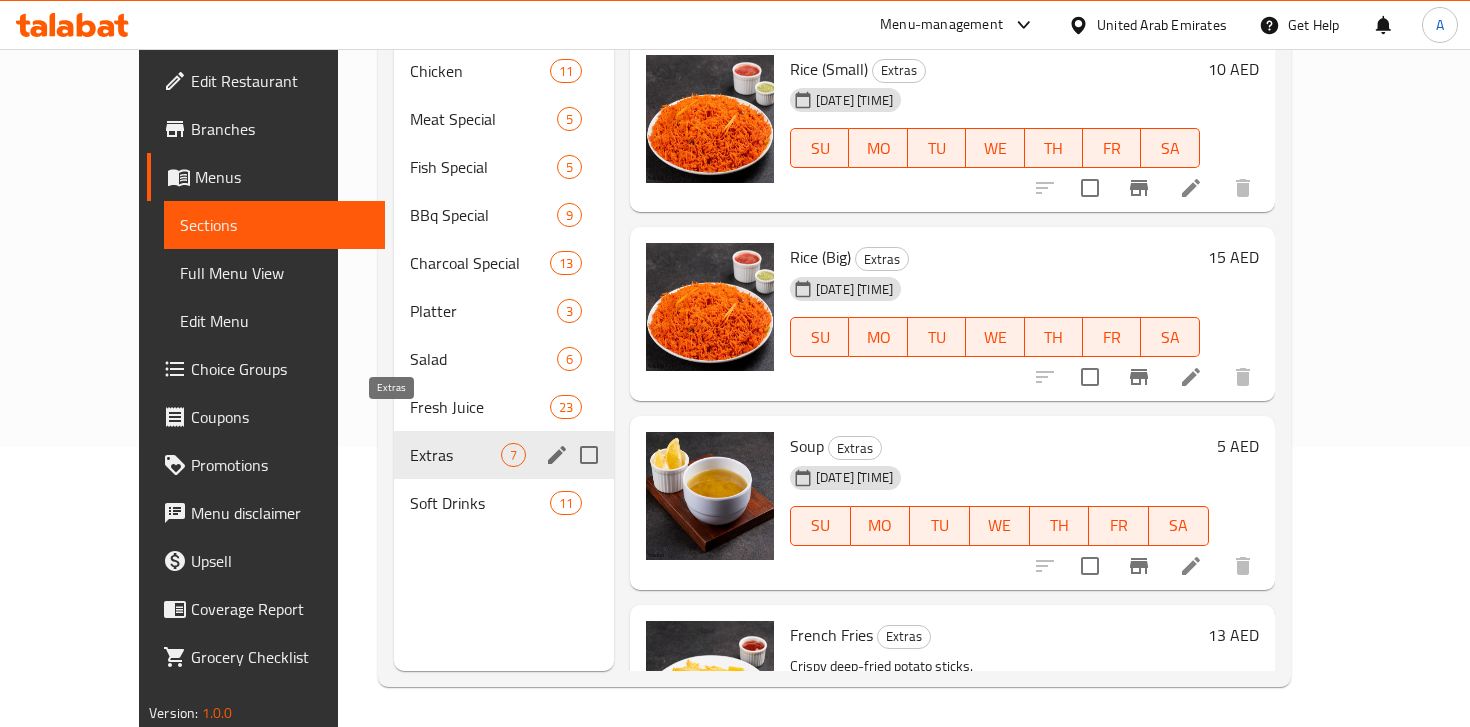 scroll, scrollTop: 0, scrollLeft: 0, axis: both 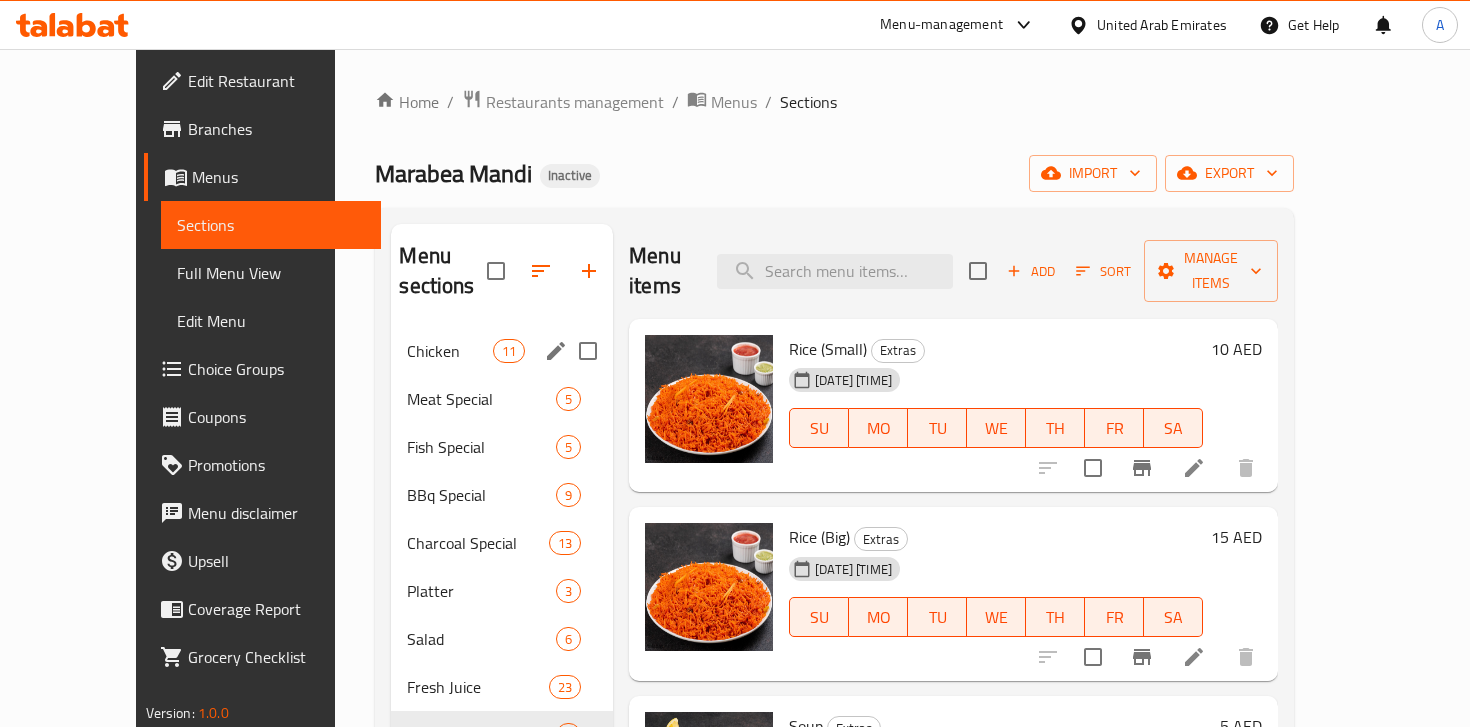 click on "Chicken" at bounding box center [449, 351] 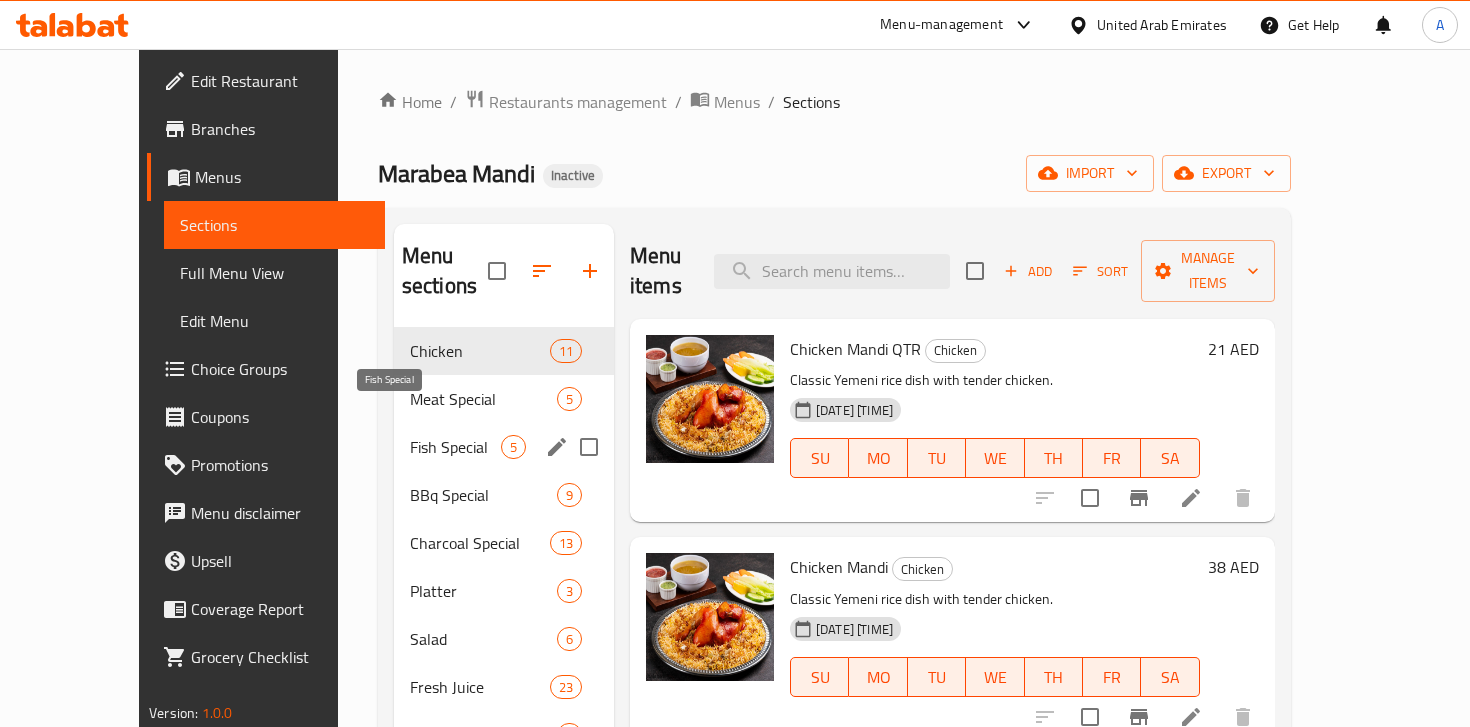 click on "Fish Special" at bounding box center [455, 447] 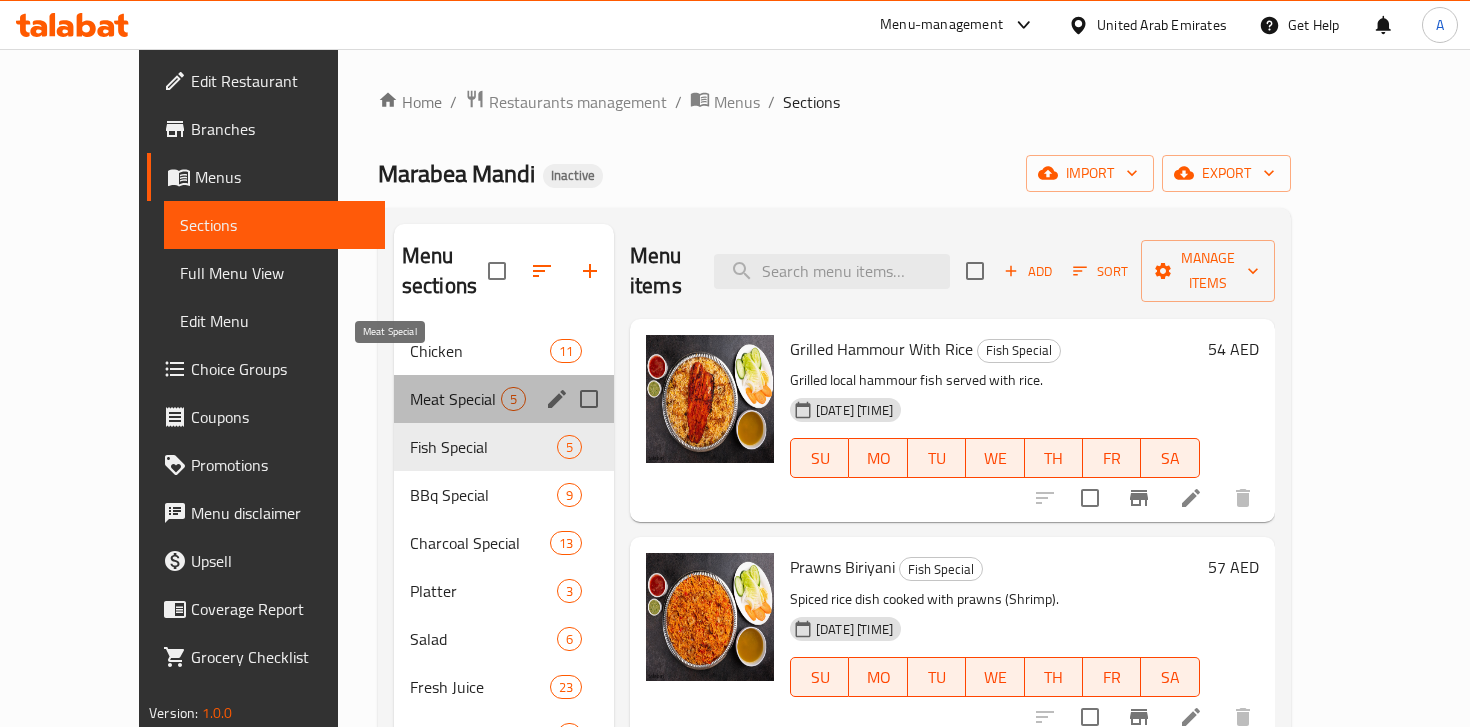 click on "Meat Special" at bounding box center (455, 399) 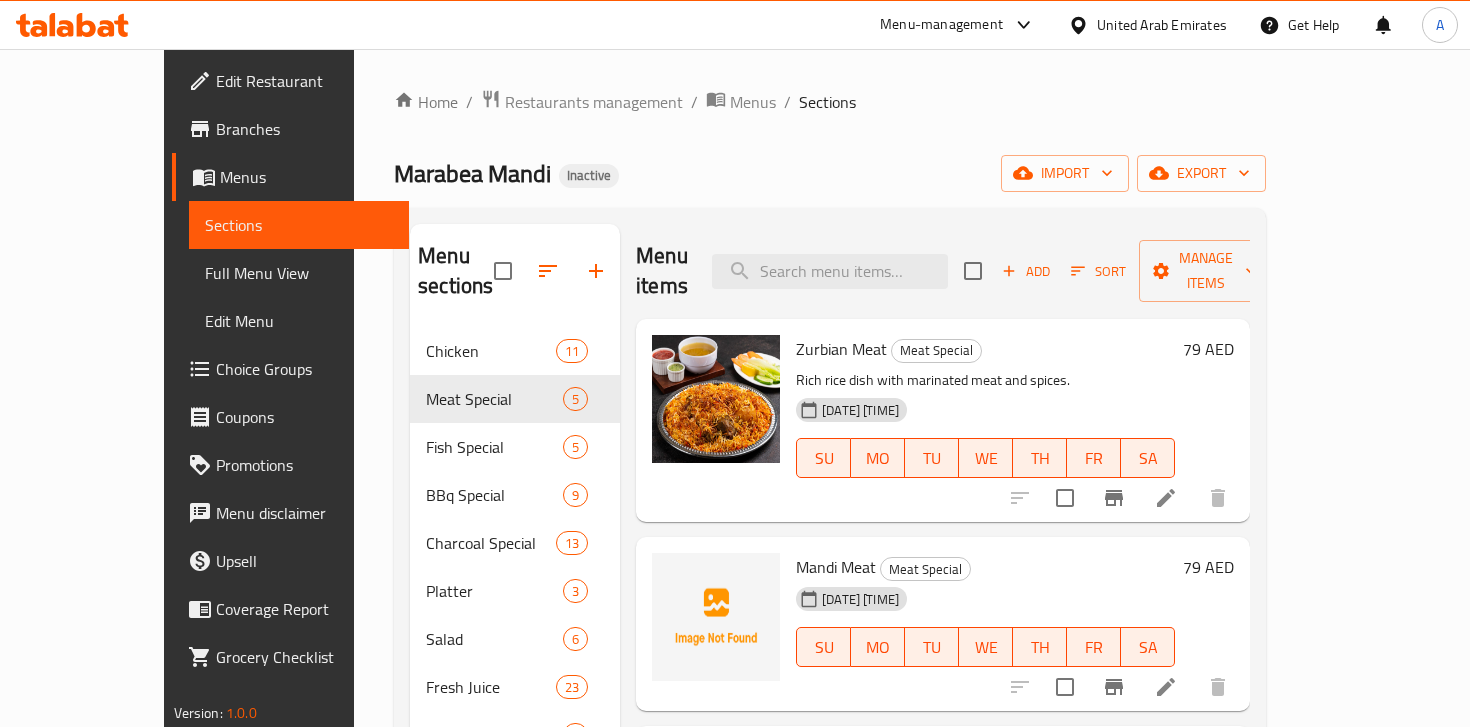 click on "Edit Restaurant" at bounding box center [304, 81] 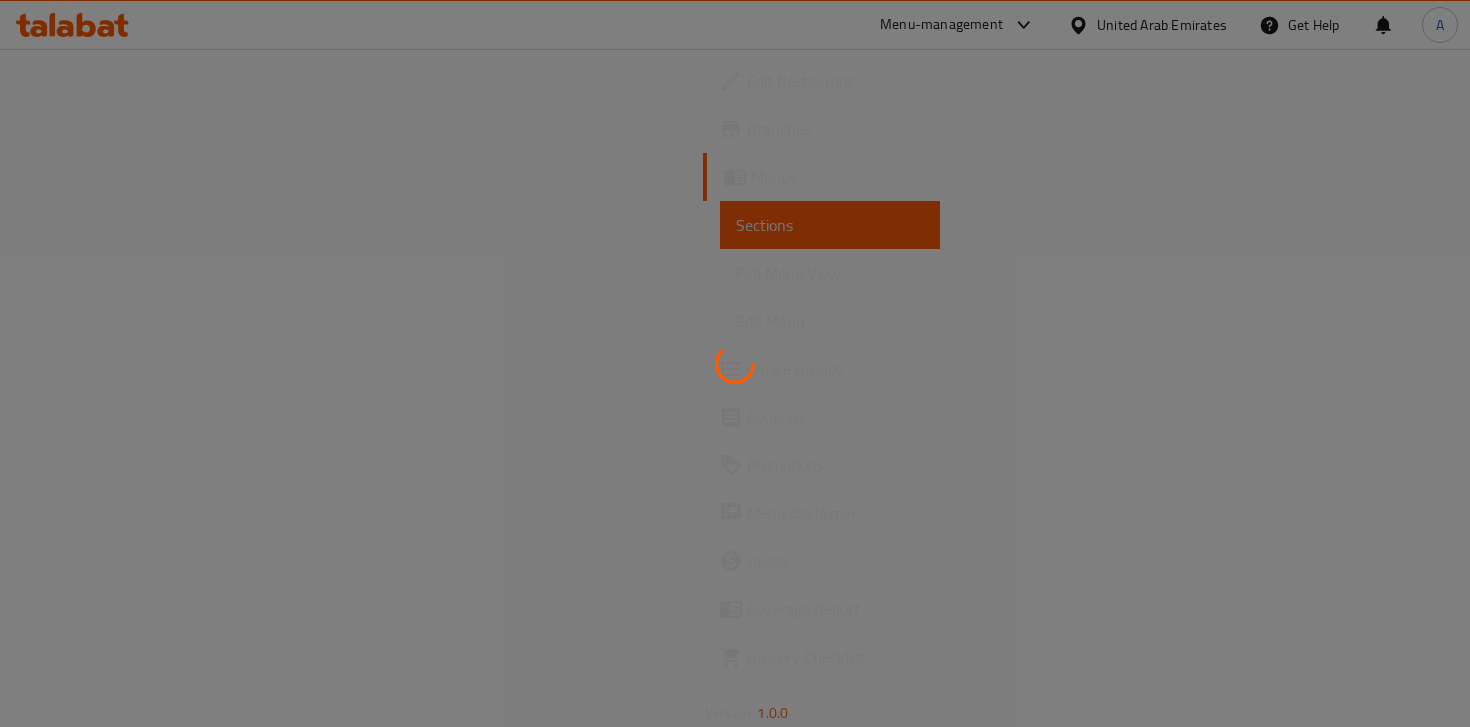 scroll, scrollTop: 0, scrollLeft: 0, axis: both 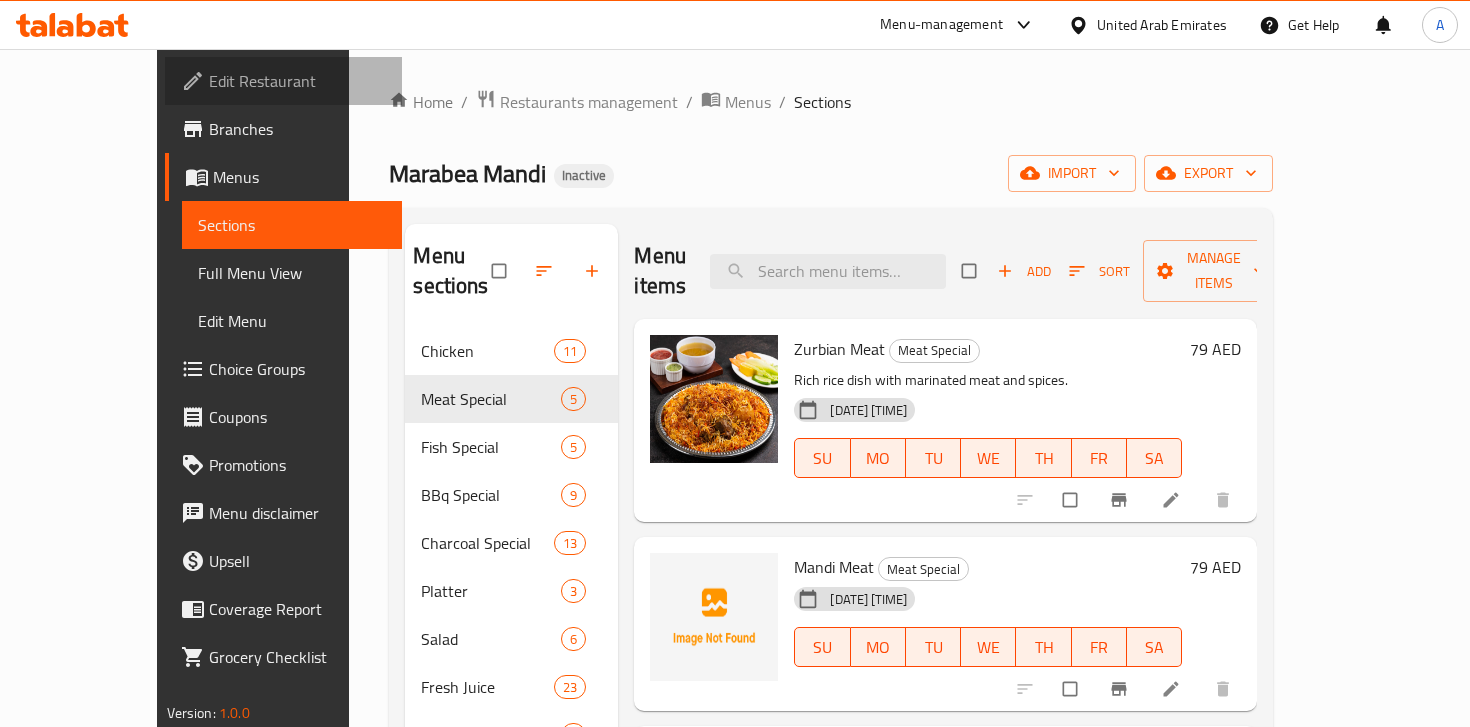 click on "Edit Restaurant" at bounding box center (297, 81) 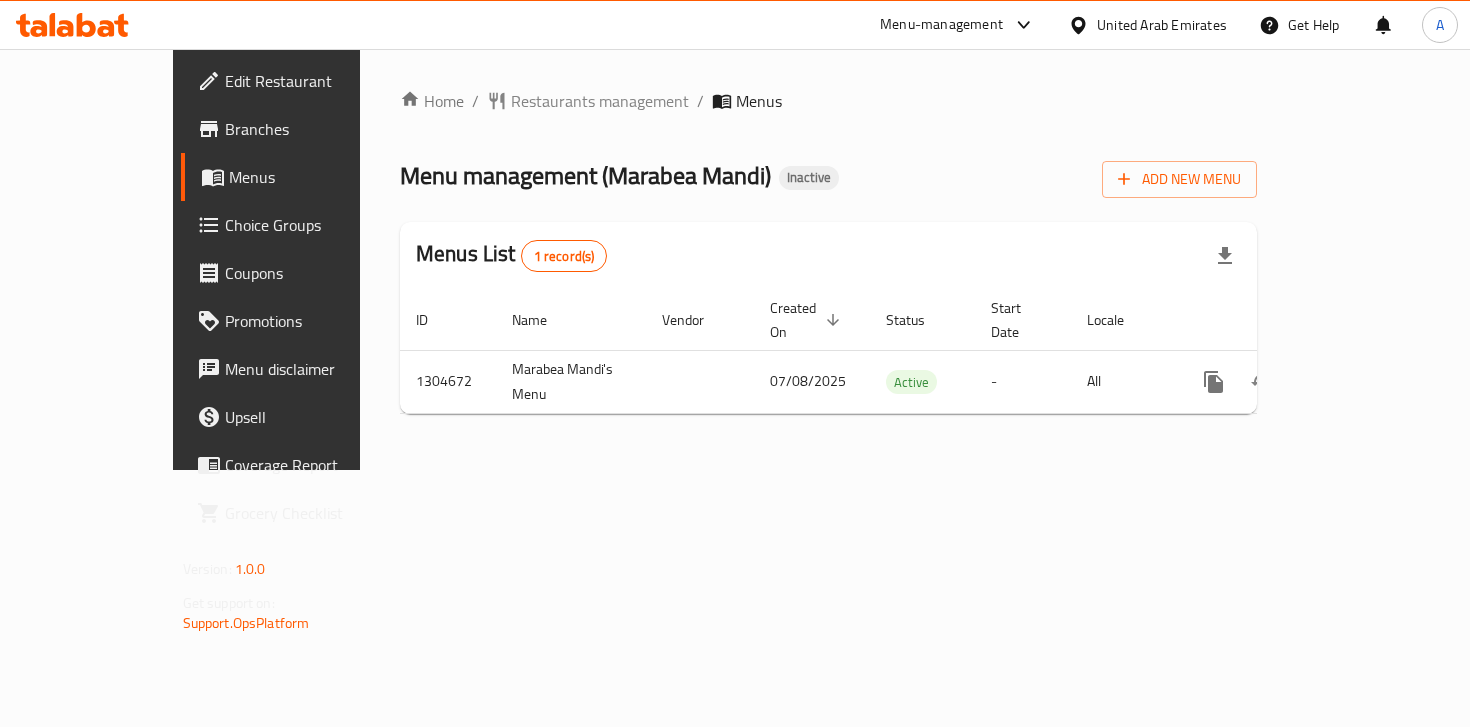 scroll, scrollTop: 0, scrollLeft: 0, axis: both 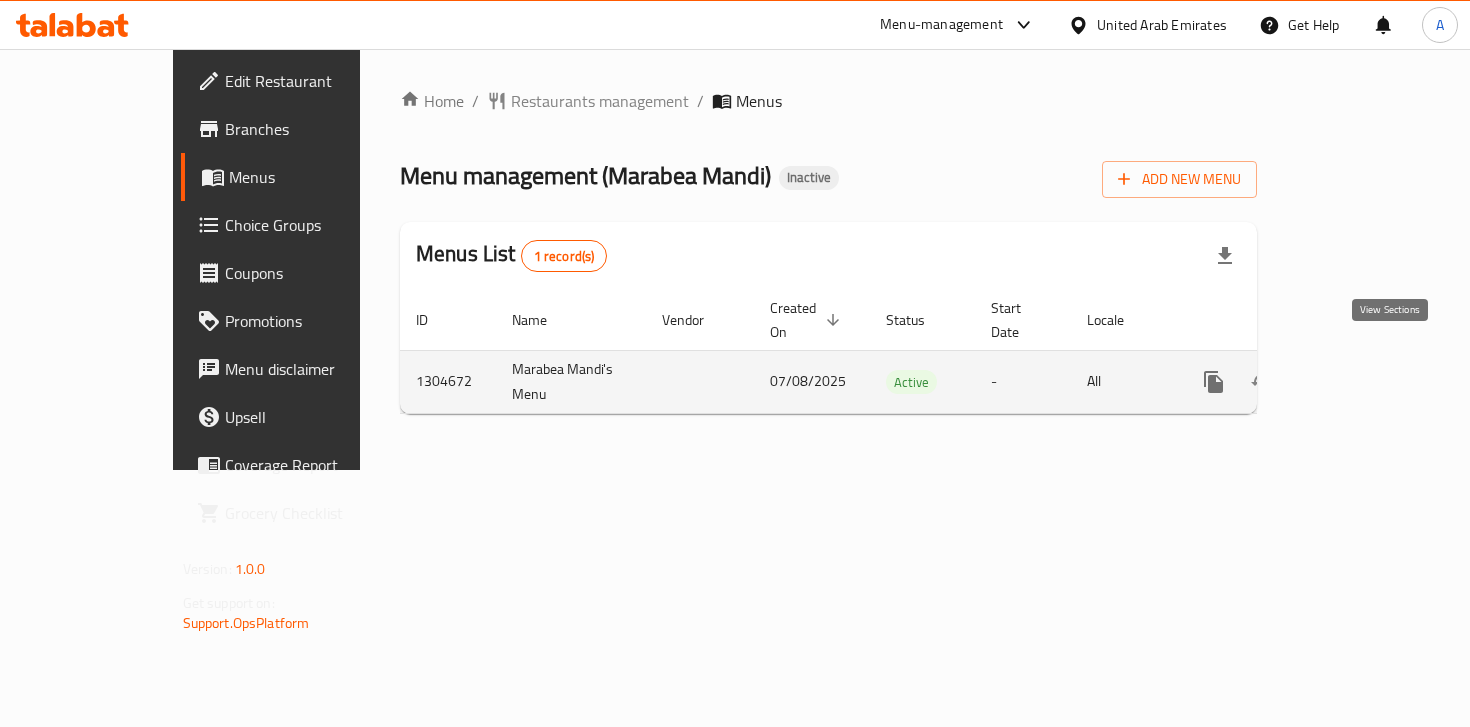 click 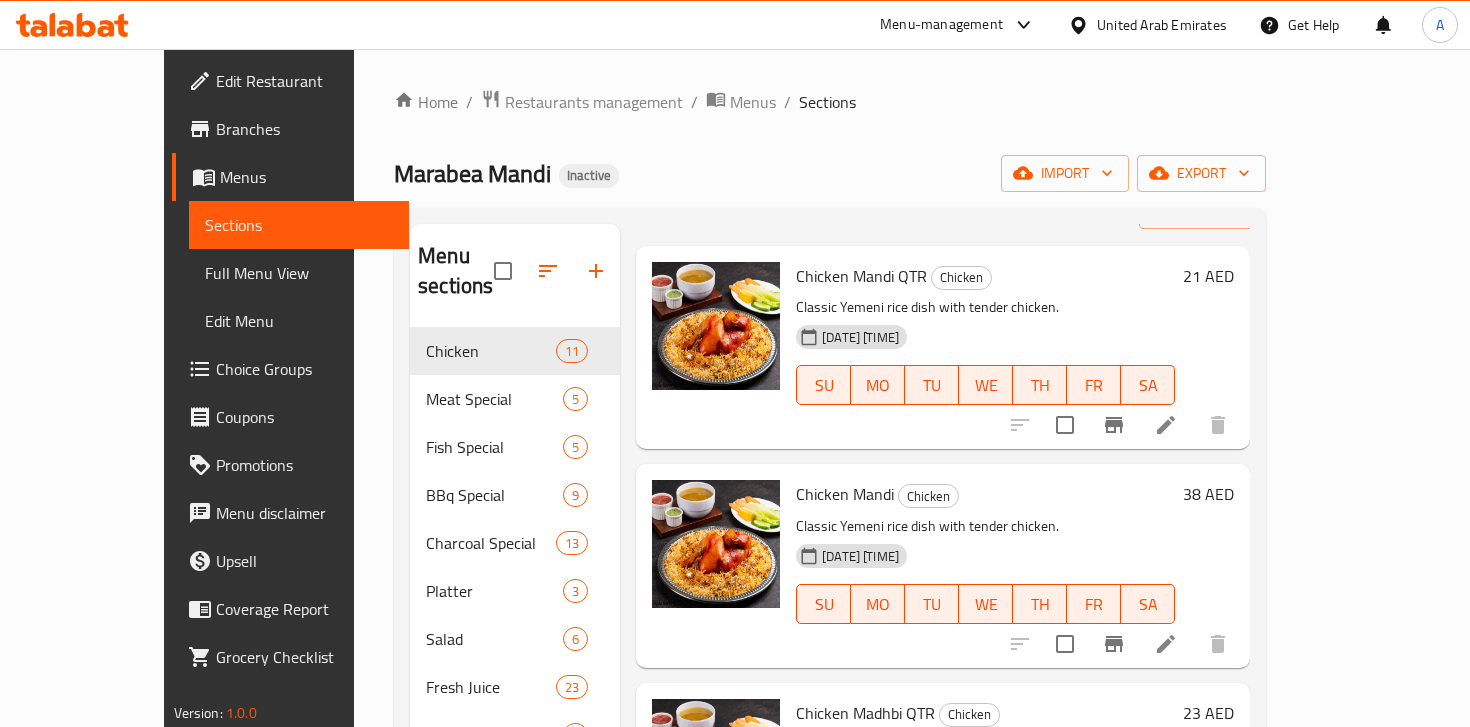 scroll, scrollTop: 74, scrollLeft: 0, axis: vertical 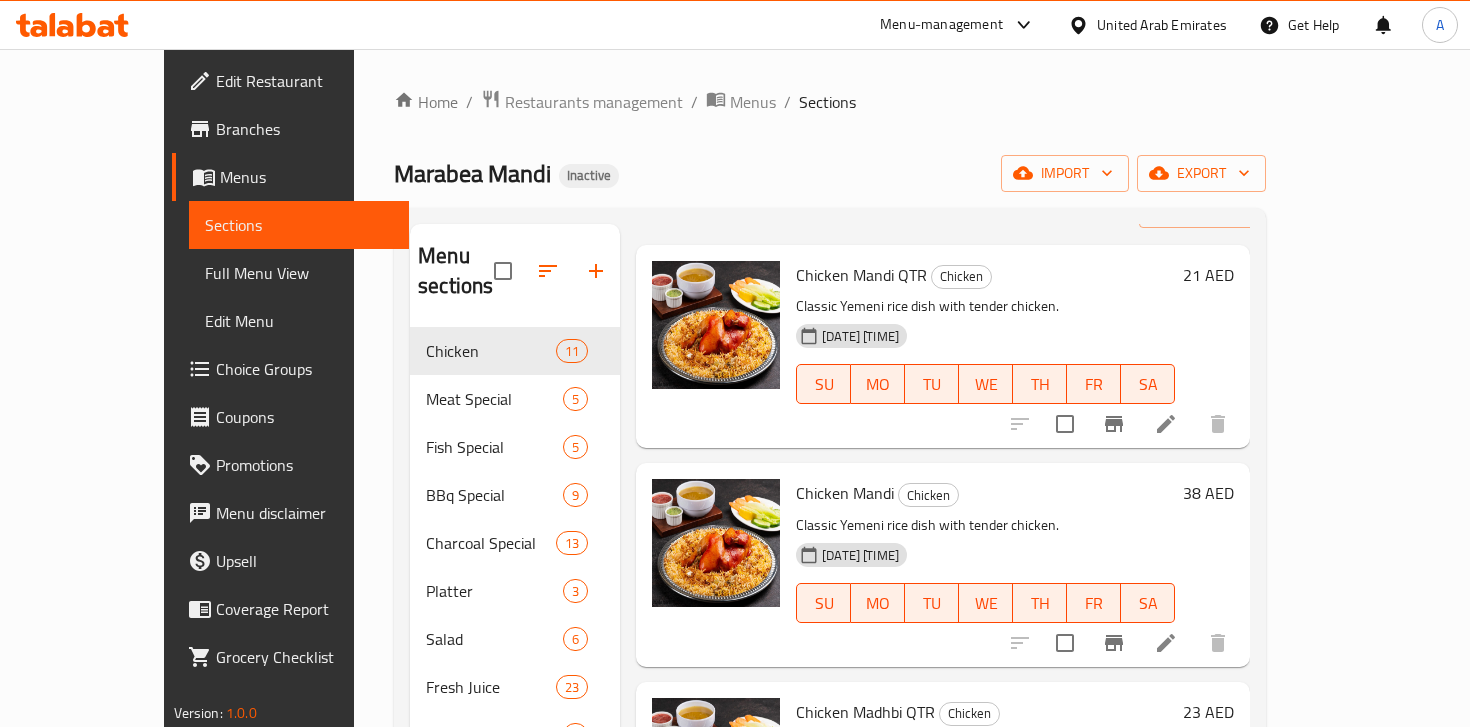 click on "Chicken Mandi QTR" at bounding box center [861, 275] 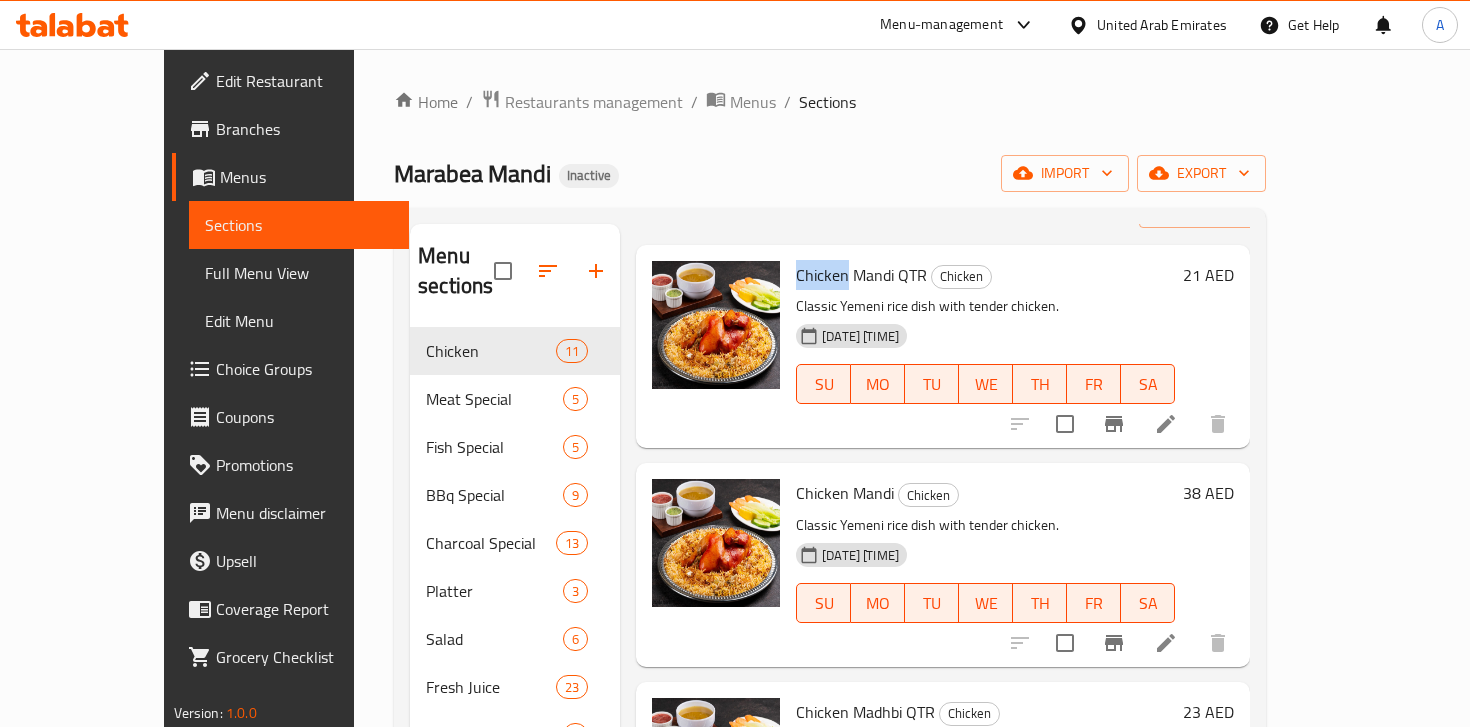 click on "Chicken Mandi QTR" at bounding box center (861, 275) 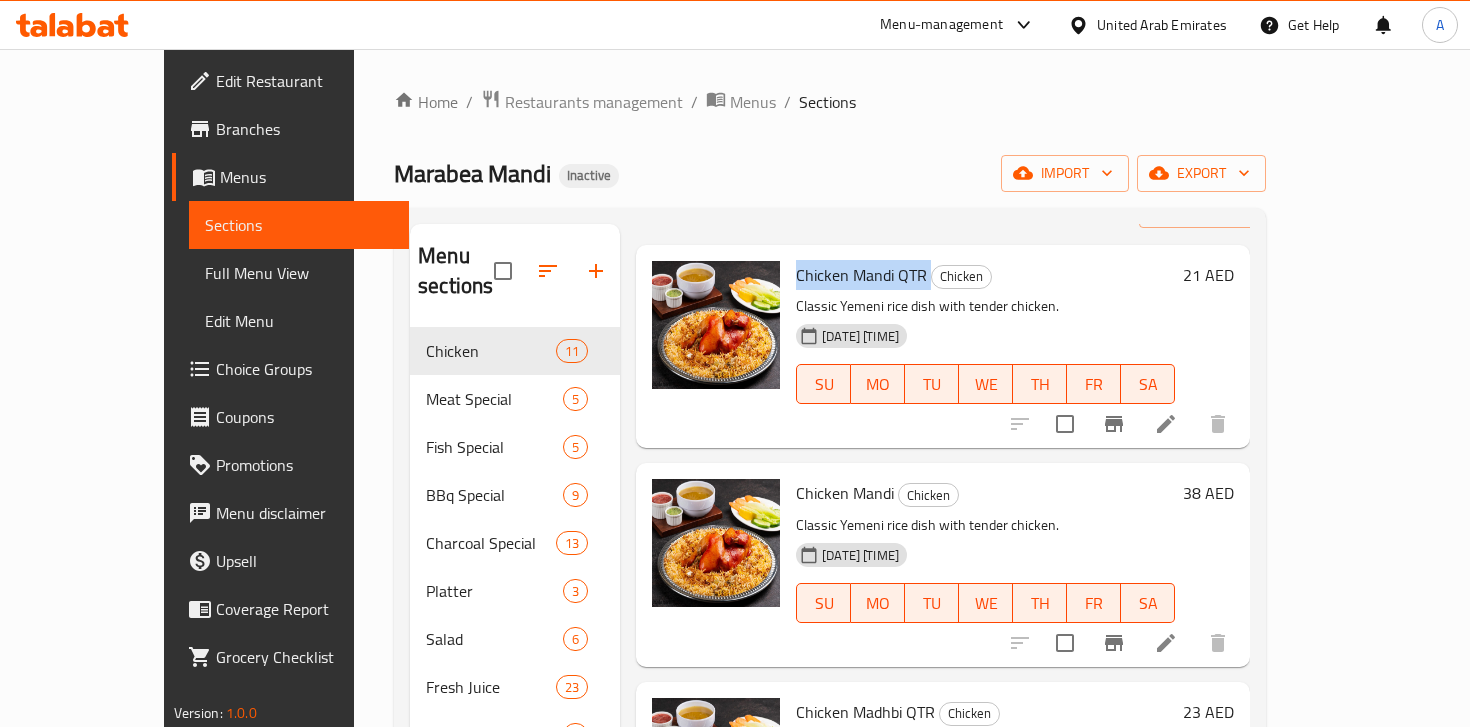 click on "Chicken Mandi QTR" at bounding box center [861, 275] 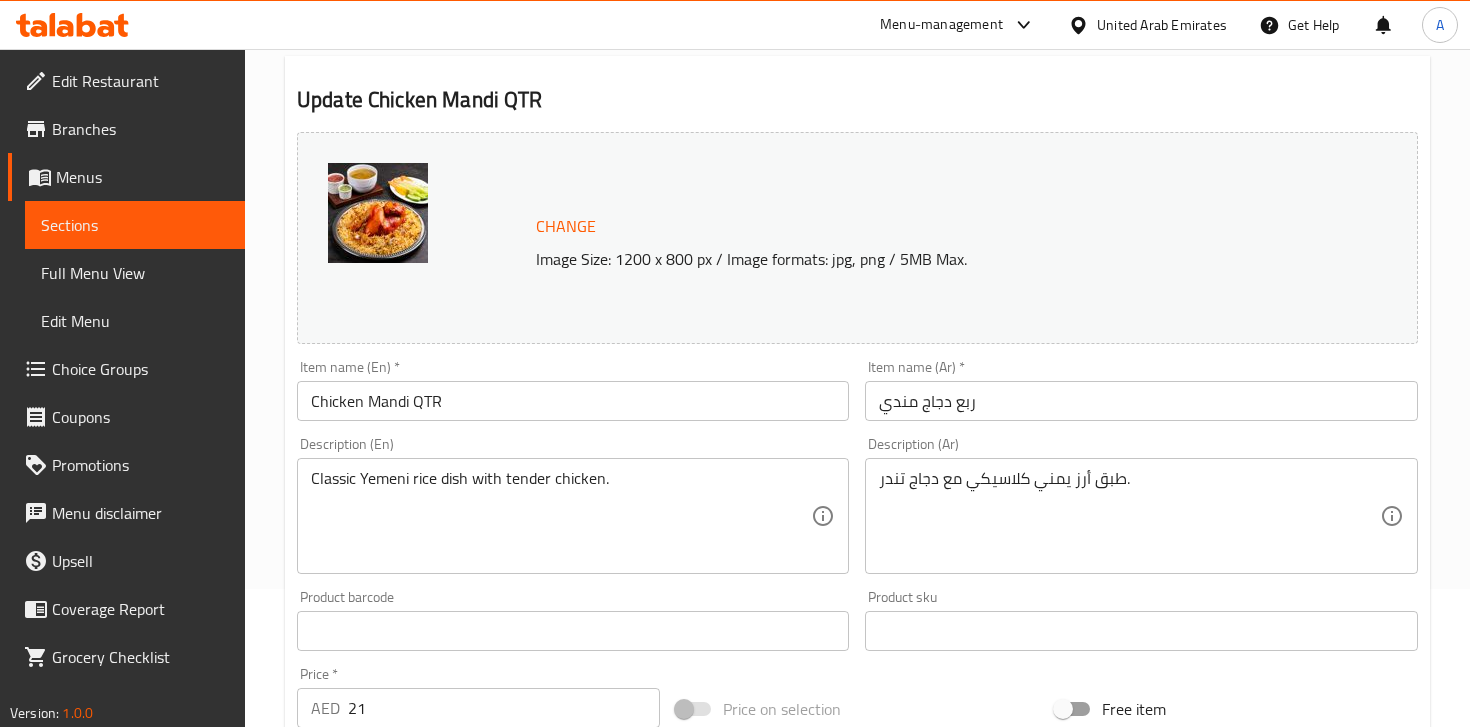 scroll, scrollTop: 139, scrollLeft: 0, axis: vertical 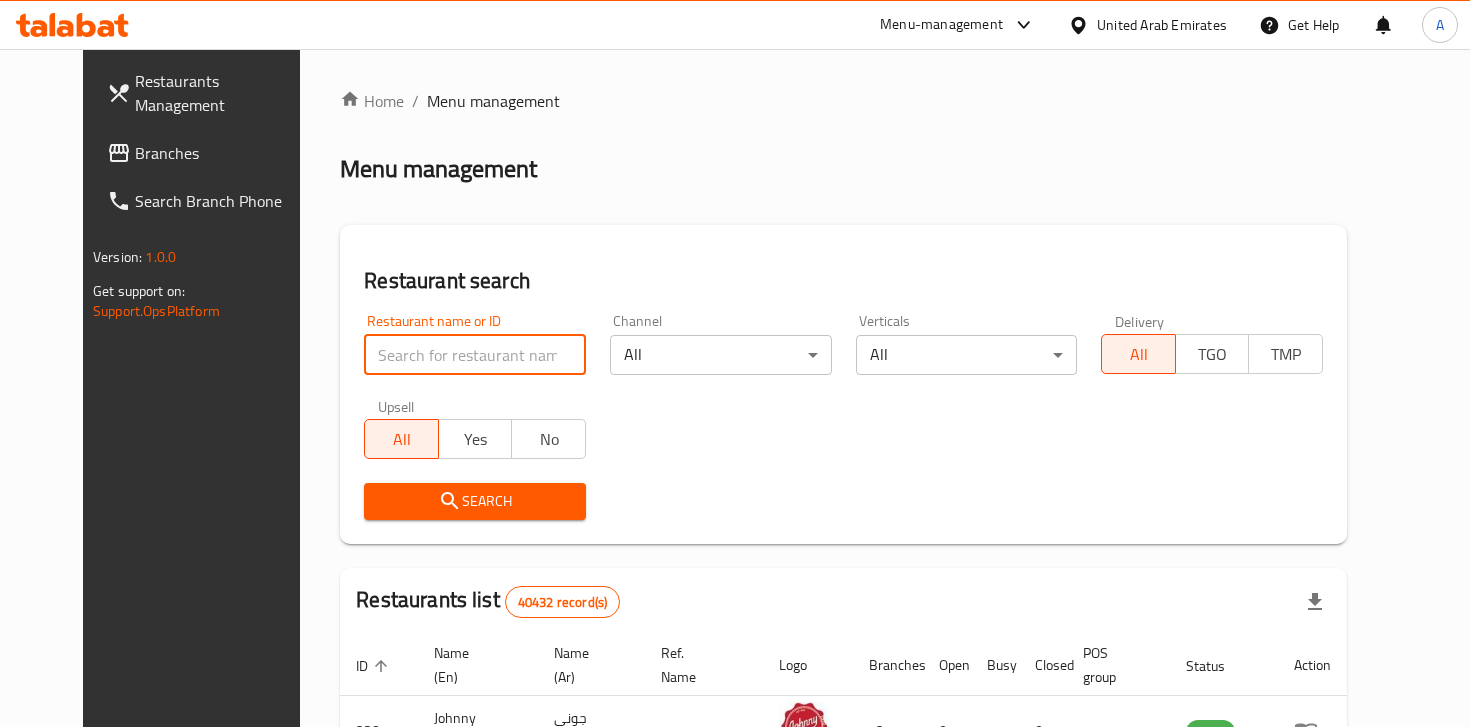 click at bounding box center [475, 355] 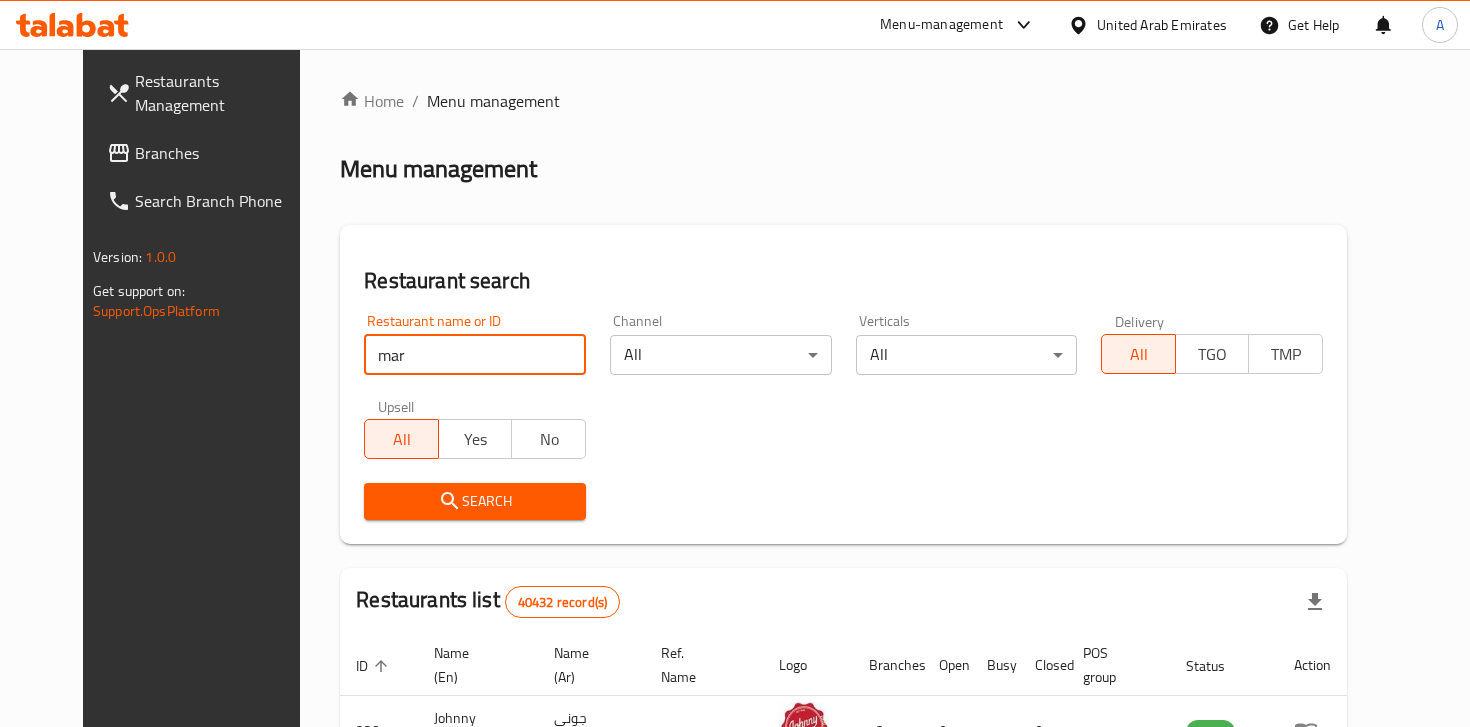 type on "Marabea Mandi" 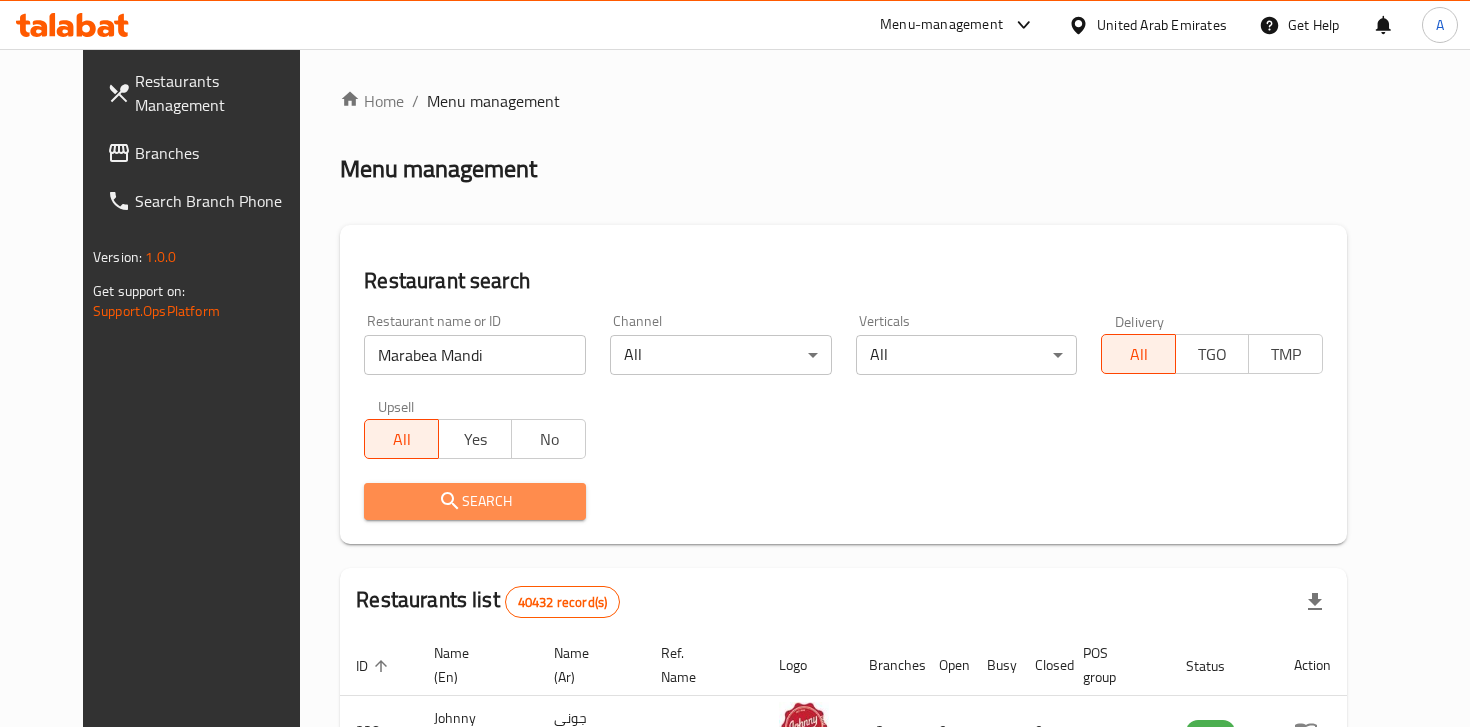 click on "Search" at bounding box center [475, 501] 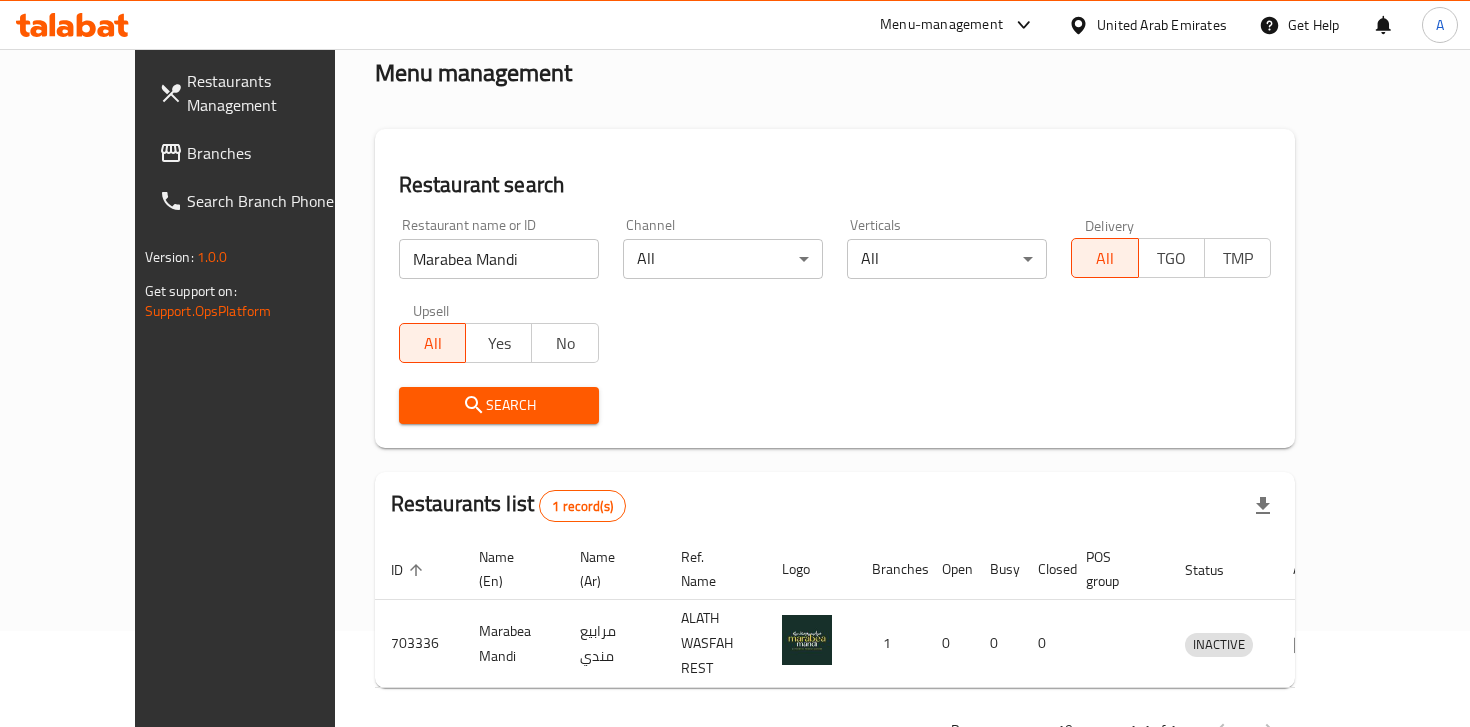 scroll, scrollTop: 126, scrollLeft: 0, axis: vertical 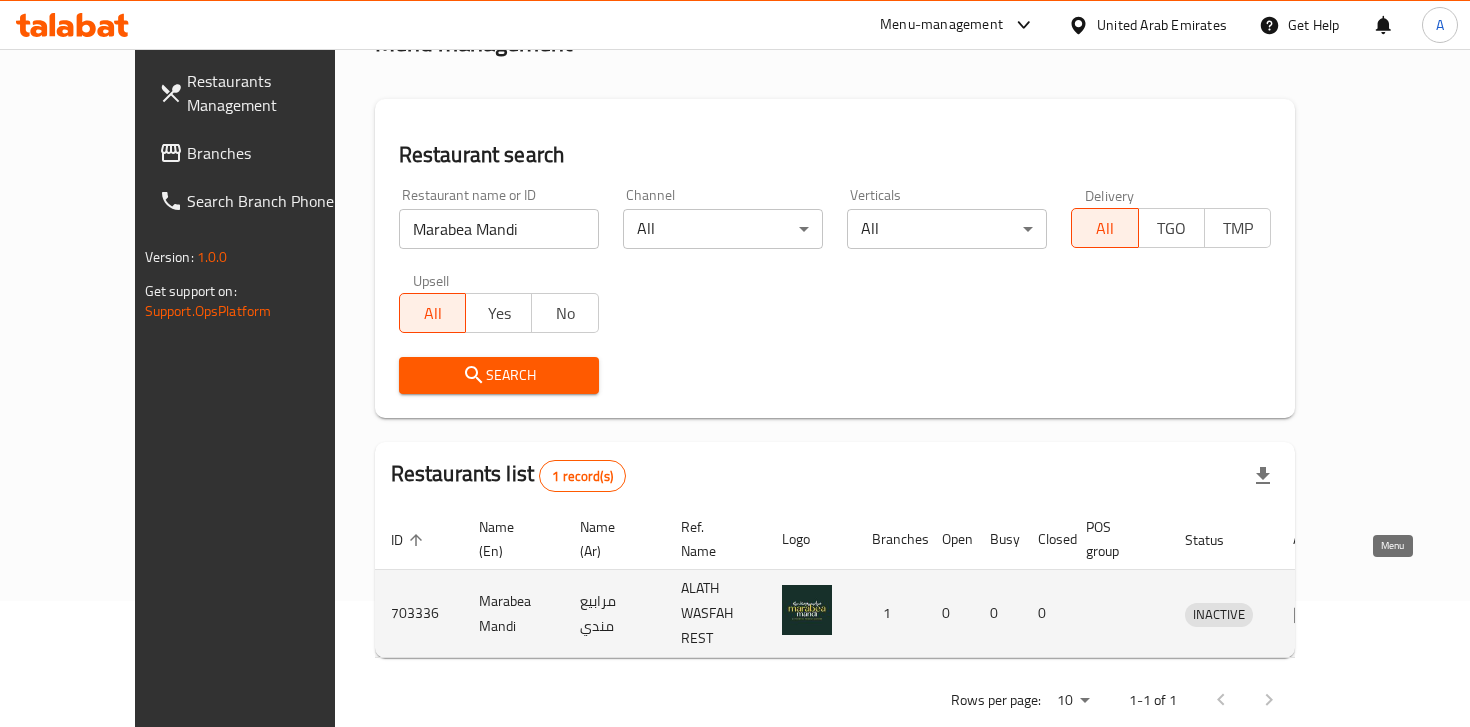 click 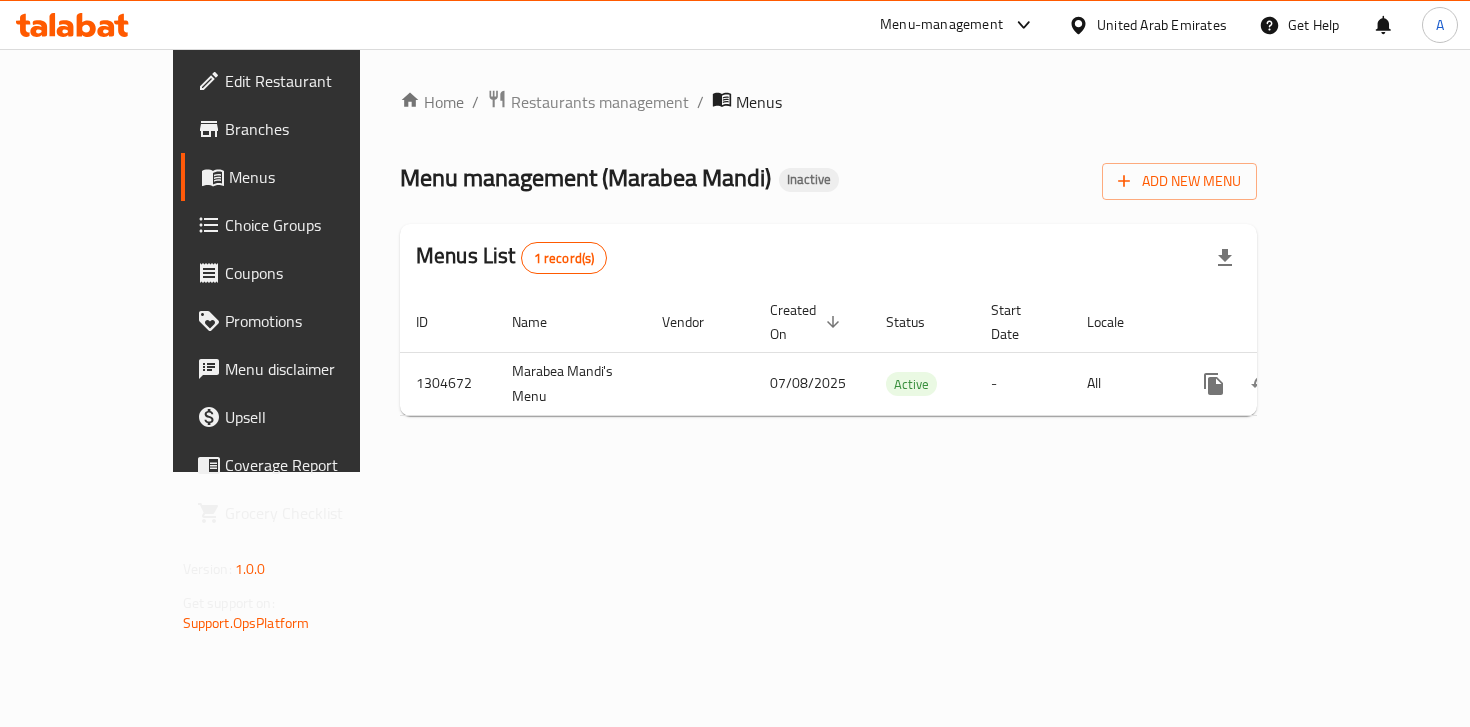 scroll, scrollTop: 0, scrollLeft: 0, axis: both 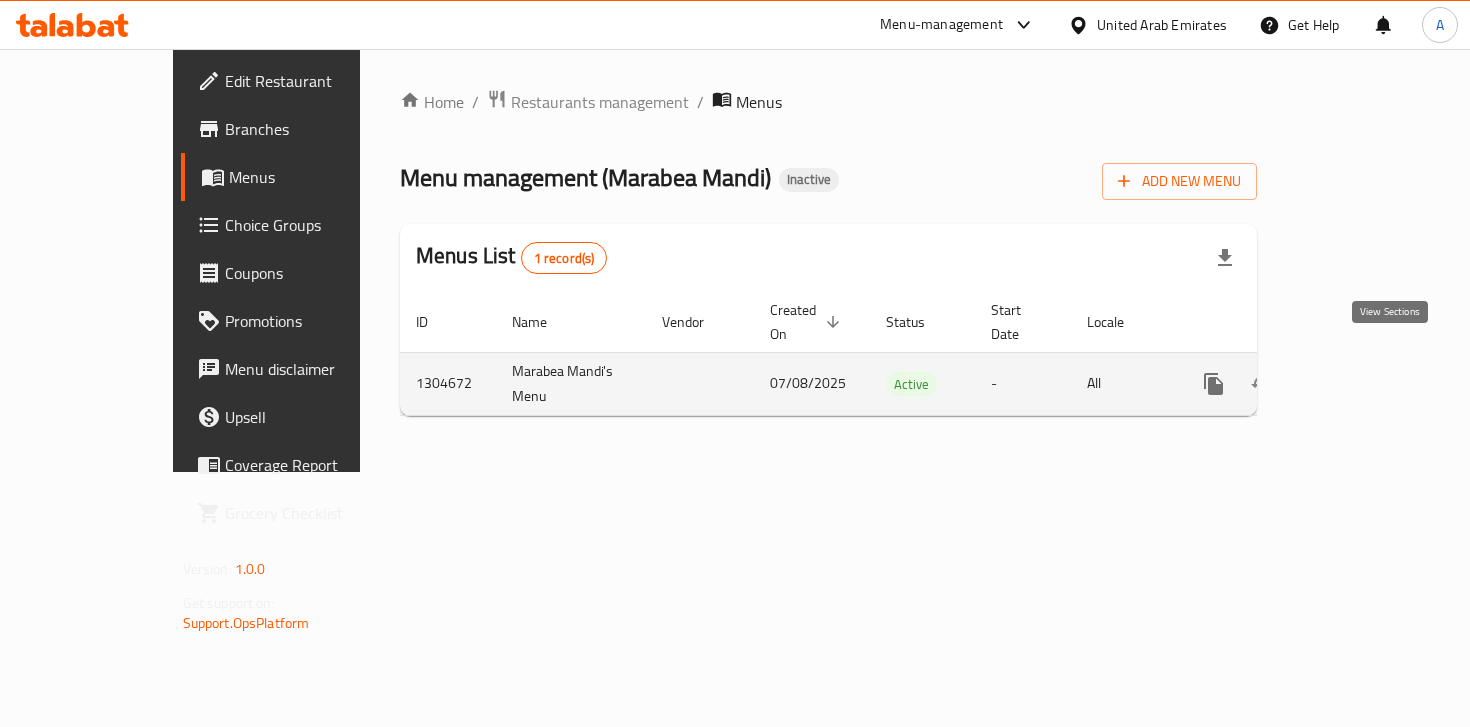 click at bounding box center [1358, 384] 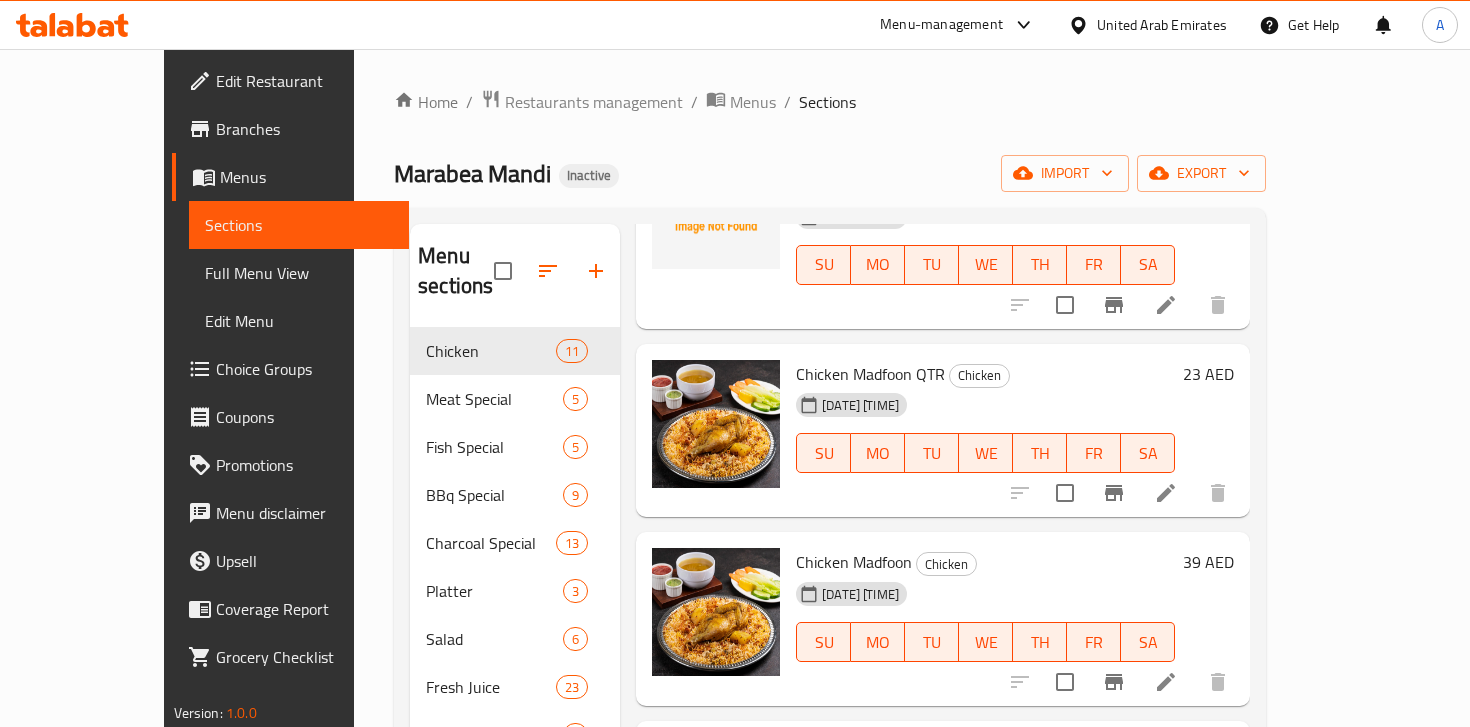 scroll, scrollTop: 853, scrollLeft: 0, axis: vertical 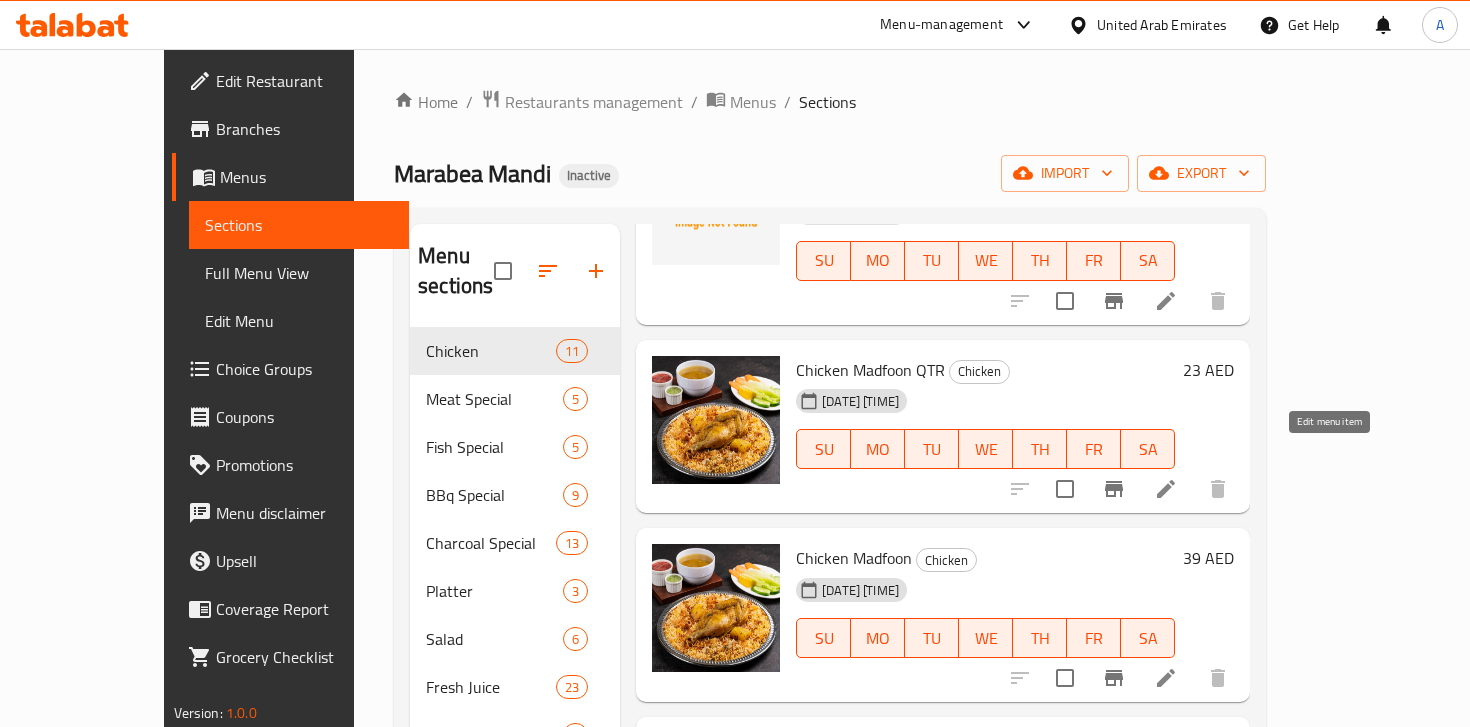 click 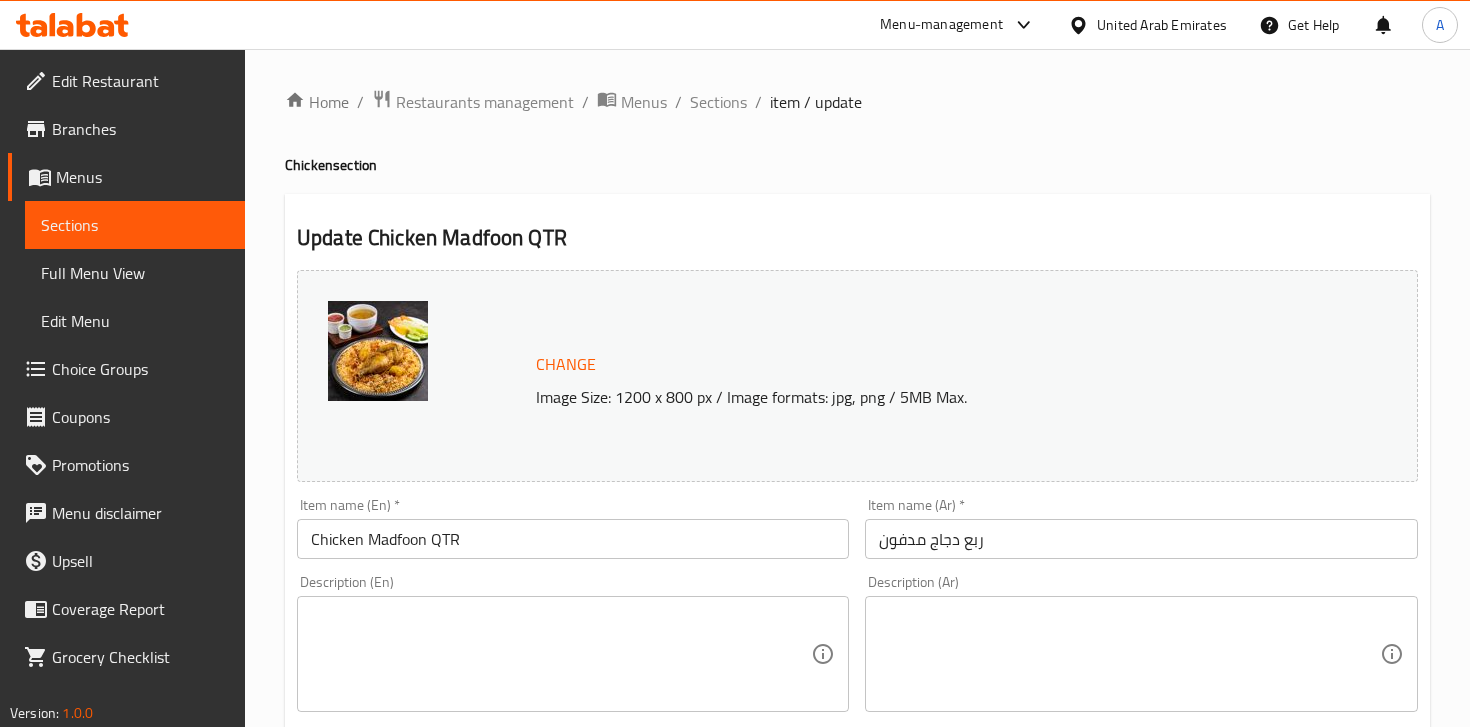 scroll, scrollTop: 74, scrollLeft: 0, axis: vertical 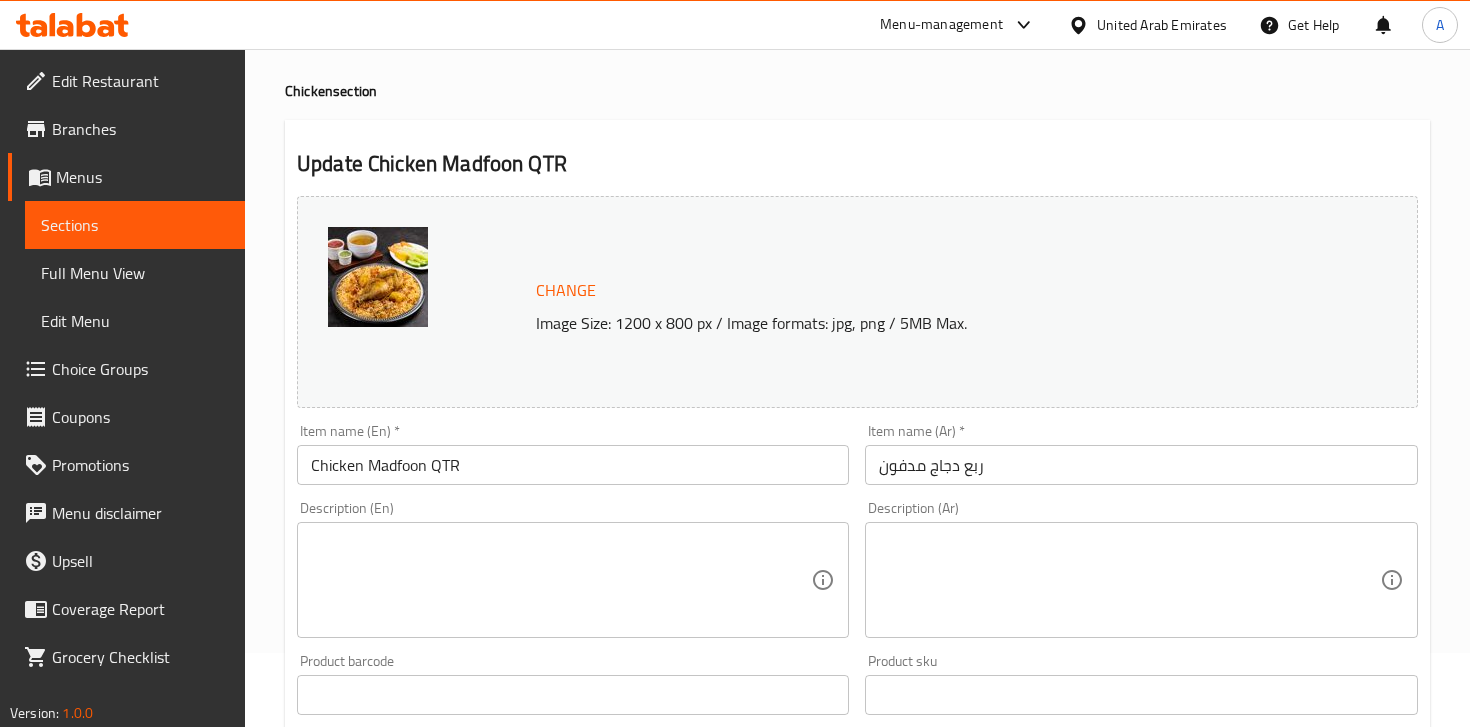 click at bounding box center (1129, 580) 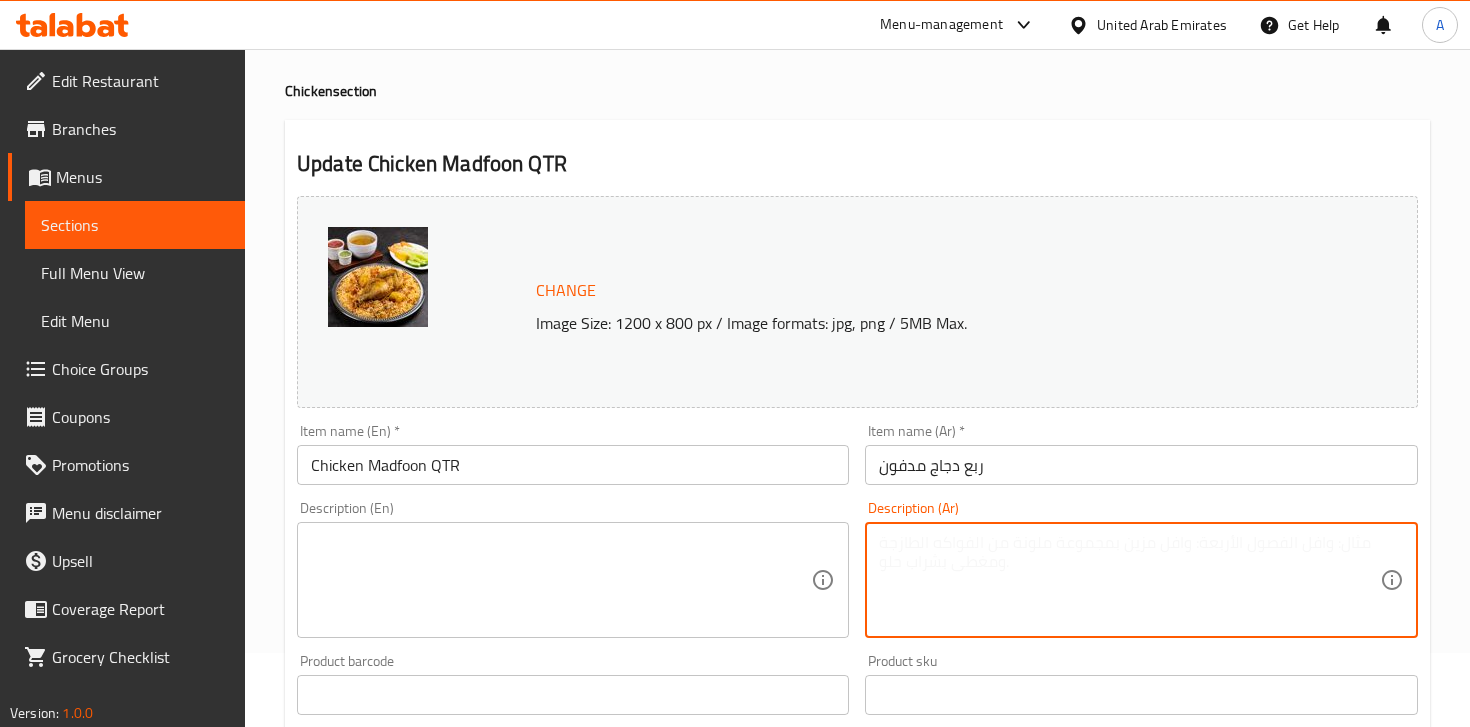paste on "مدفون الدجاج – طبق يمني أصيل يجمع بين أرز البسمتي الطري وقطع الدجاج المتبلة بتشكيلة من البهارات العربية، ويُطهى على نار هادئة بأسلوب المدفون التقليدي للحصول على نكهة غنية ومذاق لا يُنسى." 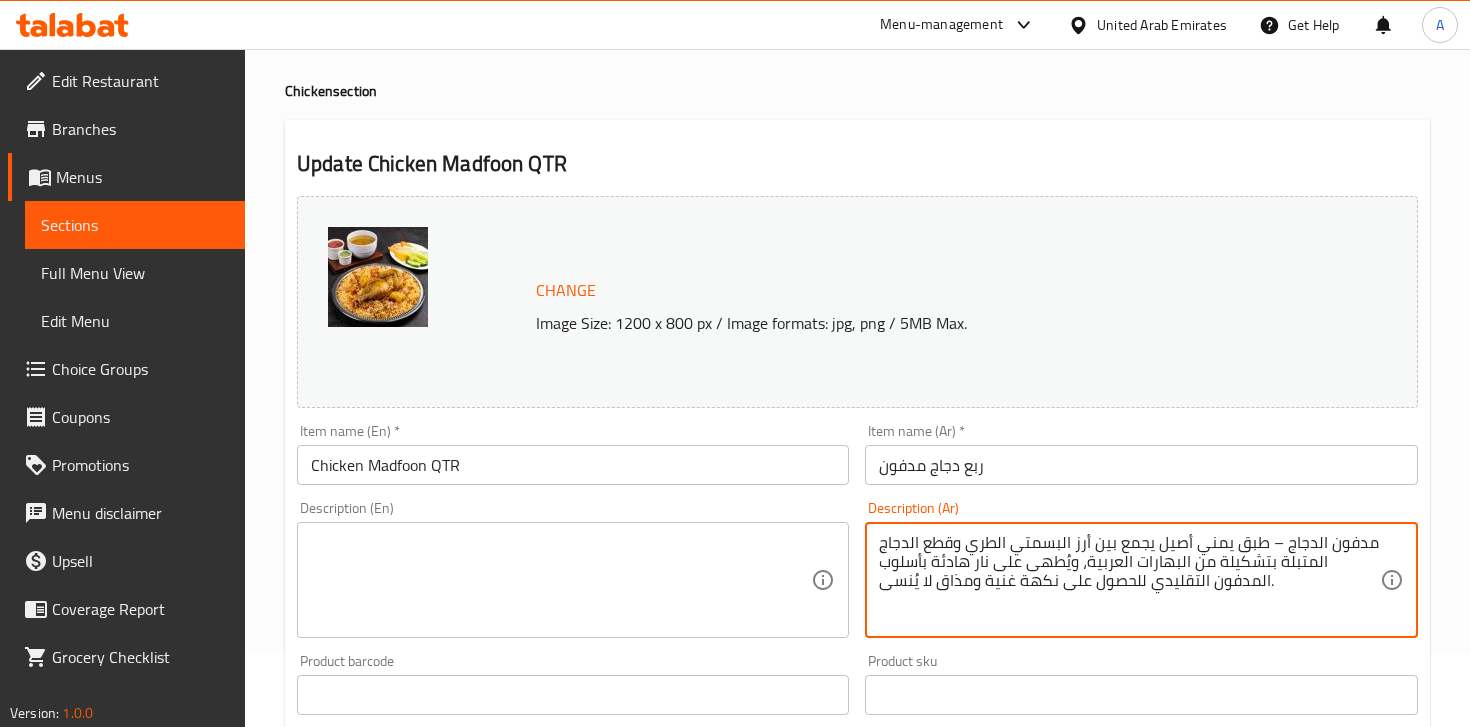 type on "مدفون الدجاج – طبق يمني أصيل يجمع بين أرز البسمتي الطري وقطع الدجاج المتبلة بتشكيلة من البهارات العربية، ويُطهى على نار هادئة بأسلوب المدفون التقليدي للحصول على نكهة غنية ومذاق لا يُنسى." 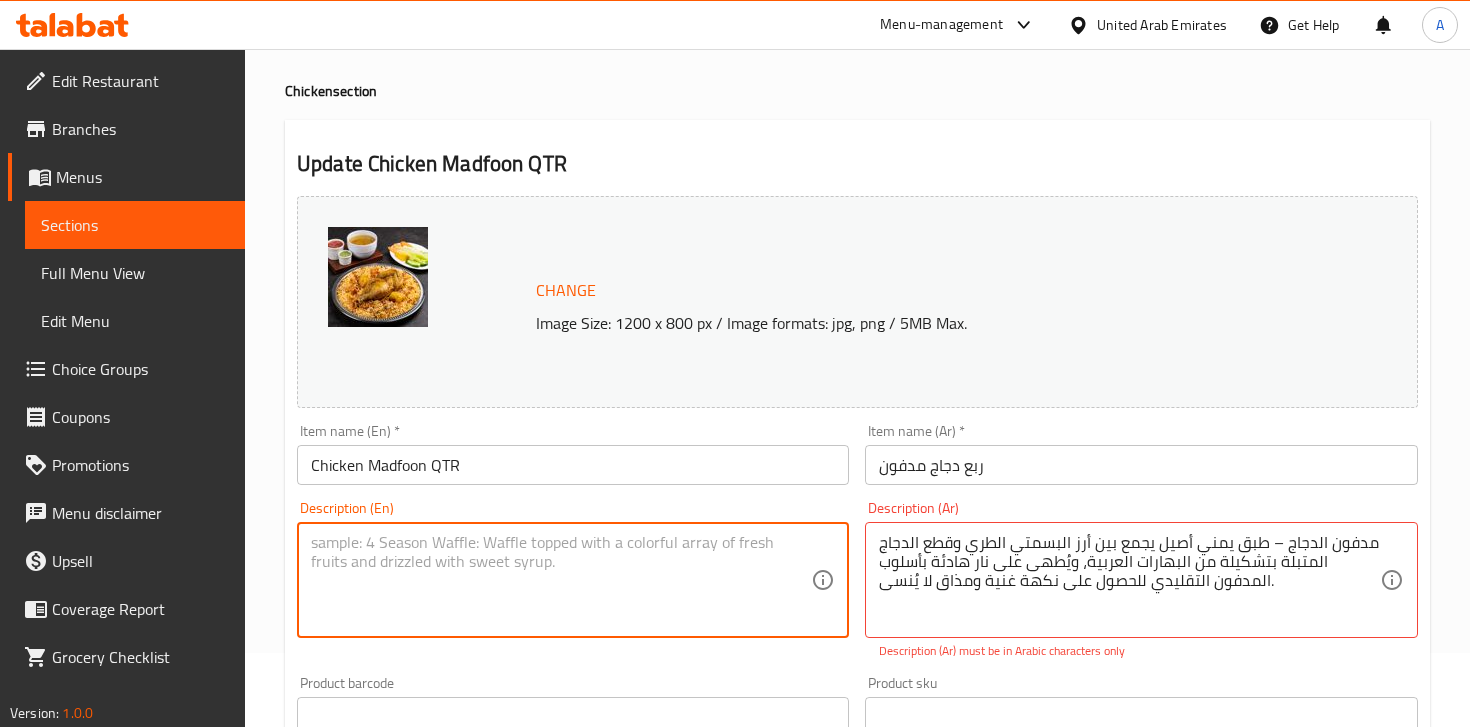 click at bounding box center [561, 580] 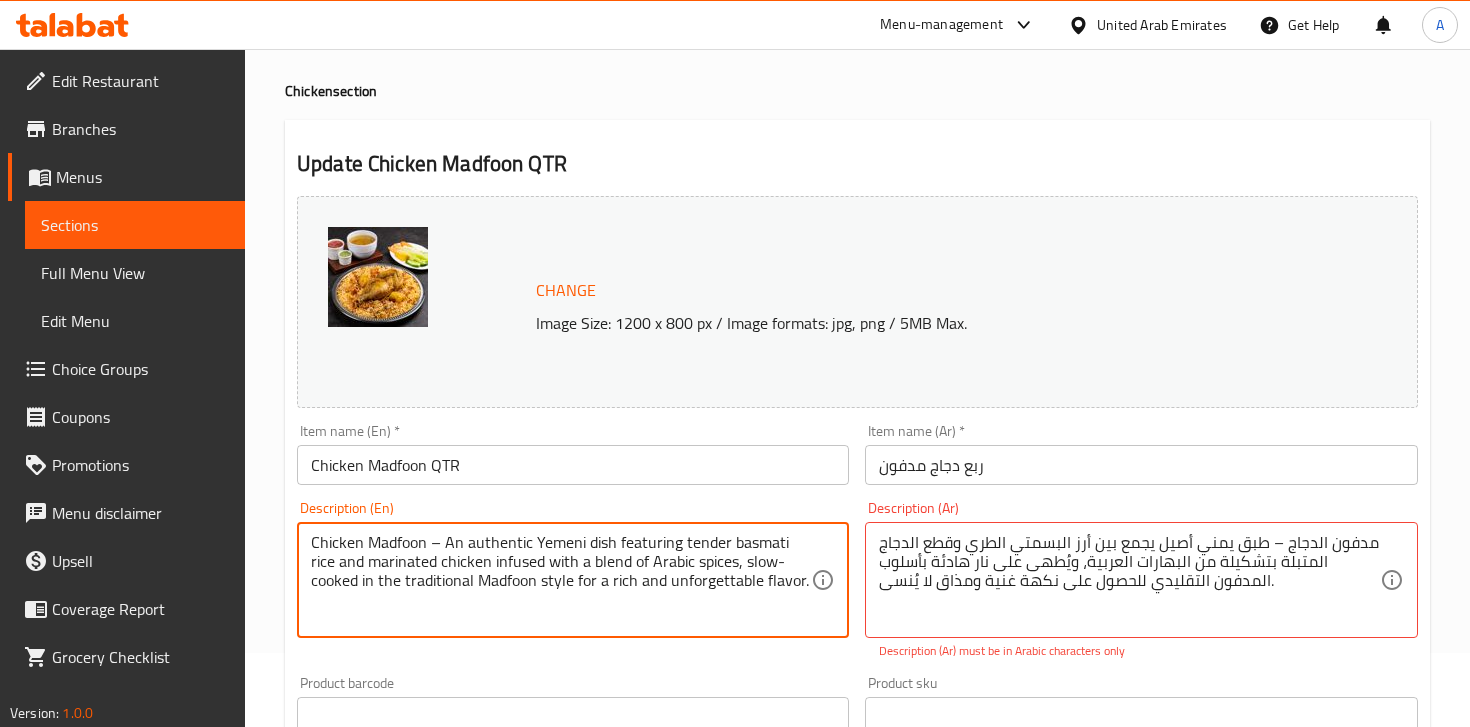 scroll, scrollTop: 0, scrollLeft: 0, axis: both 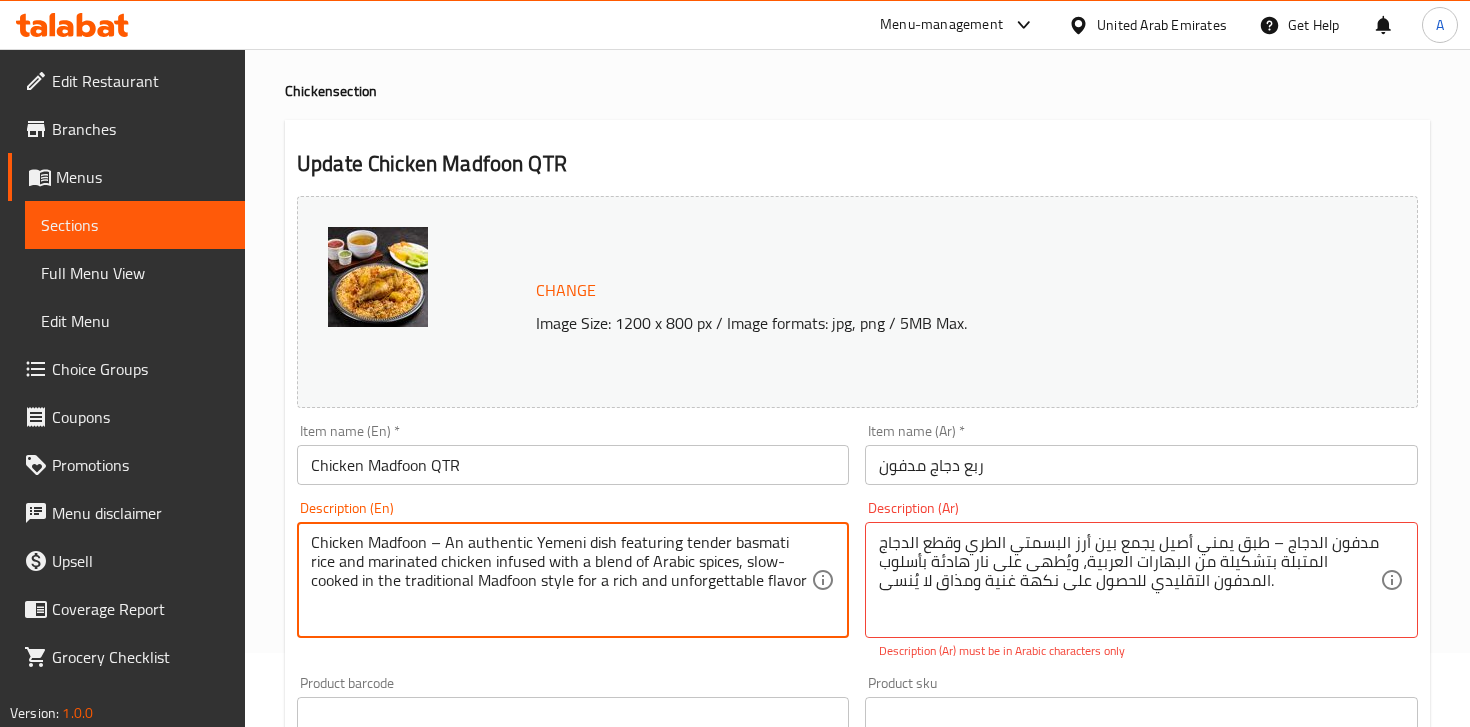 click on "Chicken Madfoon – An authentic Yemeni dish featuring tender basmati rice and marinated chicken infused with a blend of Arabic spices, slow-cooked in the traditional Madfoon style for a rich and unforgettable flavor" at bounding box center [561, 580] 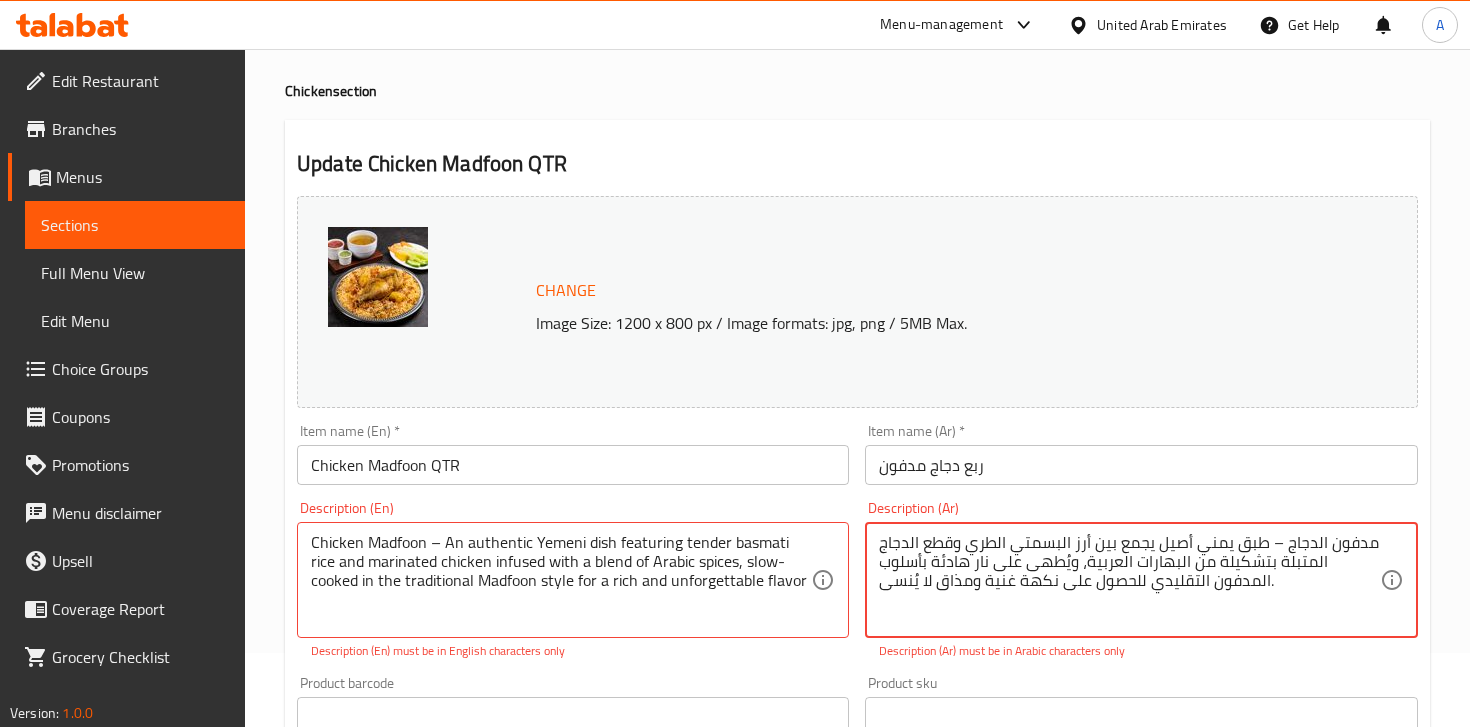 click on "مدفون الدجاج – طبق يمني أصيل يجمع بين أرز البسمتي الطري وقطع الدجاج المتبلة بتشكيلة من البهارات العربية، ويُطهى على نار هادئة بأسلوب المدفون التقليدي للحصول على نكهة غنية ومذاق لا يُنسى." at bounding box center (1129, 580) 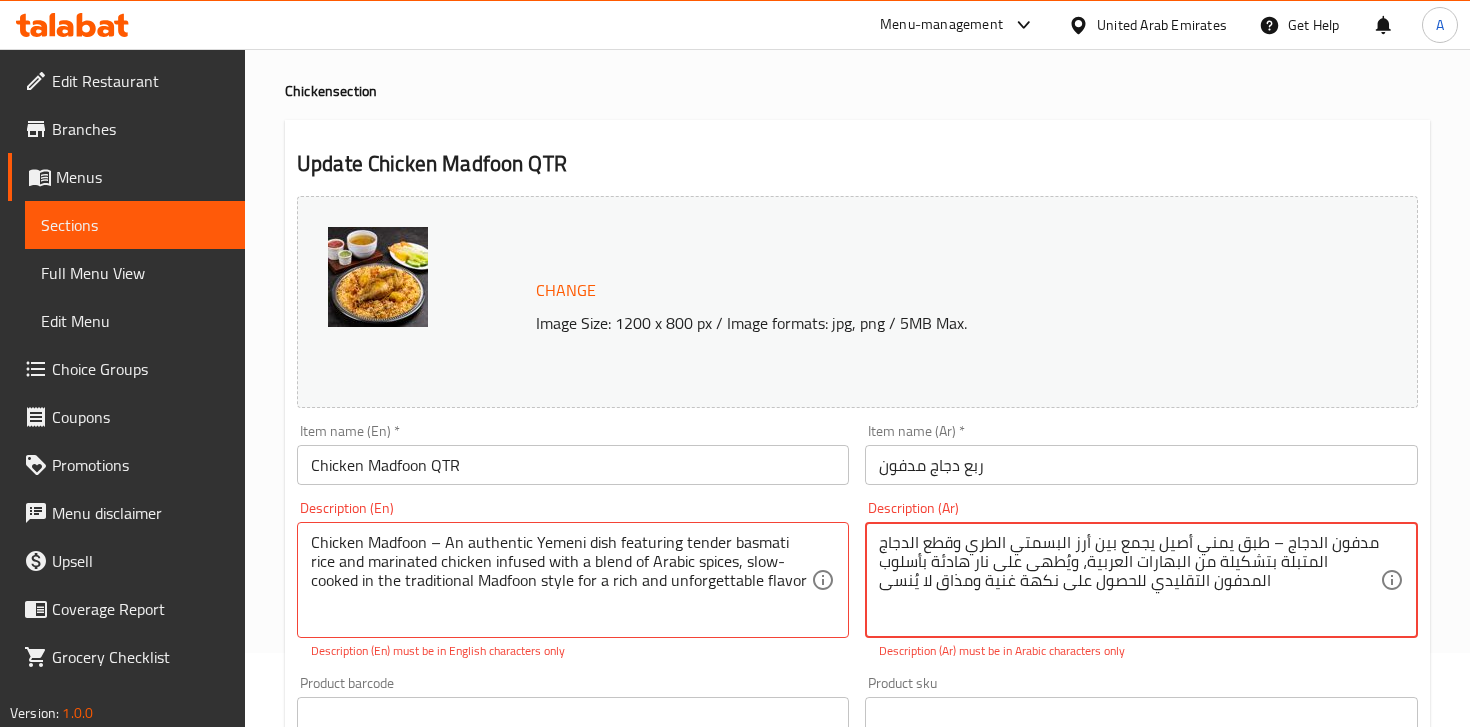 click on "مدفون الدجاج – طبق يمني أصيل يجمع بين أرز البسمتي الطري وقطع الدجاج المتبلة بتشكيلة من البهارات العربية، ويُطهى على نار هادئة بأسلوب المدفون التقليدي للحصول على نكهة غنية ومذاق لا يُنسى" at bounding box center (1129, 580) 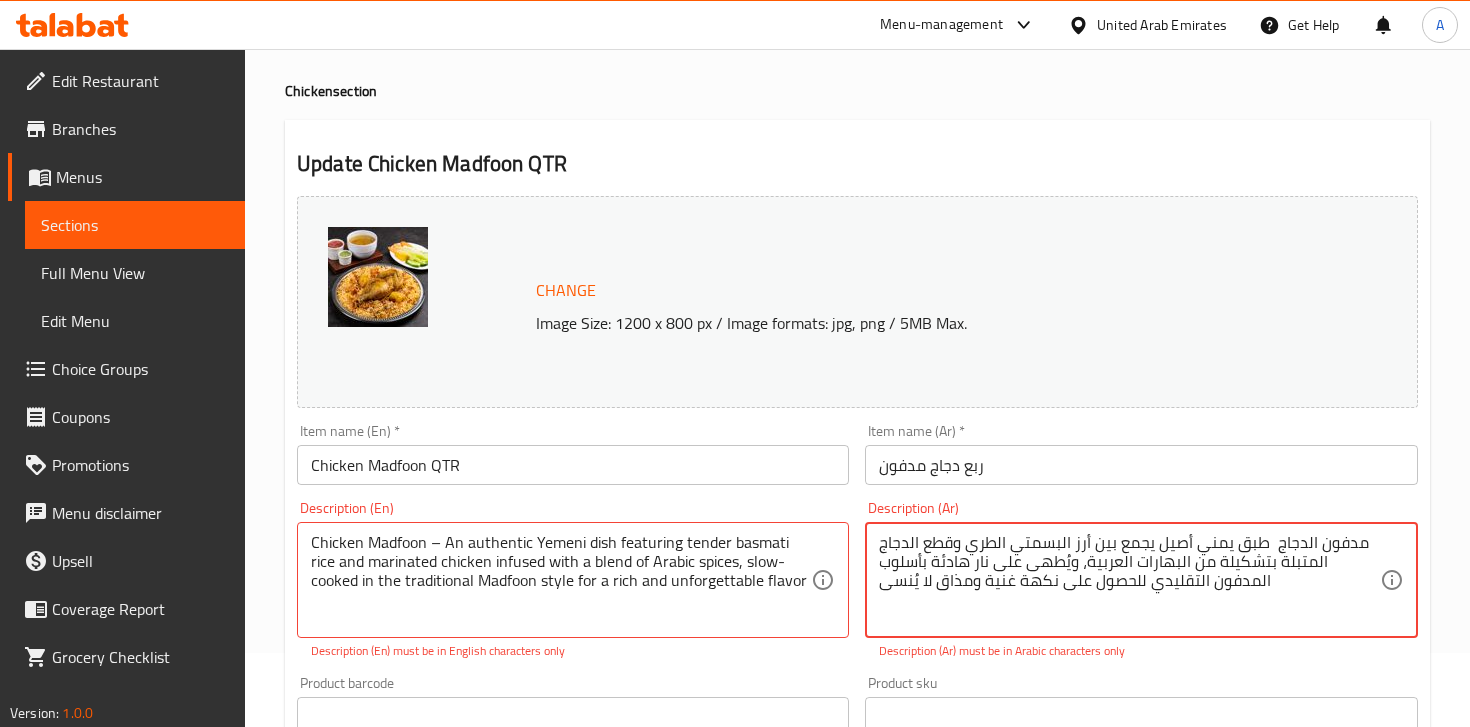 click on "مدفون الدجاج  طبق يمني أصيل يجمع بين أرز البسمتي الطري وقطع الدجاج المتبلة بتشكيلة من البهارات العربية، ويُطهى على نار هادئة بأسلوب المدفون التقليدي للحصول على نكهة غنية ومذاق لا يُنسى" at bounding box center (1129, 580) 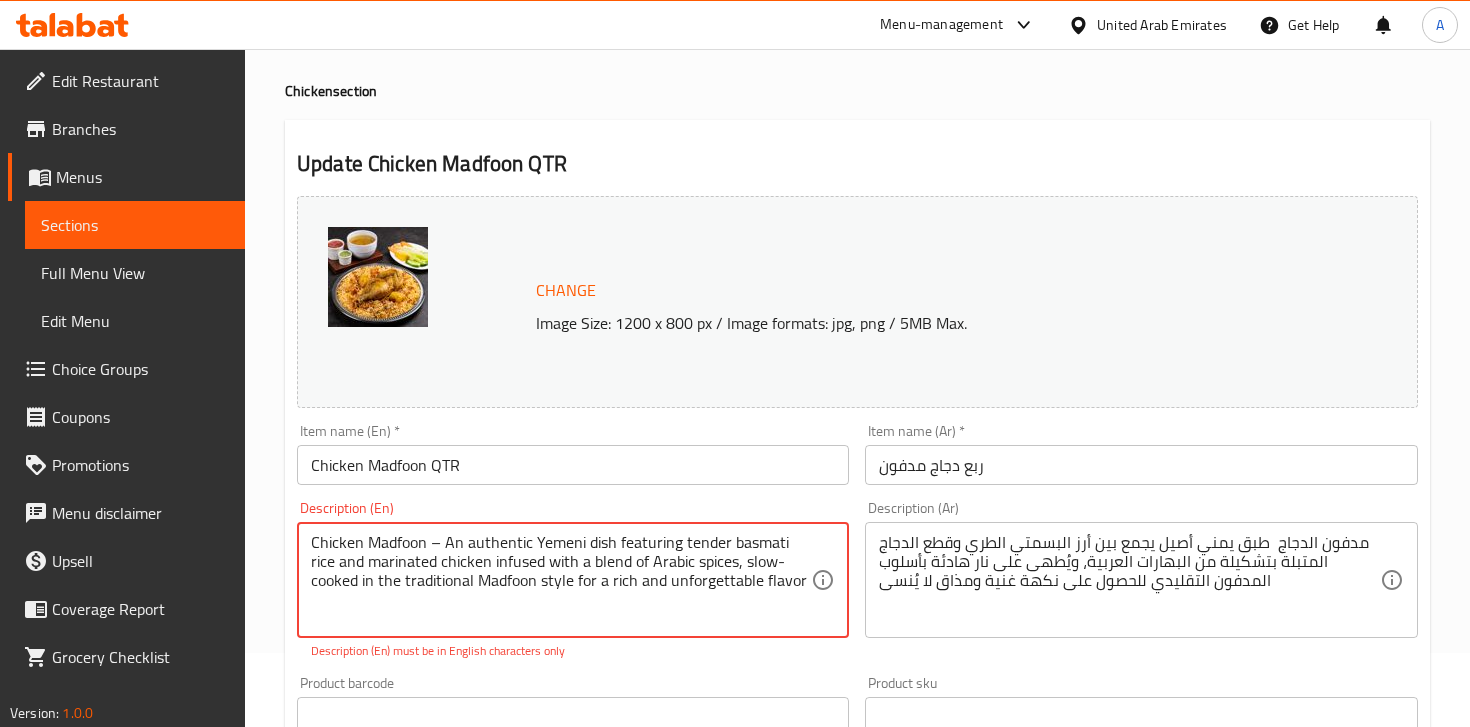 click on "Chicken Madfoon – An authentic Yemeni dish featuring tender basmati rice and marinated chicken infused with a blend of Arabic spices, slow-cooked in the traditional Madfoon style for a rich and unforgettable flavor" at bounding box center [561, 580] 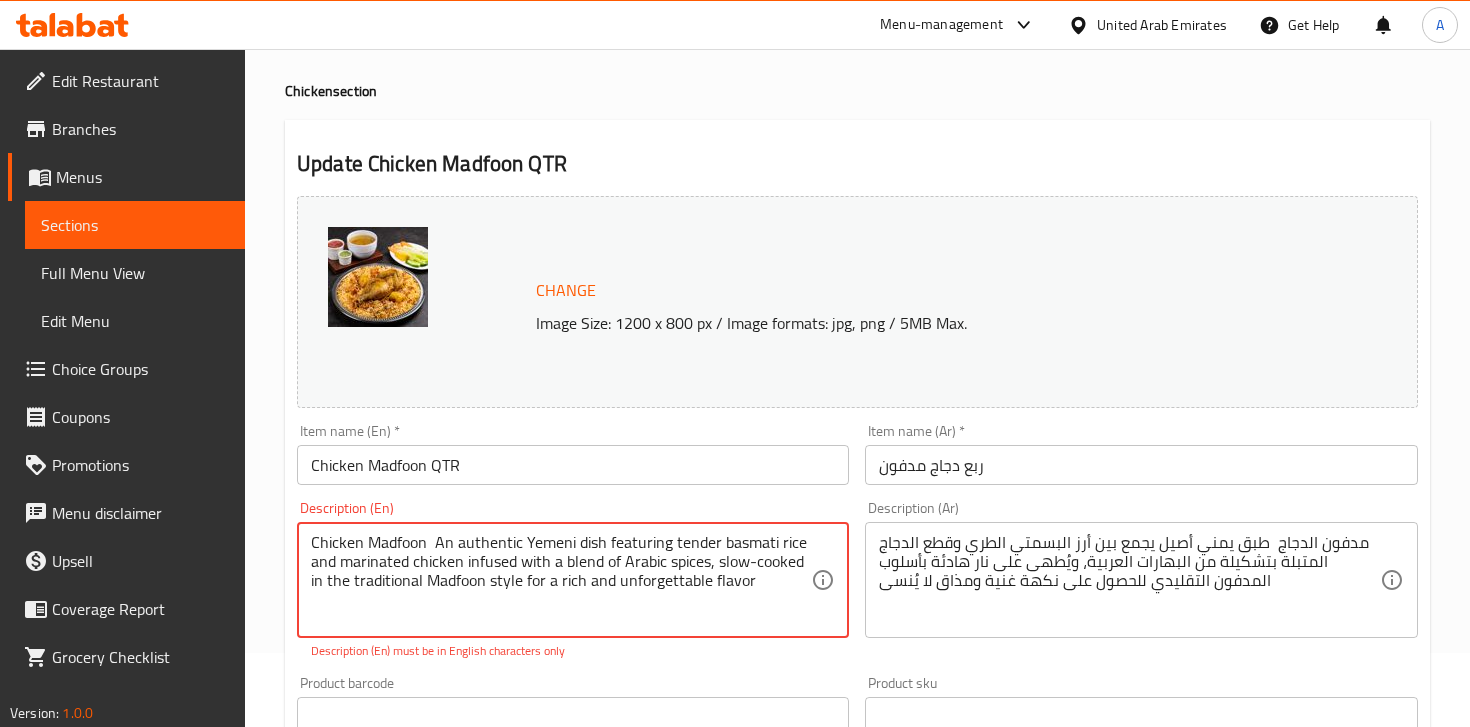 type on "Chicken Madfoon  An authentic Yemeni dish featuring tender basmati rice and marinated chicken infused with a blend of Arabic spices, slow-cooked in the traditional Madfoon style for a rich and unforgettable flavor" 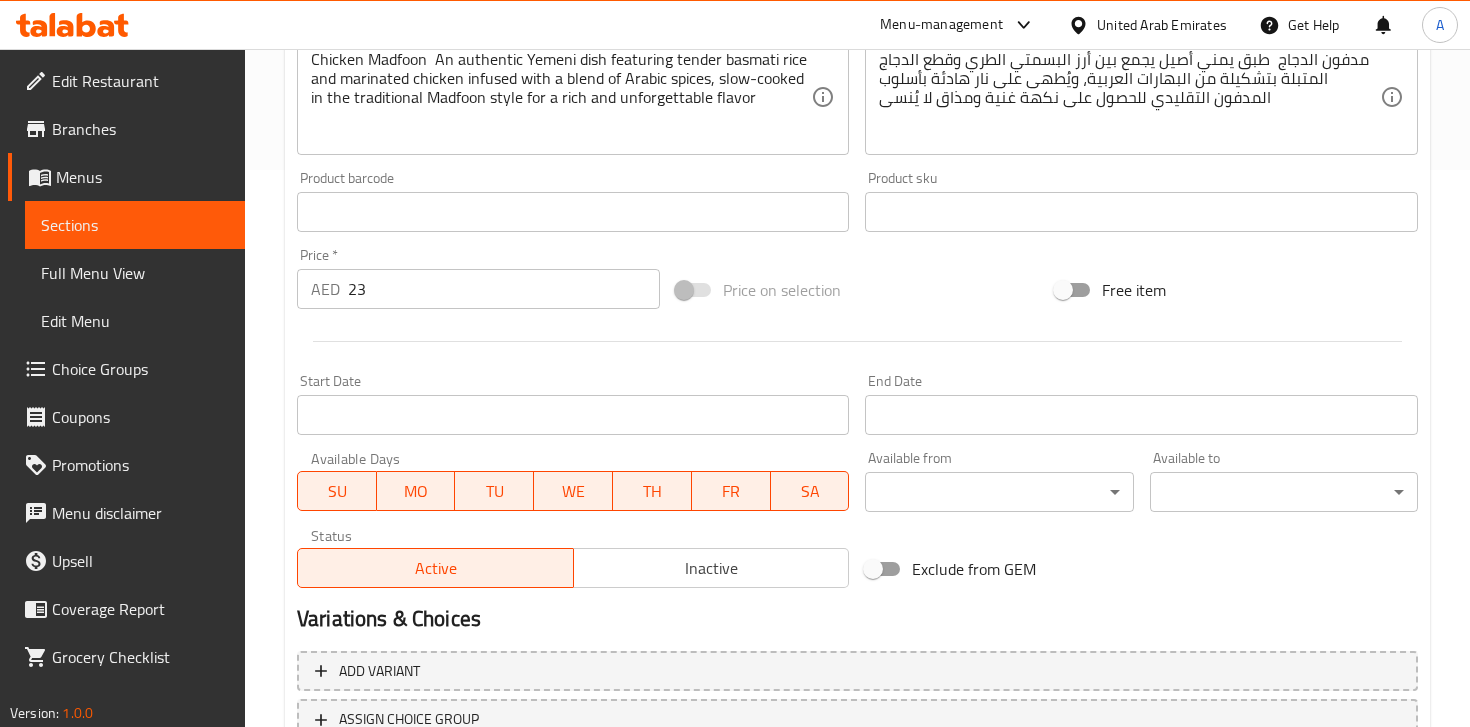 scroll, scrollTop: 715, scrollLeft: 0, axis: vertical 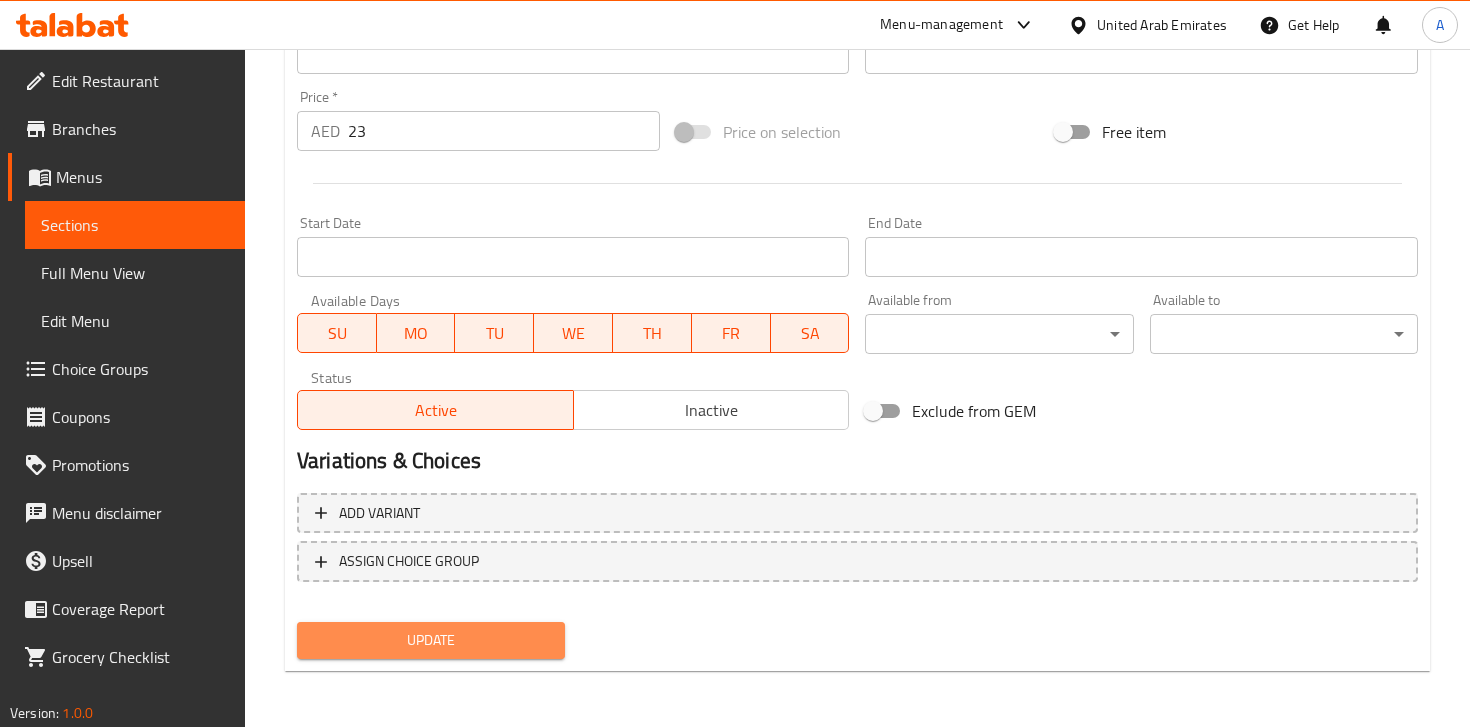 click on "Update" at bounding box center (431, 640) 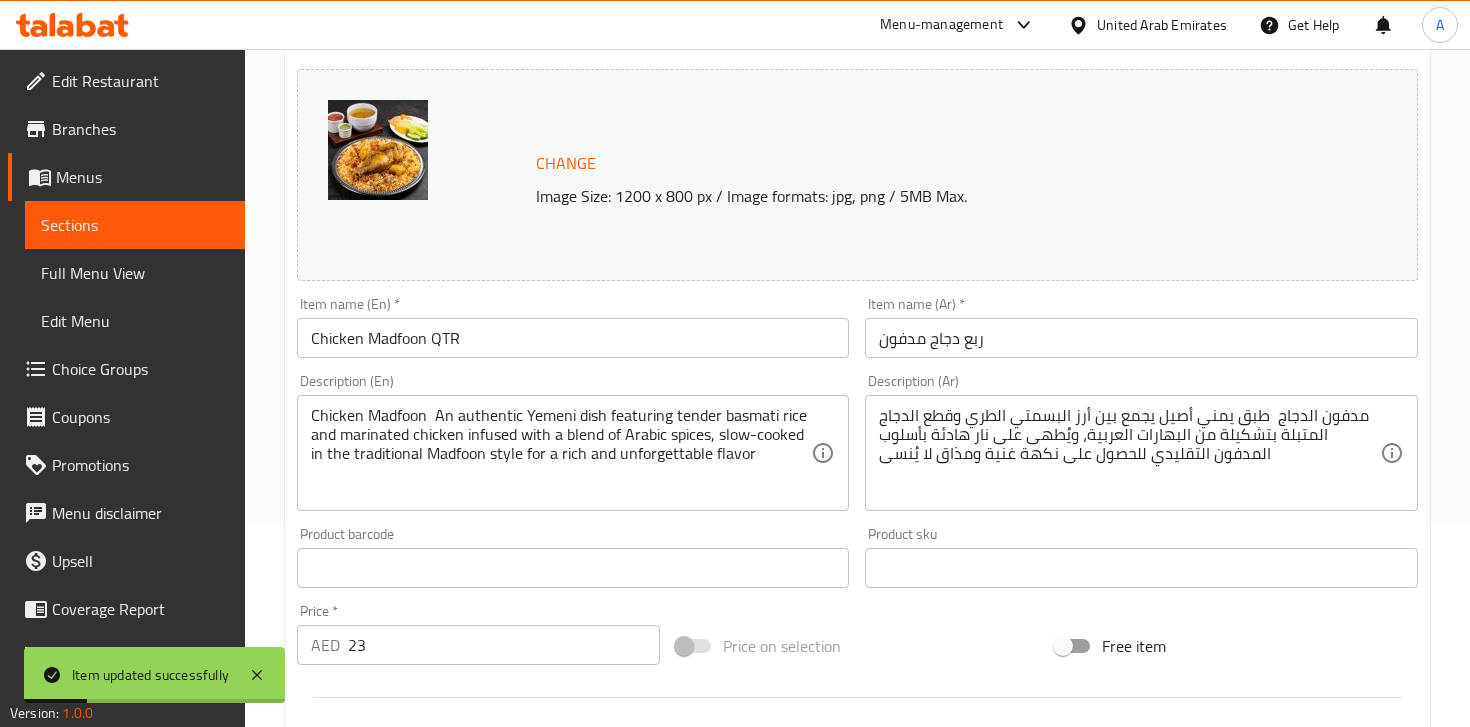 scroll, scrollTop: 0, scrollLeft: 0, axis: both 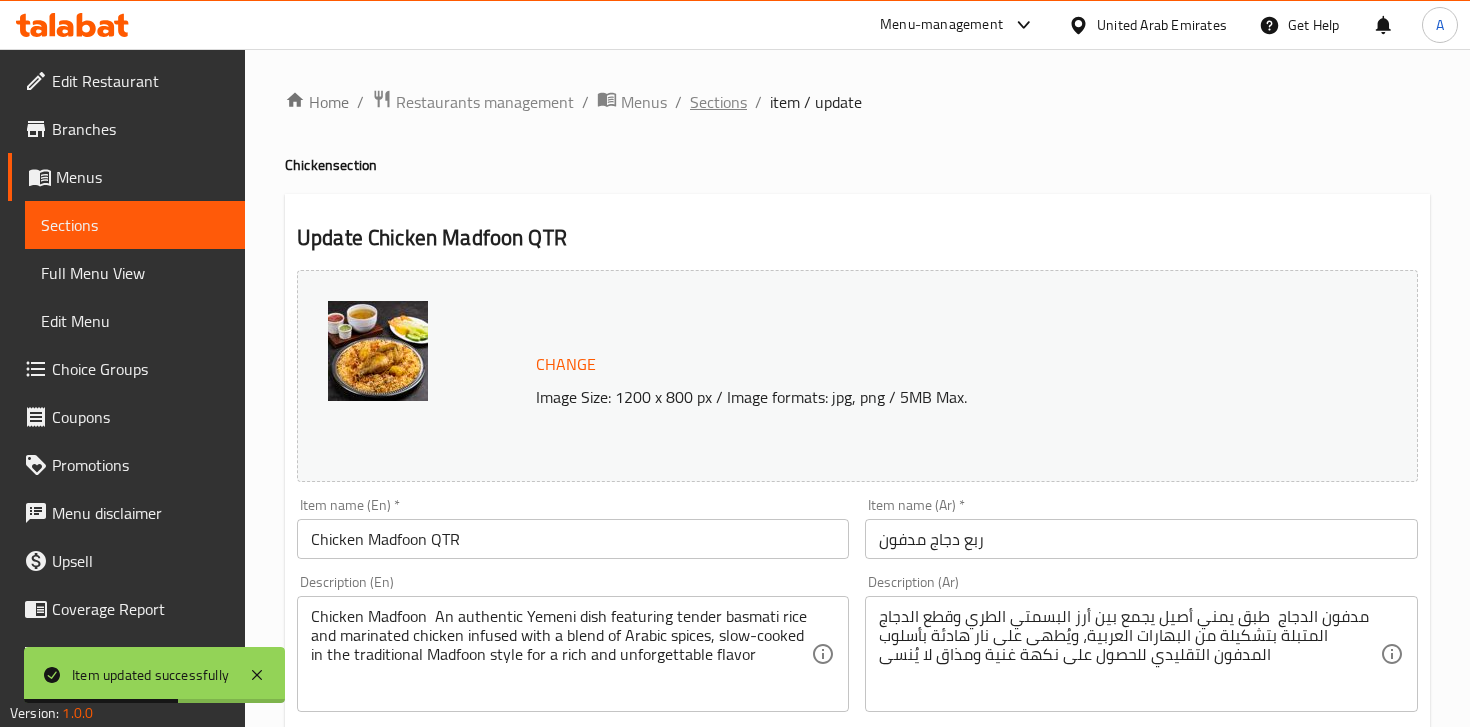 click on "Sections" at bounding box center (718, 102) 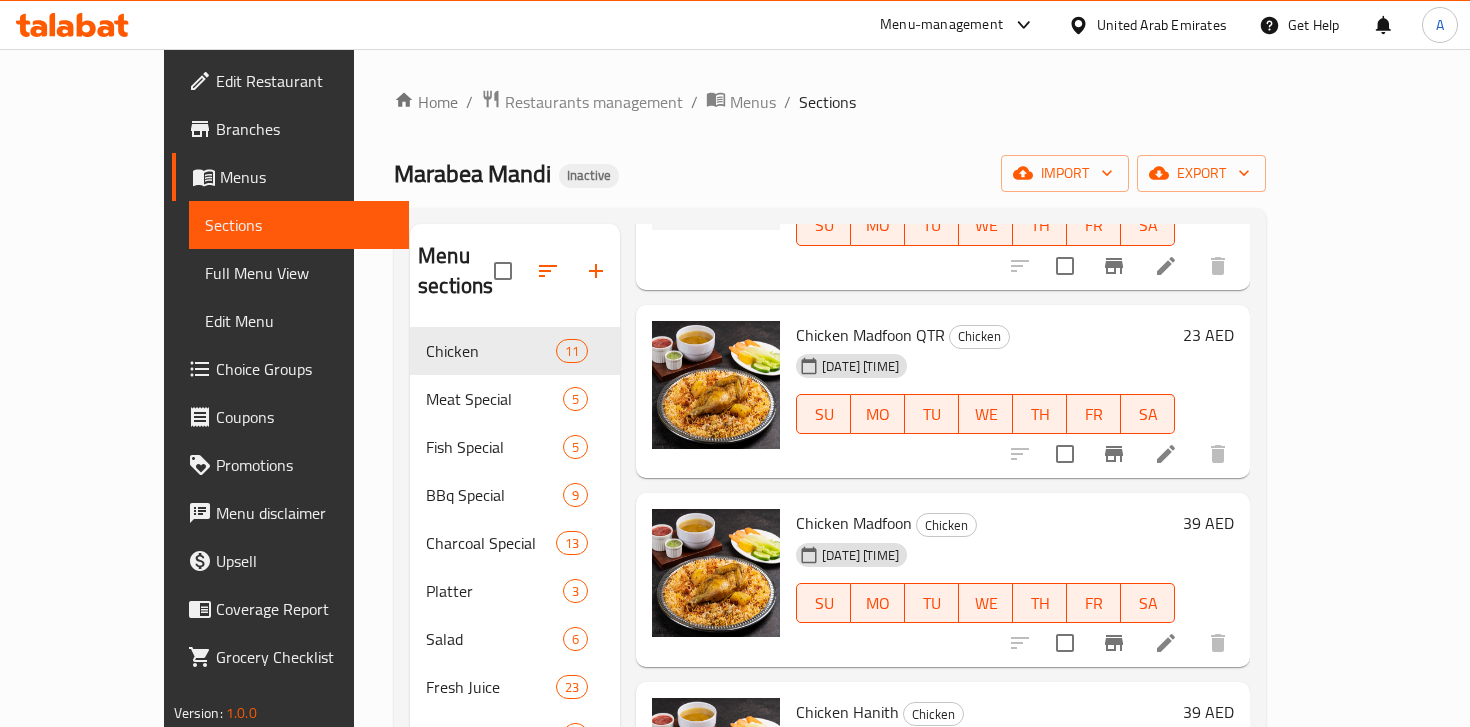 scroll, scrollTop: 890, scrollLeft: 0, axis: vertical 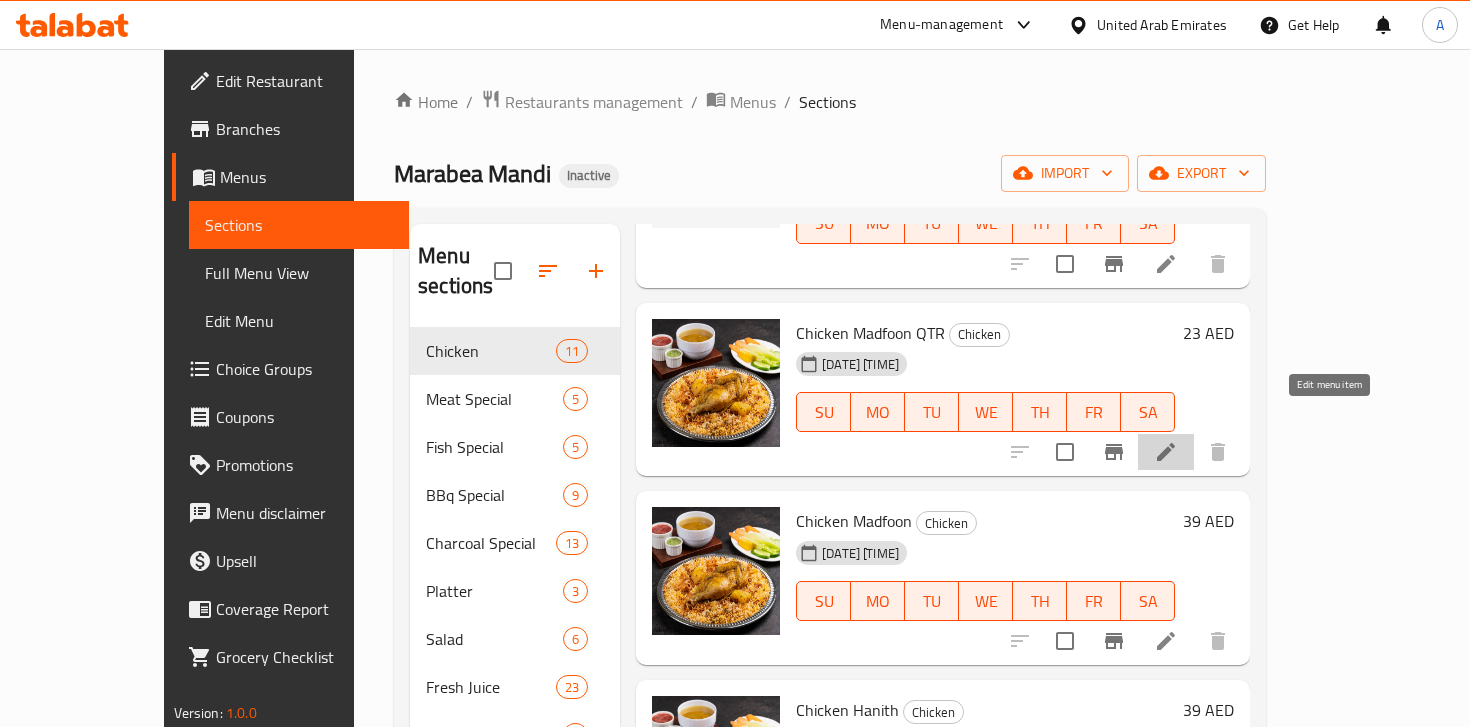 click 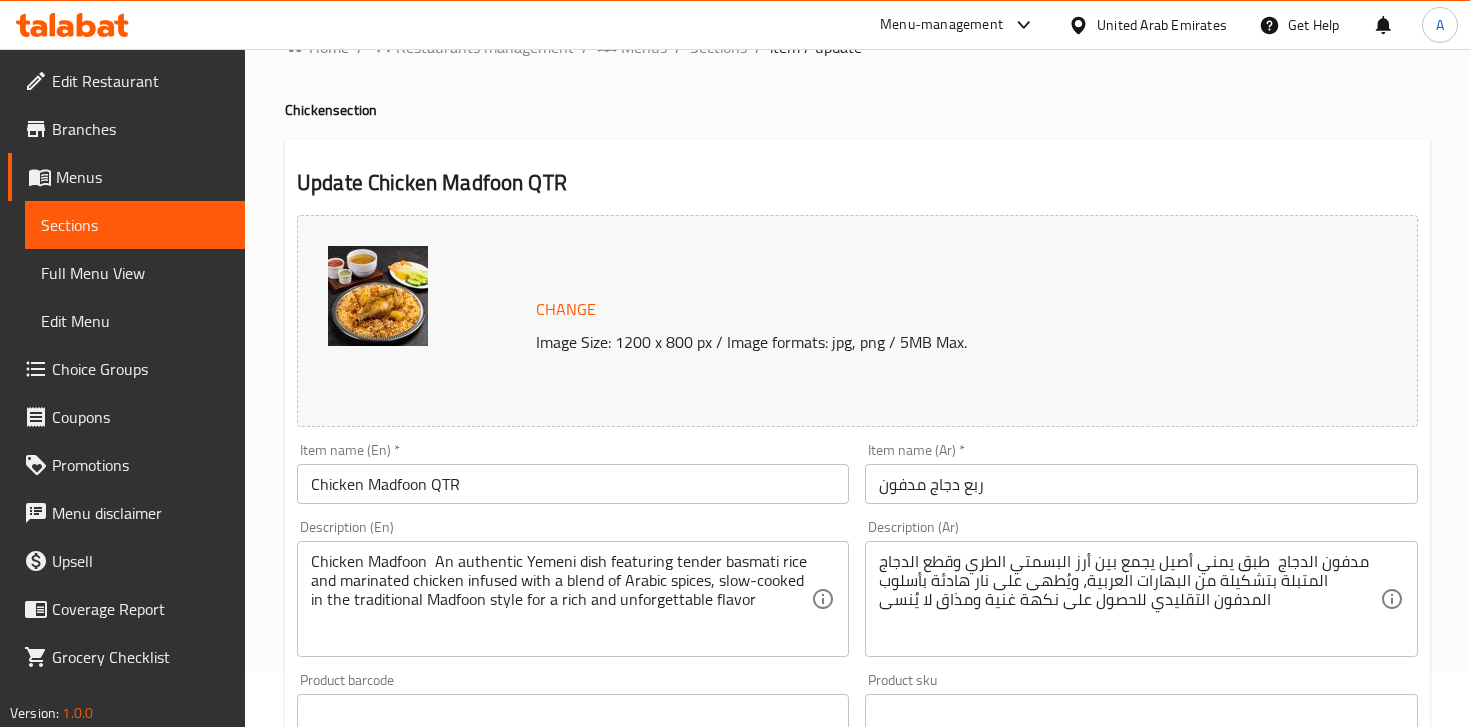 scroll, scrollTop: 0, scrollLeft: 0, axis: both 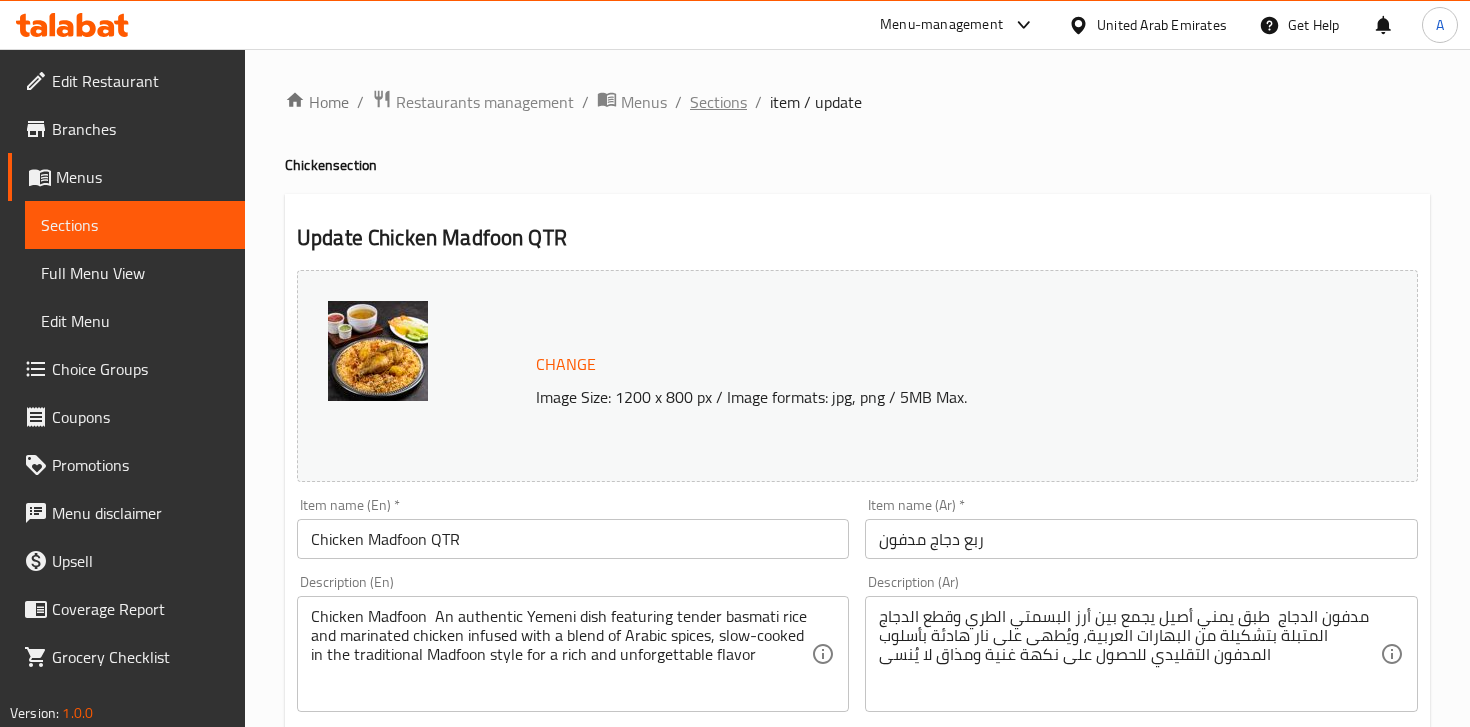 click on "Sections" at bounding box center (718, 102) 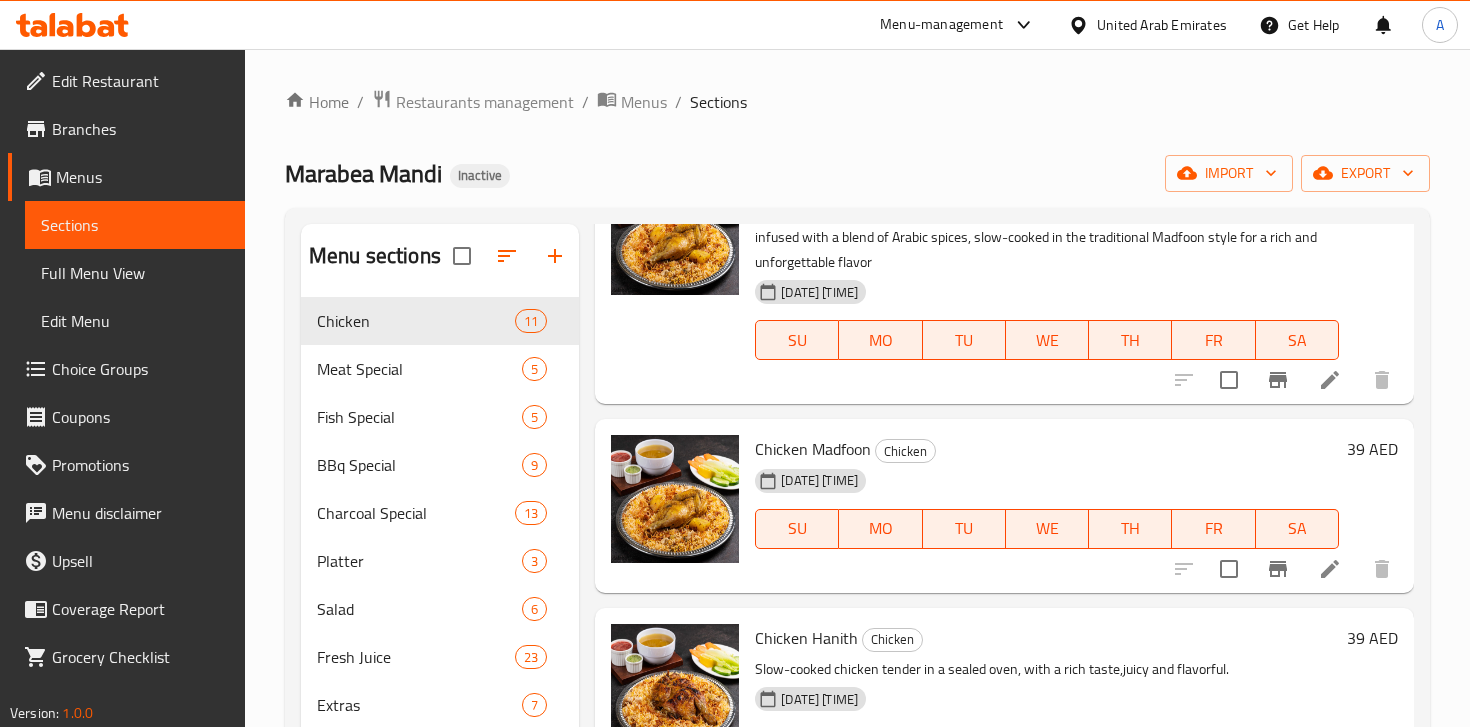 scroll, scrollTop: 1031, scrollLeft: 0, axis: vertical 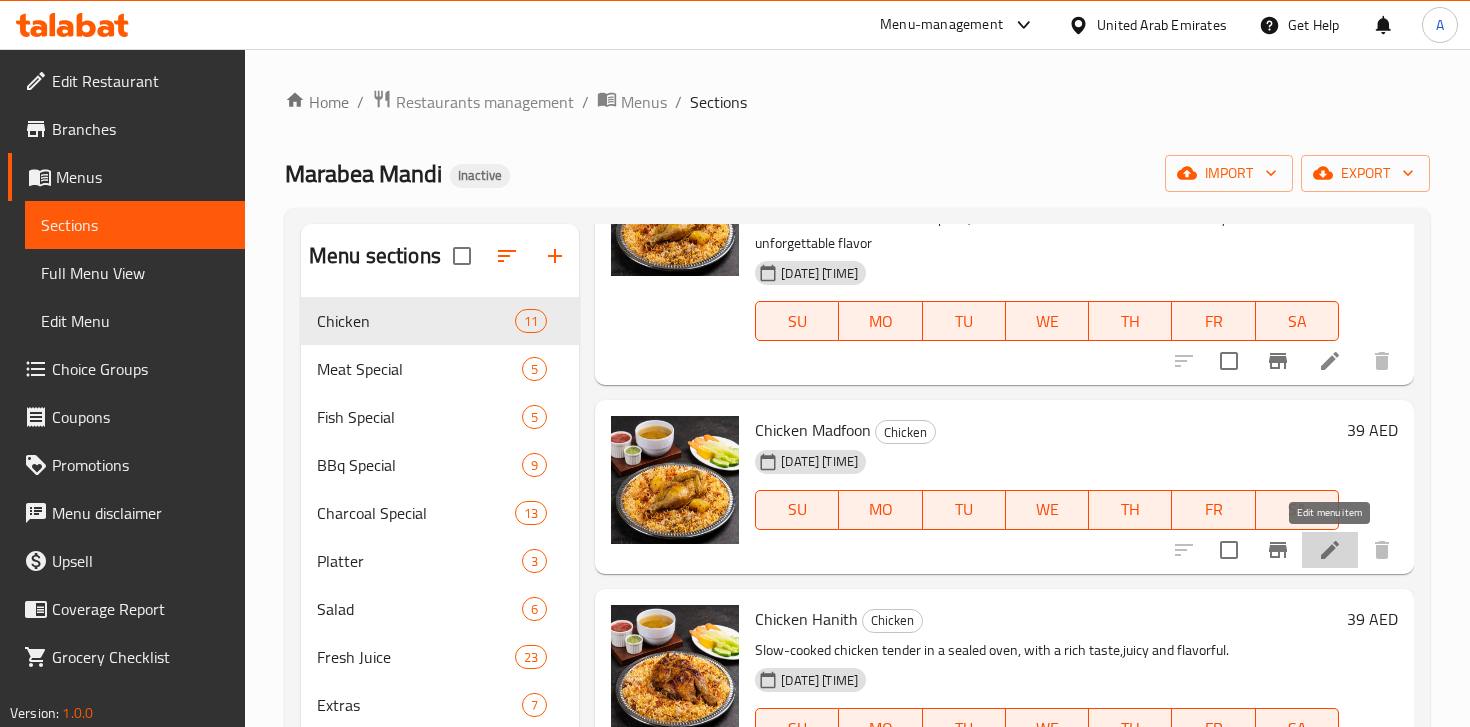click 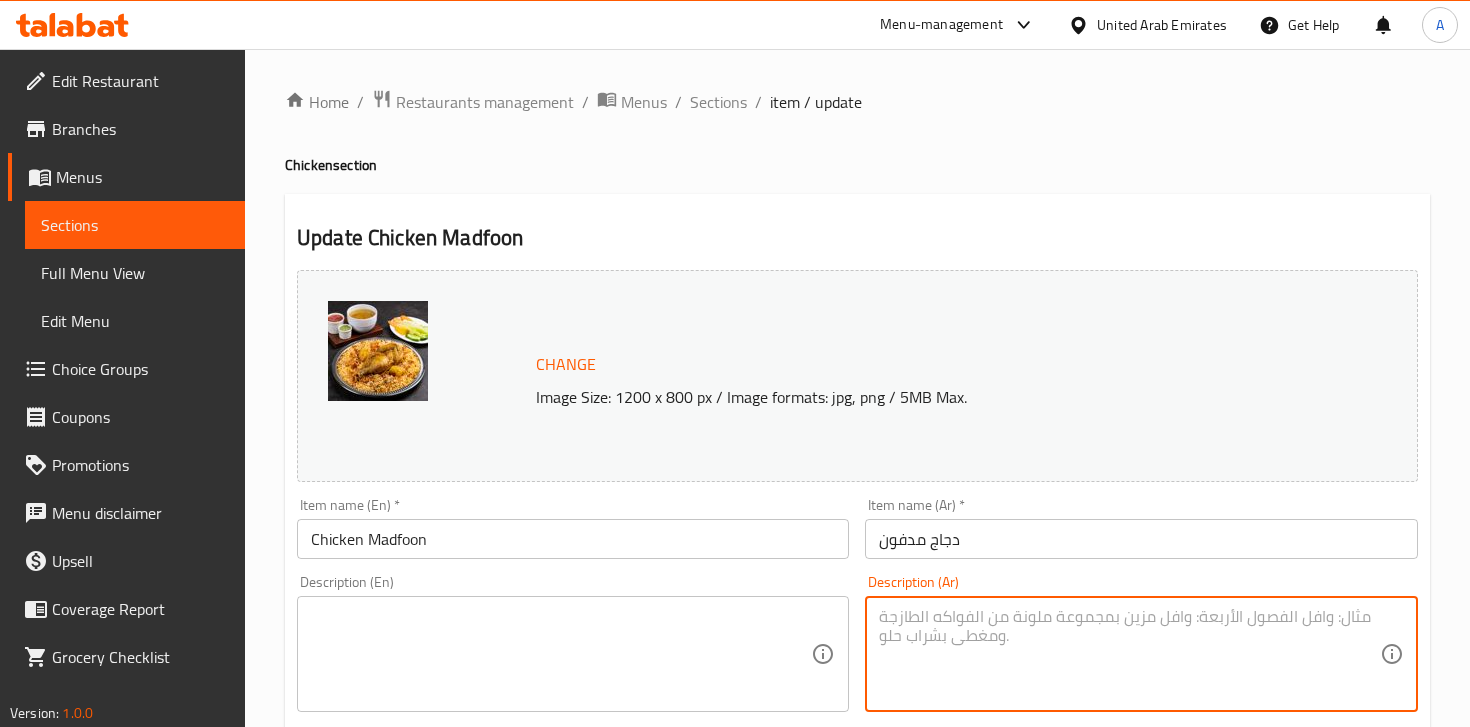 click at bounding box center (1129, 654) 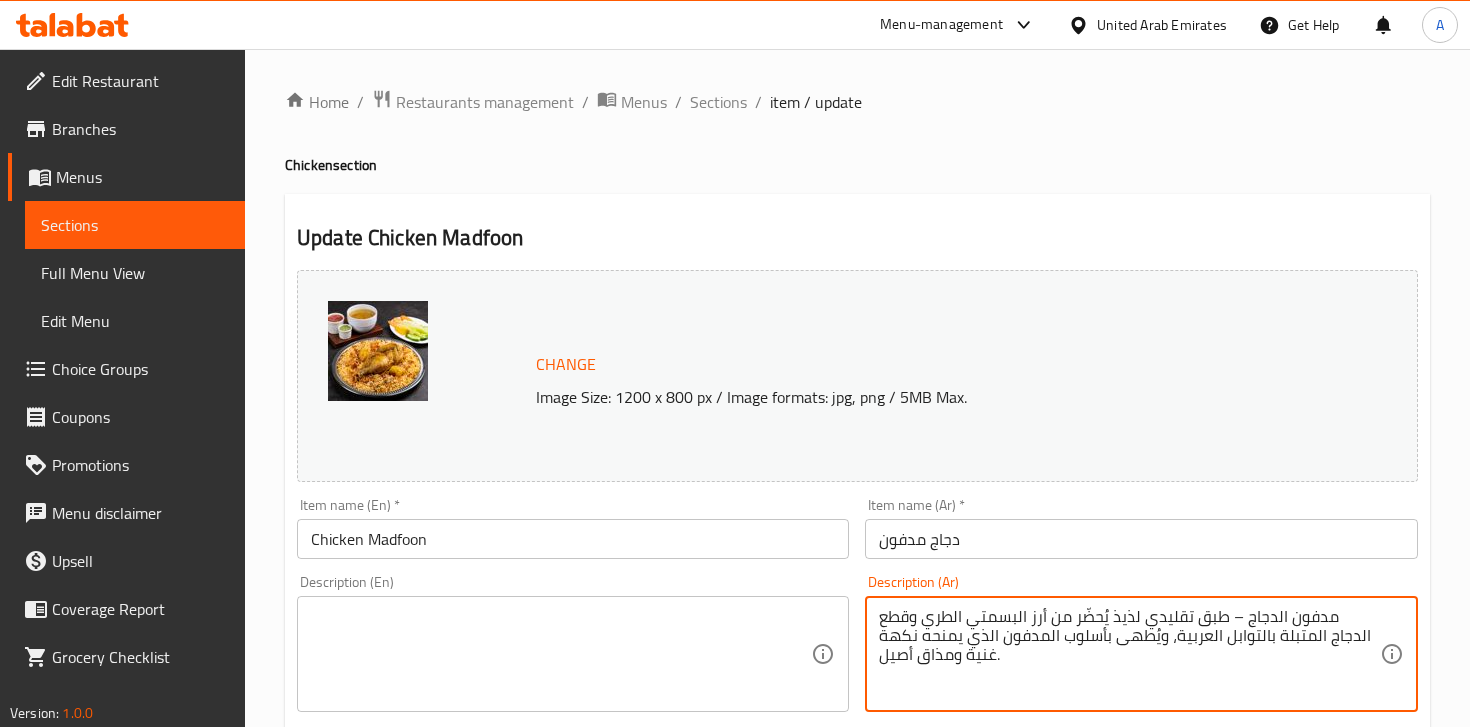 click on "مدفون الدجاج – طبق تقليدي لذيذ يُحضَّر من أرز البسمتي الطري وقطع الدجاج المتبلة بالتوابل العربية، ويُطهى بأسلوب المدفون الذي يمنحه نكهة غنية ومذاق أصيل." at bounding box center (1129, 654) 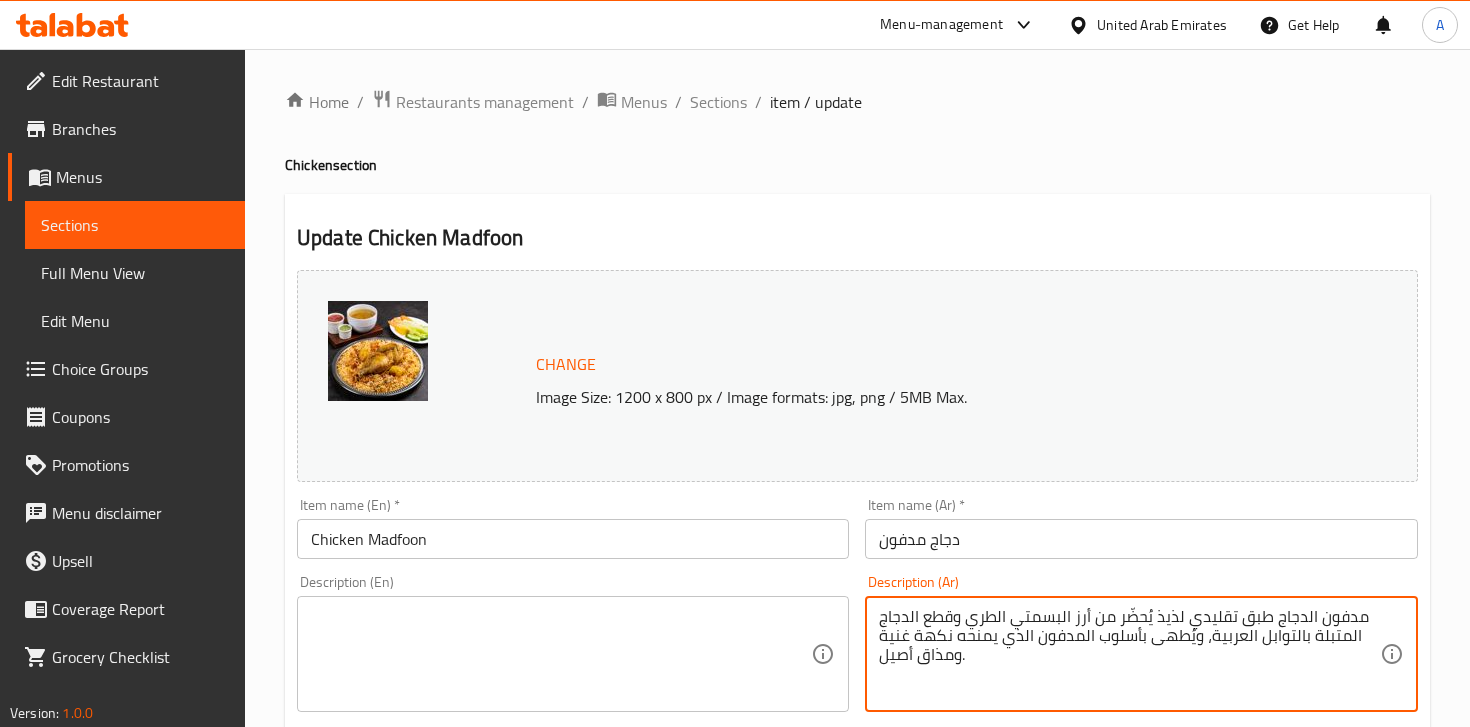 type on "مدفون الدجاج طبق تقليدي لذيذ يُحضَّر من أرز البسمتي الطري وقطع الدجاج المتبلة بالتوابل العربية، ويُطهى بأسلوب المدفون الذي يمنحه نكهة غنية ومذاق أصيل." 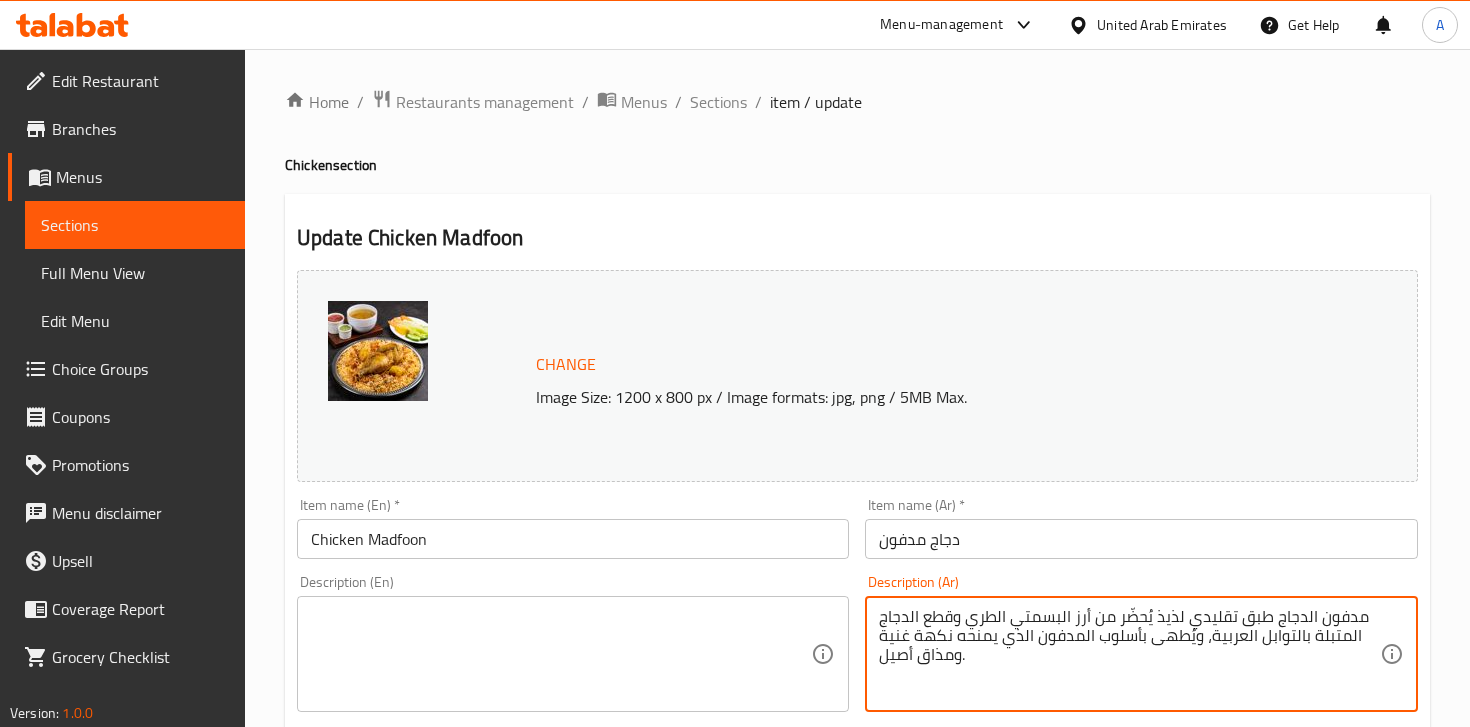 click at bounding box center [561, 654] 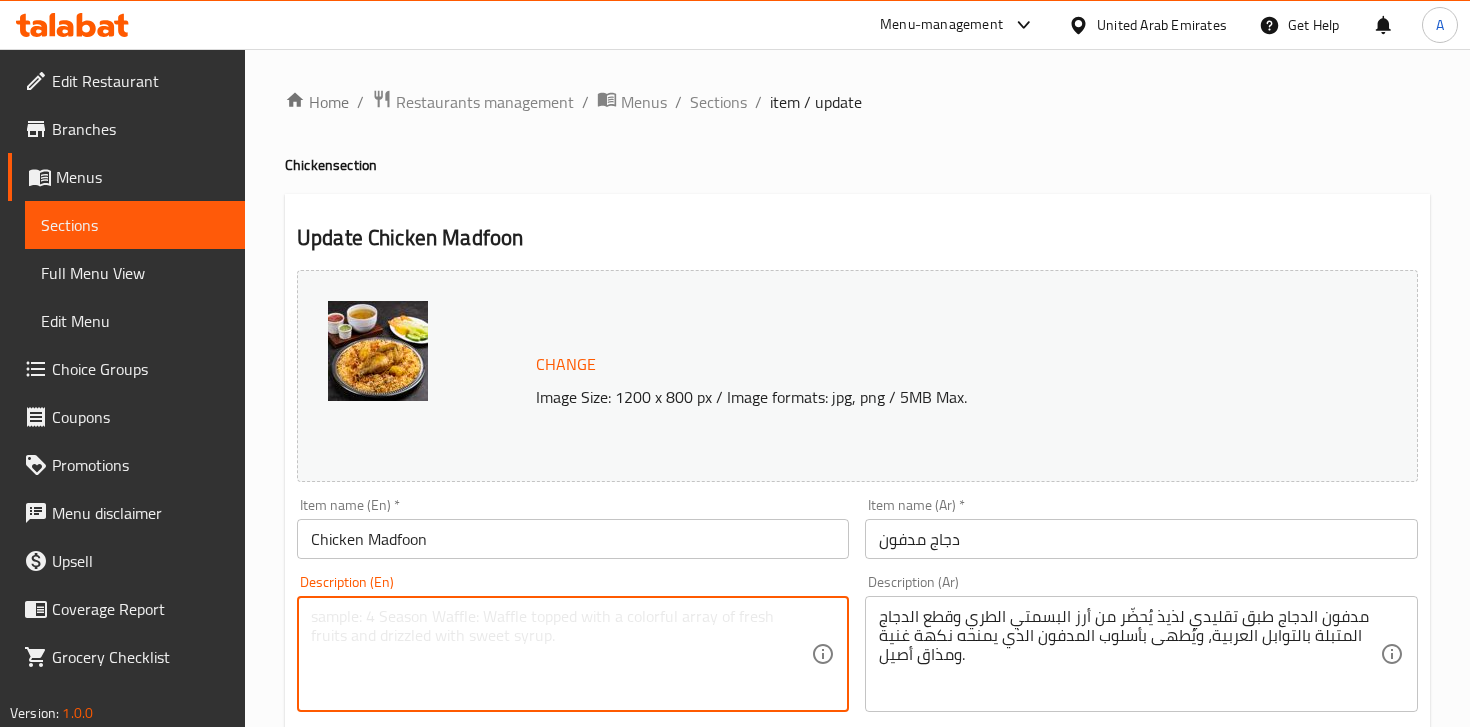 paste on "Chicken Madfoon – A traditional dish made with tender basmati rice and chicken marinated in Arabic spices, cooked in the Madfoon style for a rich and authentic flavor.
Ask ChatGPT" 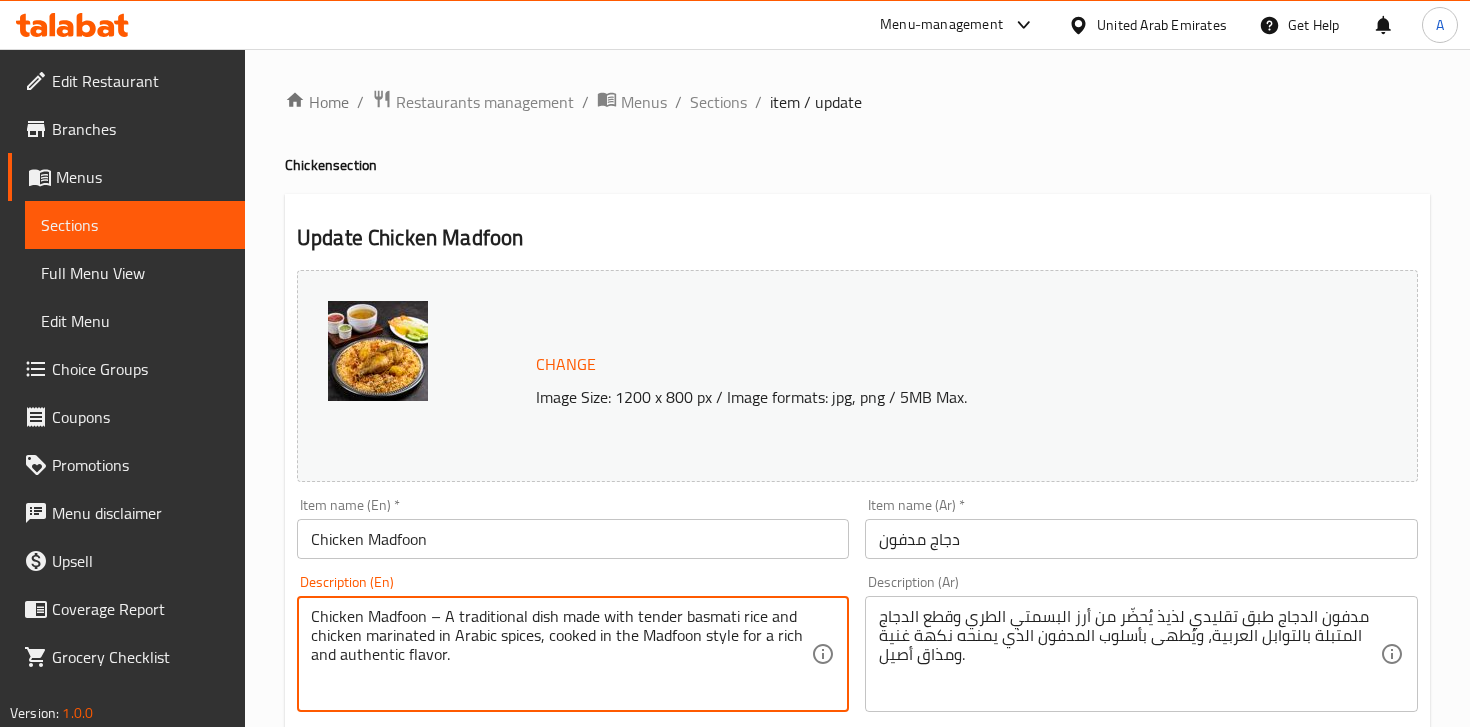 scroll, scrollTop: 57, scrollLeft: 0, axis: vertical 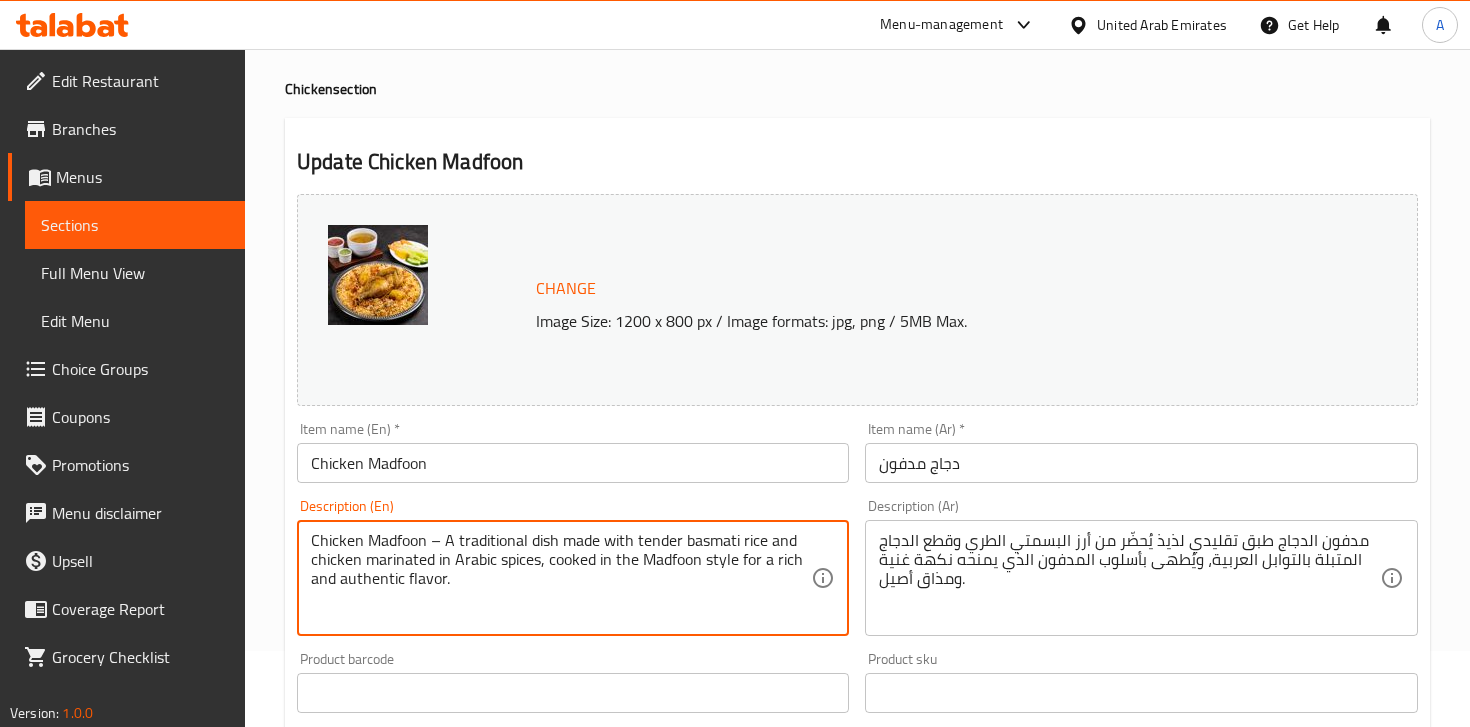 click on "Chicken Madfoon – A traditional dish made with tender basmati rice and chicken marinated in Arabic spices, cooked in the Madfoon style for a rich and authentic flavor." at bounding box center [561, 578] 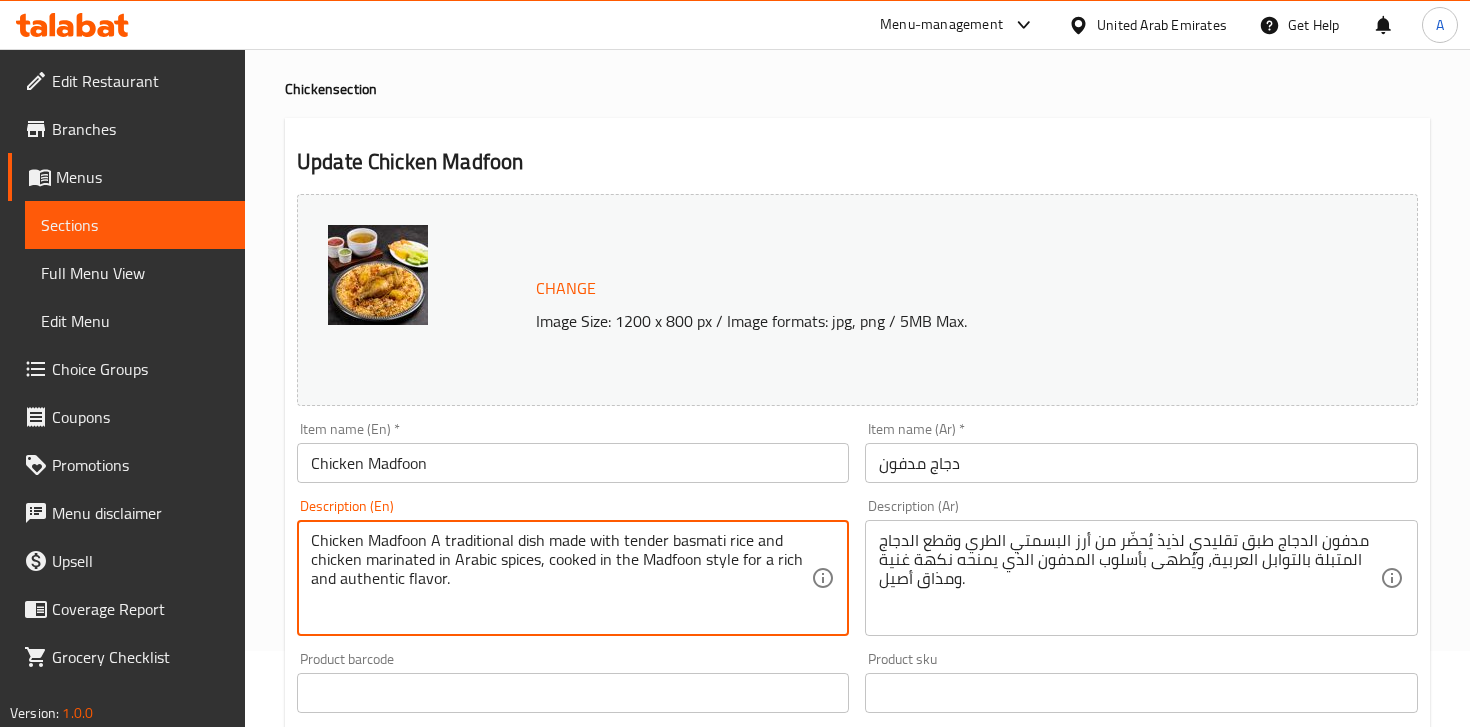 type on "Chicken Madfoon A traditional dish made with tender basmati rice and chicken marinated in Arabic spices, cooked in the Madfoon style for a rich and authentic flavor." 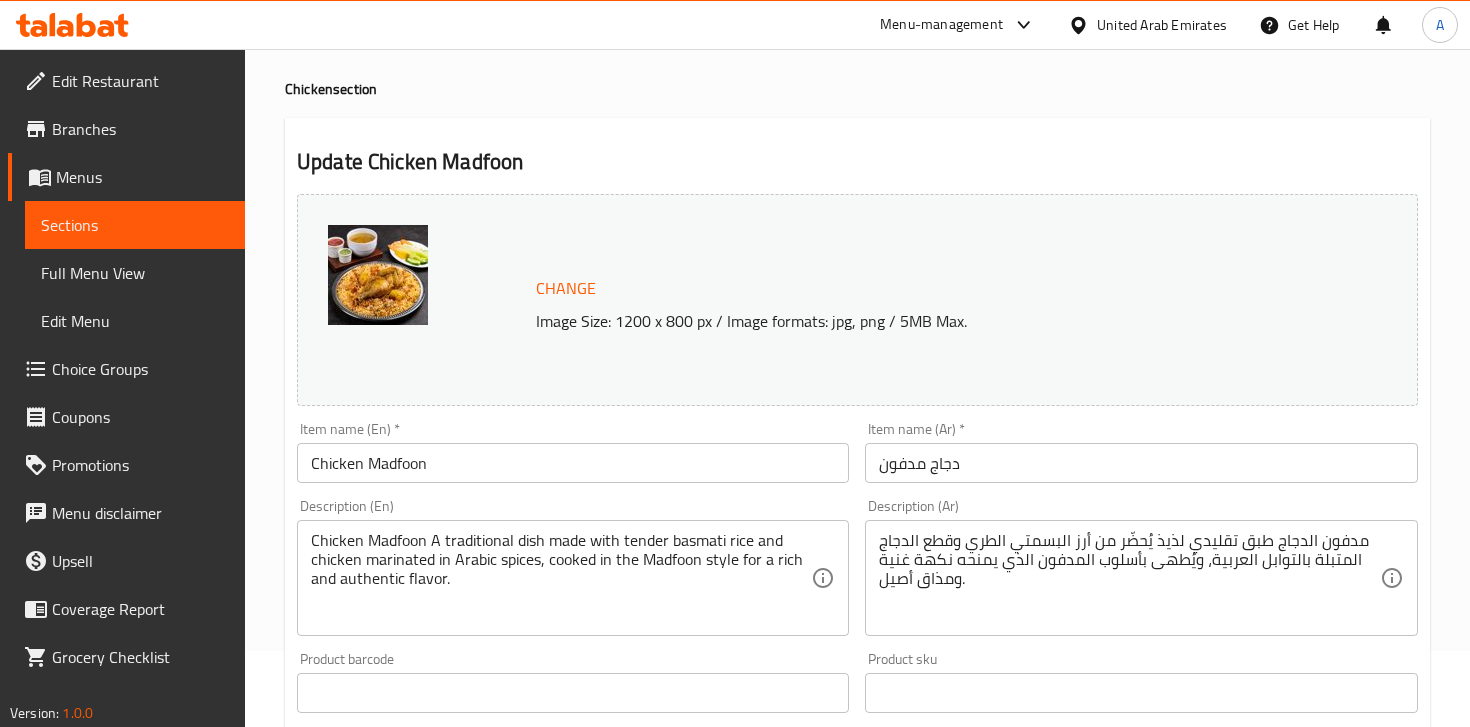 click on "Change Image Size: 1200 x 800 px / Image formats: jpg, png / 5MB Max." at bounding box center [857, 300] 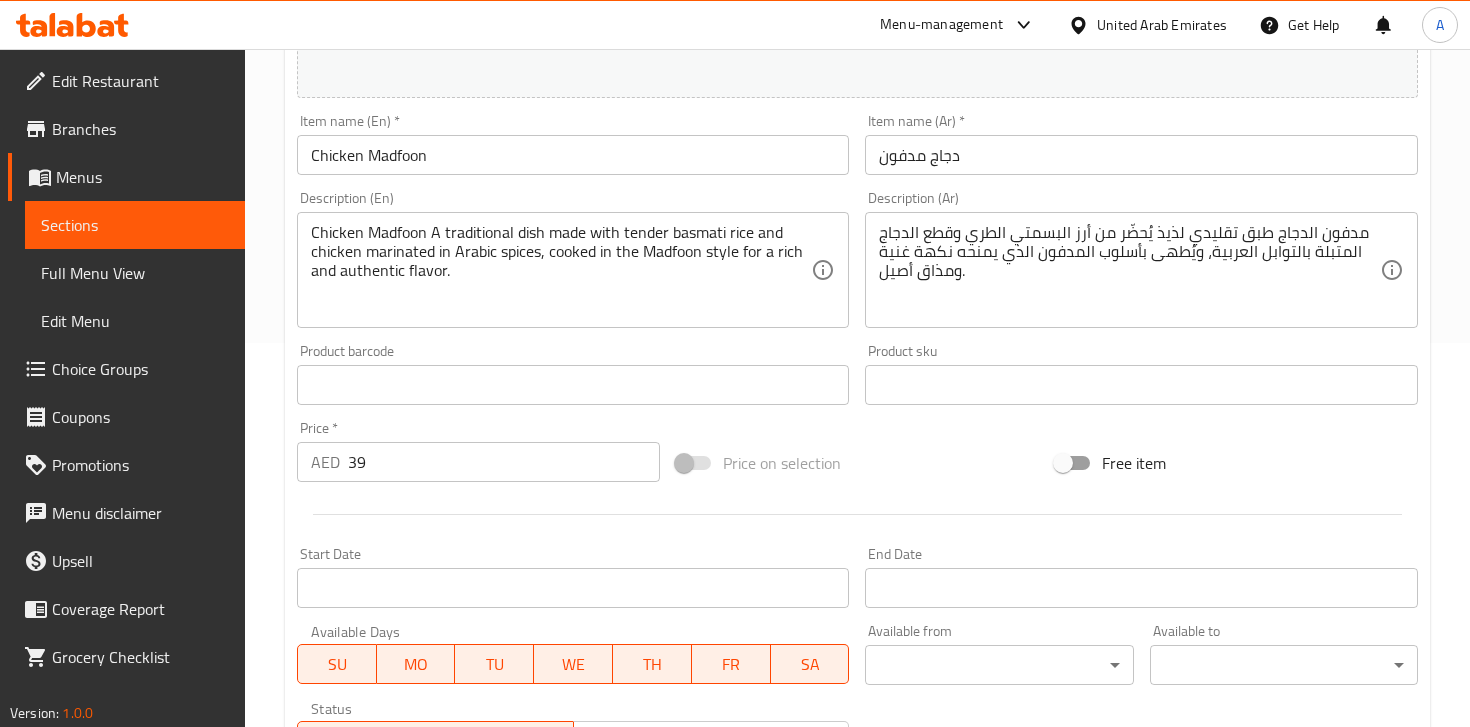 scroll, scrollTop: 715, scrollLeft: 0, axis: vertical 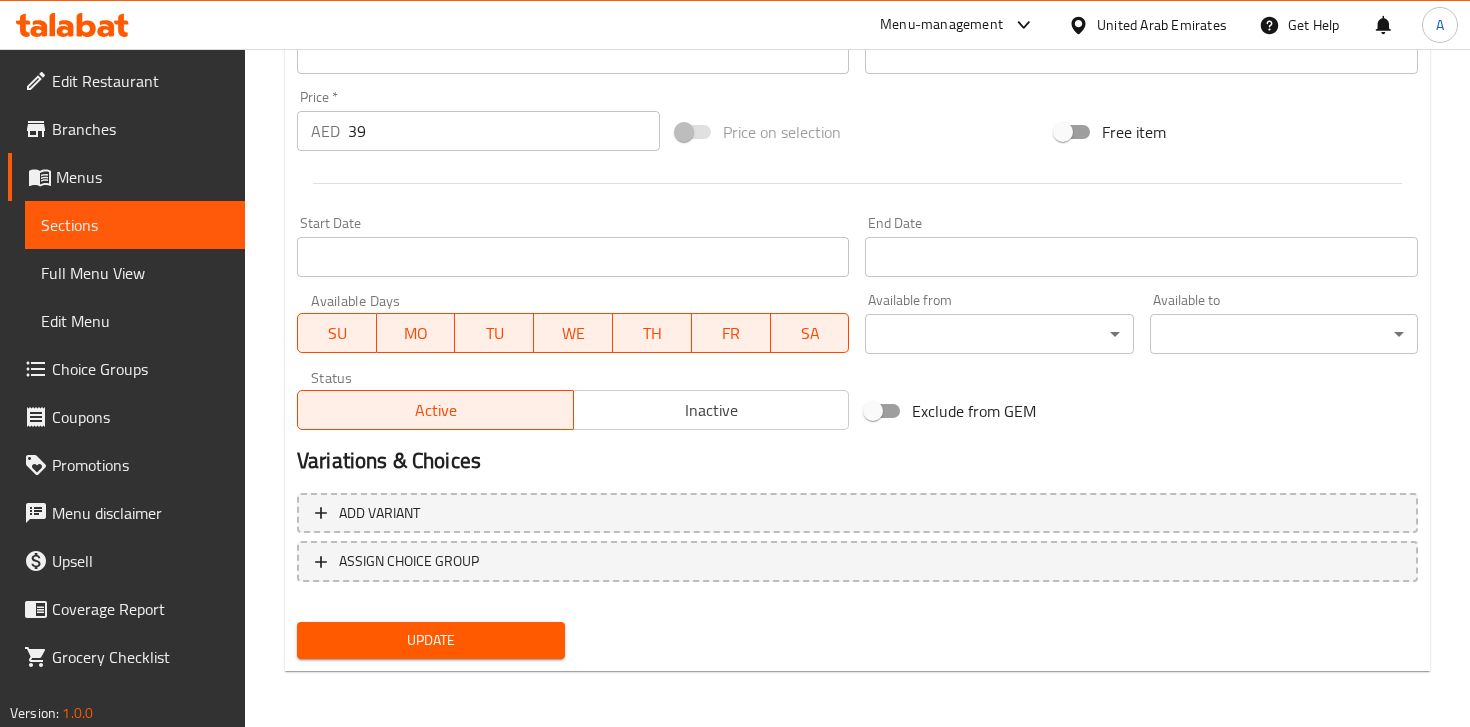 click on "Update" at bounding box center [431, 640] 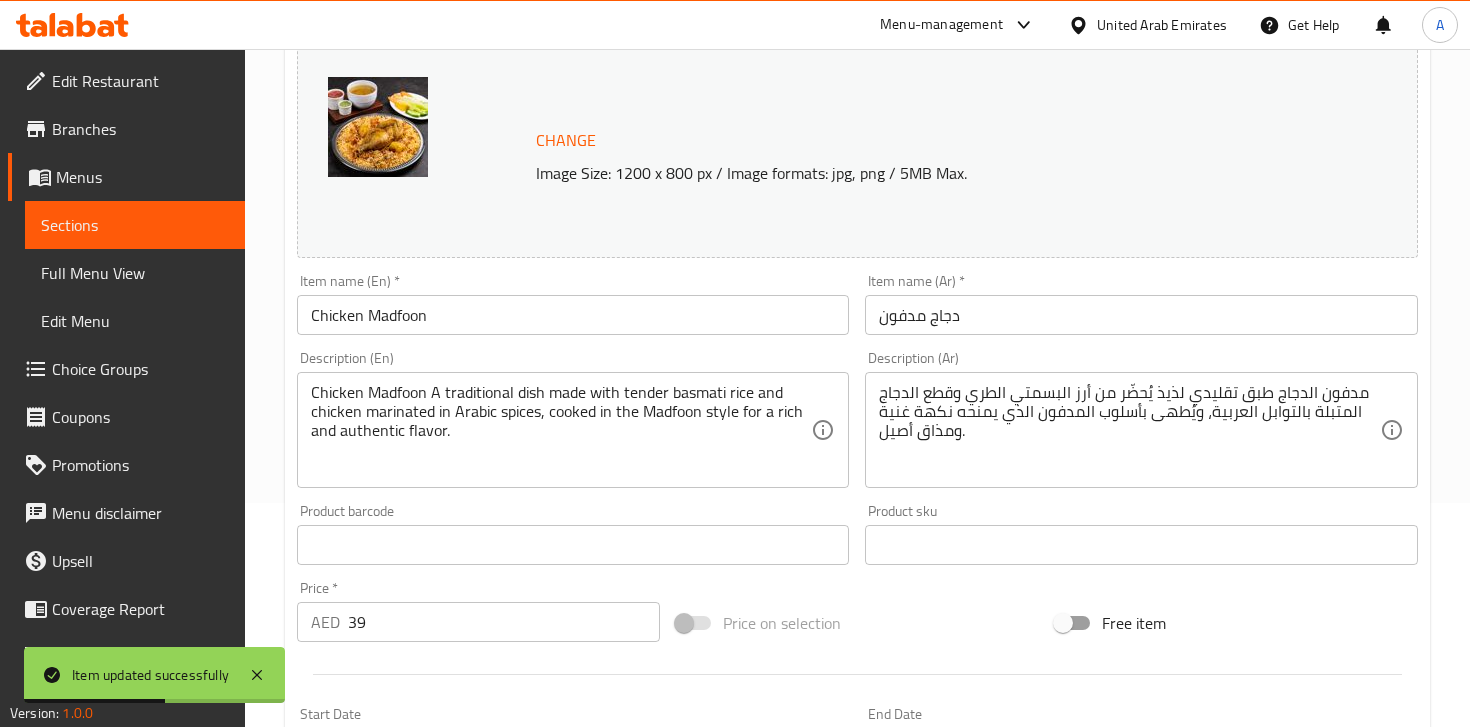 scroll, scrollTop: 0, scrollLeft: 0, axis: both 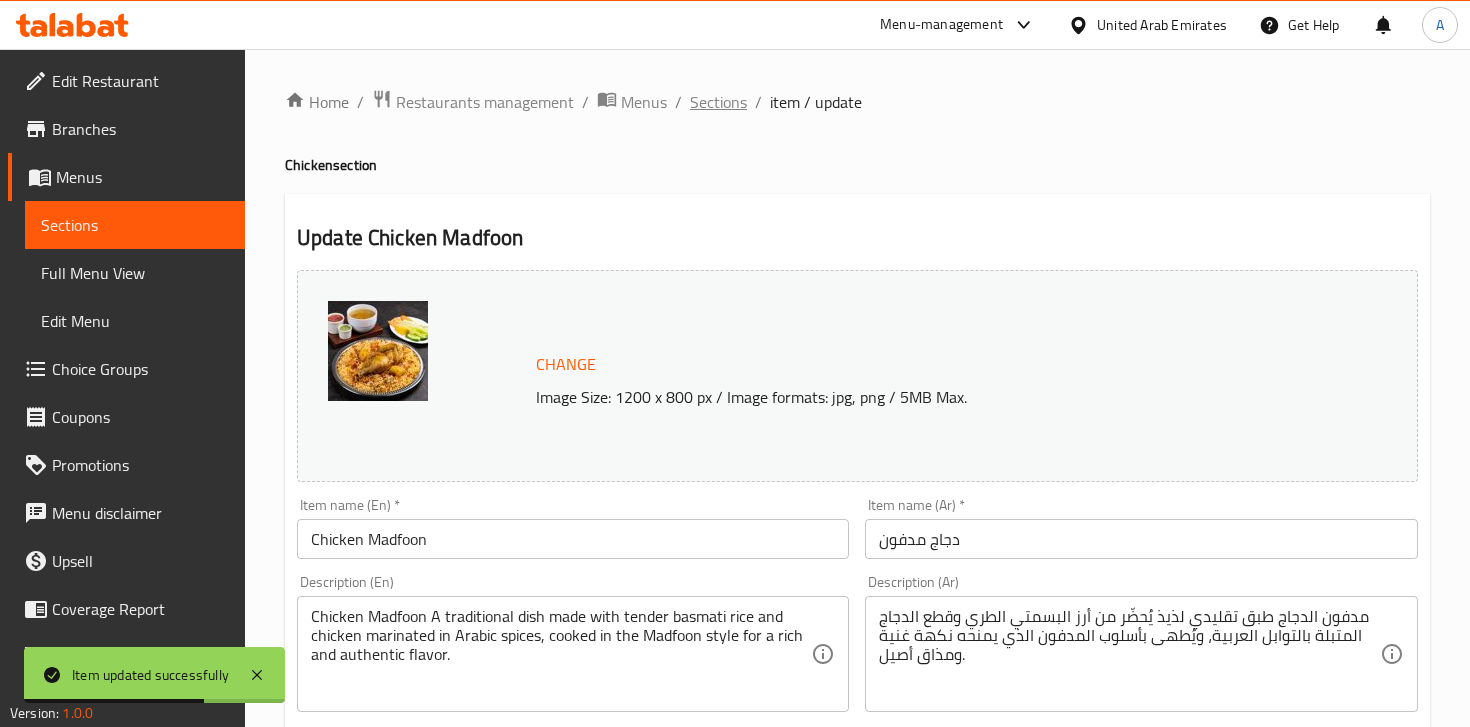 click on "Sections" at bounding box center (718, 102) 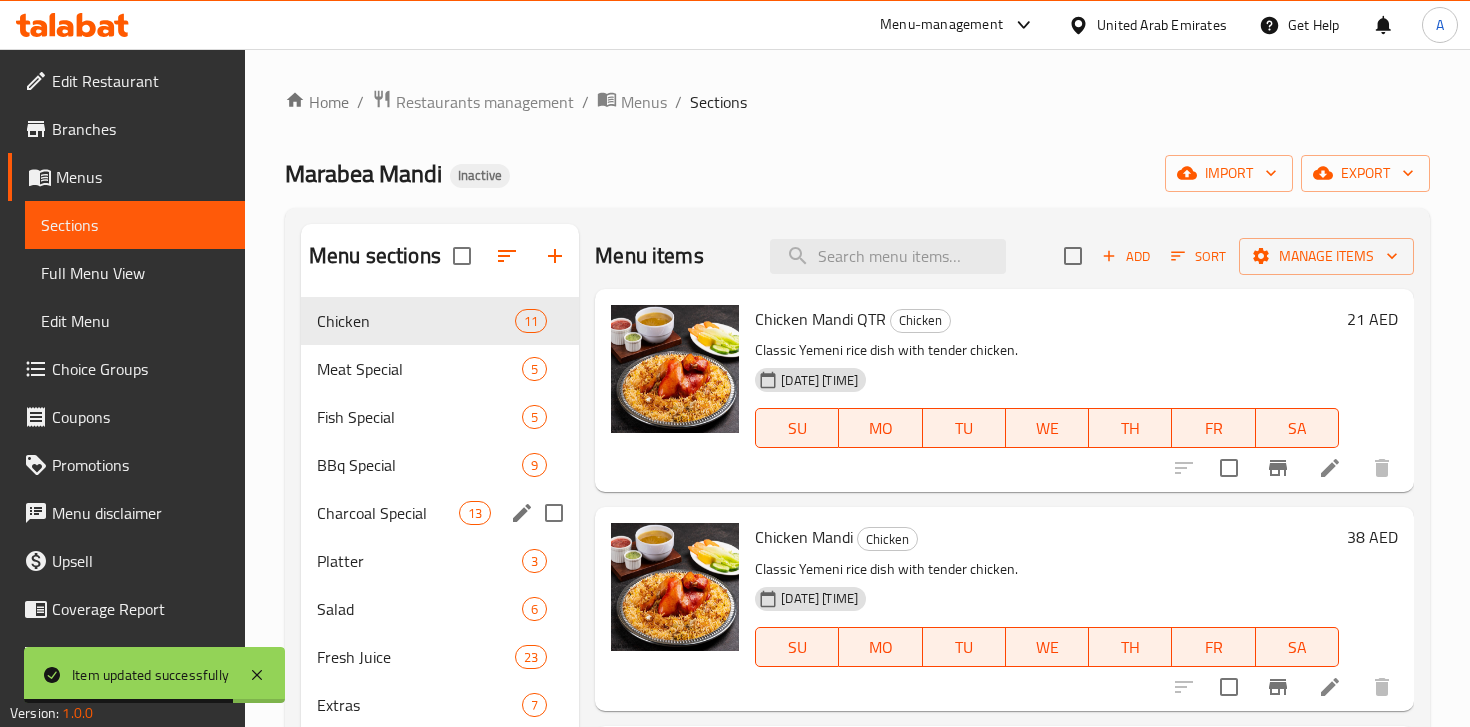 scroll, scrollTop: 280, scrollLeft: 0, axis: vertical 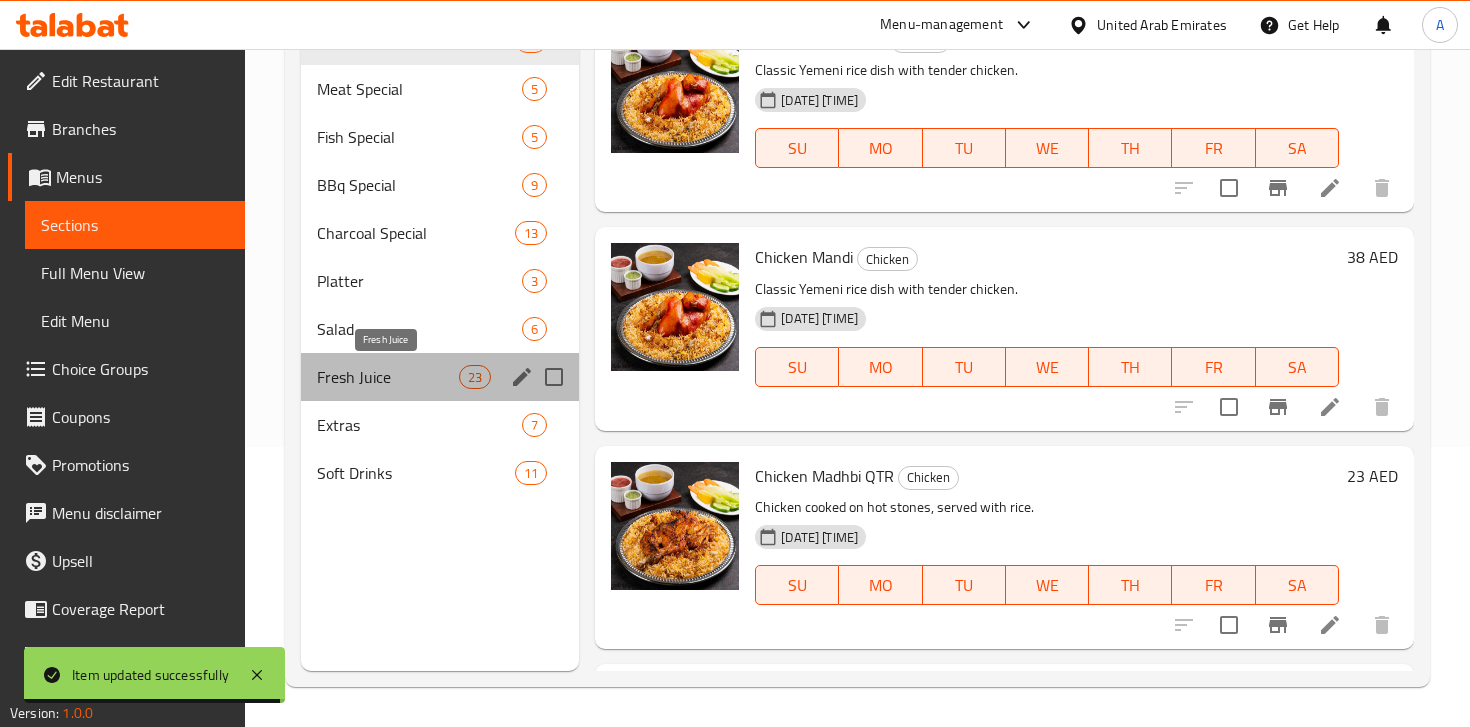 click on "Fresh Juice" at bounding box center [388, 377] 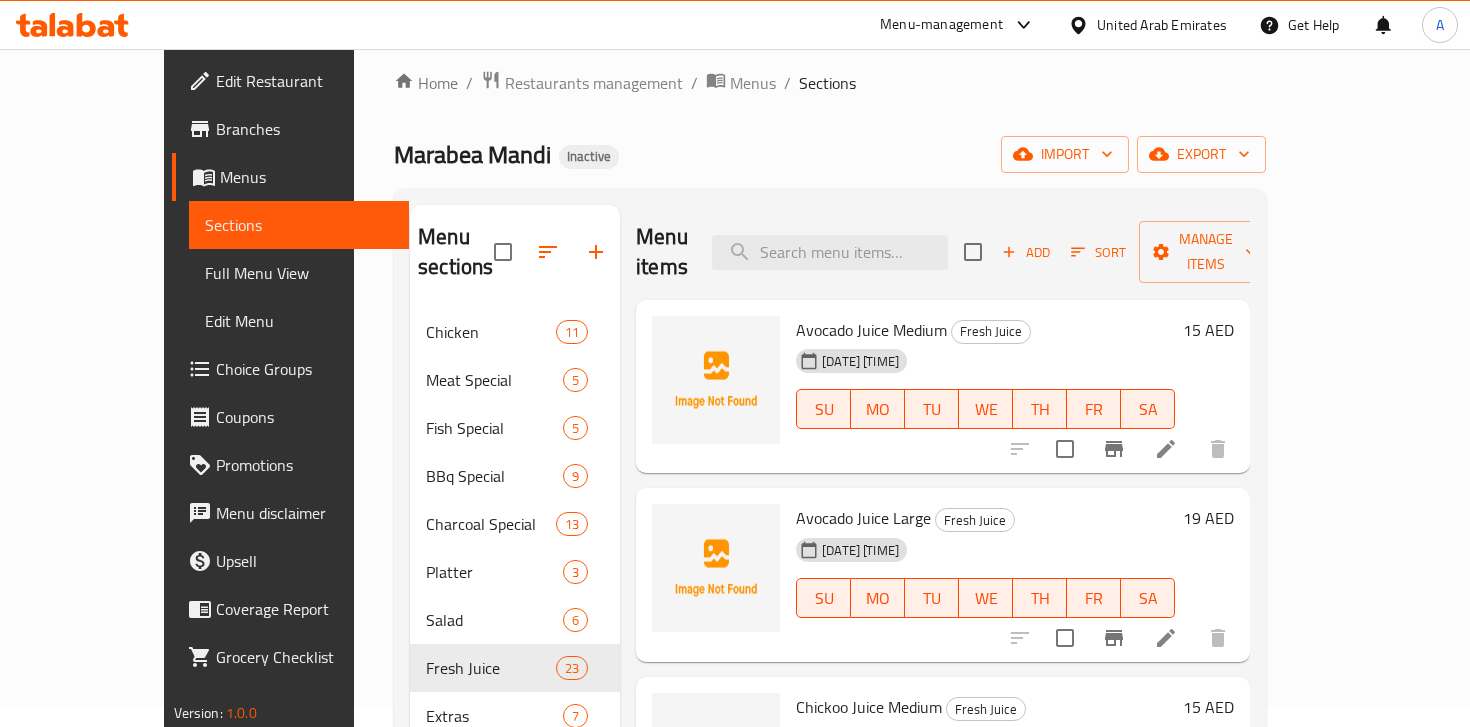 scroll, scrollTop: 0, scrollLeft: 0, axis: both 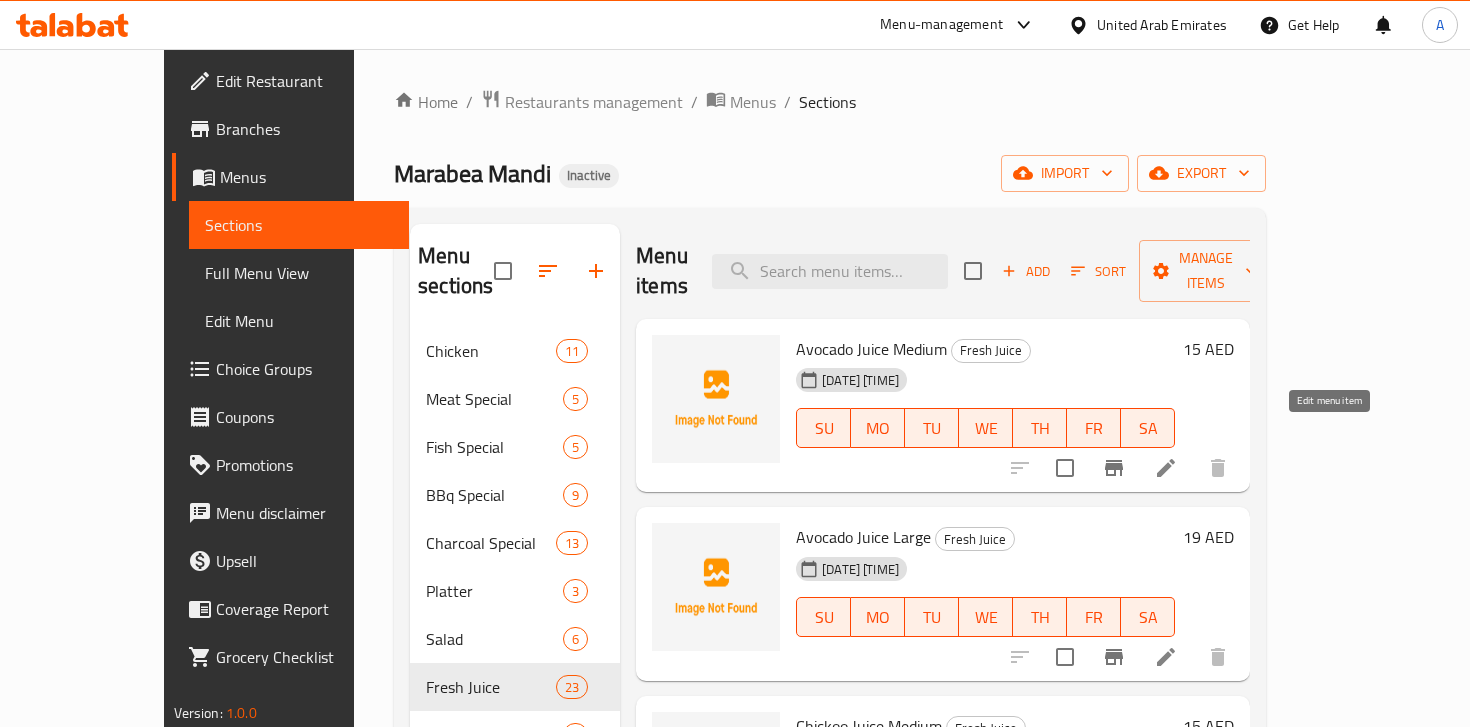 click 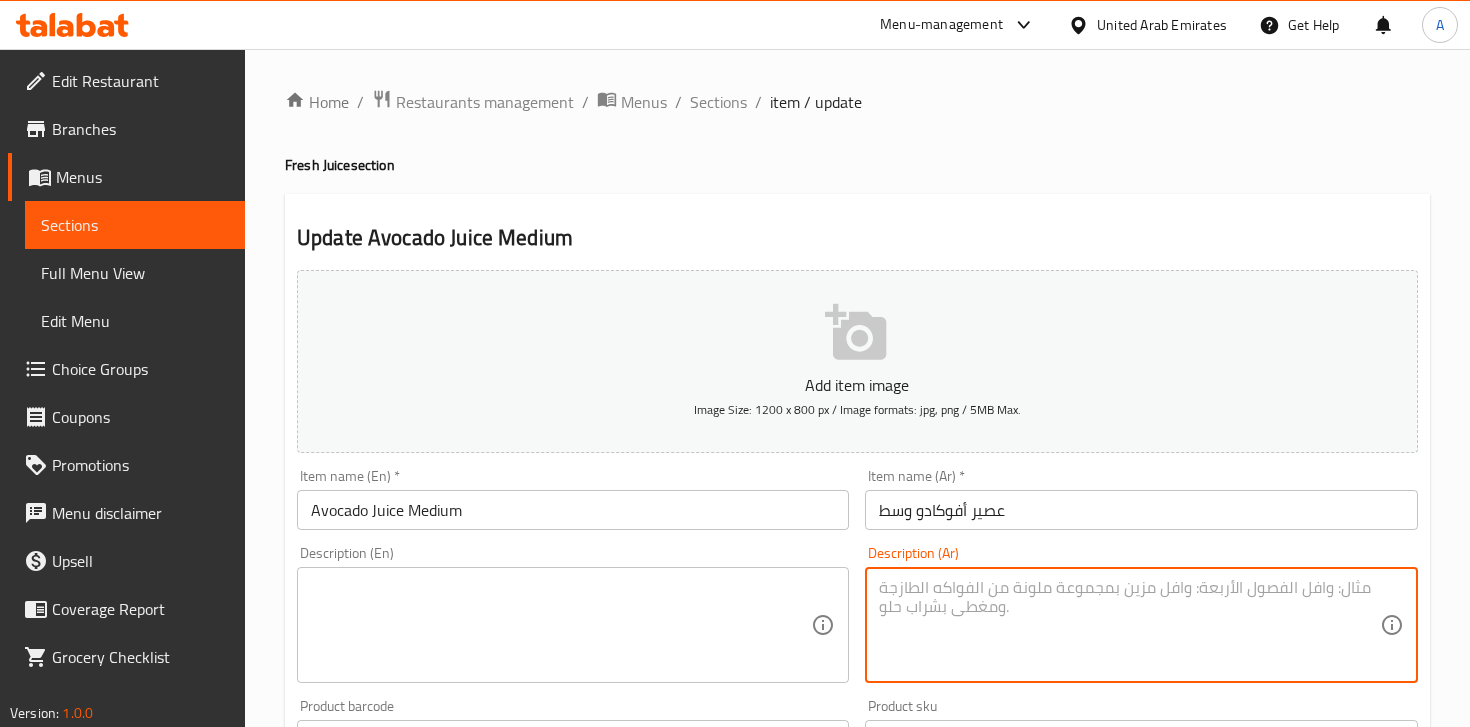 click at bounding box center [1129, 625] 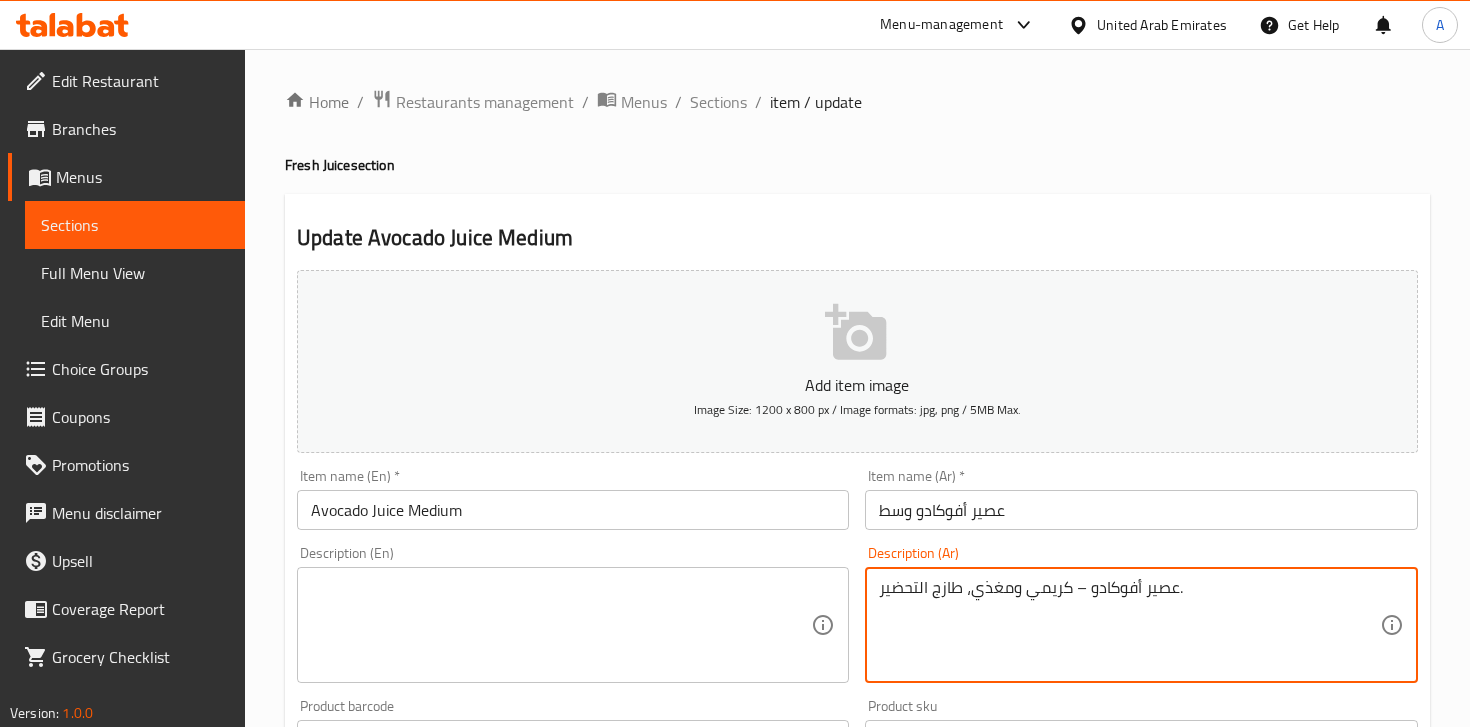 type on "عصير أفوكادو – كريمي ومغذي، طازج التحضير." 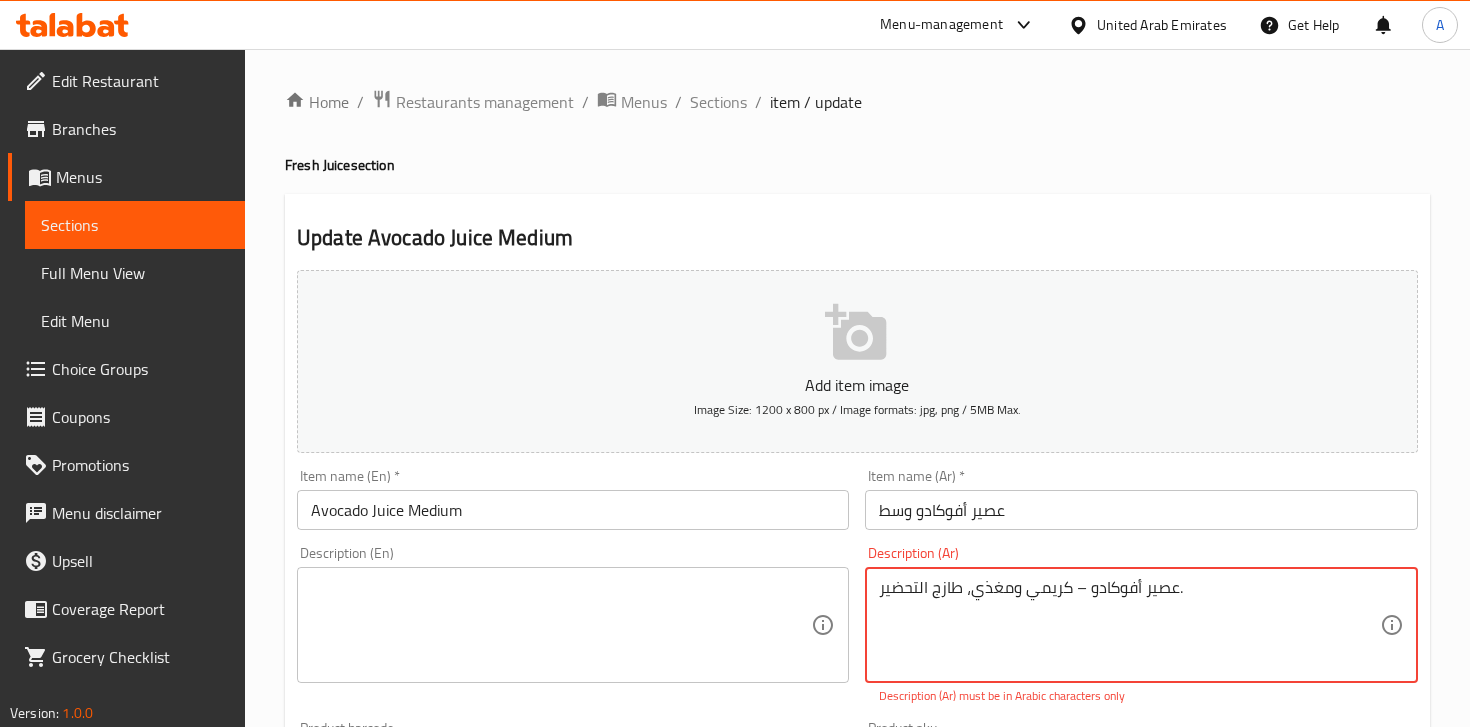 click at bounding box center [561, 625] 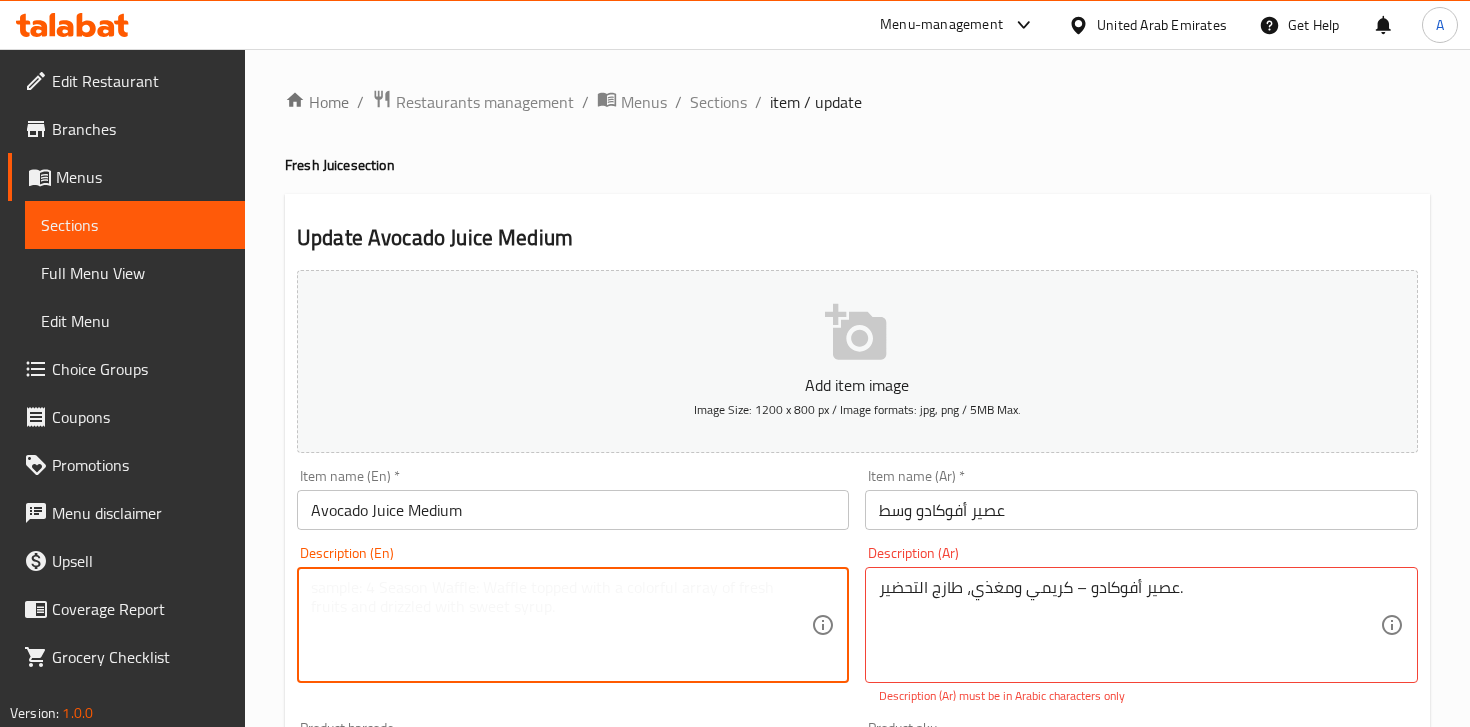 paste on "Creamy, nutritious fresh avocado juice." 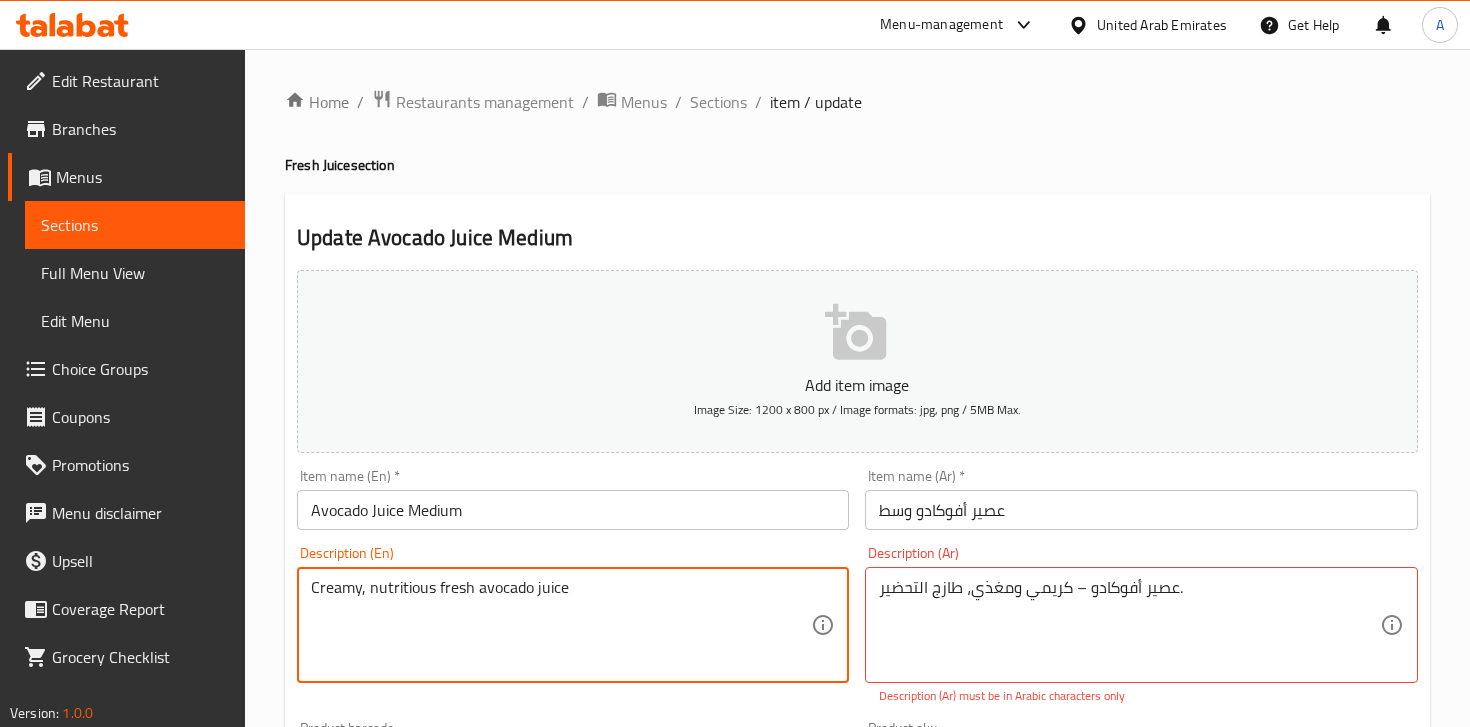 type on "Creamy, nutritious fresh avocado juice" 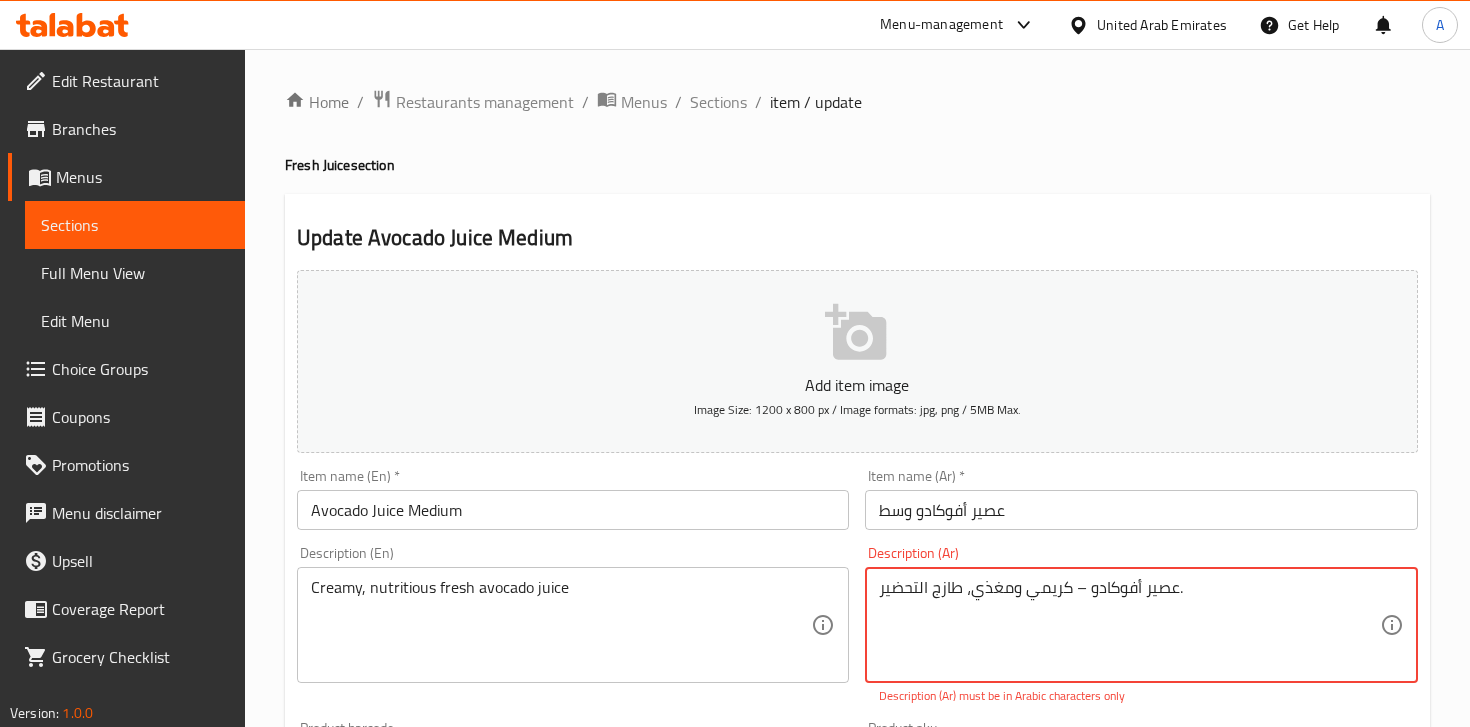 click on "عصير أفوكادو – كريمي ومغذي، طازج التحضير." at bounding box center [1129, 625] 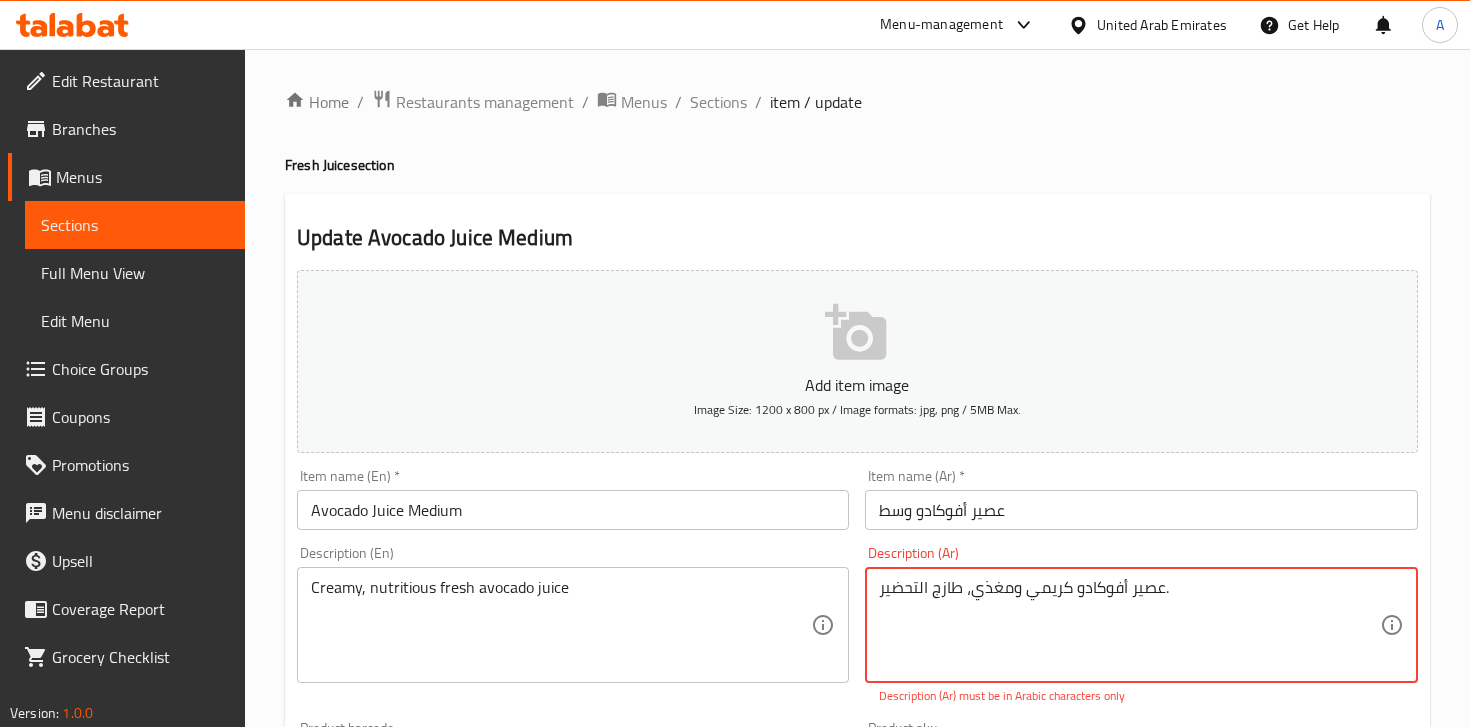 type on "عصير أفوكادو كريمي ومغذي، طازج التحضير." 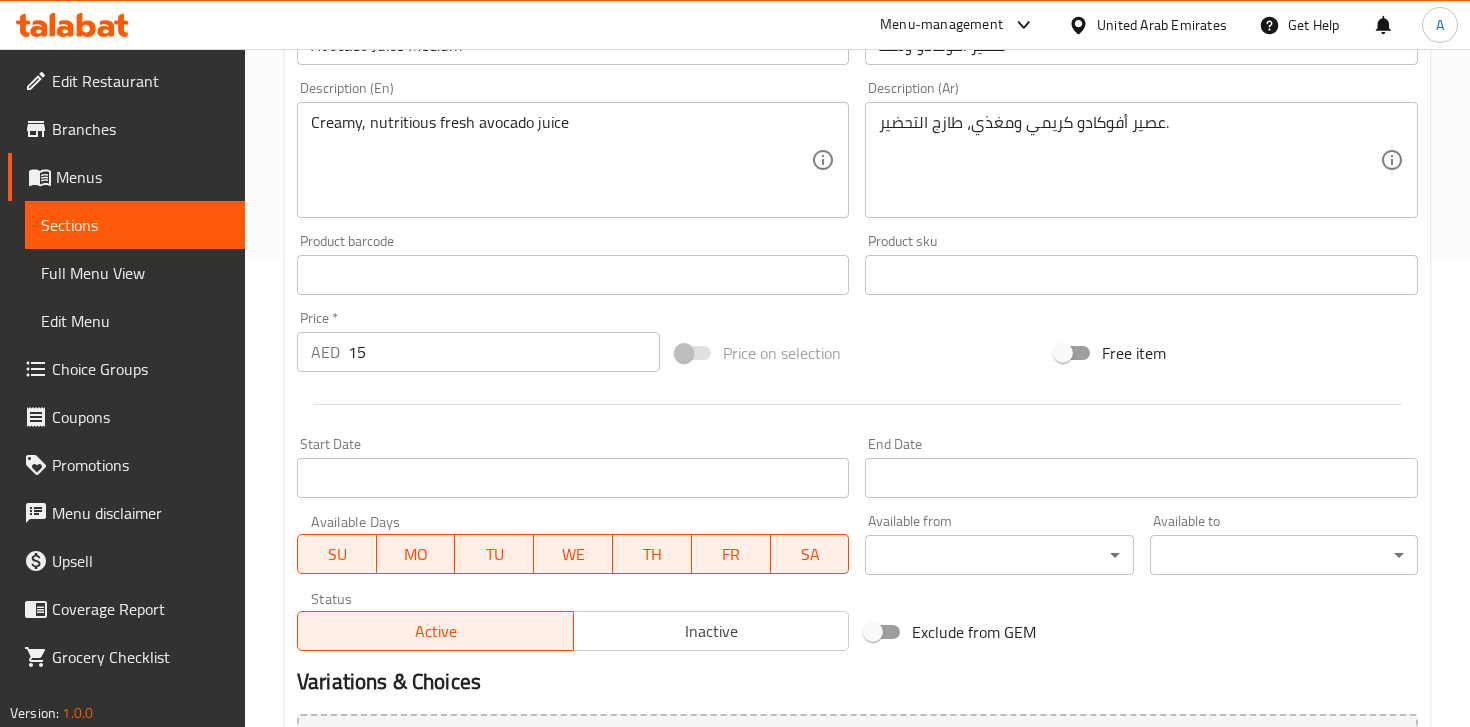 scroll, scrollTop: 686, scrollLeft: 0, axis: vertical 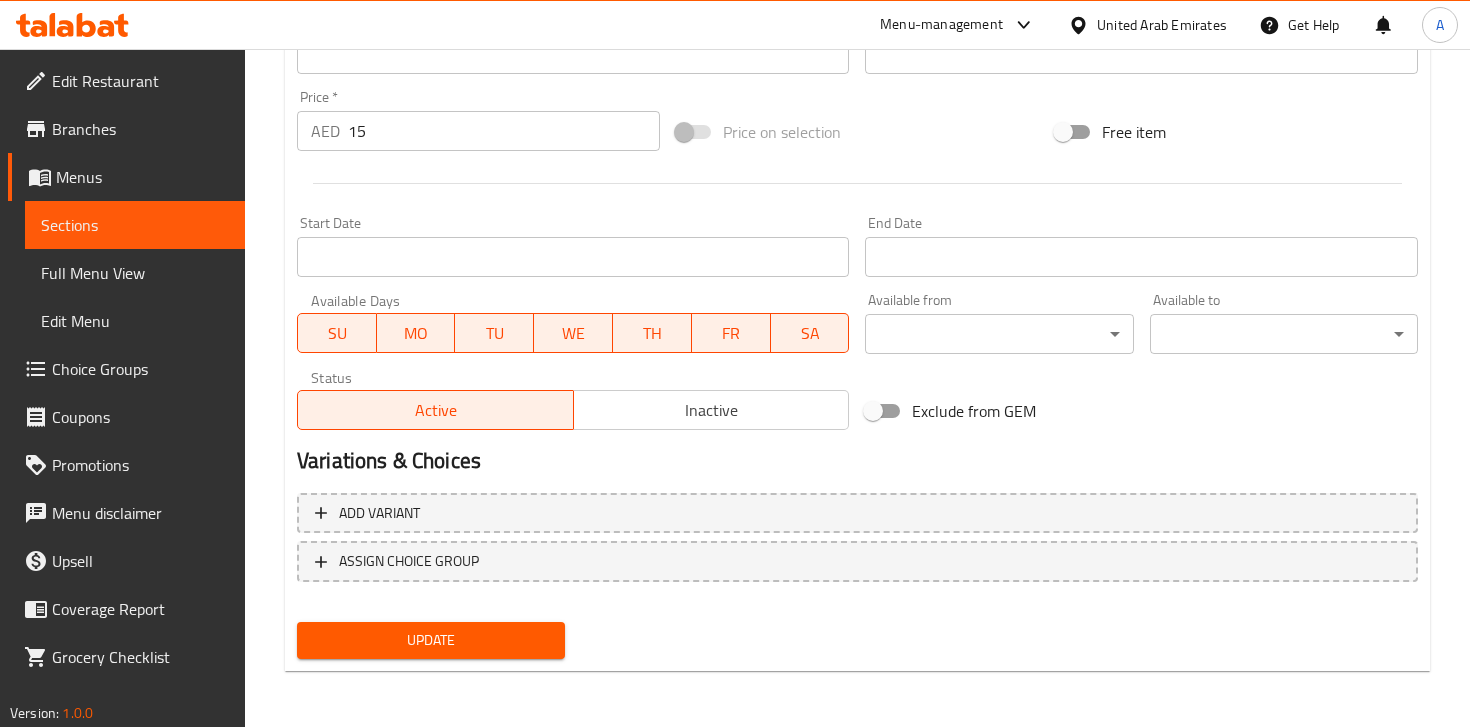 click on "Update" at bounding box center (431, 640) 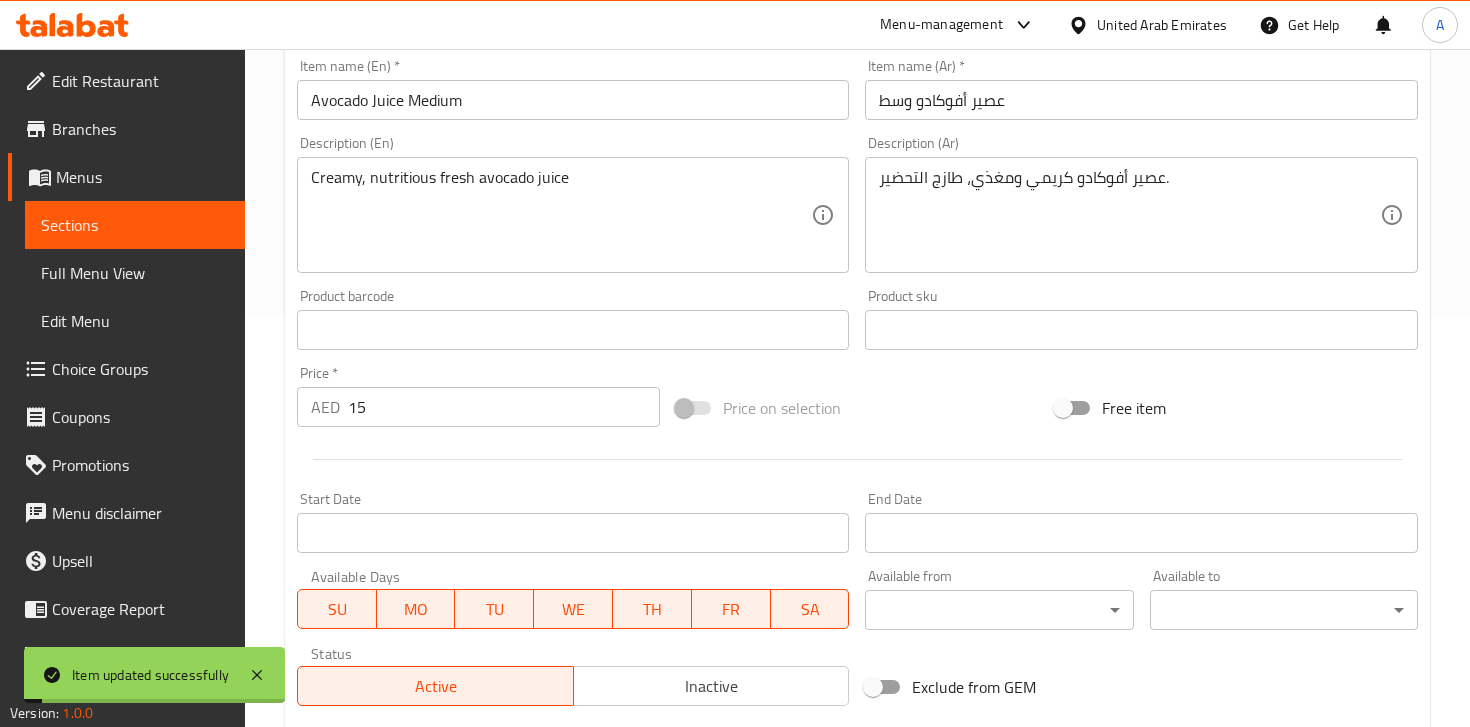 scroll, scrollTop: 0, scrollLeft: 0, axis: both 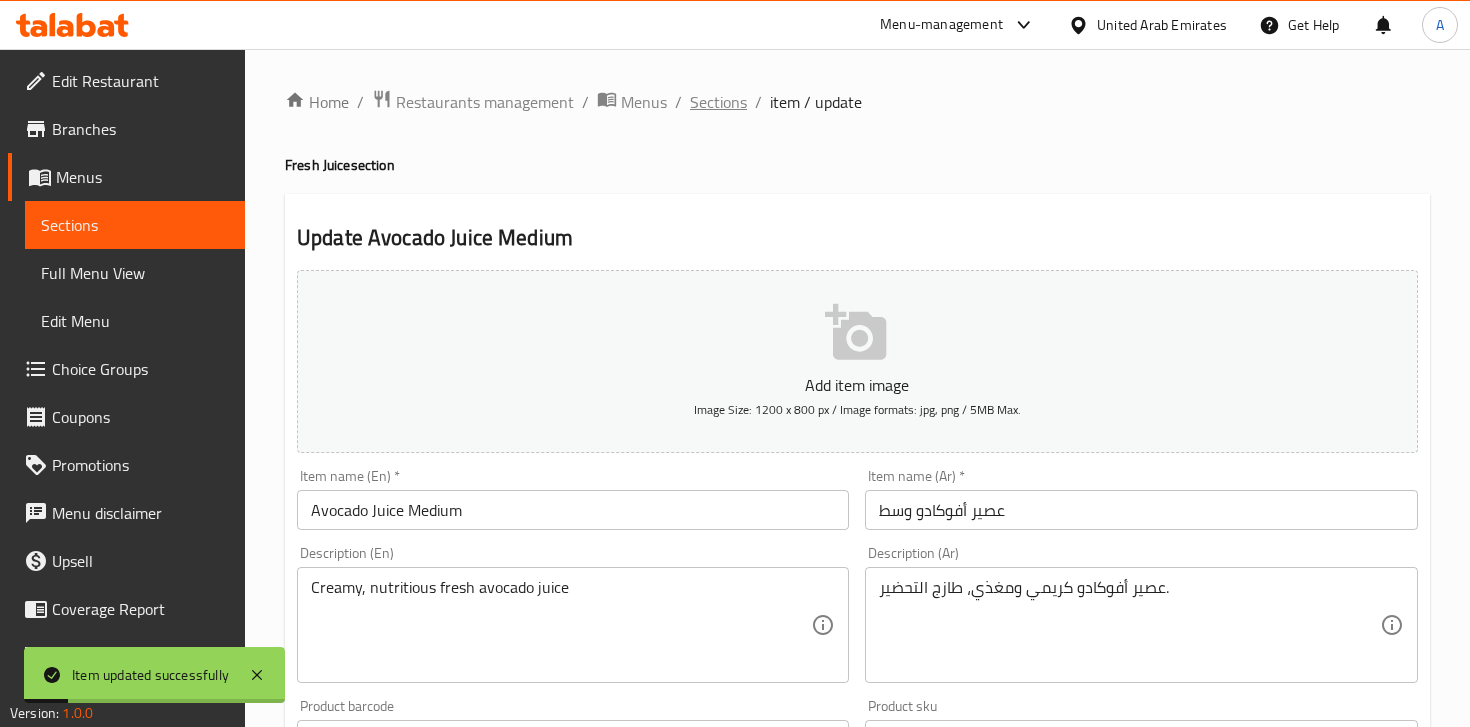click on "Sections" at bounding box center (718, 102) 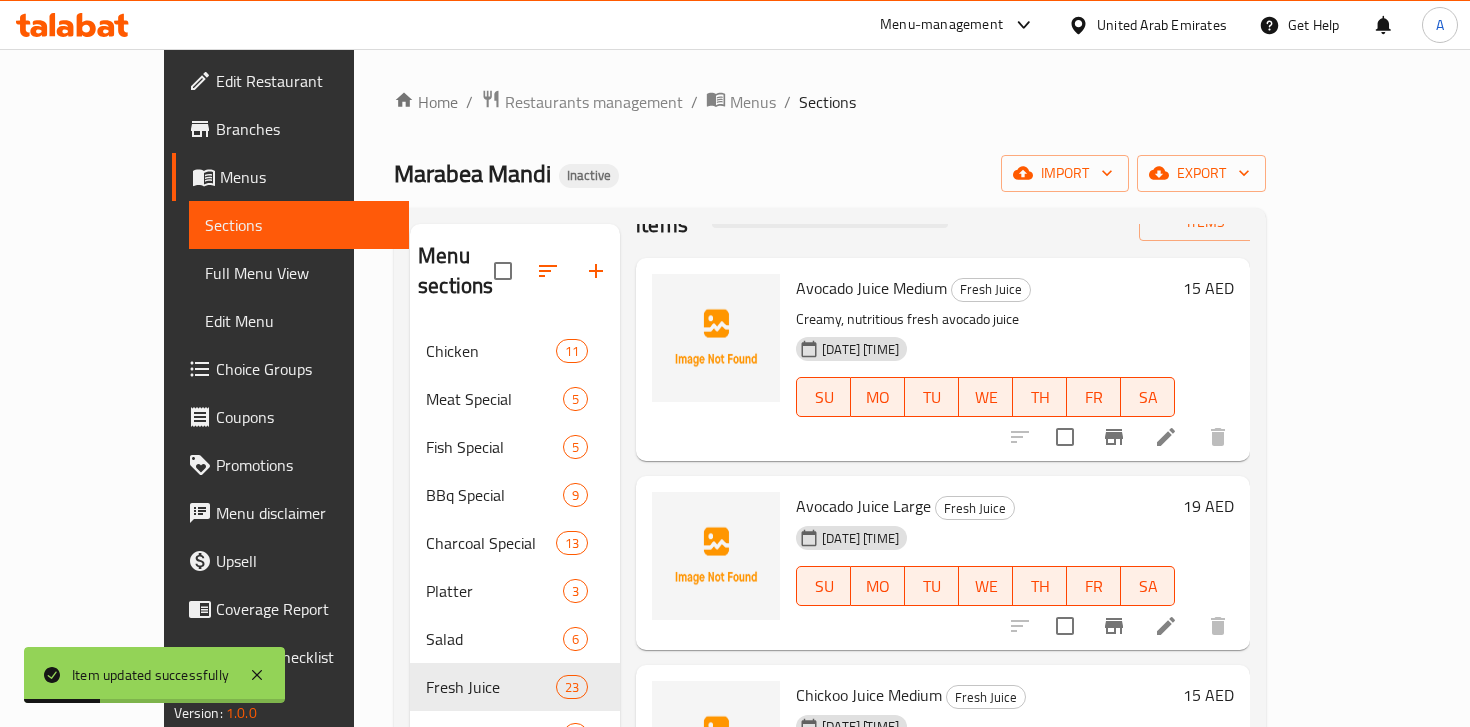 scroll, scrollTop: 60, scrollLeft: 0, axis: vertical 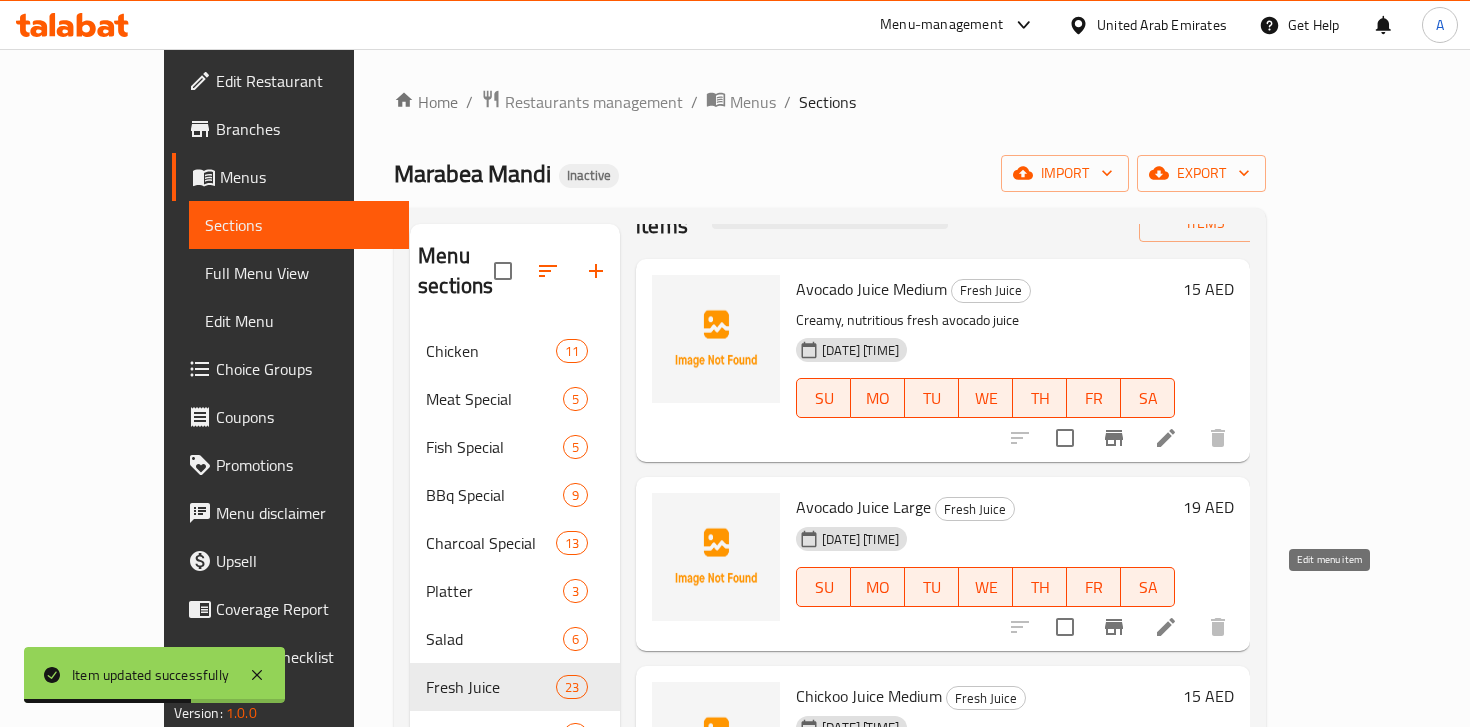 click 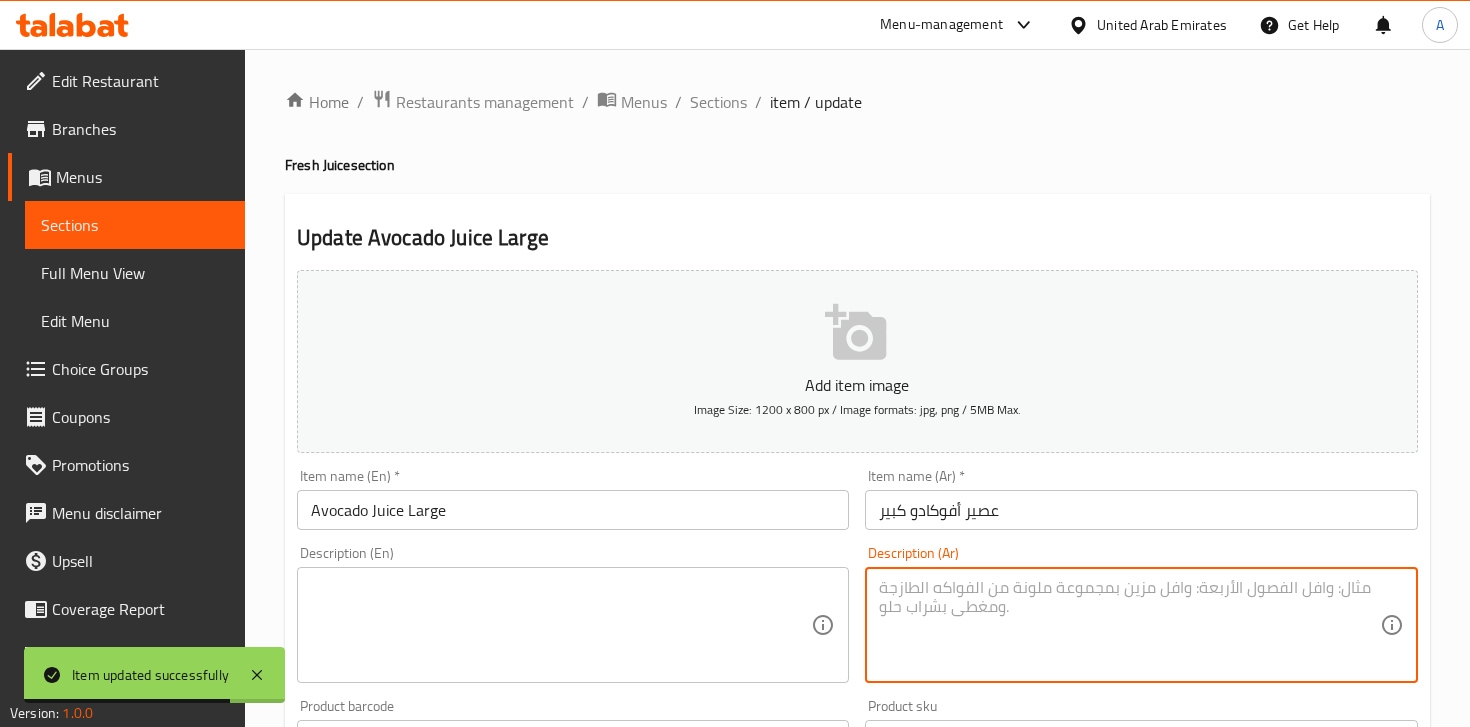 click at bounding box center [1129, 625] 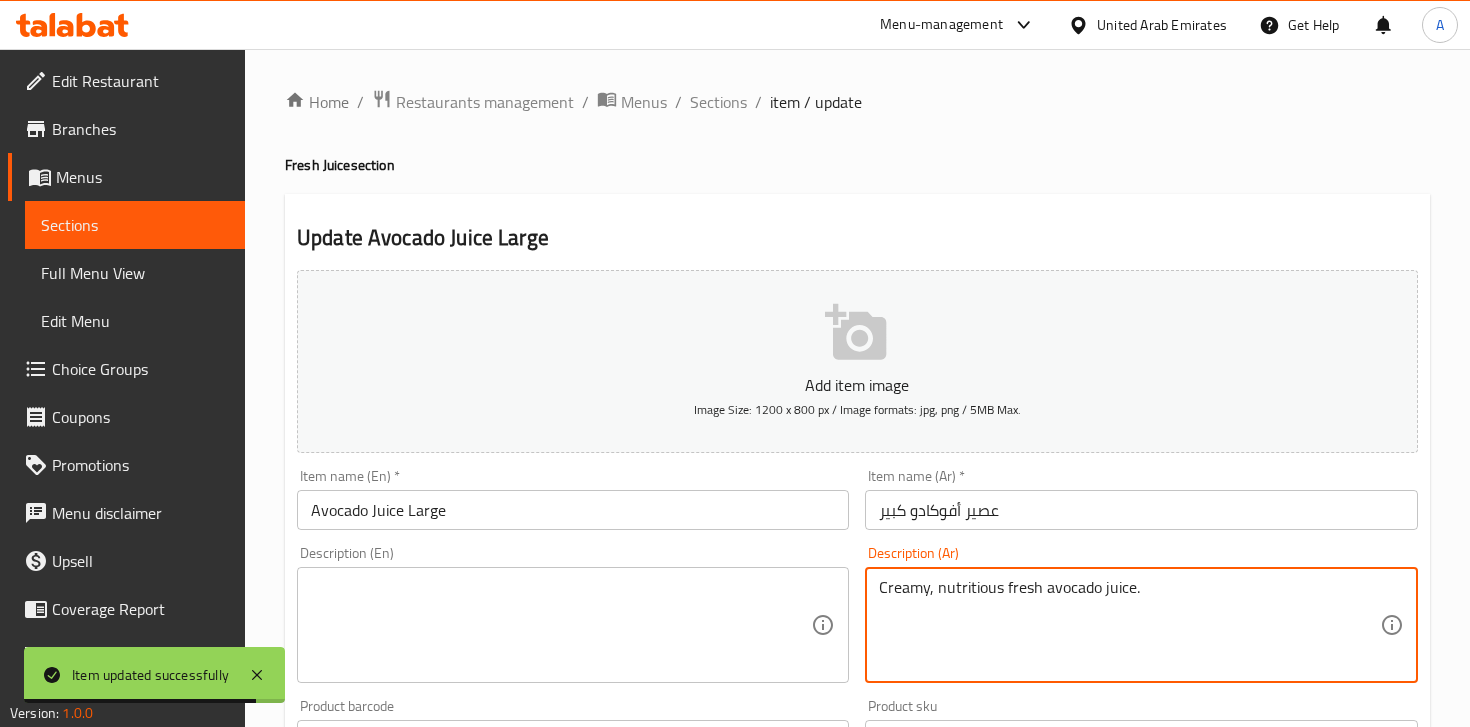type 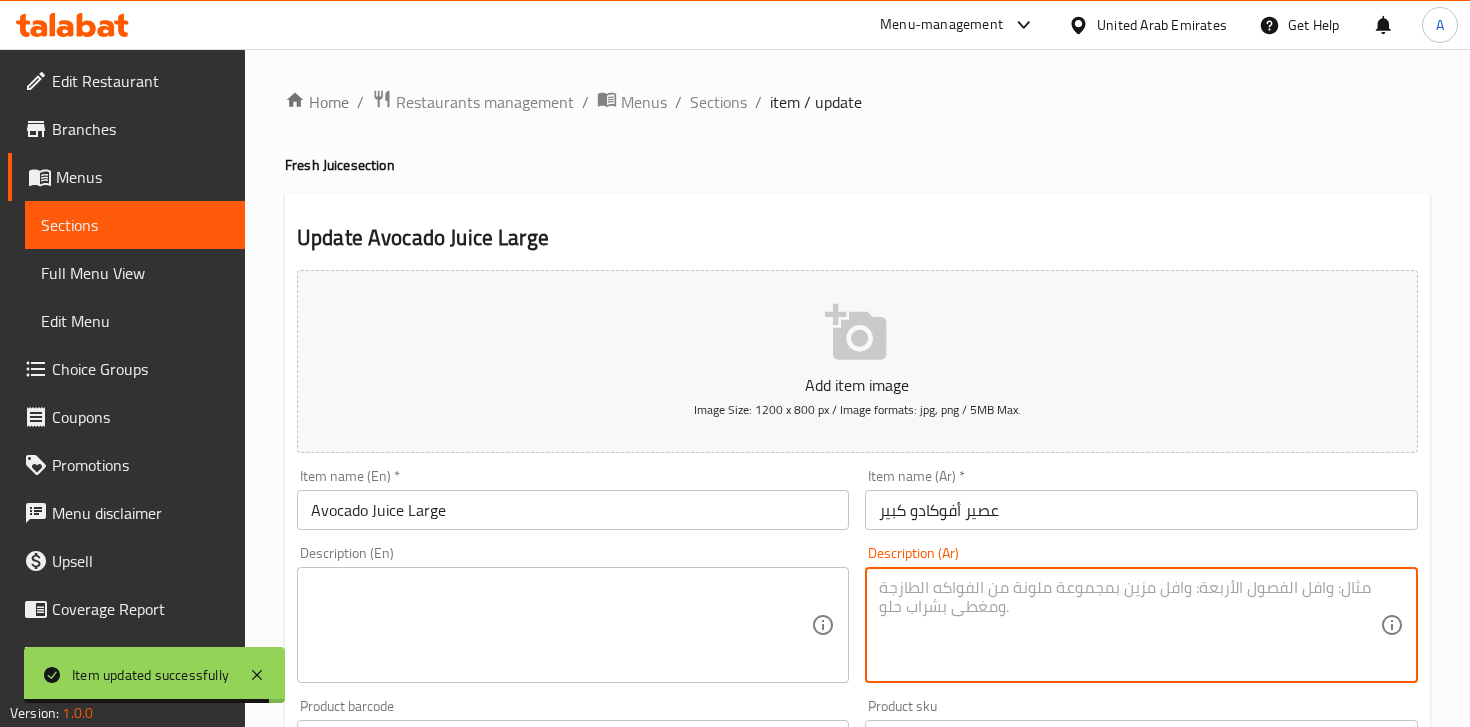 click at bounding box center (561, 625) 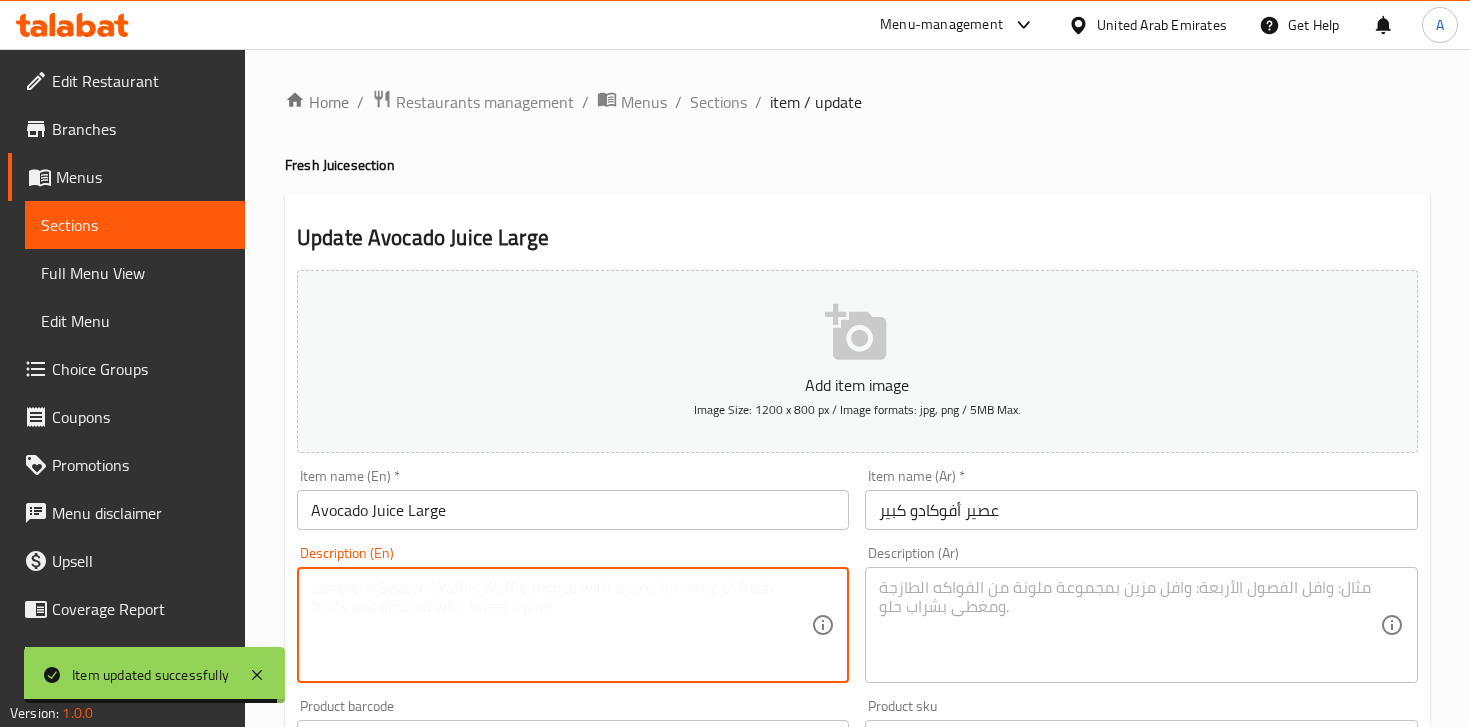 paste on "Creamy, nutritious fresh avocado juice." 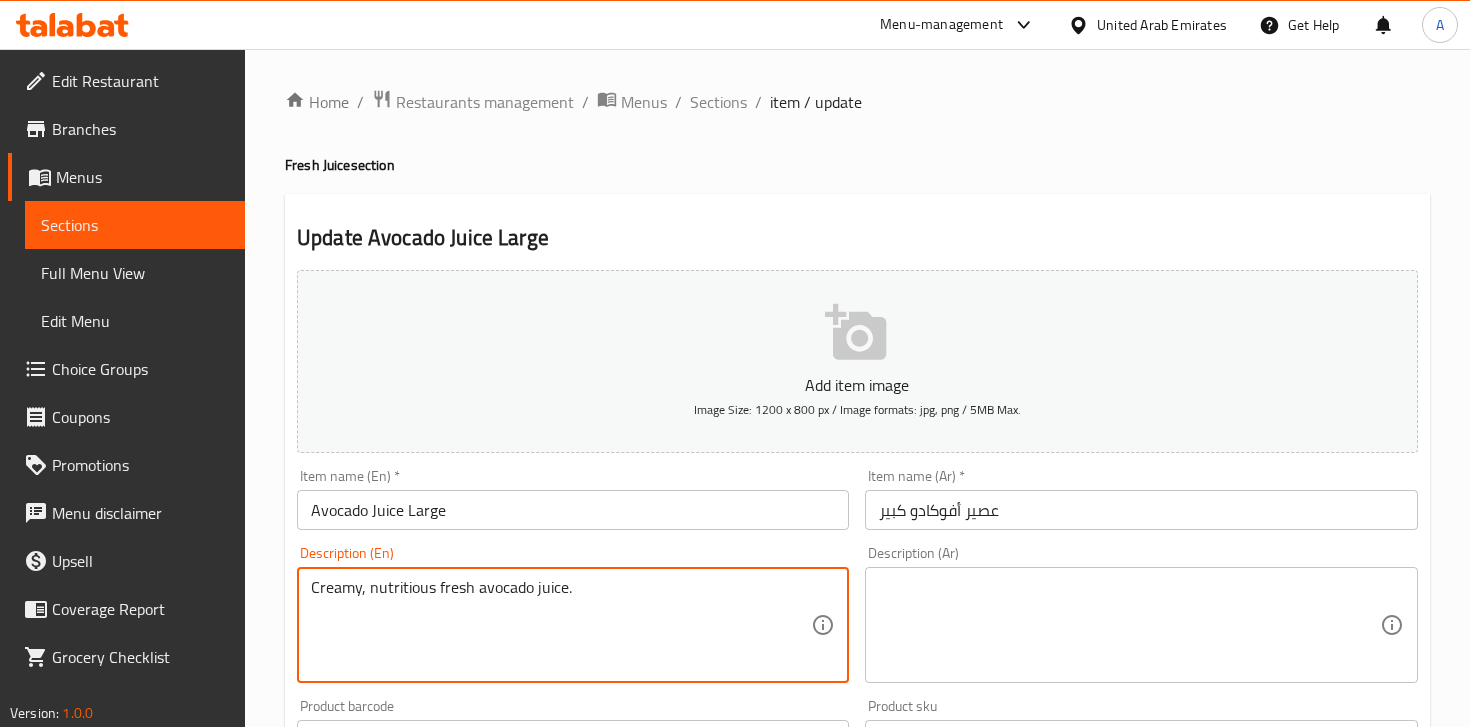 type on "Creamy, nutritious fresh avocado juice." 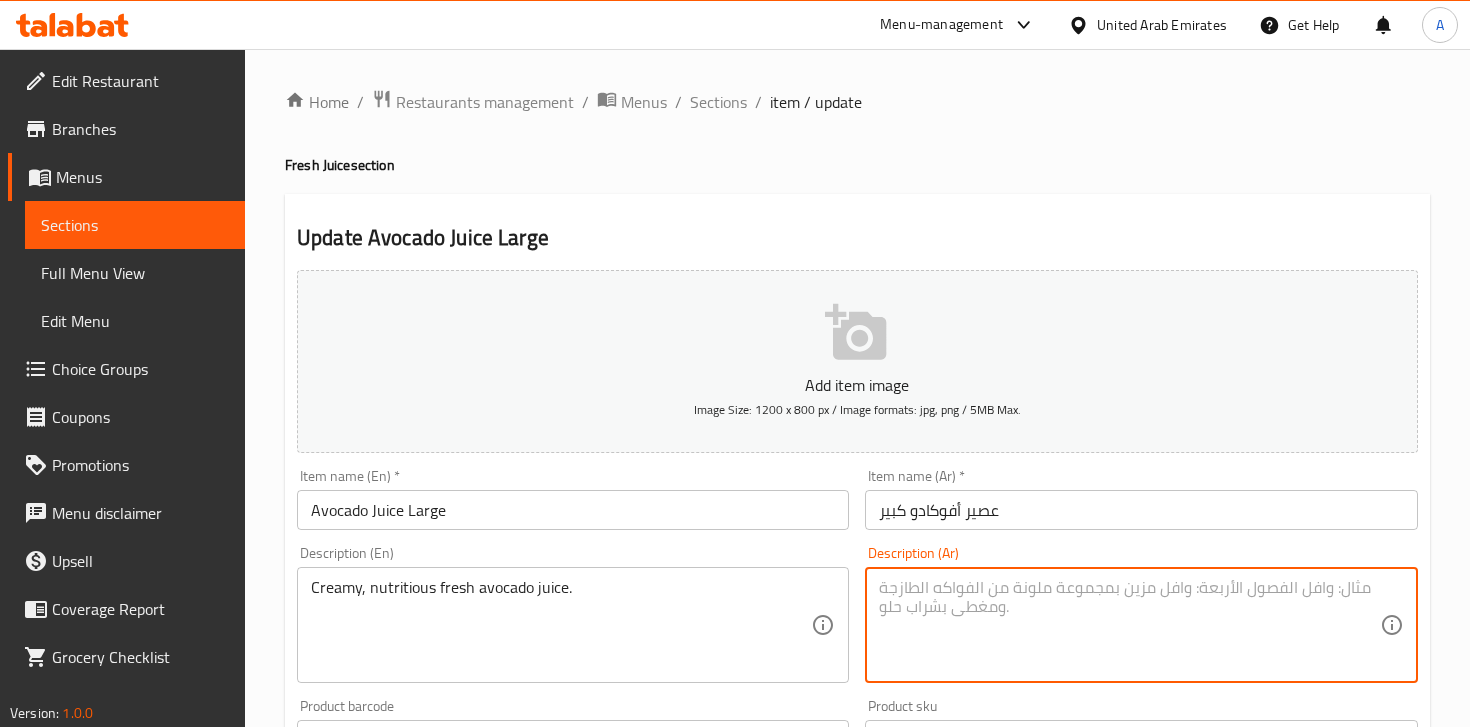 click at bounding box center [1129, 625] 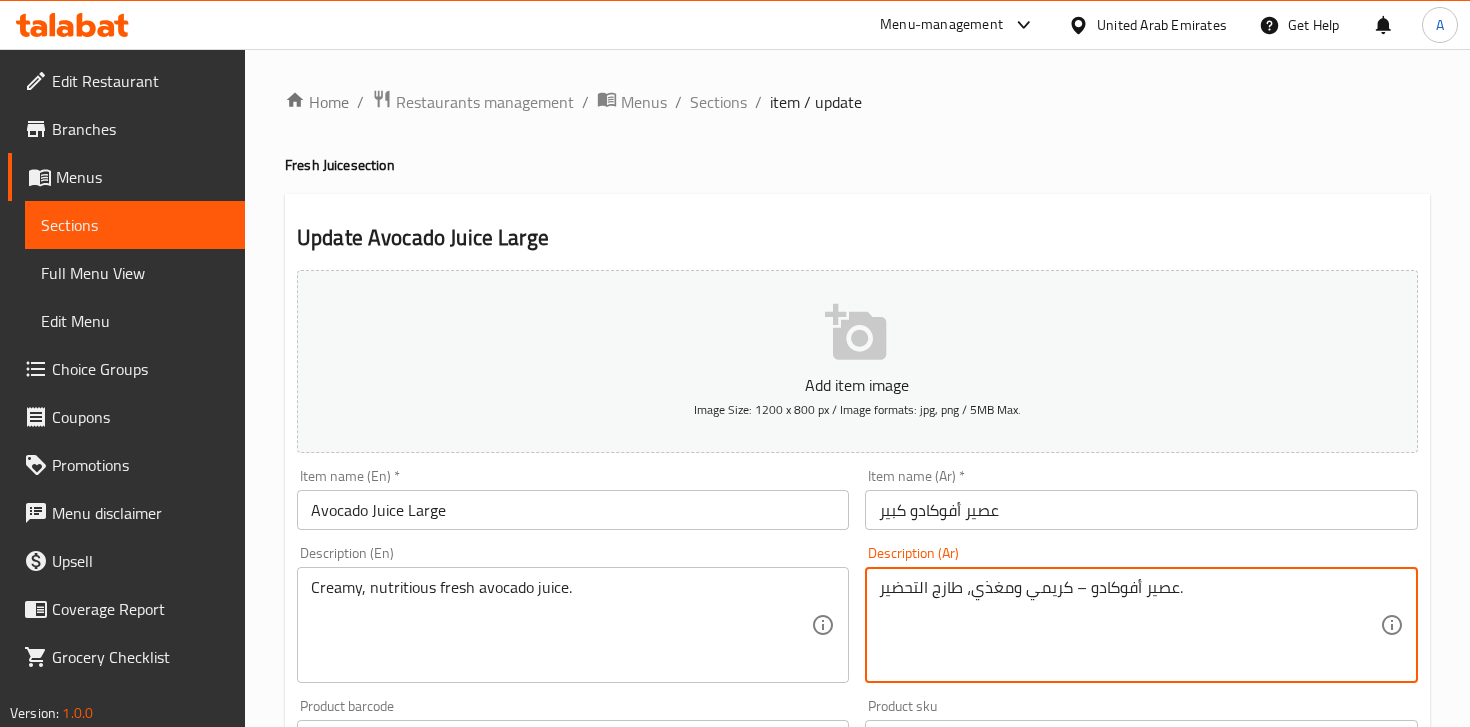 click on "عصير أفوكادو – كريمي ومغذي، طازج التحضير." at bounding box center (1129, 625) 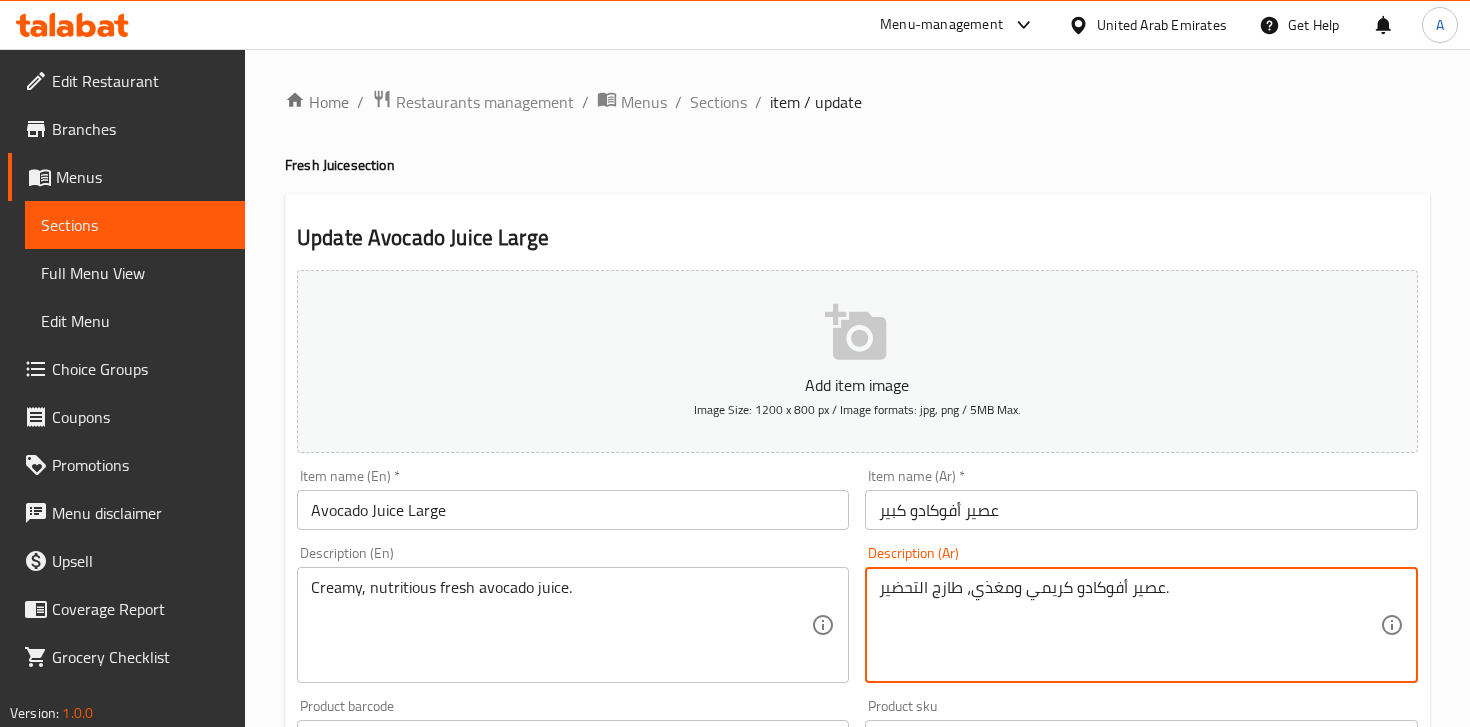type on "عصير أفوكادو كريمي ومغذي، طازج التحضير." 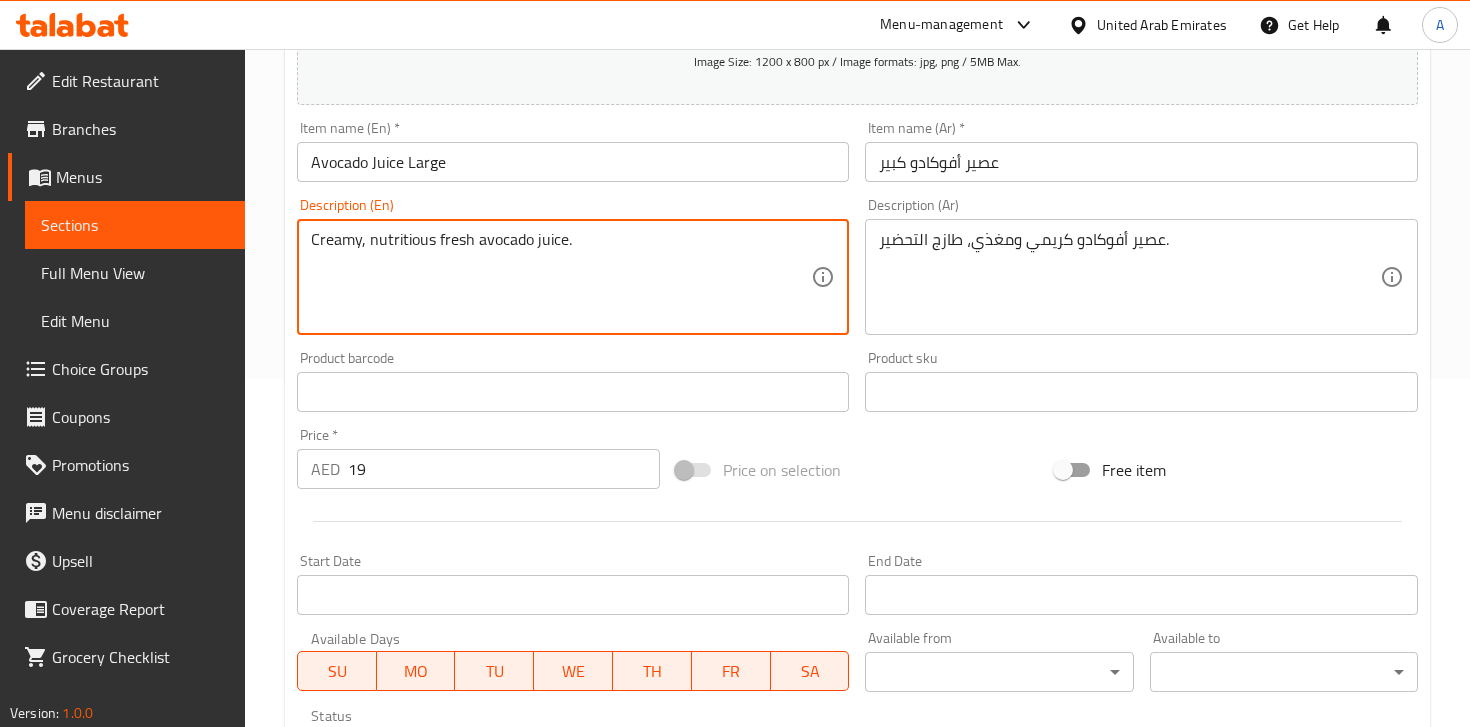 scroll, scrollTop: 371, scrollLeft: 0, axis: vertical 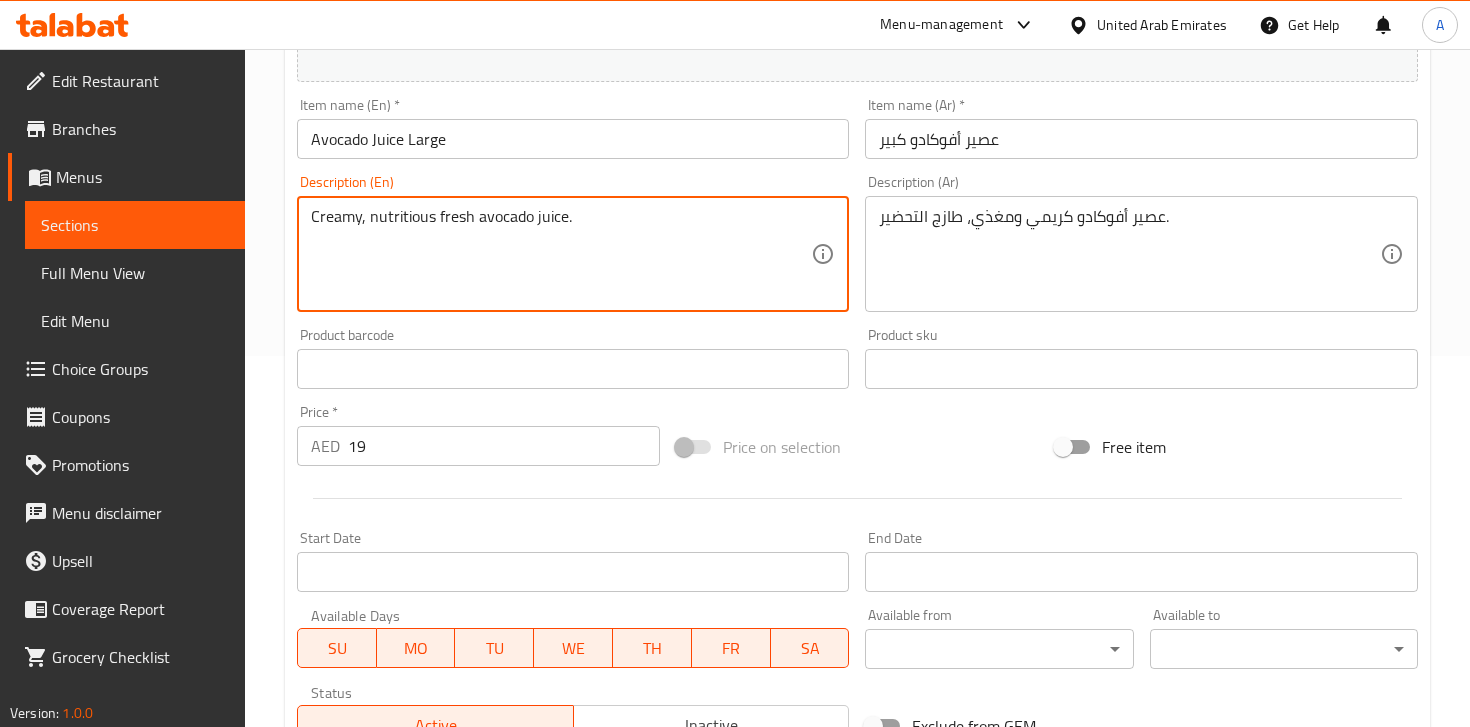 type on "Creamy, nutritious fresh avocado juice." 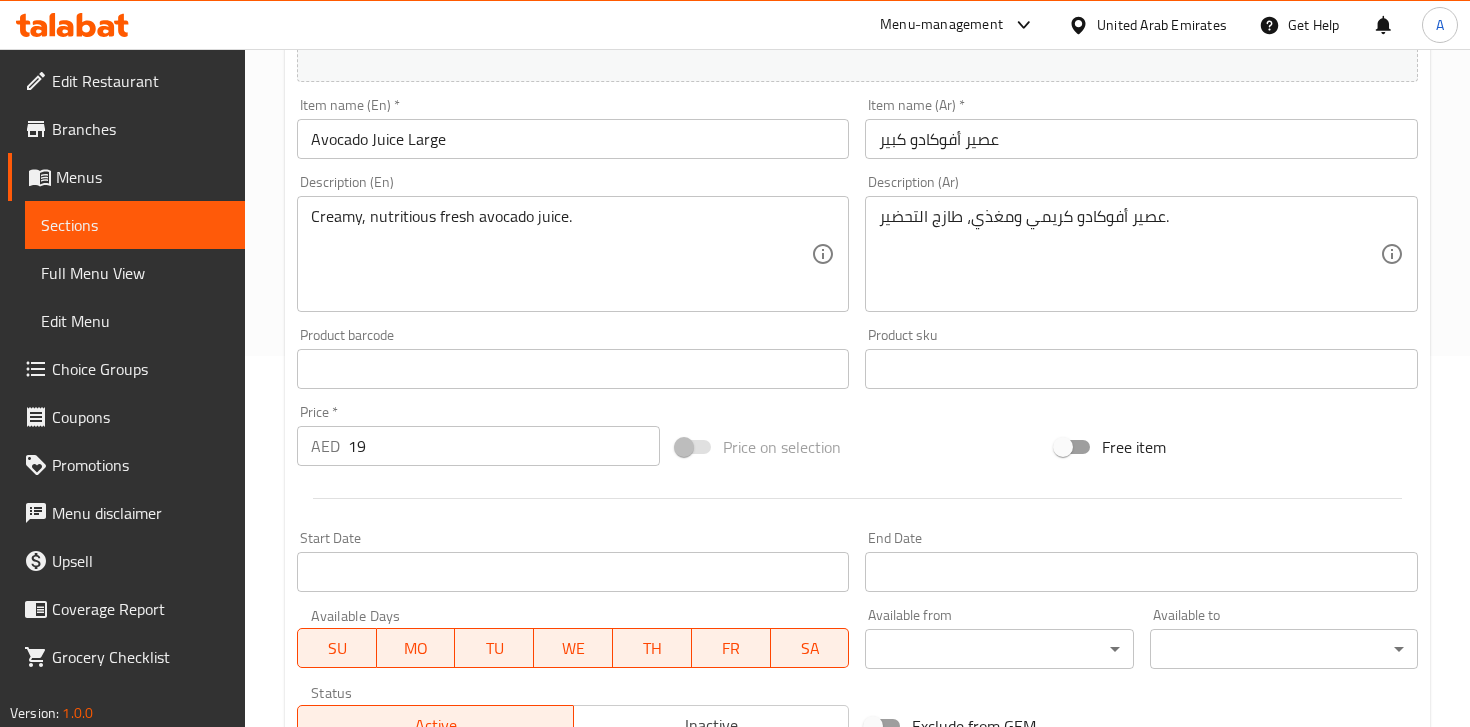 click on "Product barcode Product barcode" at bounding box center [573, 358] 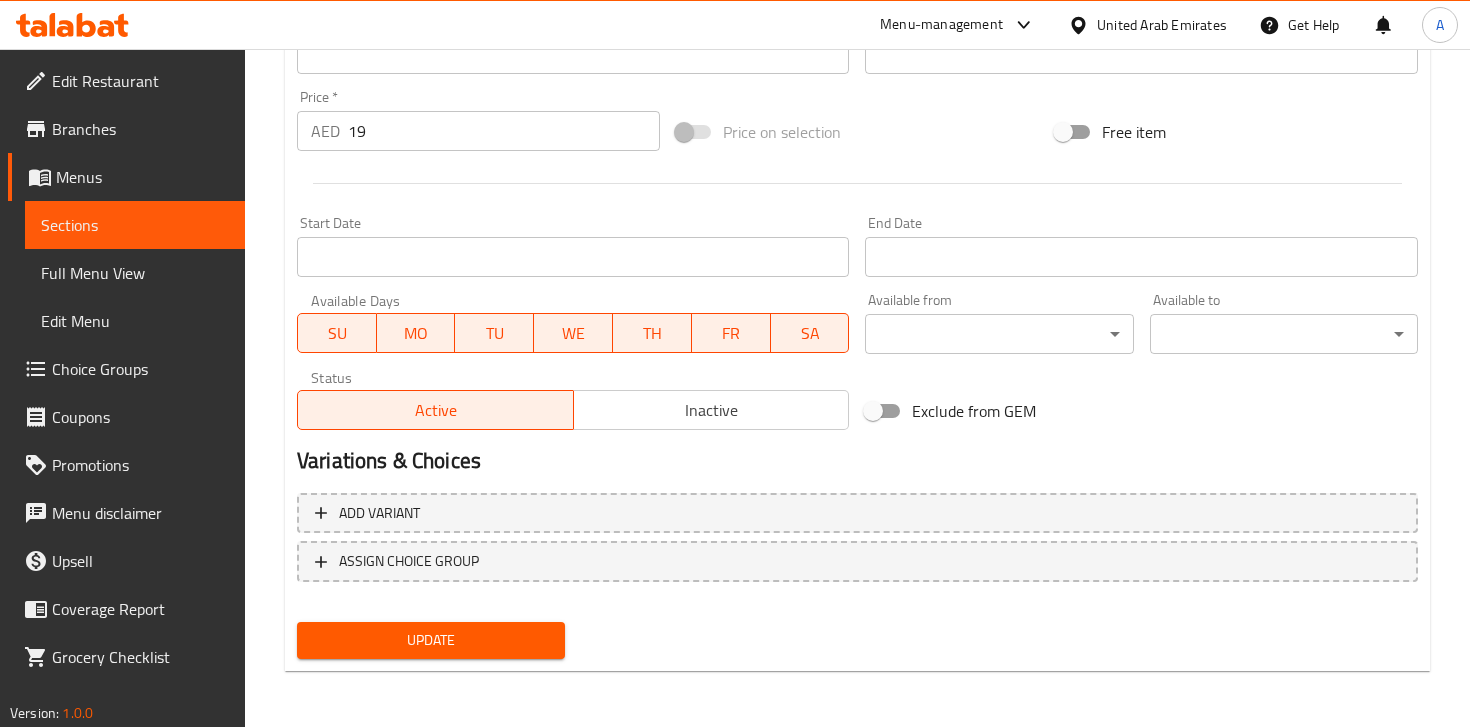 click on "Update" at bounding box center (431, 640) 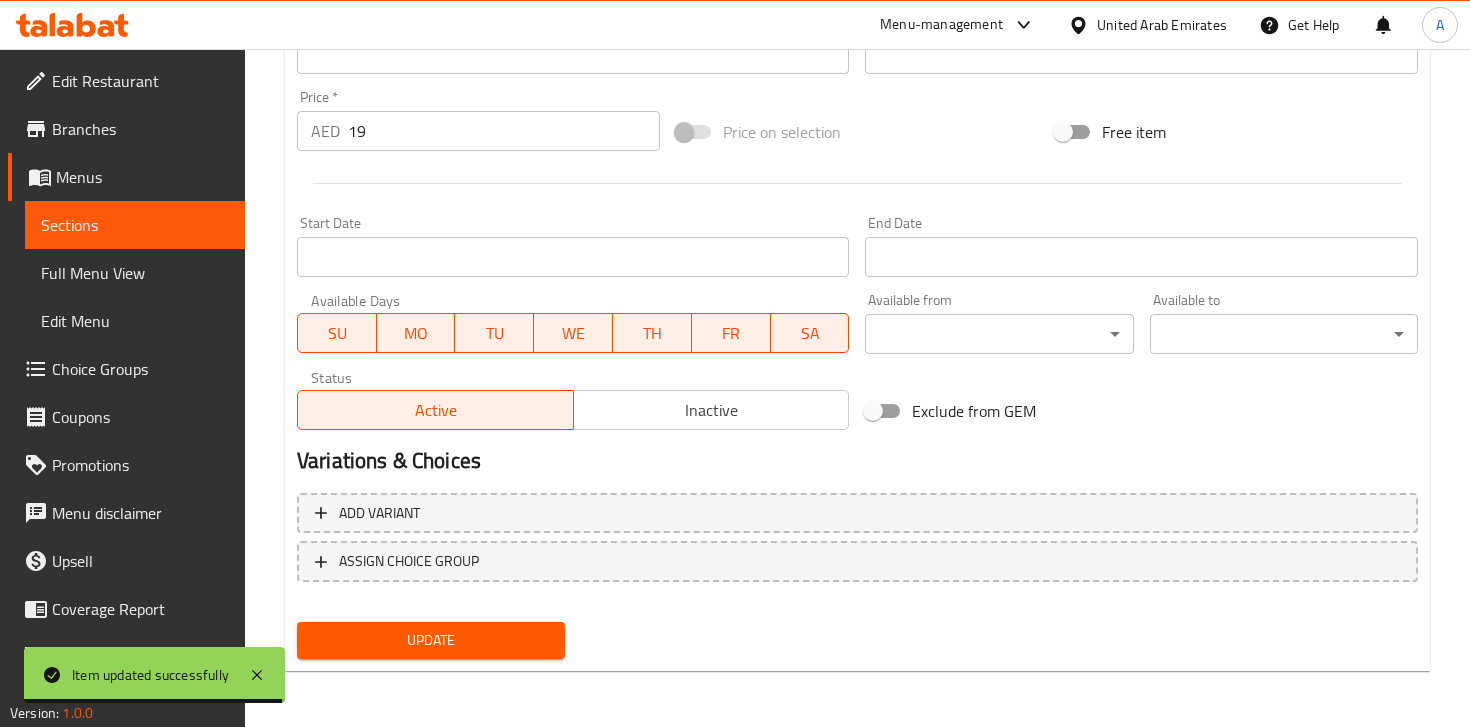scroll, scrollTop: 0, scrollLeft: 0, axis: both 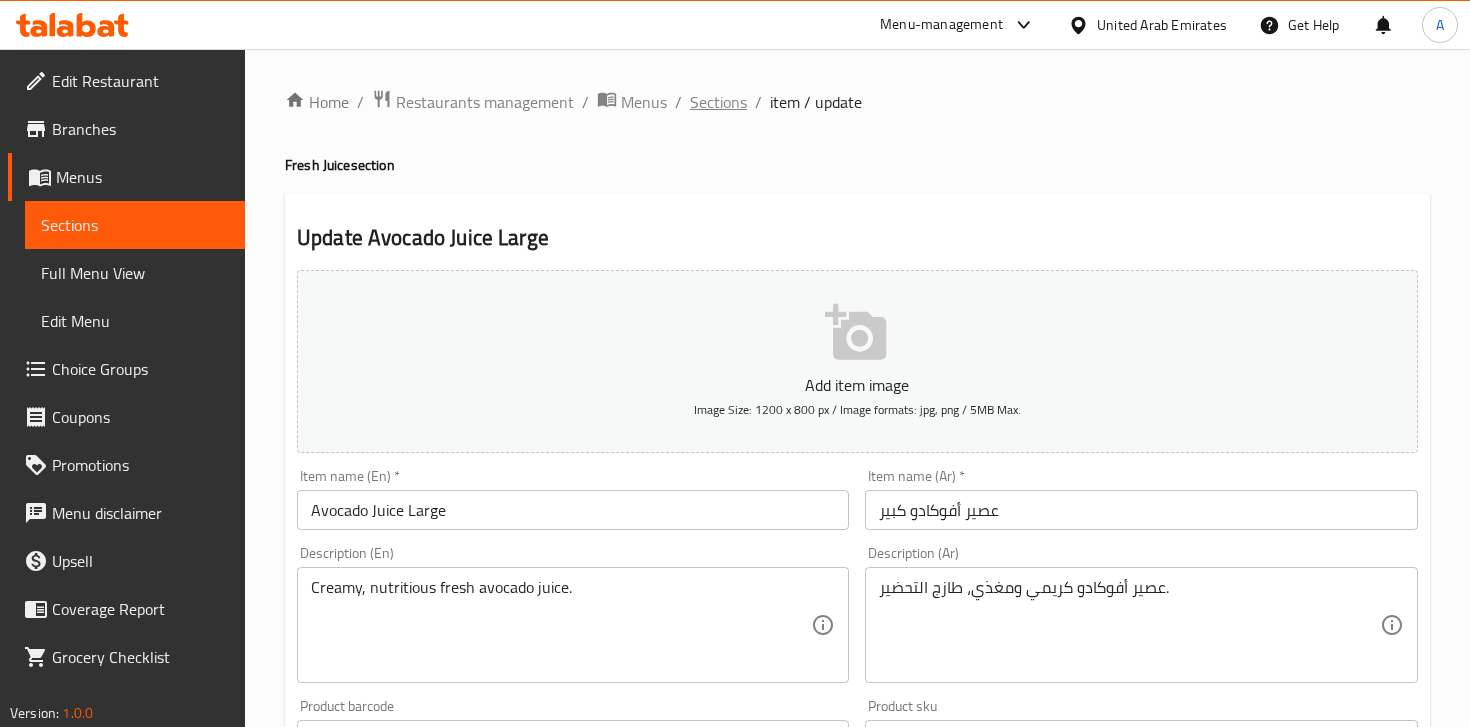 click on "Sections" at bounding box center [718, 102] 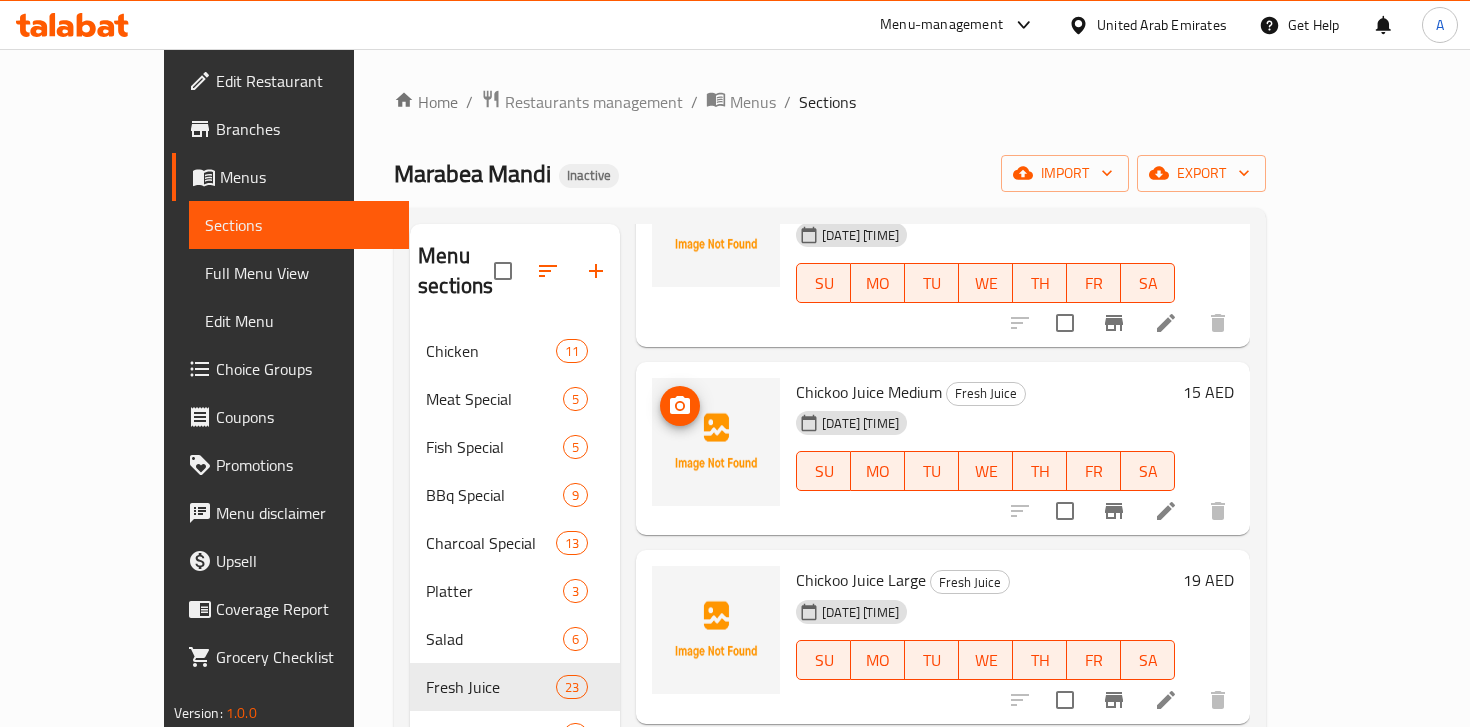 scroll, scrollTop: 407, scrollLeft: 0, axis: vertical 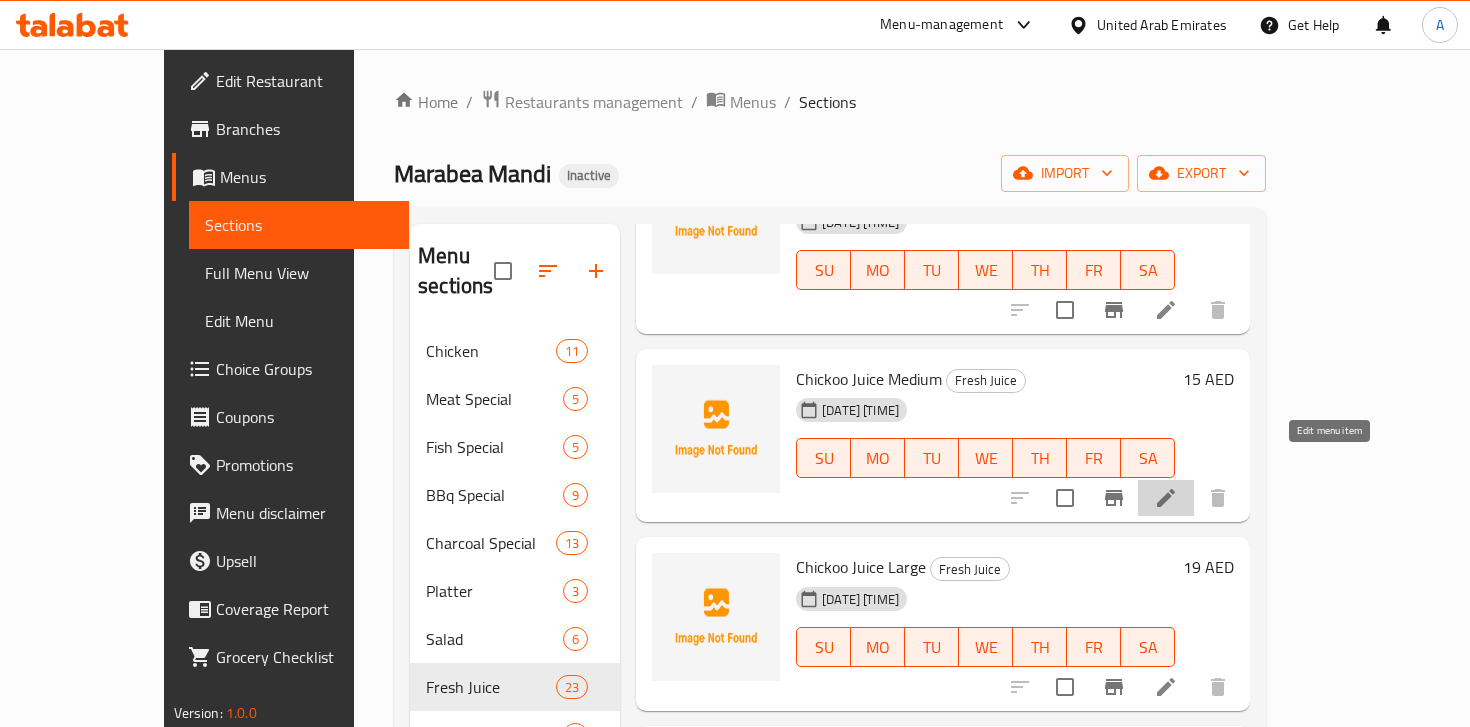 click 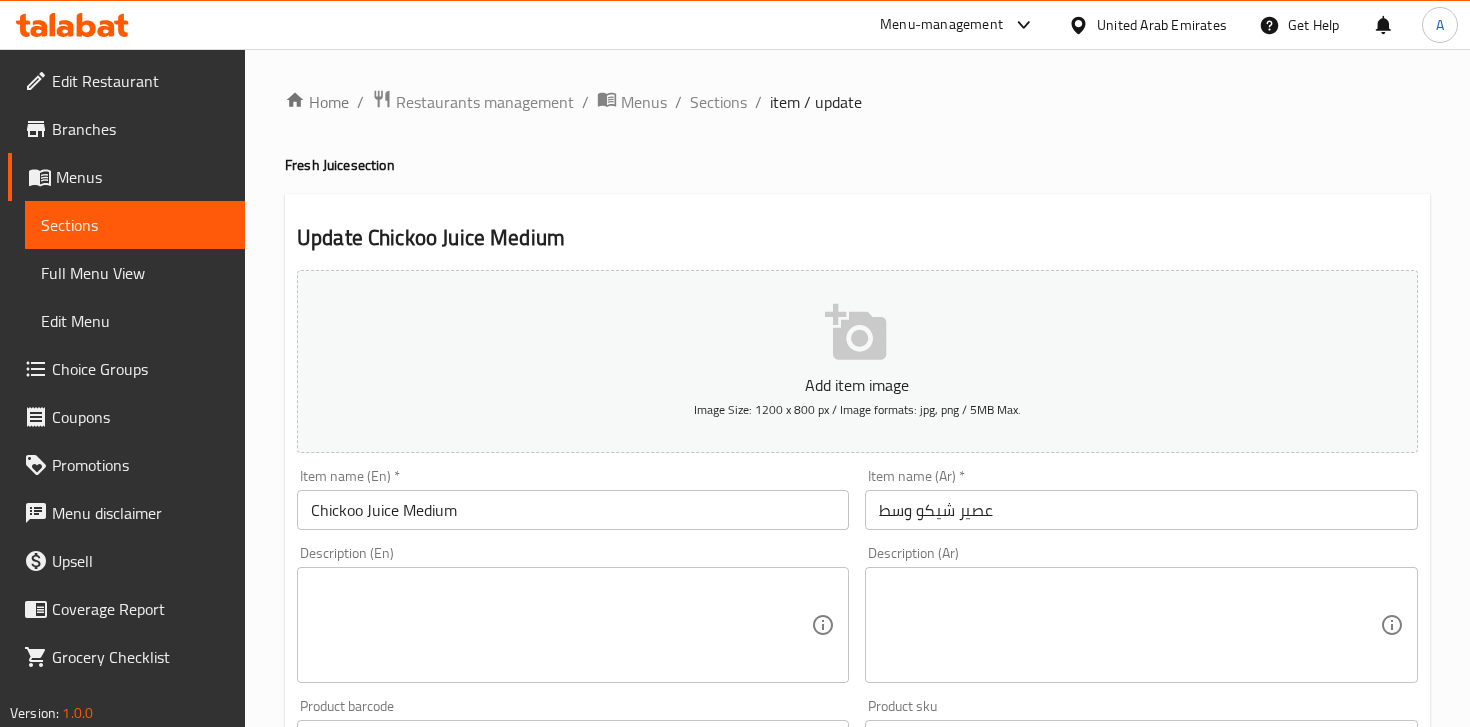 click at bounding box center [561, 625] 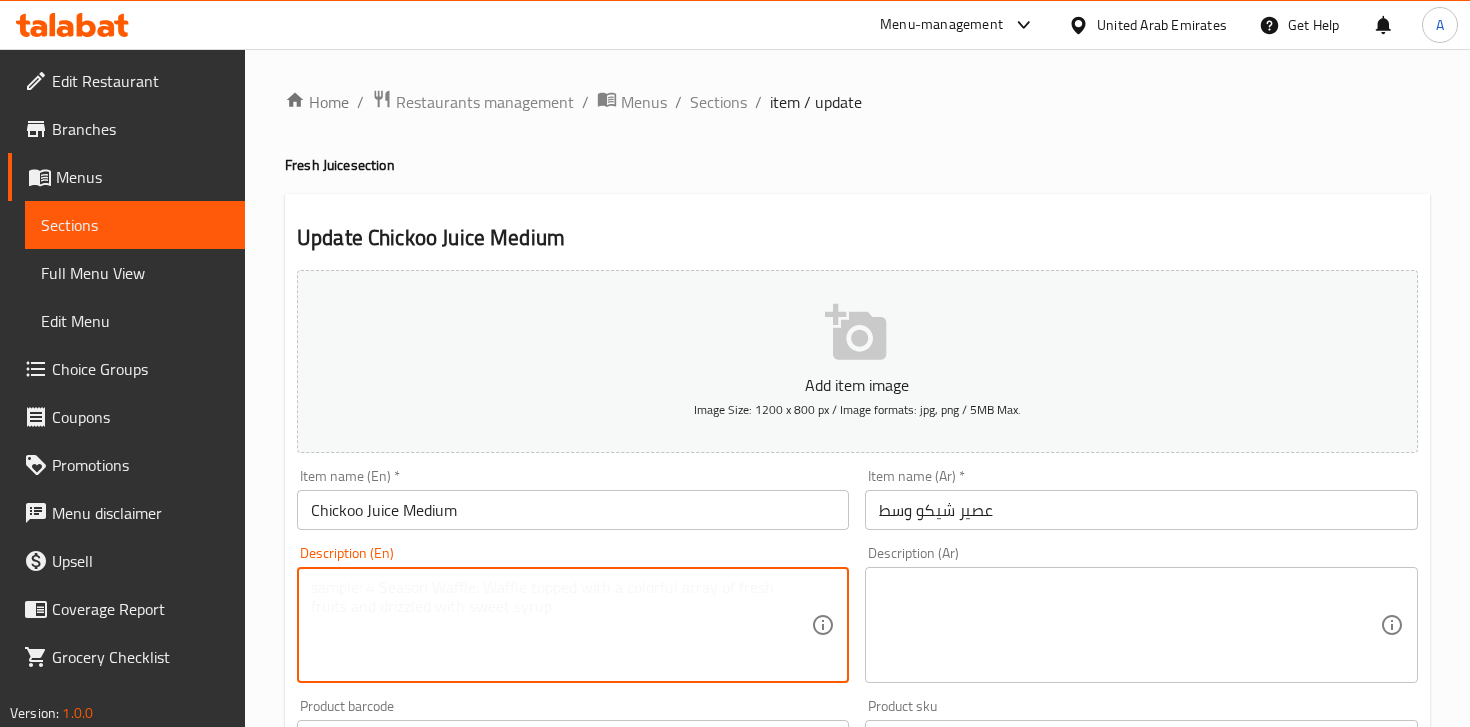 paste on "عصير شيكو – عصير حلو ولذيذ بطعم استوائي.
Sweet tropical sapodilla (chikoo) juice." 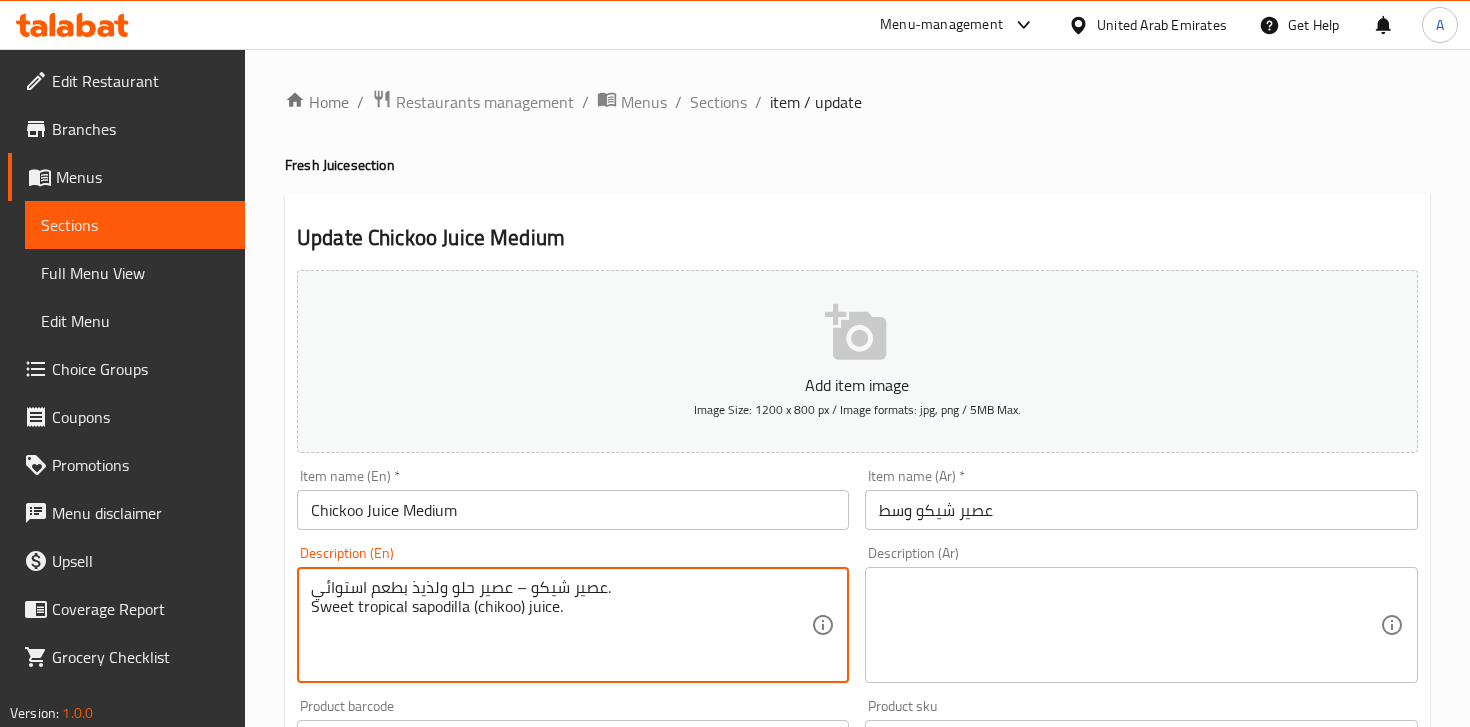 click on "عصير شيكو – عصير حلو ولذيذ بطعم استوائي.
Sweet tropical sapodilla (chikoo) juice." at bounding box center (561, 625) 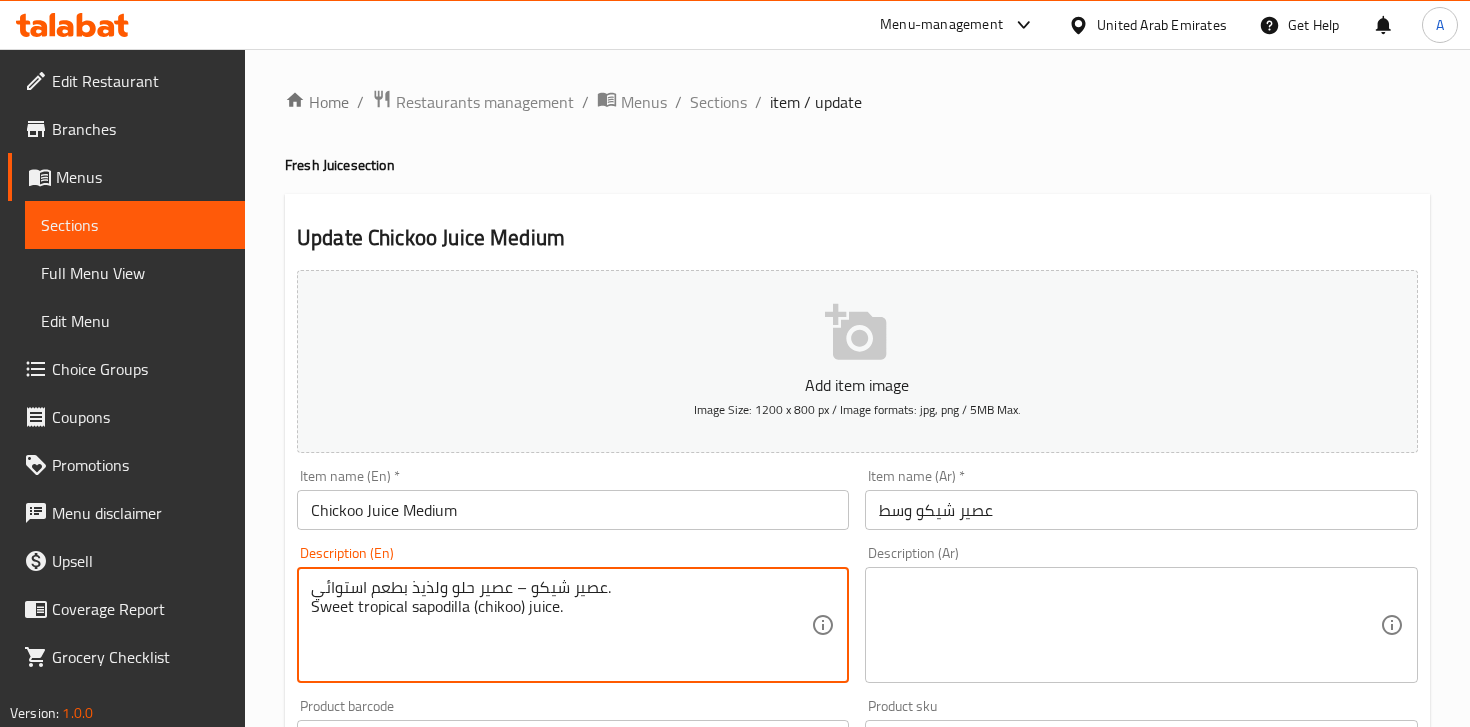 click on "عصير شيكو – عصير حلو ولذيذ بطعم استوائي.
Sweet tropical sapodilla (chikoo) juice." at bounding box center (561, 625) 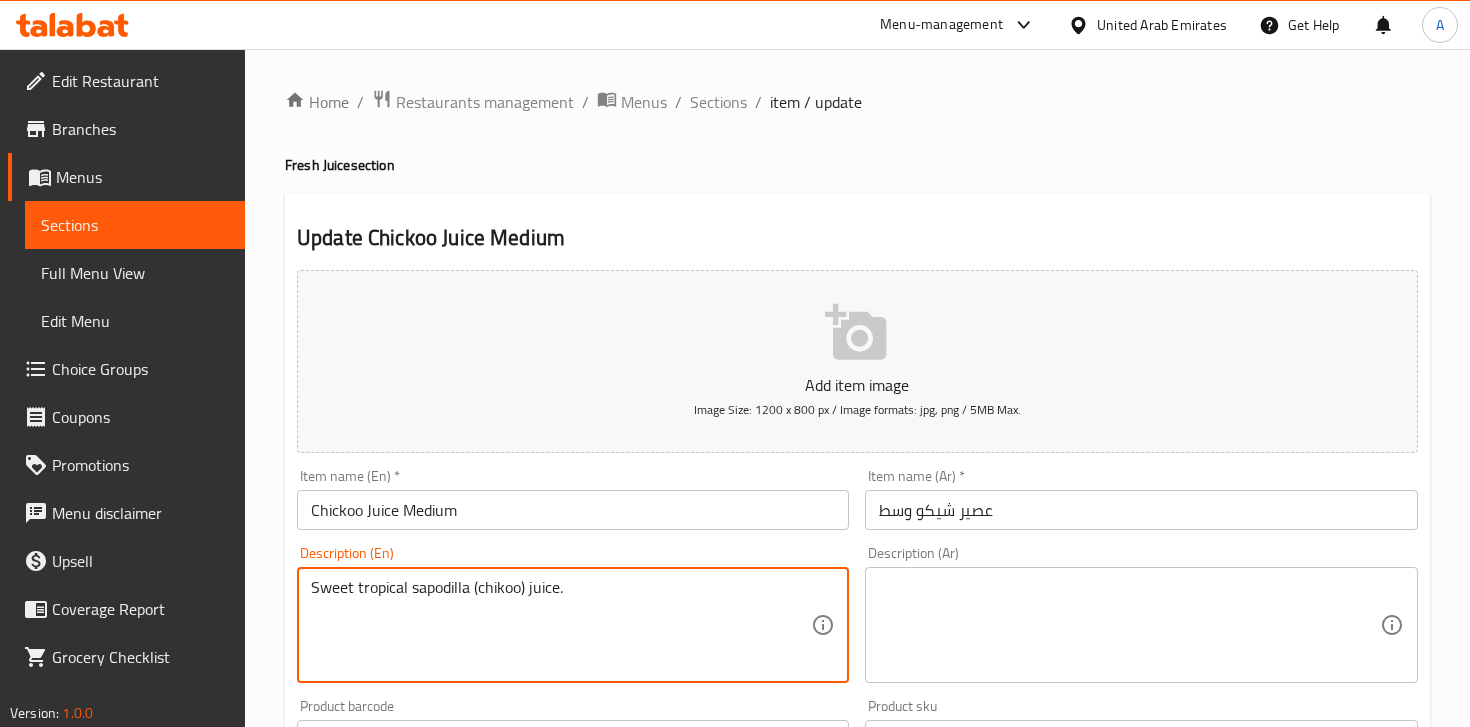 type on "Sweet tropical sapodilla (chikoo) juice." 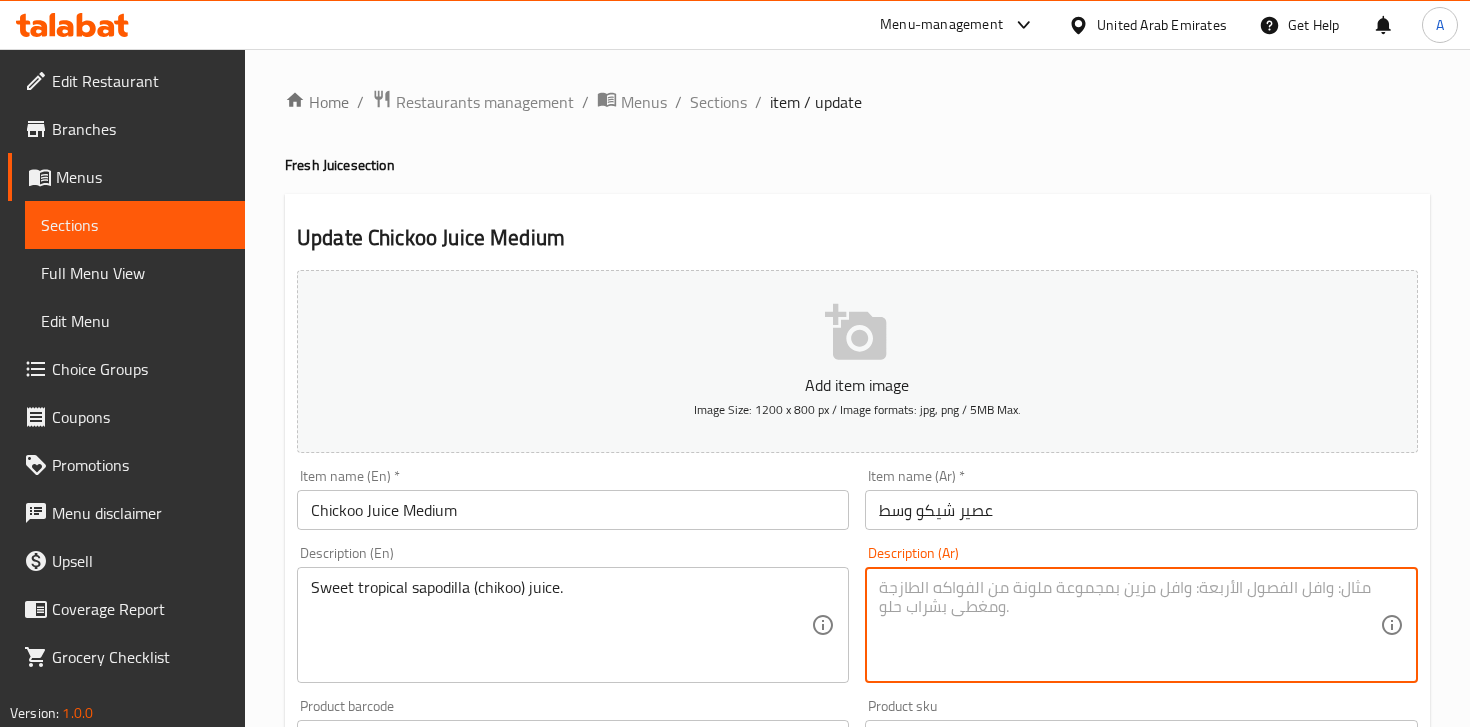 click at bounding box center (1129, 625) 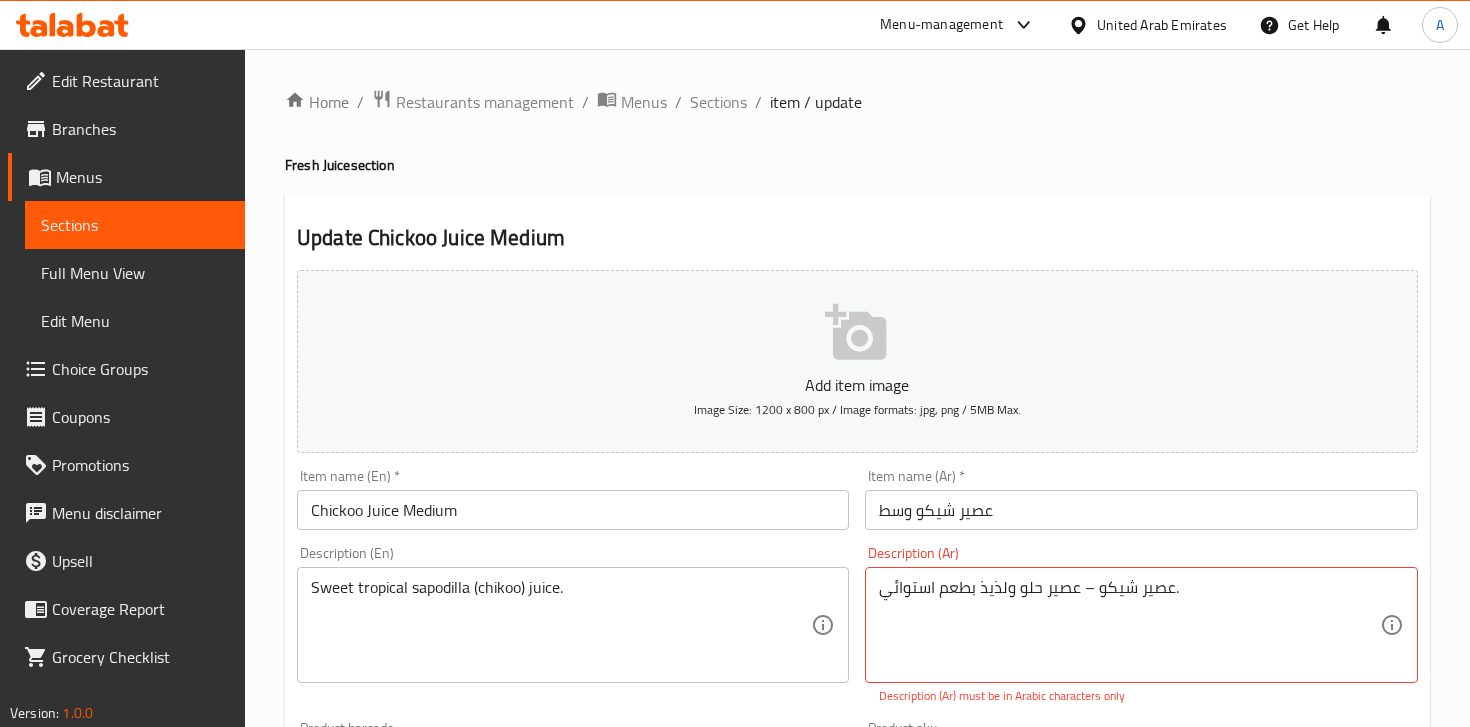 click on "Description (En) Sweet tropical sapodilla (chikoo) juice.
Description (En)" at bounding box center (573, 614) 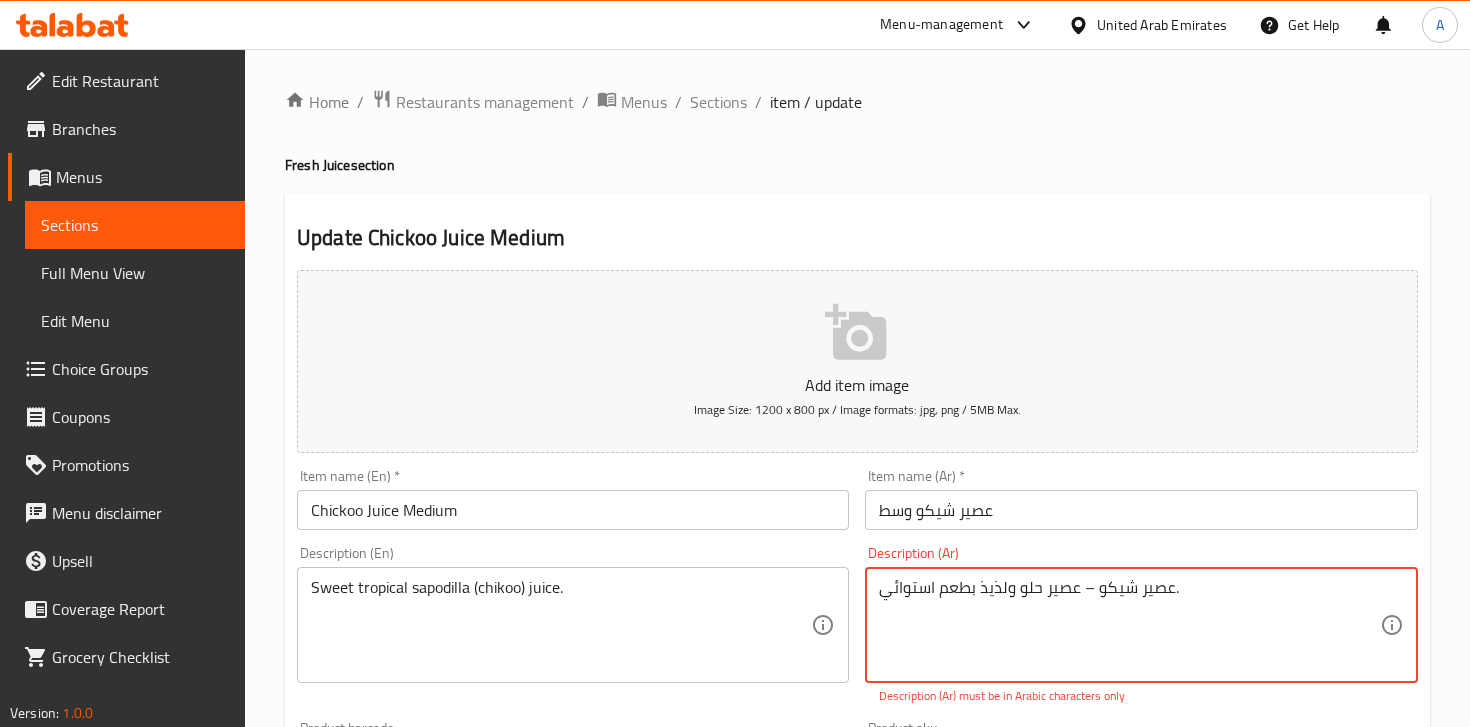 click on "عصير شيكو – عصير حلو ولذيذ بطعم استوائي." at bounding box center [1129, 625] 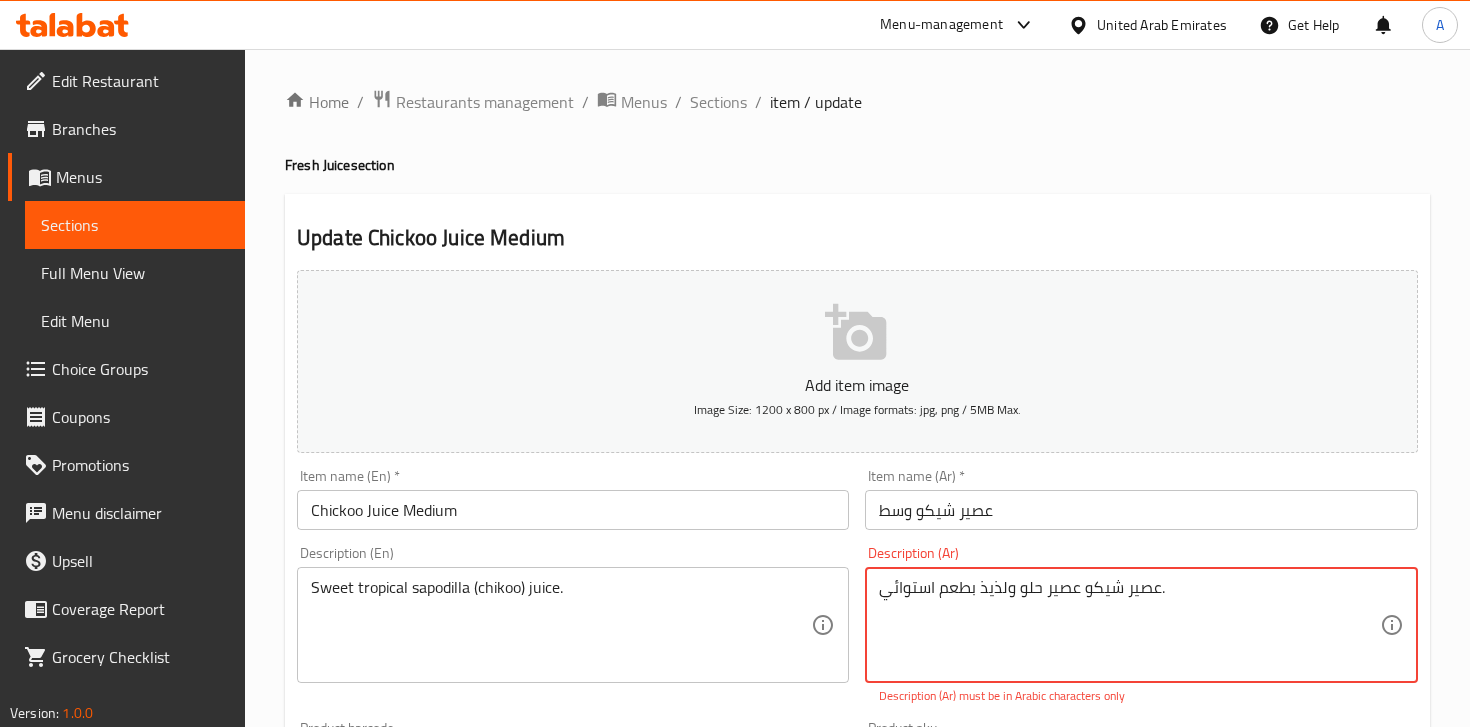 type on "عصير شيكو عصير حلو ولذيذ بطعم استوائي." 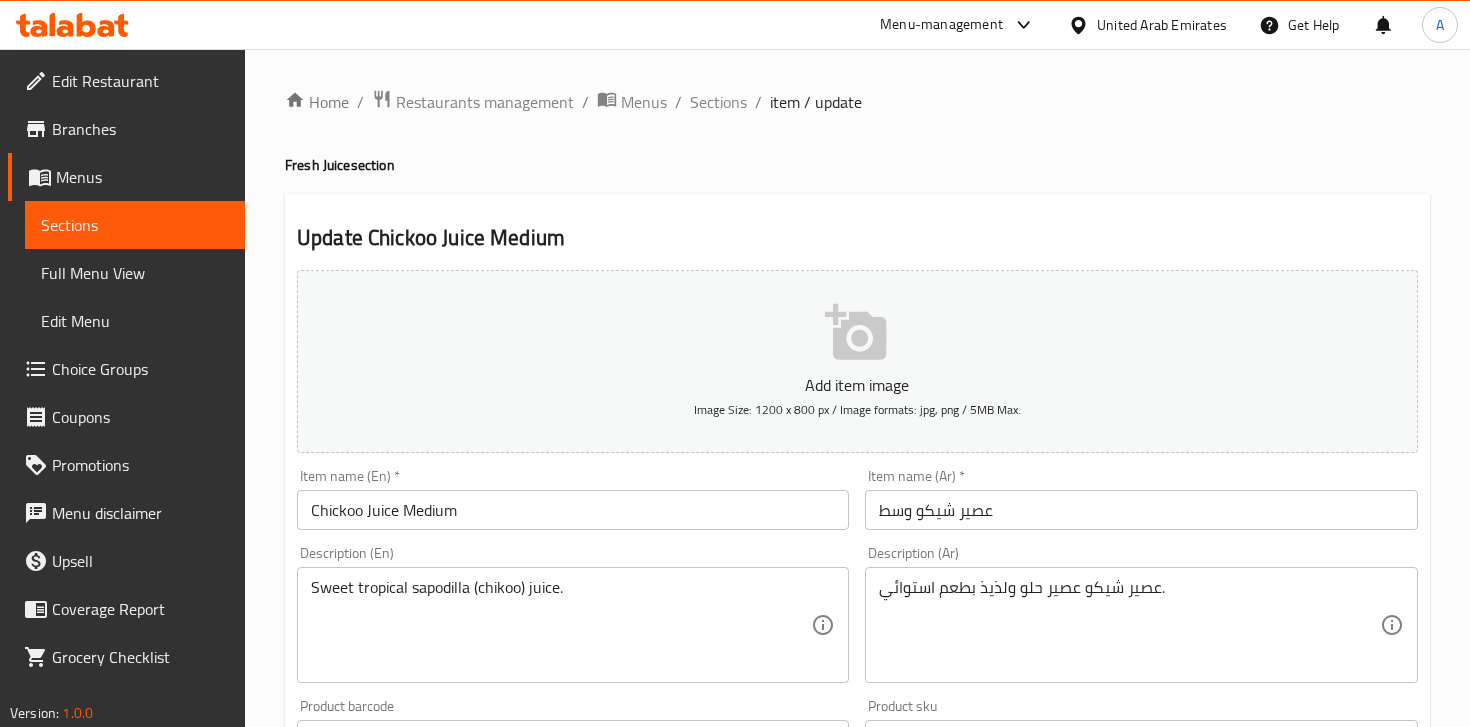 click on "Description (Ar) عصير شيكو عصير حلو ولذيذ بطعم استوائي.
Description (Ar)" at bounding box center [1141, 614] 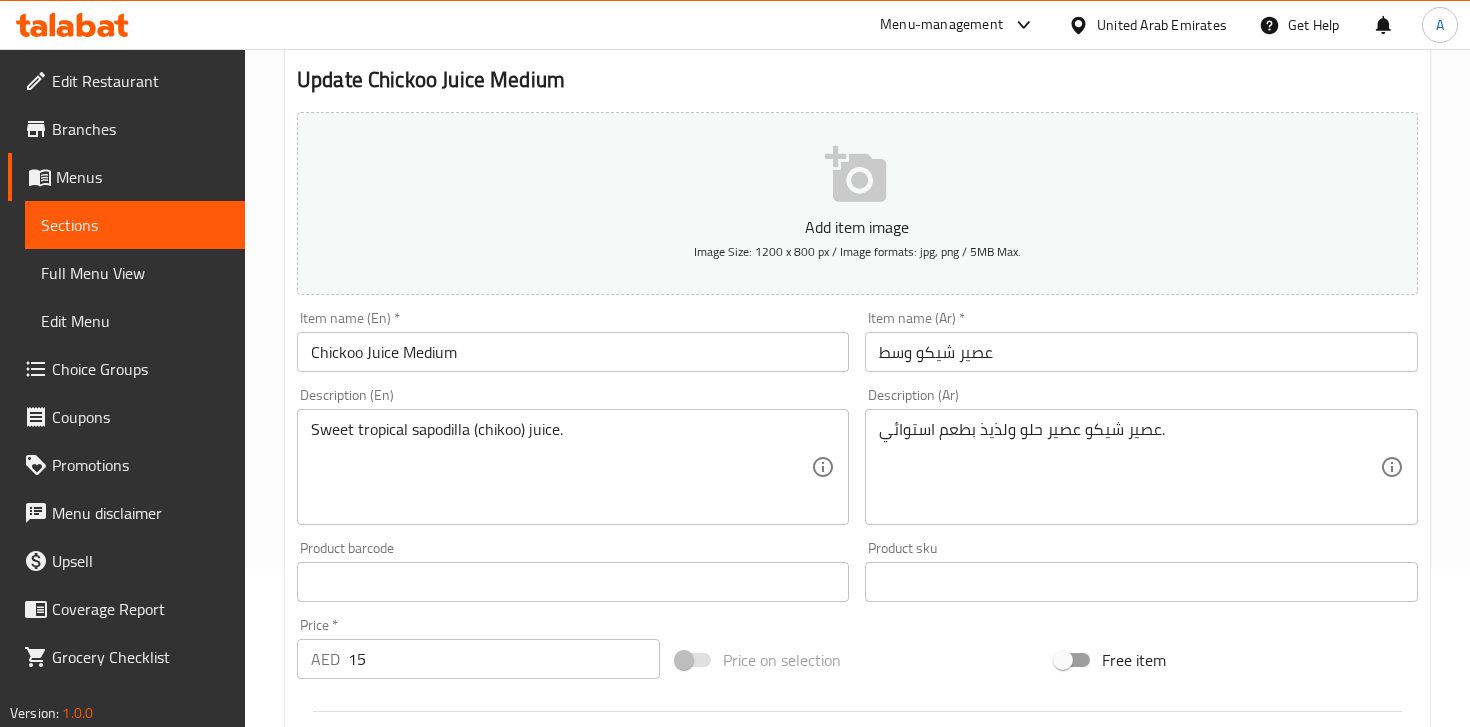 scroll, scrollTop: 686, scrollLeft: 0, axis: vertical 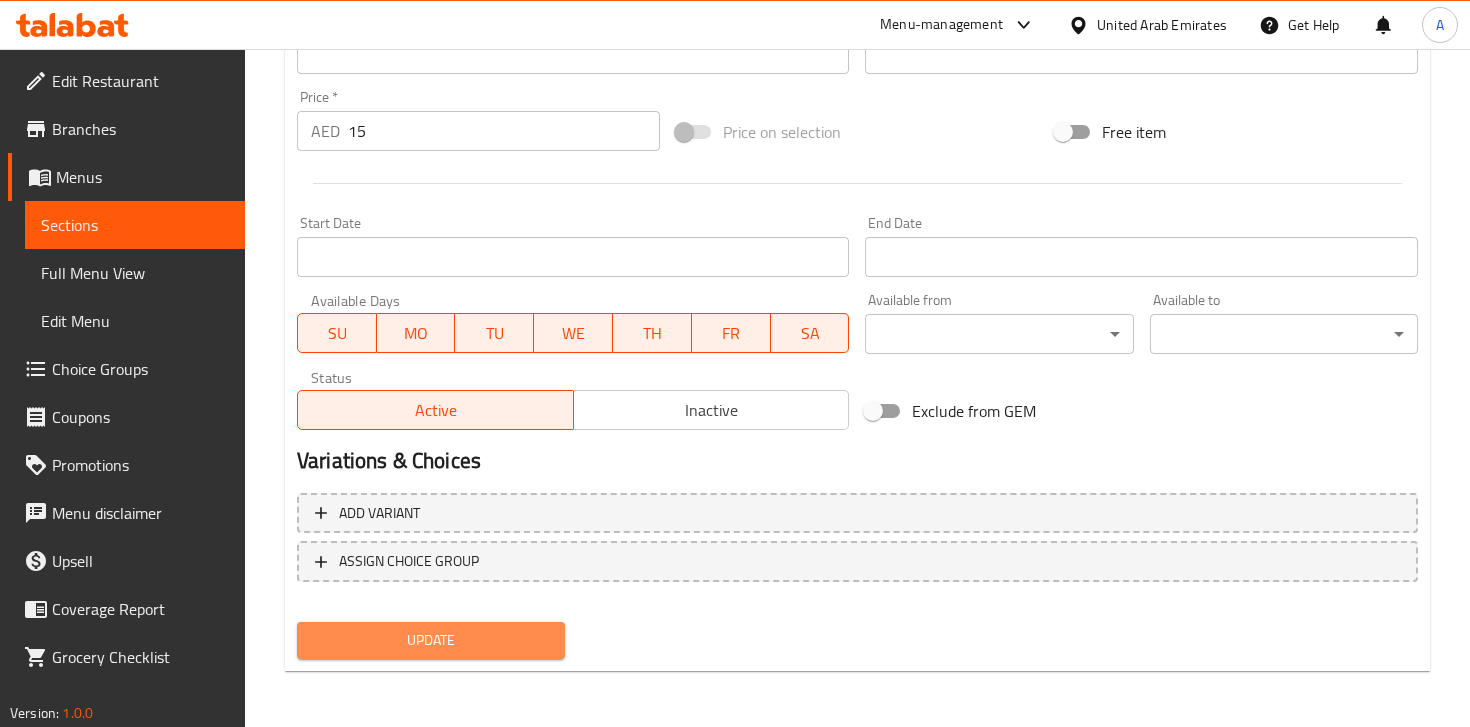 click on "Update" at bounding box center [431, 640] 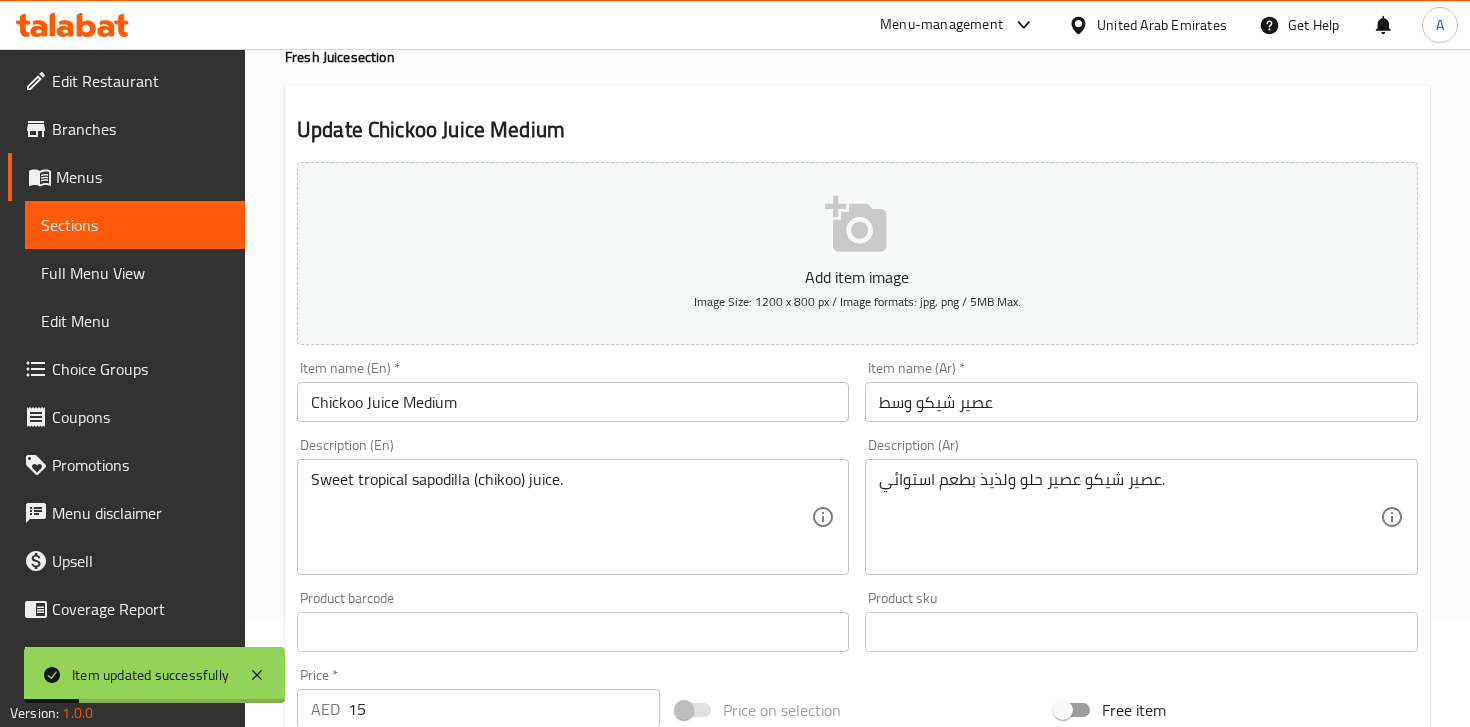 scroll, scrollTop: 0, scrollLeft: 0, axis: both 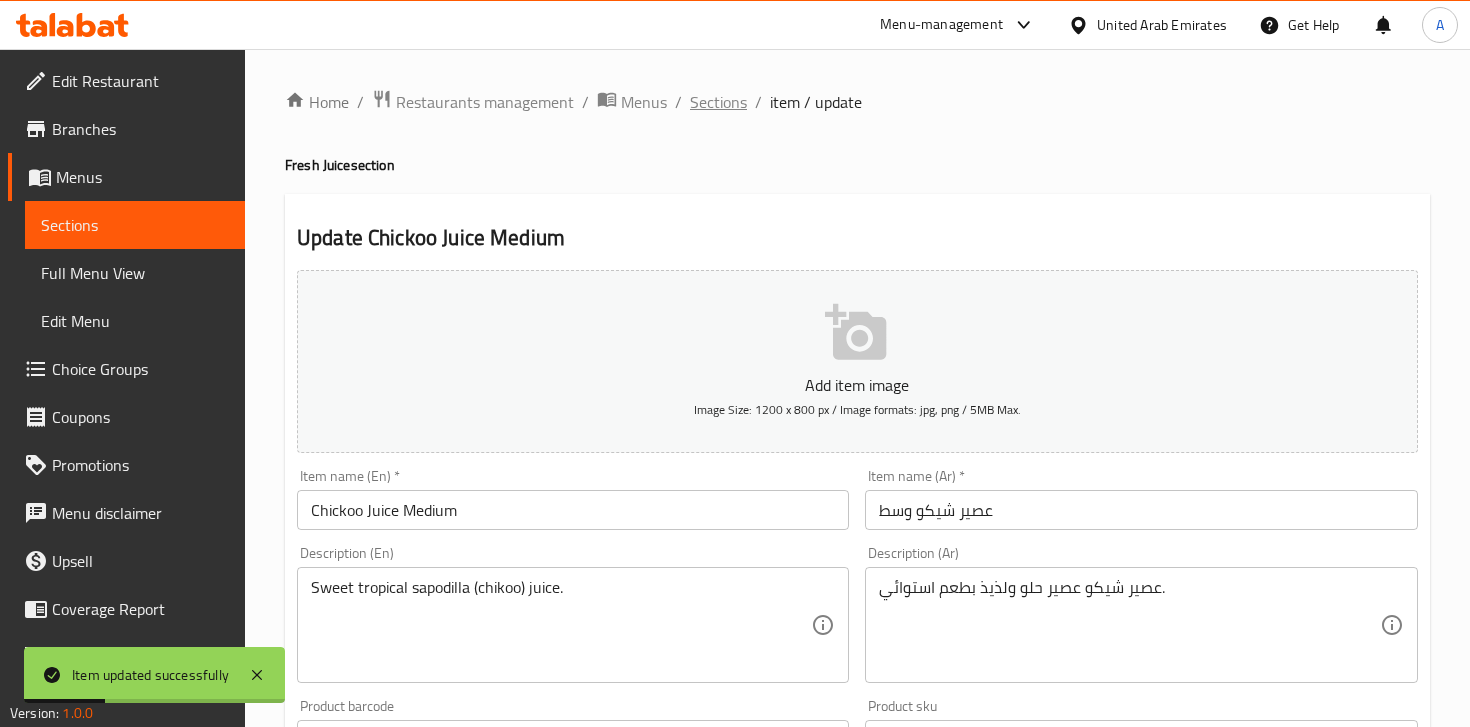 click on "Sections" at bounding box center [718, 102] 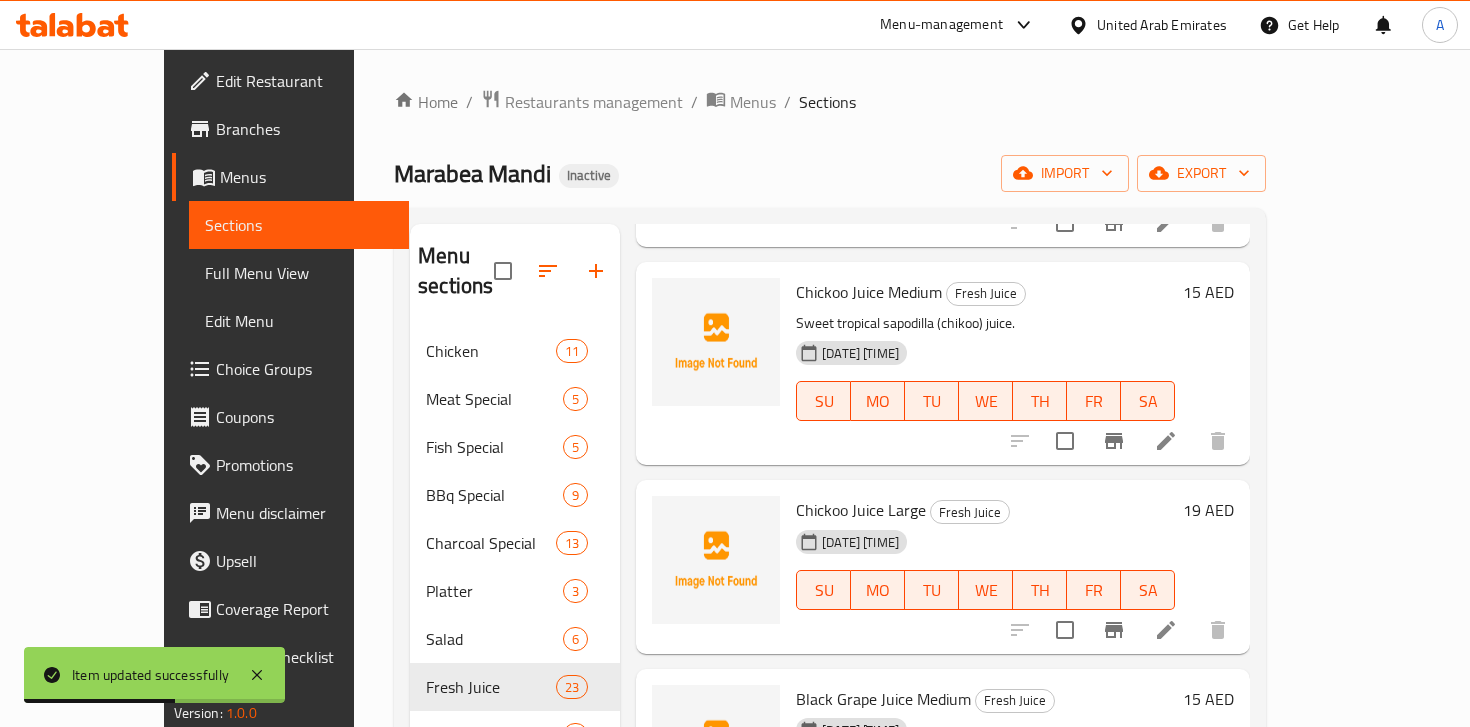 scroll, scrollTop: 496, scrollLeft: 0, axis: vertical 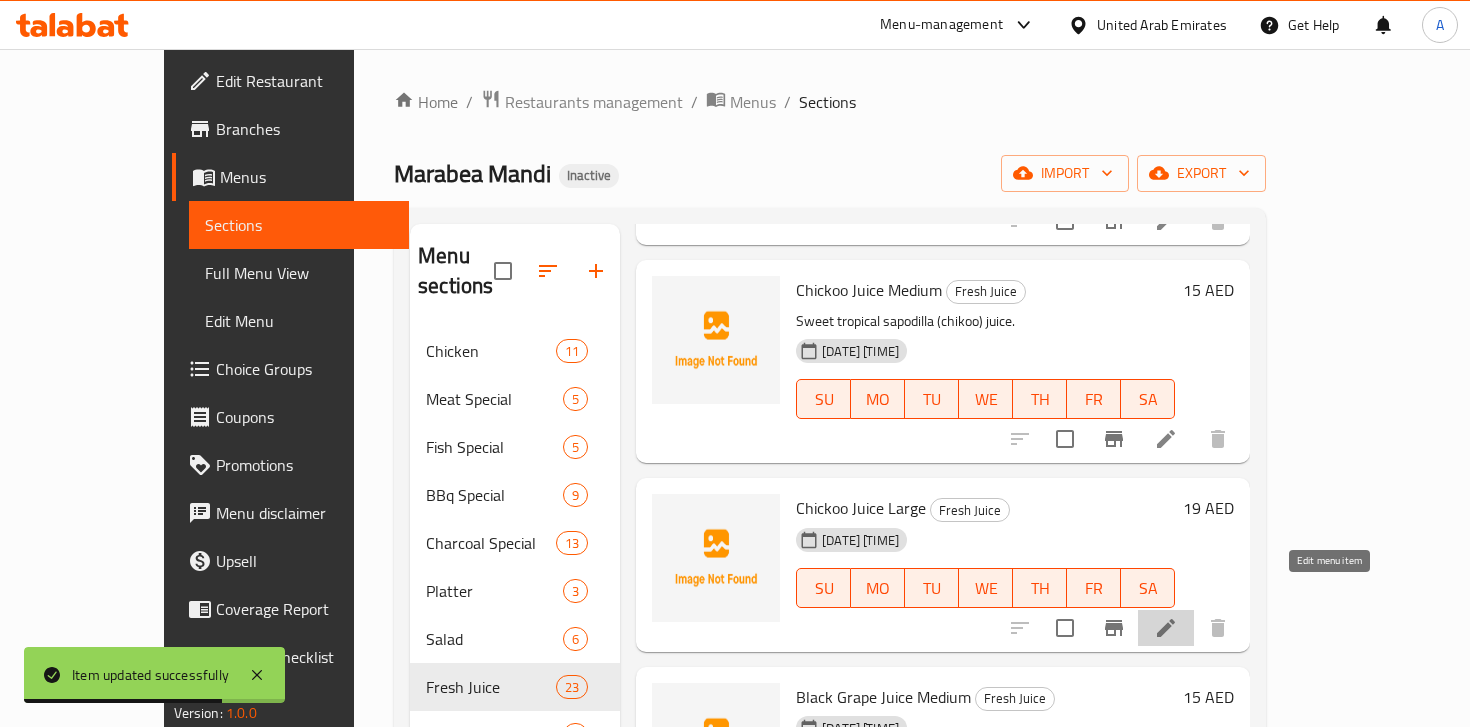 click 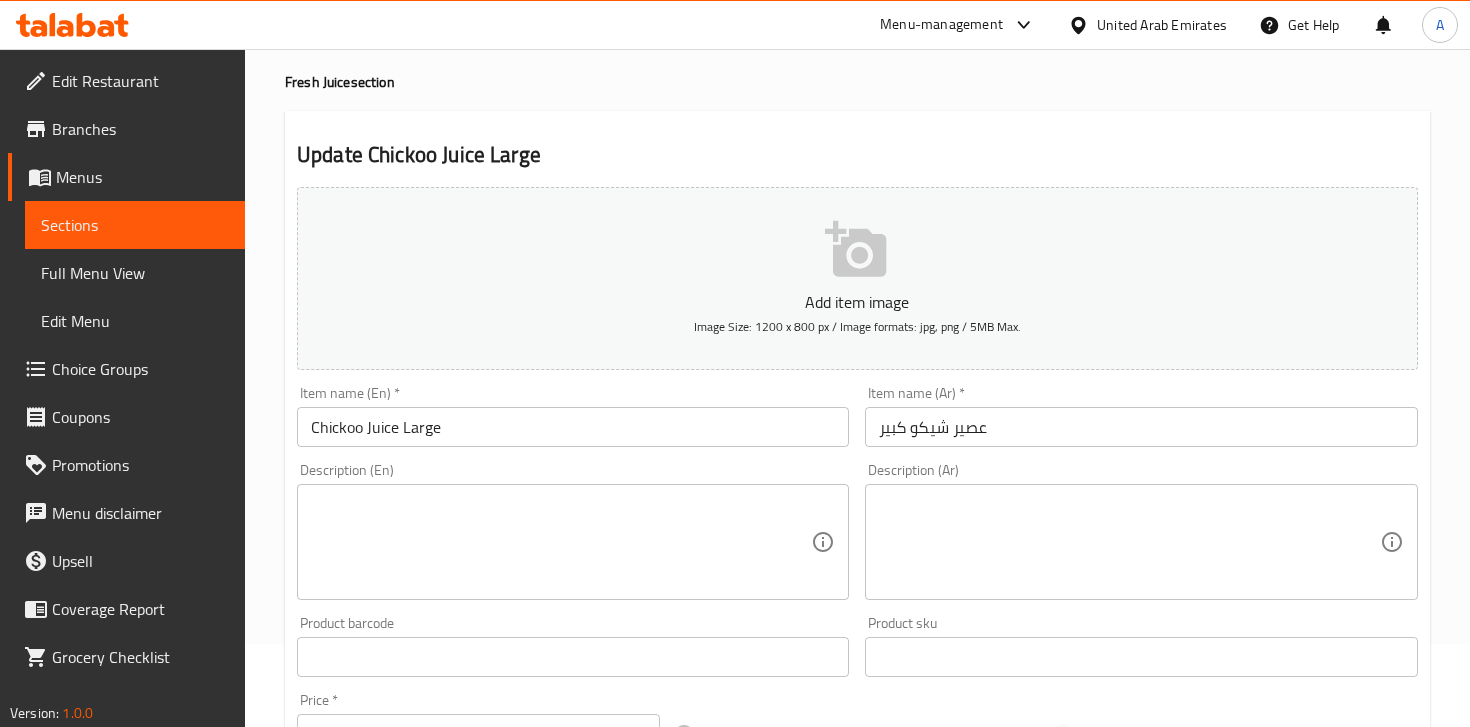 scroll, scrollTop: 107, scrollLeft: 0, axis: vertical 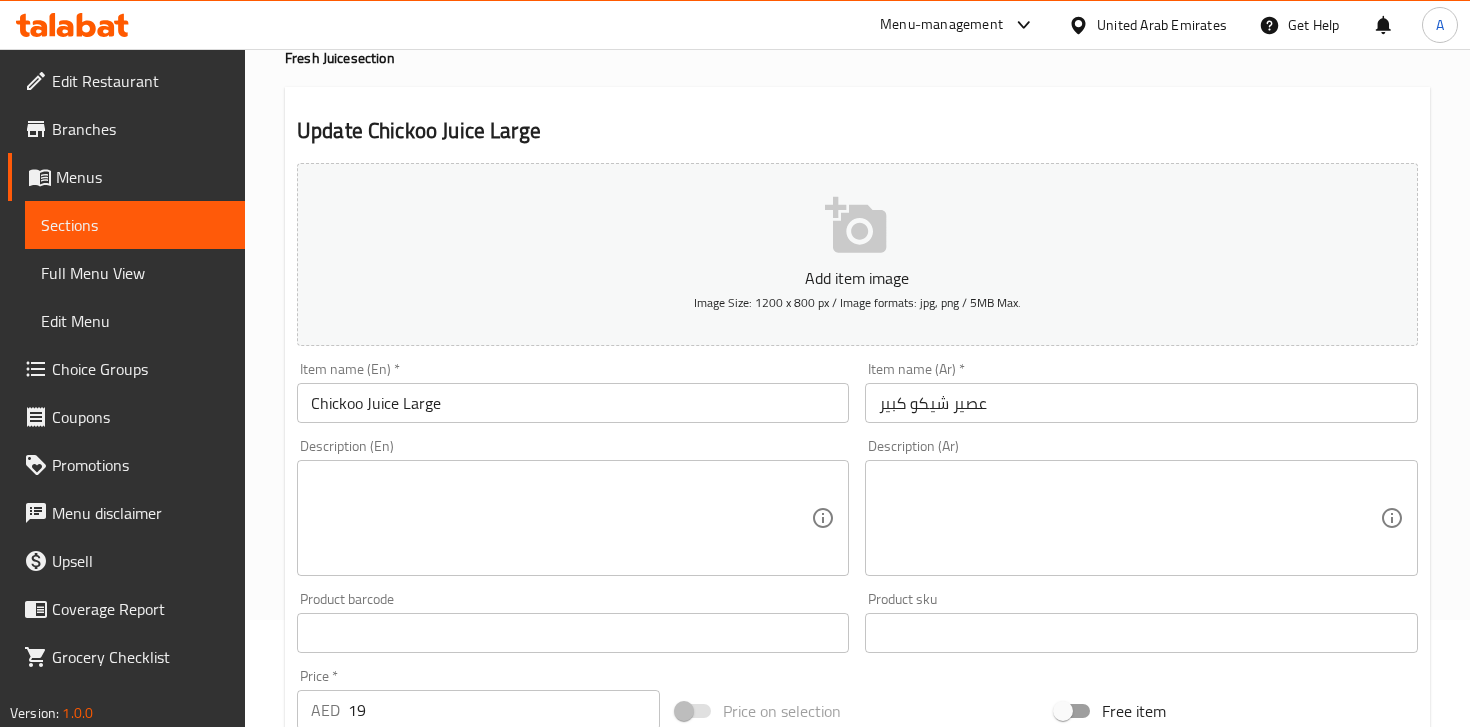 click on "Description (En)" at bounding box center [573, 518] 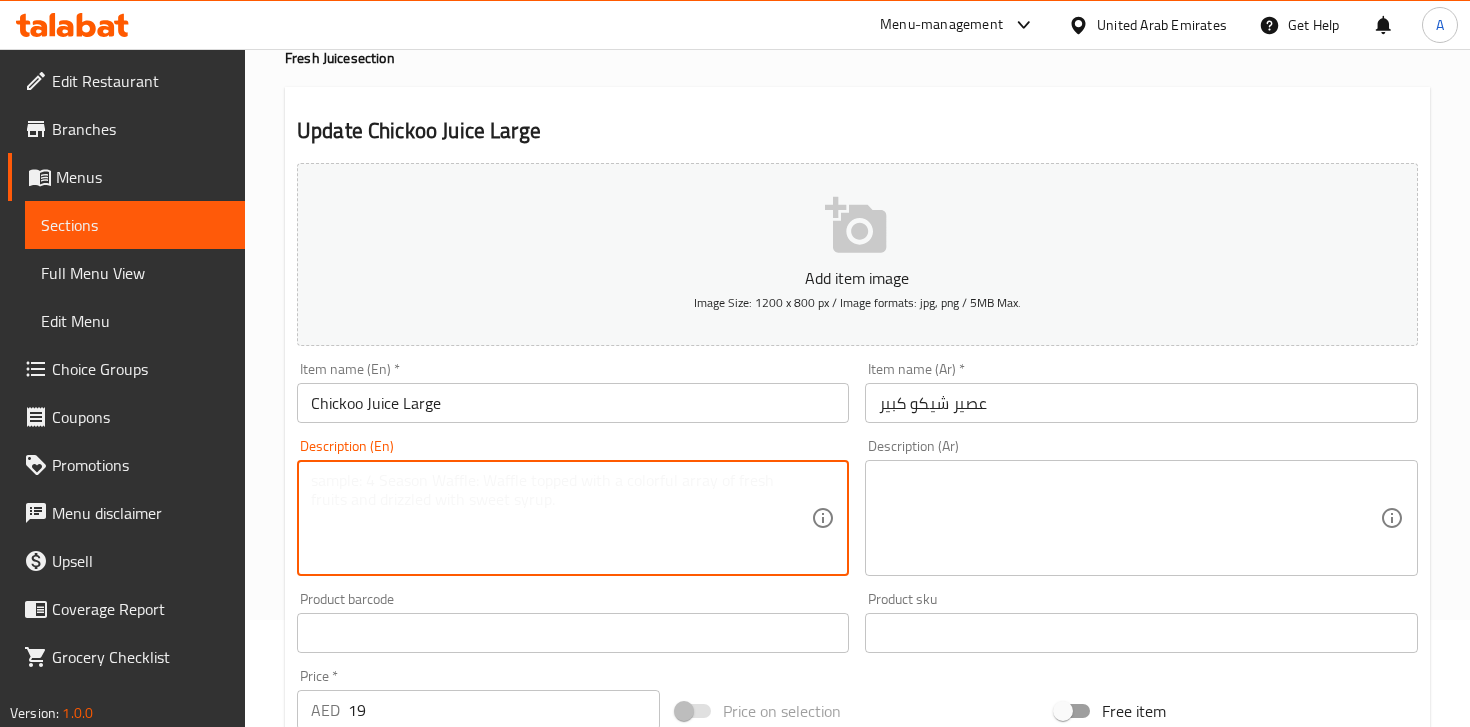 paste on "عصير شيكو – عصير حلو ولذيذ بطعم استوائي.
Sweet tropical sapodilla (chikoo) juice." 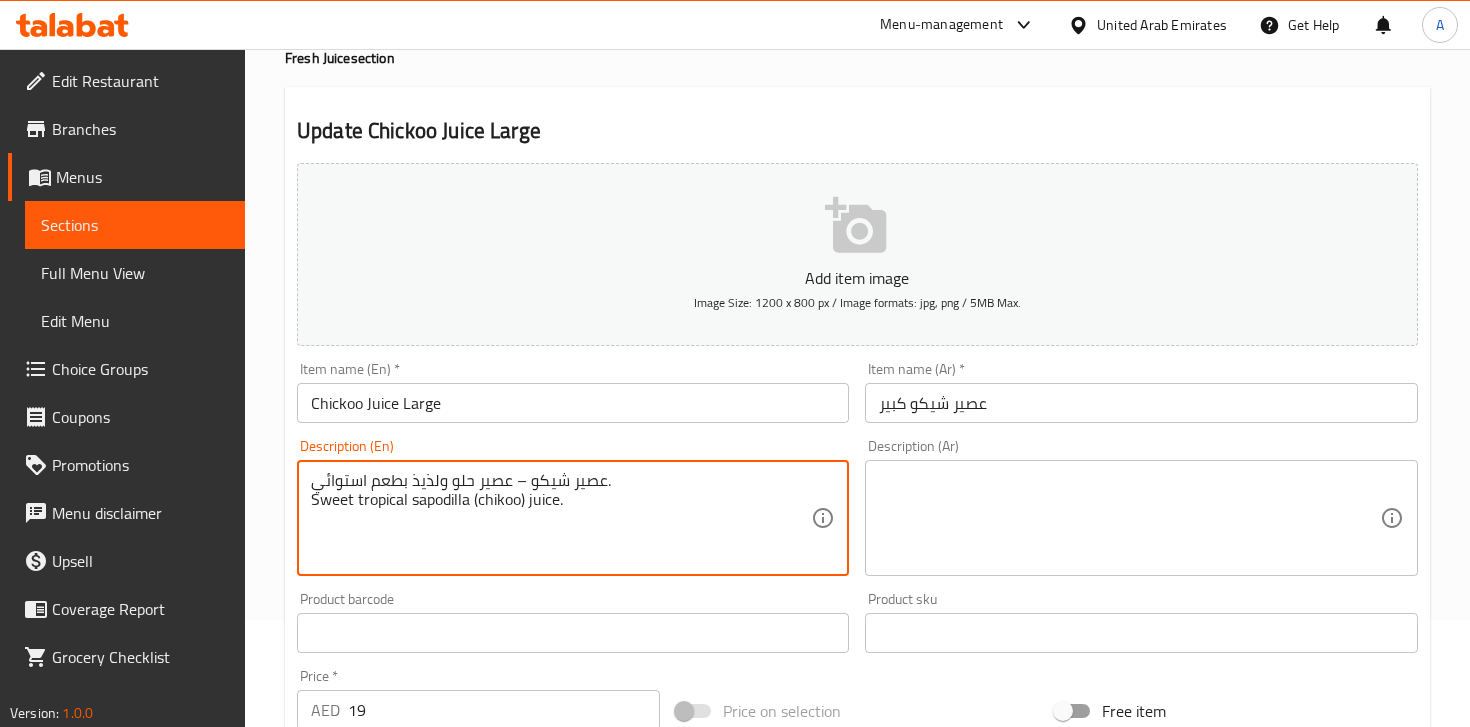 click on "عصير شيكو – عصير حلو ولذيذ بطعم استوائي.
Sweet tropical sapodilla (chikoo) juice." at bounding box center [561, 518] 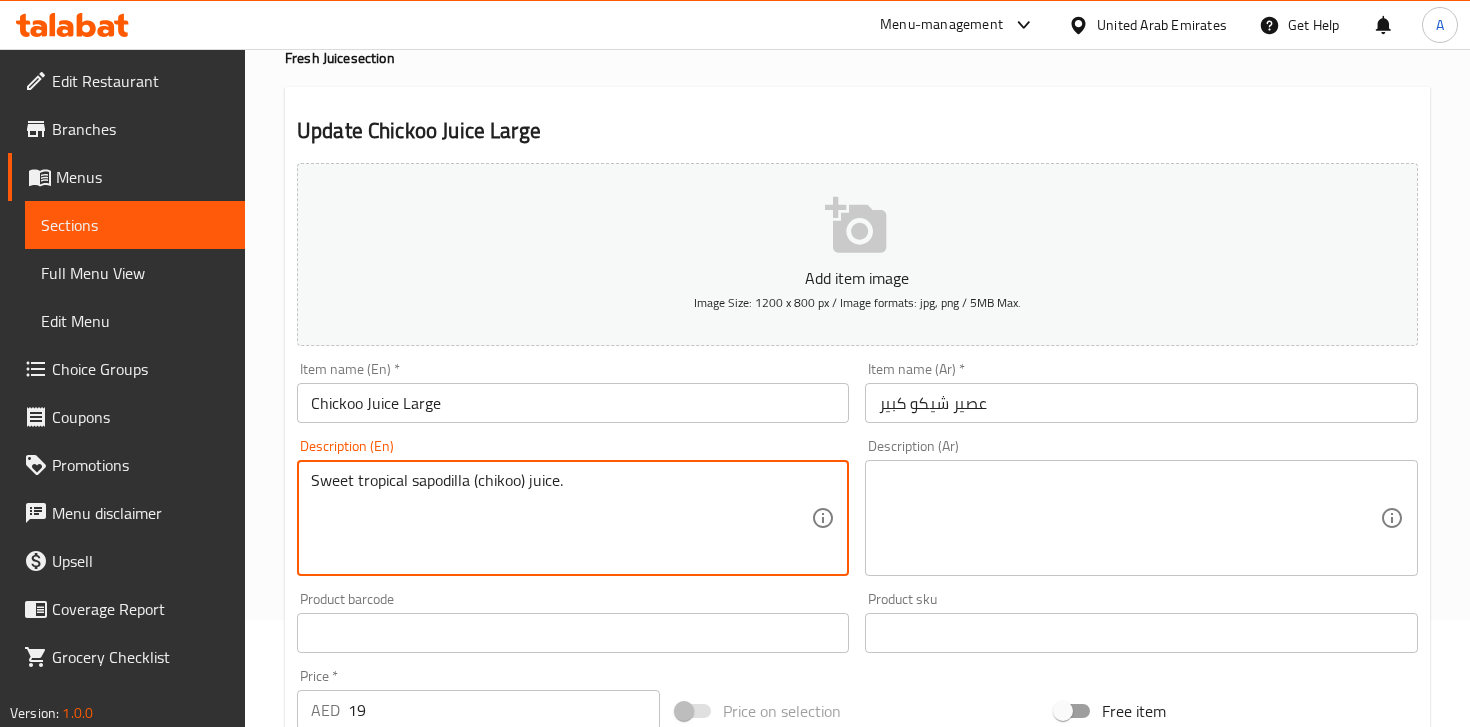 type on "Sweet tropical sapodilla (chikoo) juice." 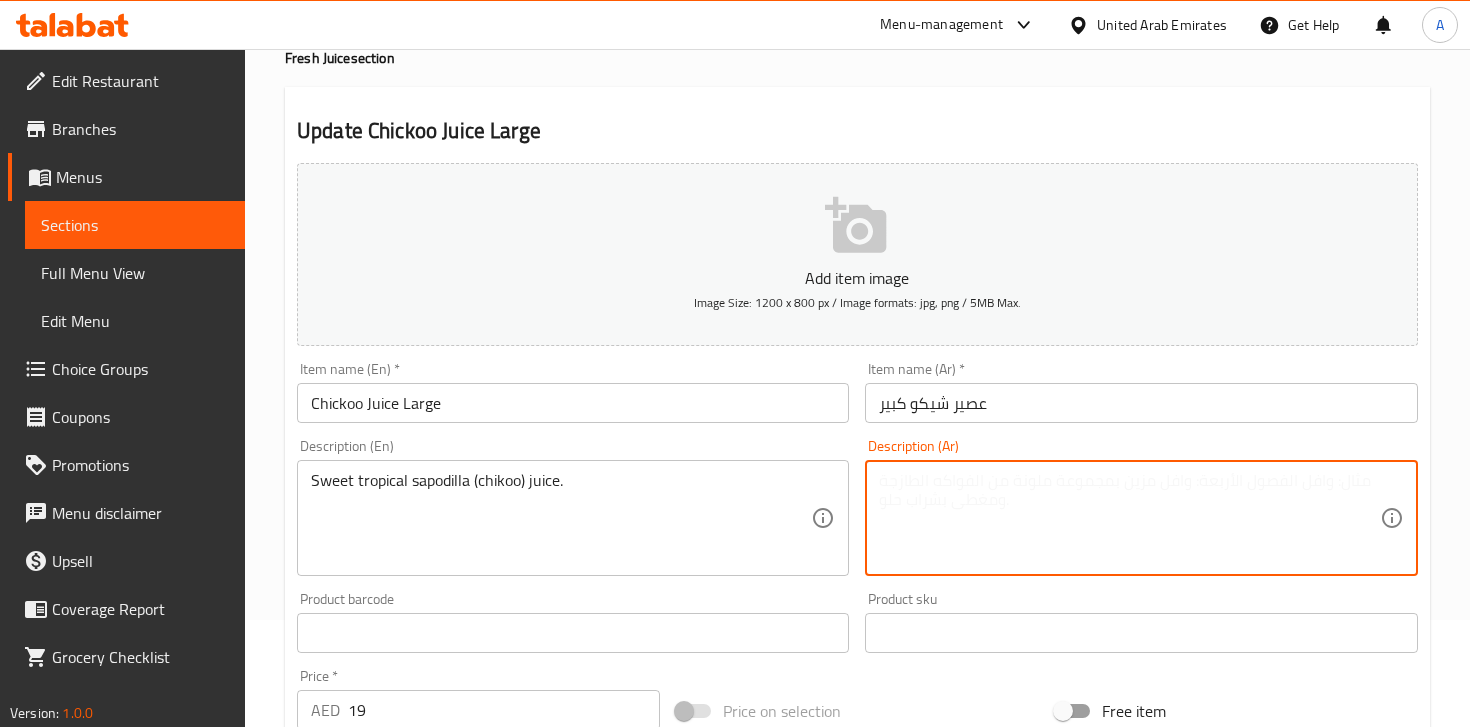 paste on "عصير شيكو – عصير حلو ولذيذ بطعم استوائي." 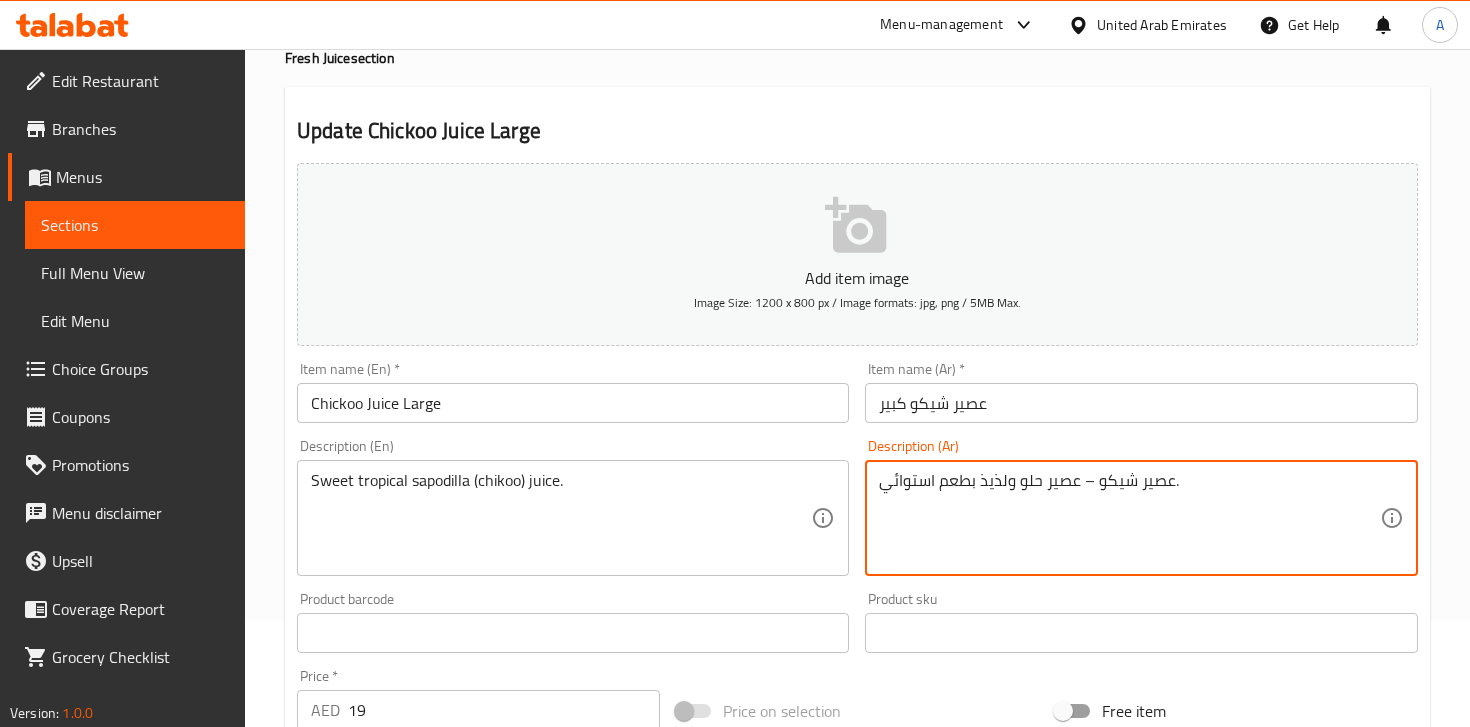 type on "عصير شيكو – عصير حلو ولذيذ بطعم استوائي." 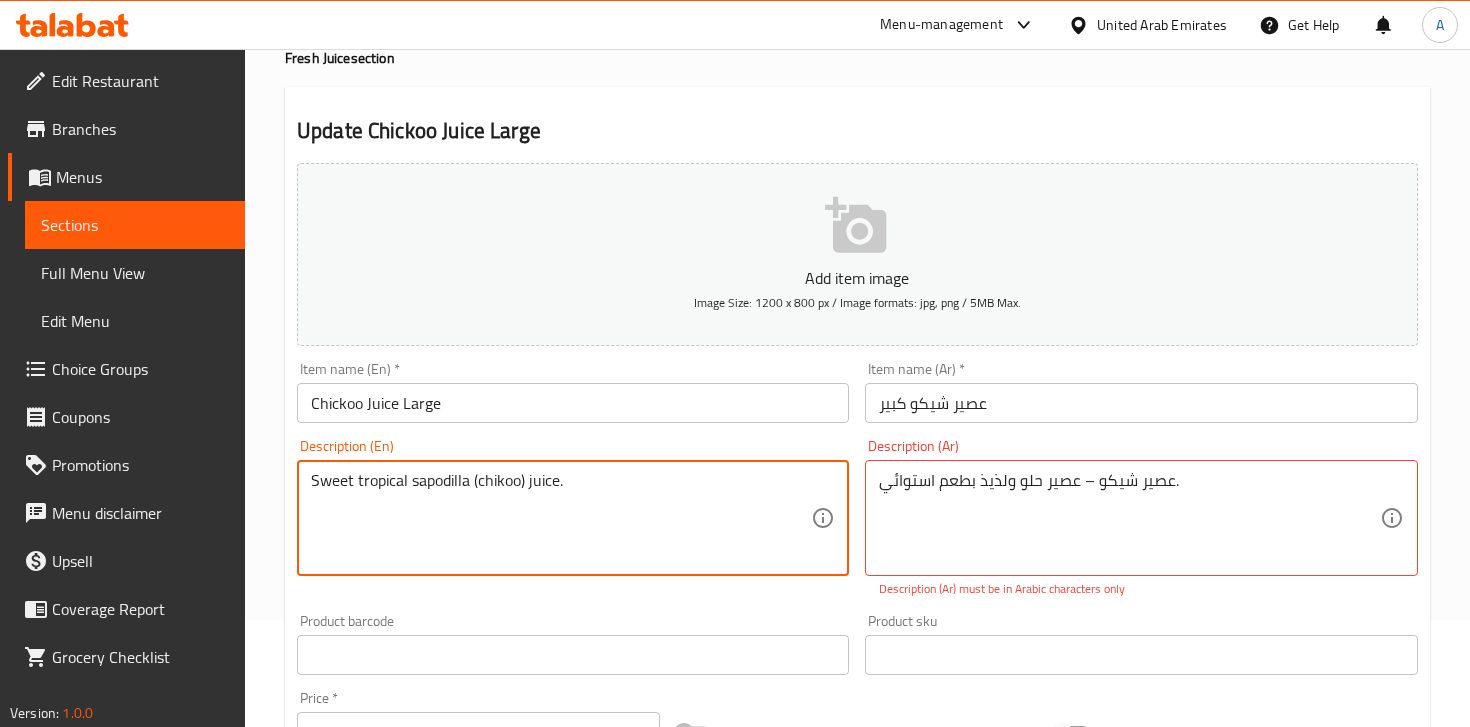 click on "Sweet tropical sapodilla (chikoo) juice." at bounding box center (561, 518) 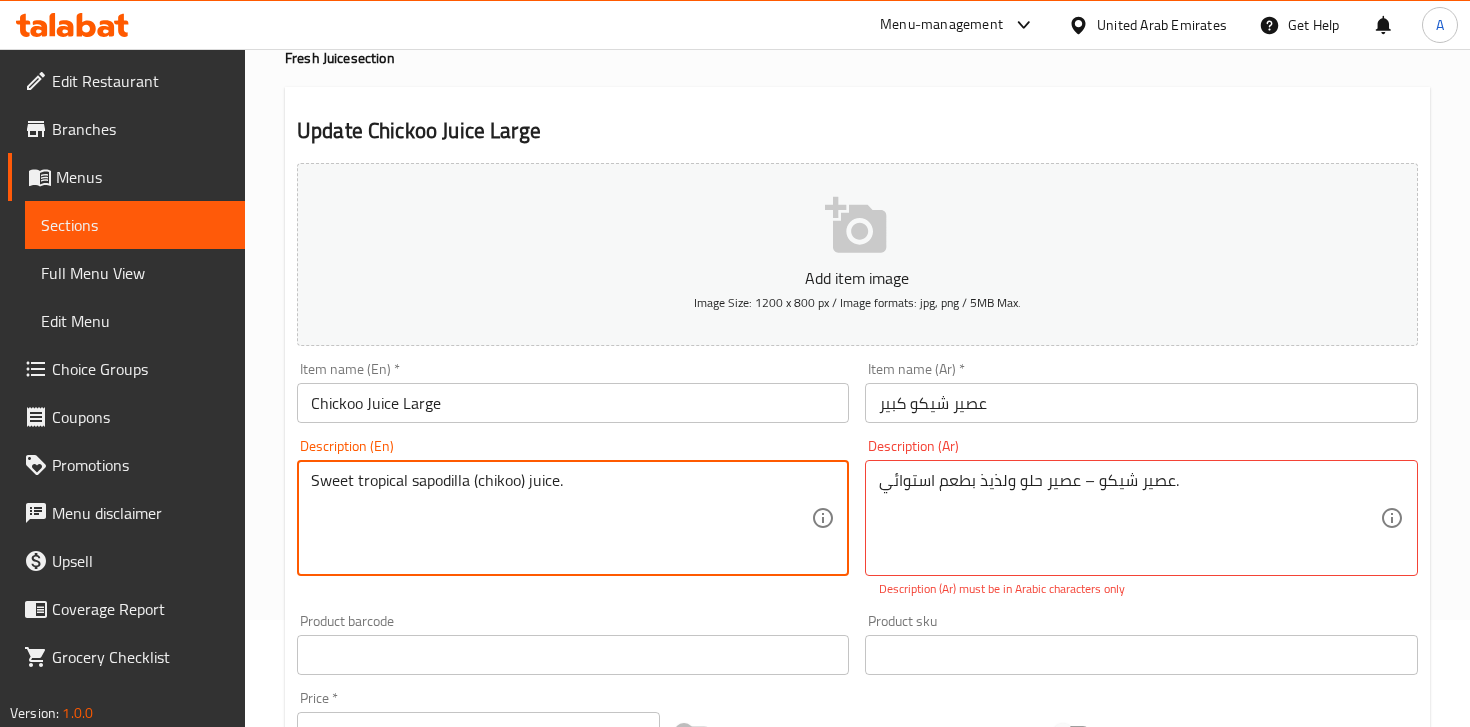 click on "Sweet tropical sapodilla (chikoo) juice." at bounding box center [561, 518] 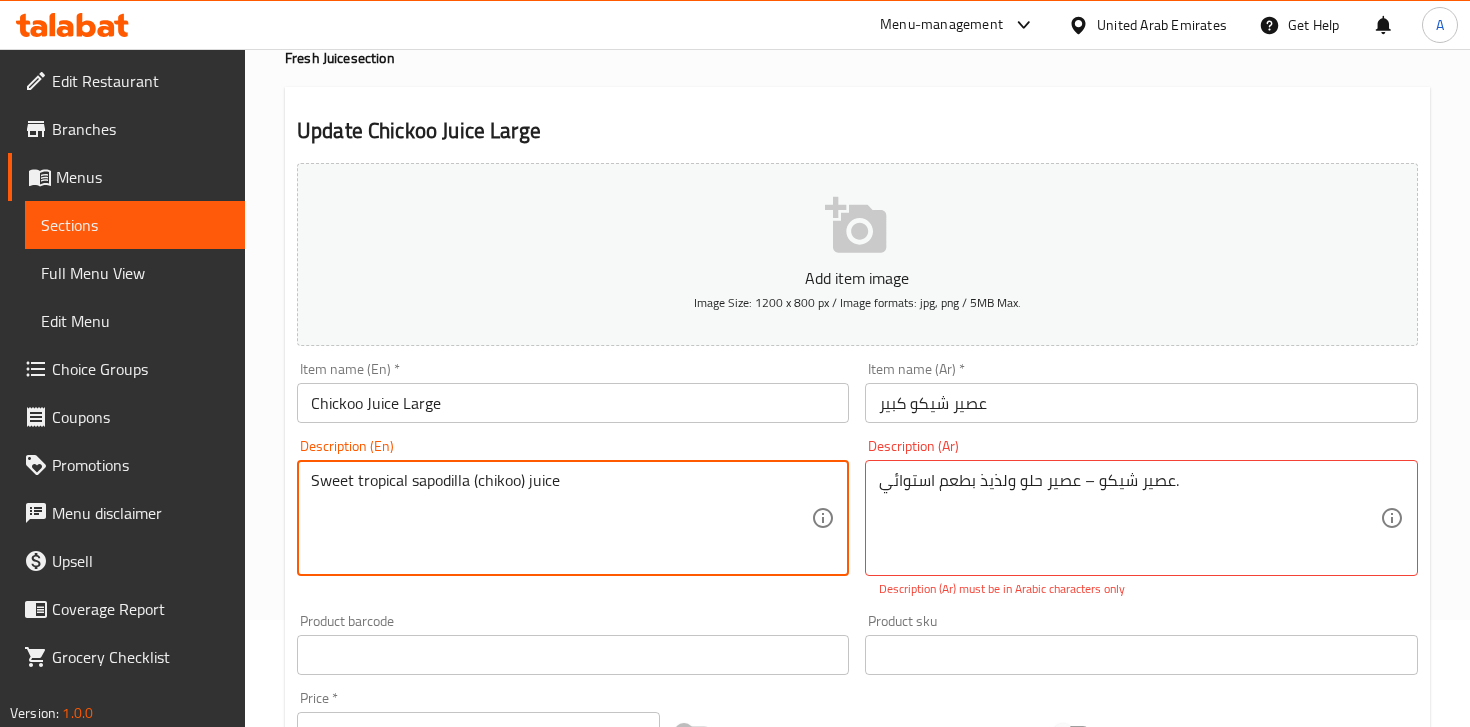 type on "Sweet tropical sapodilla (chikoo) juice" 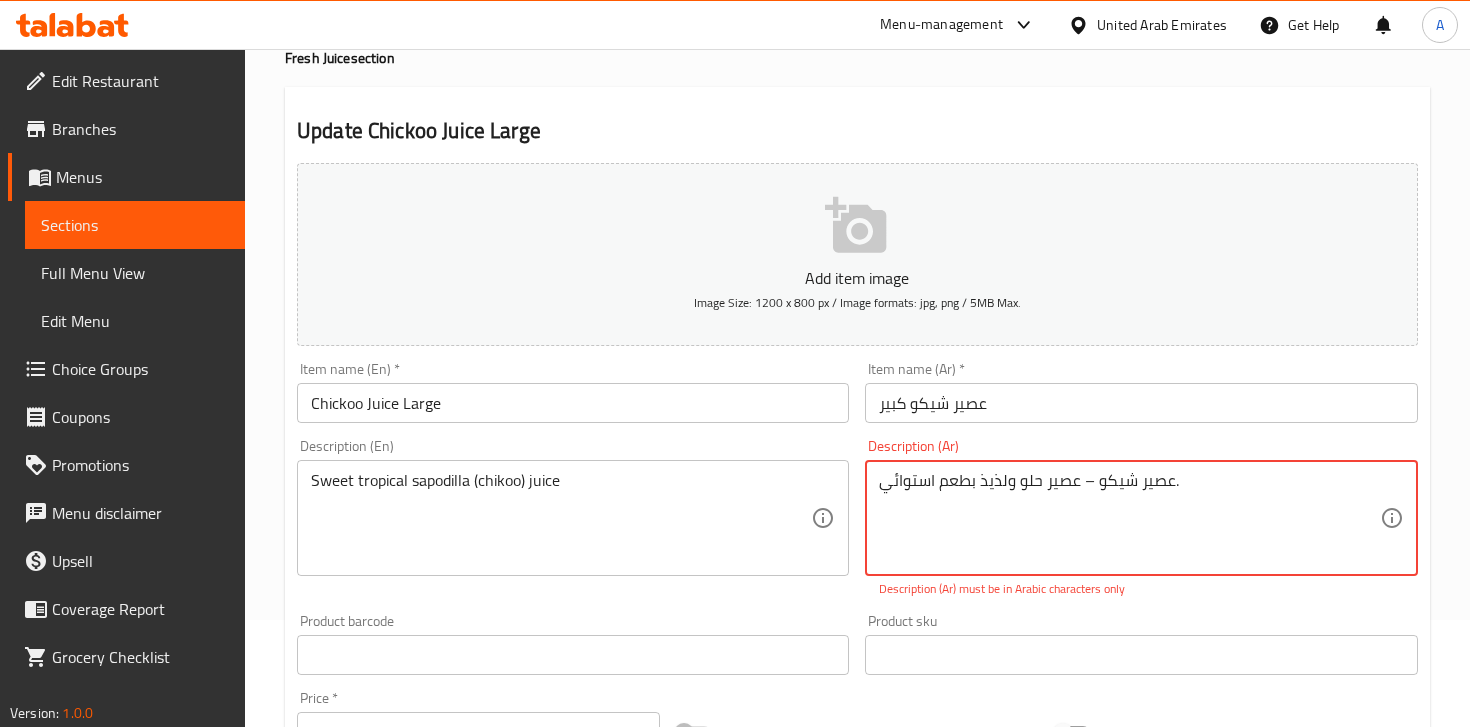 click on "عصير شيكو – عصير حلو ولذيذ بطعم استوائي." at bounding box center [1129, 518] 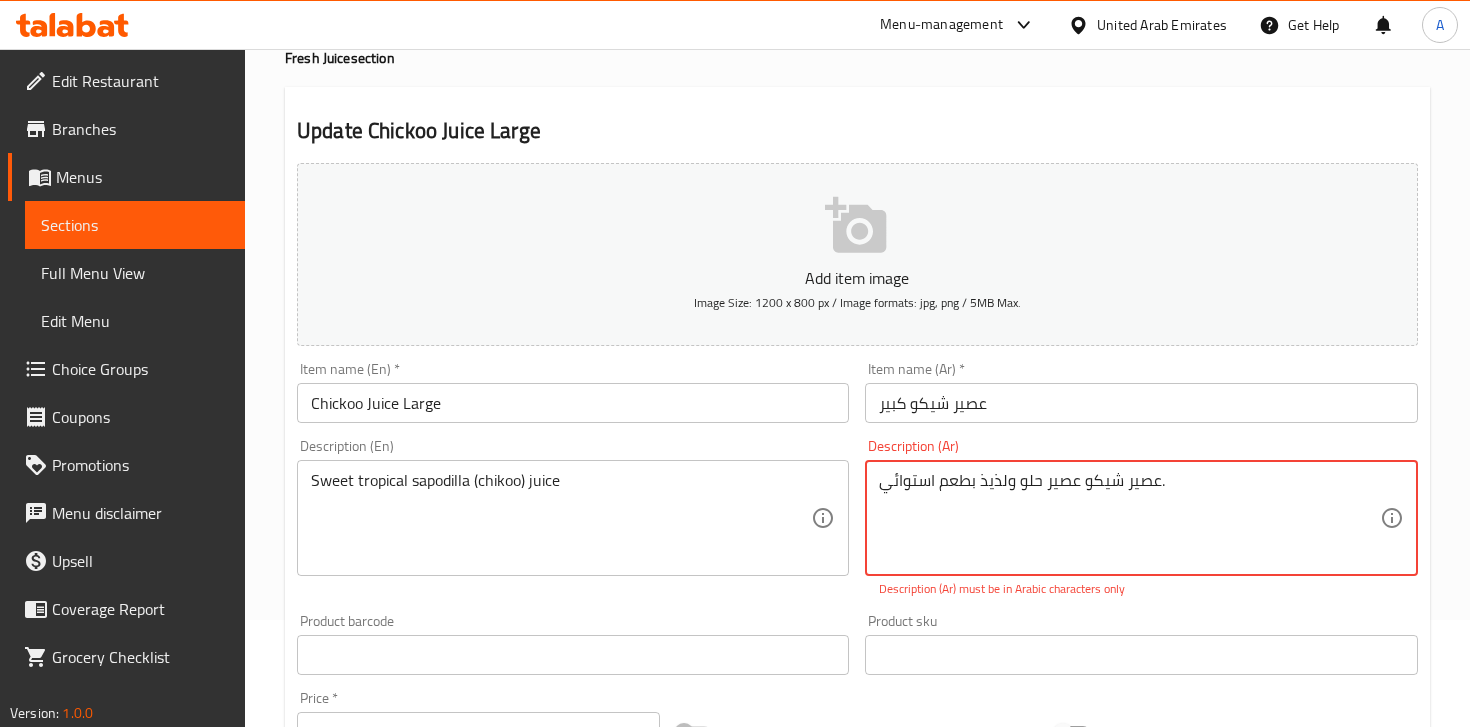 type on "عصير شيكو عصير حلو ولذيذ بطعم استوائي." 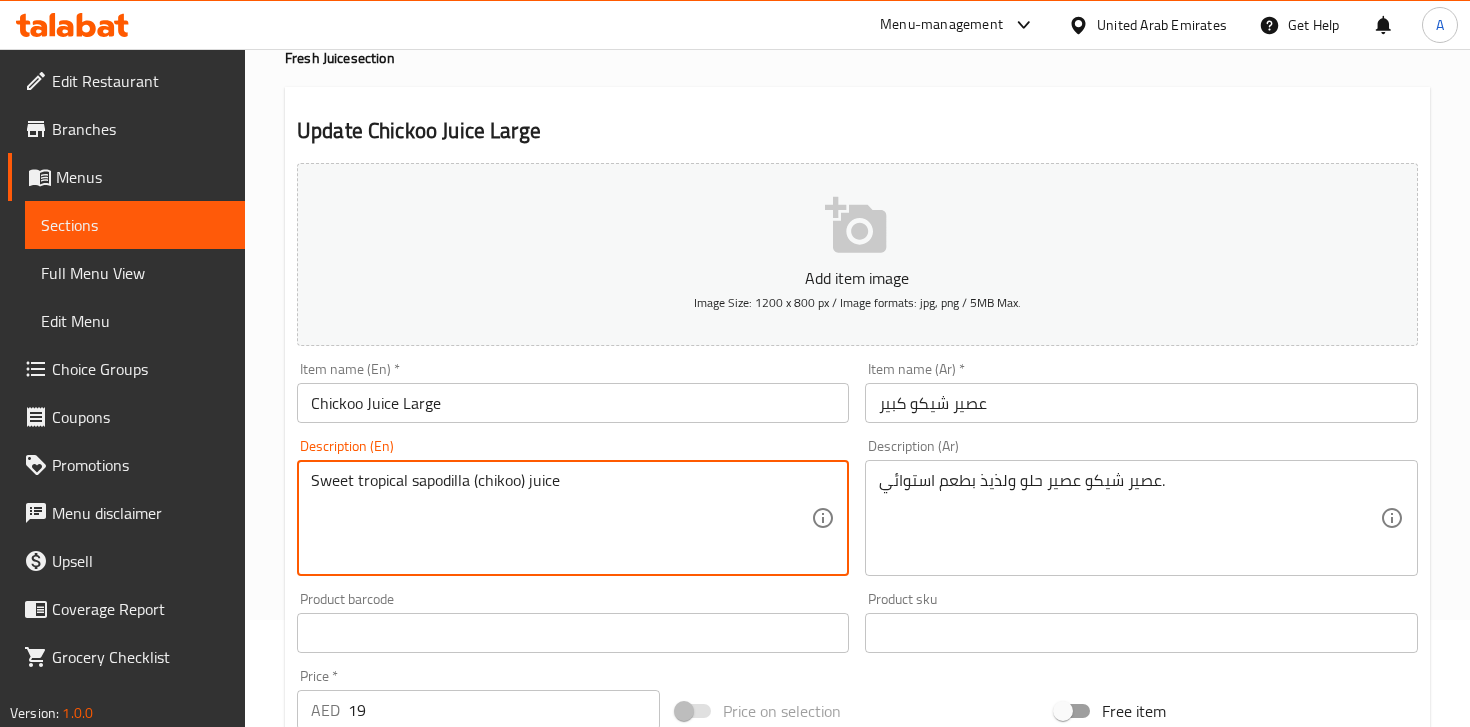 click on "Description (En) Sweet tropical sapodilla (chikoo) juice
Description (En)" at bounding box center [573, 507] 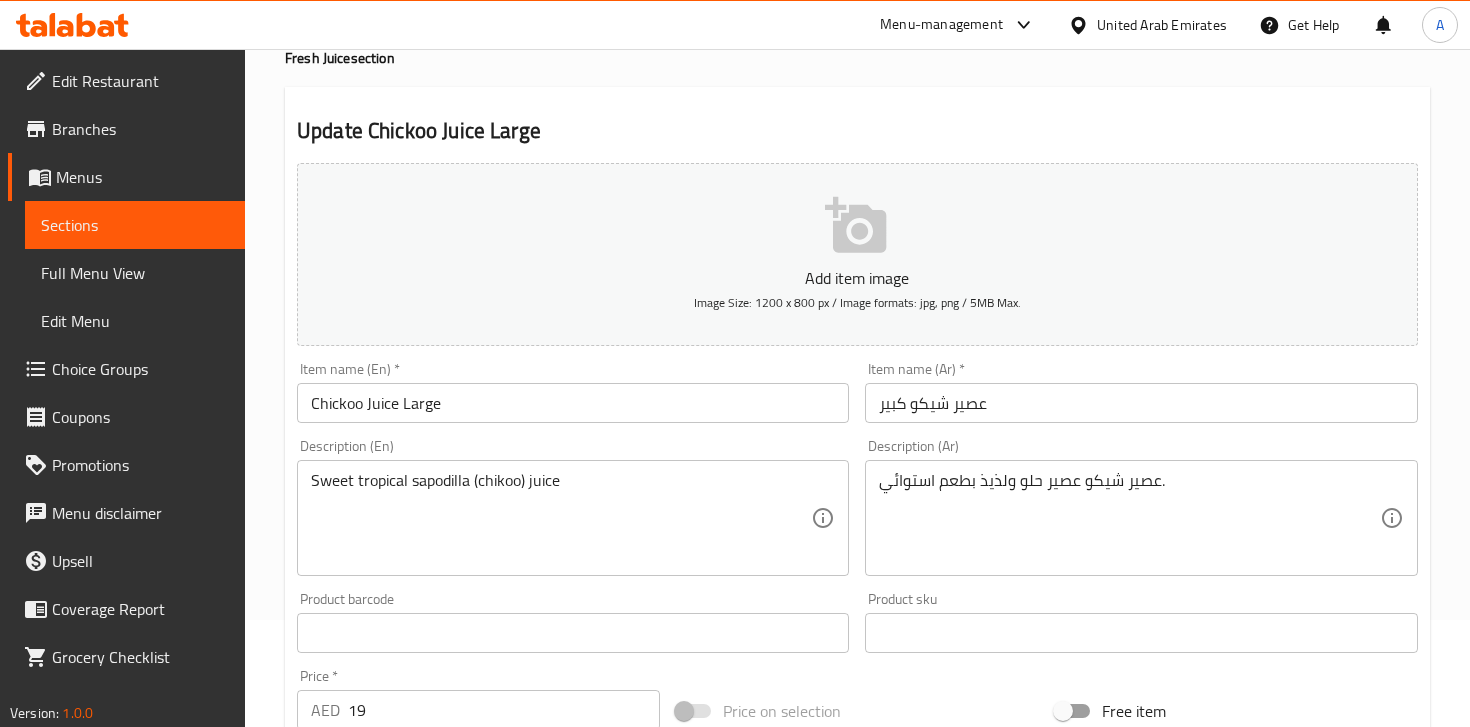 scroll, scrollTop: 686, scrollLeft: 0, axis: vertical 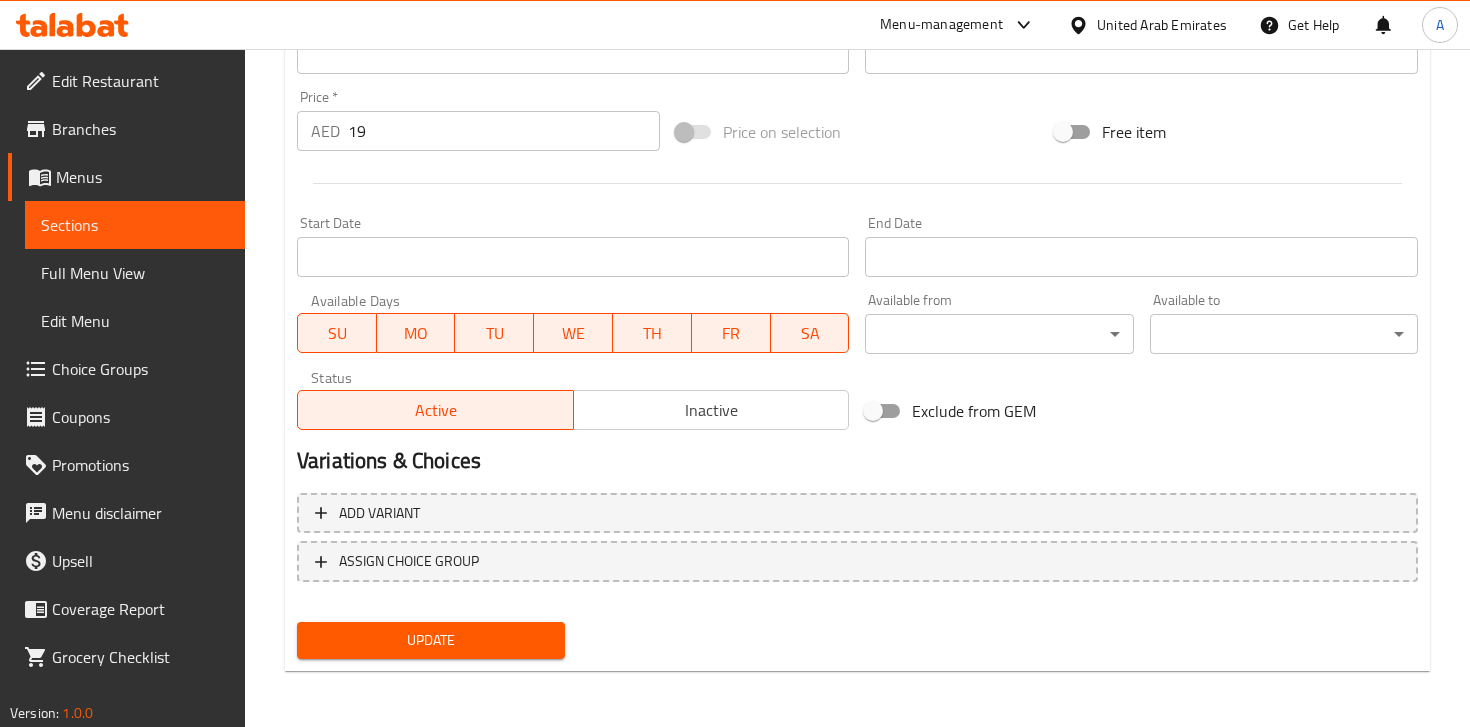 click on "Update" at bounding box center [431, 640] 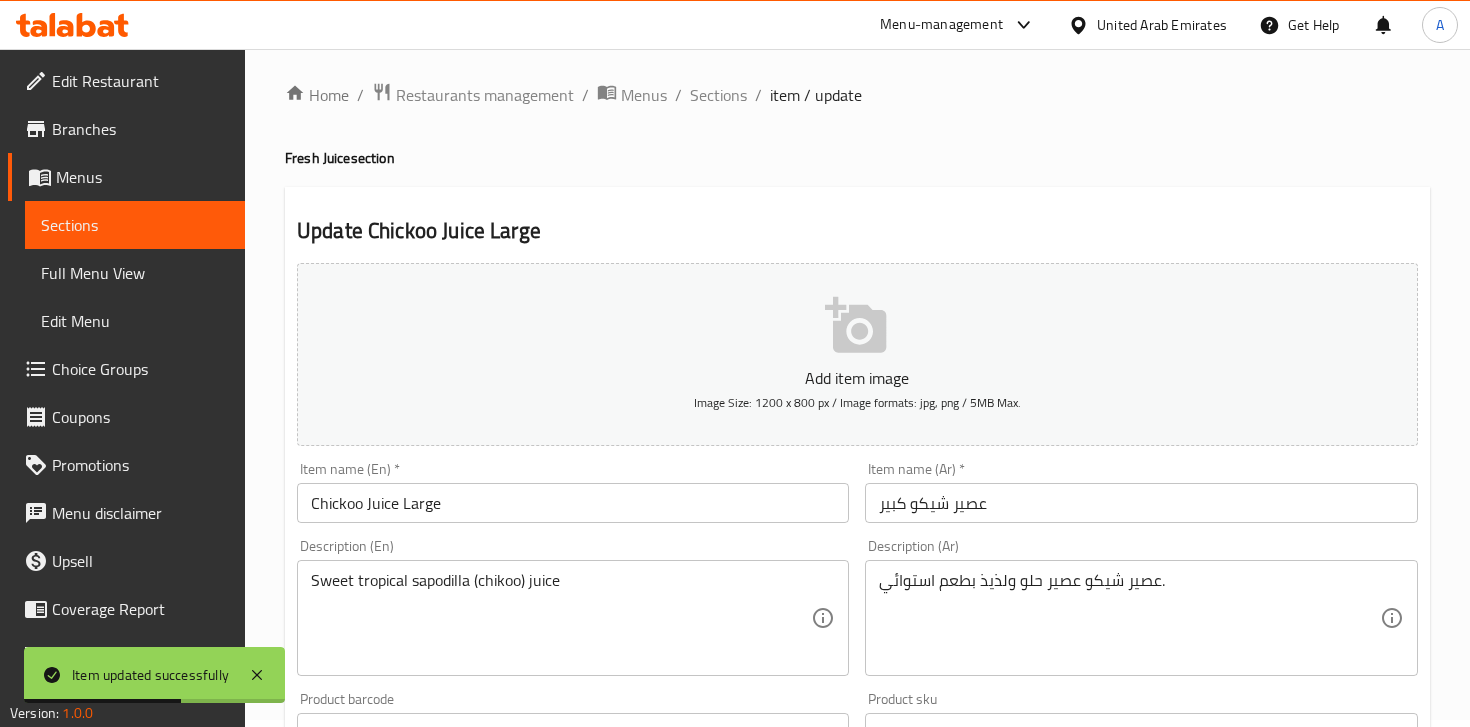 scroll, scrollTop: 0, scrollLeft: 0, axis: both 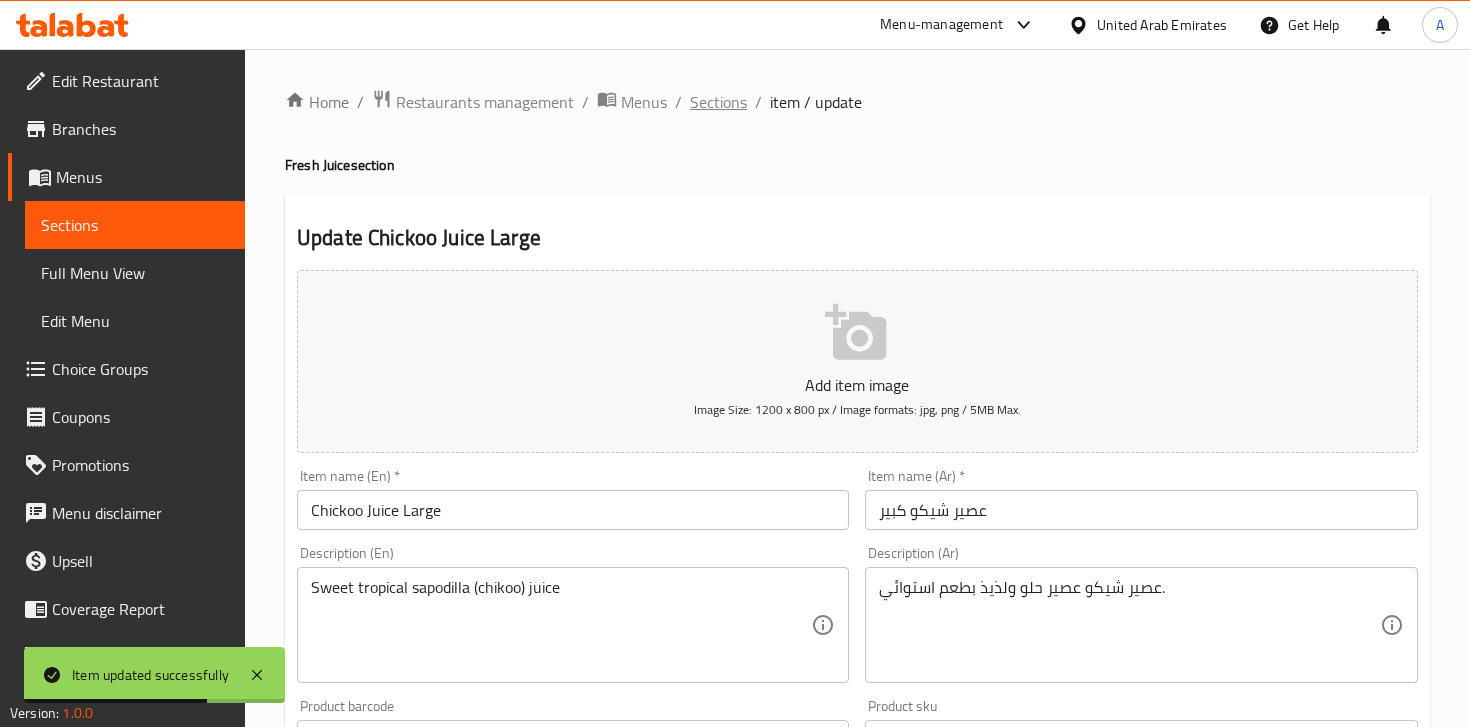 click on "Sections" at bounding box center [718, 102] 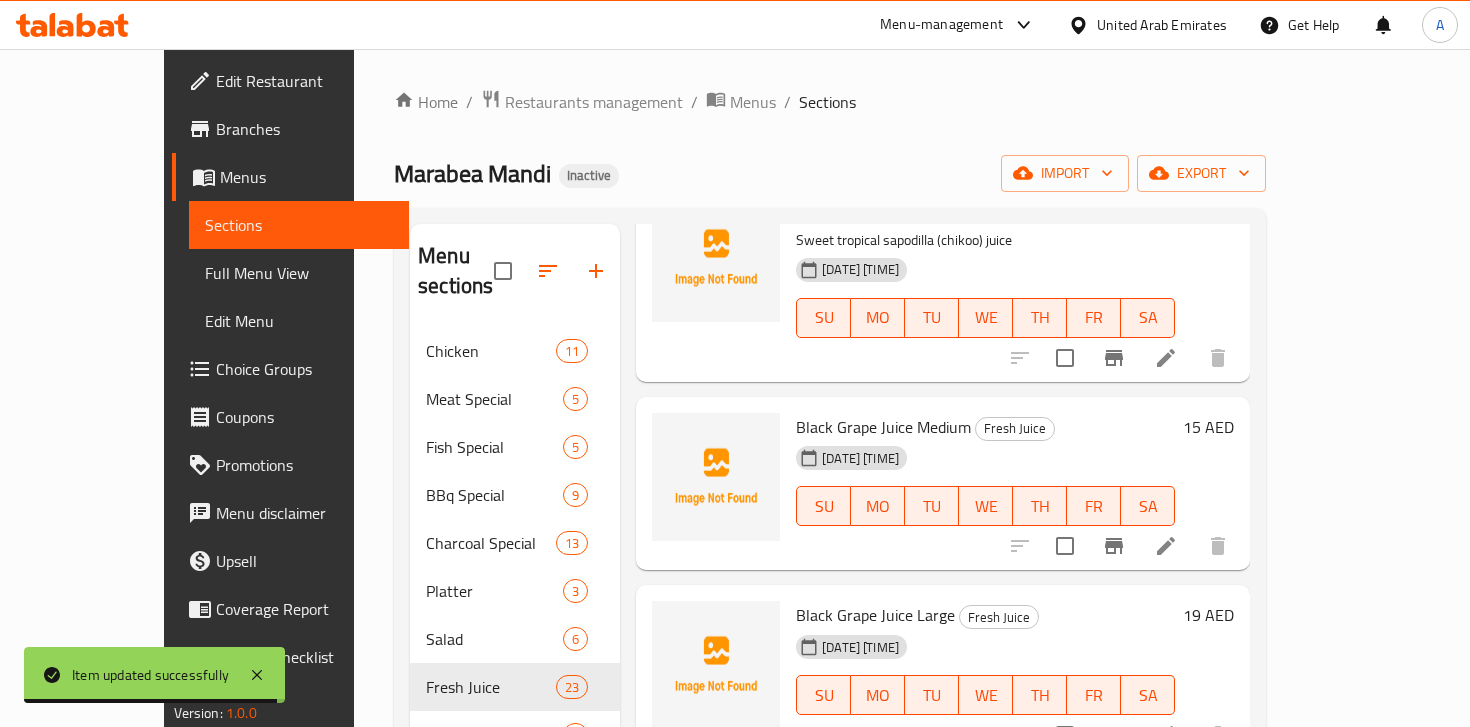 scroll, scrollTop: 808, scrollLeft: 0, axis: vertical 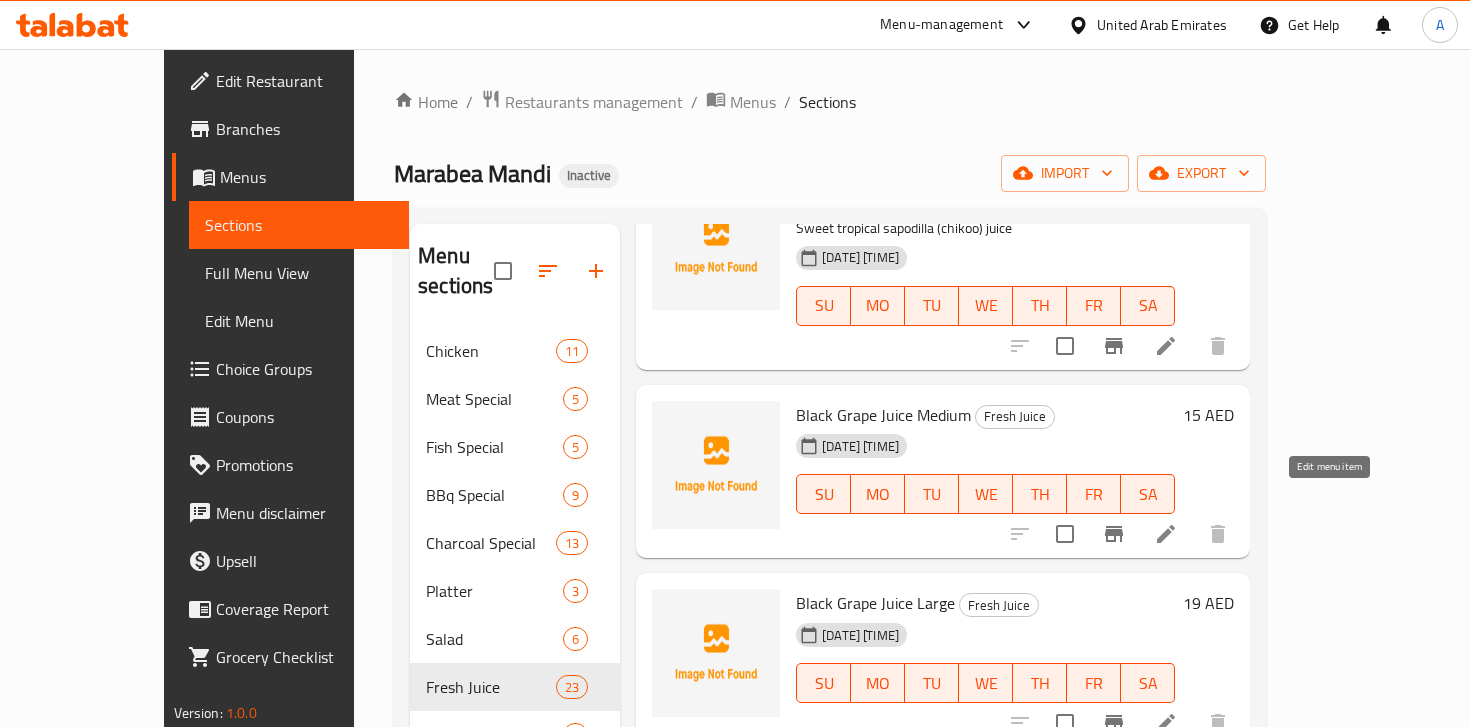 click 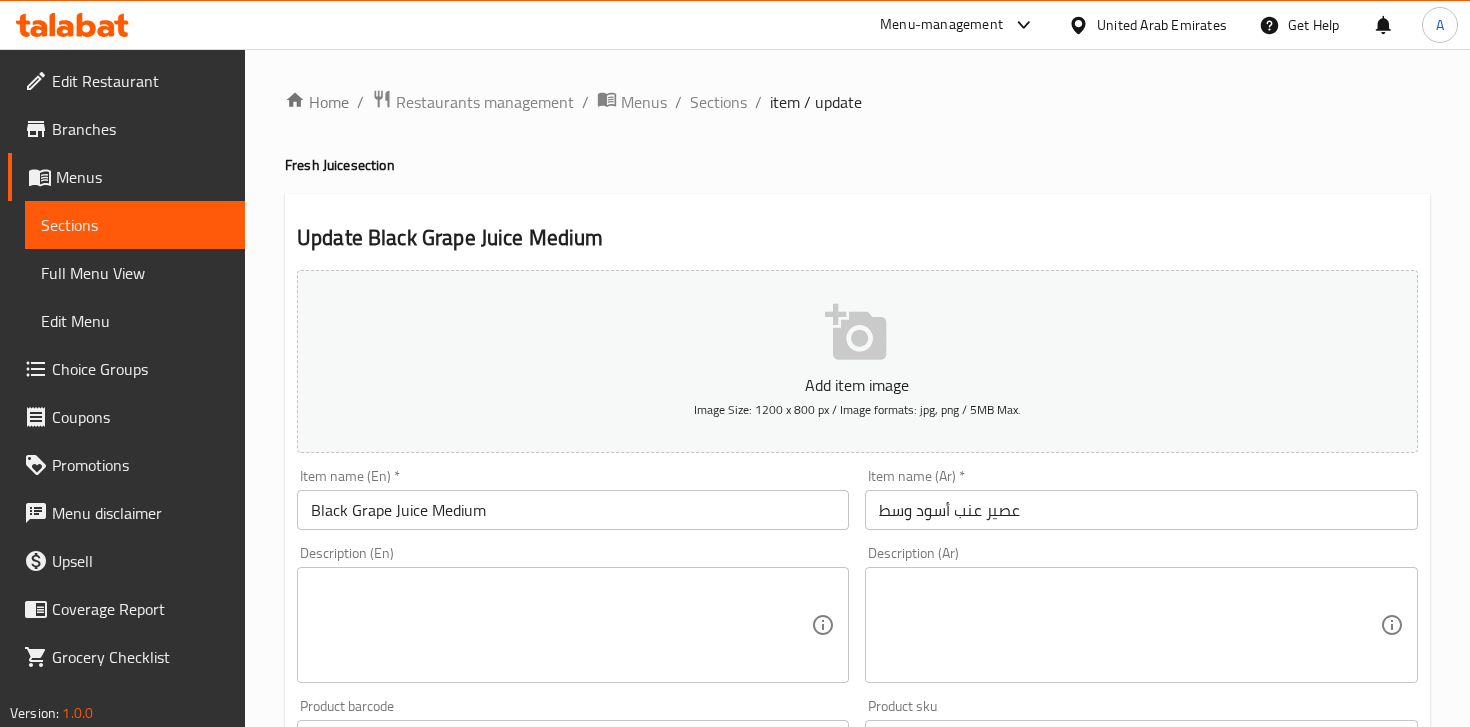 click at bounding box center (1129, 625) 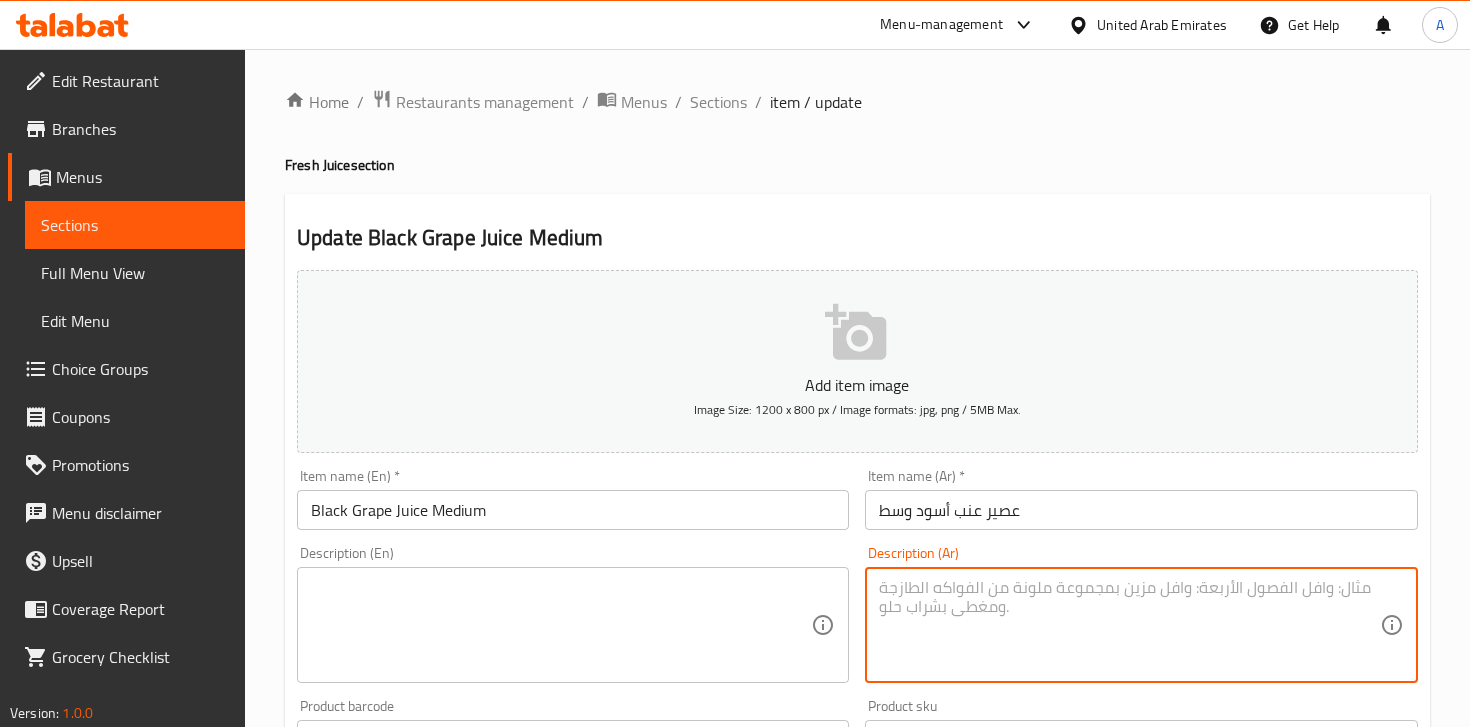 paste on "عصير عنب أسود – منعش وحلو المذاق.
Sweet, refreshing black grape juice." 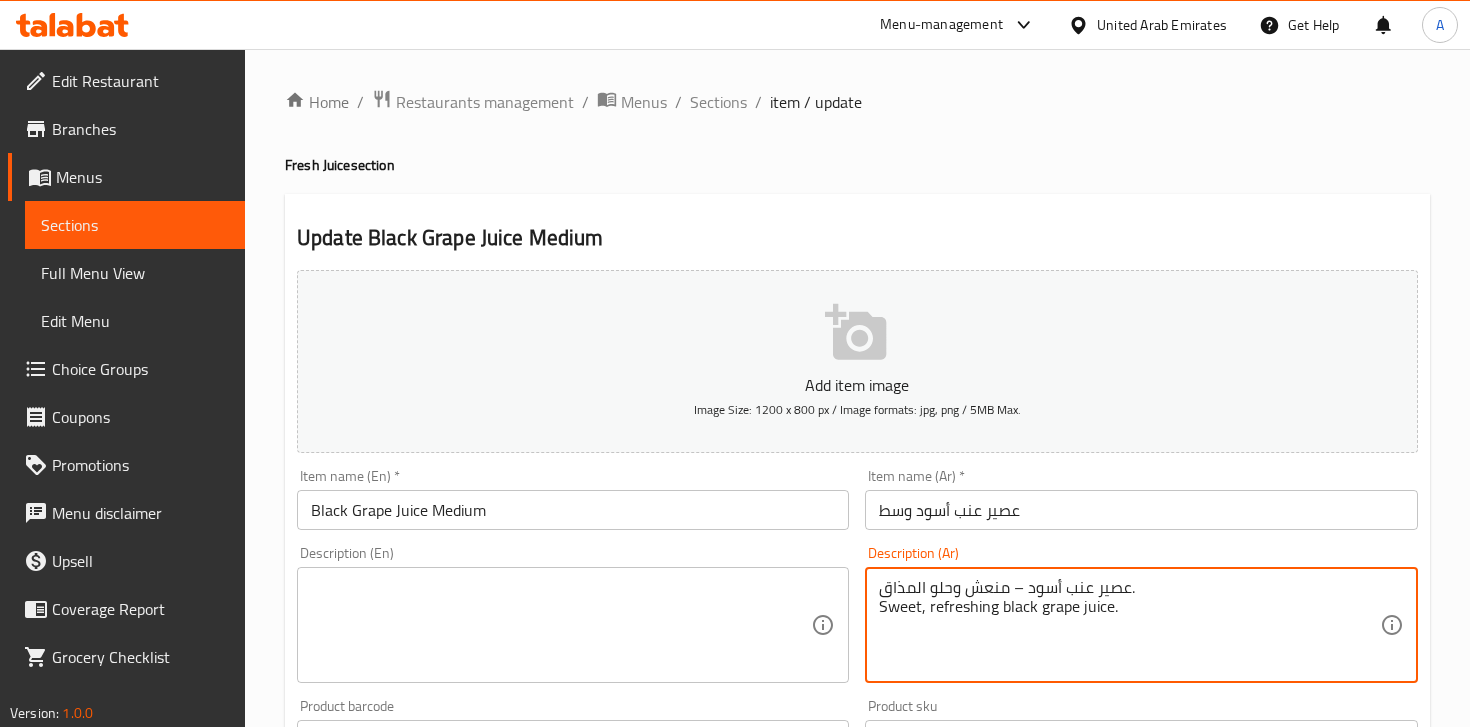 click on "عصير عنب أسود – منعش وحلو المذاق.
Sweet, refreshing black grape juice." at bounding box center (1129, 625) 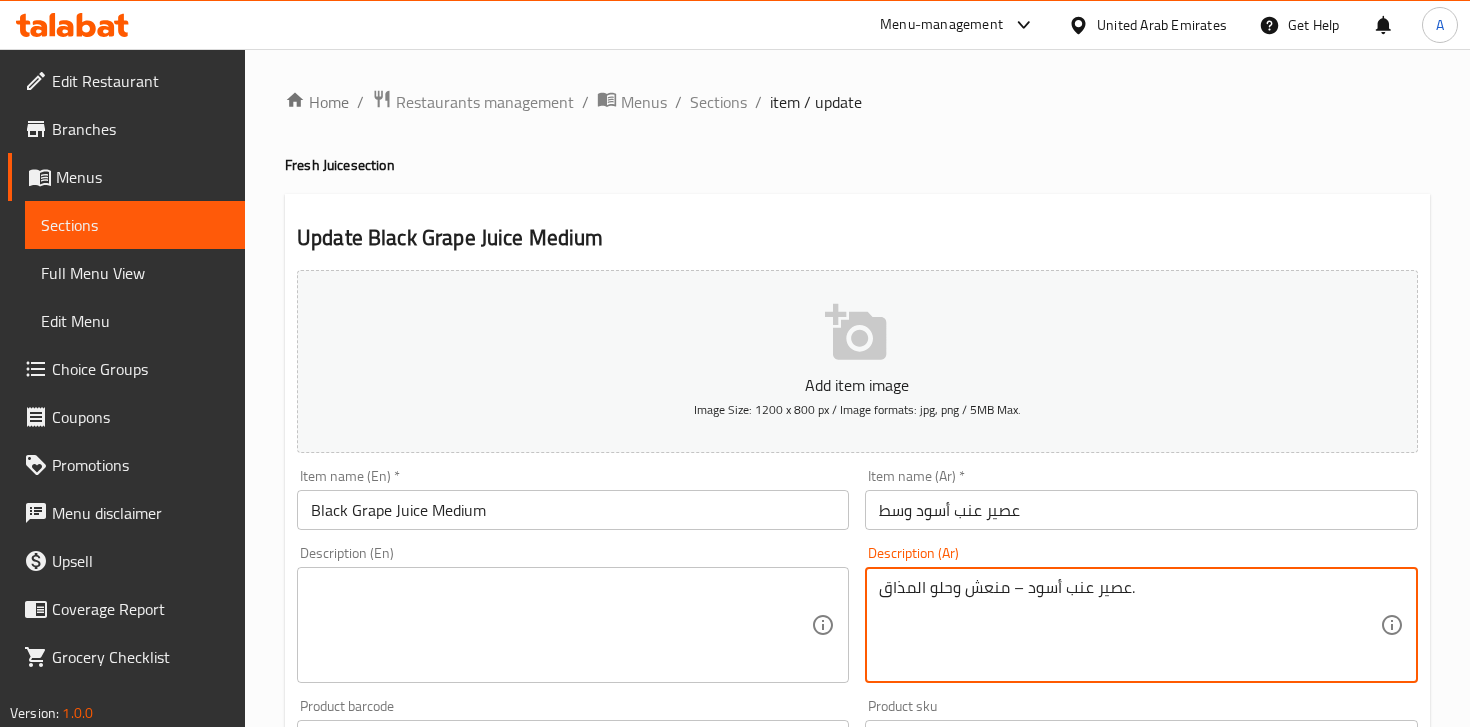 type on "عصير عنب أسود – منعش وحلو المذاق." 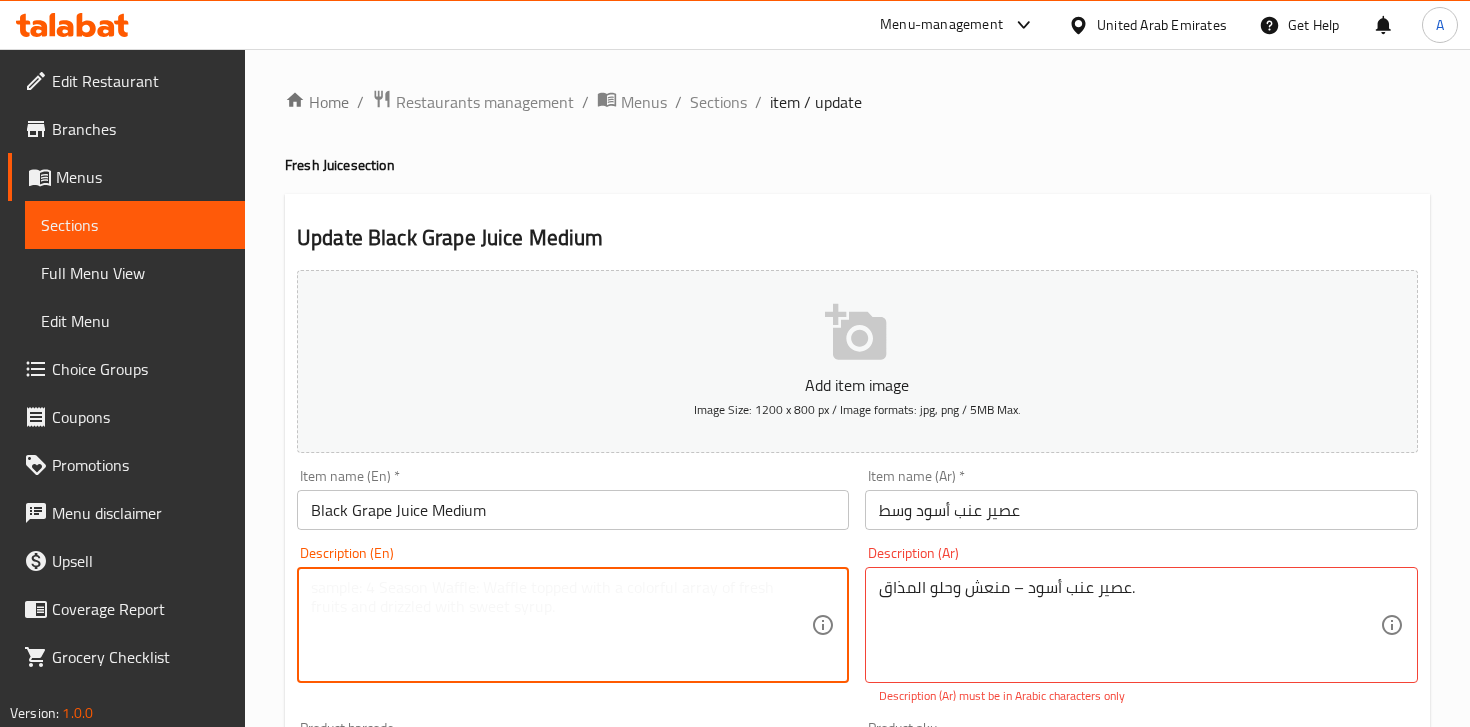 paste on "Sweet, refreshing black grape juice." 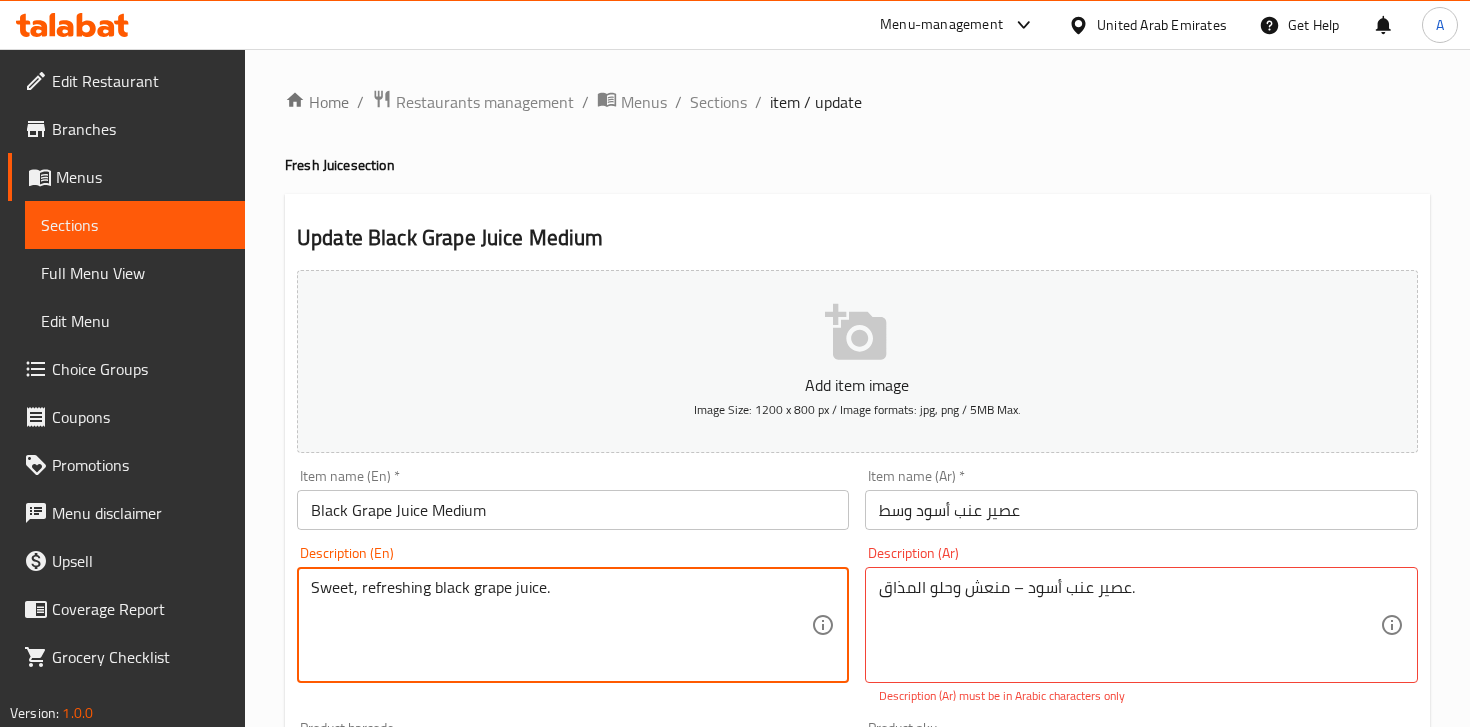 type on "Sweet, refreshing black grape juice." 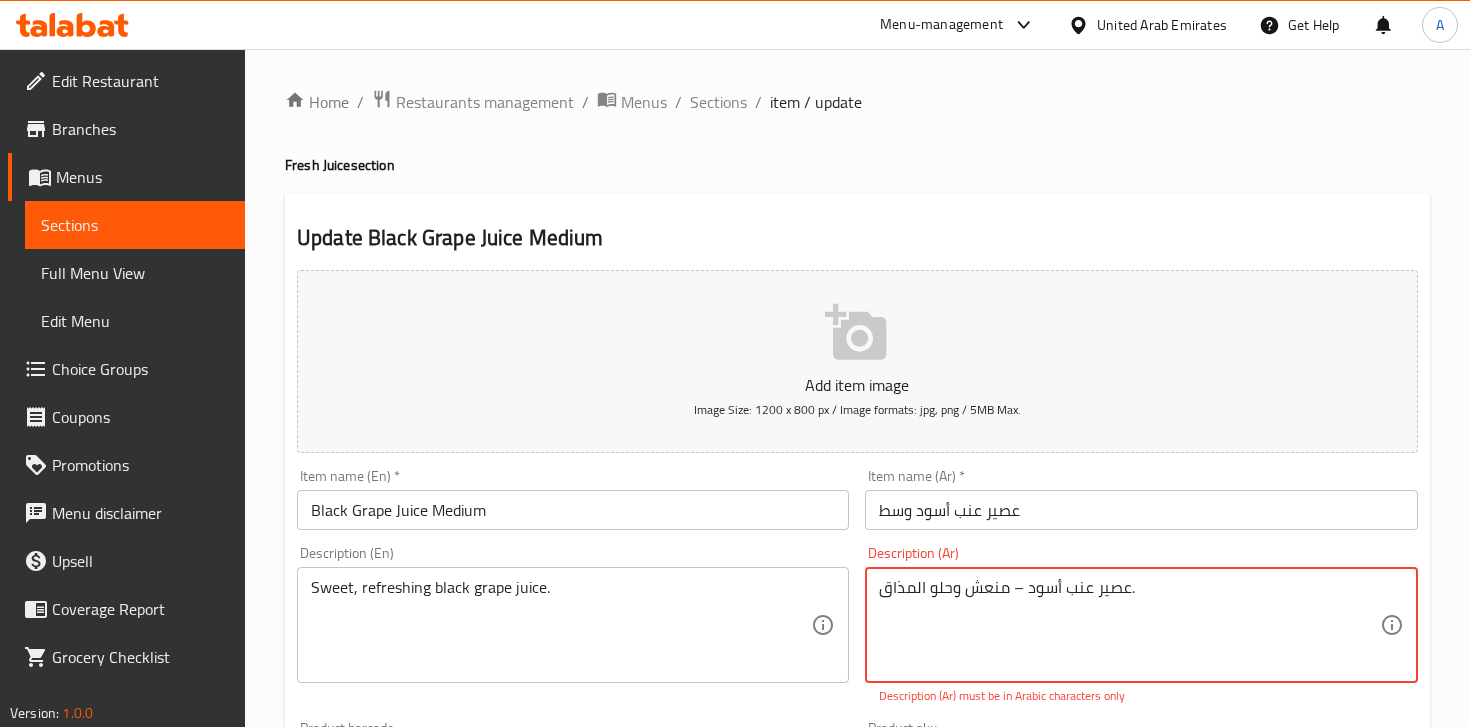 click on "عصير عنب أسود – منعش وحلو المذاق." at bounding box center (1129, 625) 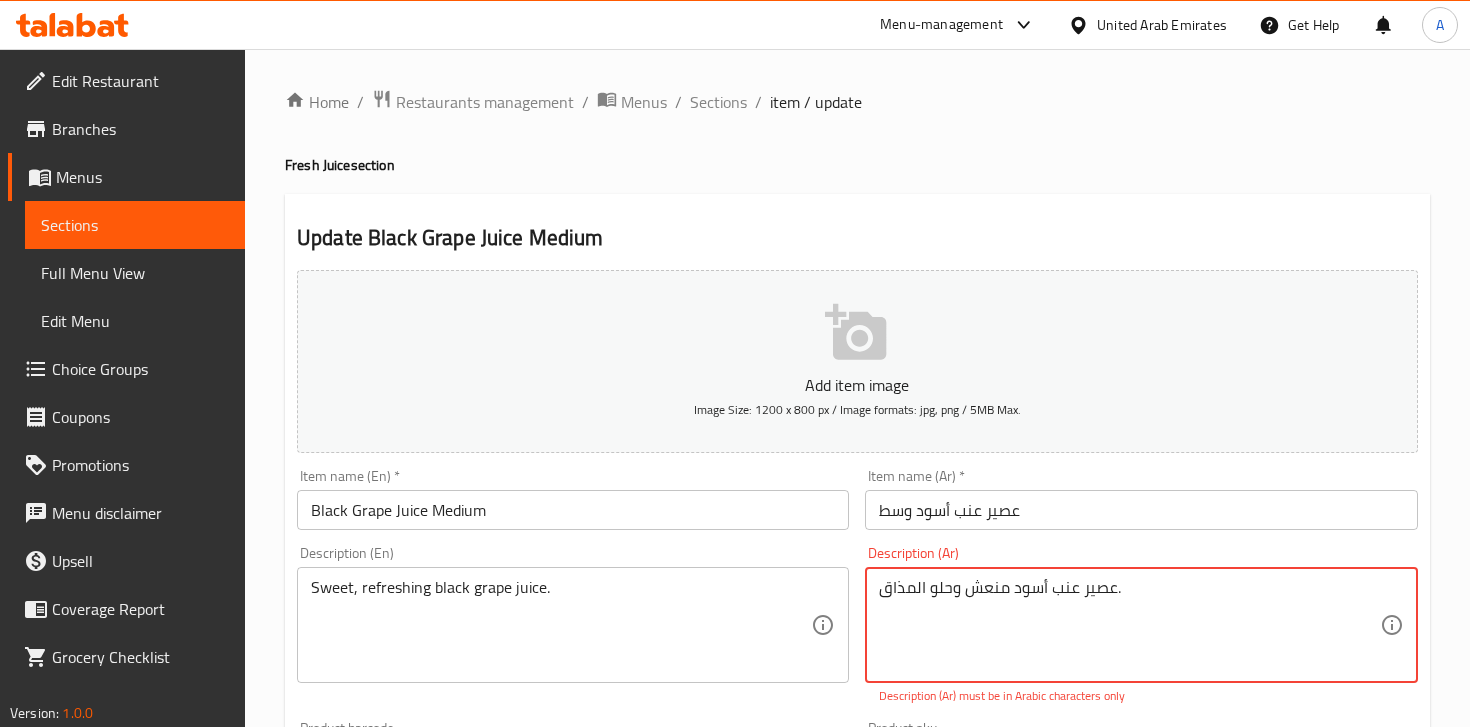 type on "عصير عنب أسود منعش وحلو المذاق." 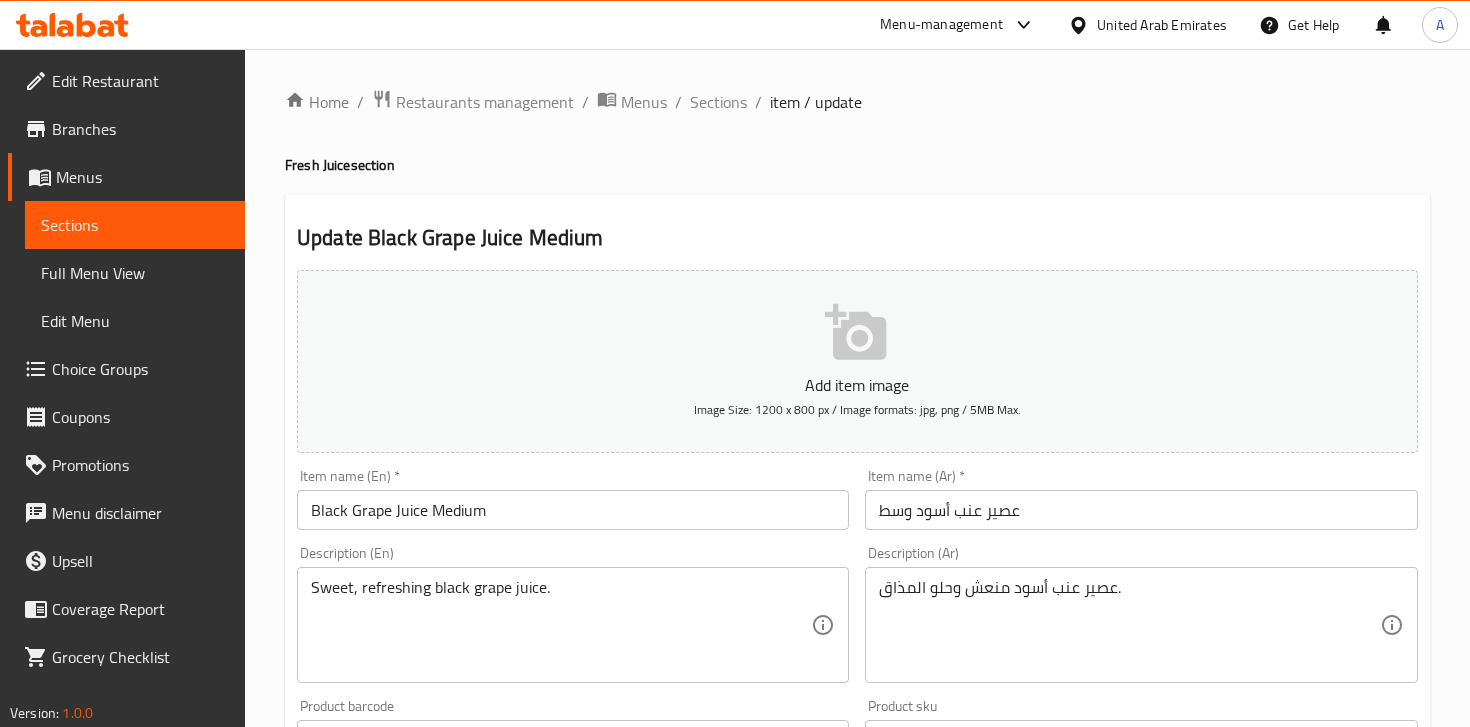 click on "Description (Ar) عصير عنب أسود منعش وحلو المذاق.
Description (Ar)" at bounding box center [1141, 614] 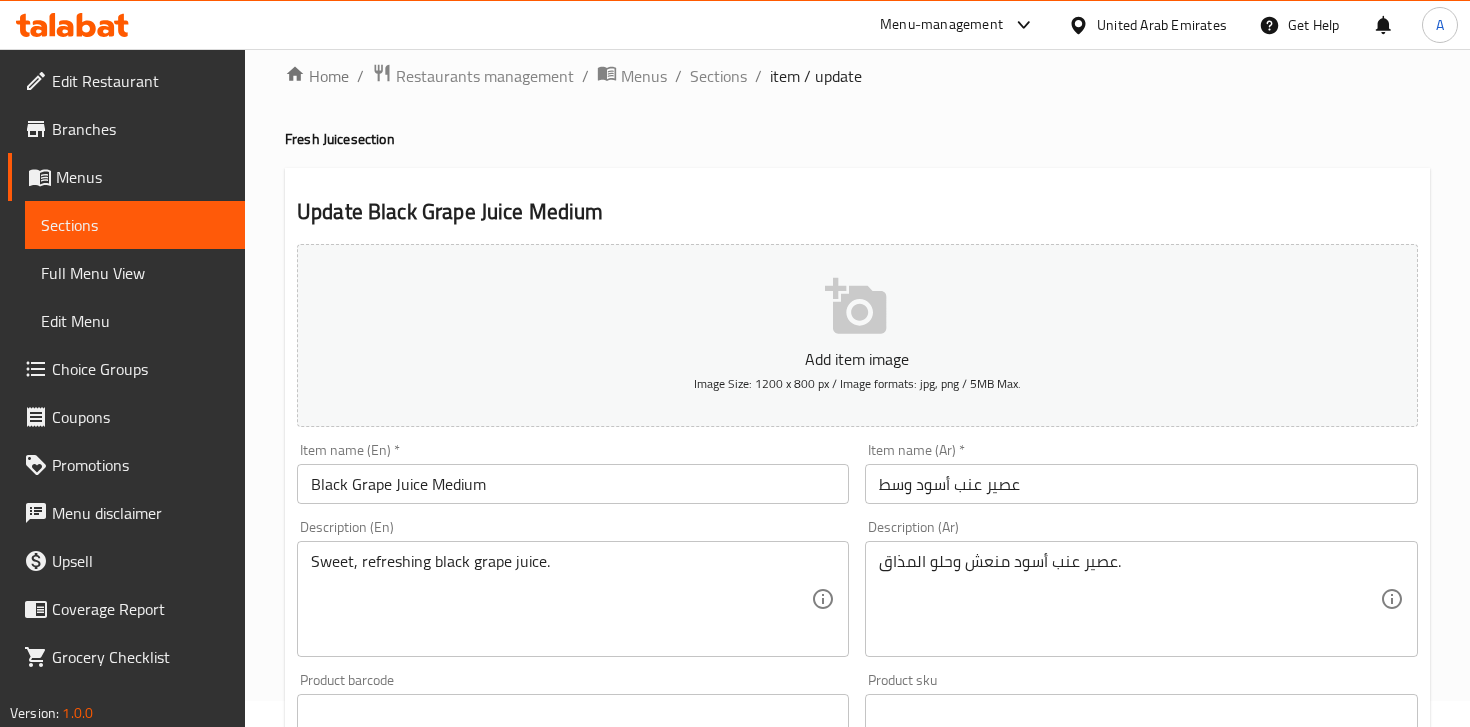 scroll, scrollTop: 686, scrollLeft: 0, axis: vertical 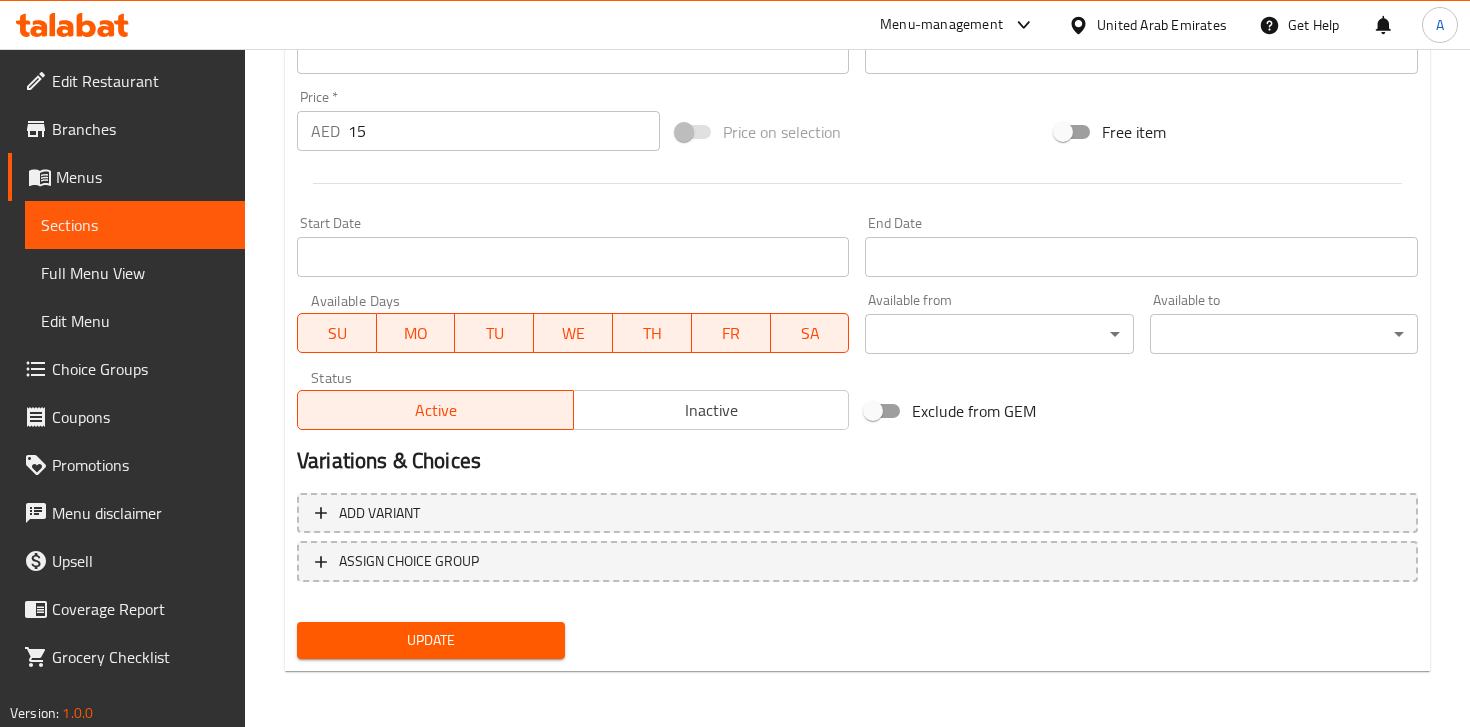click on "Update" at bounding box center (431, 640) 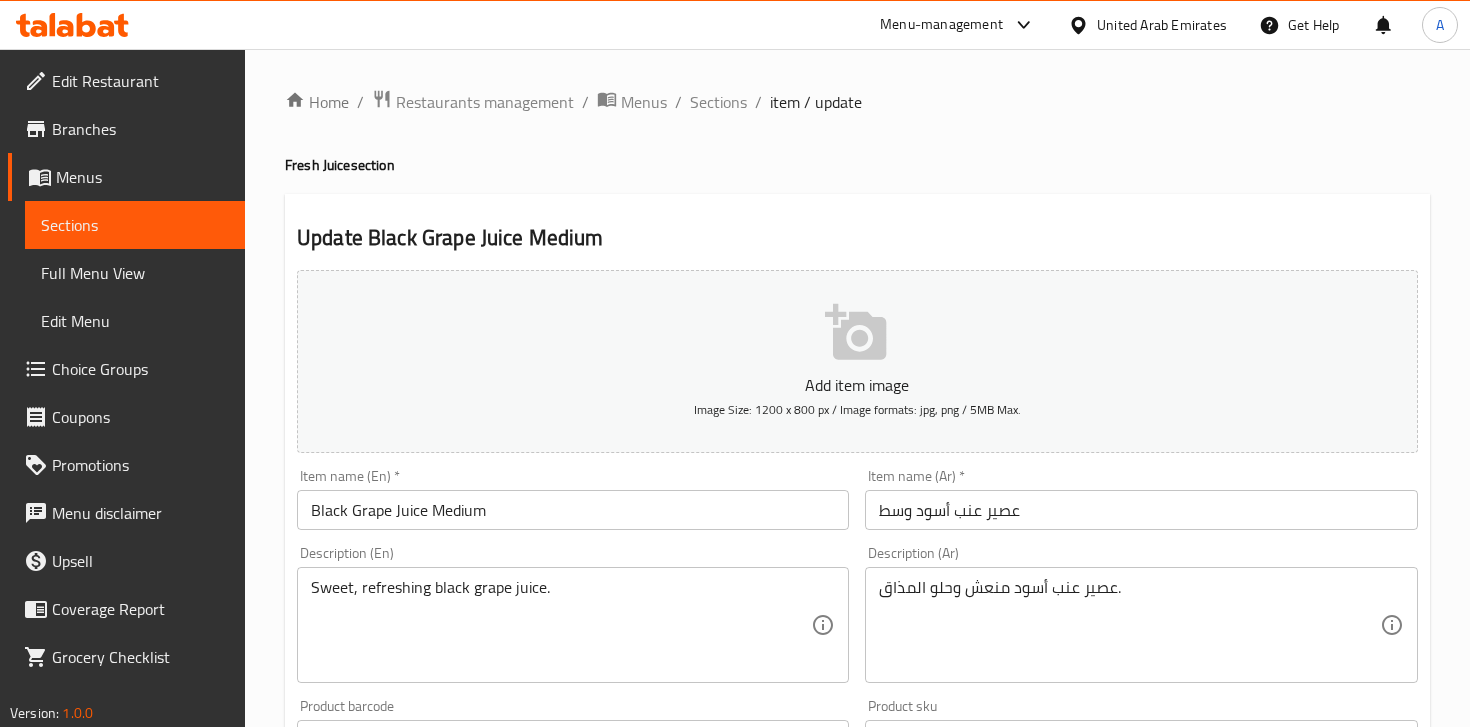 scroll, scrollTop: 686, scrollLeft: 0, axis: vertical 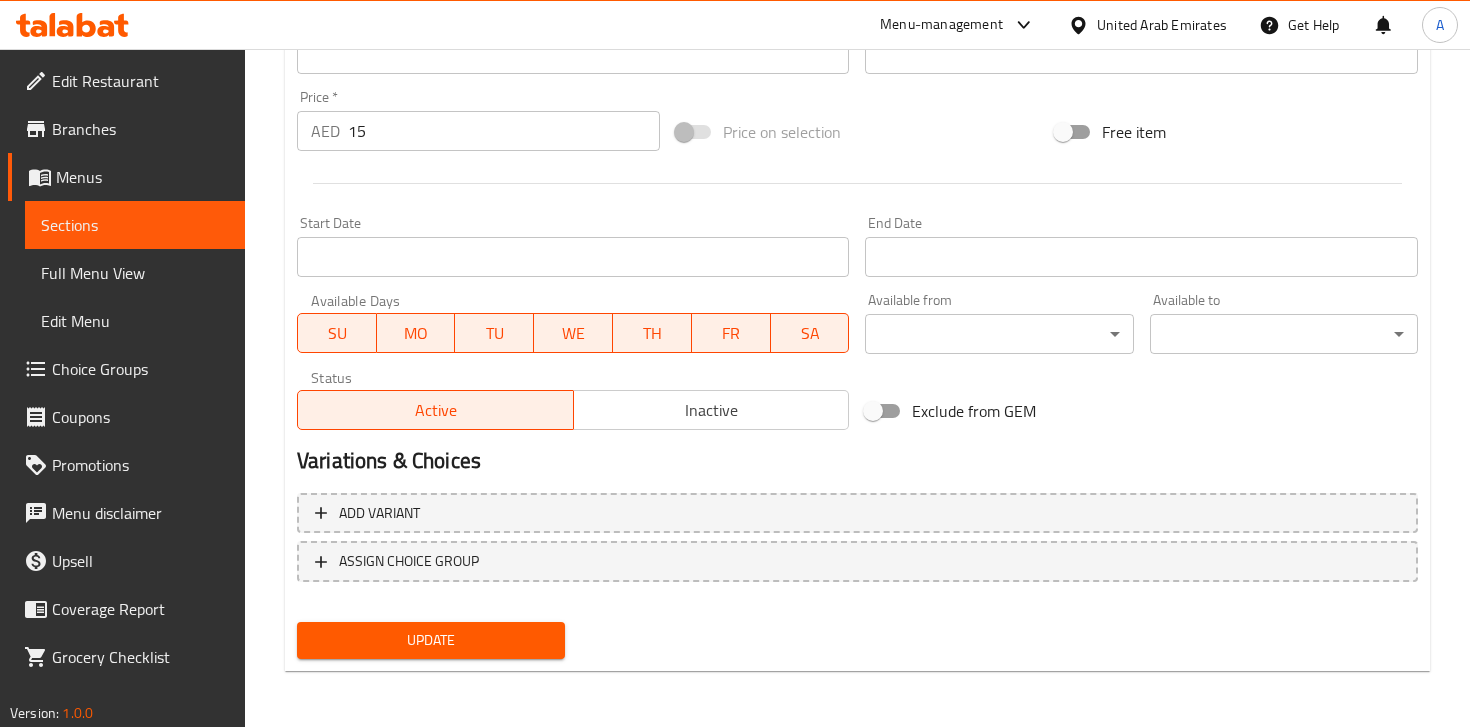 click on "Update" at bounding box center [431, 640] 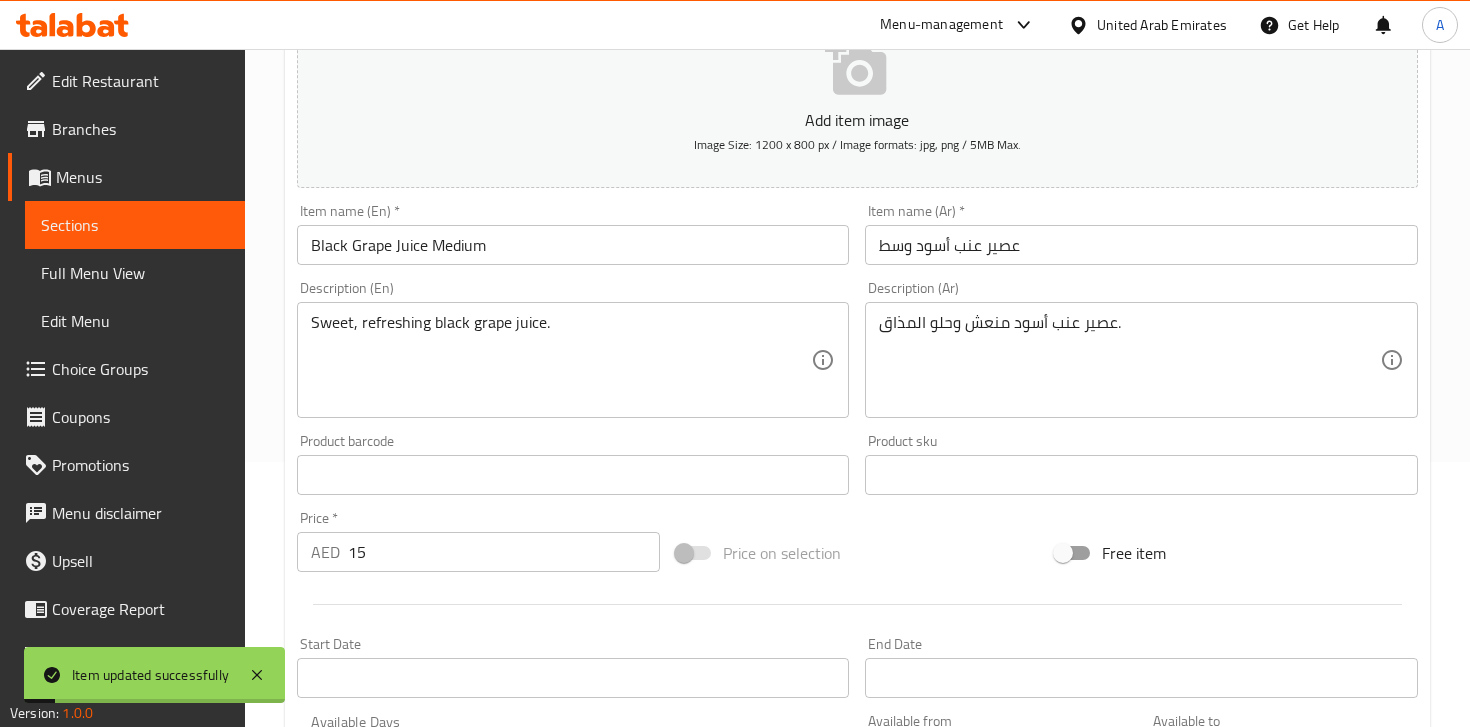 scroll, scrollTop: 0, scrollLeft: 0, axis: both 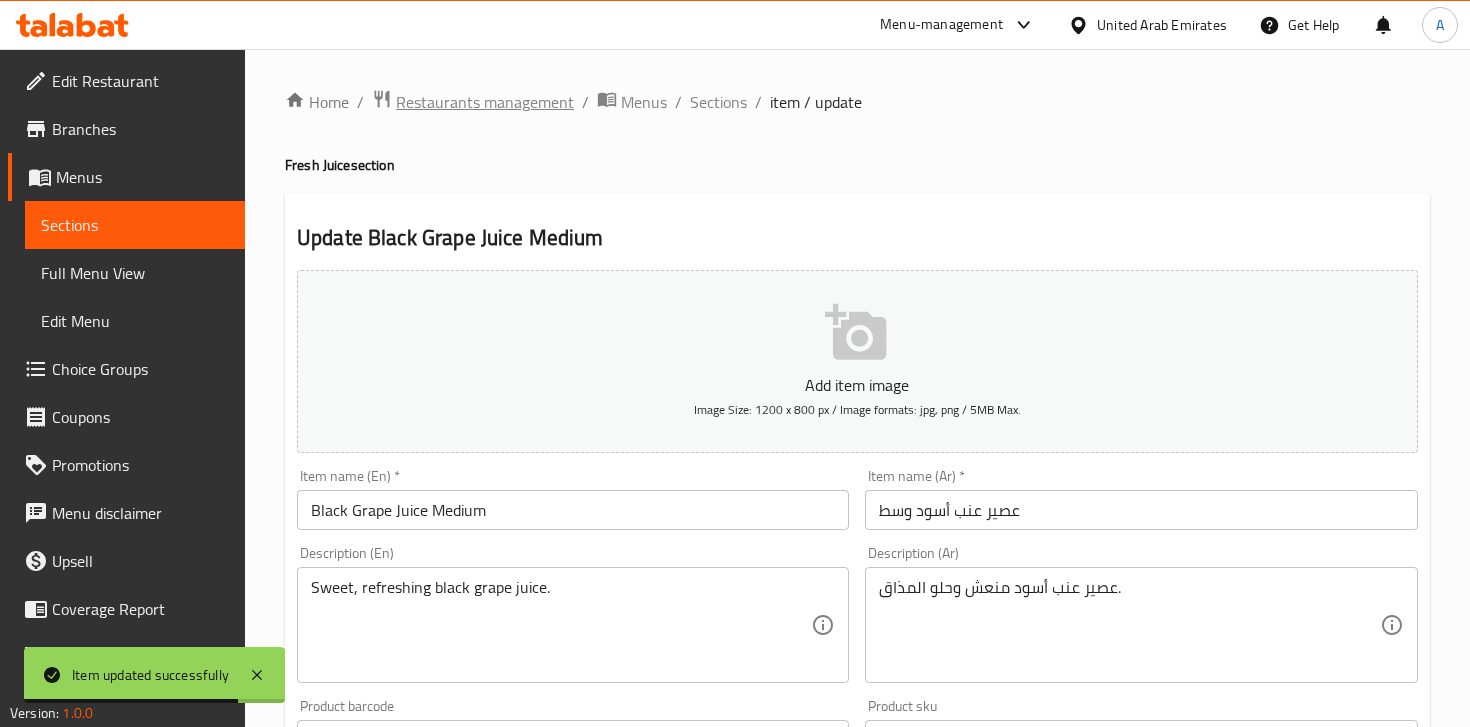 click on "Restaurants management" at bounding box center (485, 102) 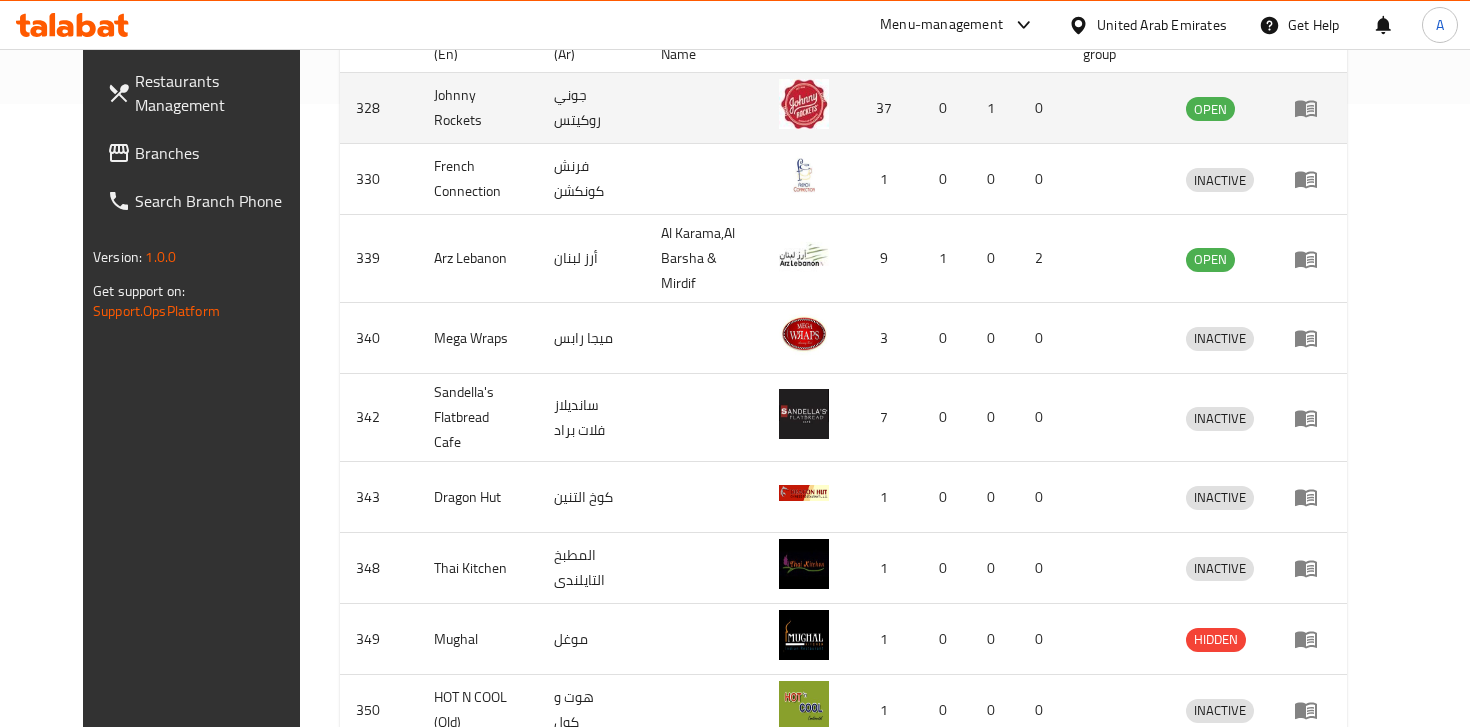 scroll, scrollTop: 118, scrollLeft: 0, axis: vertical 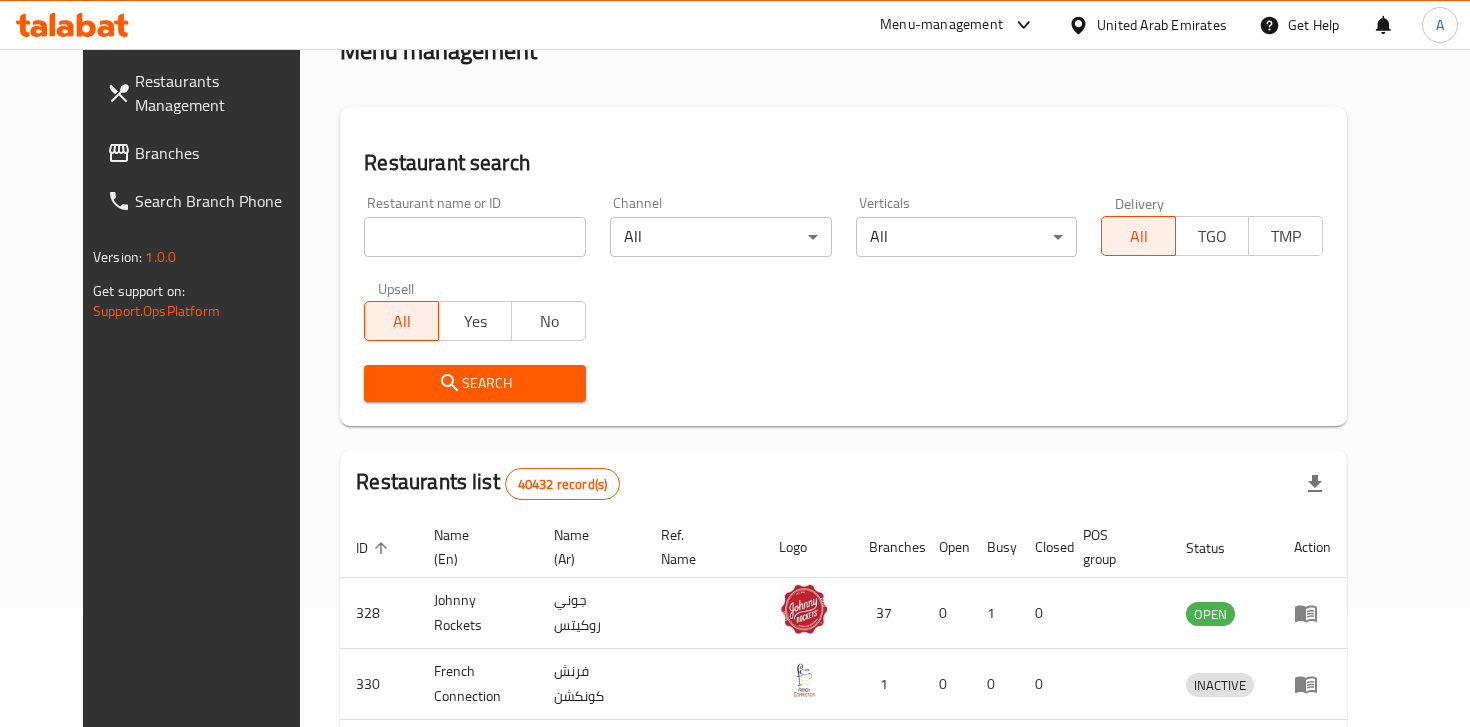click at bounding box center [475, 237] 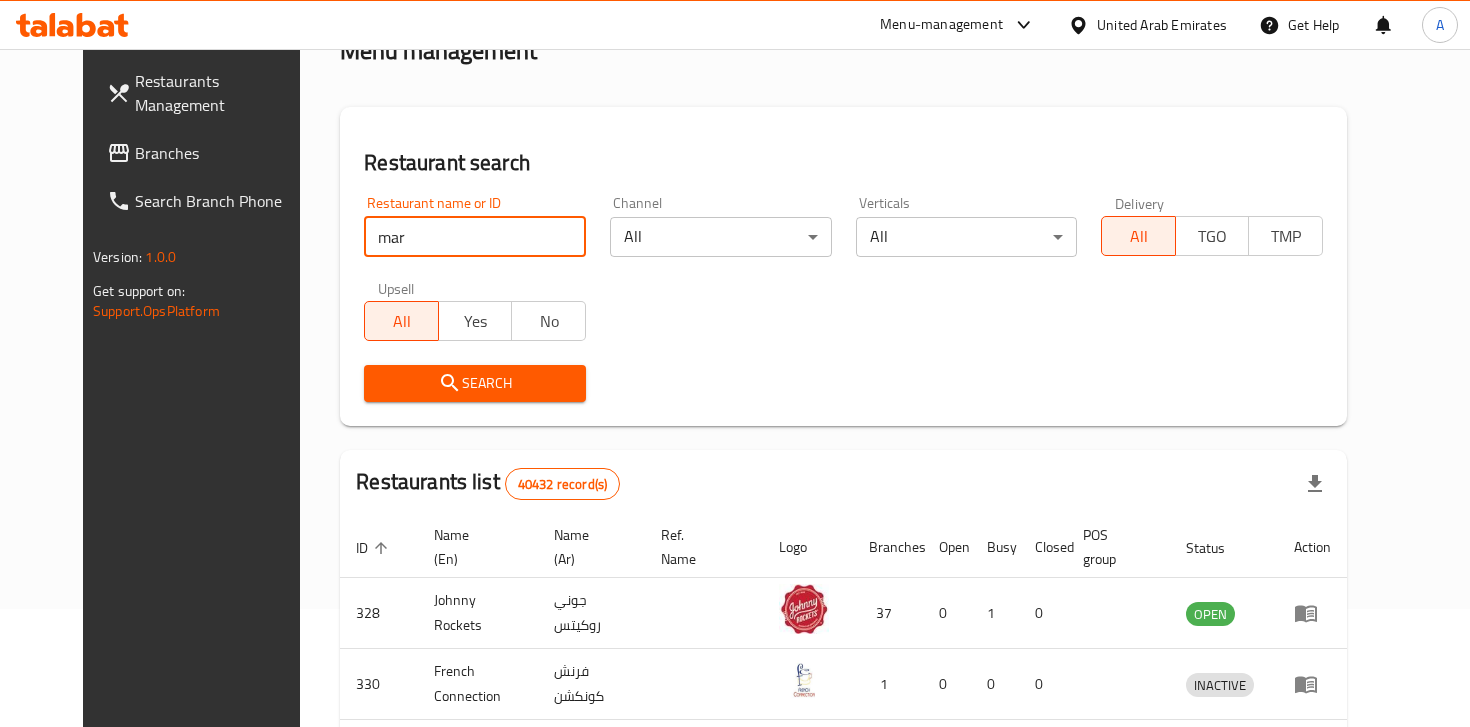 type on "Marabea Mandi" 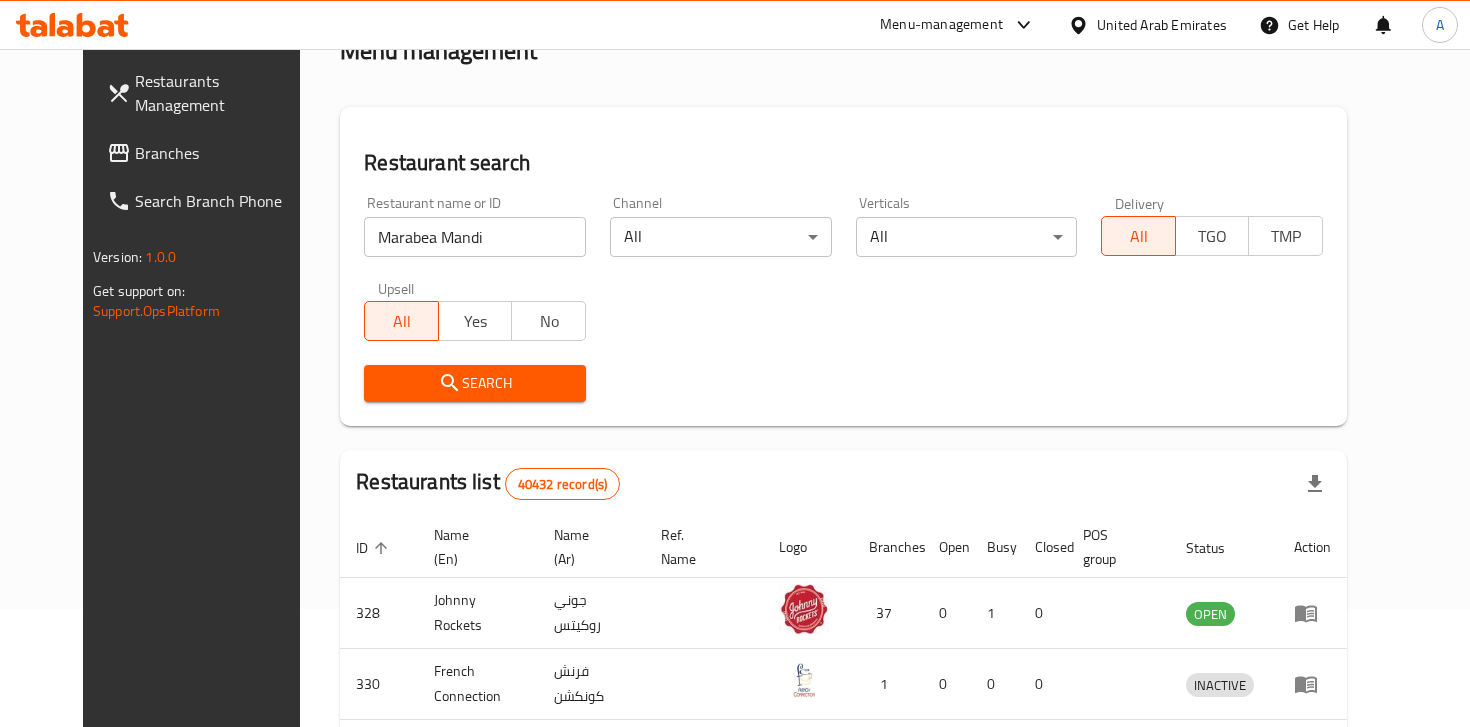 click on "Search" at bounding box center [475, 383] 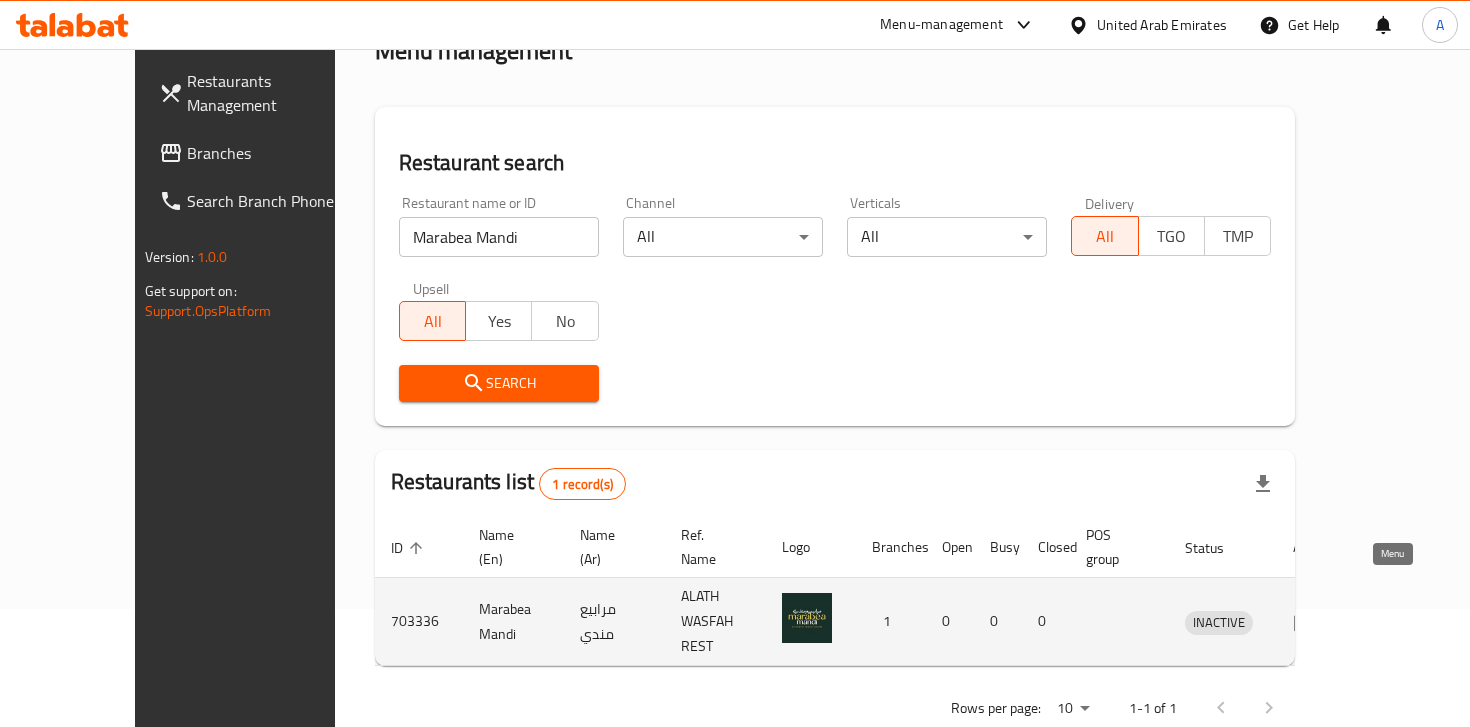 click 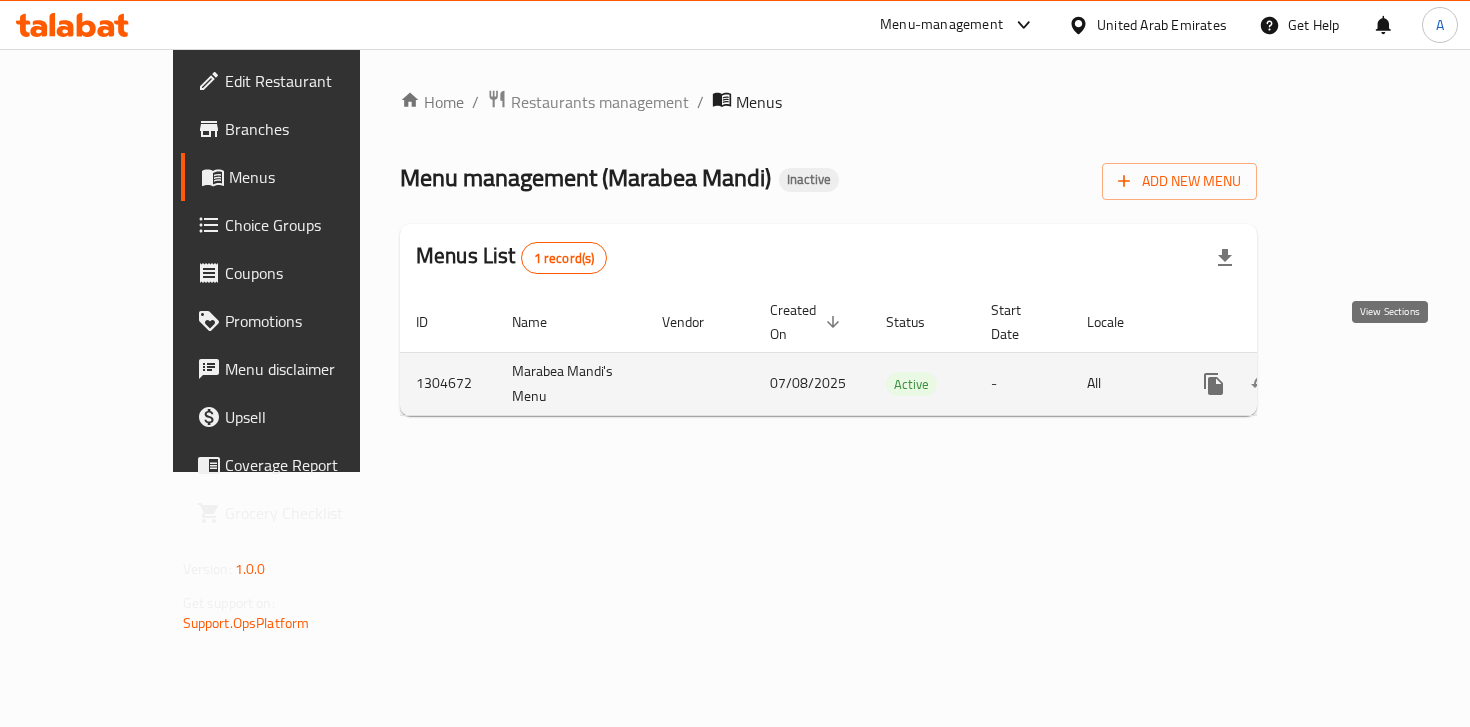 click 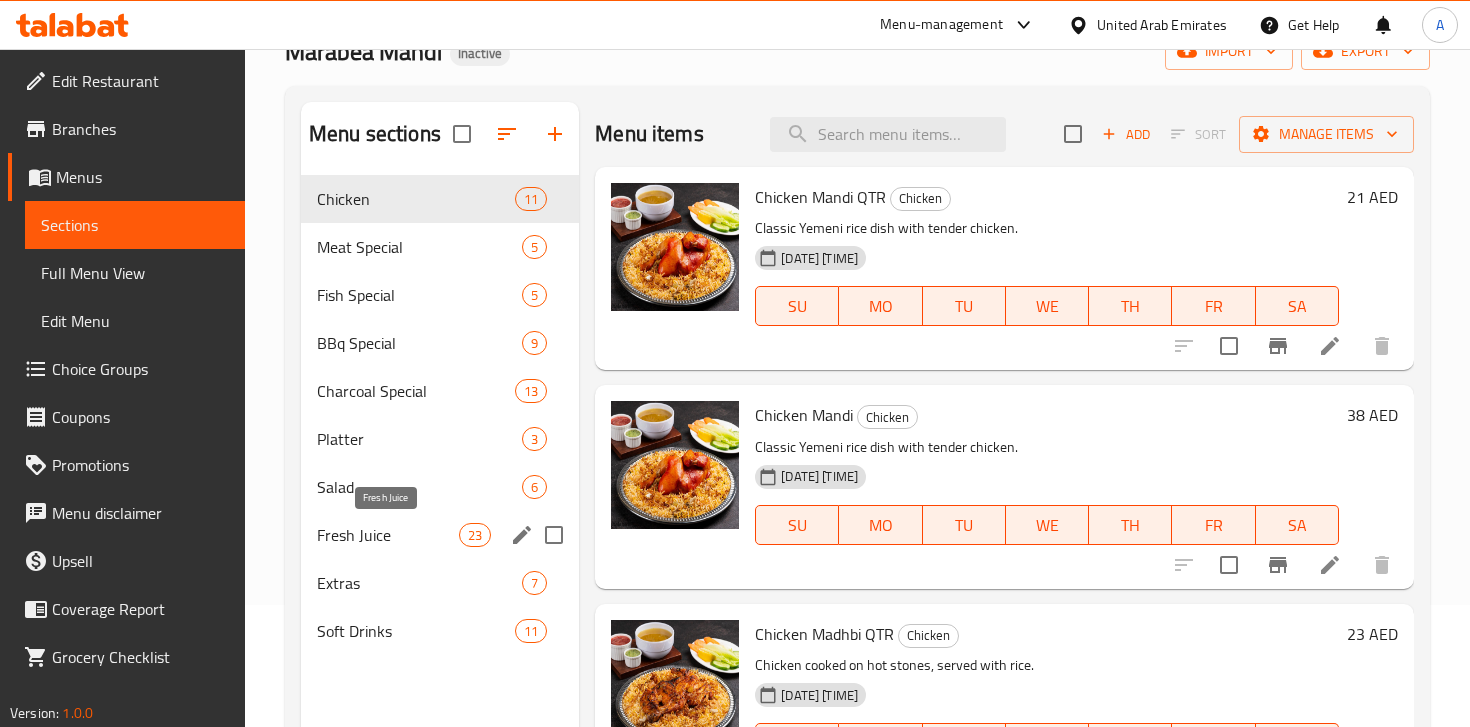 scroll, scrollTop: 161, scrollLeft: 0, axis: vertical 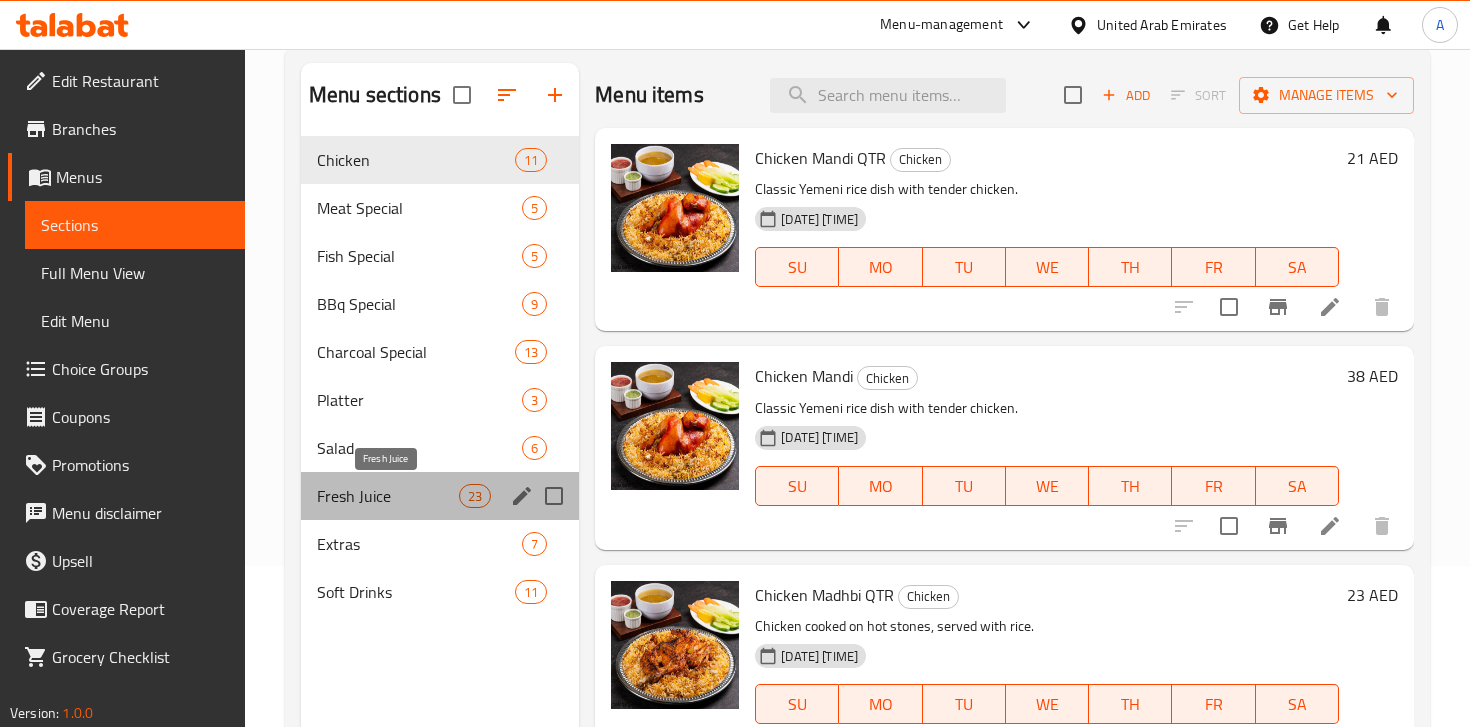 click on "Fresh Juice" at bounding box center [388, 496] 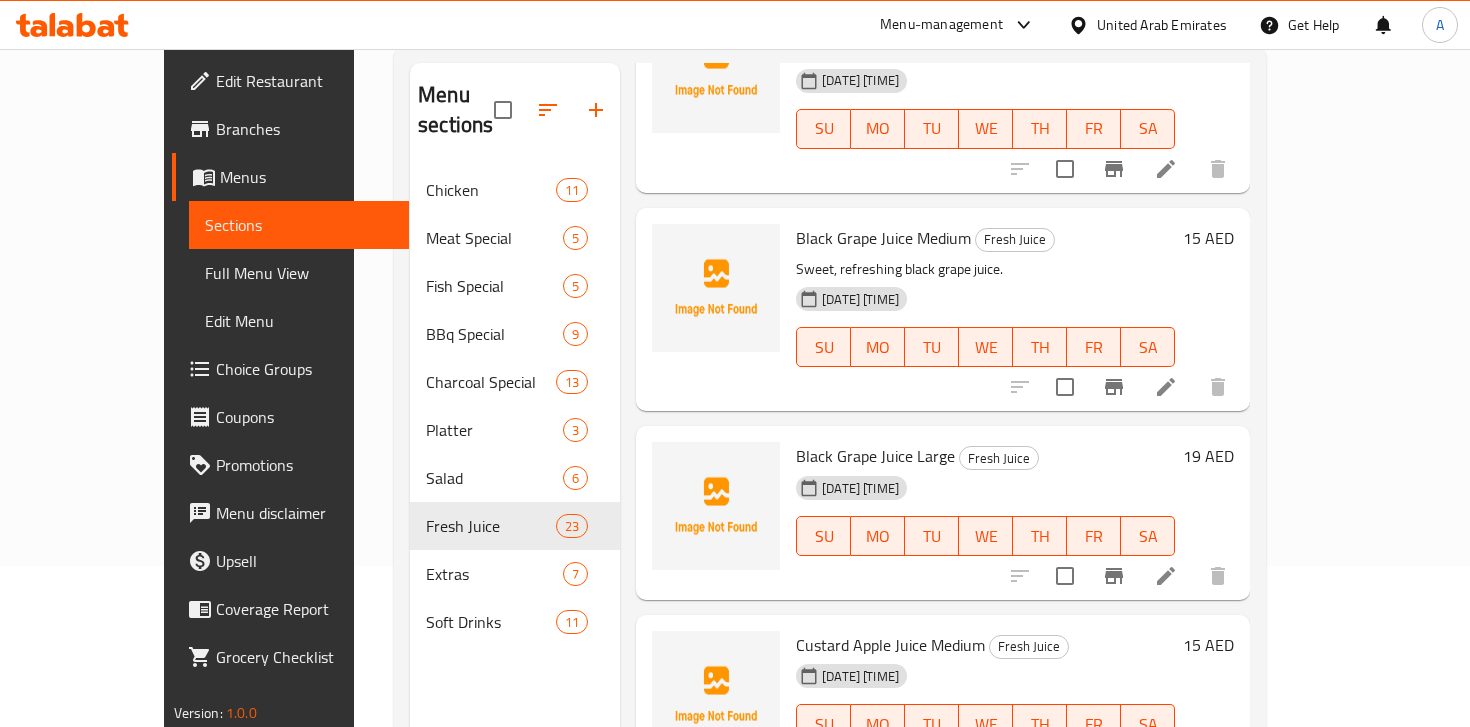 scroll, scrollTop: 801, scrollLeft: 0, axis: vertical 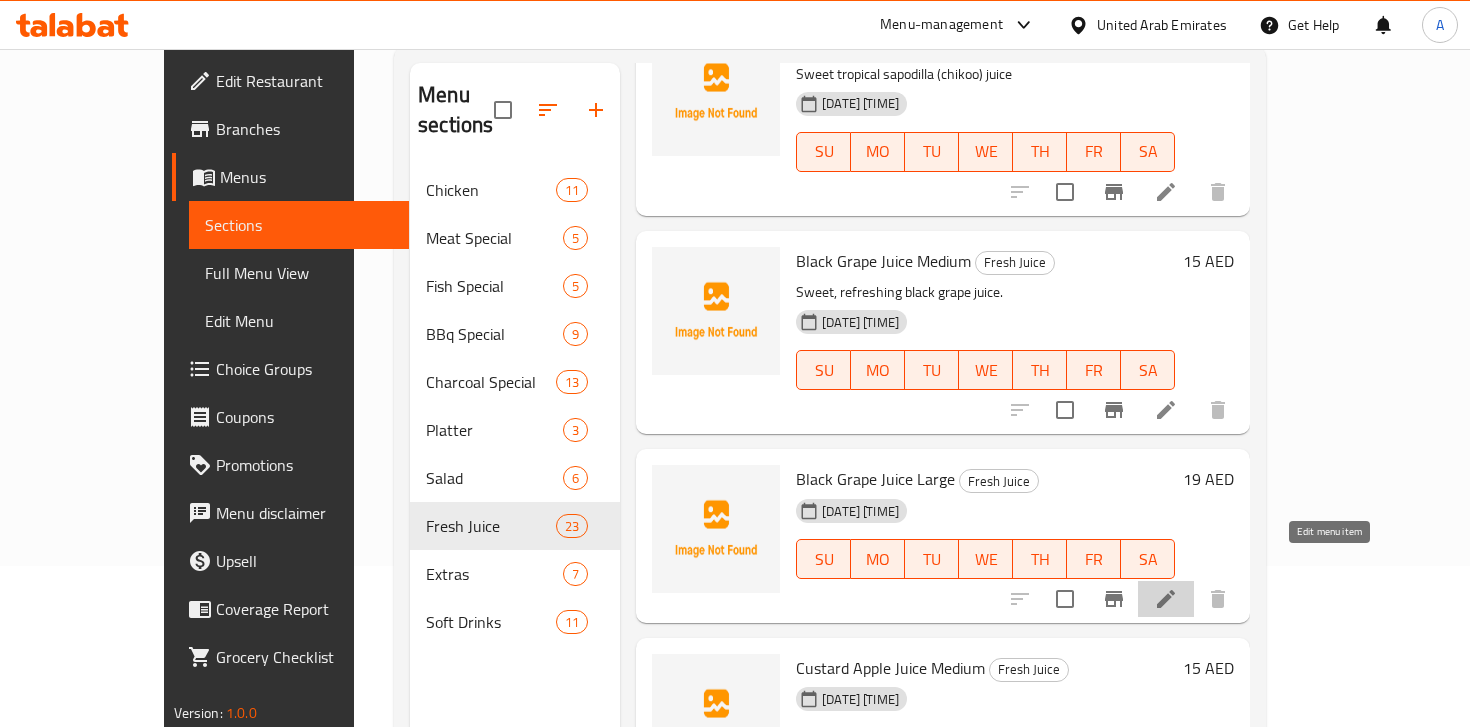 click 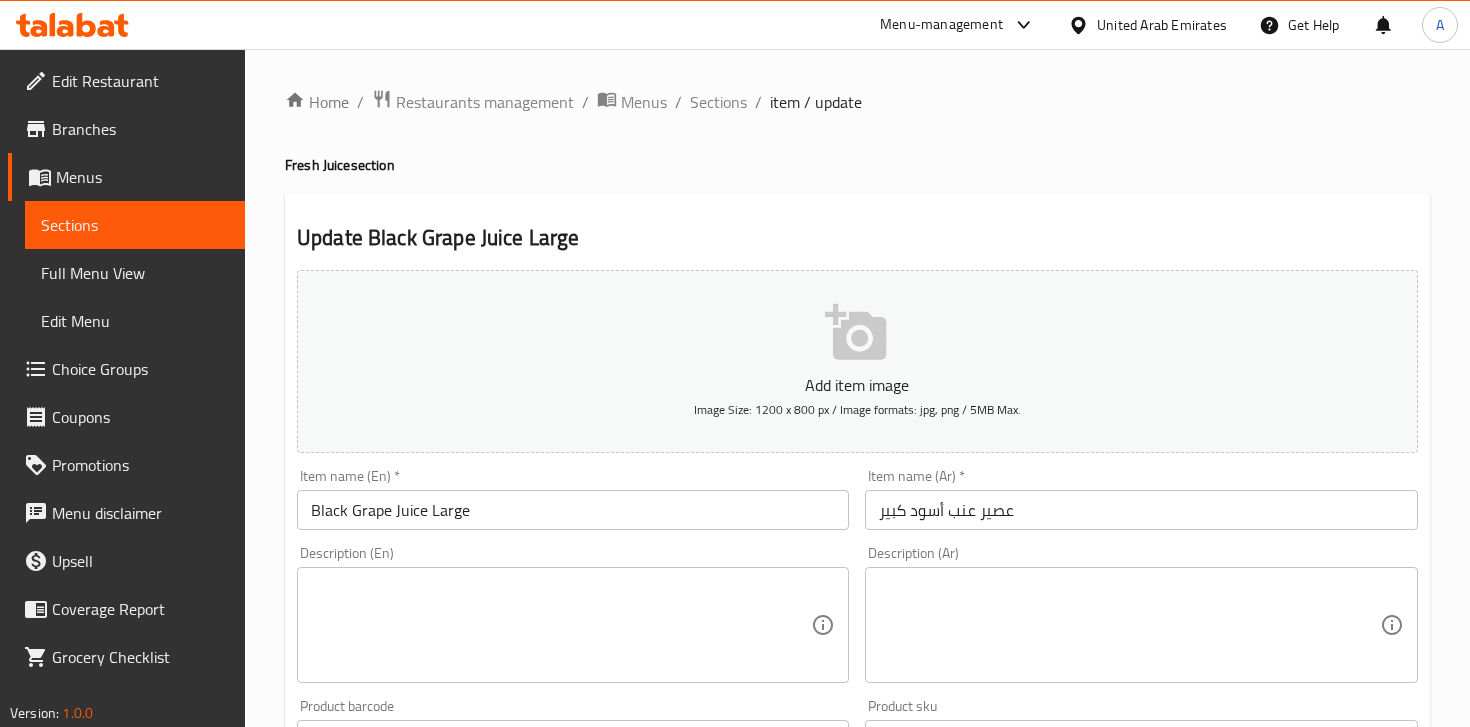 click at bounding box center [561, 625] 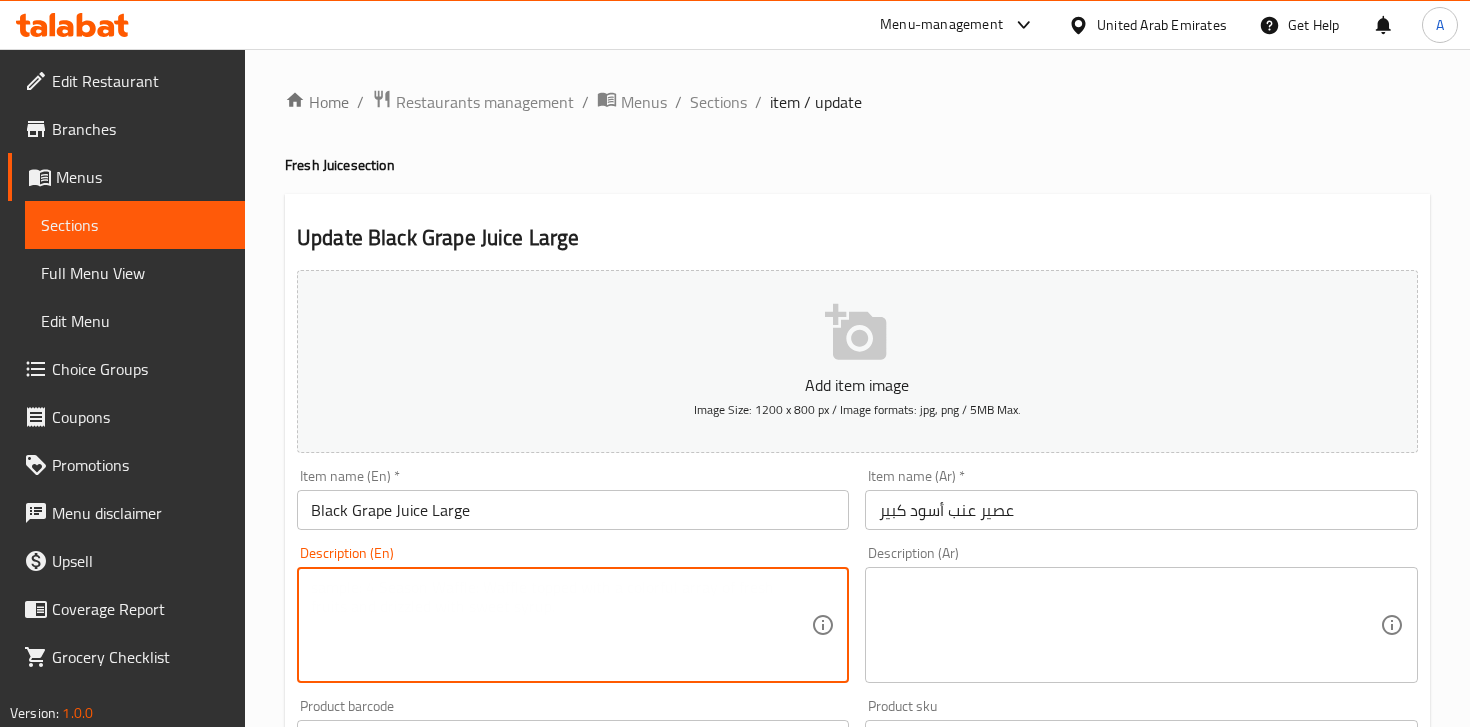 paste on "عصير عنب أسود – منعش وحلو المذاق.
Sweet, refreshing black grape juice." 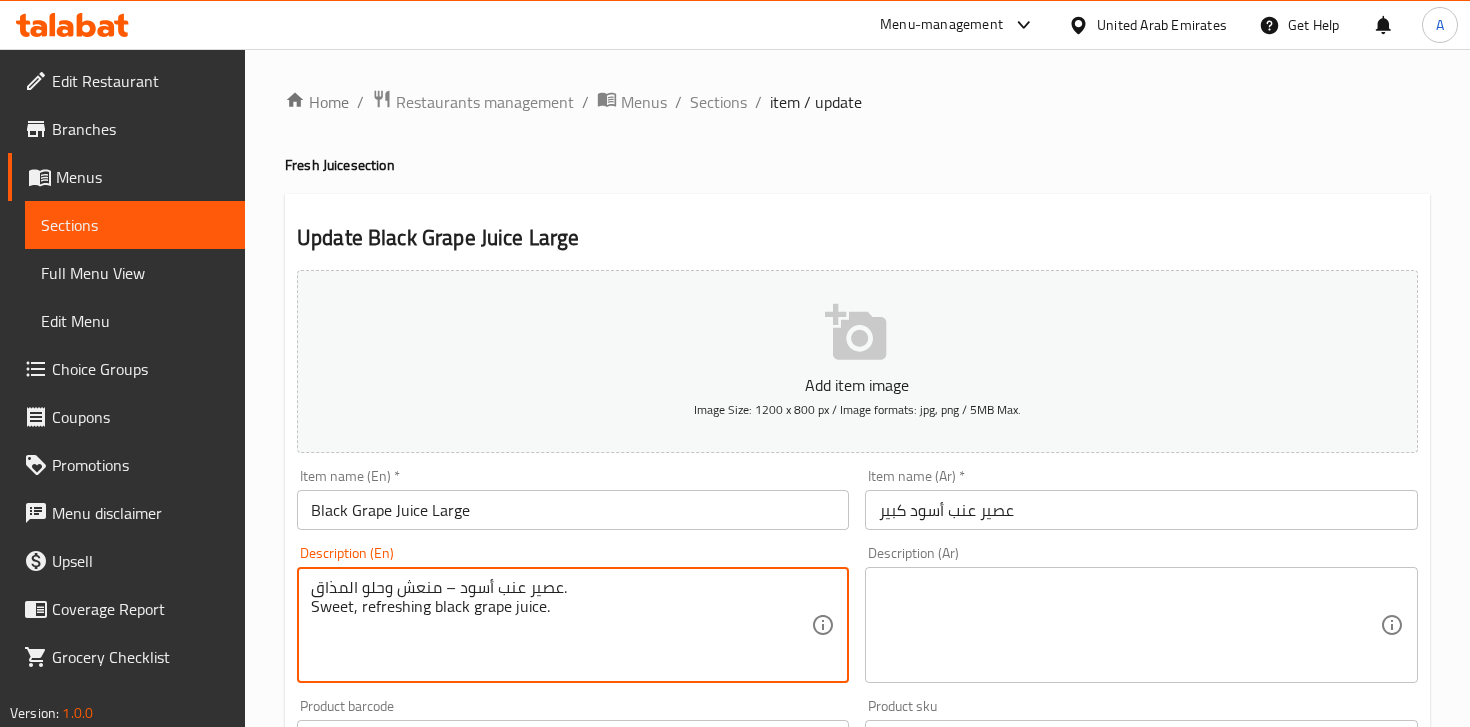 click on "عصير عنب أسود – منعش وحلو المذاق.
Sweet, refreshing black grape juice." at bounding box center [561, 625] 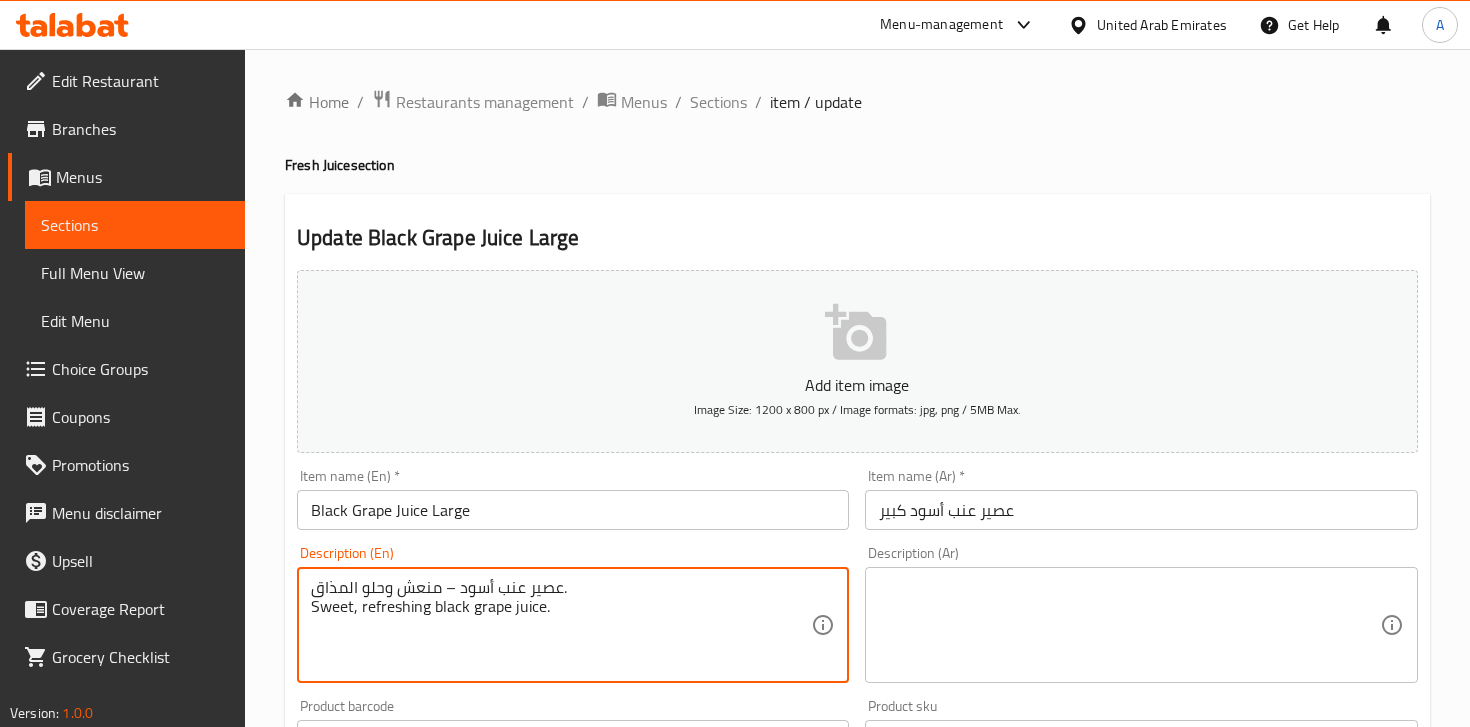 click on "عصير عنب أسود – منعش وحلو المذاق.
Sweet, refreshing black grape juice." at bounding box center [561, 625] 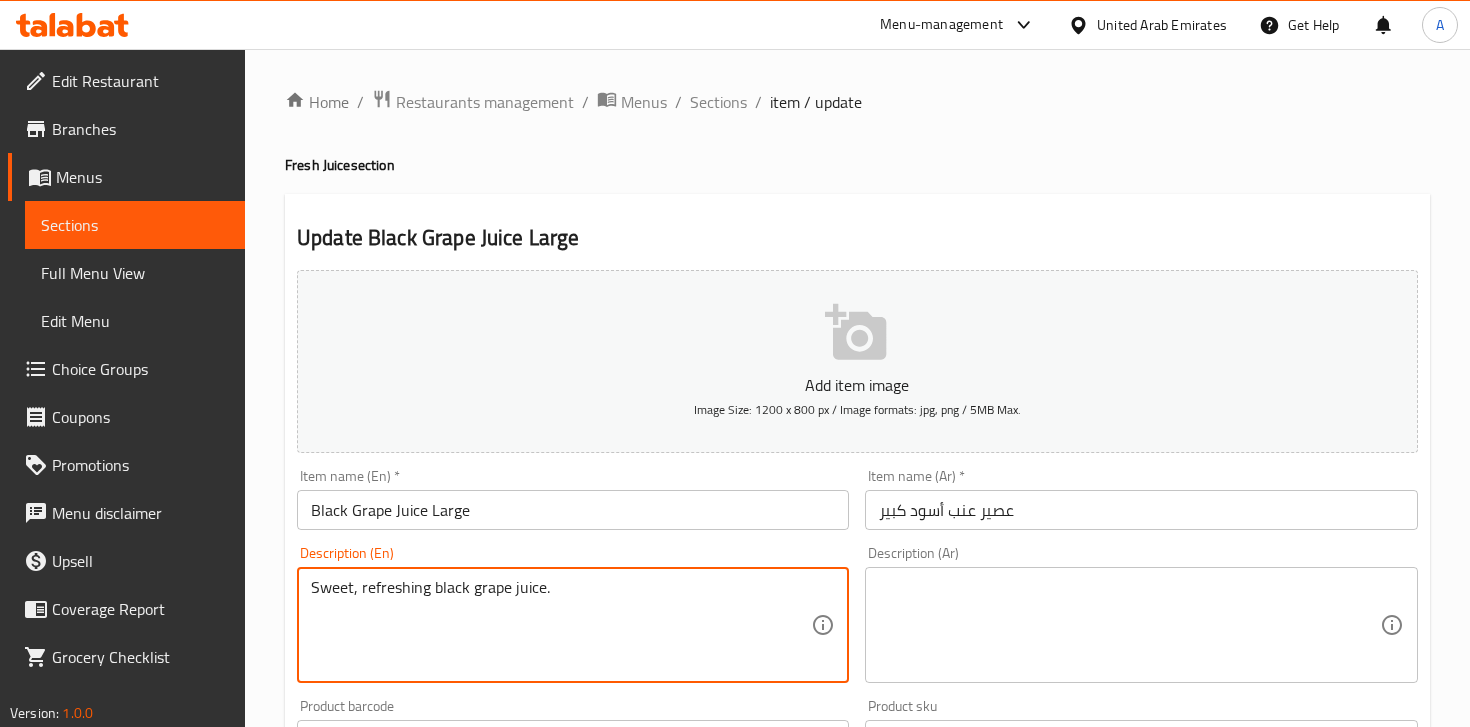 type on "Sweet, refreshing black grape juice." 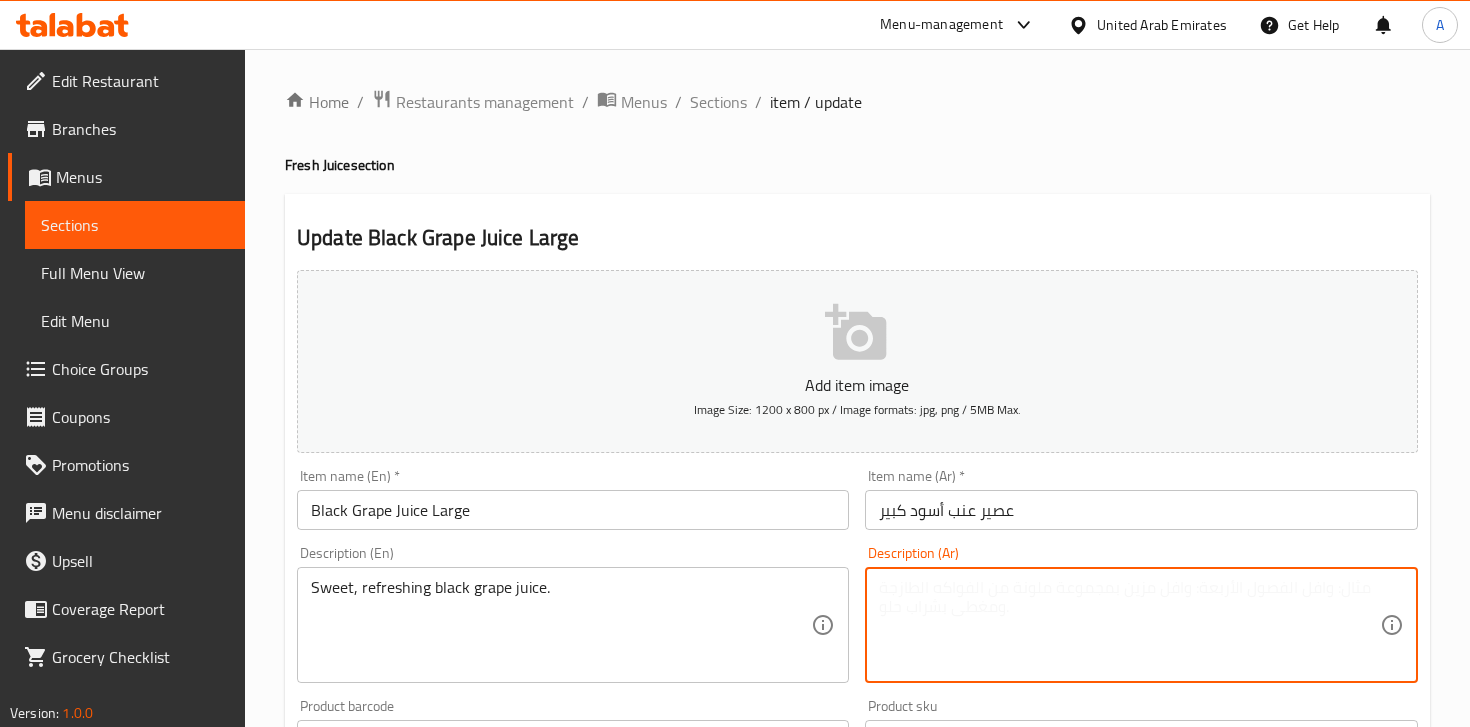 paste on "عصير عنب أسود – منعش وحلو المذاق." 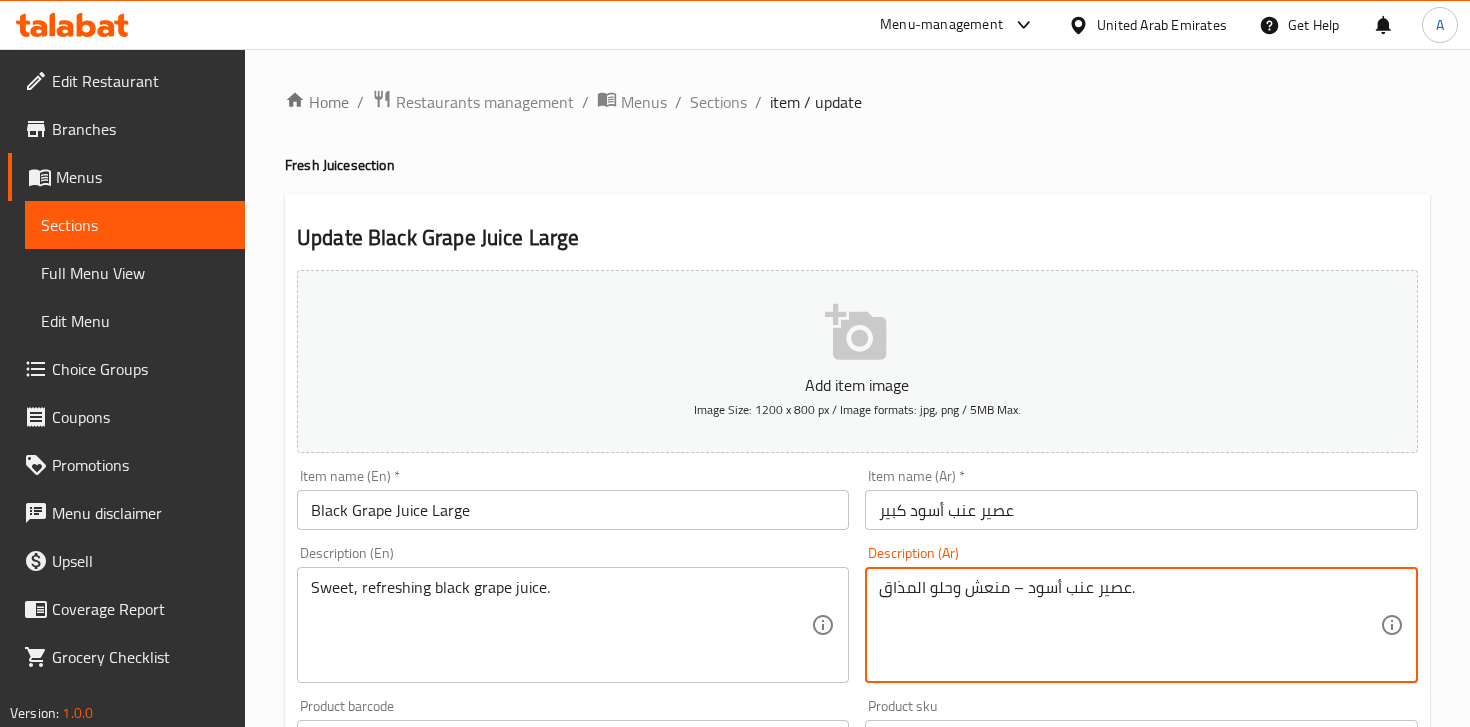 click on "عصير عنب أسود – منعش وحلو المذاق." at bounding box center [1129, 625] 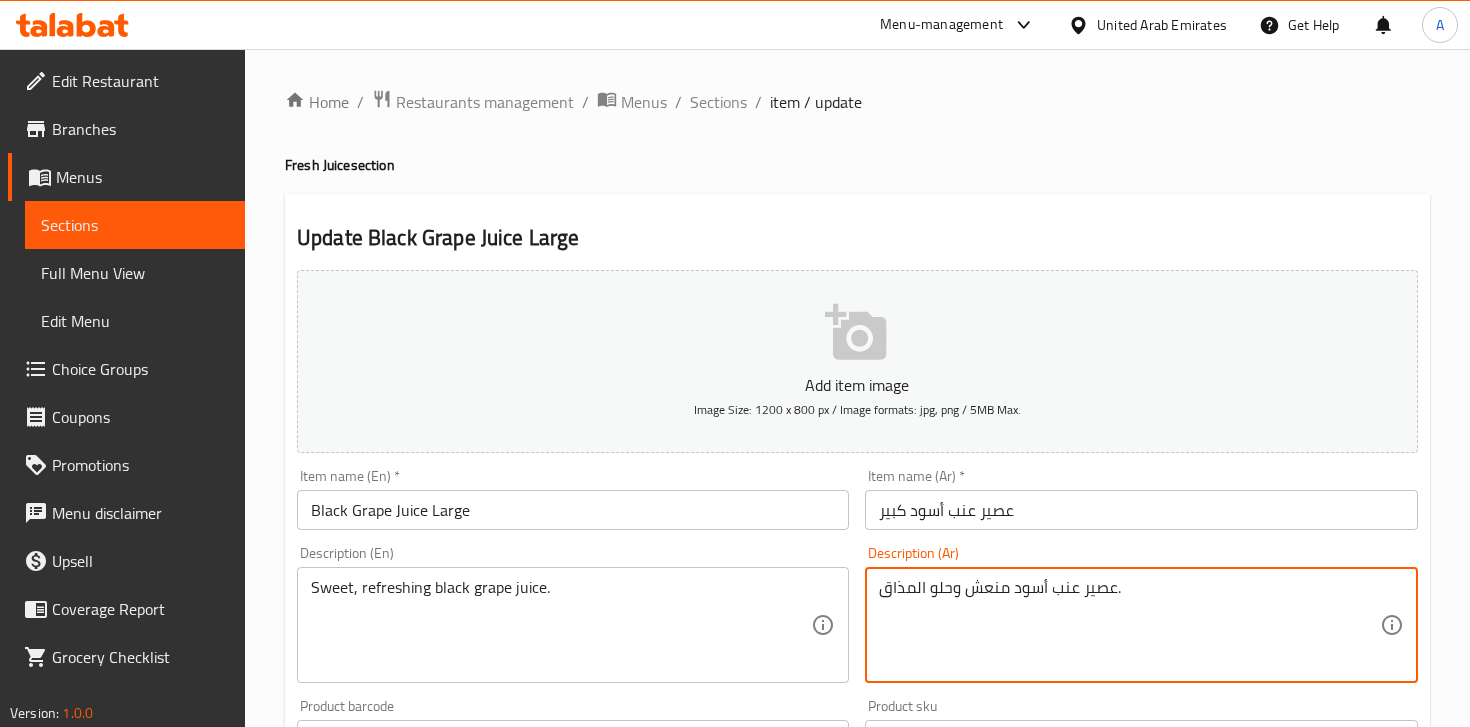type on "عصير عنب أسود منعش وحلو المذاق." 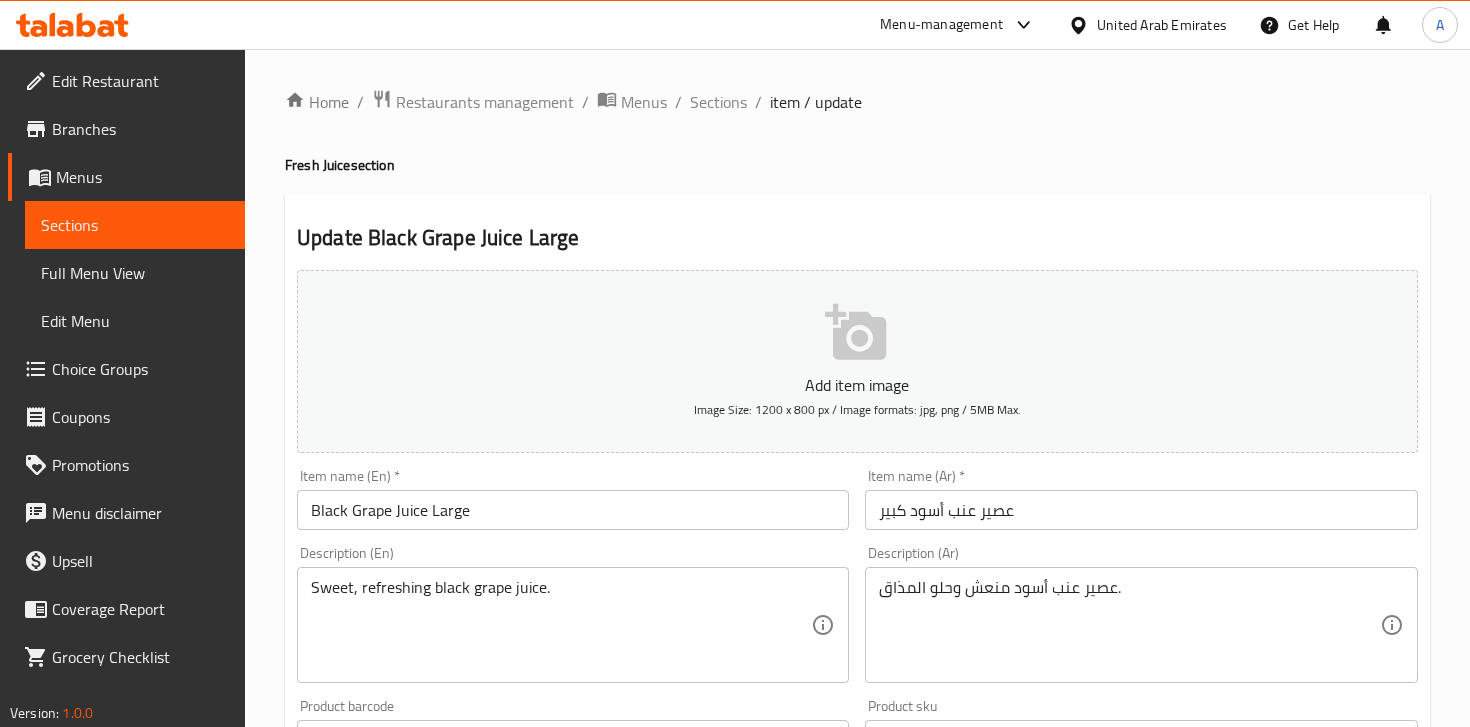 scroll, scrollTop: 686, scrollLeft: 0, axis: vertical 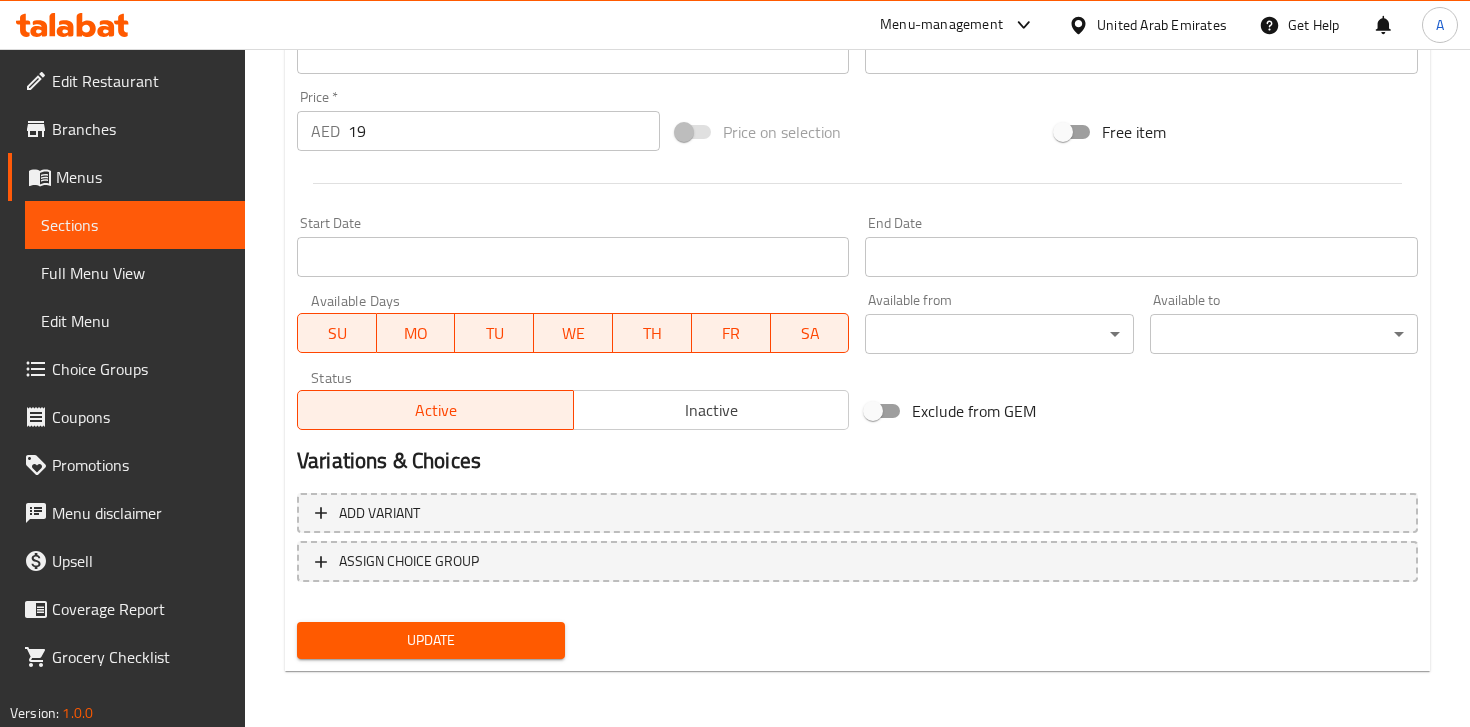 click on "Update" at bounding box center [431, 640] 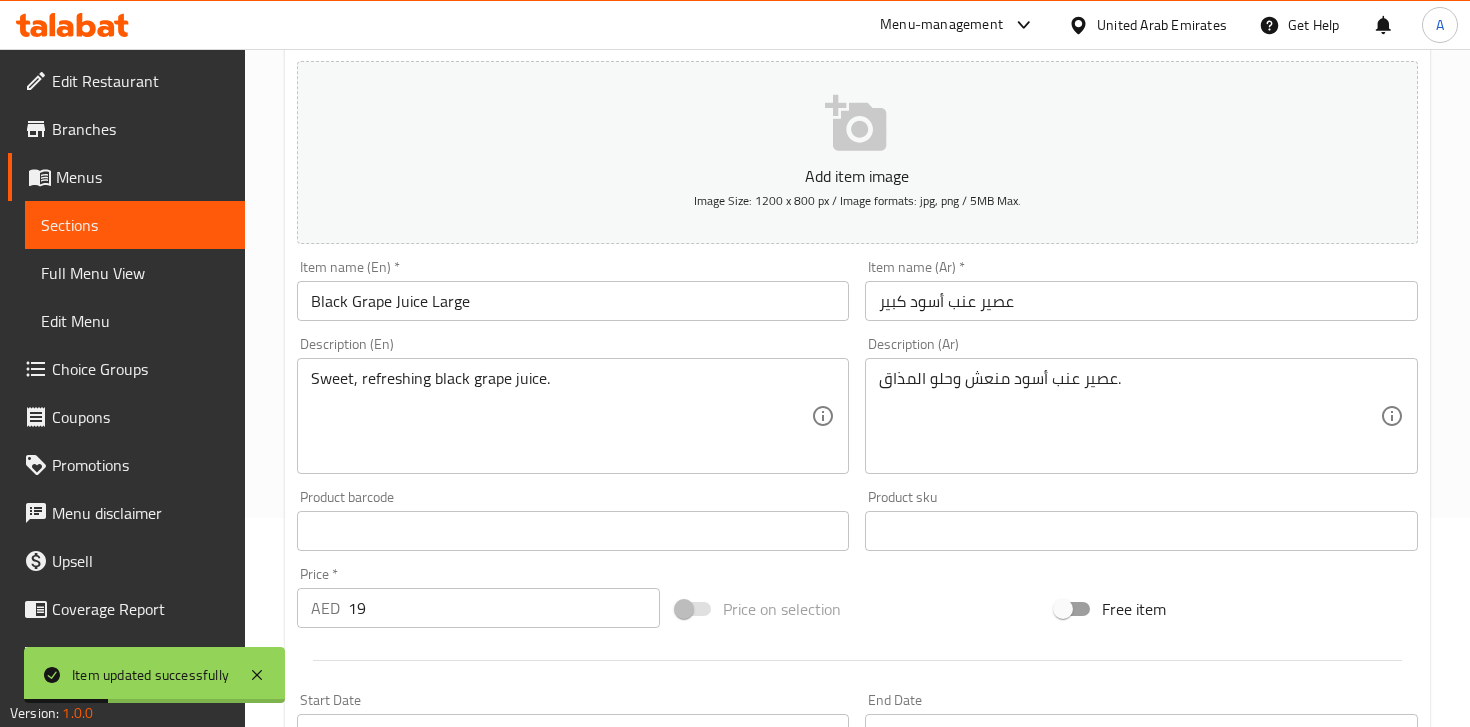 scroll, scrollTop: 0, scrollLeft: 0, axis: both 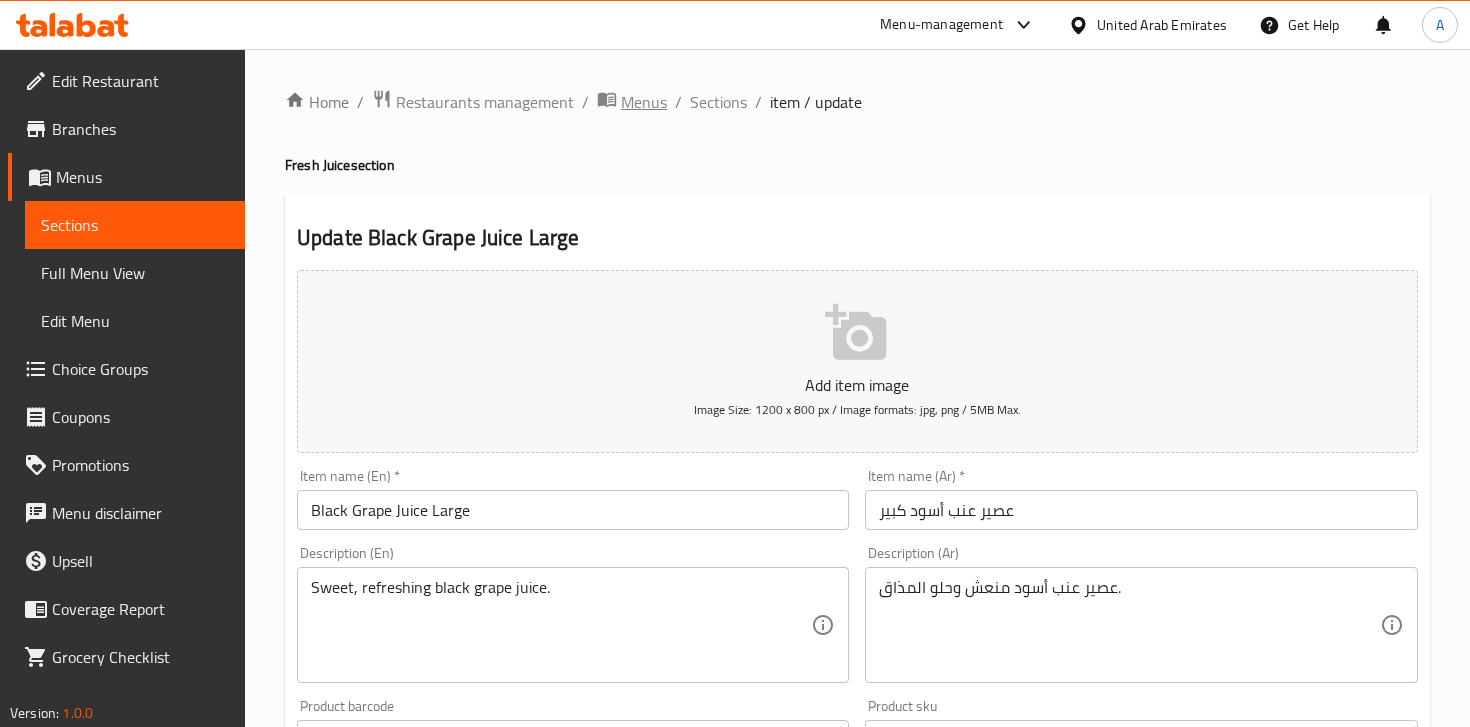 click on "Menus" at bounding box center [644, 102] 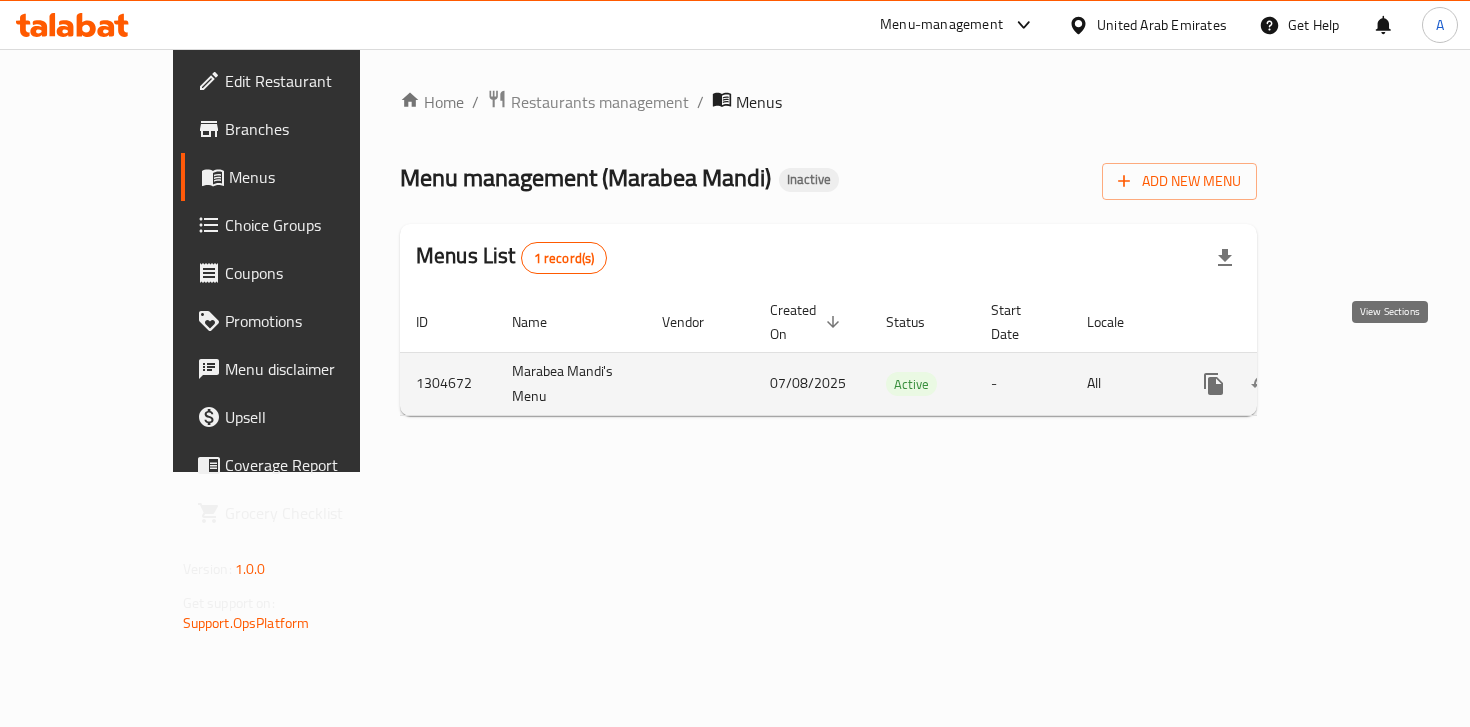click 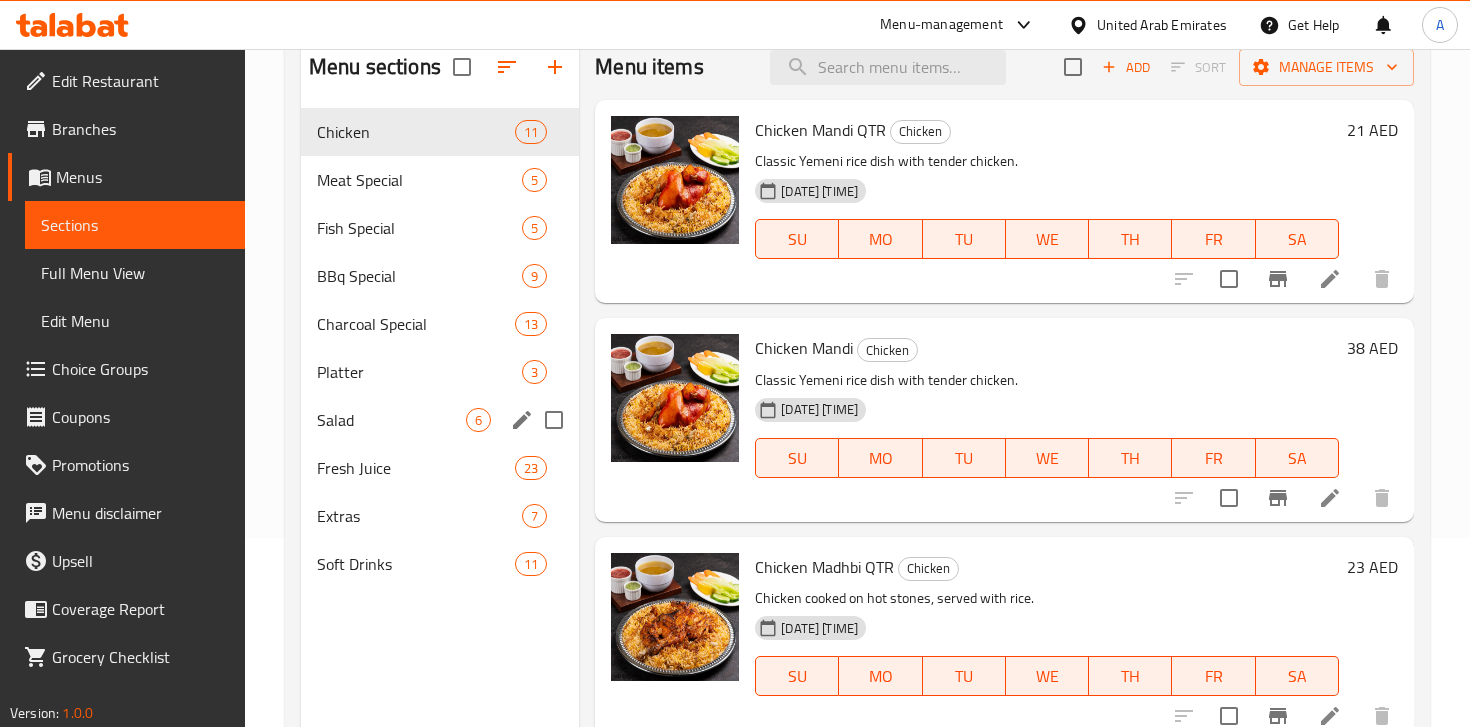 scroll, scrollTop: 190, scrollLeft: 0, axis: vertical 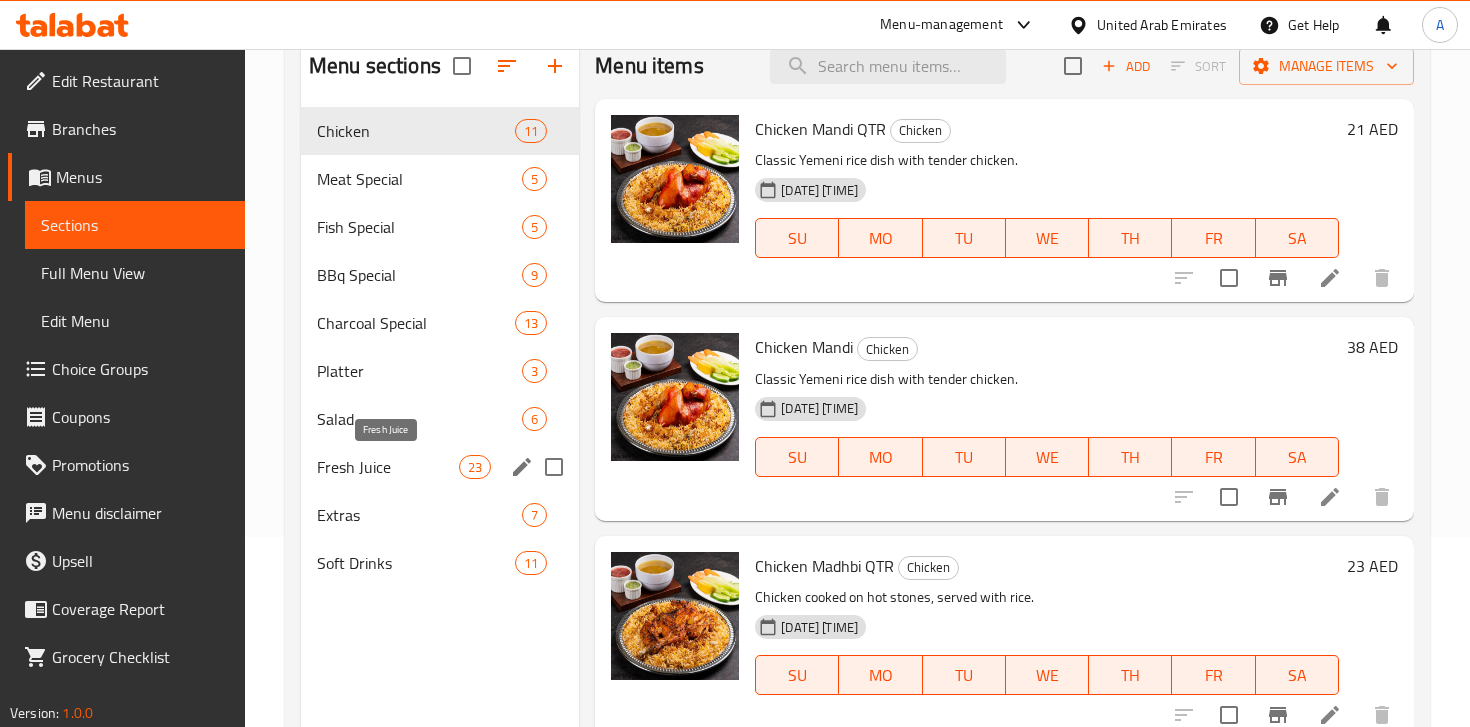 click on "Fresh Juice" at bounding box center (388, 467) 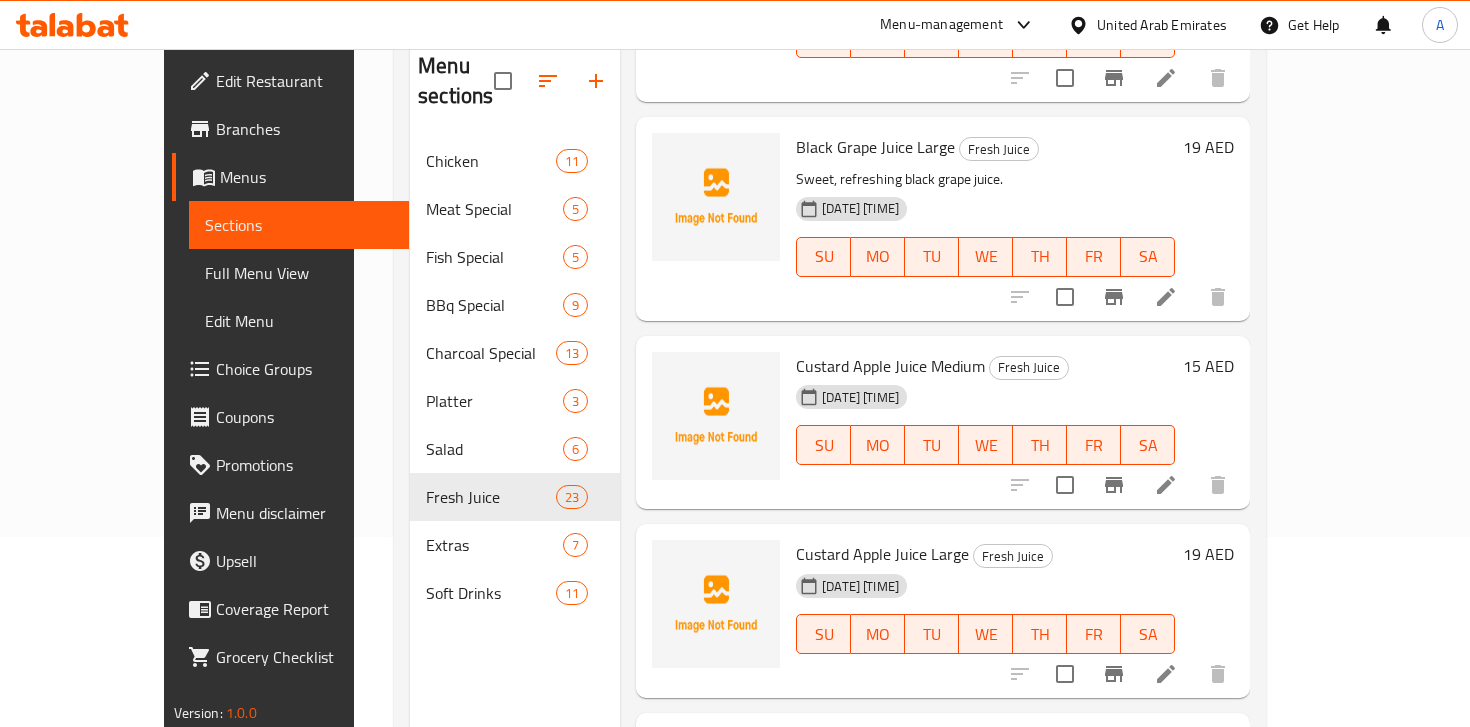 scroll, scrollTop: 1091, scrollLeft: 0, axis: vertical 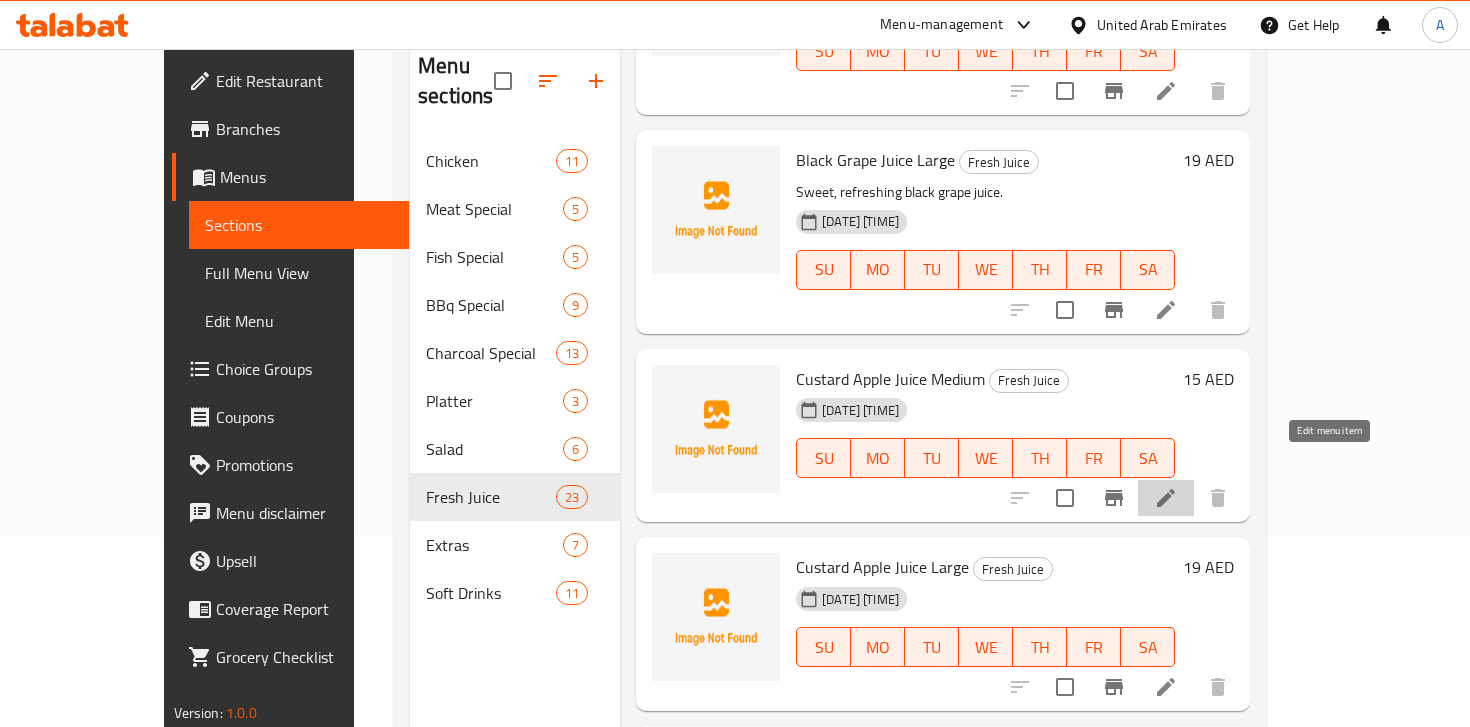 click 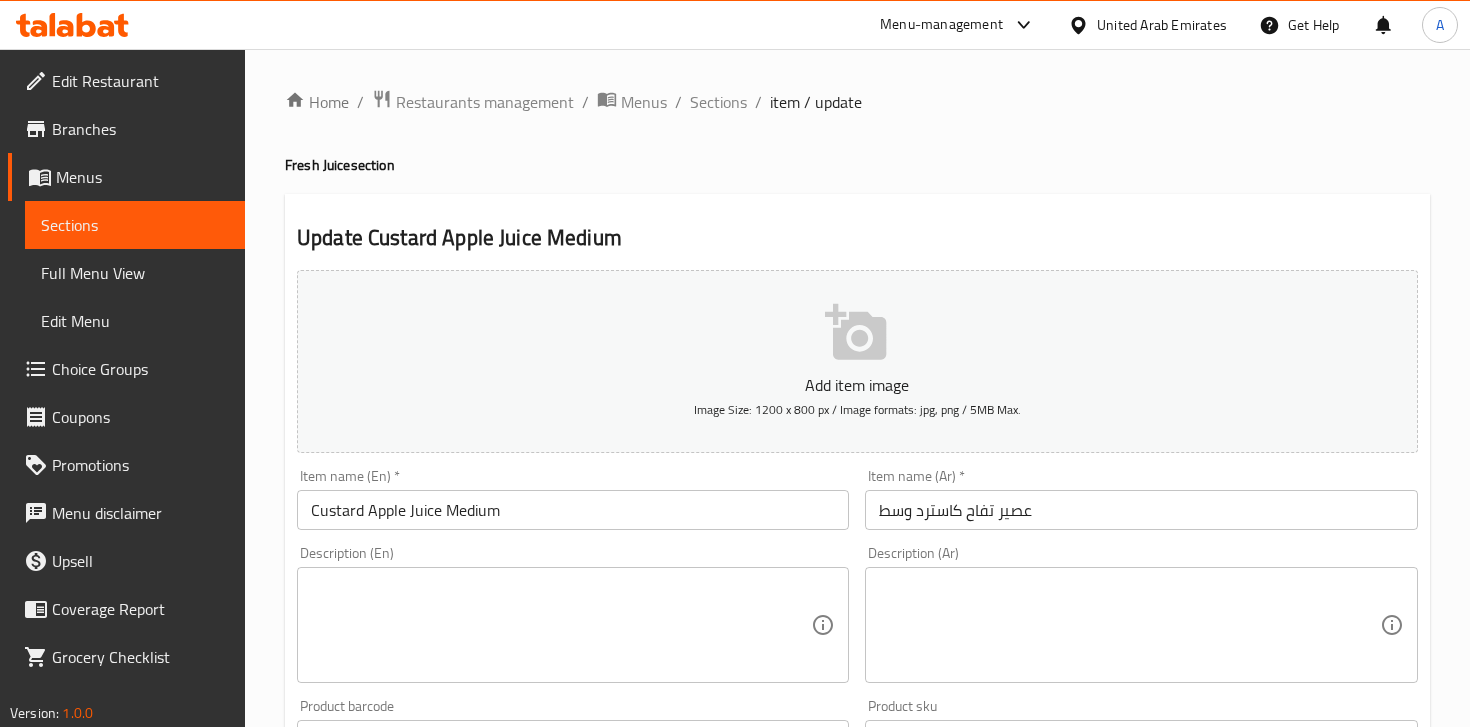 click at bounding box center (1129, 625) 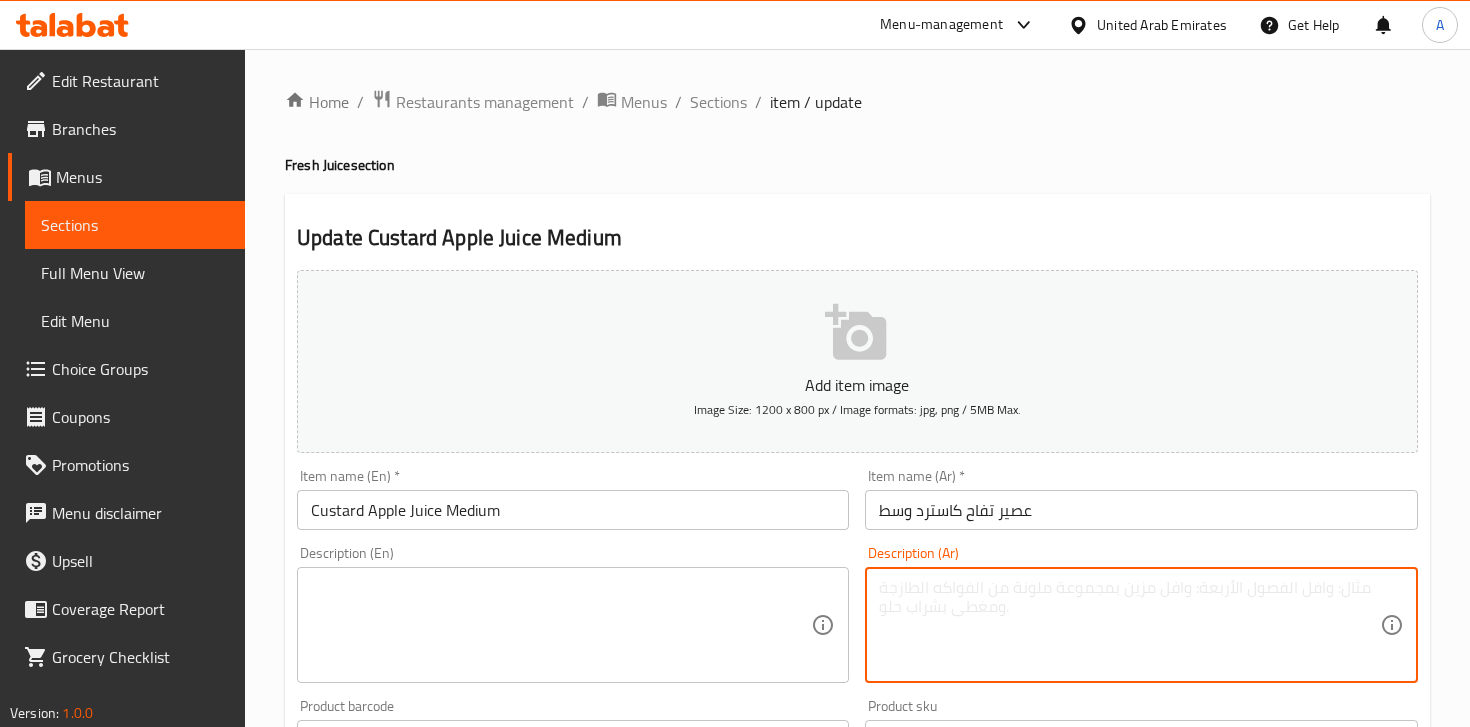 paste on "عصير القشطة – غني وكريمي بنكهة فاكهة القشطة.
Rich and creamy custard apple juice." 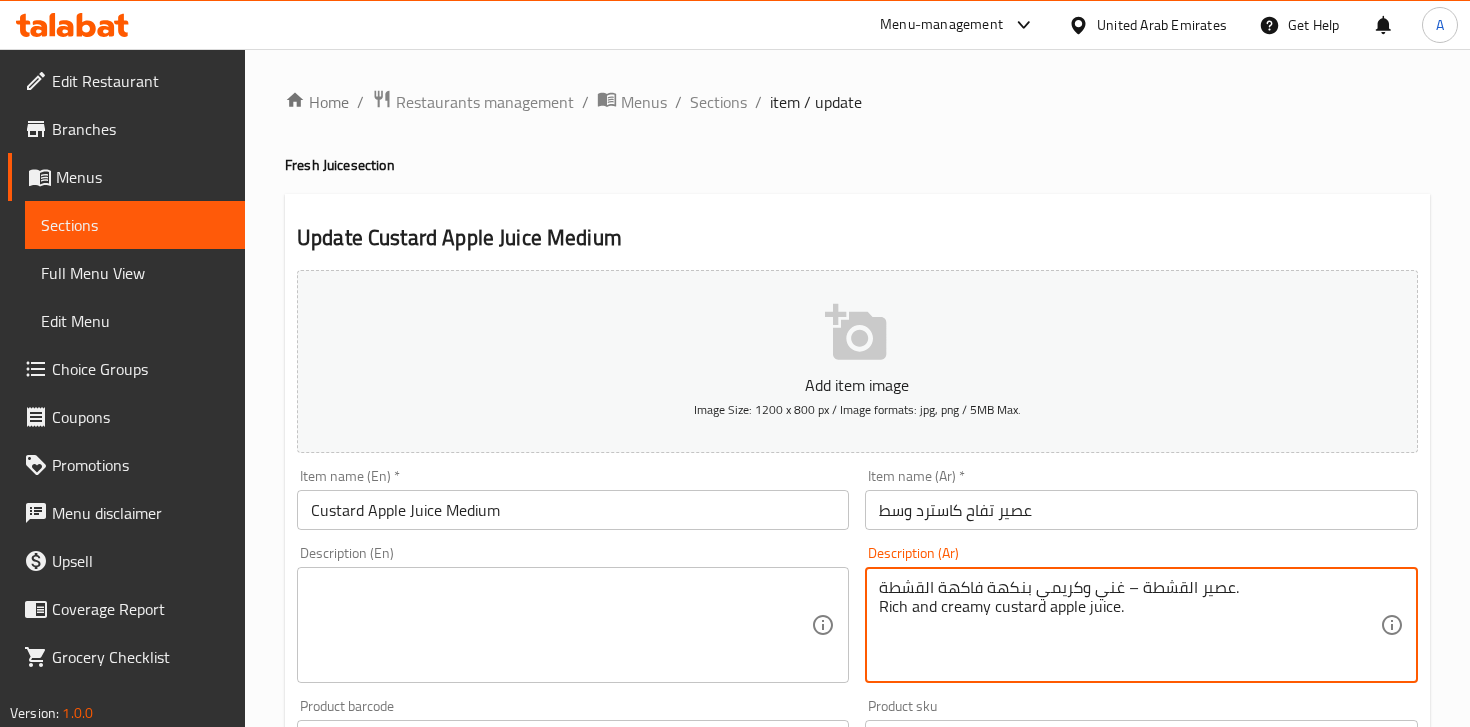 click on "عصير القشطة – غني وكريمي بنكهة فاكهة القشطة.
Rich and creamy custard apple juice." at bounding box center [1129, 625] 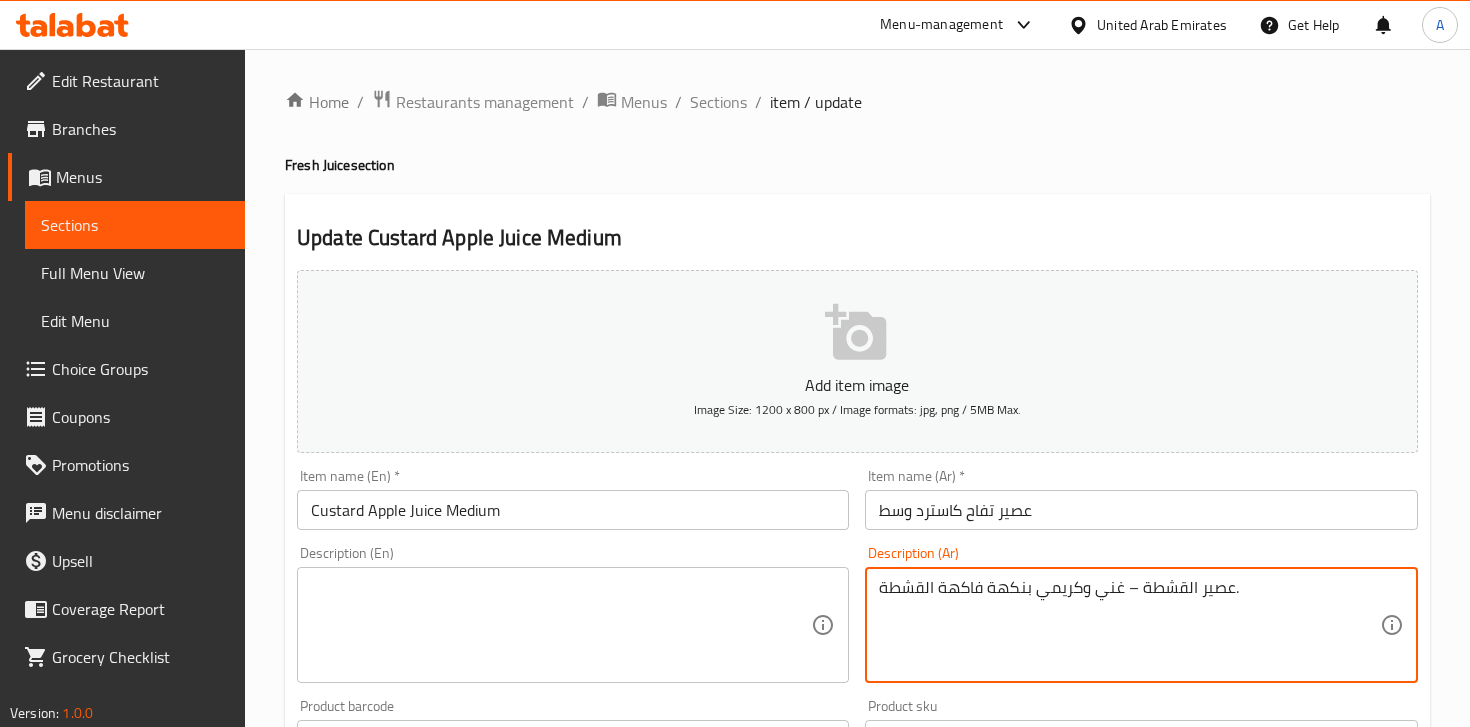 type on "عصير القشطة – غني وكريمي بنكهة فاكهة القشطة." 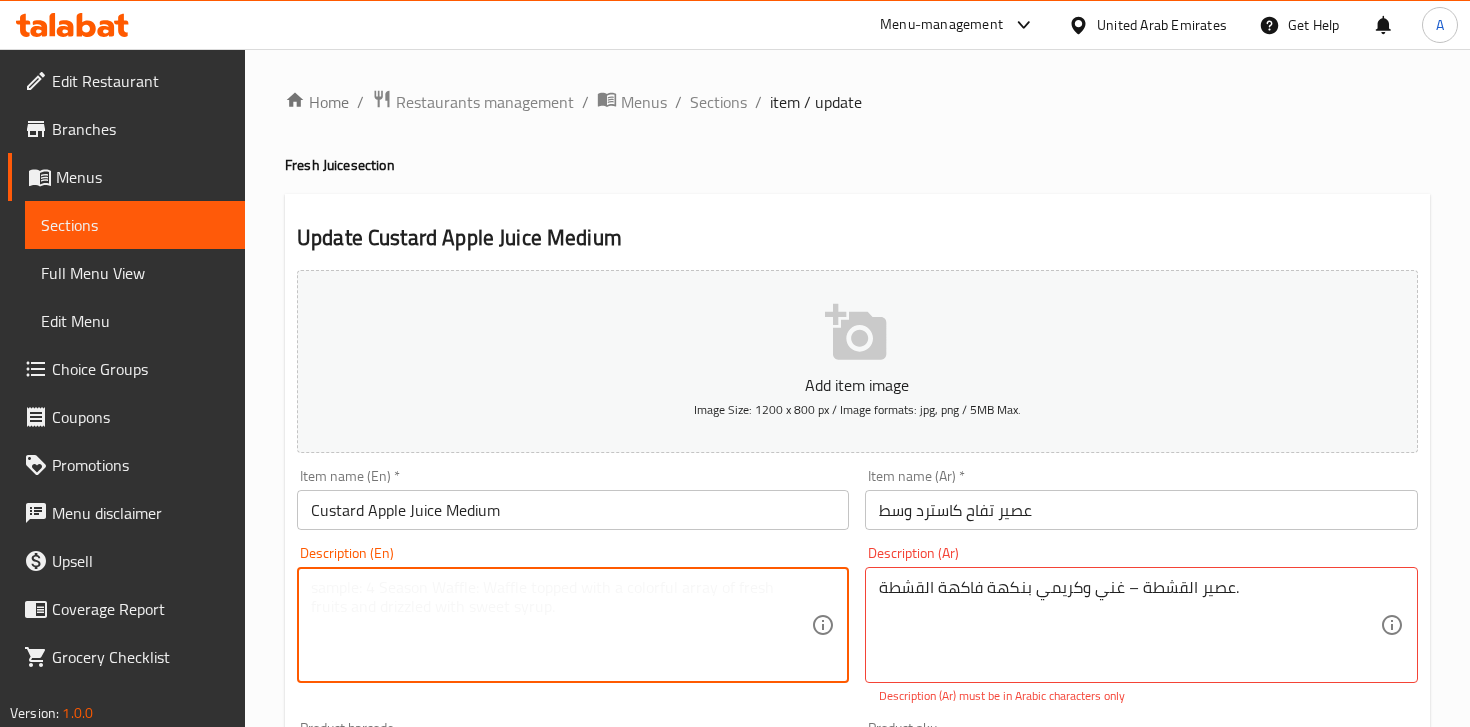 paste on "Rich and creamy custard apple juice." 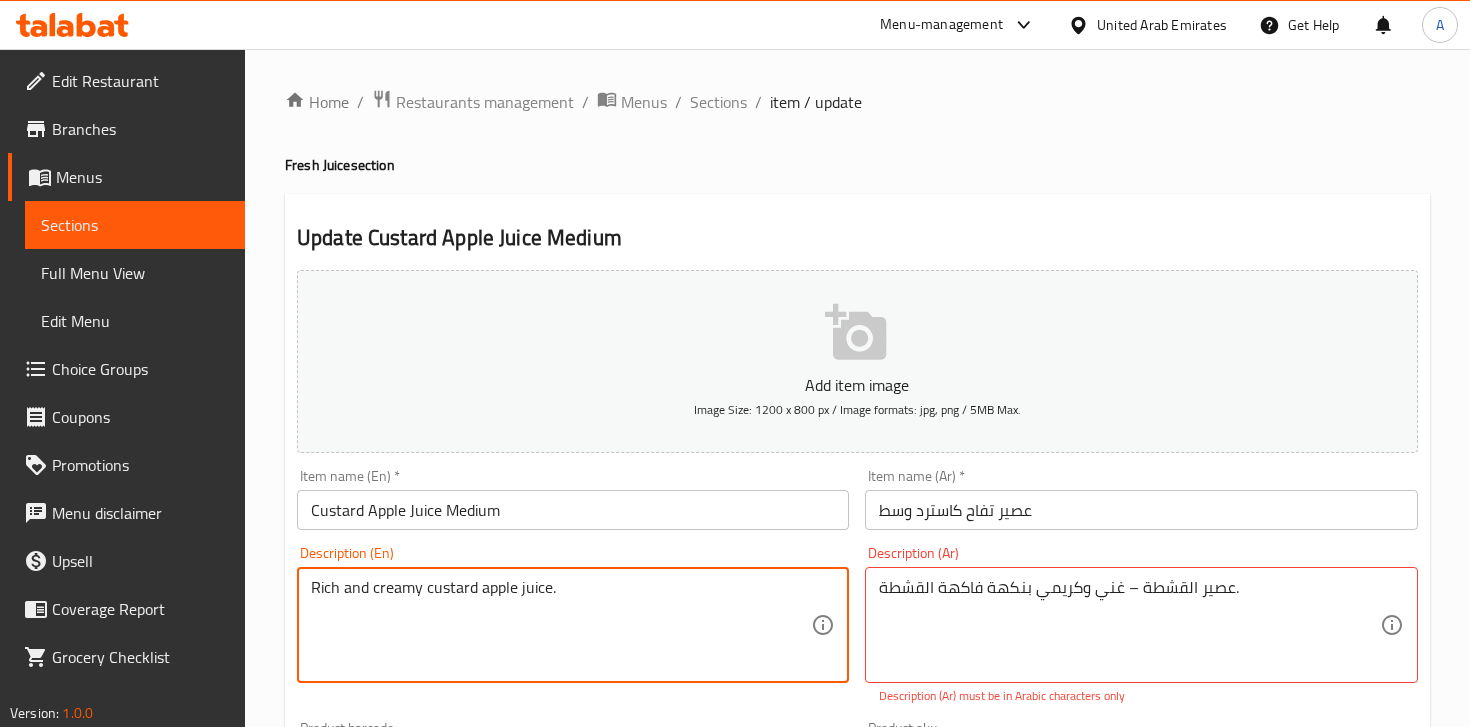 type on "Rich and creamy custard apple juice." 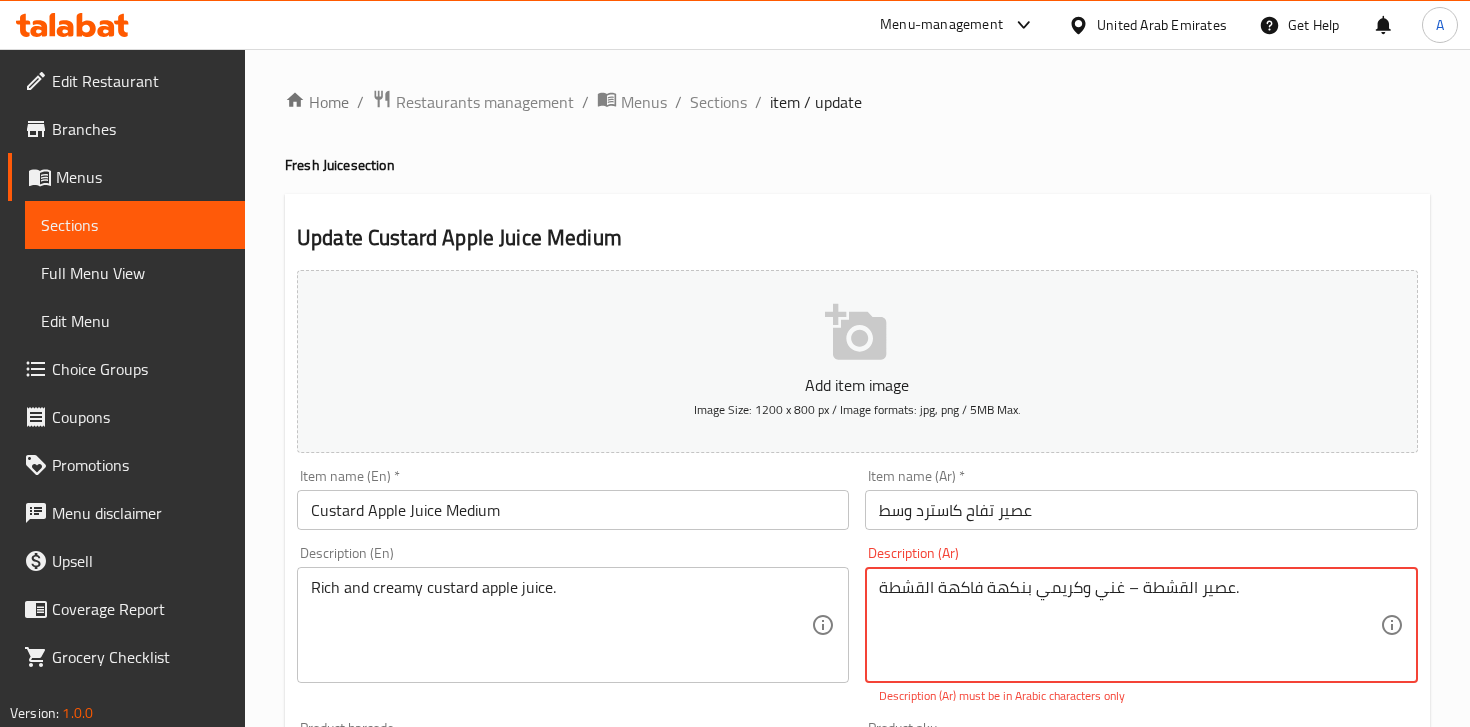 click on "عصير القشطة – غني وكريمي بنكهة فاكهة القشطة." at bounding box center (1129, 625) 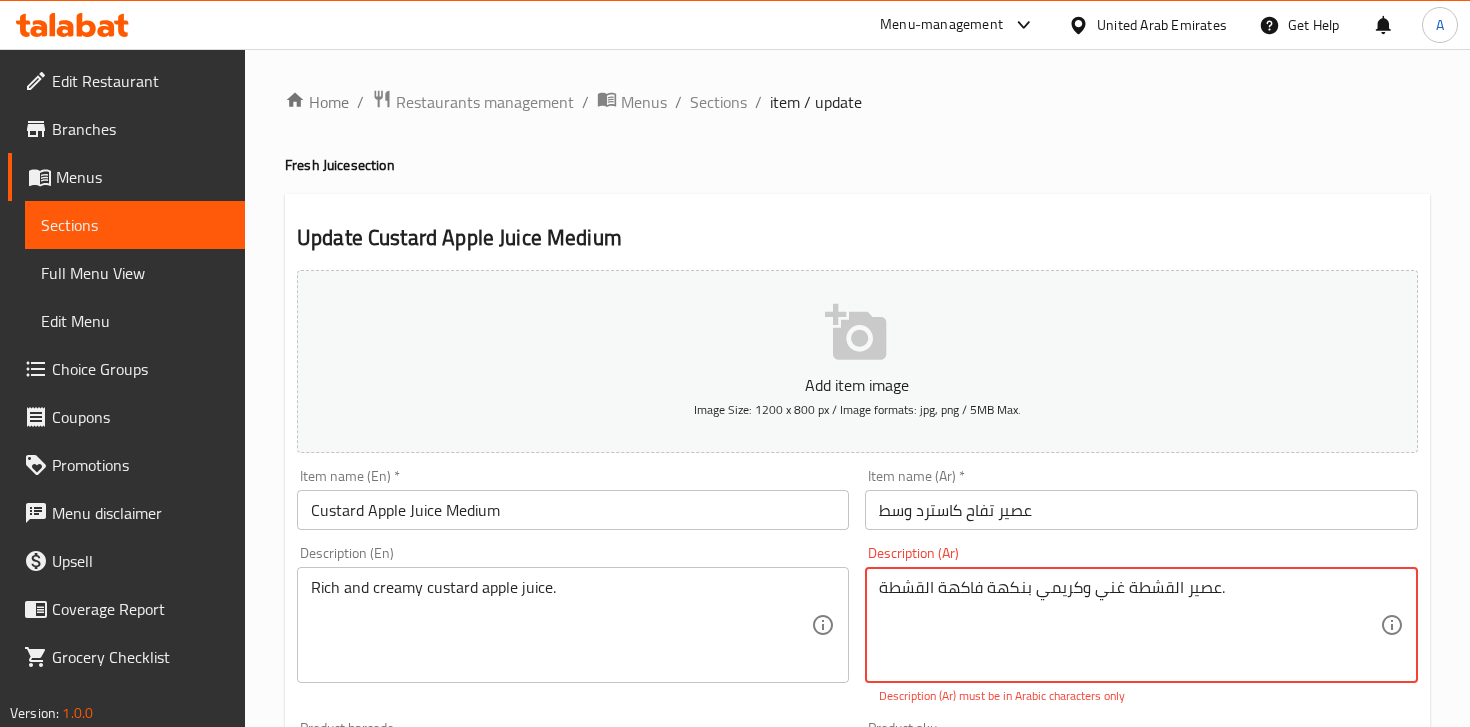type on "عصير القشطة غني وكريمي بنكهة فاكهة القشطة." 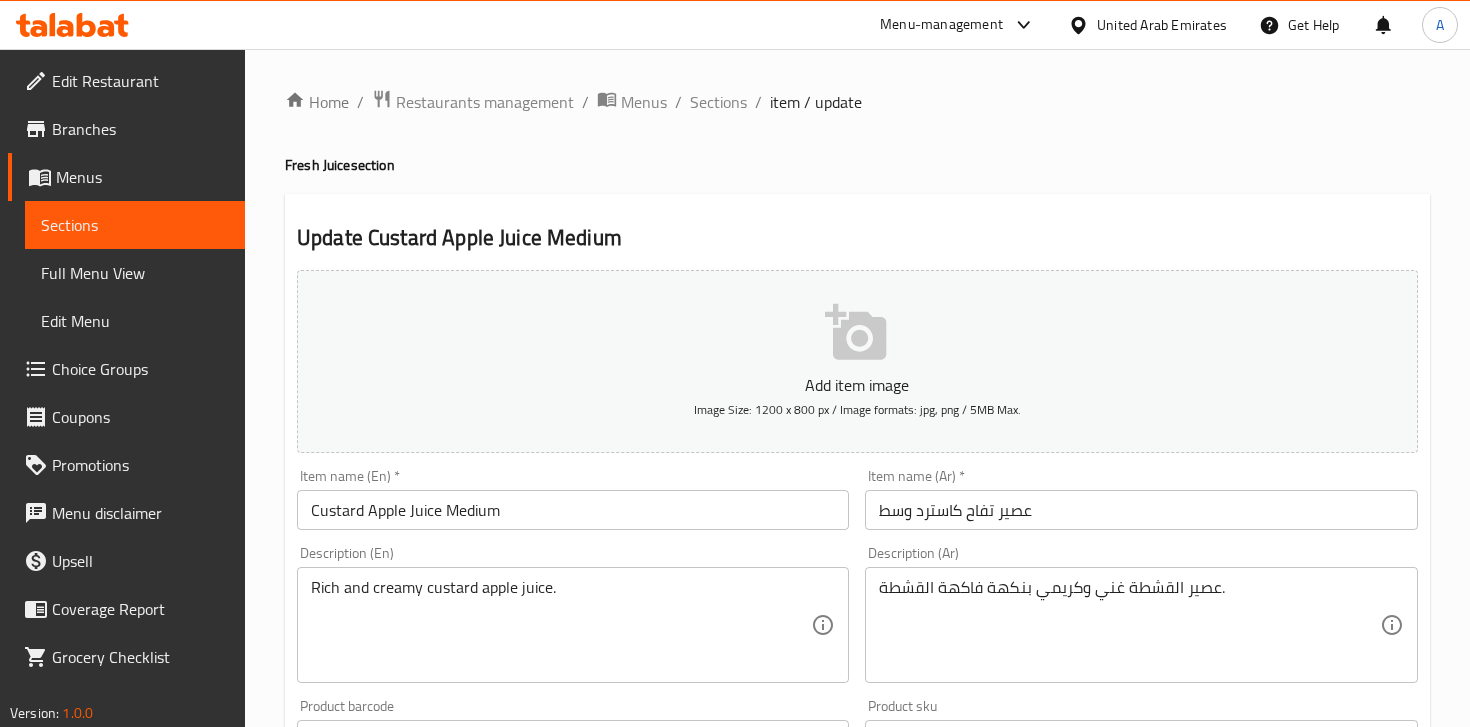 scroll, scrollTop: 686, scrollLeft: 0, axis: vertical 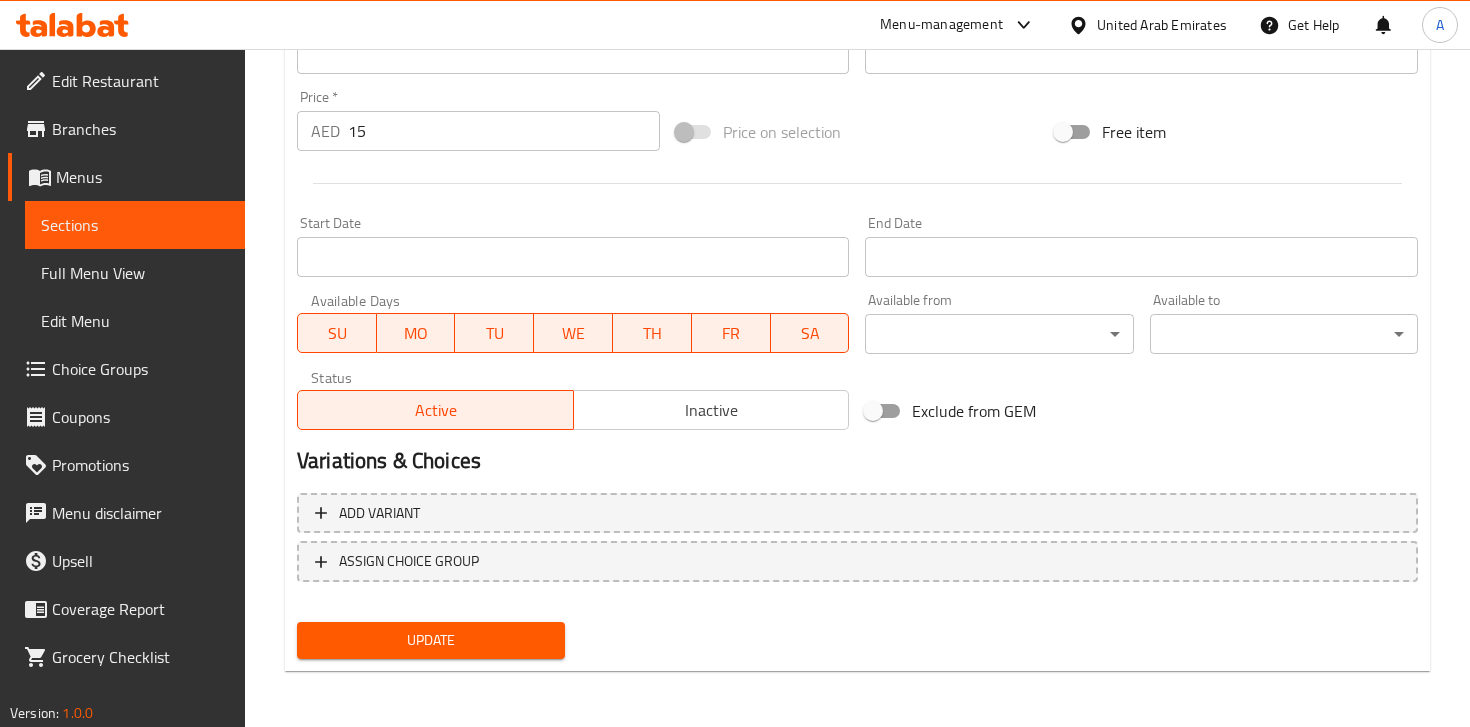 click on "Update" at bounding box center [431, 640] 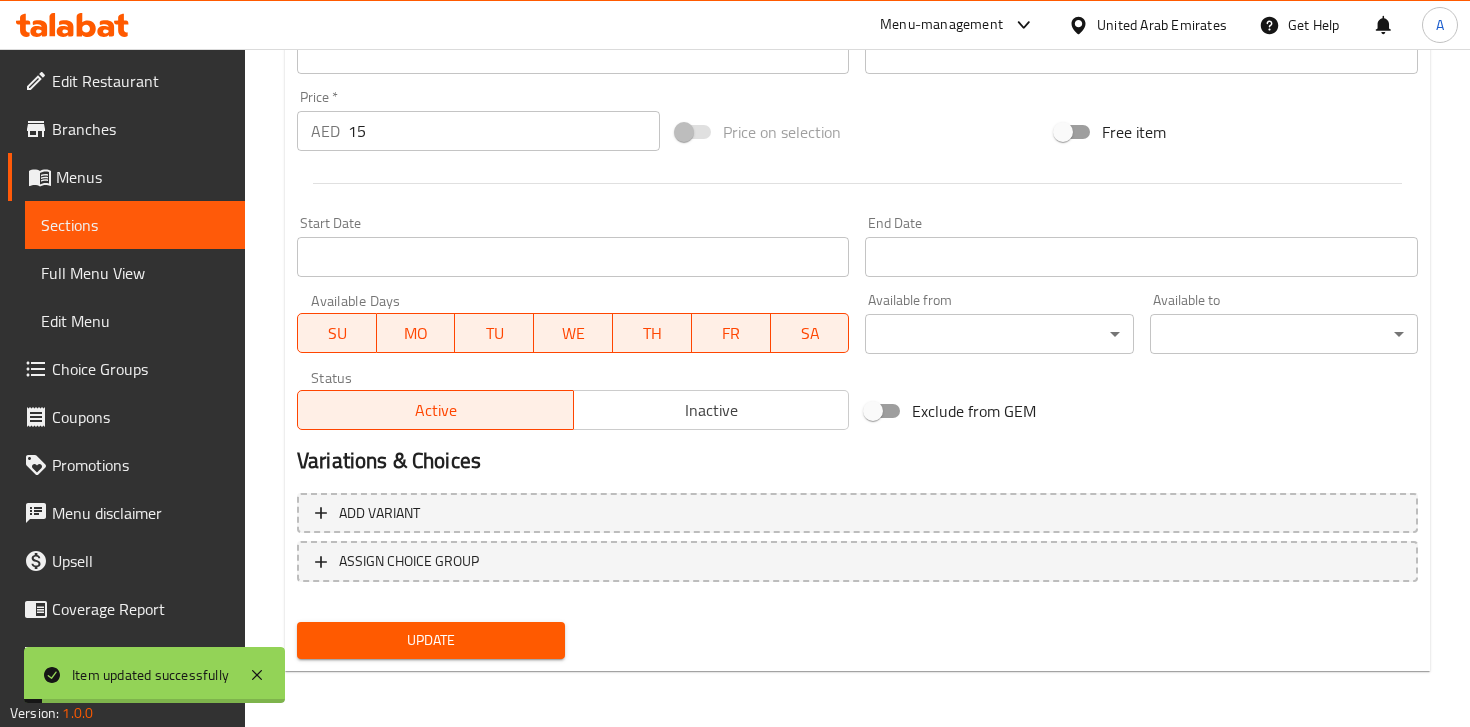 scroll, scrollTop: 0, scrollLeft: 0, axis: both 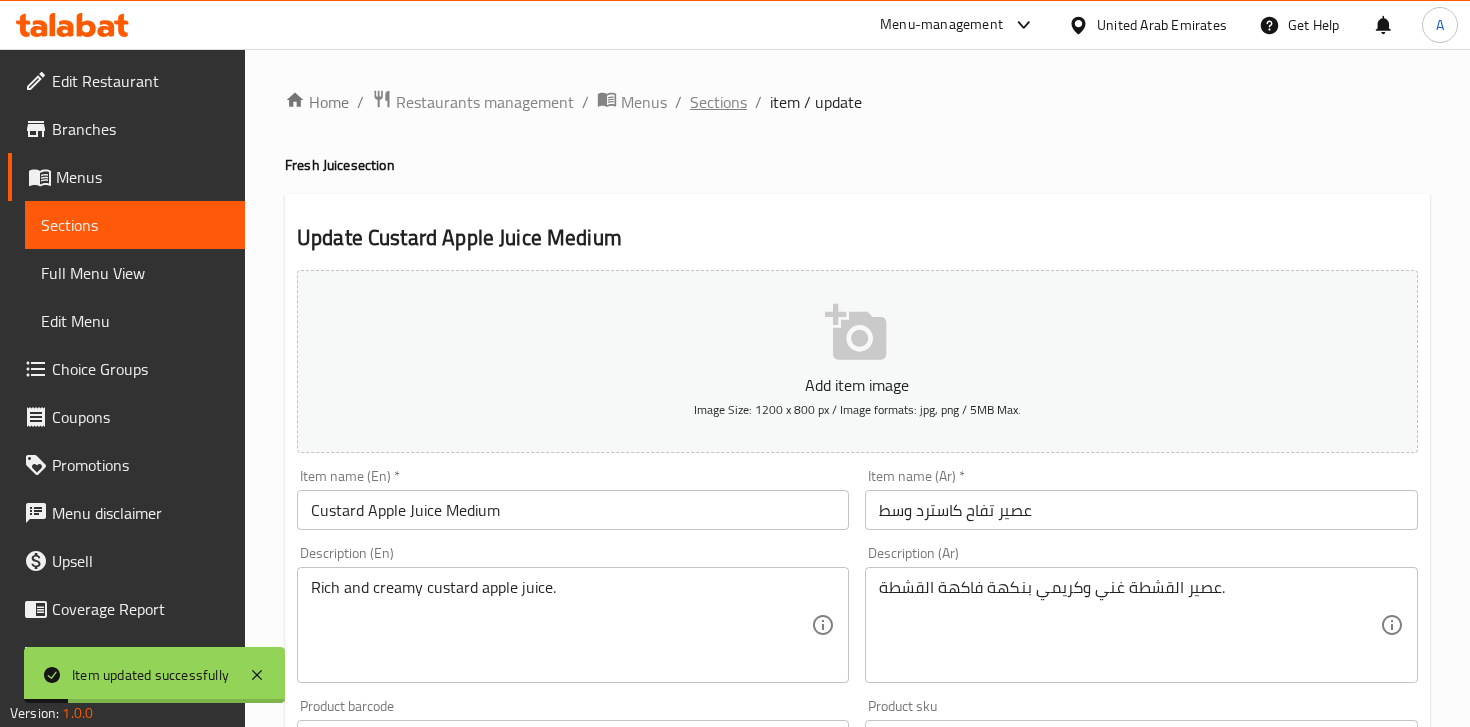 click on "Sections" at bounding box center [718, 102] 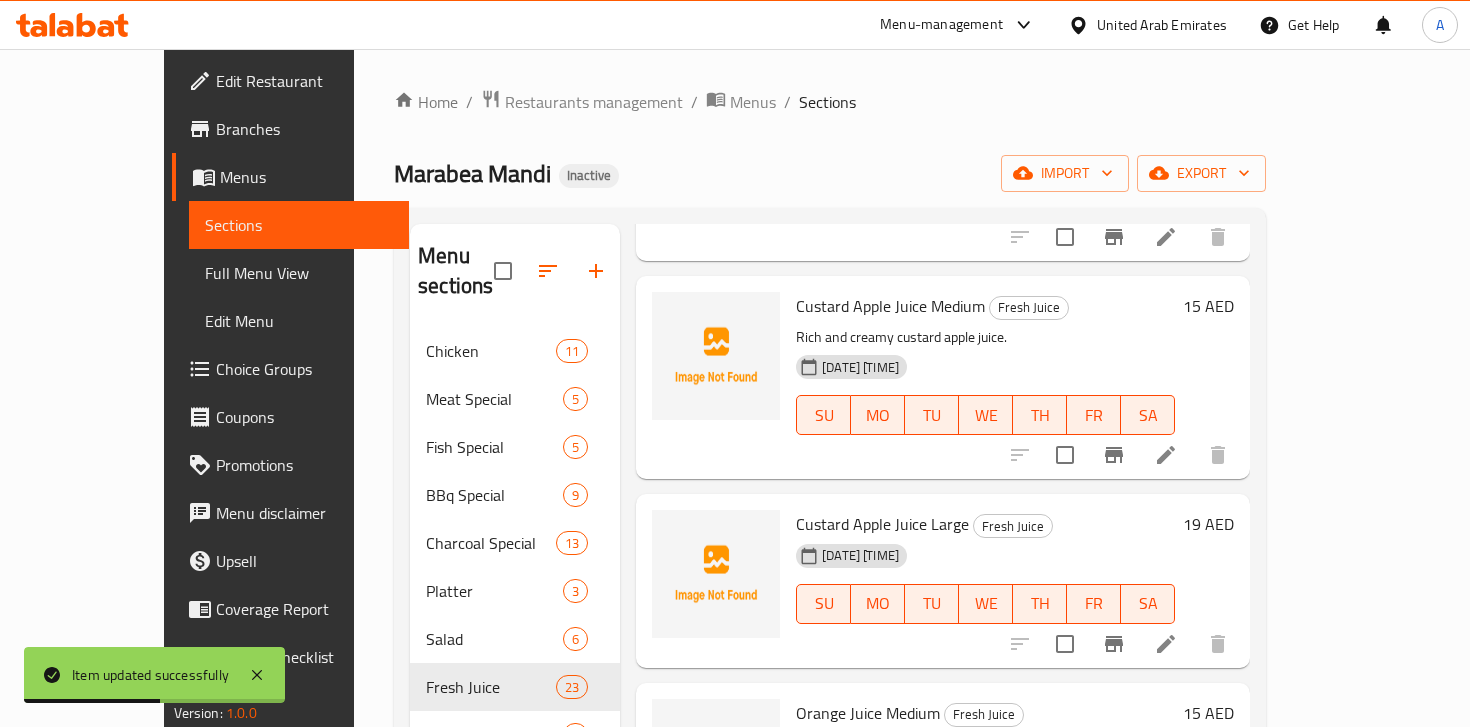 scroll, scrollTop: 1447, scrollLeft: 0, axis: vertical 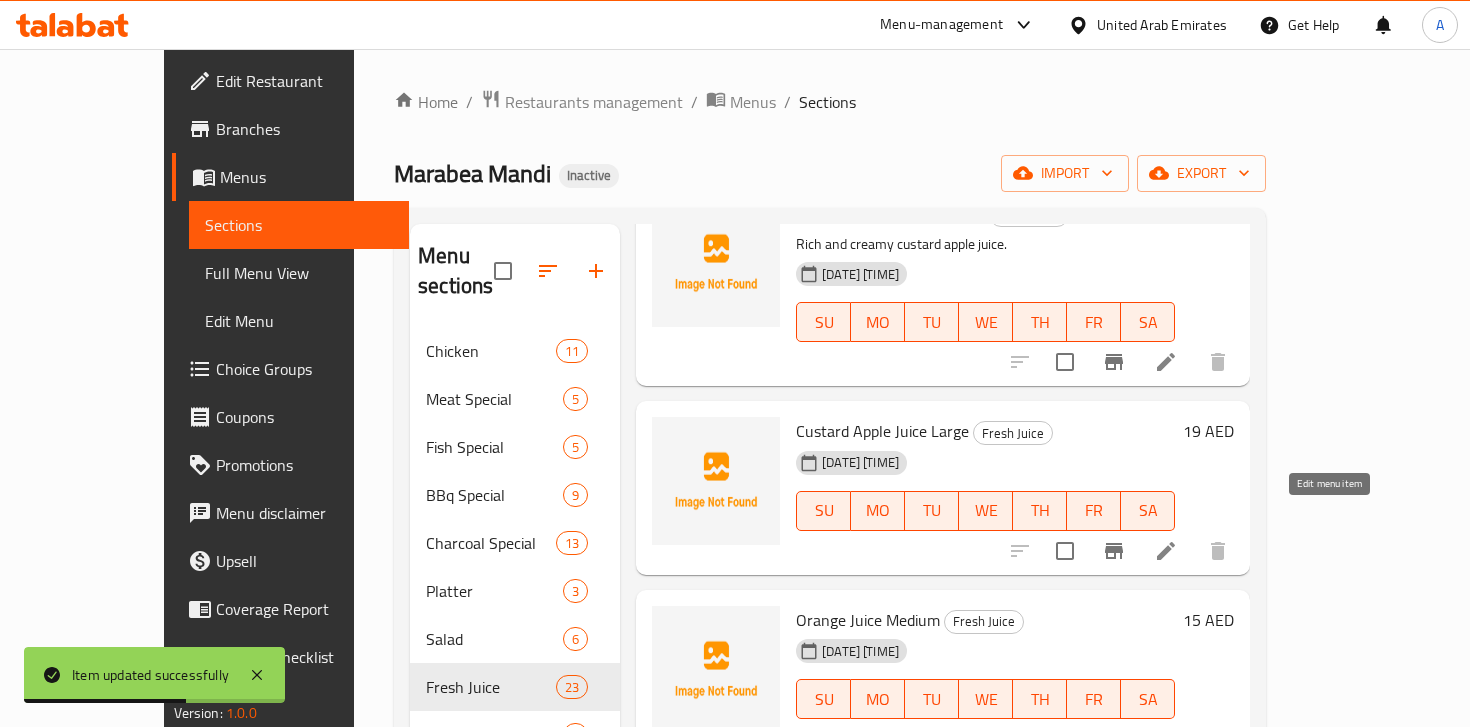 click 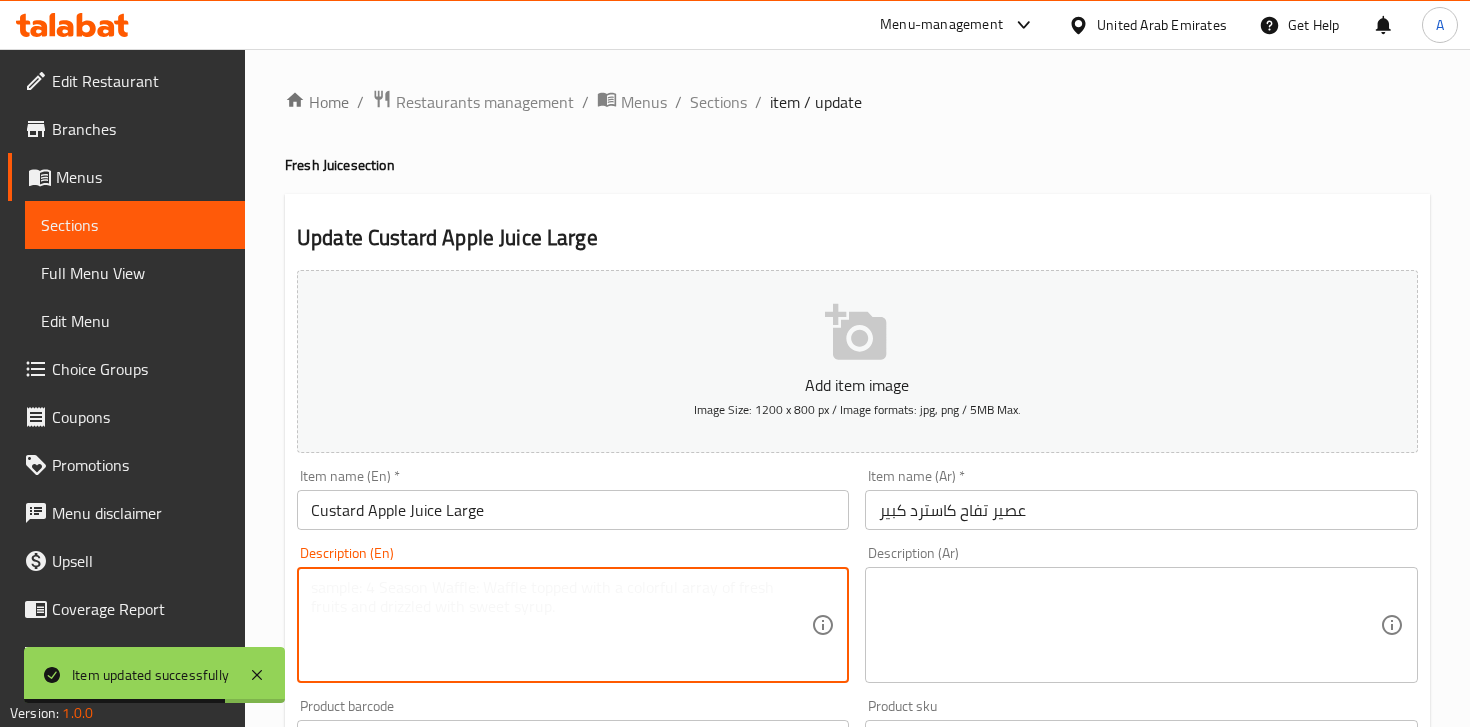 click at bounding box center (561, 625) 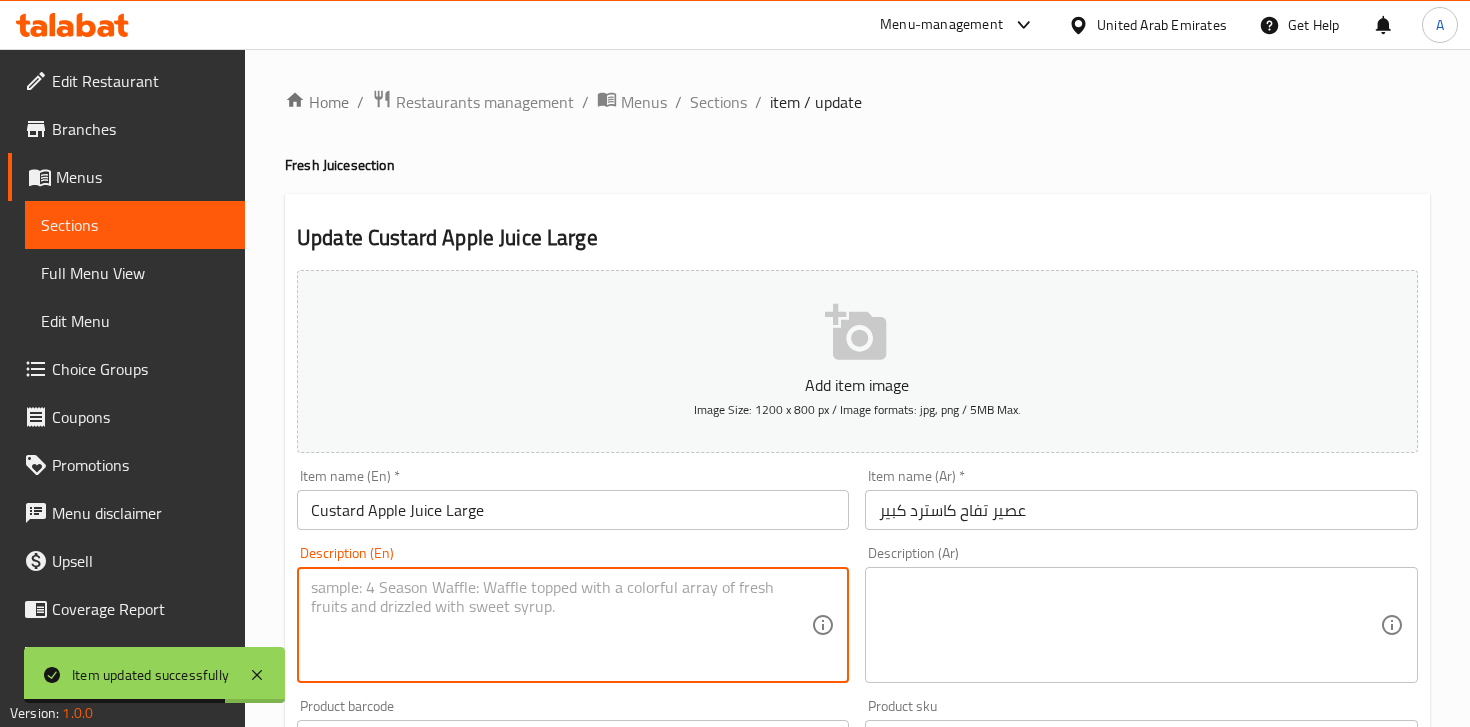 paste on "Rich and creamy custard apple juice." 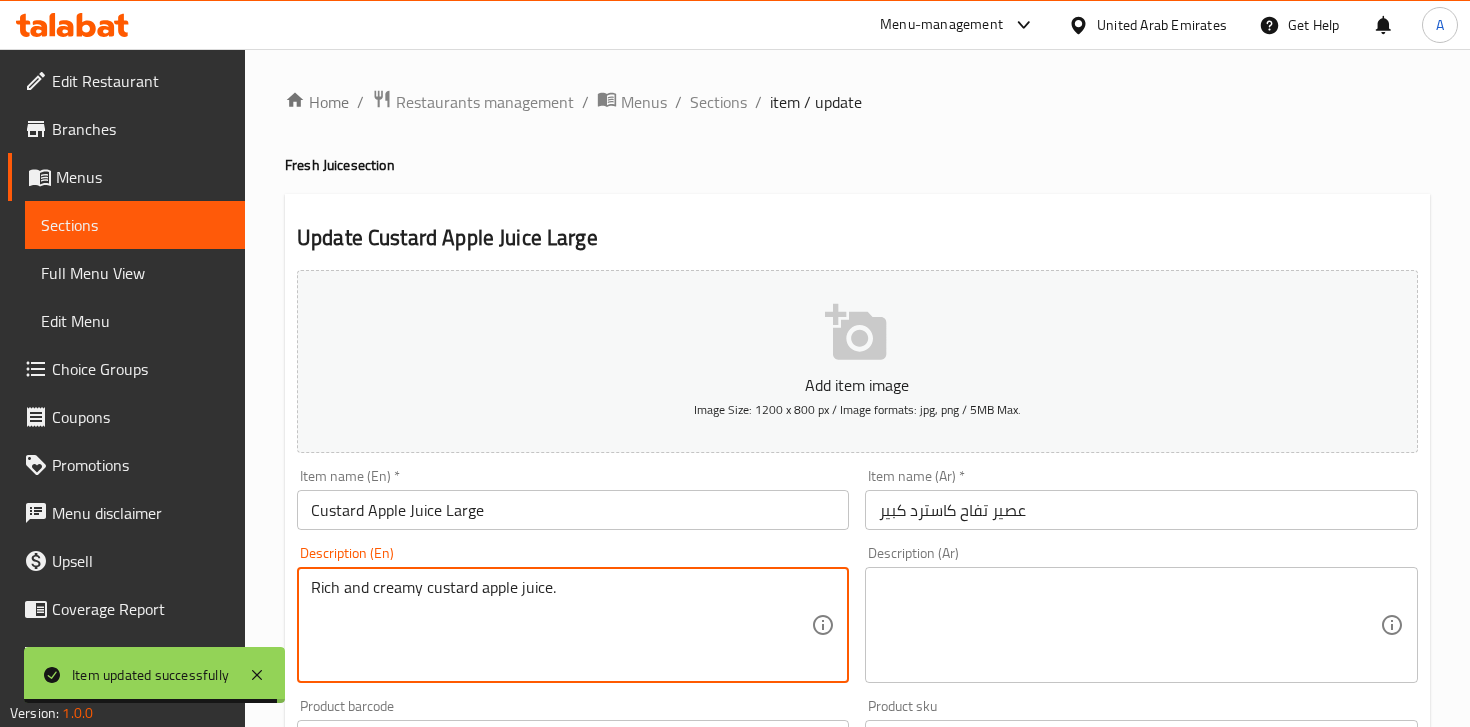 type on "Rich and creamy custard apple juice." 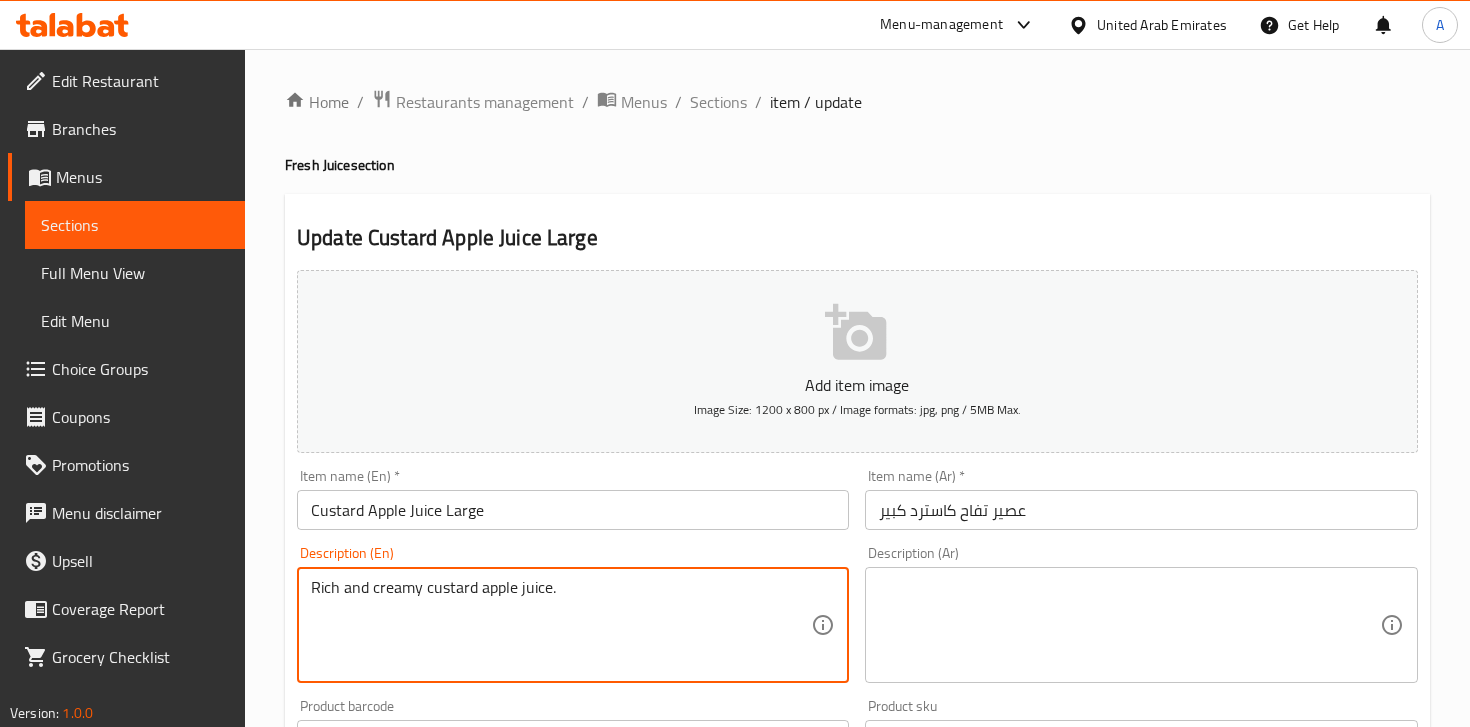 click at bounding box center (1129, 625) 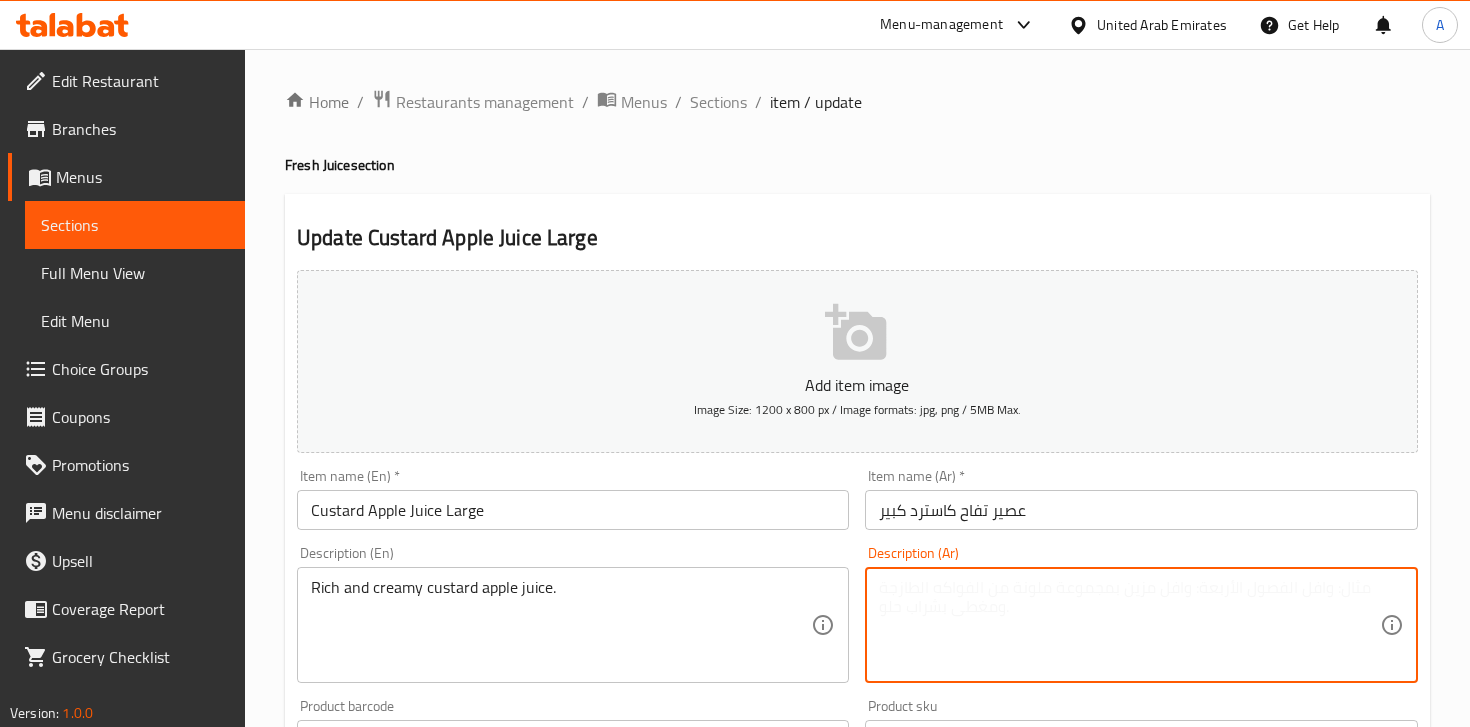 paste on "عصير القشطة – غني وكريمي بنكهة فاكهة القشطة." 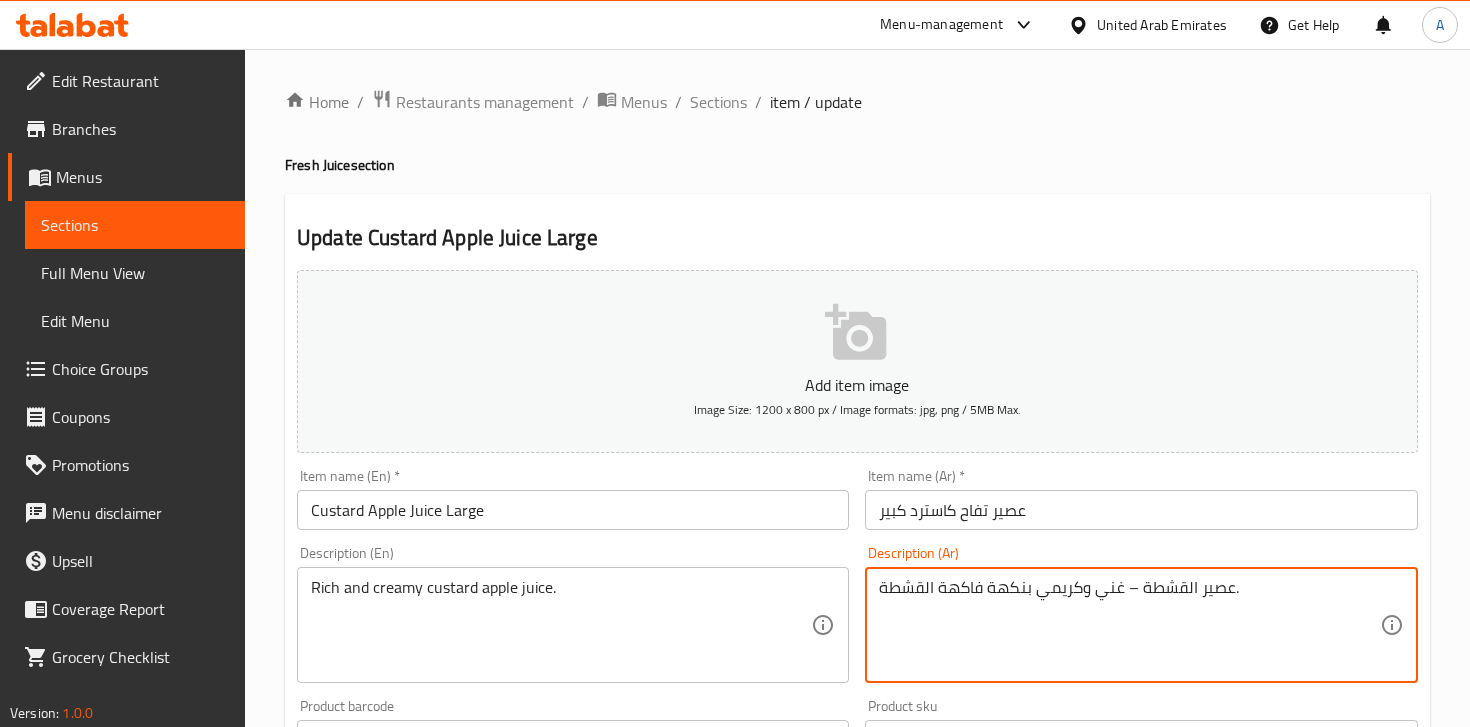 click on "عصير القشطة – غني وكريمي بنكهة فاكهة القشطة." at bounding box center (1129, 625) 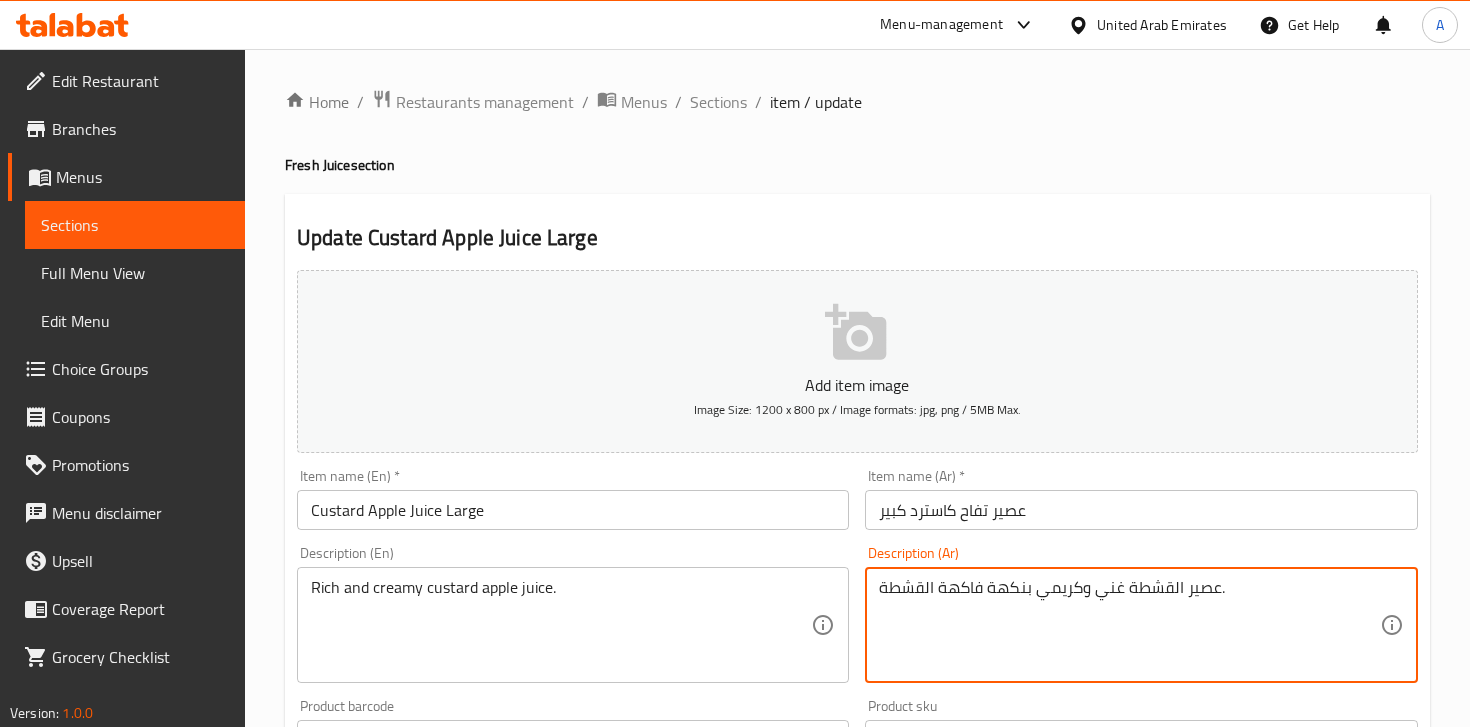 type on "عصير القشطة غني وكريمي بنكهة فاكهة القشطة." 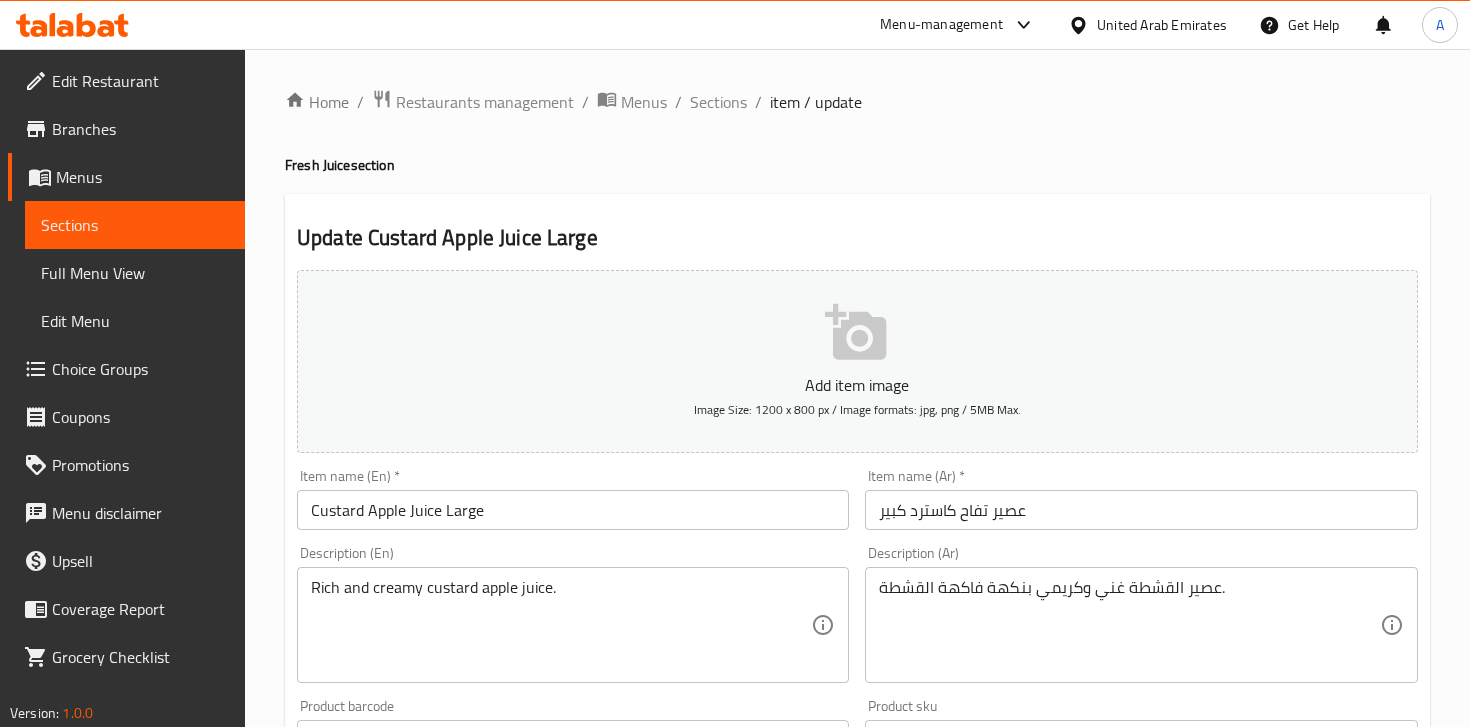 scroll, scrollTop: 686, scrollLeft: 0, axis: vertical 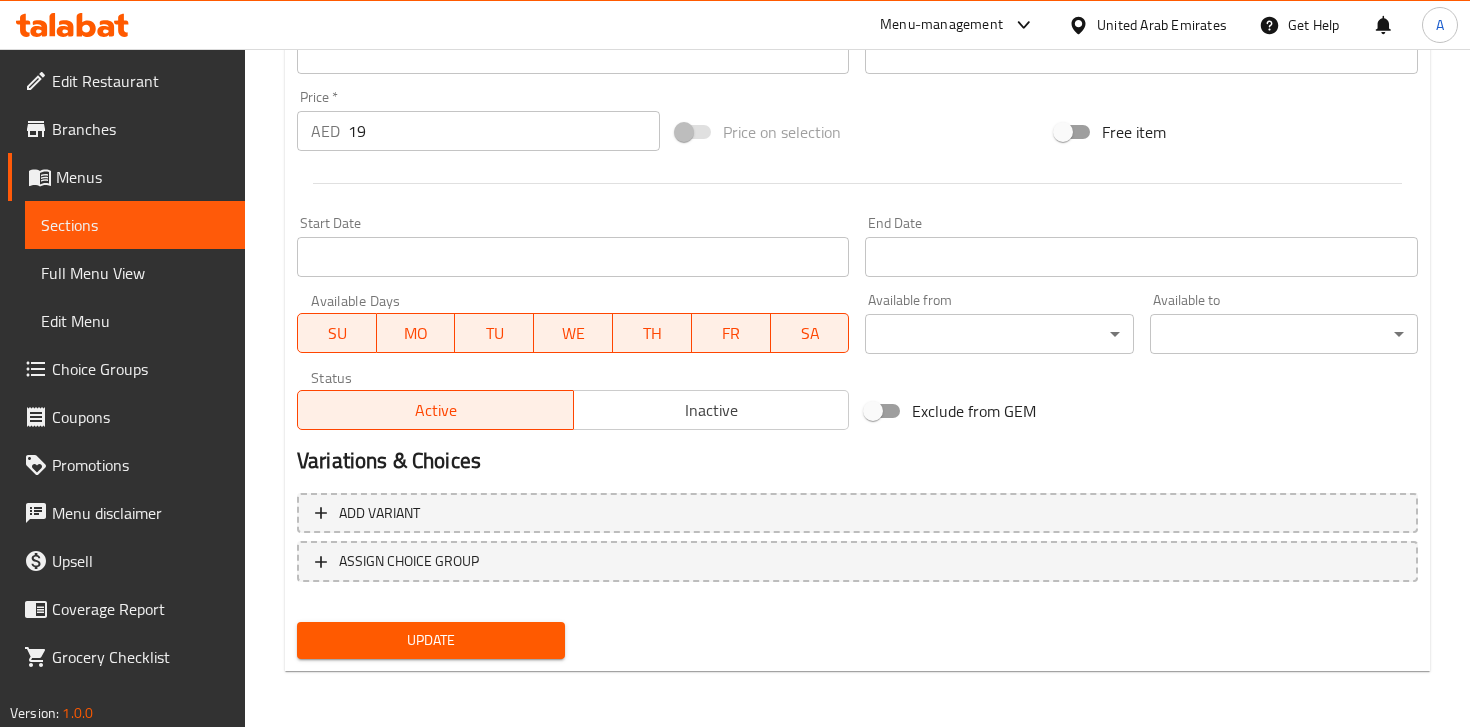 click on "Update" at bounding box center [431, 640] 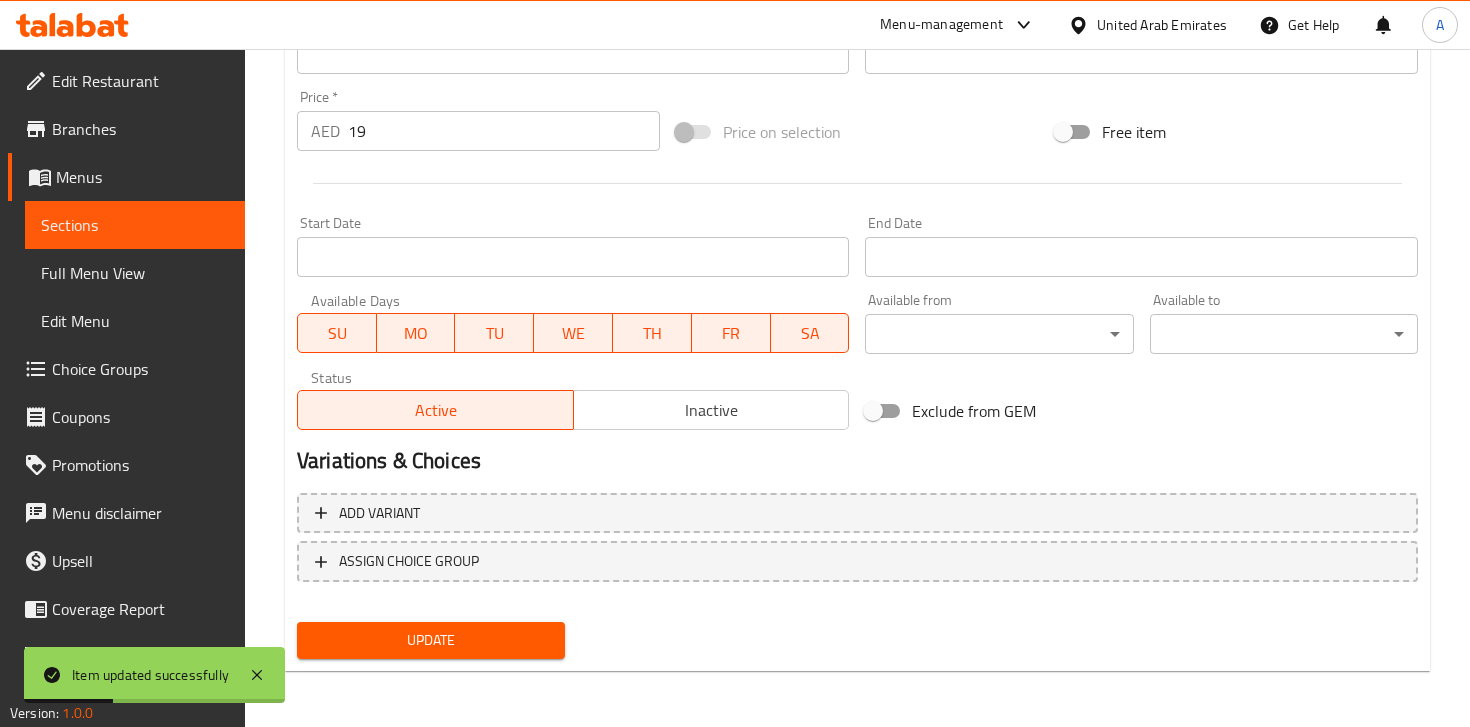 scroll, scrollTop: 0, scrollLeft: 0, axis: both 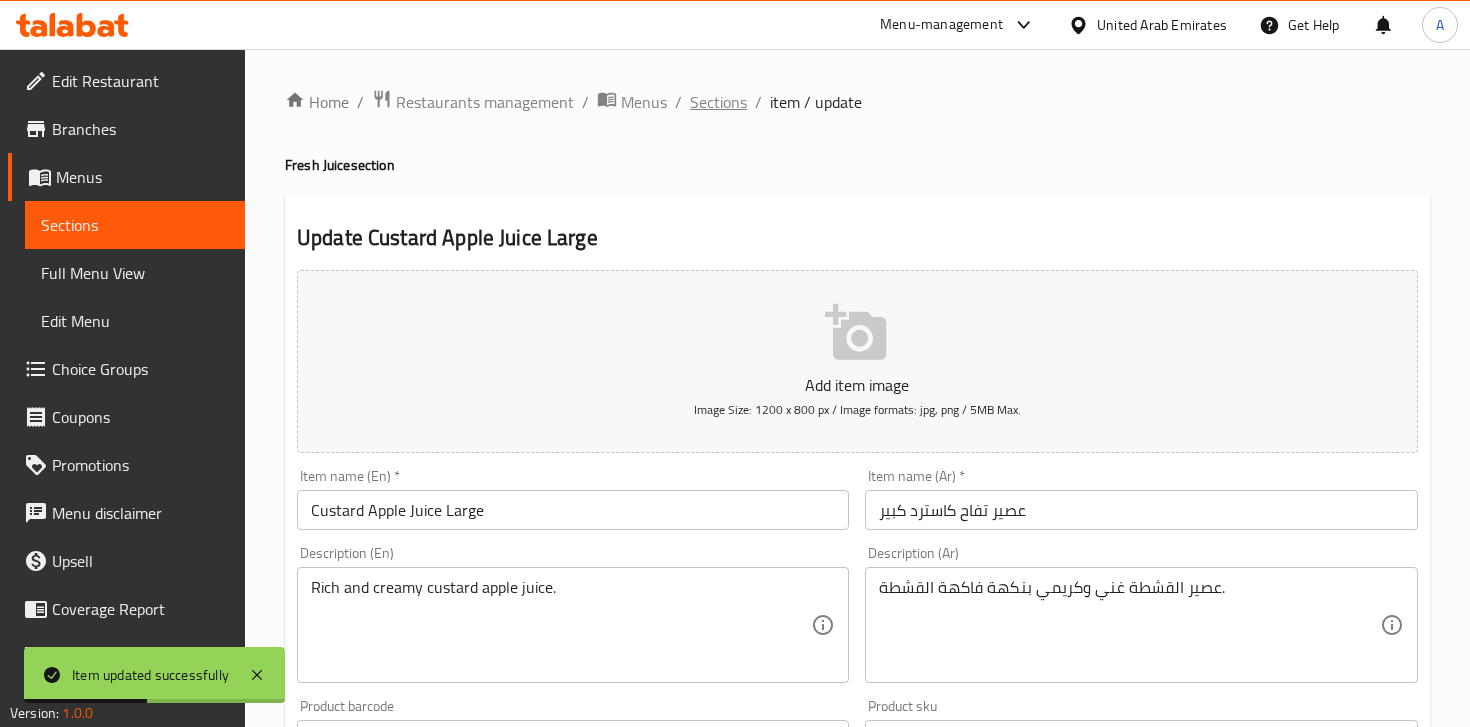 click on "Sections" at bounding box center (718, 102) 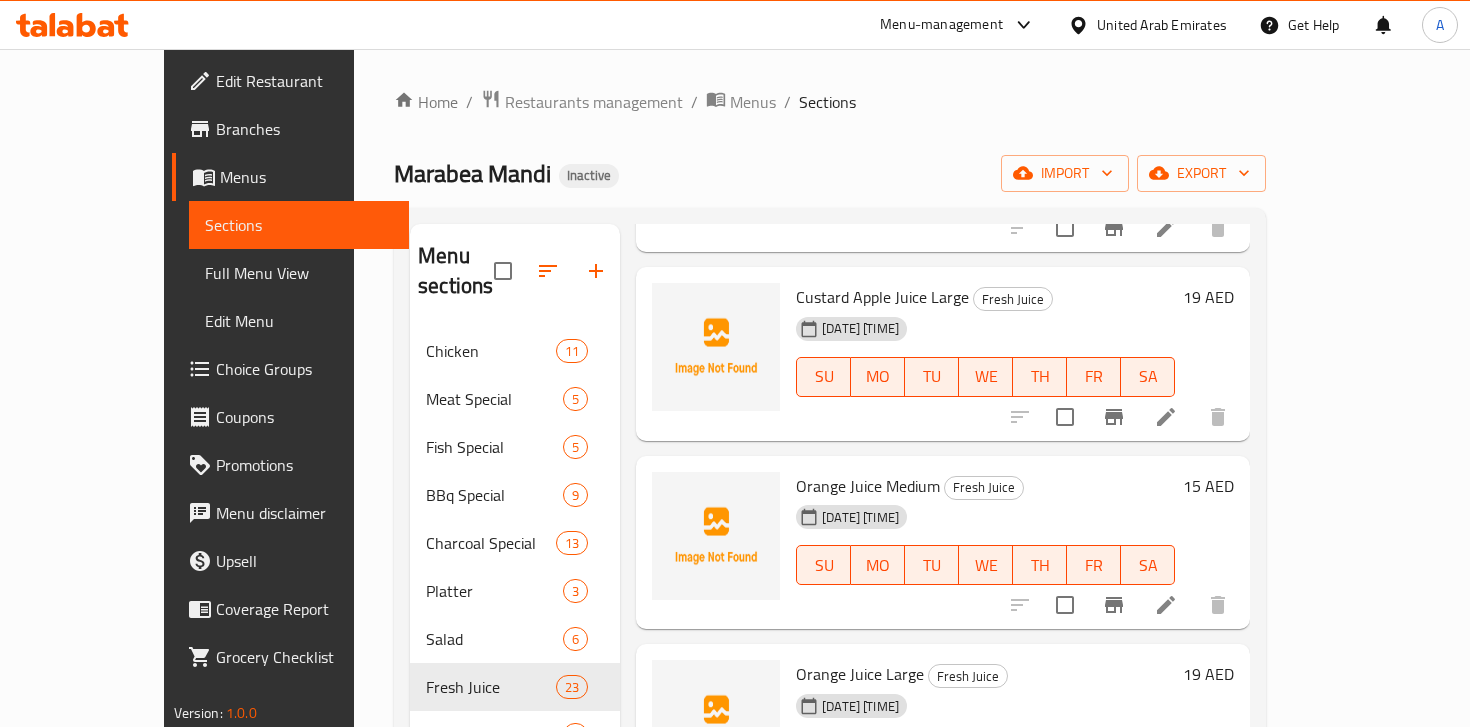 scroll, scrollTop: 1590, scrollLeft: 0, axis: vertical 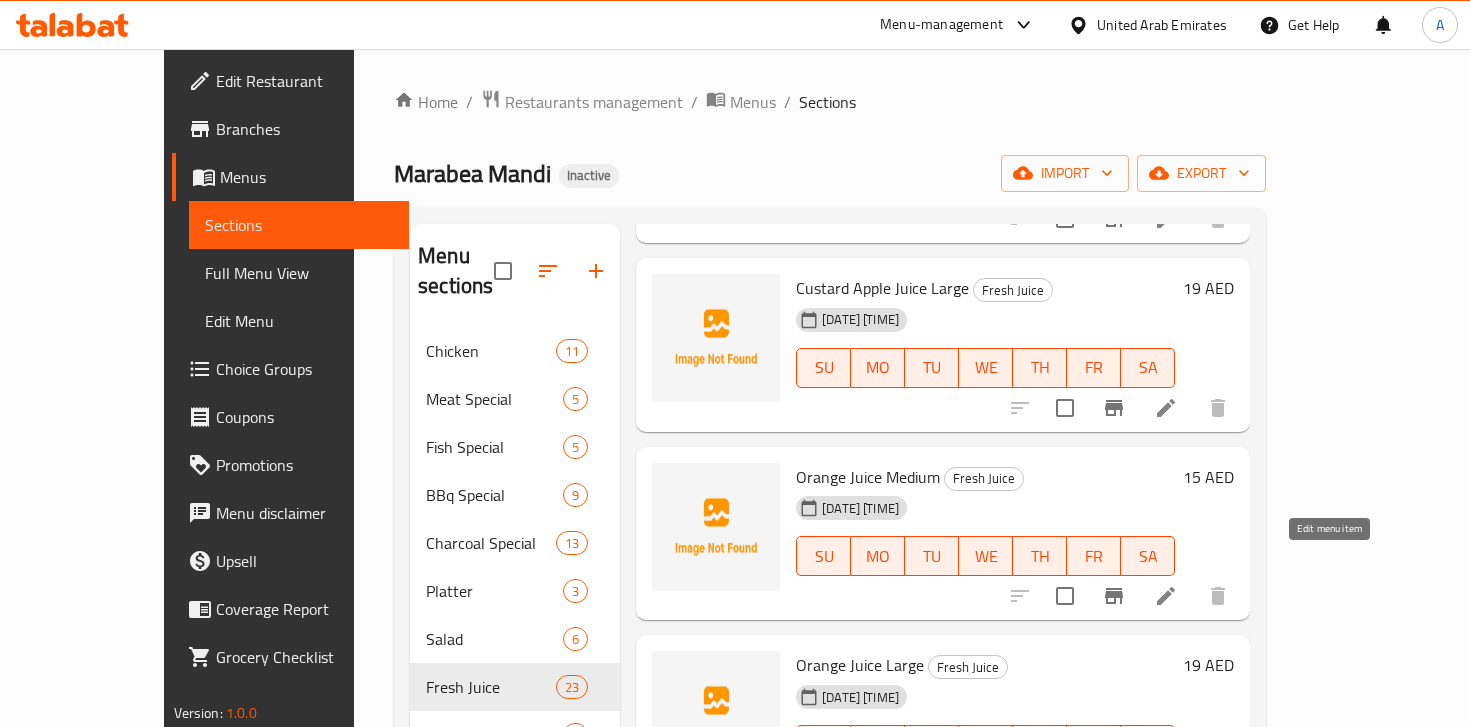 click 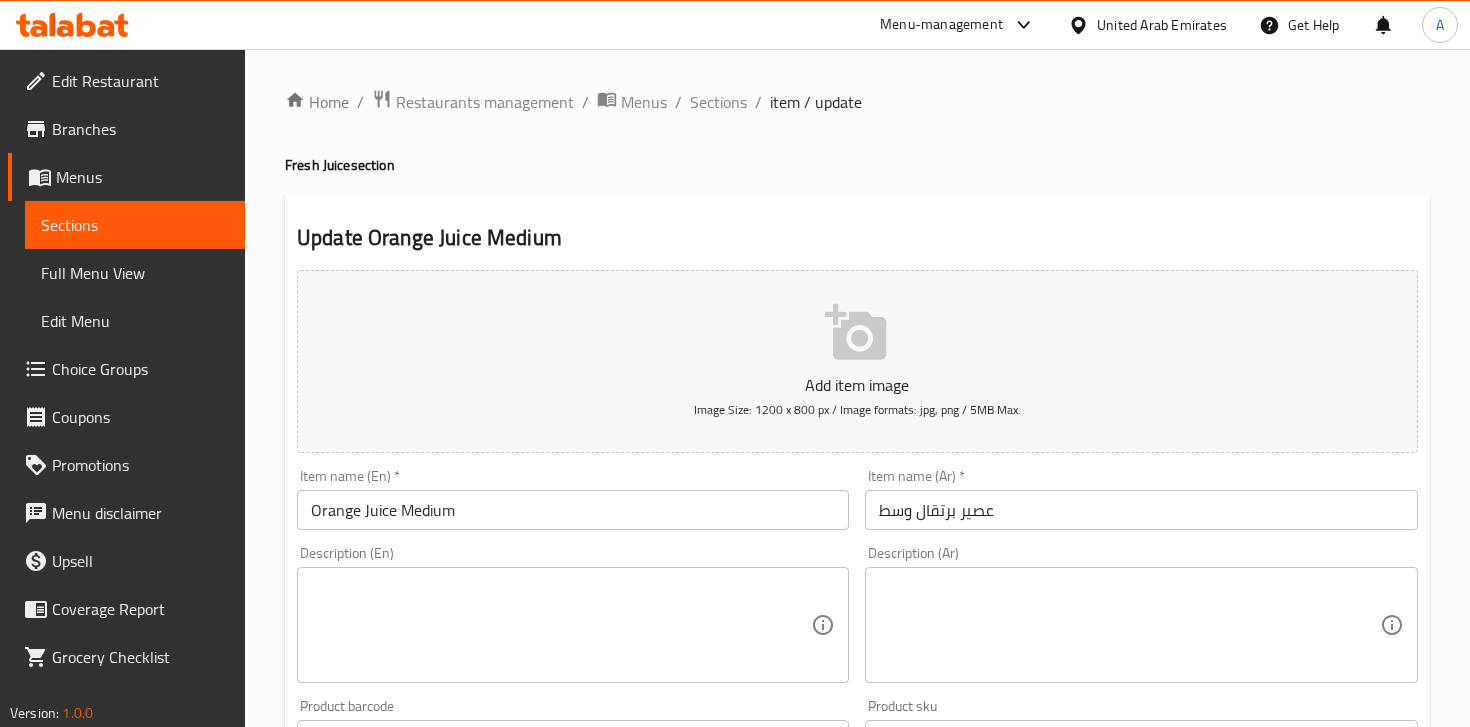 click at bounding box center (1129, 625) 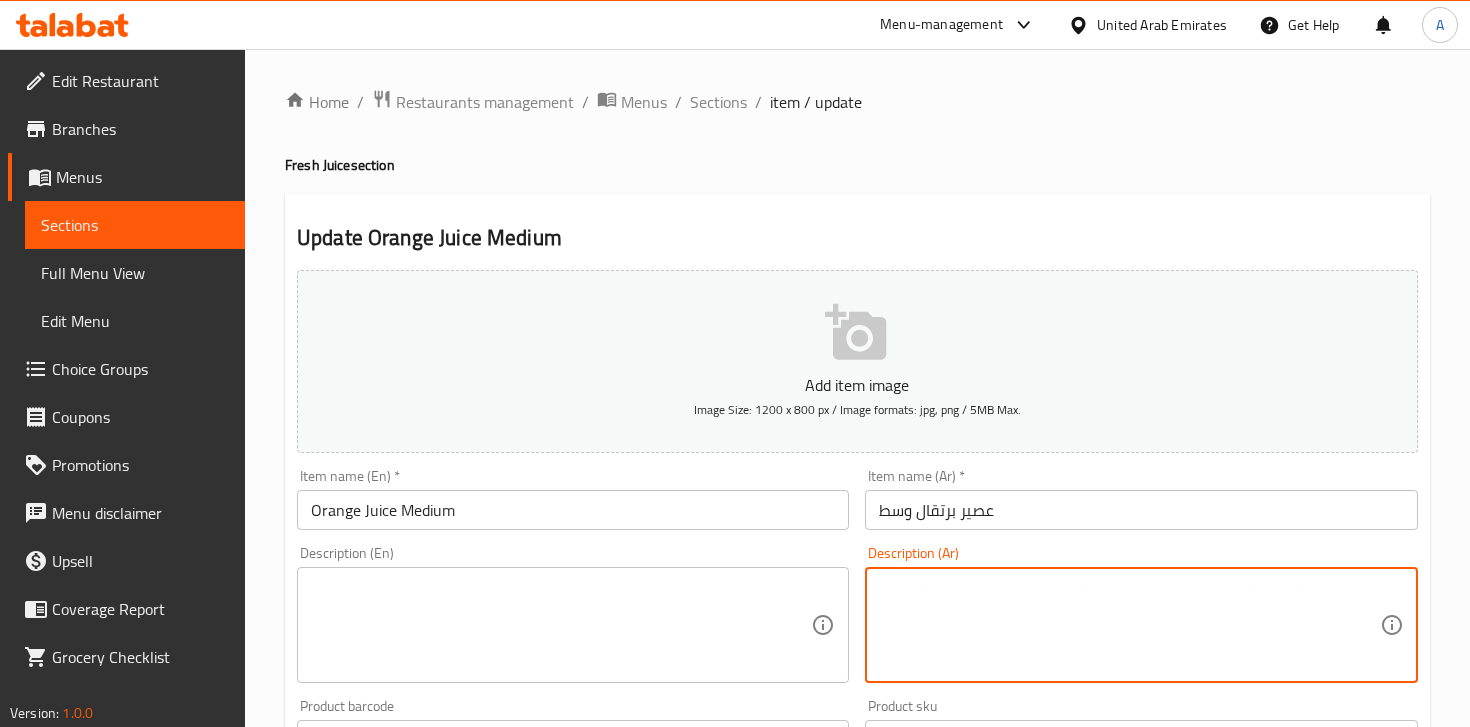 paste on "عصير برتقال – طبيعي ومنعش.
Fresh, refreshing orange juice." 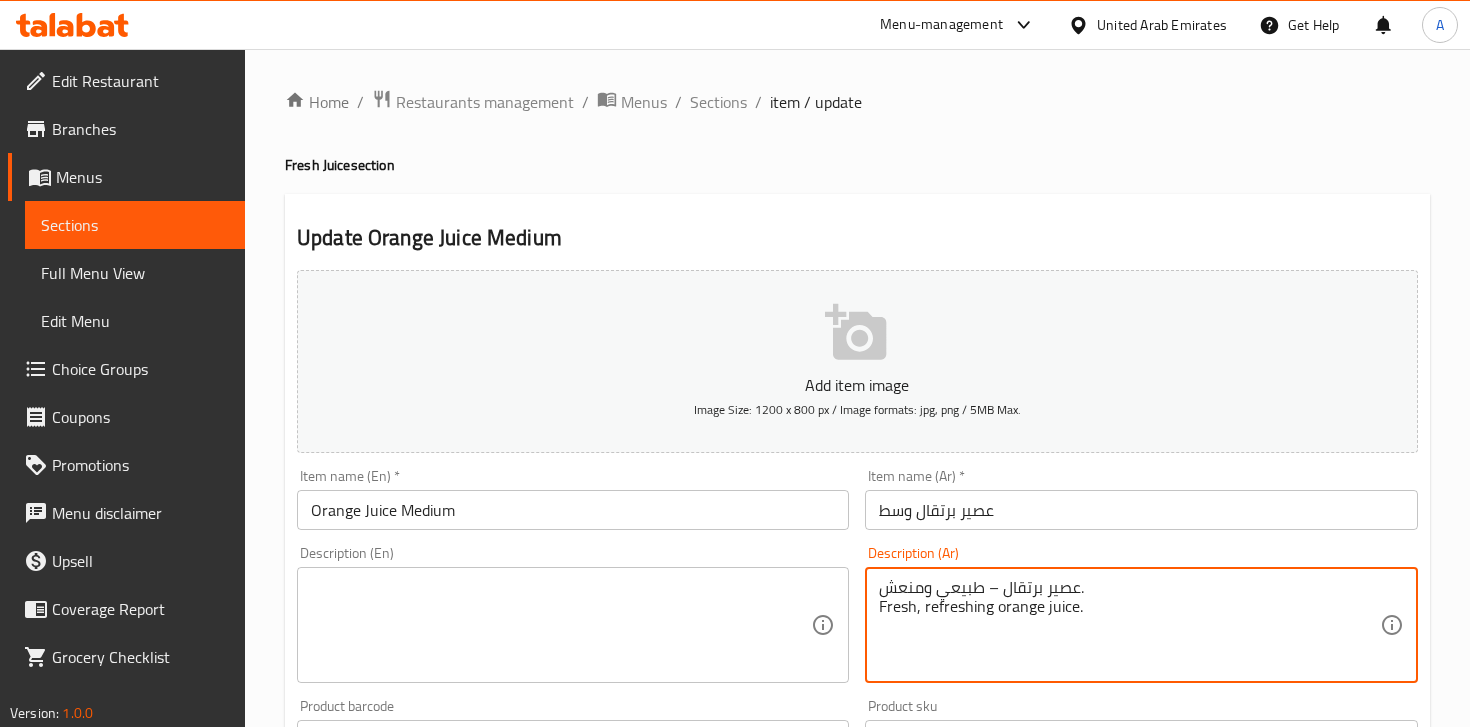 click on "عصير برتقال – طبيعي ومنعش.
Fresh, refreshing orange juice." at bounding box center (1129, 625) 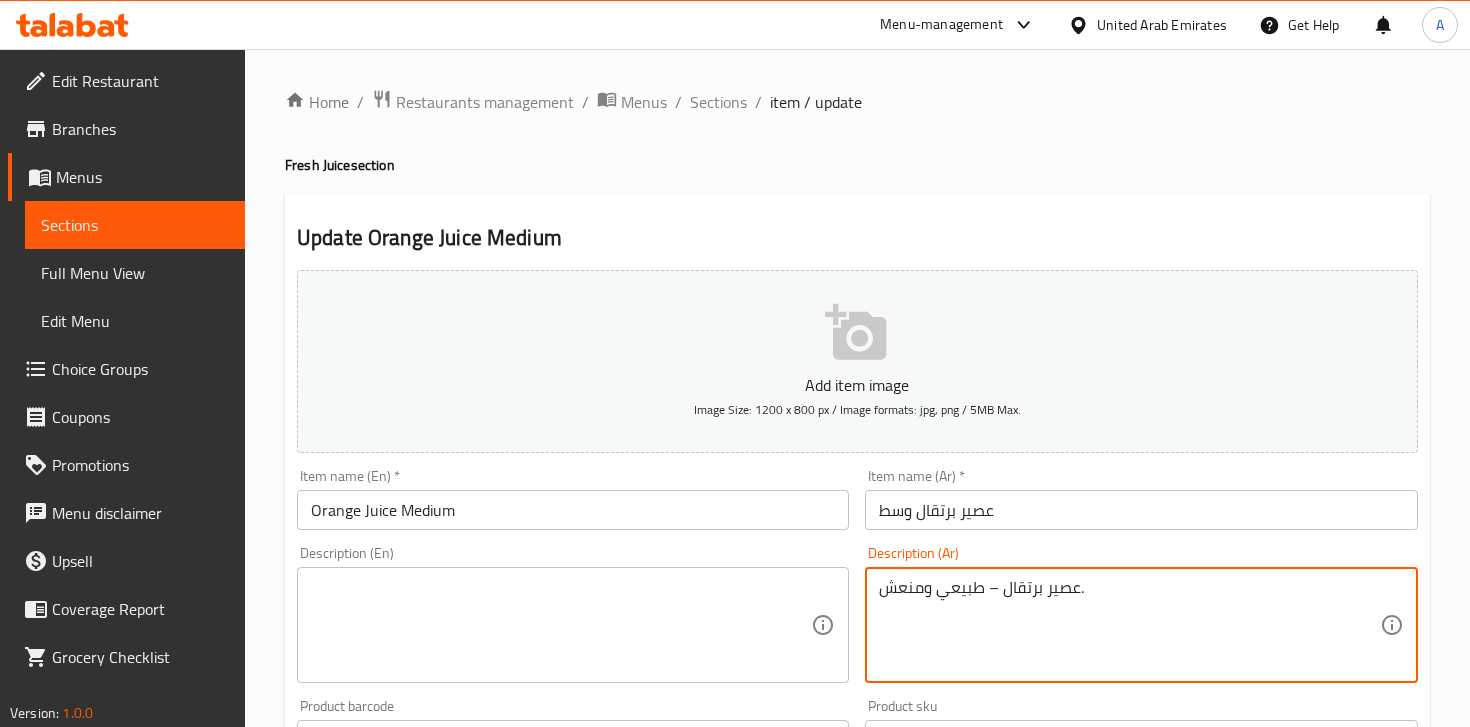 type on "عصير برتقال – طبيعي ومنعش." 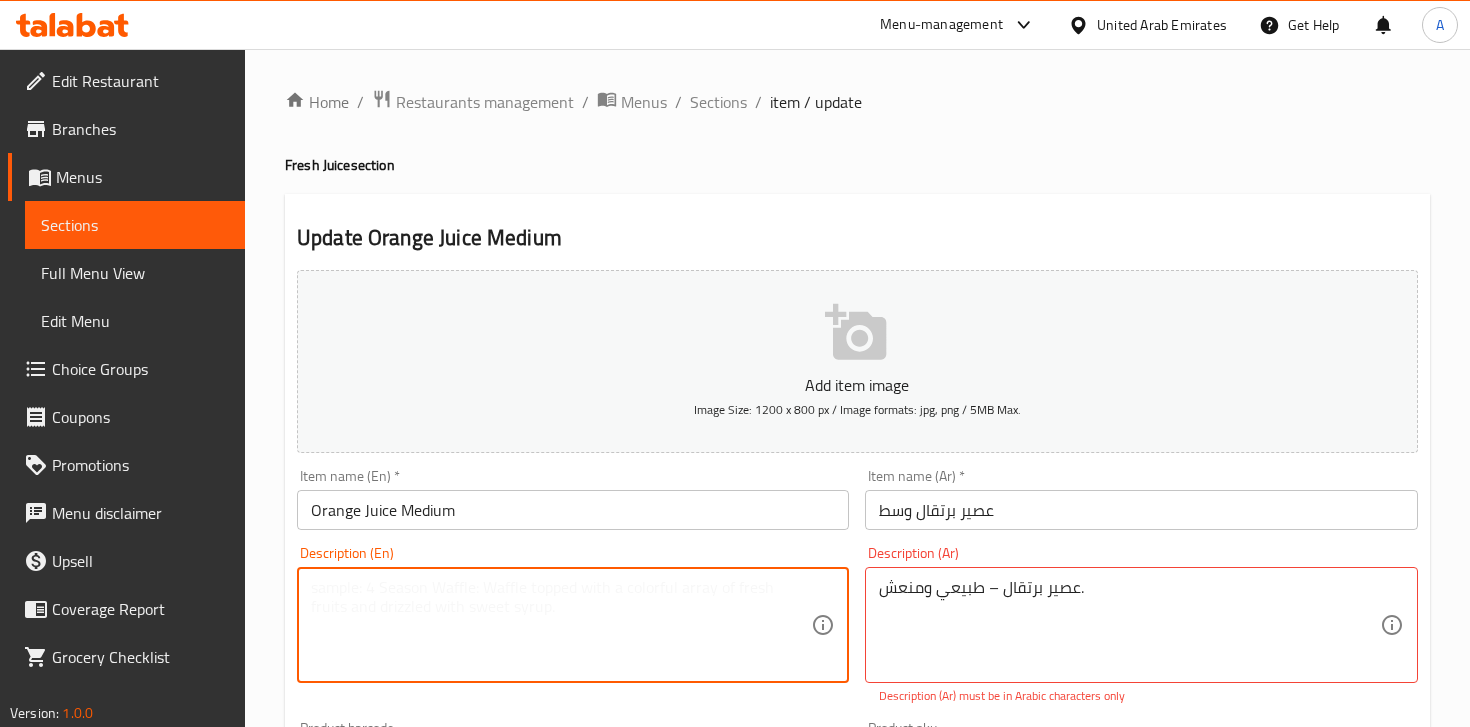 paste on "Fresh, refreshing orange juice." 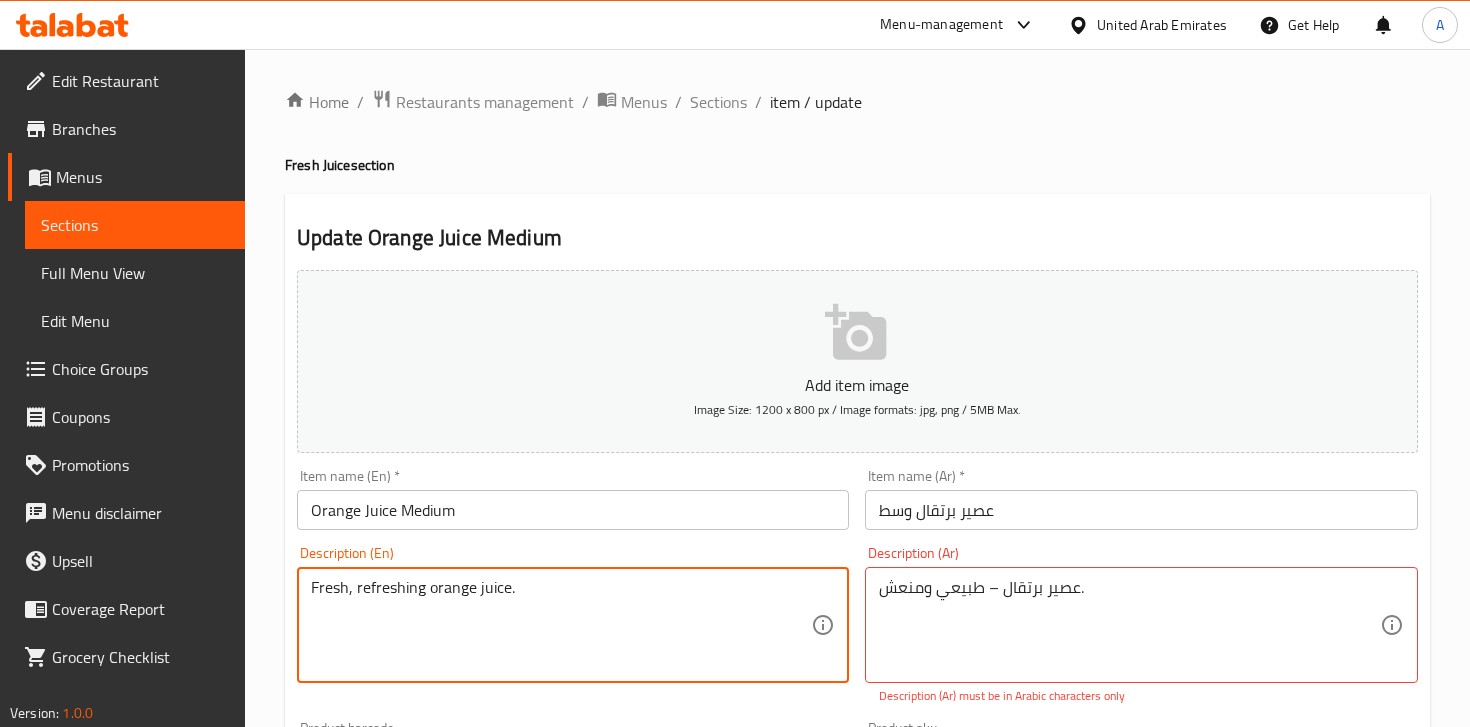 type on "Fresh, refreshing orange juice." 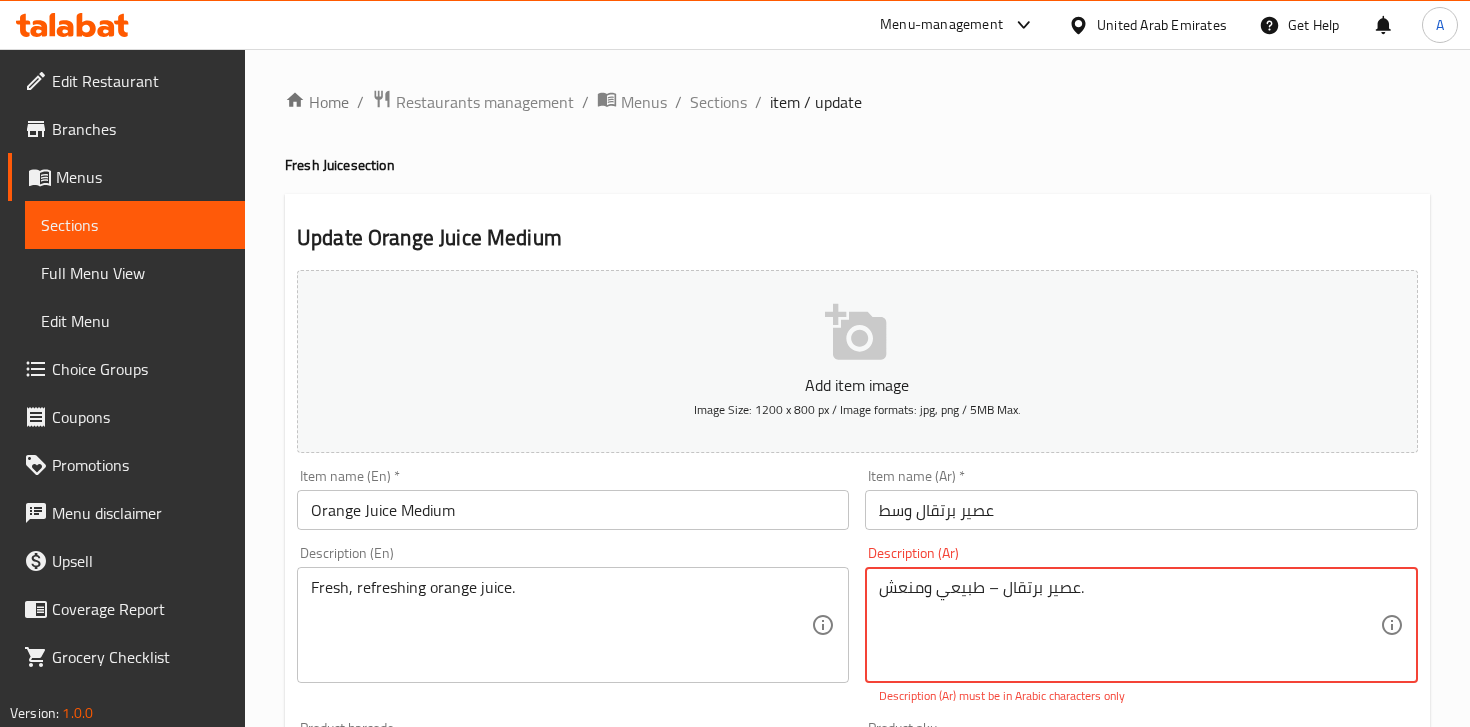 click on "عصير برتقال – طبيعي ومنعش." at bounding box center (1129, 625) 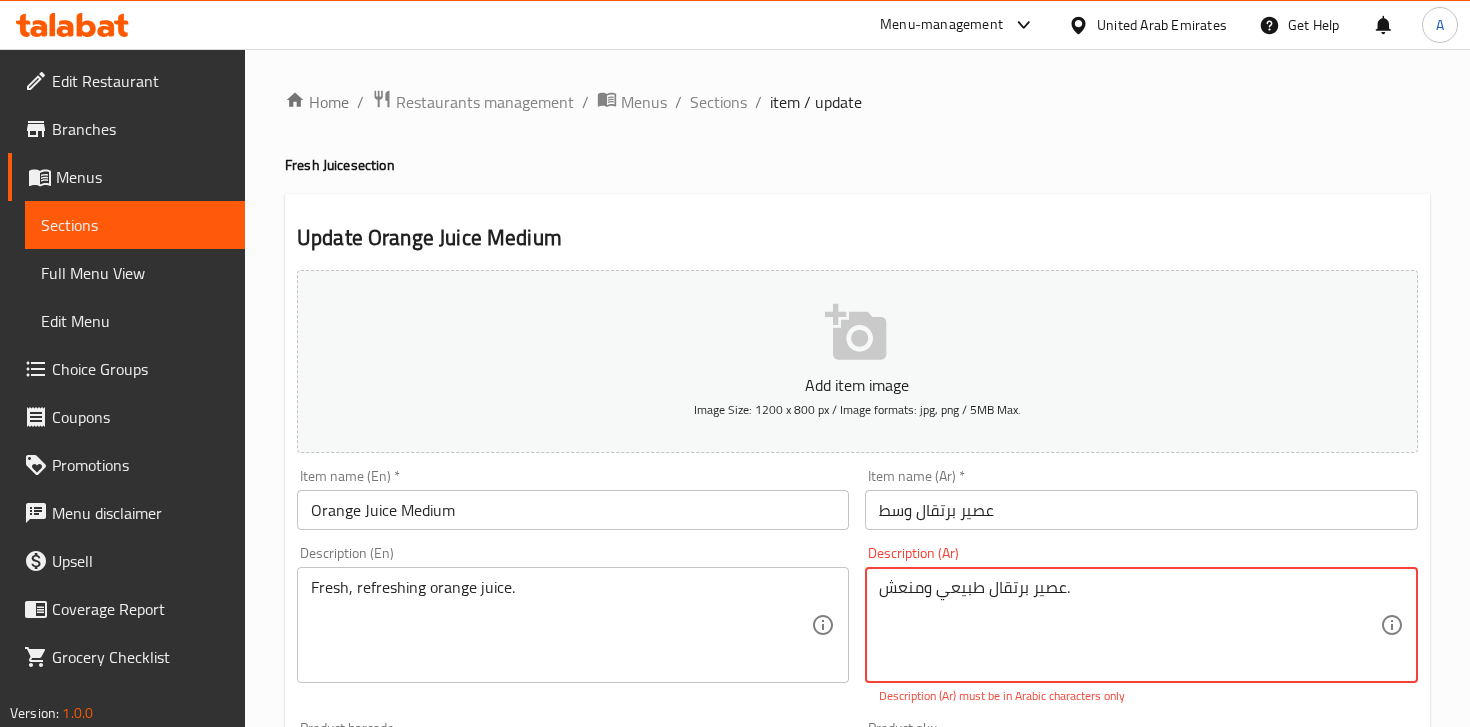 type on "عصير برتقال طبيعي ومنعش." 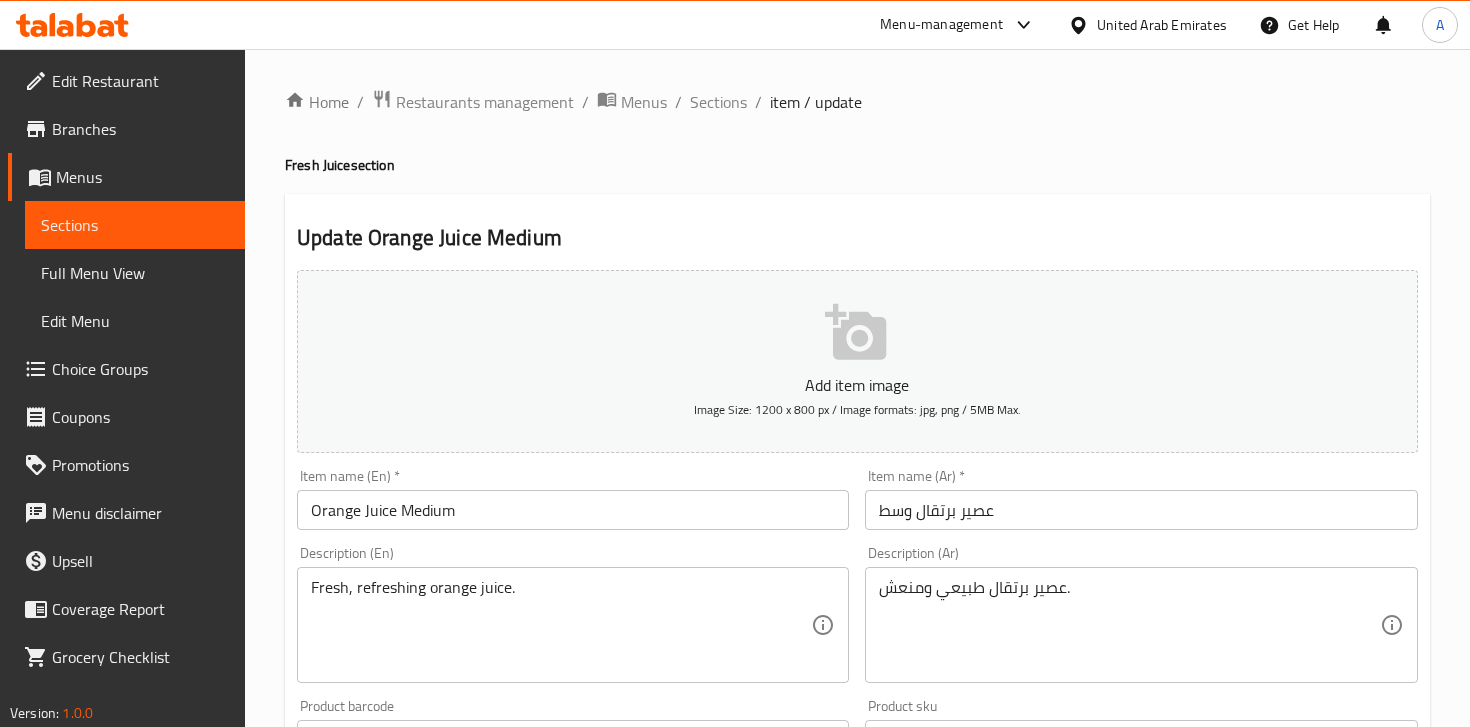 scroll, scrollTop: 686, scrollLeft: 0, axis: vertical 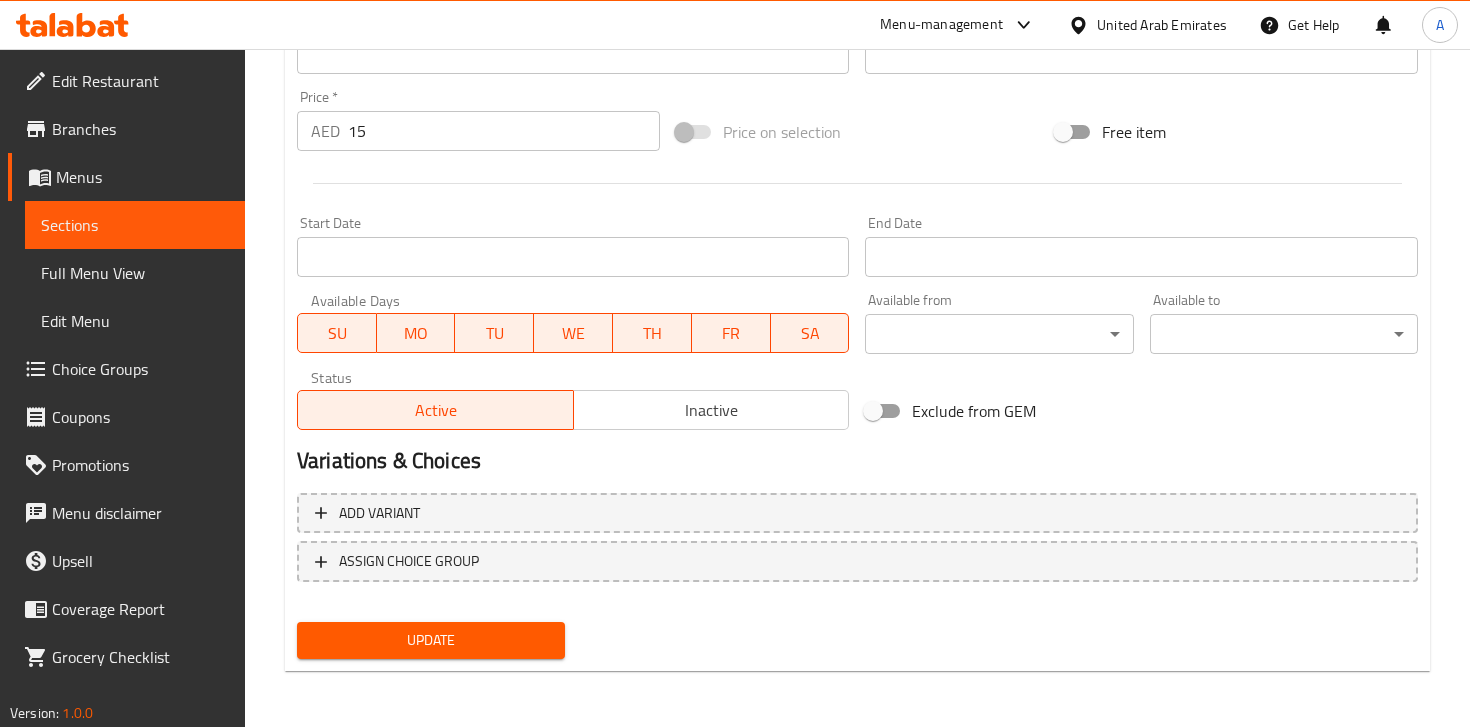 click on "Update" at bounding box center (431, 640) 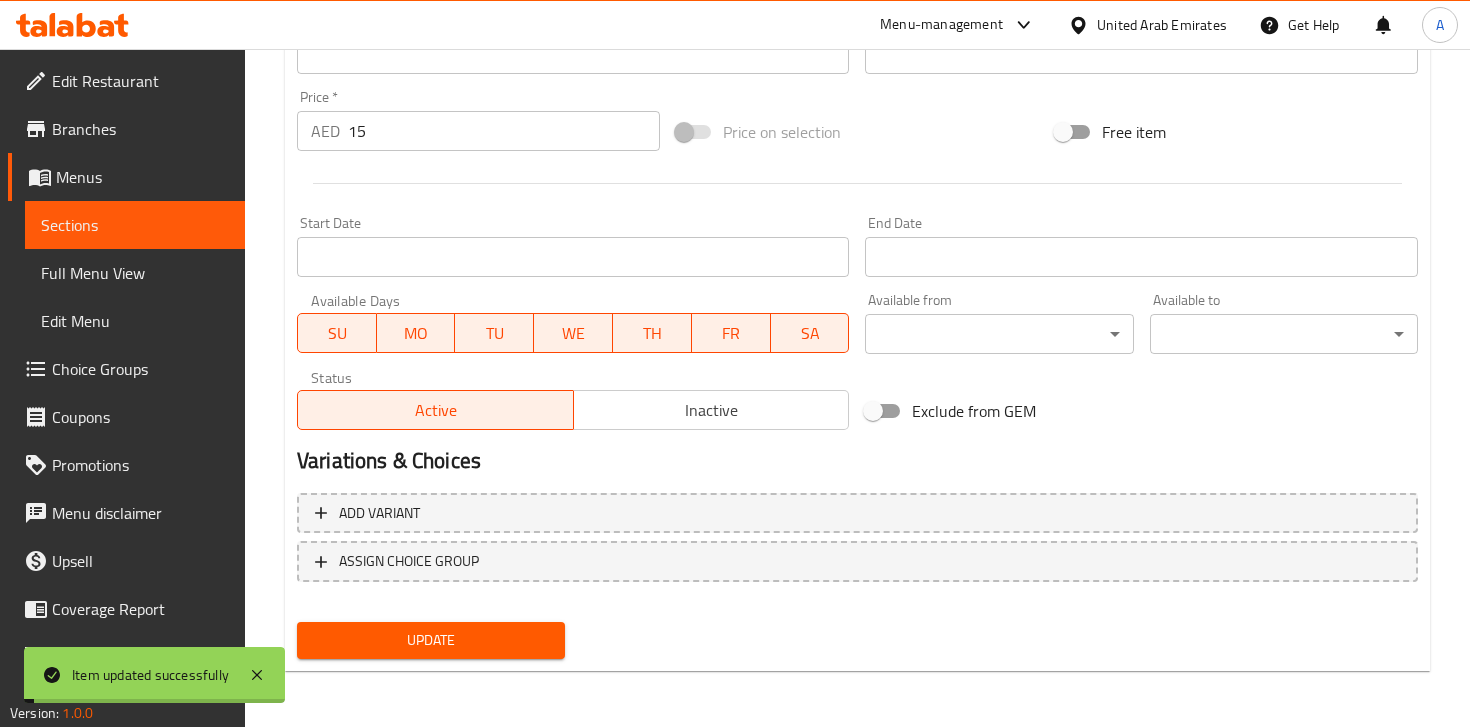 scroll, scrollTop: 0, scrollLeft: 0, axis: both 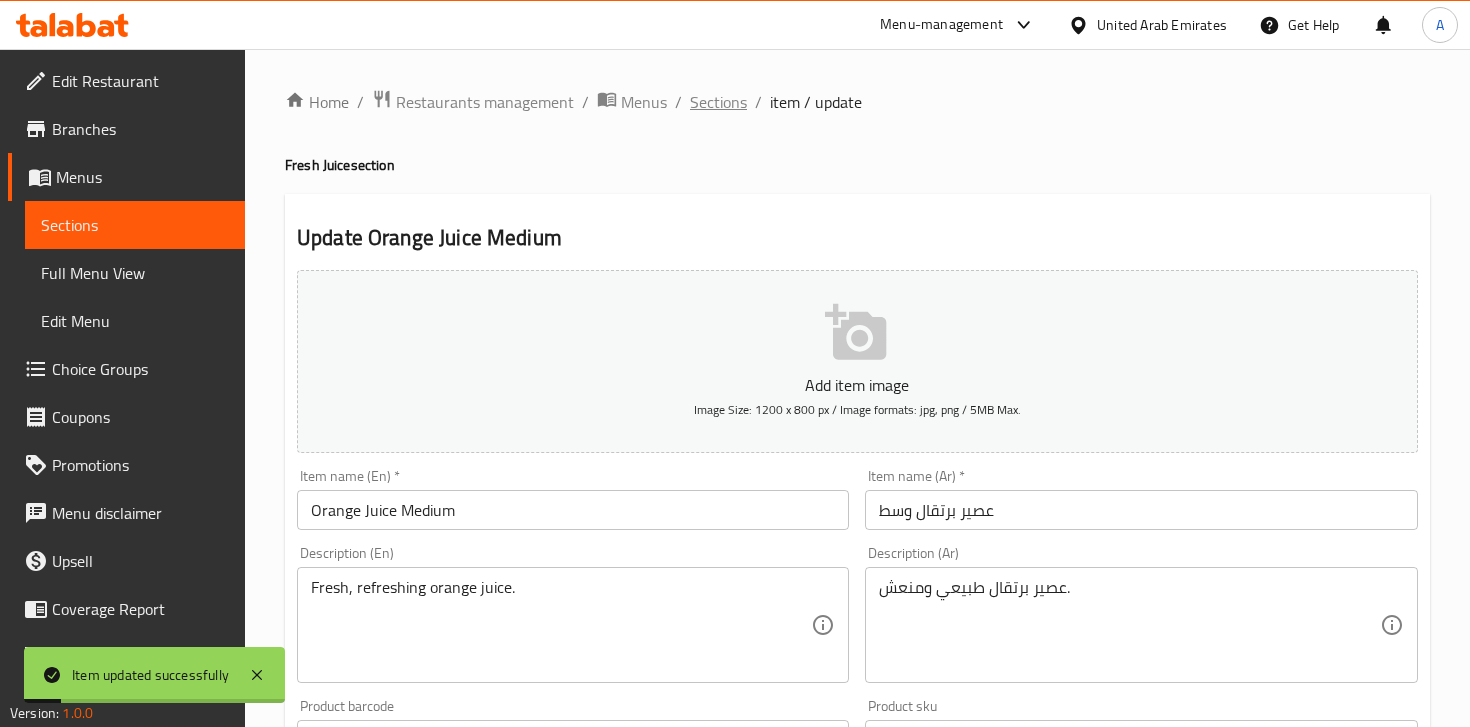 click on "Sections" at bounding box center (718, 102) 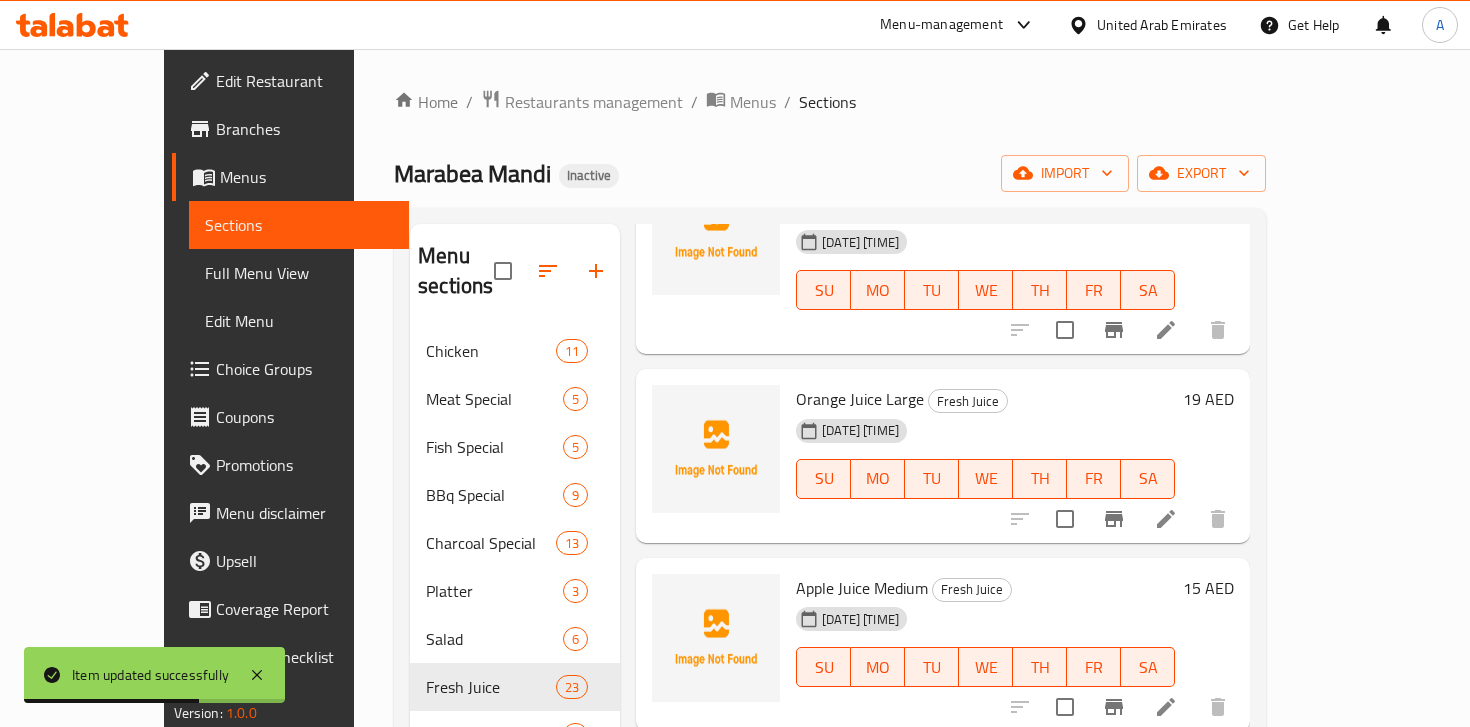 scroll, scrollTop: 1914, scrollLeft: 0, axis: vertical 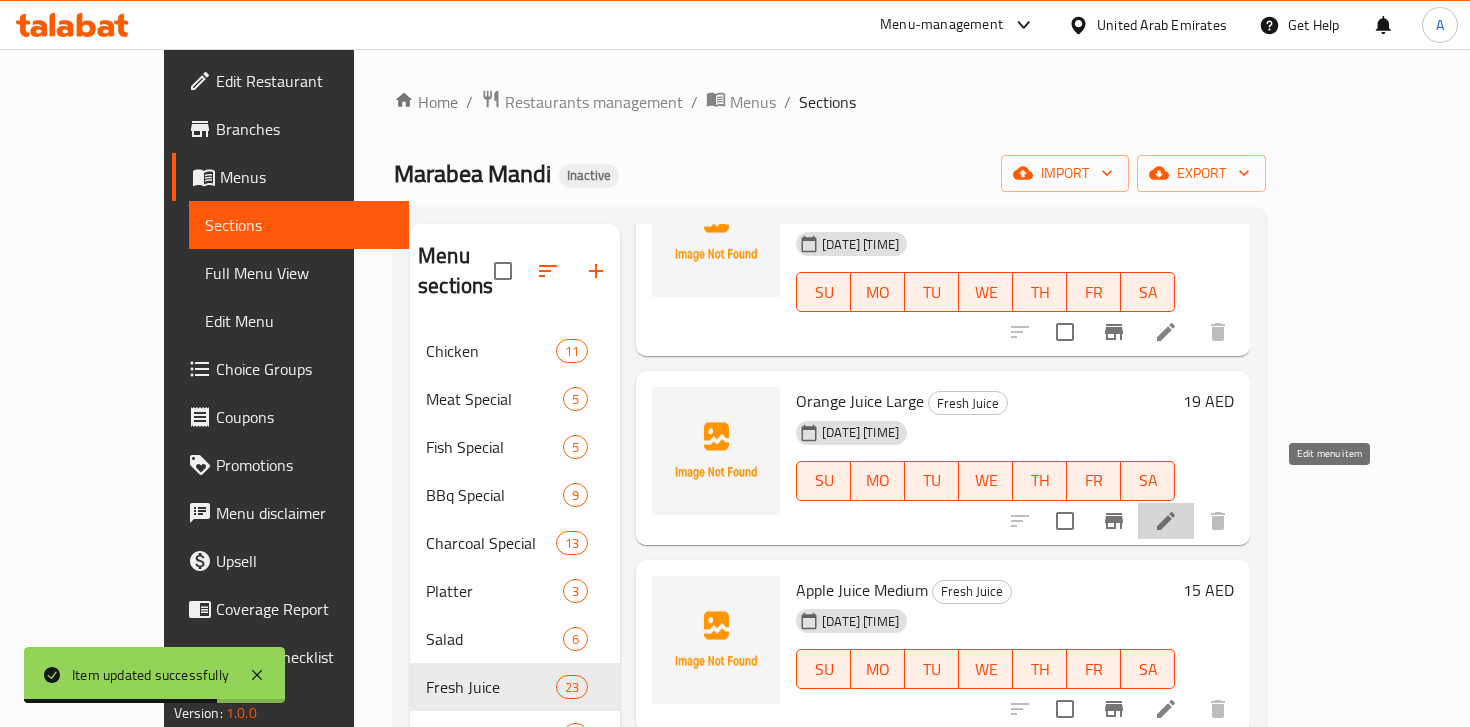 click 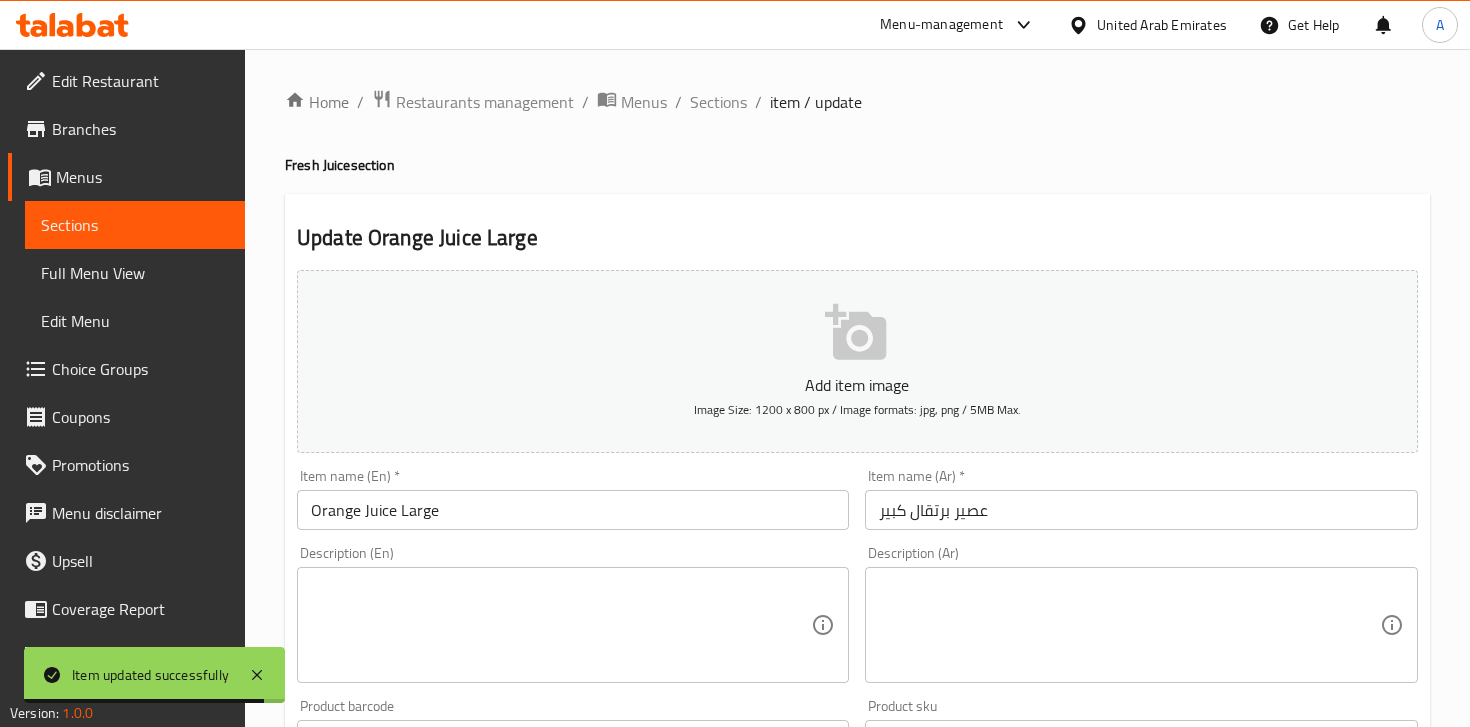 click on "Description (Ar)" at bounding box center [1141, 625] 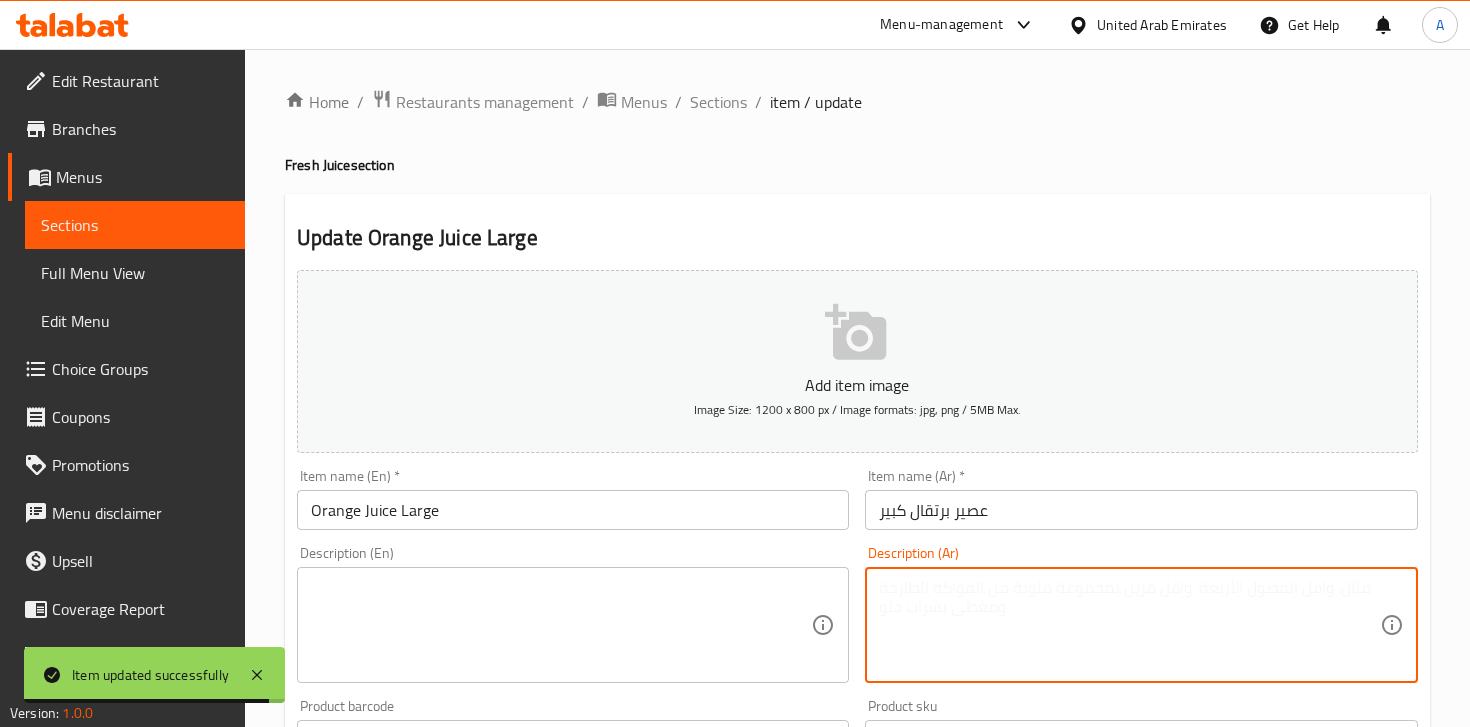 paste on "Fresh, refreshing orange juice." 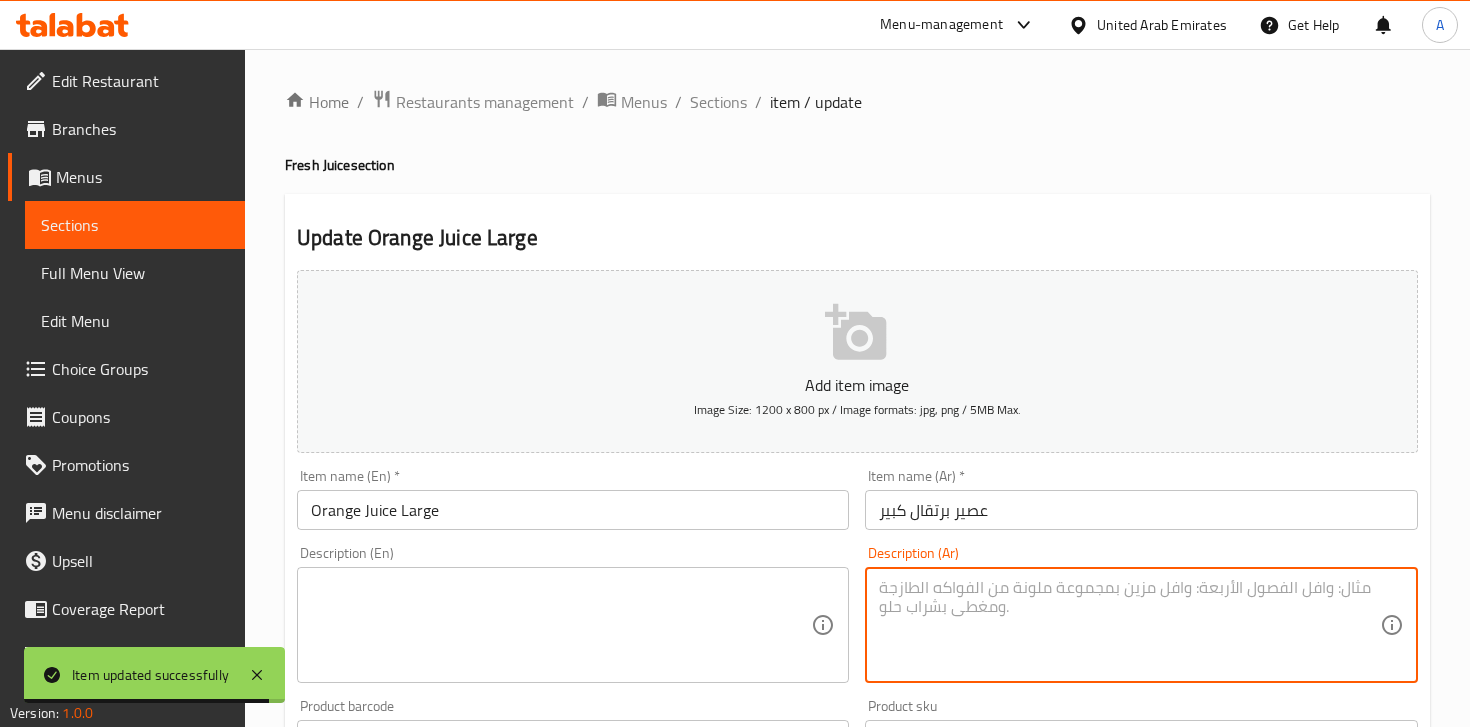 type on "Fresh, refreshing orange juice." 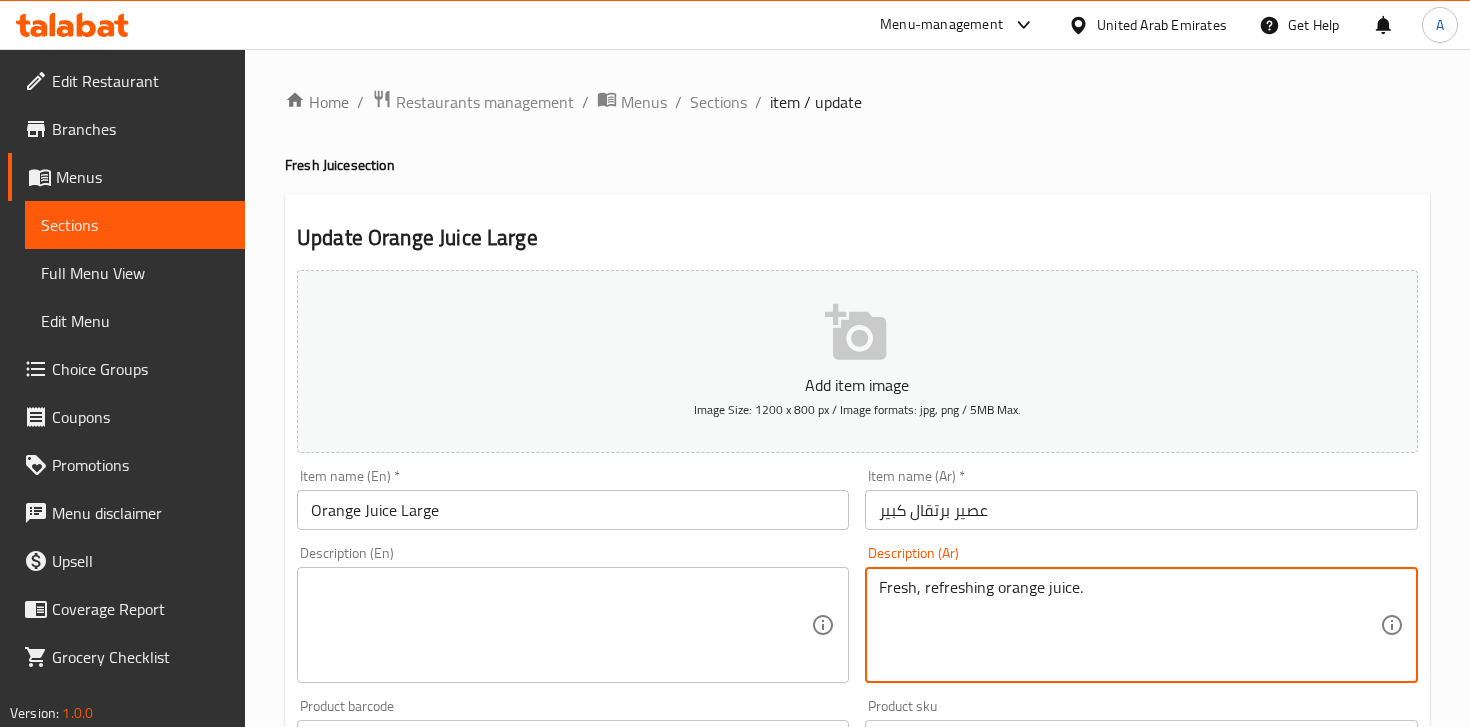 type 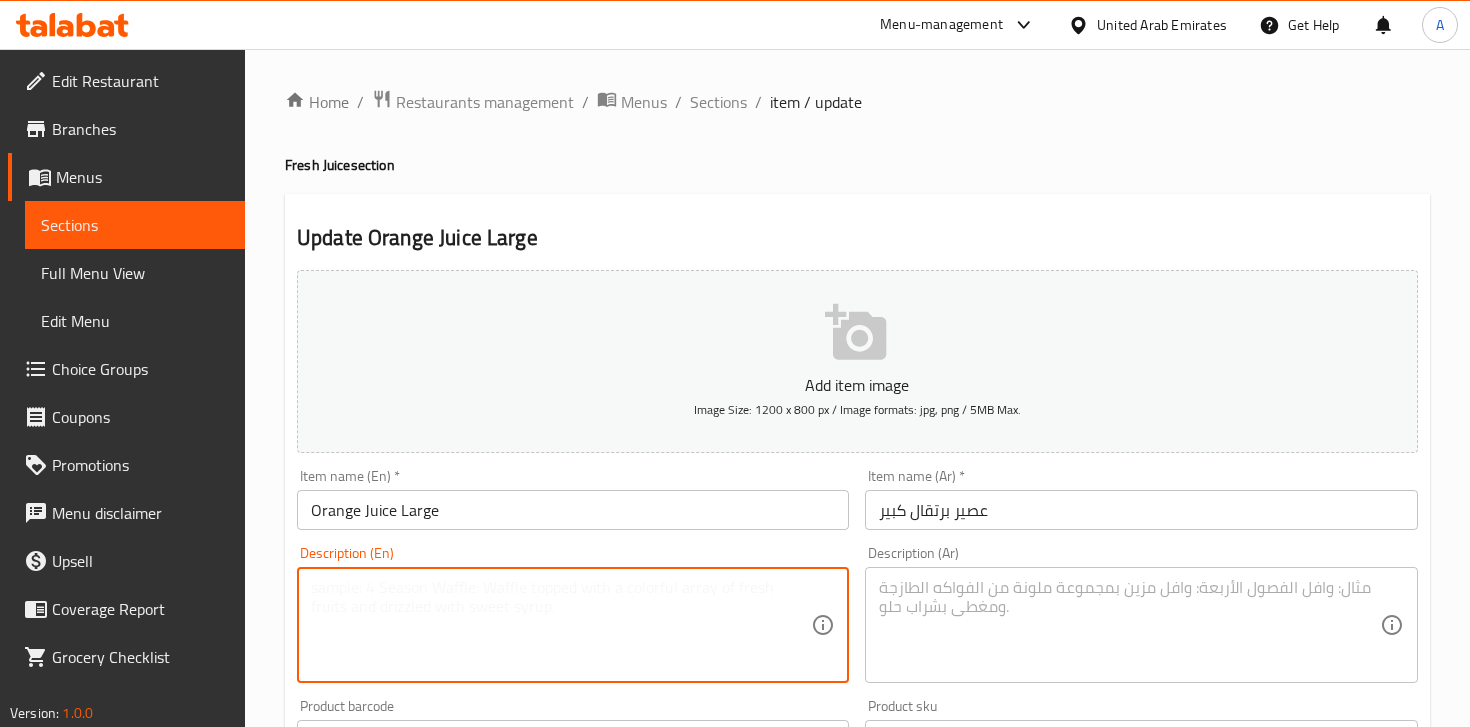 click at bounding box center [561, 625] 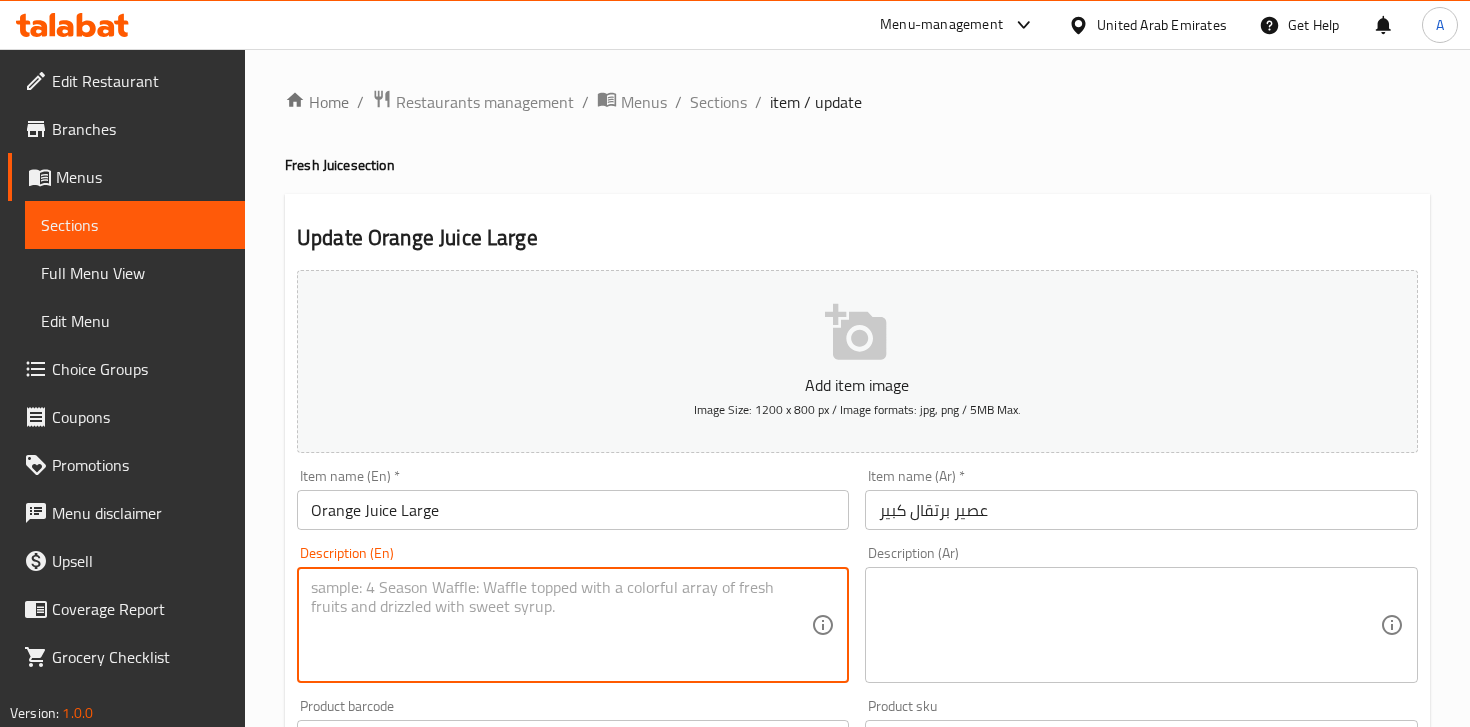 paste on "Fresh, refreshing orange juice." 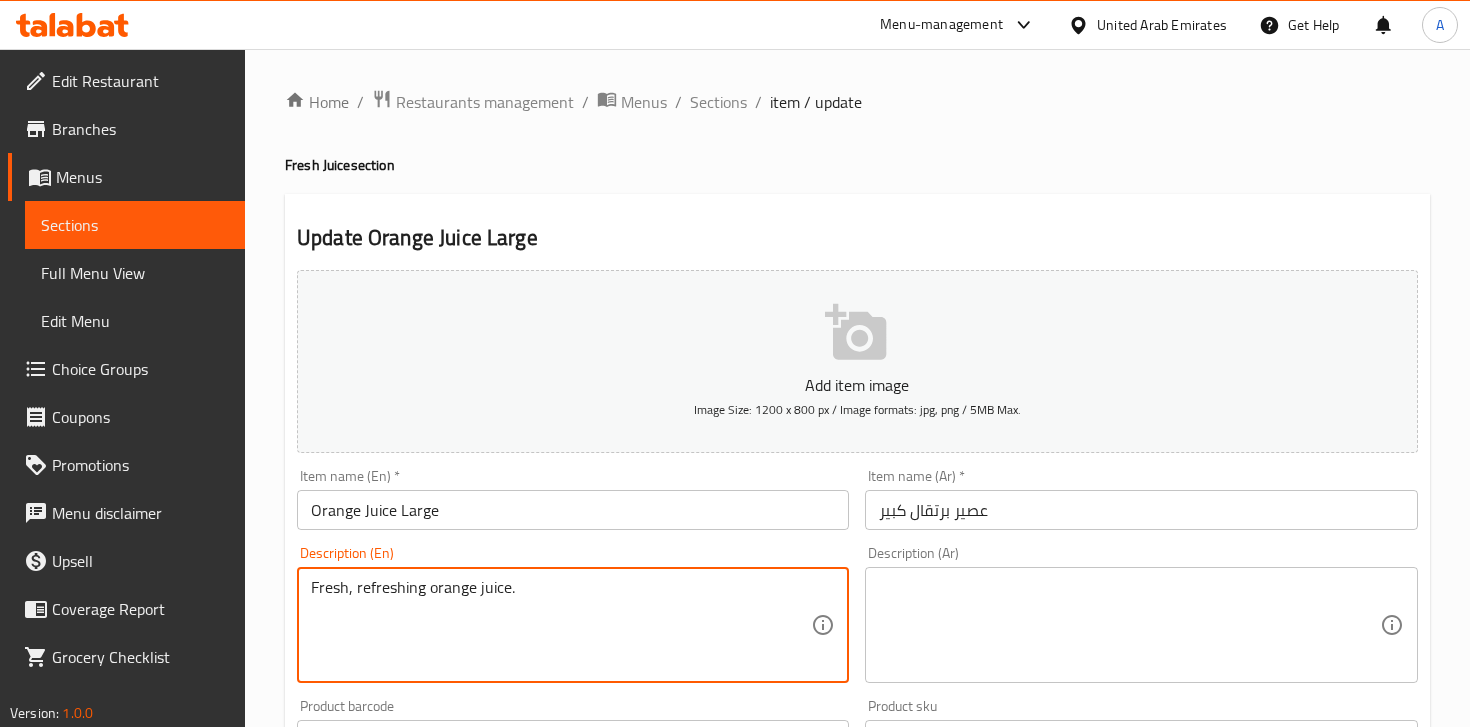 type on "Fresh, refreshing orange juice." 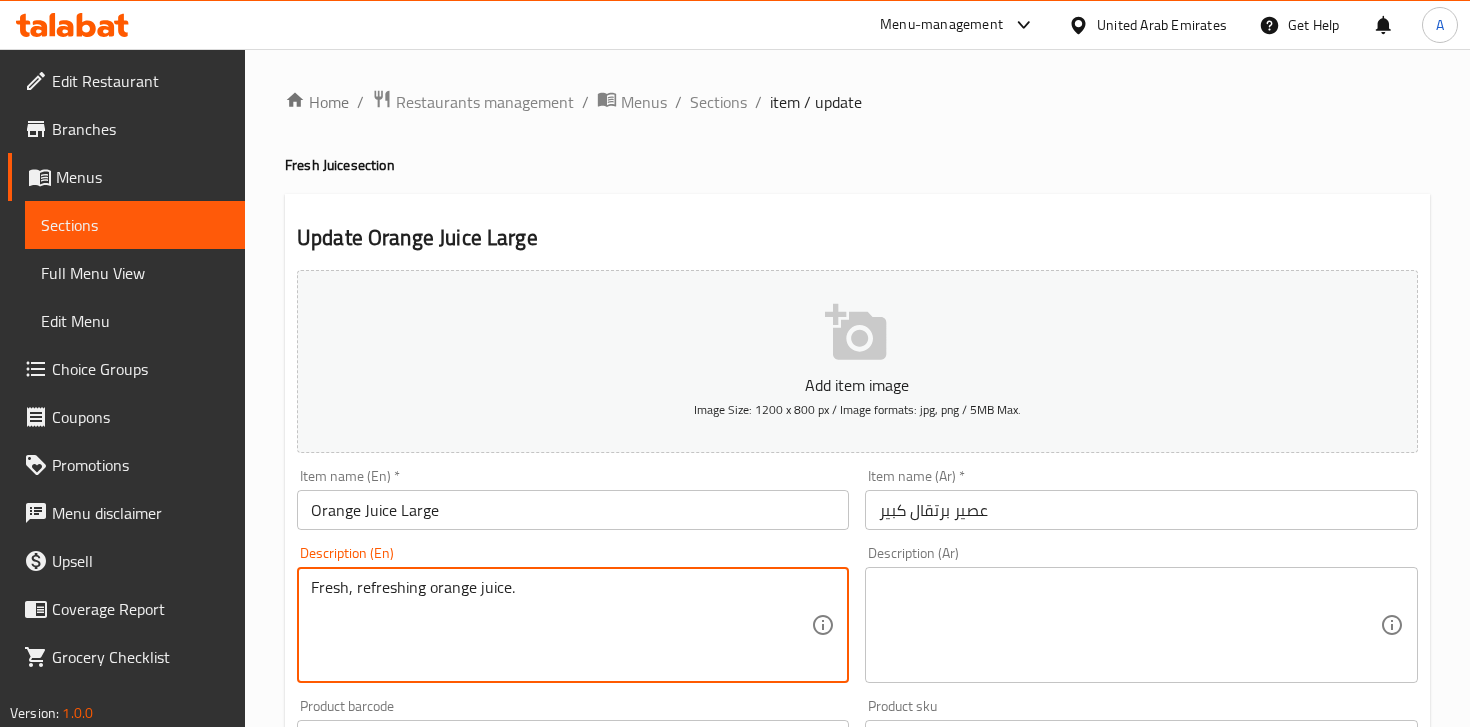 click at bounding box center [1129, 625] 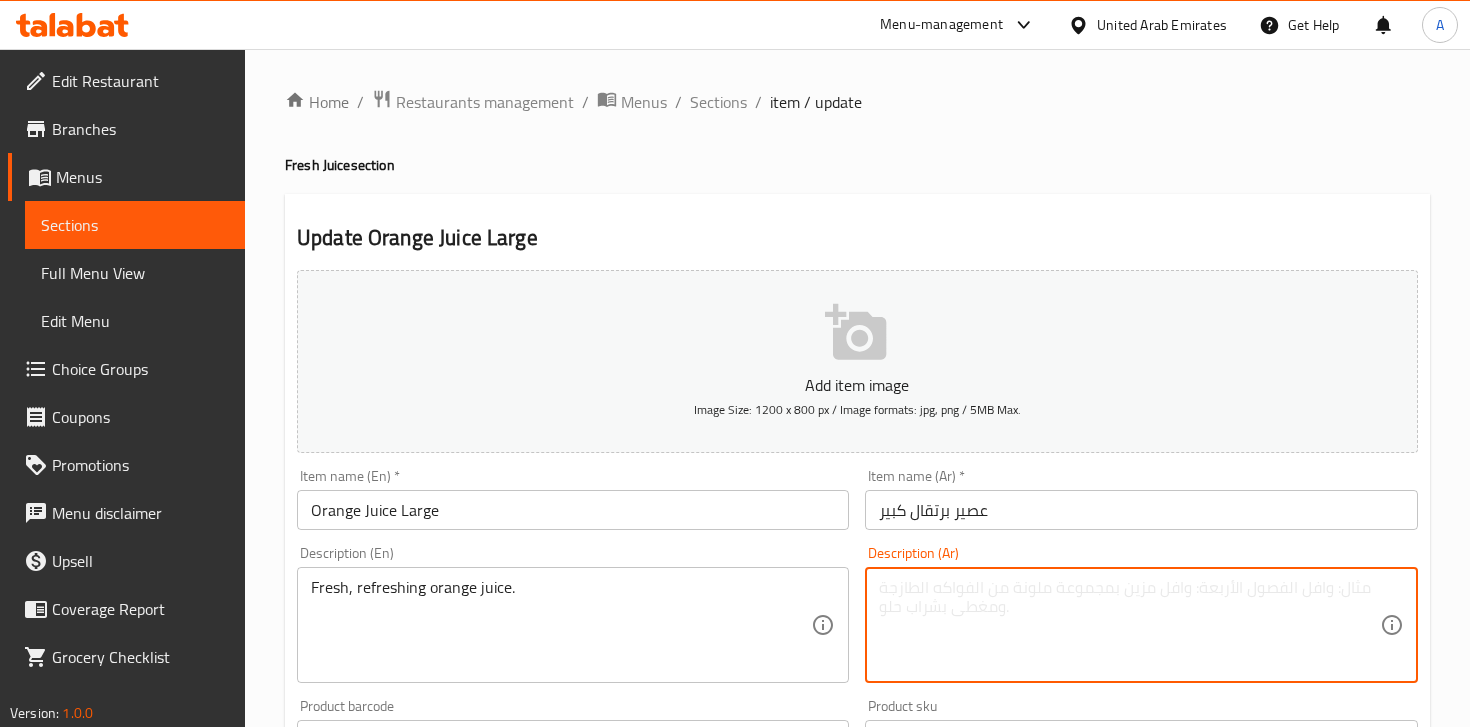 paste on "Fresh, refreshing orange juice." 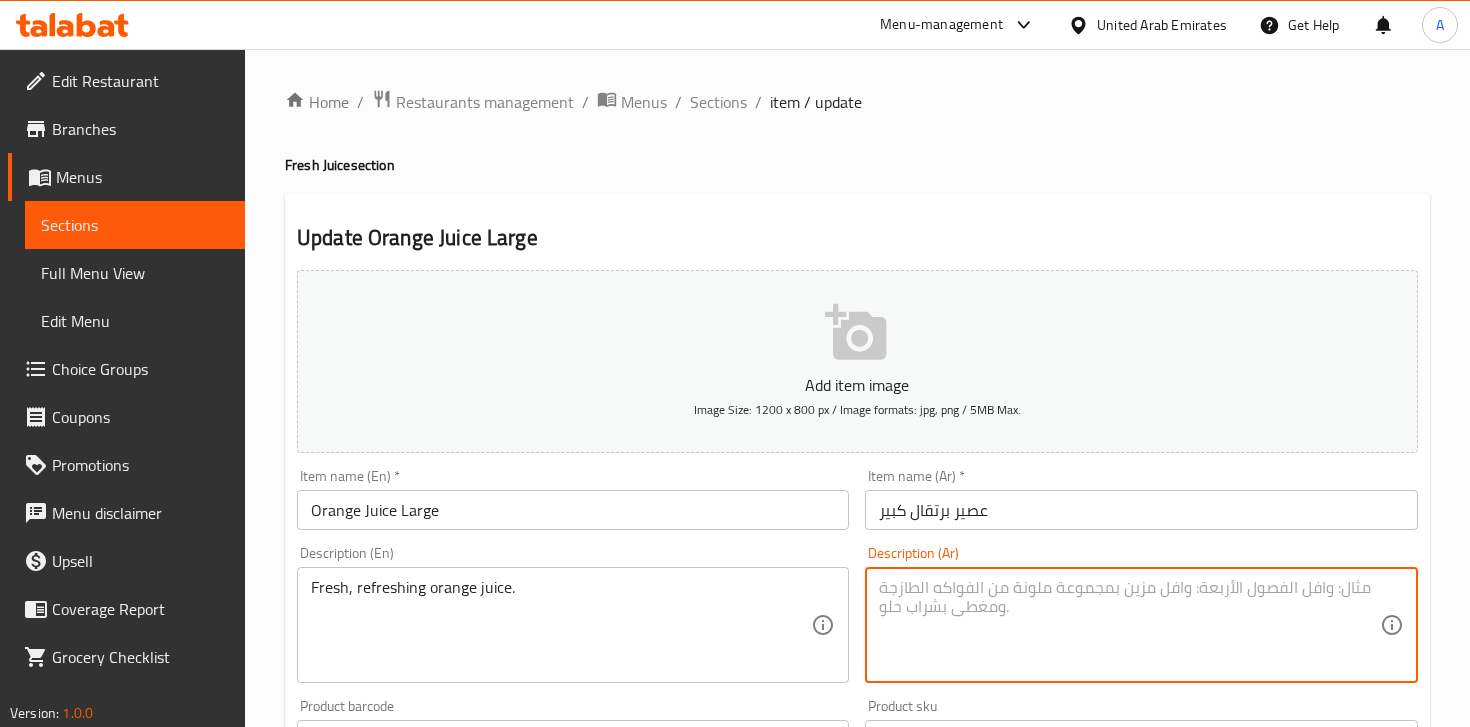 type on "Fresh, refreshing orange juice." 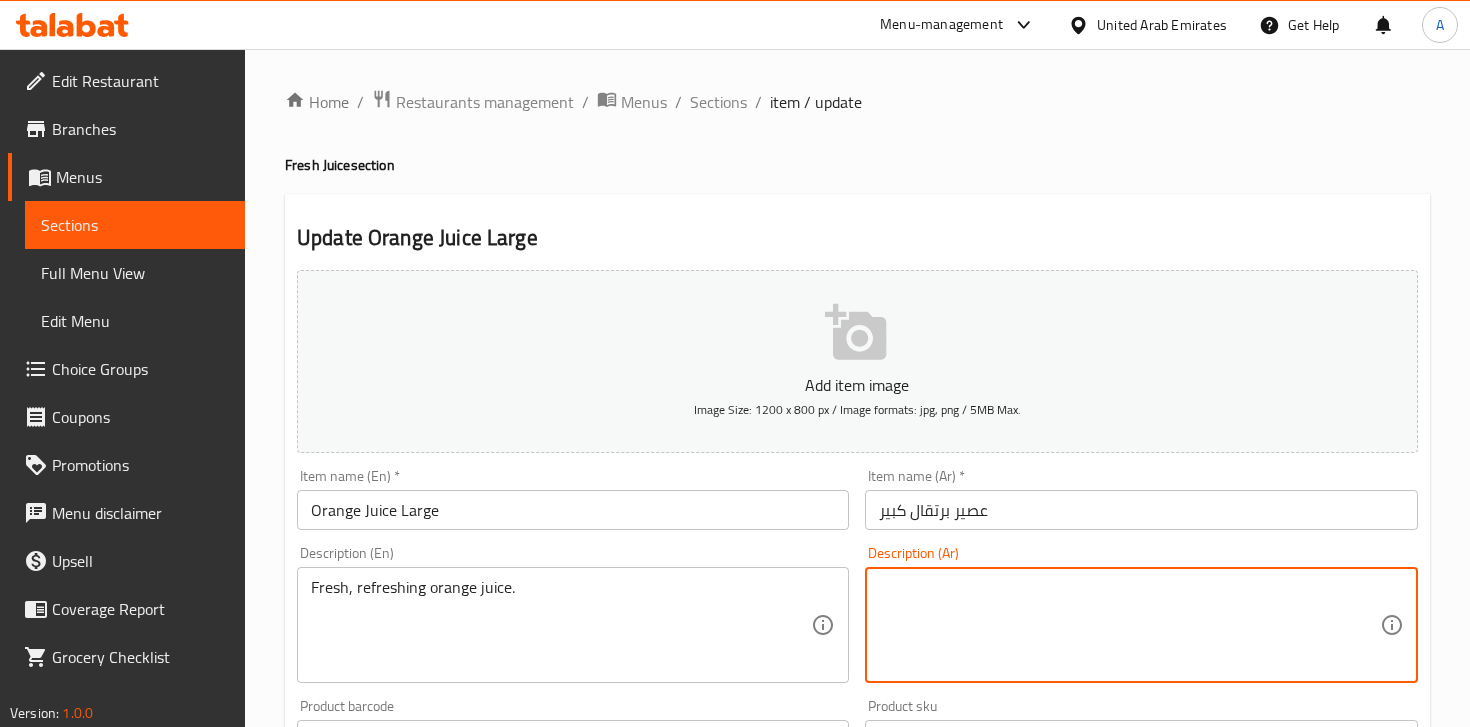 paste on "عصير برتقال – طبيعي ومنعش." 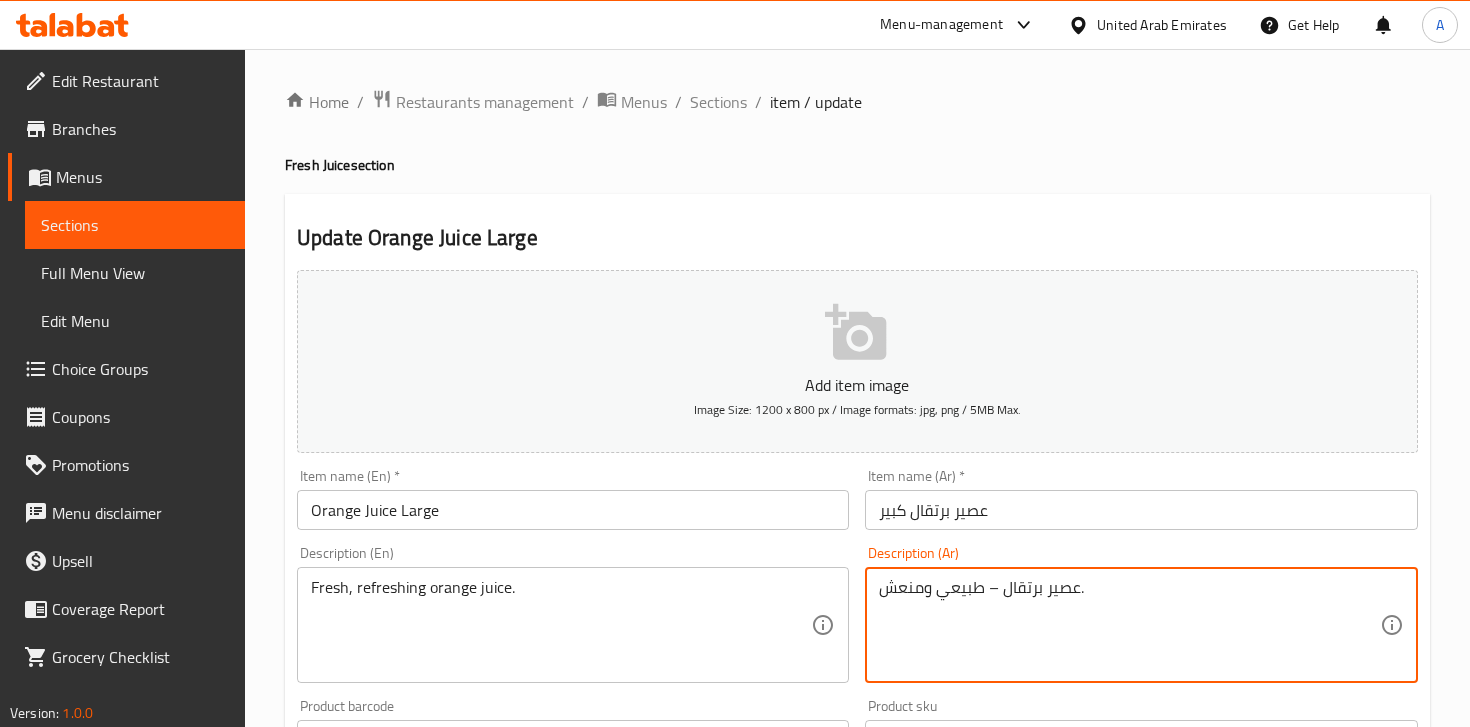 click on "Description (En) Fresh, refreshing orange juice.
Description (En)" at bounding box center [573, 614] 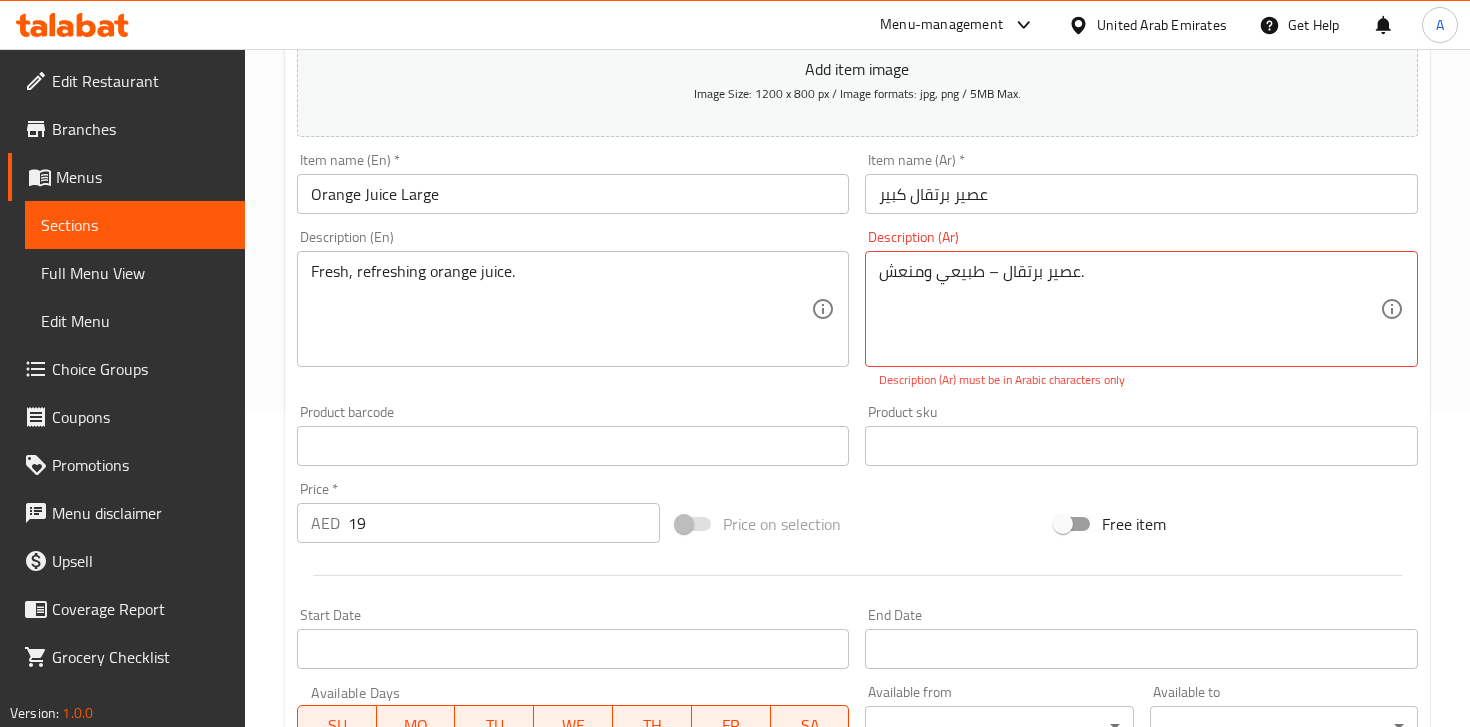 scroll, scrollTop: 431, scrollLeft: 0, axis: vertical 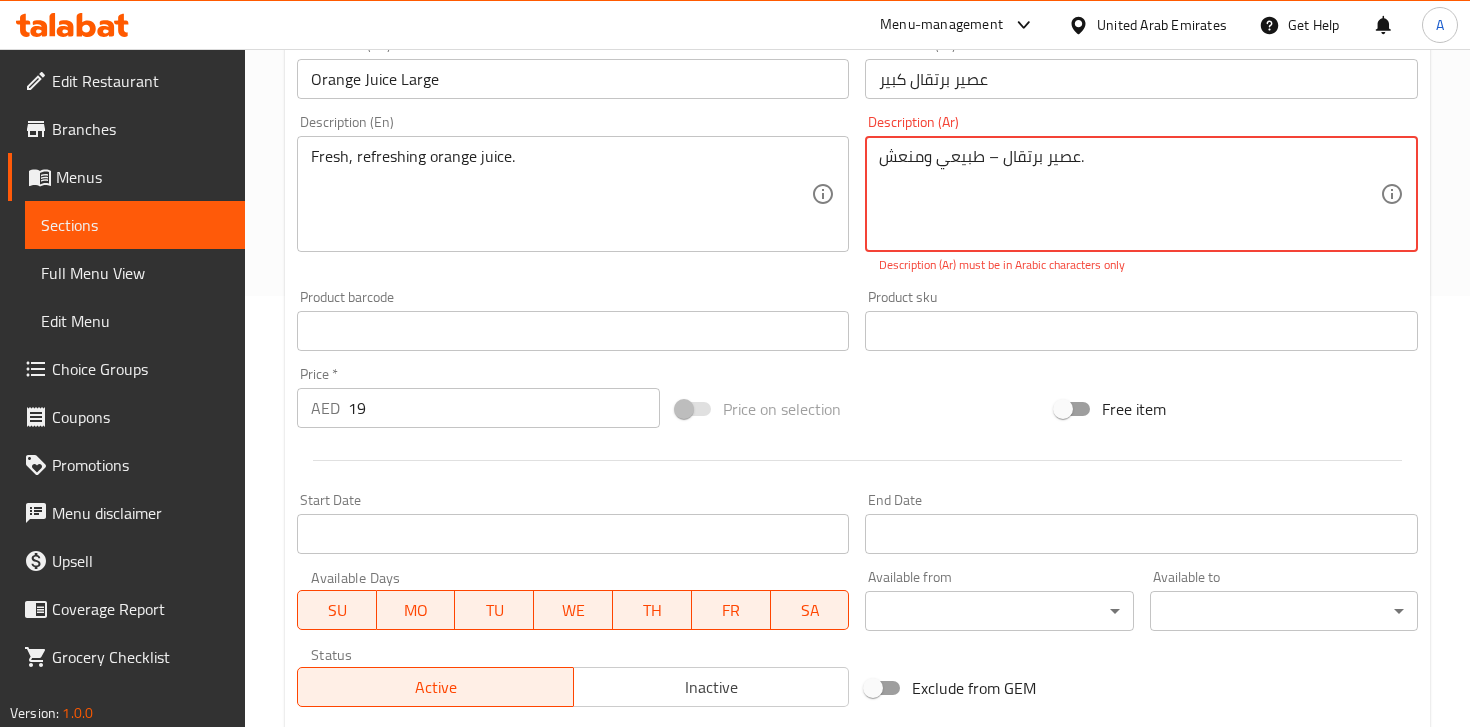 click on "عصير برتقال – طبيعي ومنعش." at bounding box center (1129, 194) 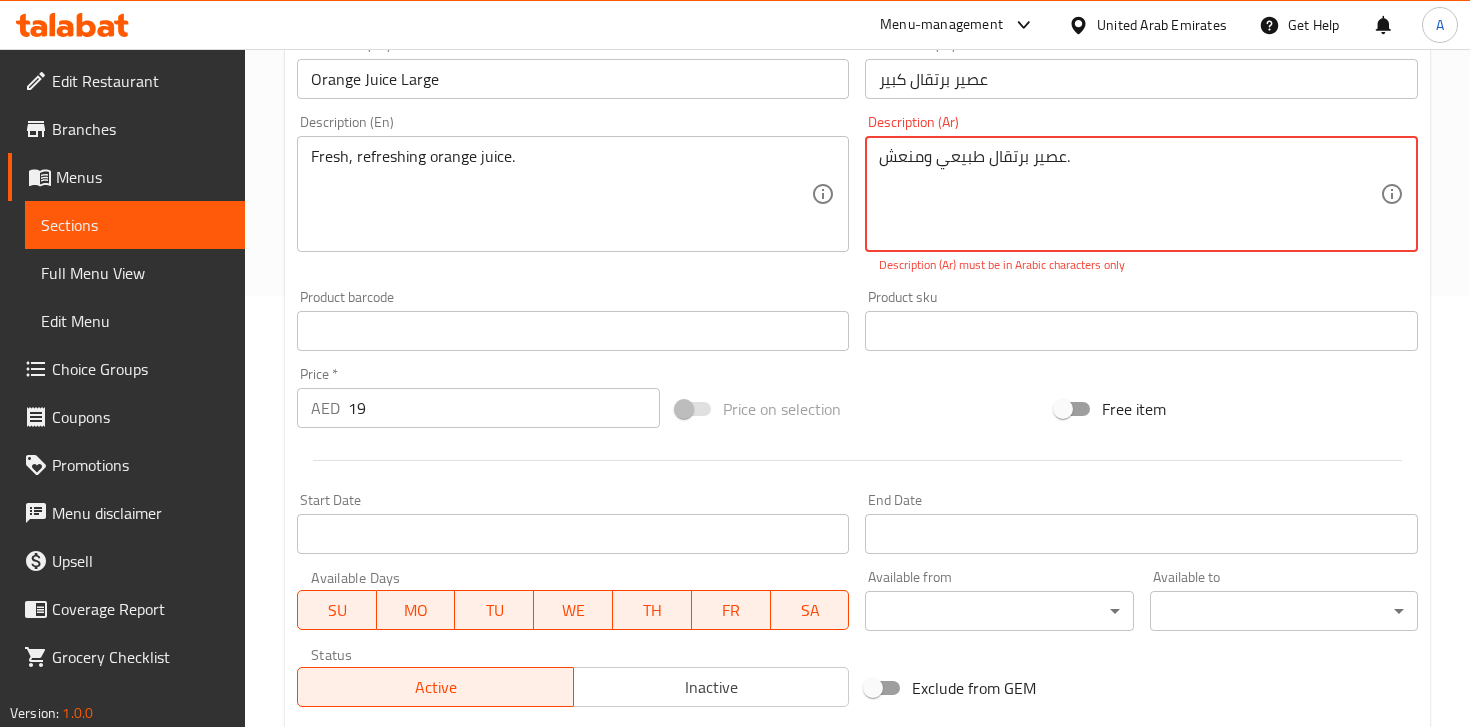 type on "عصير برتقال طبيعي ومنعش." 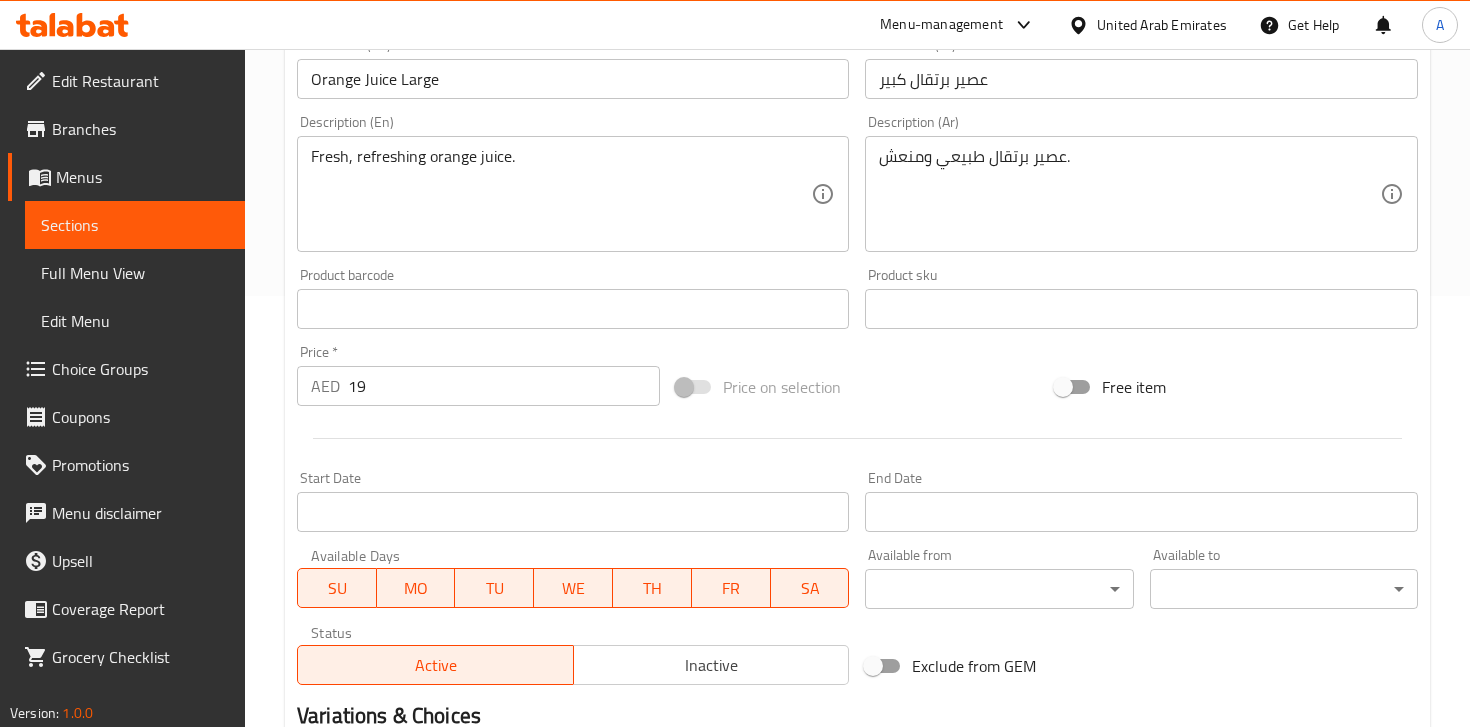 click on "Description (Ar) عصير برتقال طبيعي ومنعش.
Description (Ar)" at bounding box center (1141, 183) 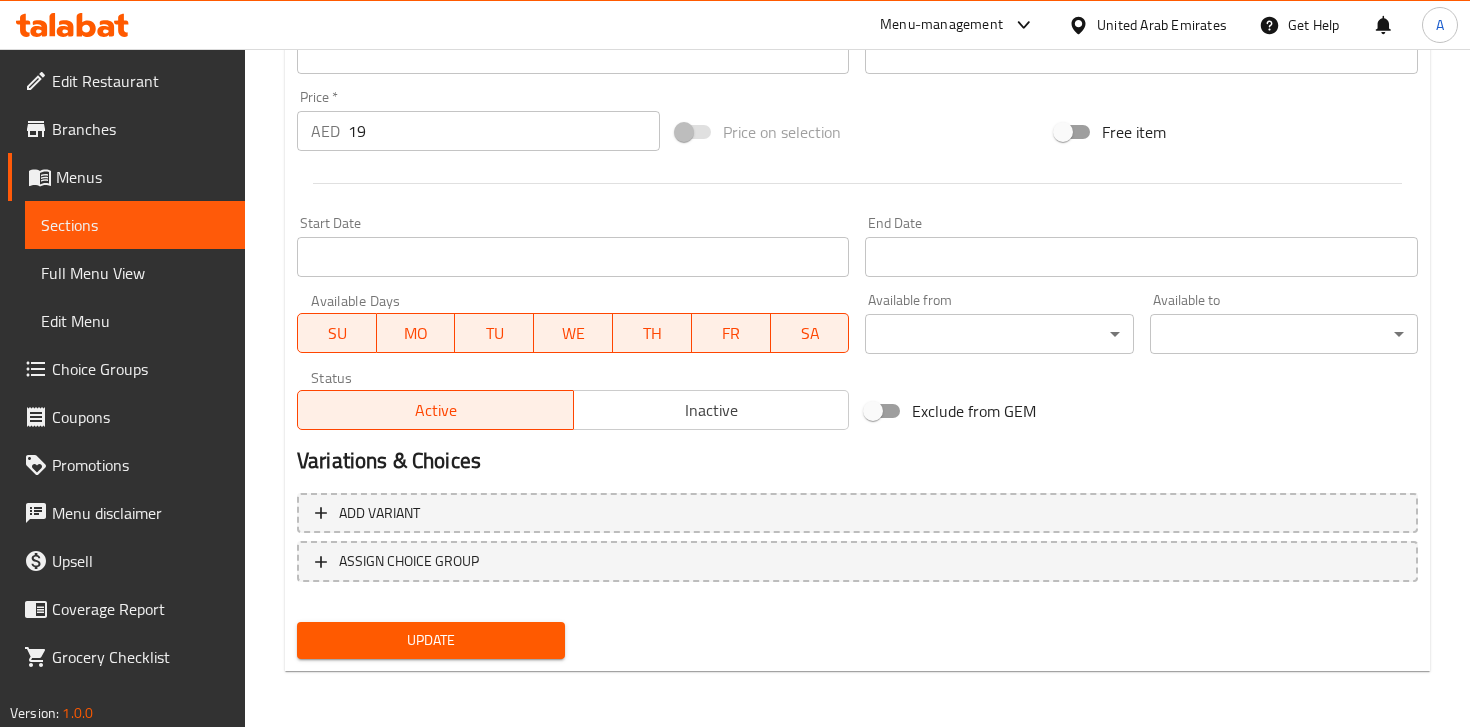 click on "Update" at bounding box center (431, 640) 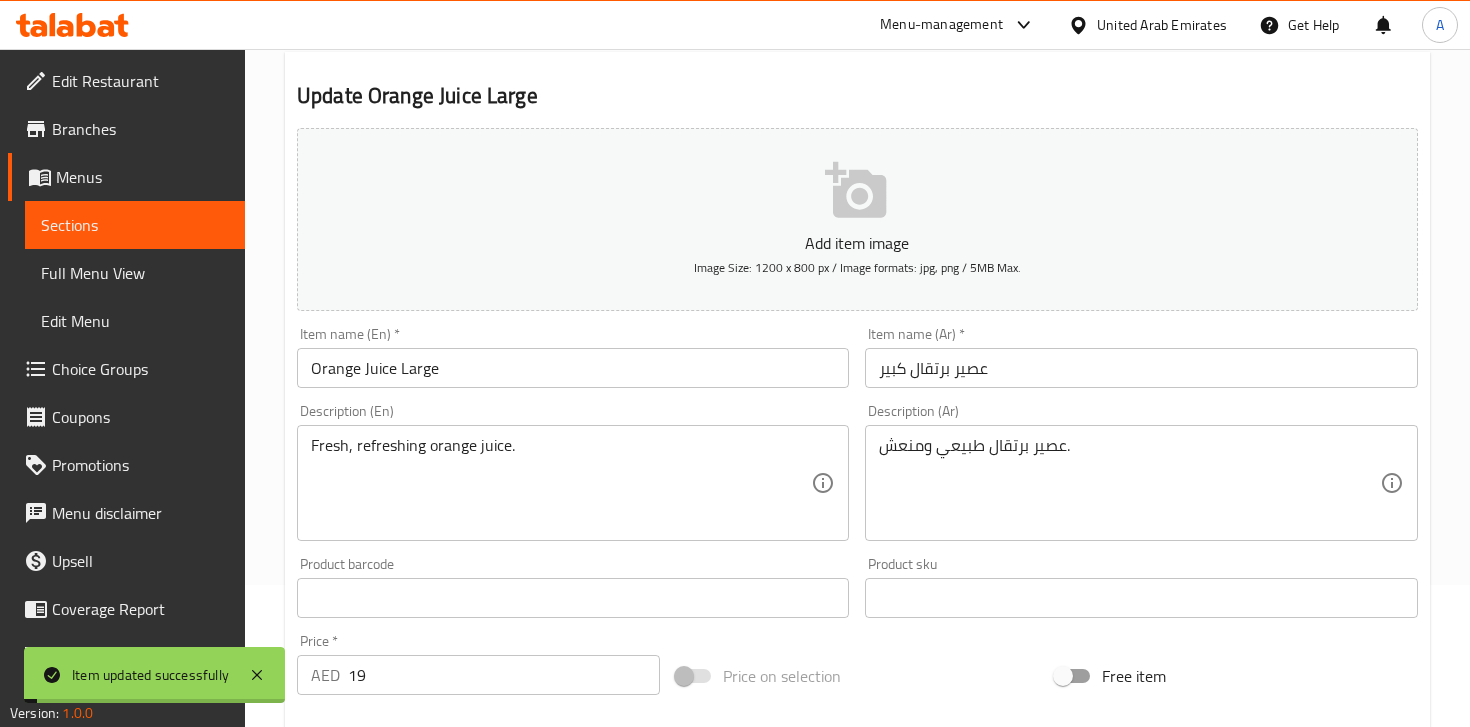 scroll, scrollTop: 0, scrollLeft: 0, axis: both 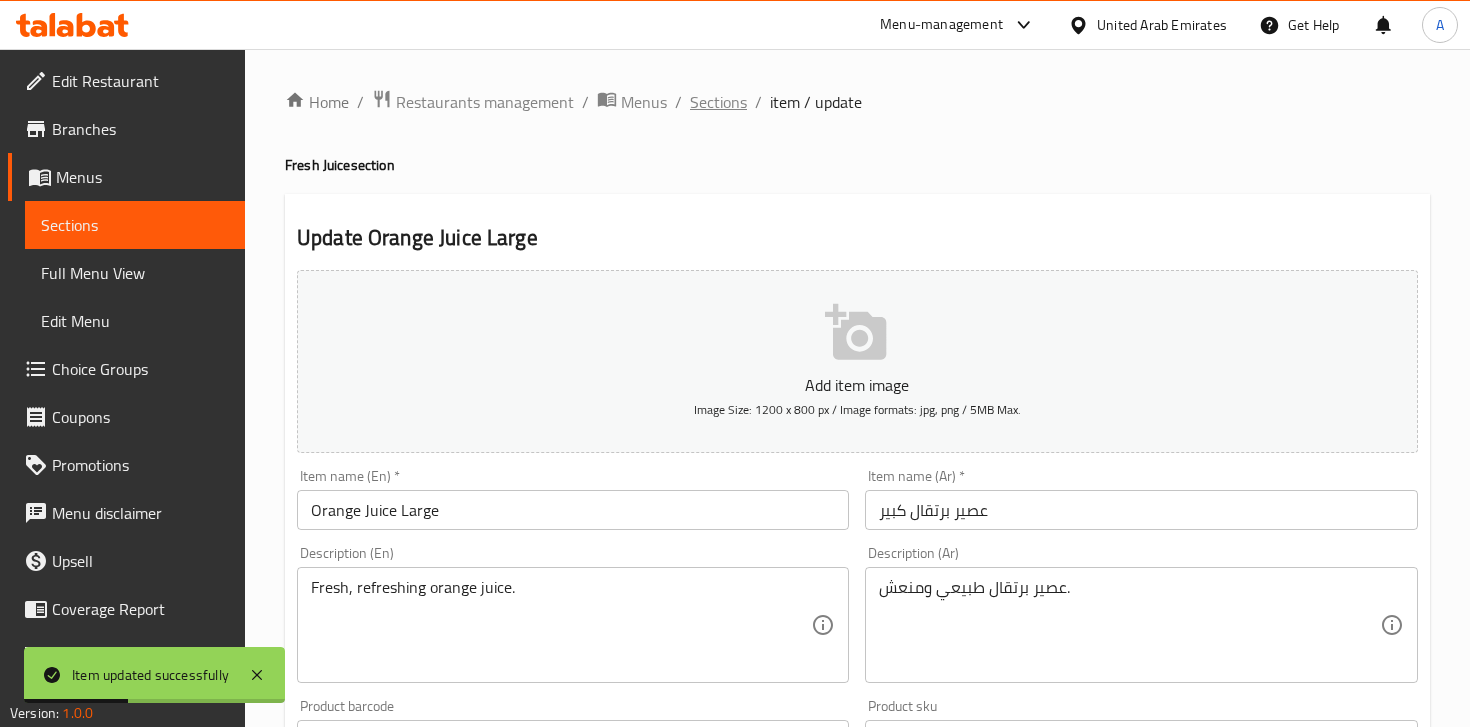 click on "Sections" at bounding box center (718, 102) 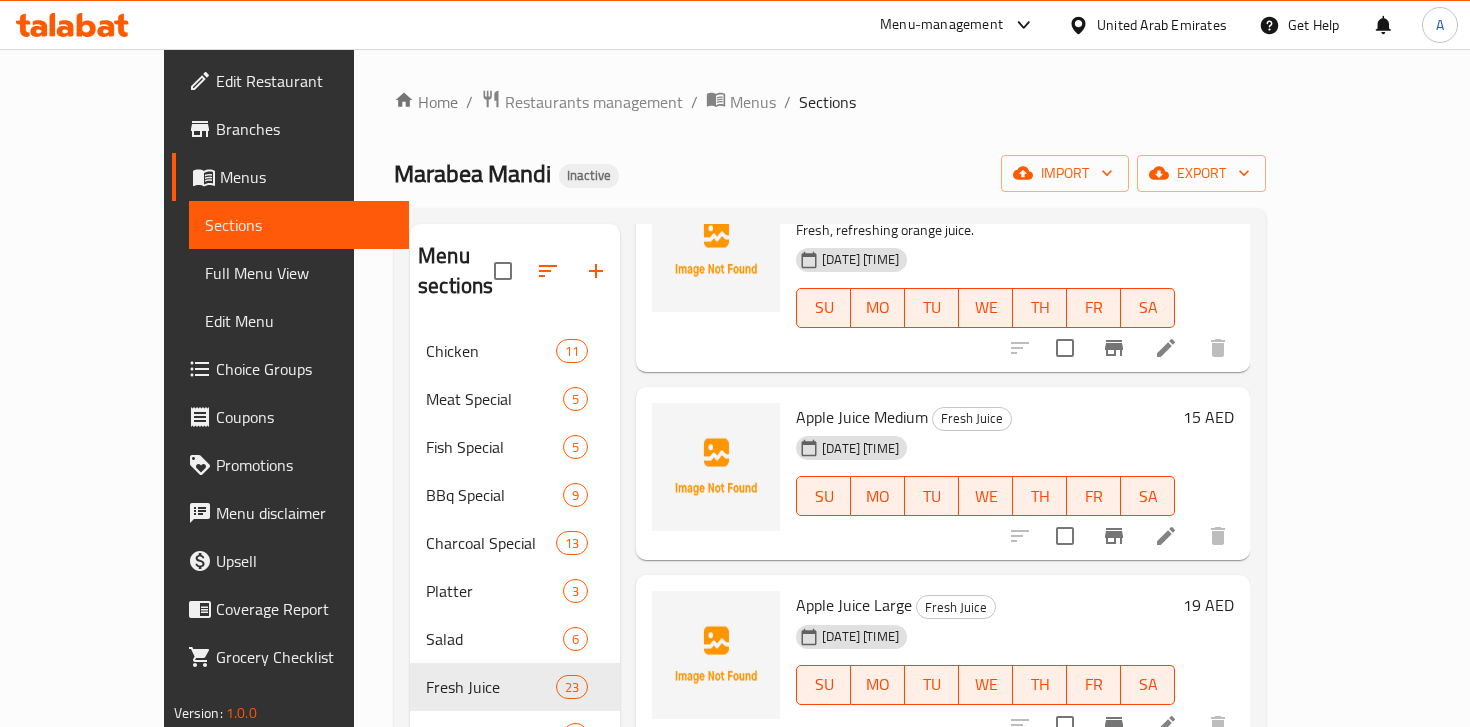 scroll, scrollTop: 2116, scrollLeft: 0, axis: vertical 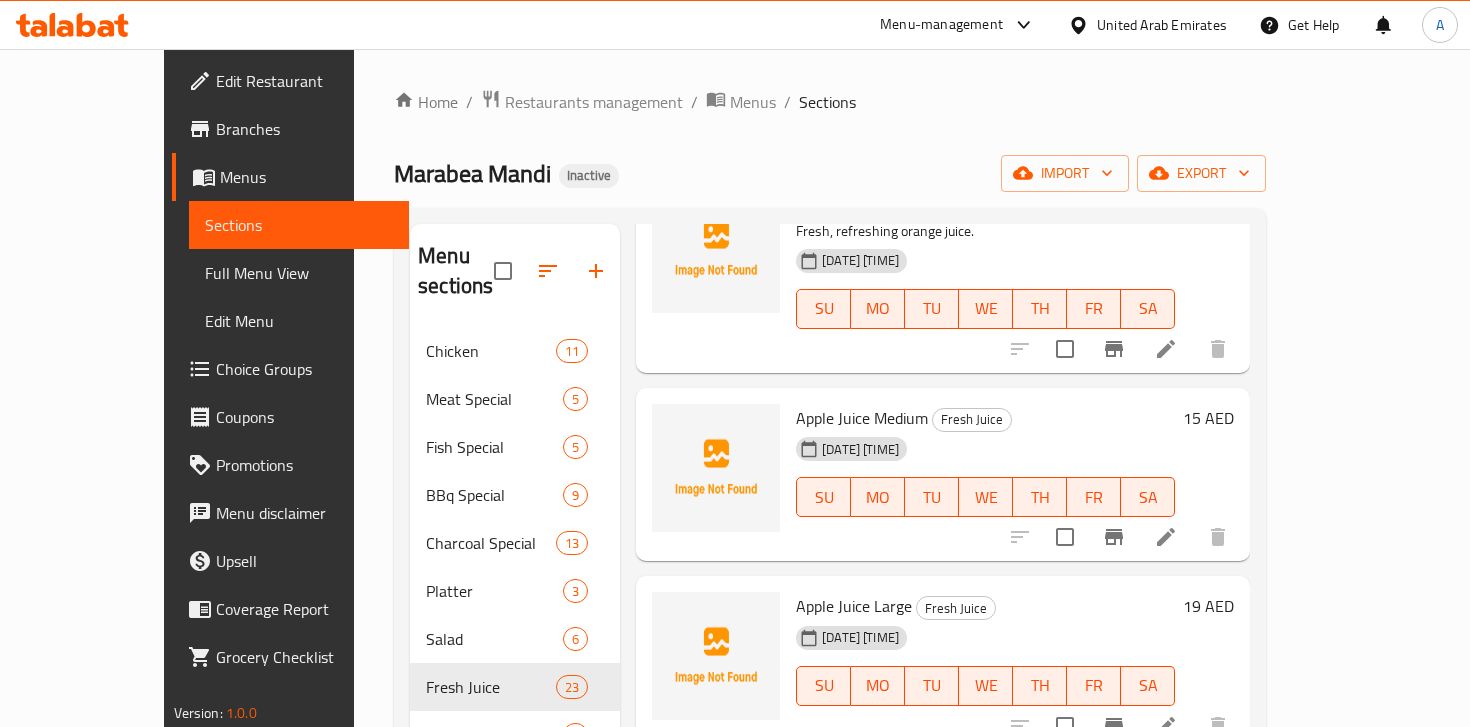 click 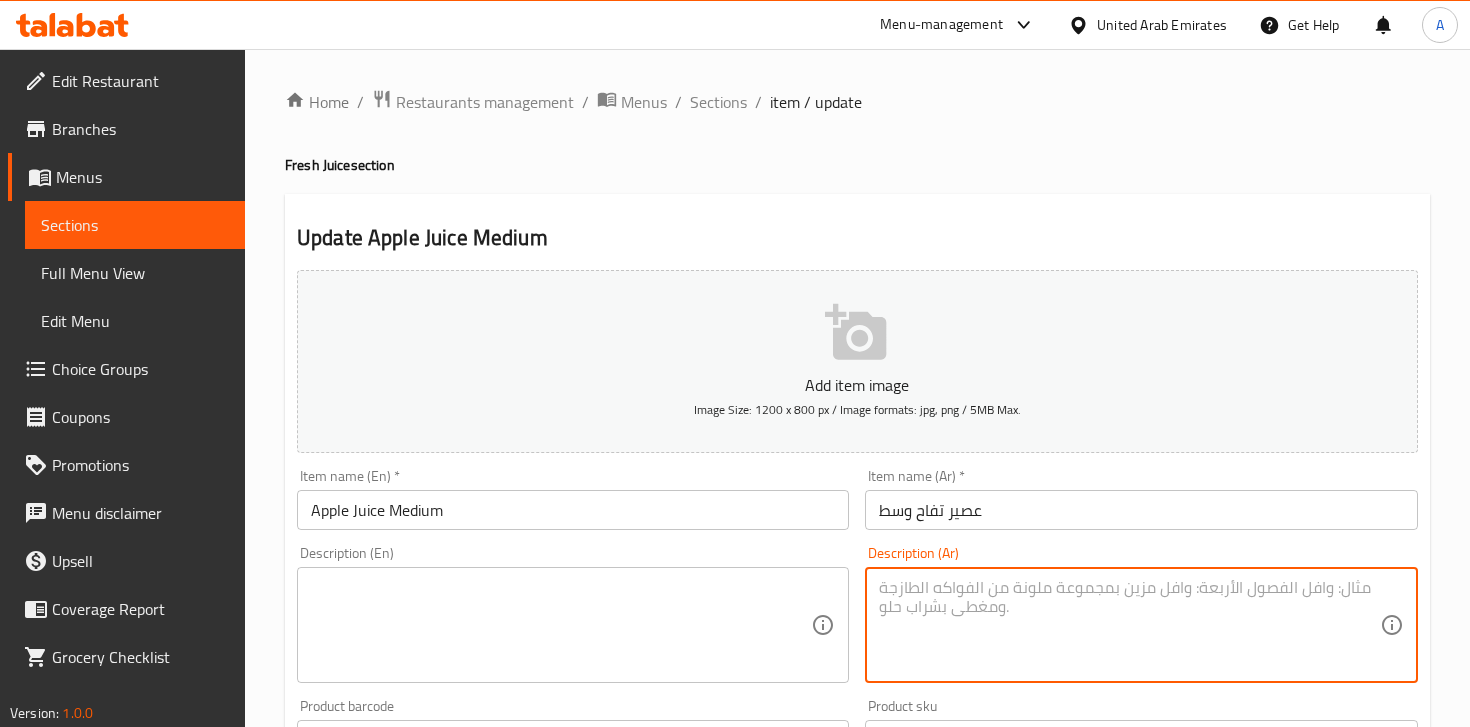 click at bounding box center [1129, 625] 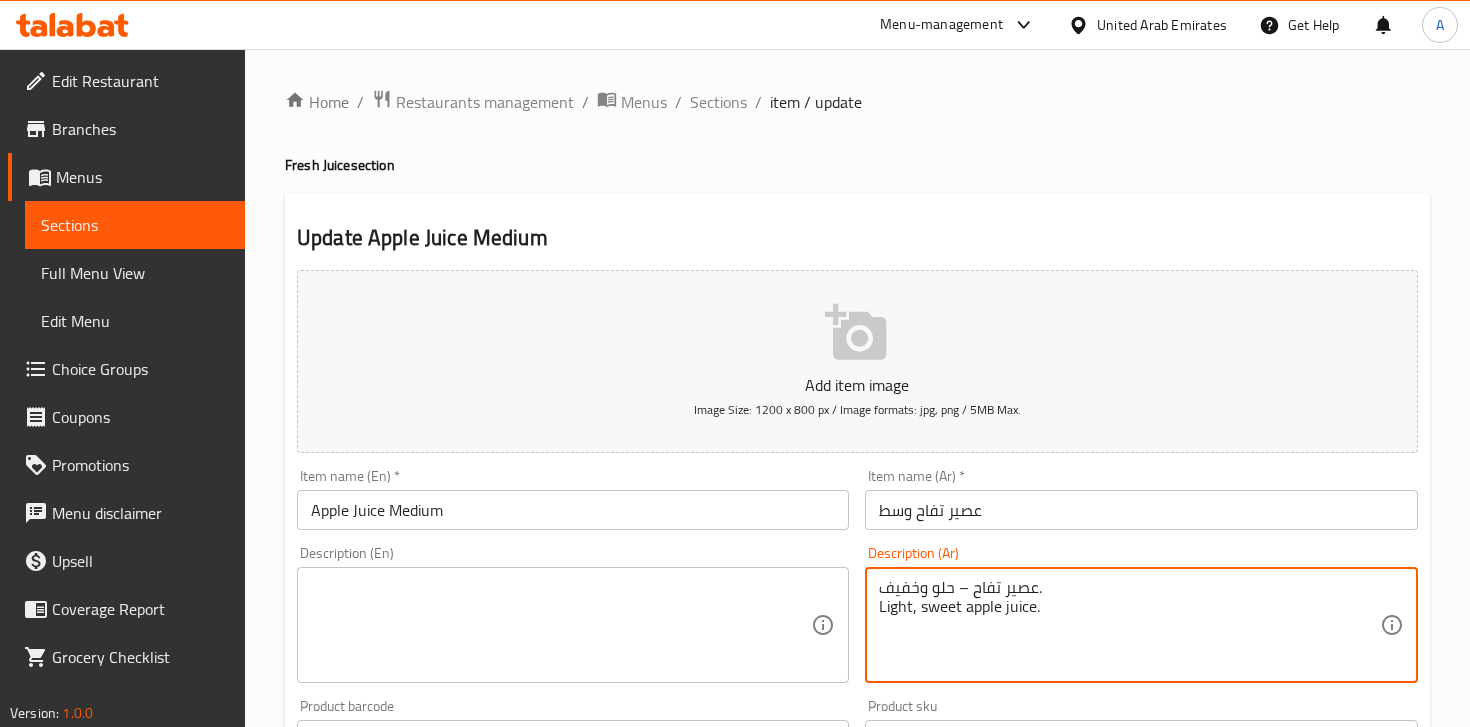 click on "عصير تفاح – حلو وخفيف.
Light, sweet apple juice." at bounding box center (1129, 625) 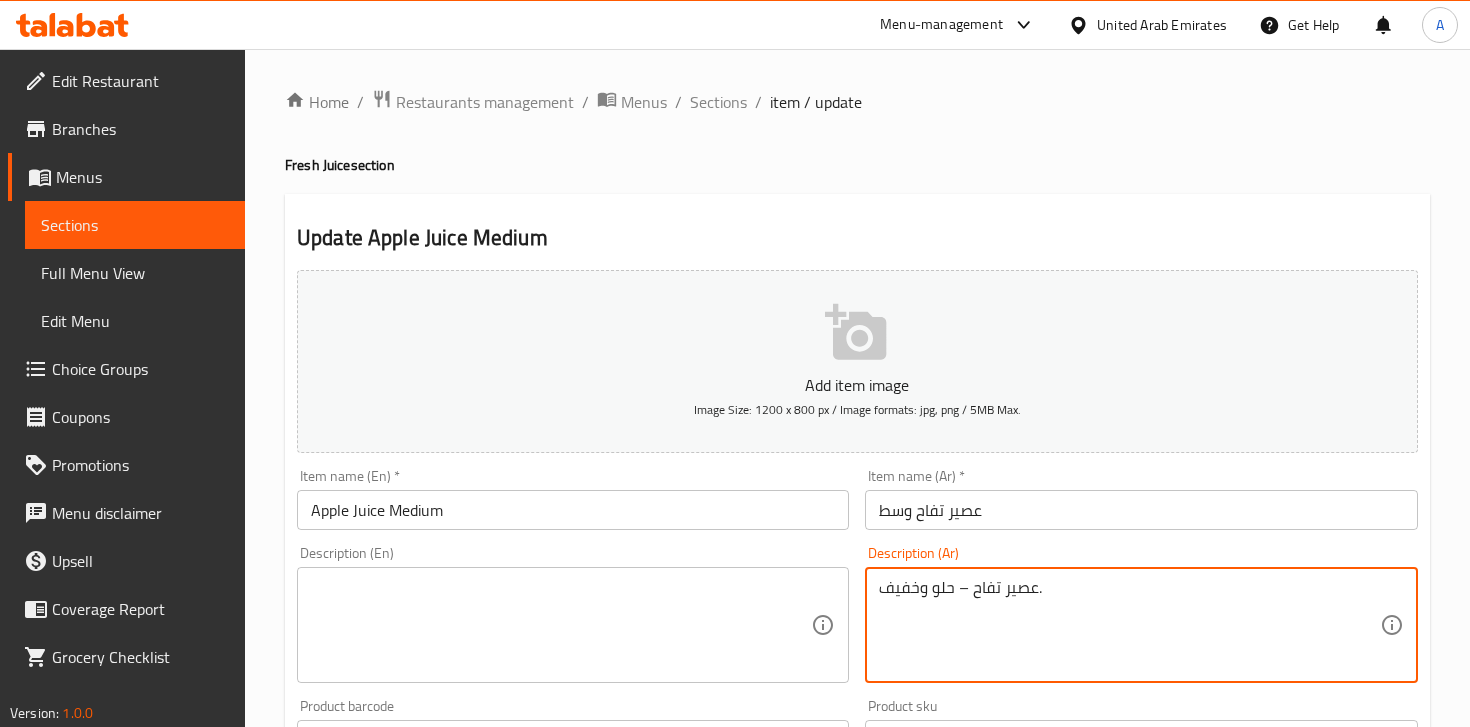 type on "عصير تفاح – حلو وخفيف." 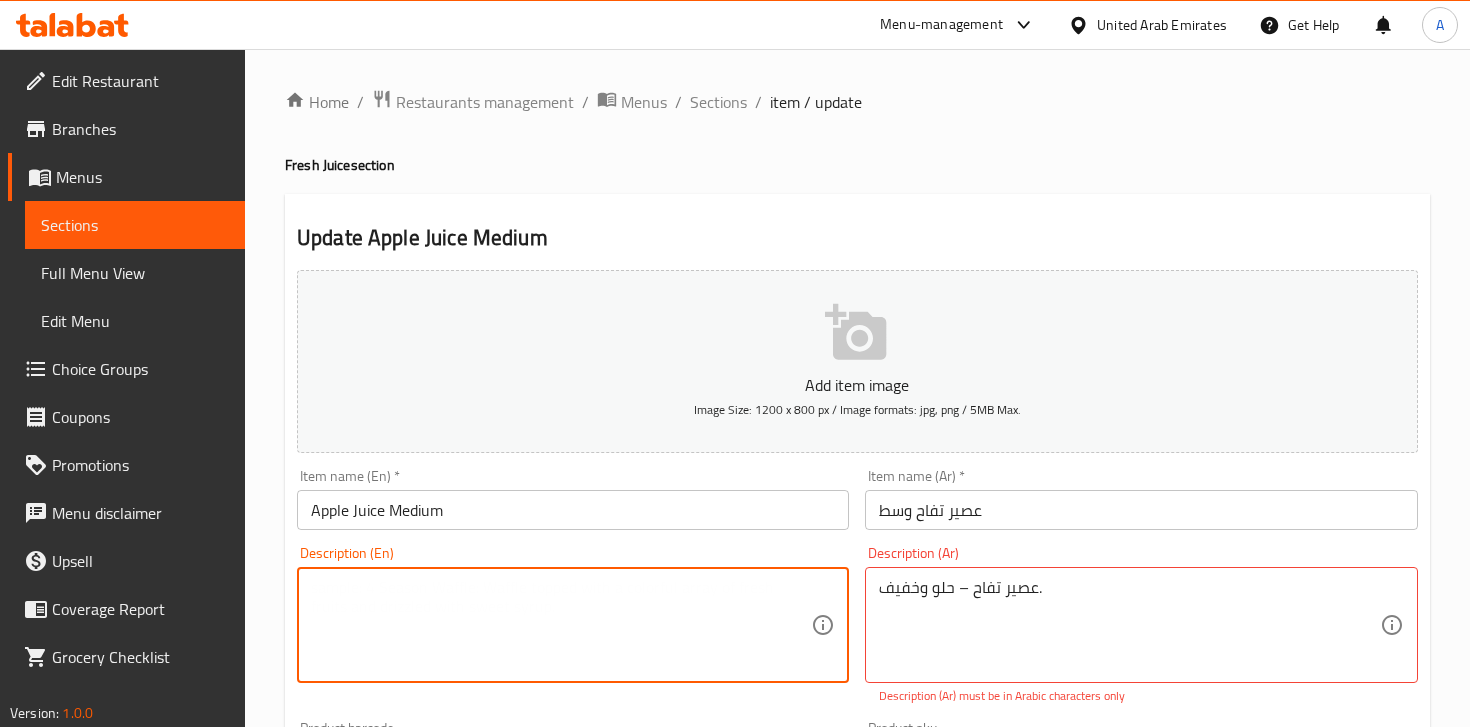 paste on "Light, sweet apple juice." 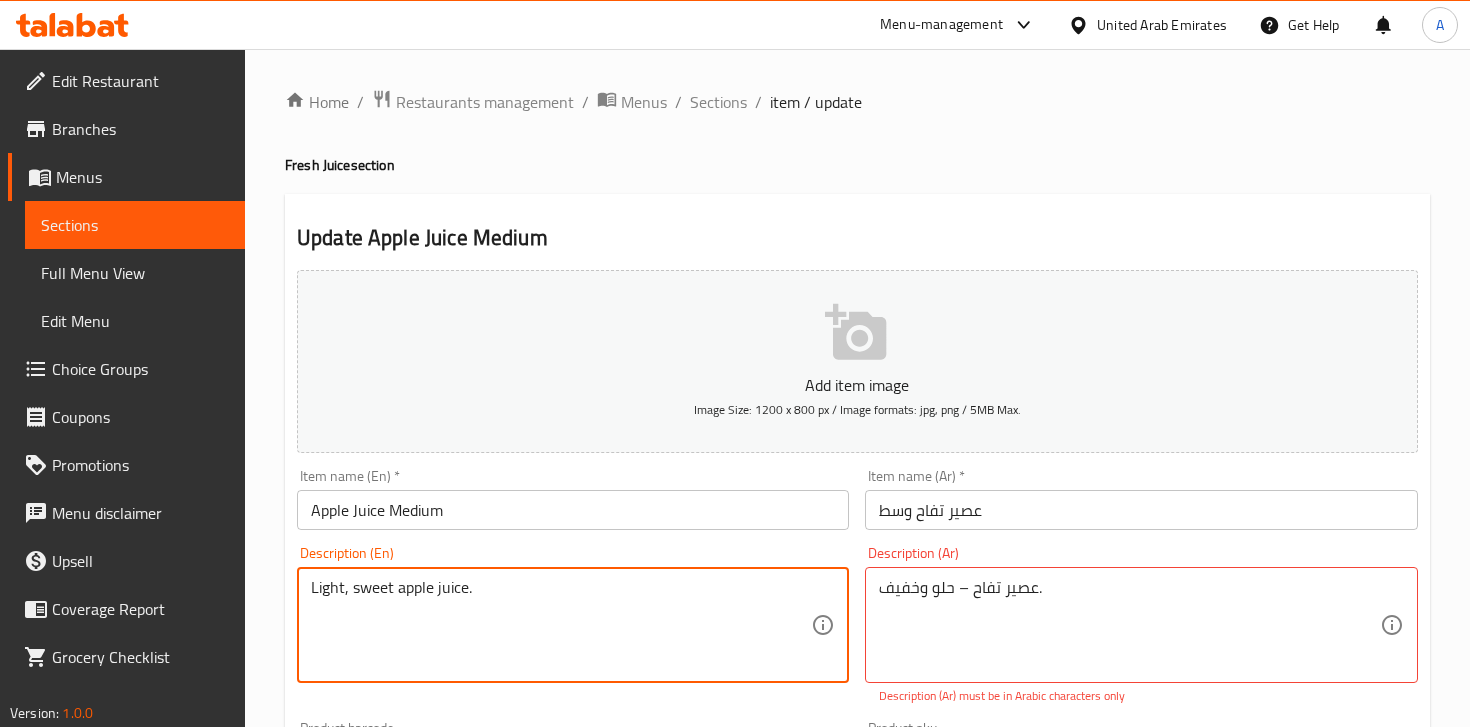 type on "Light, sweet apple juice." 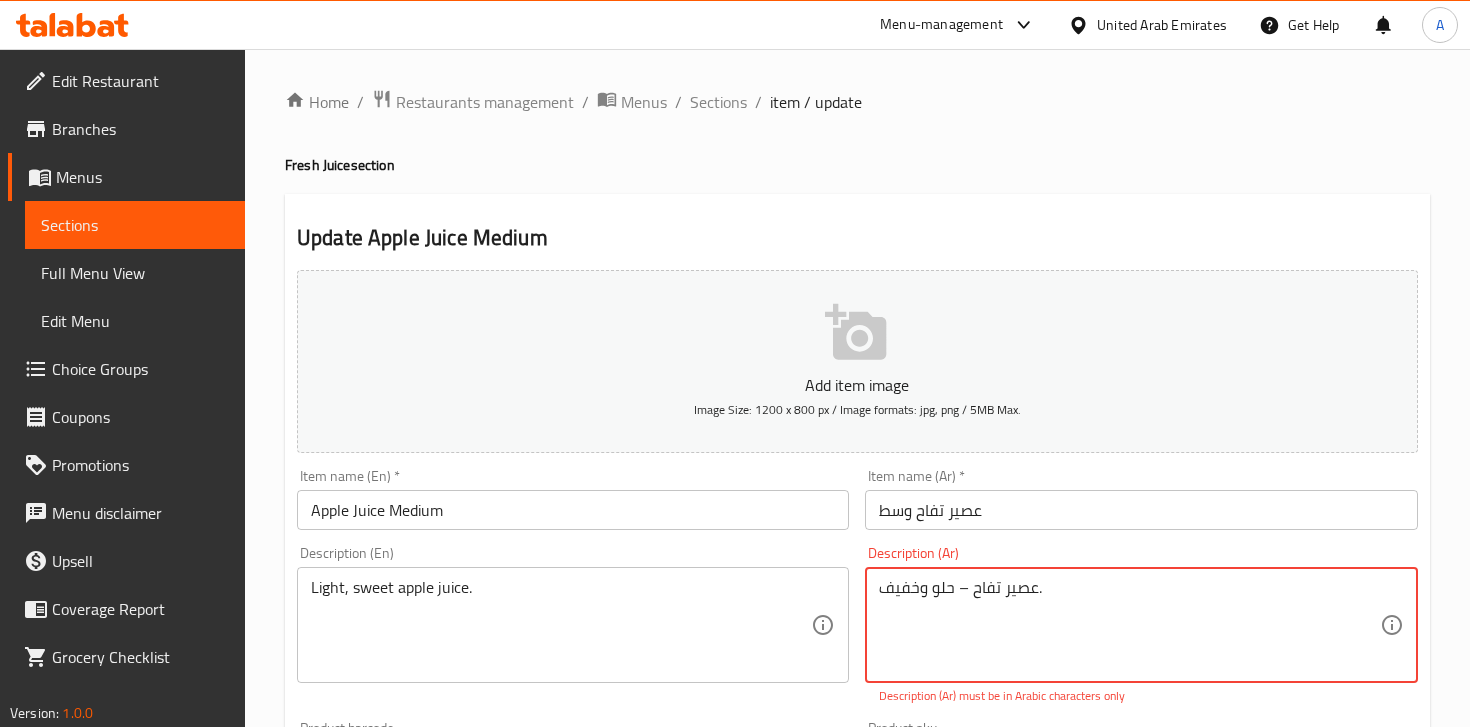 click on "عصير تفاح – حلو وخفيف." at bounding box center [1129, 625] 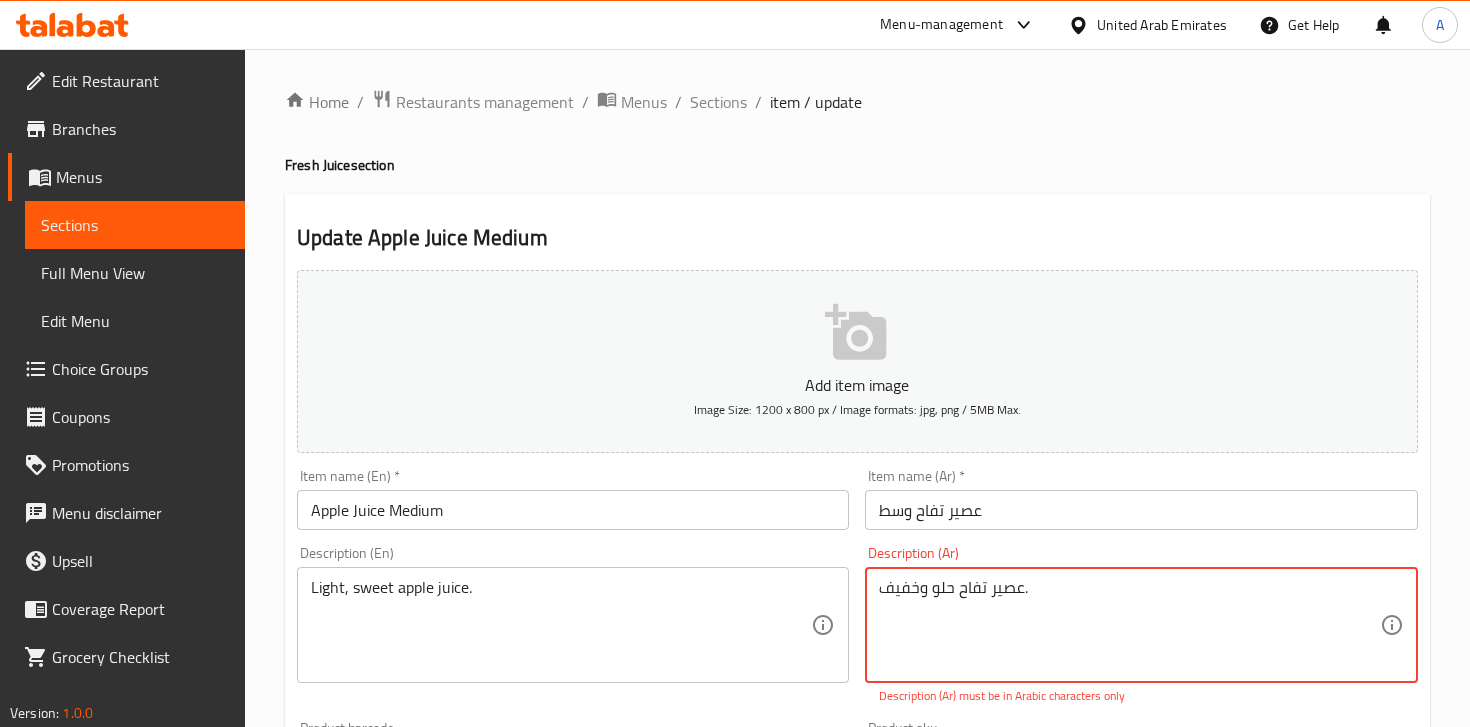 type on "عصير تفاح حلو وخفيف." 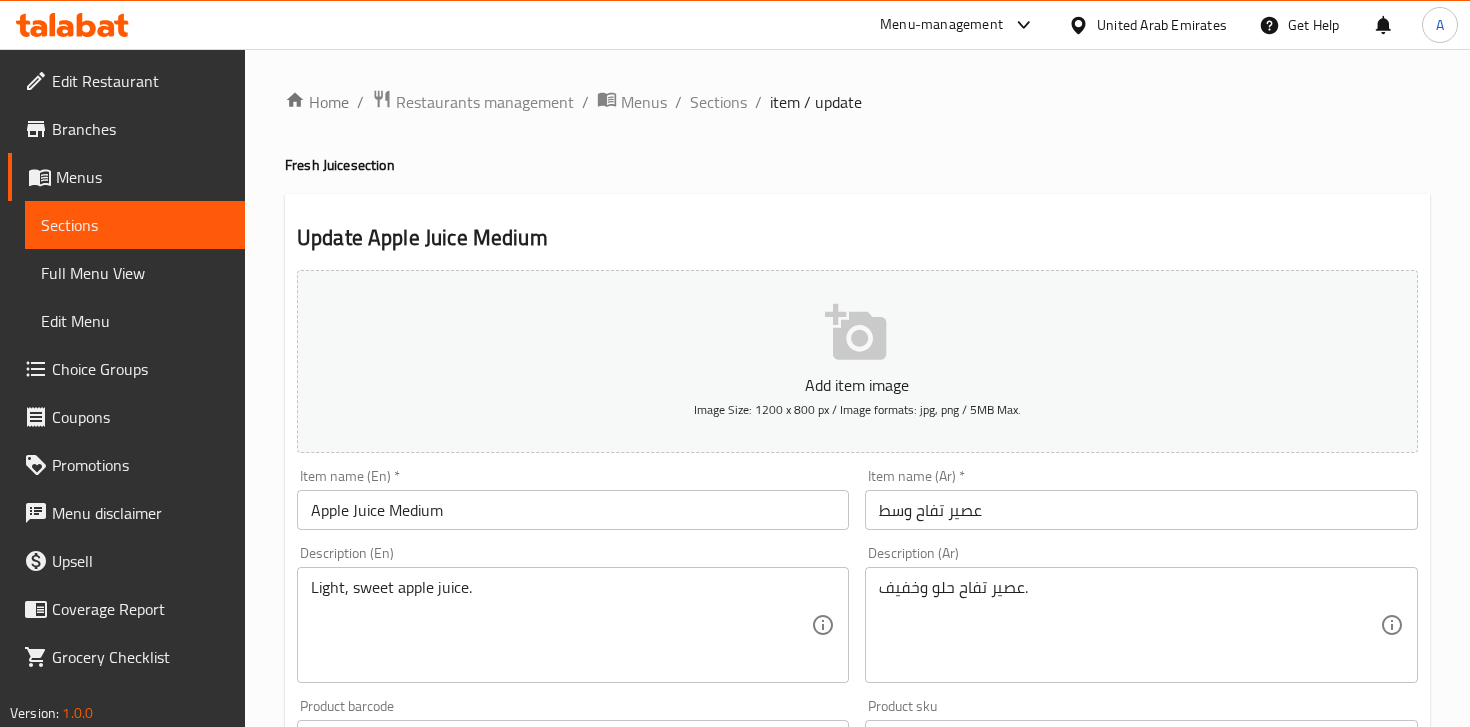 click on "Item name (Ar)   * عصير تفاح وسط Item name (Ar)  *" at bounding box center (1141, 499) 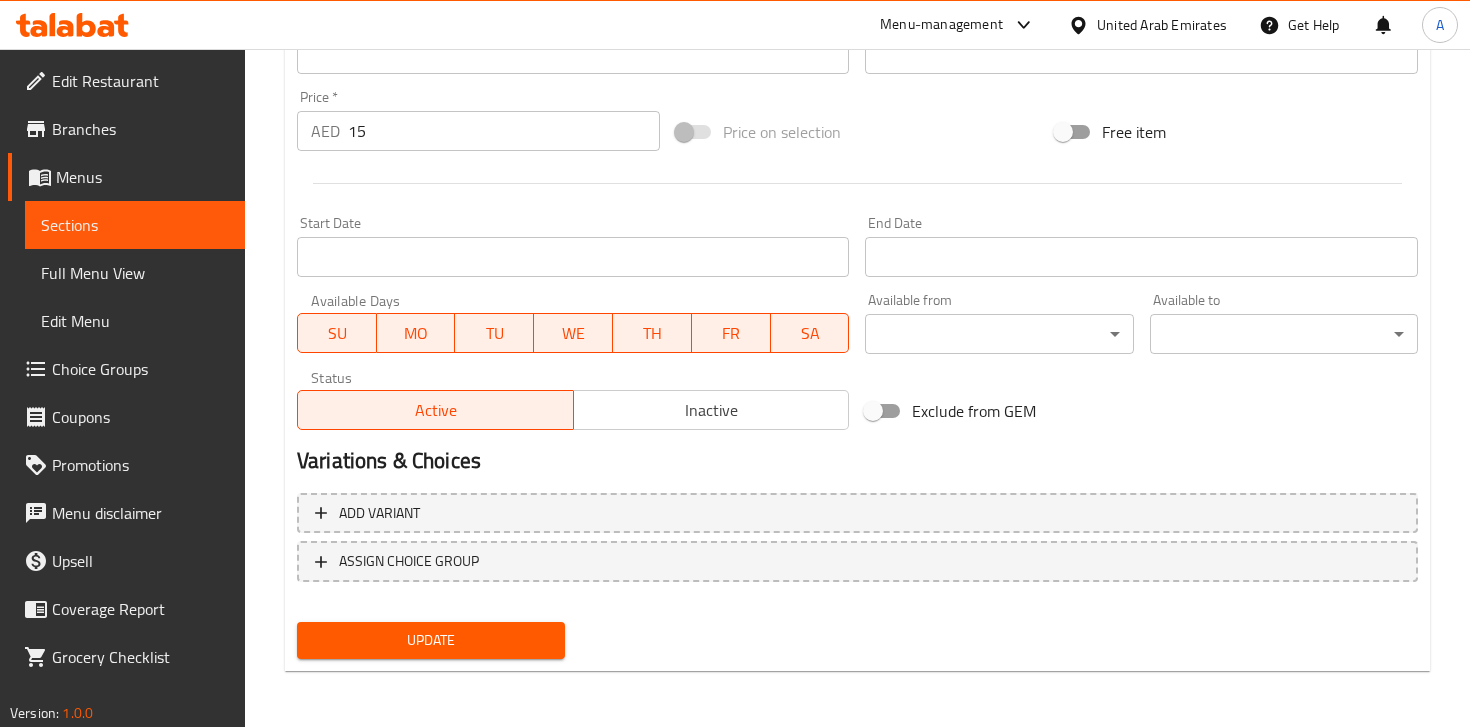 click on "Update" at bounding box center [431, 640] 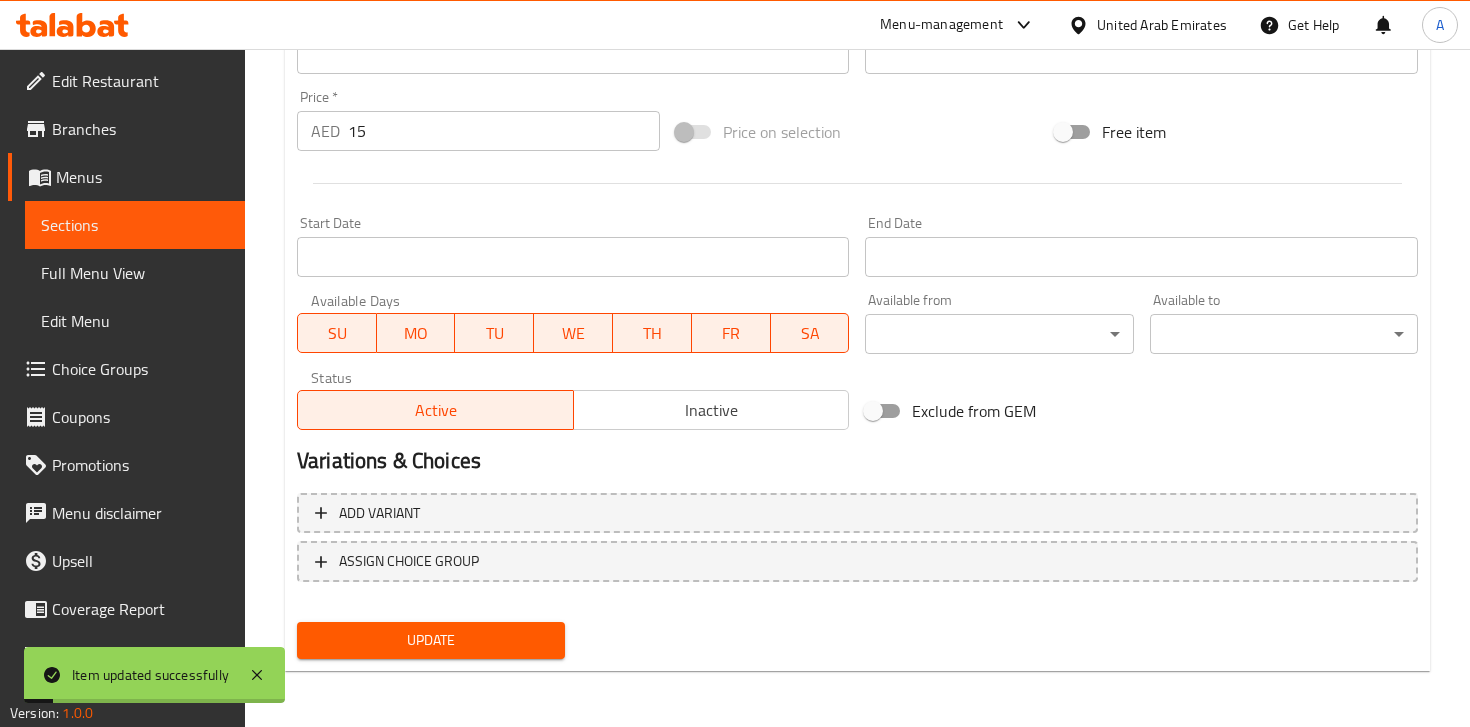 scroll, scrollTop: 0, scrollLeft: 0, axis: both 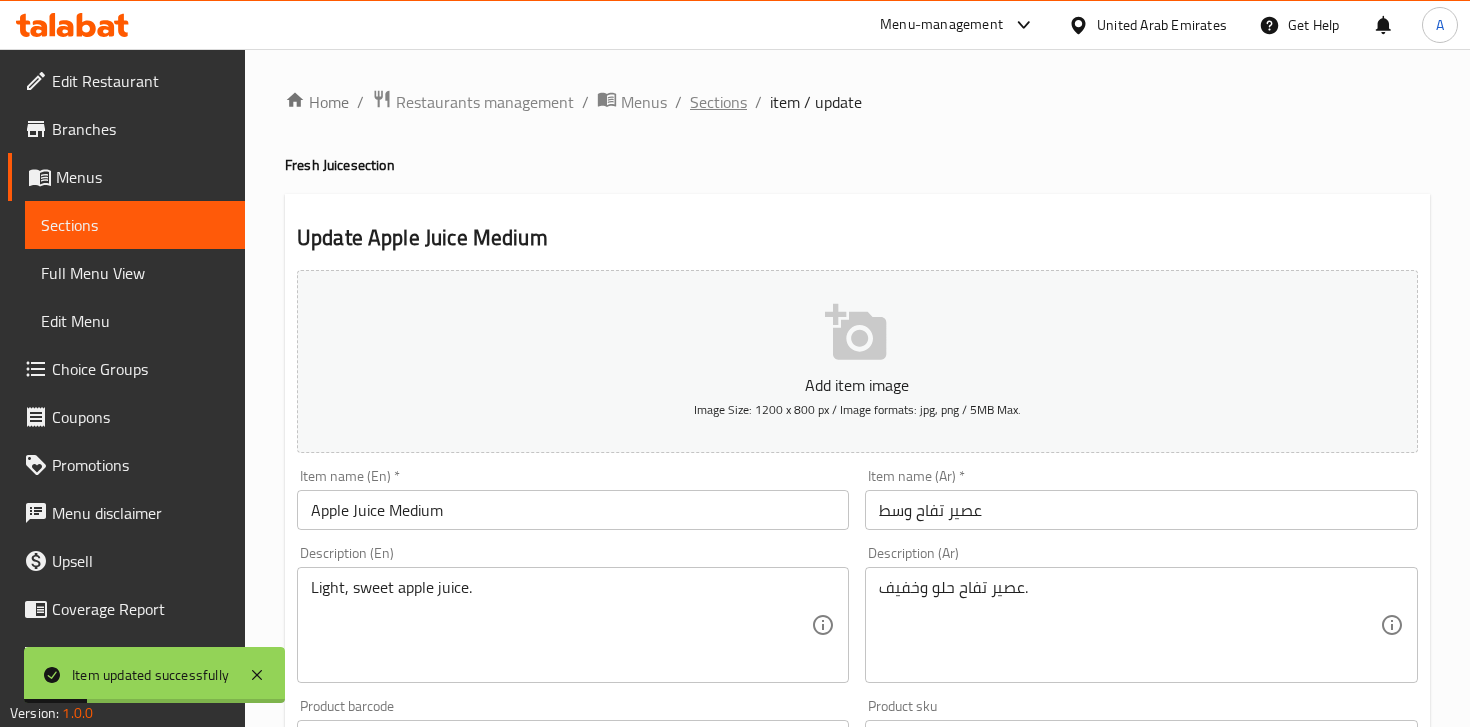 click on "Sections" at bounding box center (718, 102) 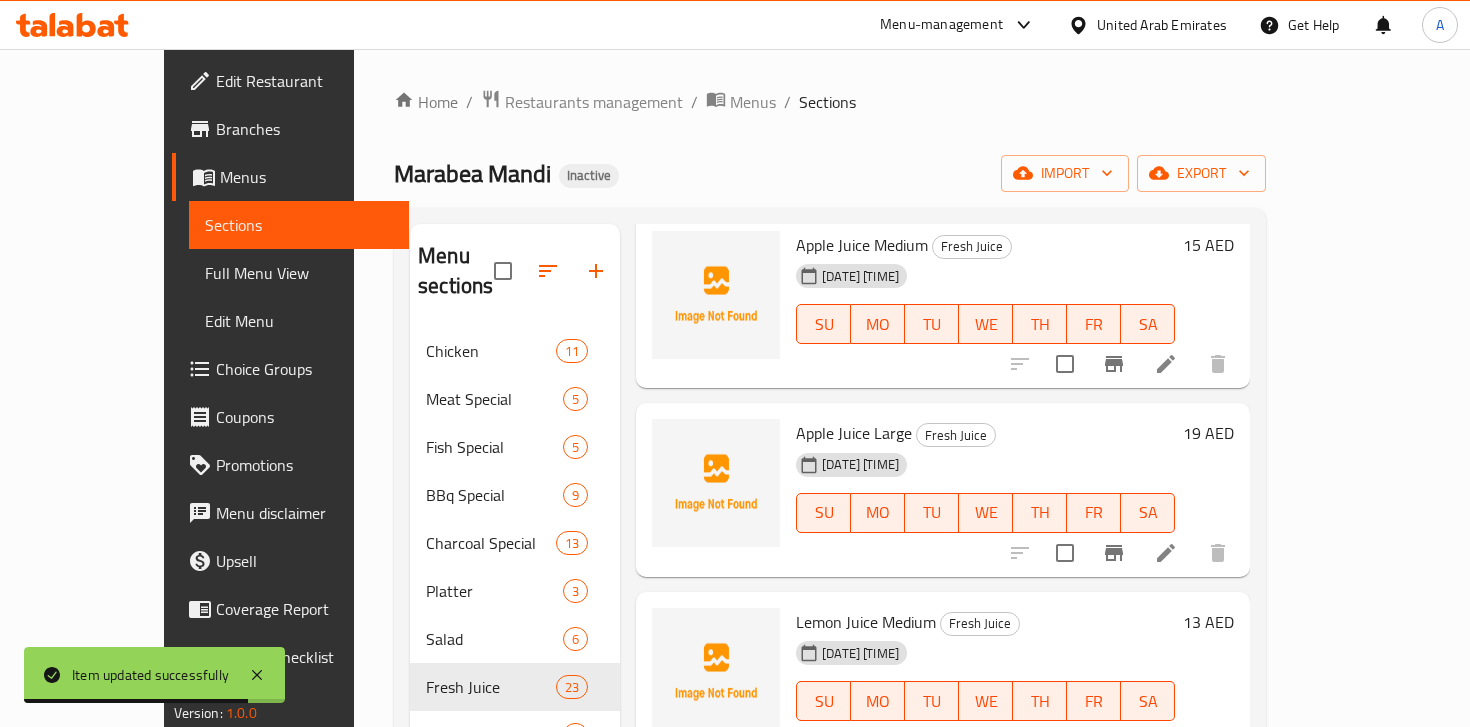 scroll, scrollTop: 2277, scrollLeft: 0, axis: vertical 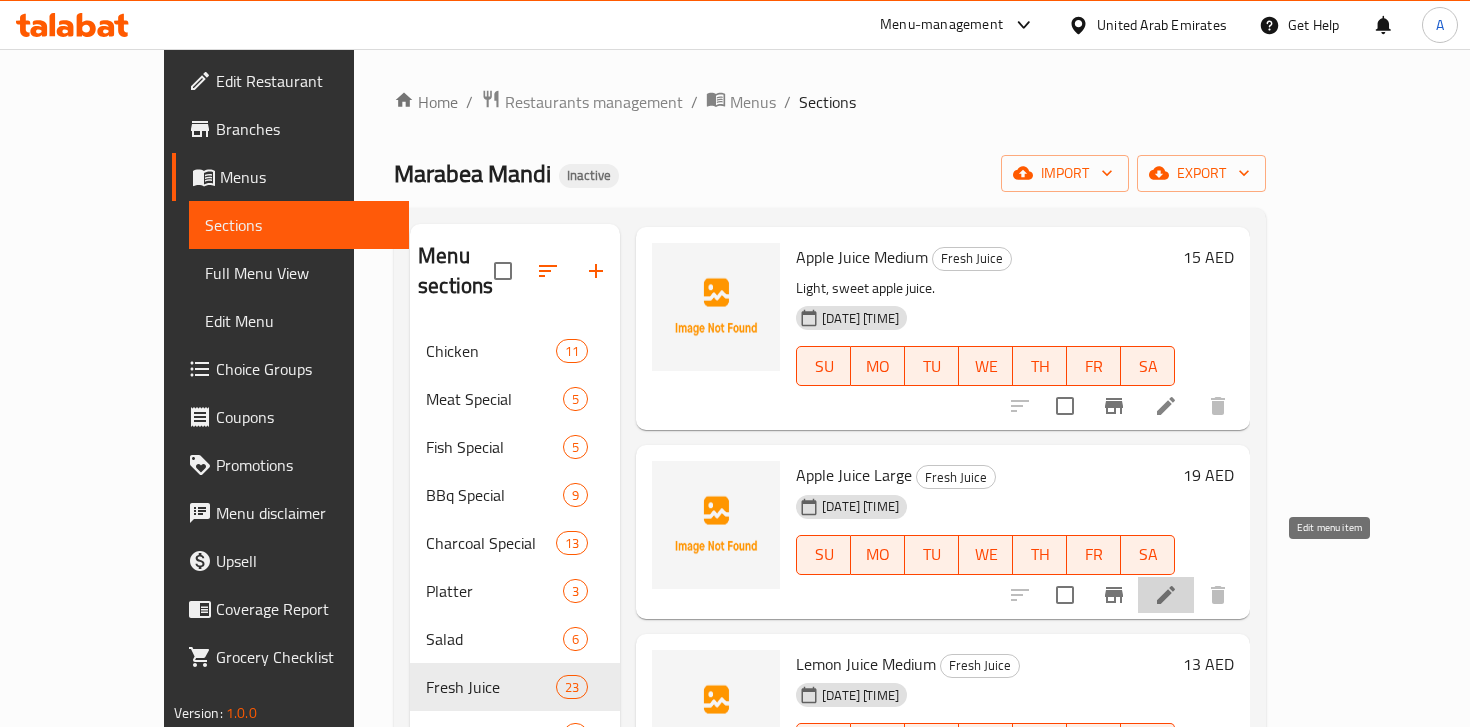 click 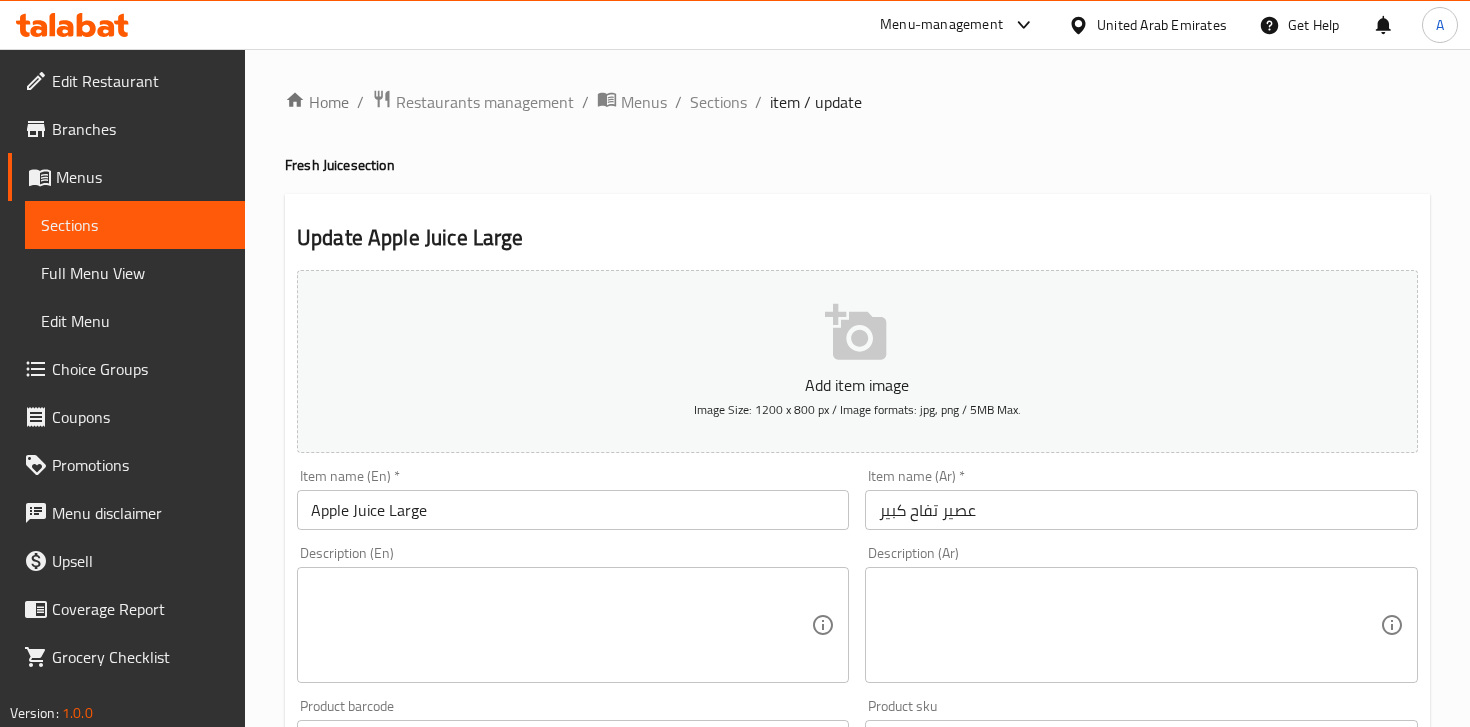 click at bounding box center [1129, 625] 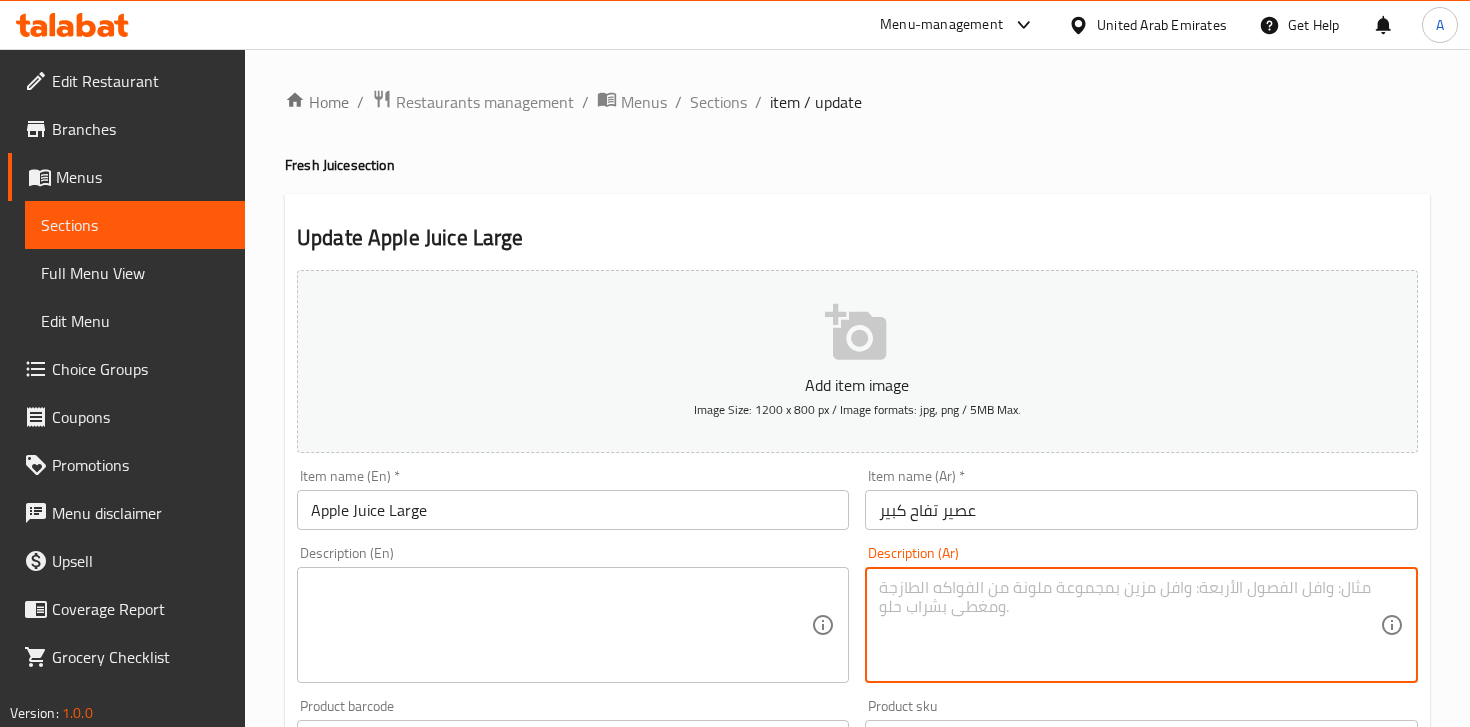 paste on "Light, sweet apple juice." 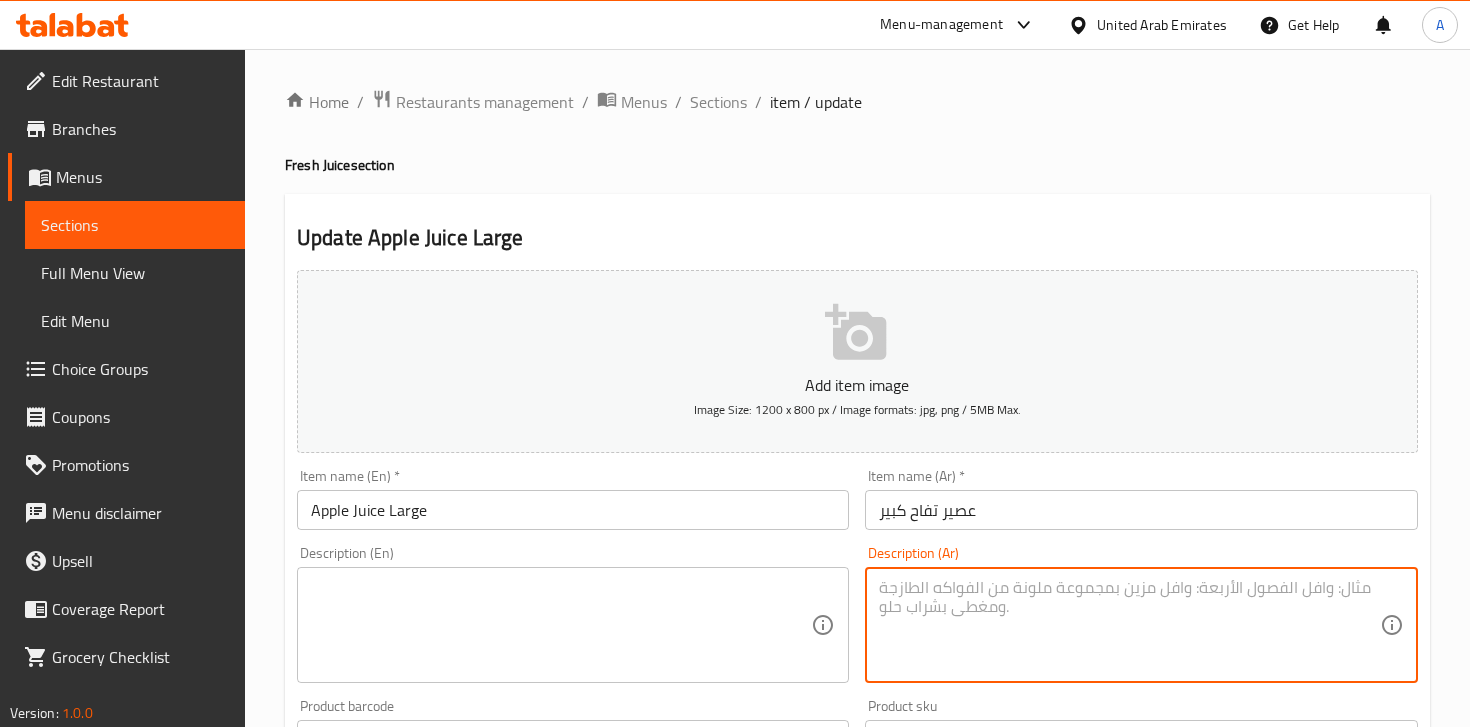 type on "Light, sweet apple juice." 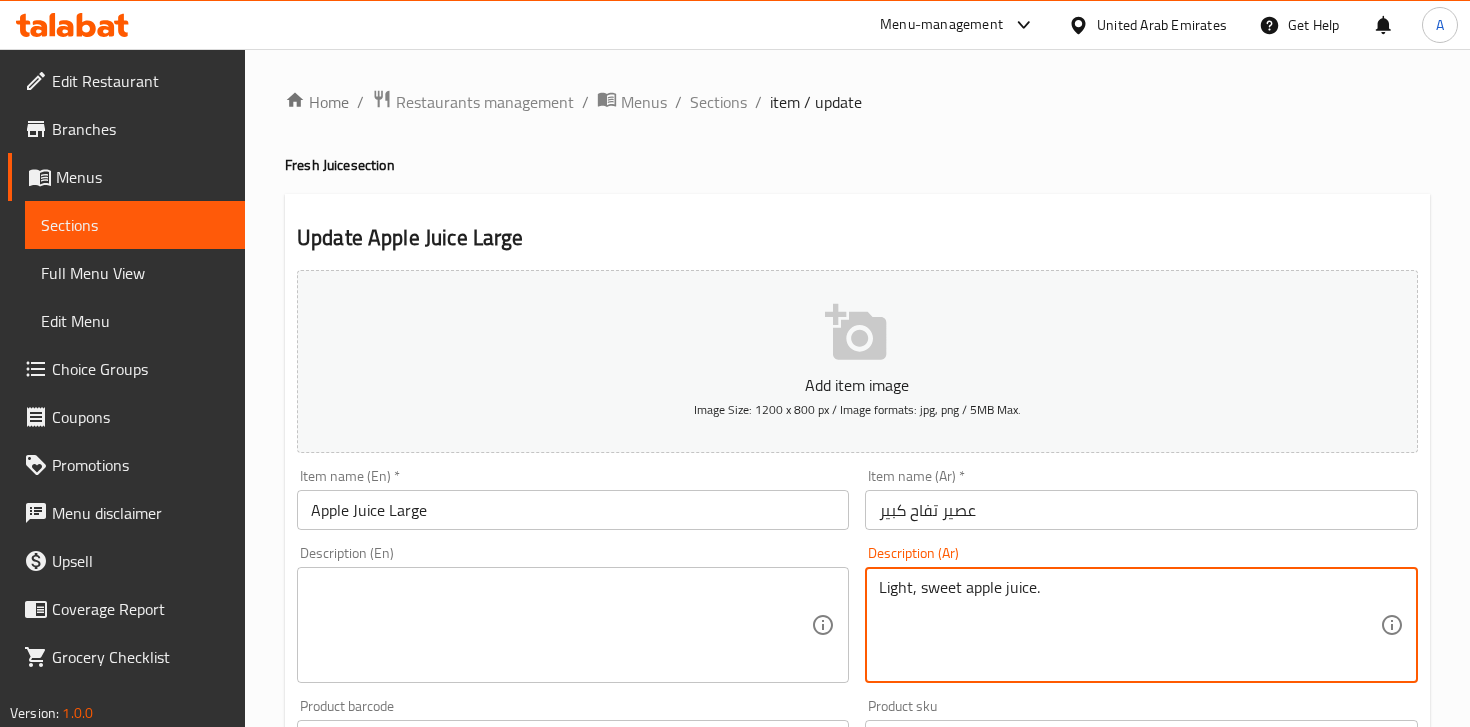 type 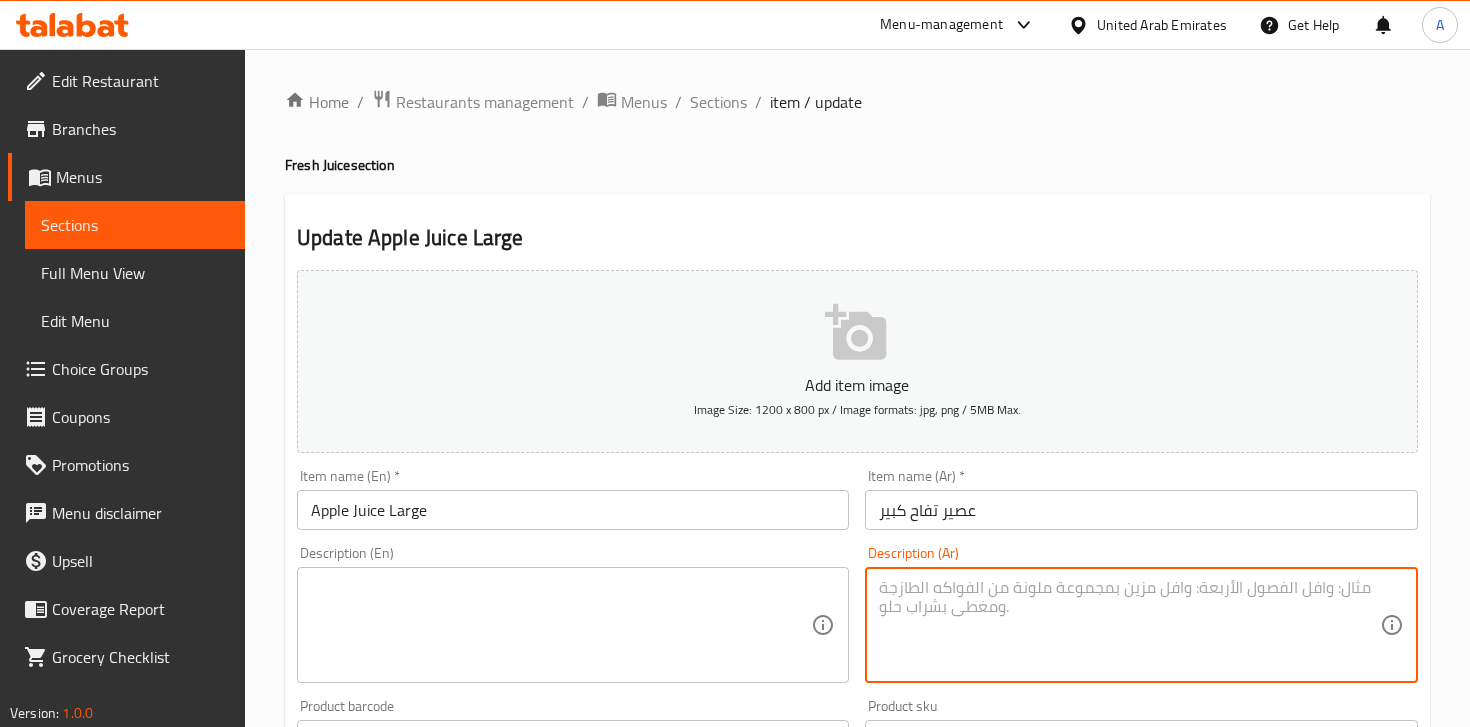 click at bounding box center [561, 625] 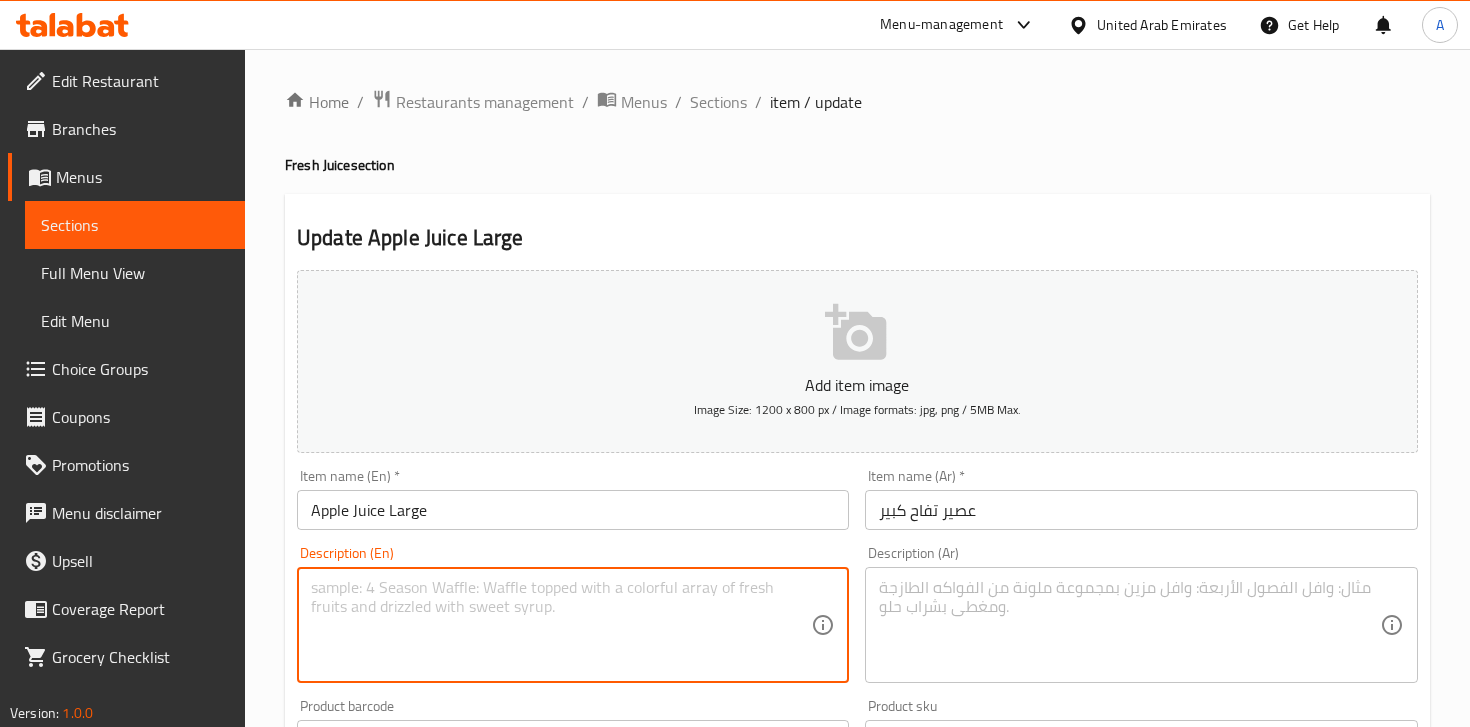 paste on "Light, sweet apple juice." 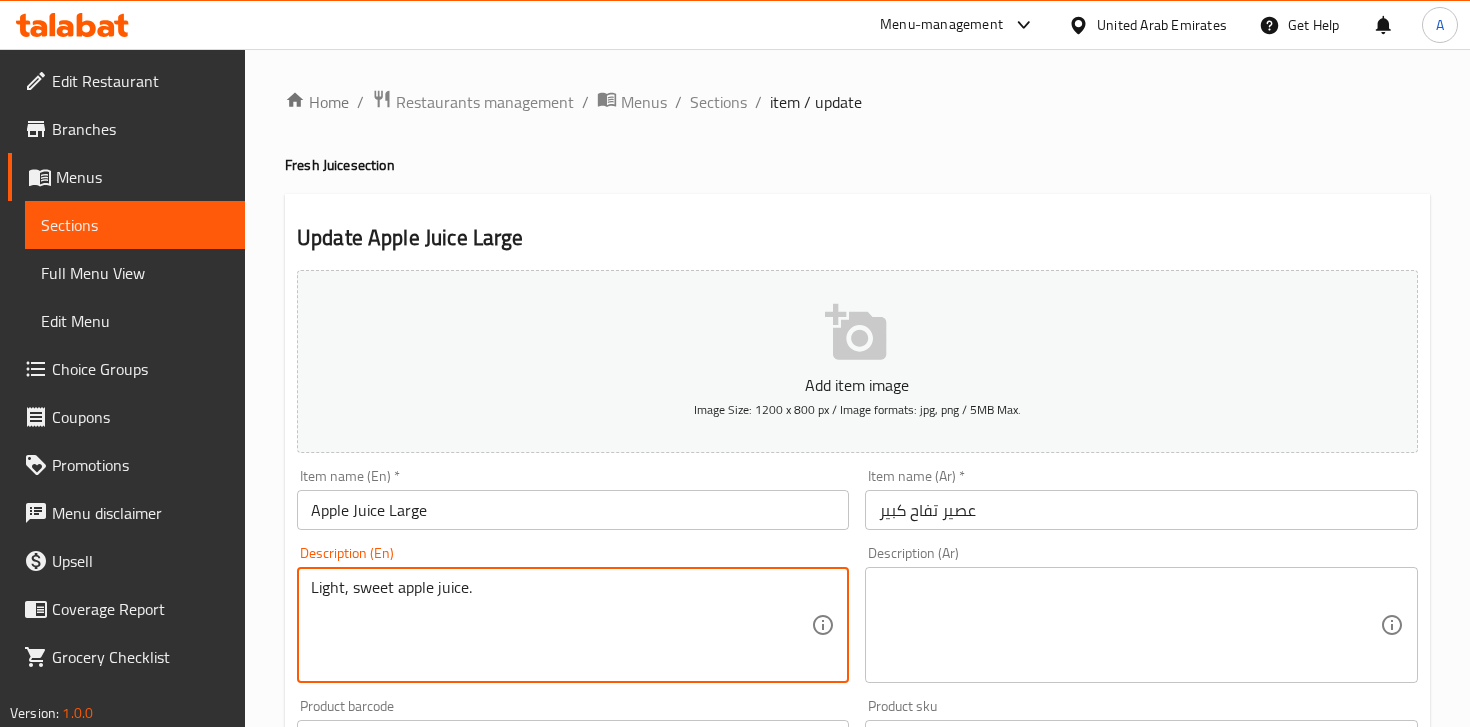 type on "Light, sweet apple juice." 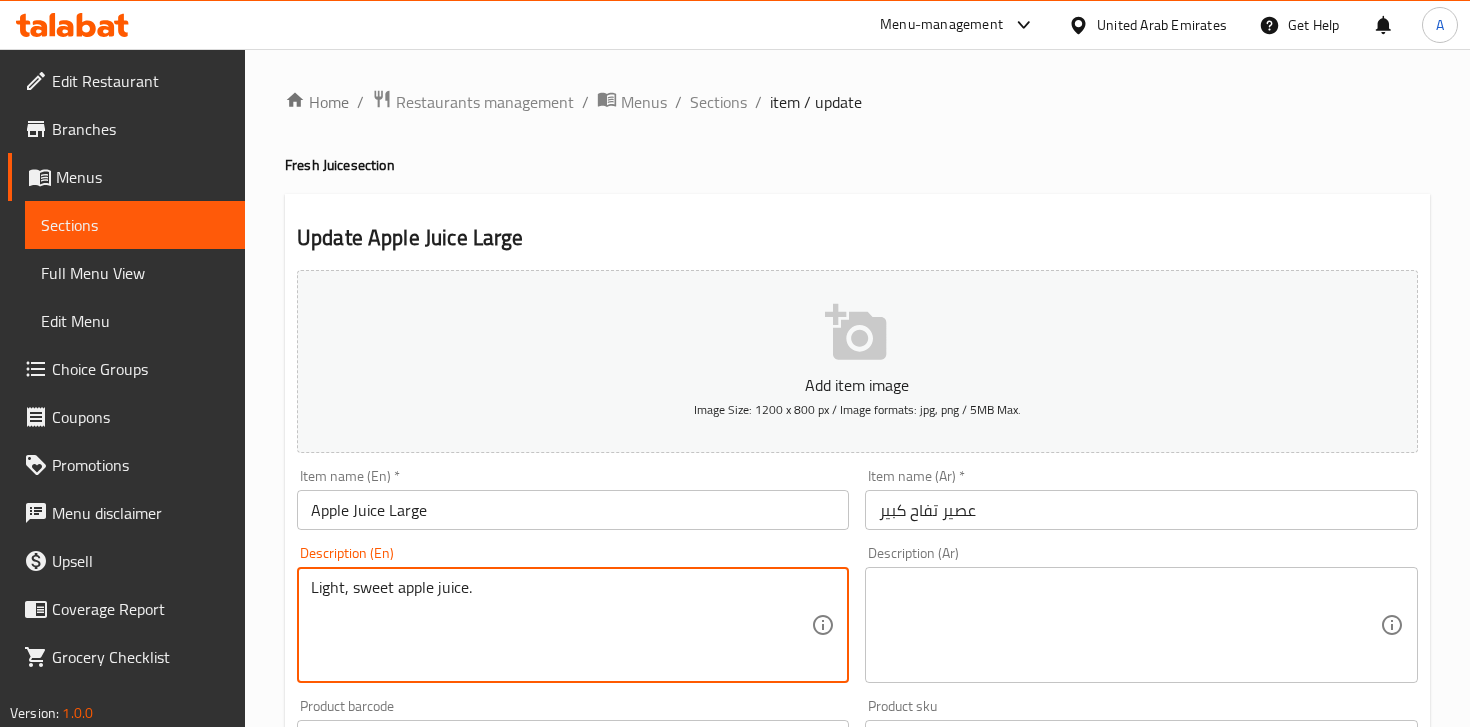 click at bounding box center (1129, 625) 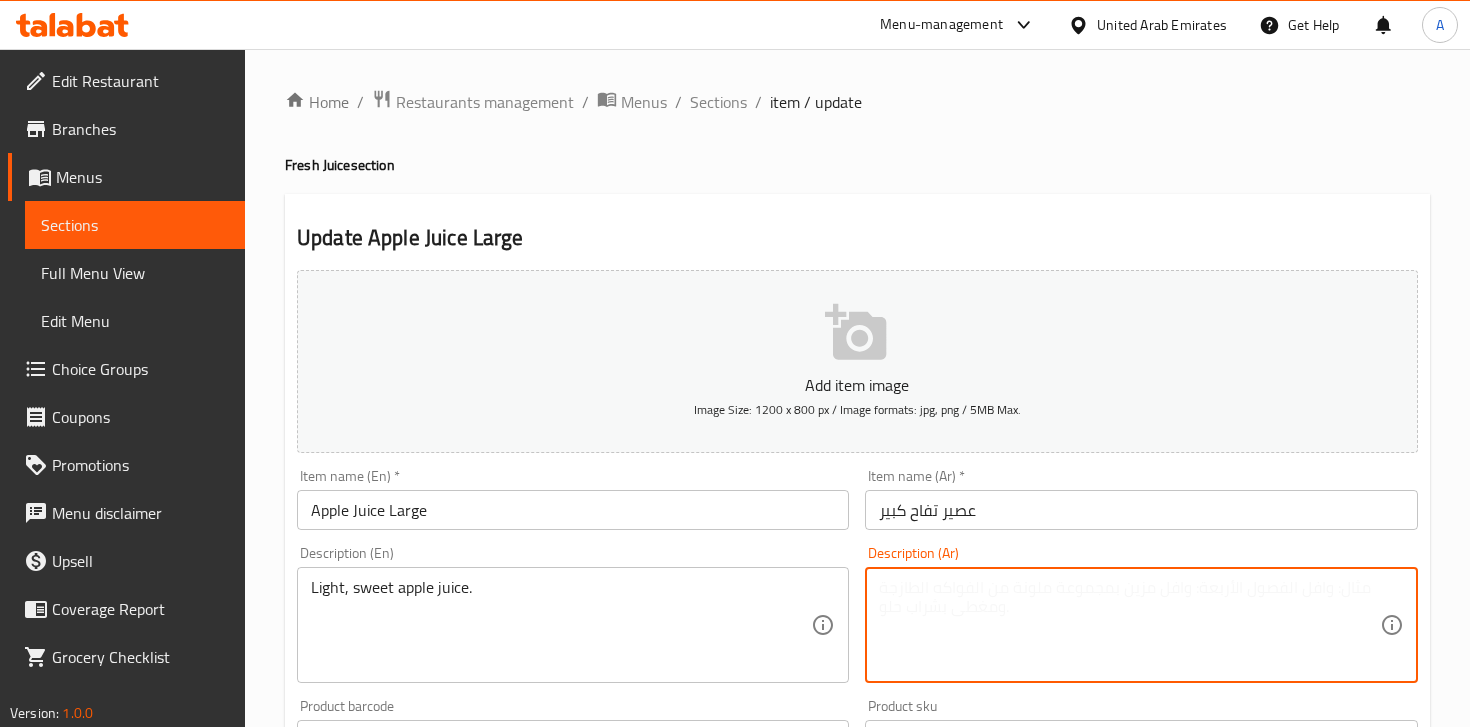 paste on "عصير تفاح – حلو وخفيف.
Light, sweet apple juice." 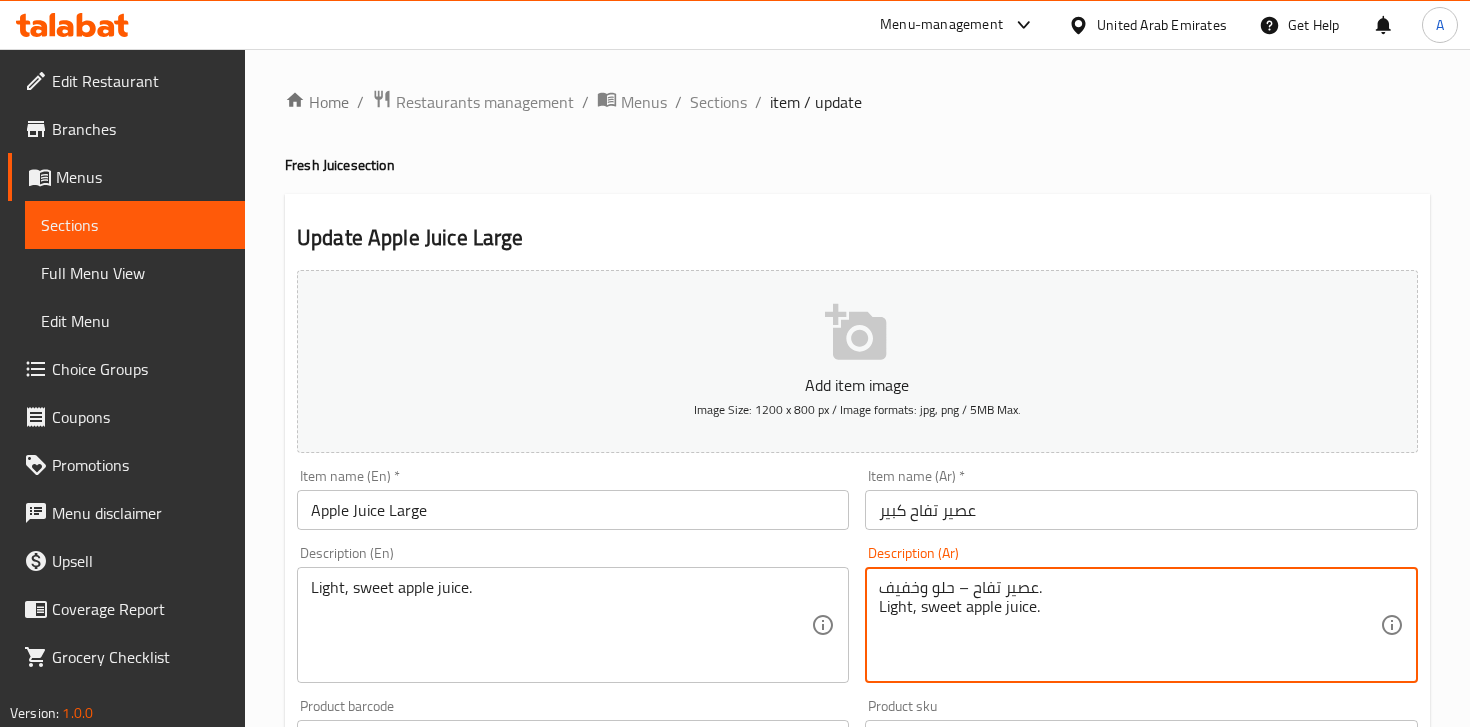 click on "عصير تفاح – حلو وخفيف.
Light, sweet apple juice." at bounding box center (1129, 625) 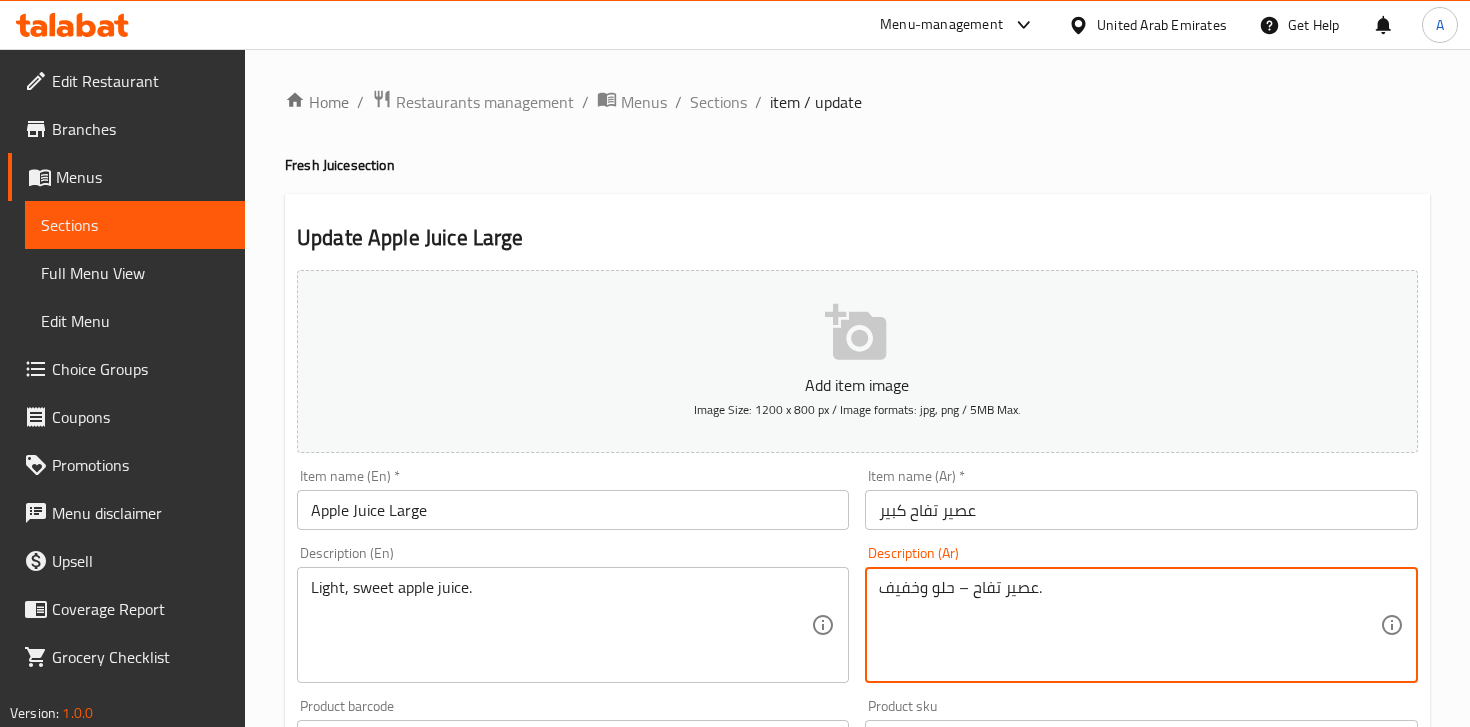click on "Description (Ar) [ITEM] – [ADJ], [ADJ].
Description (Ar)" at bounding box center (1141, 614) 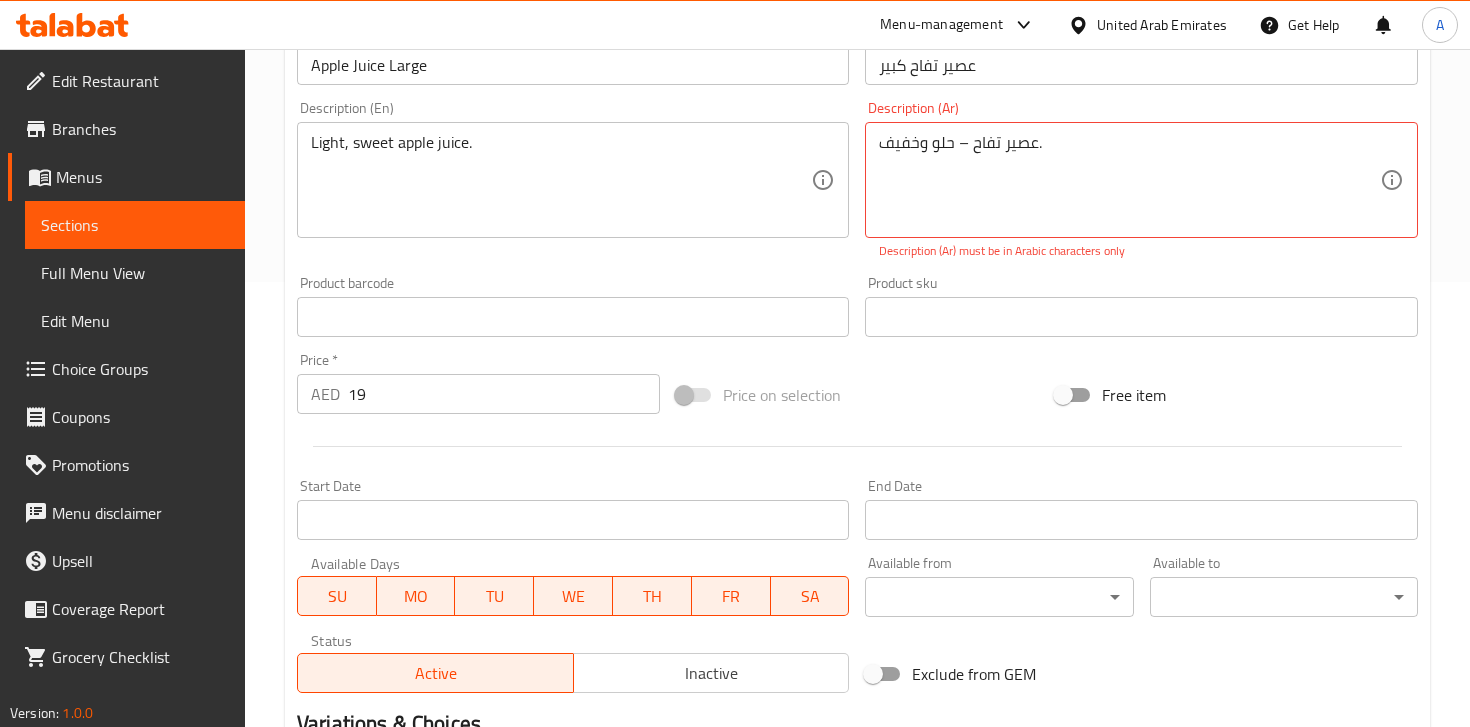 scroll, scrollTop: 525, scrollLeft: 0, axis: vertical 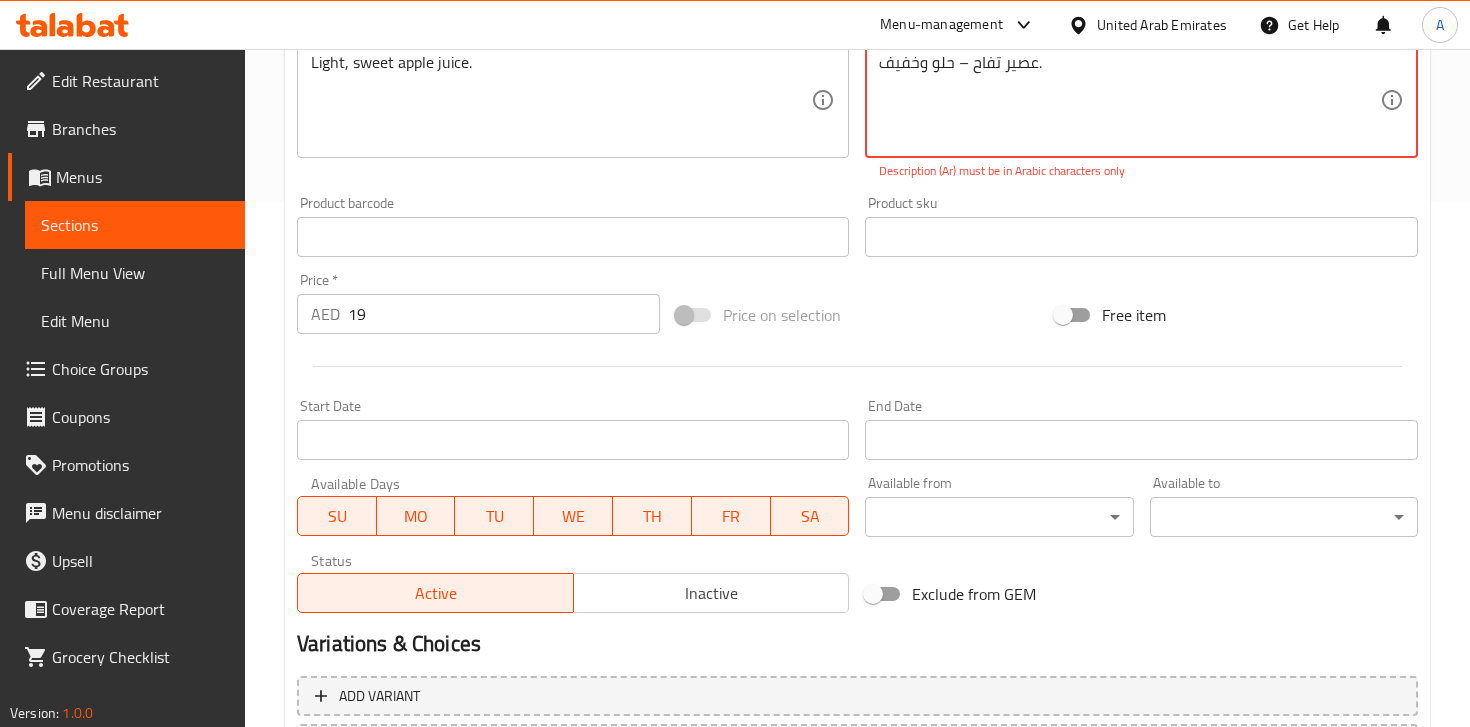 click on "عصير تفاح – حلو وخفيف." at bounding box center (1129, 100) 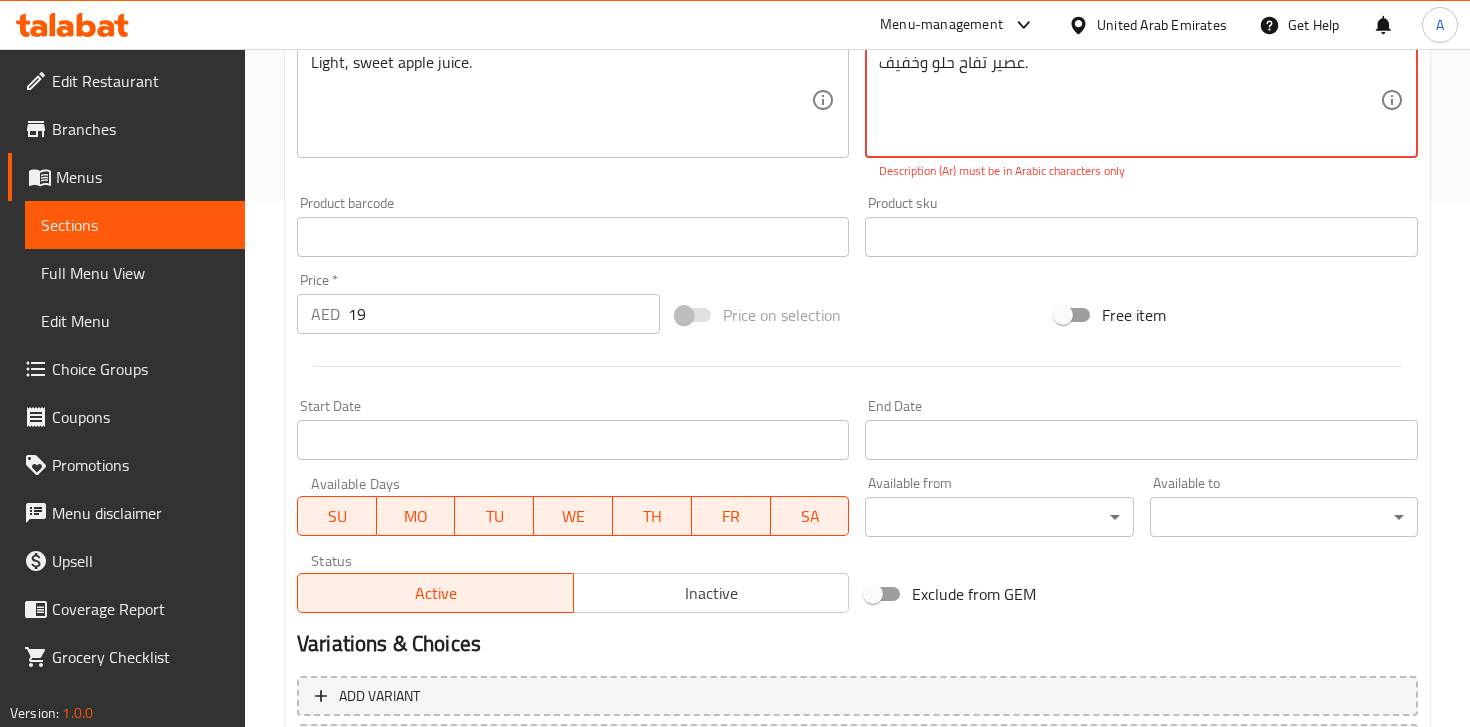 type on "عصير تفاح حلو وخفيف." 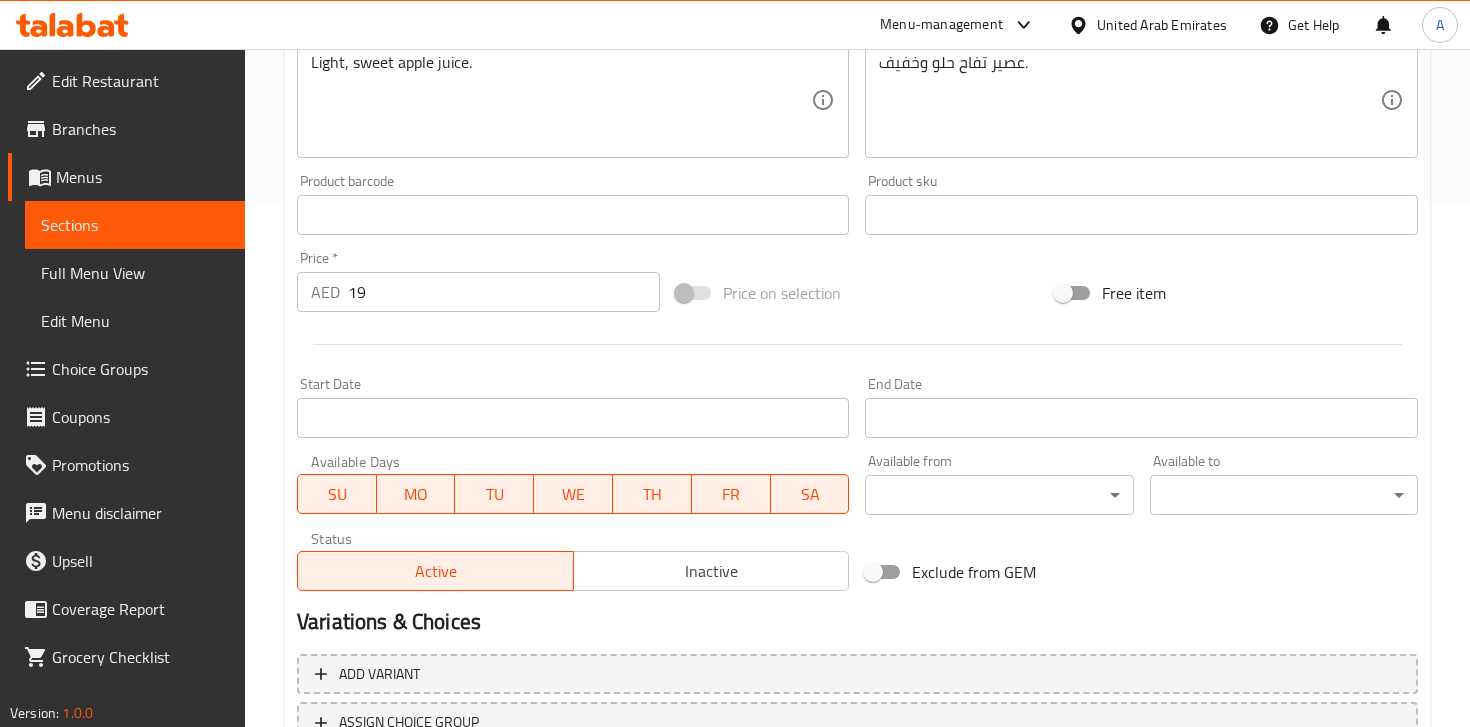 click on "Add item image Image Size: 1200 x 800 px / Image formats: jpg, png / 5MB Max. Item name (En)   * Apple Juice Large Item name (En)  * Item name (Ar)   * عصير تفاح كبير Item name (Ar)  * Description (En) Light, sweet apple juice.
Description (En) Description (Ar) عصير تفاح حلو وخفيف.
Description (Ar) Product barcode Product barcode Product sku Product sku Price   * AED 19 Price  * Price on selection Free item Start Date Start Date End Date End Date Available Days SU MO TU WE TH FR SA Available from ​ ​ Available to ​ ​ Status Active Inactive Exclude from GEM" at bounding box center (857, 168) 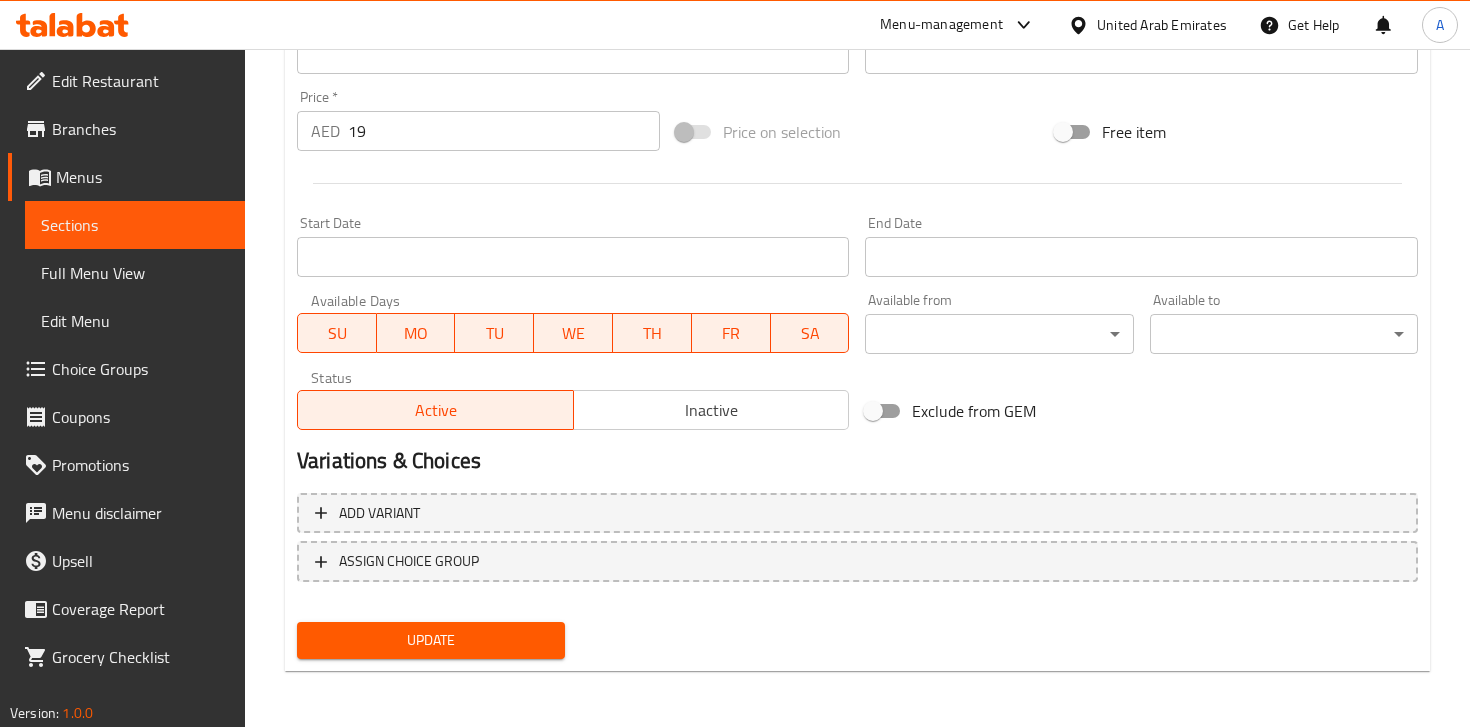 click on "Update" at bounding box center (431, 640) 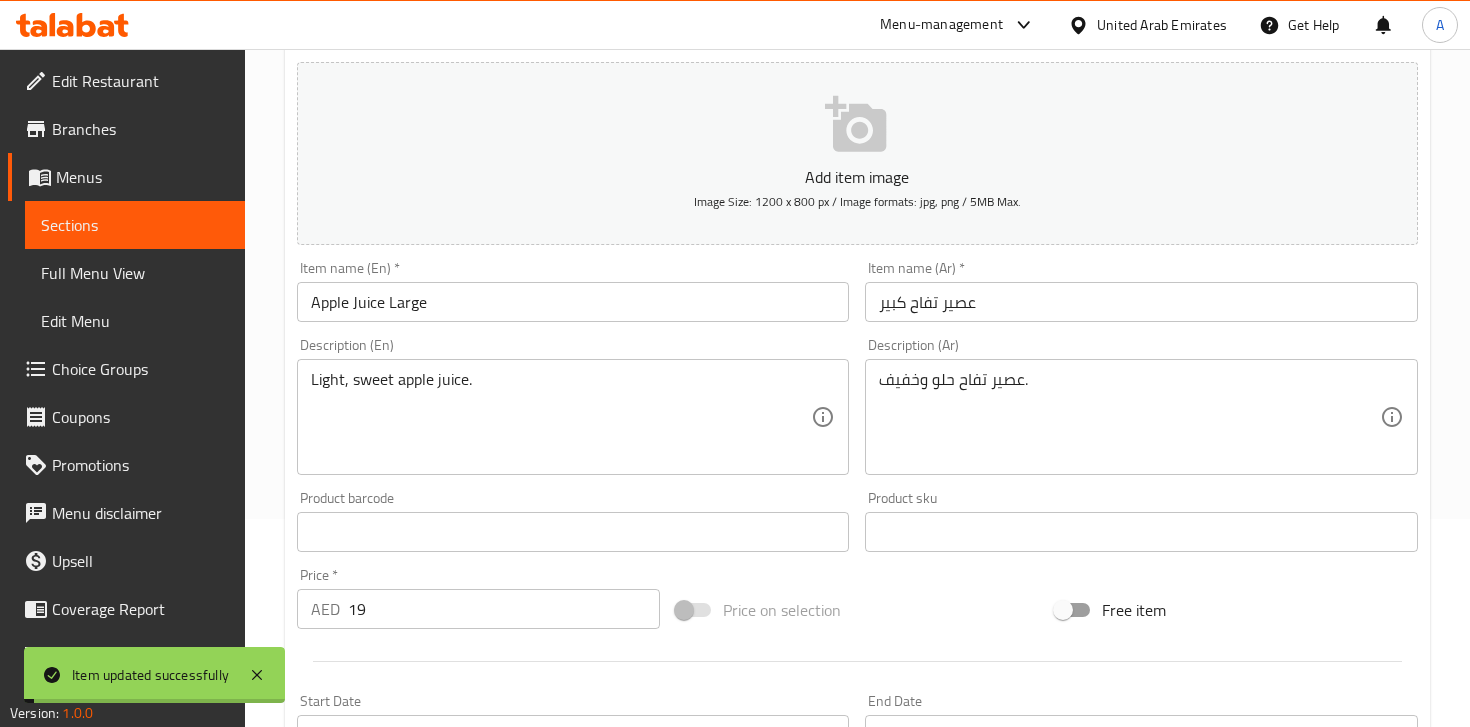 scroll, scrollTop: 0, scrollLeft: 0, axis: both 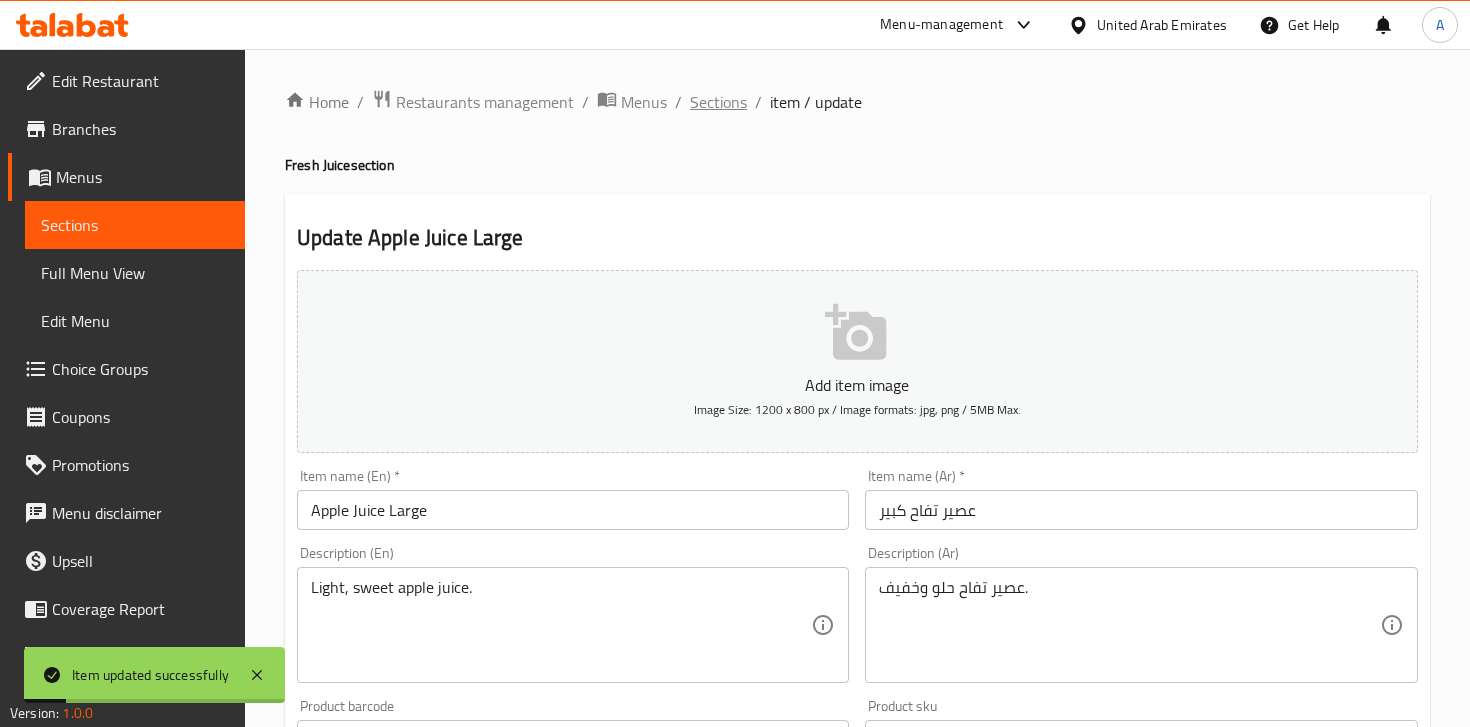 click on "Sections" at bounding box center (718, 102) 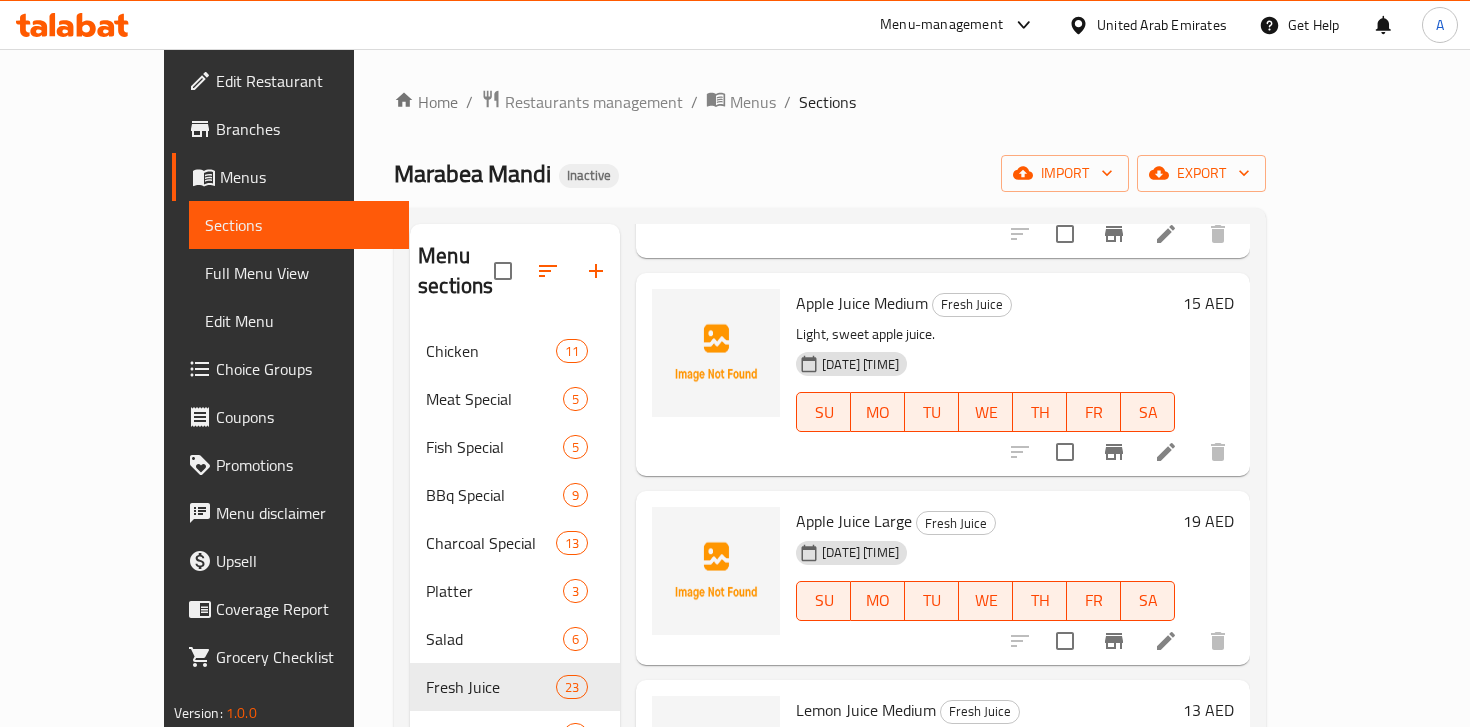 scroll, scrollTop: 2226, scrollLeft: 0, axis: vertical 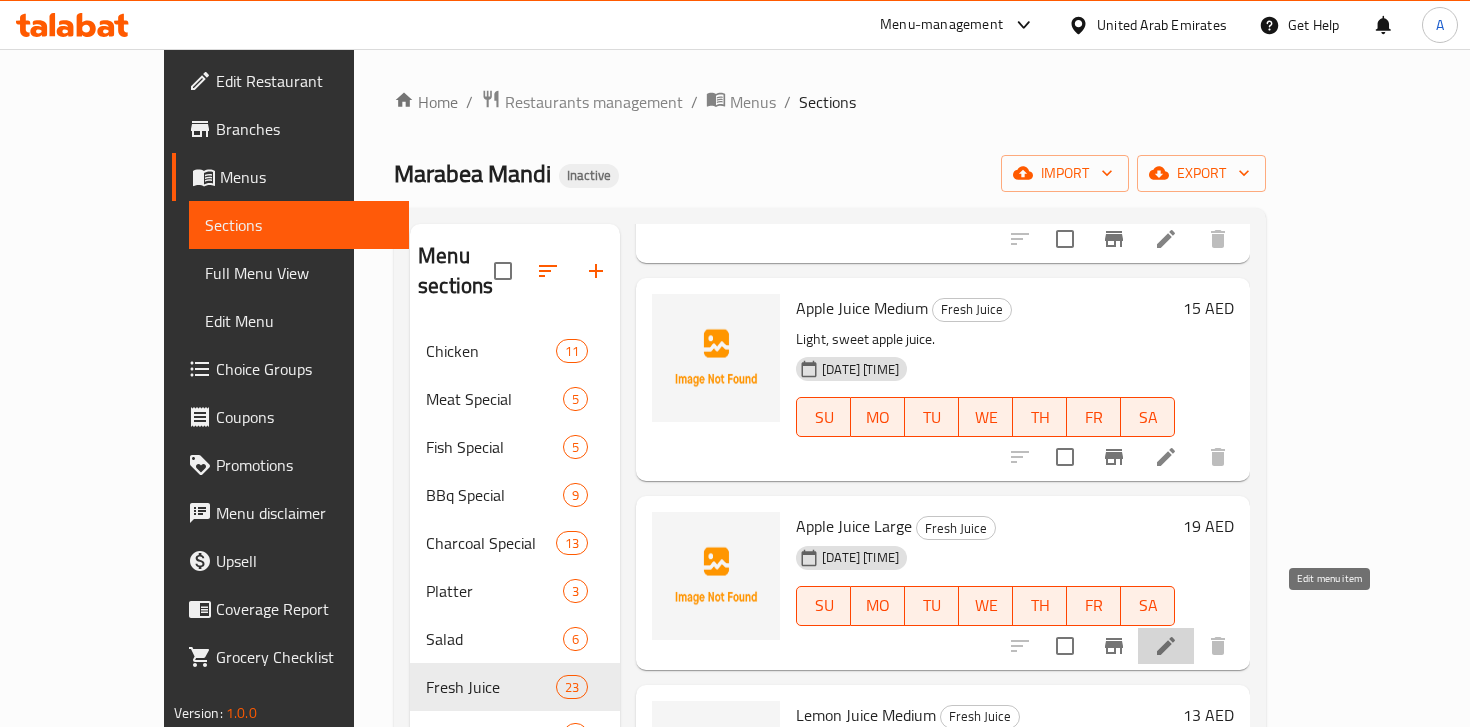 click 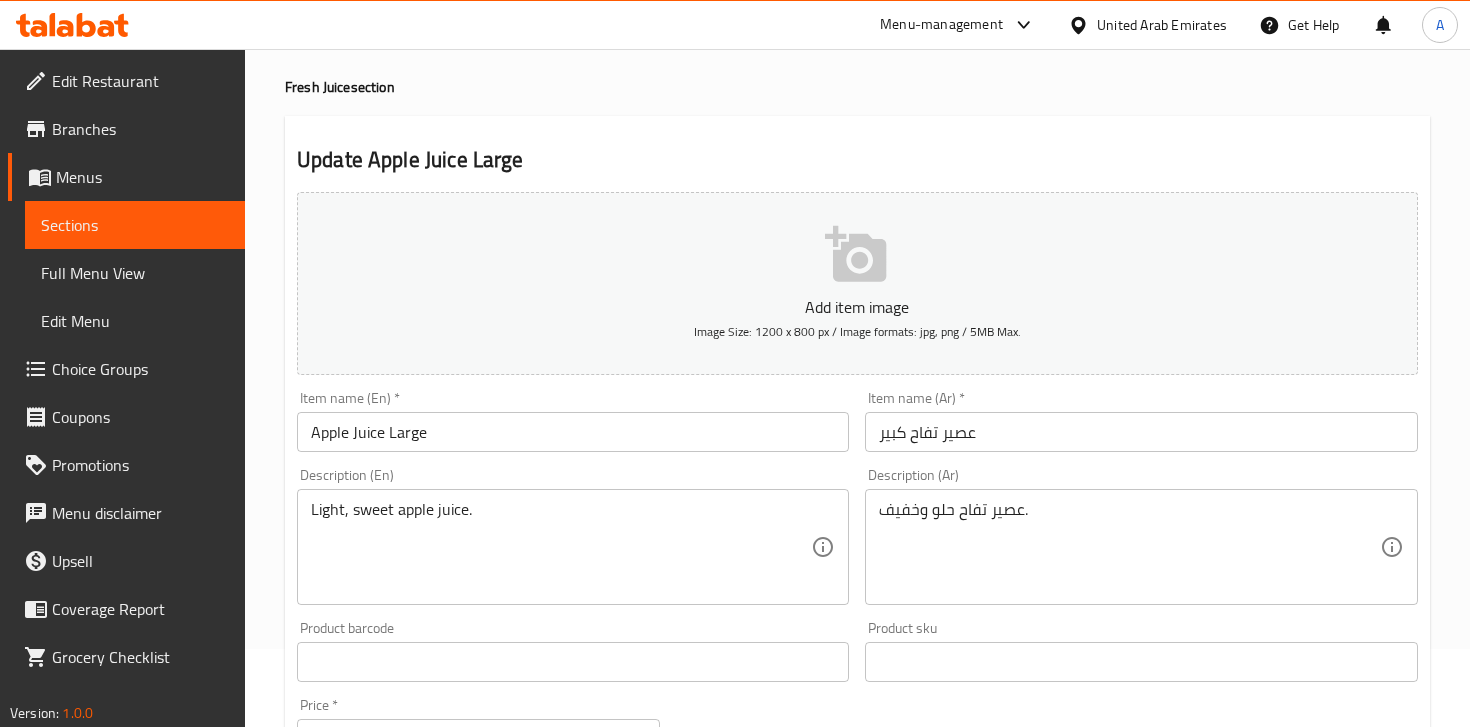 scroll, scrollTop: 0, scrollLeft: 0, axis: both 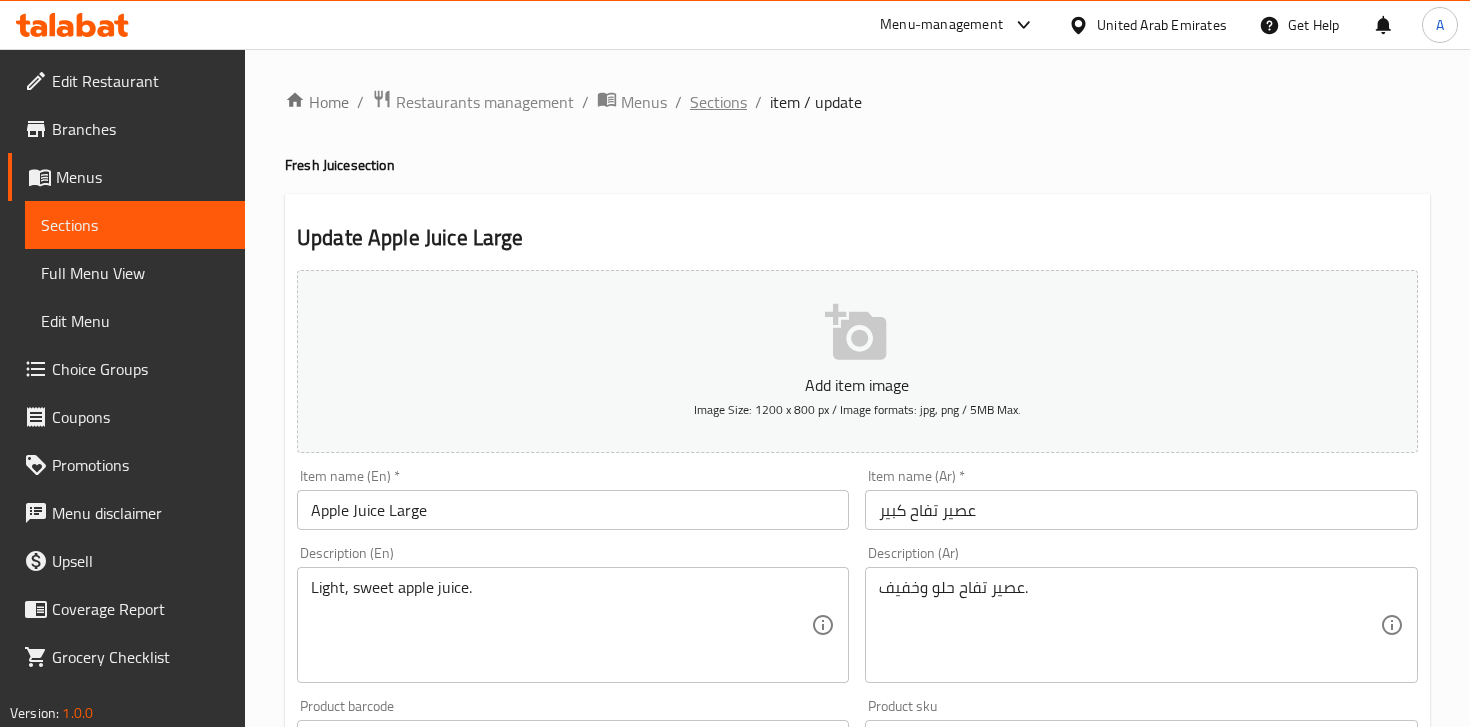 click on "Sections" at bounding box center [718, 102] 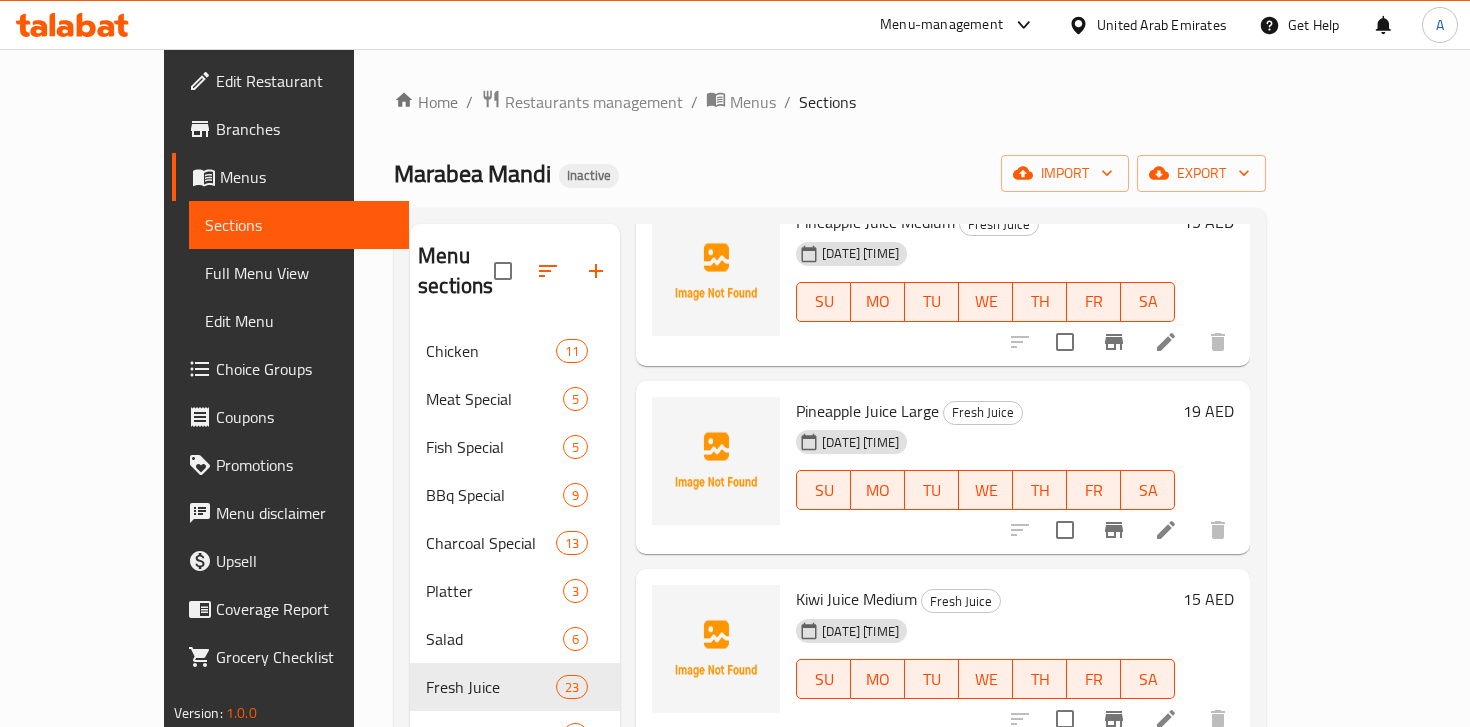 scroll, scrollTop: 4019, scrollLeft: 0, axis: vertical 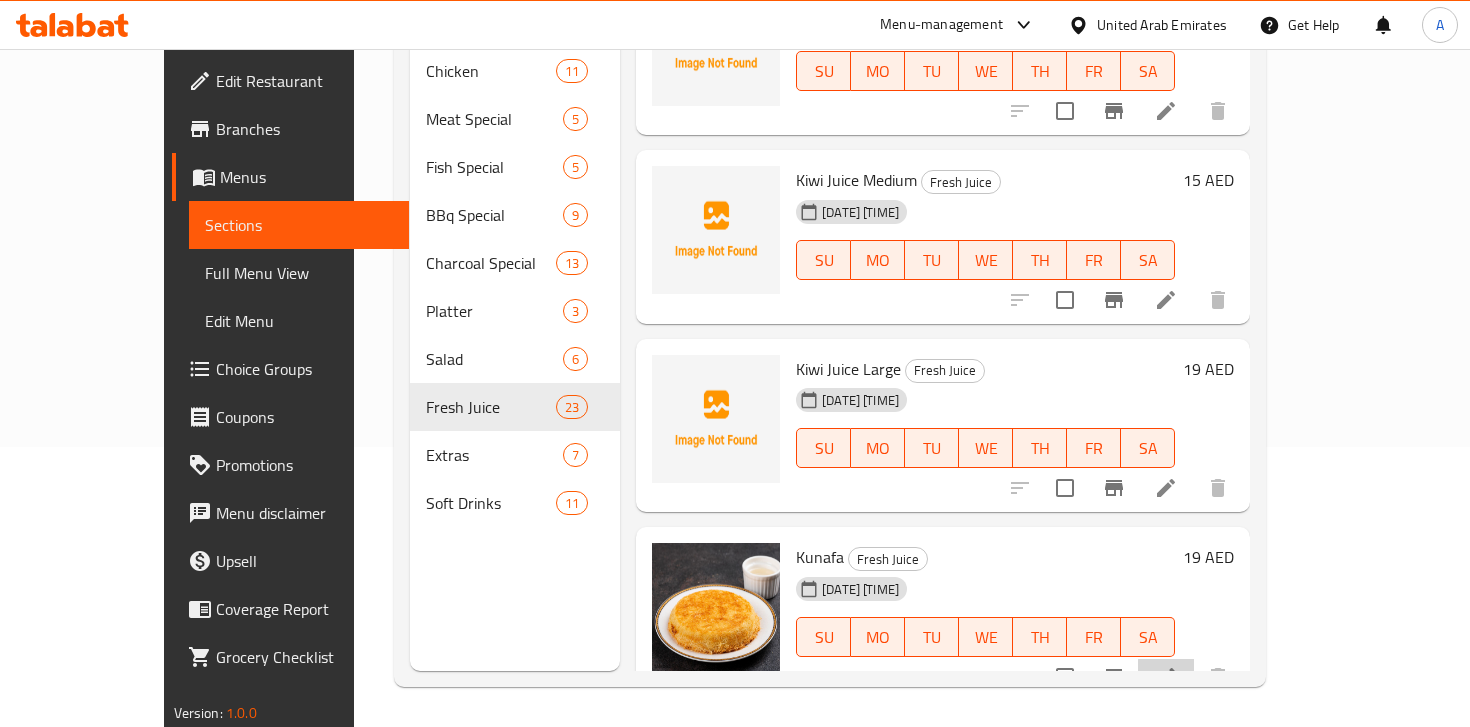 click 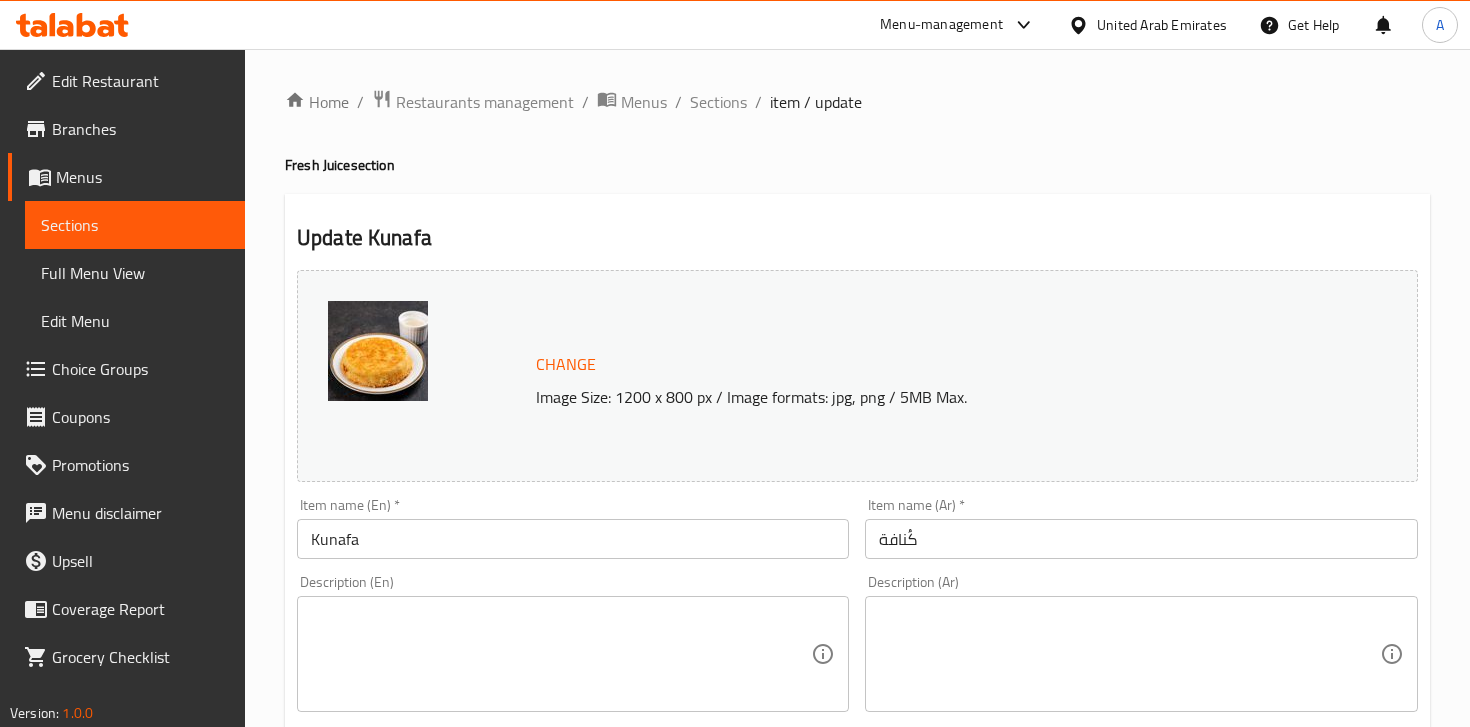 scroll, scrollTop: 258, scrollLeft: 0, axis: vertical 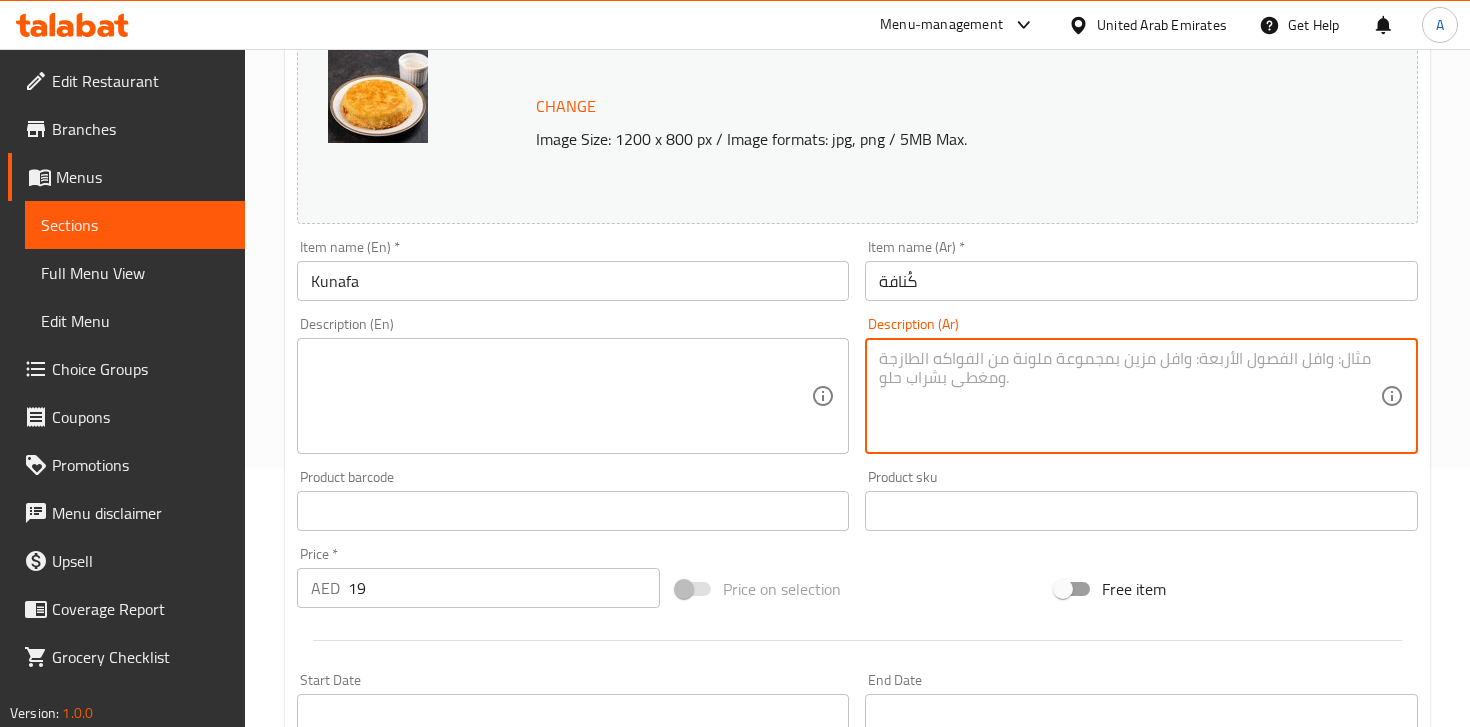 click at bounding box center (1129, 396) 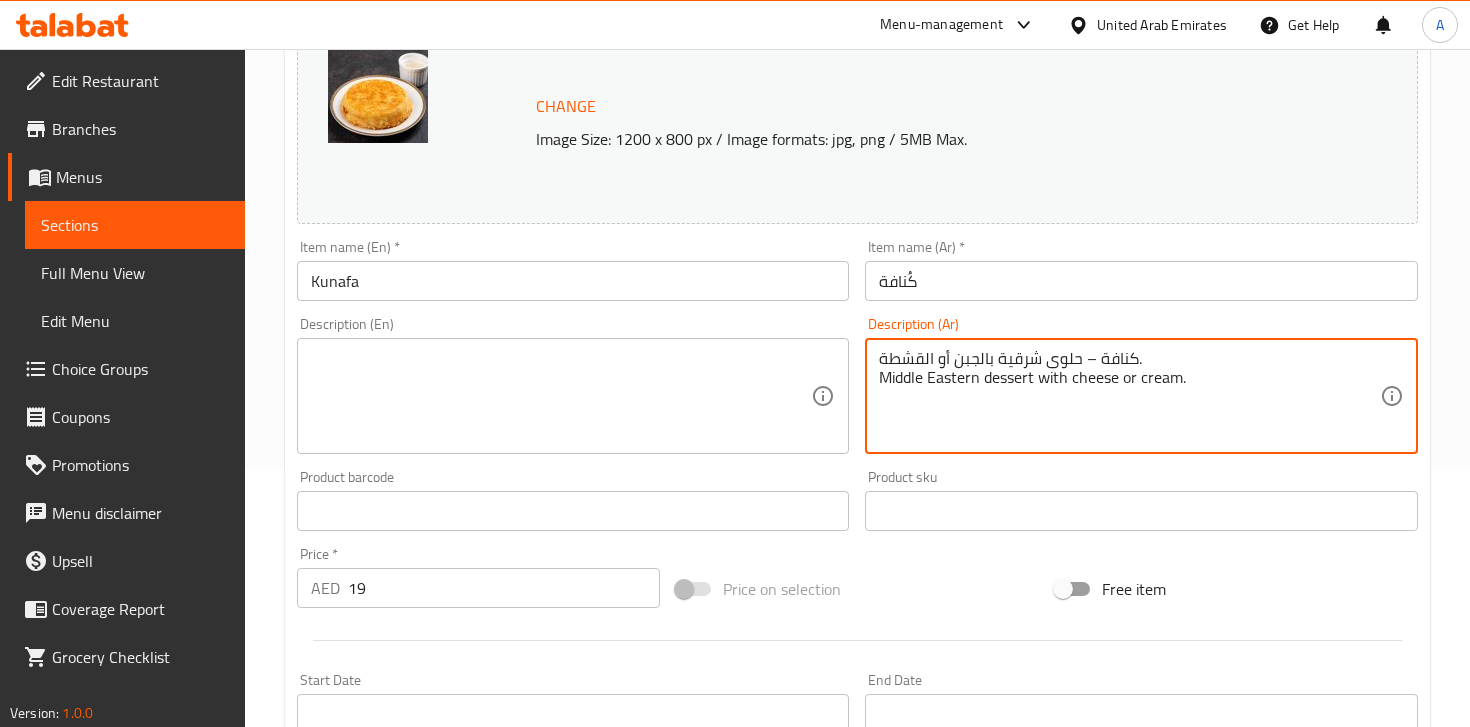 click on "كنافة – حلوى شرقية بالجبن أو القشطة.
Middle Eastern dessert with cheese or cream." at bounding box center [1129, 396] 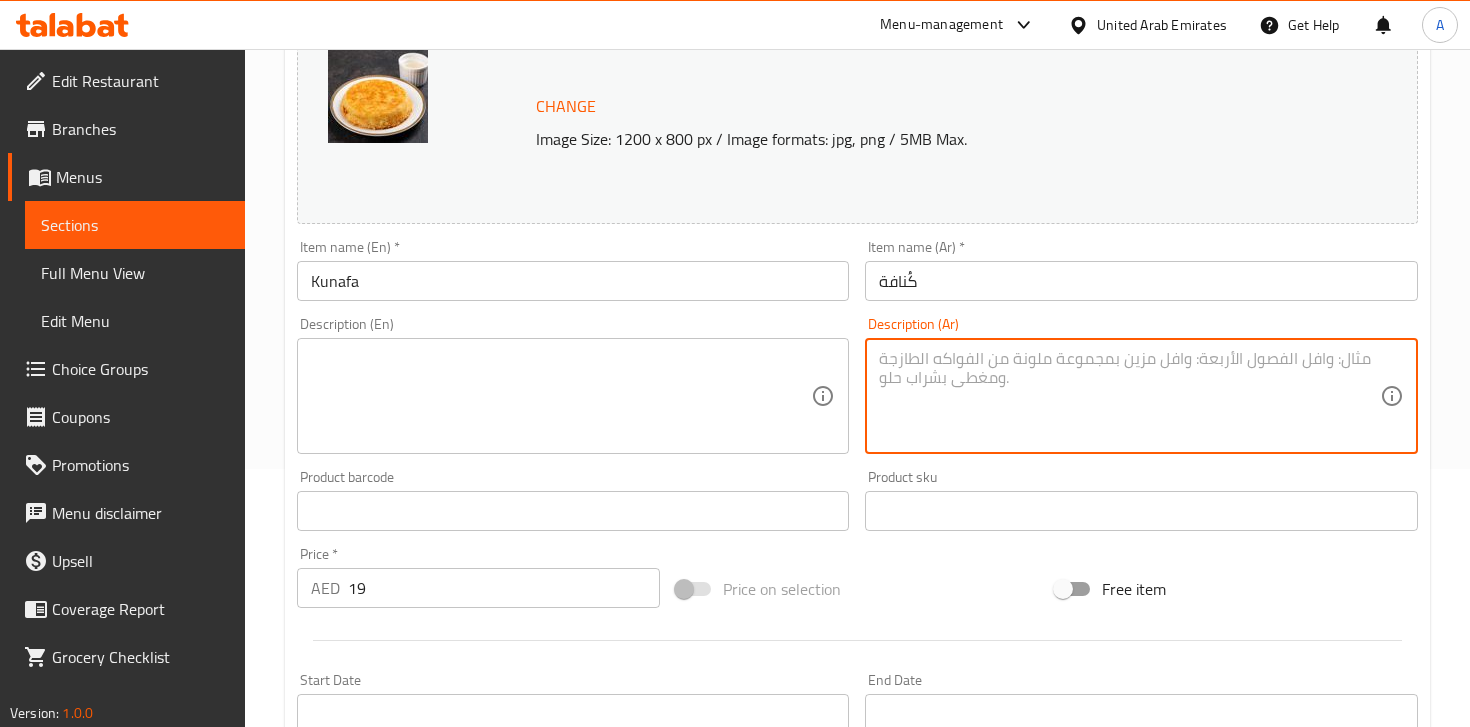 click at bounding box center (1129, 396) 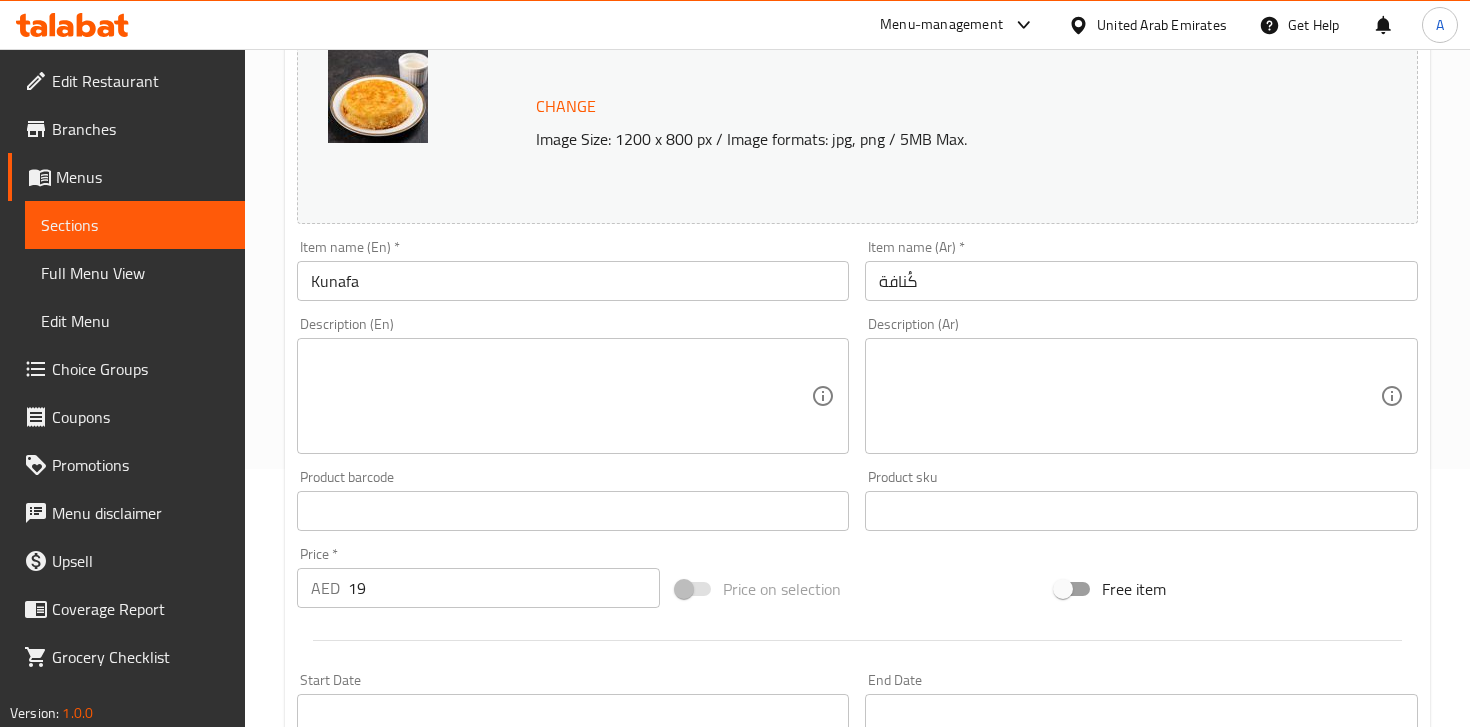 click on "Product sku Product sku" at bounding box center (1141, 500) 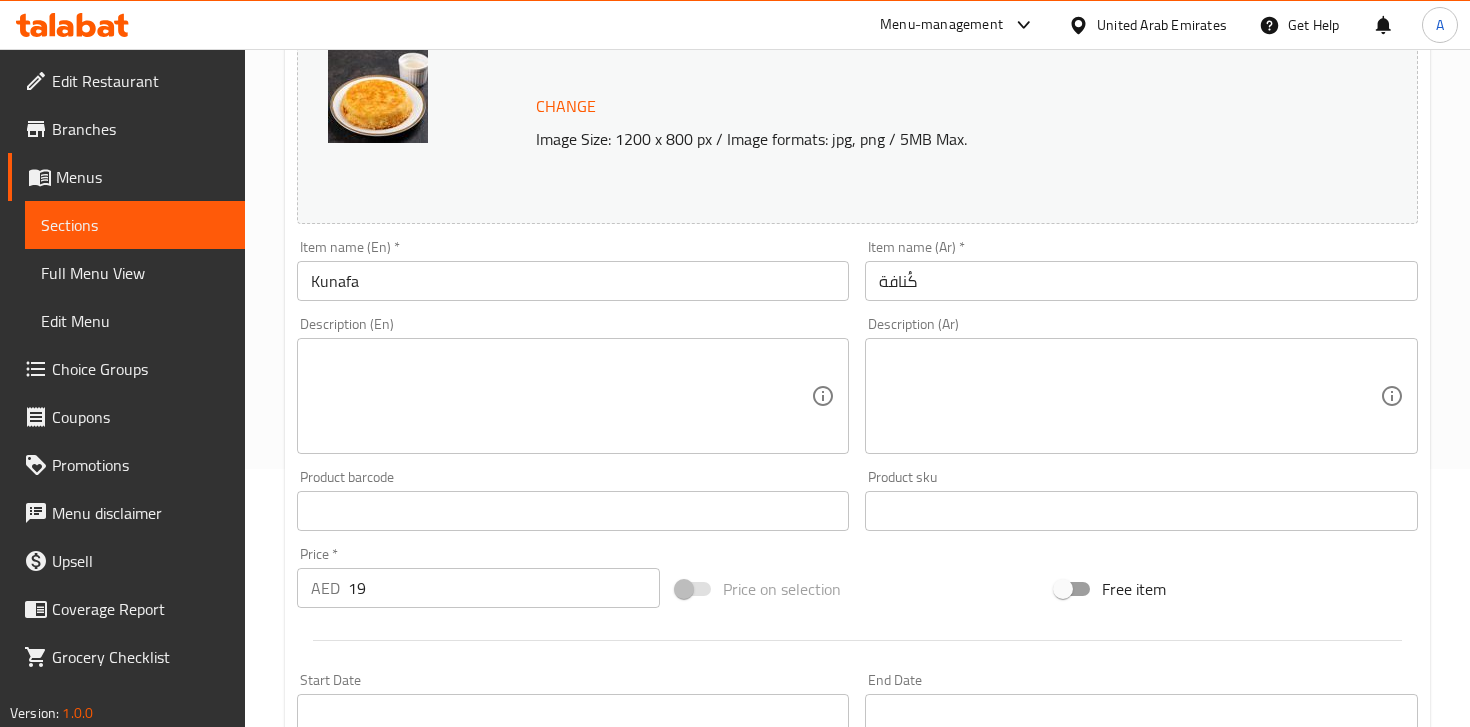 click on "Description (Ar) Description (Ar)" at bounding box center [1141, 385] 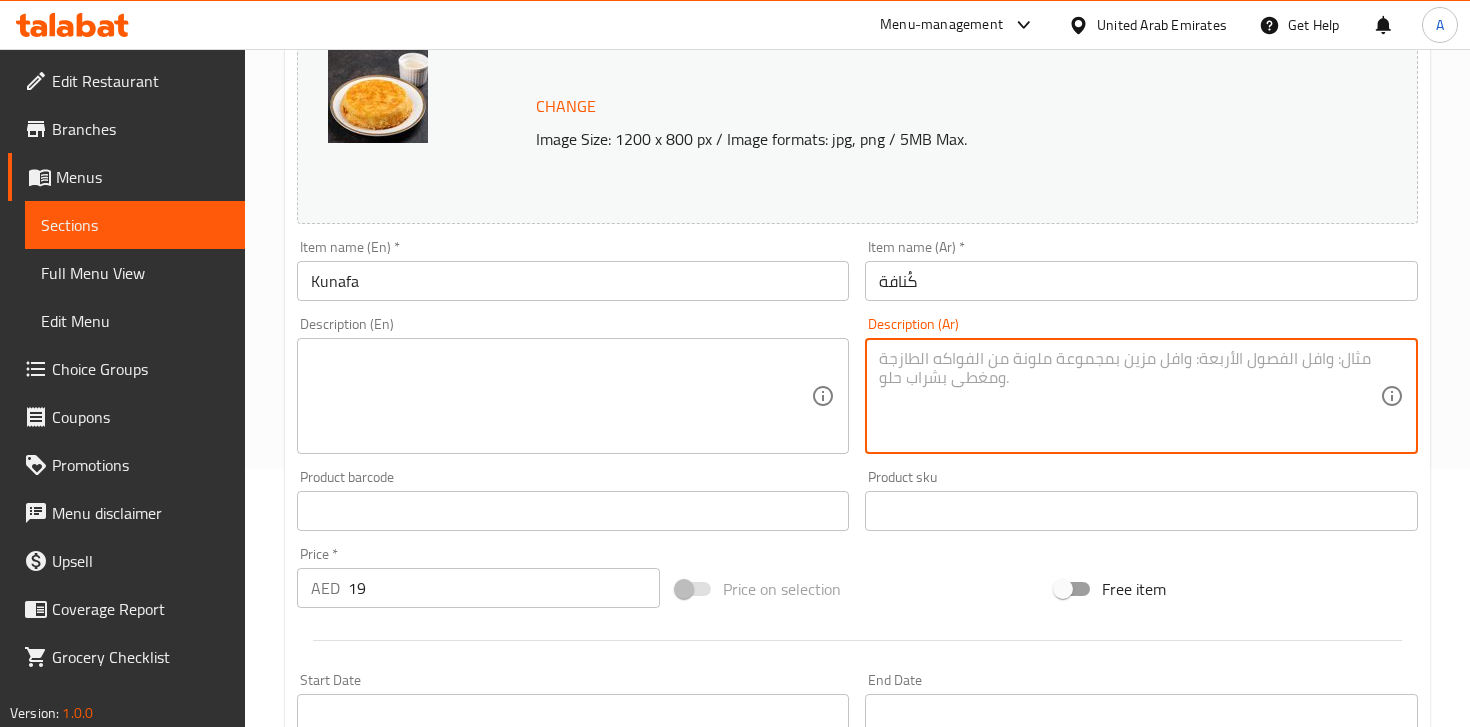 paste on "كنافة – حلوى شرقية بالجبن أو القشطة.
Middle Eastern dessert with cheese or cream." 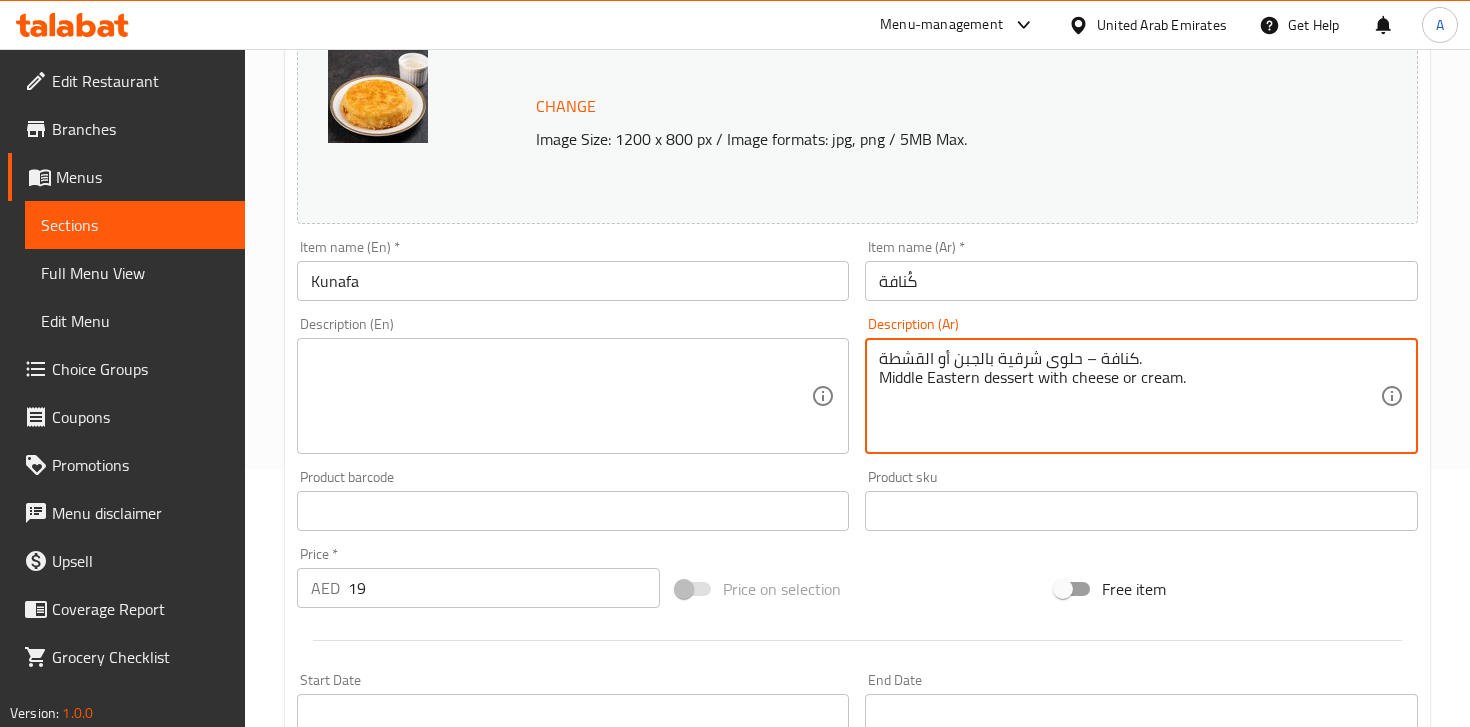 click on "كنافة – حلوى شرقية بالجبن أو القشطة.
Middle Eastern dessert with cheese or cream." at bounding box center [1129, 396] 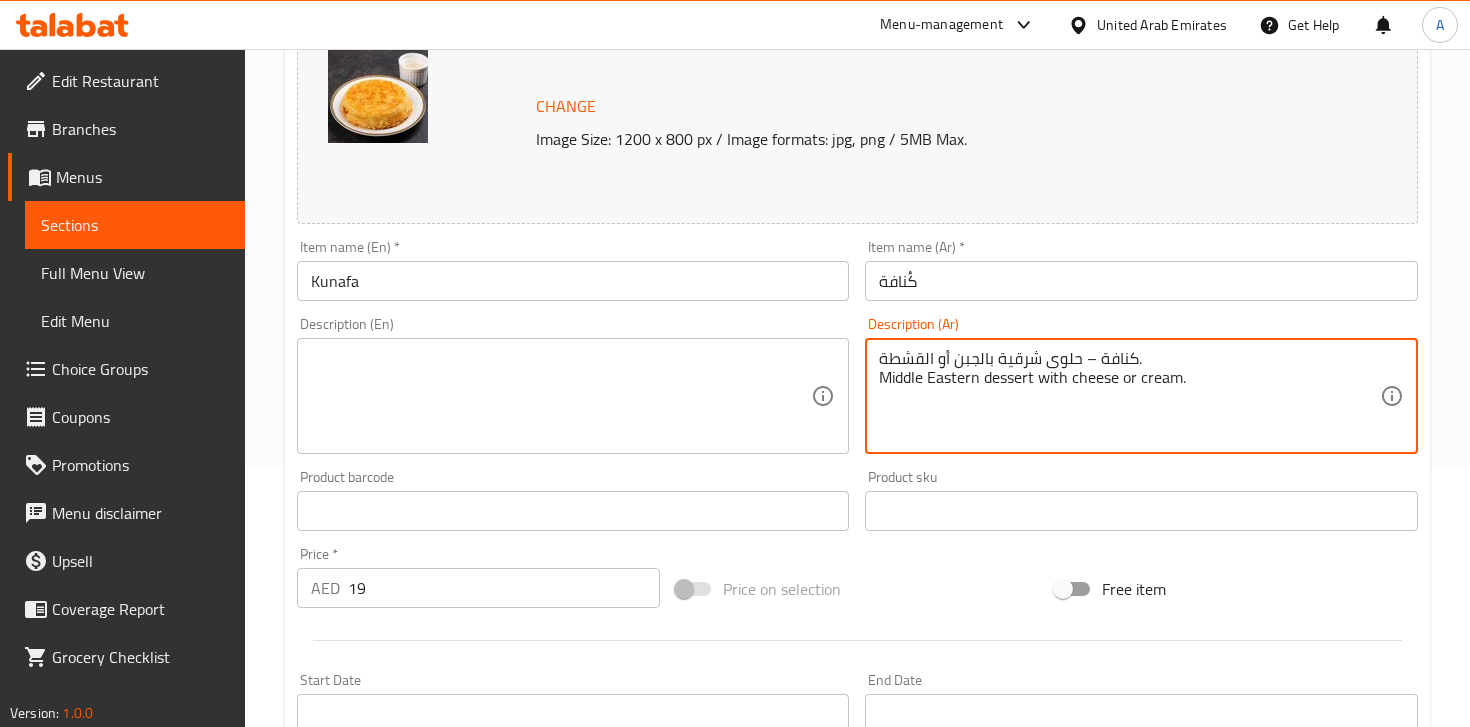 type on "كنافة – حلوى شرقية بالجبن أو القشطة.
Middle Eastern dessert with cheese or cream." 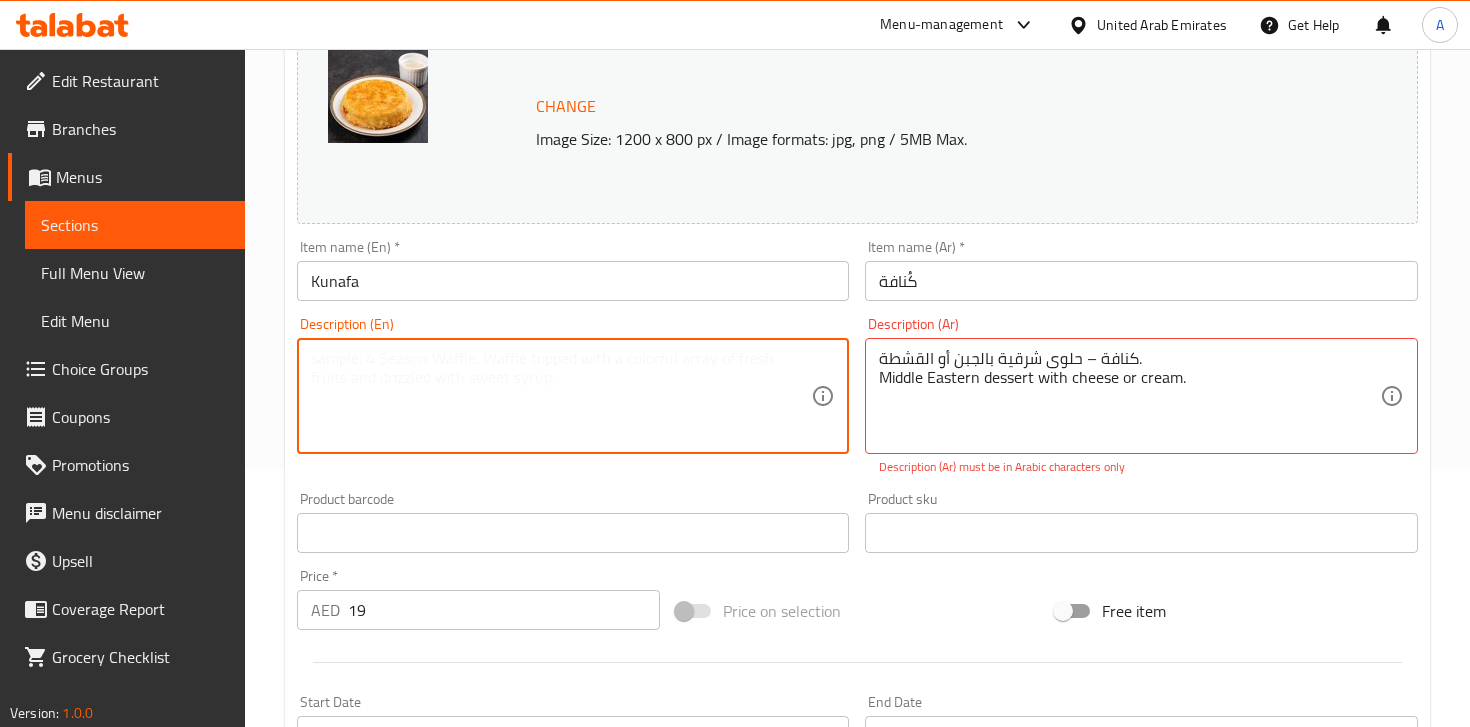 paste on "Middle Eastern dessert with cheese or cream." 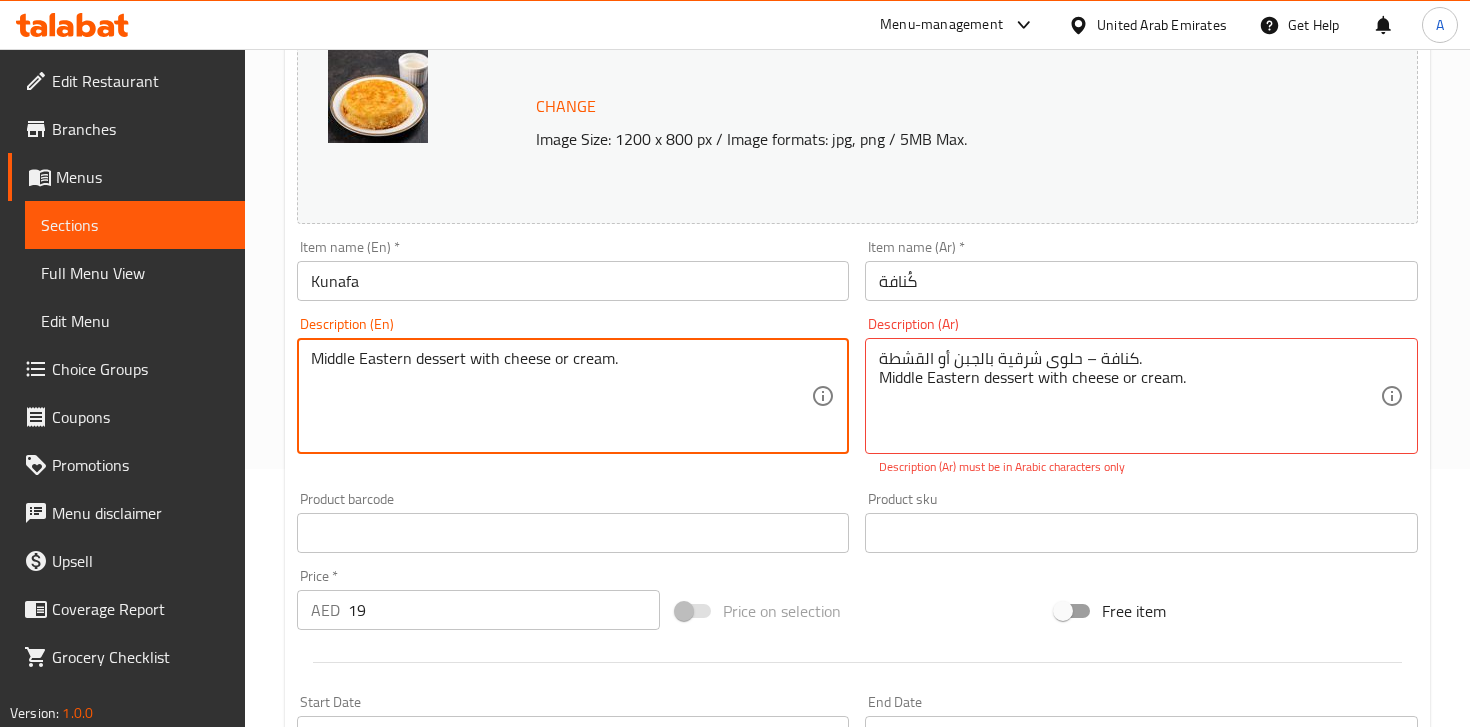 type on "Middle Eastern dessert with cheese or cream." 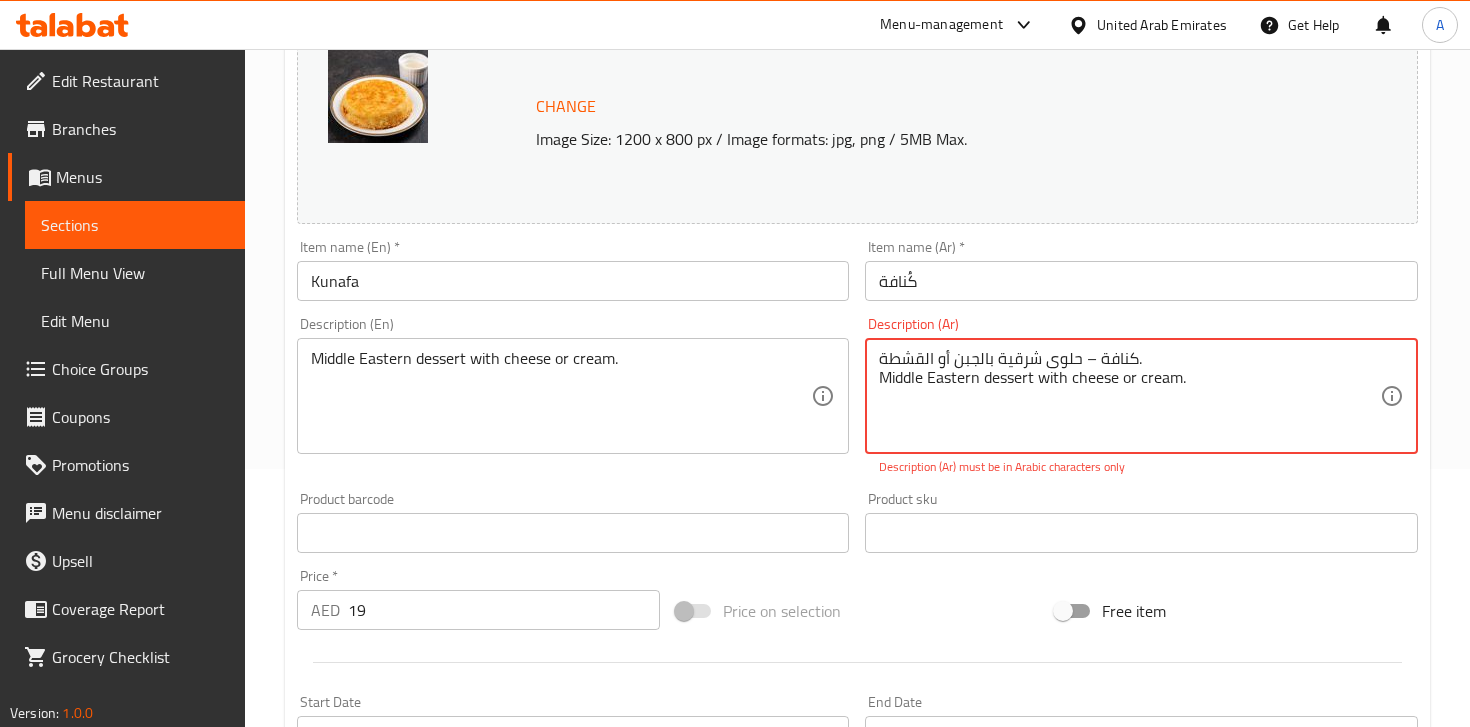 click on "كنافة – حلوى شرقية بالجبن أو القشطة.
Middle Eastern dessert with cheese or cream." at bounding box center [1129, 396] 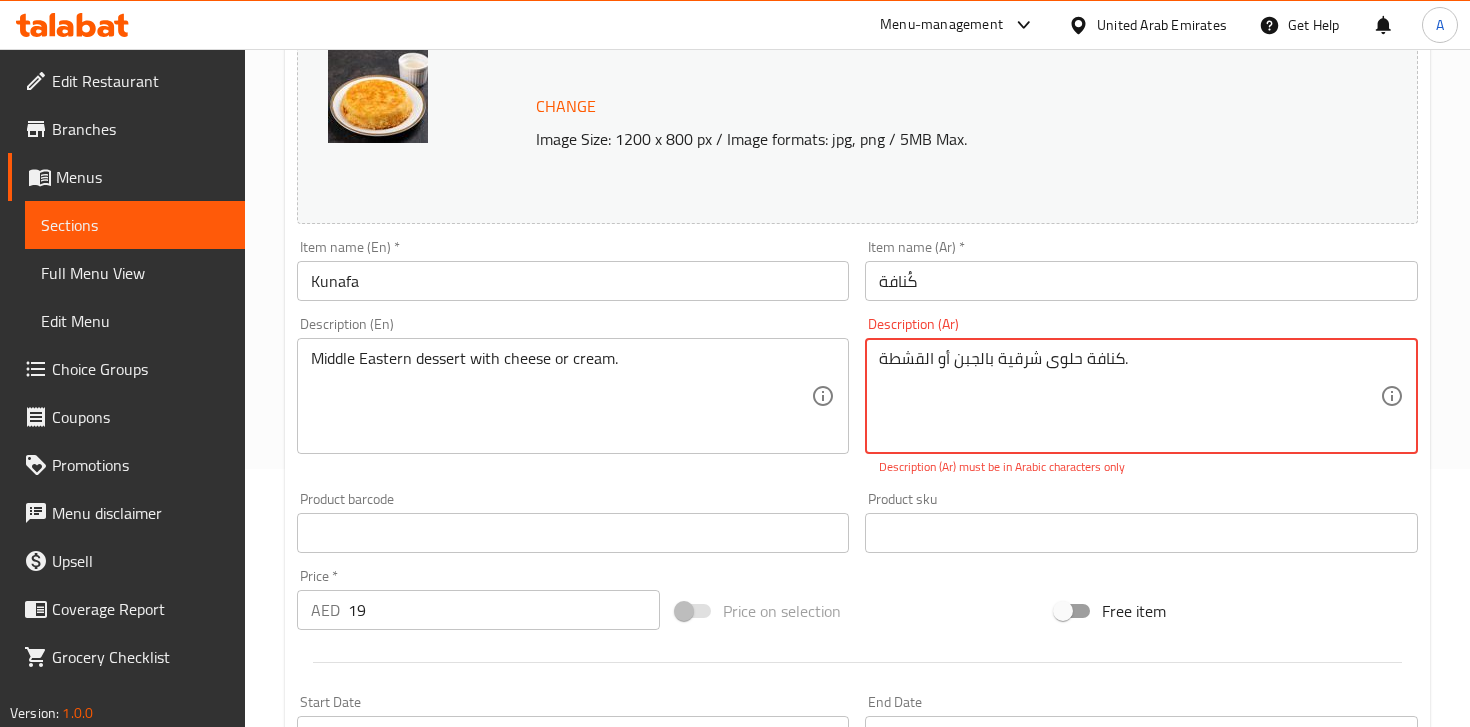 type on "كنافة حلوى شرقية بالجبن أو القشطة." 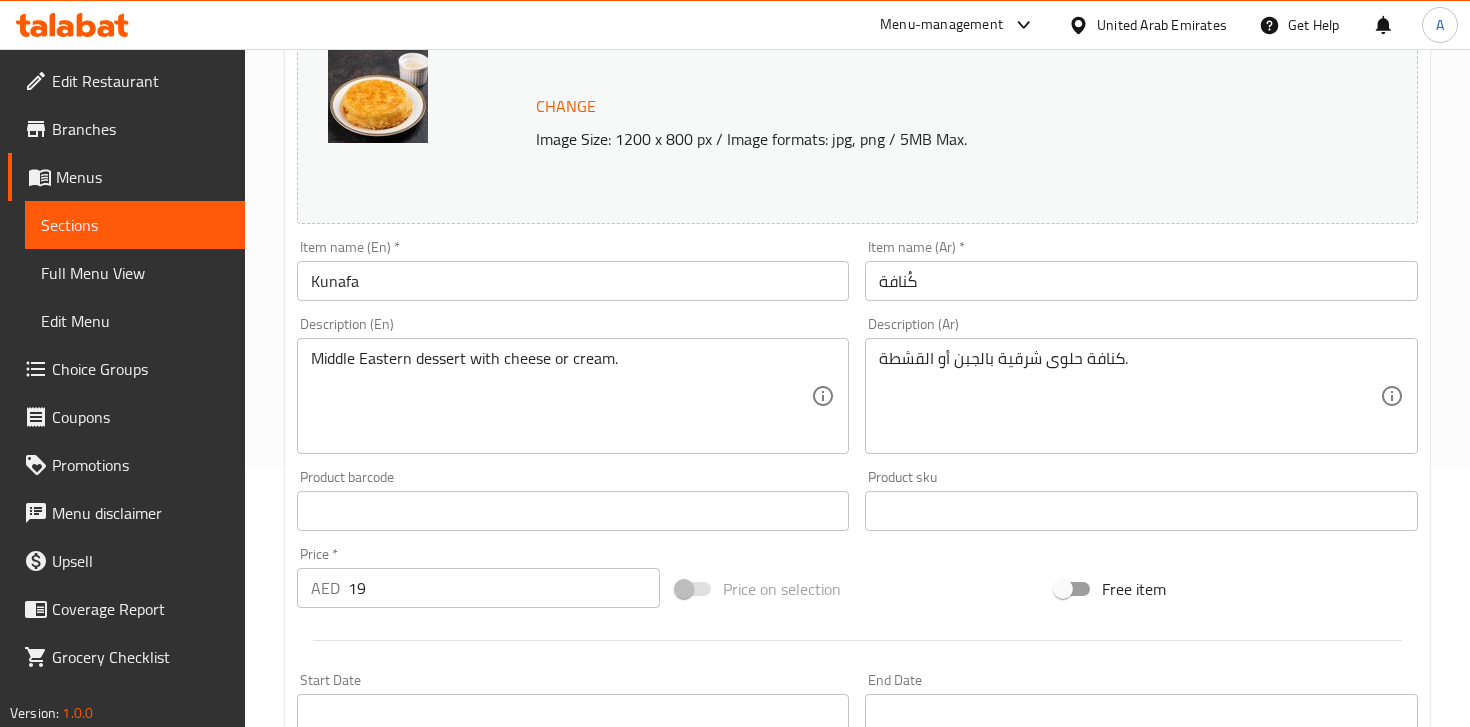 scroll, scrollTop: 715, scrollLeft: 0, axis: vertical 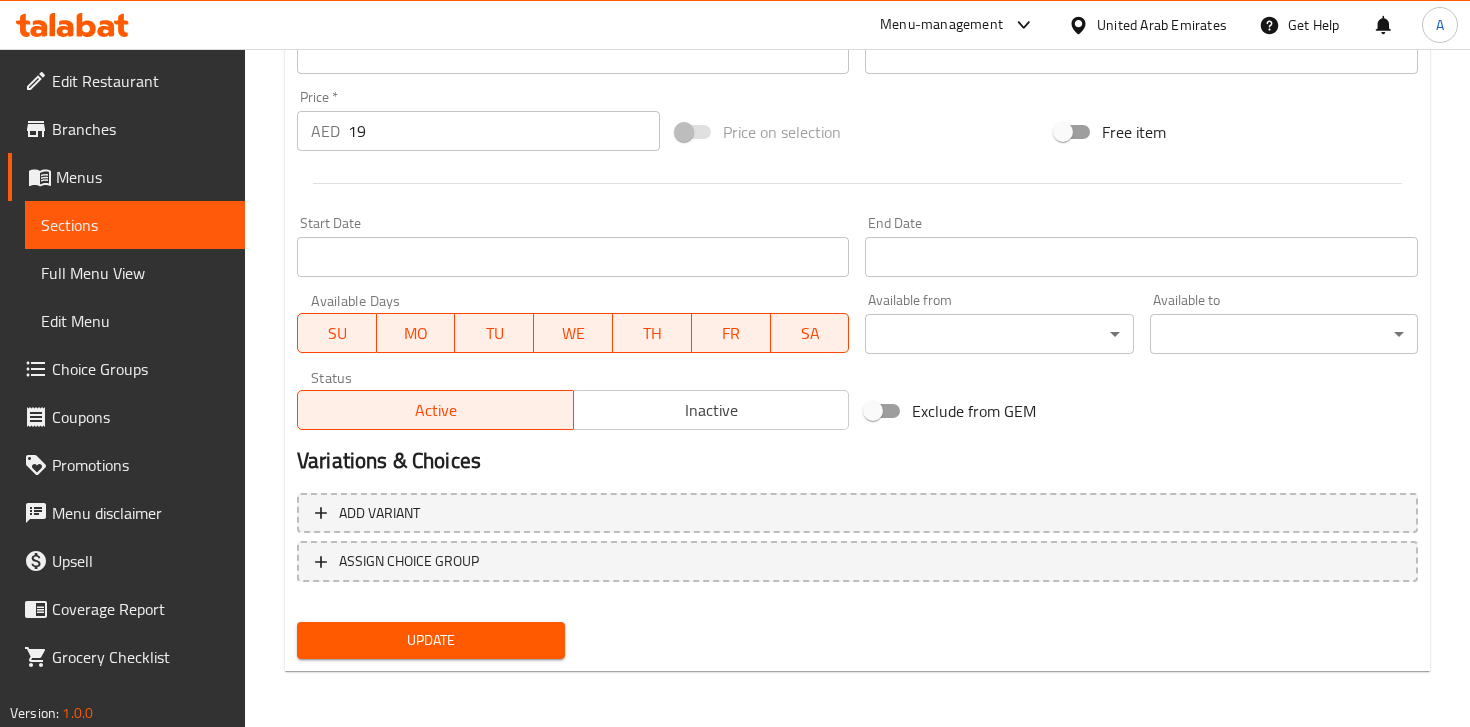 click on "Update" at bounding box center [431, 640] 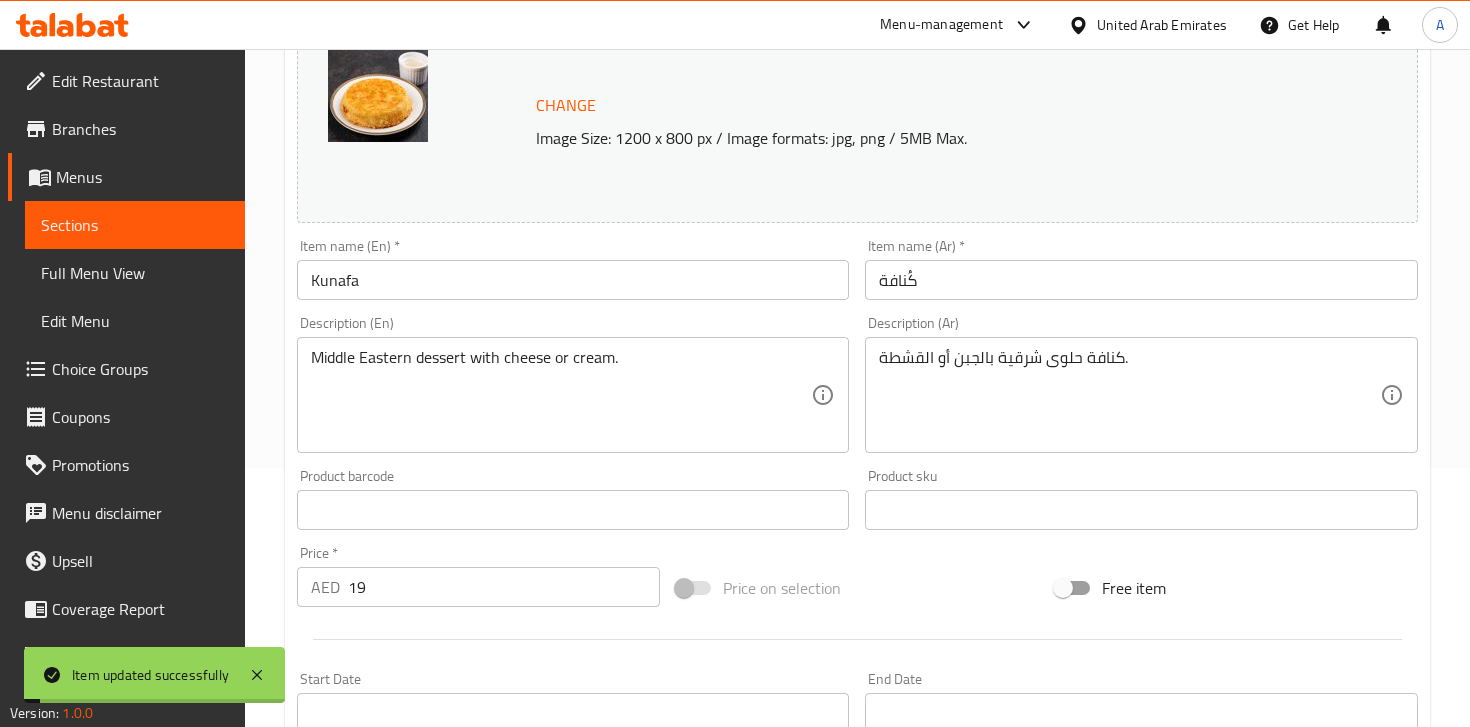 scroll, scrollTop: 0, scrollLeft: 0, axis: both 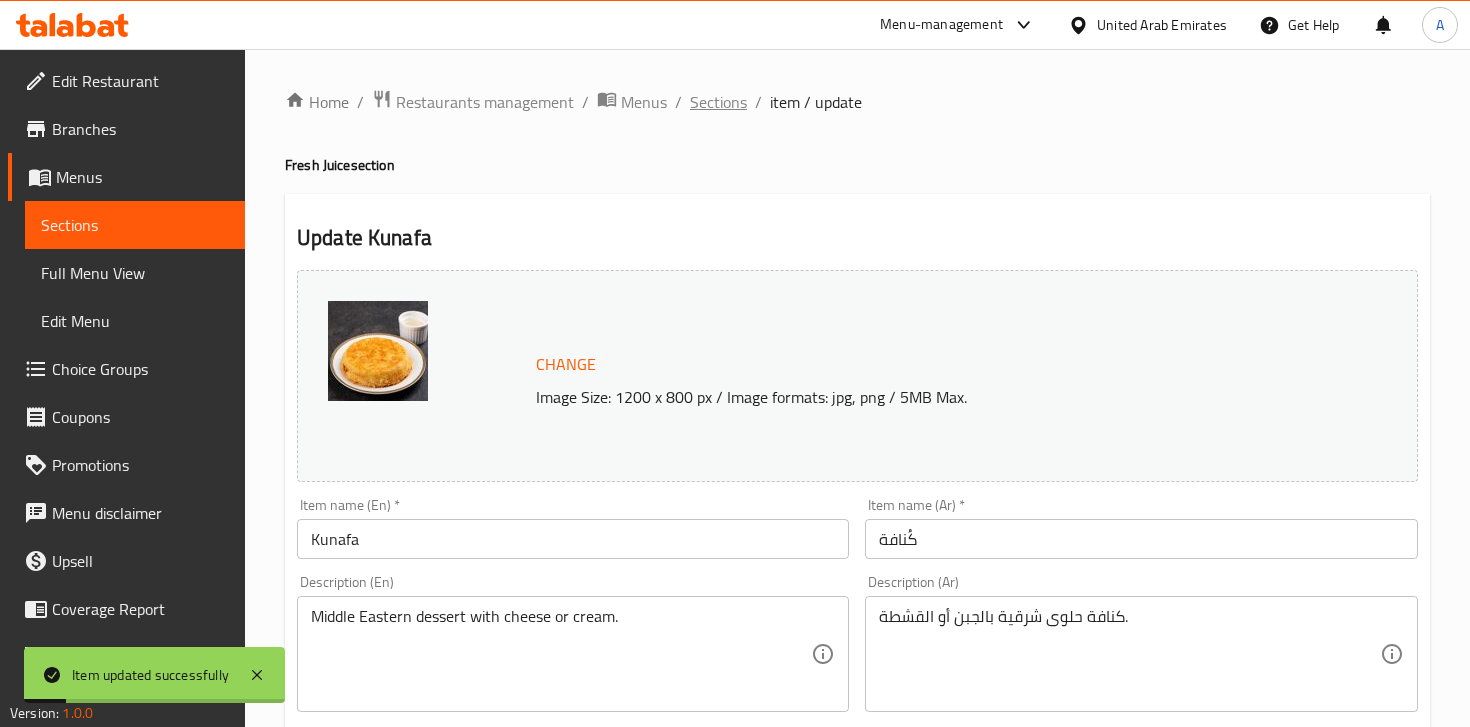 click on "Sections" at bounding box center (718, 102) 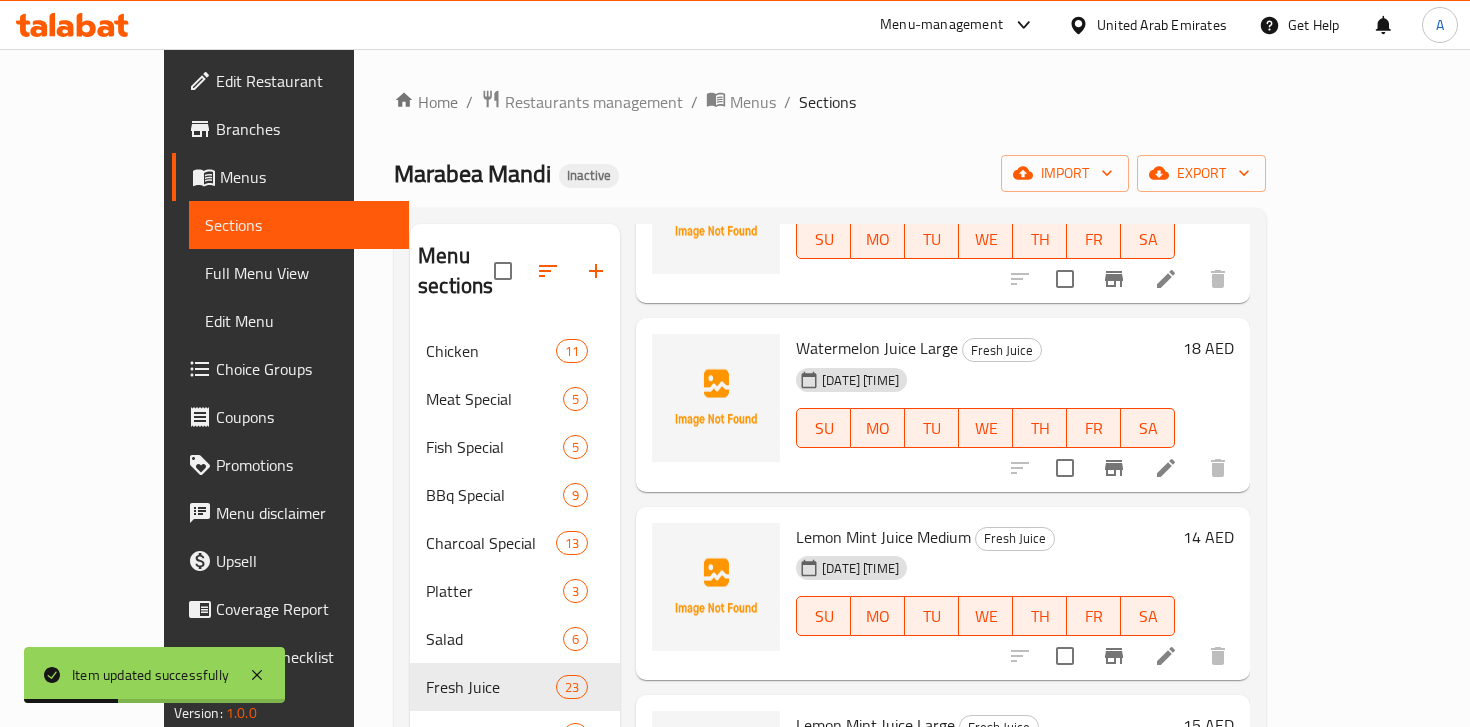 scroll, scrollTop: 4049, scrollLeft: 0, axis: vertical 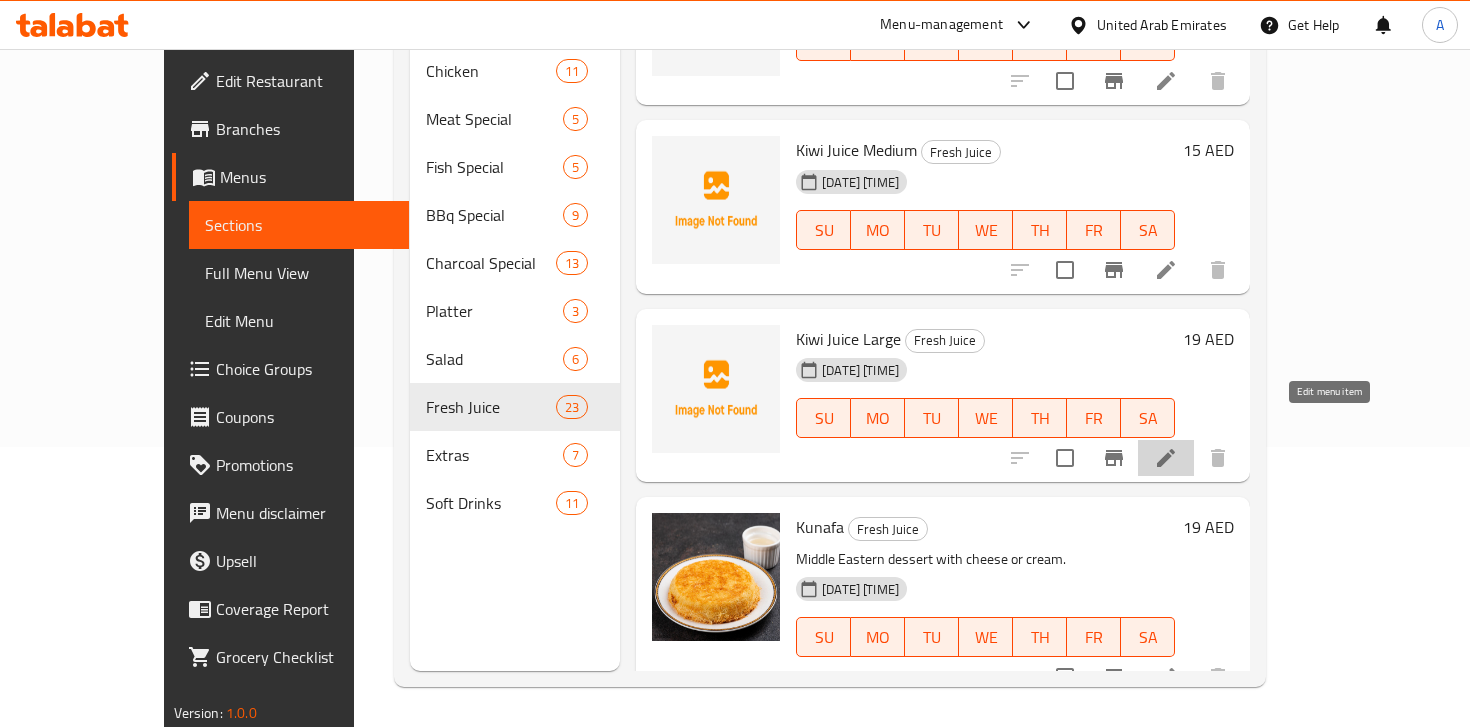 click 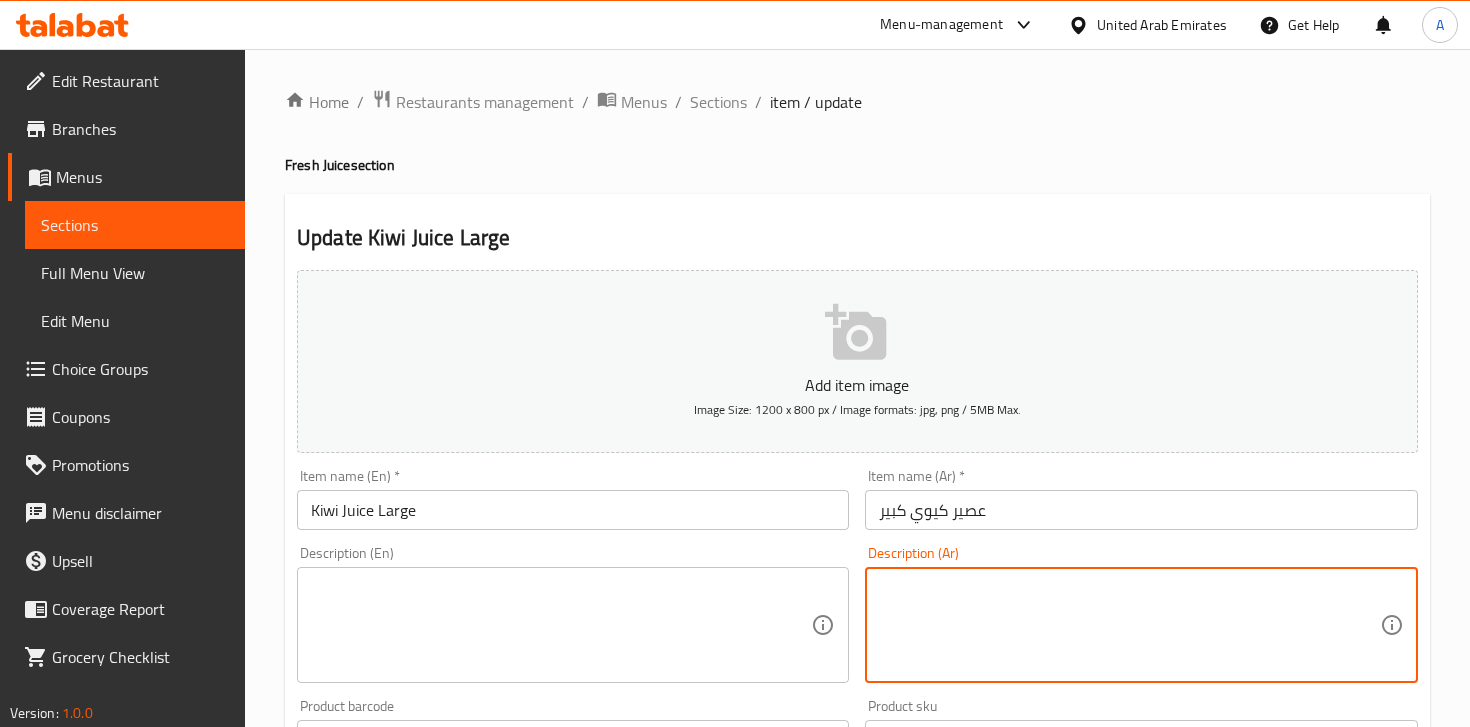click at bounding box center [1129, 625] 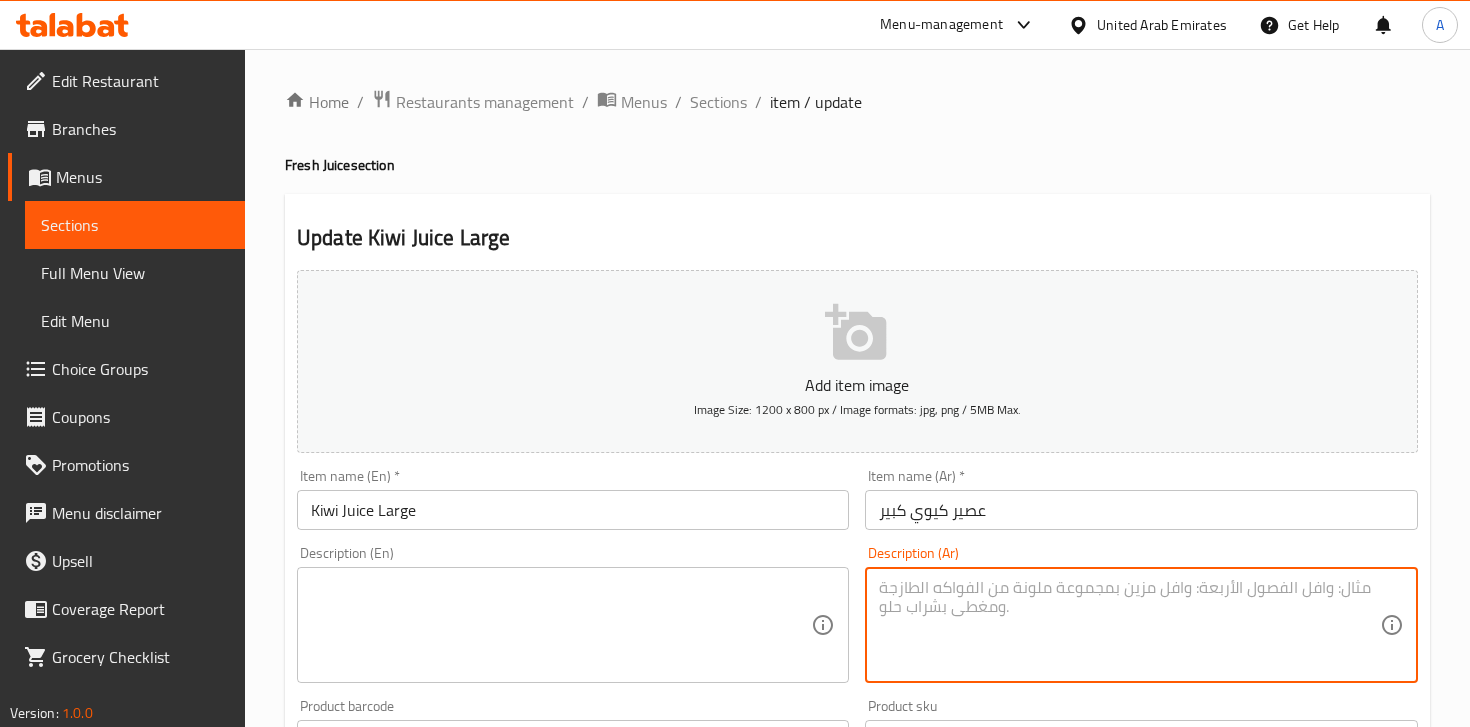 paste on "عصير كيوي – بطعم لاذع منعش." 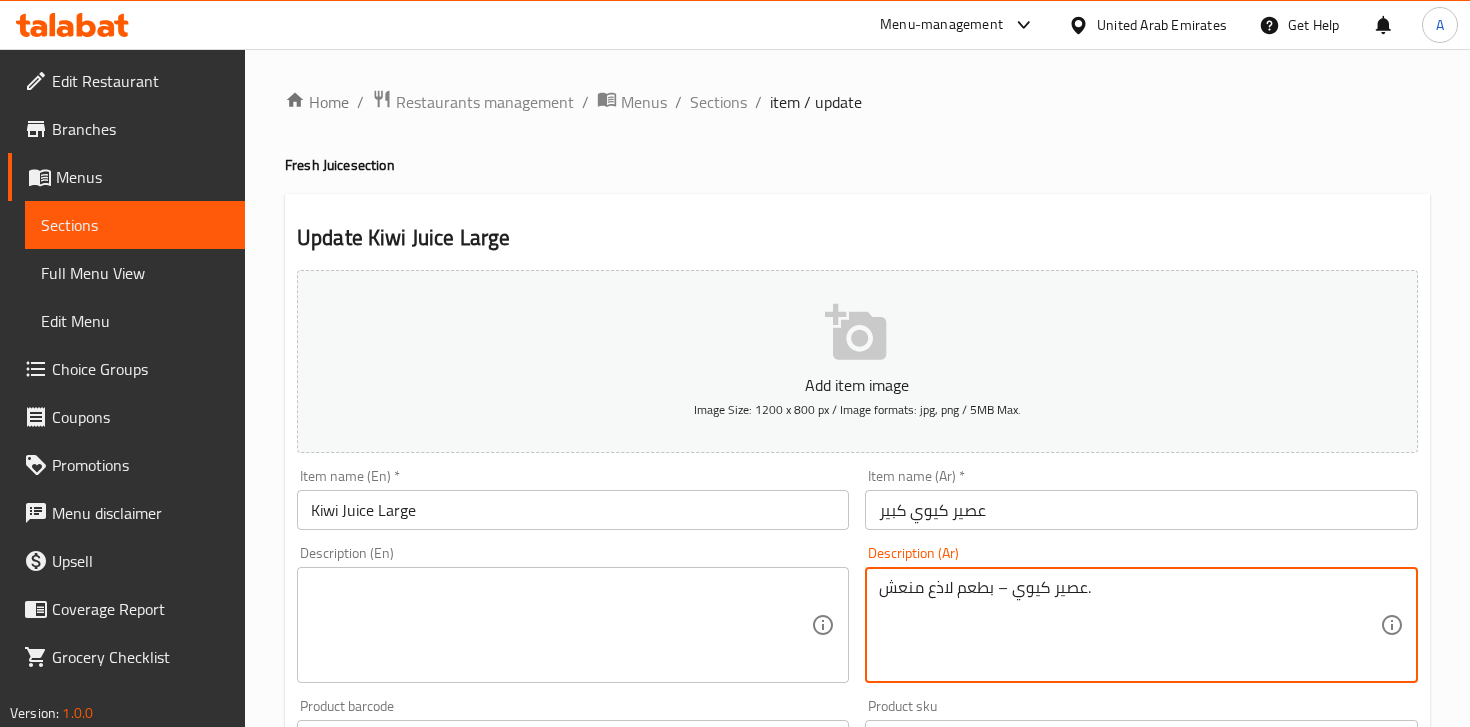 click on "عصير كيوي – بطعم لاذع منعش." at bounding box center (1129, 625) 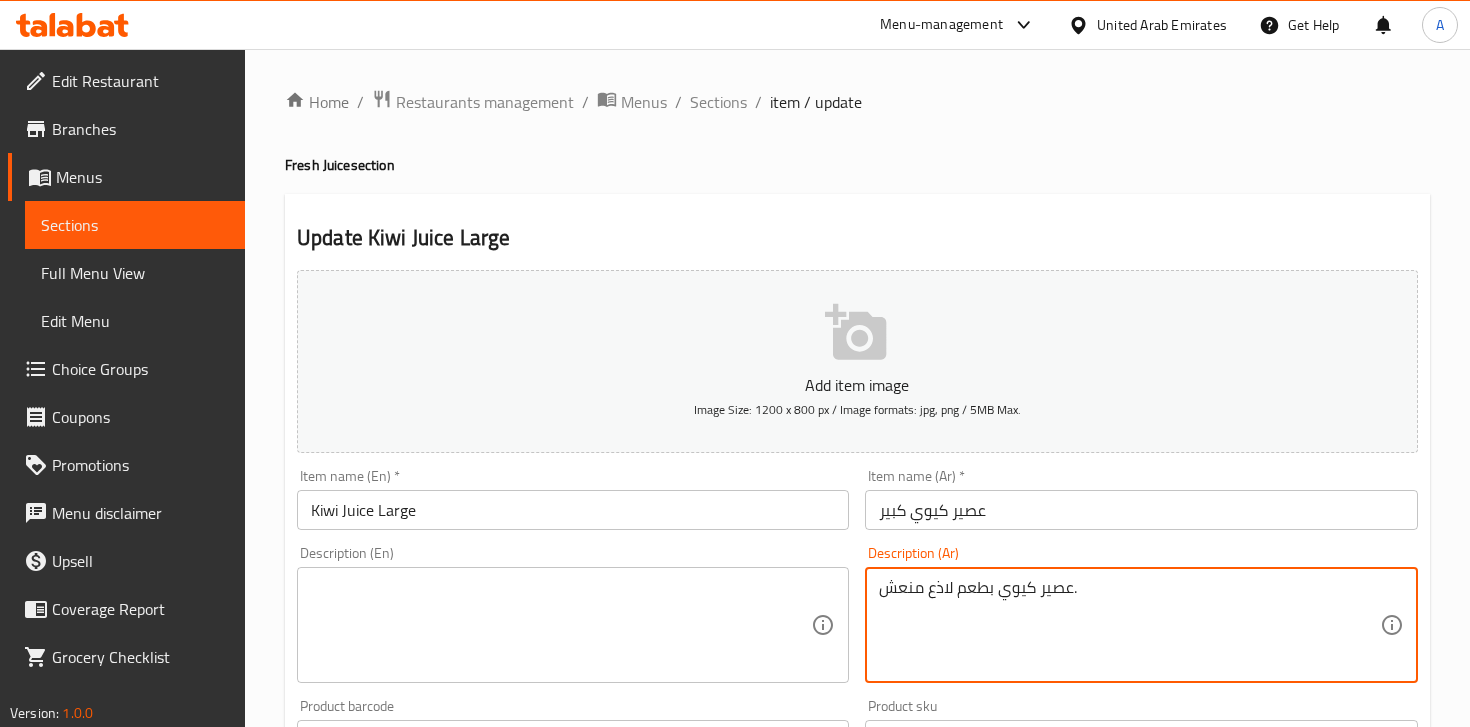 type on "عصير كيوي بطعم لاذع منعش." 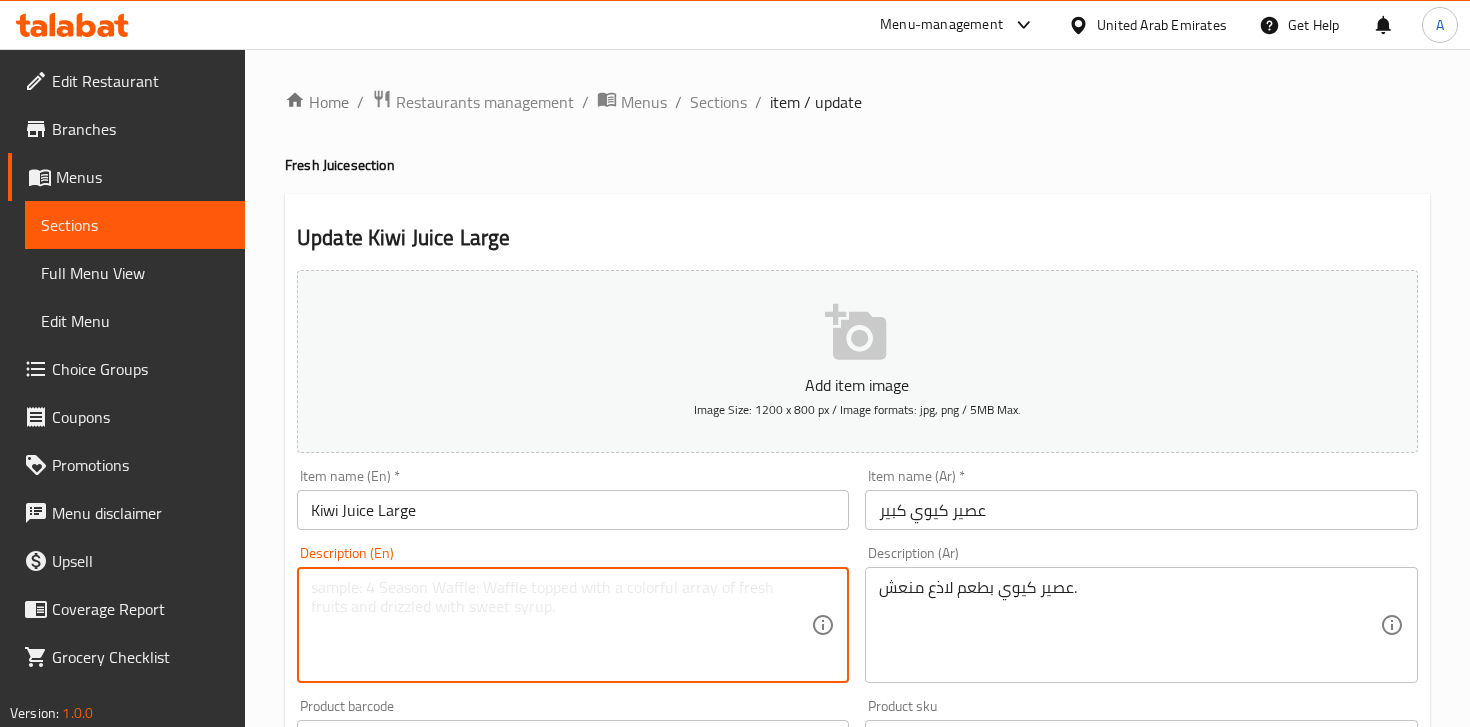 click at bounding box center [561, 625] 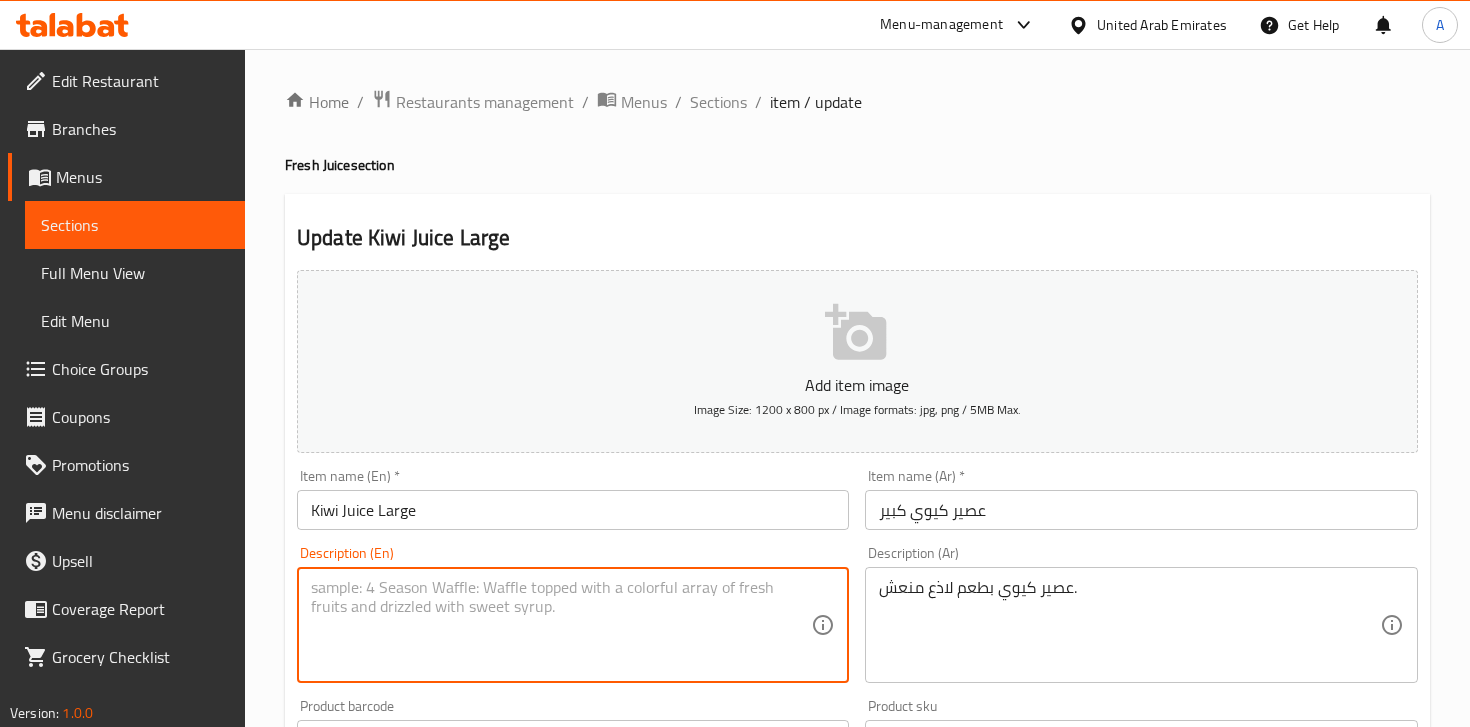 paste on "Tangy, refreshing kiwi juice." 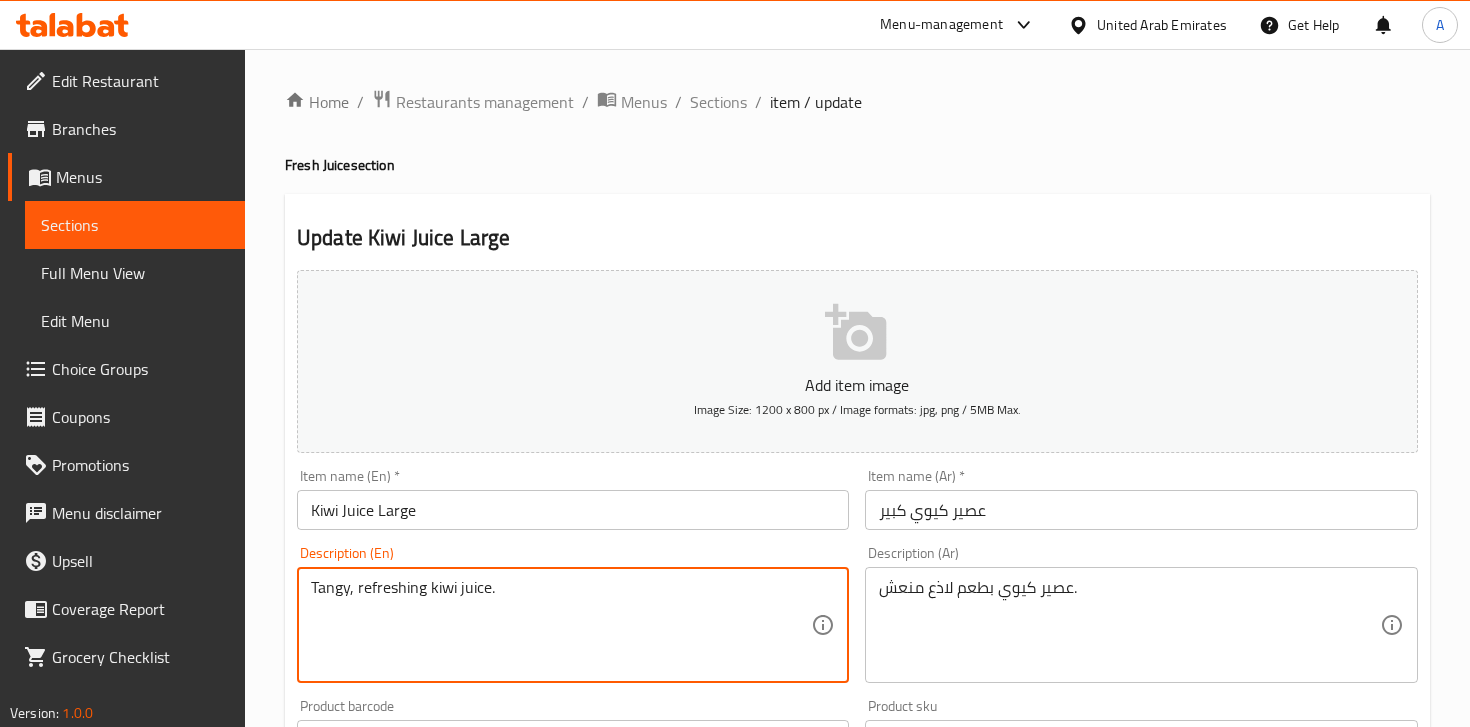 type on "Tangy, refreshing kiwi juice." 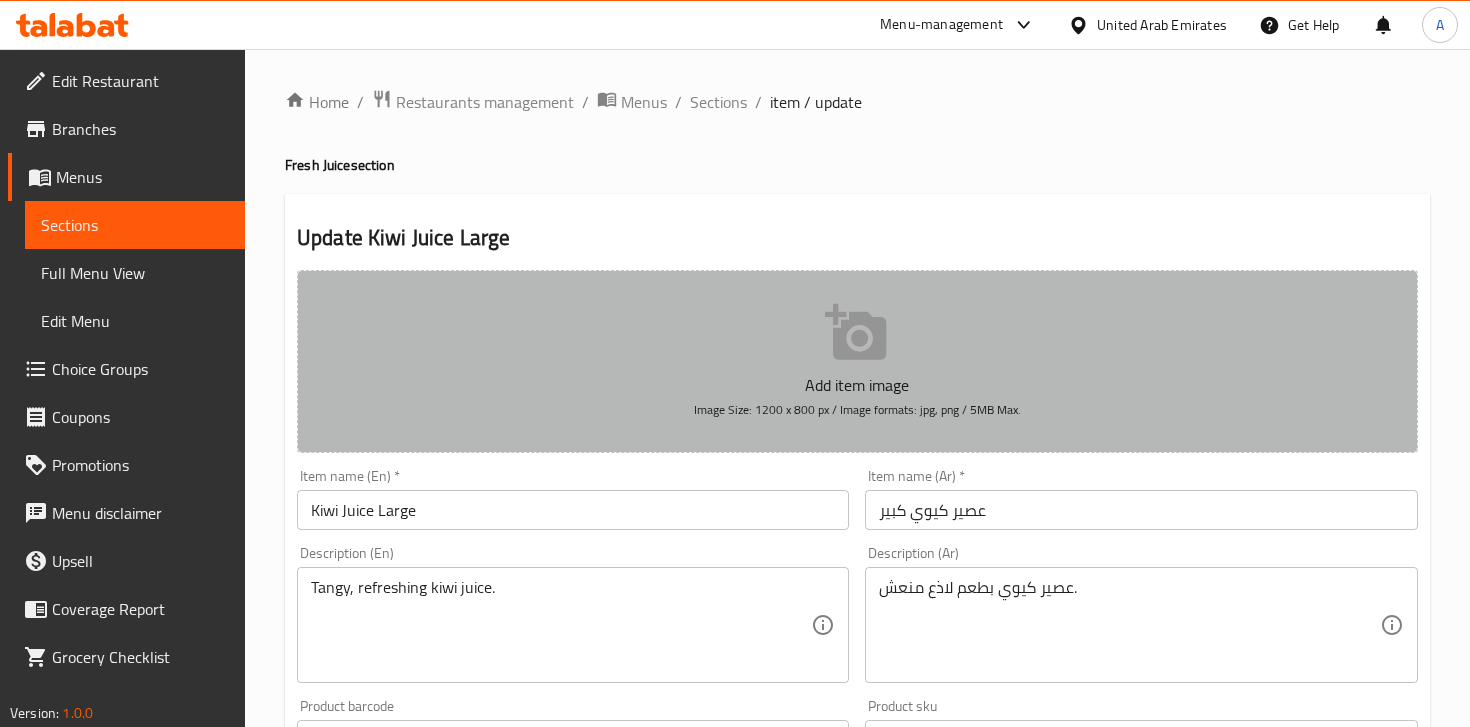 click on "Add item image Image Size: 1200 x 800 px / Image formats: jpg, png / 5MB Max." at bounding box center [857, 361] 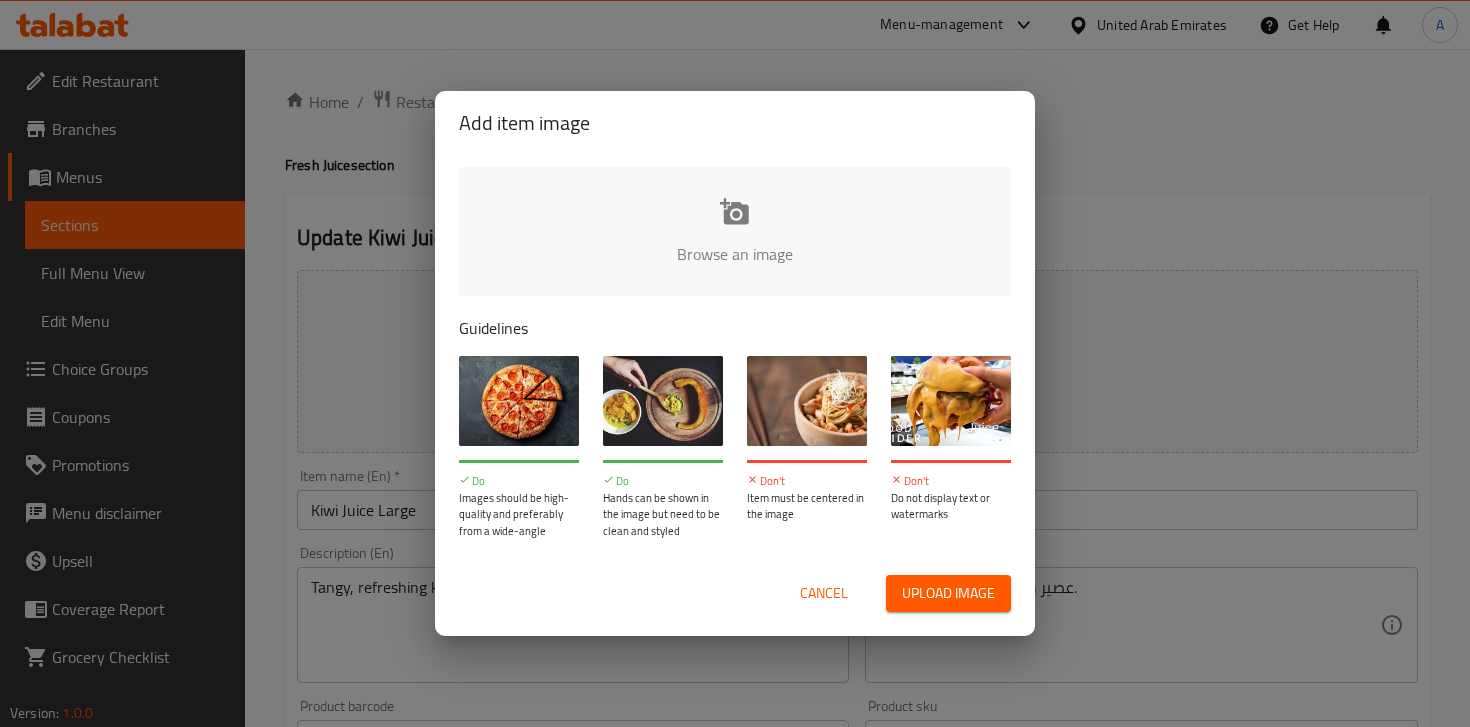 click on "Cancel" at bounding box center [824, 593] 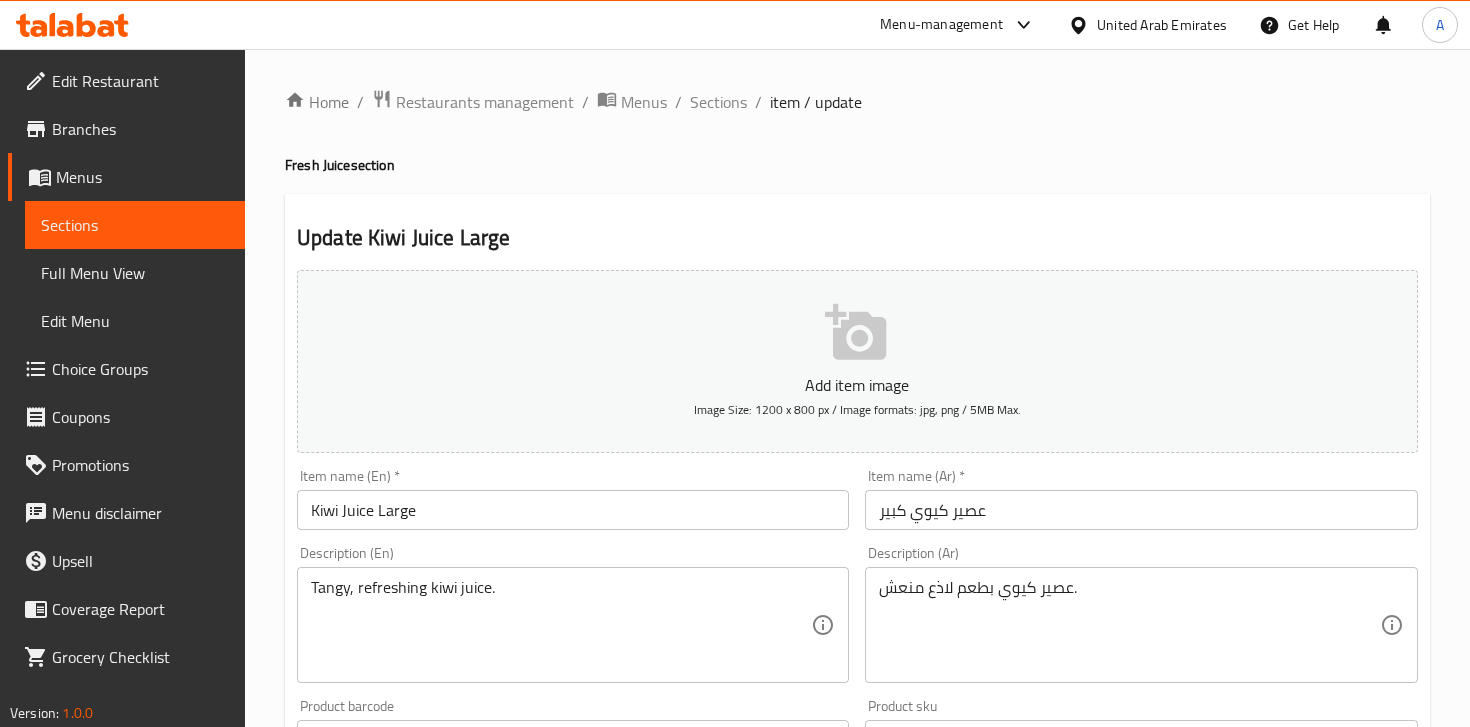 click on "Item name (En)   * Kiwi Juice Large Item name (En)  *" at bounding box center [573, 499] 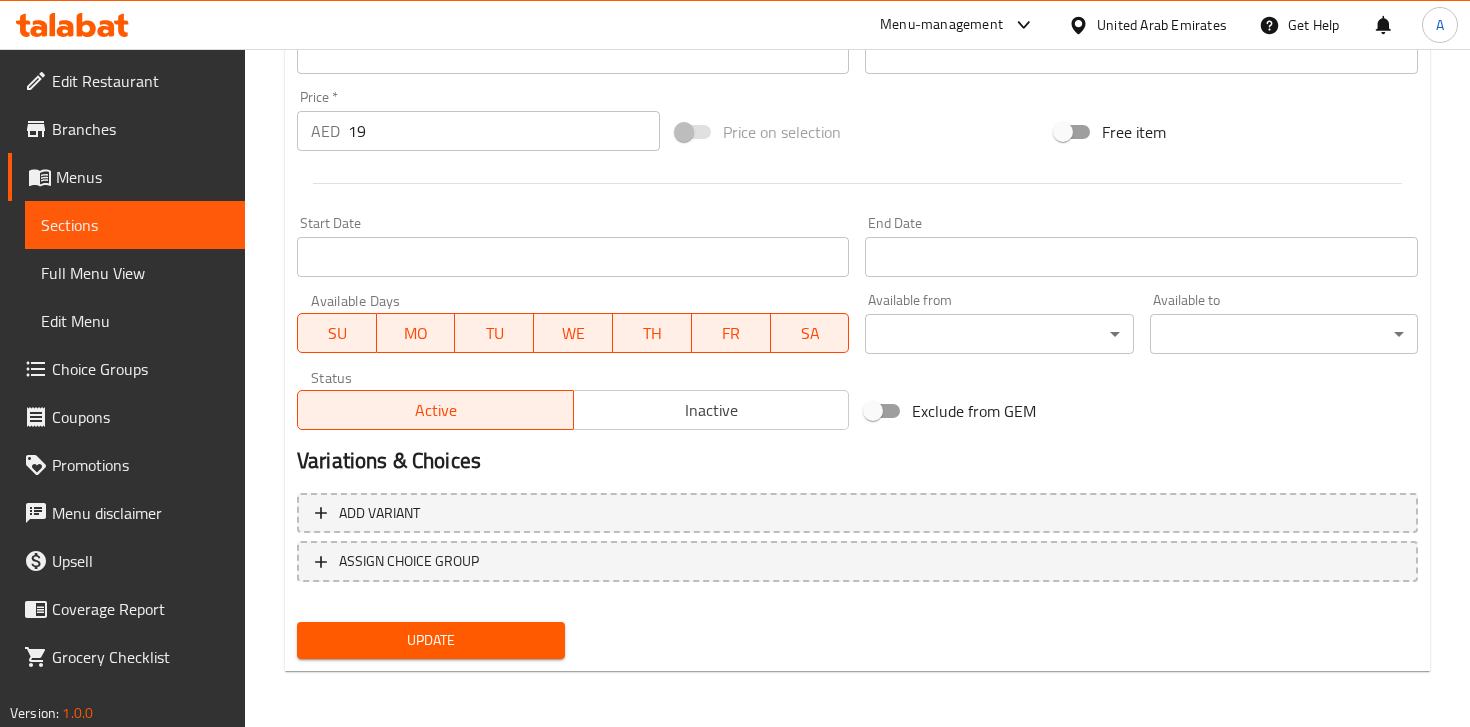 click on "Update" at bounding box center [431, 640] 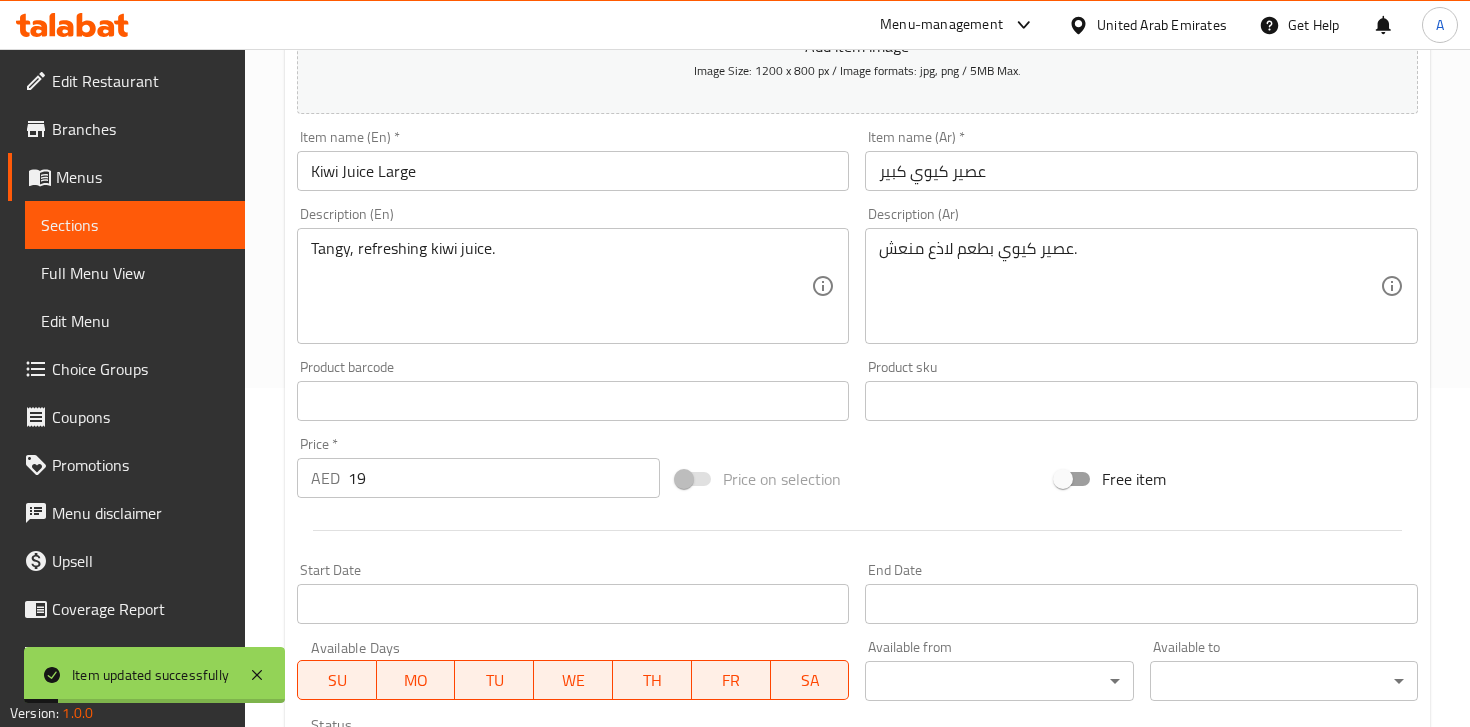 scroll, scrollTop: 0, scrollLeft: 0, axis: both 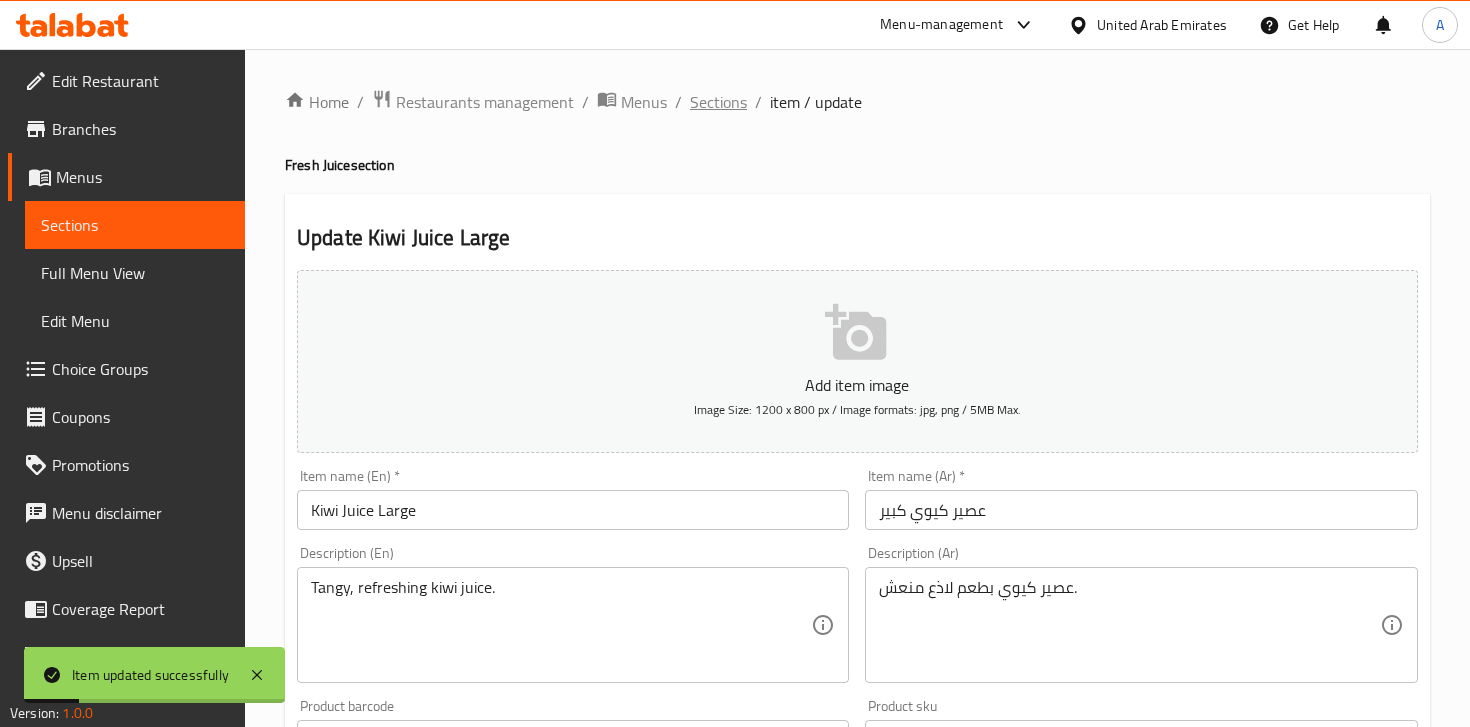 click on "Sections" at bounding box center [718, 102] 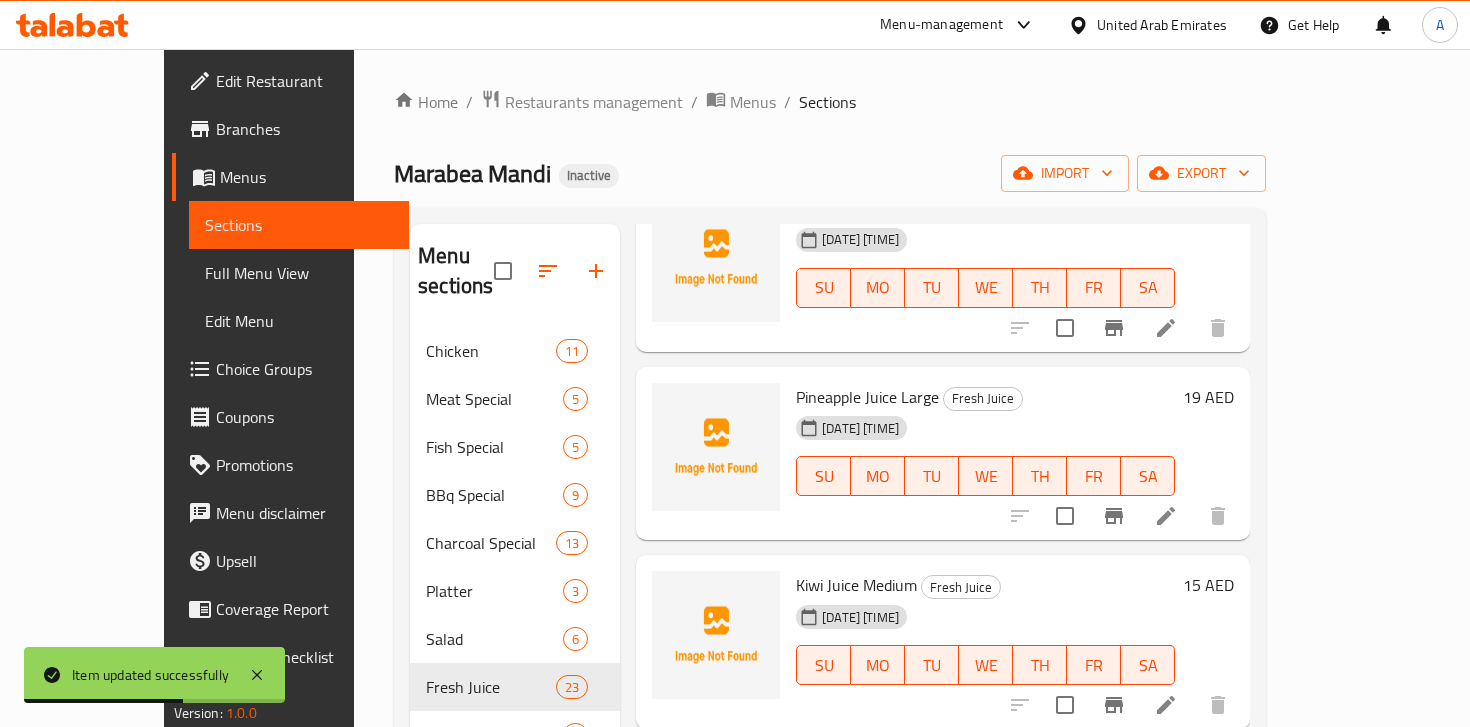 scroll, scrollTop: 3892, scrollLeft: 0, axis: vertical 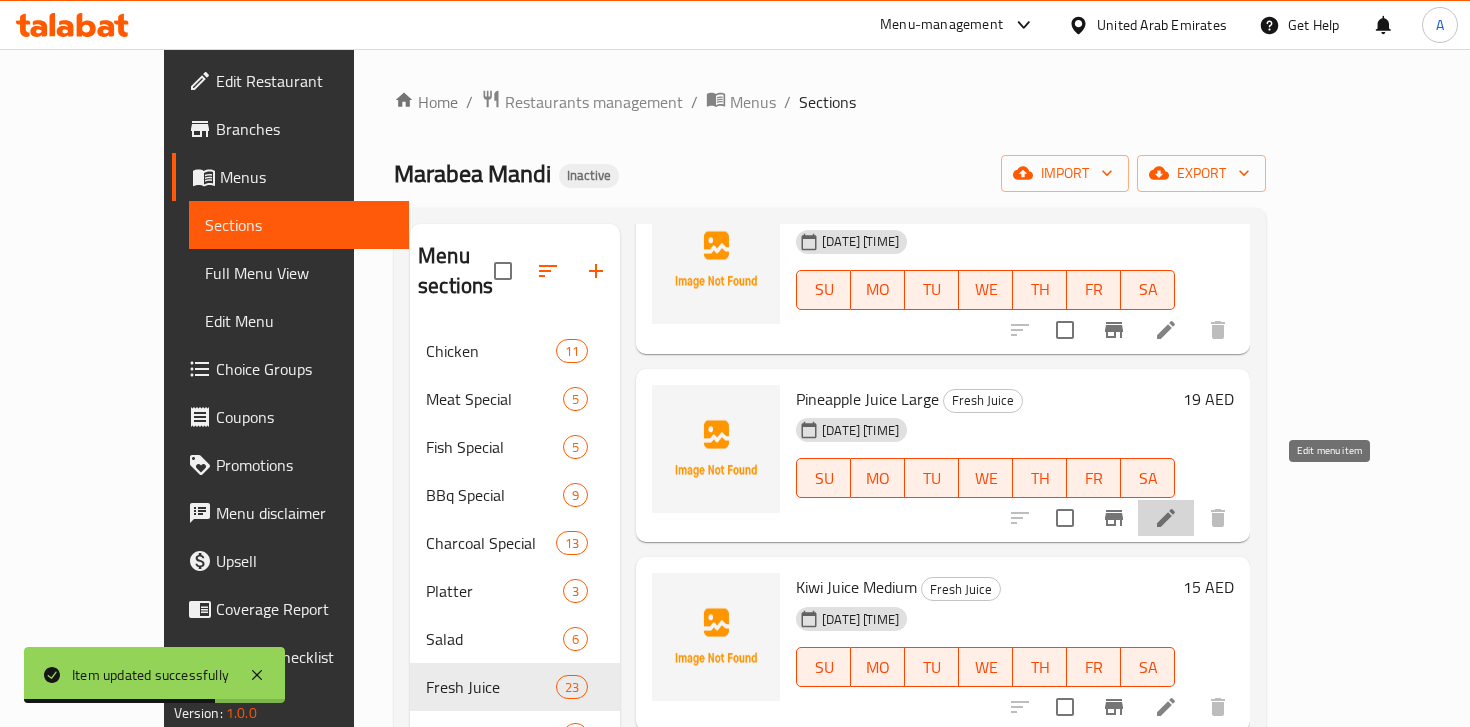 click 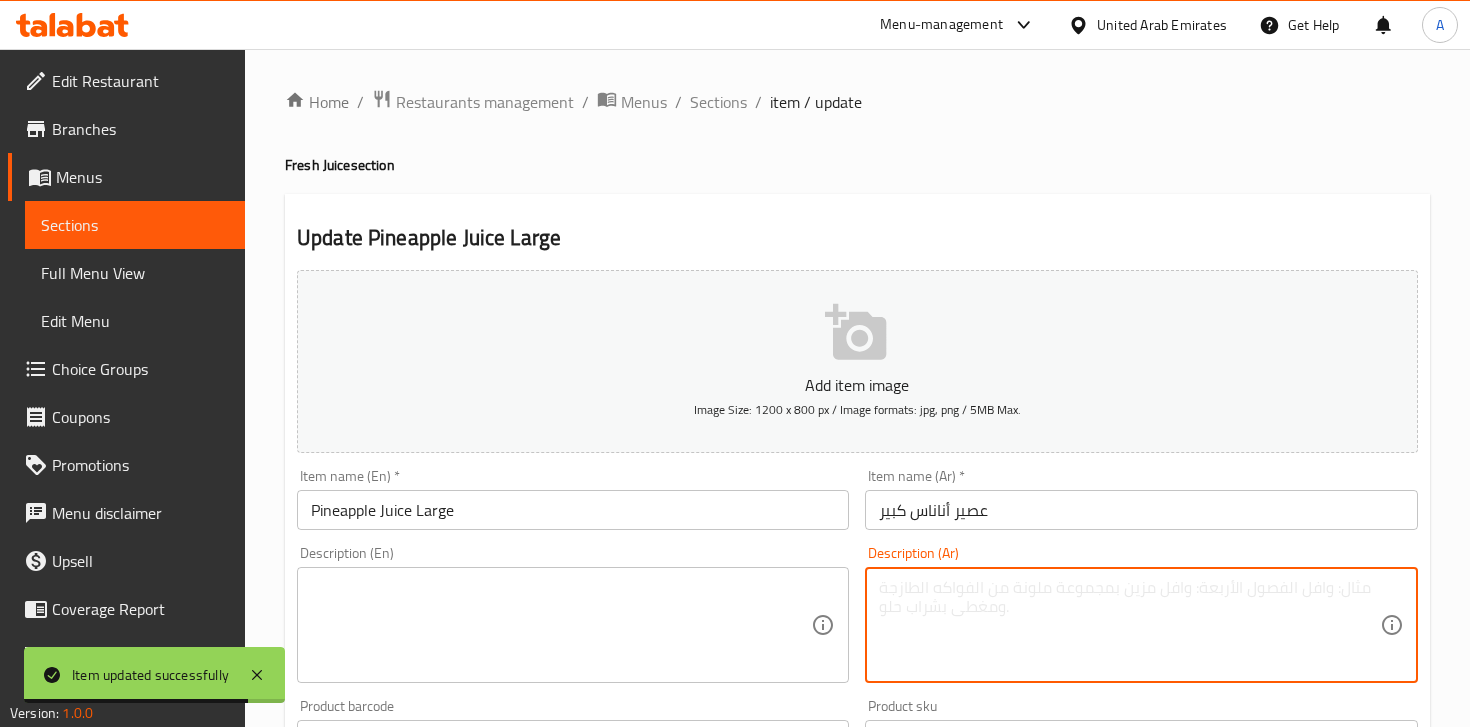 click at bounding box center (1129, 625) 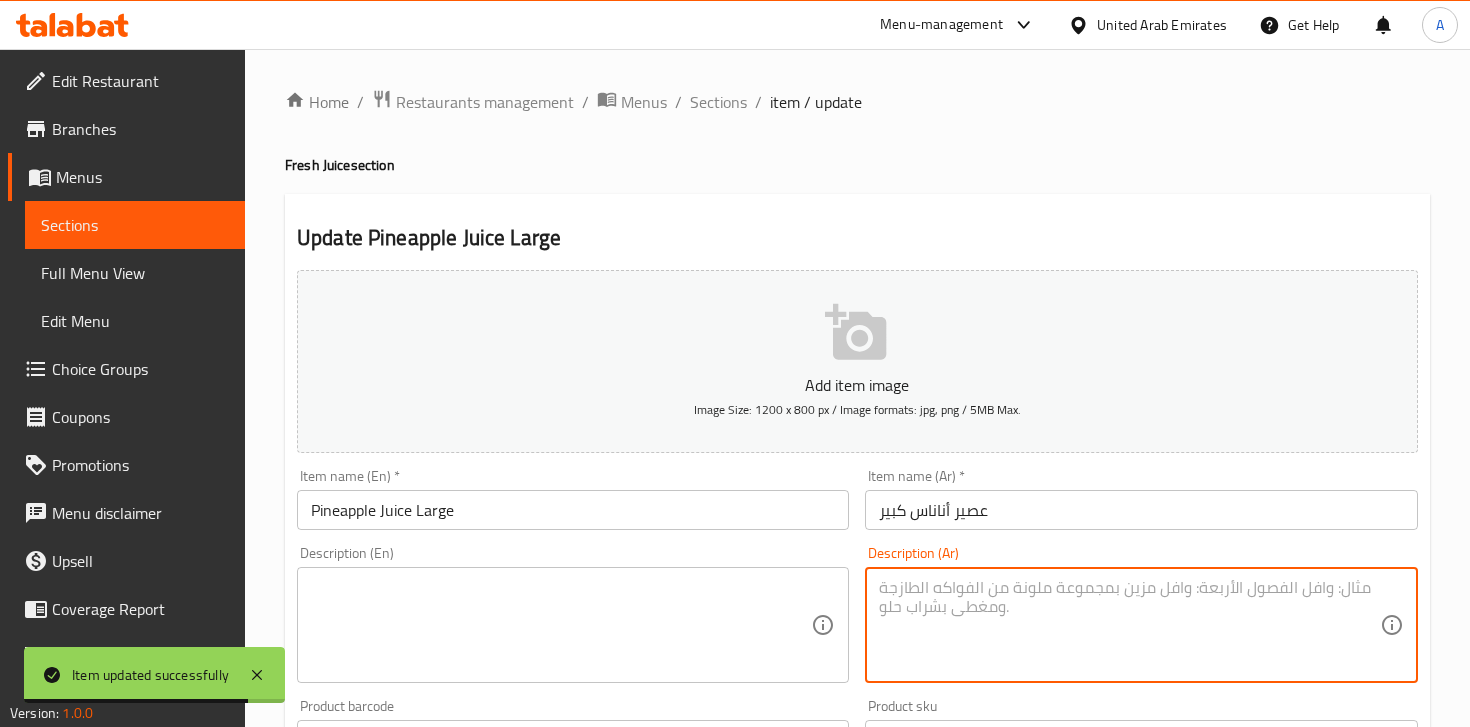 paste on "عصير أناناس – بطعم استوائي حلو.
Sweet tropical pineapple juice." 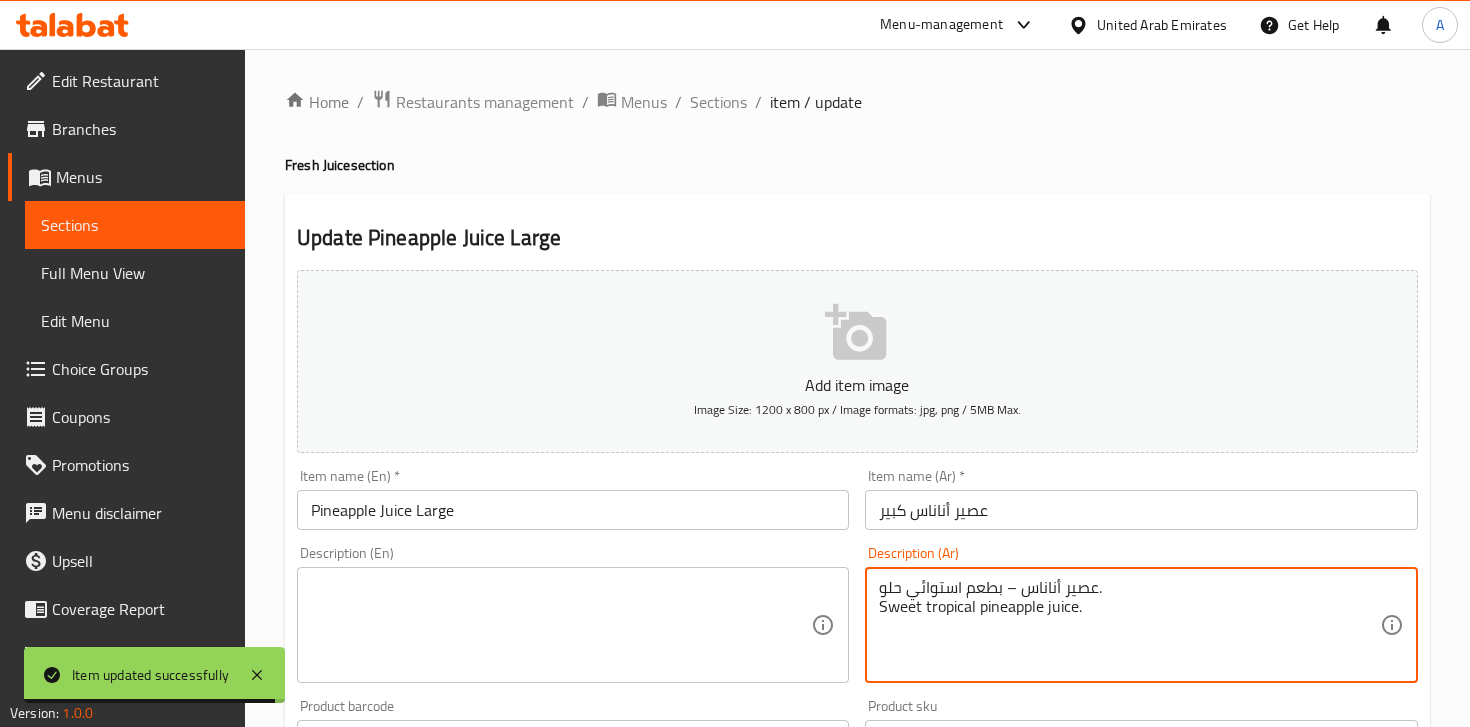 click on "عصير أناناس – بطعم استوائي حلو.
Sweet tropical pineapple juice." at bounding box center (1129, 625) 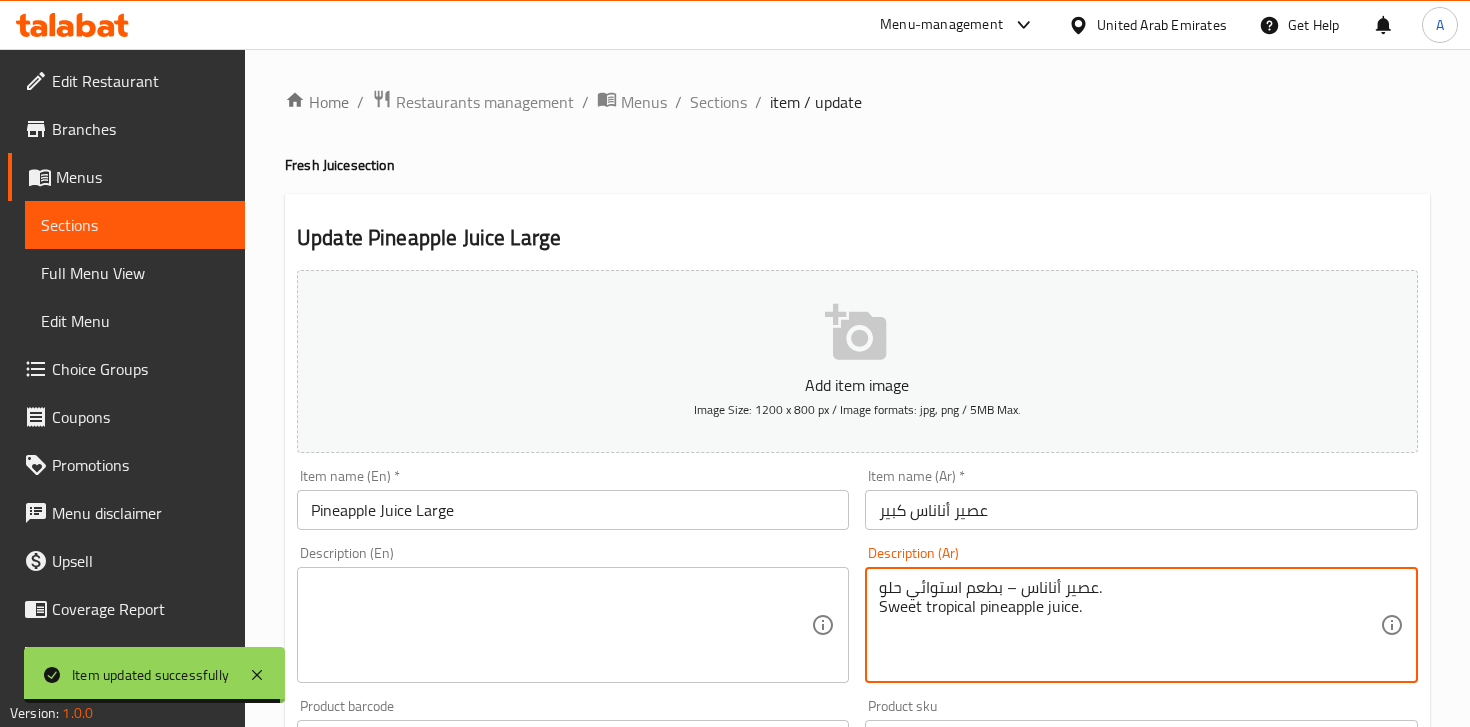 click on "عصير أناناس – بطعم استوائي حلو.
Sweet tropical pineapple juice." at bounding box center (1129, 625) 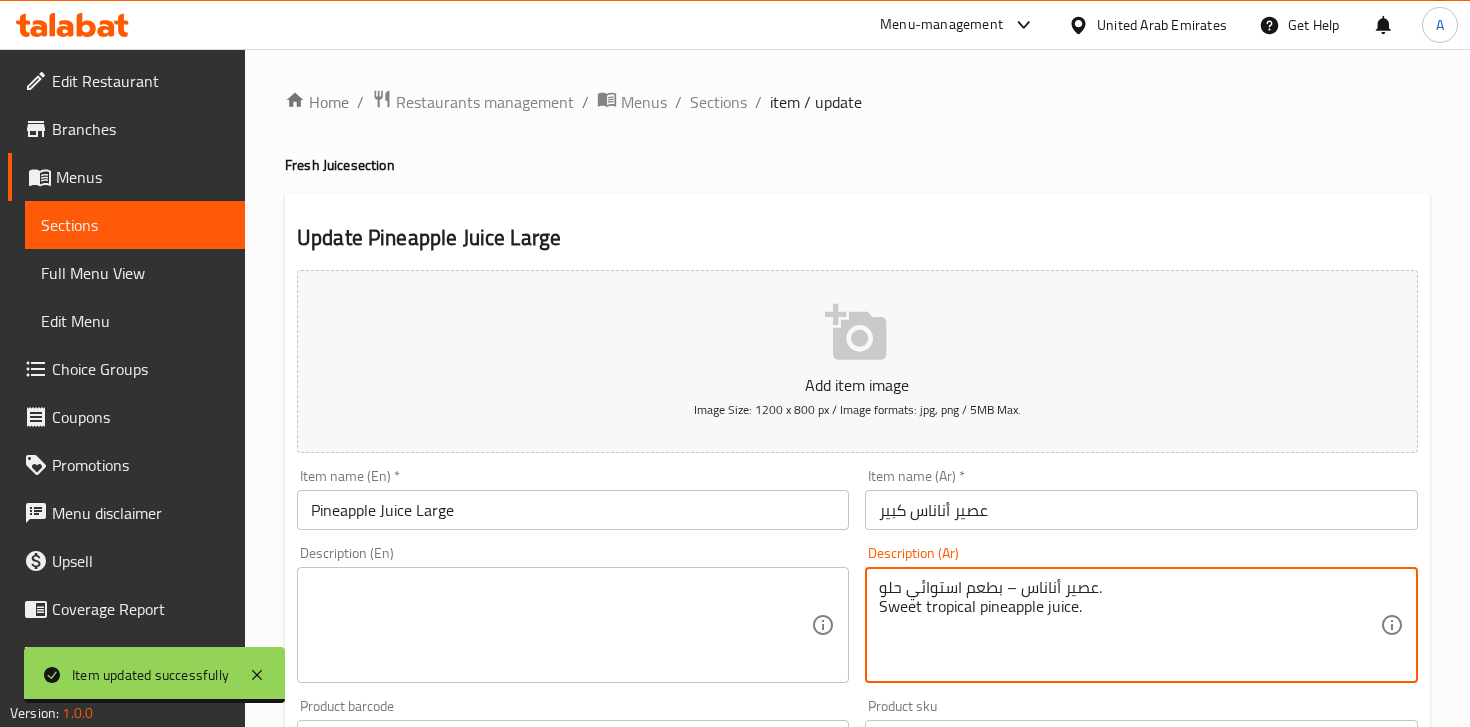 click on "عصير أناناس – بطعم استوائي حلو.
Sweet tropical pineapple juice." at bounding box center [1129, 625] 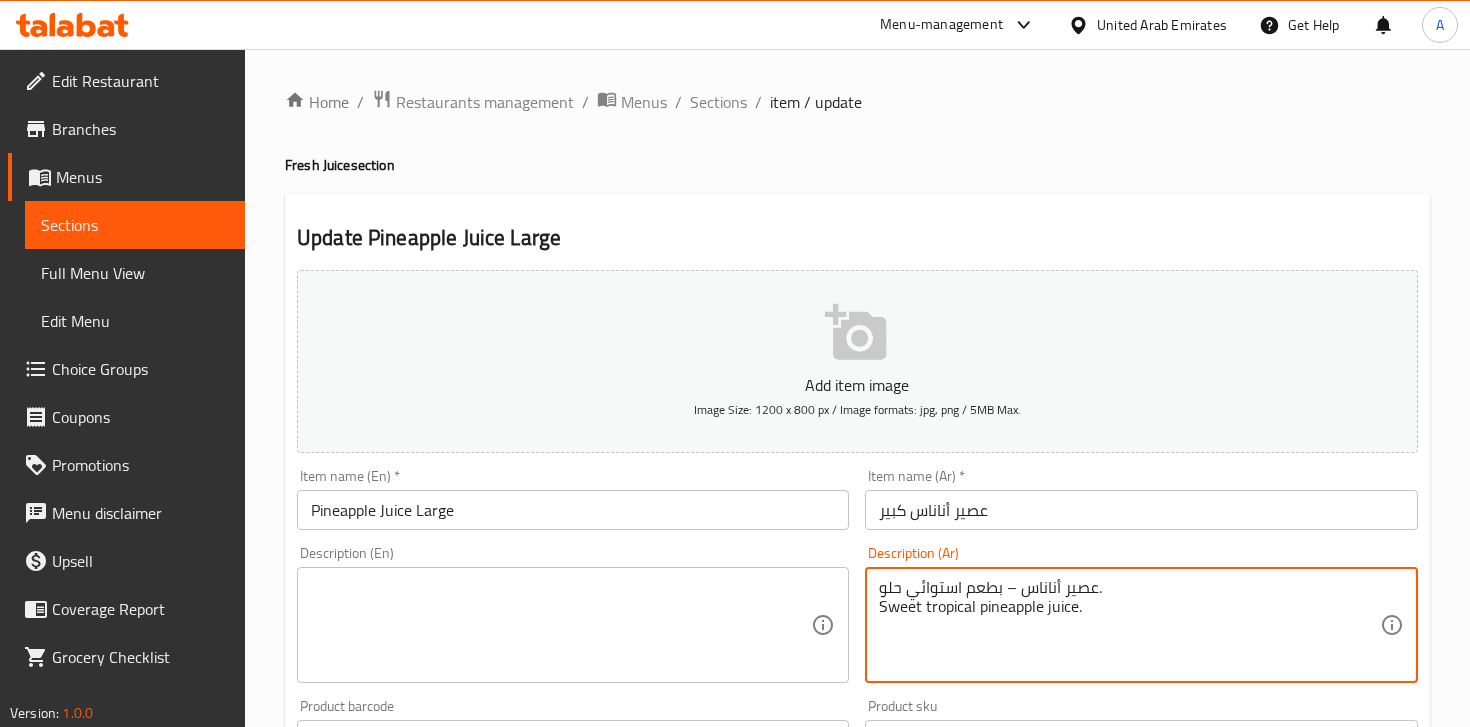 click on "عصير أناناس – بطعم استوائي حلو.
Sweet tropical pineapple juice." at bounding box center [1129, 625] 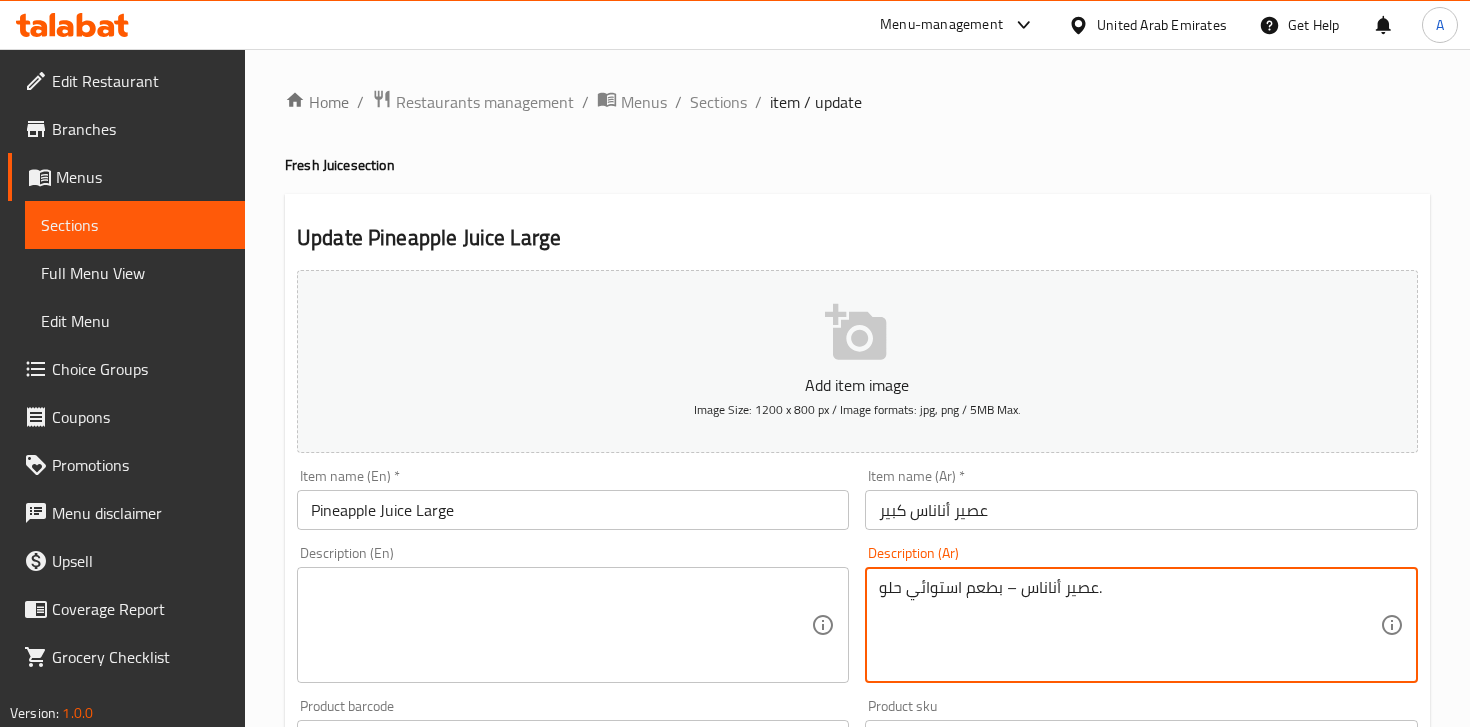type on "عصير أناناس – بطعم استوائي حلو." 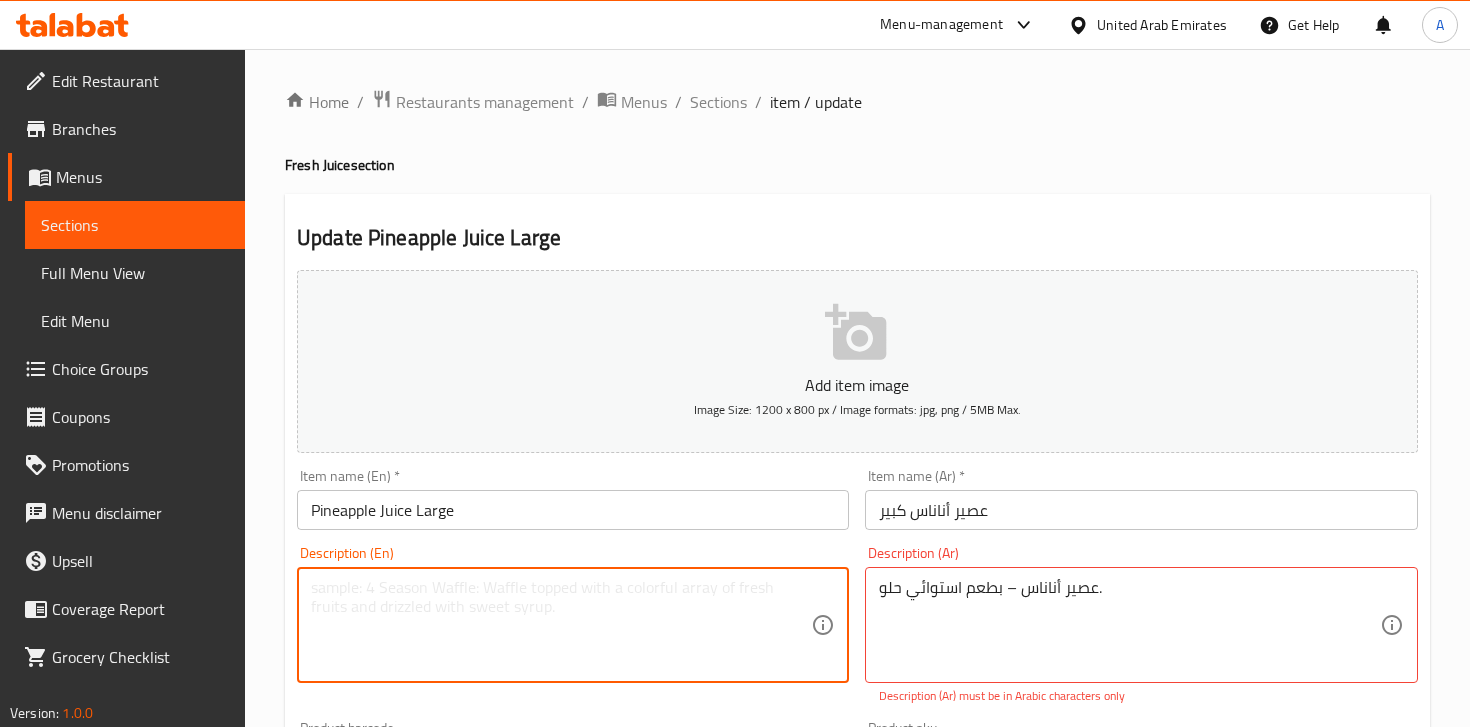 paste on "Sweet tropical pineapple juice." 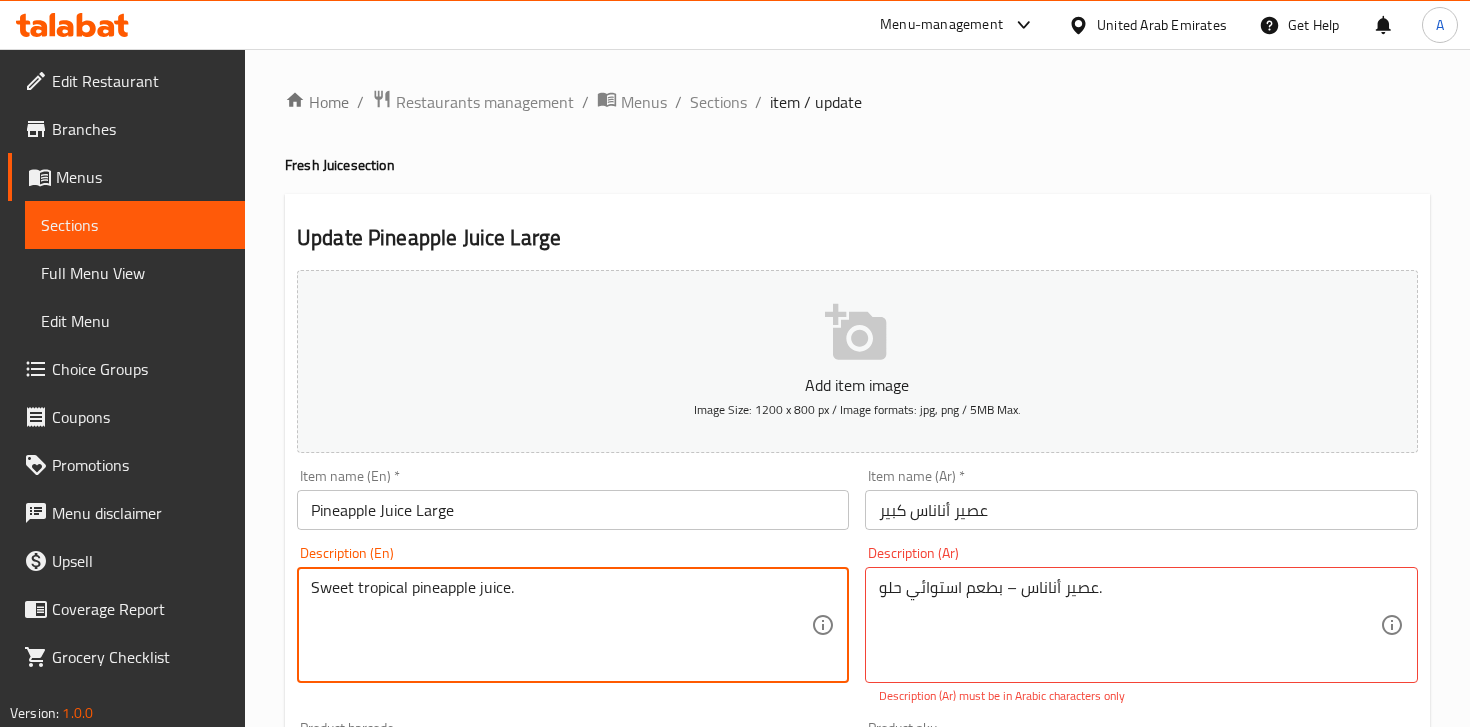 type on "Sweet tropical pineapple juice." 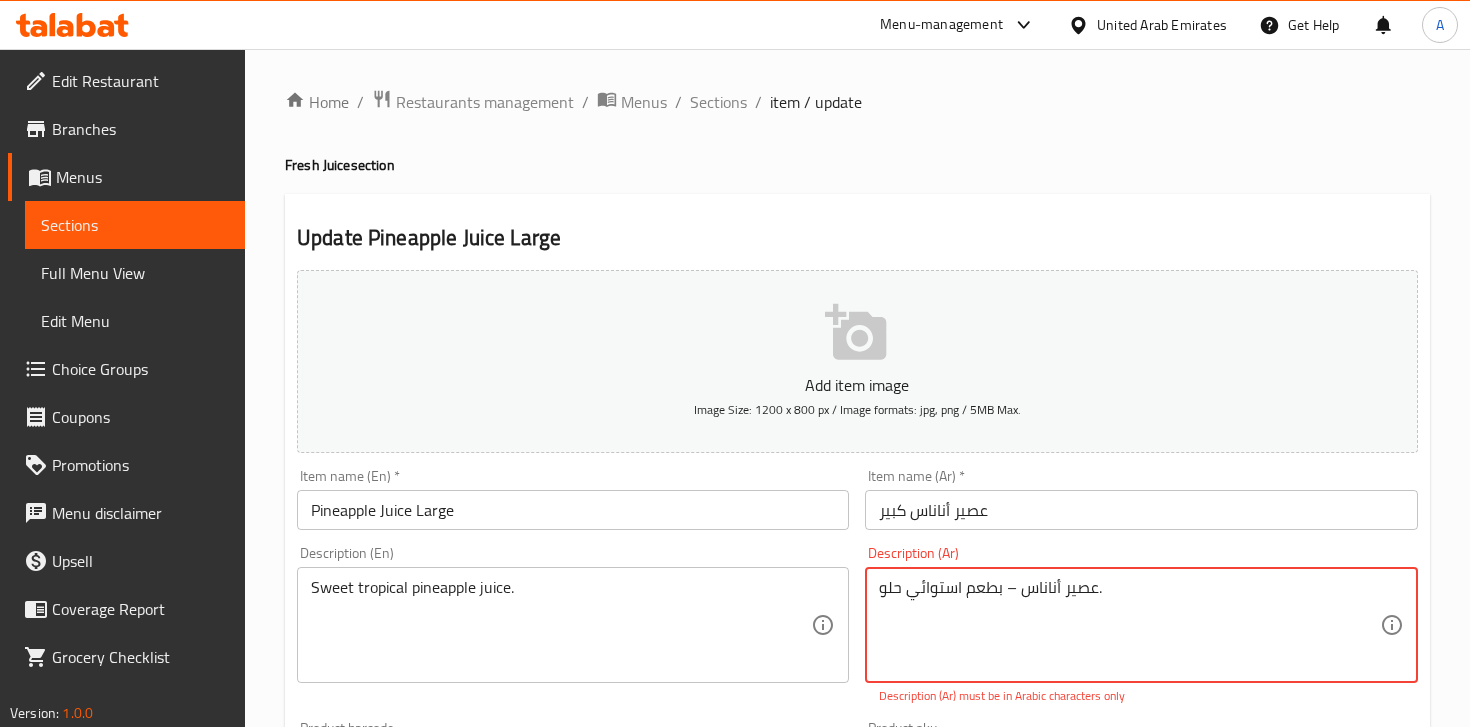 click on "عصير أناناس – بطعم استوائي حلو." at bounding box center (1129, 625) 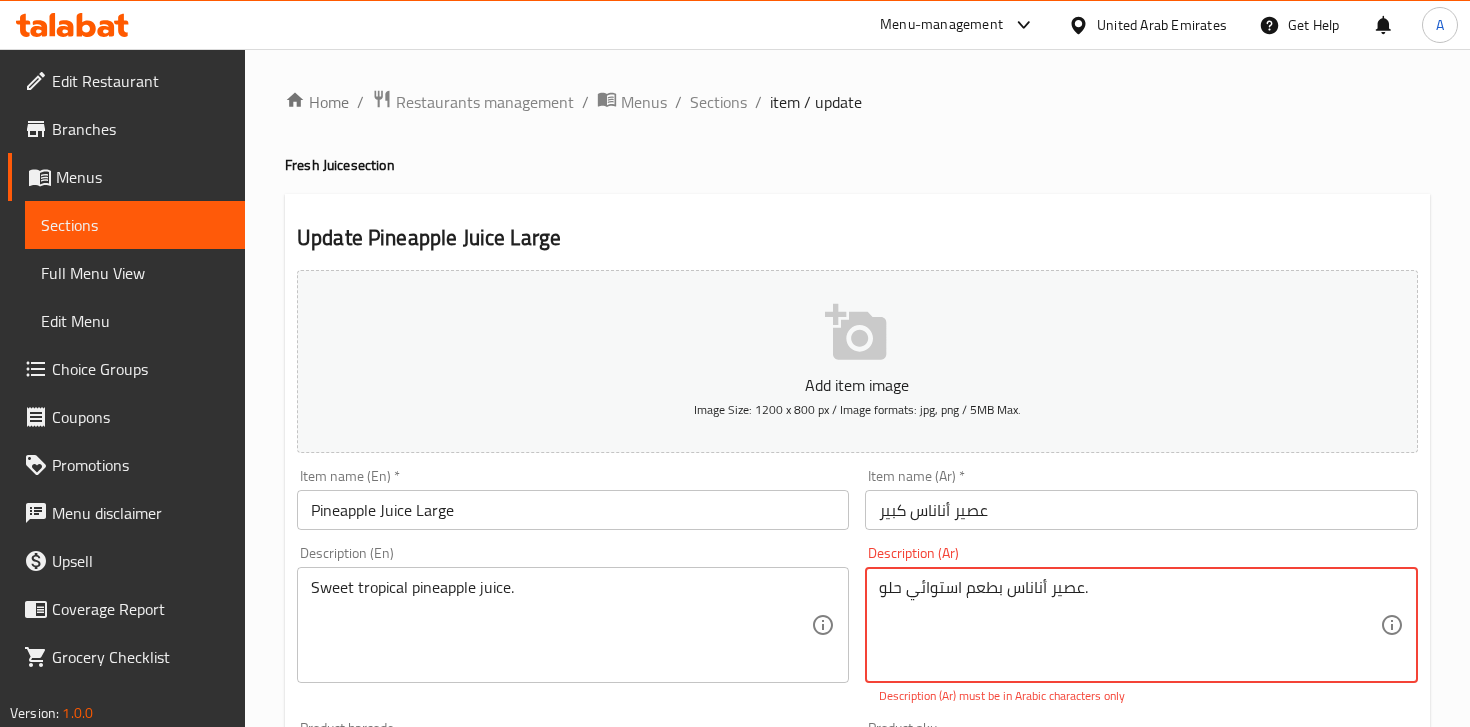 type on "عصير أناناس بطعم استوائي حلو." 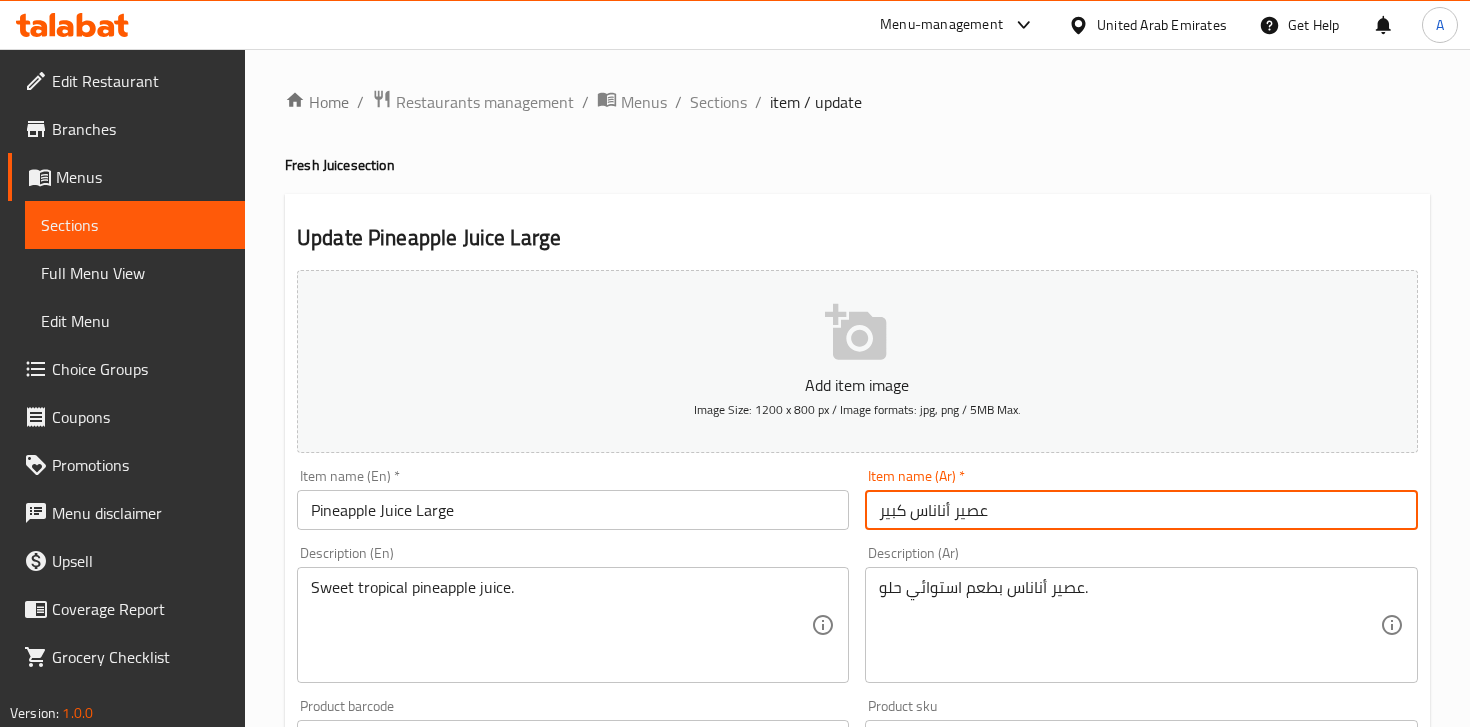 click on "عصير أناناس كبير" at bounding box center (1141, 510) 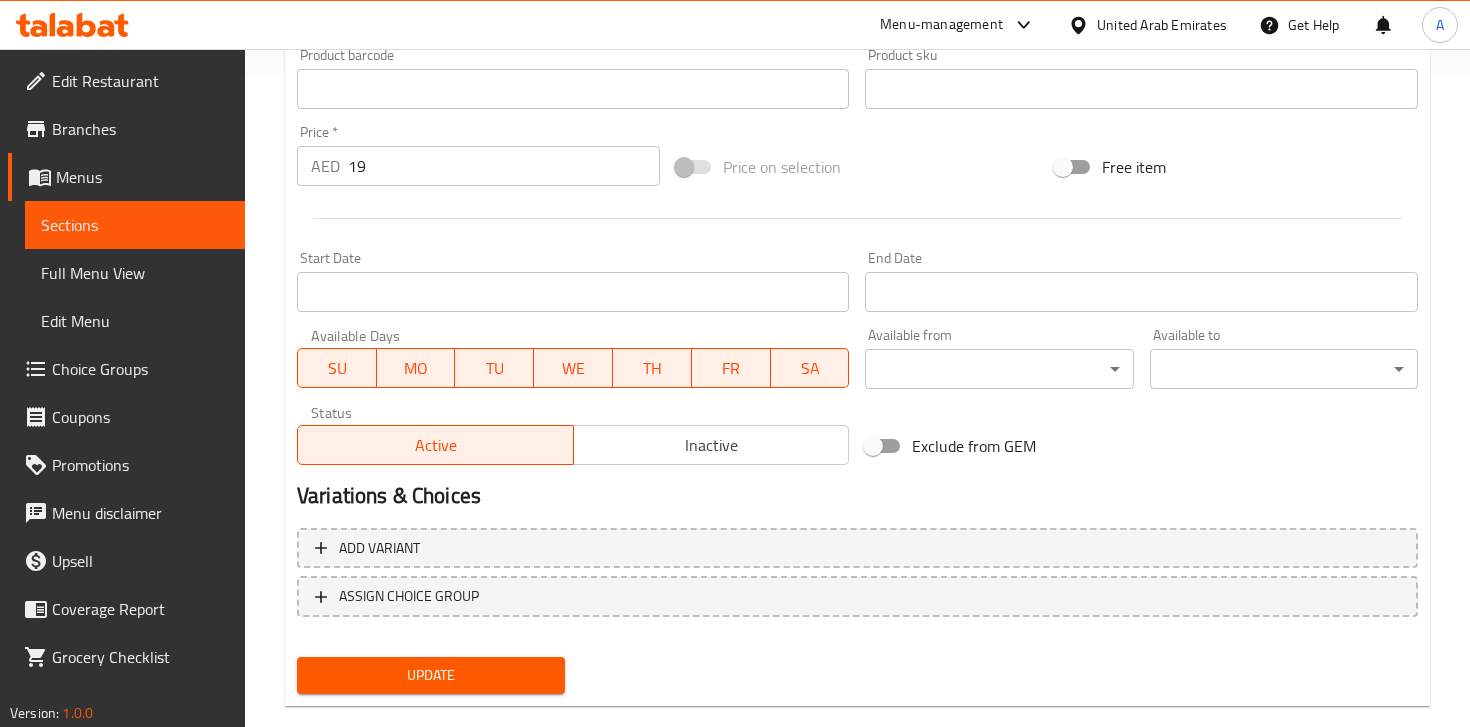 scroll, scrollTop: 686, scrollLeft: 0, axis: vertical 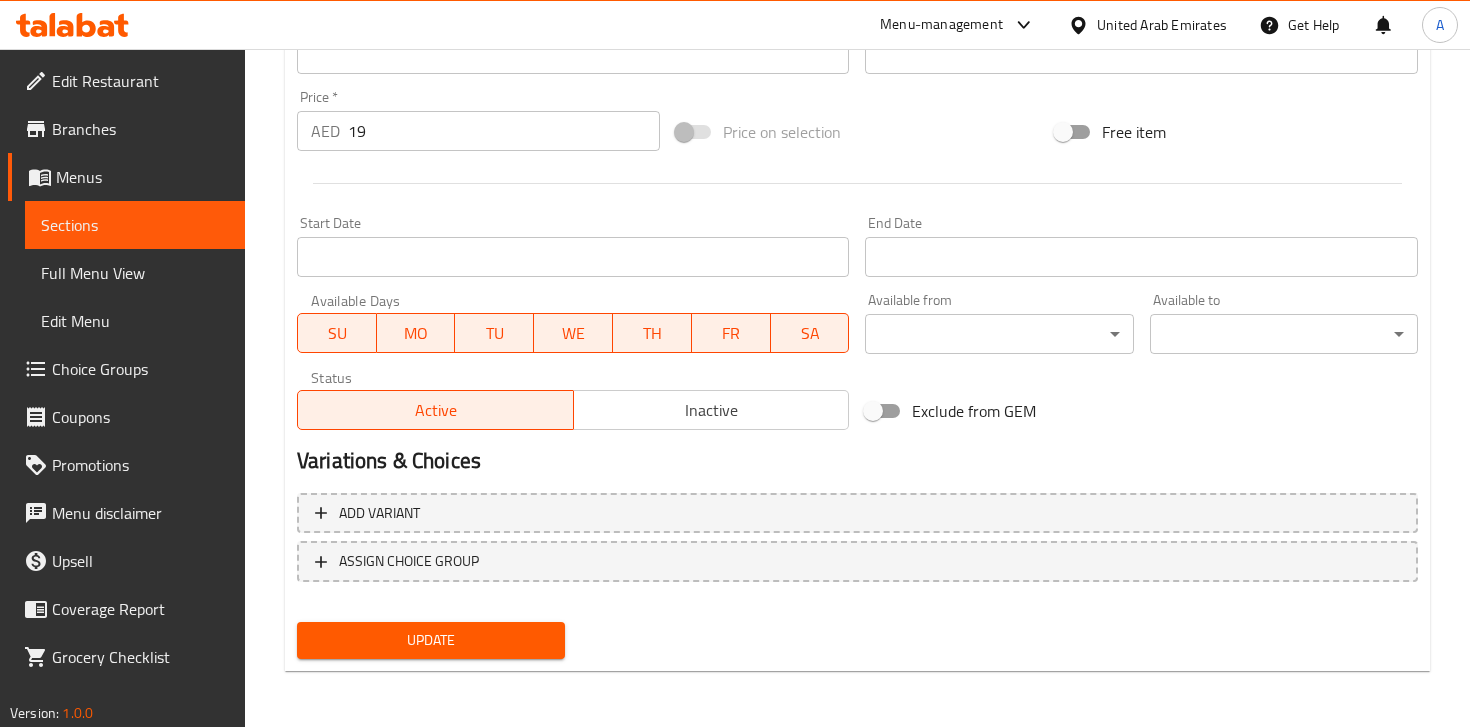 click on "Update" at bounding box center [431, 640] 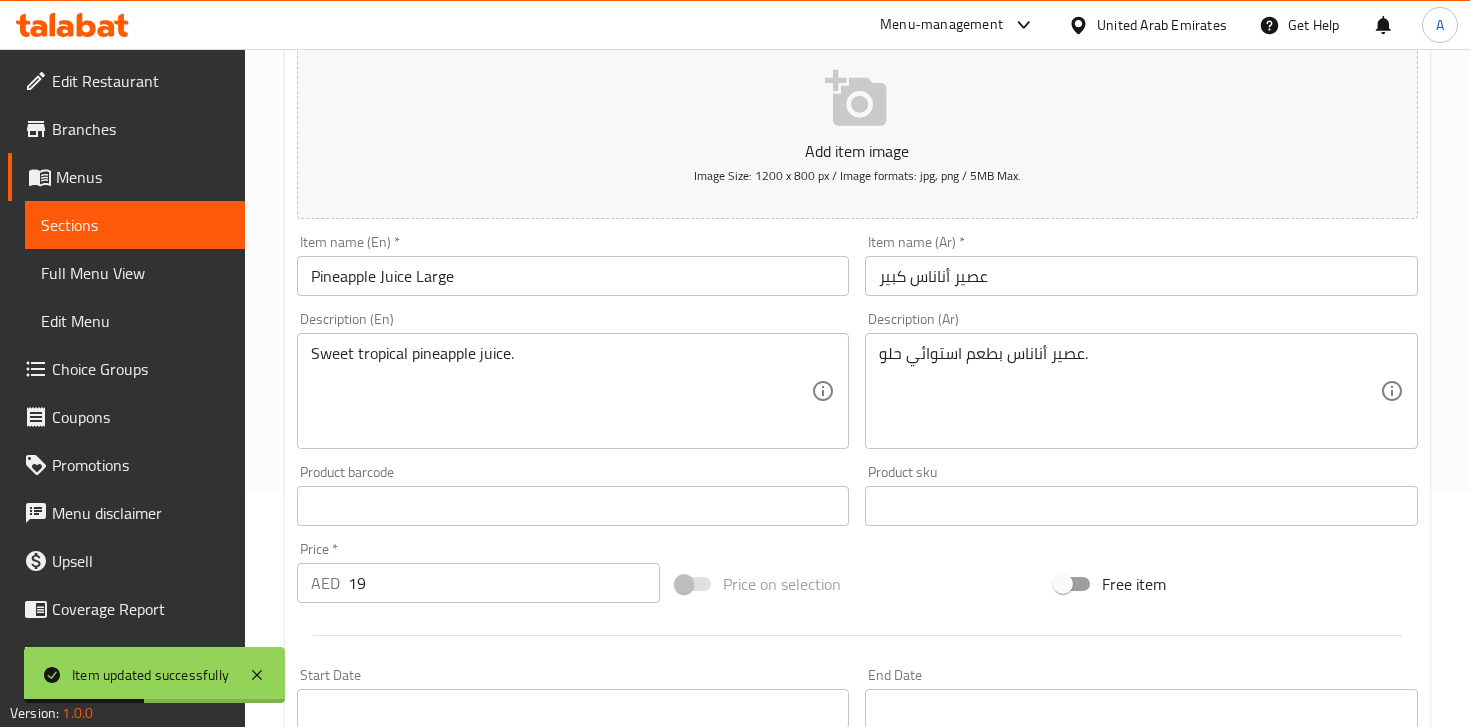 scroll, scrollTop: 0, scrollLeft: 0, axis: both 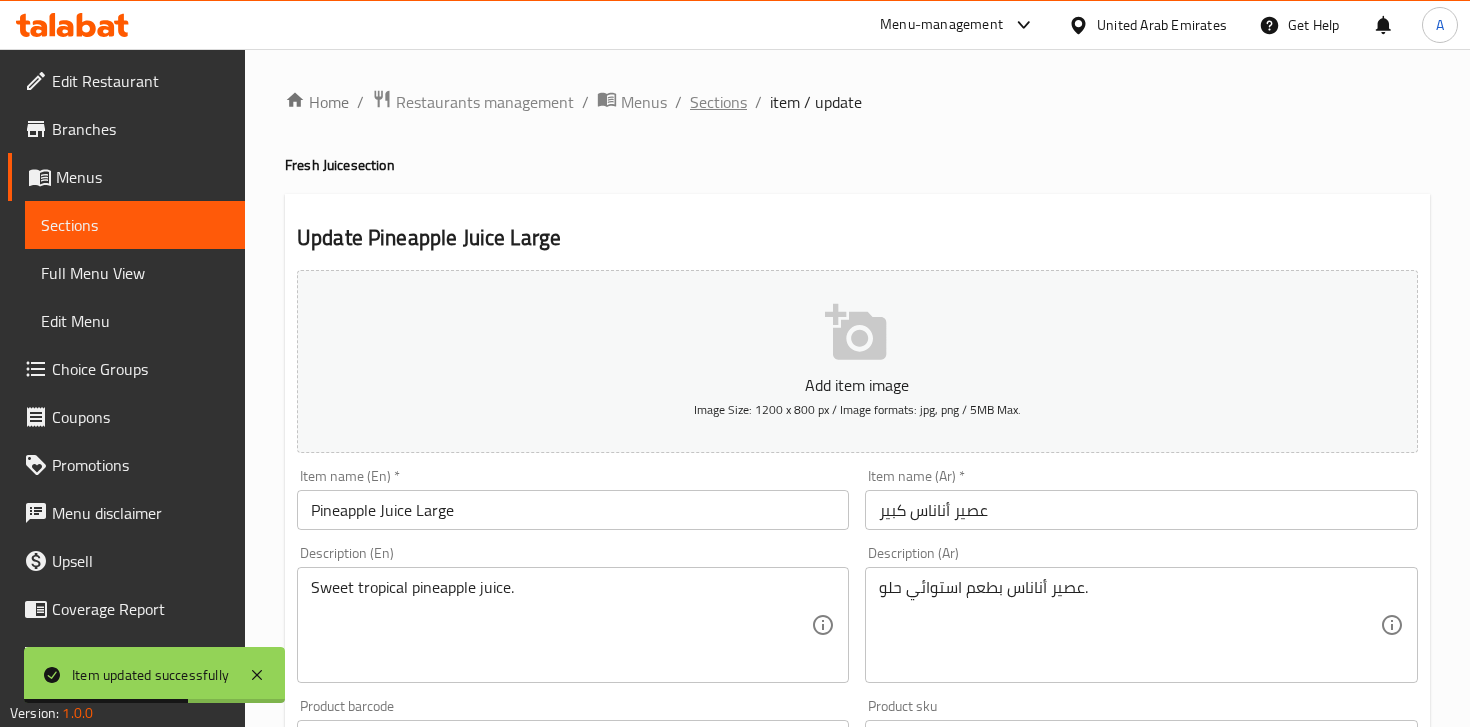 click on "Sections" at bounding box center (718, 102) 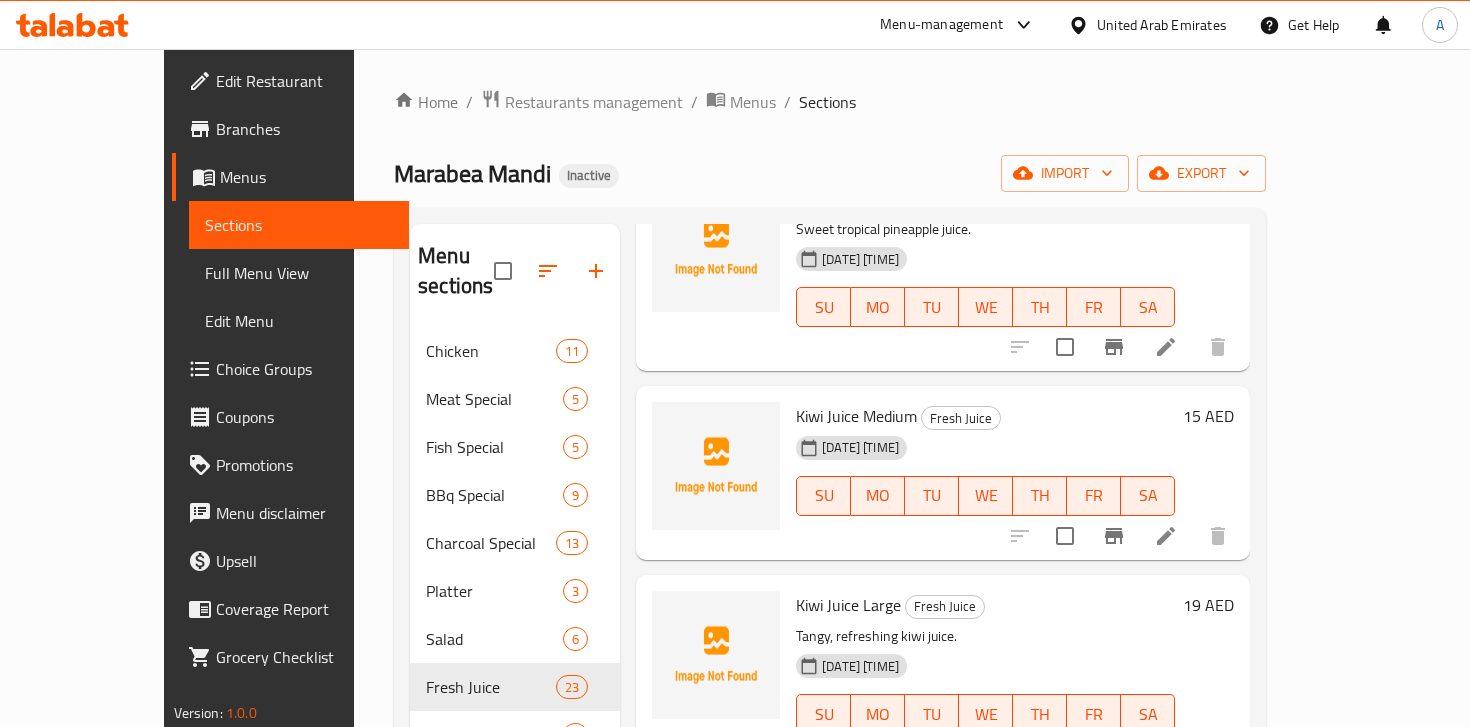 scroll, scrollTop: 4109, scrollLeft: 0, axis: vertical 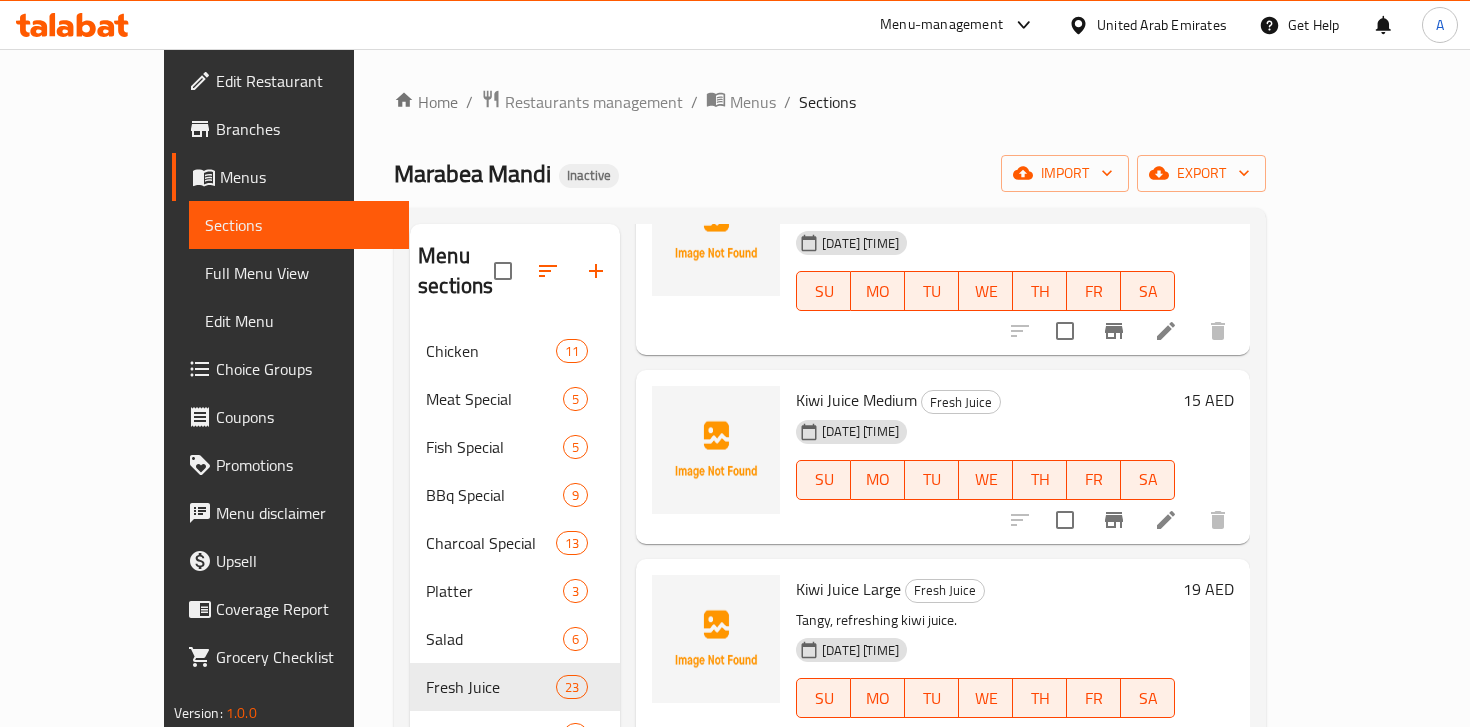 click on "Tangy, refreshing kiwi juice." at bounding box center (985, 620) 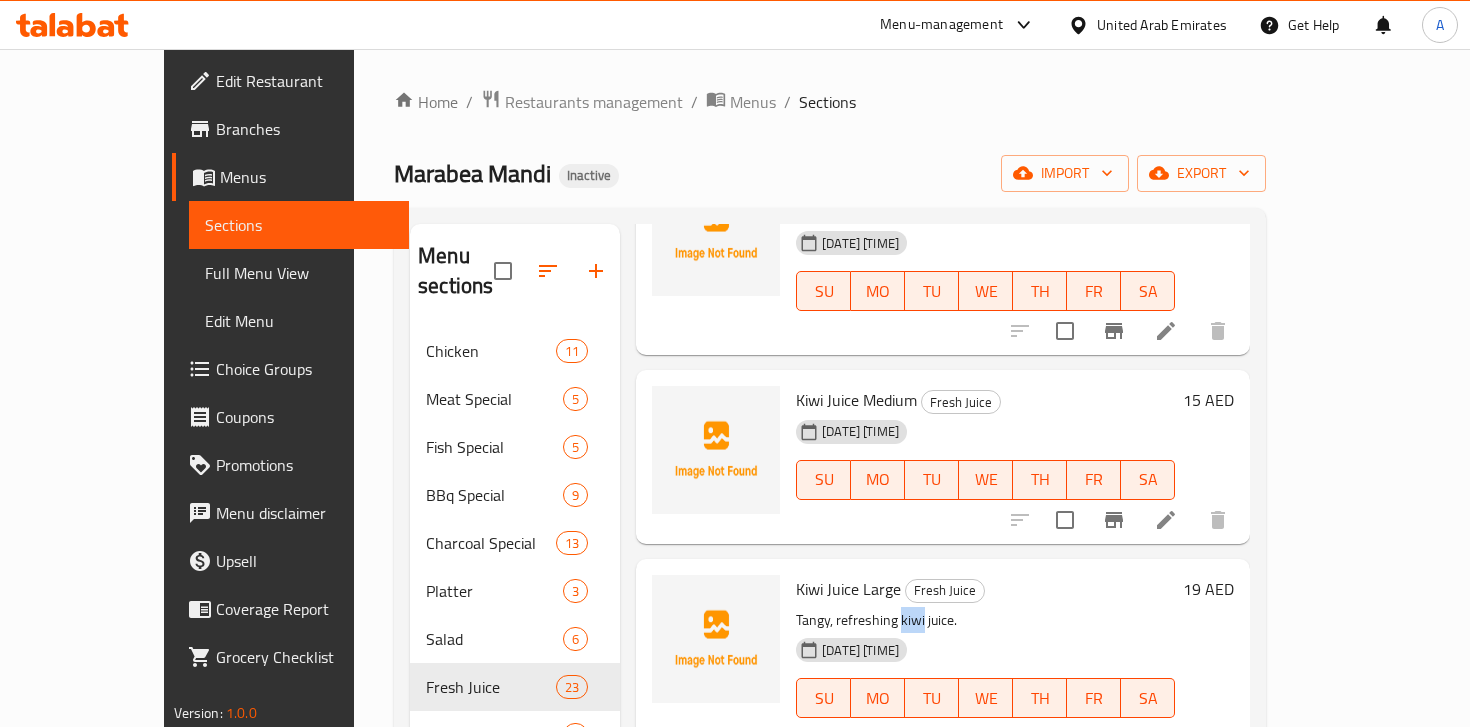 click on "Tangy, refreshing kiwi juice." at bounding box center (985, 620) 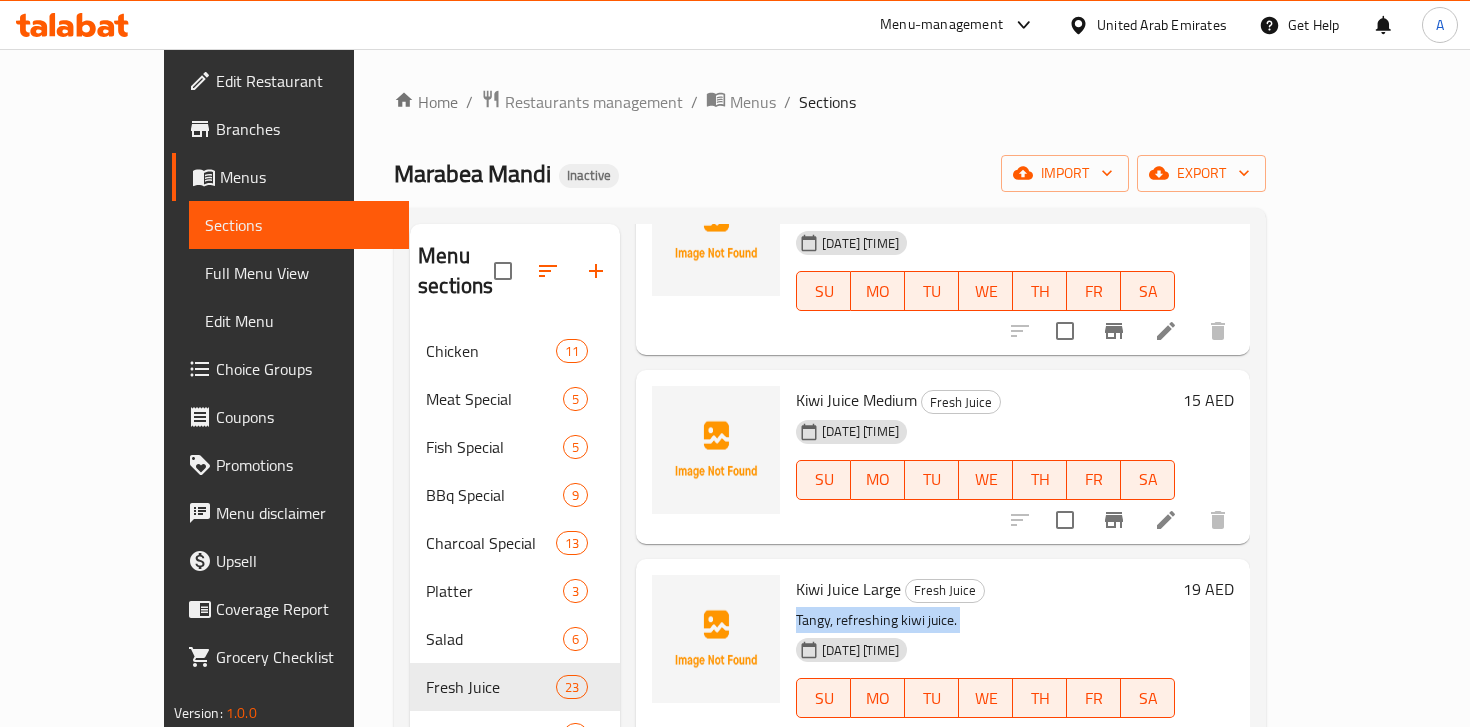 click on "Tangy, refreshing kiwi juice." at bounding box center [985, 620] 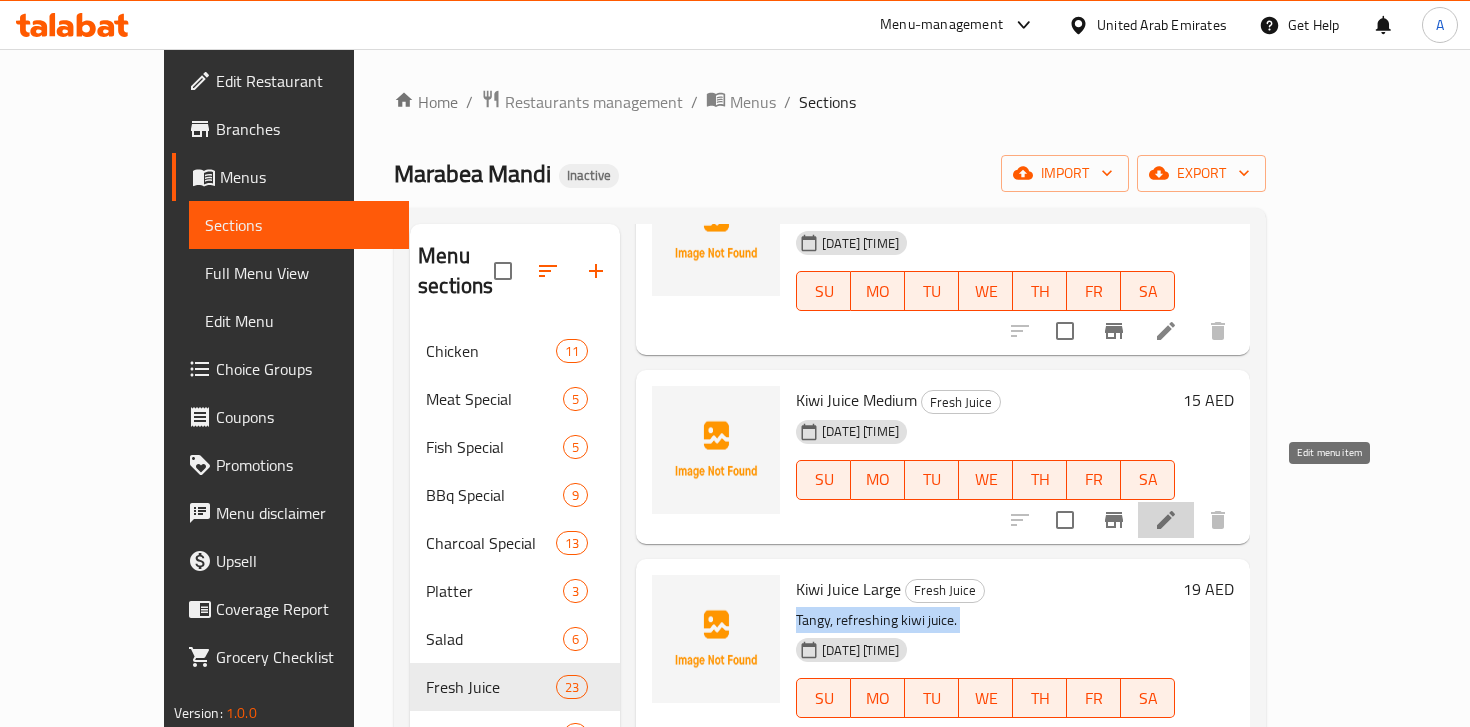 click 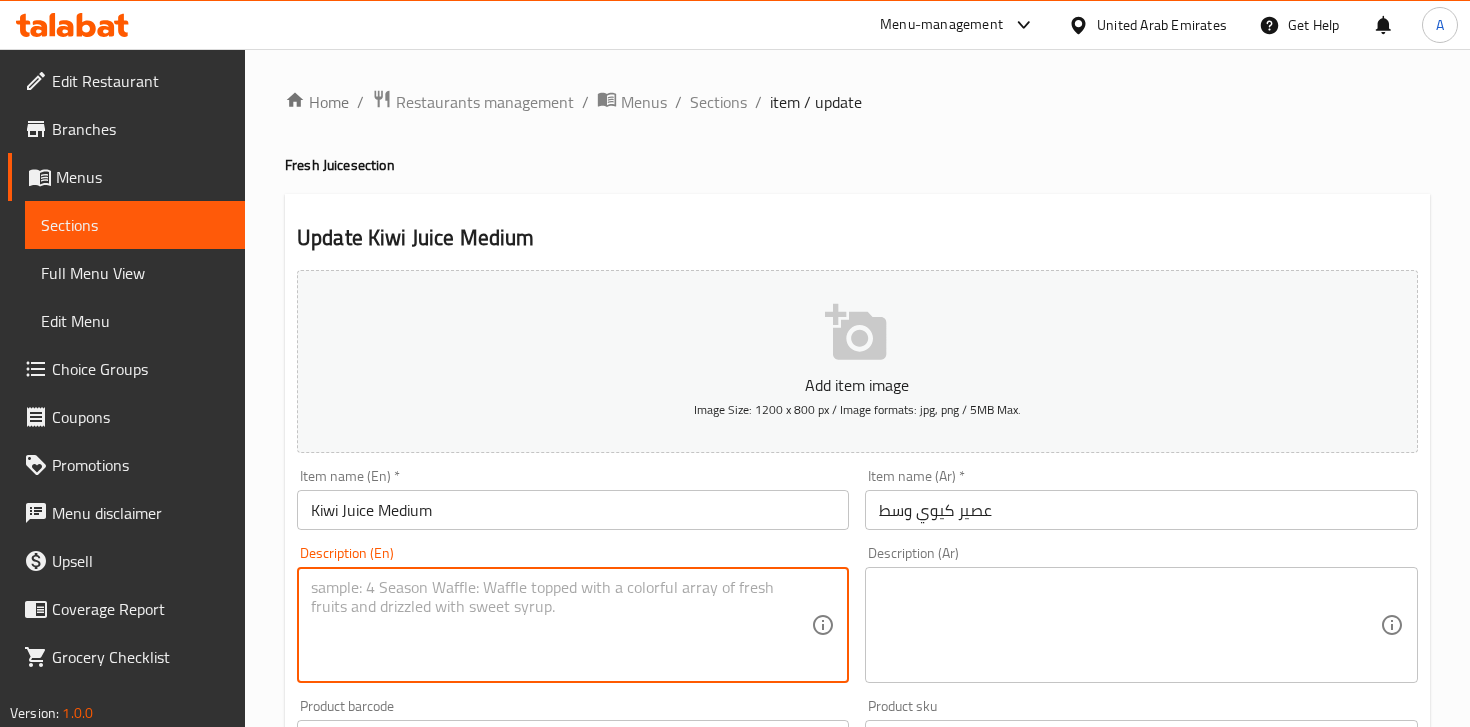 click at bounding box center [561, 625] 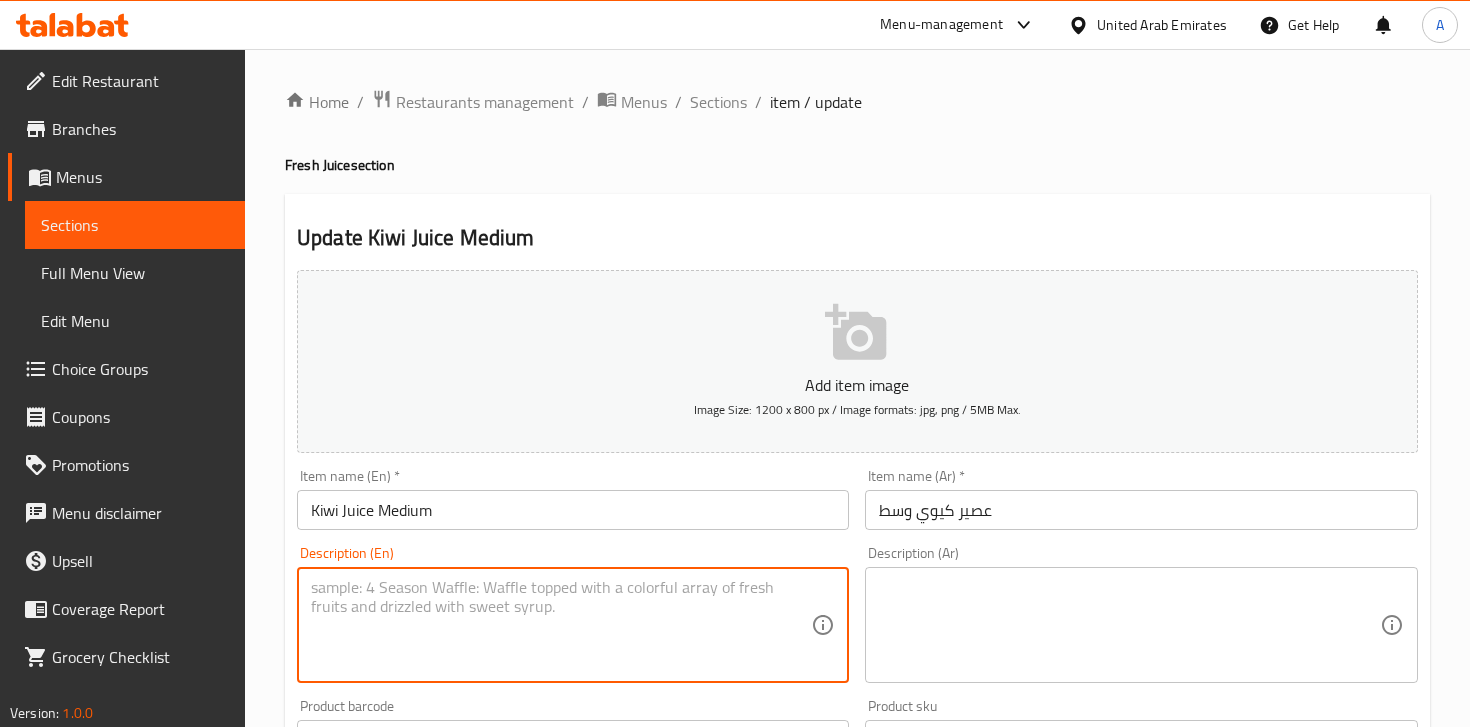 paste on "Tangy, refreshing kiwi juice." 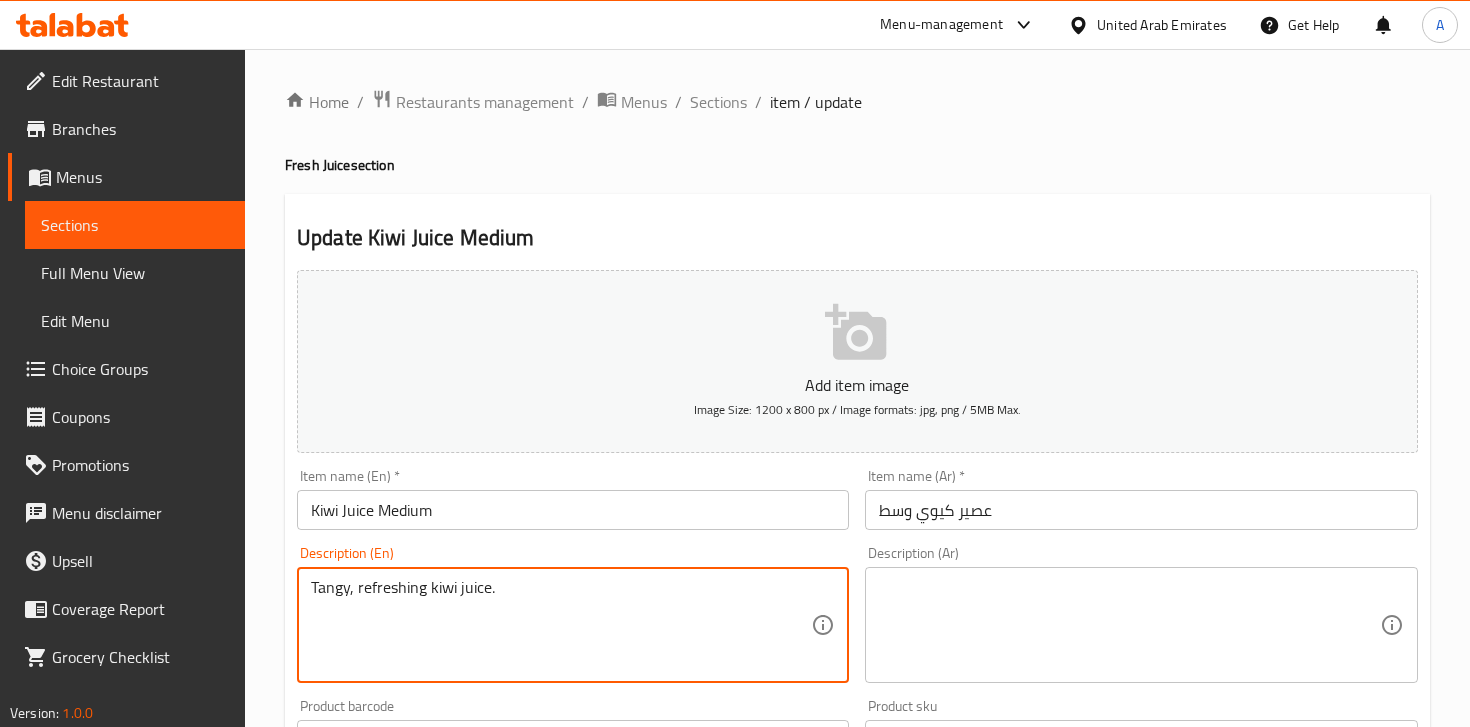 type on "Tangy, refreshing kiwi juice." 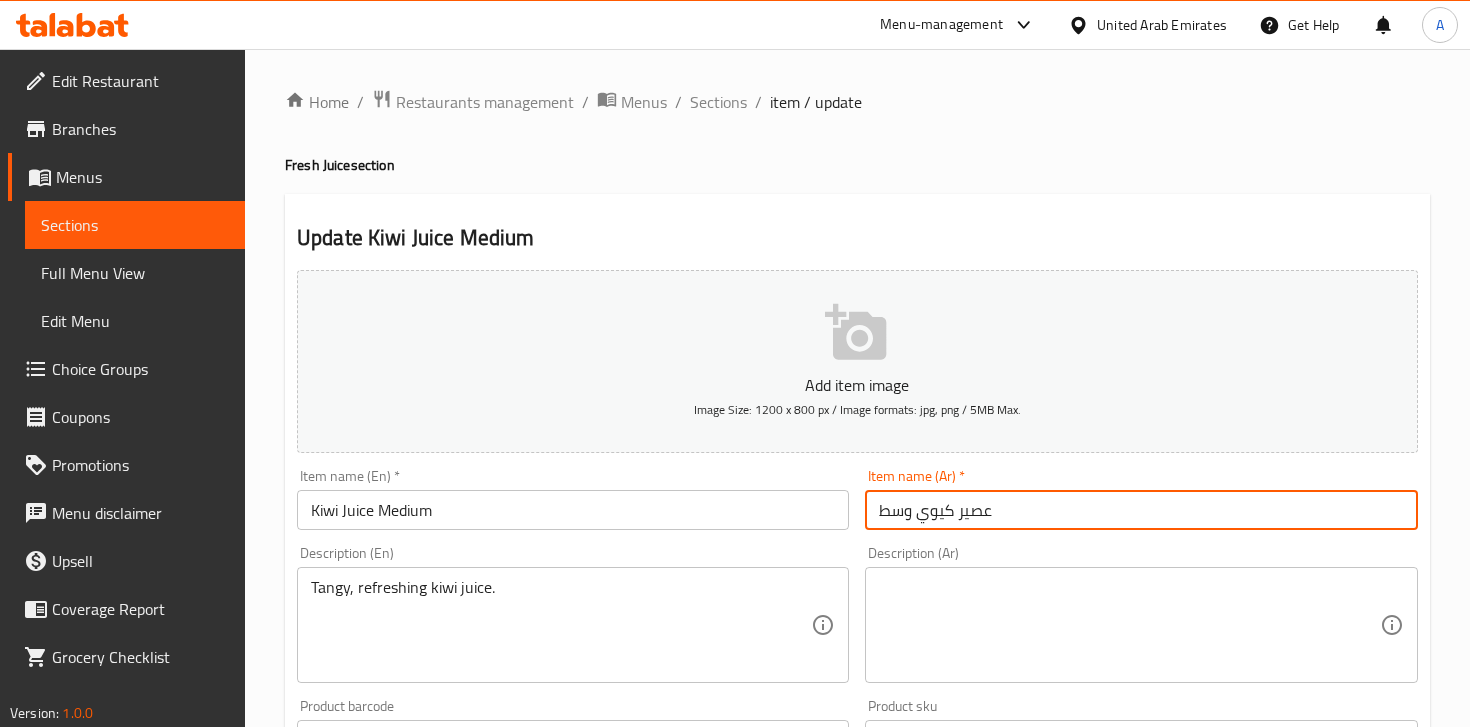 click on "عصير كيوي وسط" at bounding box center (1141, 510) 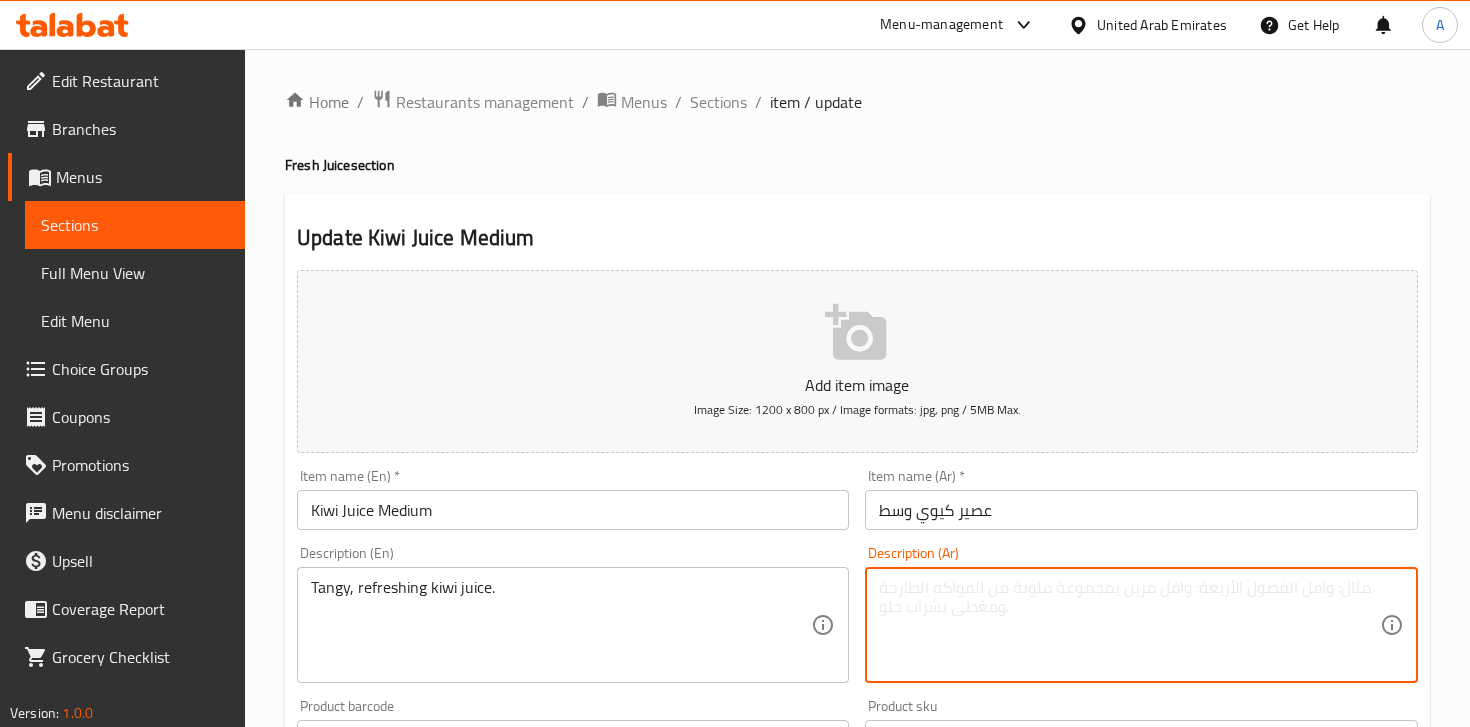 paste on "عصير كيوي وسط" 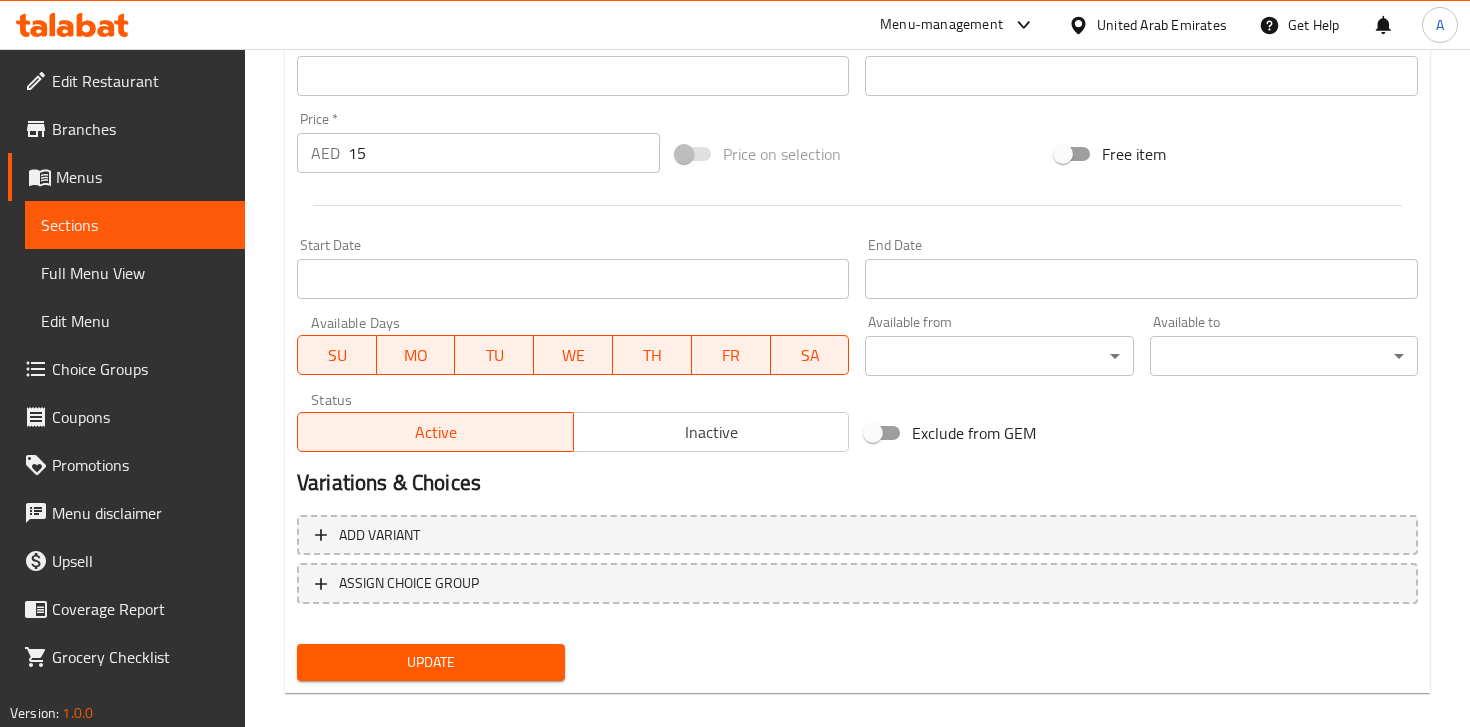 click on "Update [ITEM] Medium
Item name (En)   * [ITEM] Medium Item name (En)  * Item name (Ar)   * [ITEM] [SIZE] Item name (Ar)  * Description (En) Tangy, refreshing [ITEM] juice.
Description (En) Description (Ar) [ITEM] [SIZE] Description (Ar) Description should be unique from the name. Product barcode Product barcode Product sku Product sku Price   * AED [PRICE] Price  * Price on selection Free item Start Date Start Date End Date End Date Available Days SU MO TU WE TH FR SA Available from ​ ​ Available to ​ ​ Status Active Inactive Exclude from GEM Variations & Choices Add variant ASSIGN CHOICE GROUP Update" at bounding box center [857, 132] 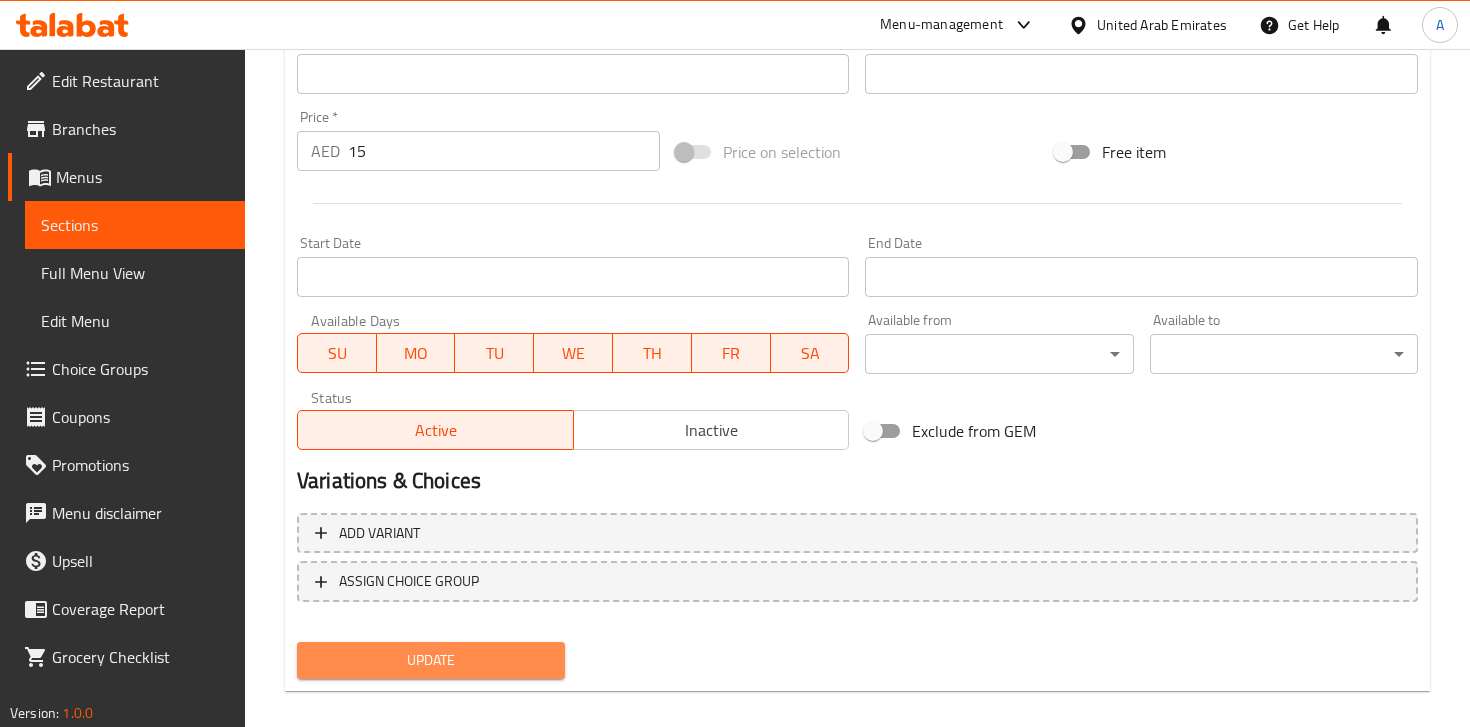click on "Update" at bounding box center (431, 660) 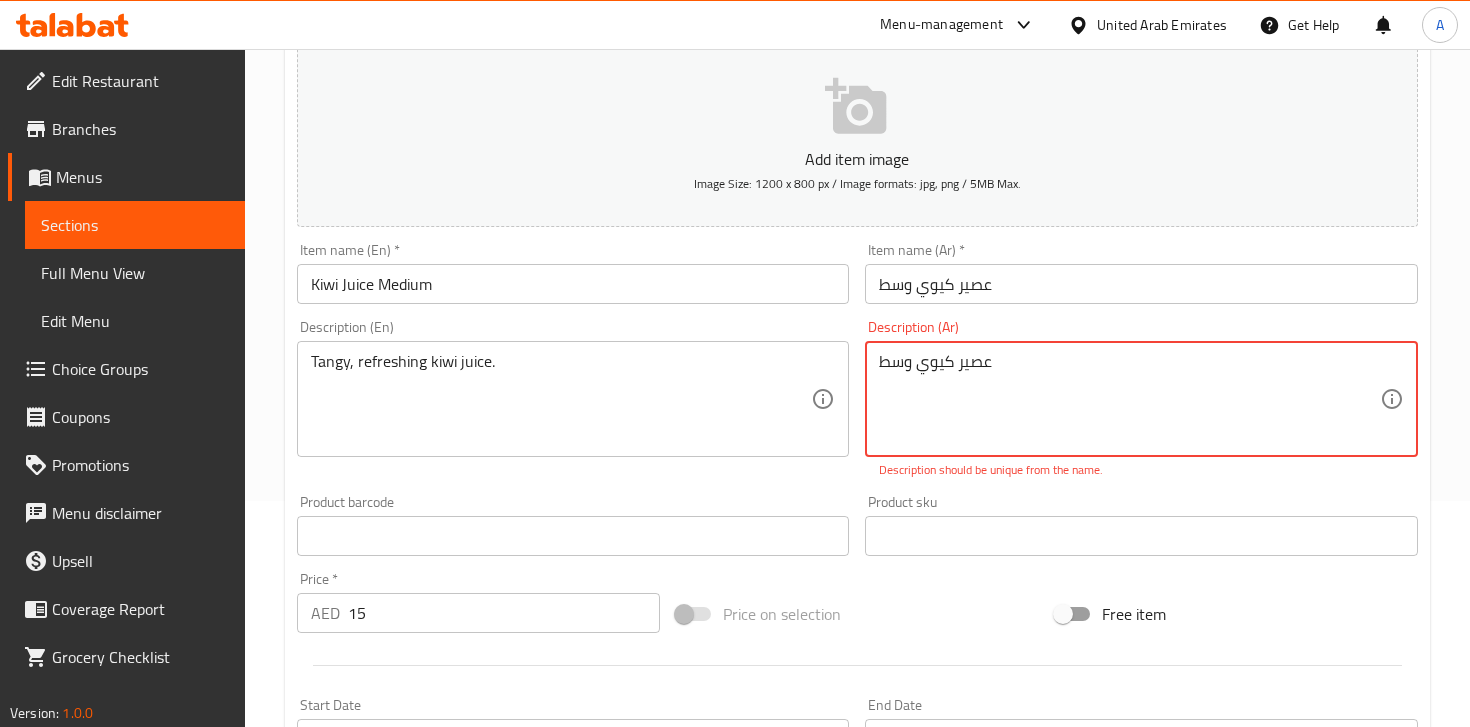 click on "عصير كيوي وسط" at bounding box center [1129, 399] 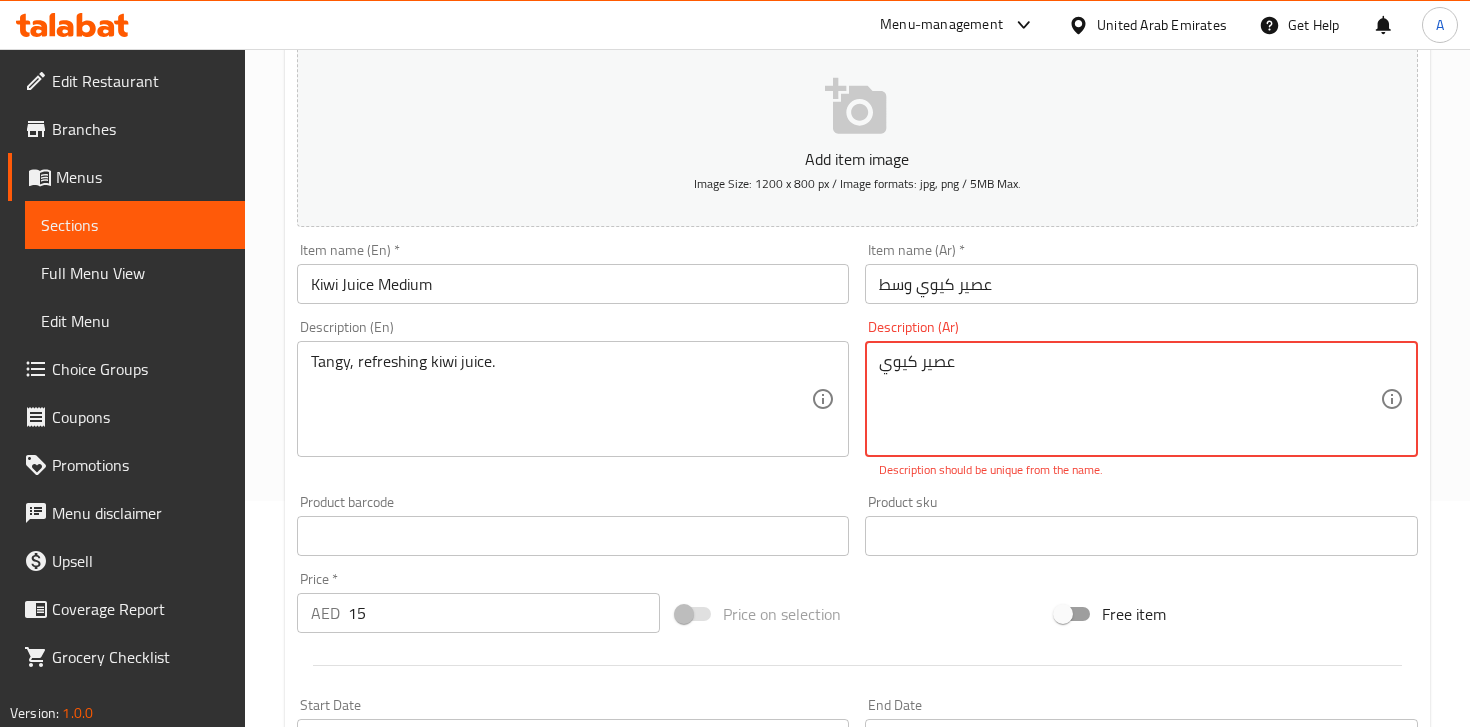 click on "Description (Ar) عصير كيوي Description (Ar) Description should be unique from the name." at bounding box center (1141, 399) 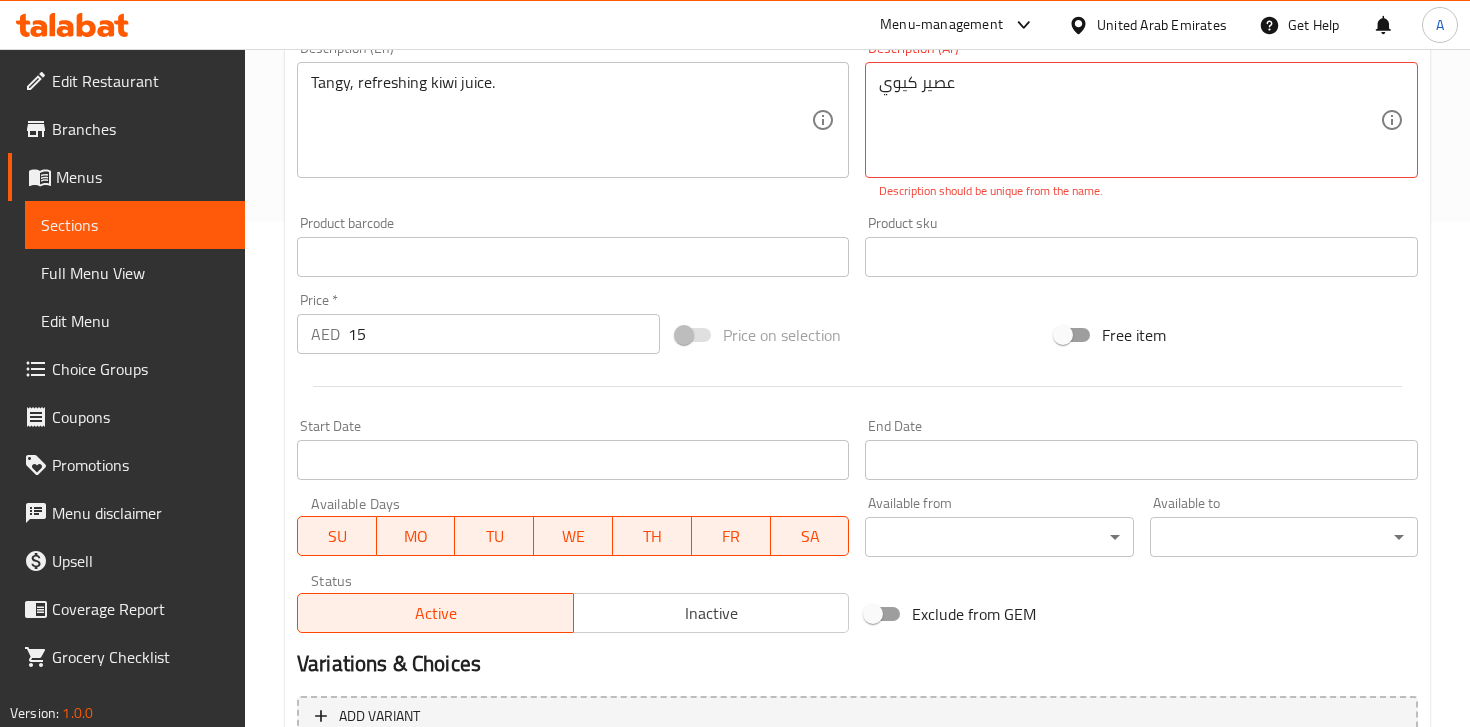 scroll, scrollTop: 278, scrollLeft: 0, axis: vertical 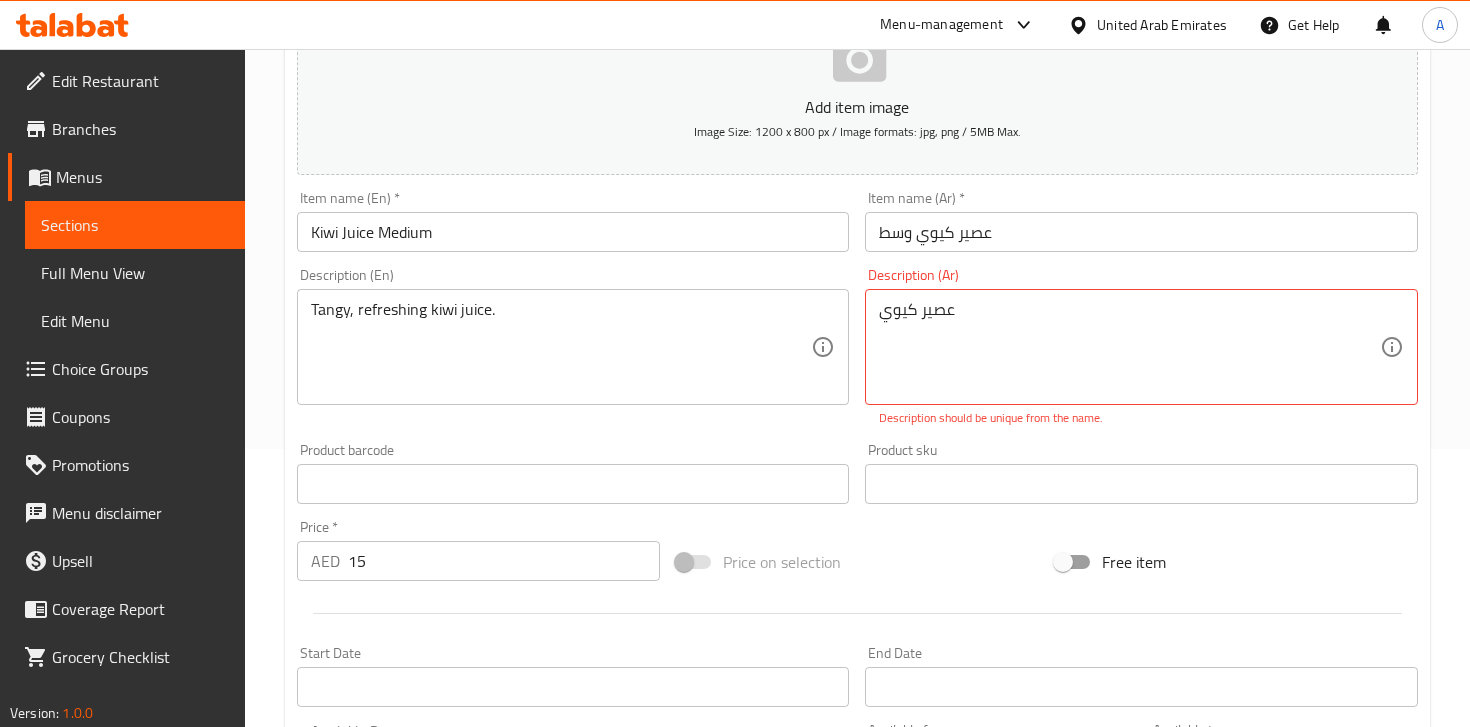 click on "Description (Ar) عصير كيوي Description (Ar) Description should be unique from the name." at bounding box center (1141, 347) 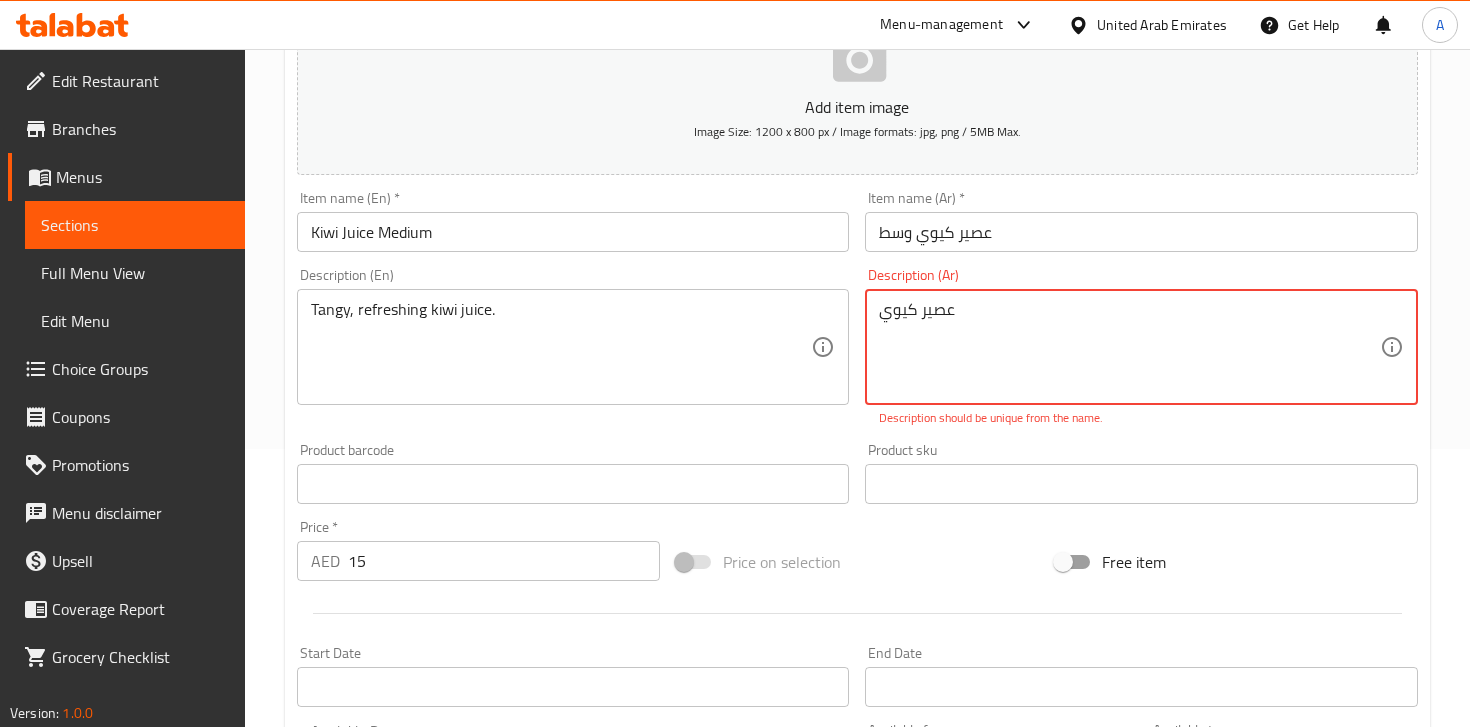 click on "عصير كيوي" at bounding box center (1129, 347) 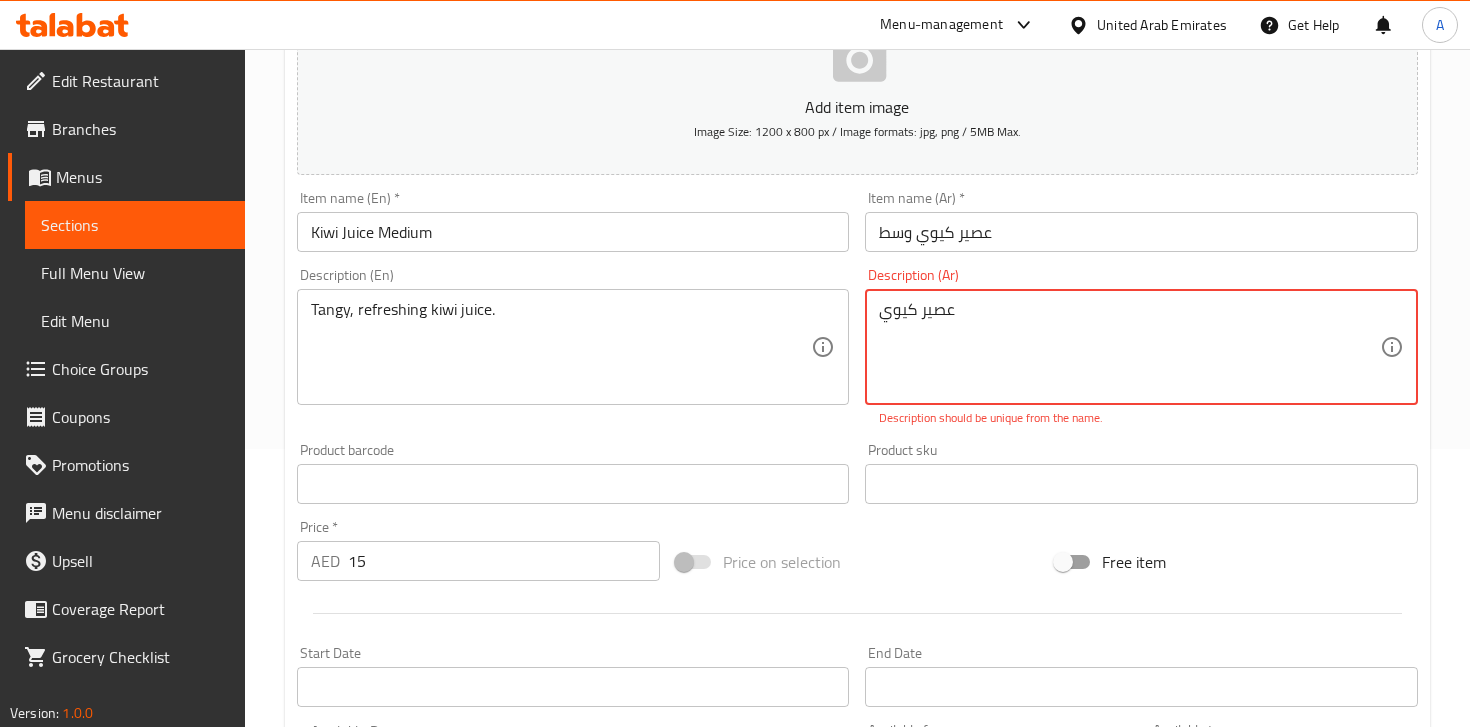 click on "عصير كيوي" at bounding box center (1129, 347) 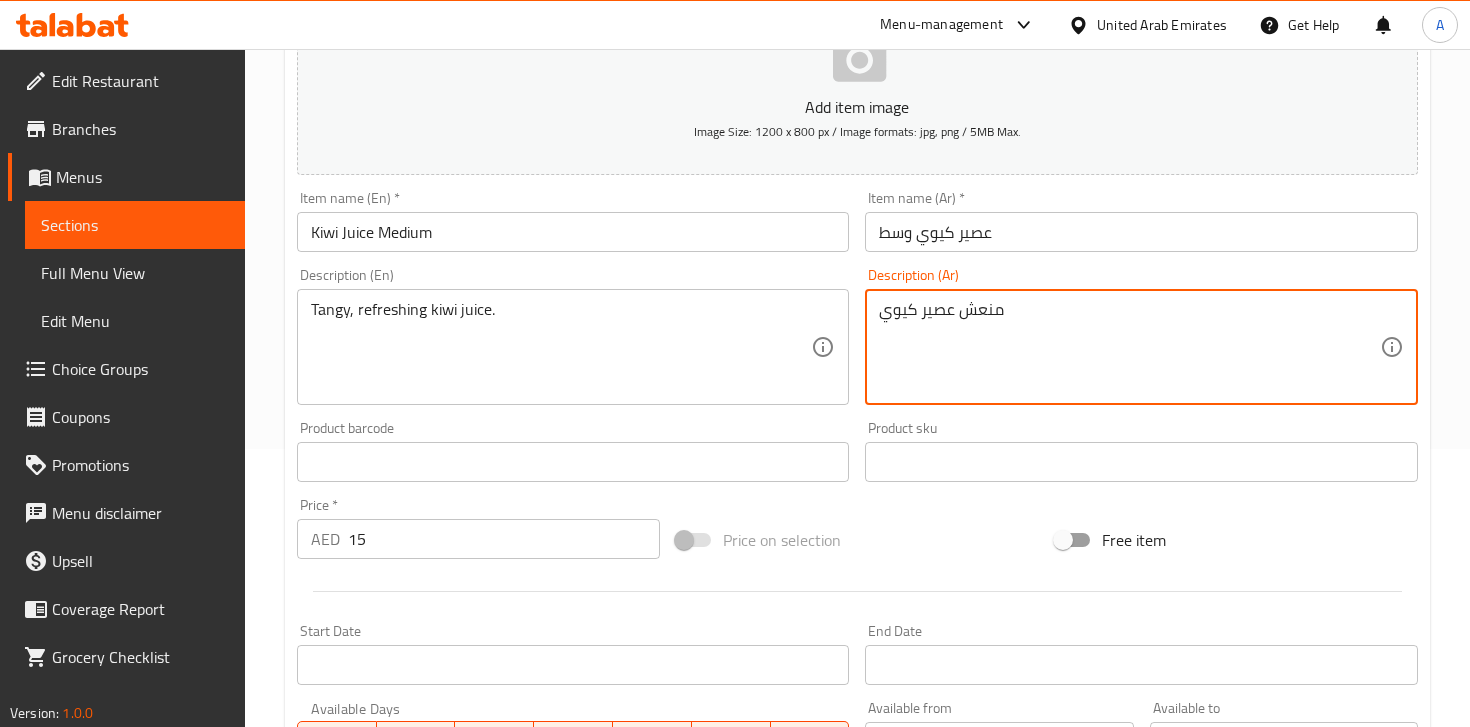 type on "منعش عصير كيوي" 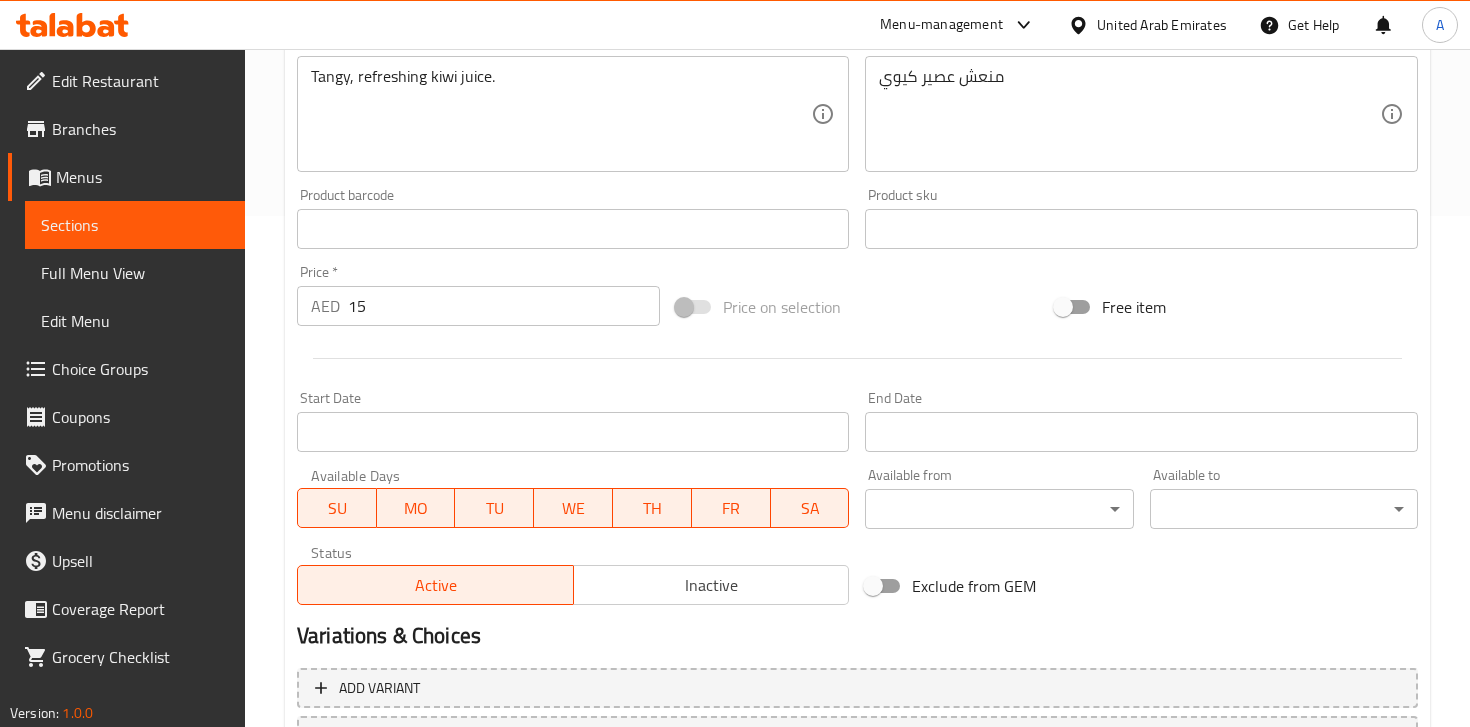 scroll, scrollTop: 686, scrollLeft: 0, axis: vertical 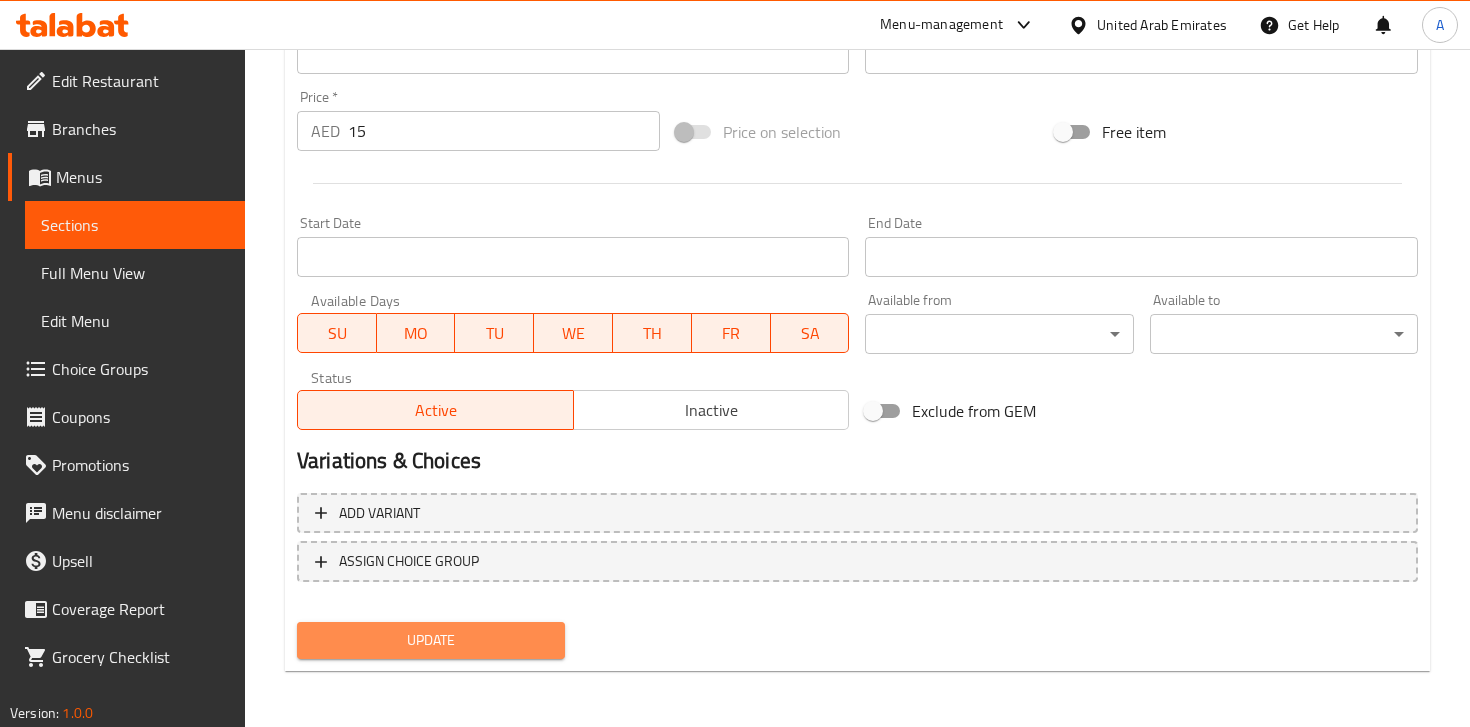 click on "Update" at bounding box center (431, 640) 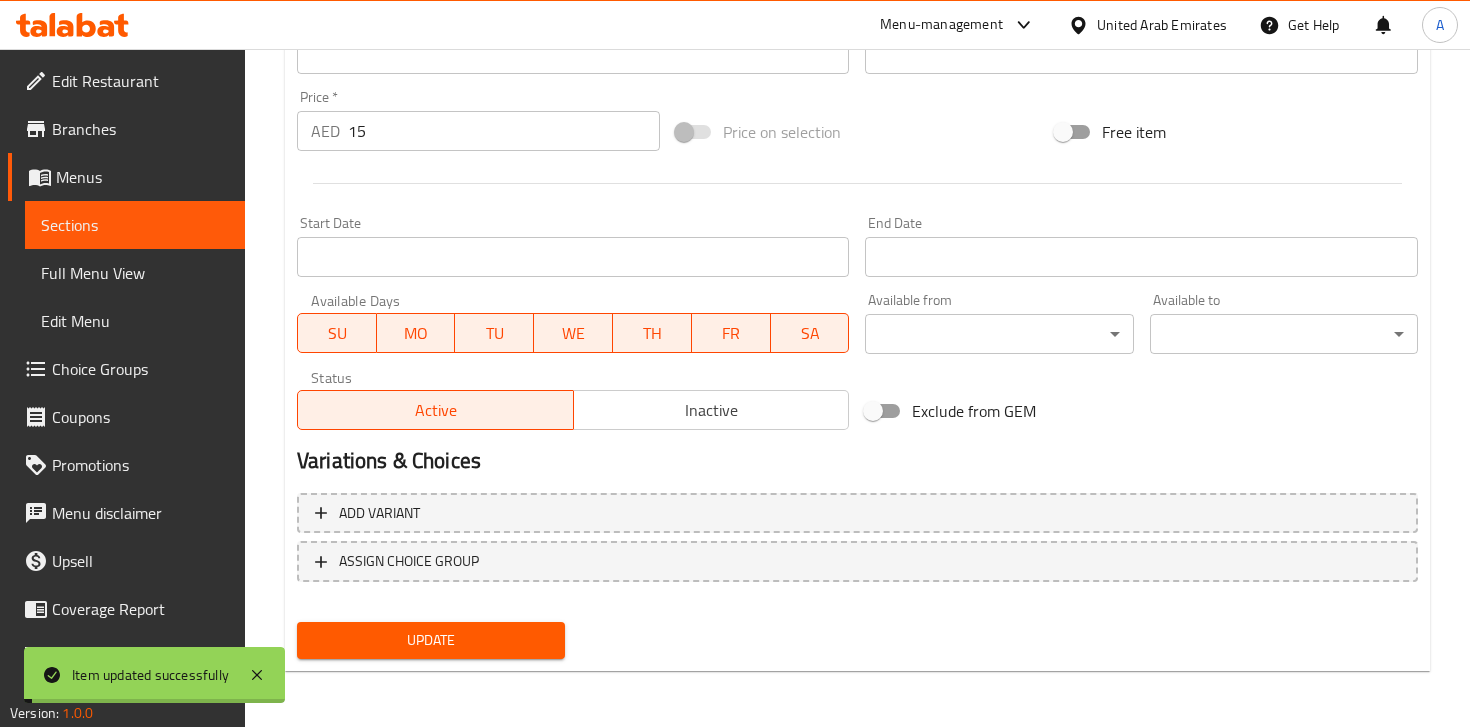 scroll, scrollTop: 0, scrollLeft: 0, axis: both 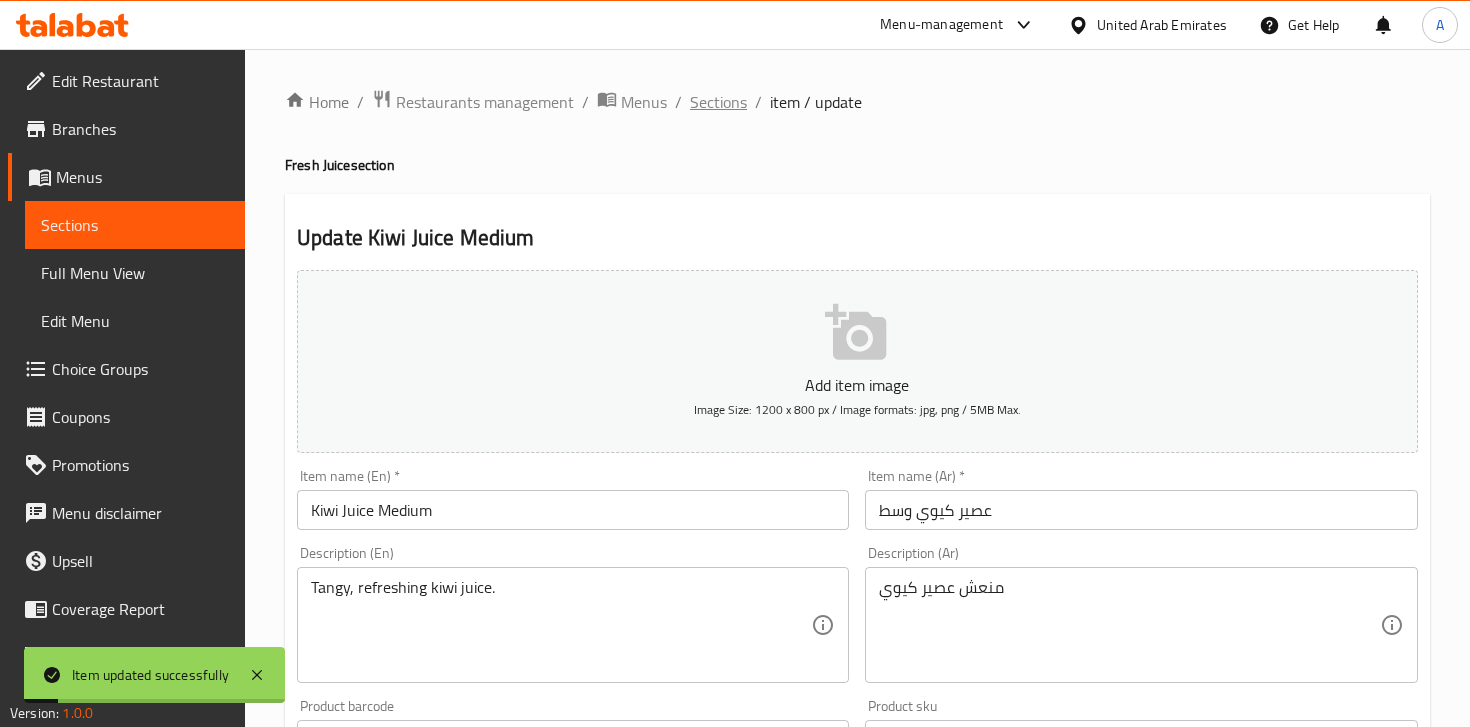 click on "Sections" at bounding box center (718, 102) 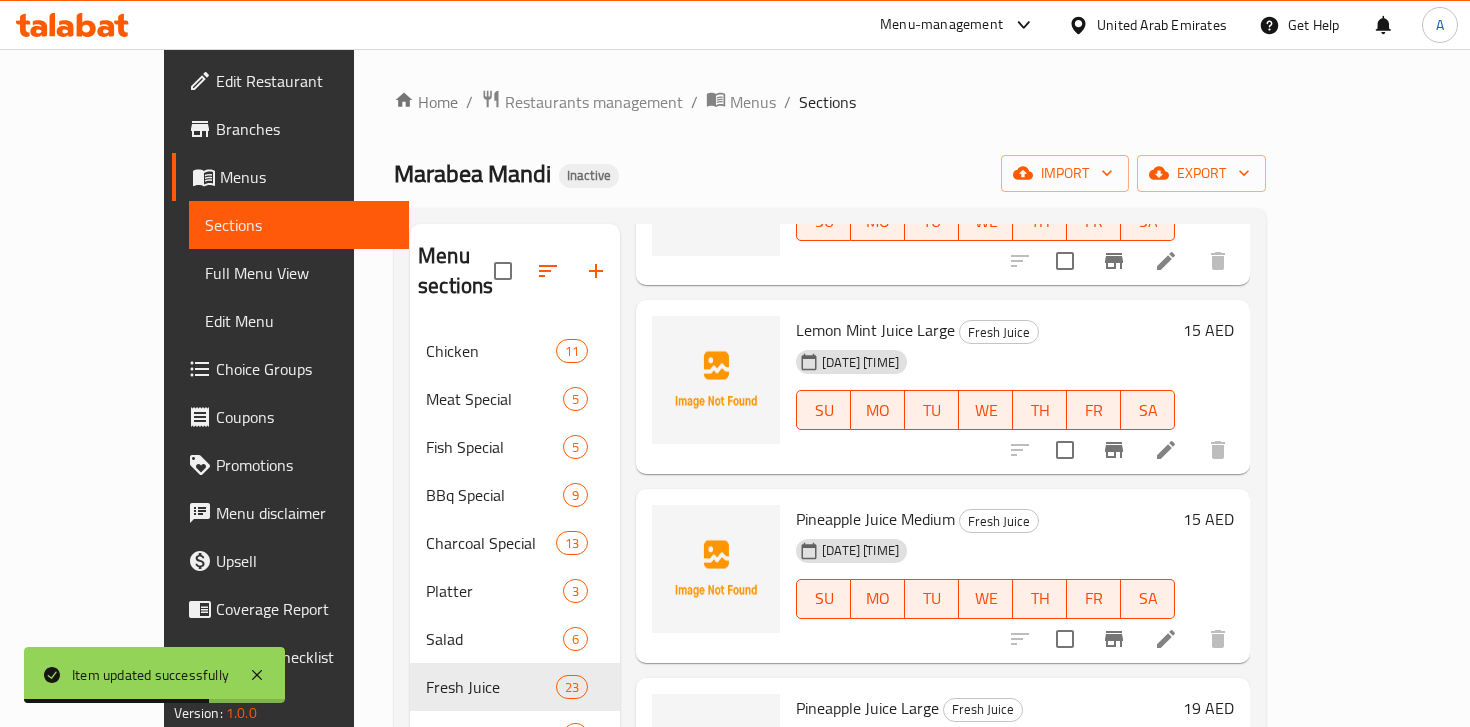 scroll, scrollTop: 3582, scrollLeft: 0, axis: vertical 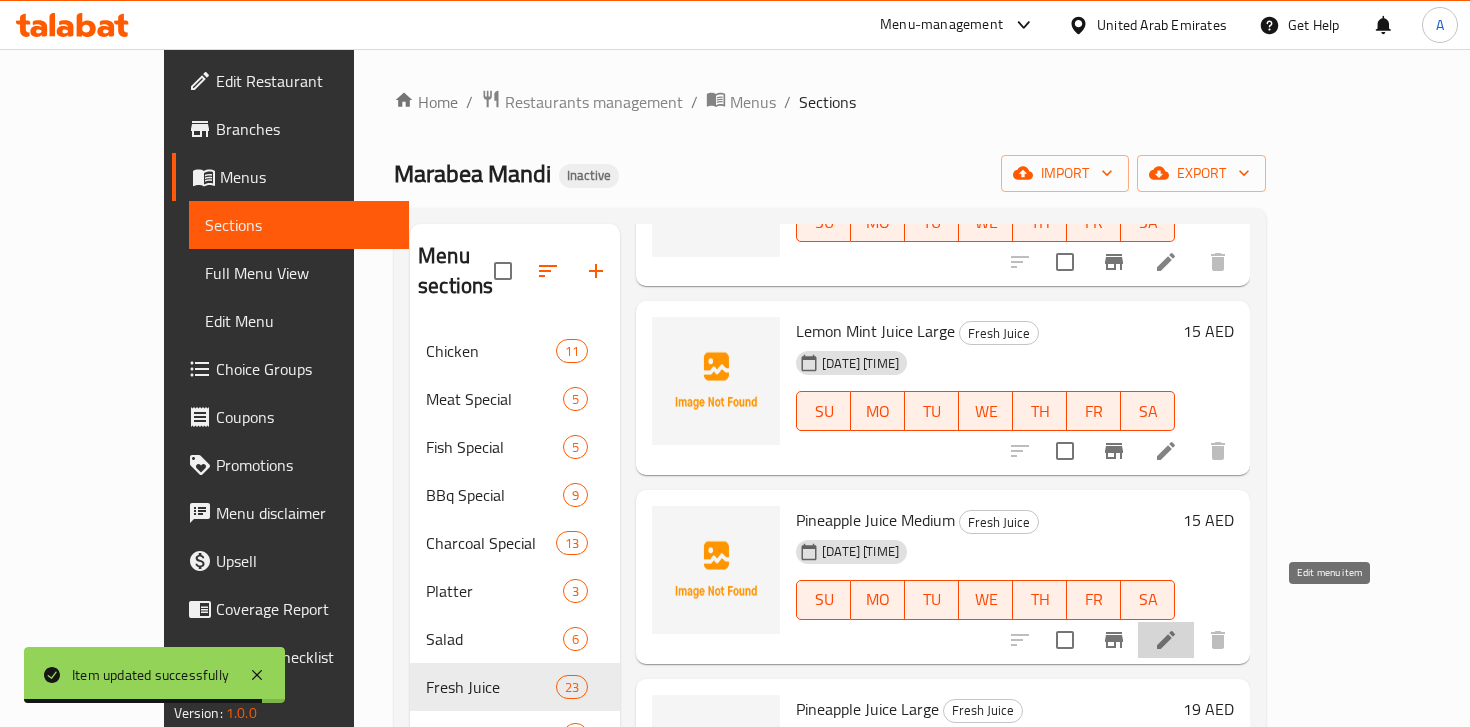 click 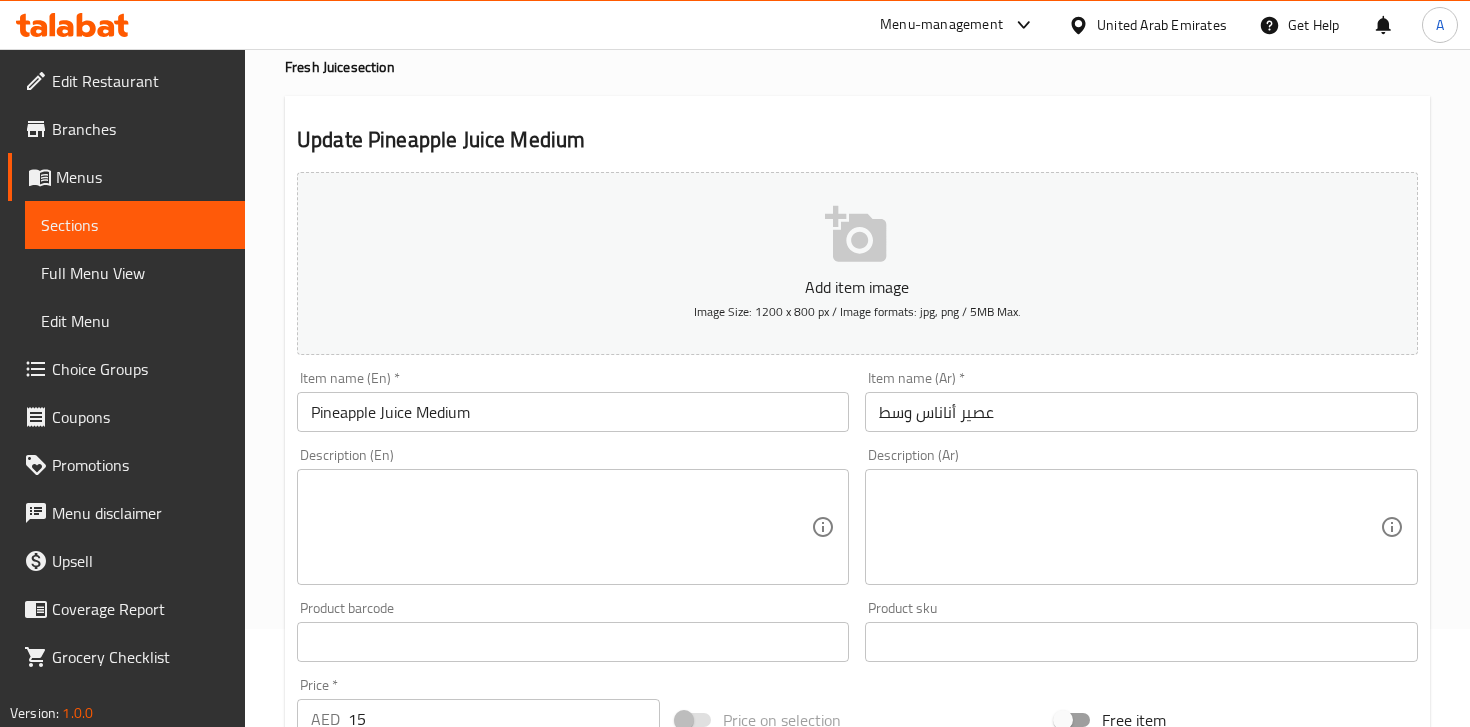 scroll, scrollTop: 115, scrollLeft: 0, axis: vertical 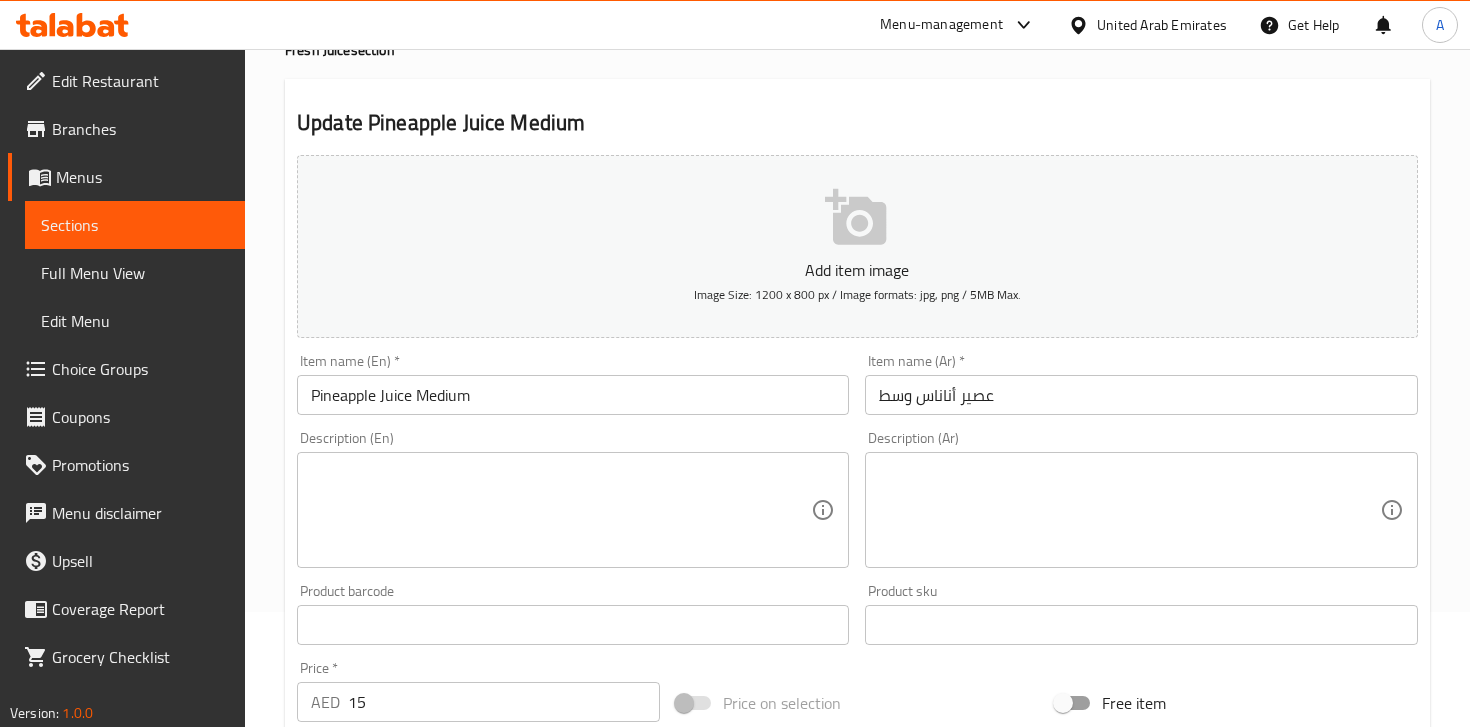 click at bounding box center [1129, 510] 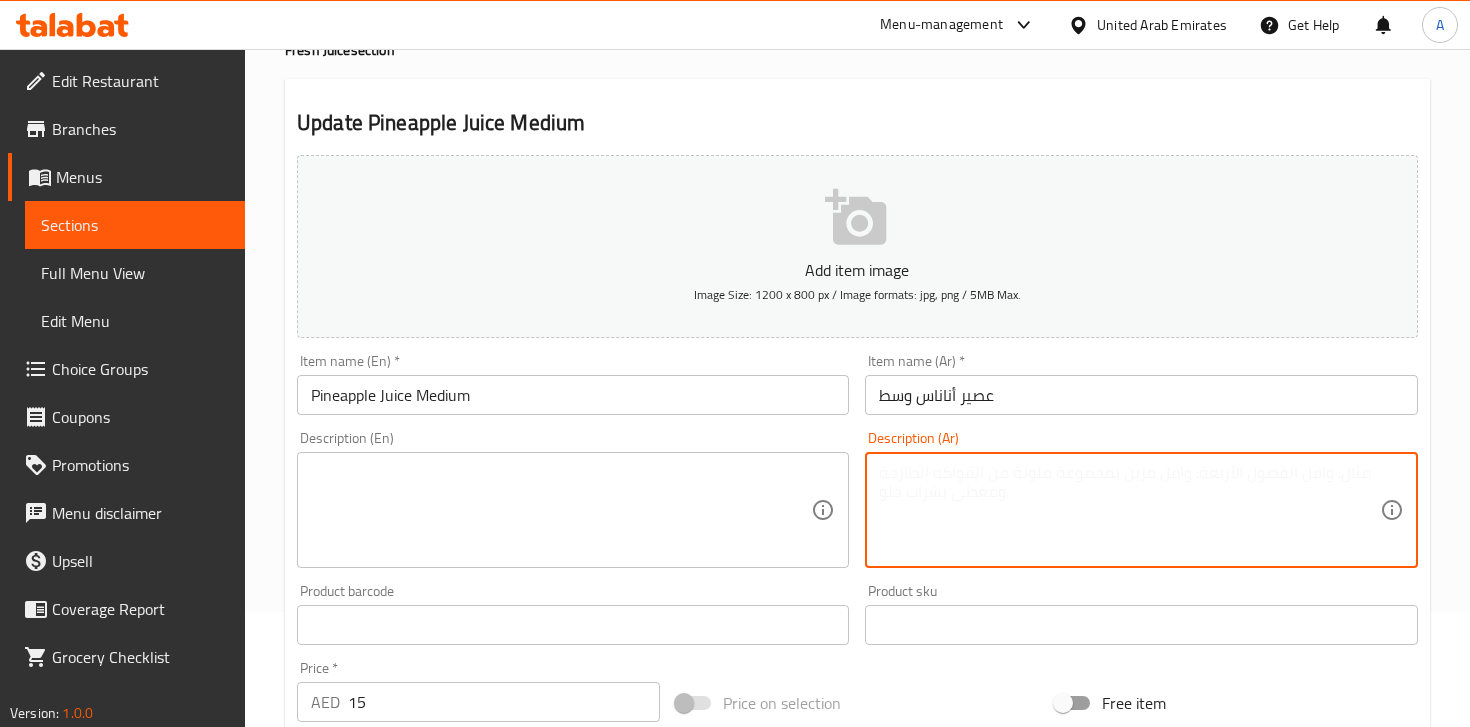 paste on "عصير أناناس – بطعم استوائي حلو.
Sweet tropical pineapple juice." 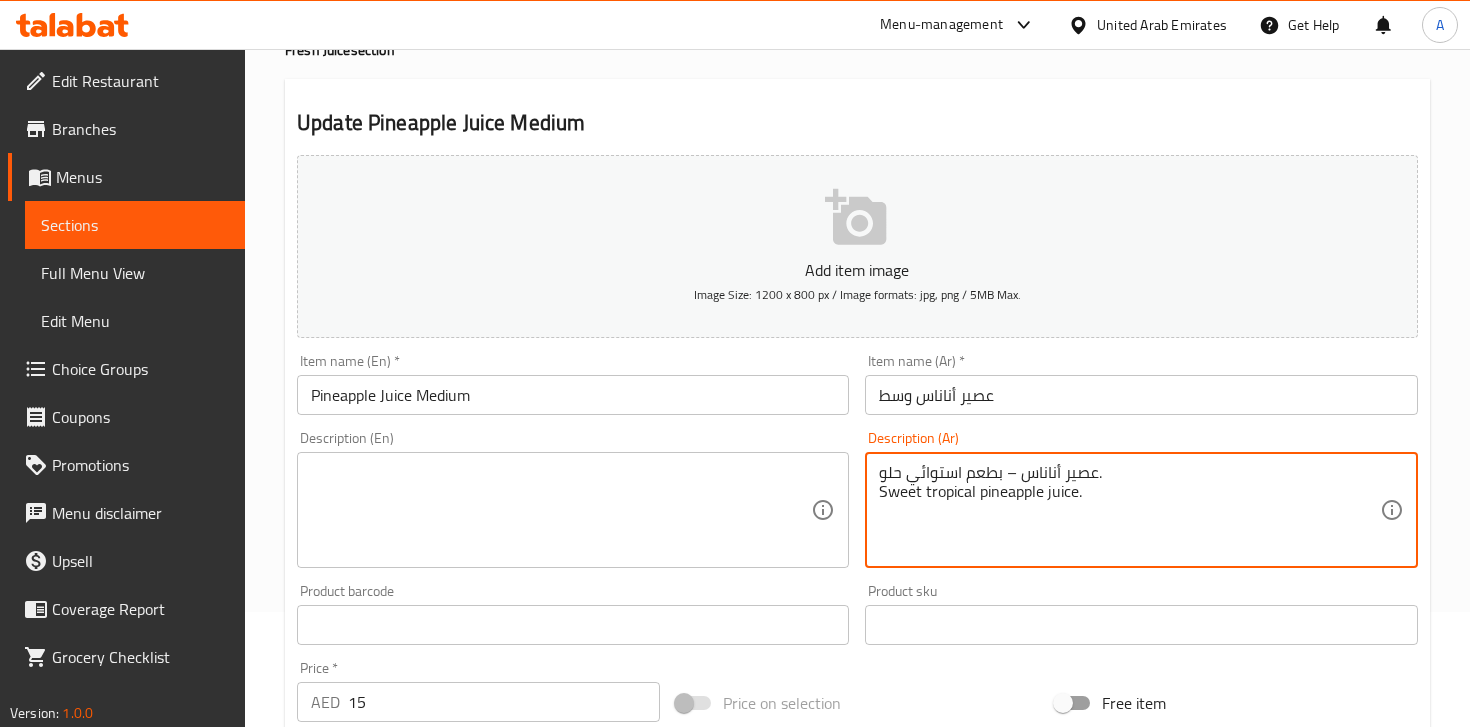 click on "عصير أناناس – بطعم استوائي حلو.
Sweet tropical pineapple juice." at bounding box center [1129, 510] 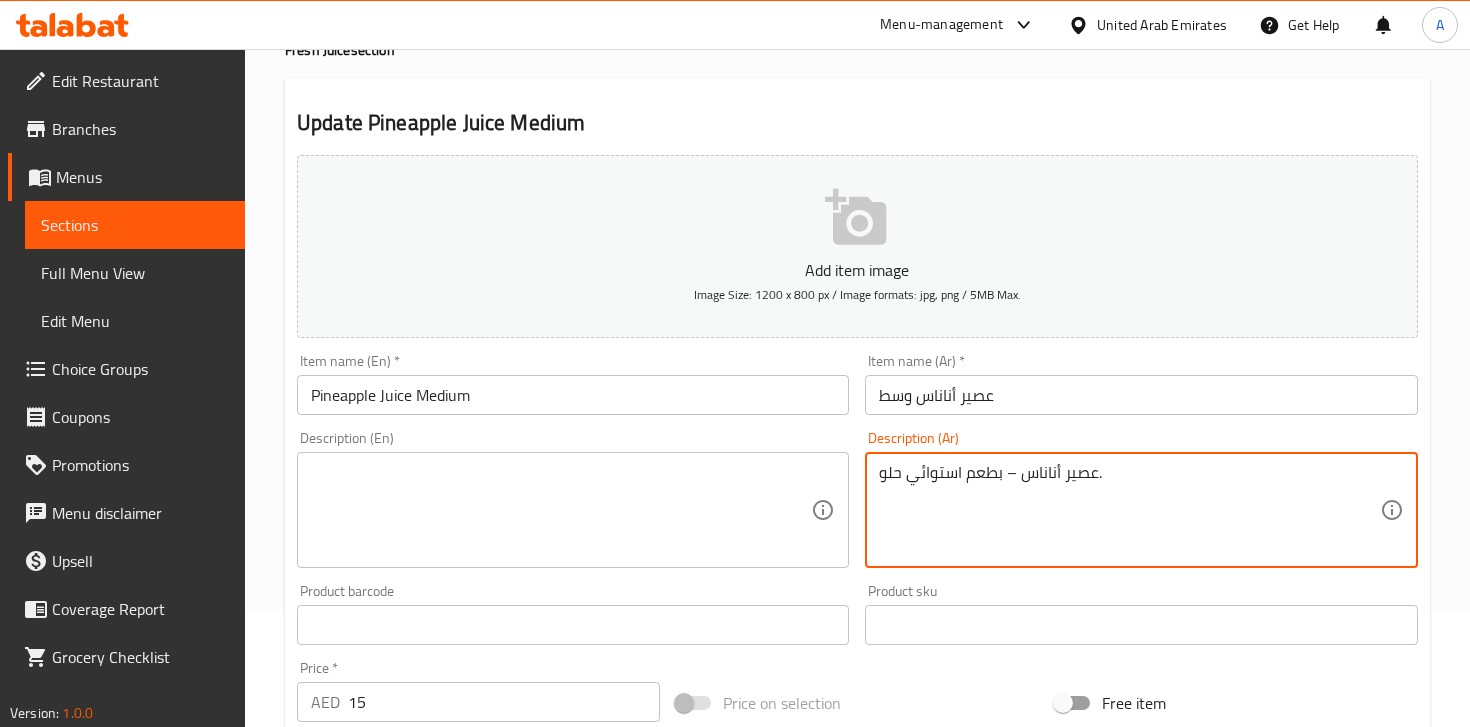 type on "عصير أناناس – بطعم استوائي حلو." 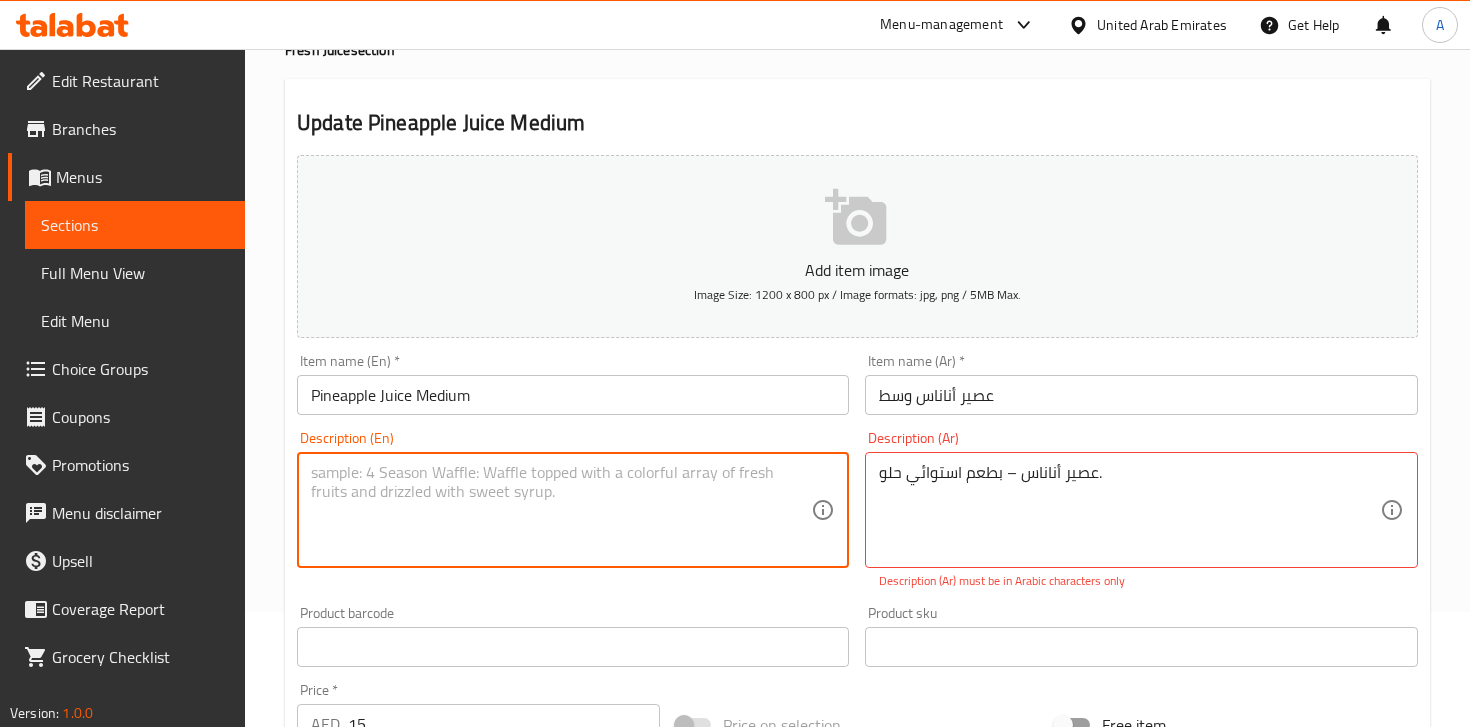 click at bounding box center (561, 510) 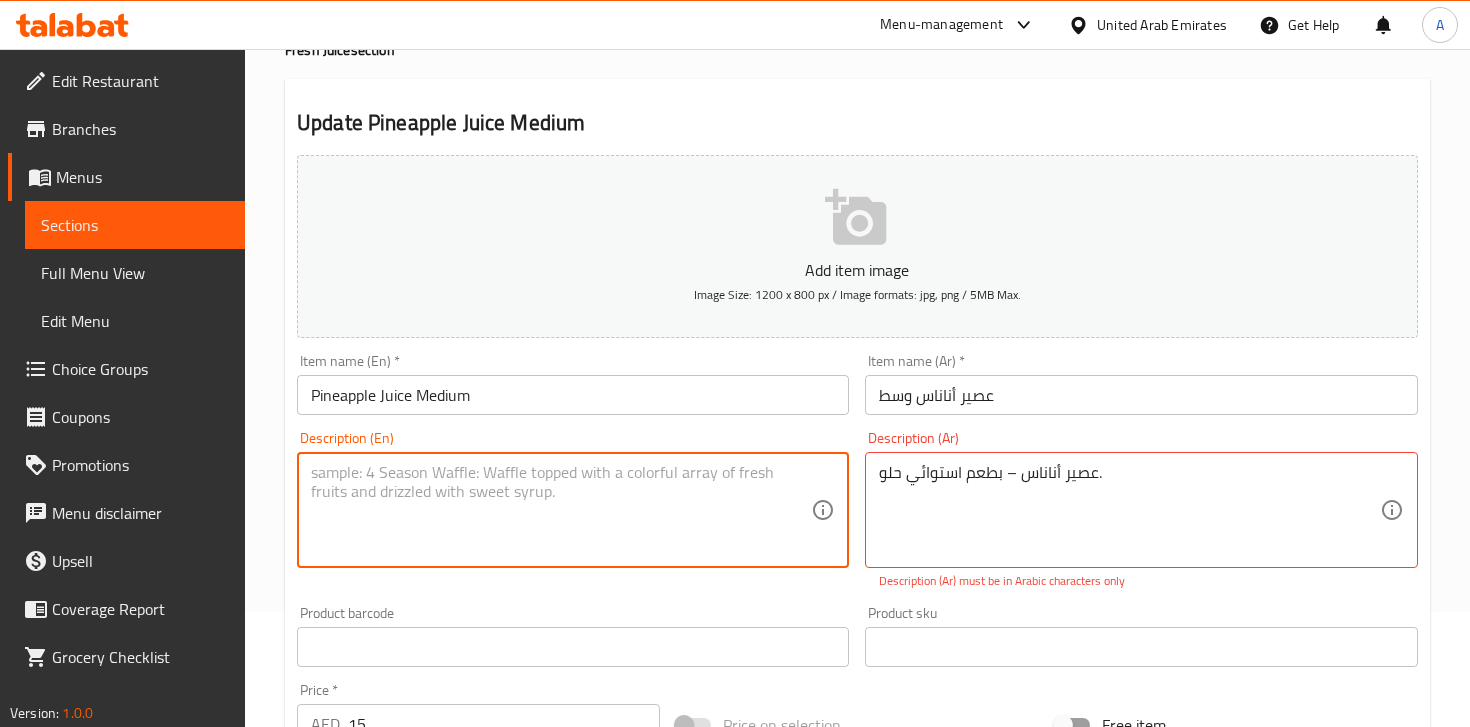 paste on "Sweet tropical pineapple juice." 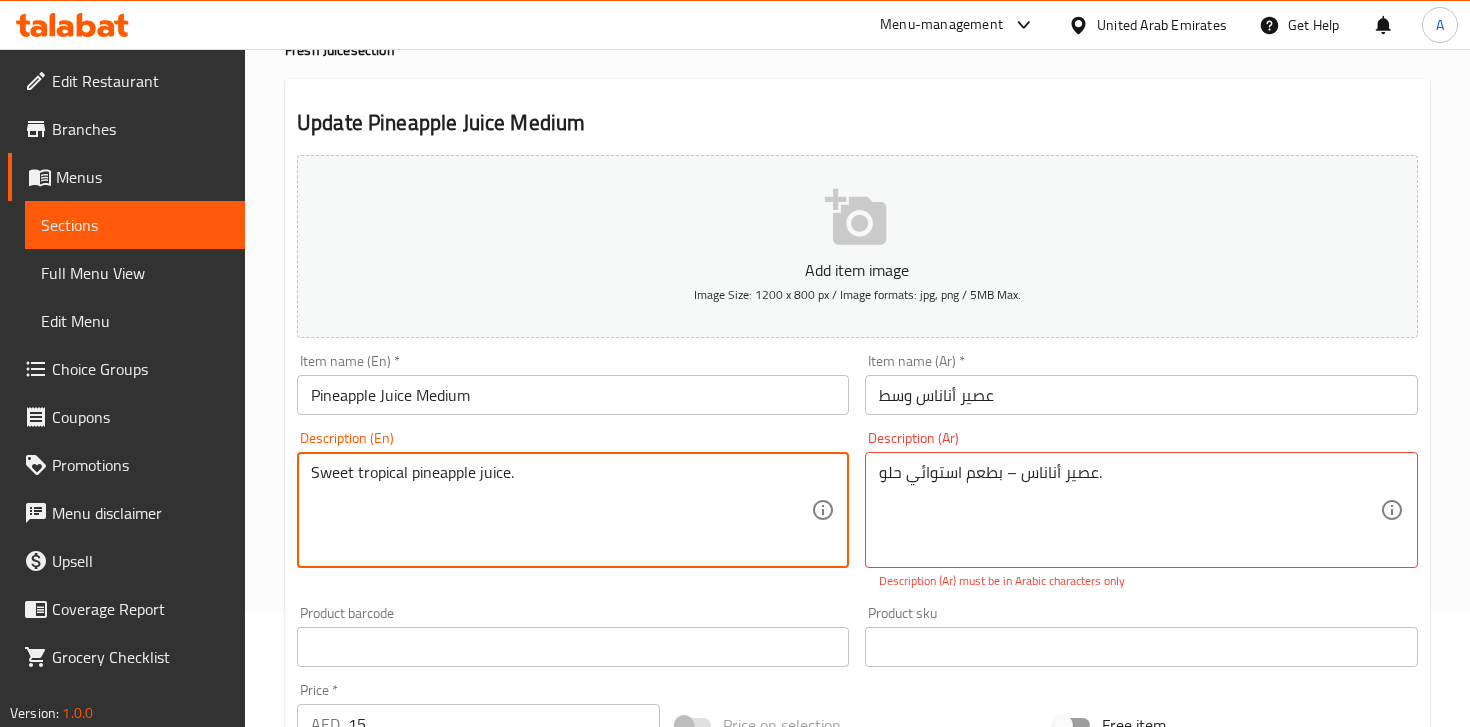 type on "Sweet tropical pineapple juice." 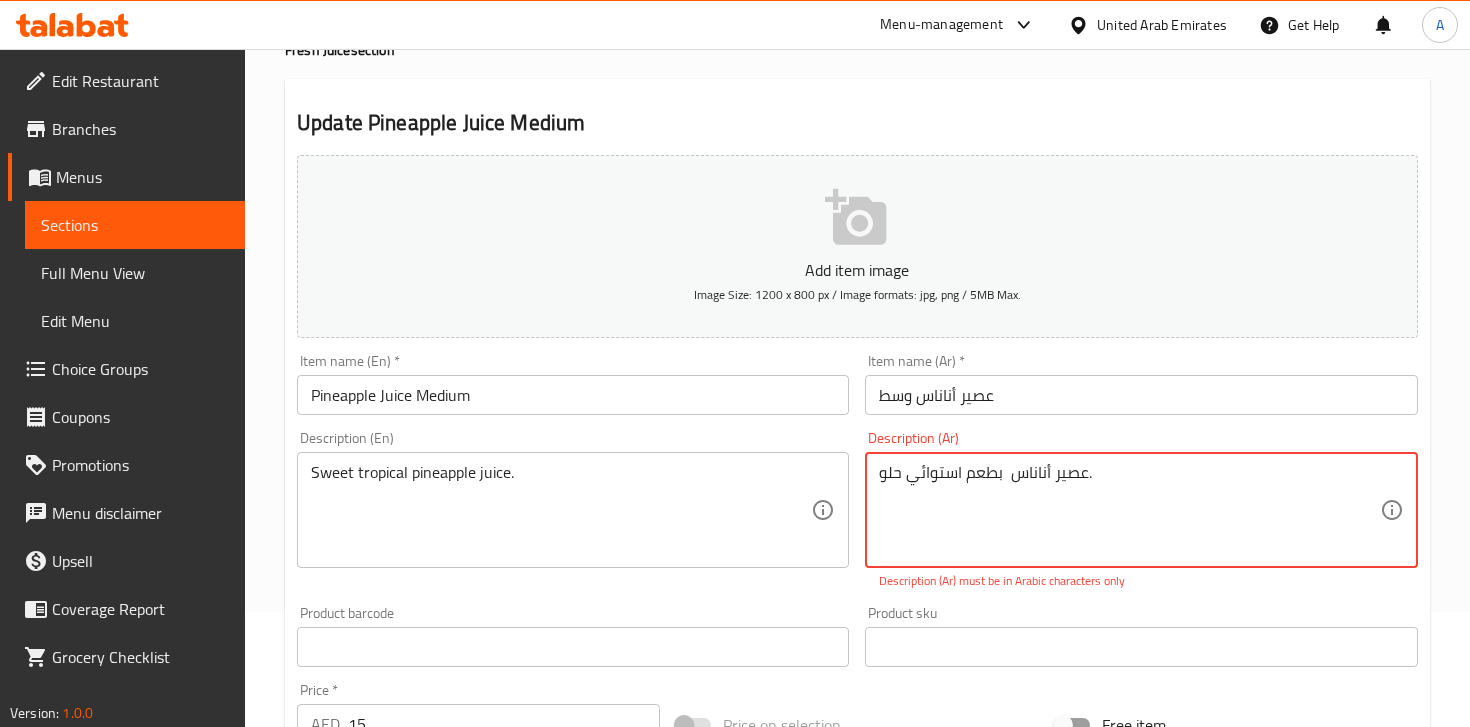 type on "عصير أناناس  بطعم استوائي حلو." 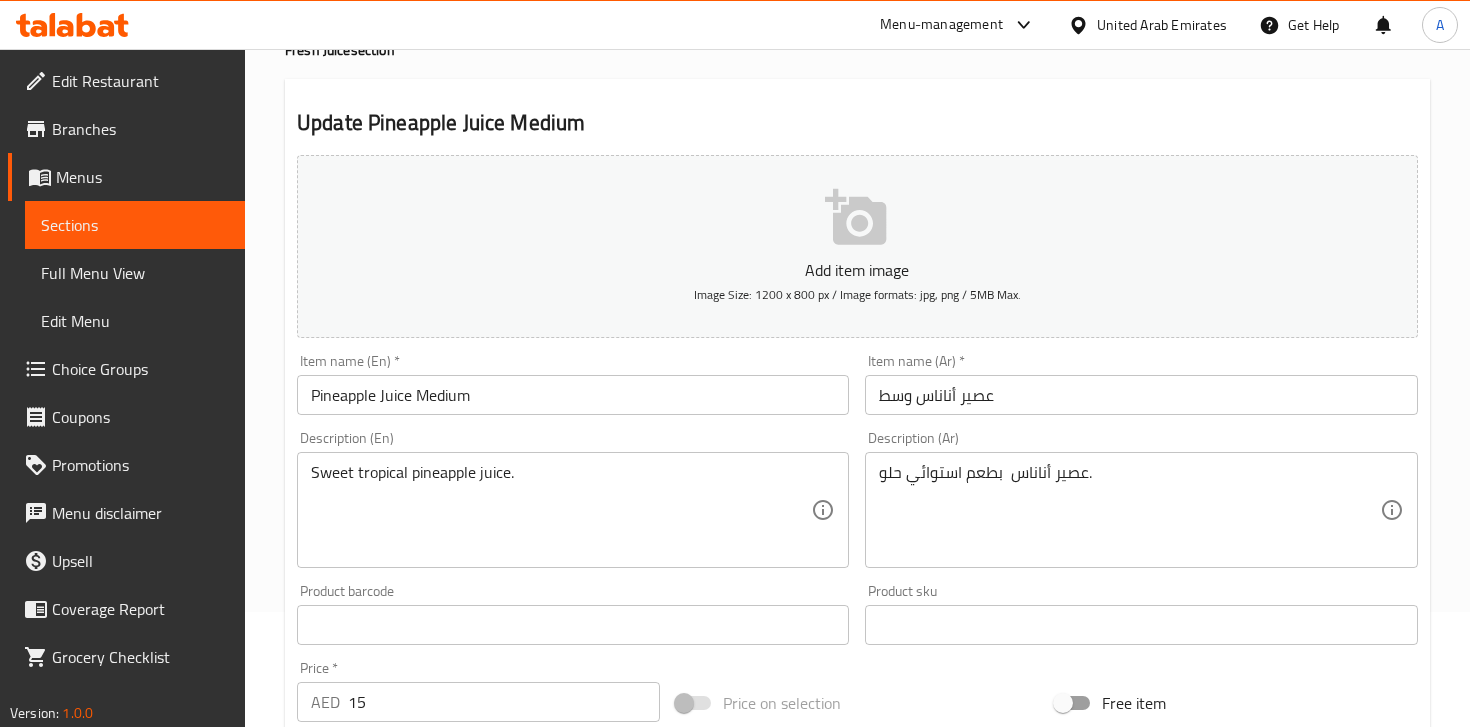 click on "Description (Ar) عصير أناناس  بطعم استوائي حلو.
Description (Ar)" at bounding box center [1141, 499] 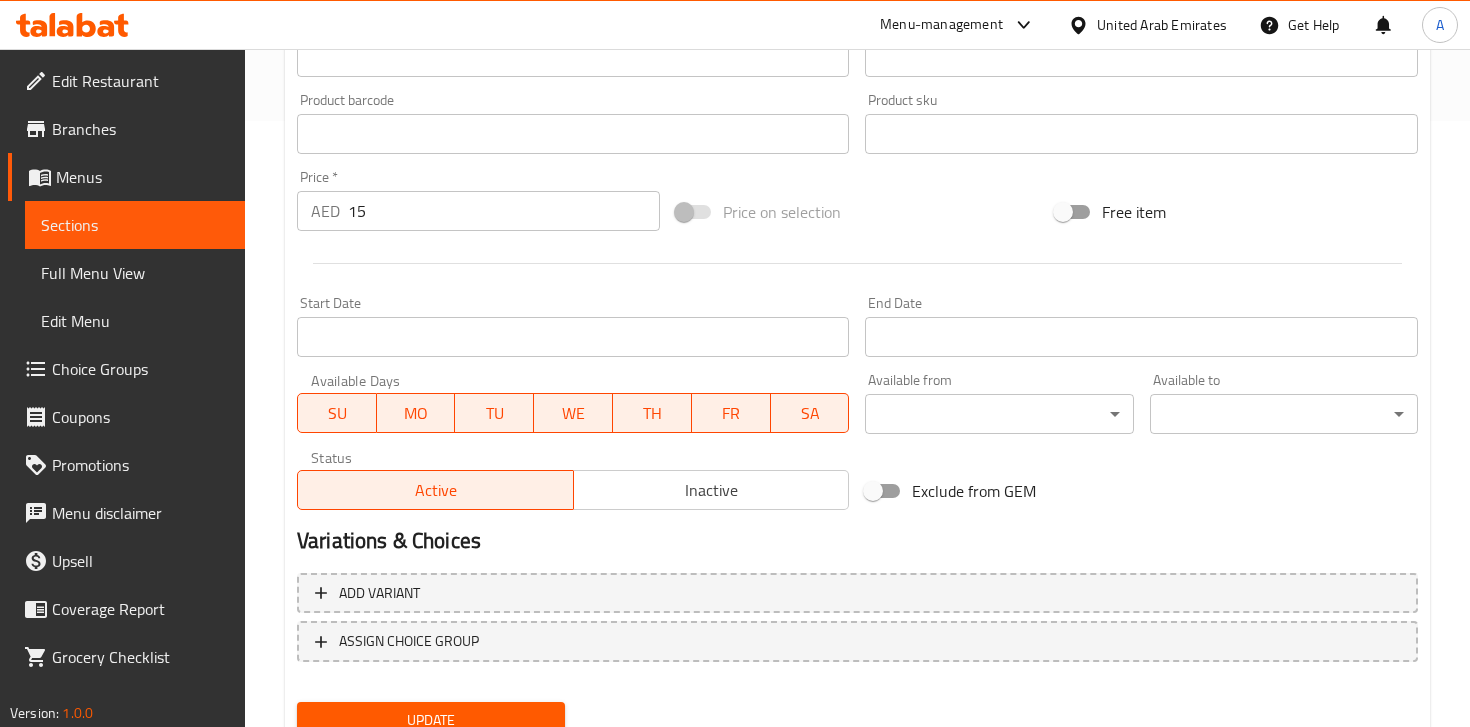 scroll, scrollTop: 686, scrollLeft: 0, axis: vertical 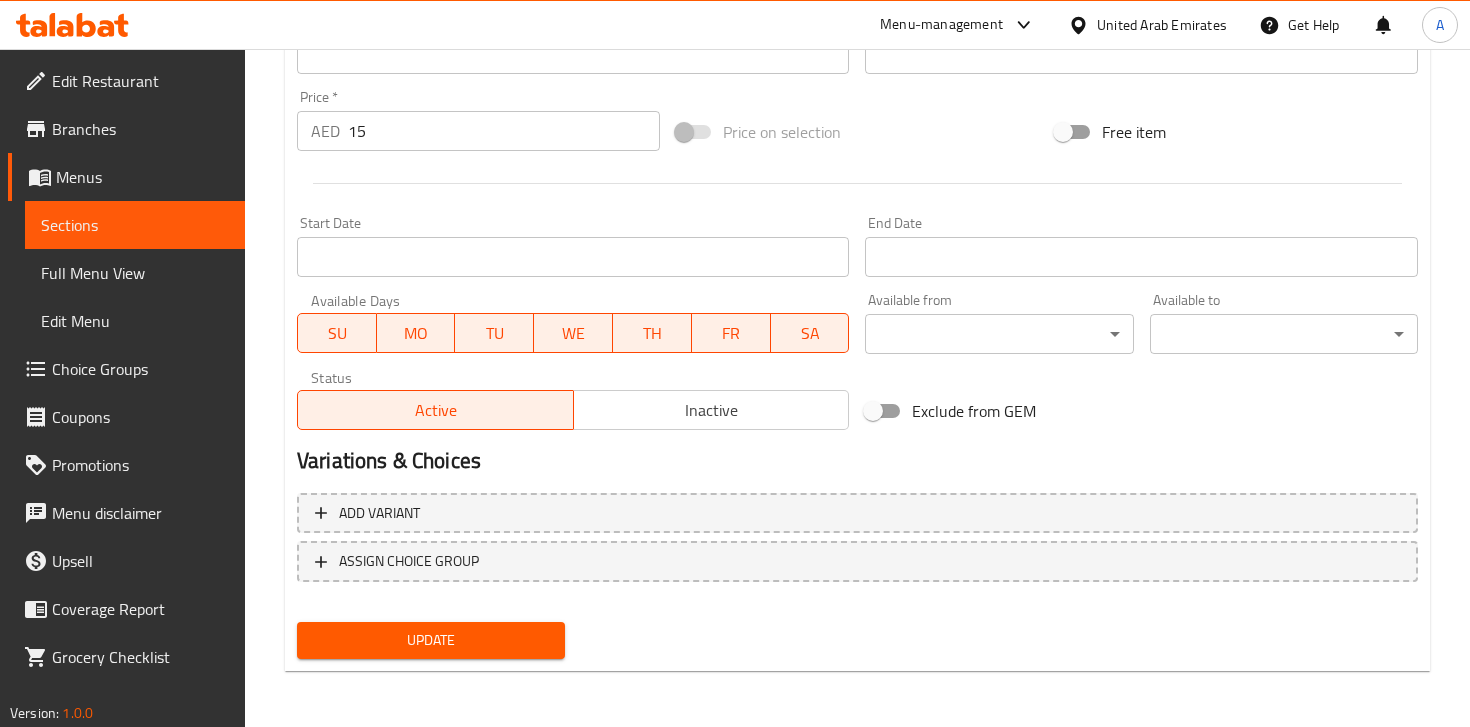 click on "Update" at bounding box center [431, 640] 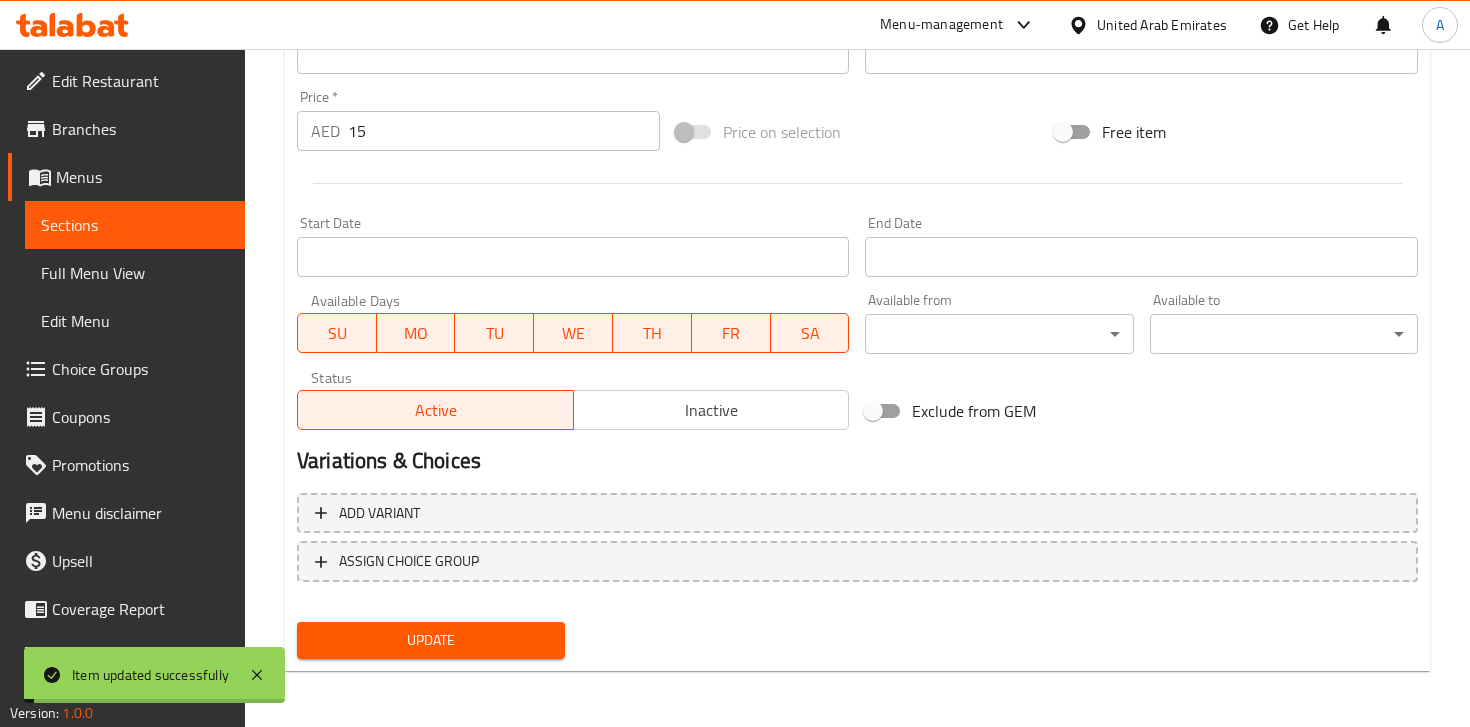 scroll, scrollTop: 0, scrollLeft: 0, axis: both 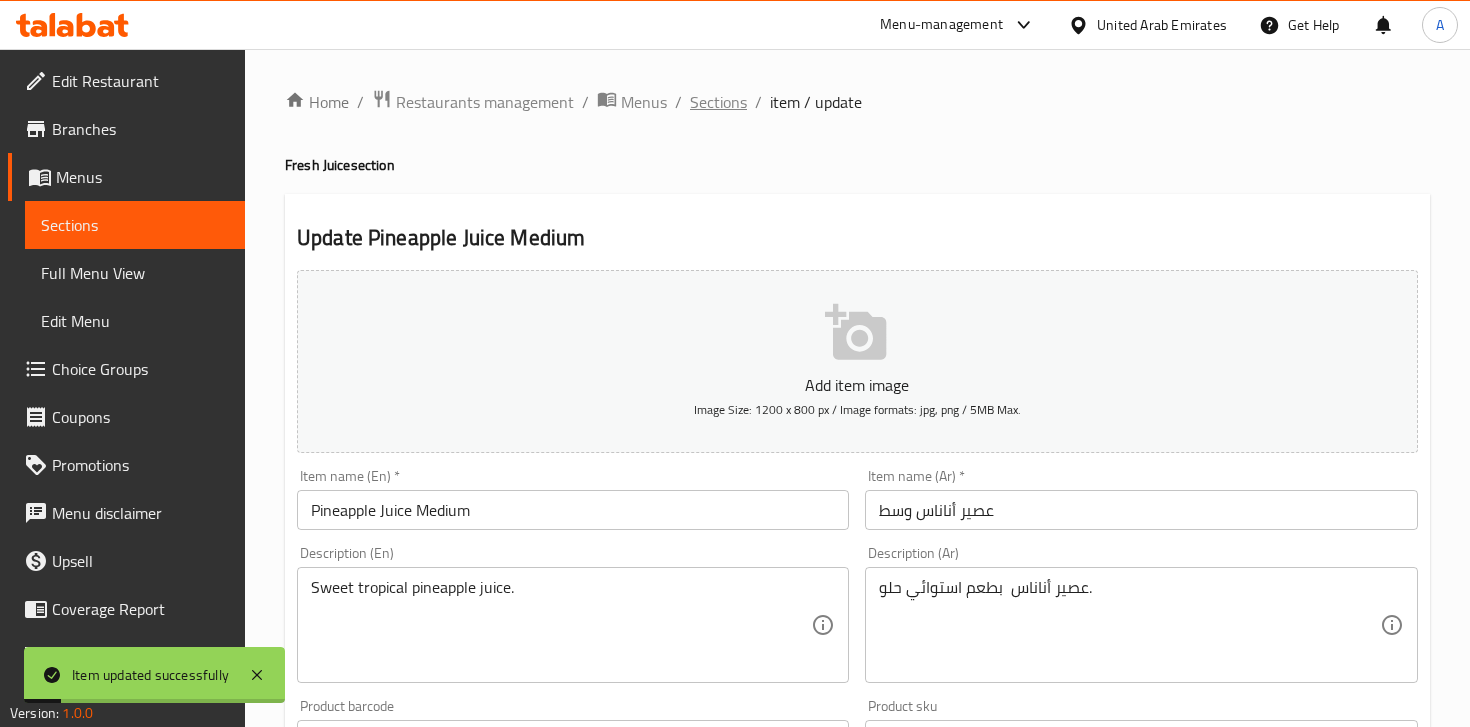click on "Sections" at bounding box center (718, 102) 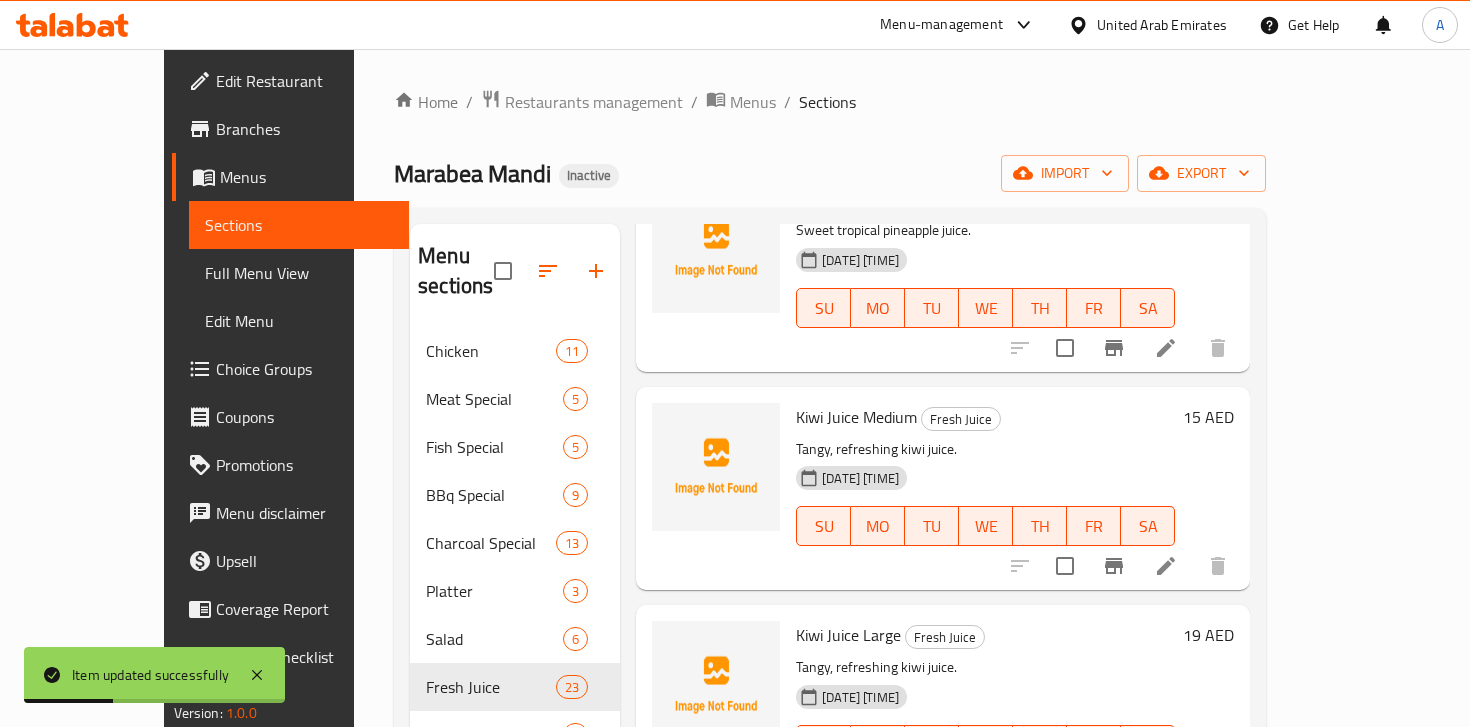 scroll, scrollTop: 4168, scrollLeft: 0, axis: vertical 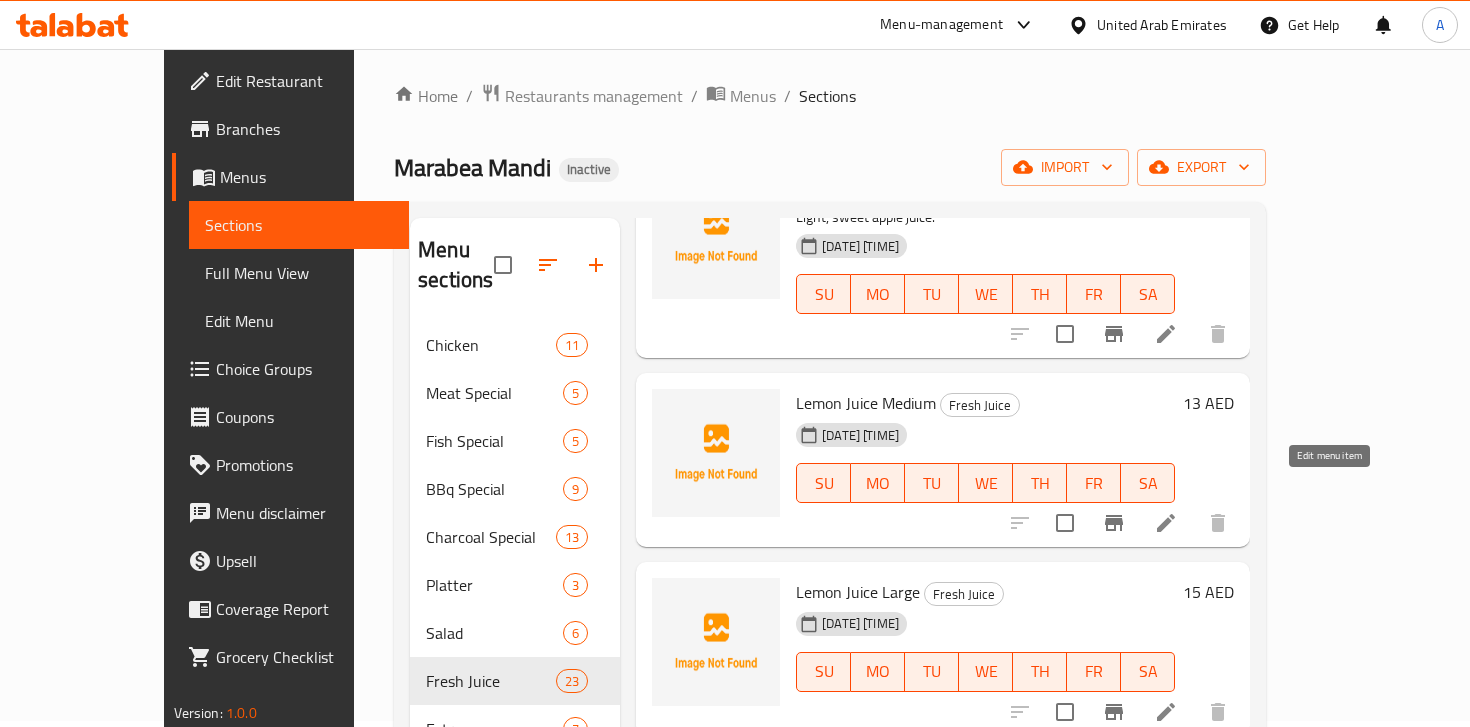 click 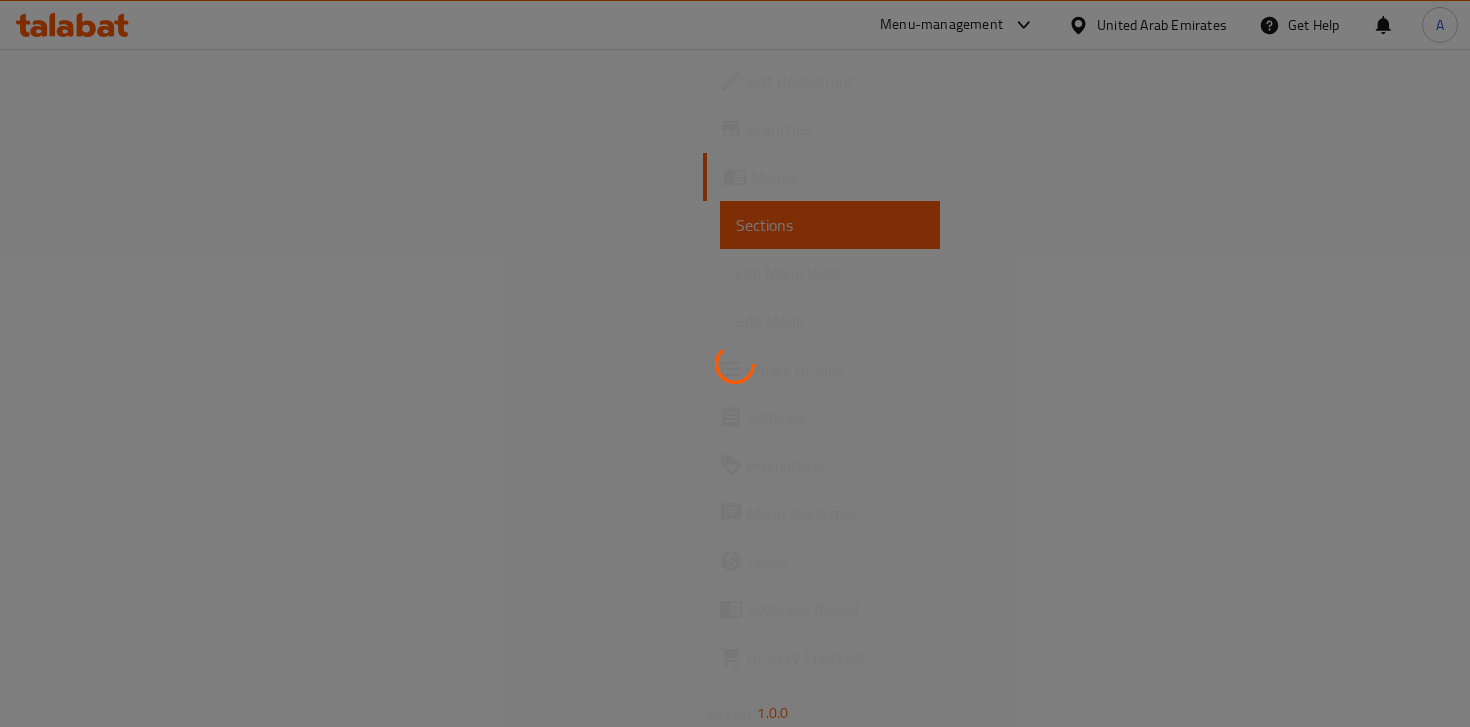 scroll, scrollTop: 0, scrollLeft: 0, axis: both 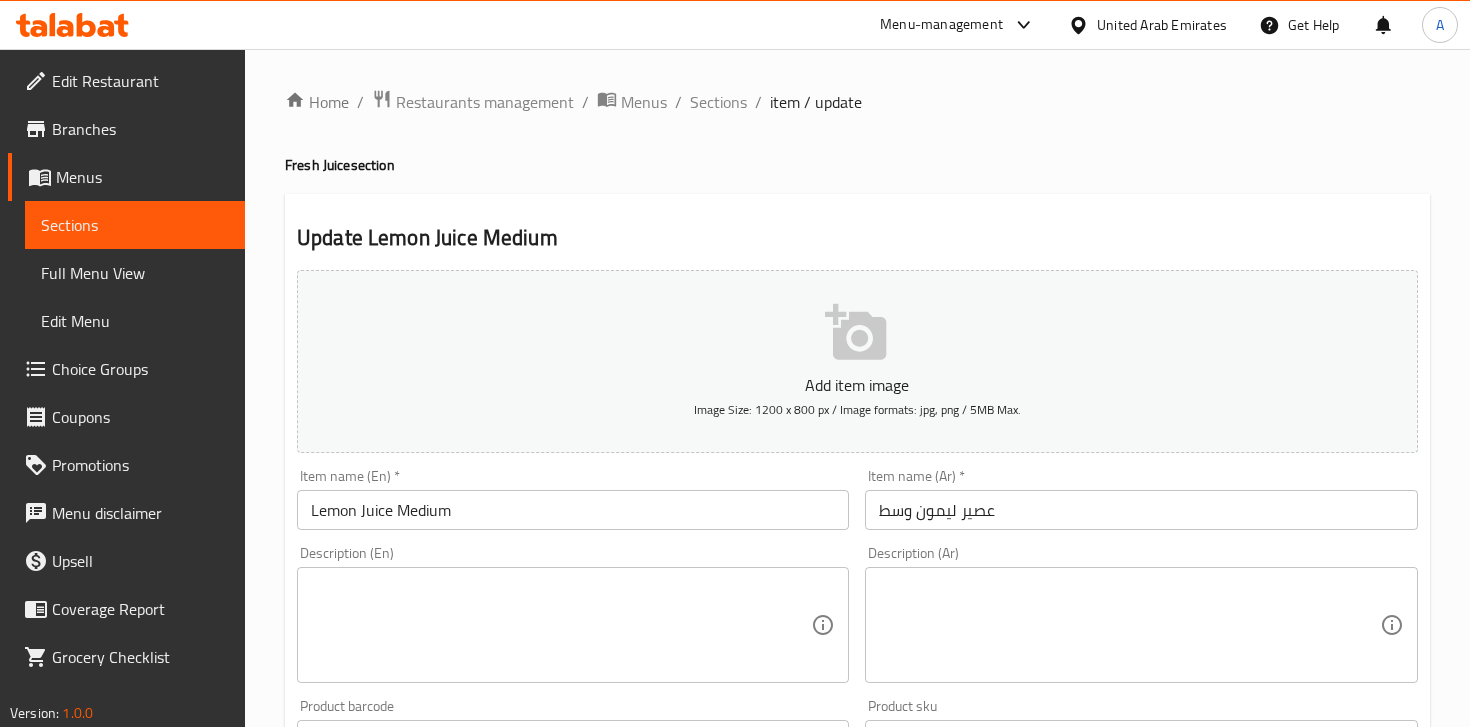click on "Description (En)" at bounding box center (573, 625) 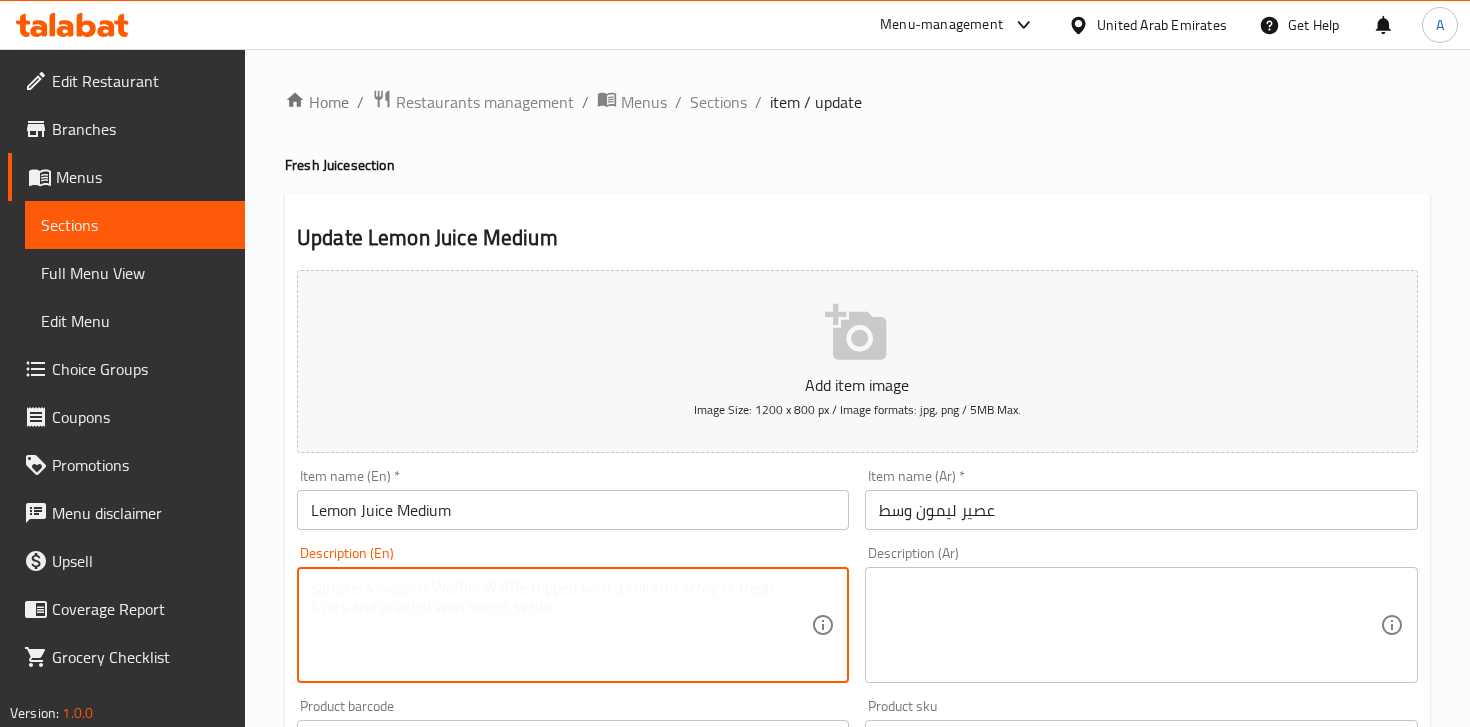 paste on "عصير ليمون – منعش وحامض.
Refreshing, tangy lemon juice." 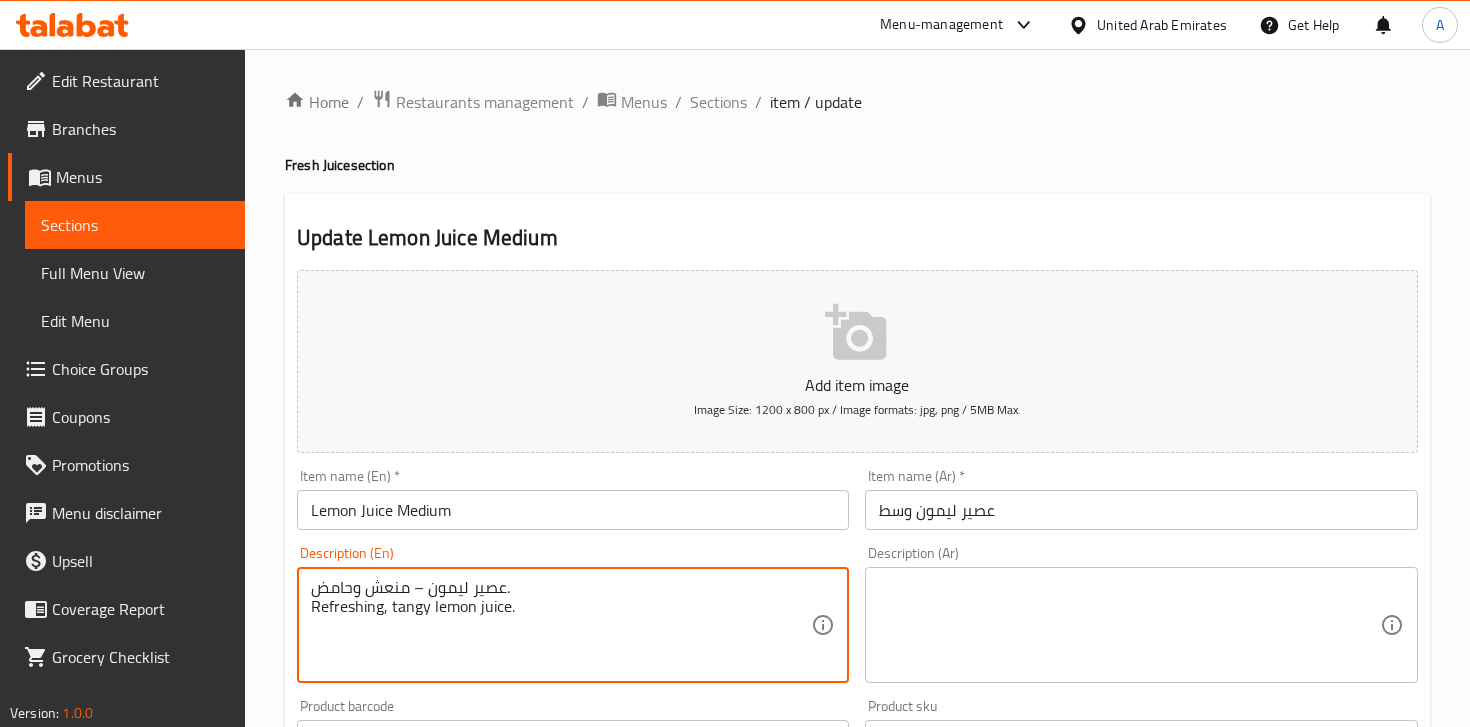 click on "عصير ليمون – منعش وحامض.
Refreshing, tangy lemon juice." at bounding box center (561, 625) 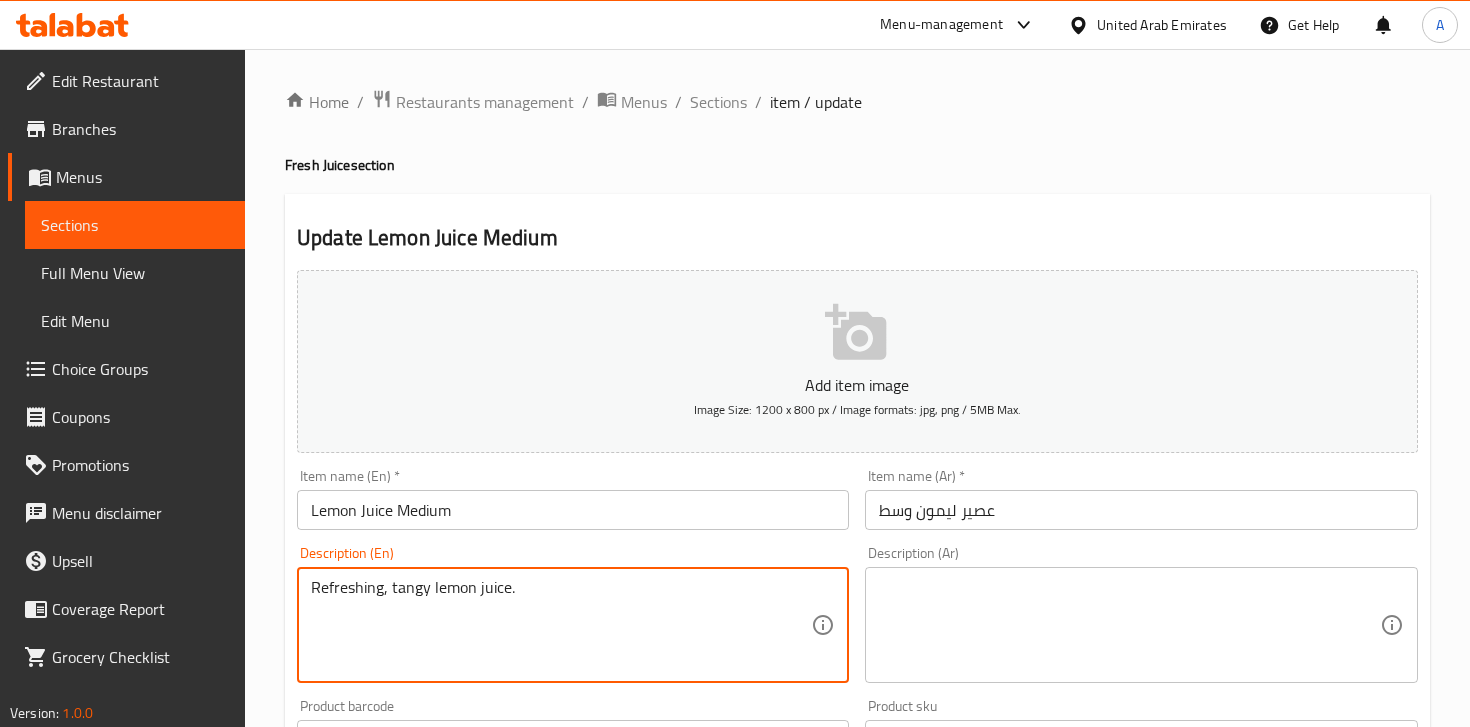 type on "Refreshing, tangy lemon juice." 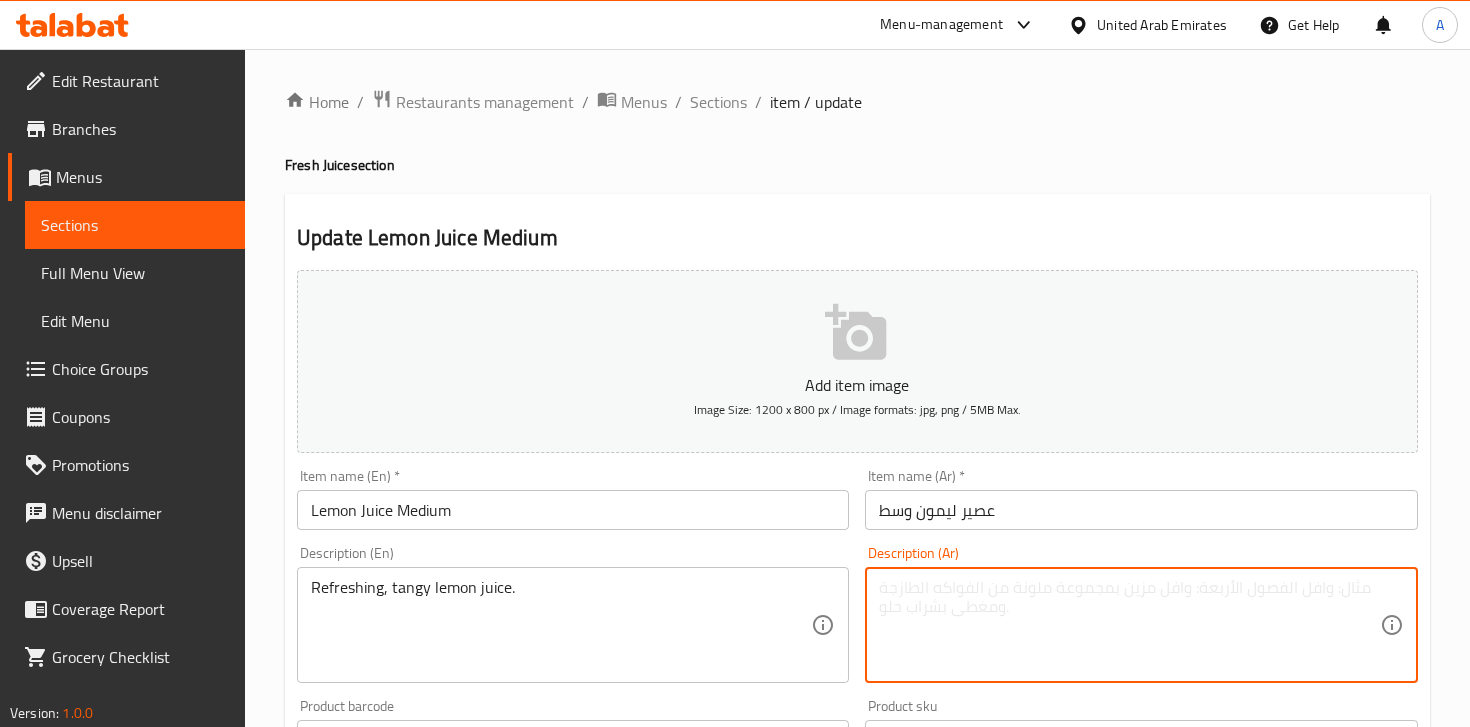 click at bounding box center (1129, 625) 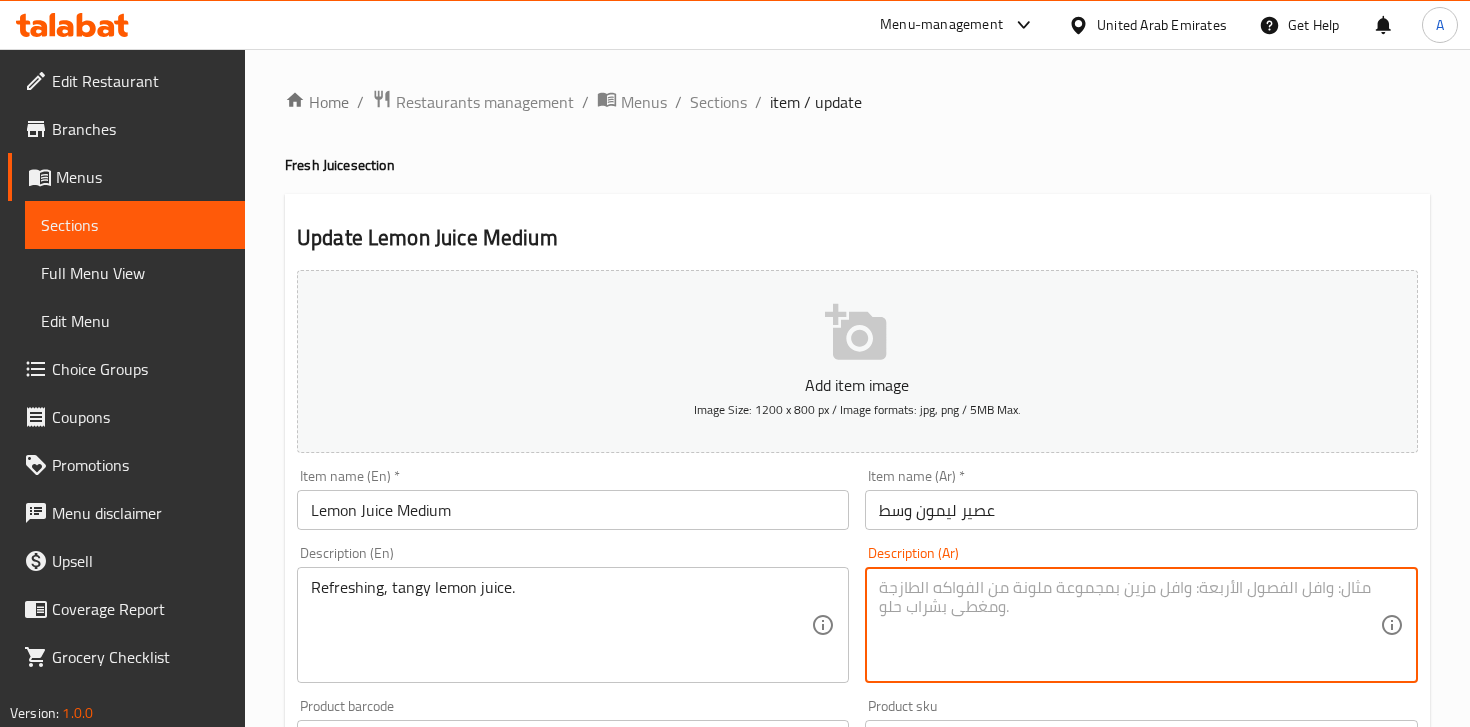 paste on "عصير ليمون – منعش وحامض." 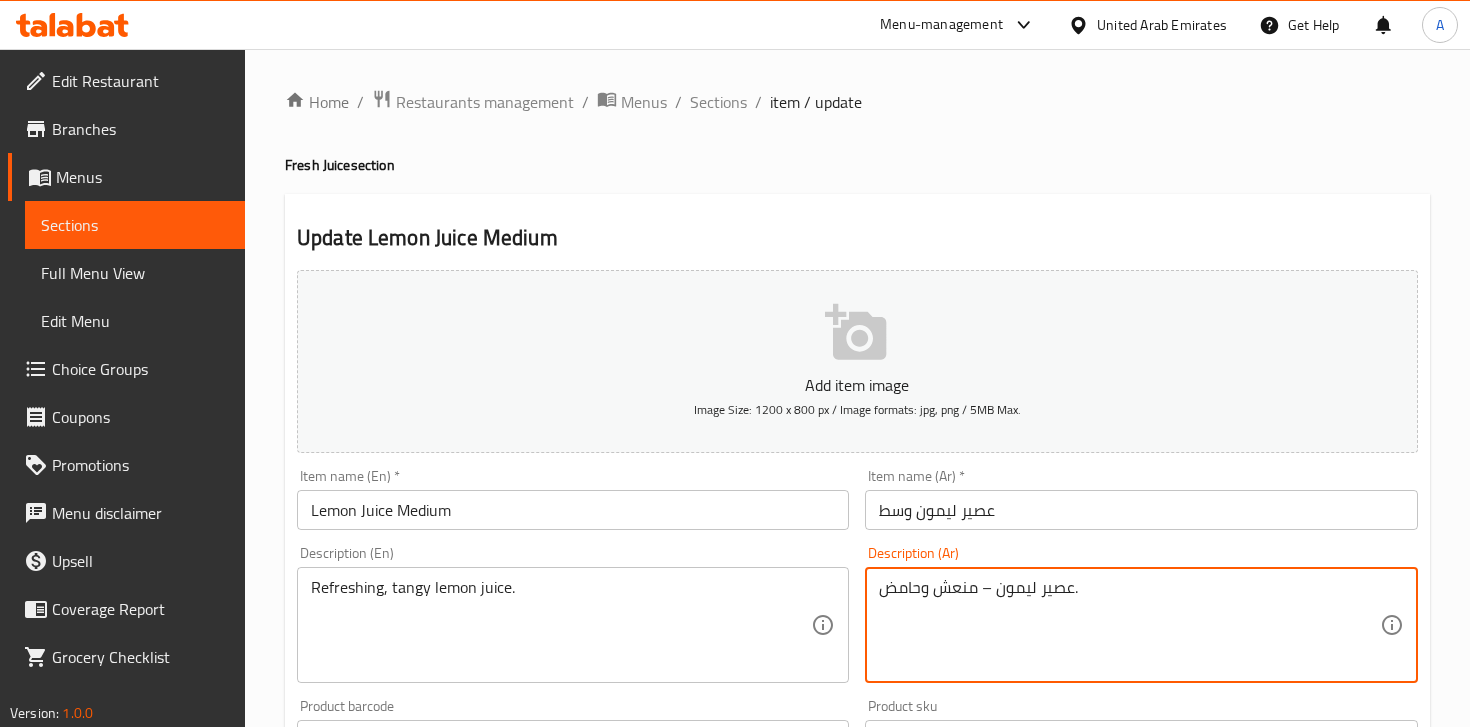 click on "عصير ليمون – منعش وحامض." at bounding box center (1129, 625) 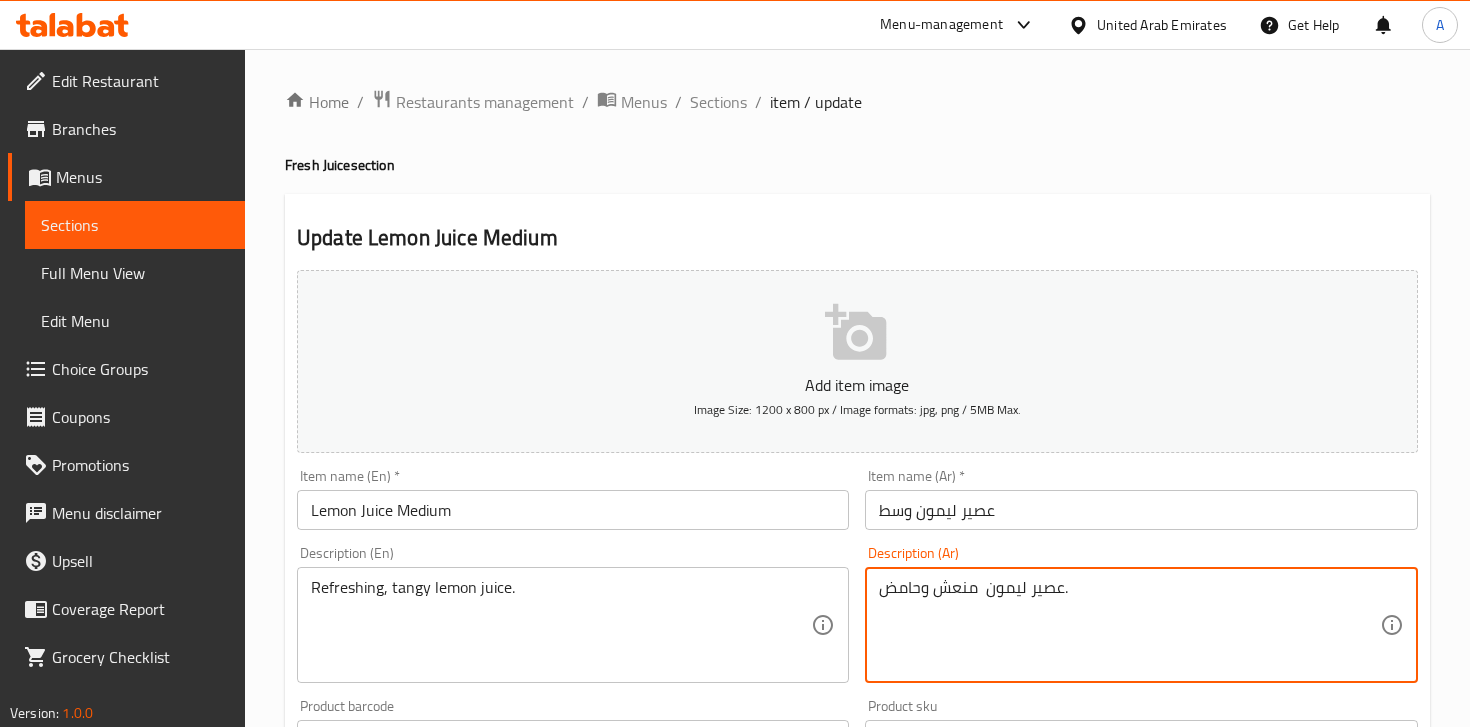 type on "عصير ليمون  منعش وحامض." 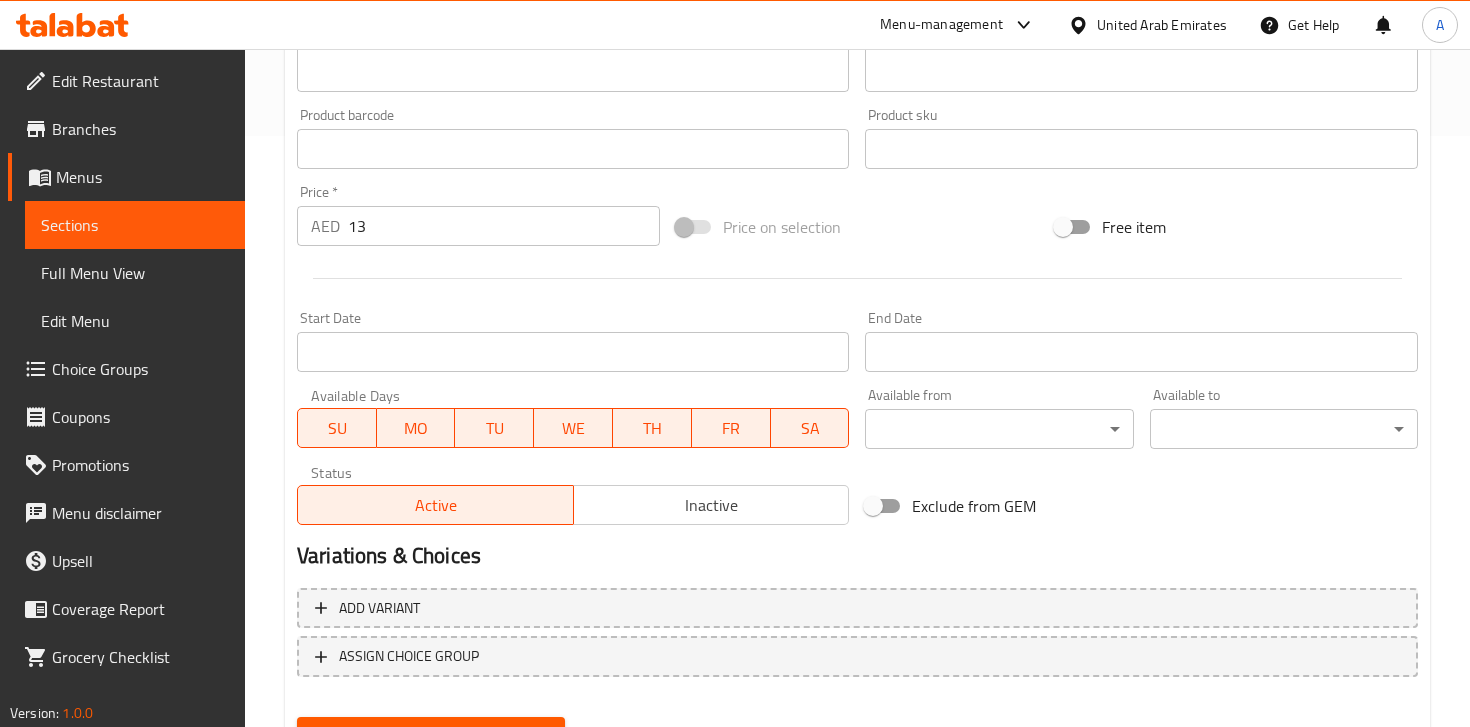 scroll, scrollTop: 686, scrollLeft: 0, axis: vertical 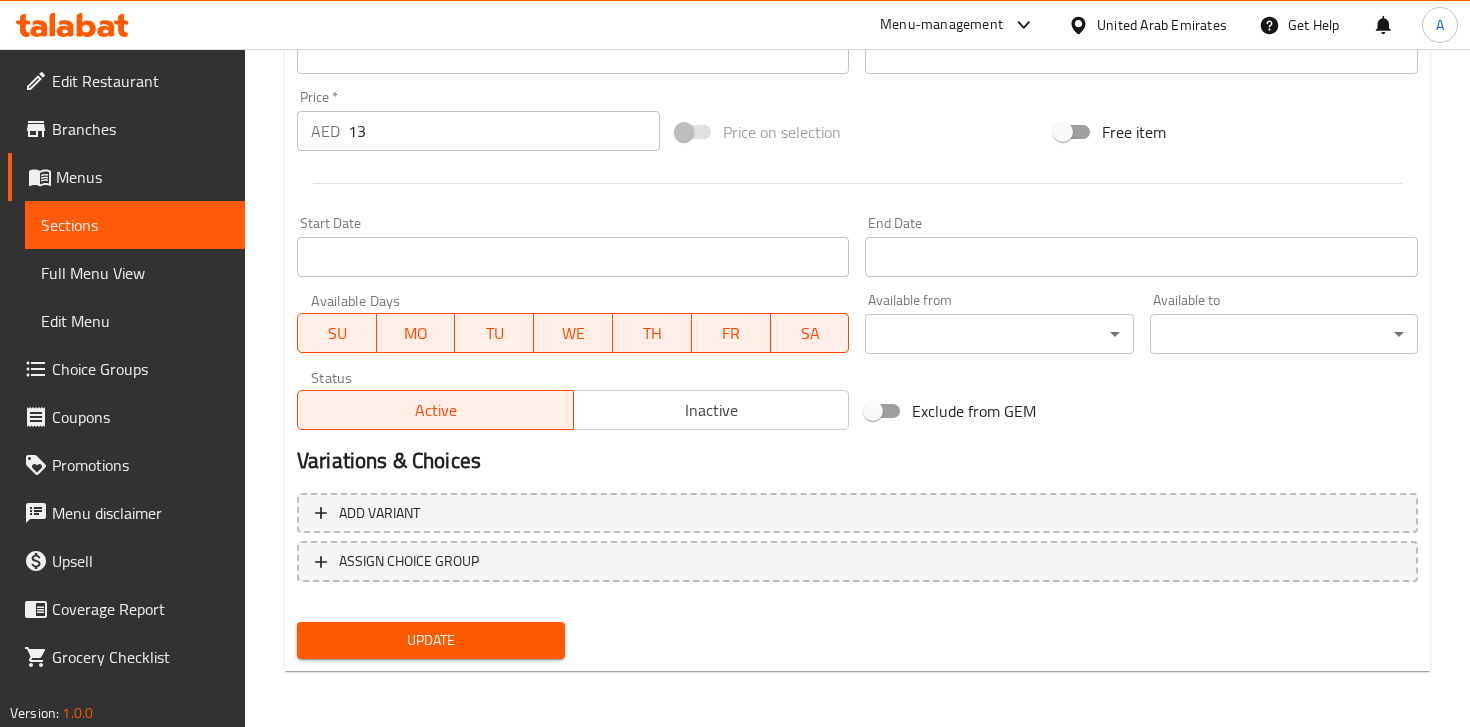 click on "Update" at bounding box center [431, 640] 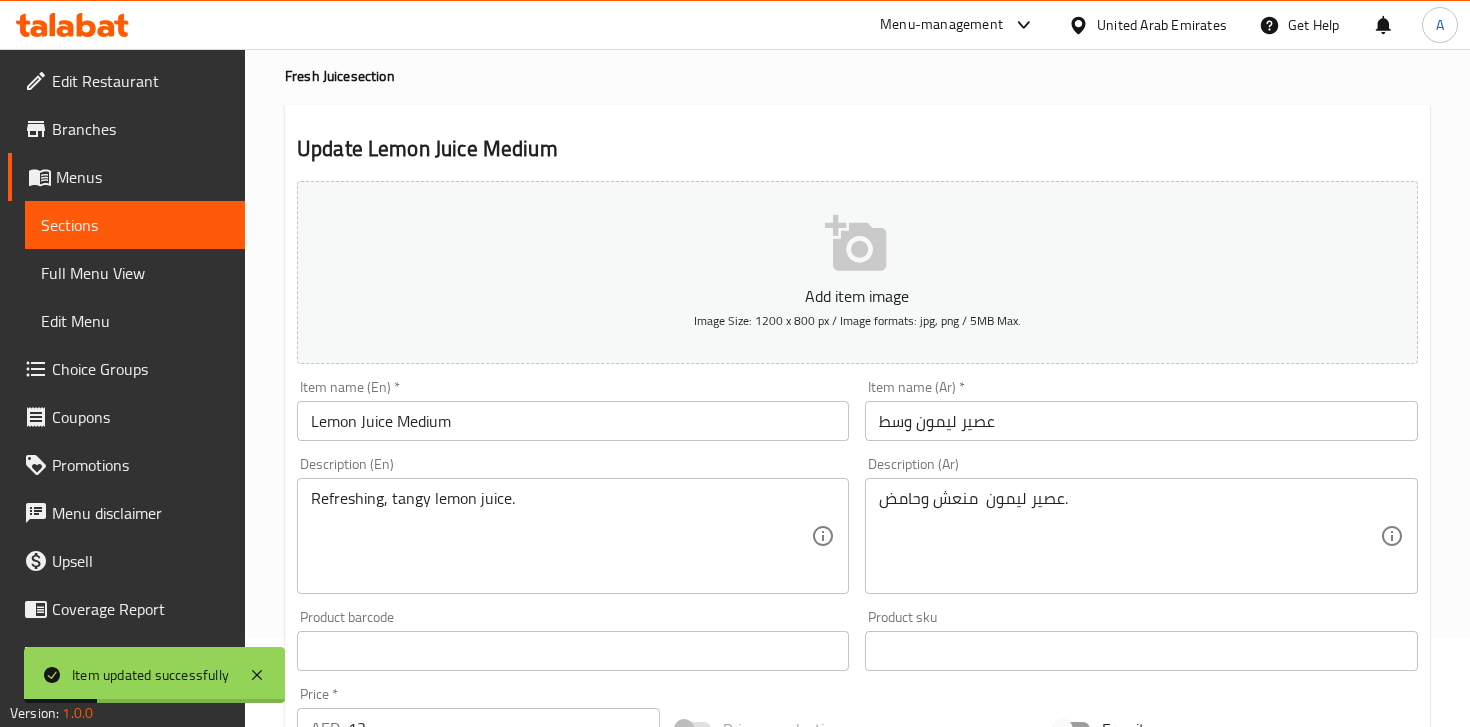 scroll, scrollTop: 0, scrollLeft: 0, axis: both 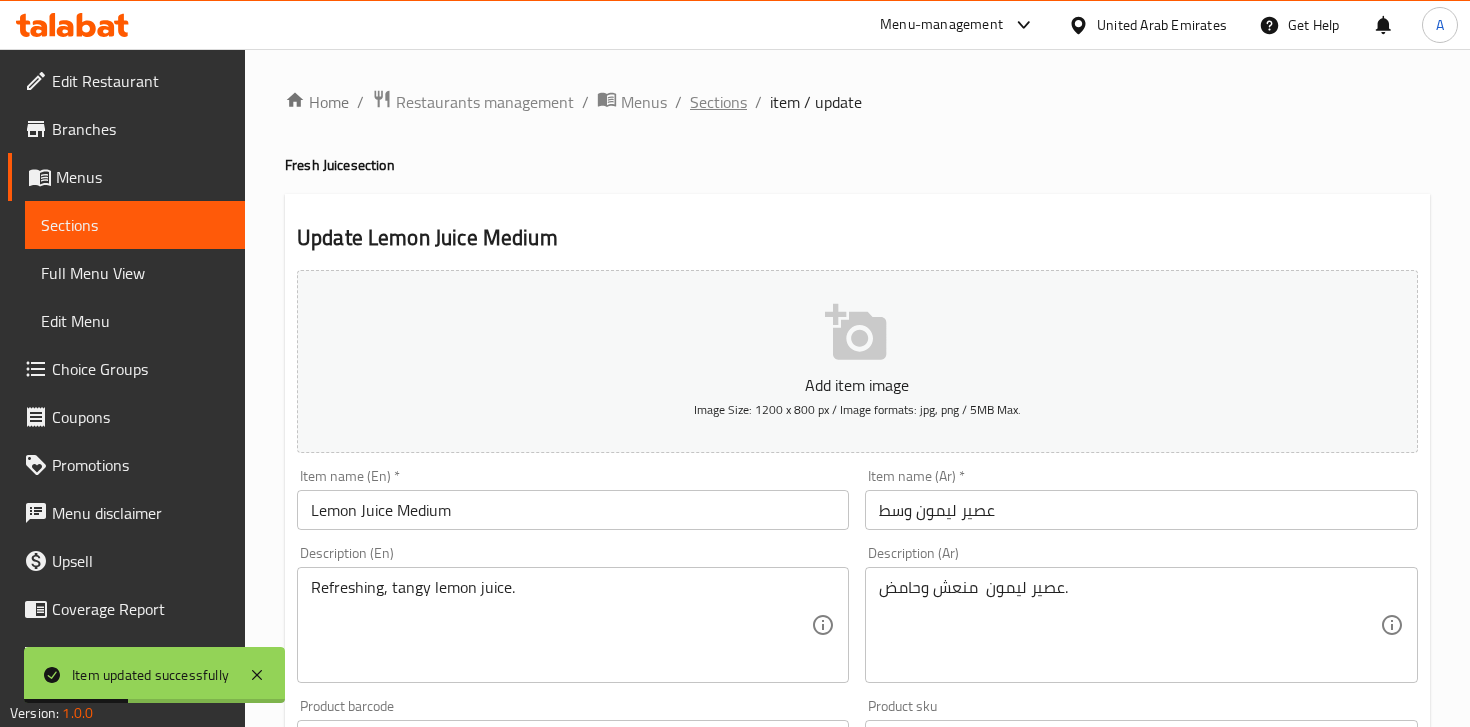 click on "Sections" at bounding box center [718, 102] 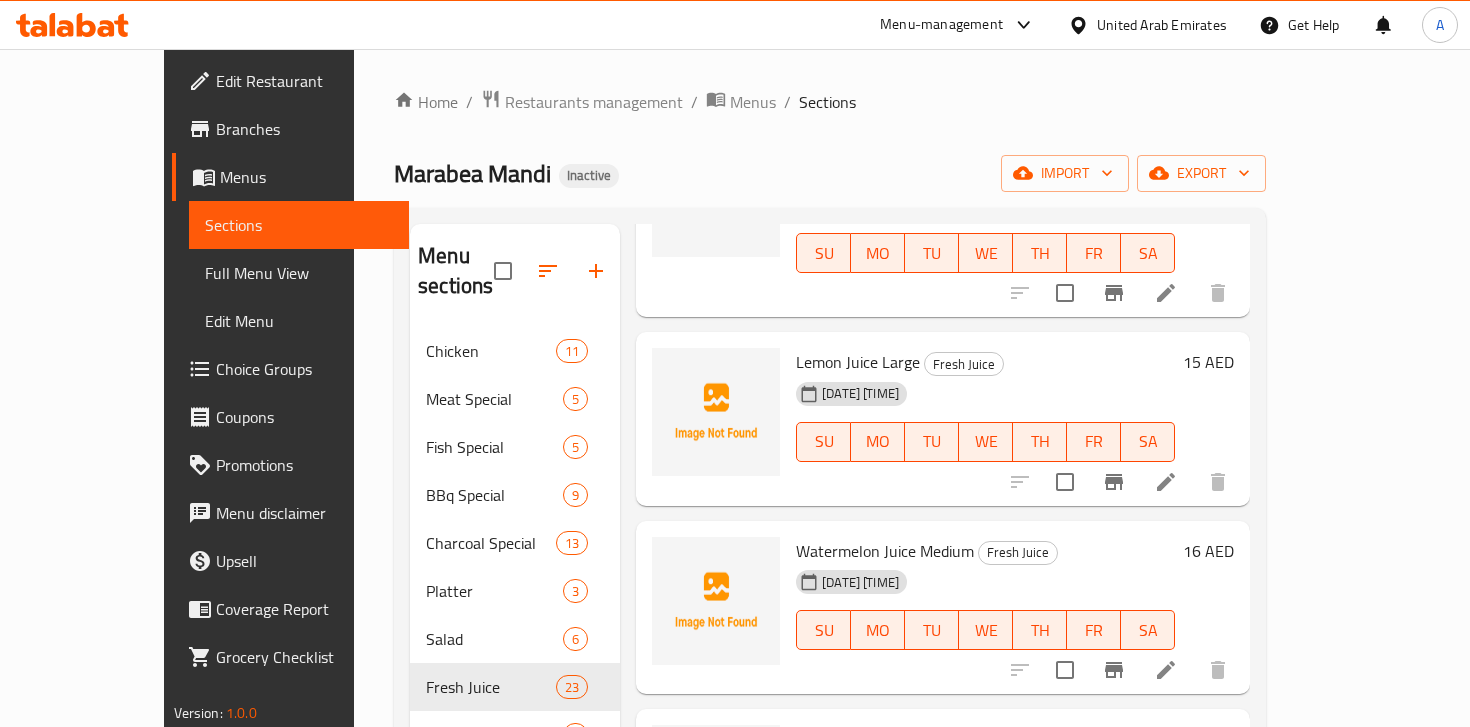 scroll, scrollTop: 2830, scrollLeft: 0, axis: vertical 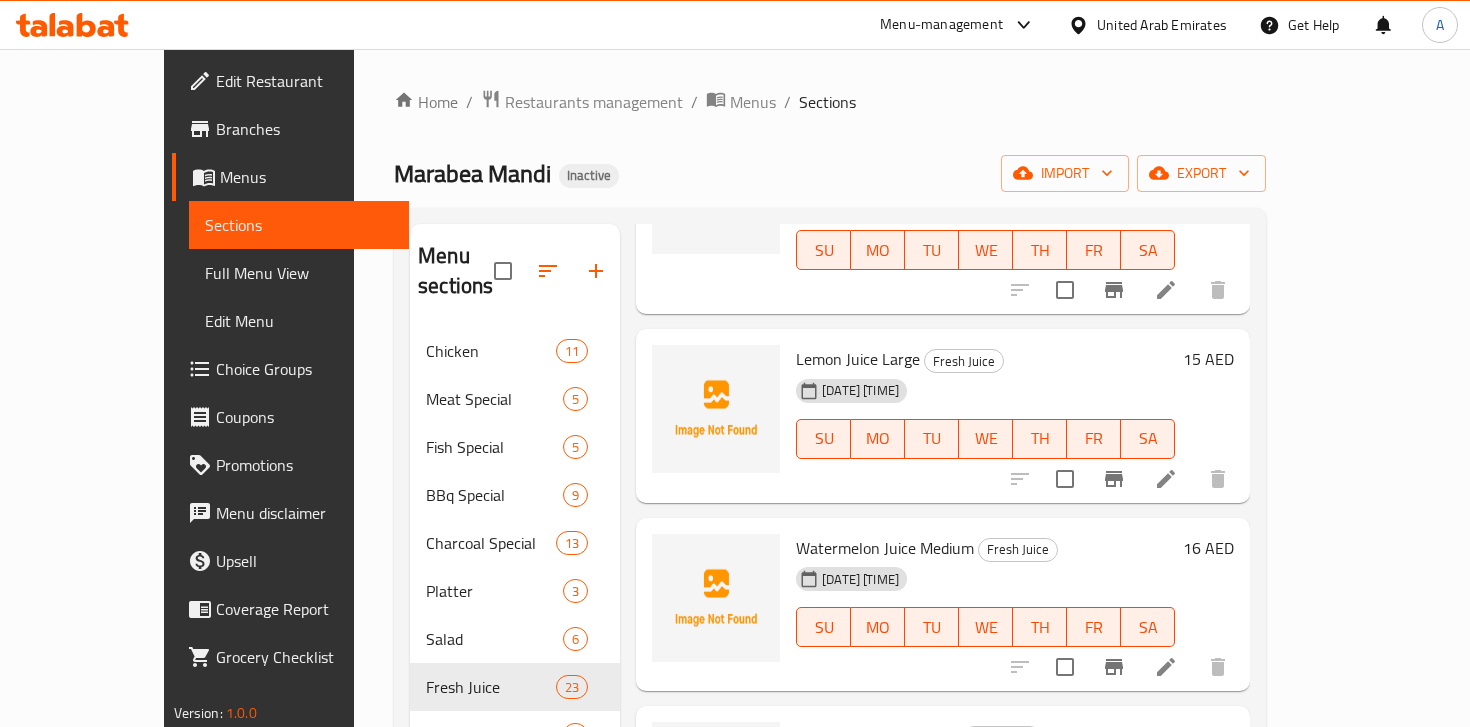 click at bounding box center [1166, 479] 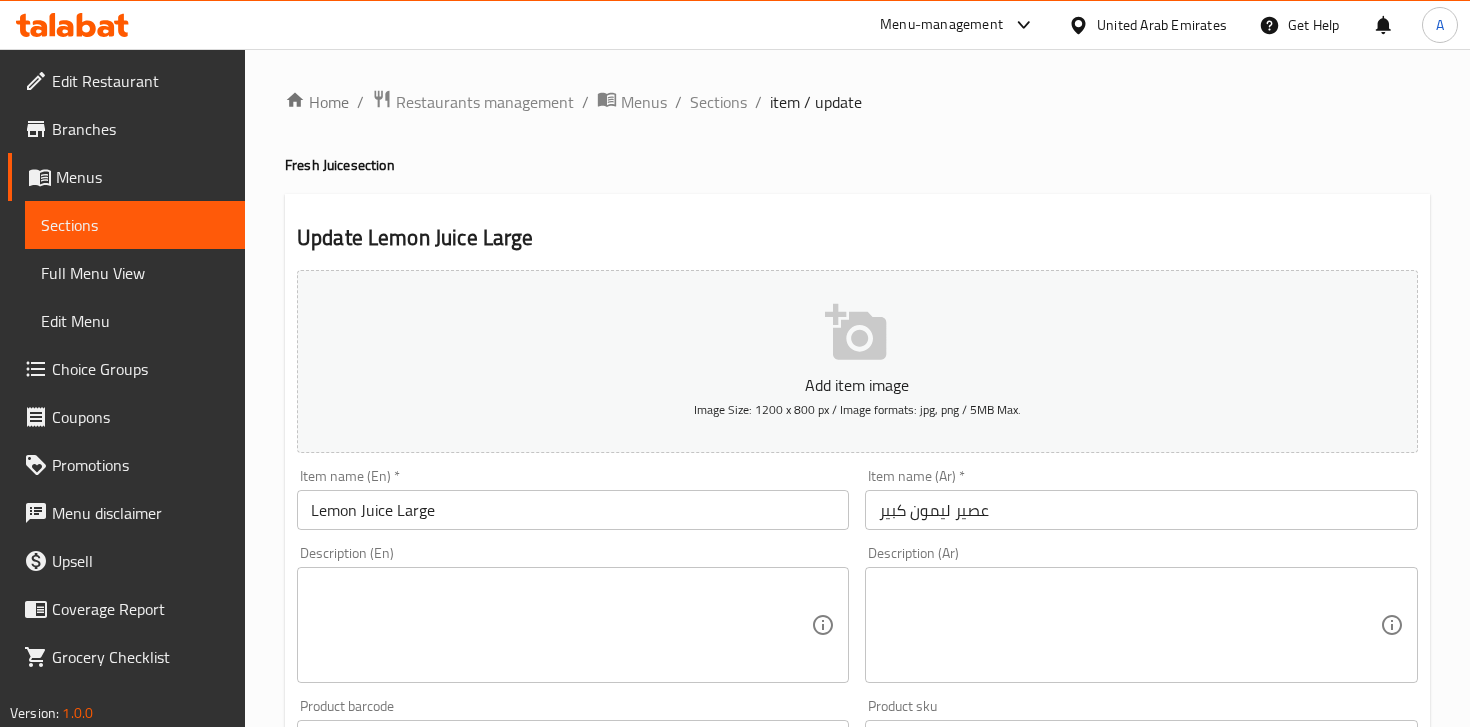 click at bounding box center (1129, 625) 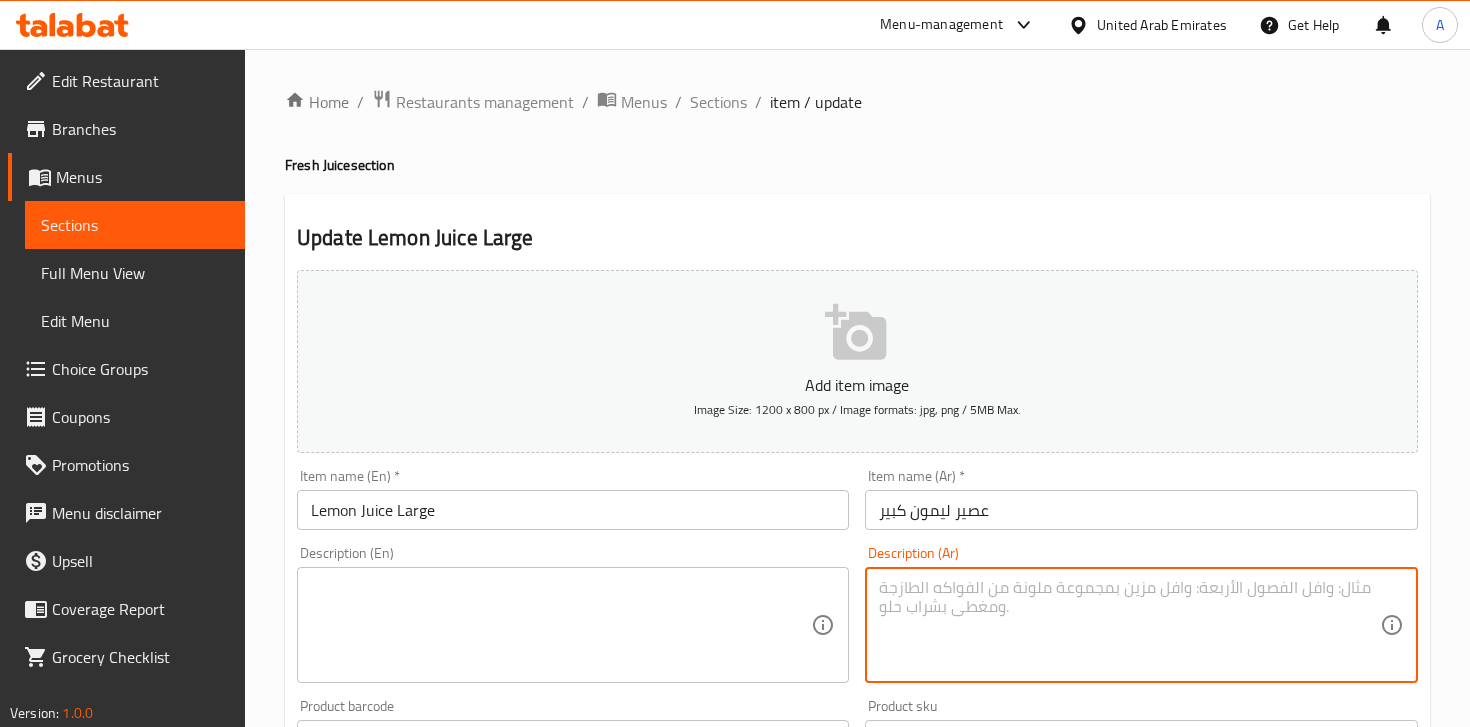 paste on "عصير ليمون – منعش وحامض.
Refreshing, tangy lemon juice." 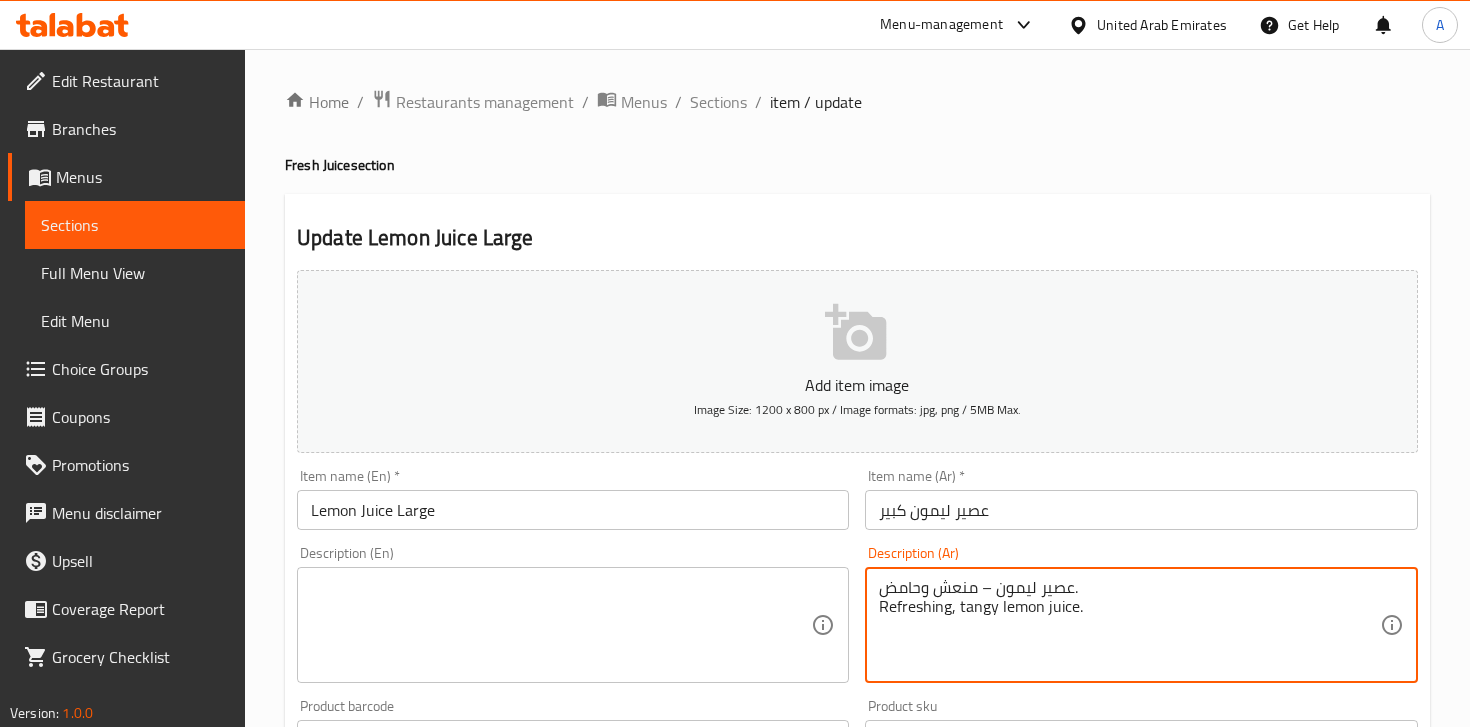 click on "عصير ليمون – منعش وحامض.
Refreshing, tangy lemon juice." at bounding box center [1129, 625] 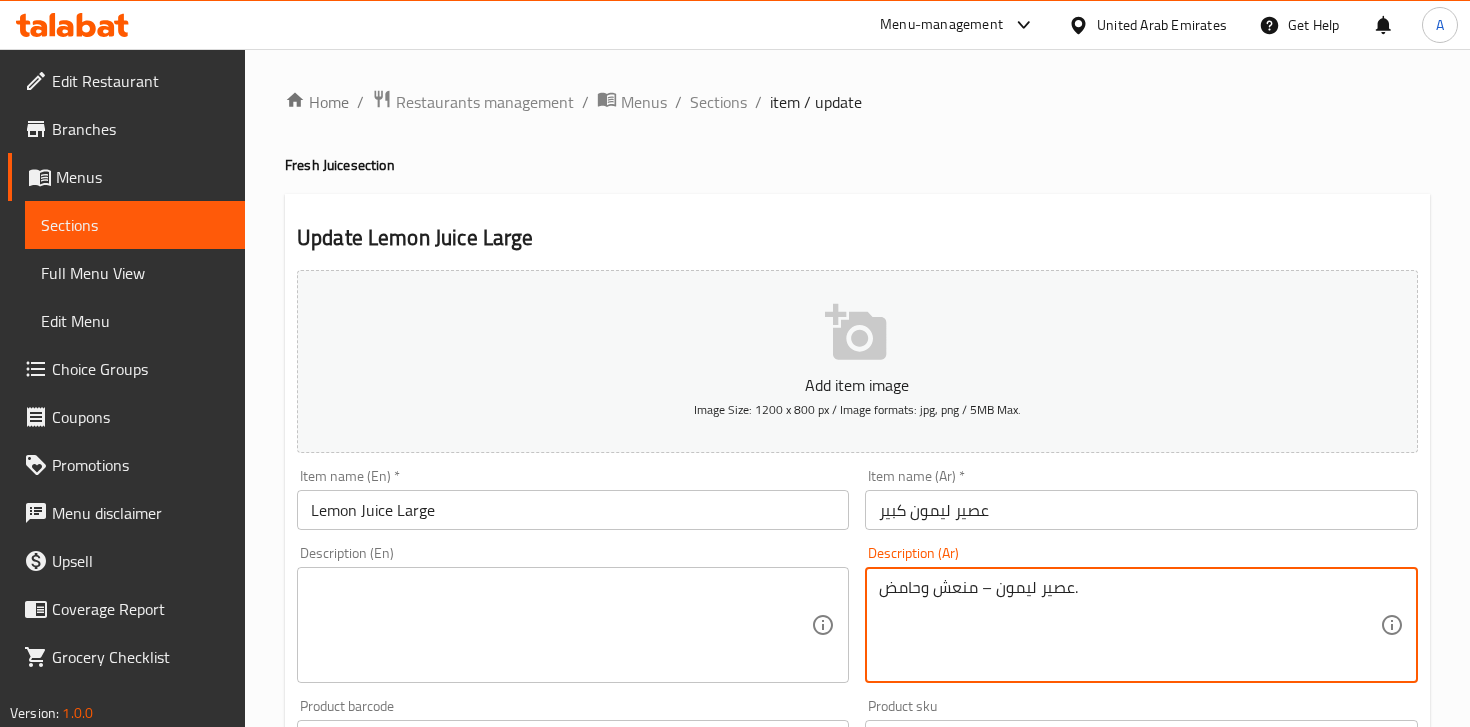type on "عصير ليمون – منعش وحامض." 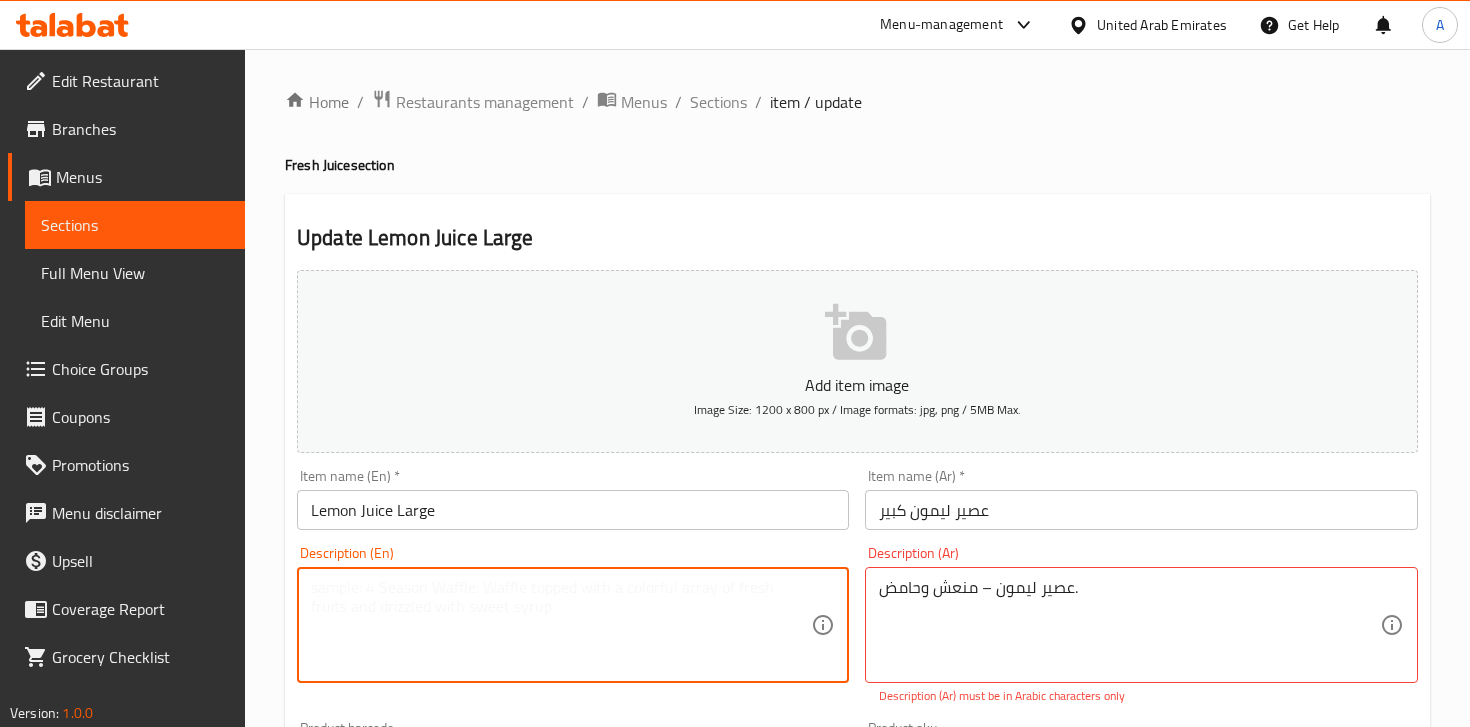 click at bounding box center [561, 625] 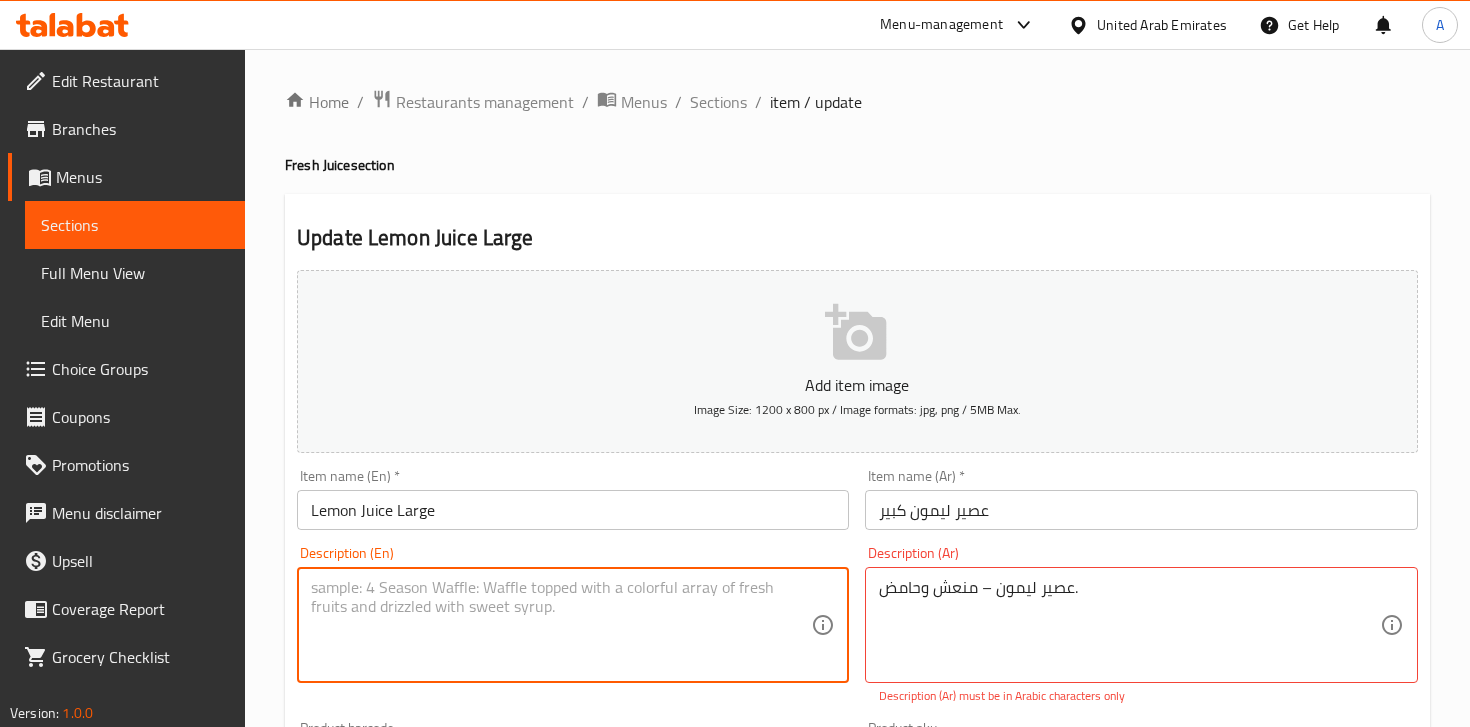 paste on "Refreshing, tangy lemon juice." 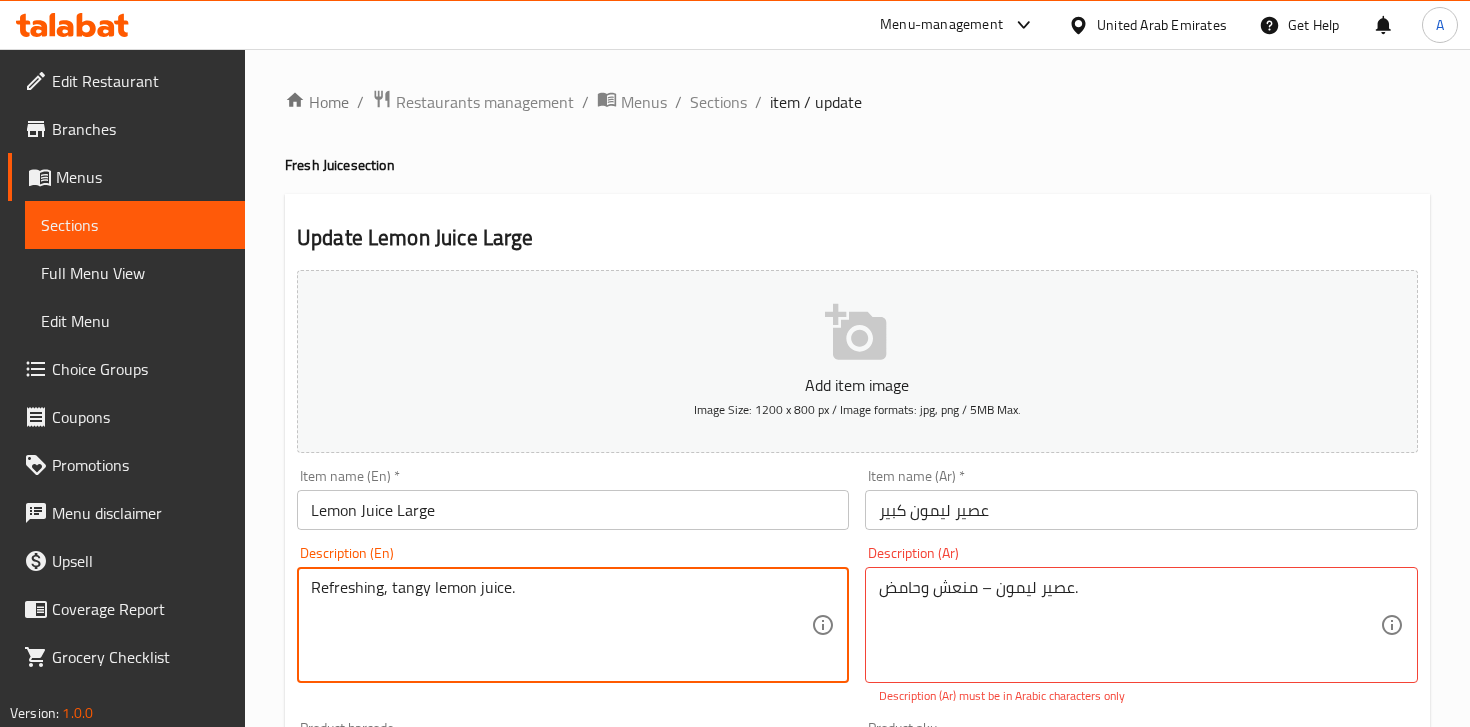 type on "Refreshing, tangy lemon juice." 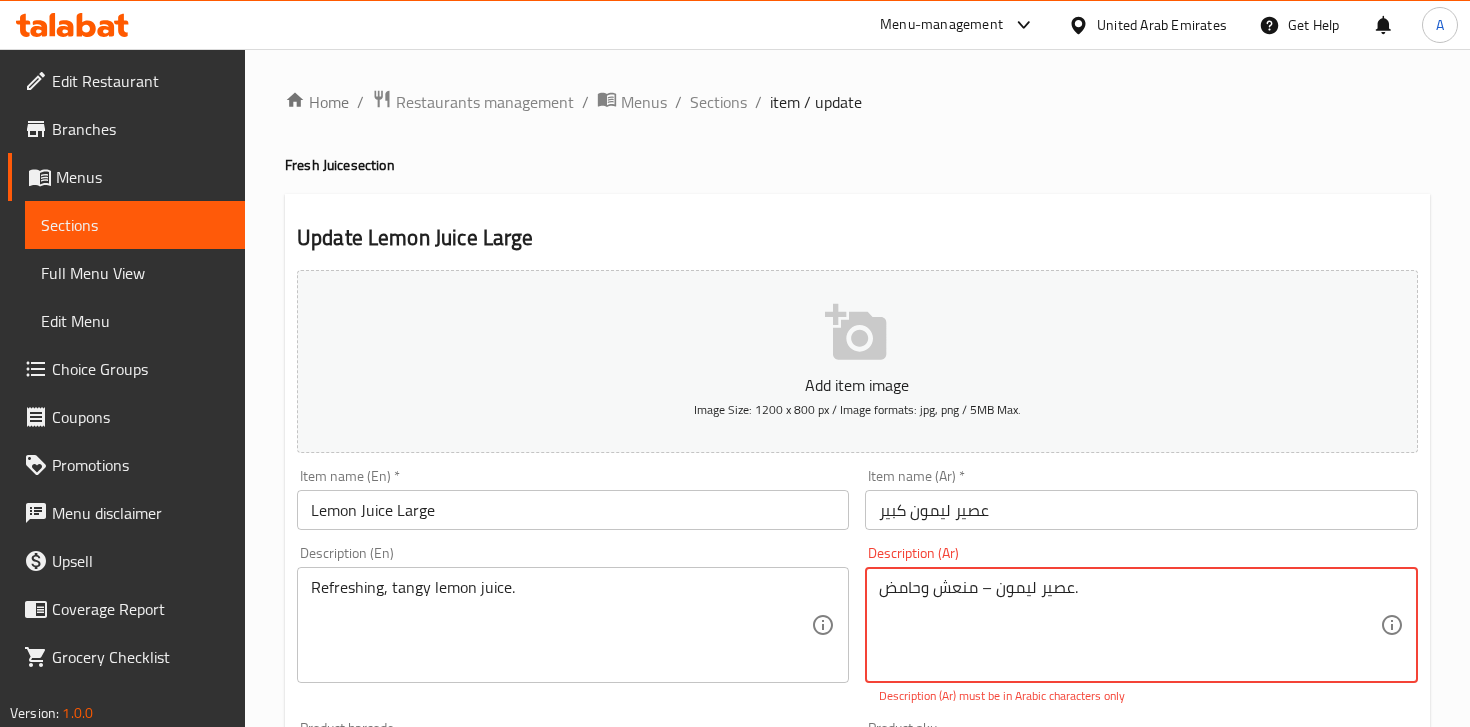 click on "عصير ليمون – منعش وحامض." at bounding box center [1129, 625] 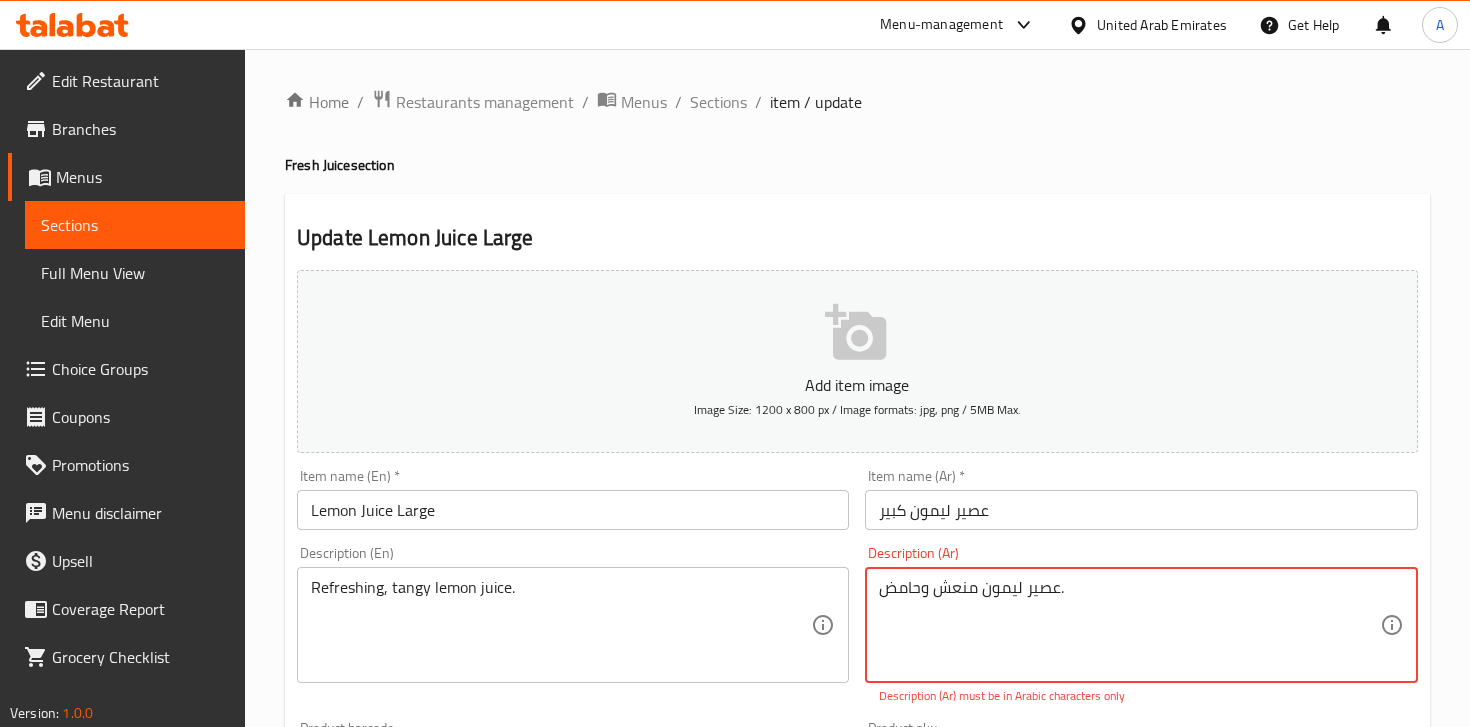 type on "عصير ليمون منعش وحامض." 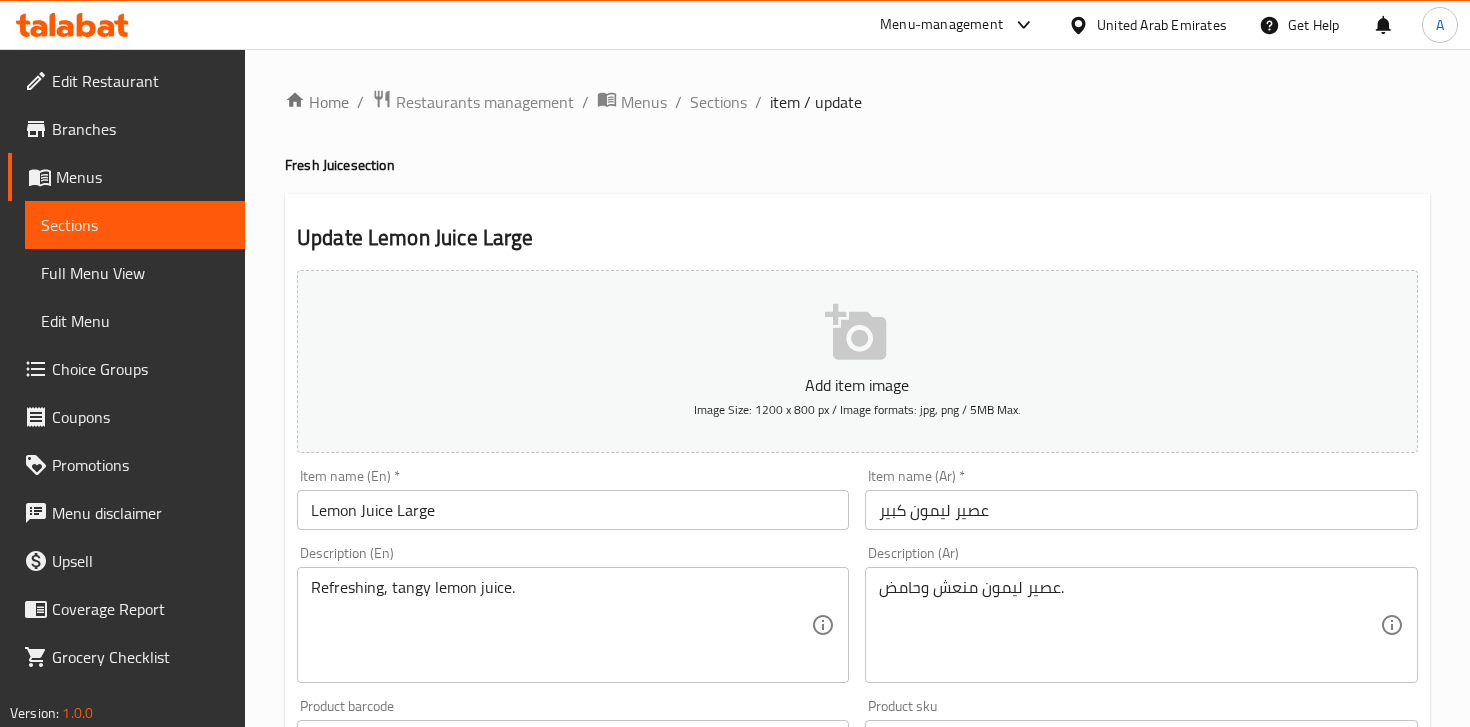 scroll, scrollTop: 686, scrollLeft: 0, axis: vertical 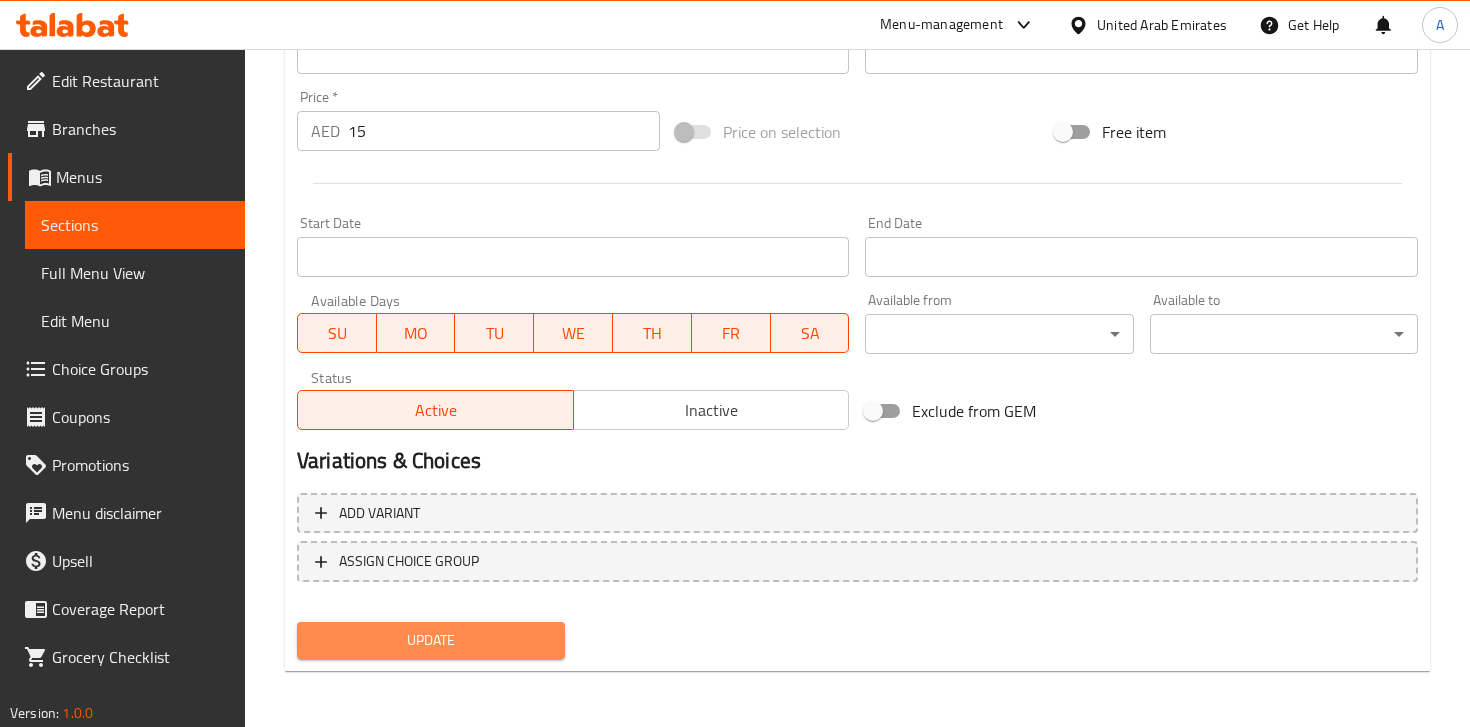 click on "Update" at bounding box center (431, 640) 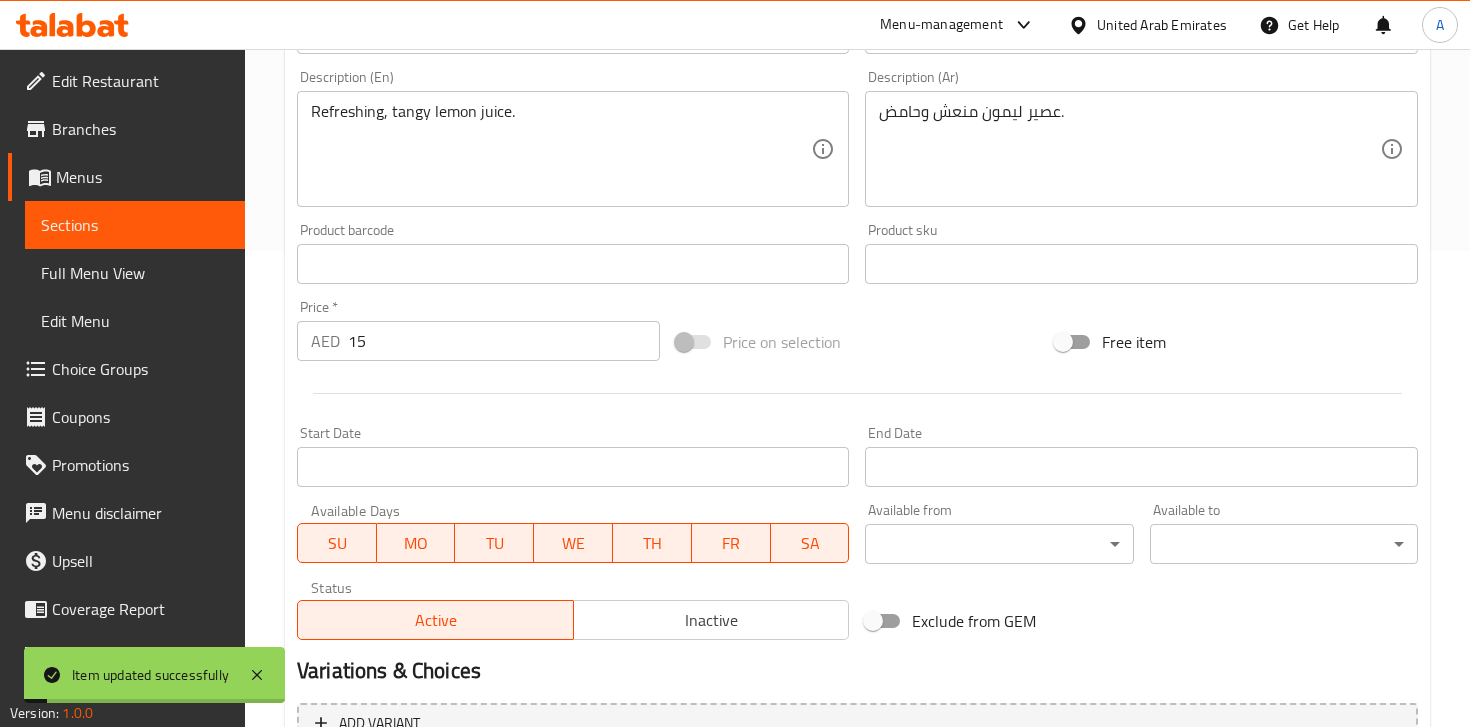 scroll, scrollTop: 0, scrollLeft: 0, axis: both 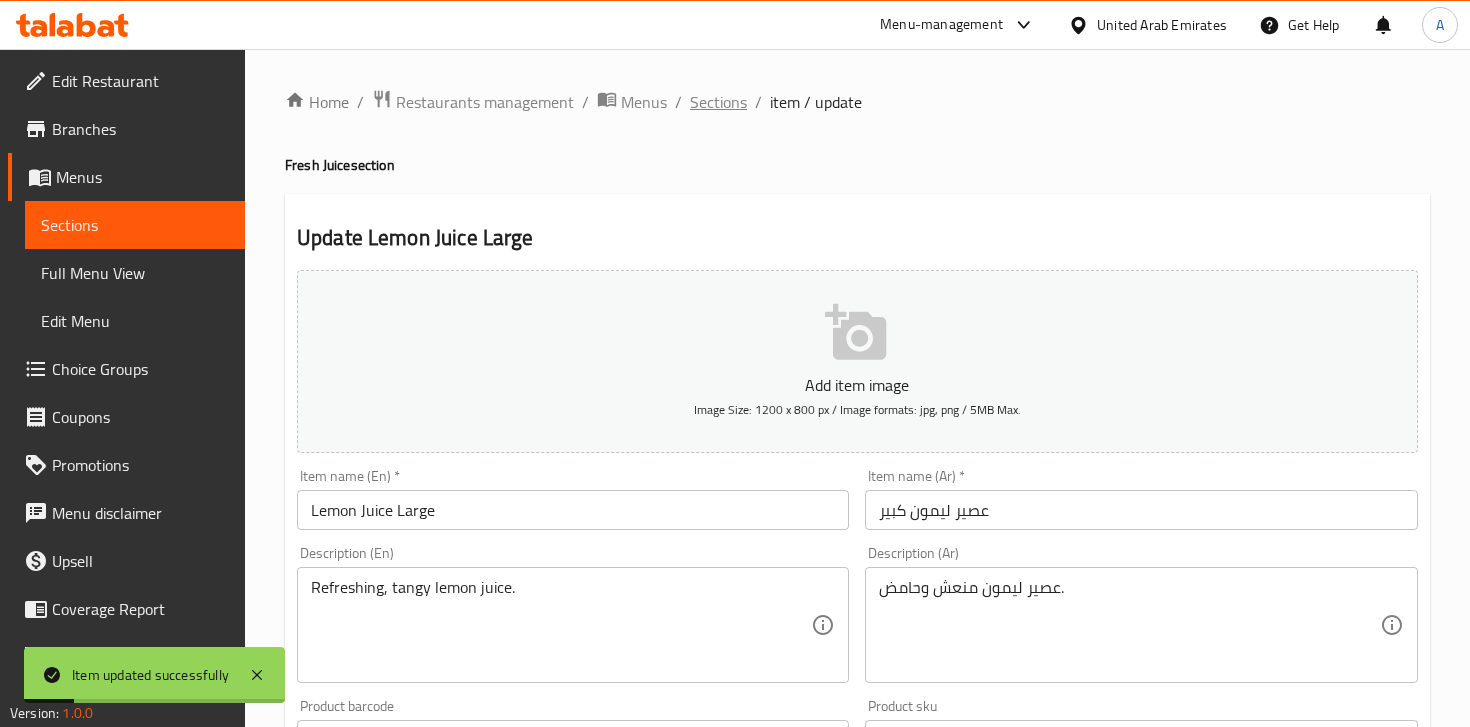 click on "Sections" at bounding box center [718, 102] 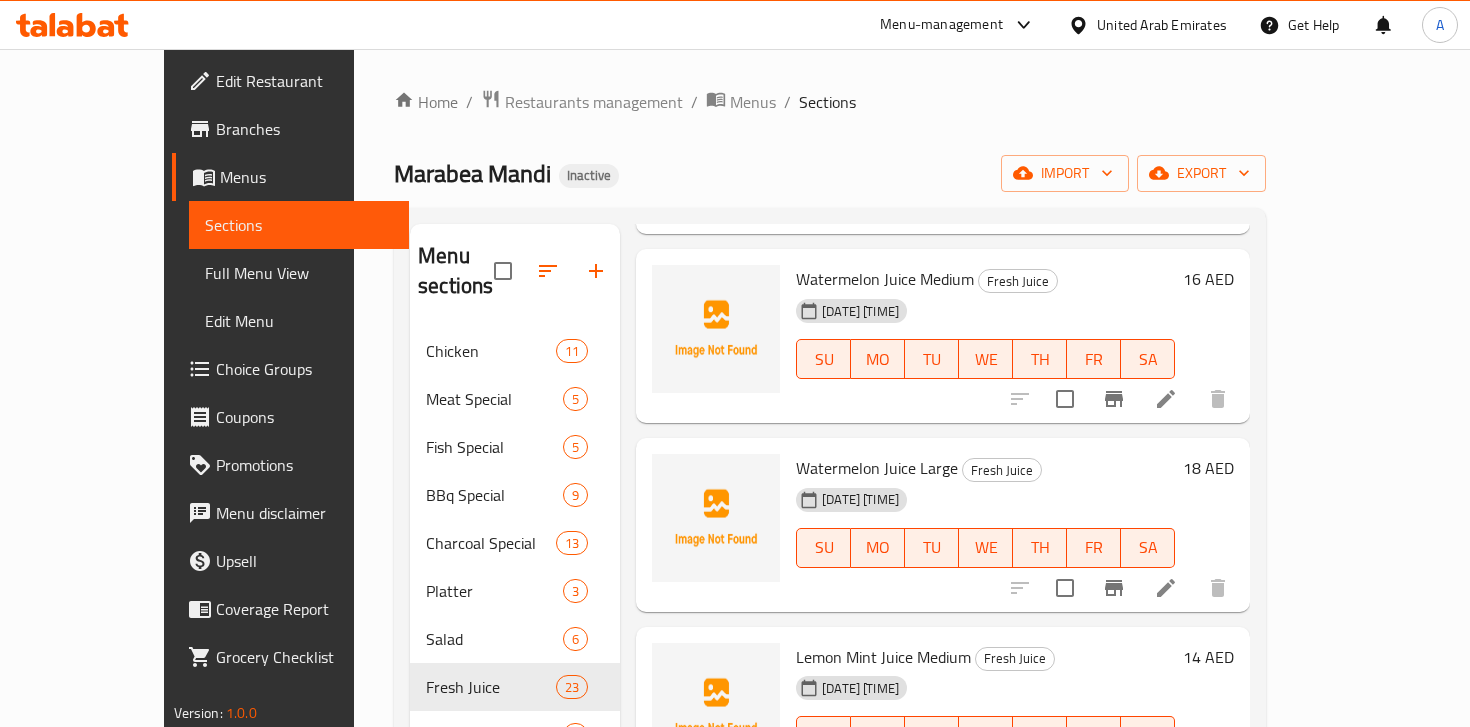 scroll, scrollTop: 3077, scrollLeft: 0, axis: vertical 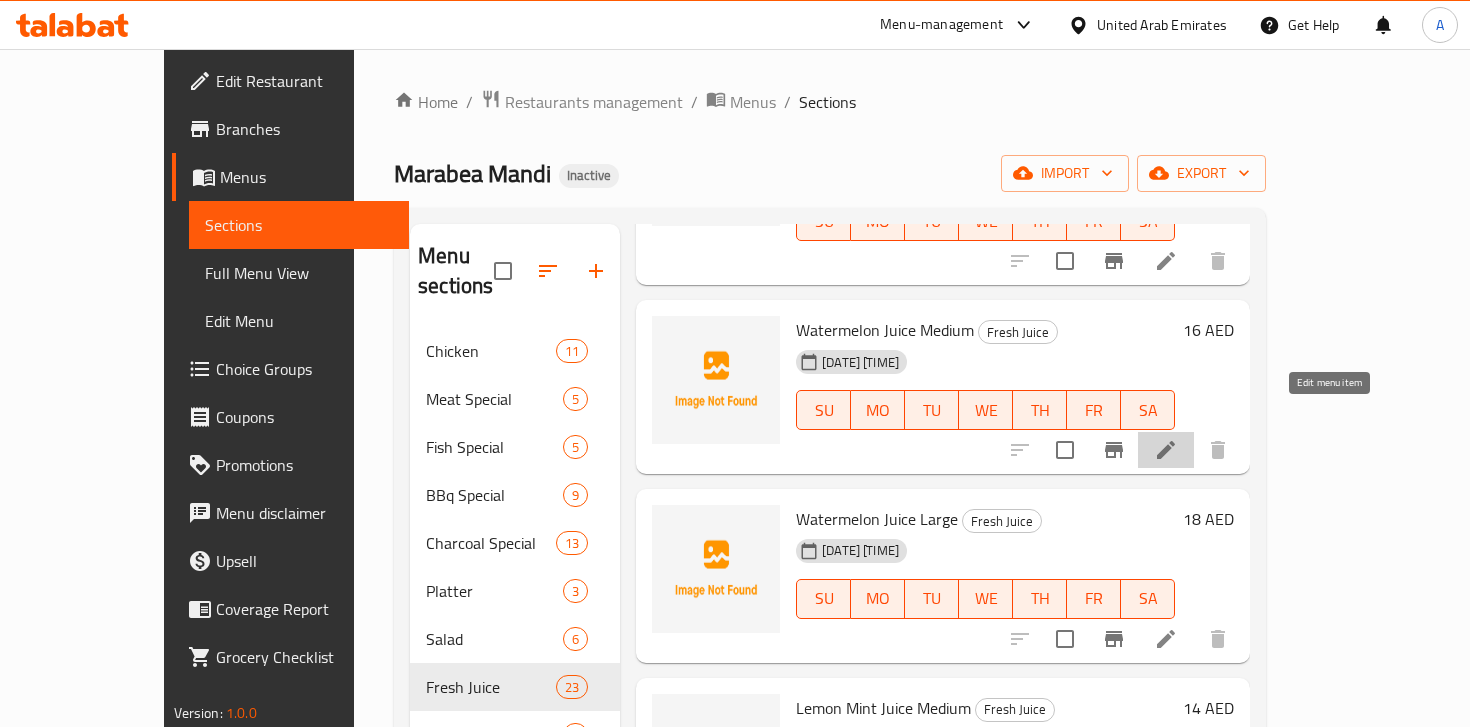 click 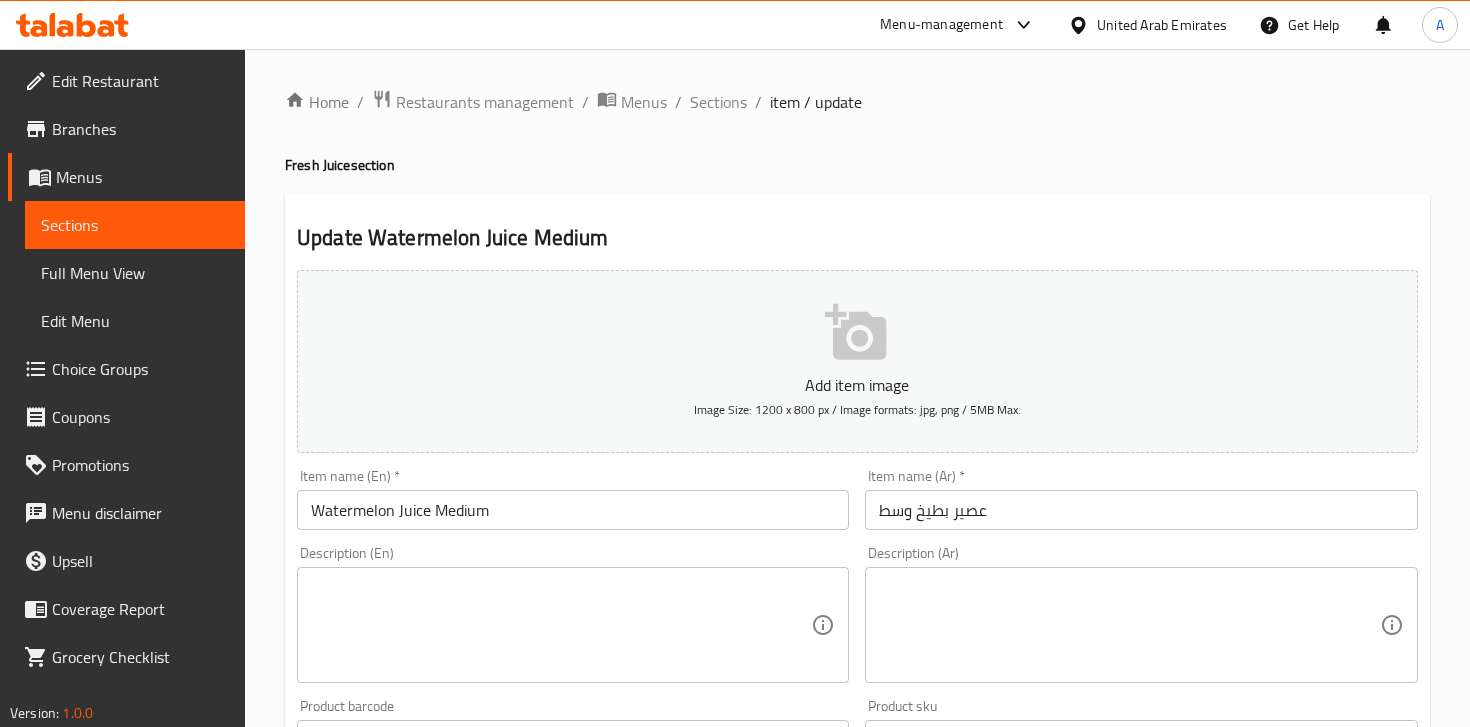 click at bounding box center (1129, 625) 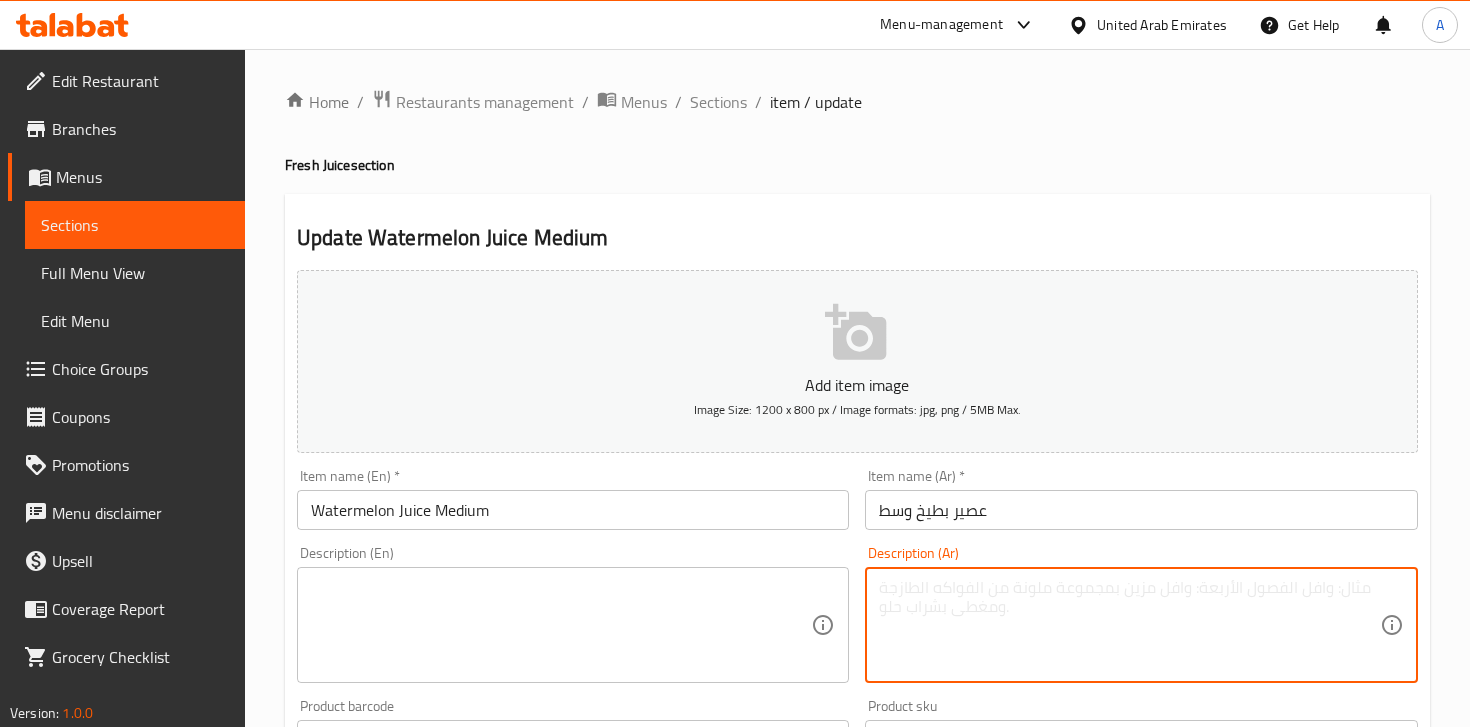 paste on "عصير بطيخ – بارد وحلو.
Chilled, sweet watermelon juice." 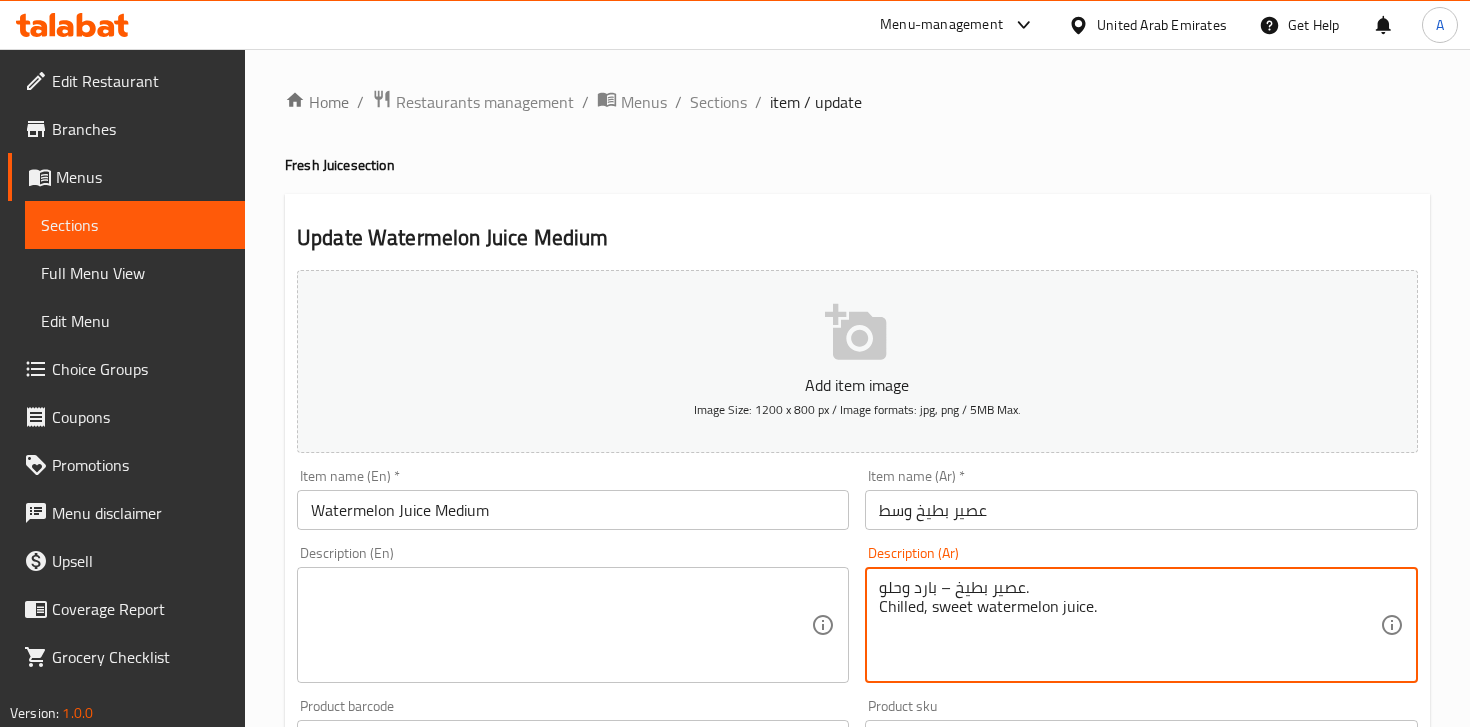 click on "عصير بطيخ – بارد وحلو.
Chilled, sweet watermelon juice." at bounding box center [1129, 625] 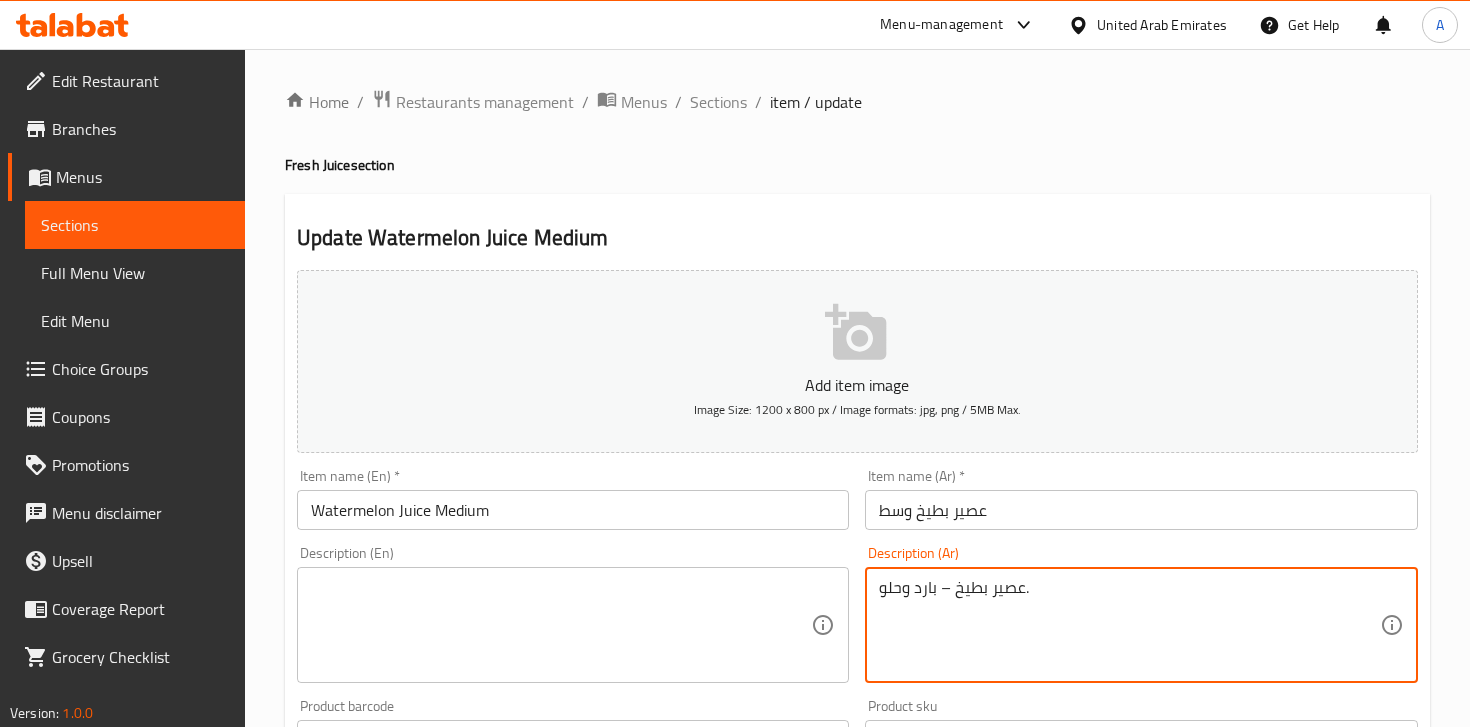 type on "عصير بطيخ – بارد وحلو." 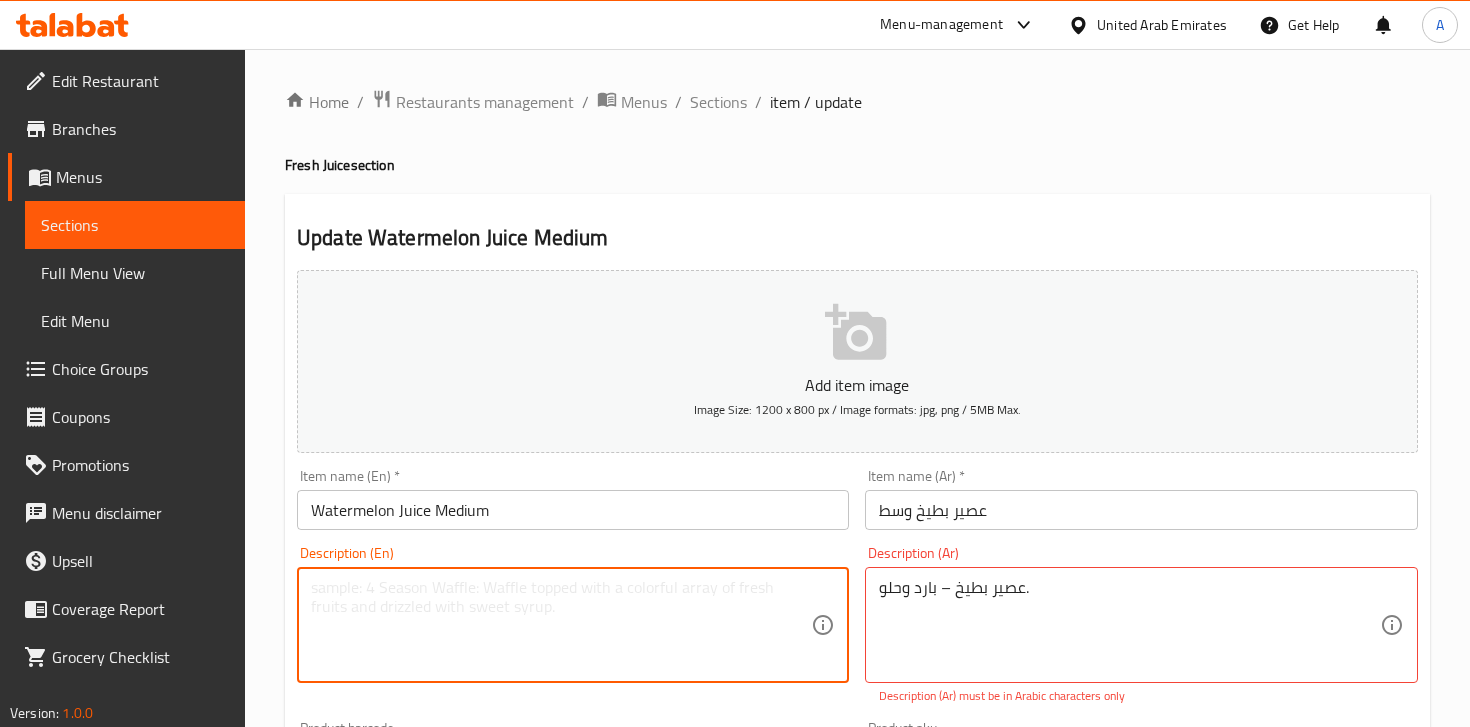 paste on "Chilled, sweet watermelon juice." 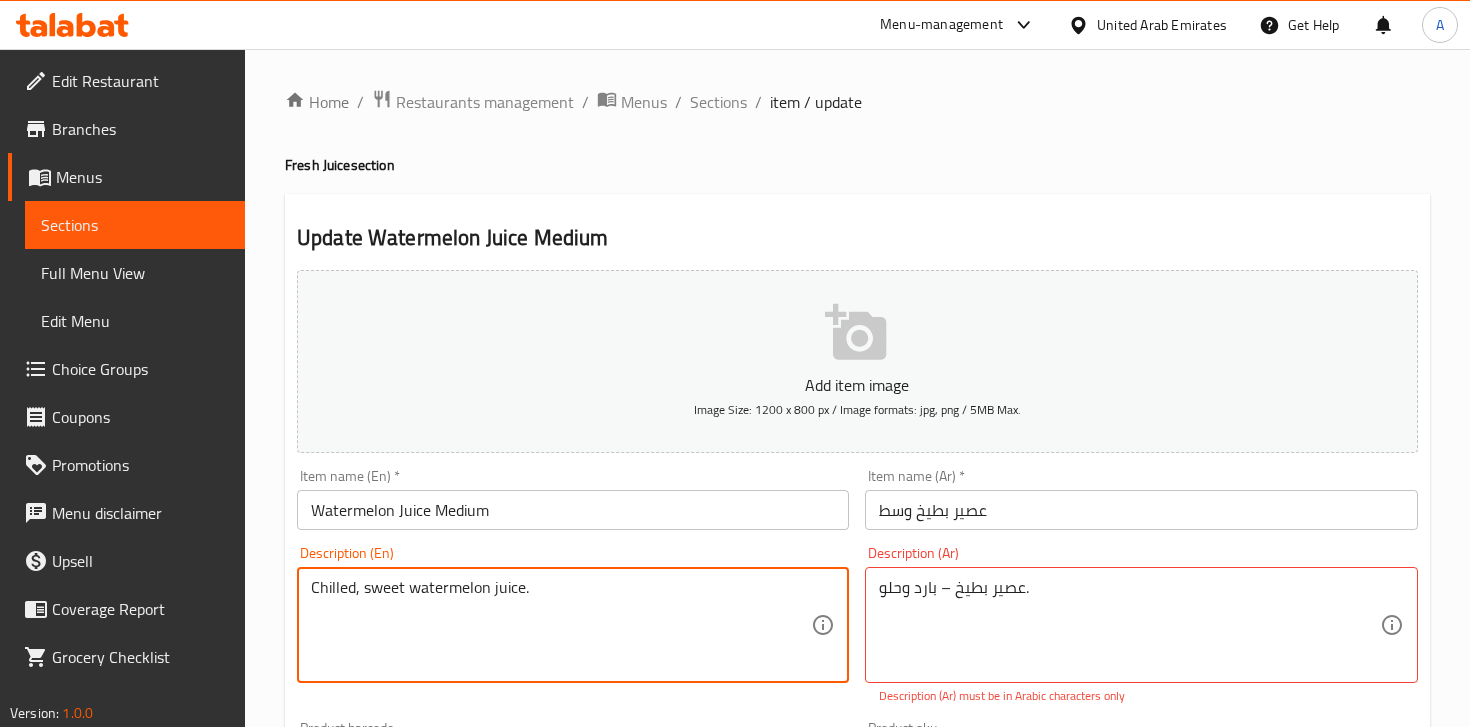 type on "Chilled, sweet watermelon juice." 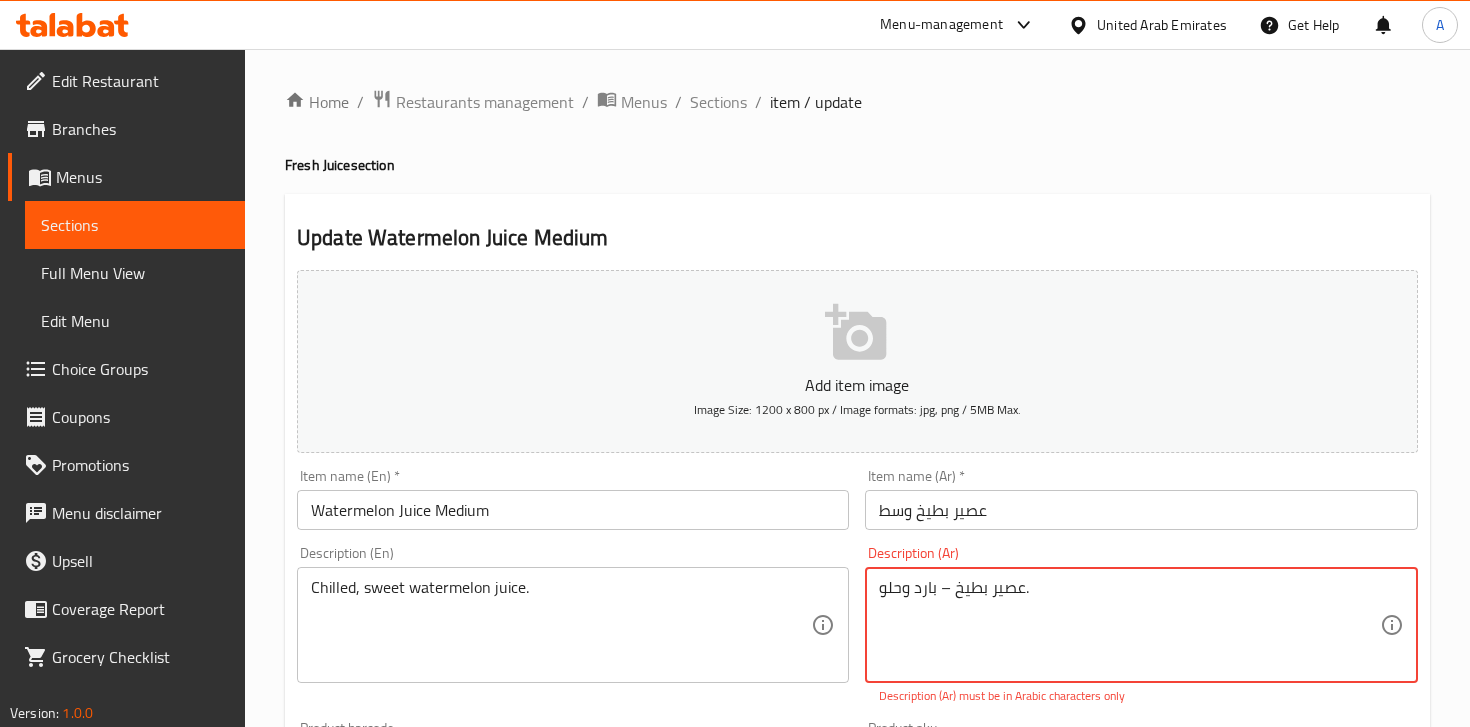 click on "عصير بطيخ – بارد وحلو." at bounding box center [1129, 625] 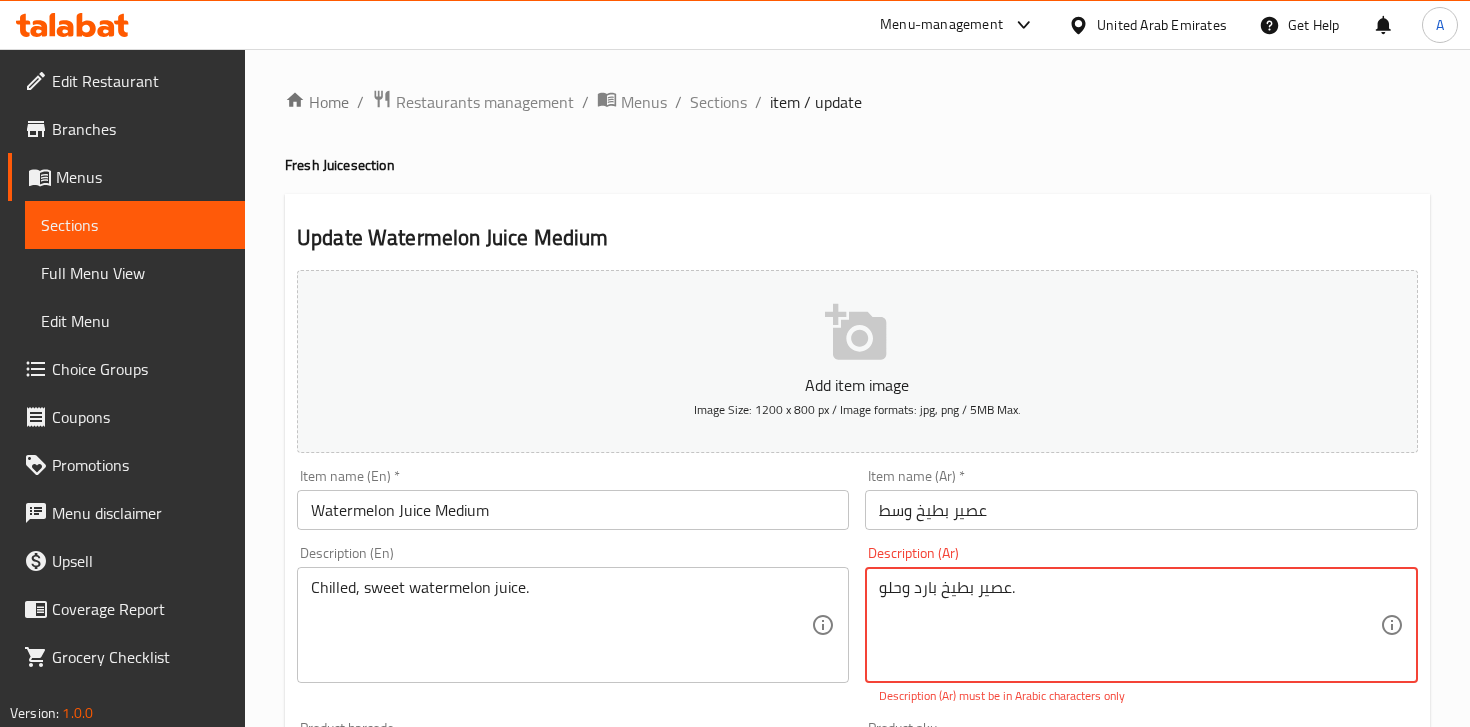 type on "عصير بطيخ بارد وحلو." 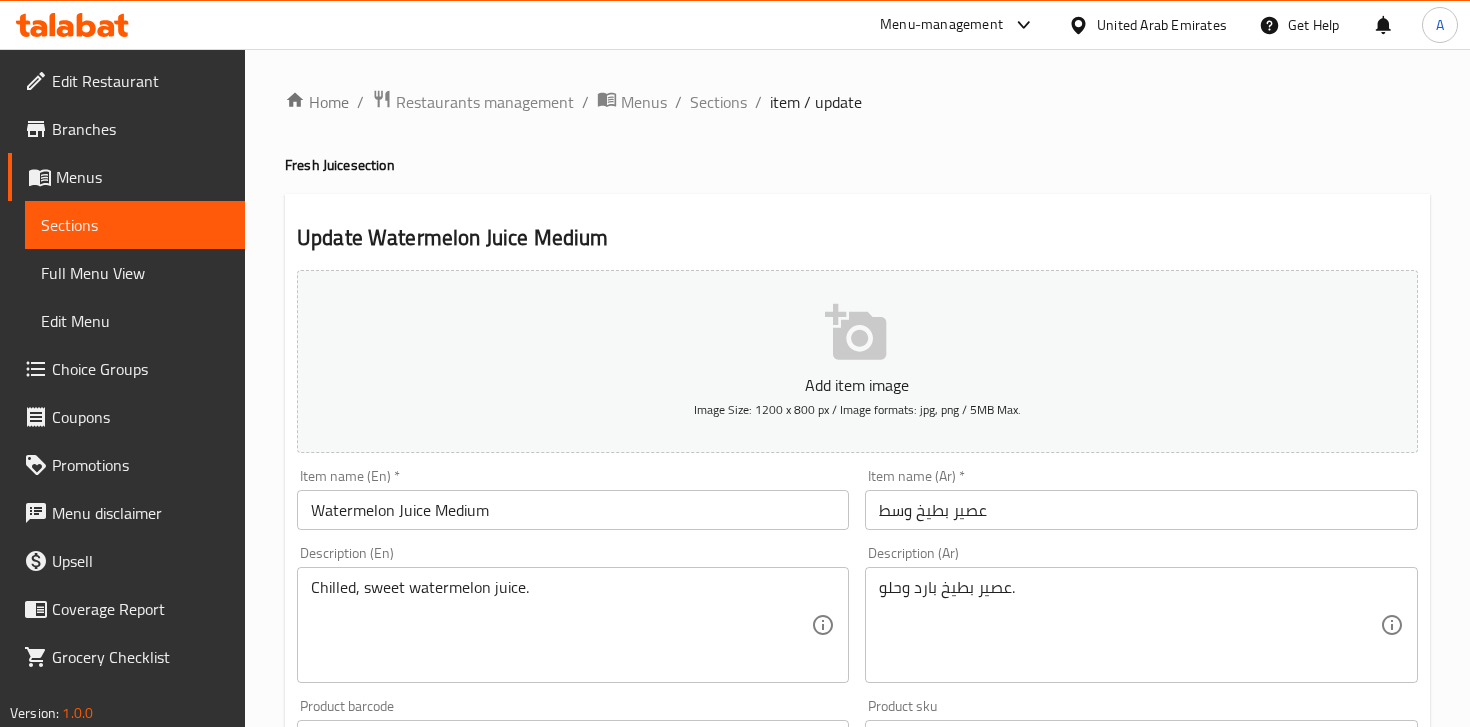 scroll, scrollTop: 686, scrollLeft: 0, axis: vertical 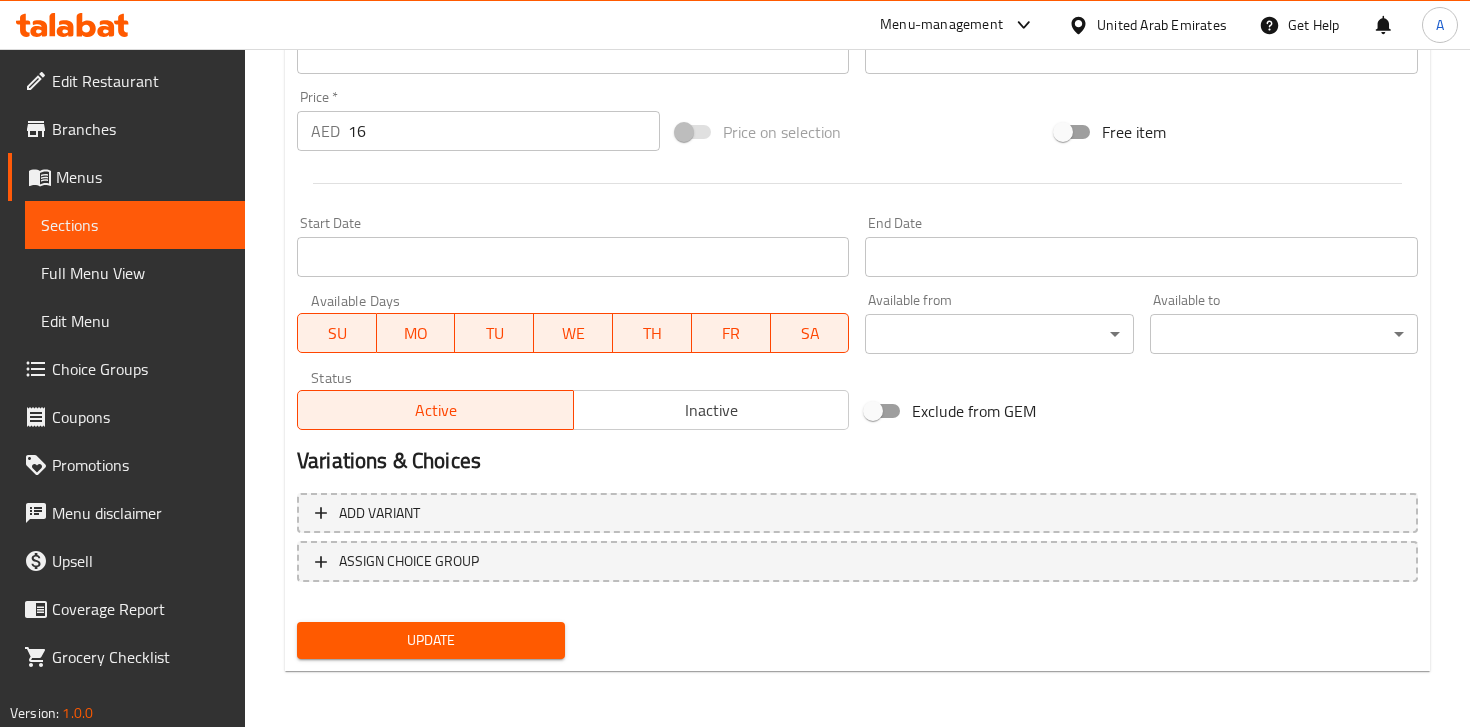 click on "Update" at bounding box center [431, 640] 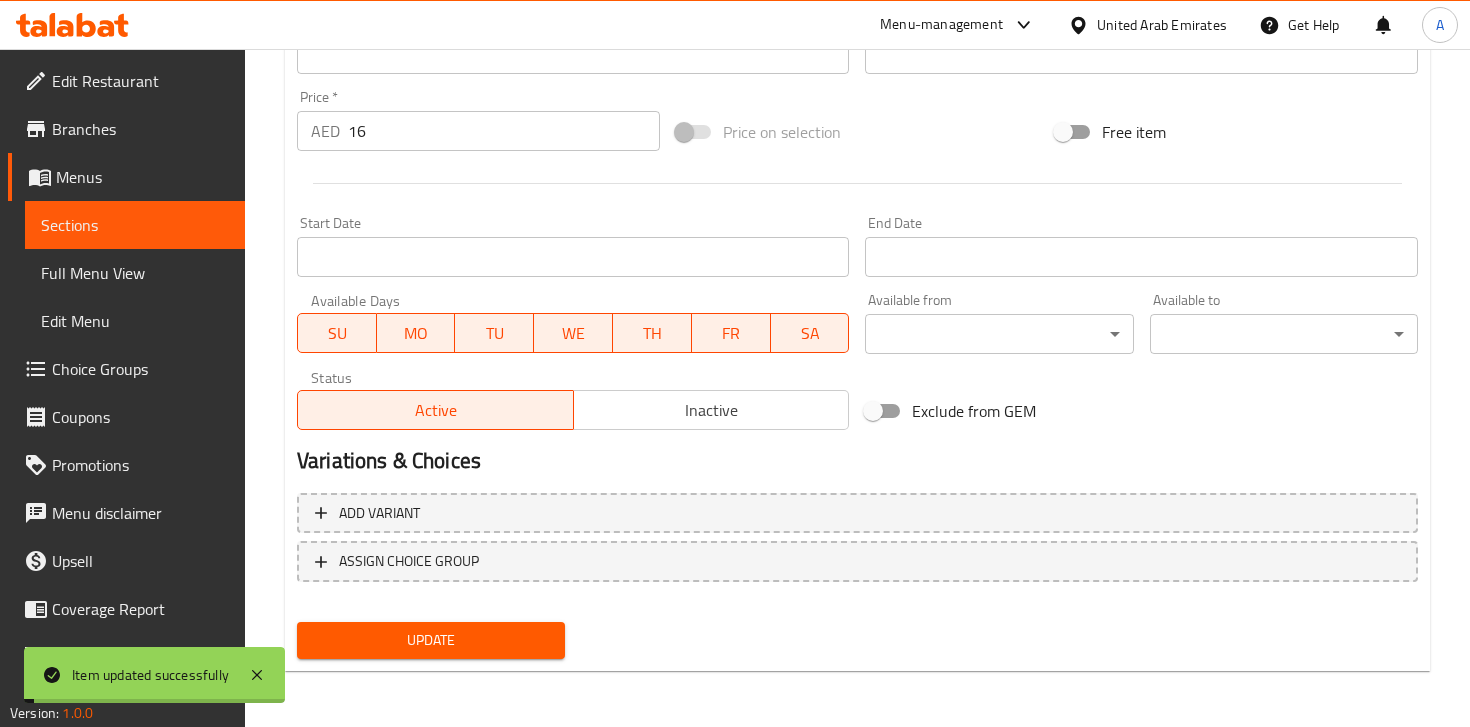 scroll, scrollTop: 0, scrollLeft: 0, axis: both 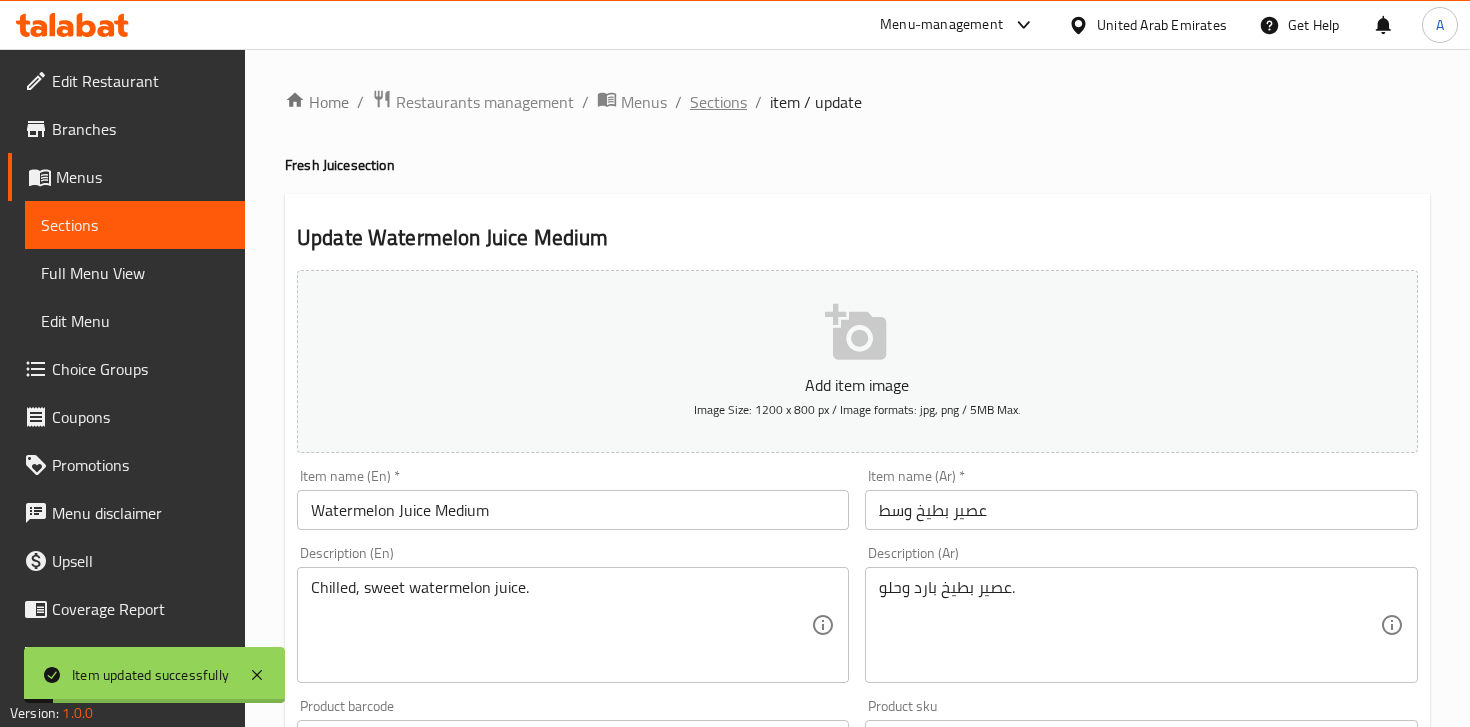 click on "Sections" at bounding box center (718, 102) 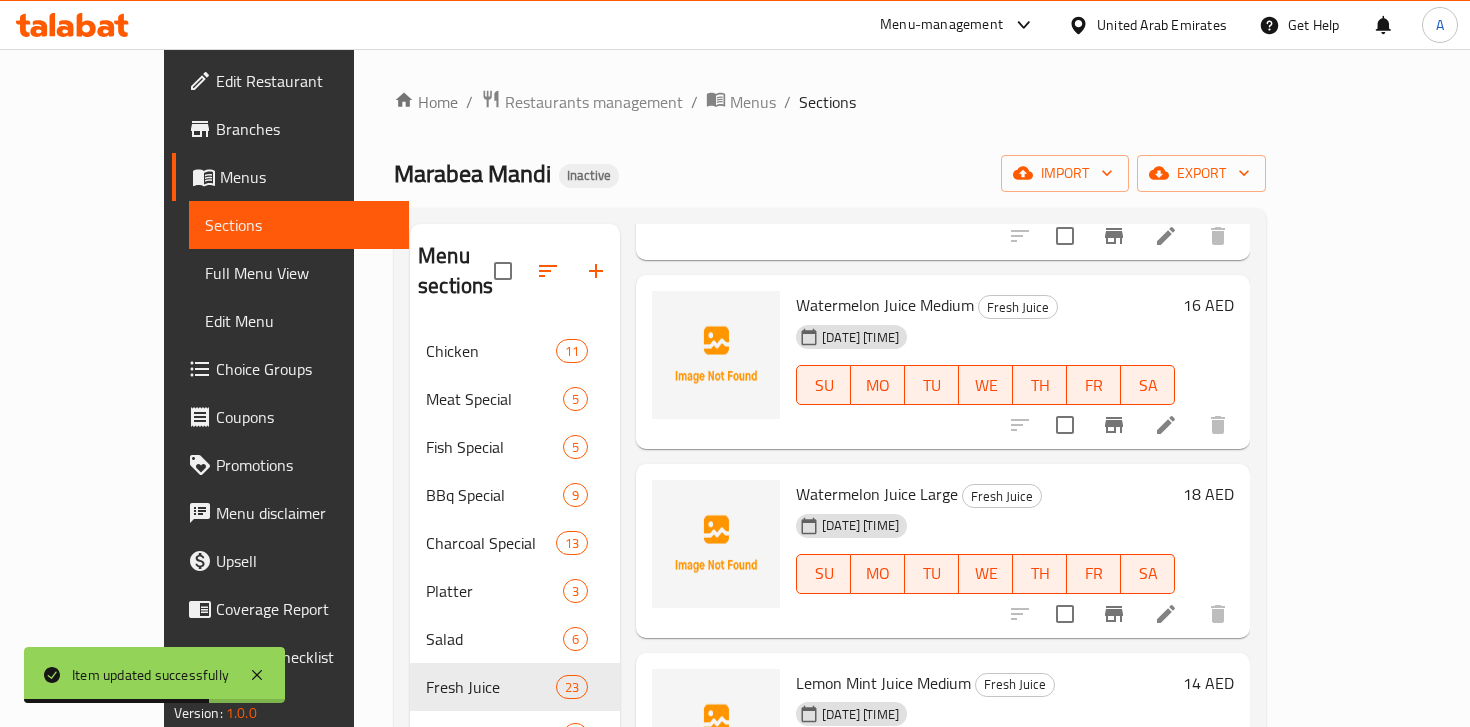 scroll, scrollTop: 3099, scrollLeft: 0, axis: vertical 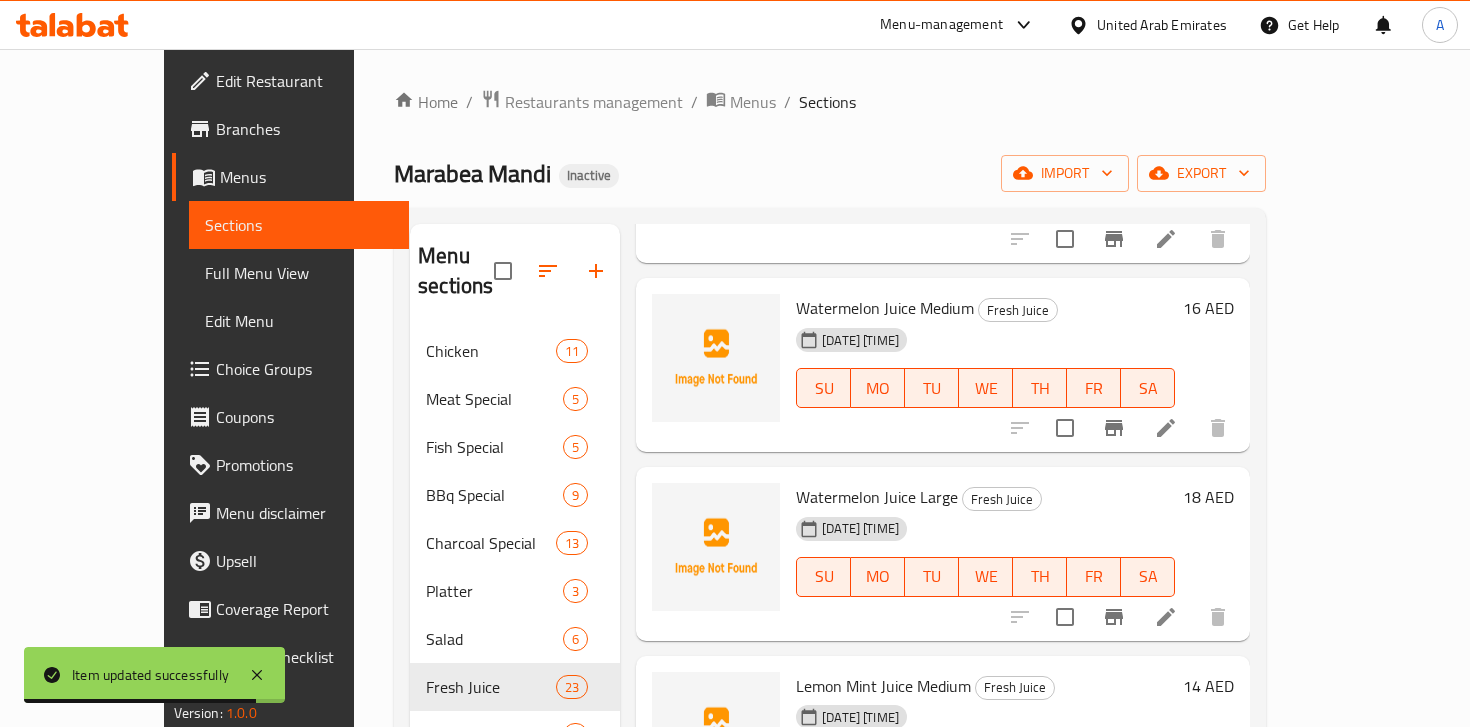 click 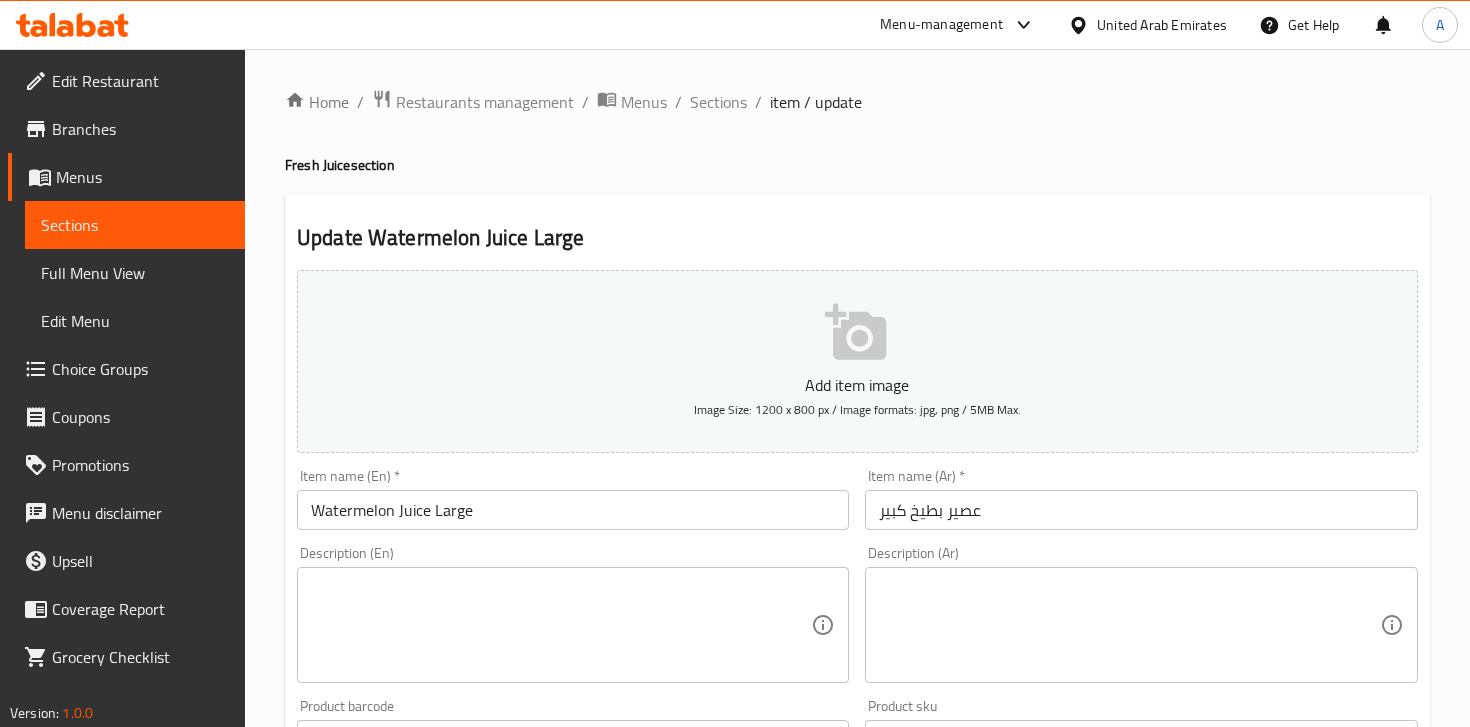 click at bounding box center [1129, 625] 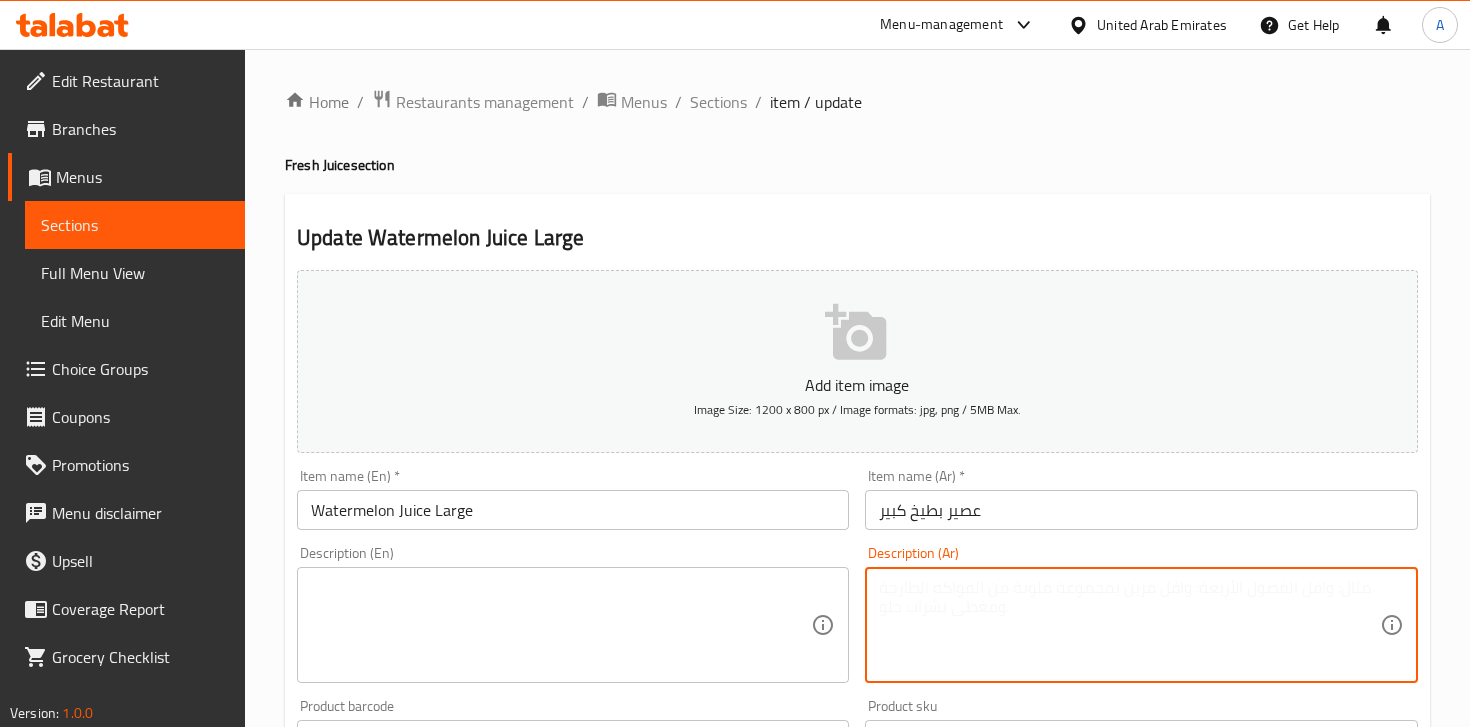 paste on "Chilled, sweet watermelon juice." 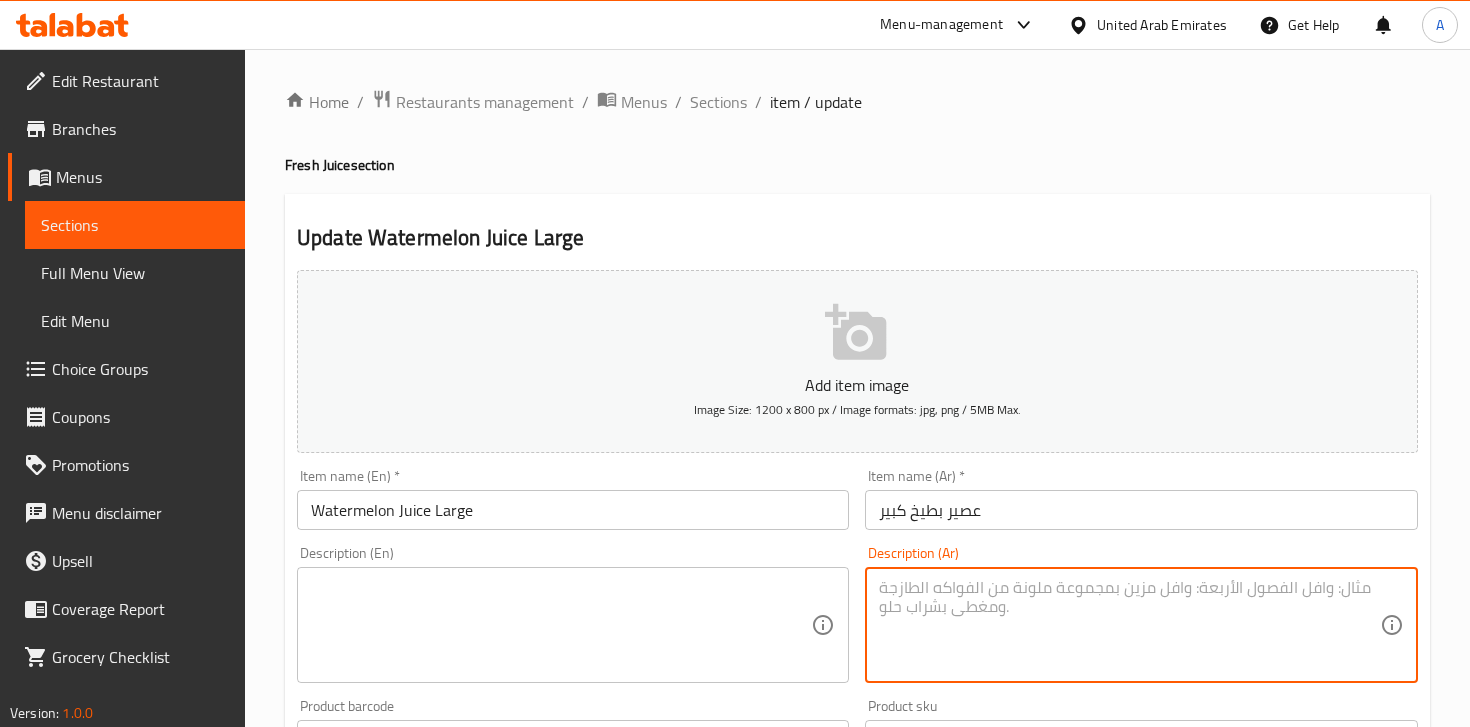 type on "Chilled, sweet watermelon juice." 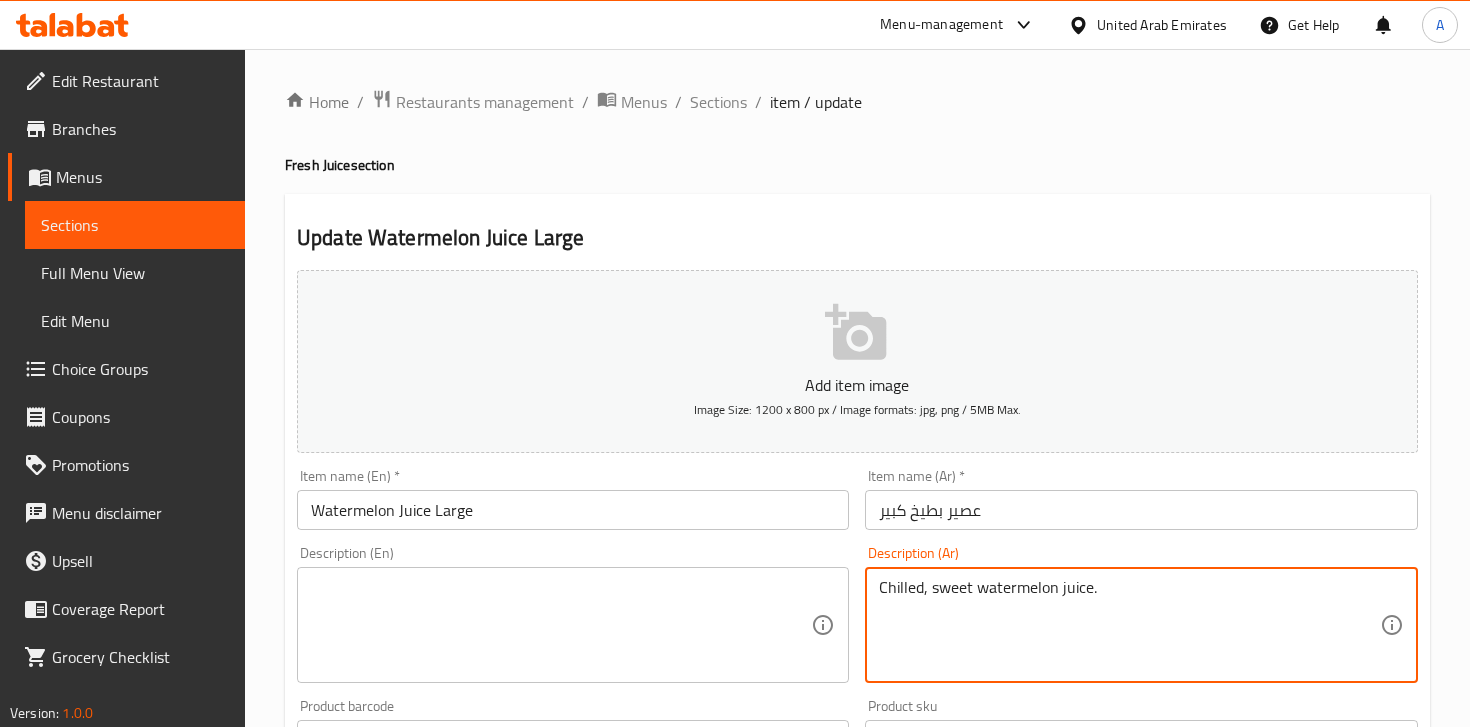 type 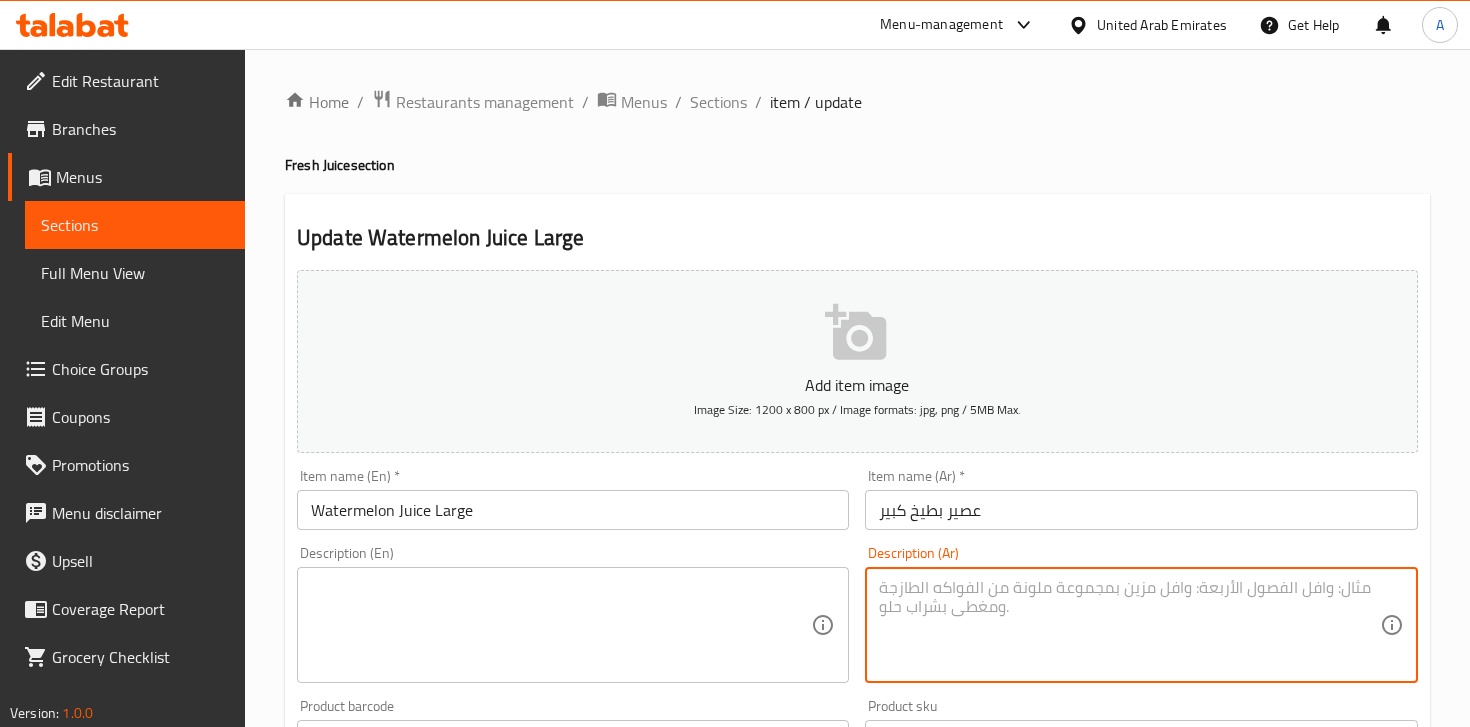 click at bounding box center [561, 625] 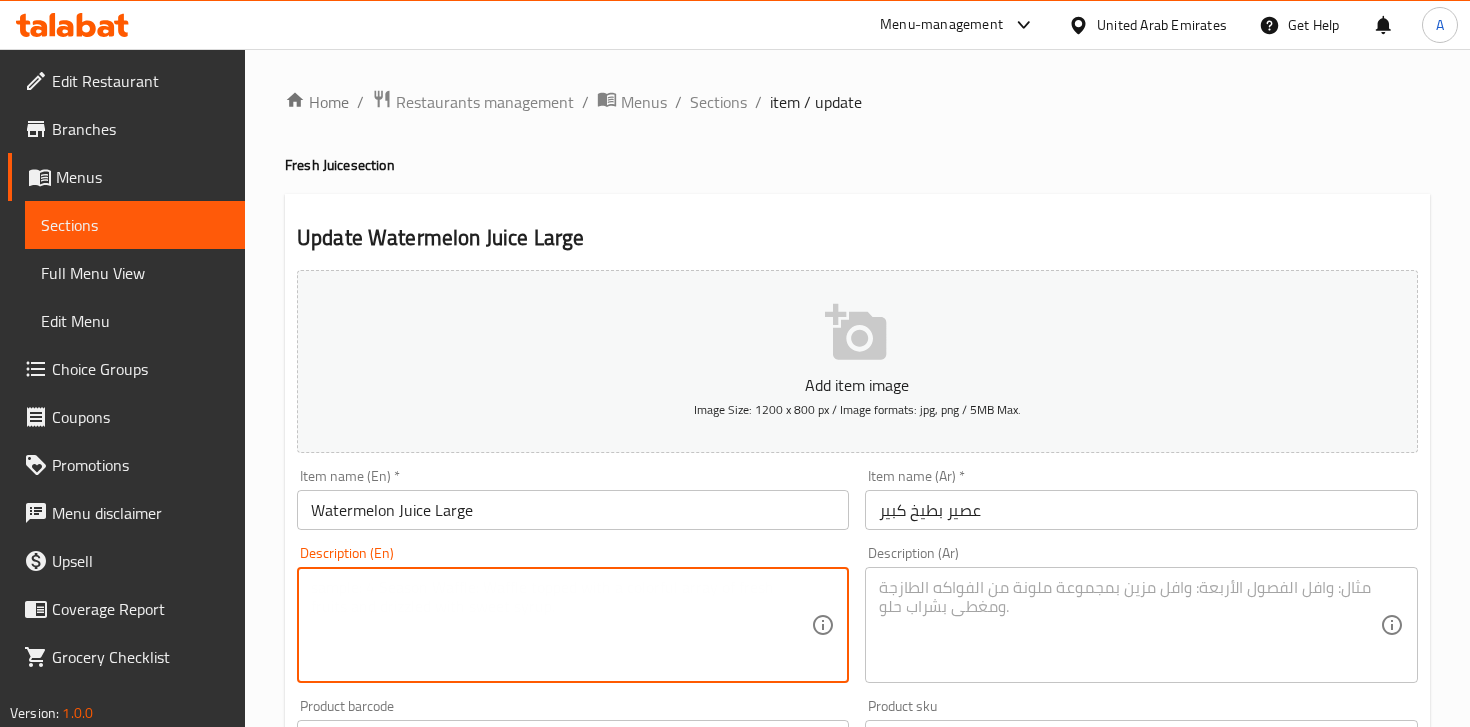 paste on "Chilled, sweet watermelon juice." 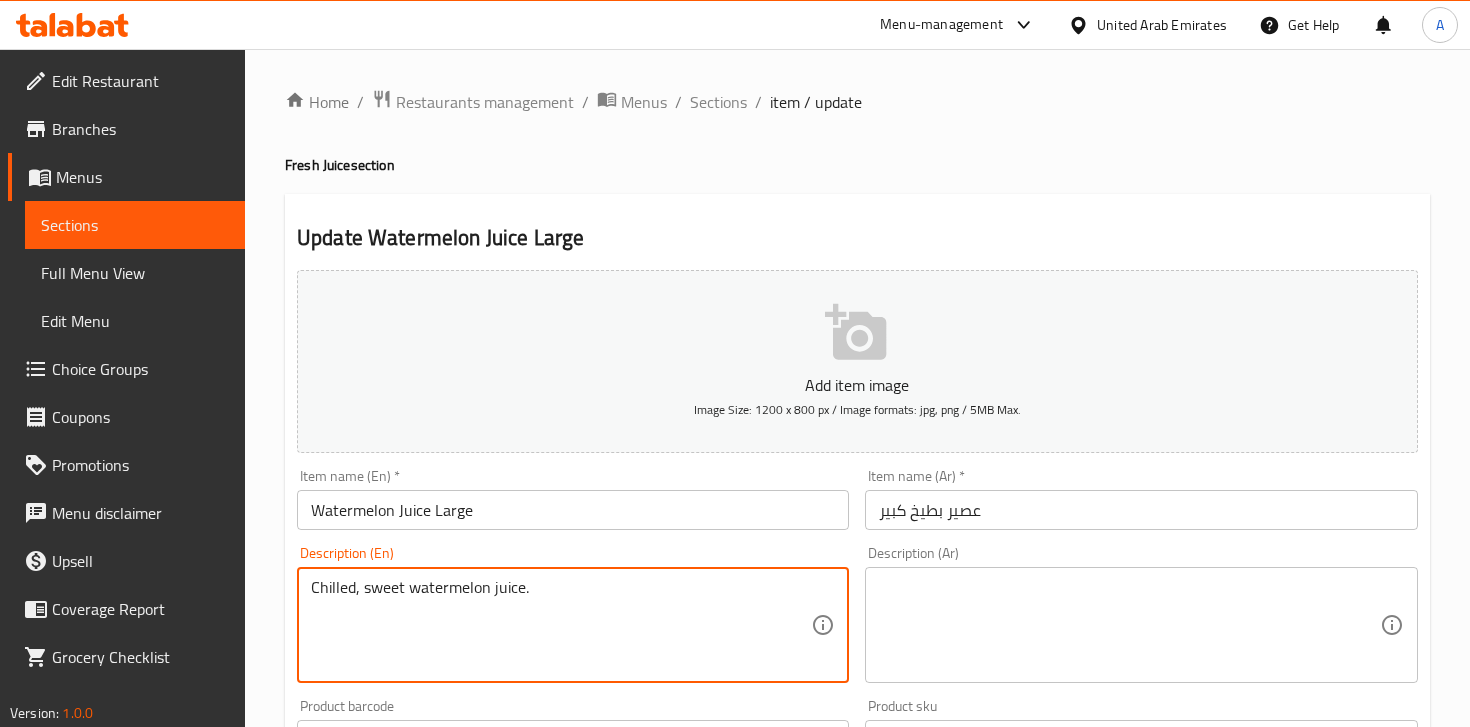 type on "Chilled, sweet watermelon juice." 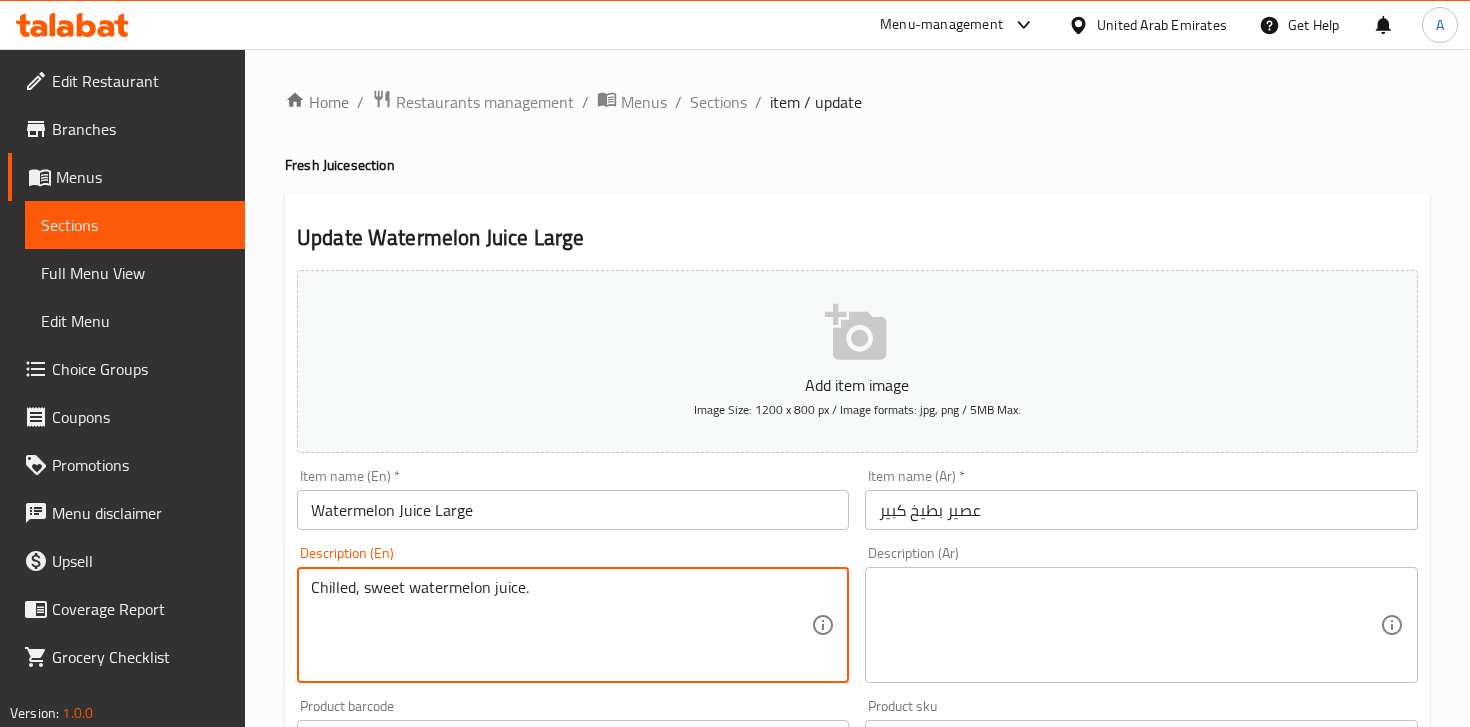 click on "Description (Ar)" at bounding box center (1141, 625) 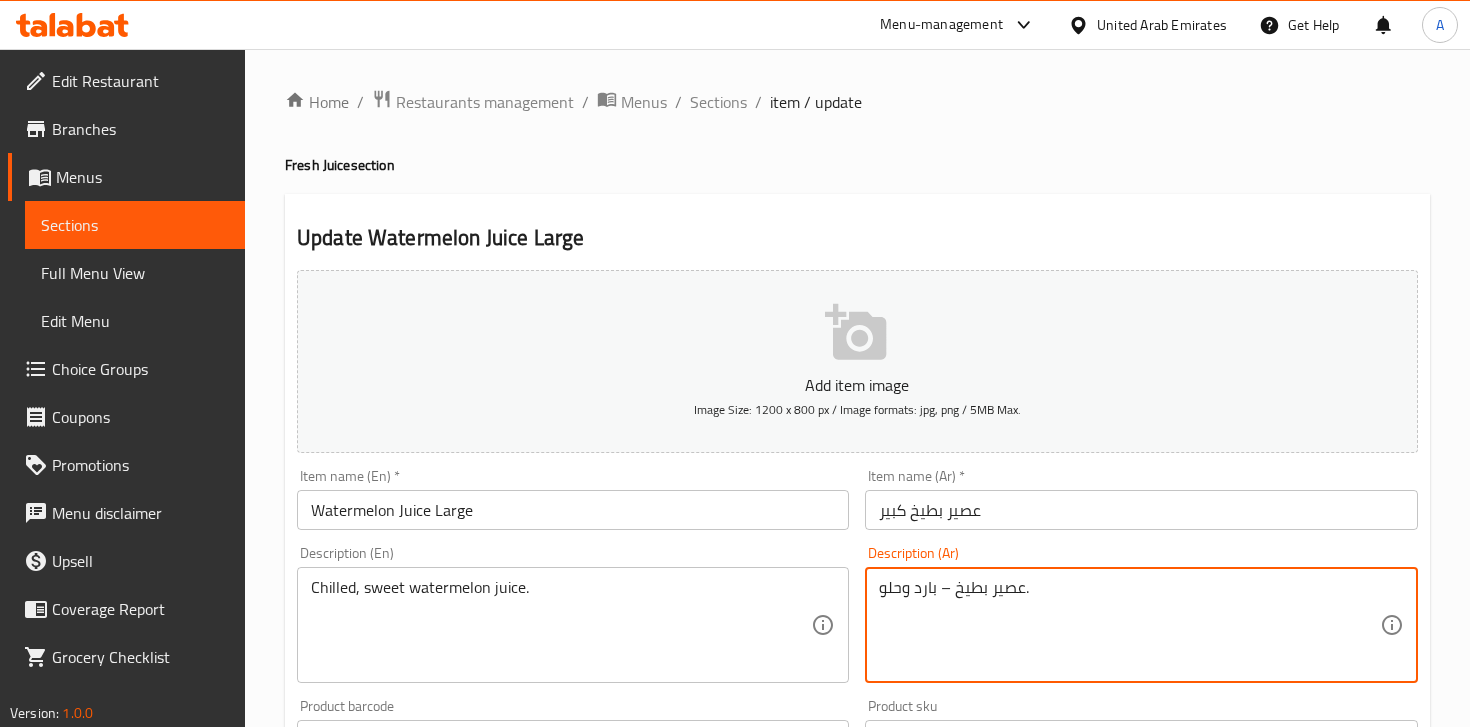 click on "عصير بطيخ – بارد وحلو." at bounding box center [1129, 625] 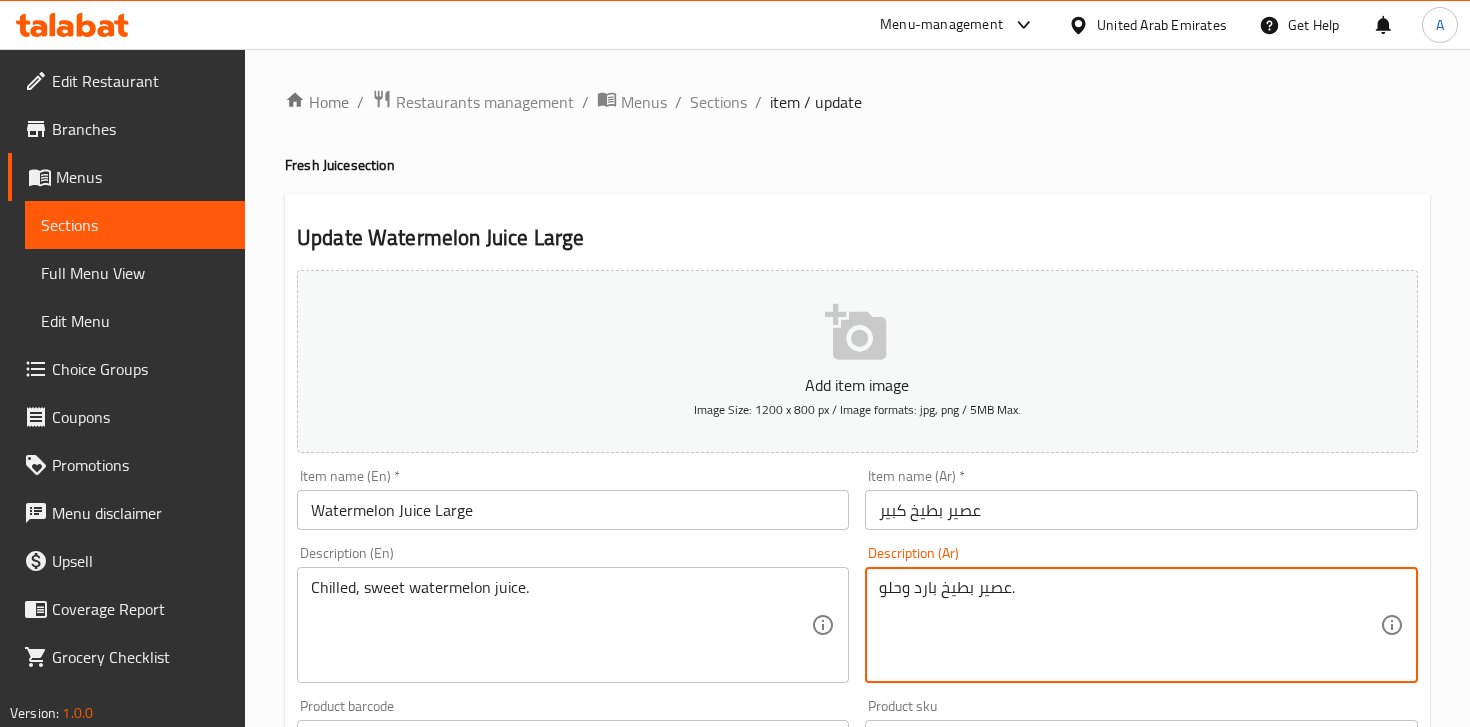 type on "عصير بطيخ بارد وحلو." 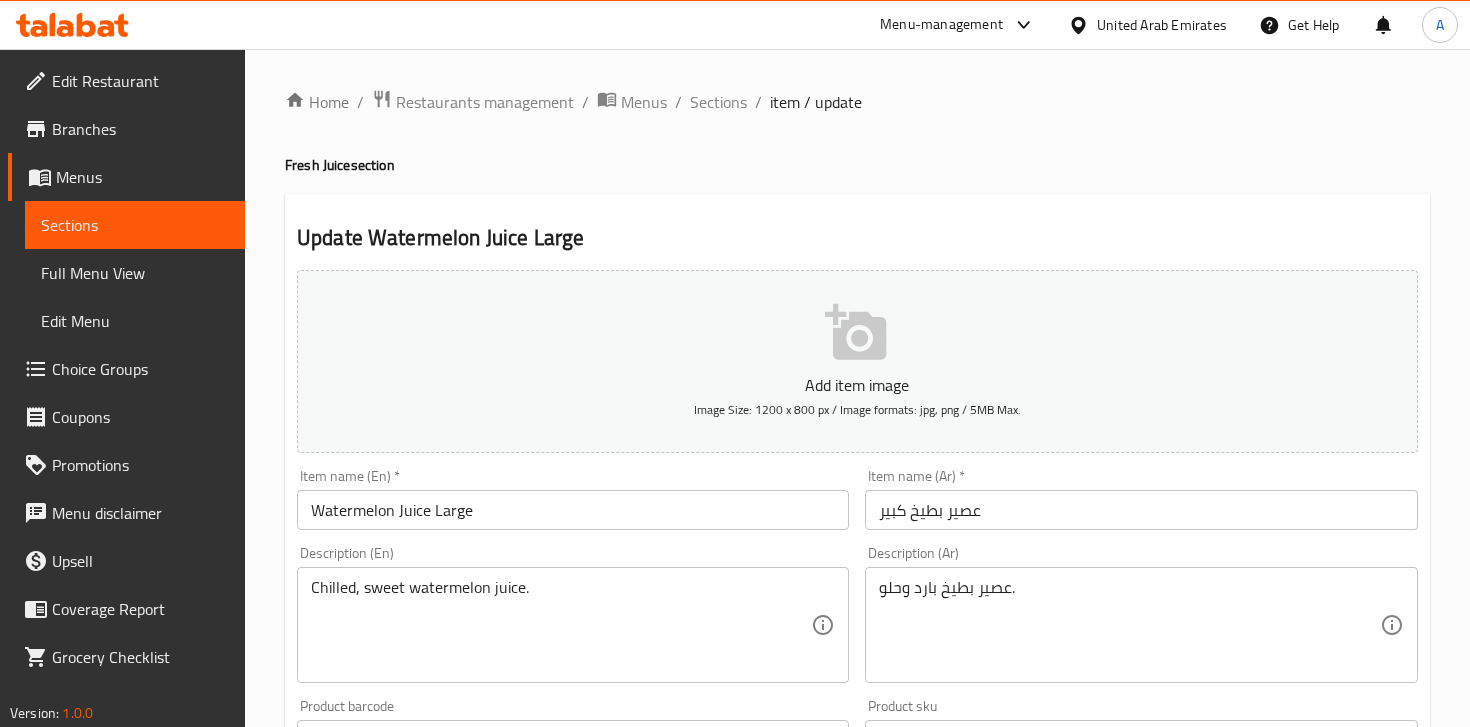 click on "Description (Ar) عصير بطيخ بارد وحلو.
Description (Ar)" at bounding box center (1141, 614) 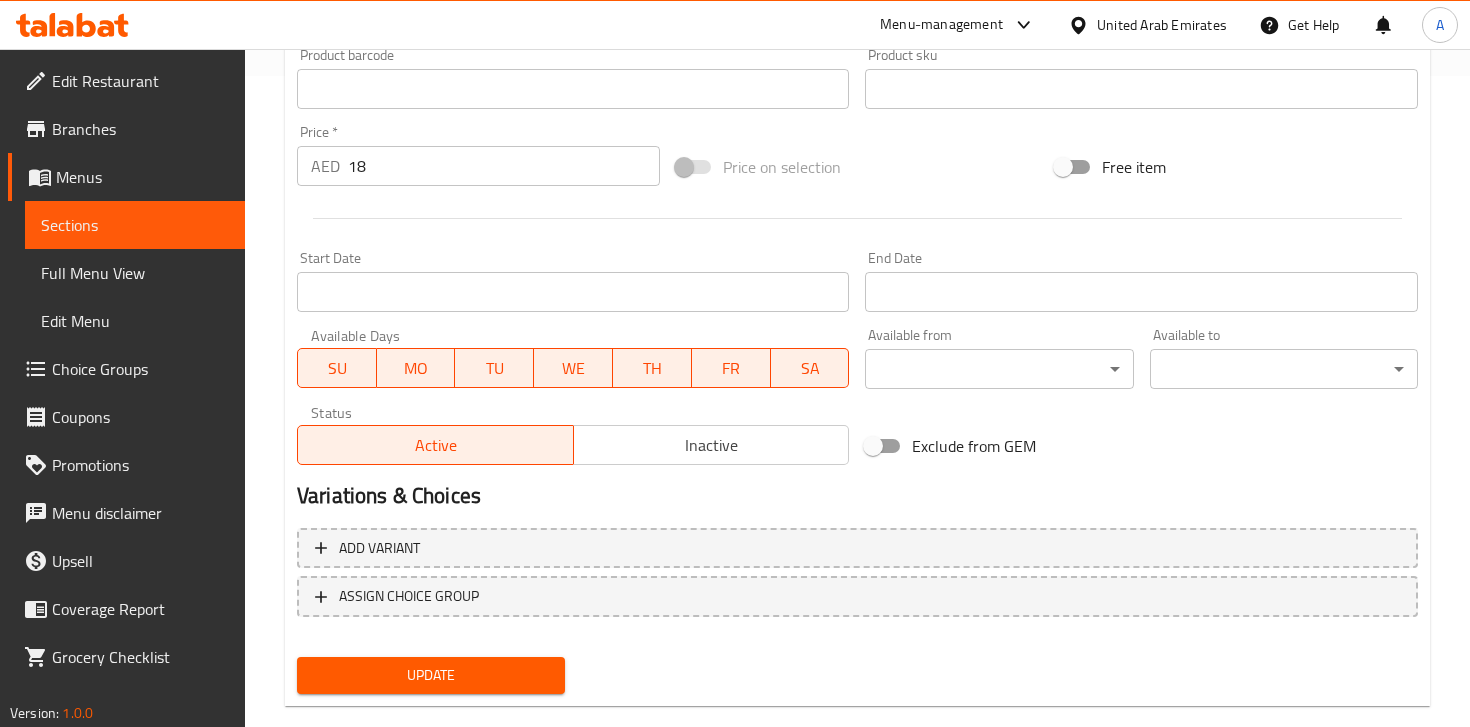 scroll, scrollTop: 686, scrollLeft: 0, axis: vertical 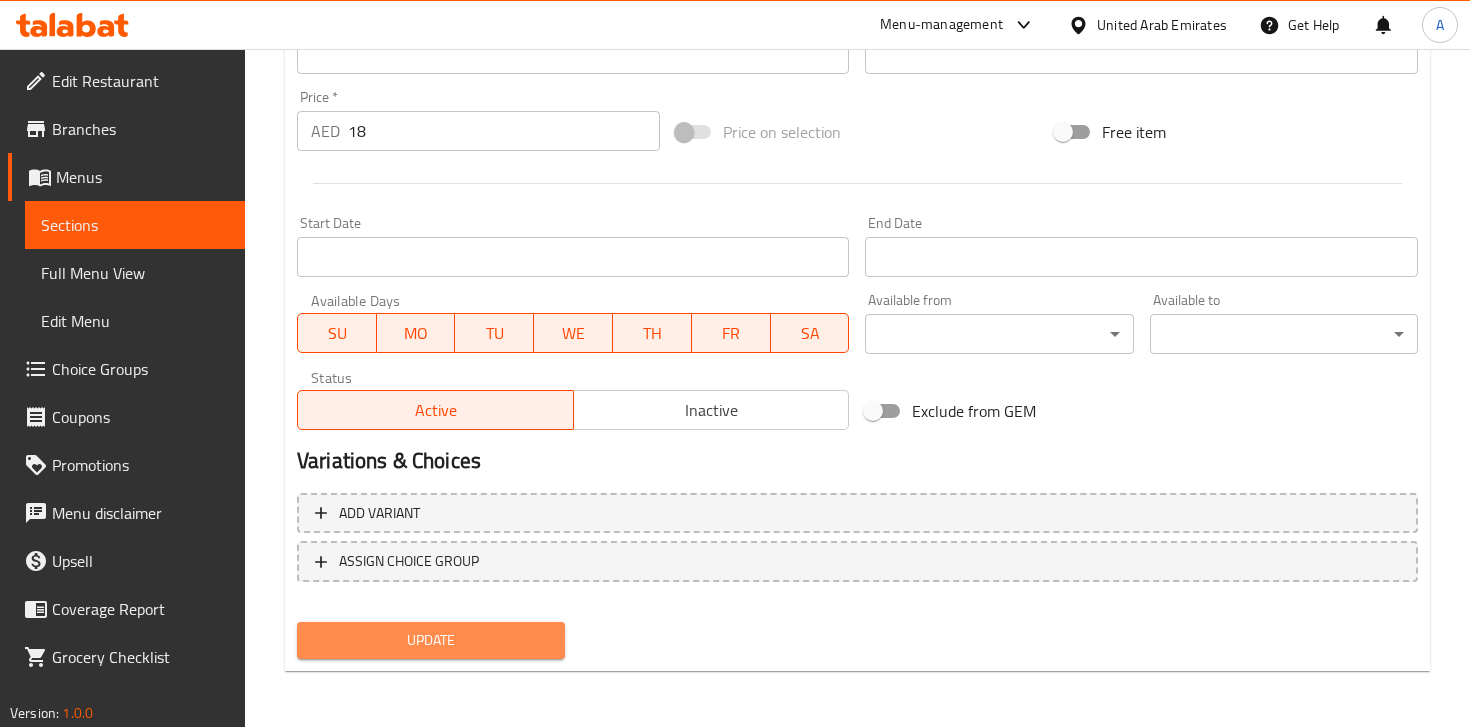 click on "Update" at bounding box center [431, 640] 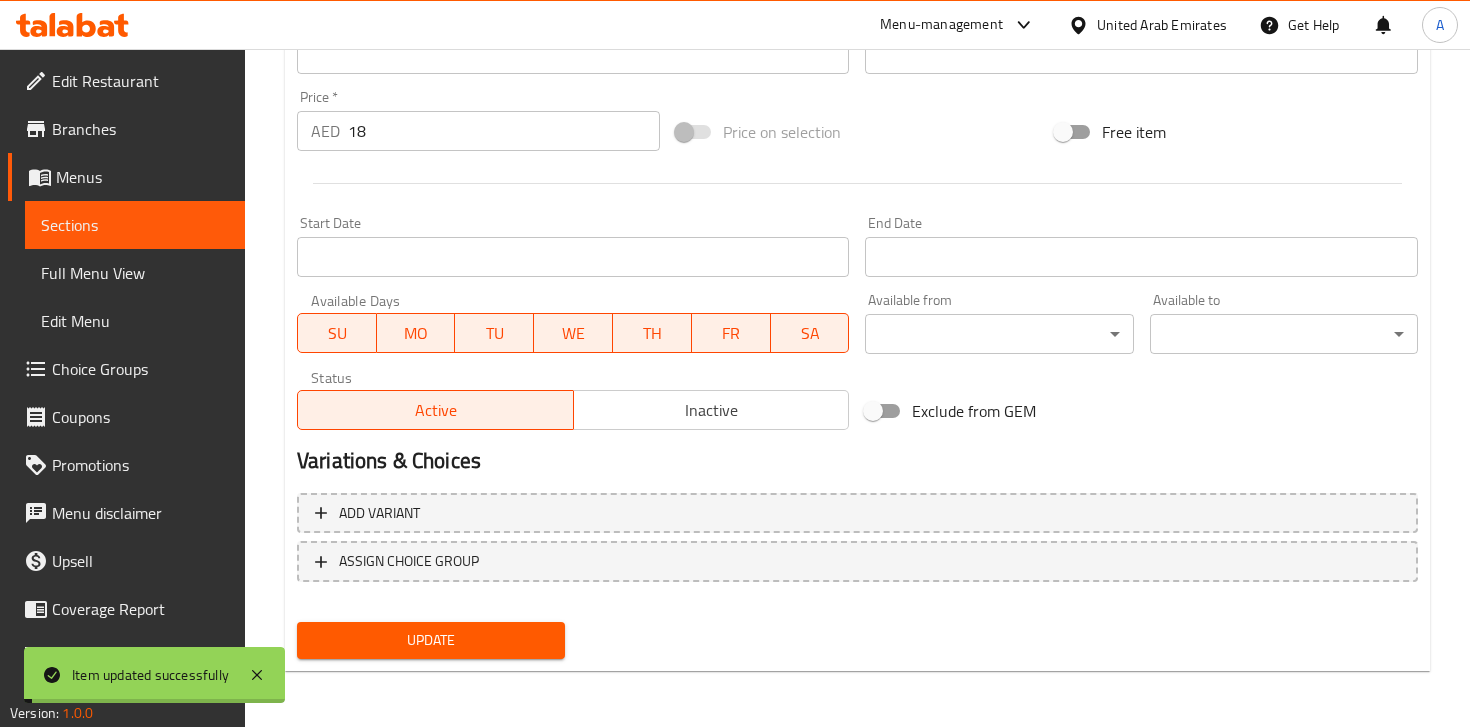 scroll, scrollTop: 0, scrollLeft: 0, axis: both 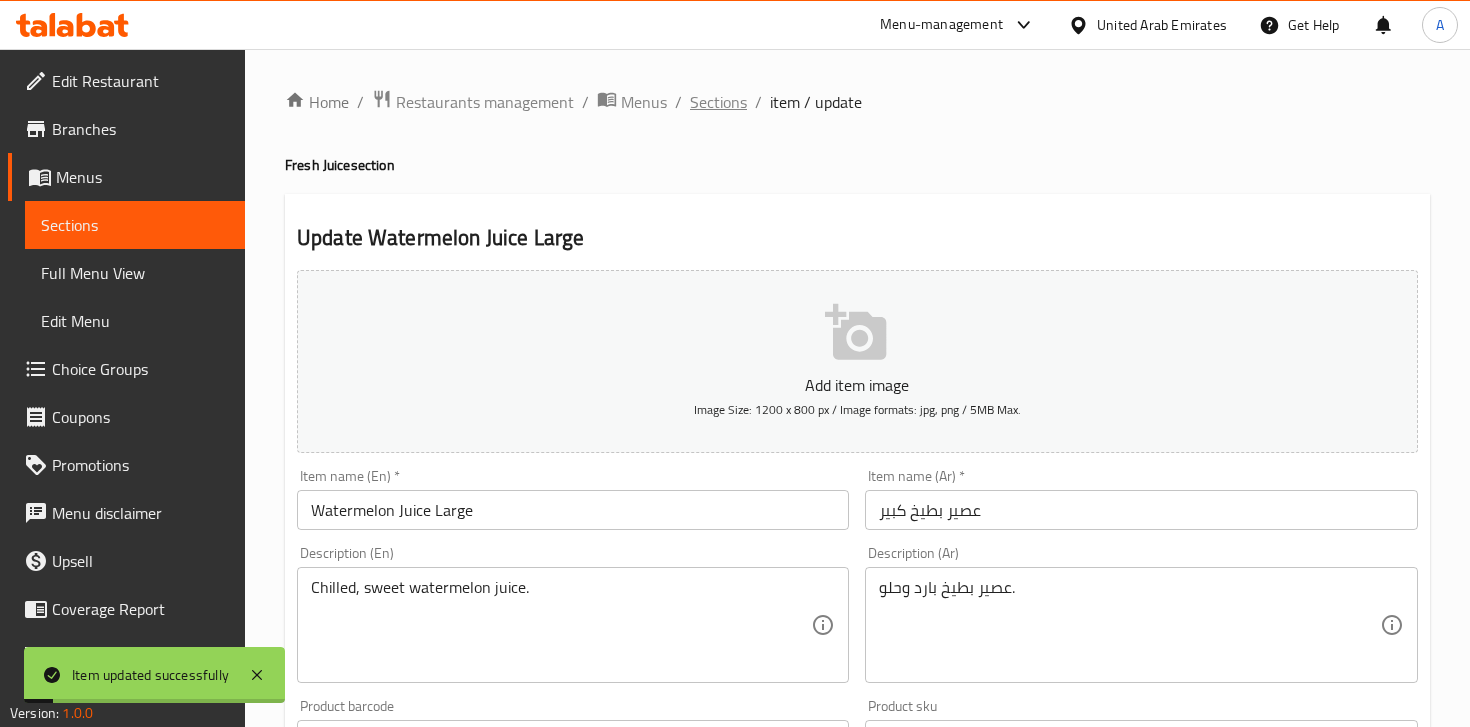 click on "Sections" at bounding box center [718, 102] 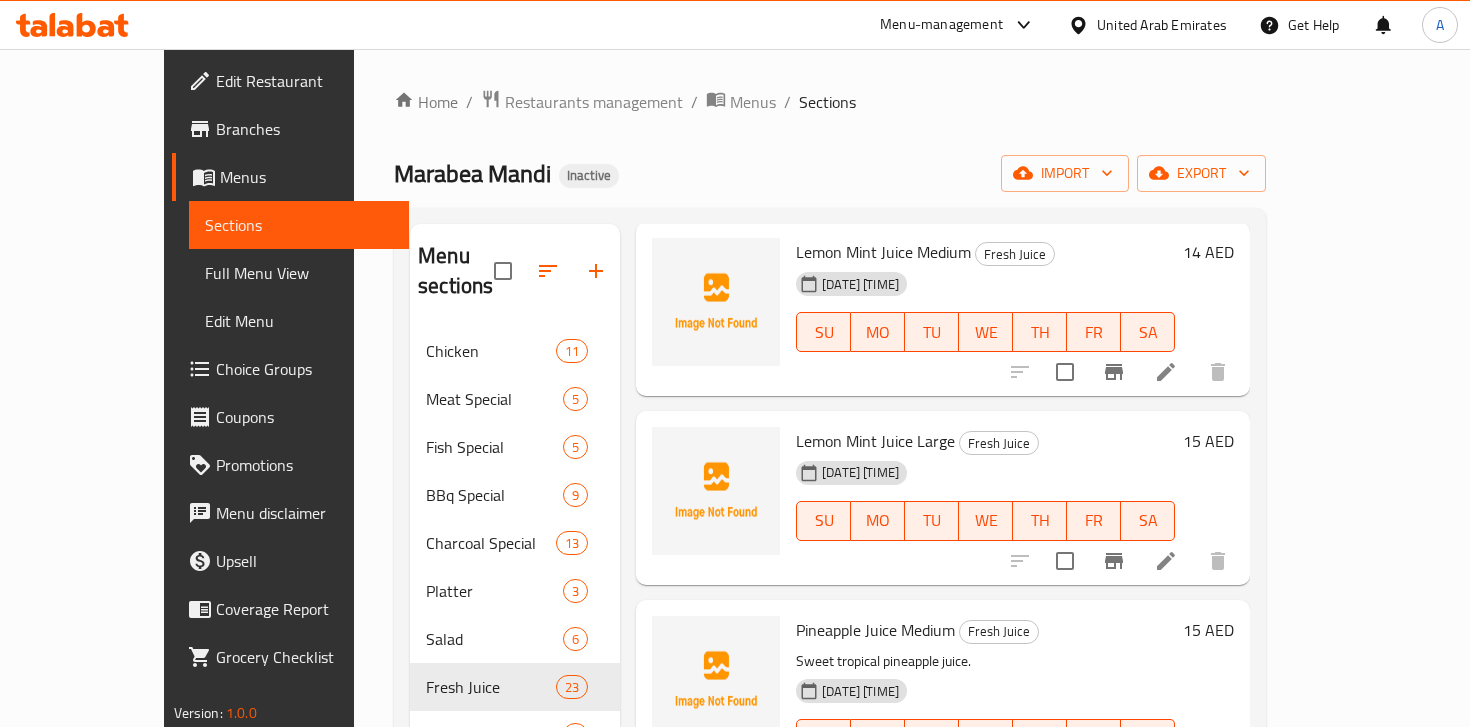 scroll, scrollTop: 3563, scrollLeft: 0, axis: vertical 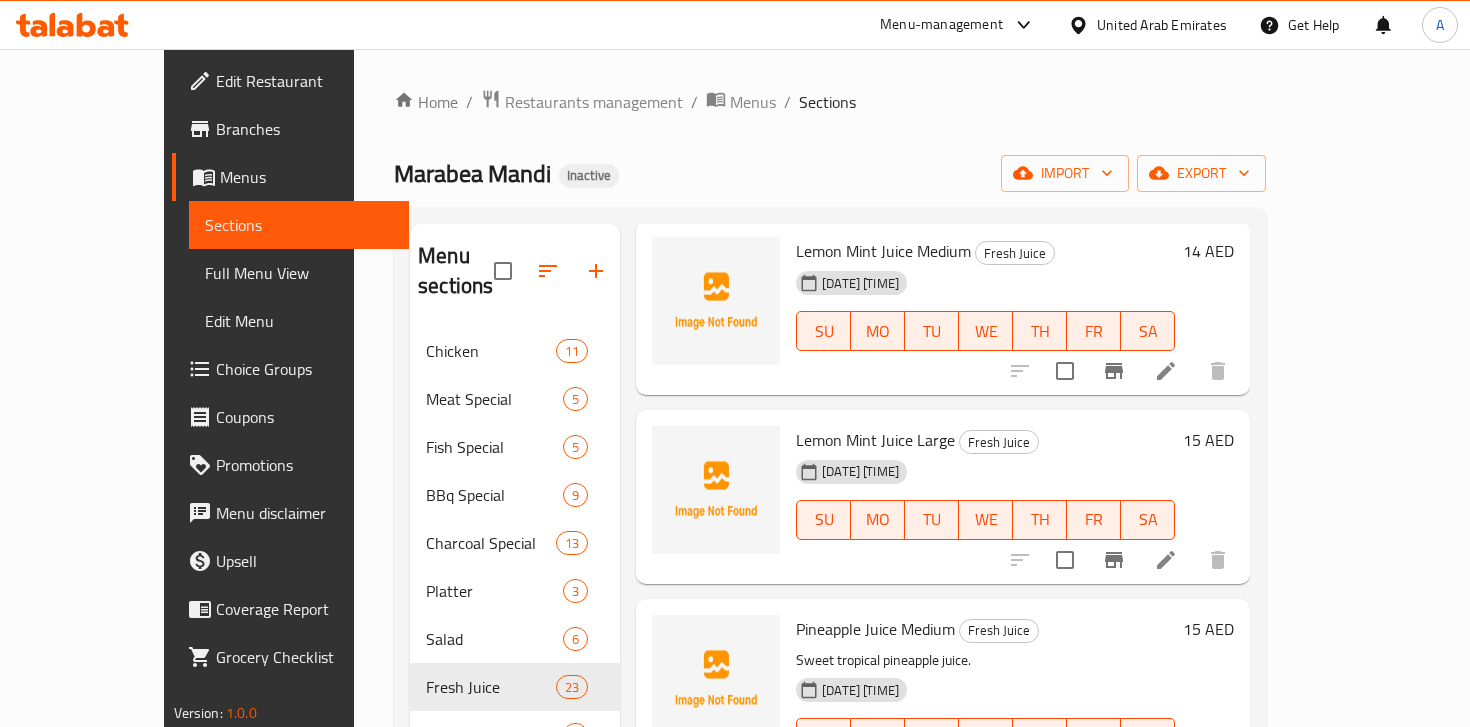 click 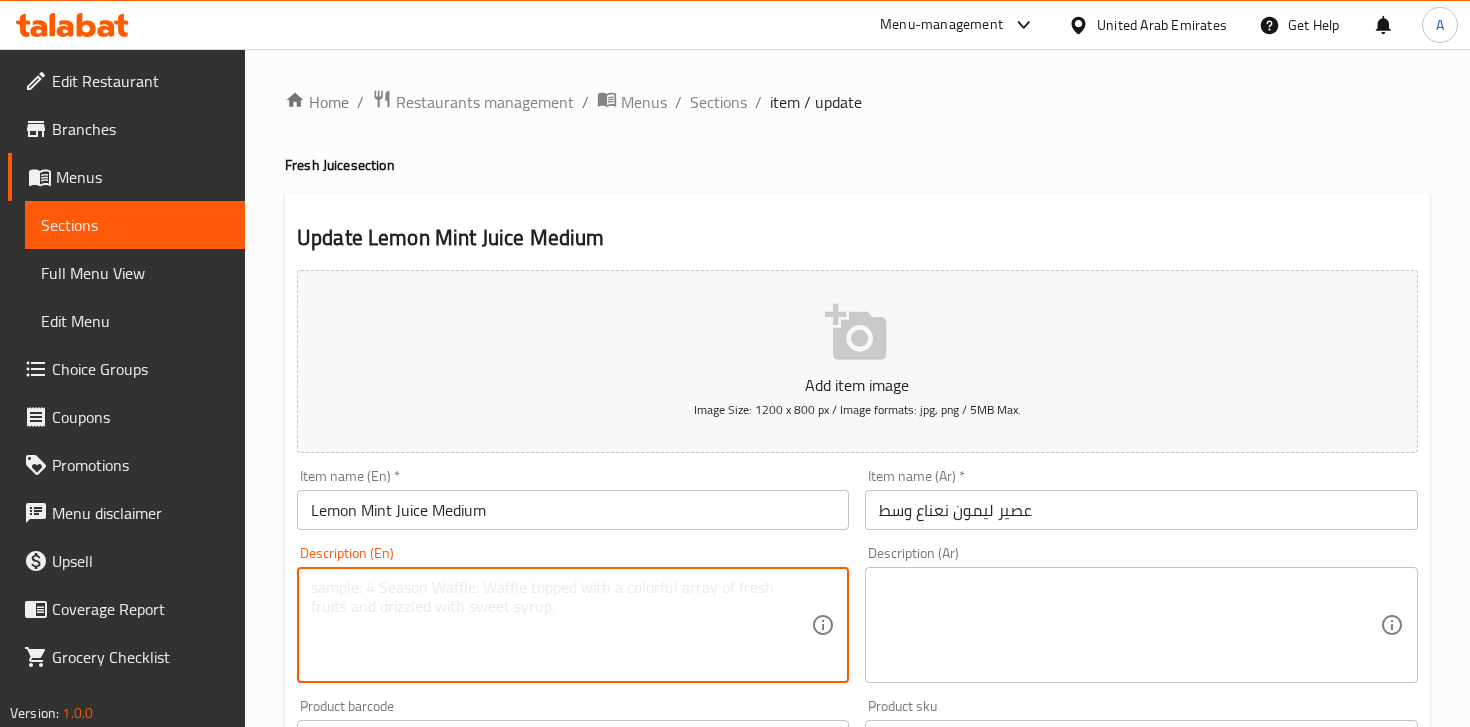 click at bounding box center (561, 625) 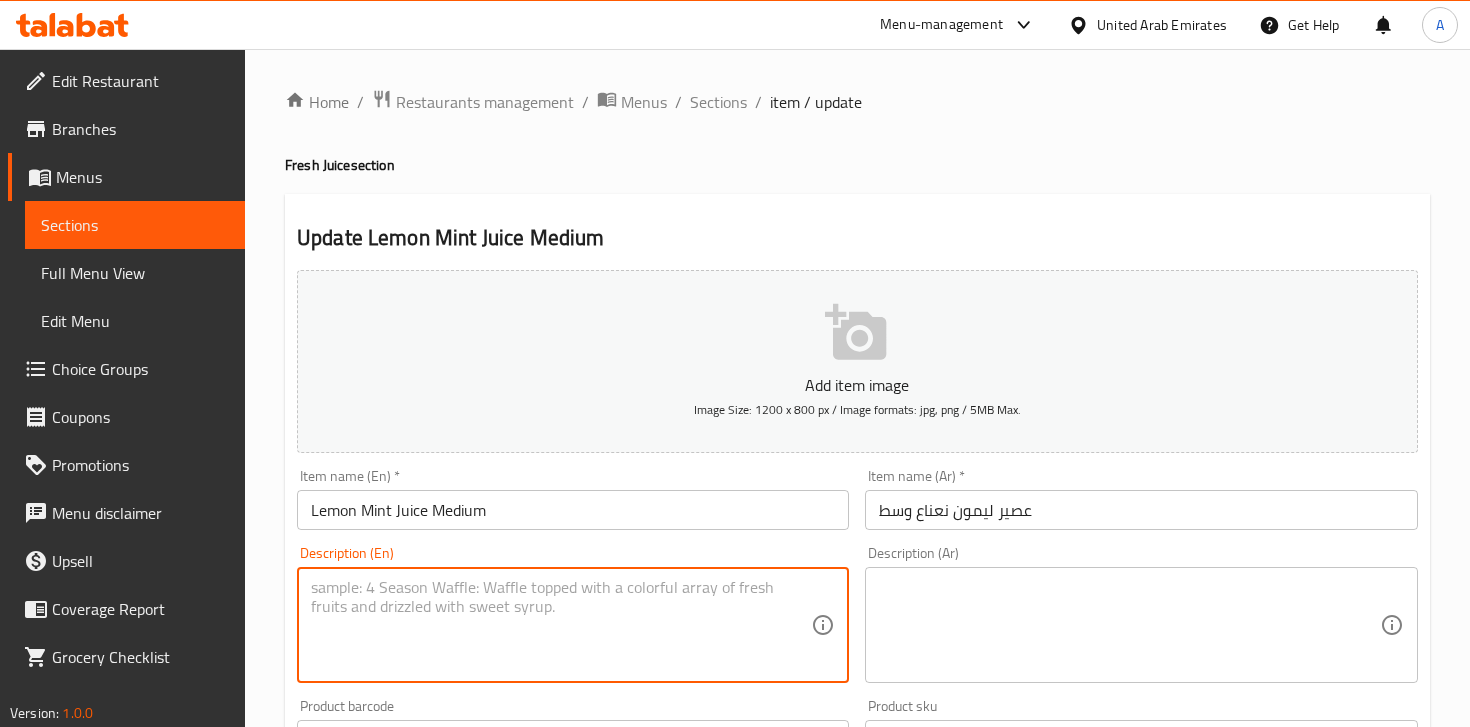 paste on "عصير ليمون بالنعناع – طازج ومنعش.
Fresh, cooling lemon mint juice." 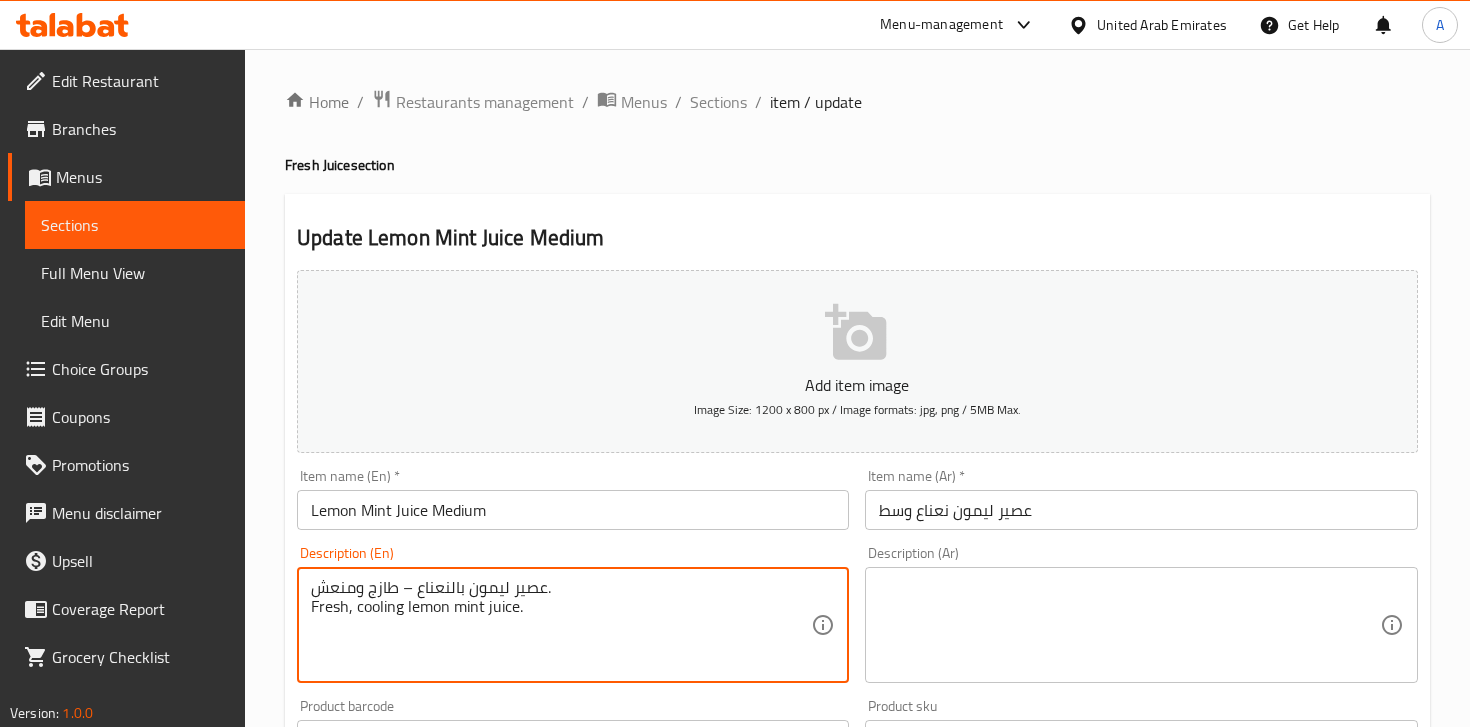 click on "عصير ليمون بالنعناع – طازج ومنعش.
Fresh, cooling lemon mint juice." at bounding box center (561, 625) 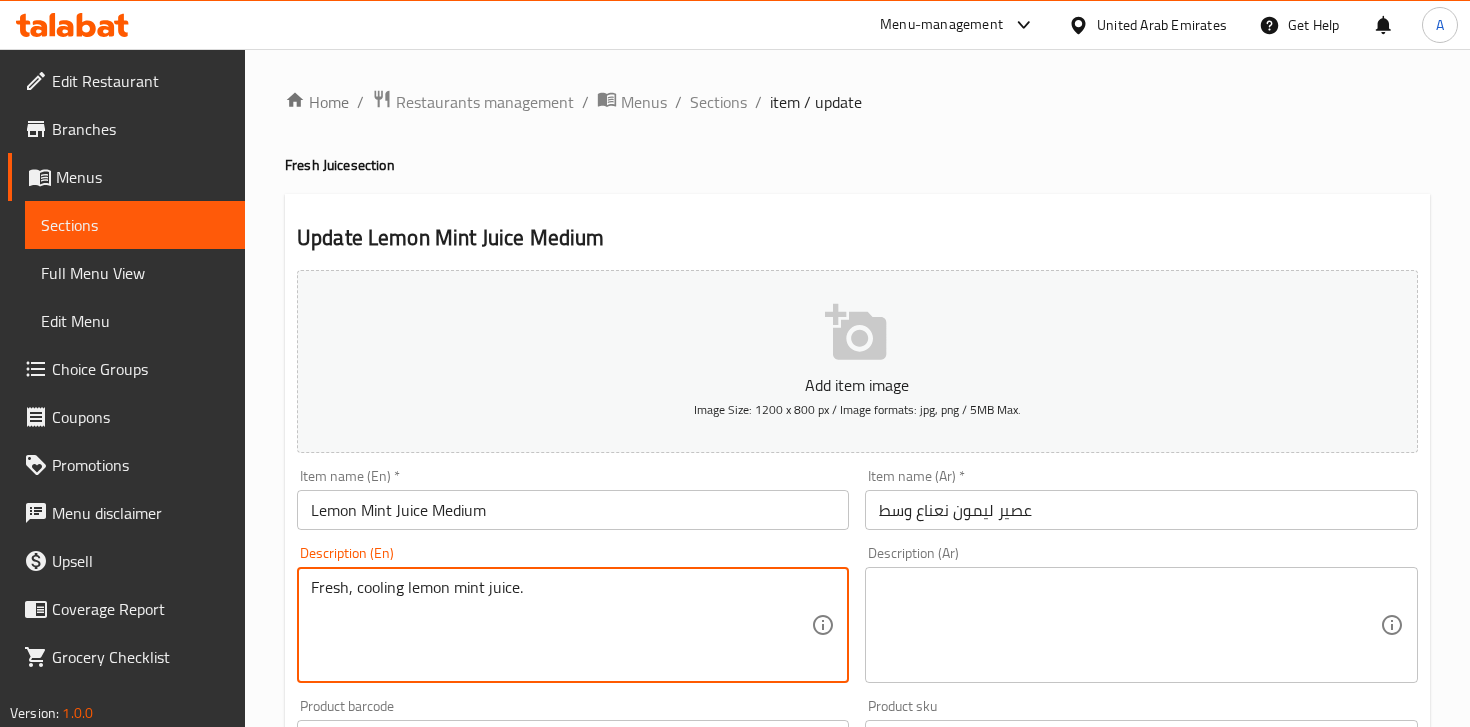 type on "Fresh, cooling lemon mint juice." 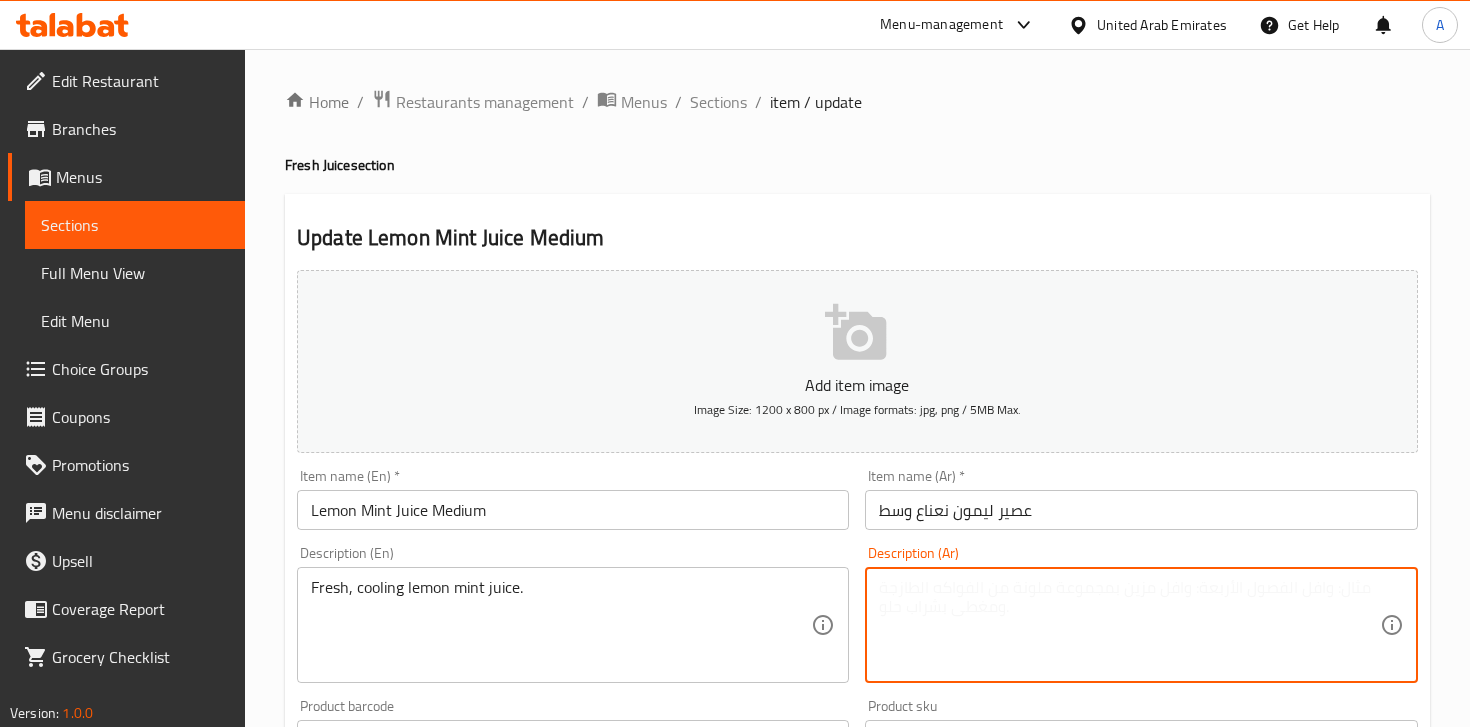 paste on "عصير ليمون بالنعناع – طازج ومنعش." 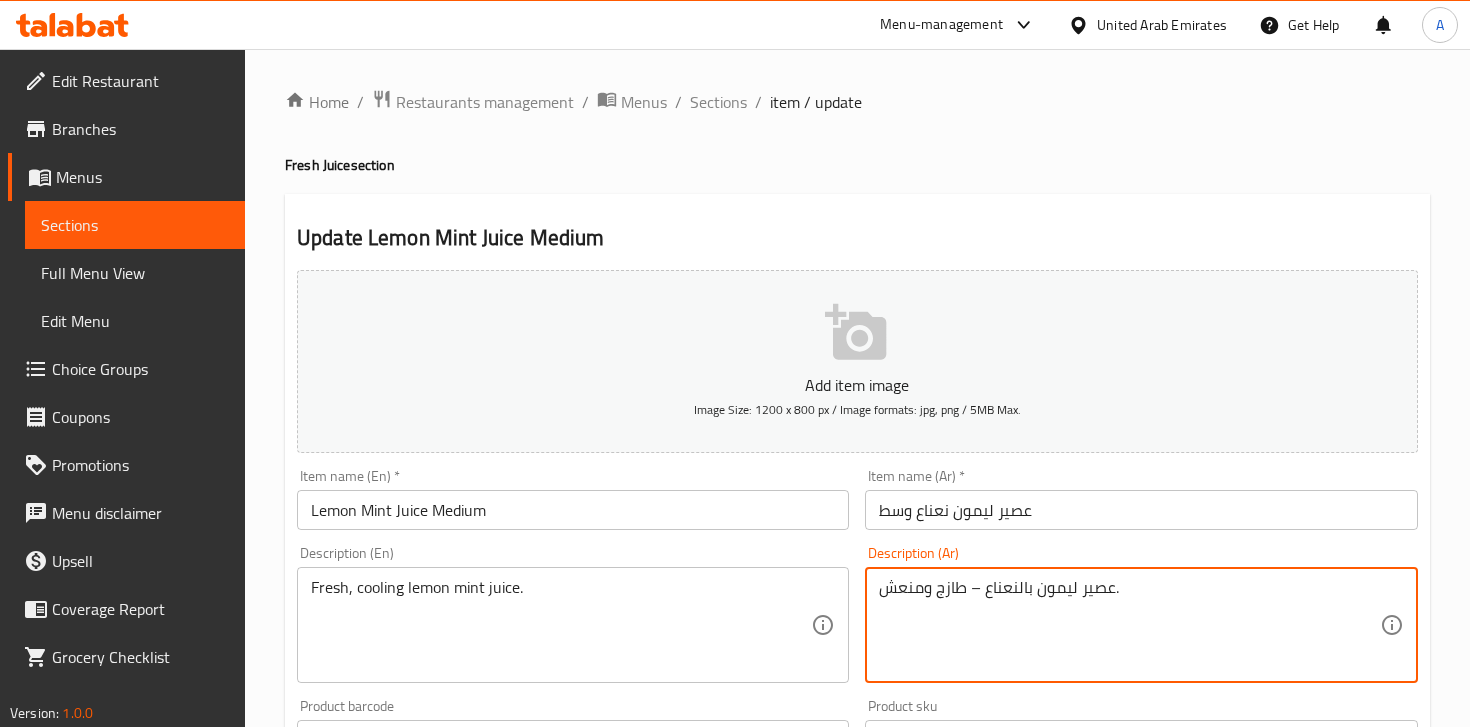 click on "عصير ليمون بالنعناع – طازج ومنعش." at bounding box center [1129, 625] 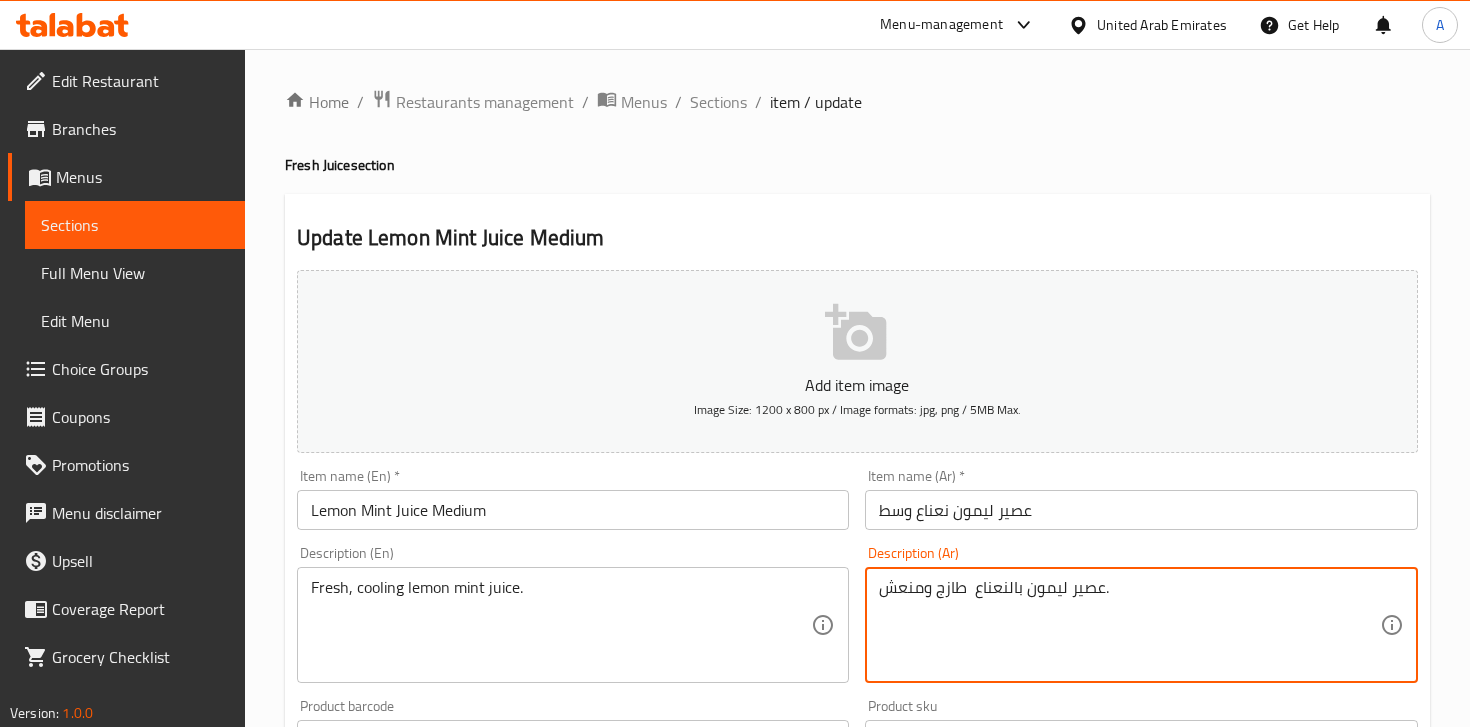 type on "عصير ليمون بالنعناع  طازج ومنعش." 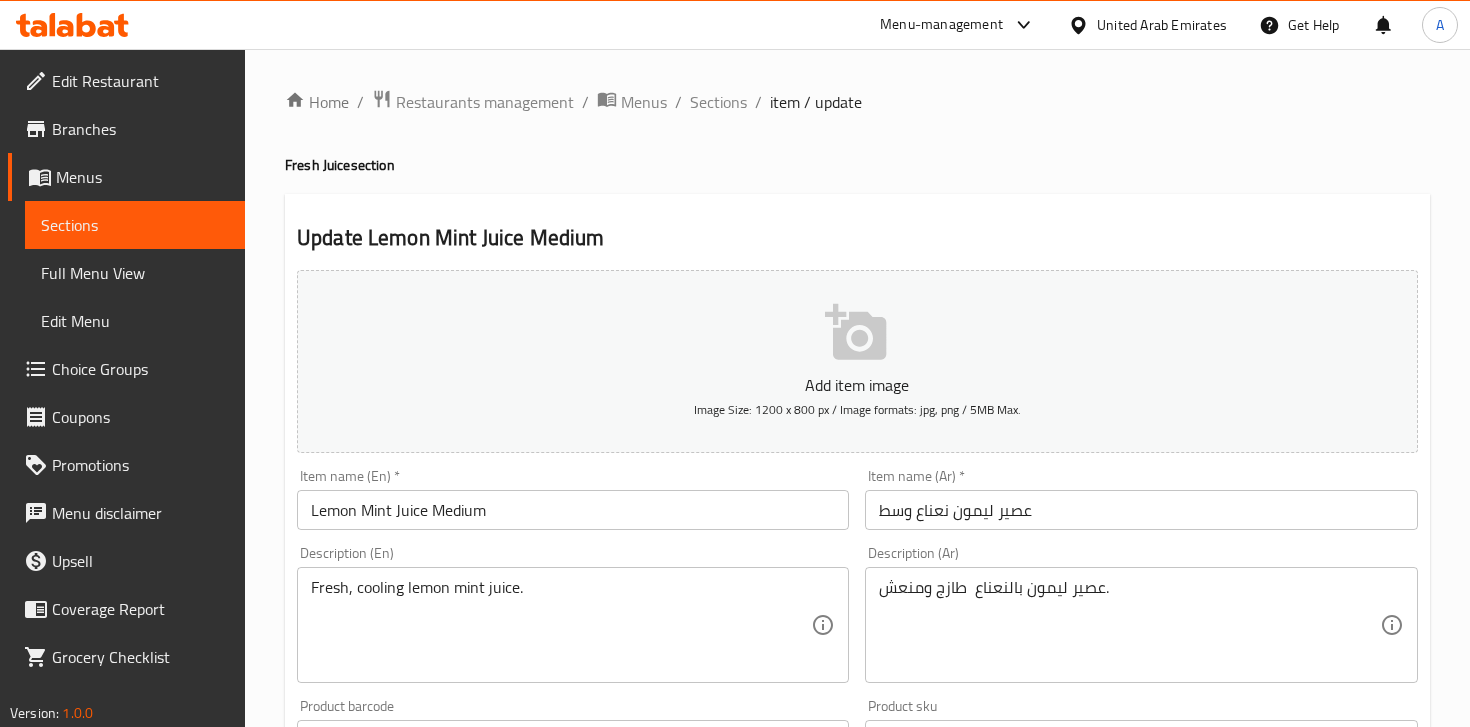 scroll, scrollTop: 686, scrollLeft: 0, axis: vertical 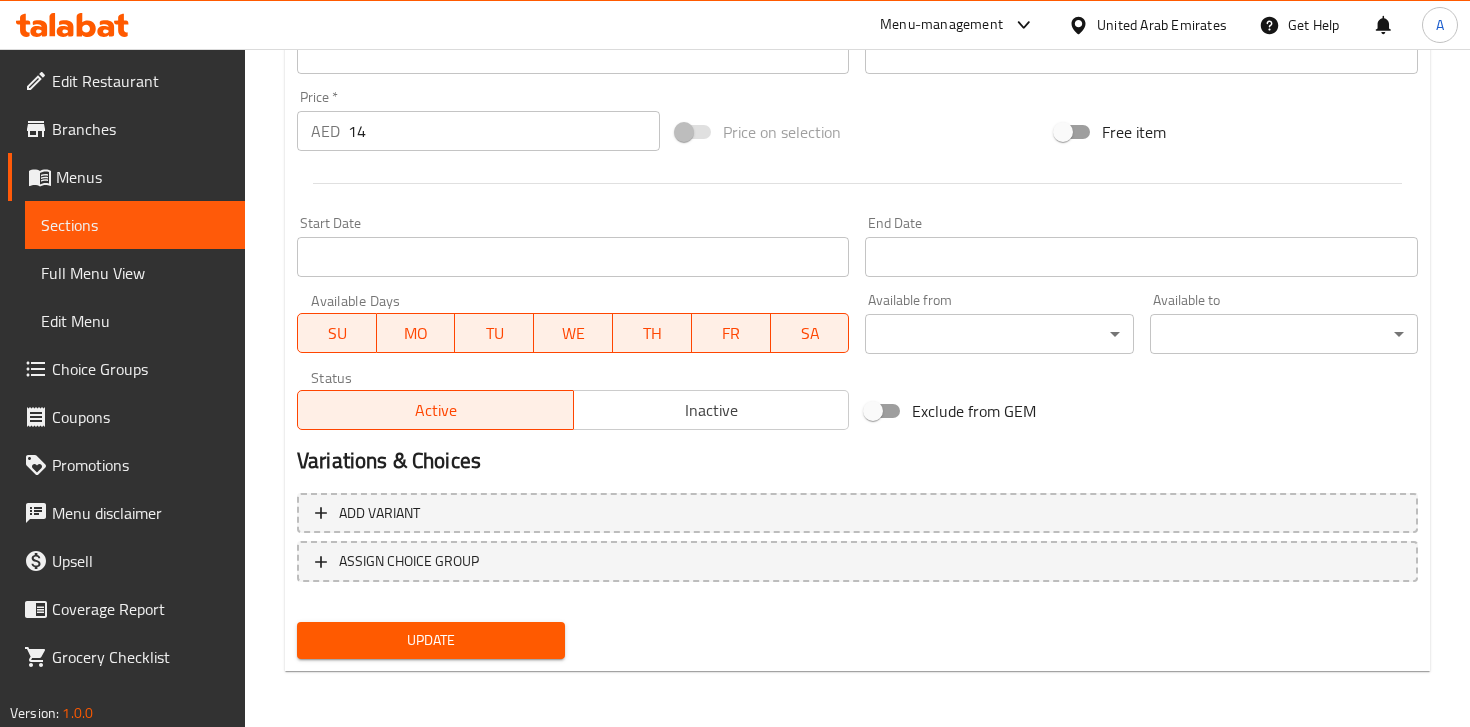 click on "Update" at bounding box center [431, 640] 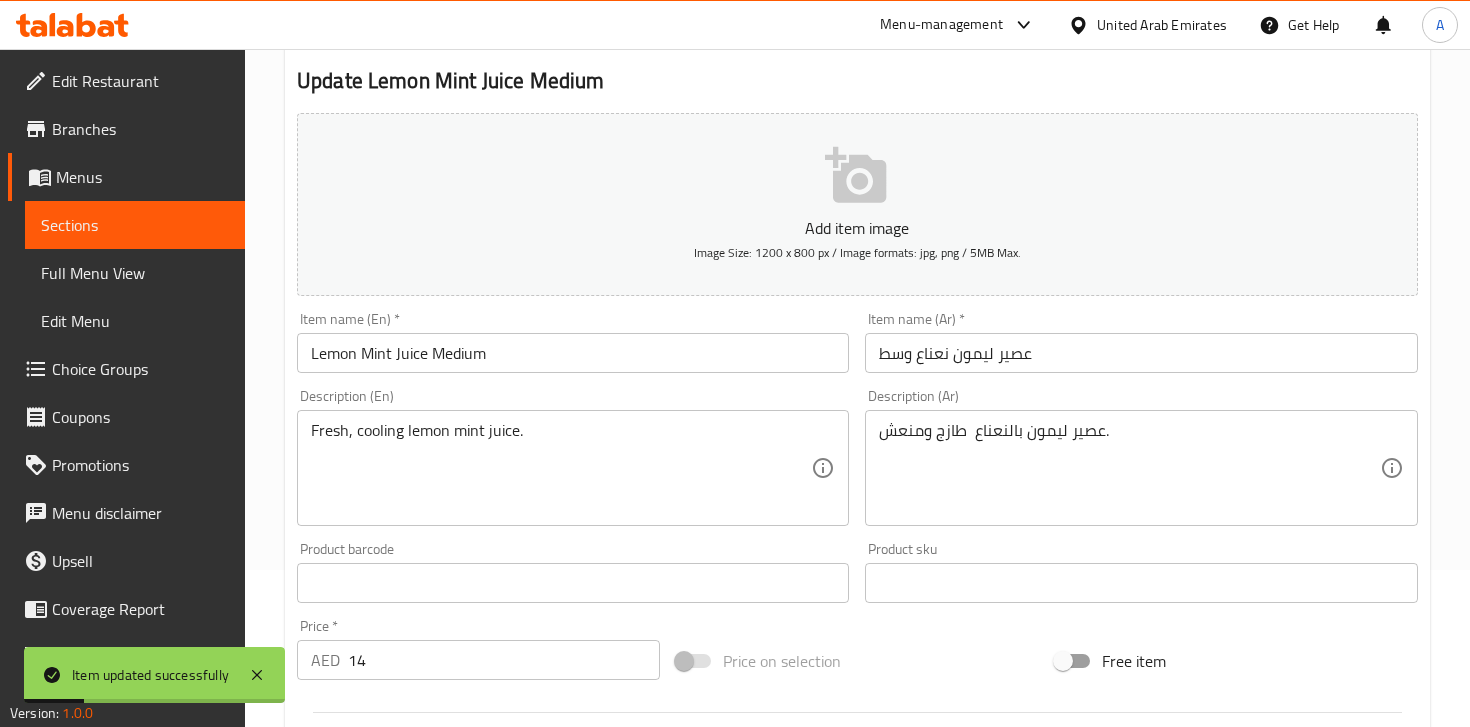 scroll, scrollTop: 0, scrollLeft: 0, axis: both 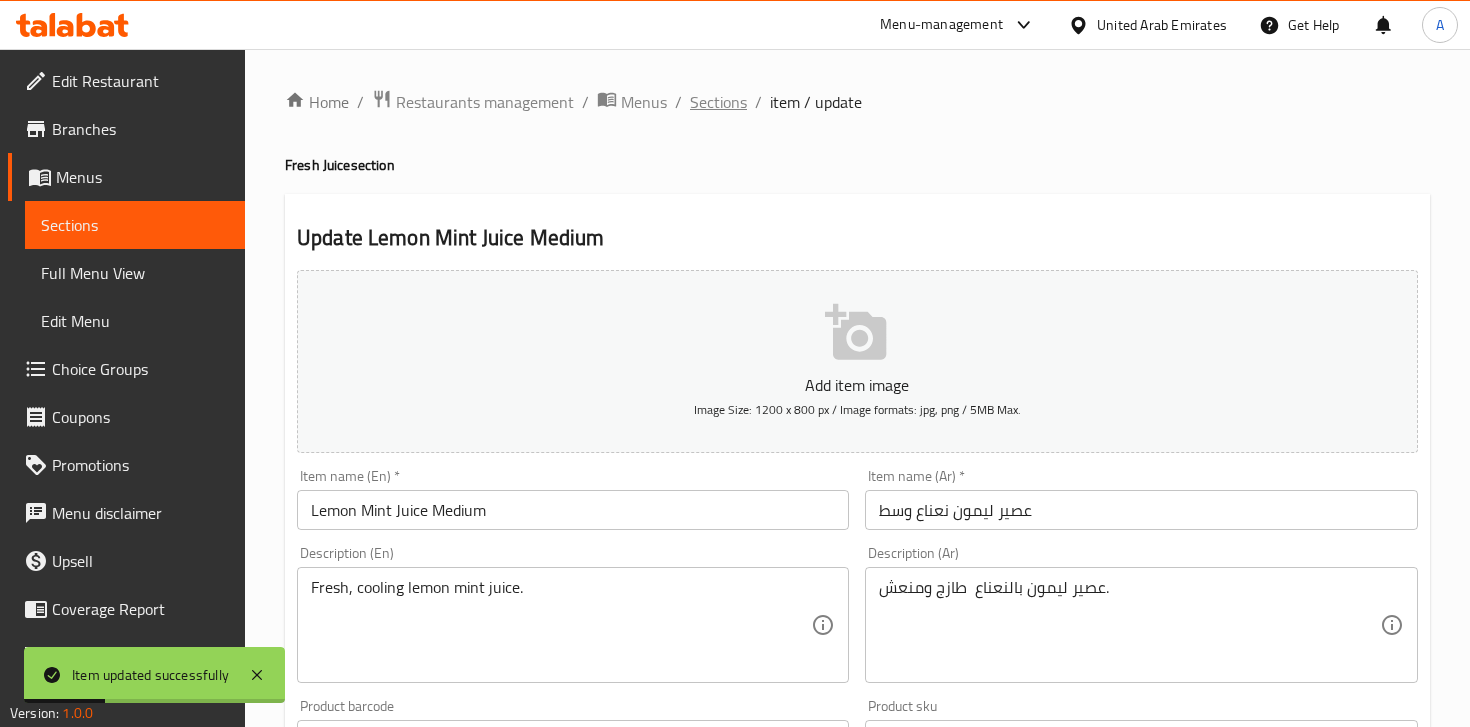 click on "Sections" at bounding box center [718, 102] 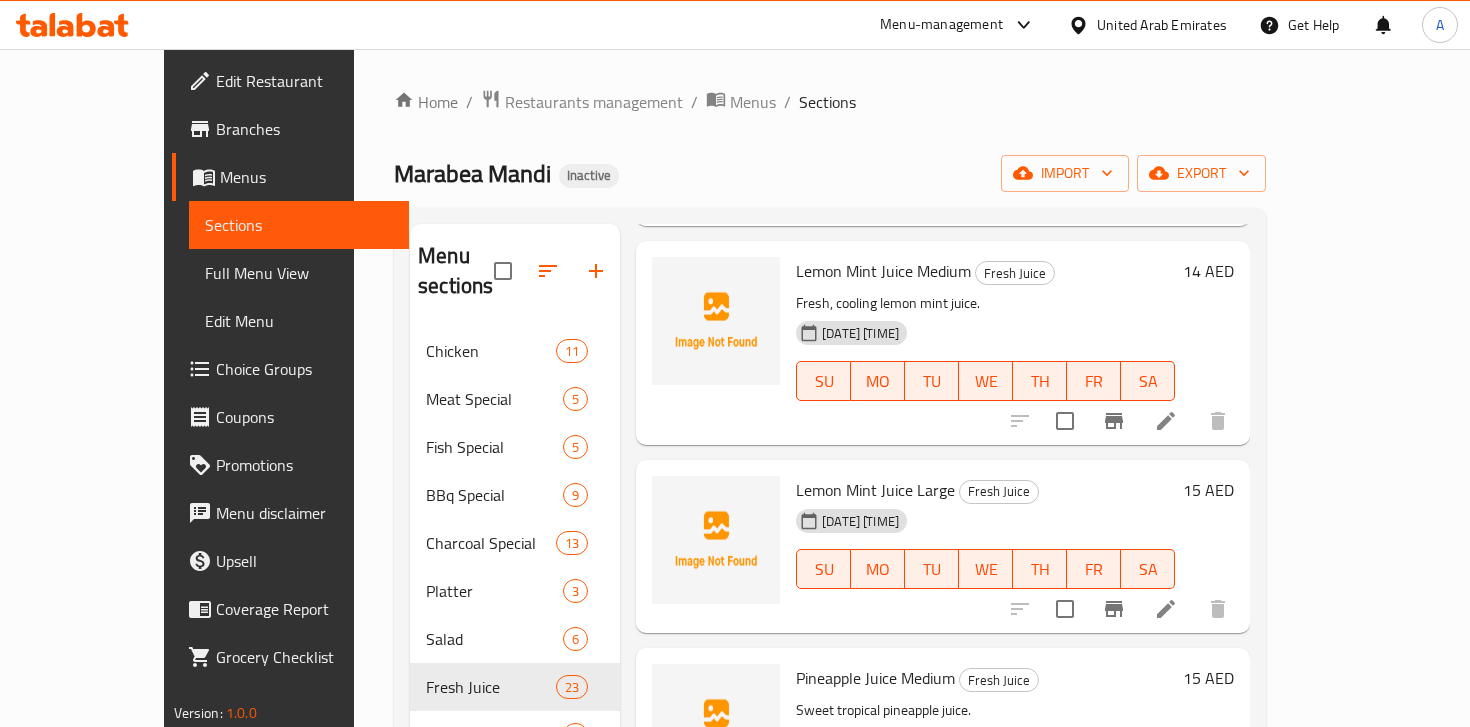 scroll, scrollTop: 3569, scrollLeft: 0, axis: vertical 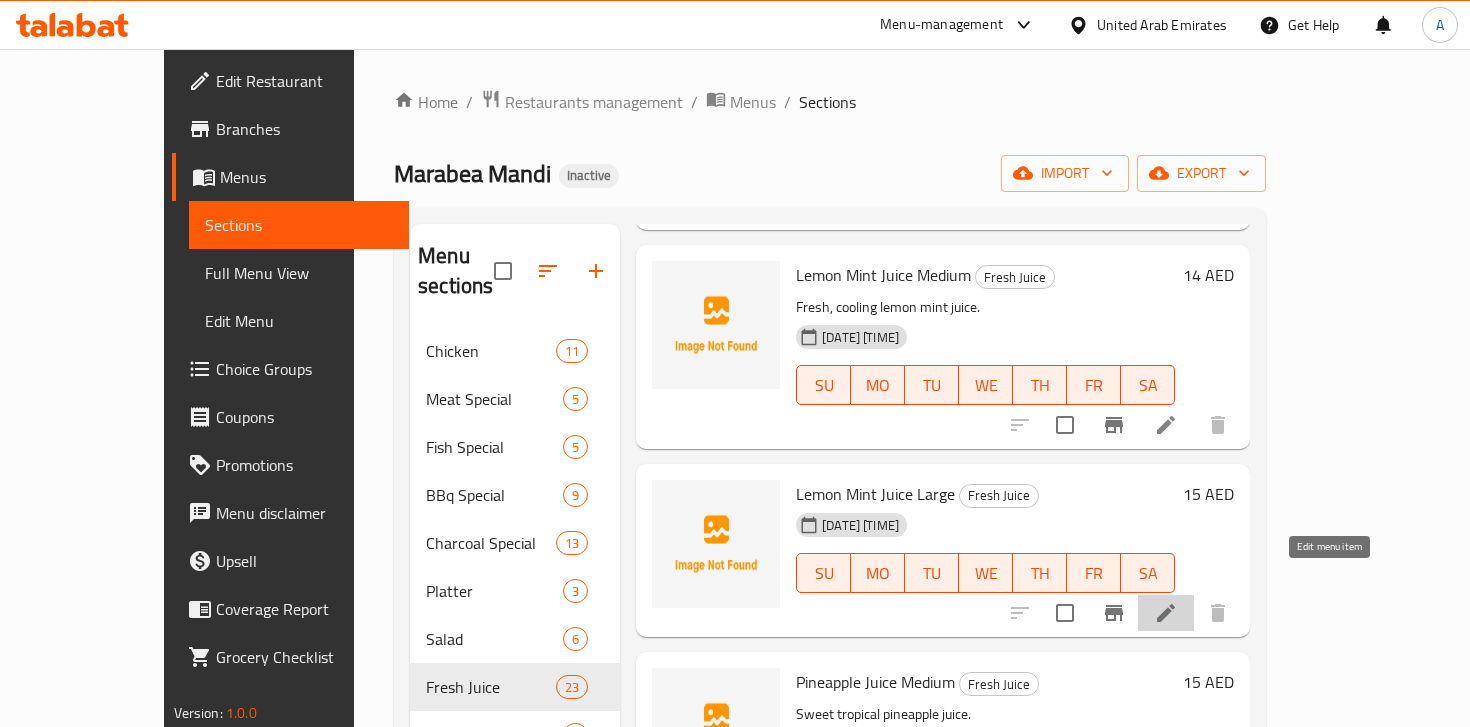 click 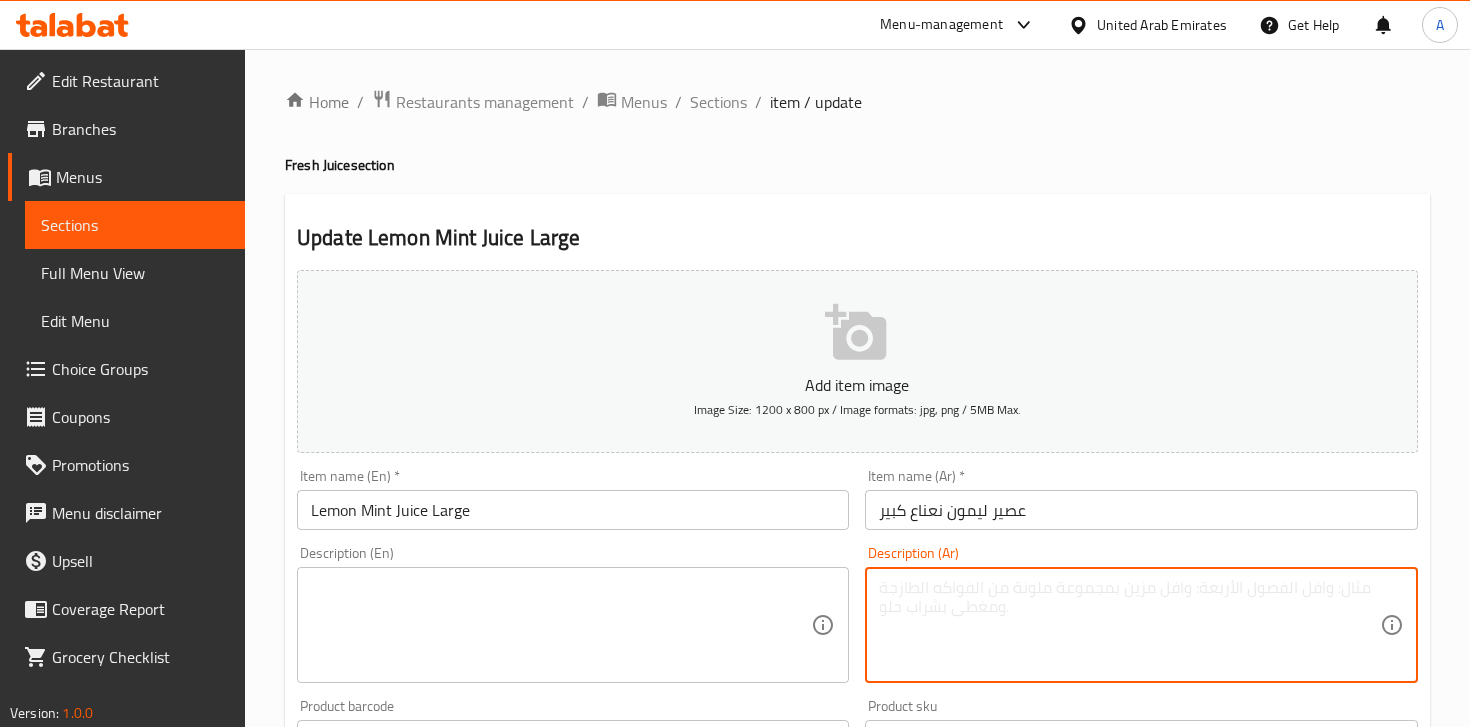 click at bounding box center [1129, 625] 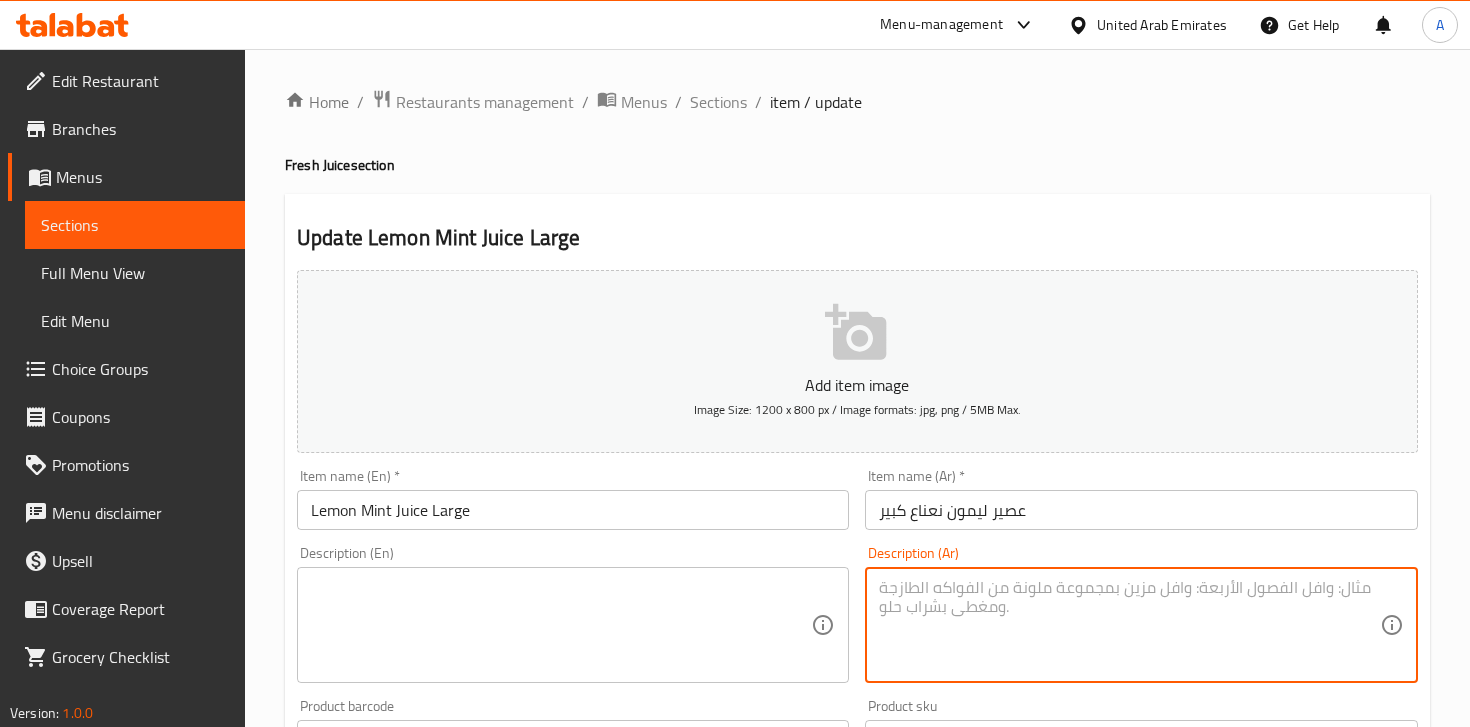 paste on "عصير ليمون بالنعناع – طازج ومنعش.
Fresh, cooling lemon mint juice." 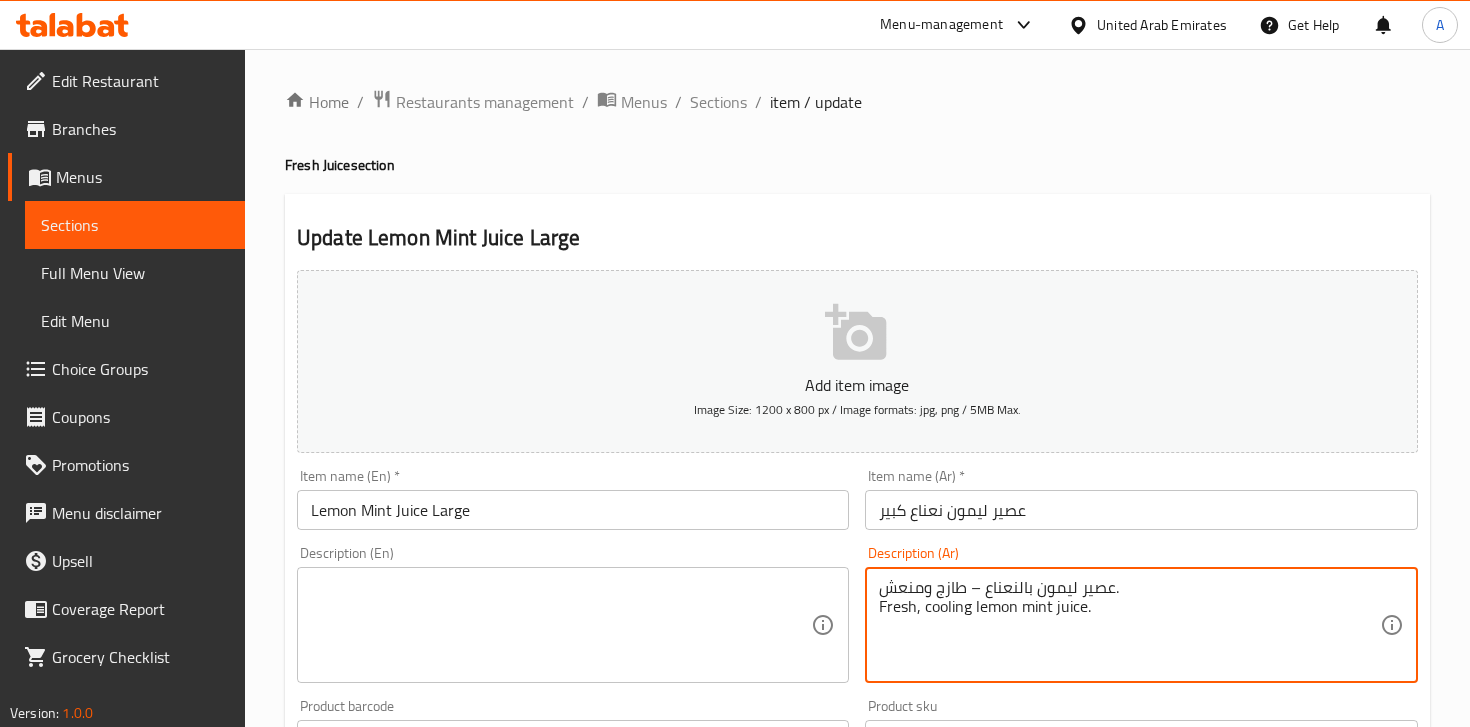 click on "عصير ليمون بالنعناع – طازج ومنعش.
Fresh, cooling lemon mint juice." at bounding box center (1129, 625) 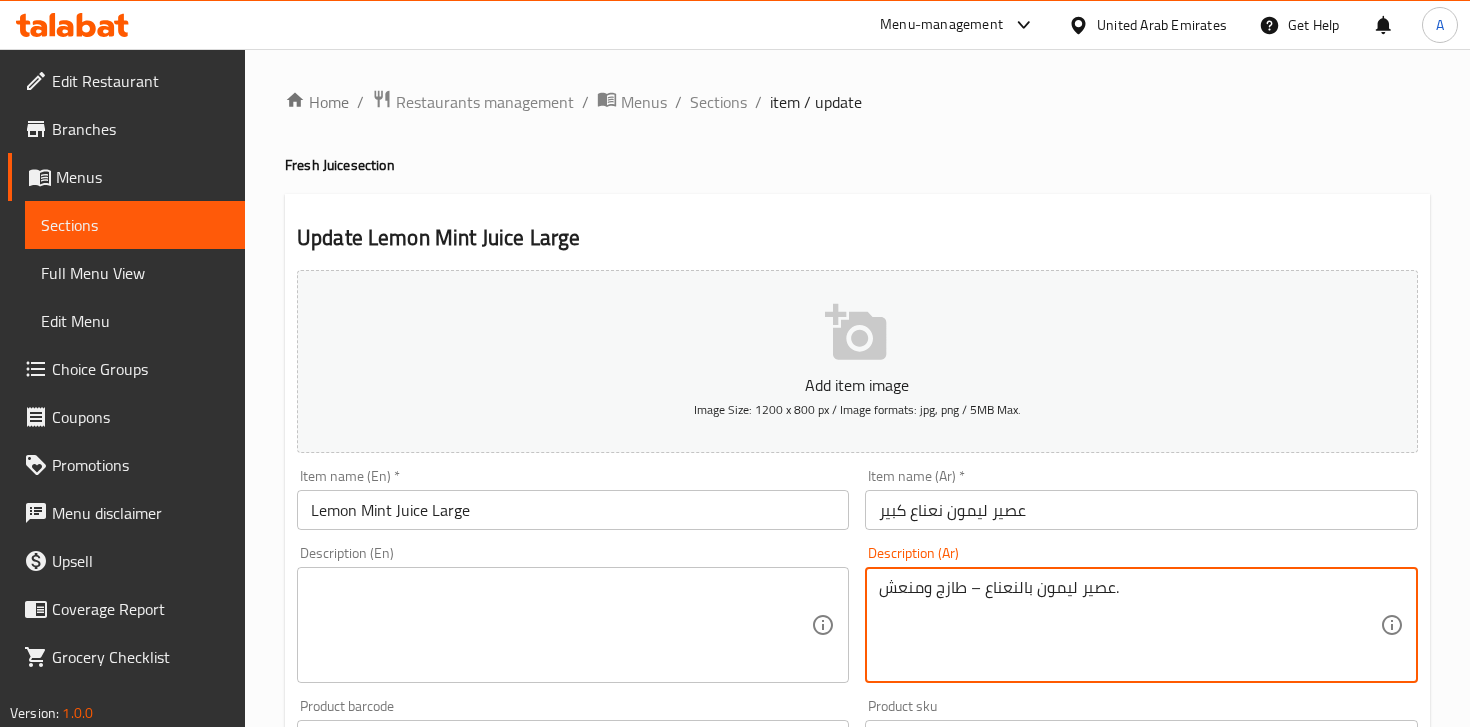 type on "عصير ليمون بالنعناع – طازج ومنعش." 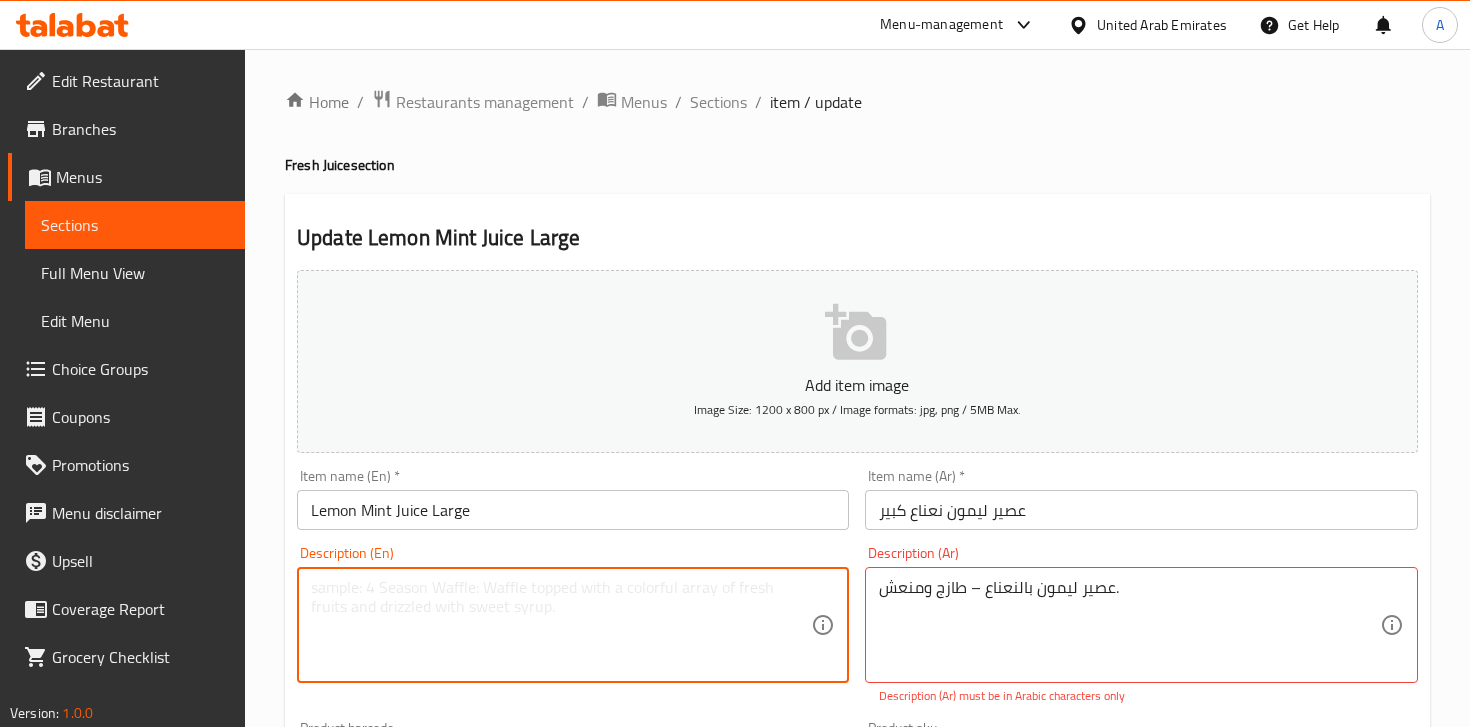 click at bounding box center (561, 625) 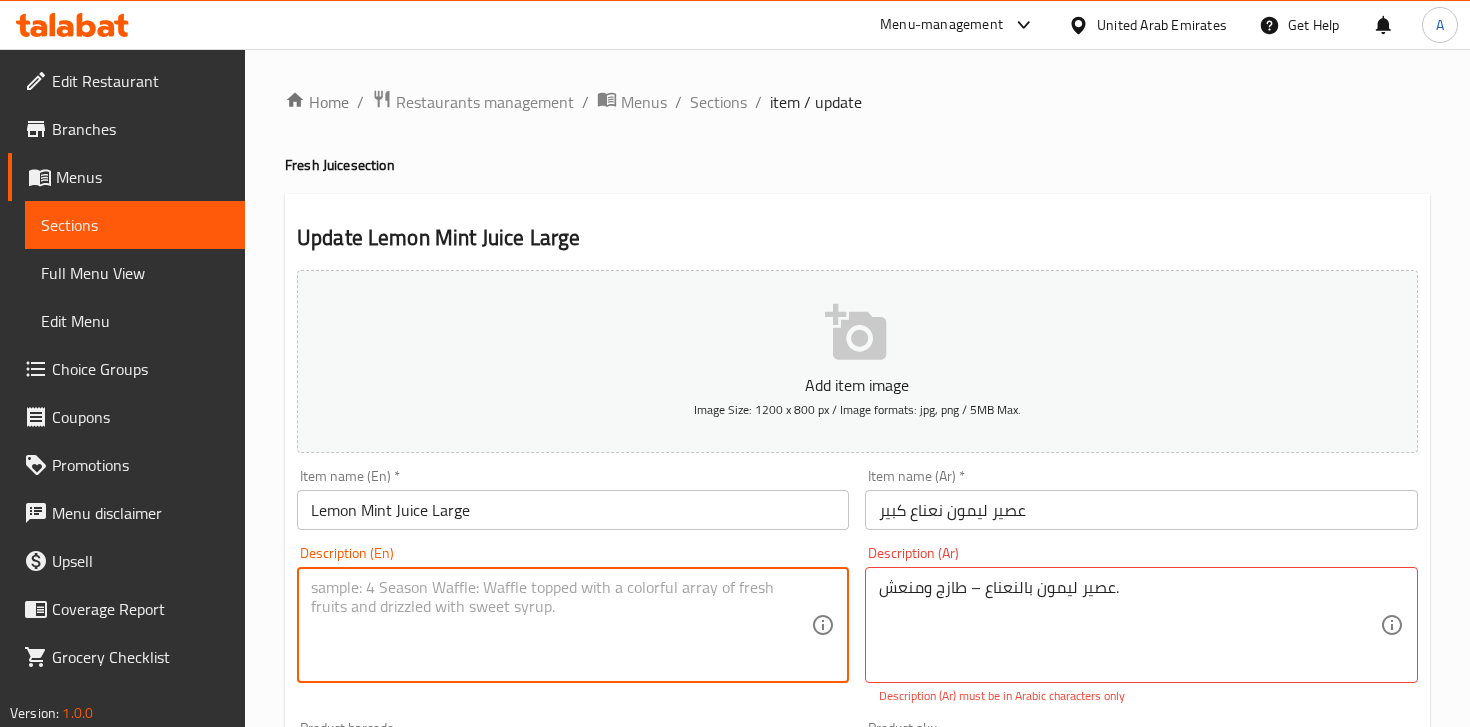 paste on "Fresh, cooling lemon mint juice." 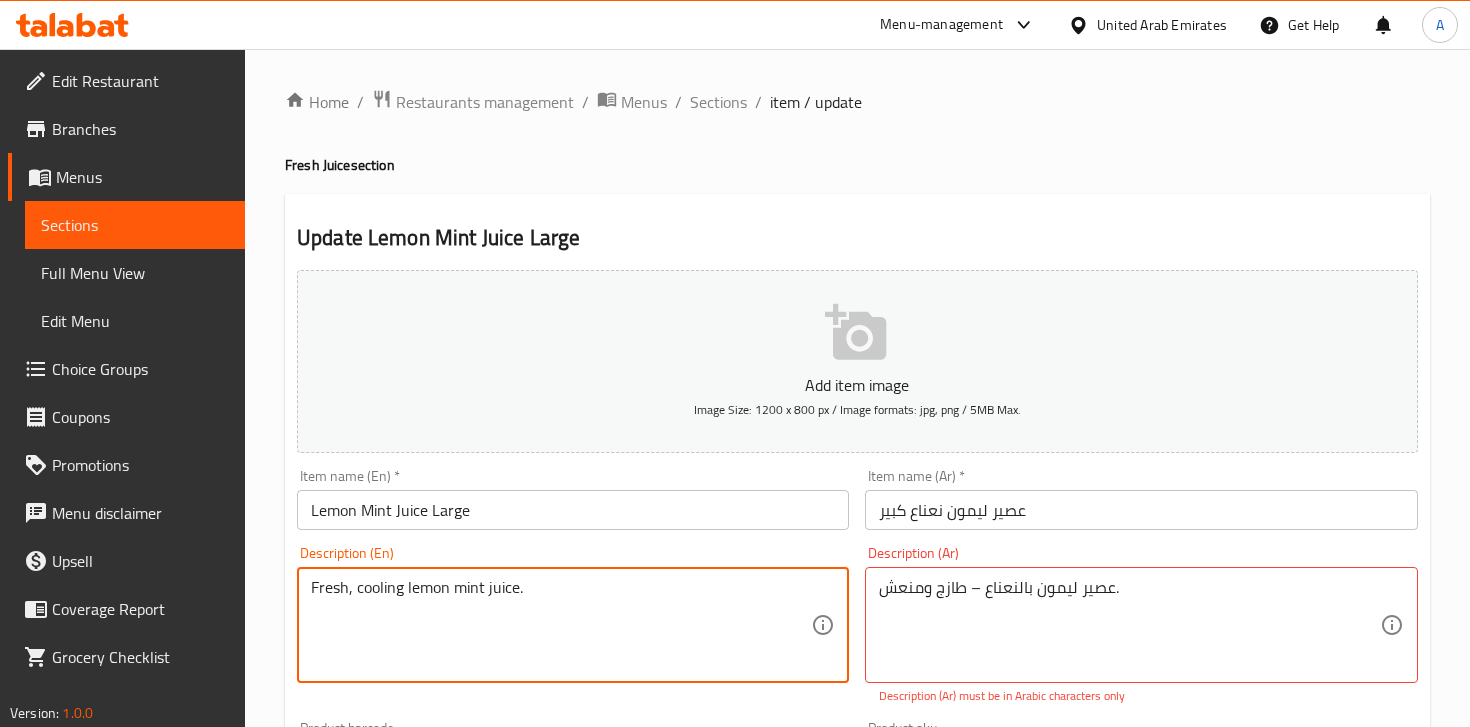 type on "Fresh, cooling lemon mint juice." 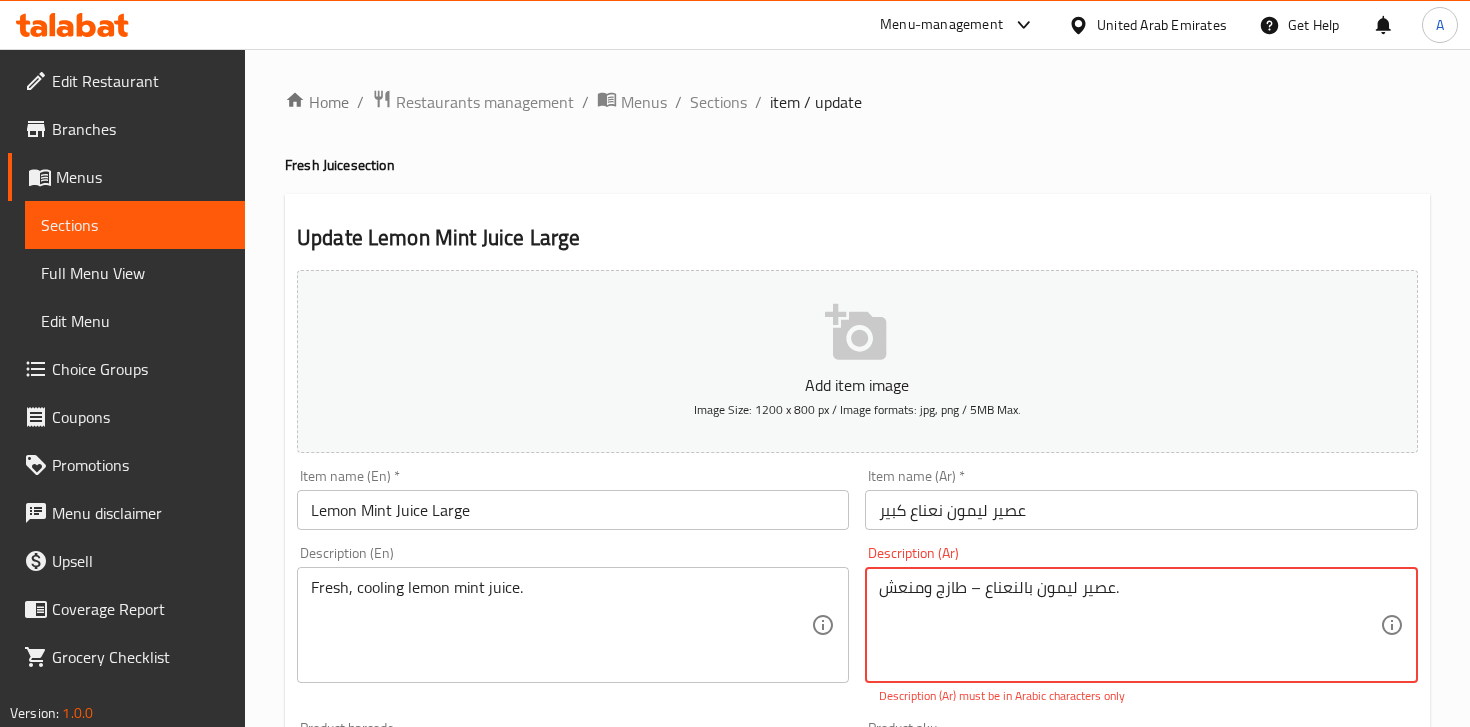 click on "عصير ليمون بالنعناع – طازج ومنعش." at bounding box center (1129, 625) 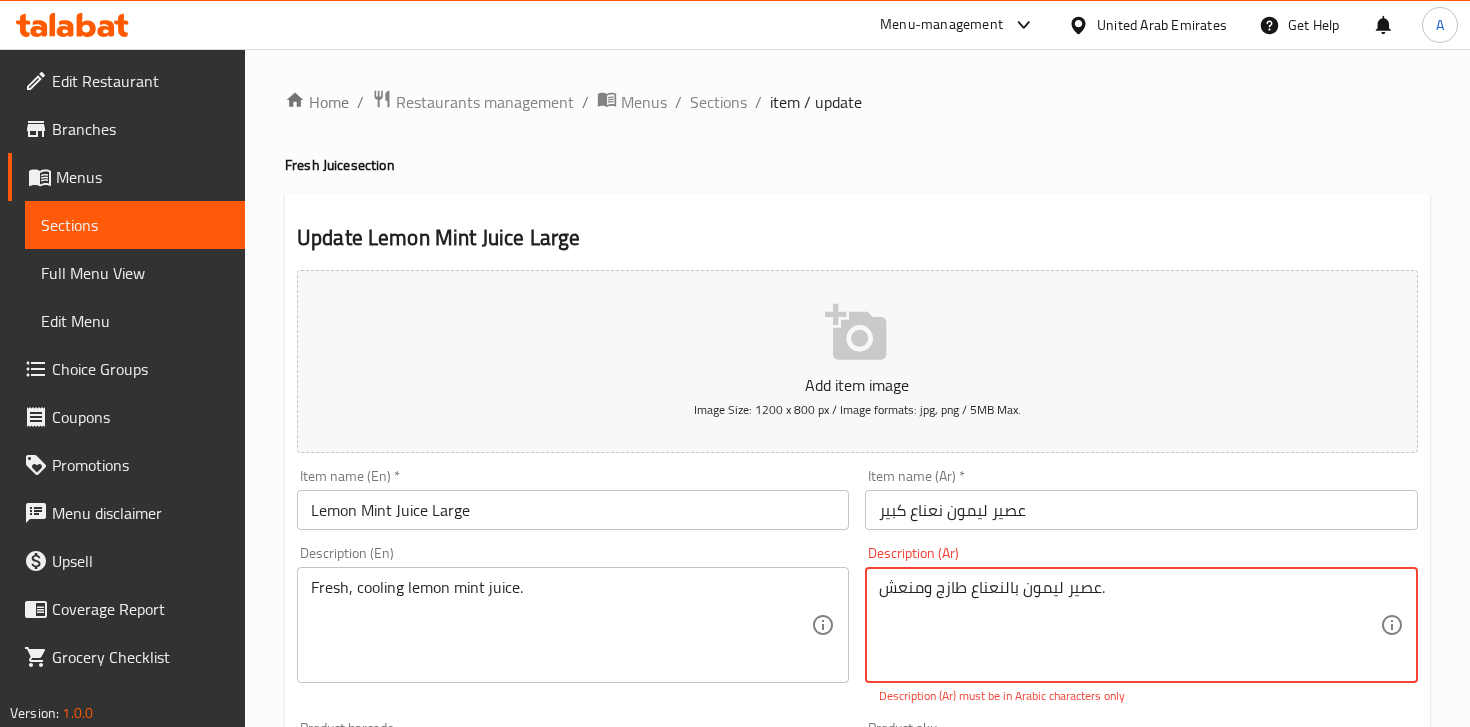 type on "عصير ليمون بالنعناع طازج ومنعش." 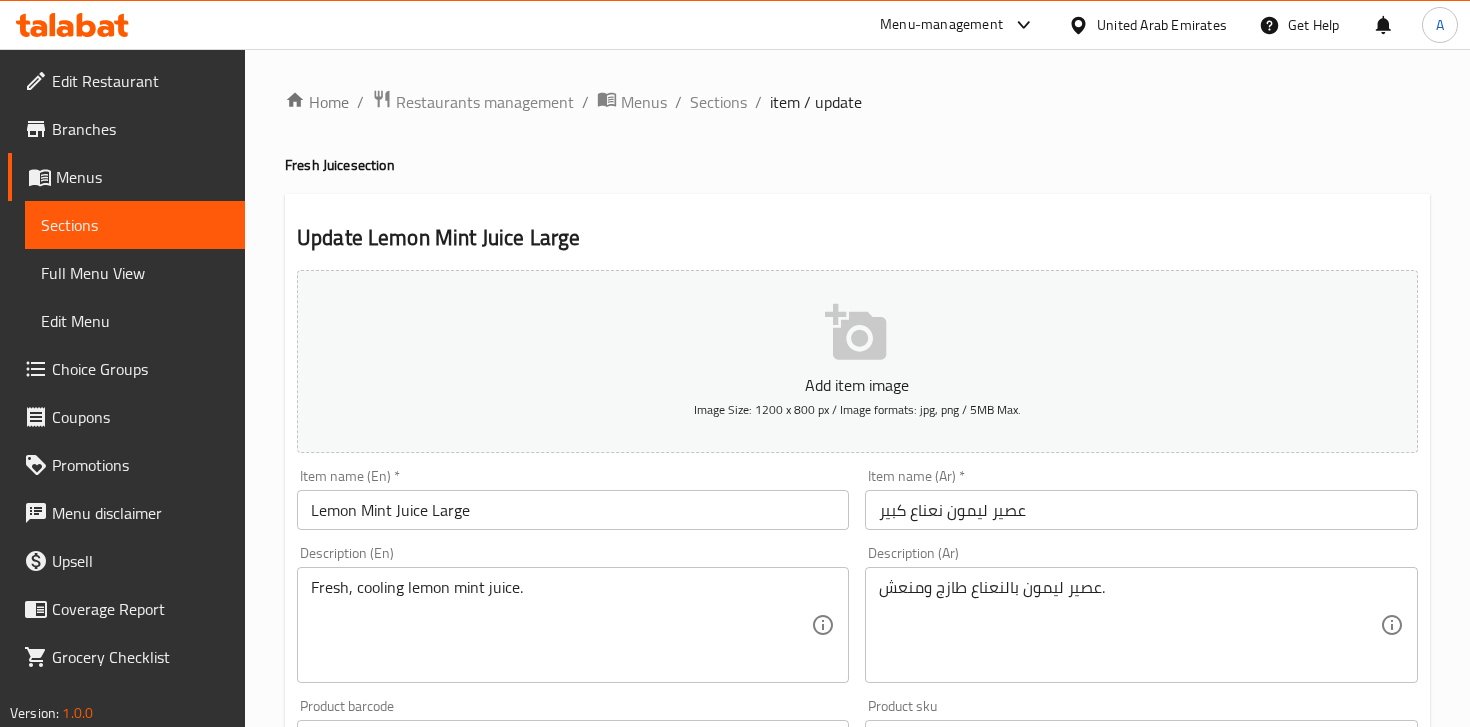 scroll, scrollTop: 686, scrollLeft: 0, axis: vertical 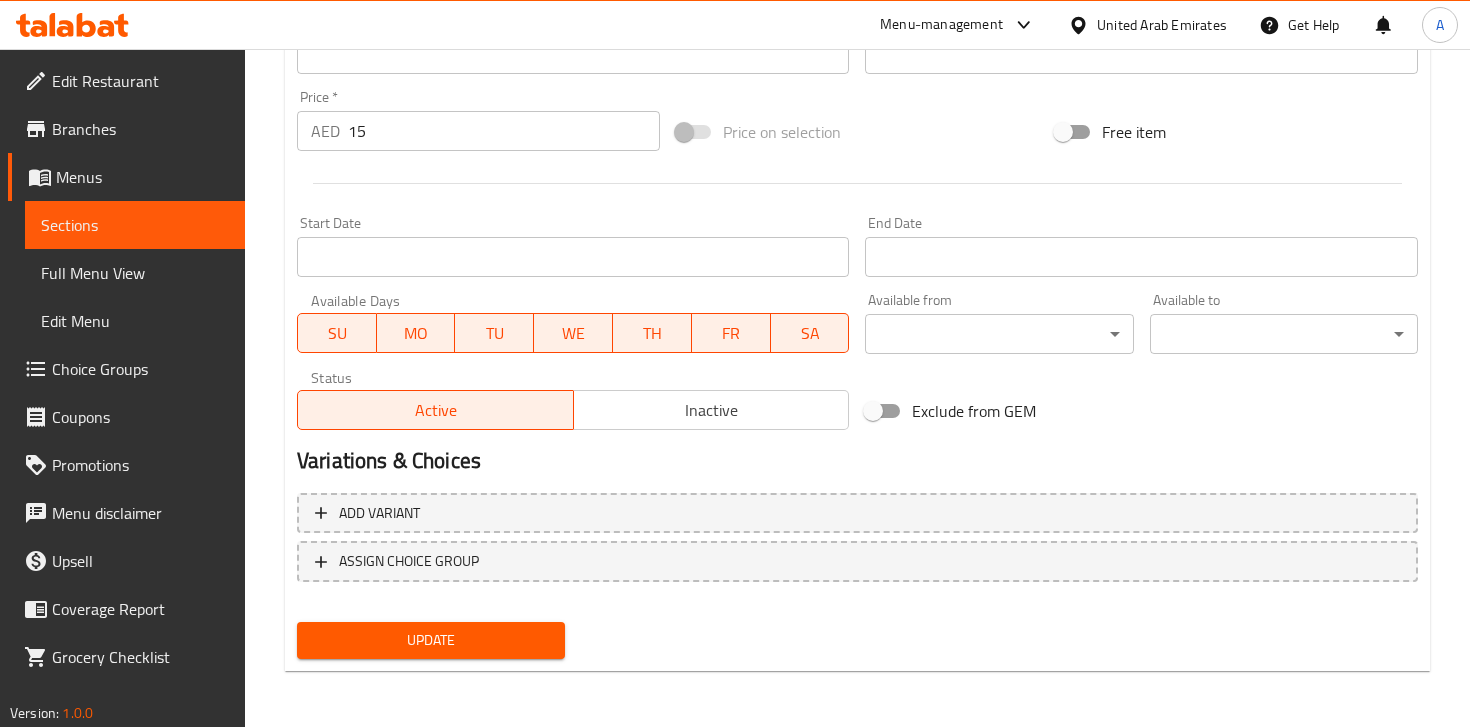 click on "Update" at bounding box center [431, 640] 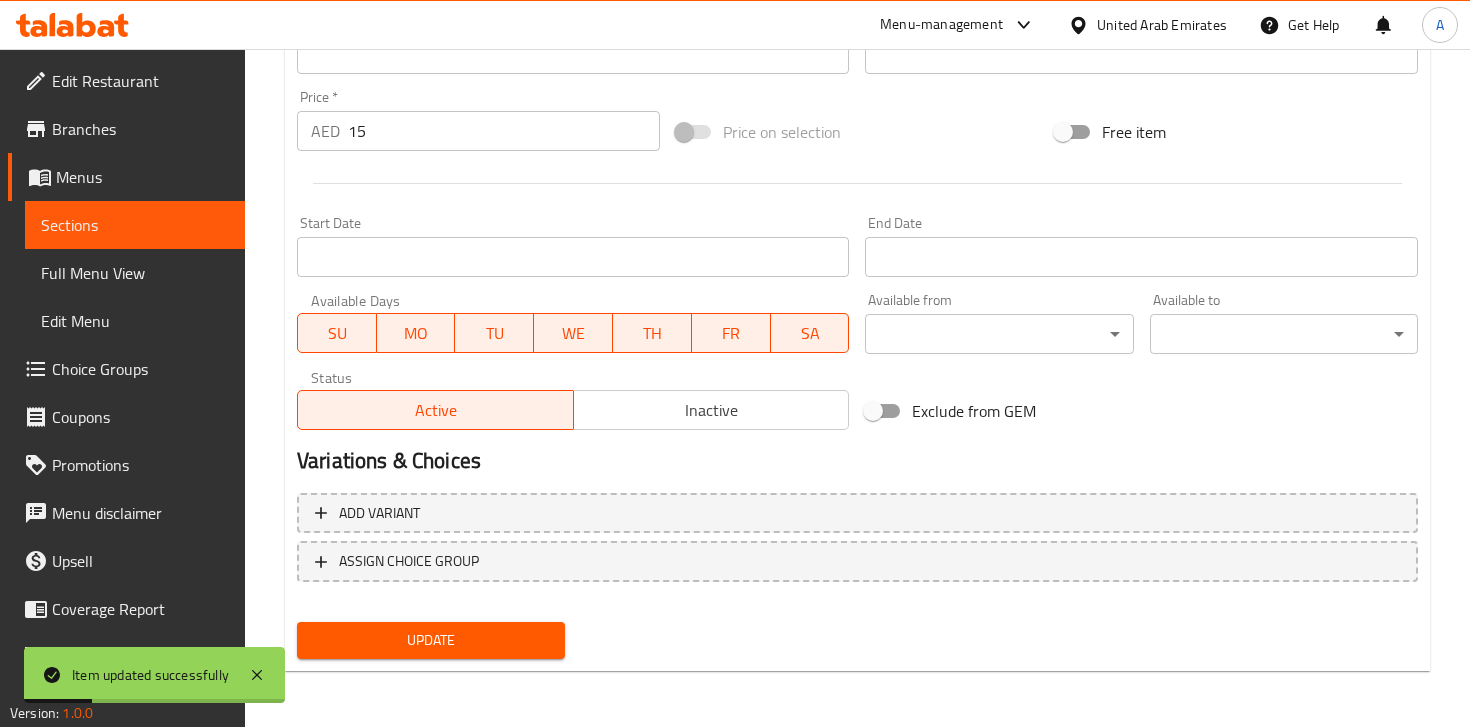 scroll, scrollTop: 0, scrollLeft: 0, axis: both 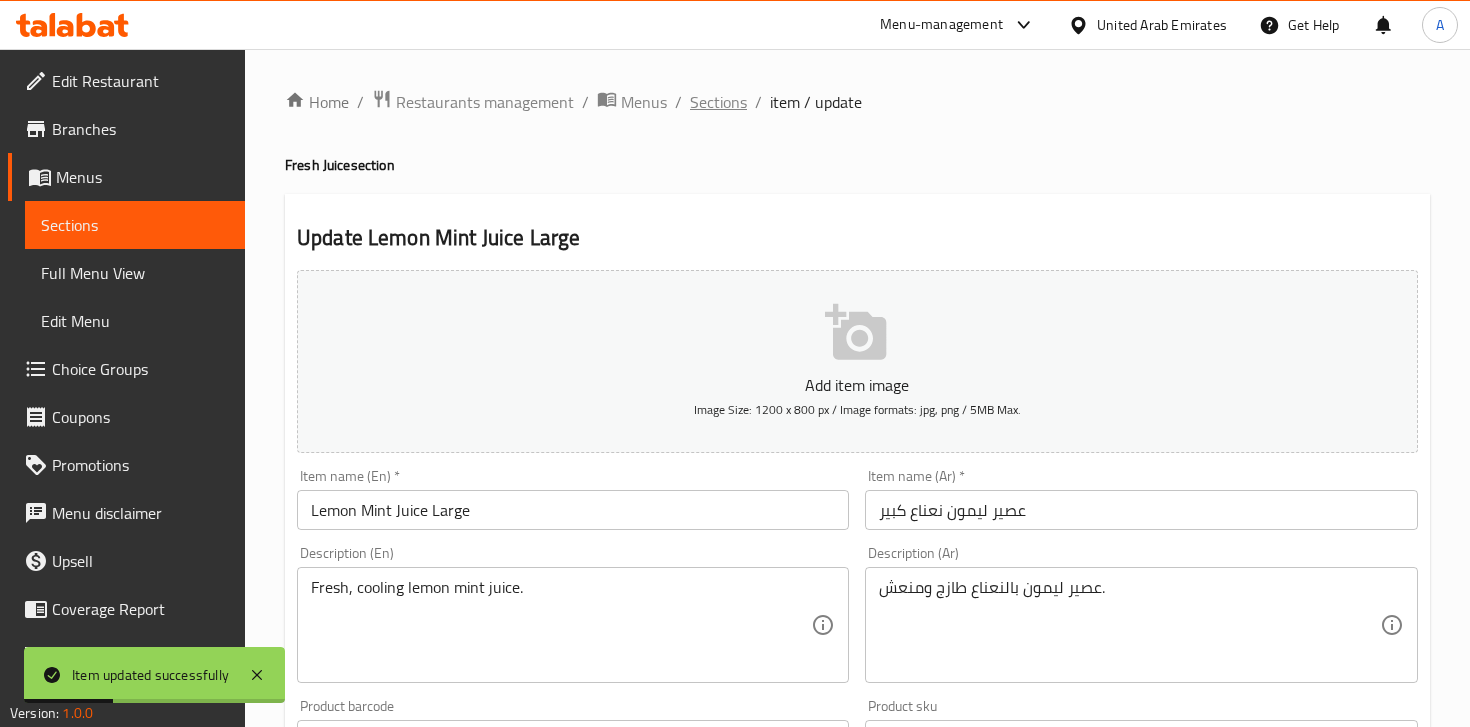 click on "Sections" at bounding box center [718, 102] 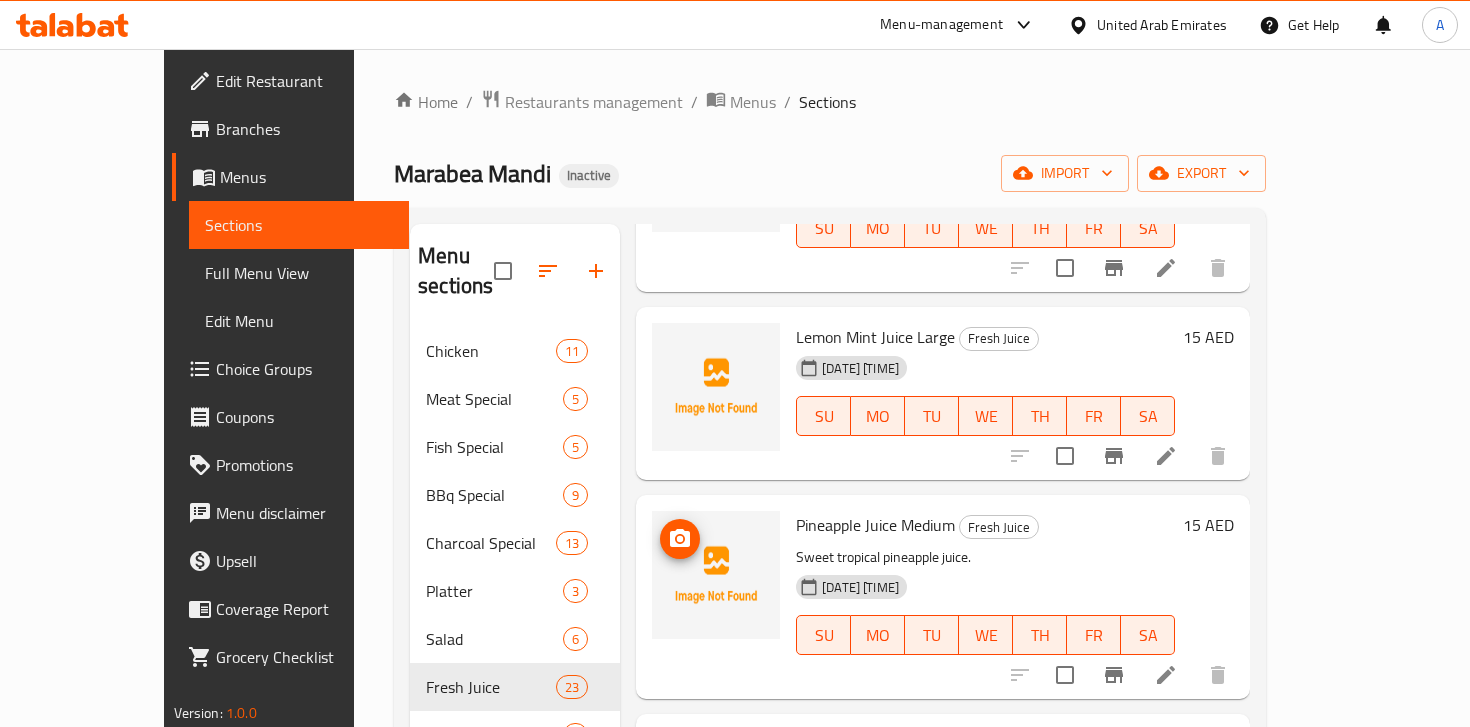 scroll, scrollTop: 3725, scrollLeft: 0, axis: vertical 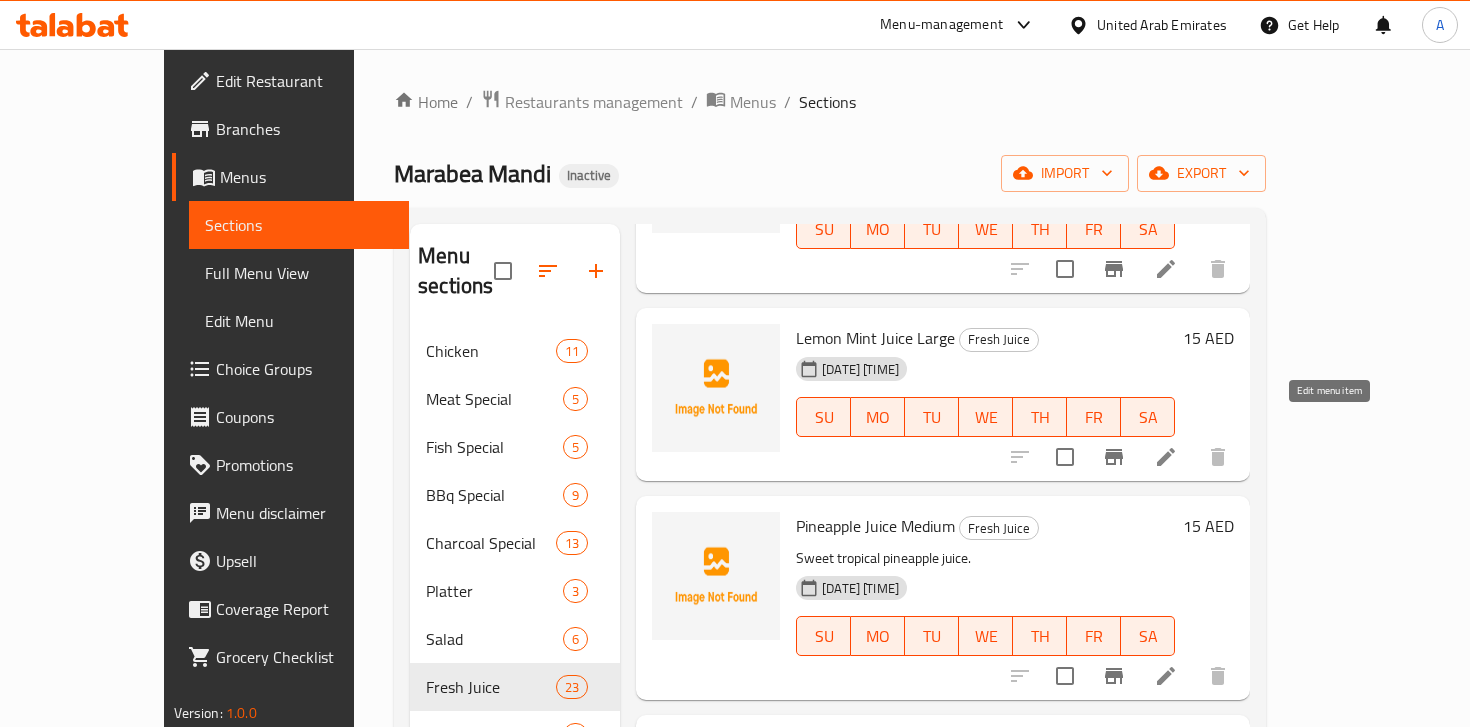 click 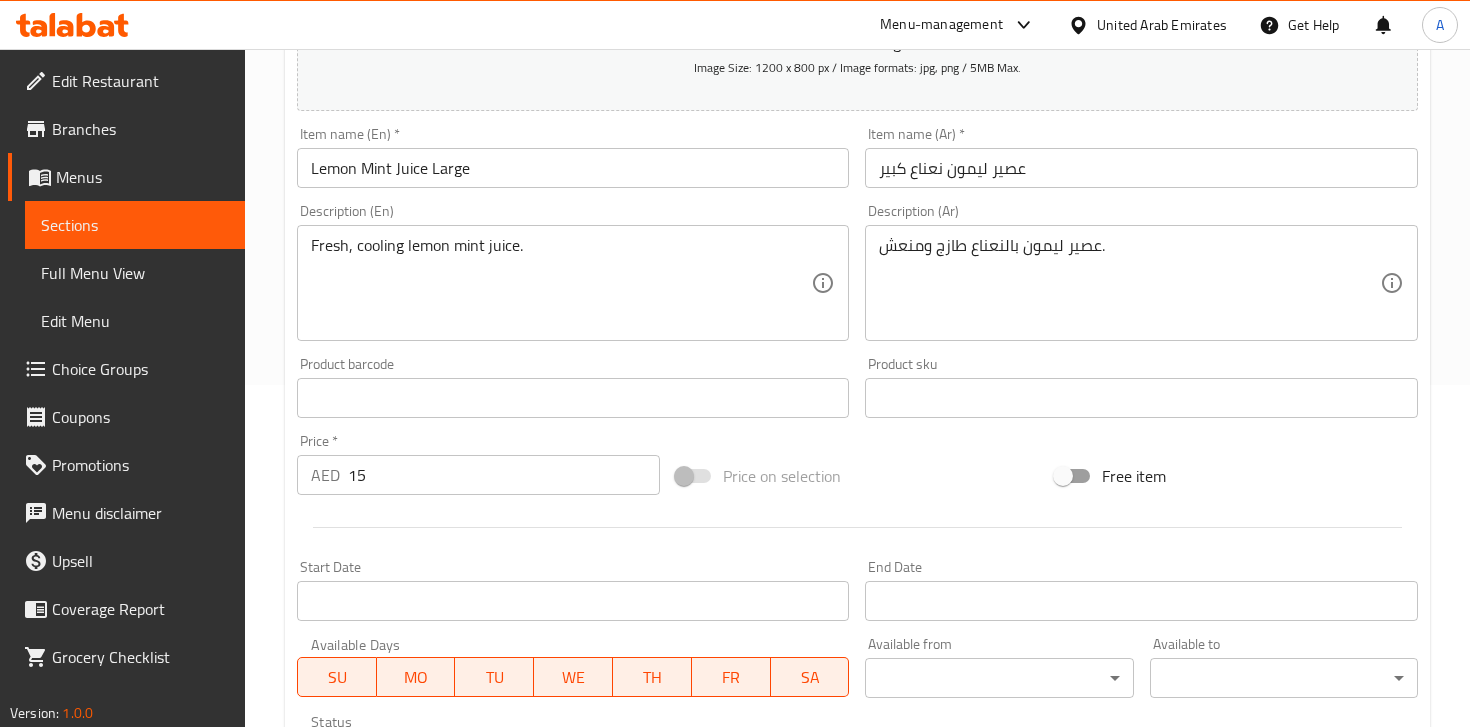 scroll, scrollTop: 686, scrollLeft: 0, axis: vertical 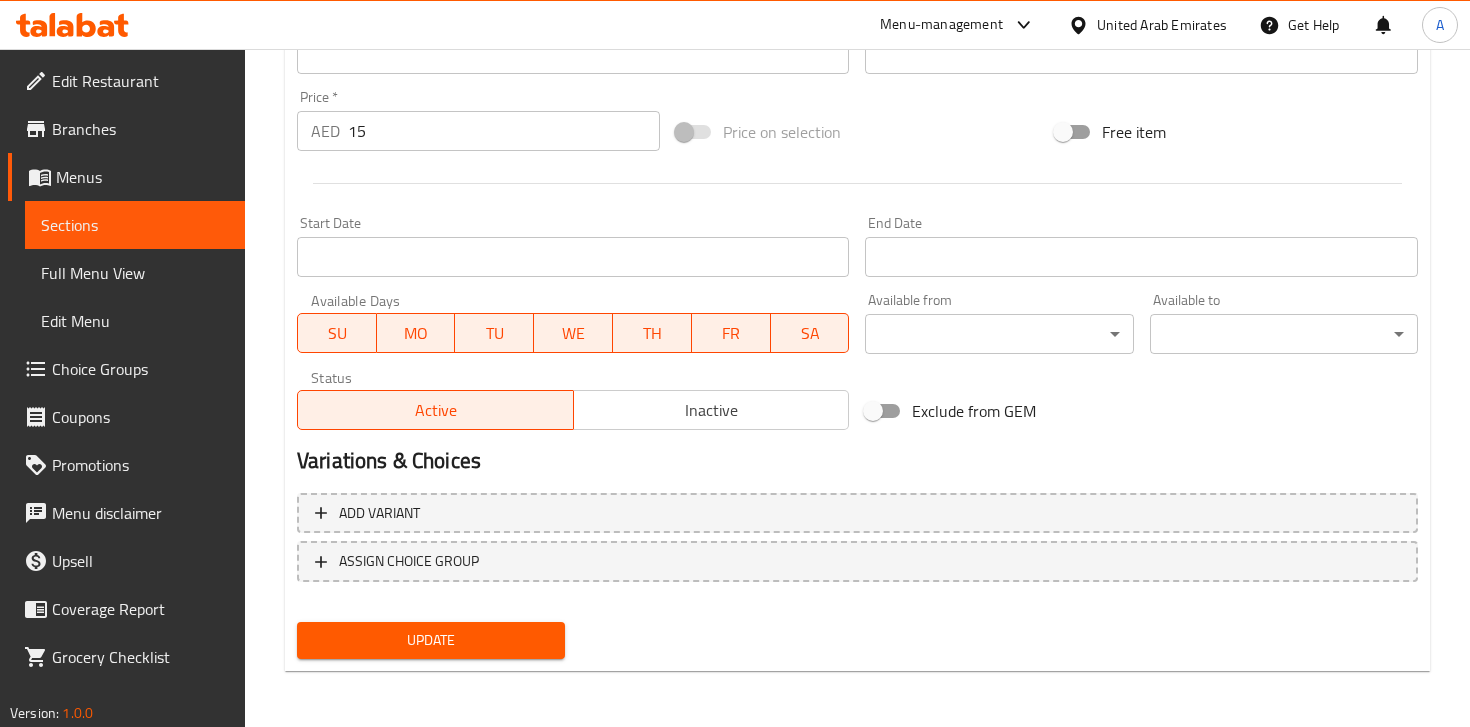 click on "Update" at bounding box center [431, 640] 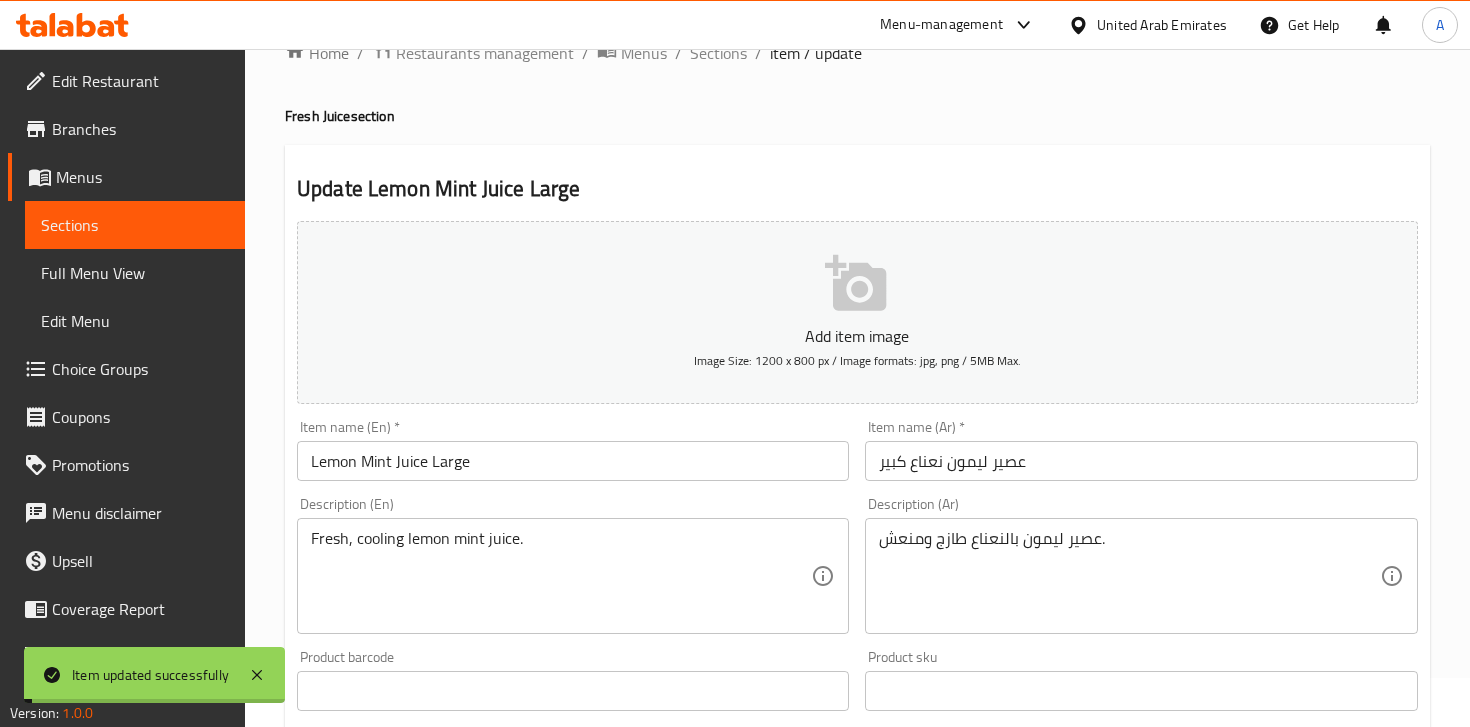 scroll, scrollTop: 0, scrollLeft: 0, axis: both 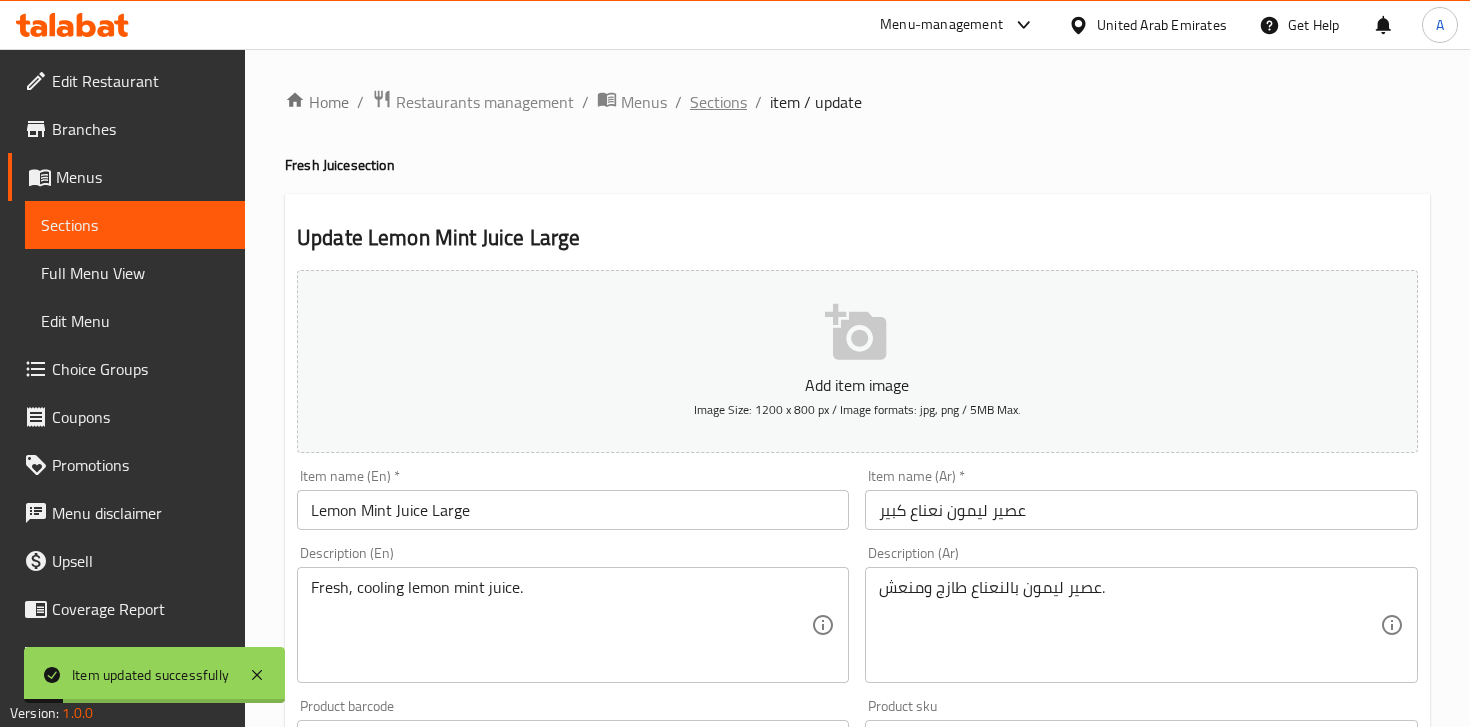 click on "Sections" at bounding box center (718, 102) 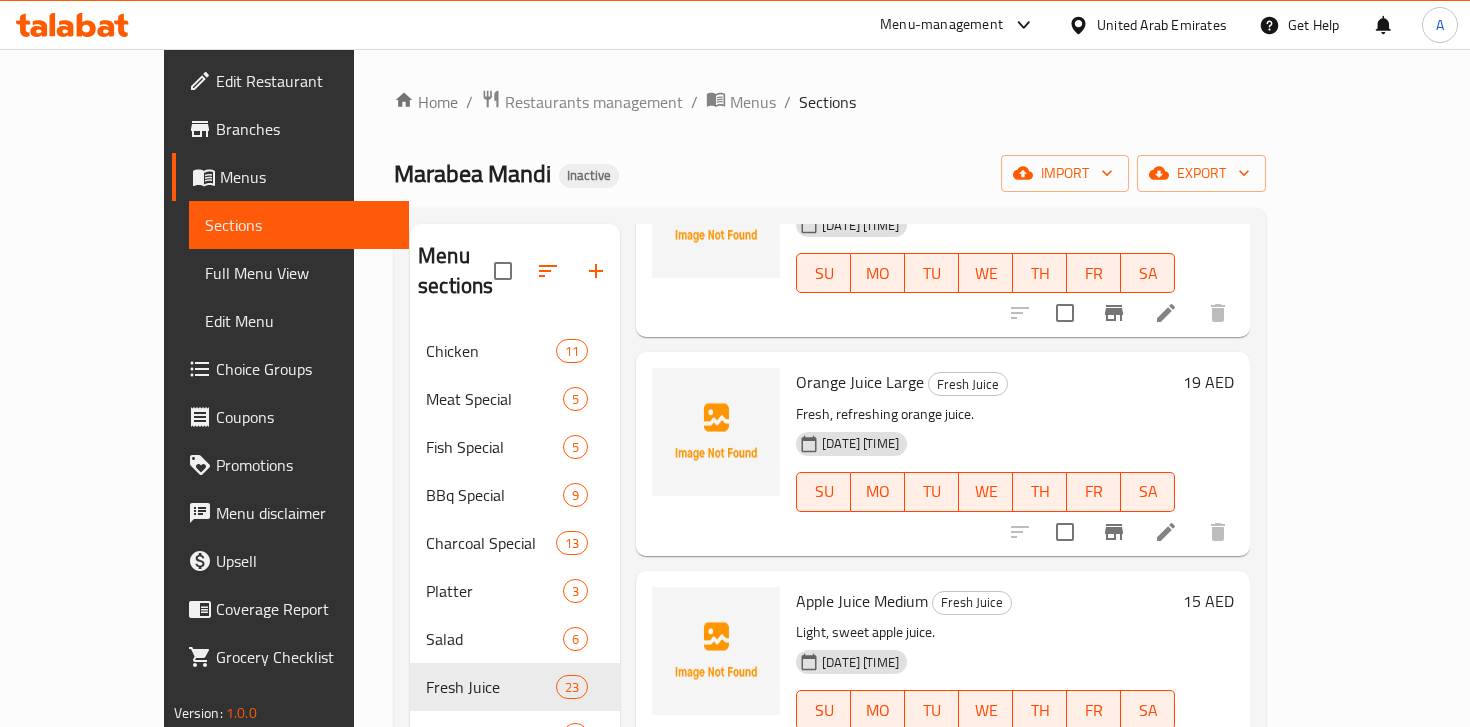 scroll, scrollTop: 1924, scrollLeft: 0, axis: vertical 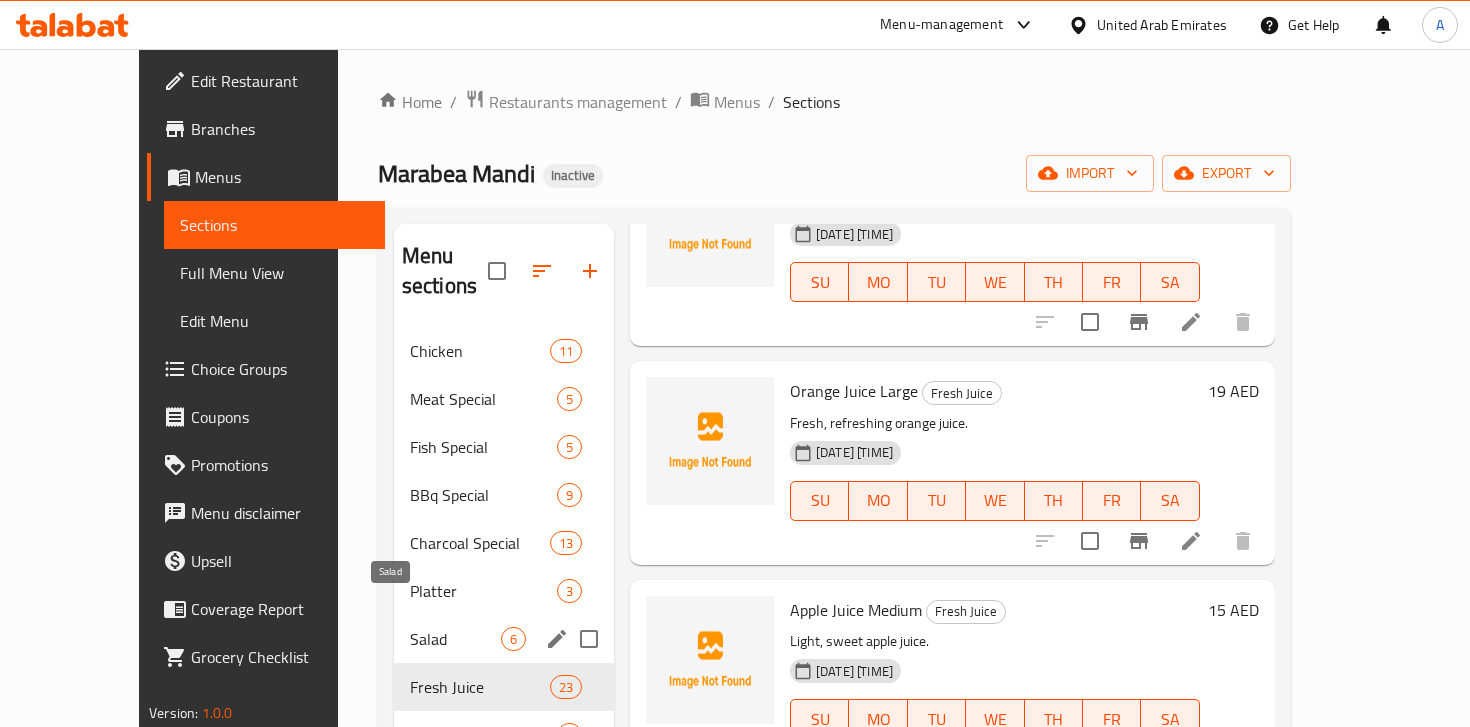 click on "Salad" at bounding box center (455, 639) 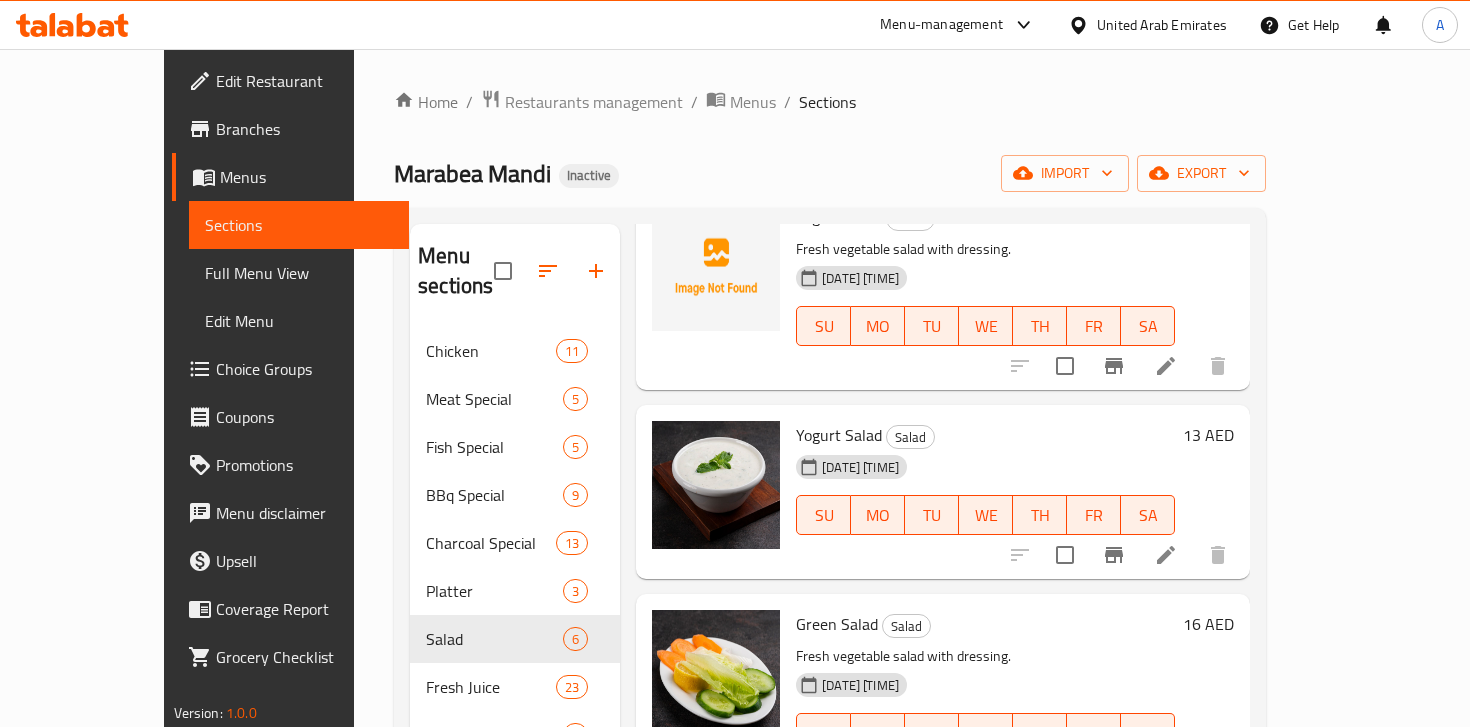 scroll, scrollTop: 544, scrollLeft: 0, axis: vertical 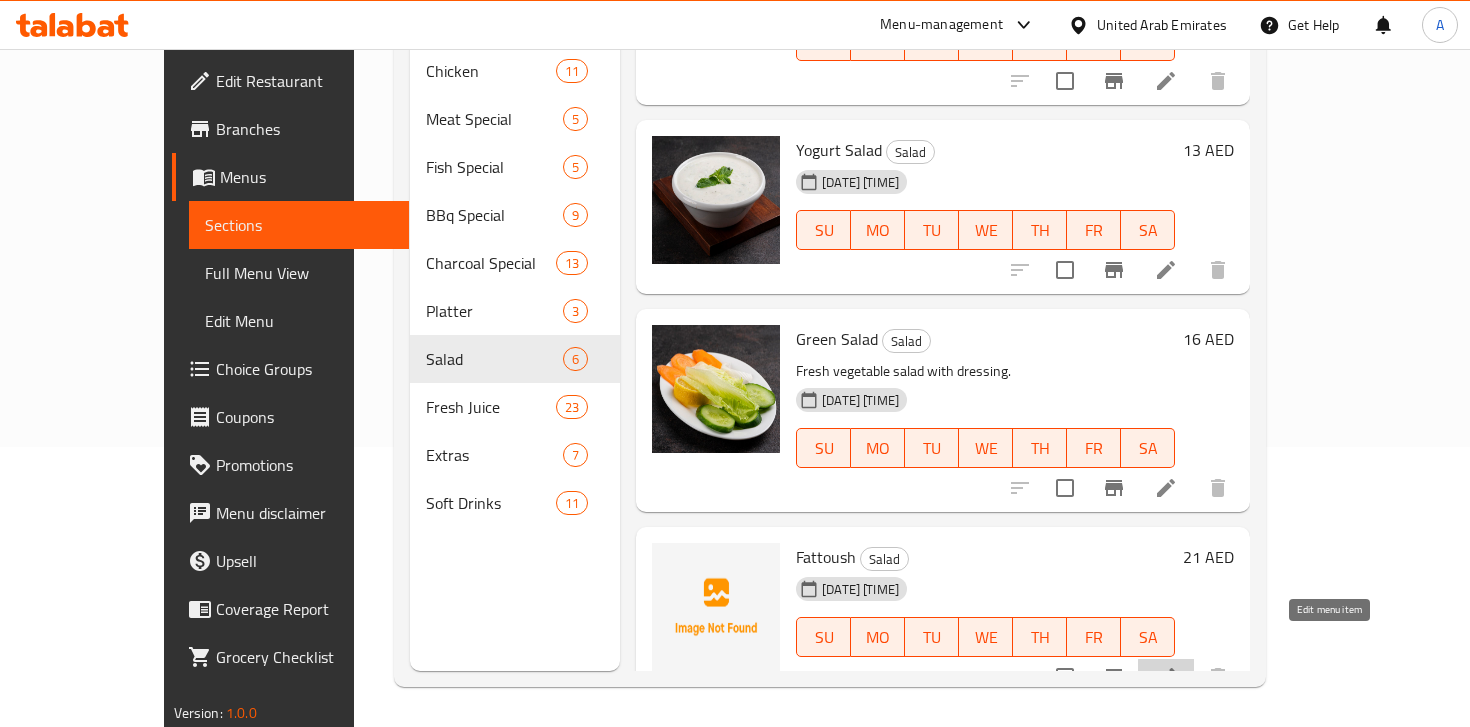 click 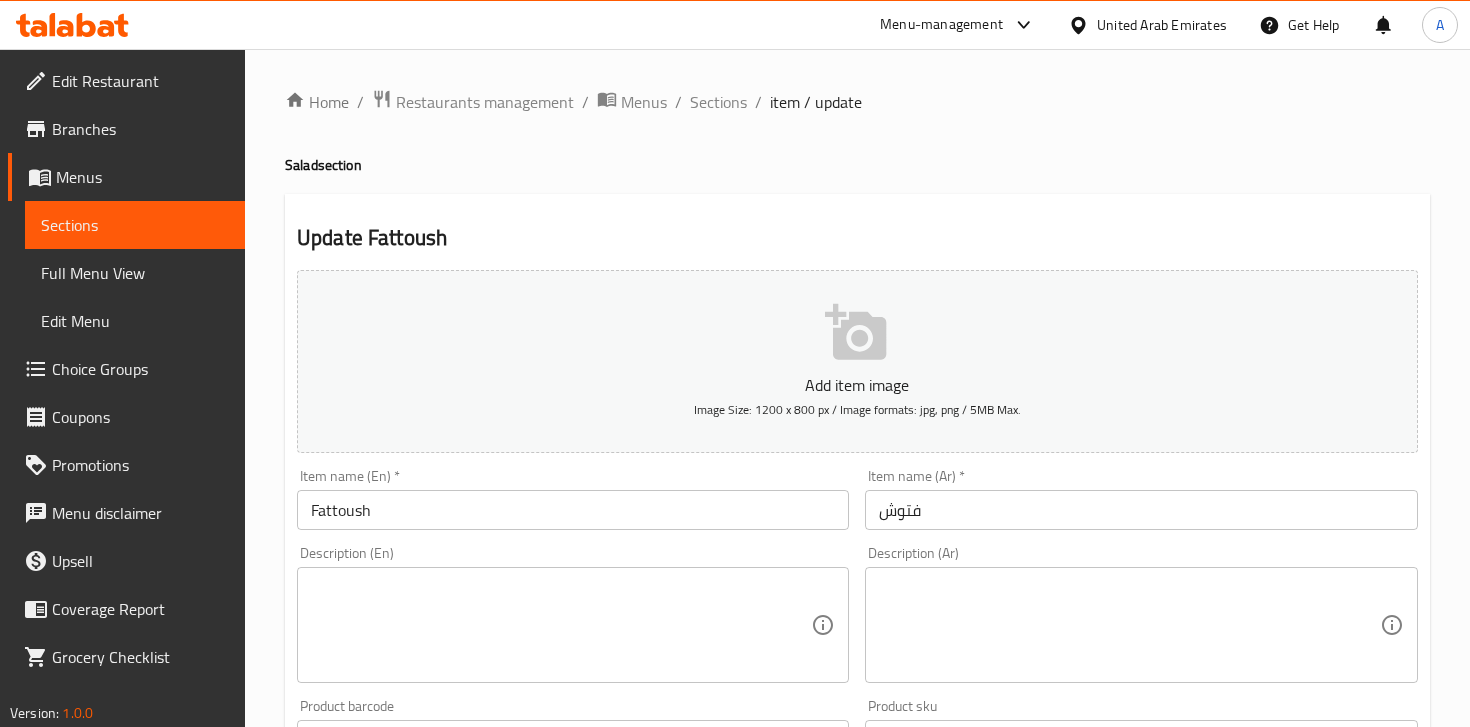 click on "Description (Ar)" at bounding box center (1141, 625) 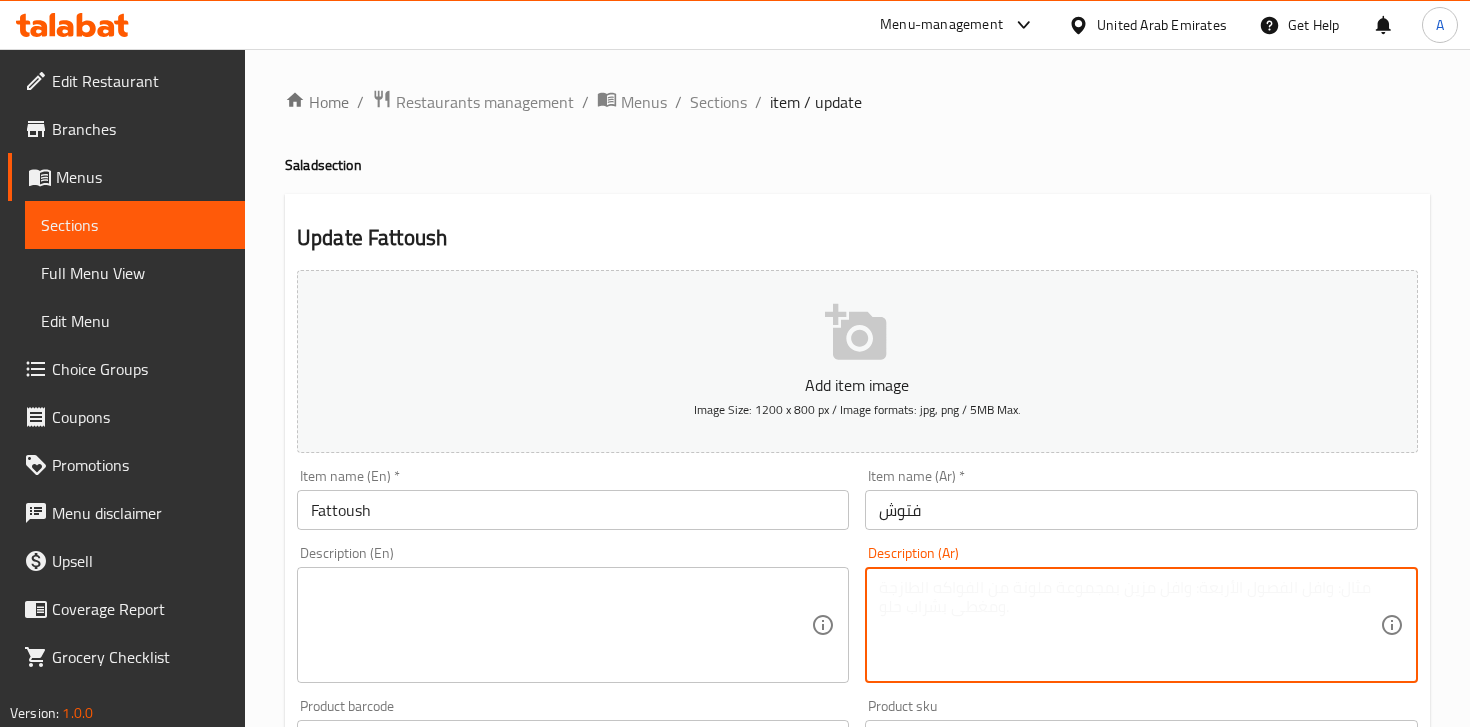 paste on "فتوش – سلطة عربية مع الخبز المحمص وصلصة الليمون.
Levantine salad with toasted bread and lemon dressing." 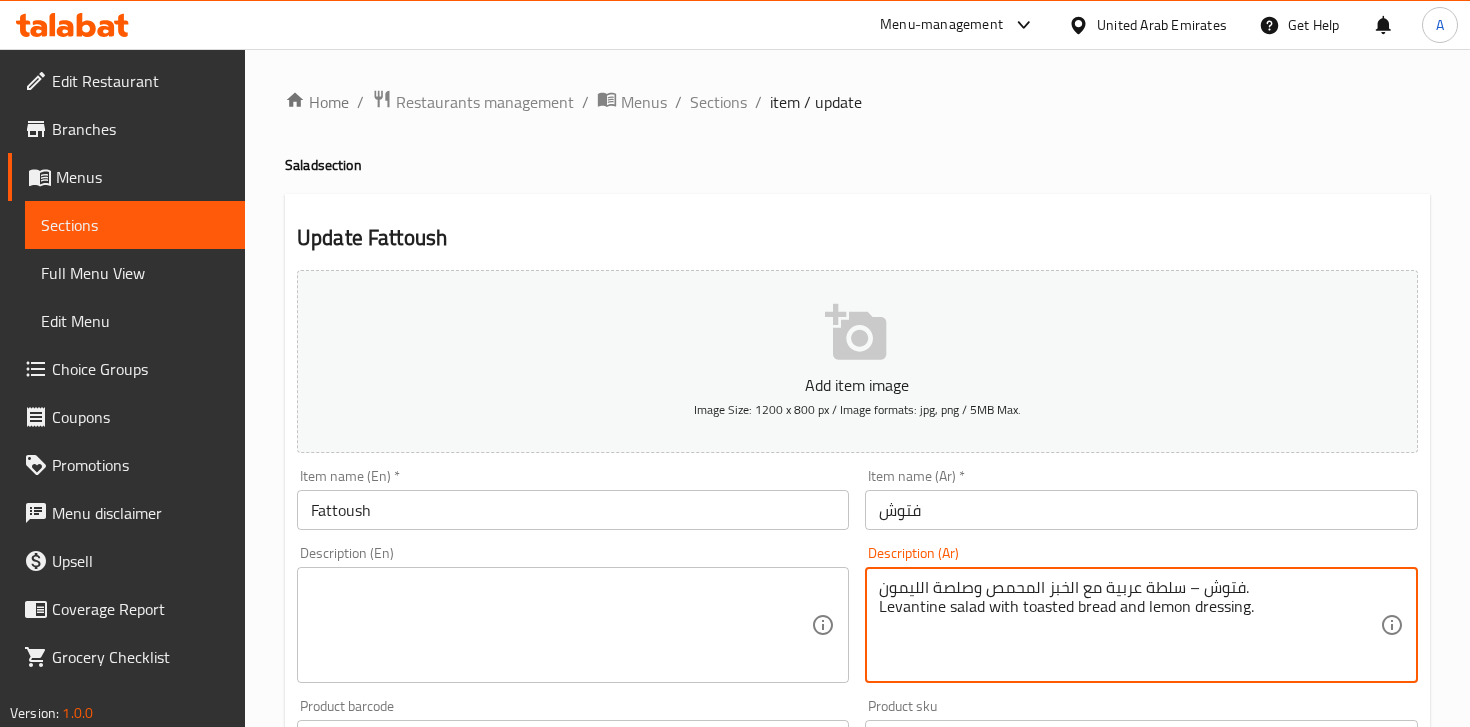 click on "فتوش – سلطة عربية مع الخبز المحمص وصلصة الليمون.
Levantine salad with toasted bread and lemon dressing." at bounding box center [1129, 625] 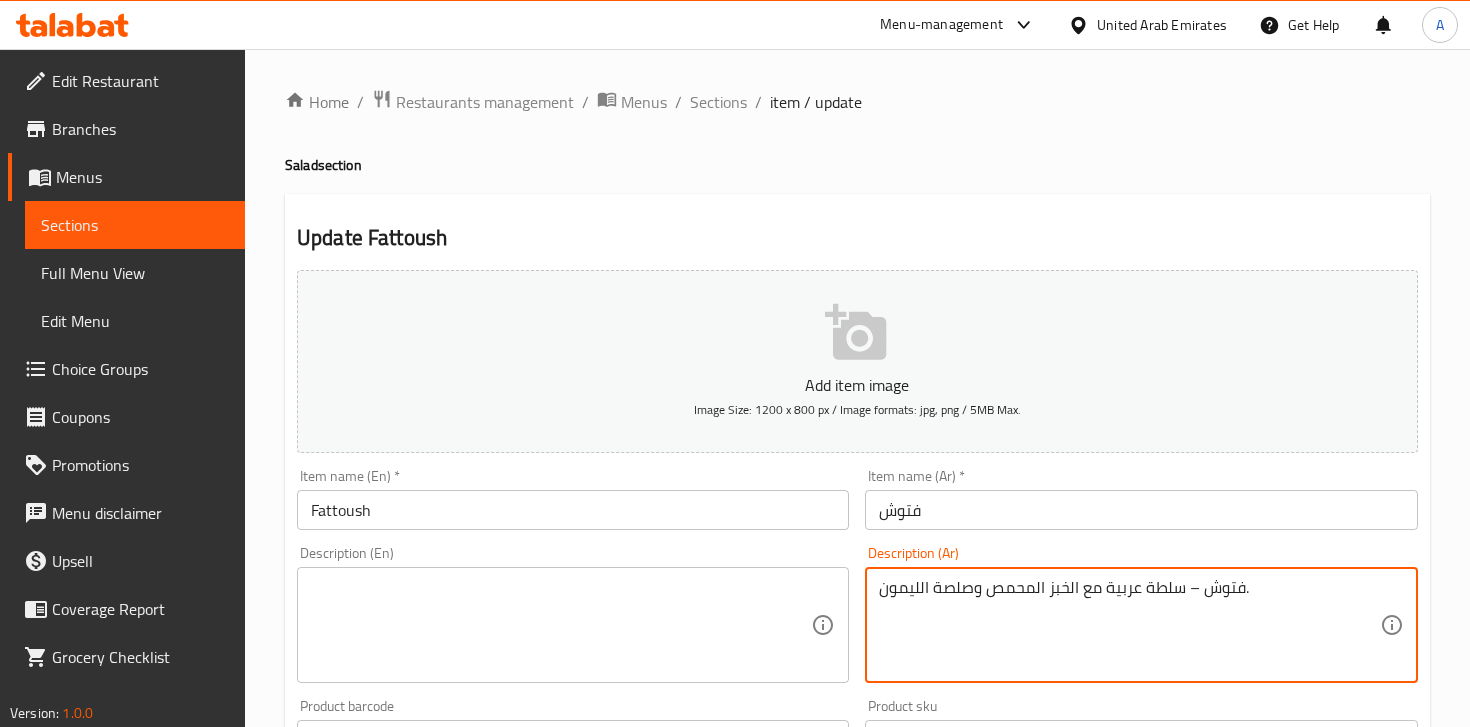 type on "فتوش – سلطة عربية مع الخبز المحمص وصلصة الليمون." 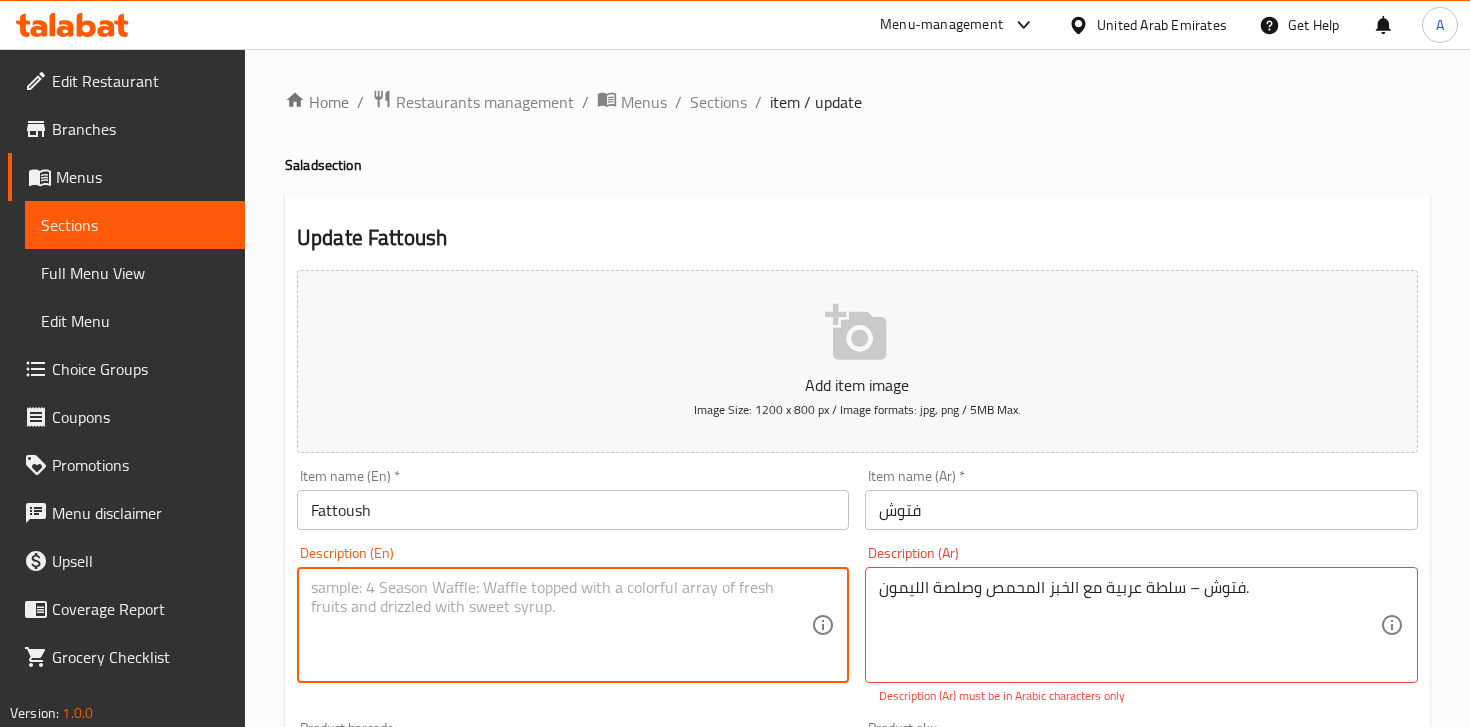paste on "Levantine salad with toasted bread and lemon dressing." 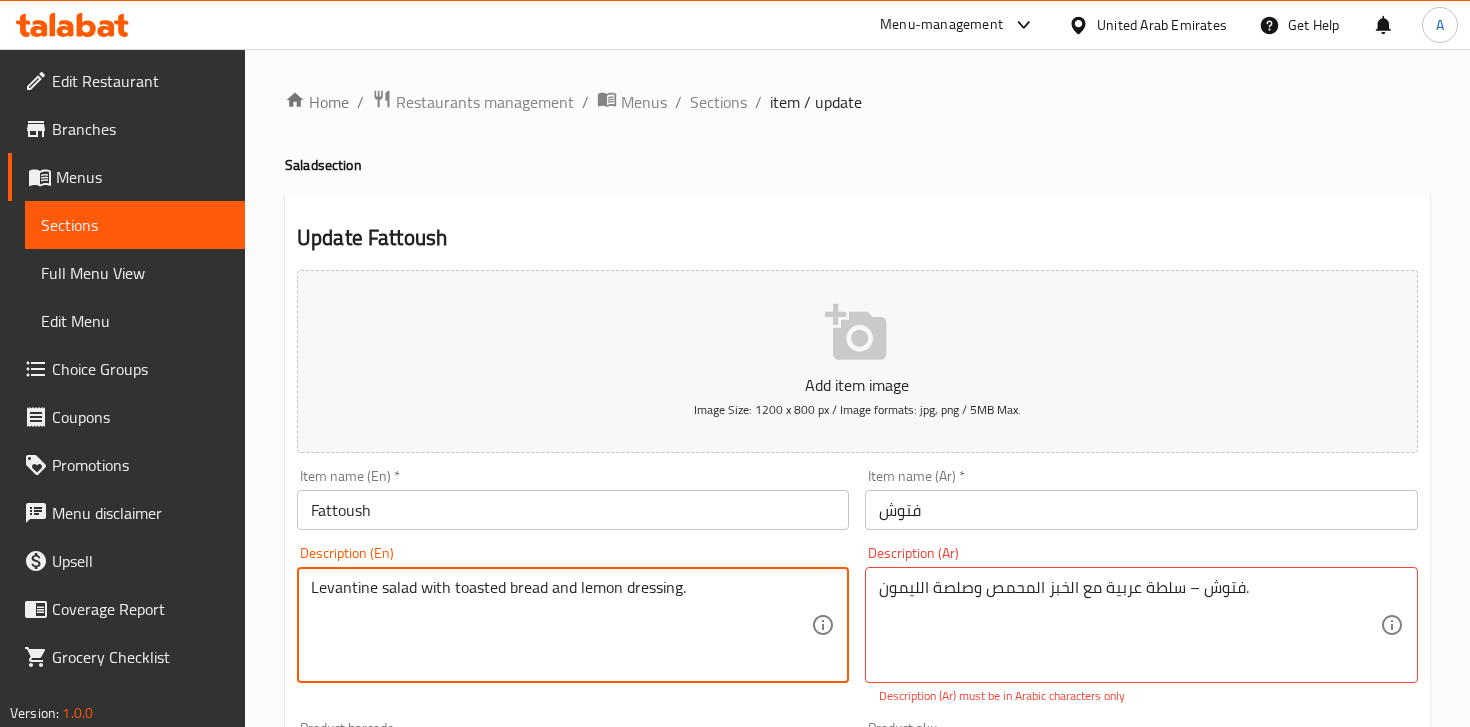 type on "Levantine salad with toasted bread and lemon dressing." 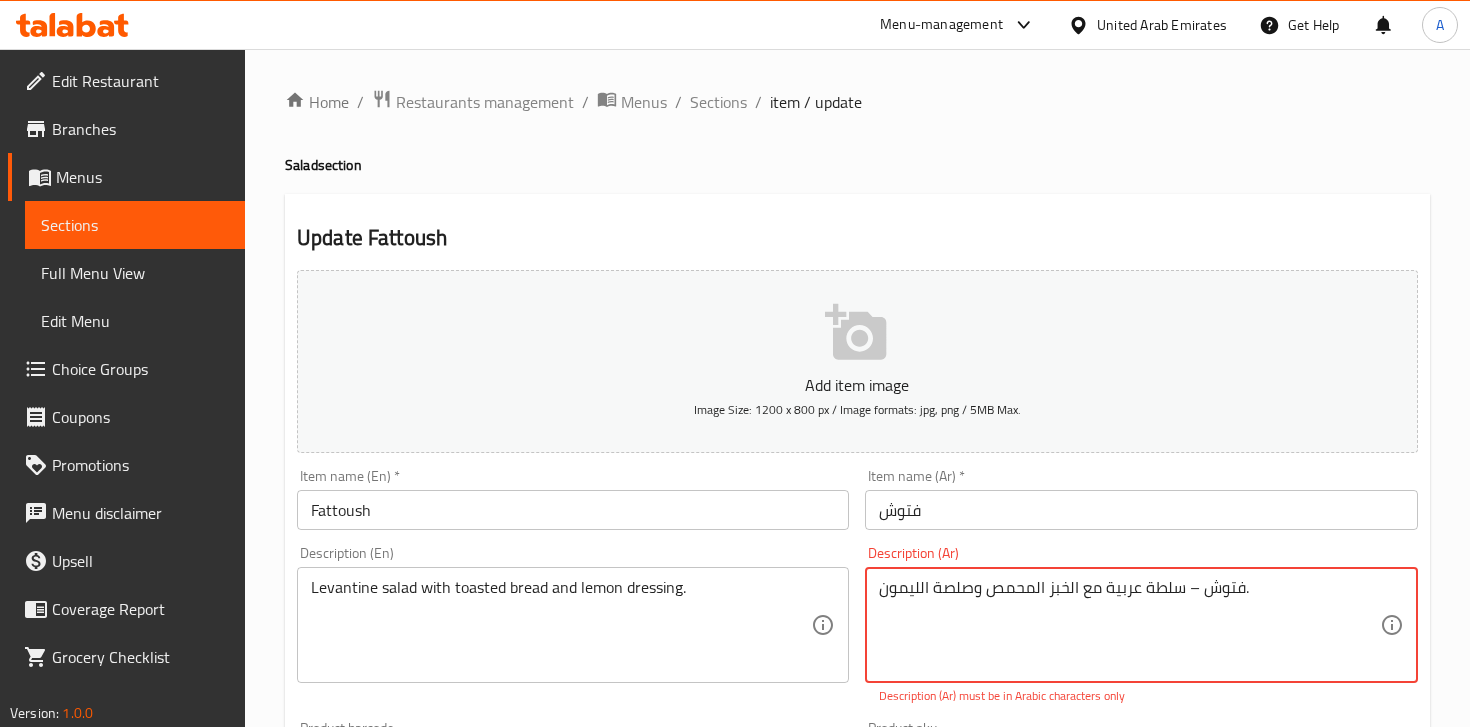 click on "فتوش – سلطة عربية مع الخبز المحمص وصلصة الليمون." at bounding box center (1129, 625) 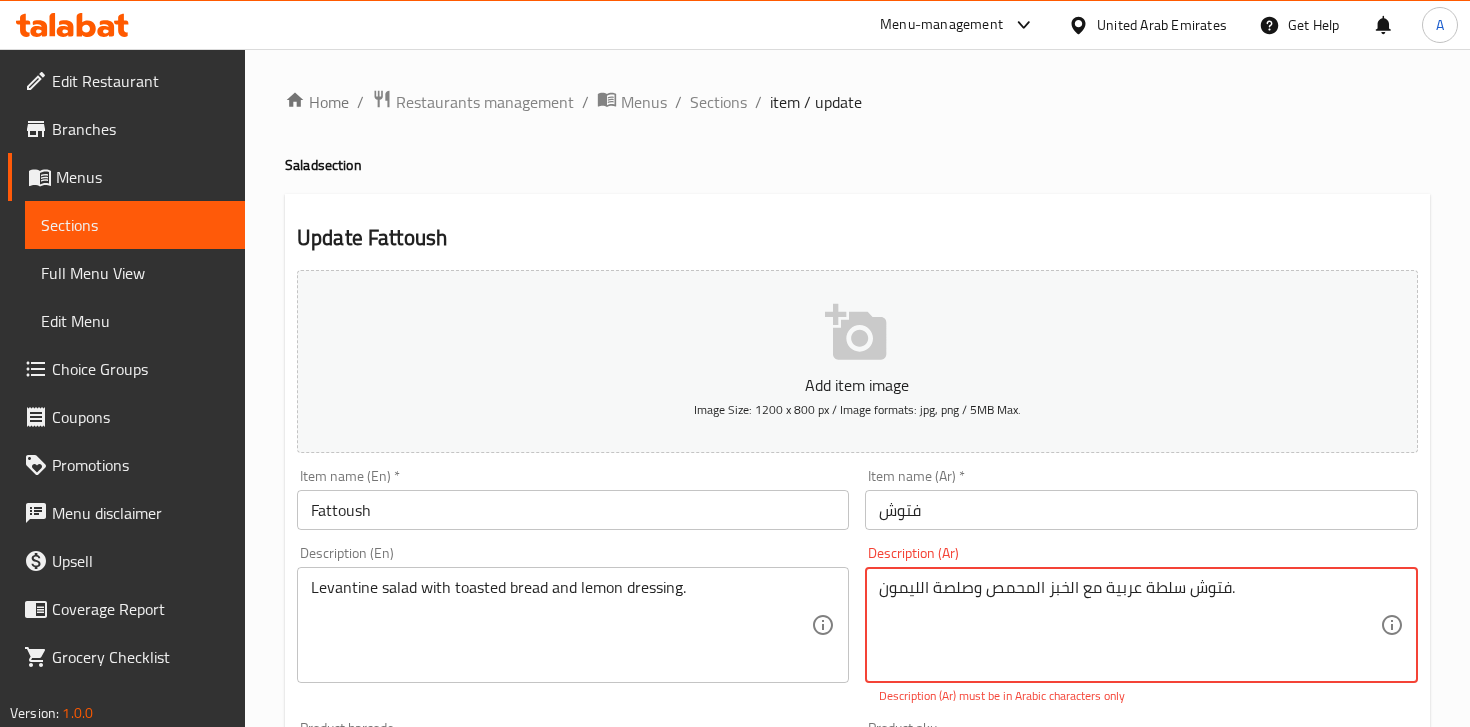 type on "فتوش سلطة عربية مع الخبز المحمص وصلصة الليمون." 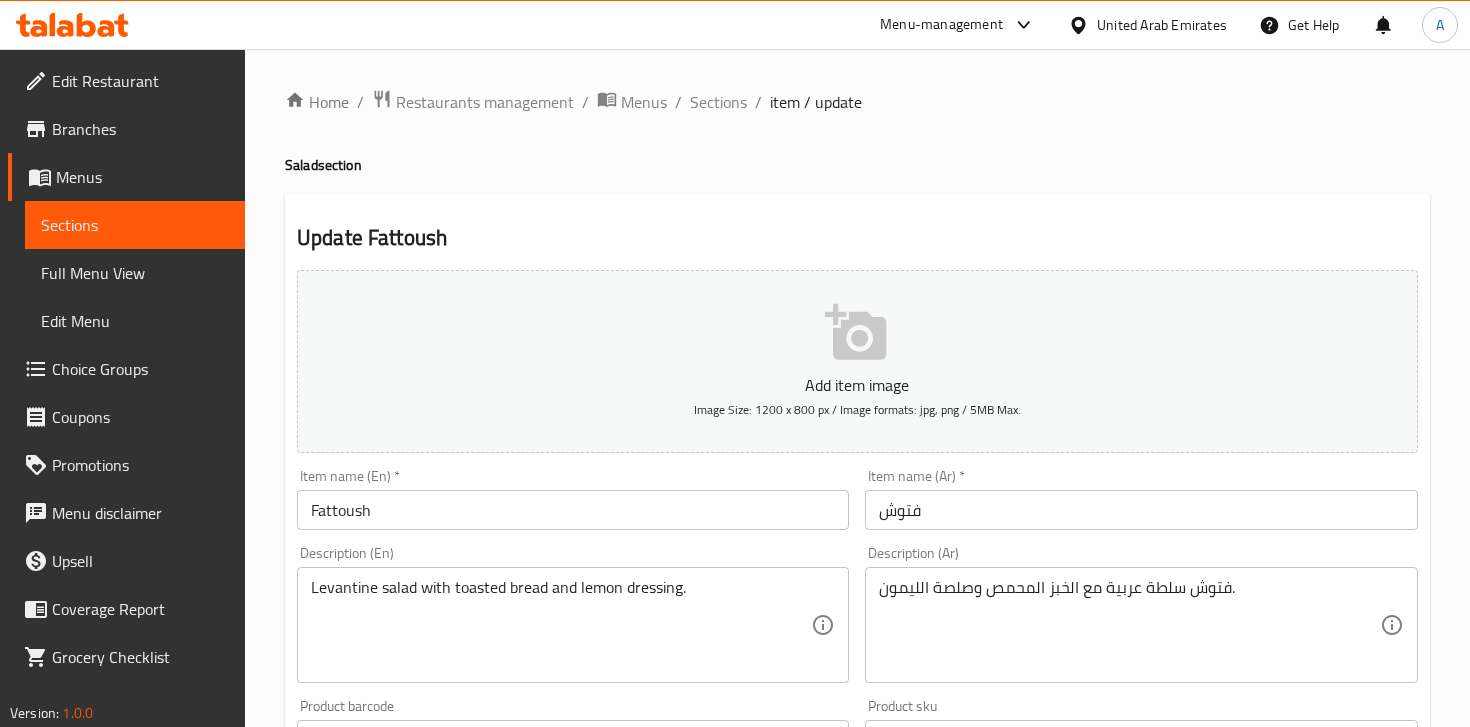 click on "Item name (Ar)   * فتوش Item name (Ar)  *" at bounding box center [1141, 499] 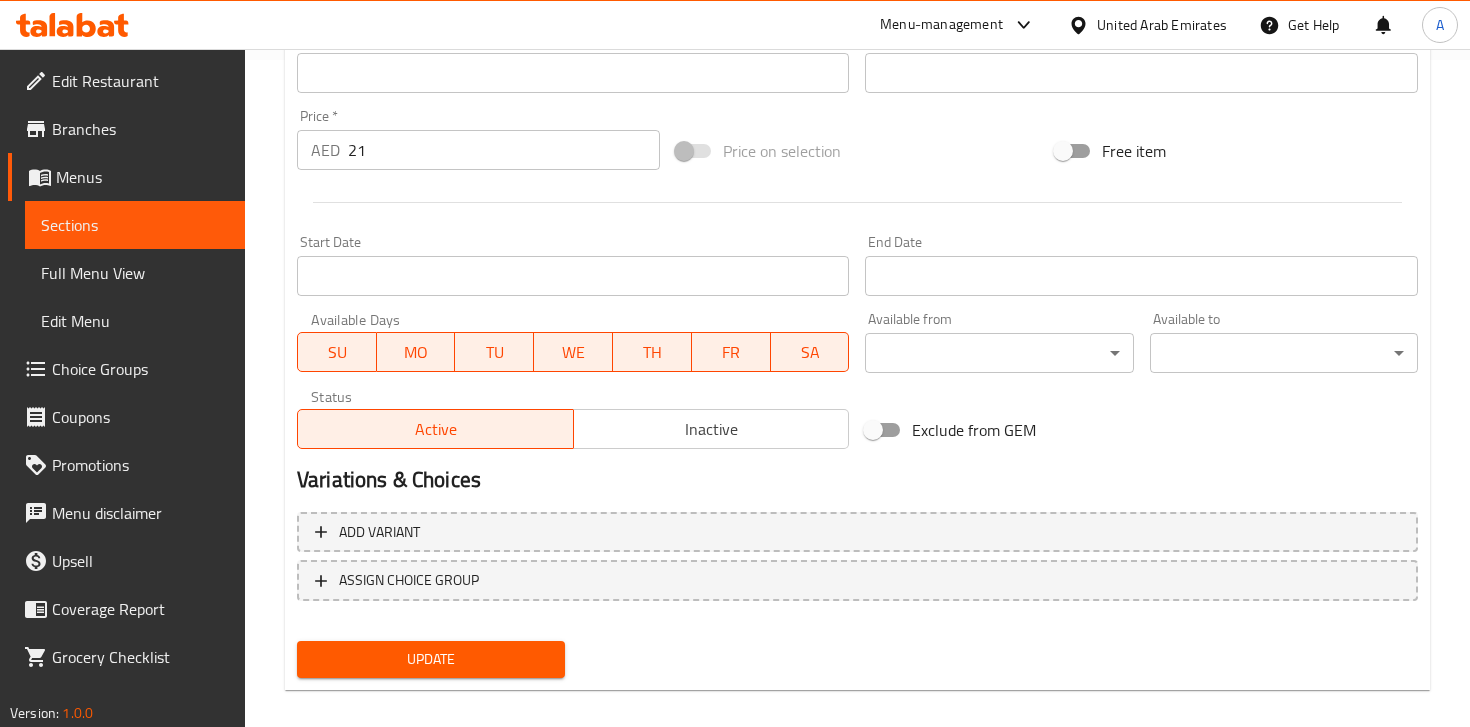 scroll, scrollTop: 686, scrollLeft: 0, axis: vertical 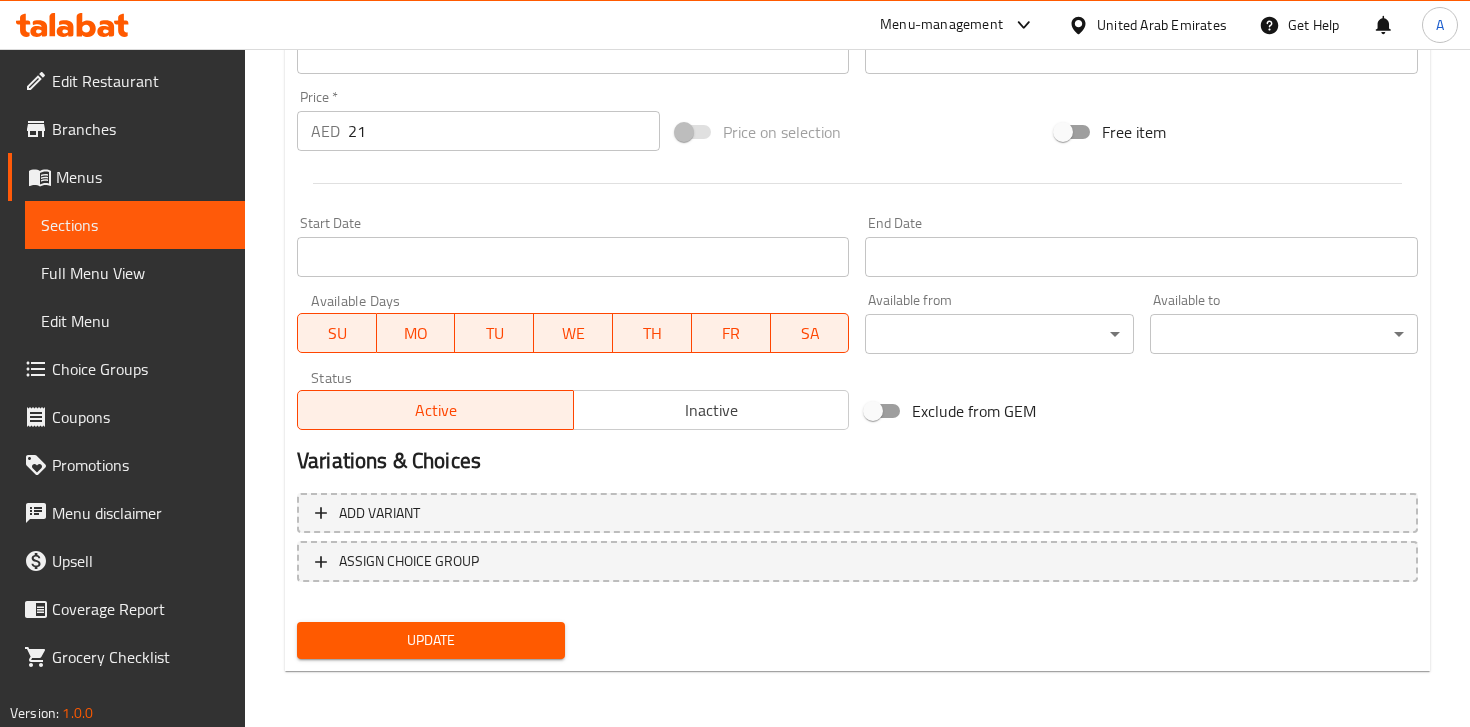 click on "Update" at bounding box center (431, 640) 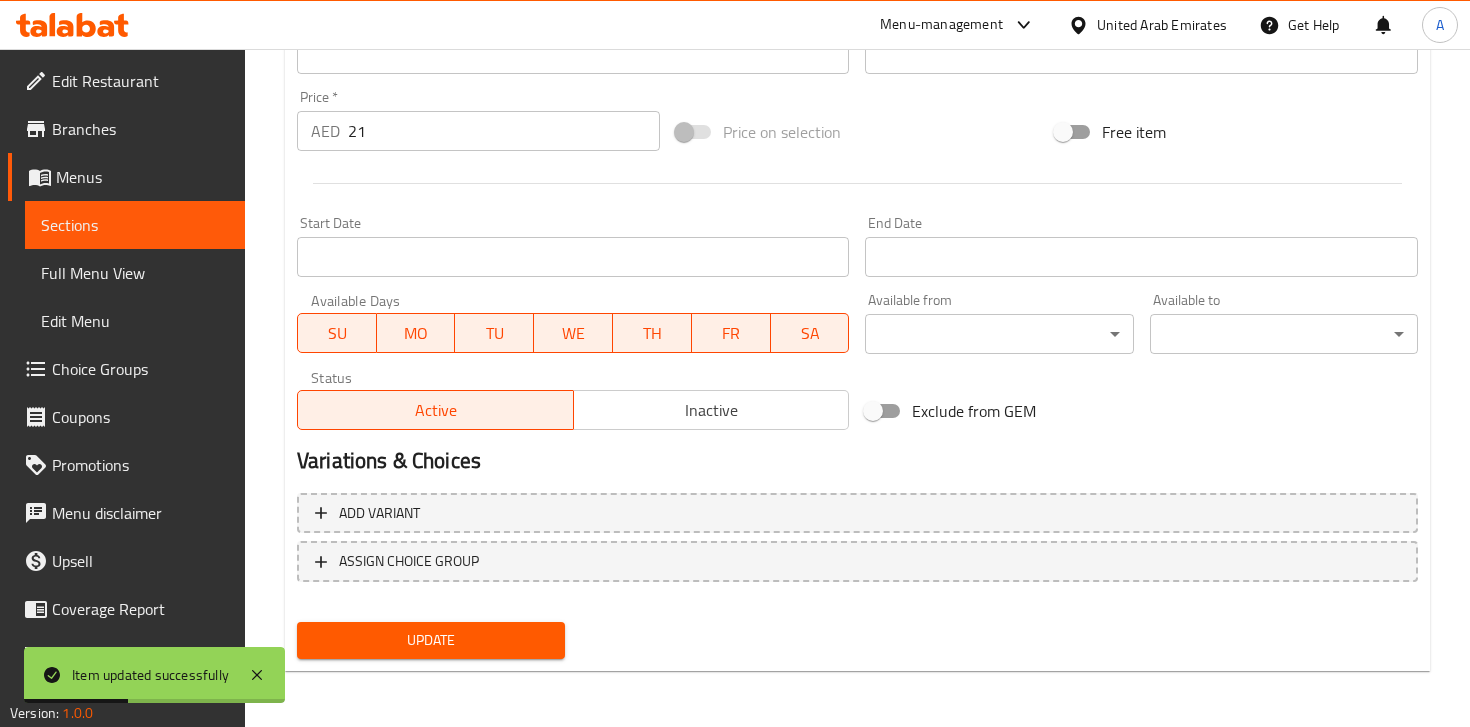 scroll, scrollTop: 0, scrollLeft: 0, axis: both 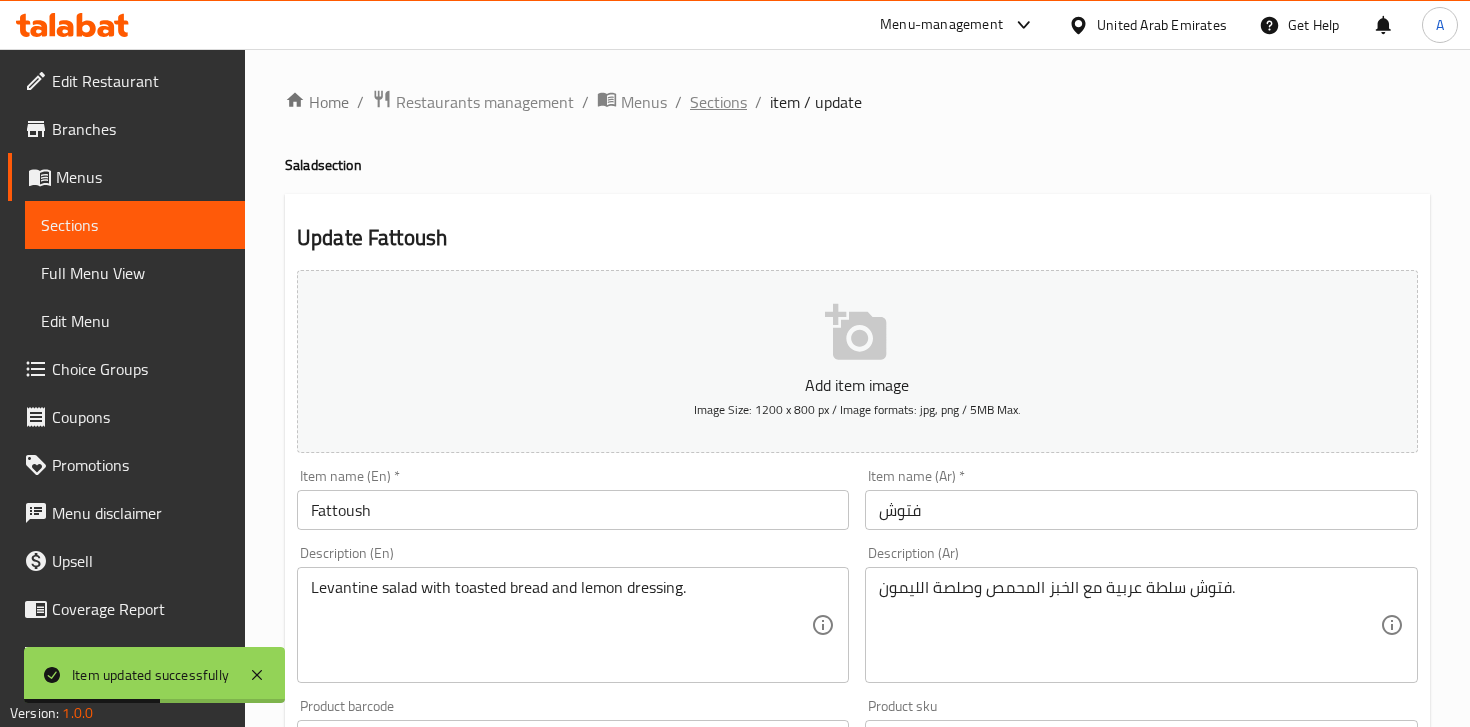 click on "Sections" at bounding box center [718, 102] 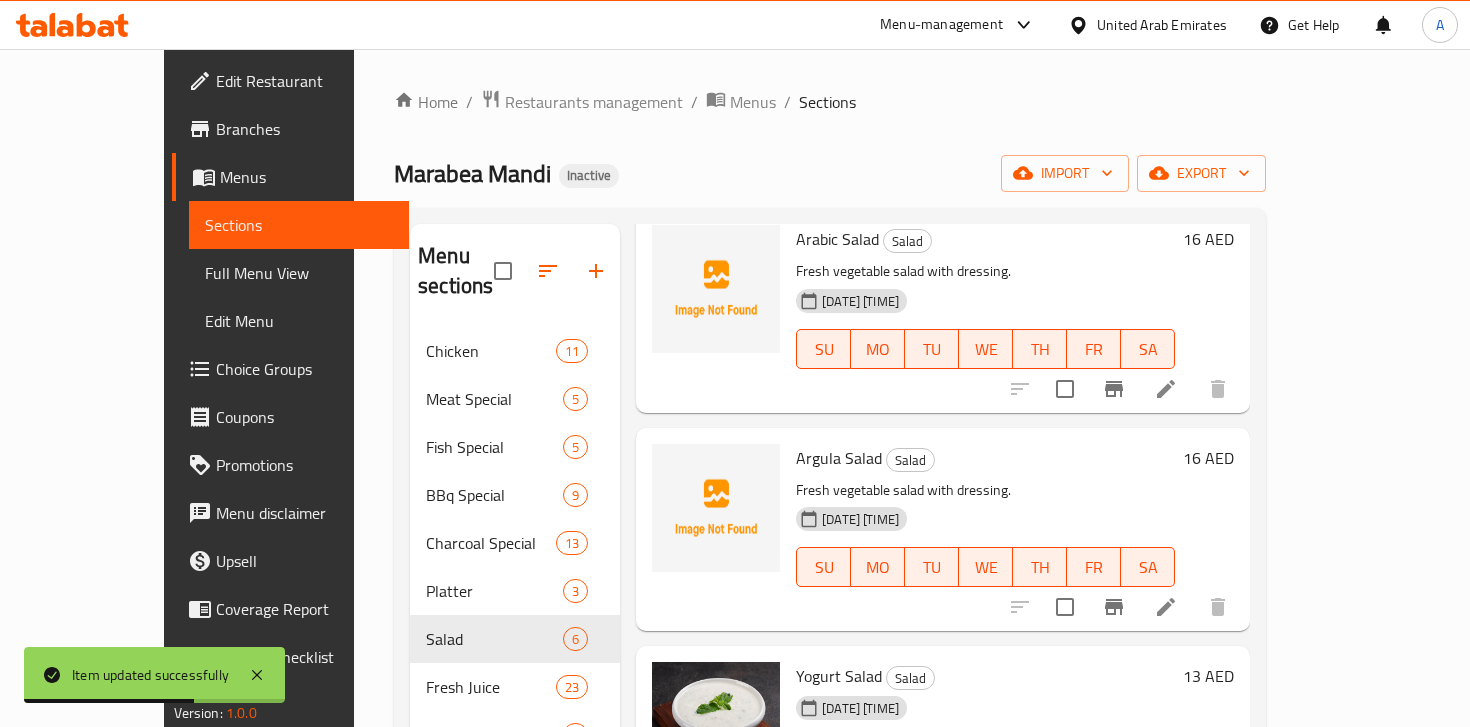 scroll, scrollTop: 574, scrollLeft: 0, axis: vertical 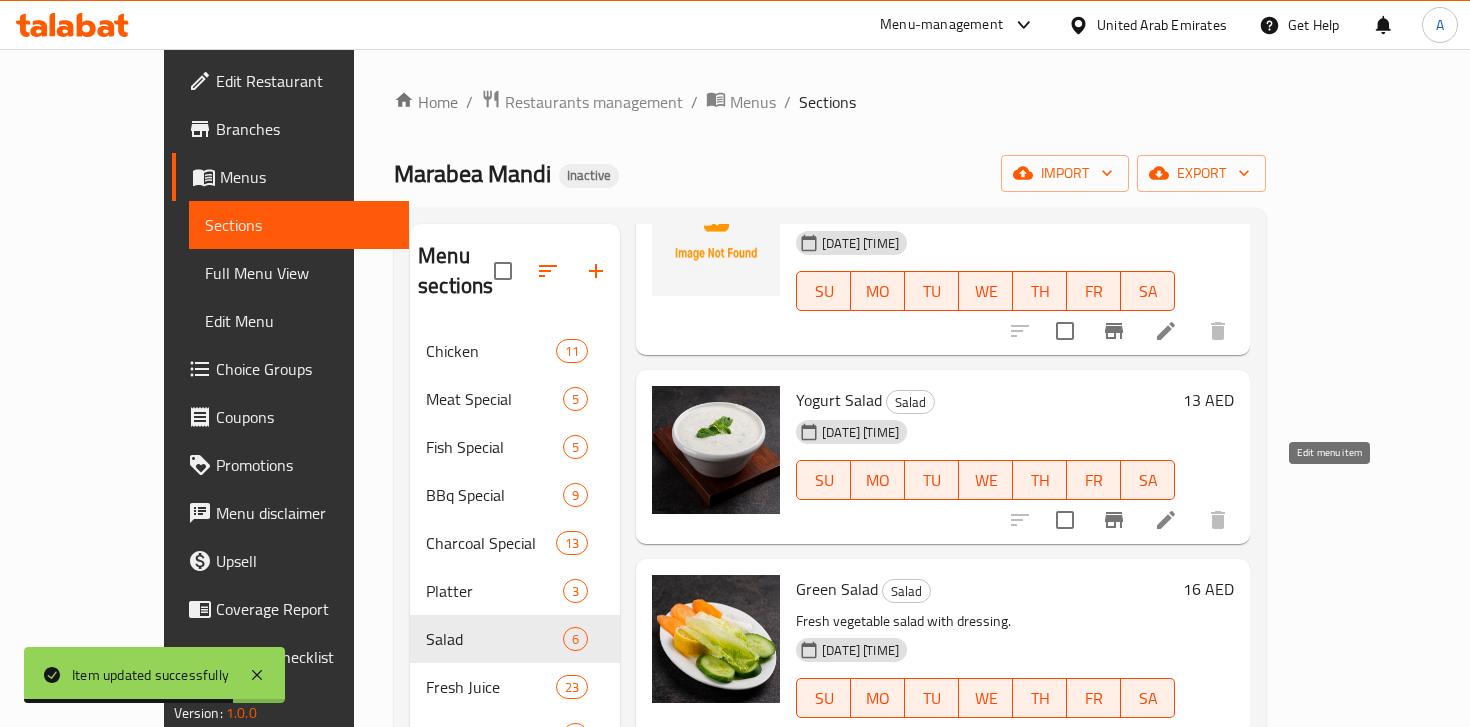 click 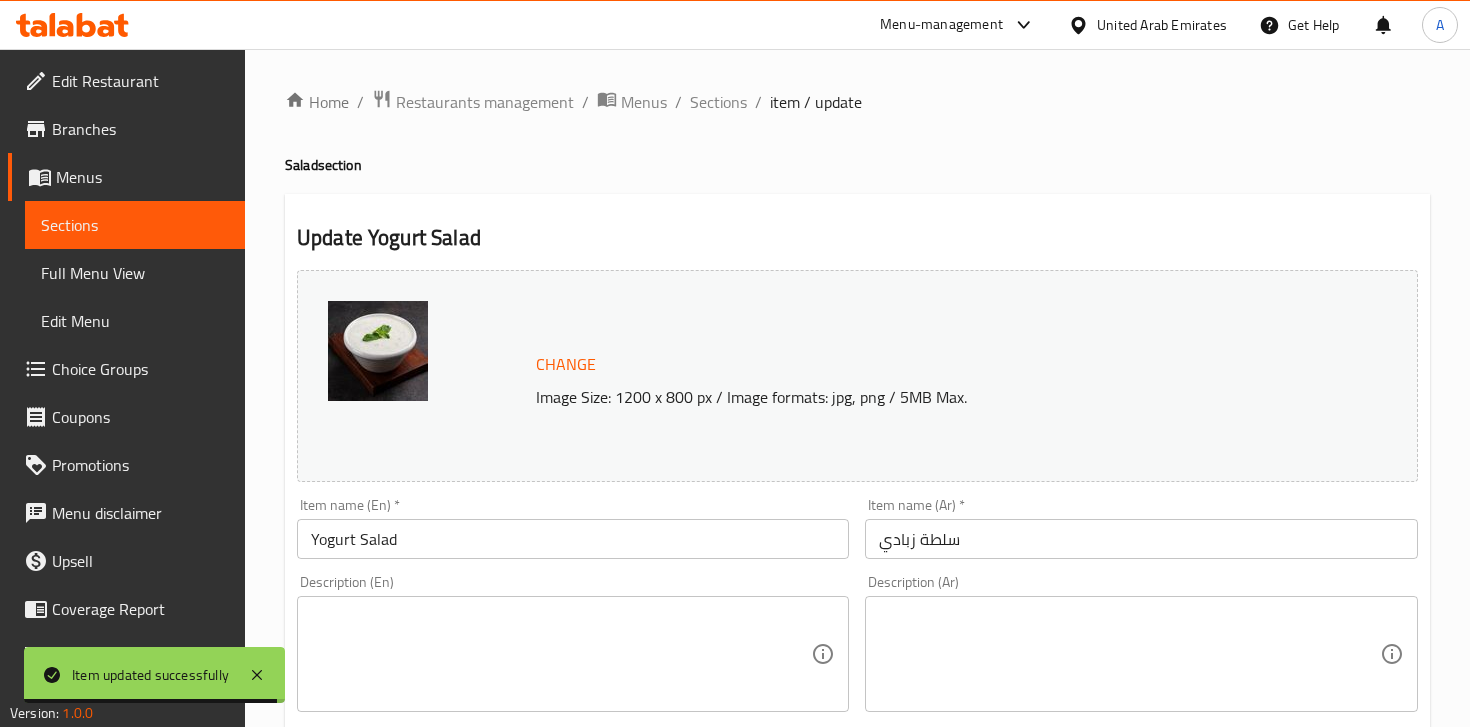 click on "Description (Ar)" at bounding box center [1141, 654] 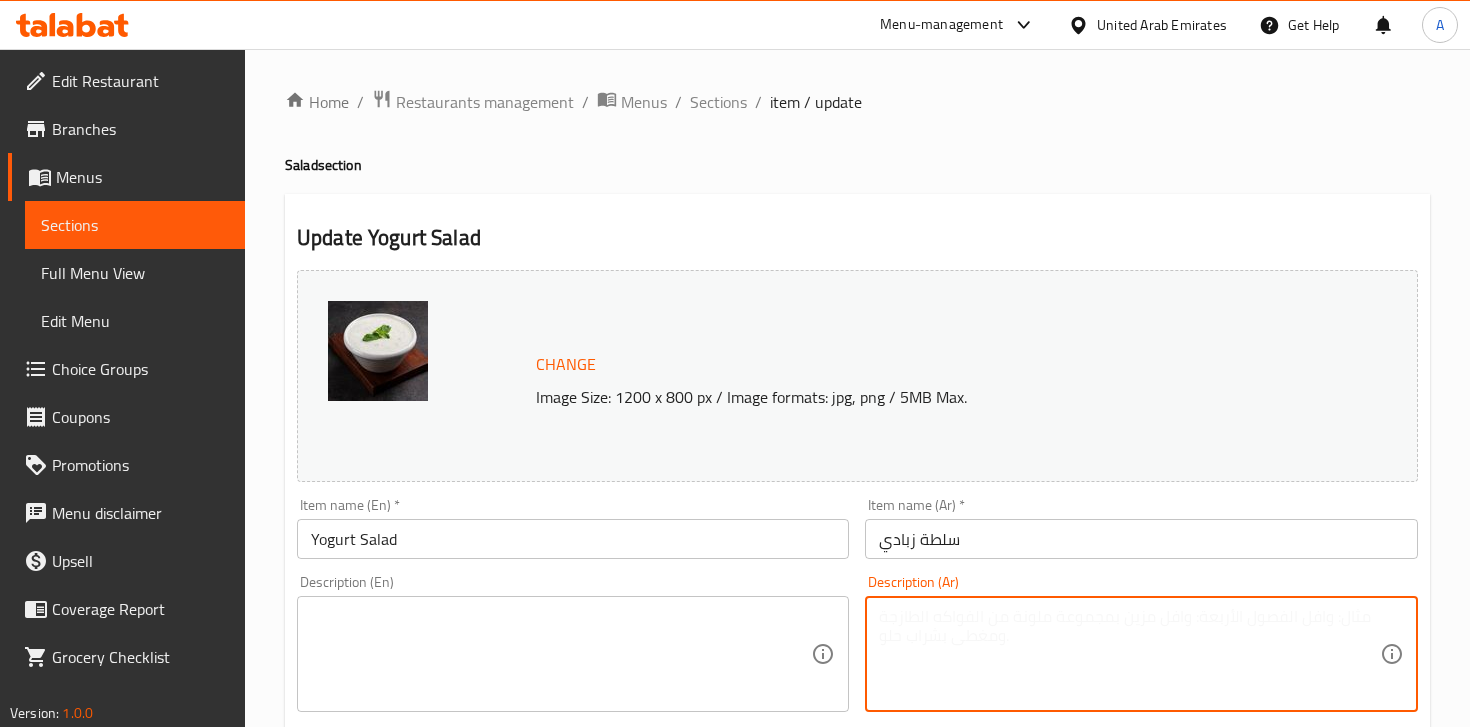 paste on "سلطة لبن – لبن زبادي مع خيار وأعشاب طازجة.
Yogurt with cucumber and fresh herbs." 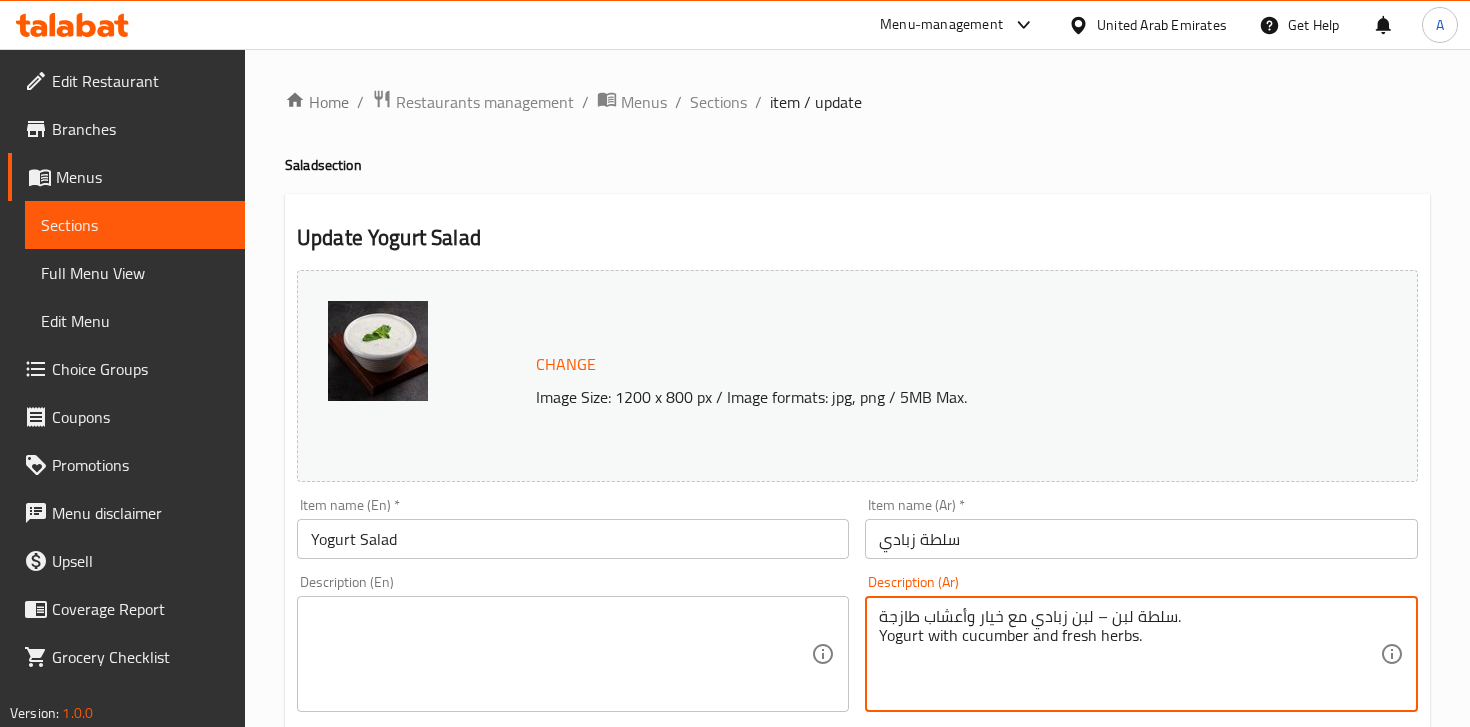 click on "سلطة لبن – لبن زبادي مع خيار وأعشاب طازجة.
Yogurt with cucumber and fresh herbs." at bounding box center [1129, 654] 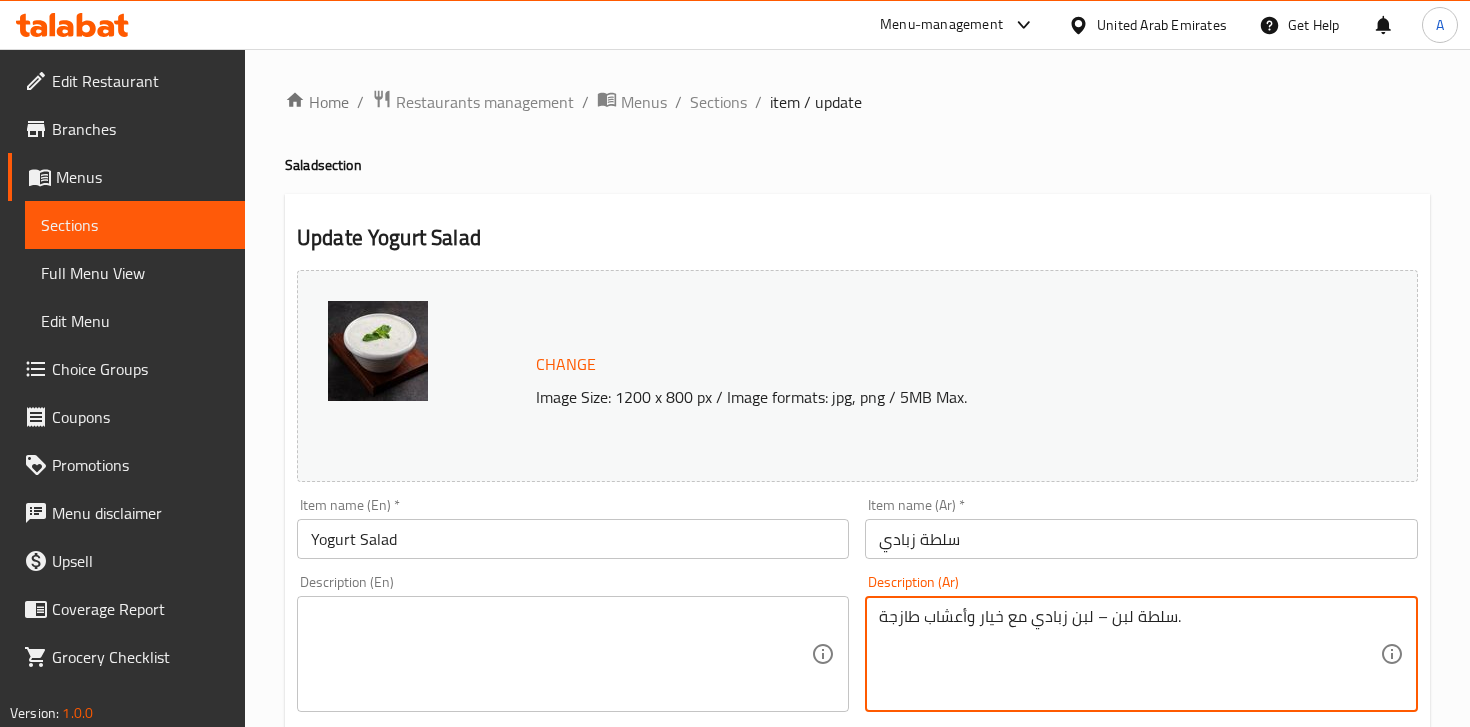 type on "سلطة لبن – لبن زبادي مع خيار وأعشاب طازجة." 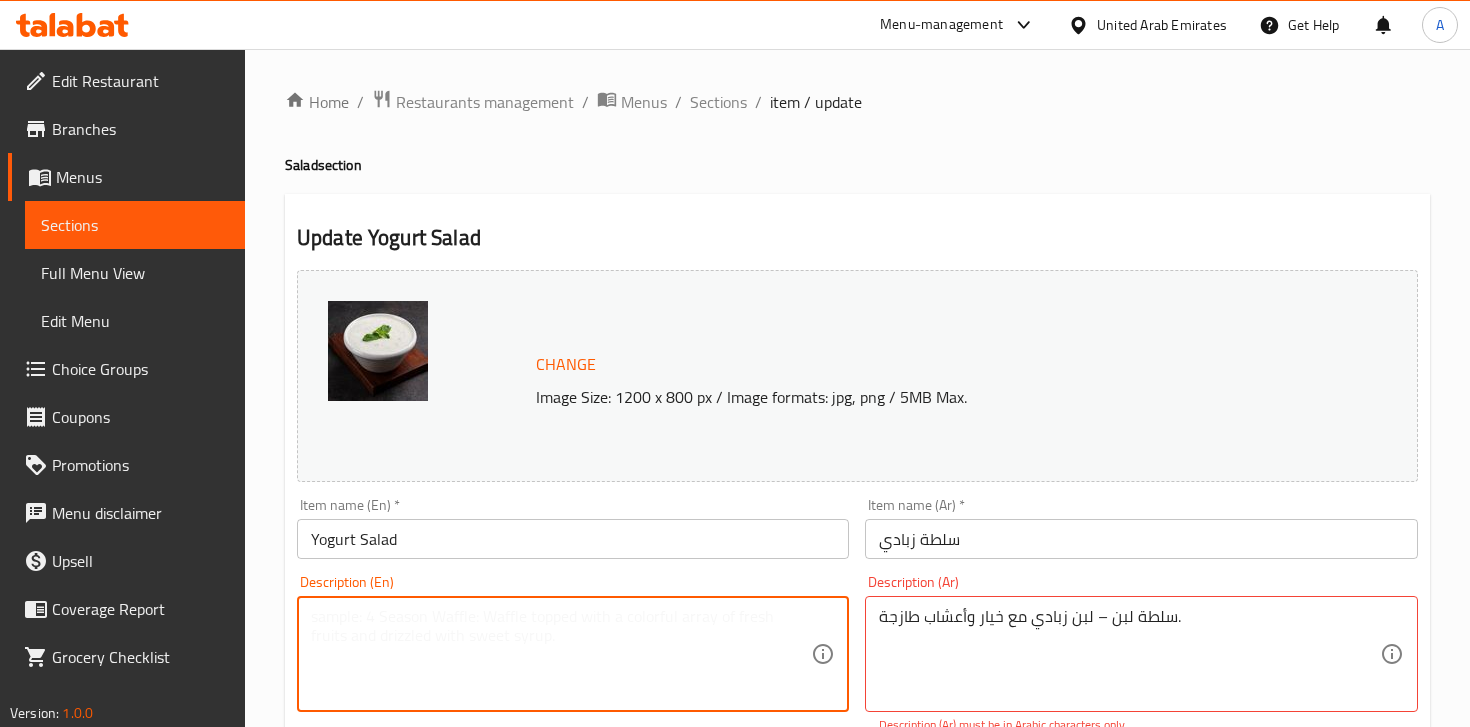 click at bounding box center (561, 654) 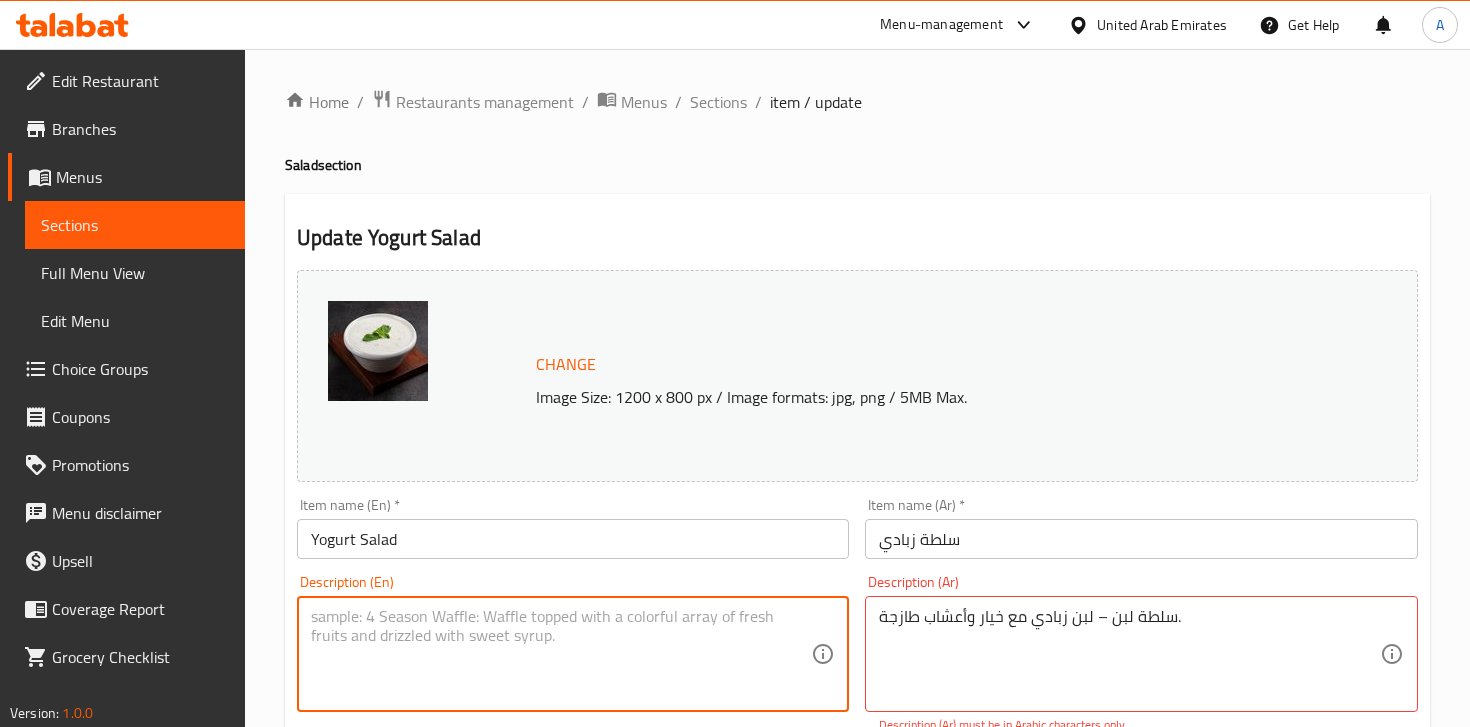 paste on "Yogurt with cucumber and fresh herbs." 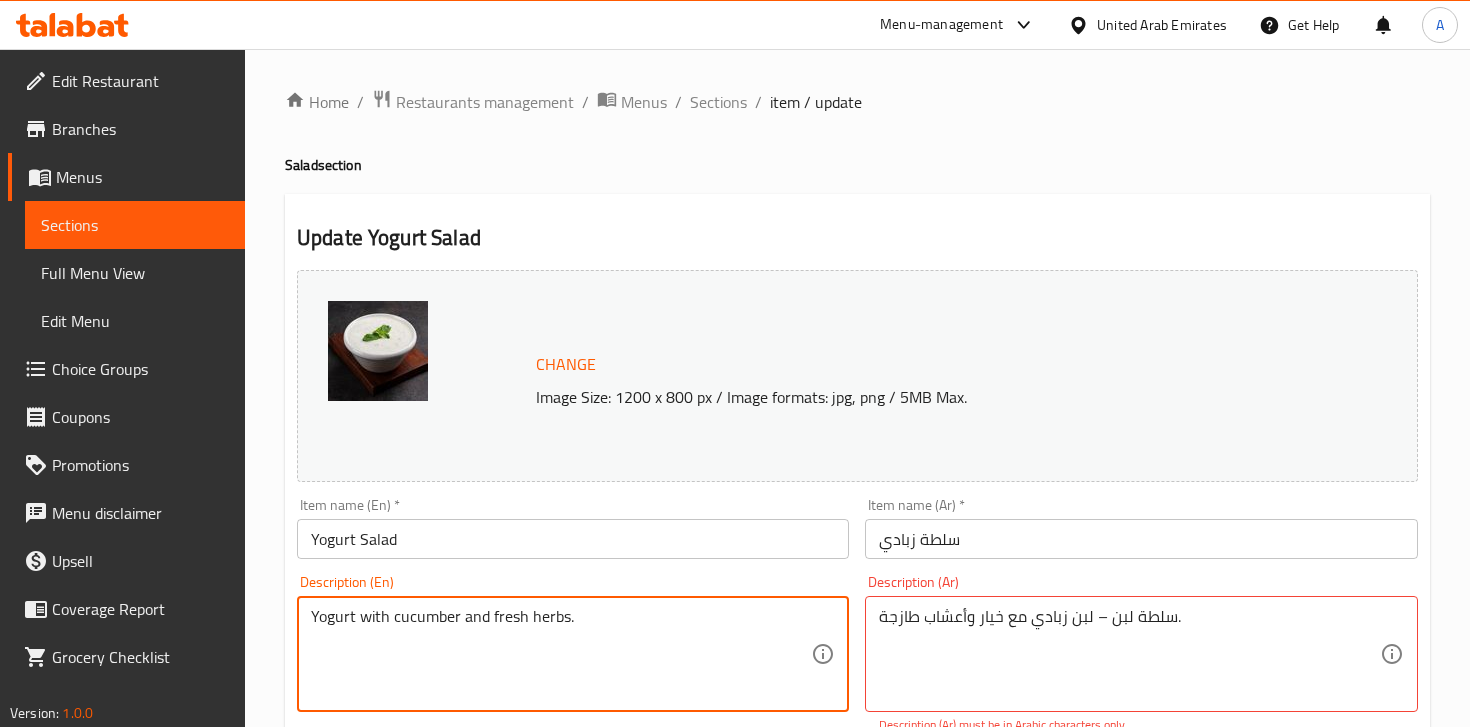 type on "Yogurt with cucumber and fresh herbs." 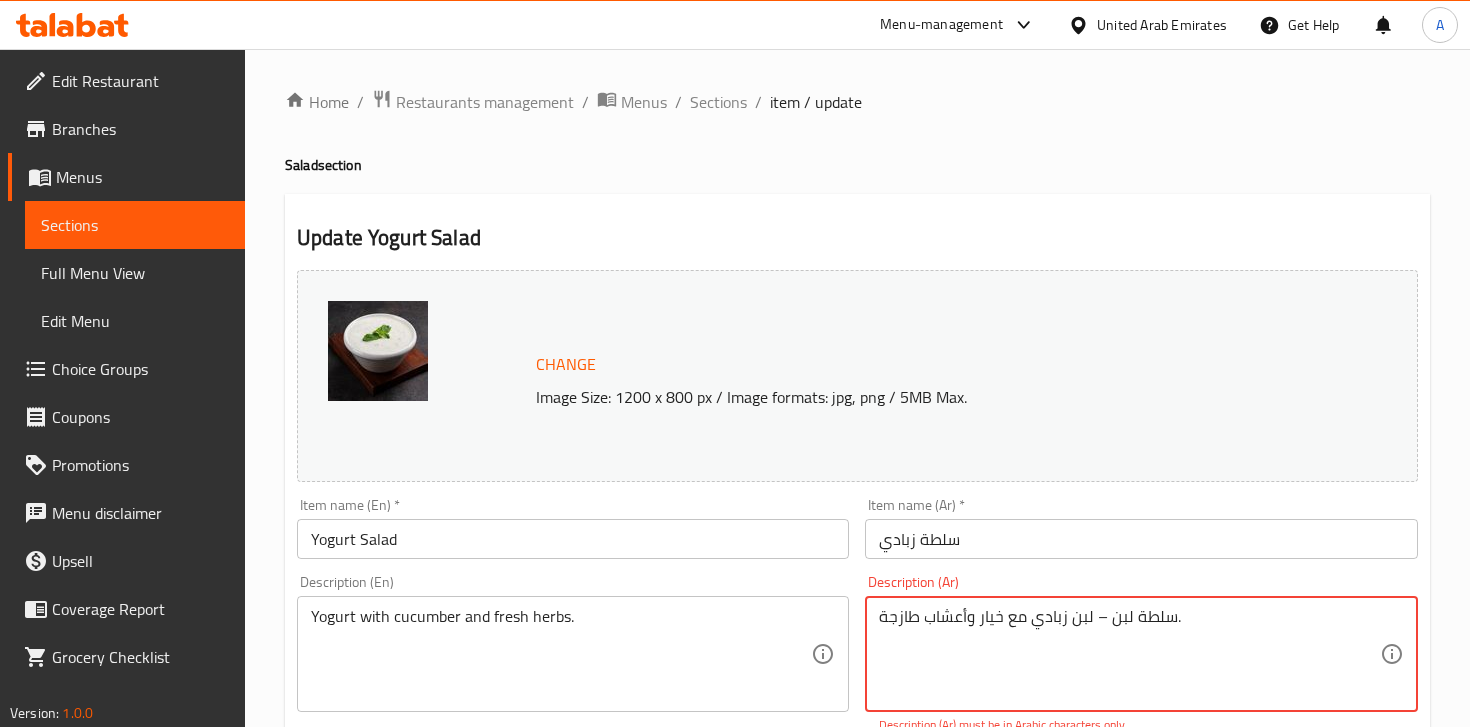 click on "سلطة لبن – لبن زبادي مع خيار وأعشاب طازجة." at bounding box center (1129, 654) 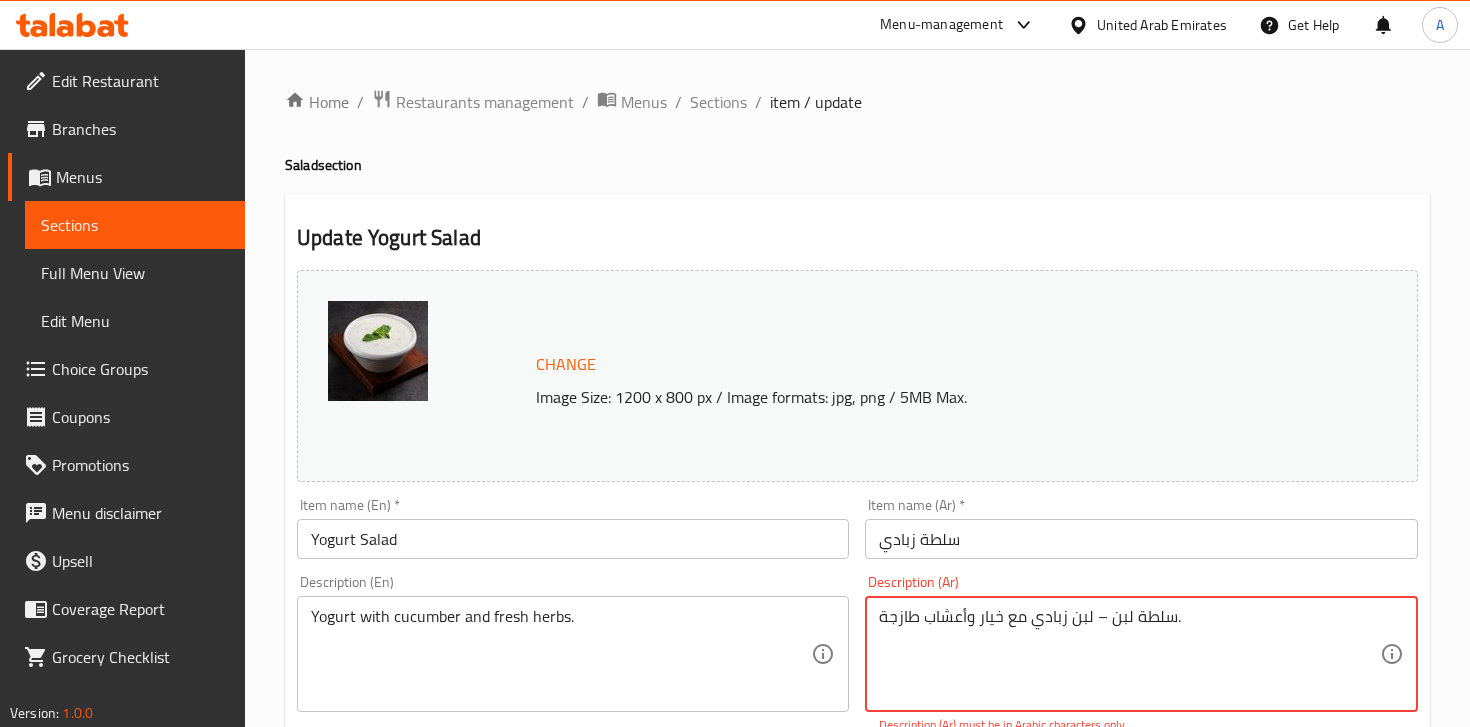 click on "سلطة لبن – لبن زبادي مع خيار وأعشاب طازجة." at bounding box center [1129, 654] 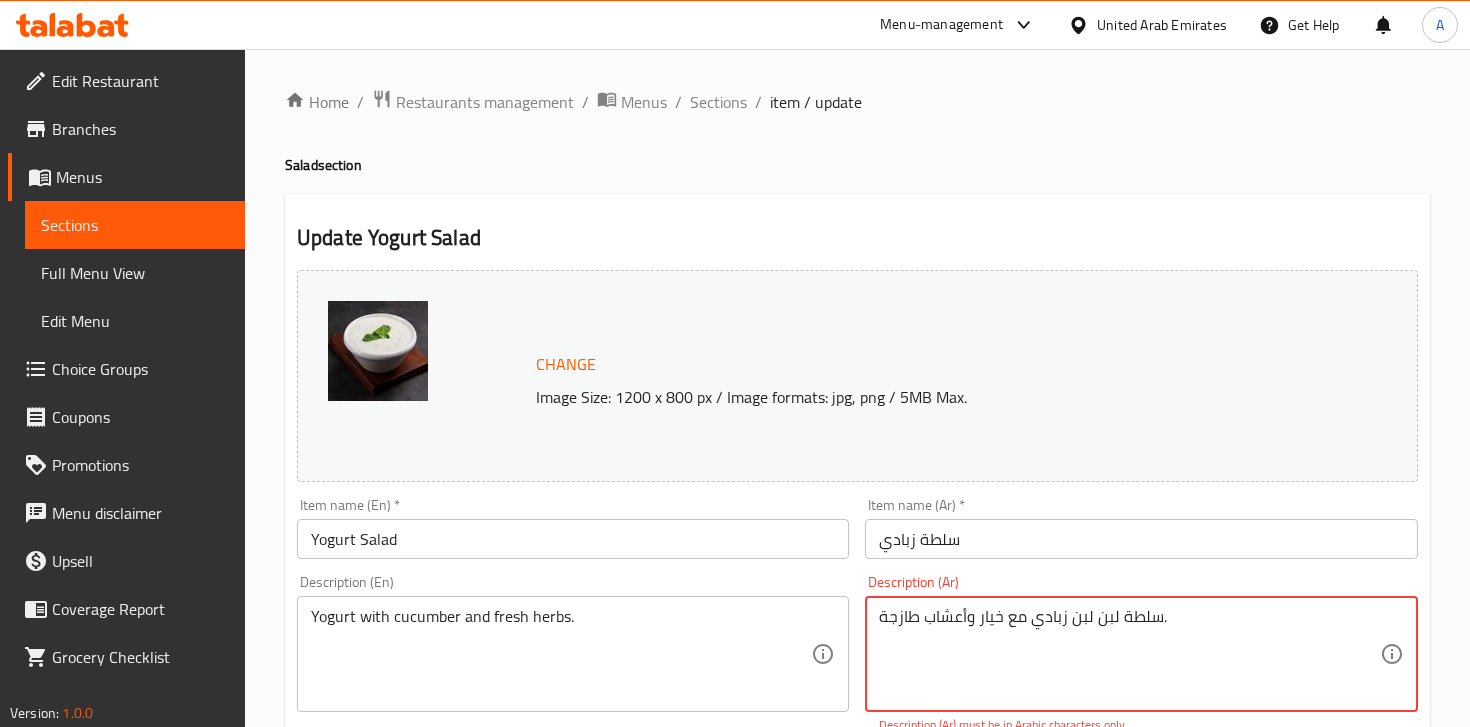 type on "سلطة لبن لبن زبادي مع خيار وأعشاب طازجة." 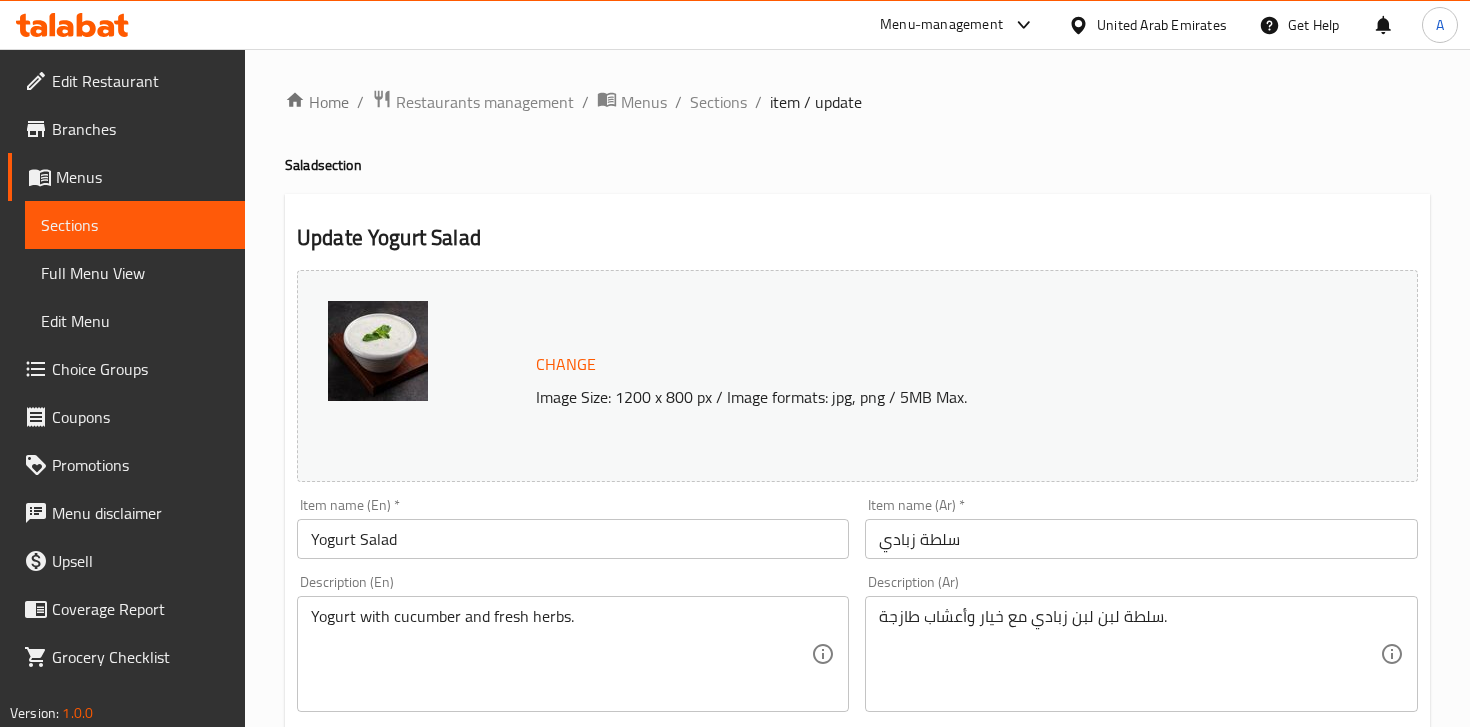 scroll, scrollTop: 715, scrollLeft: 0, axis: vertical 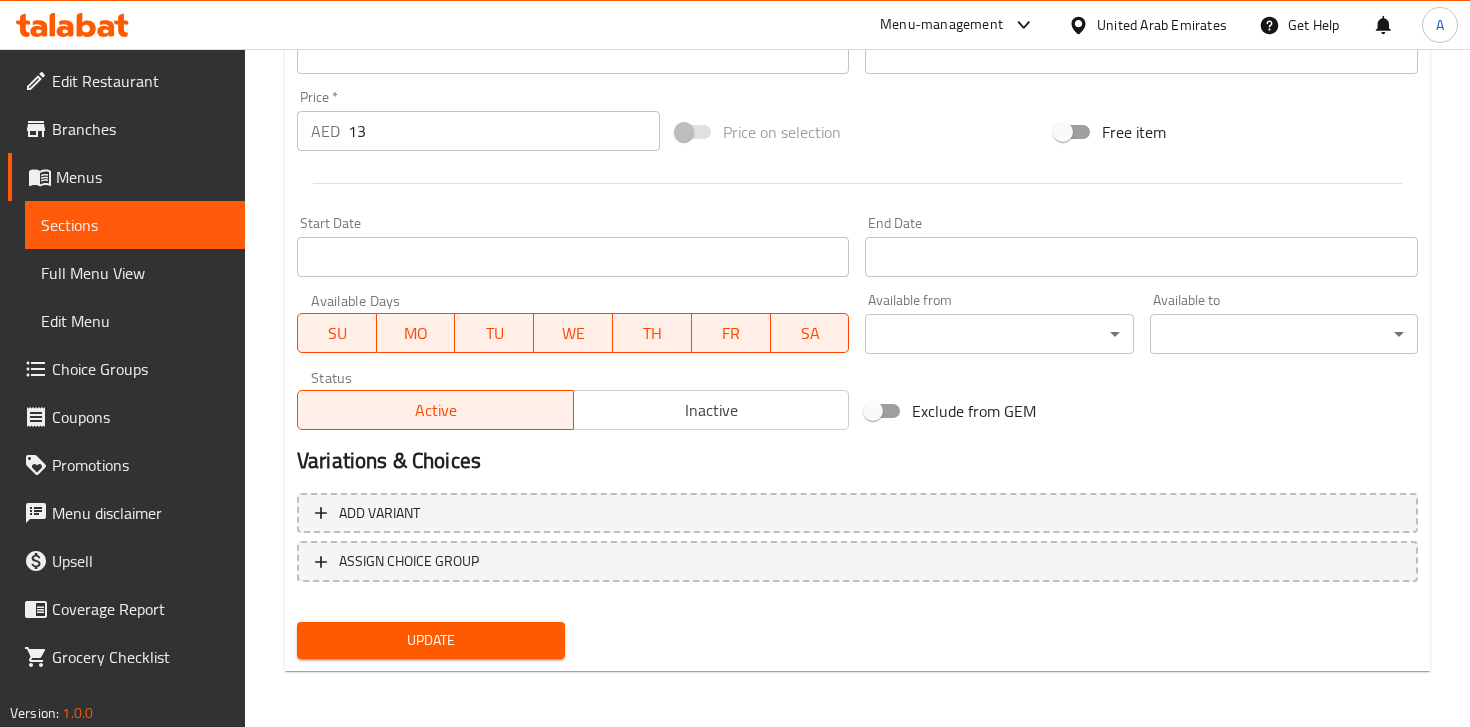 click on "Update" at bounding box center [431, 640] 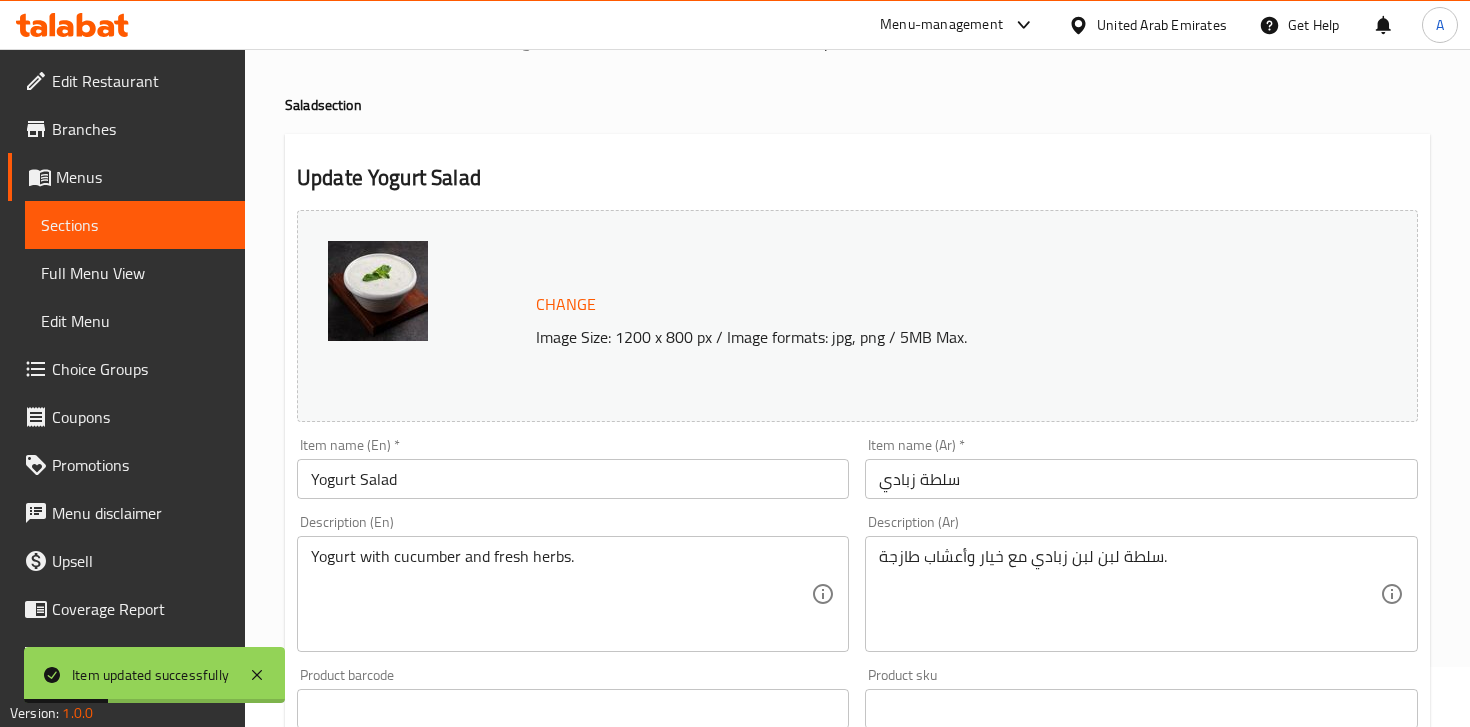 scroll, scrollTop: 0, scrollLeft: 0, axis: both 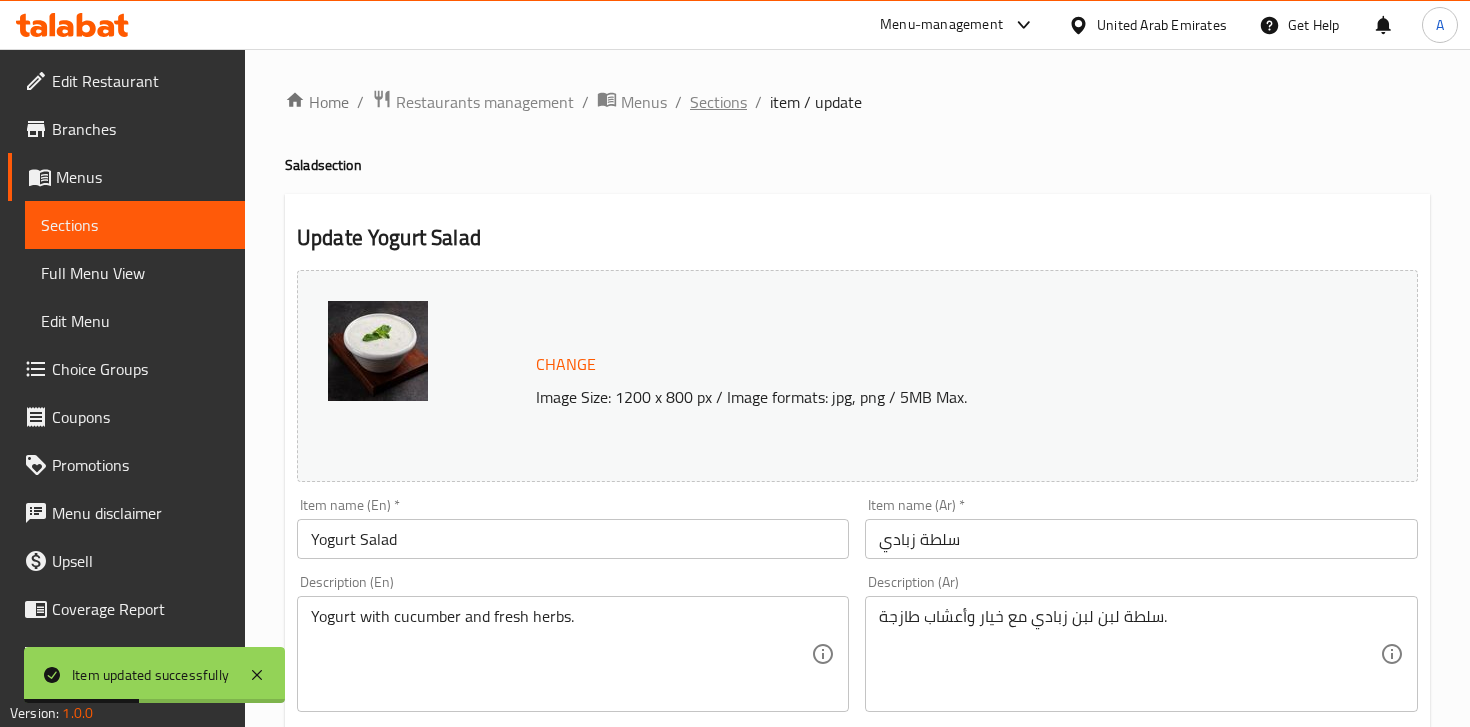 click on "Sections" at bounding box center (718, 102) 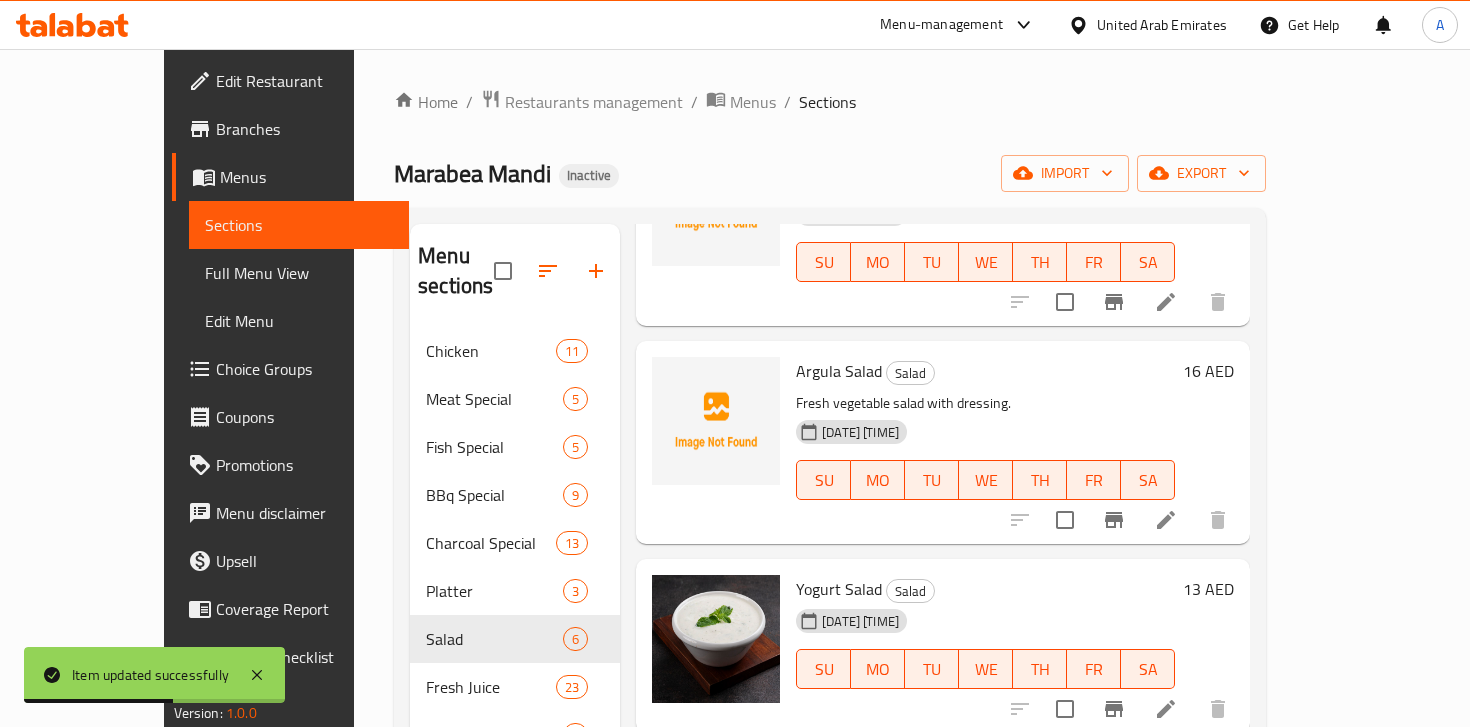 scroll, scrollTop: 574, scrollLeft: 0, axis: vertical 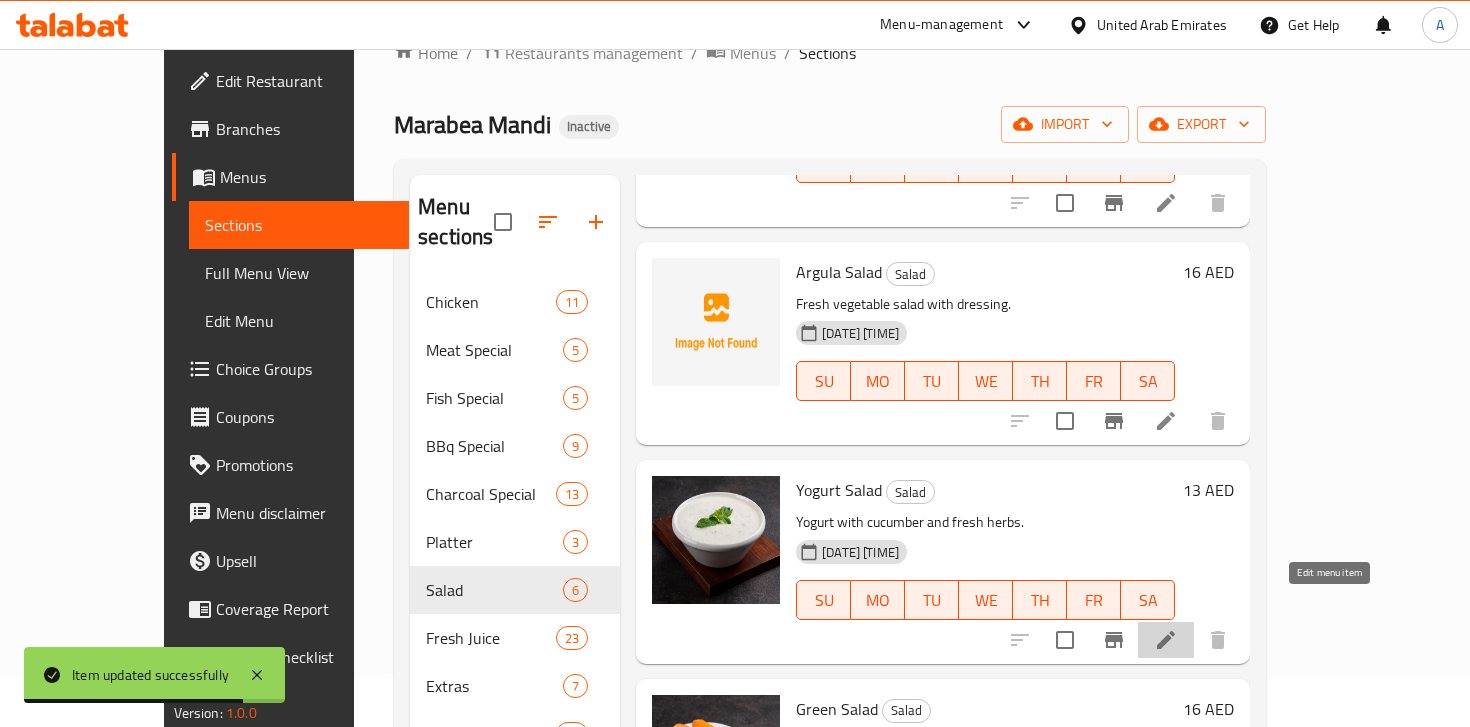 click 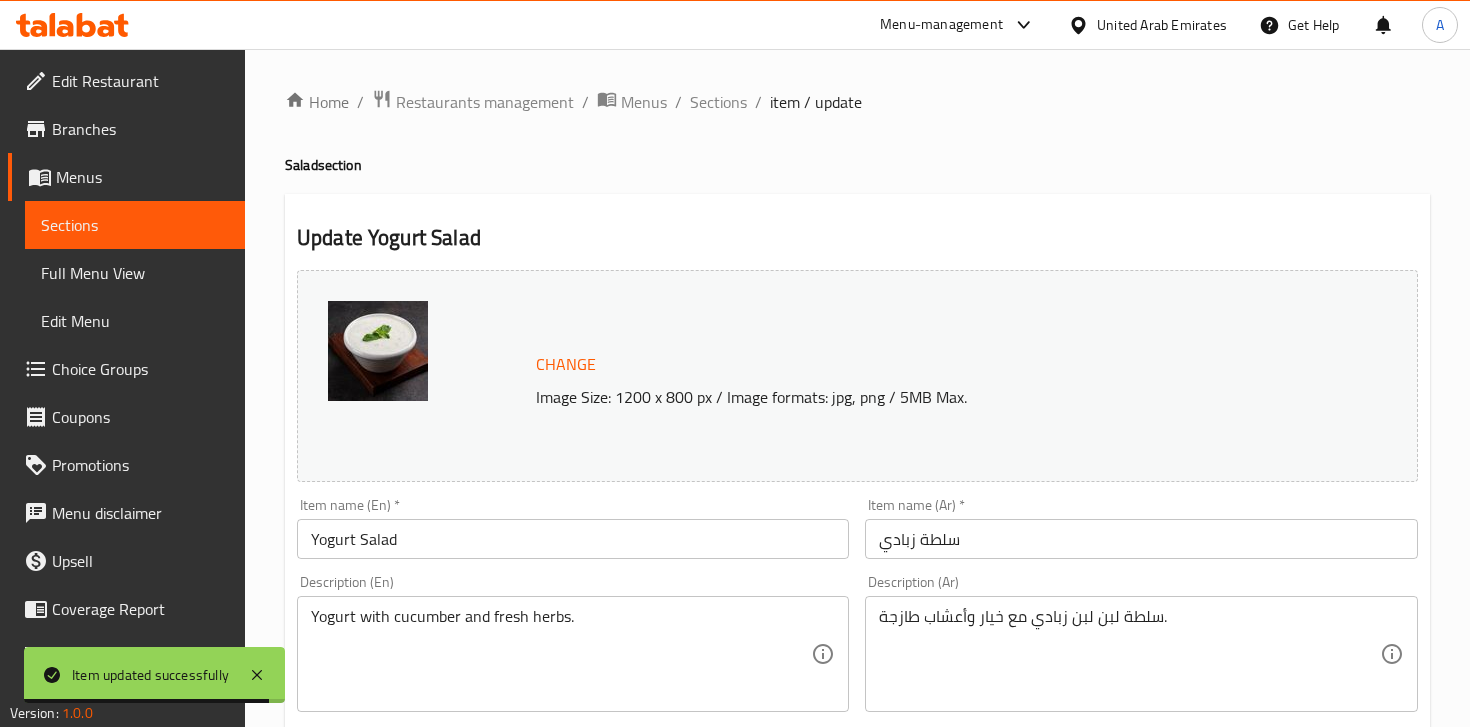 scroll, scrollTop: 715, scrollLeft: 0, axis: vertical 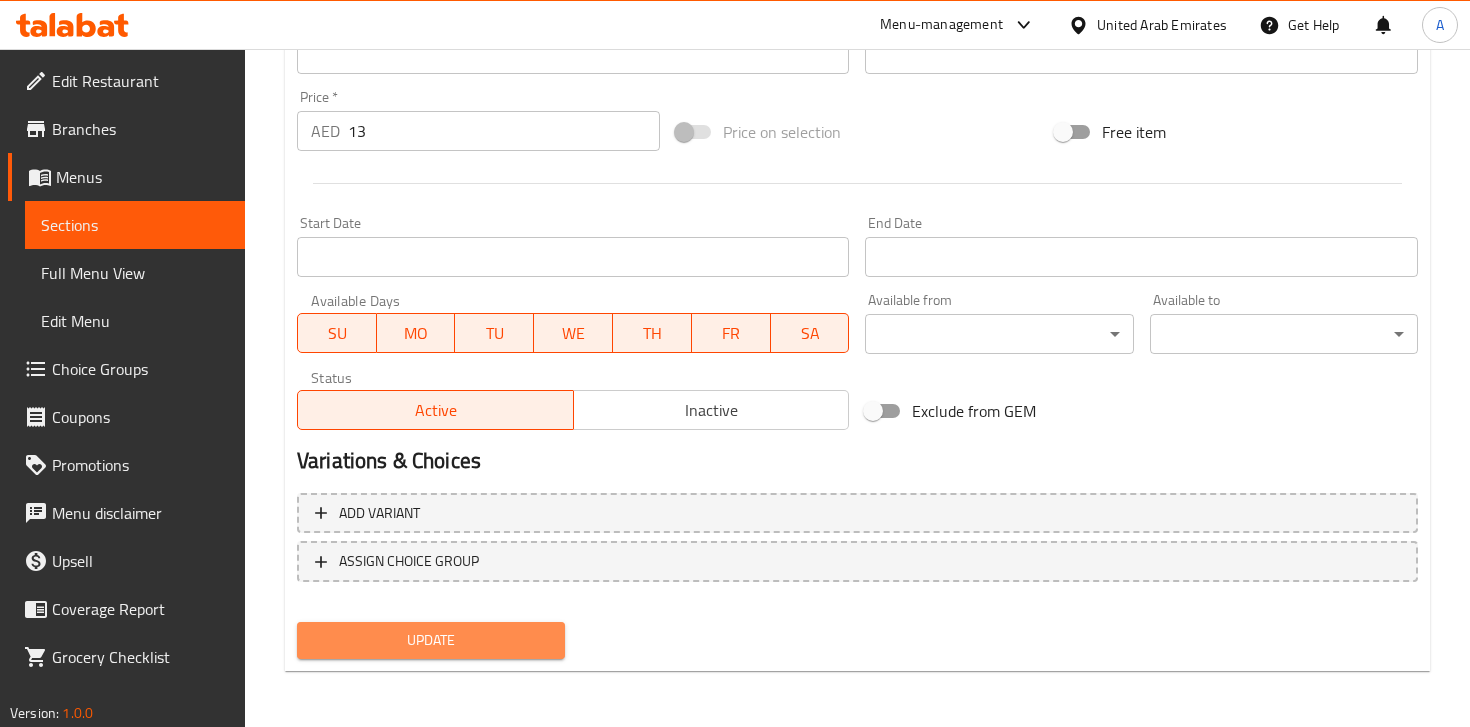 click on "Update" at bounding box center [431, 640] 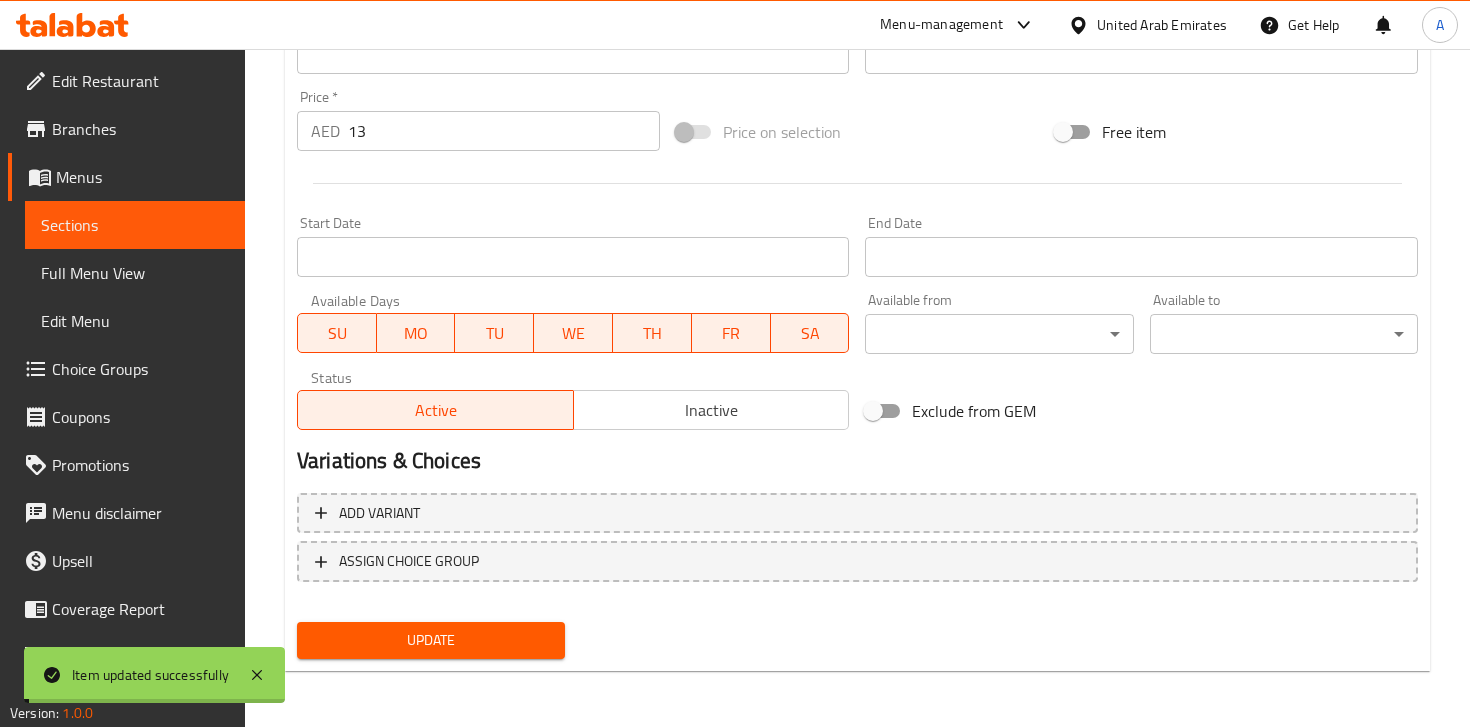 scroll, scrollTop: 0, scrollLeft: 0, axis: both 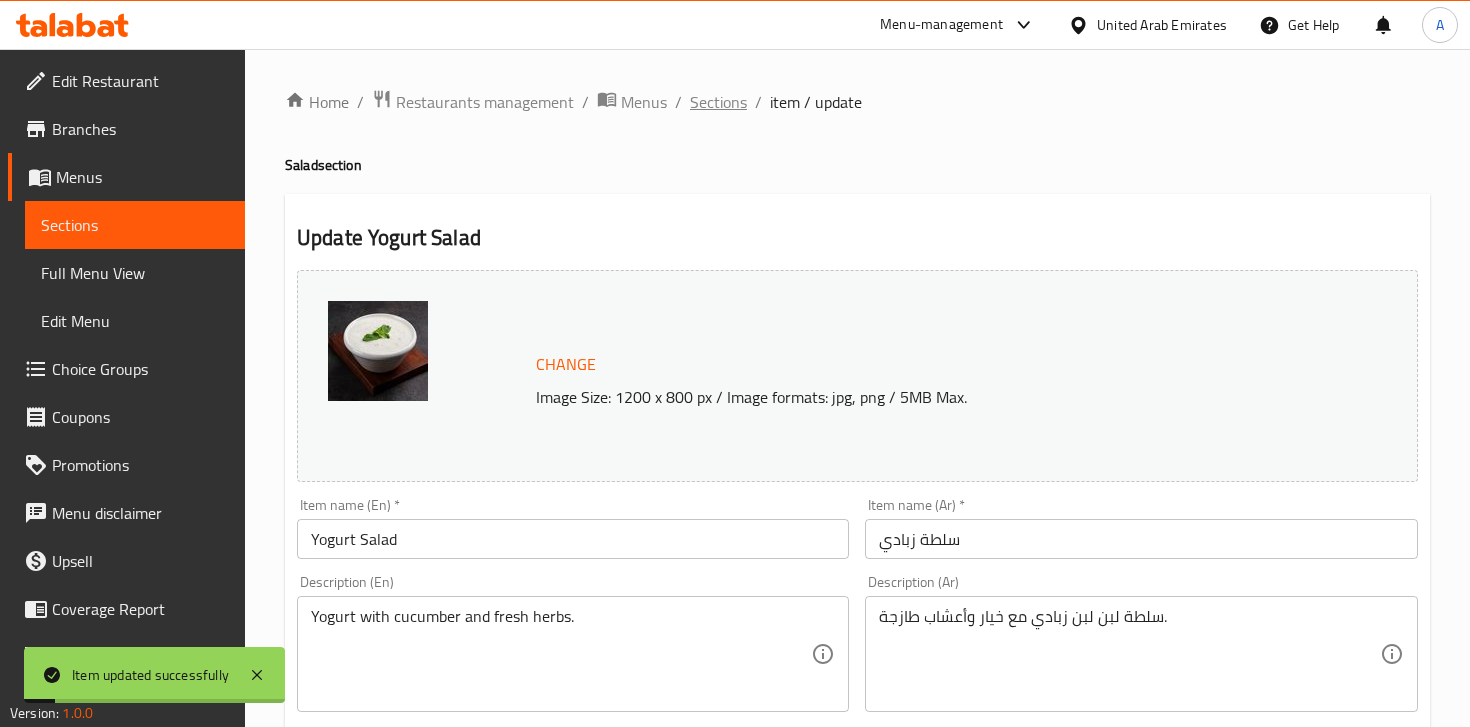 click on "Sections" at bounding box center (718, 102) 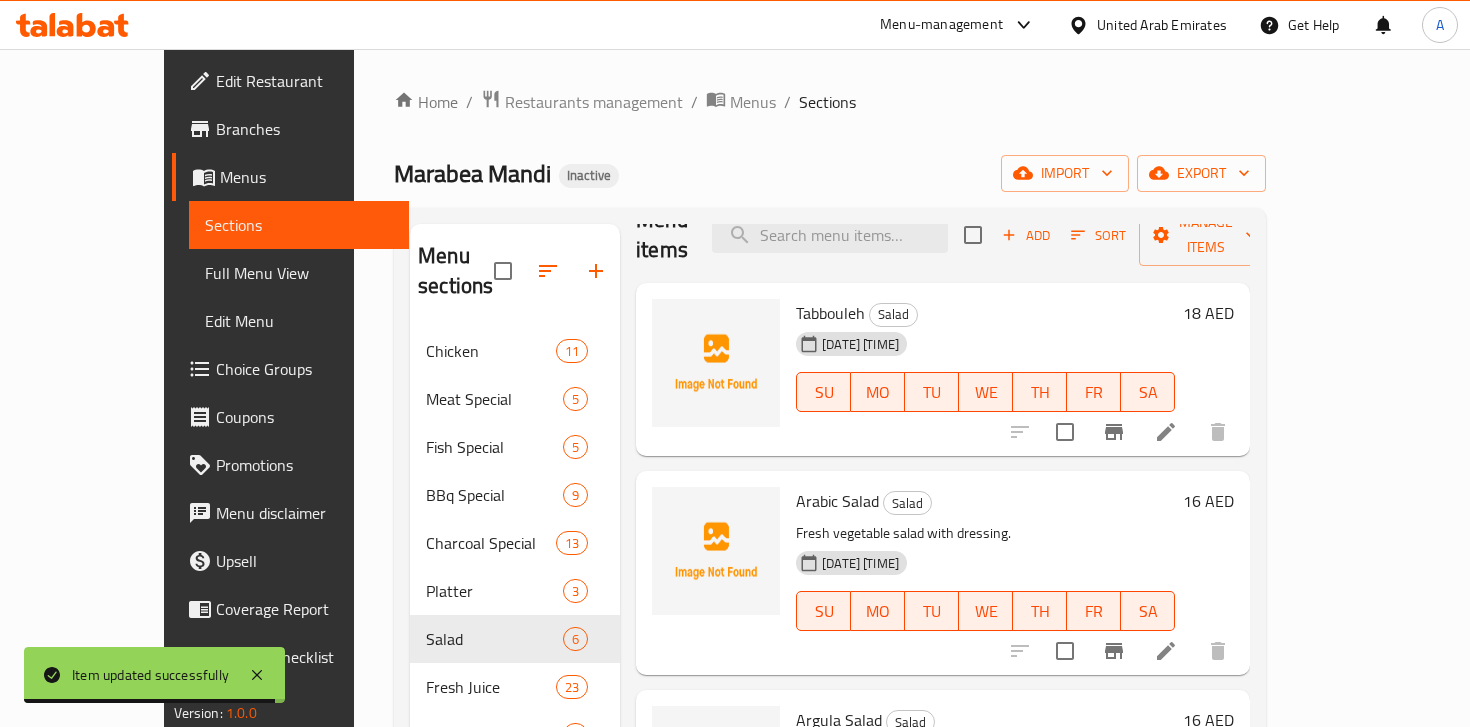 scroll, scrollTop: 0, scrollLeft: 0, axis: both 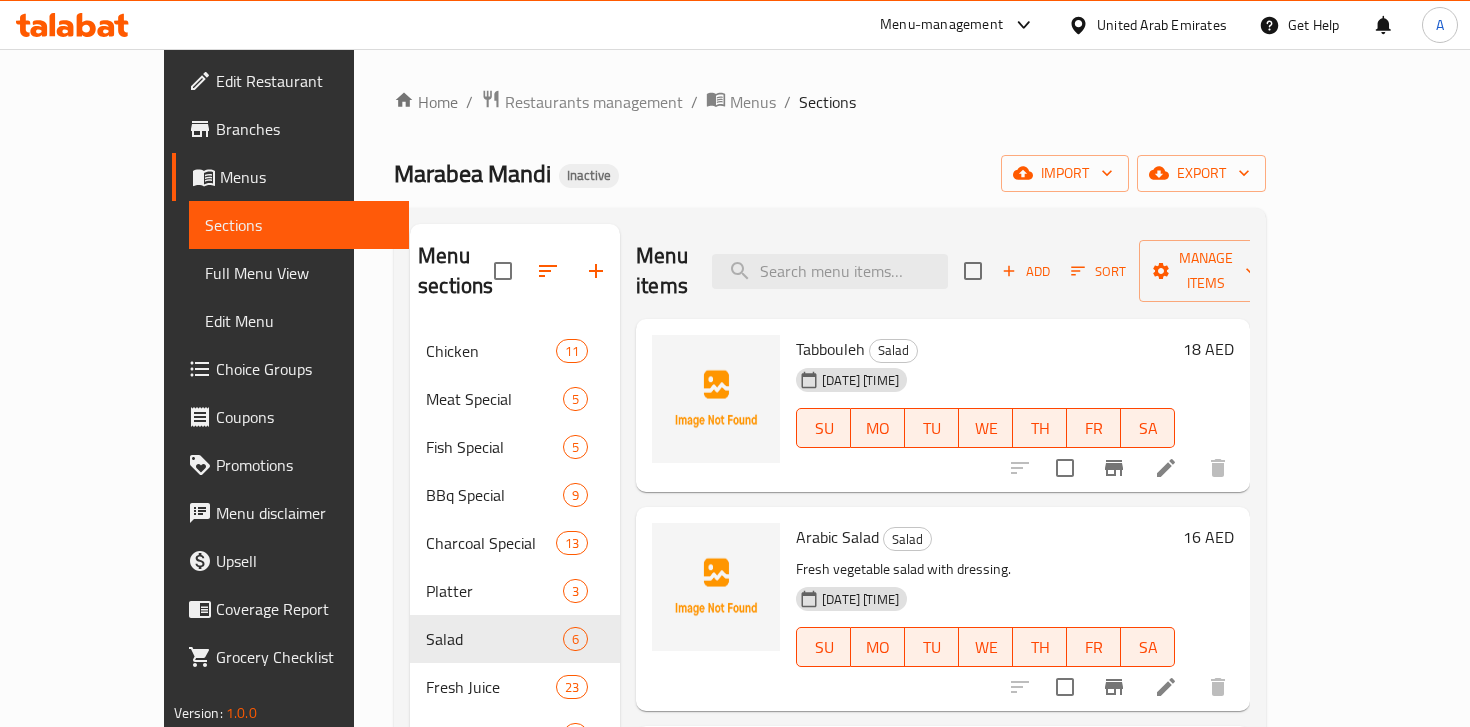 click 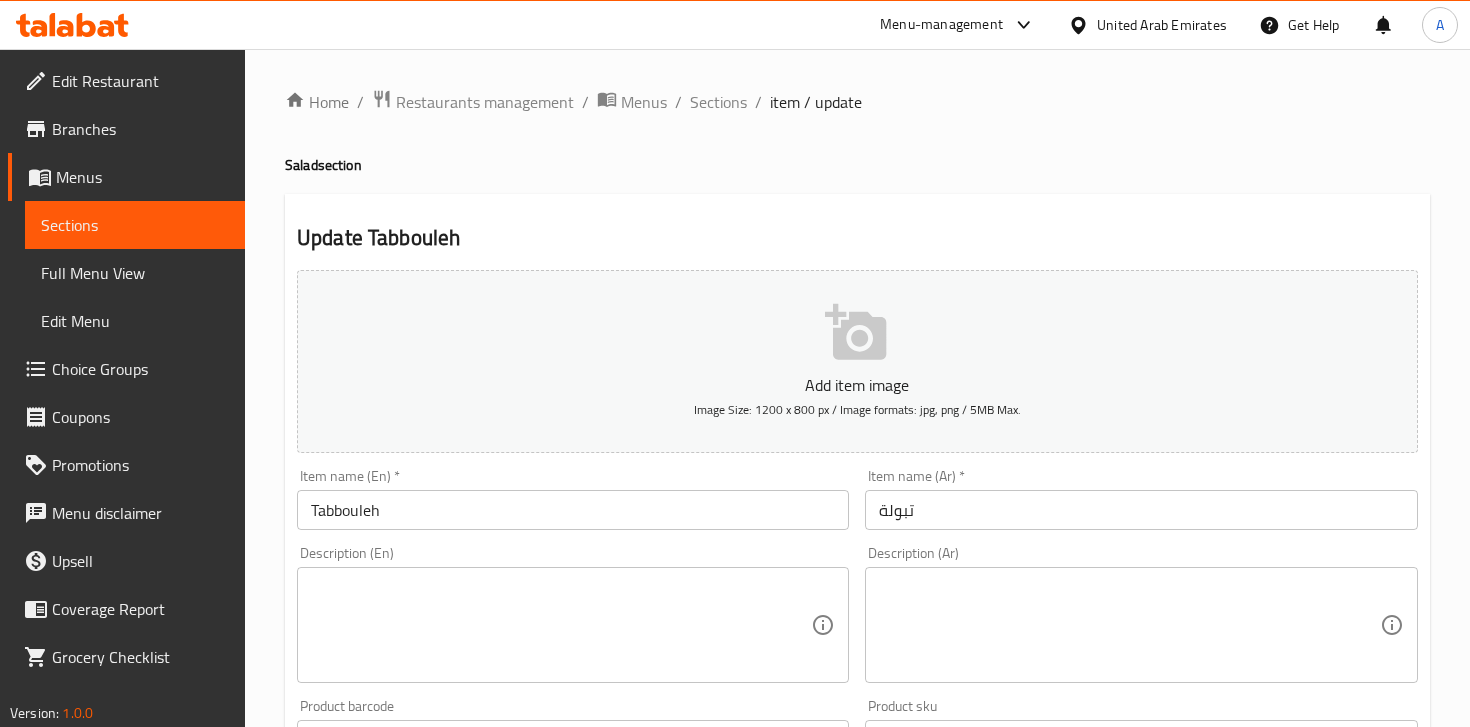 click at bounding box center (561, 625) 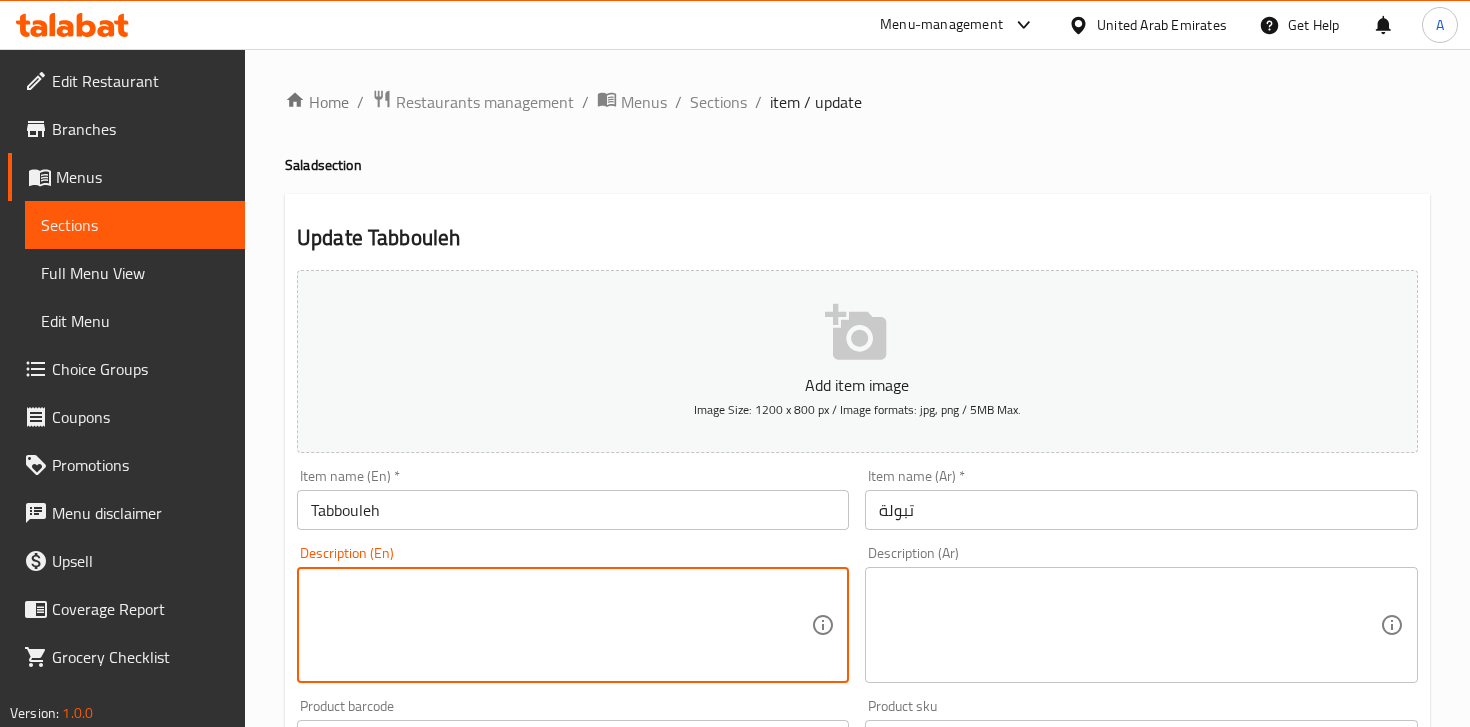 paste on "تبولة – سلطة بقدونس طازجة مع برغل وعصير ليمون.
Fresh parsley salad with bulgur and lemon juice." 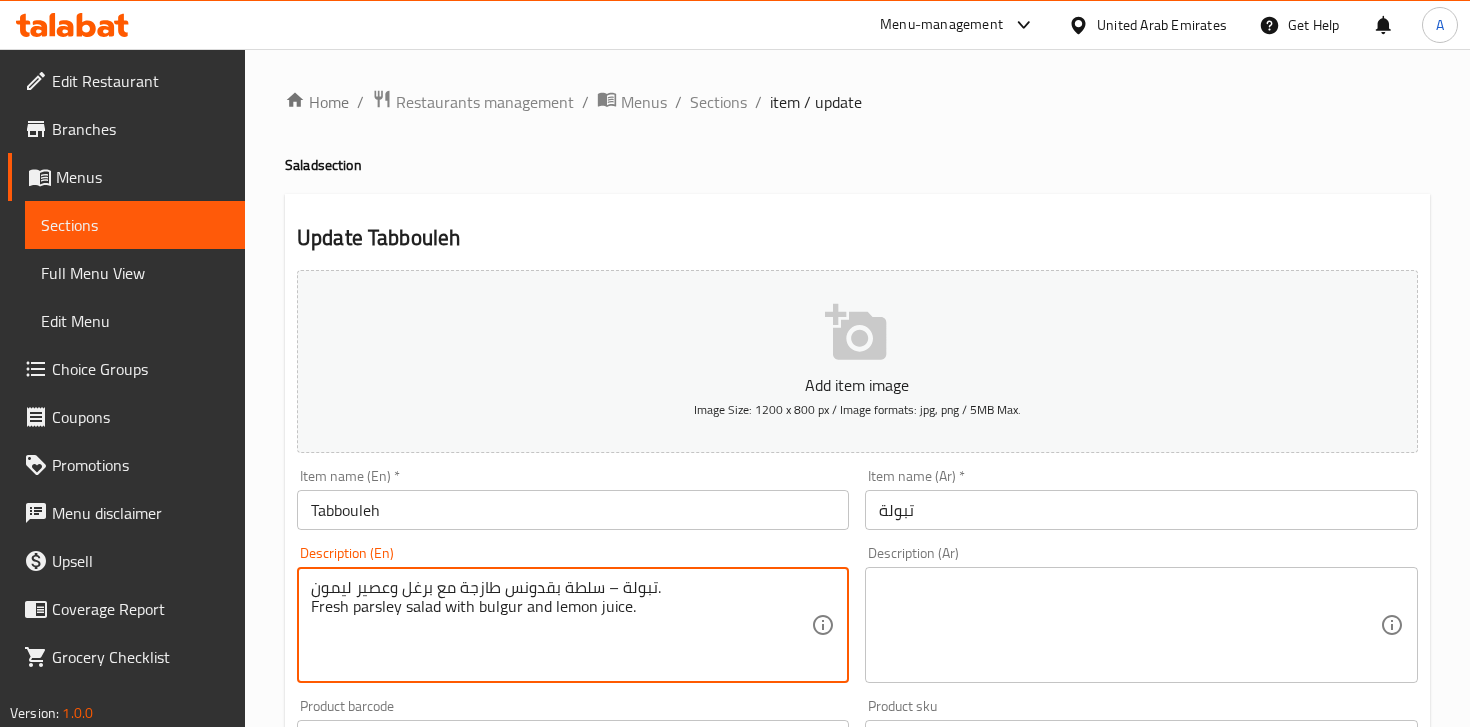 click on "تبولة – سلطة بقدونس طازجة مع برغل وعصير ليمون.
Fresh parsley salad with bulgur and lemon juice." at bounding box center (561, 625) 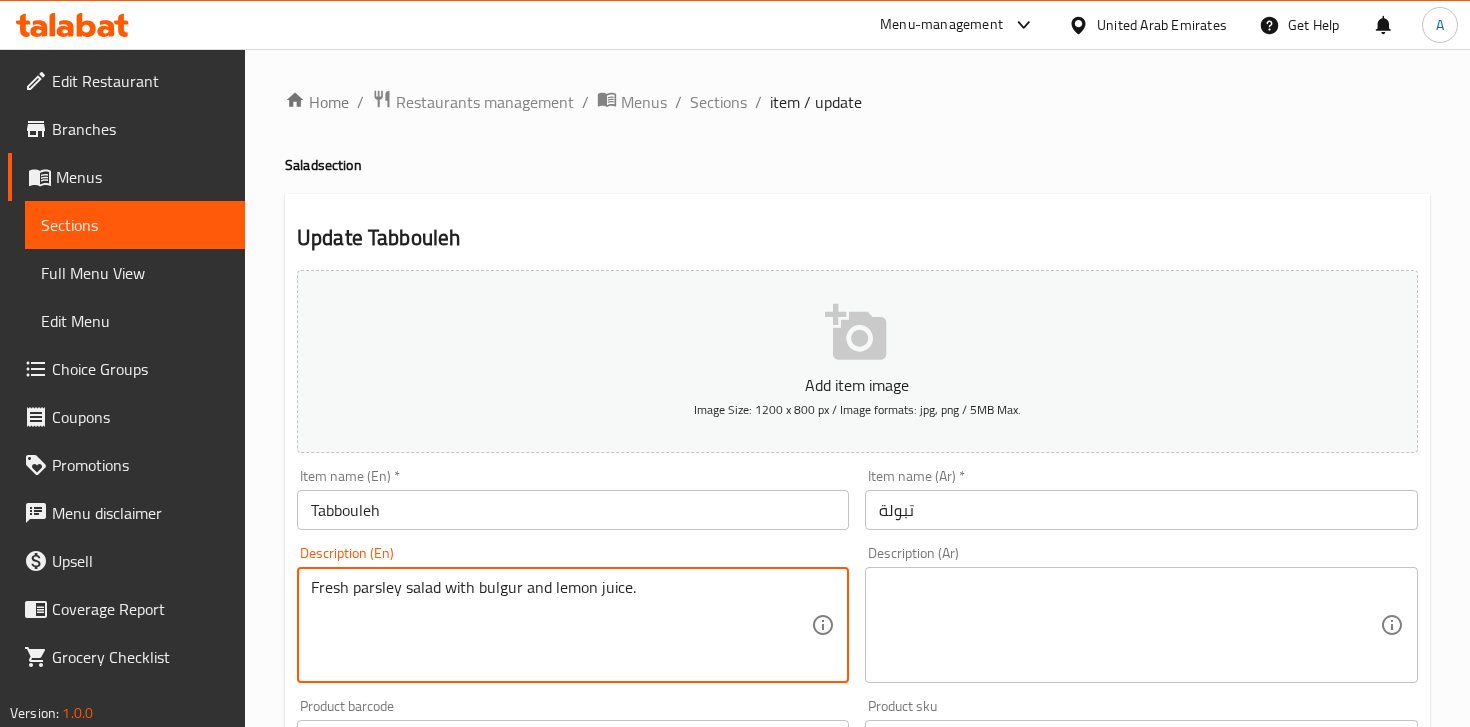 type on "Fresh parsley salad with bulgur and lemon juice." 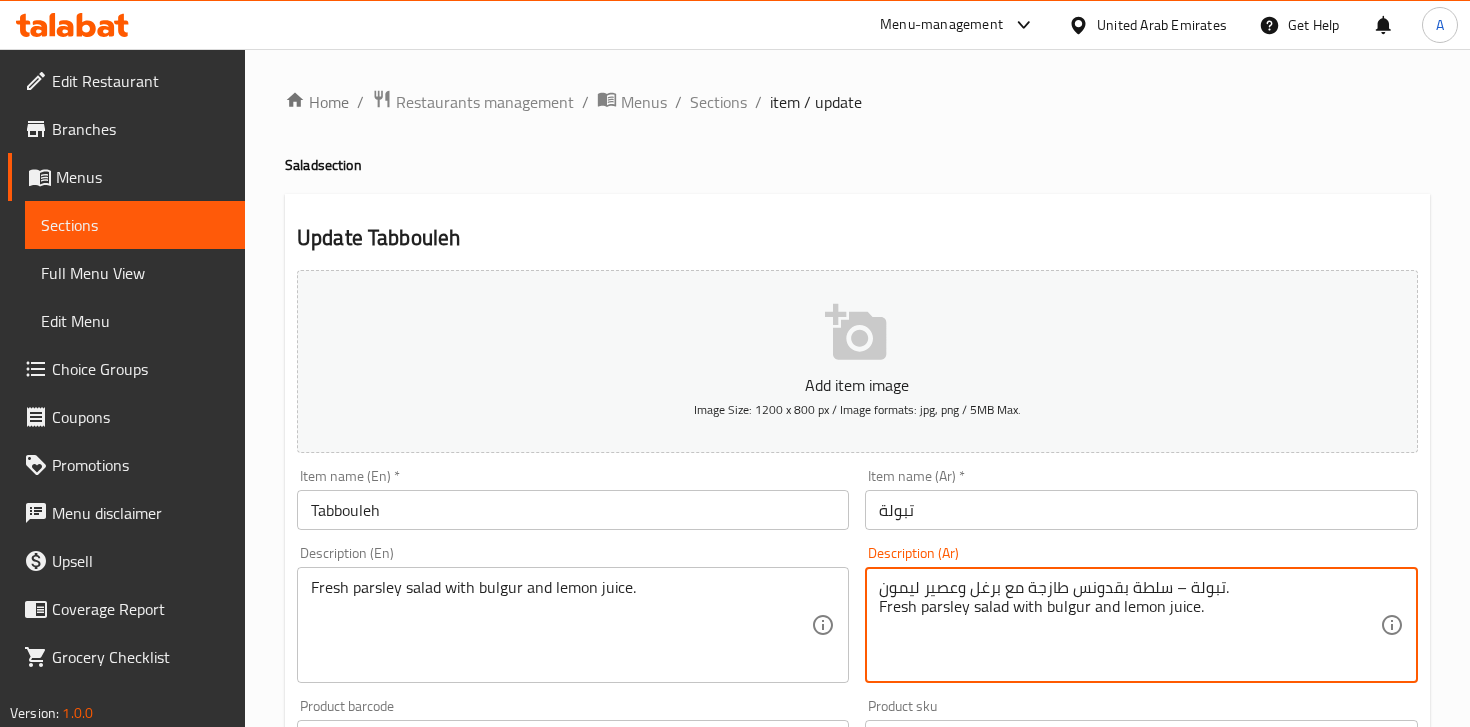 click on "تبولة – سلطة بقدونس طازجة مع برغل وعصير ليمون.
Fresh parsley salad with bulgur and lemon juice." at bounding box center [1129, 625] 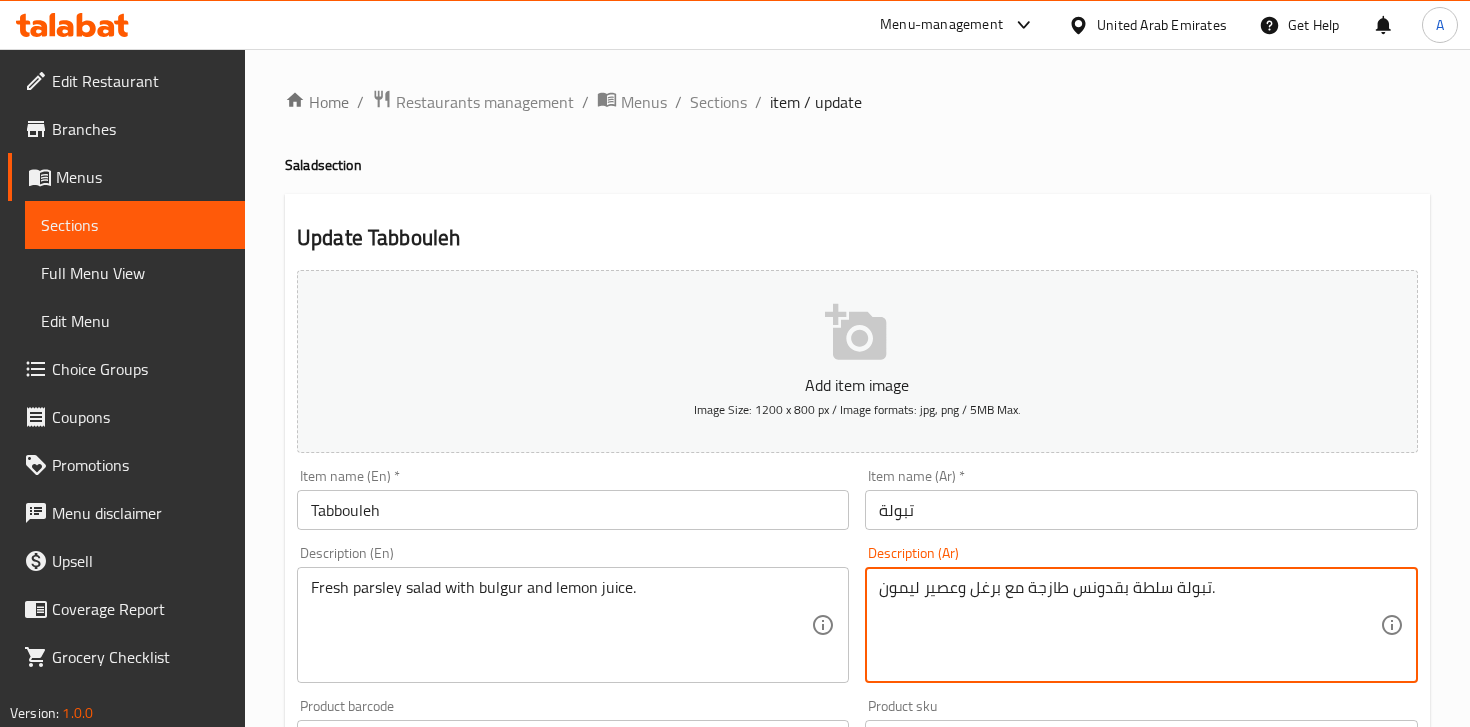 type on "تبولة سلطة بقدونس طازجة مع برغل وعصير ليمون." 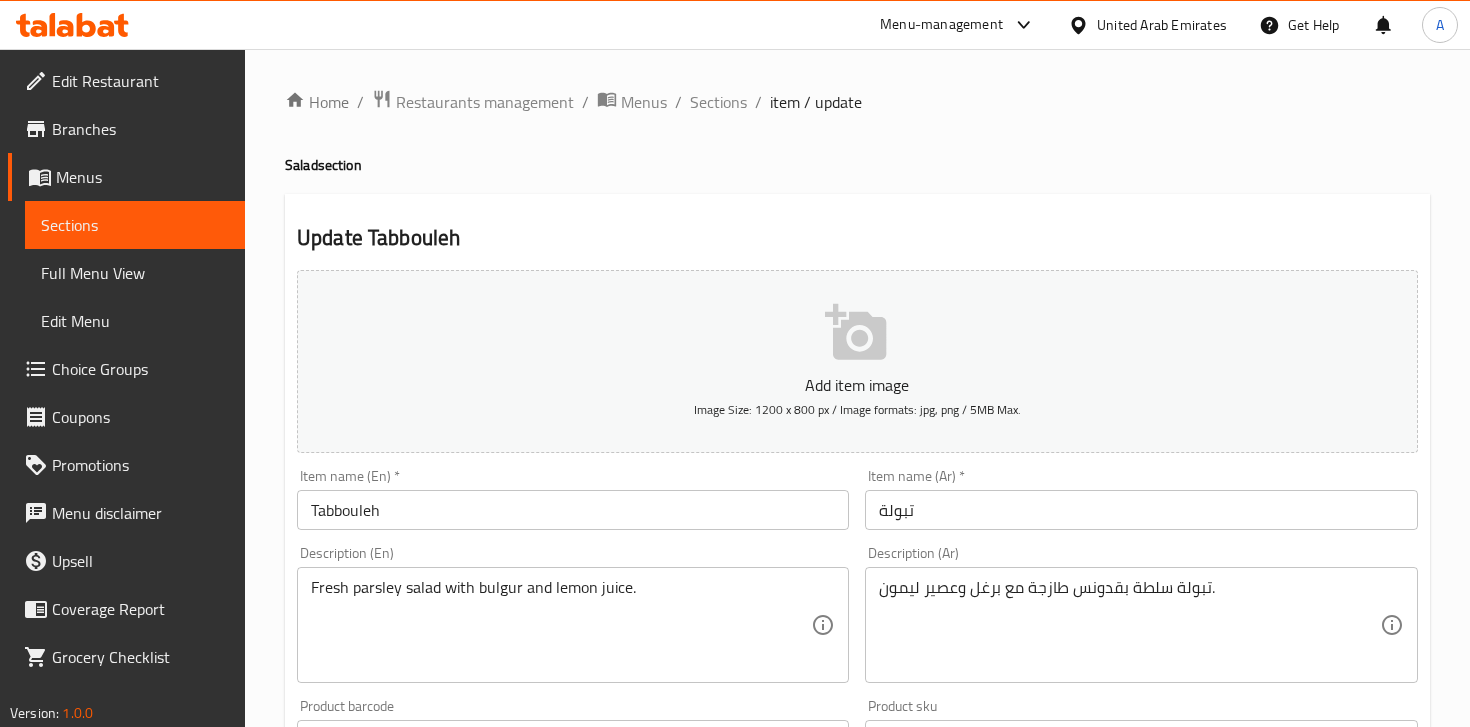 click on "Description (Ar) تبولة سلطة بقدونس طازجة مع برغل وعصير ليمون.
Description (Ar)" at bounding box center (1141, 614) 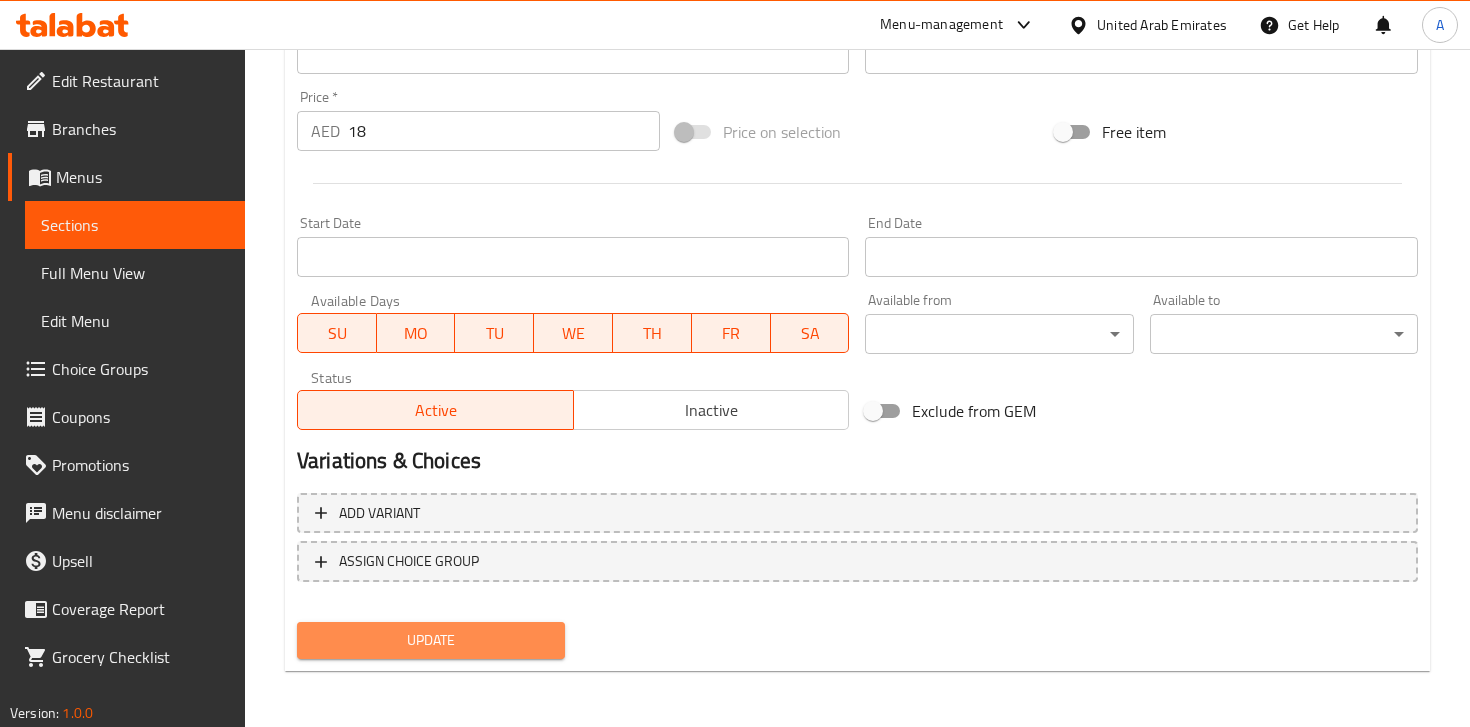click on "Update" at bounding box center (431, 640) 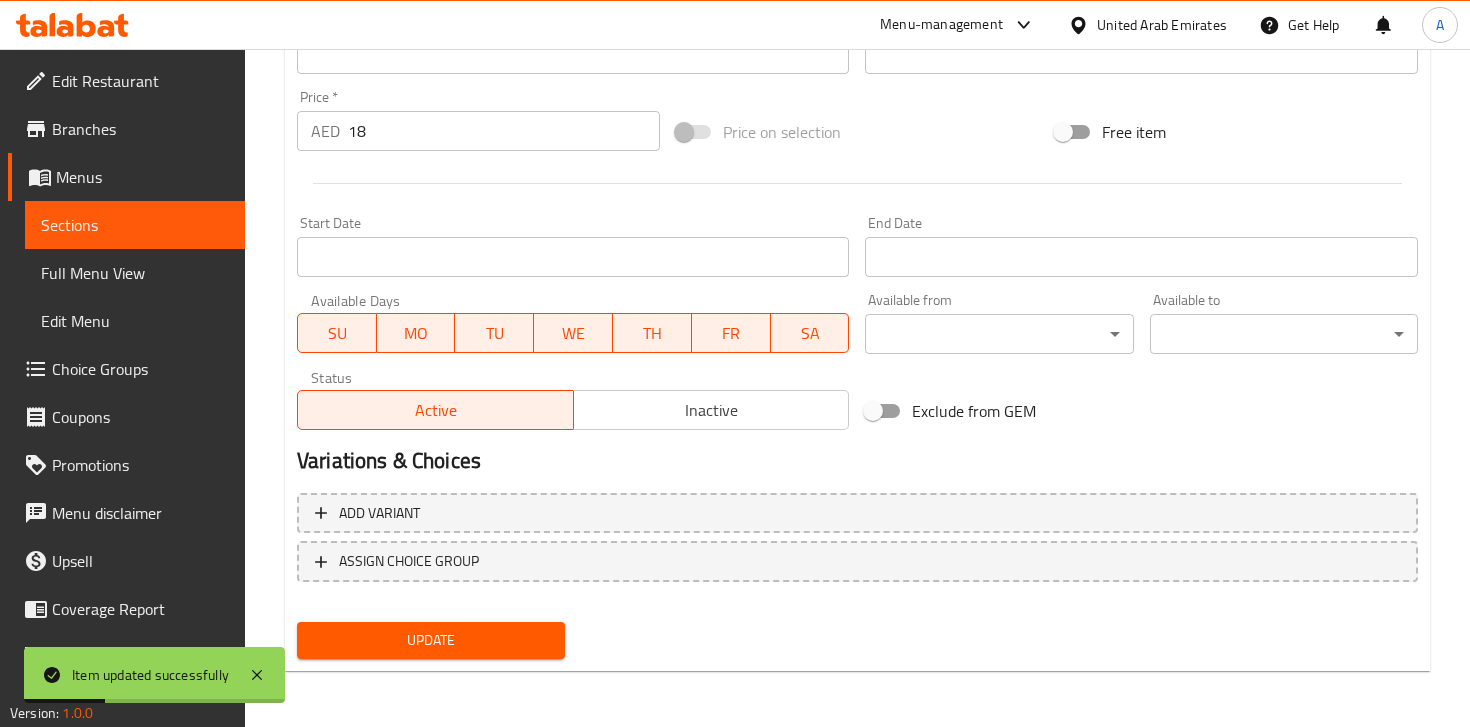 scroll, scrollTop: 0, scrollLeft: 0, axis: both 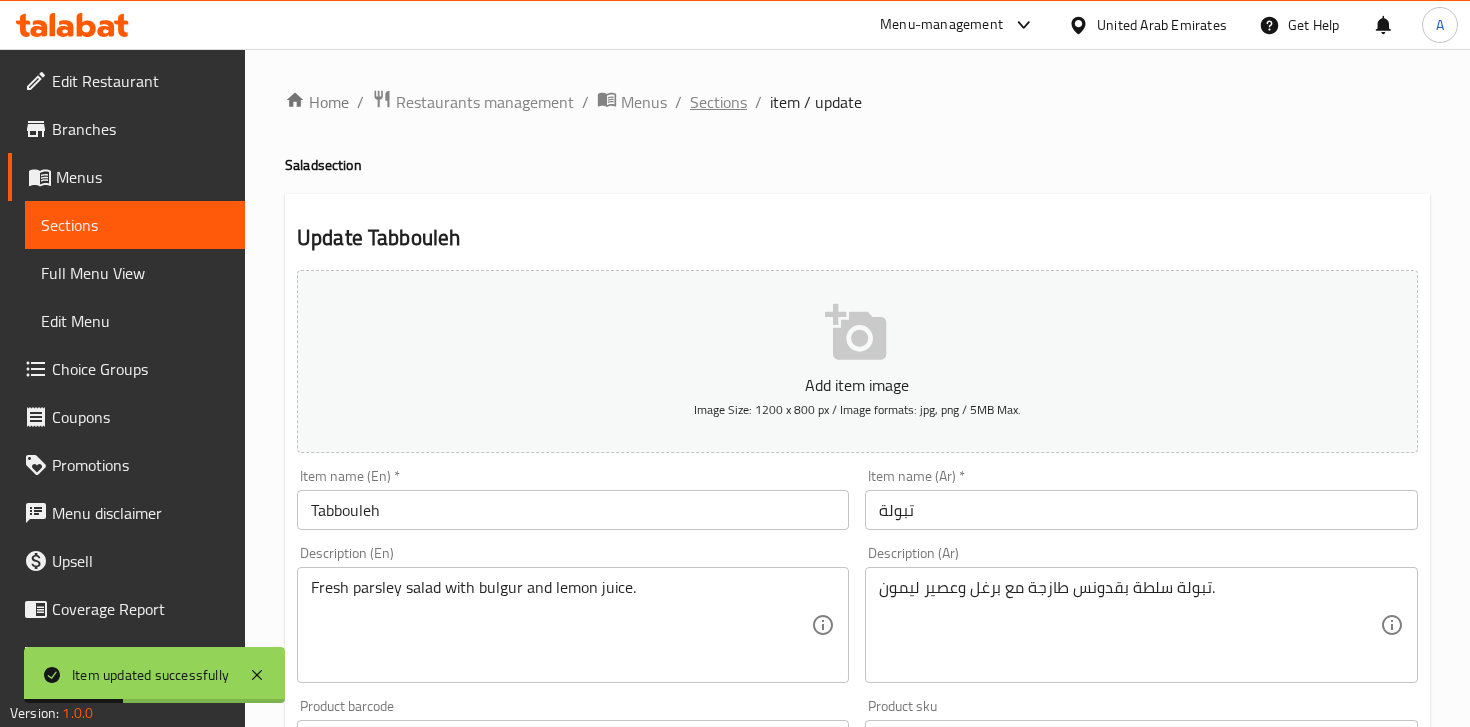 click on "Sections" at bounding box center (718, 102) 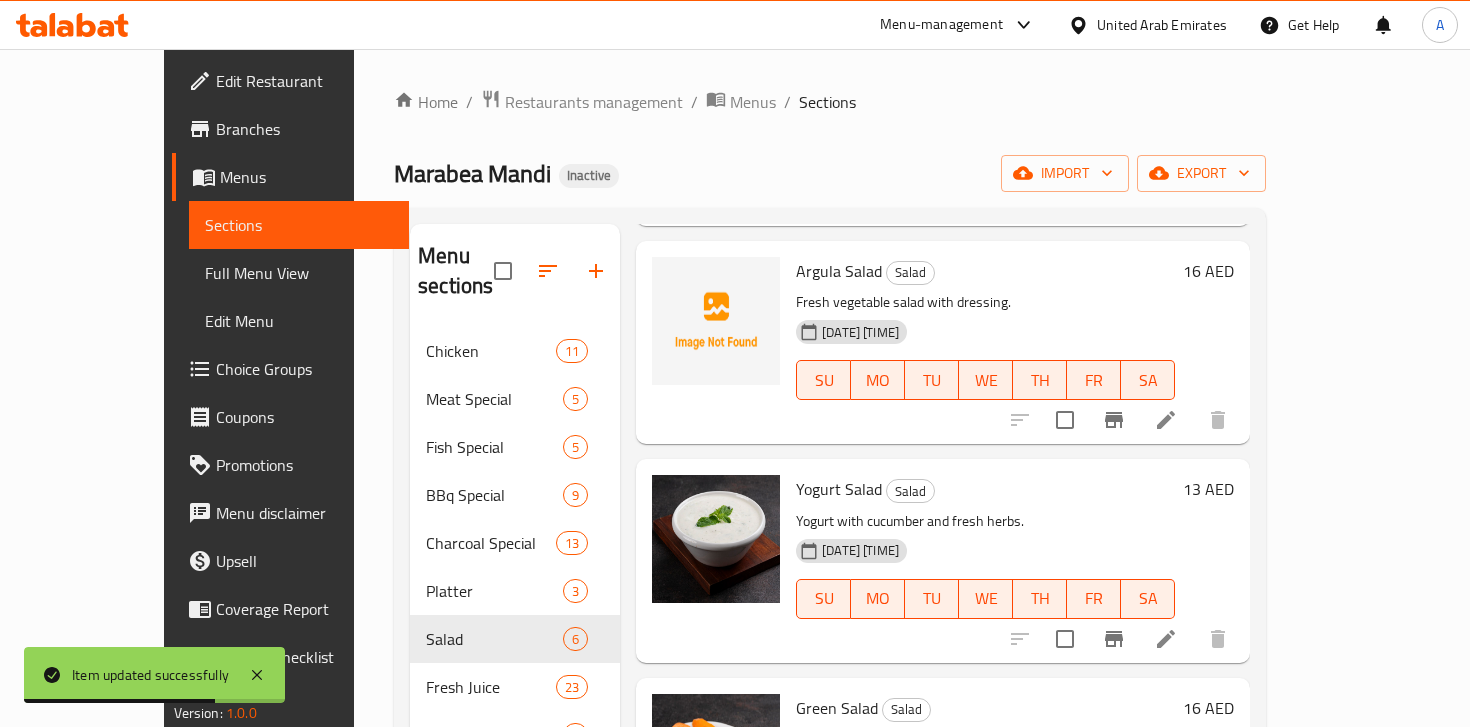 scroll, scrollTop: 633, scrollLeft: 0, axis: vertical 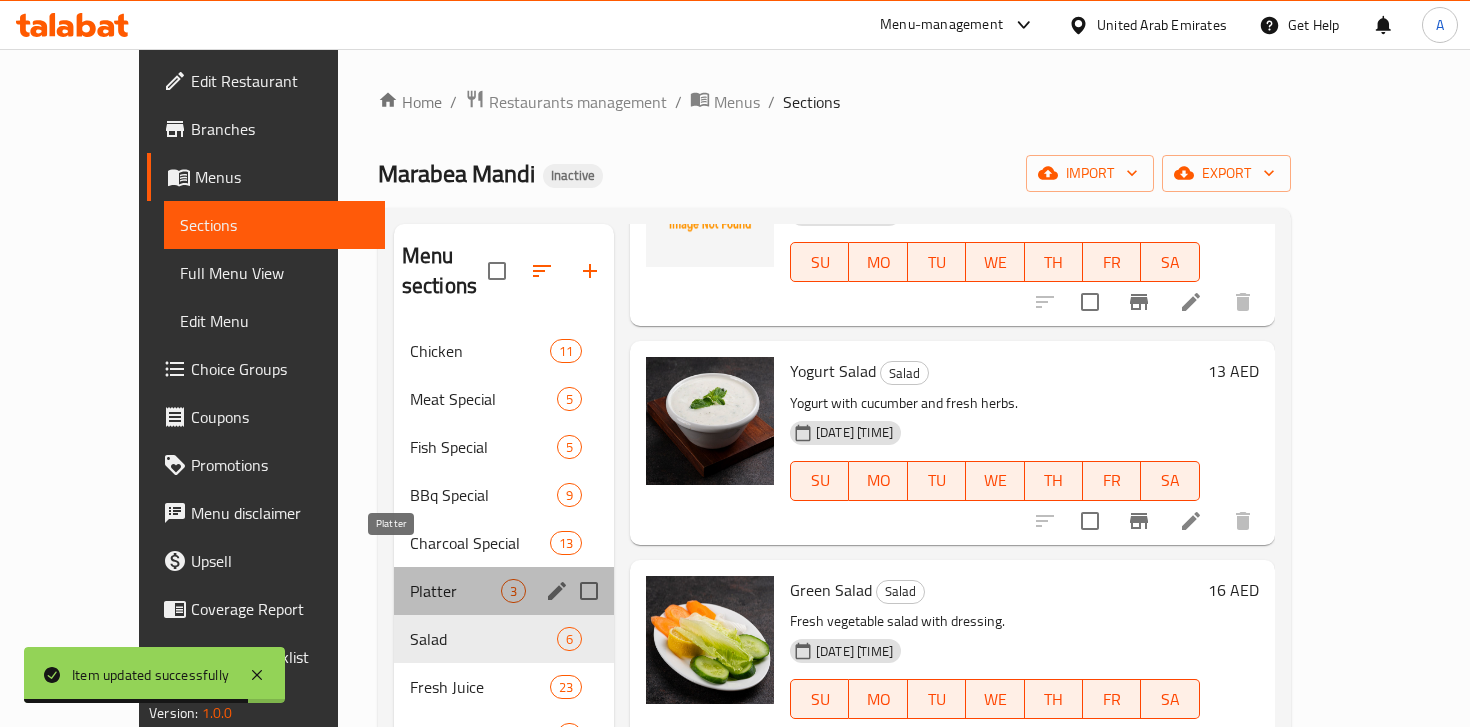 click on "Platter" at bounding box center (455, 591) 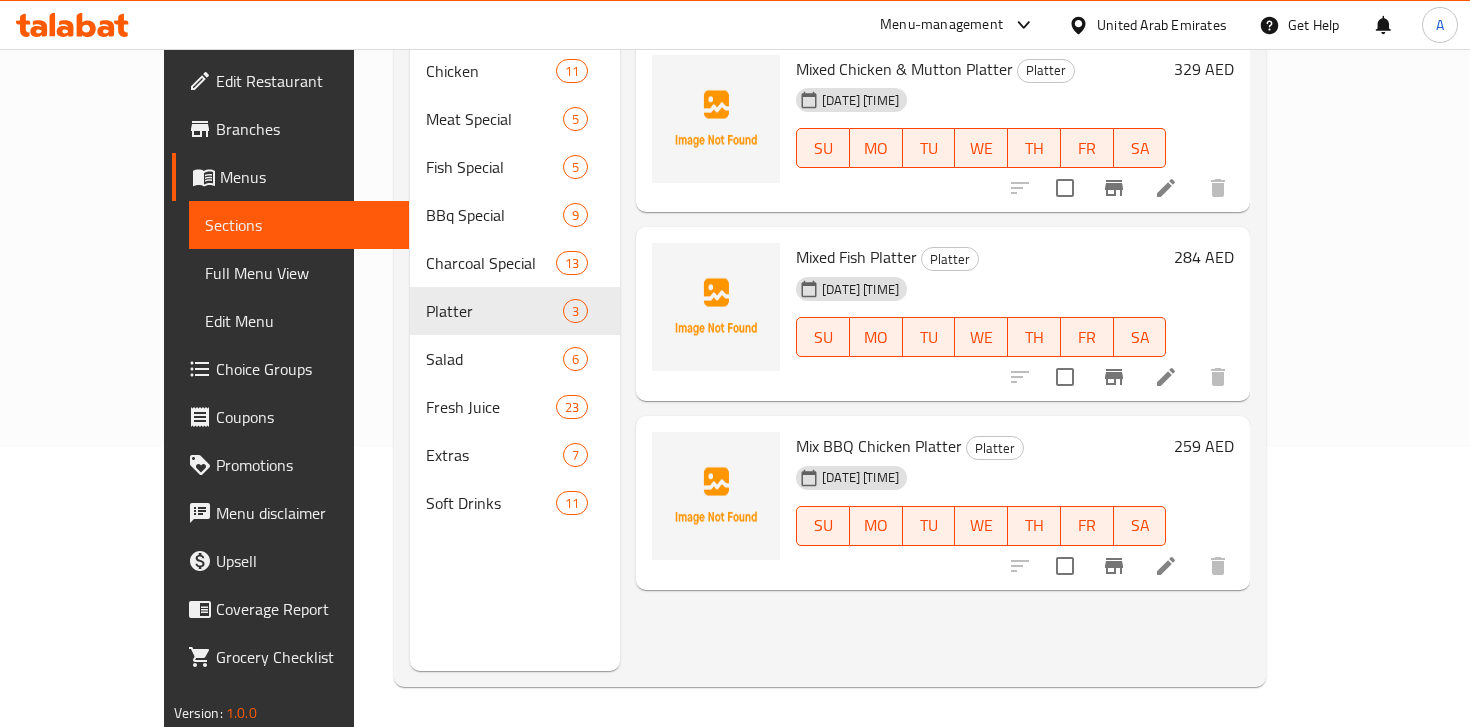 scroll, scrollTop: 18, scrollLeft: 0, axis: vertical 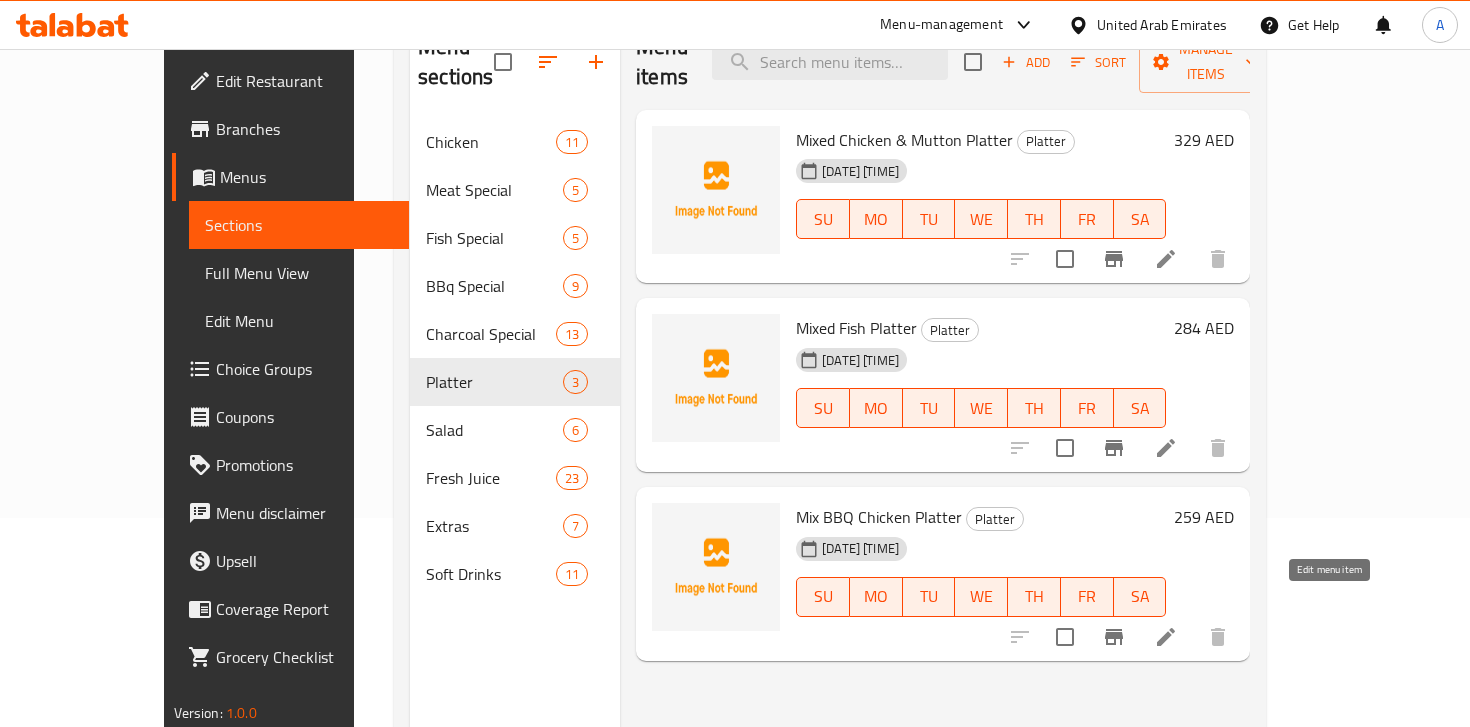 click 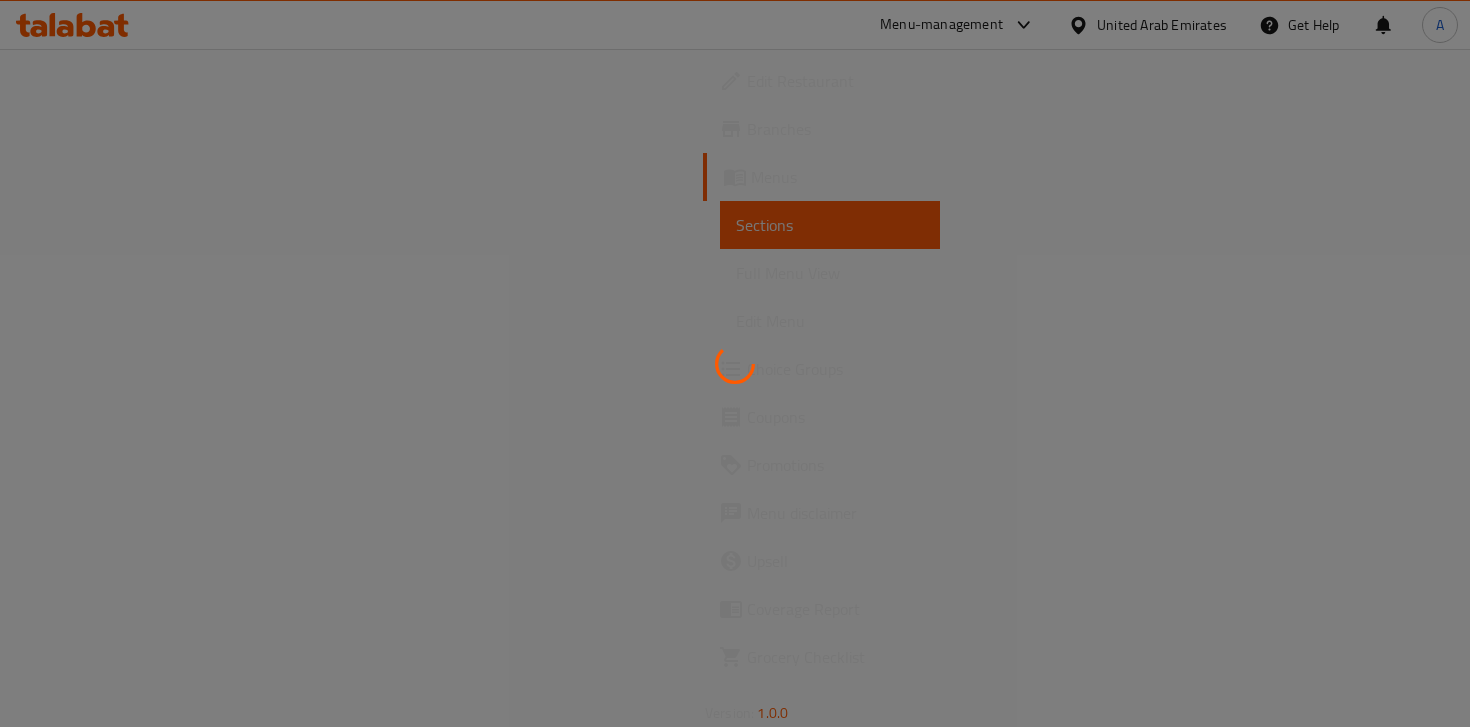 scroll, scrollTop: 0, scrollLeft: 0, axis: both 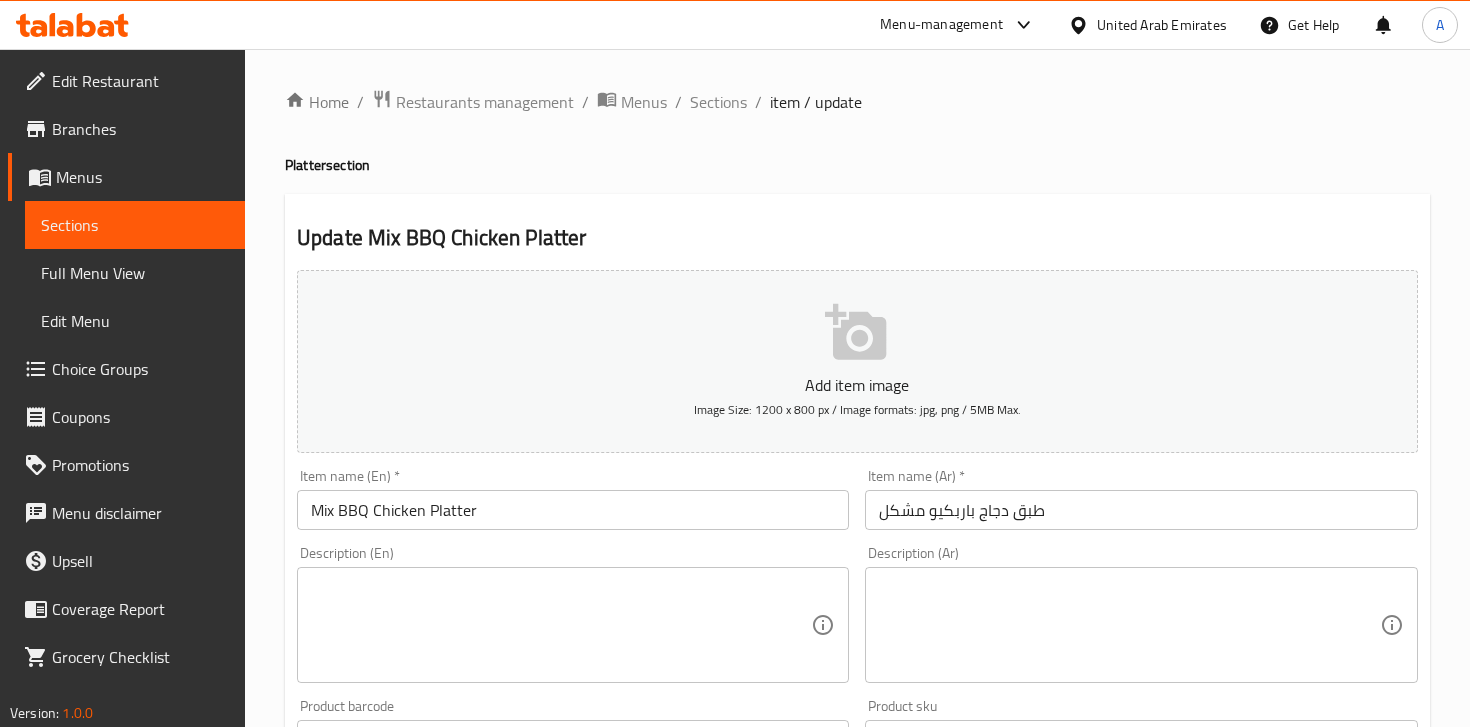 click at bounding box center (1129, 625) 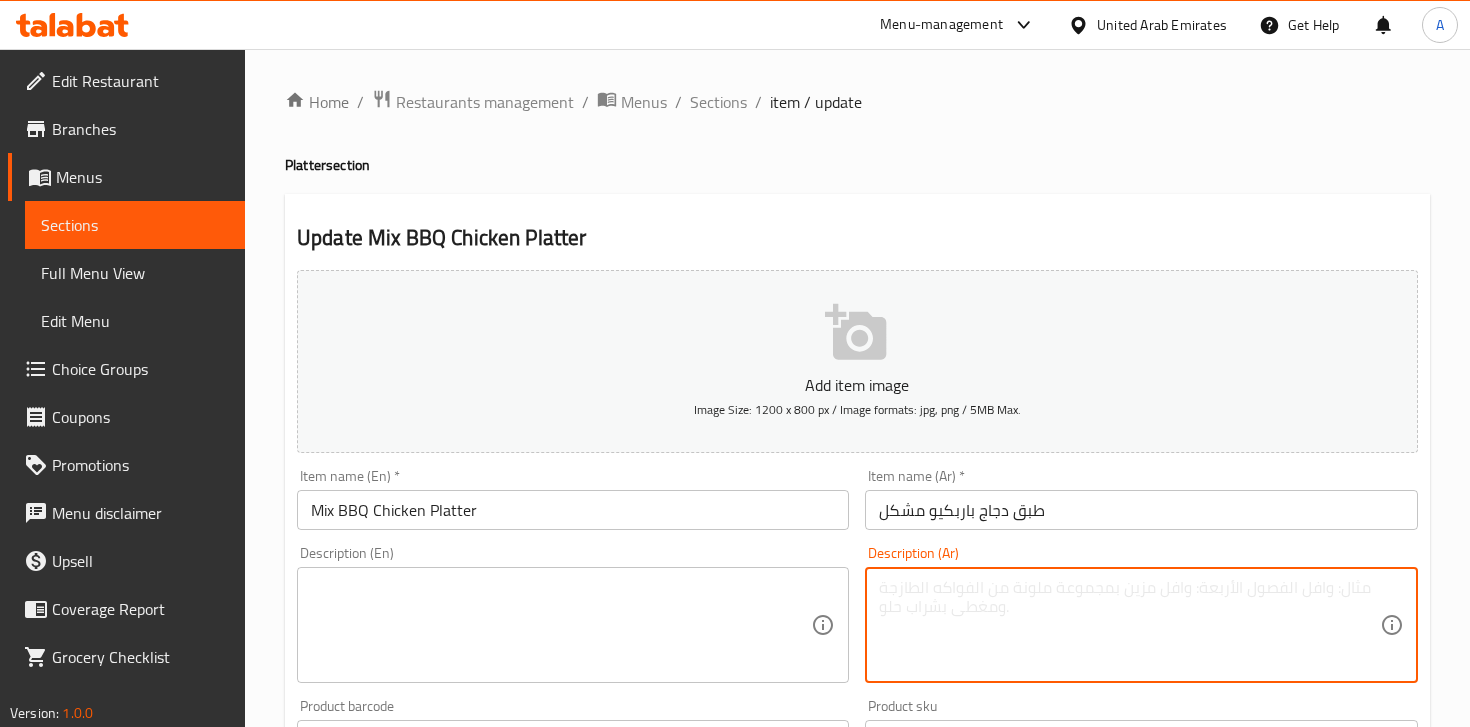 paste on "طبق دجاج باربكيو مشكل – قطع دجاج باربكيو متنوعة النكهات.
Assorted BBQ chicken cuts with different seasonings." 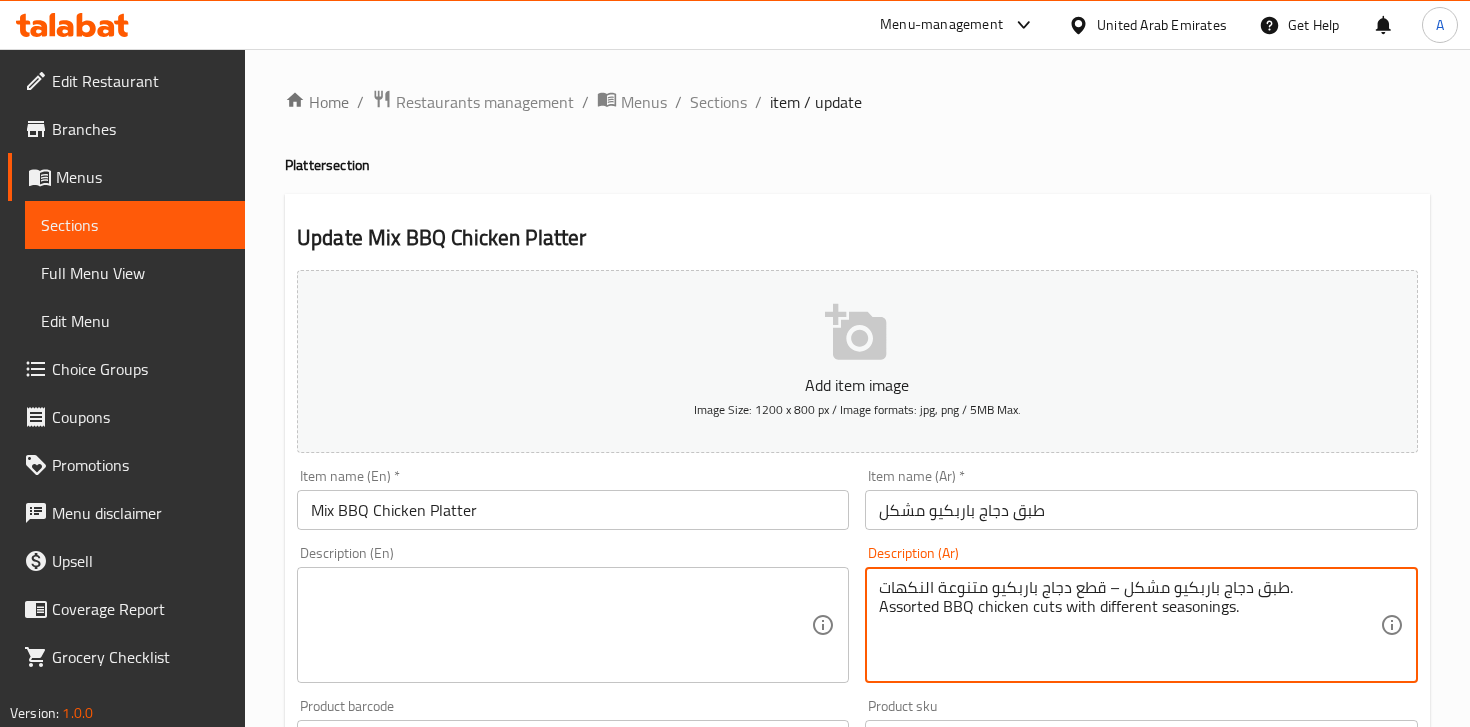 click on "طبق دجاج باربكيو مشكل – قطع دجاج باربكيو متنوعة النكهات.
Assorted BBQ chicken cuts with different seasonings." at bounding box center [1129, 625] 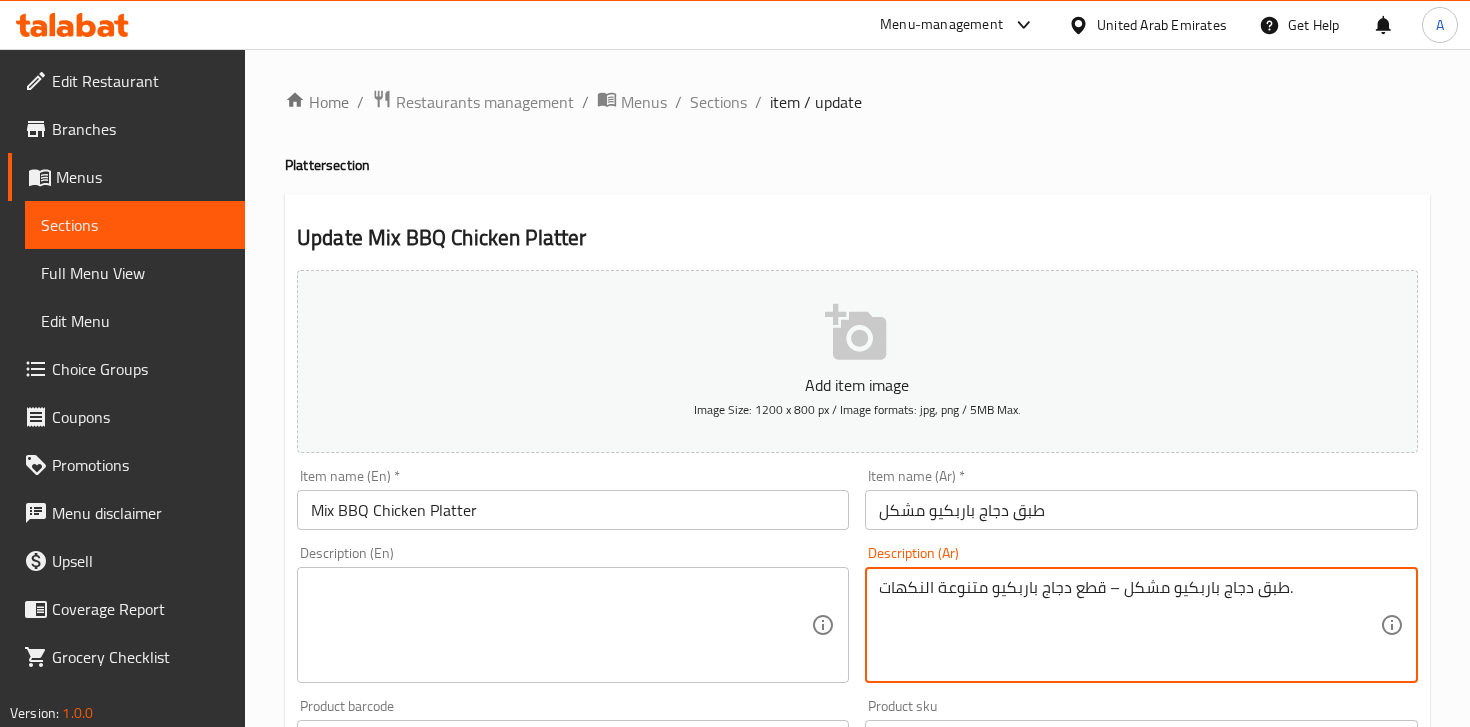 type on "طبق دجاج باربكيو مشكل – قطع دجاج باربكيو متنوعة النكهات." 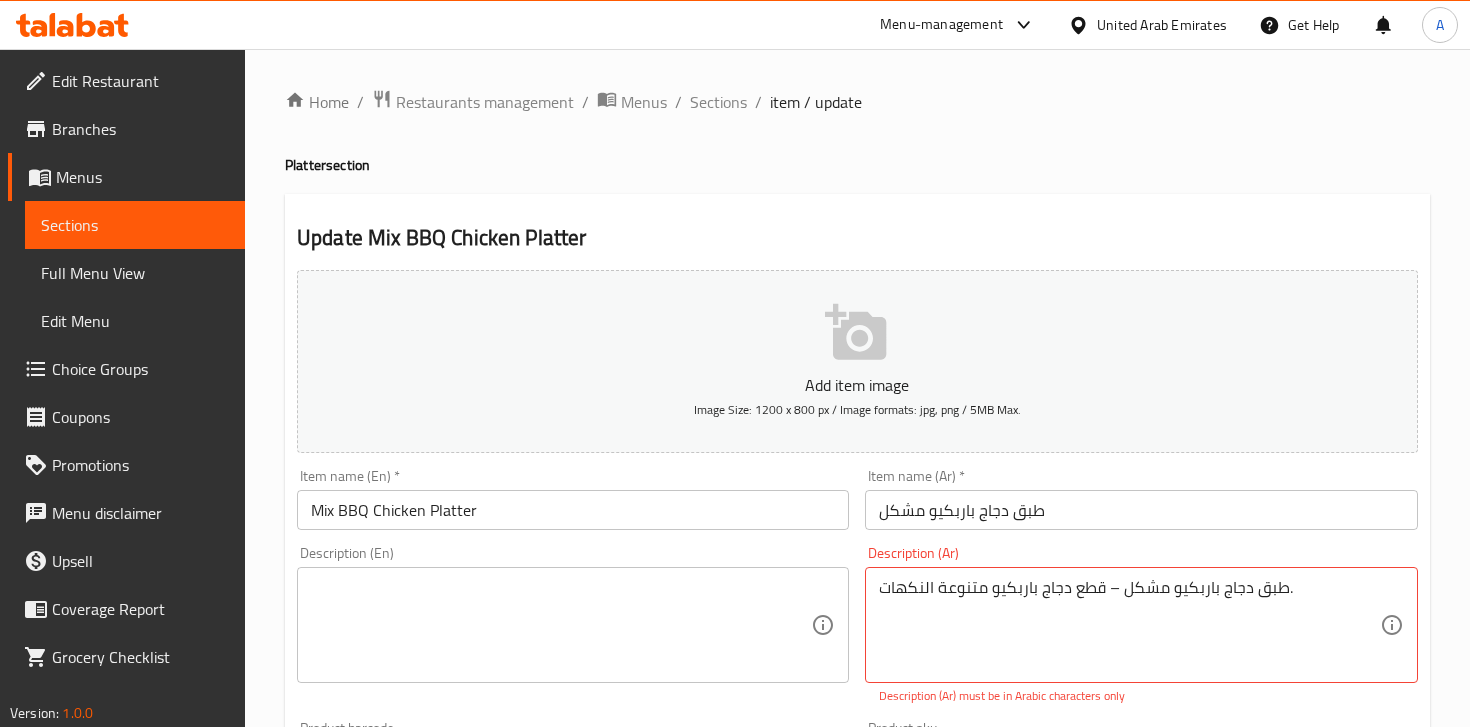 click on "Description (En)" at bounding box center (573, 625) 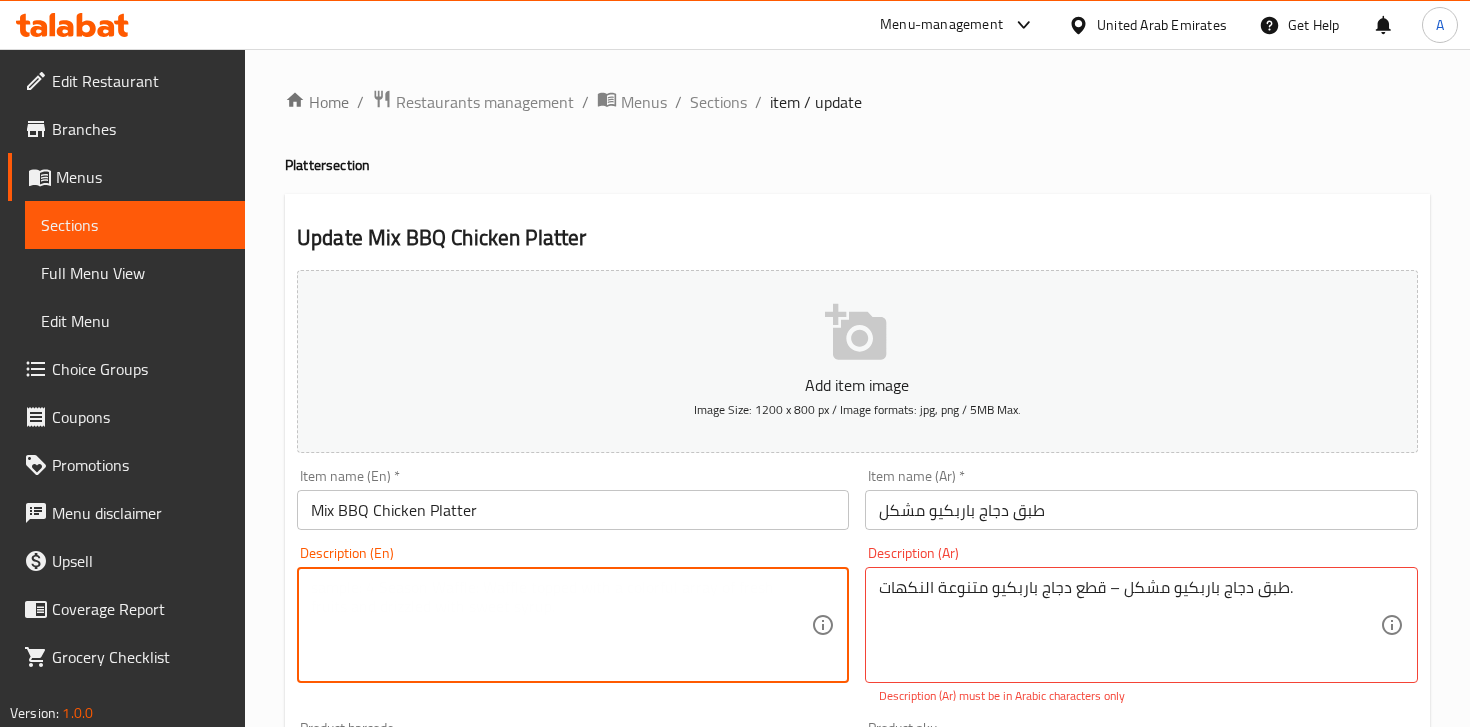 paste on "Assorted BBQ chicken cuts with different seasonings." 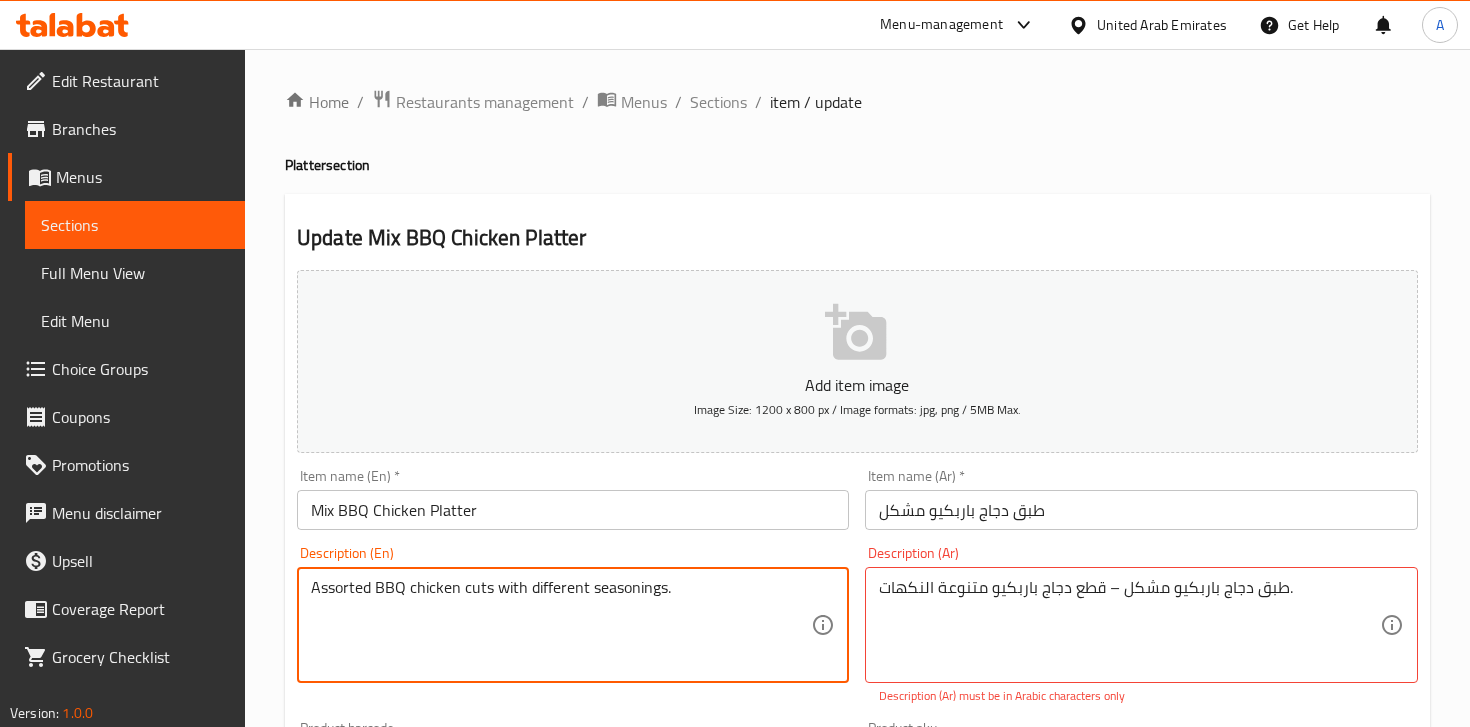 type on "Assorted BBQ chicken cuts with different seasonings." 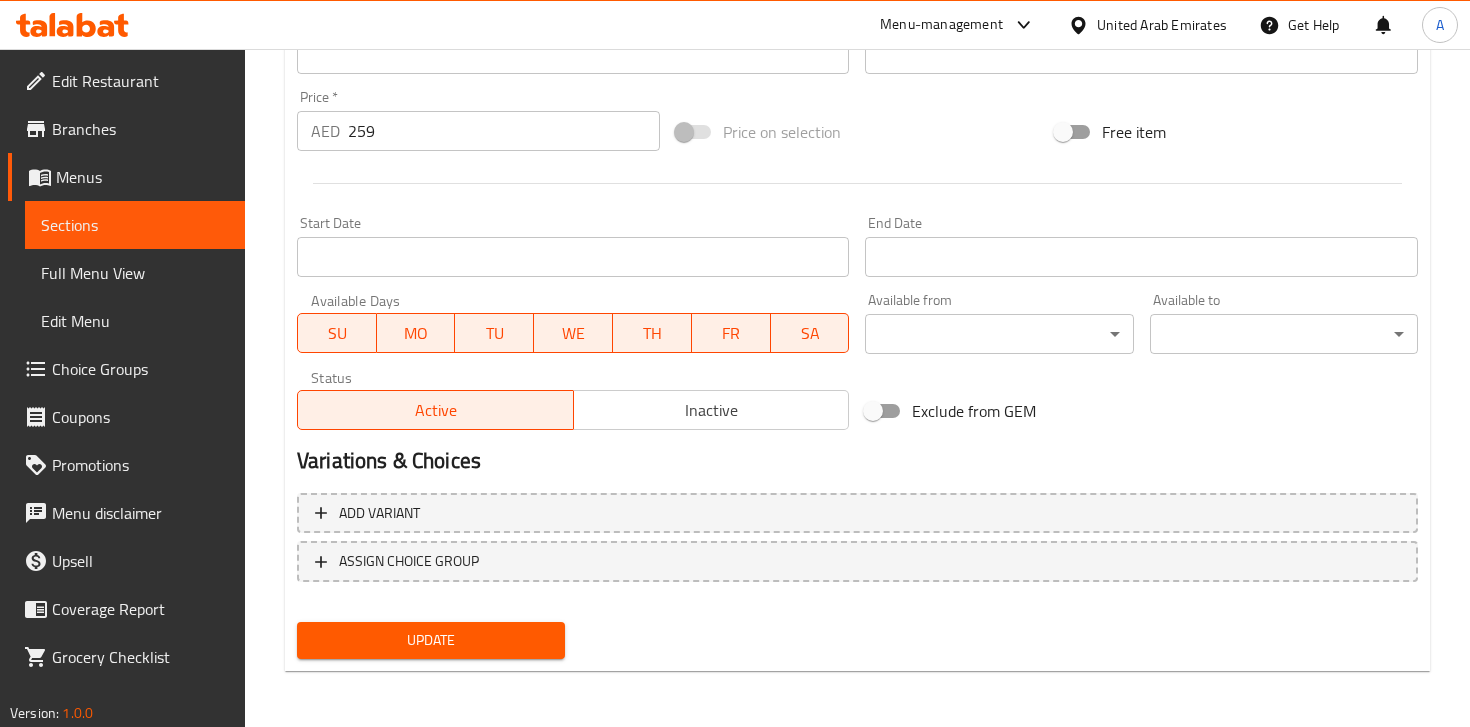 click on "Update" at bounding box center (431, 640) 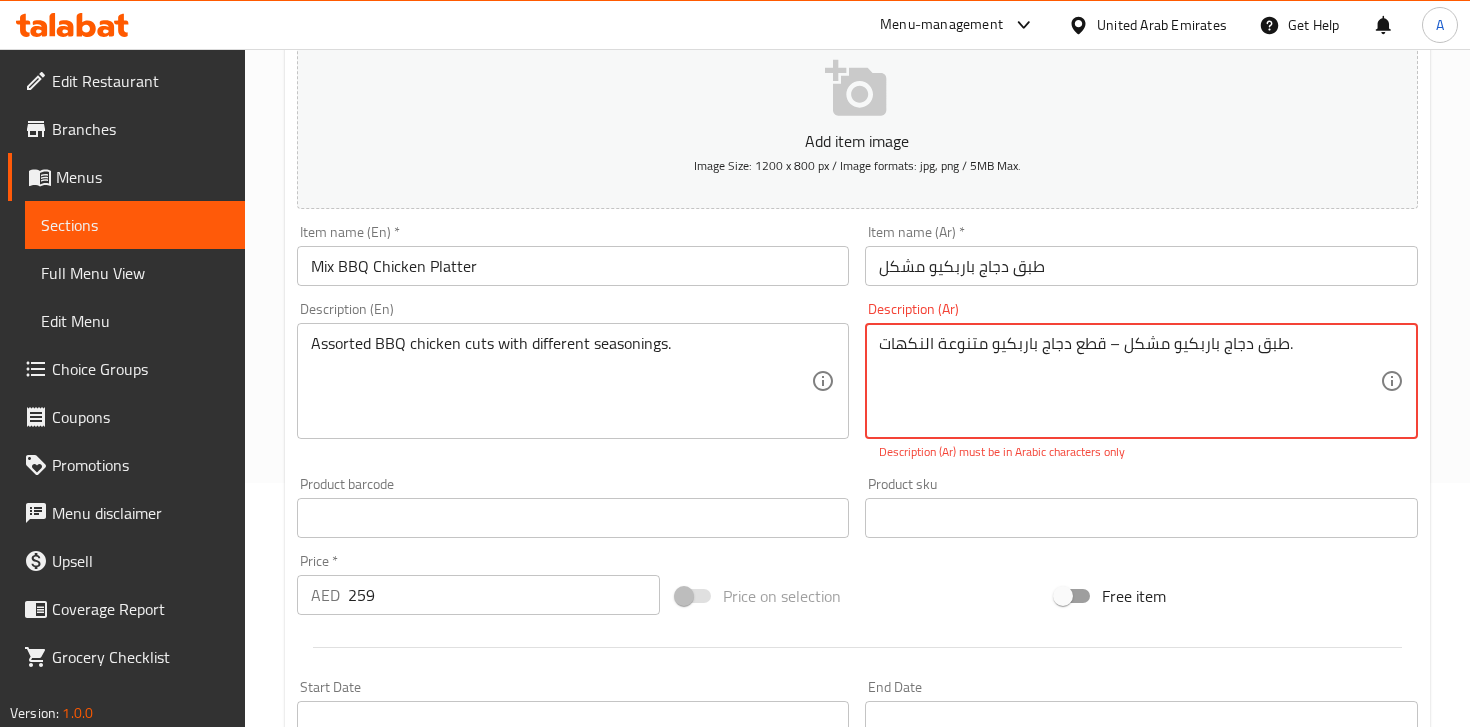 click on "طبق دجاج باربكيو مشكل – قطع دجاج باربكيو متنوعة النكهات." at bounding box center (1129, 381) 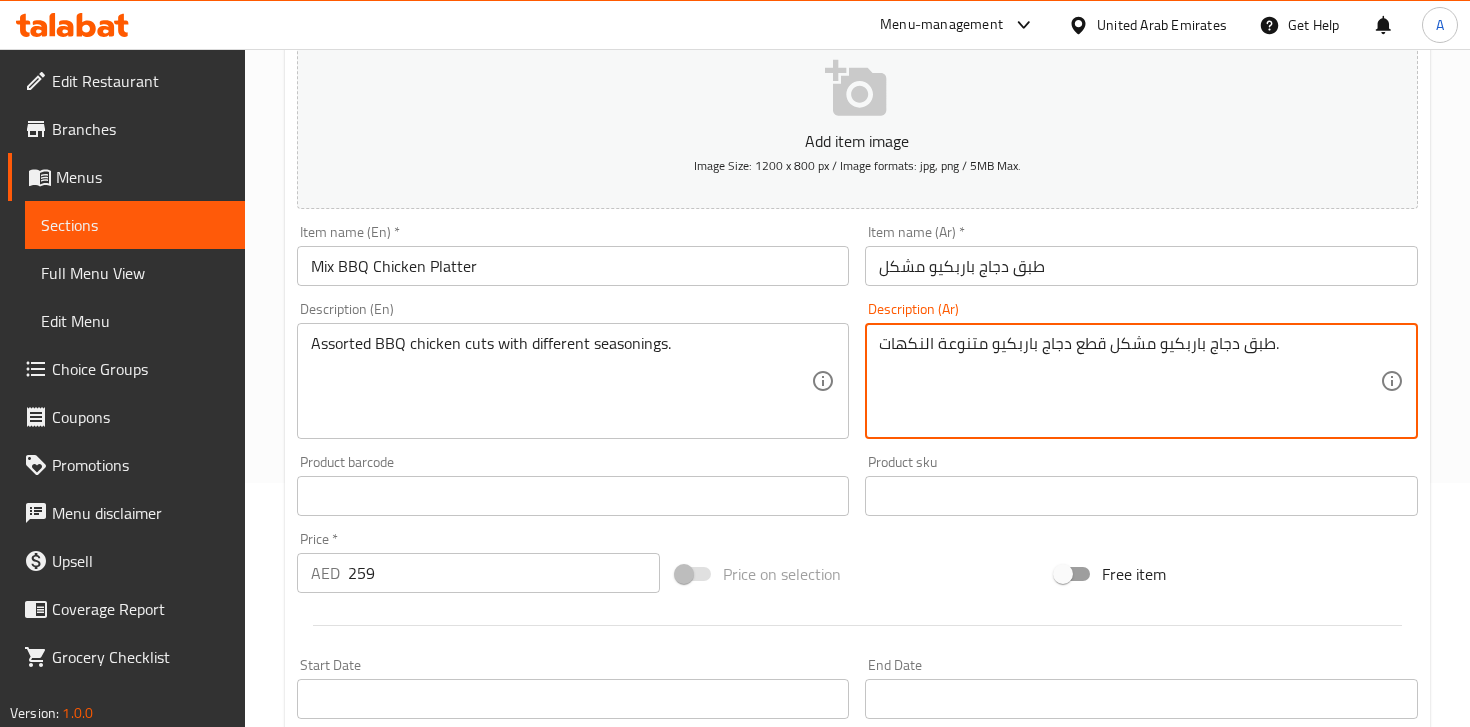 type on "طبق دجاج باربكيو مشكل قطع دجاج باربكيو متنوعة النكهات." 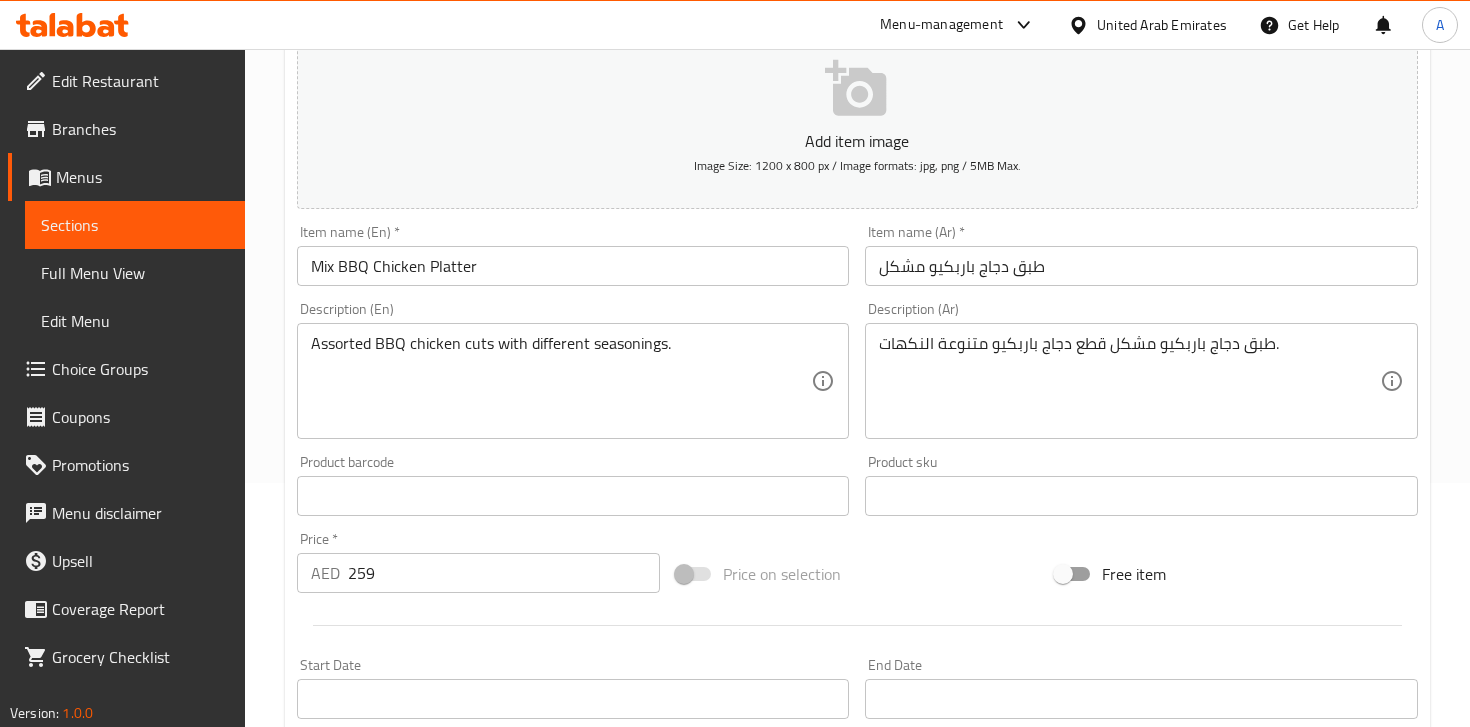 click on "Description (En) Assorted BBQ chicken cuts with different seasonings.
Description (En)" at bounding box center [573, 370] 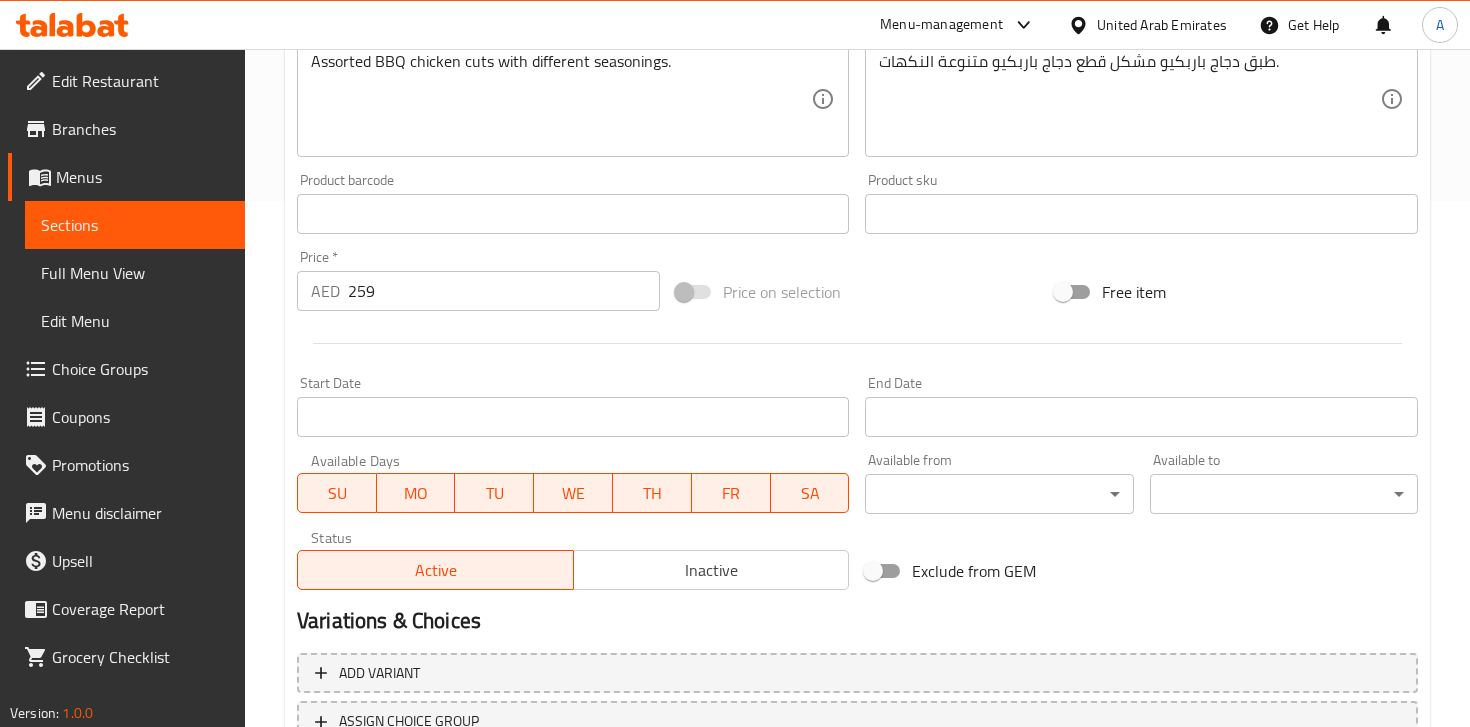 scroll, scrollTop: 686, scrollLeft: 0, axis: vertical 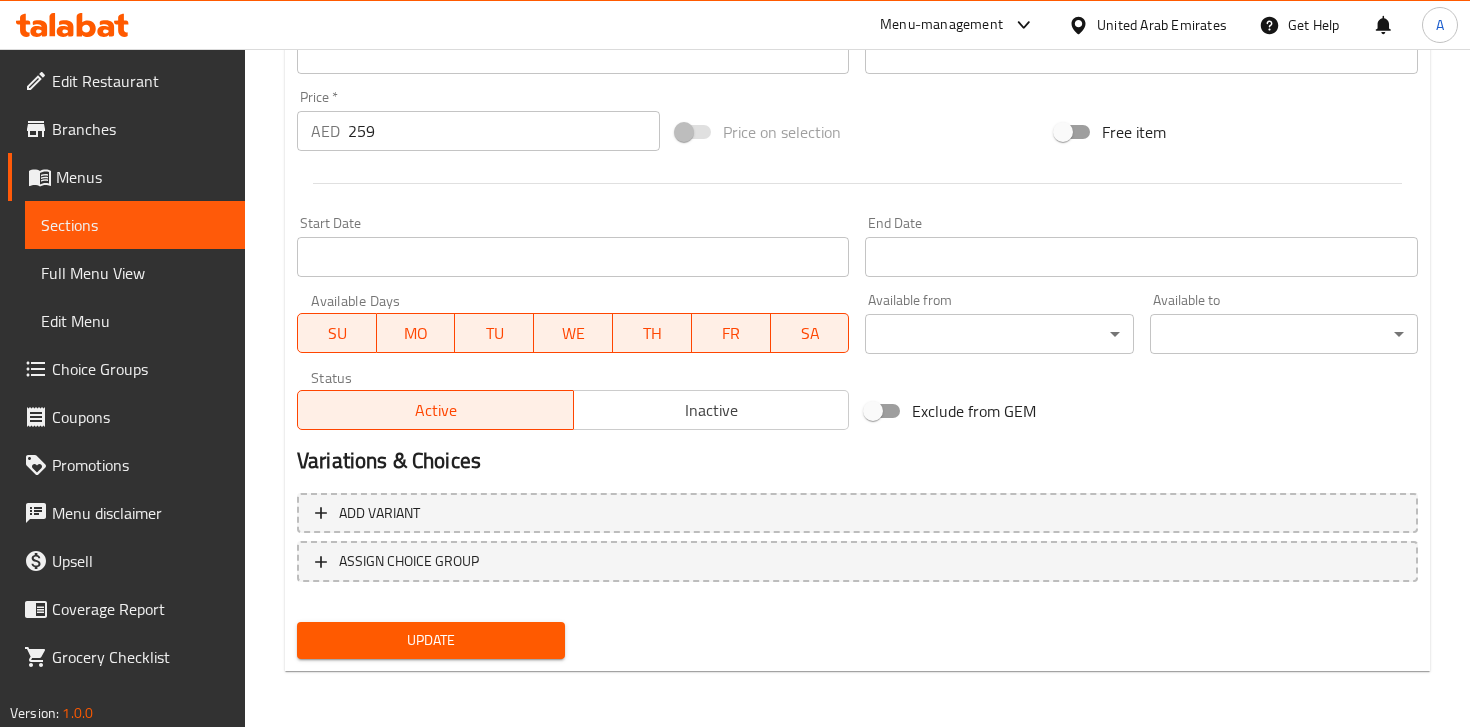 click on "Update" at bounding box center (431, 640) 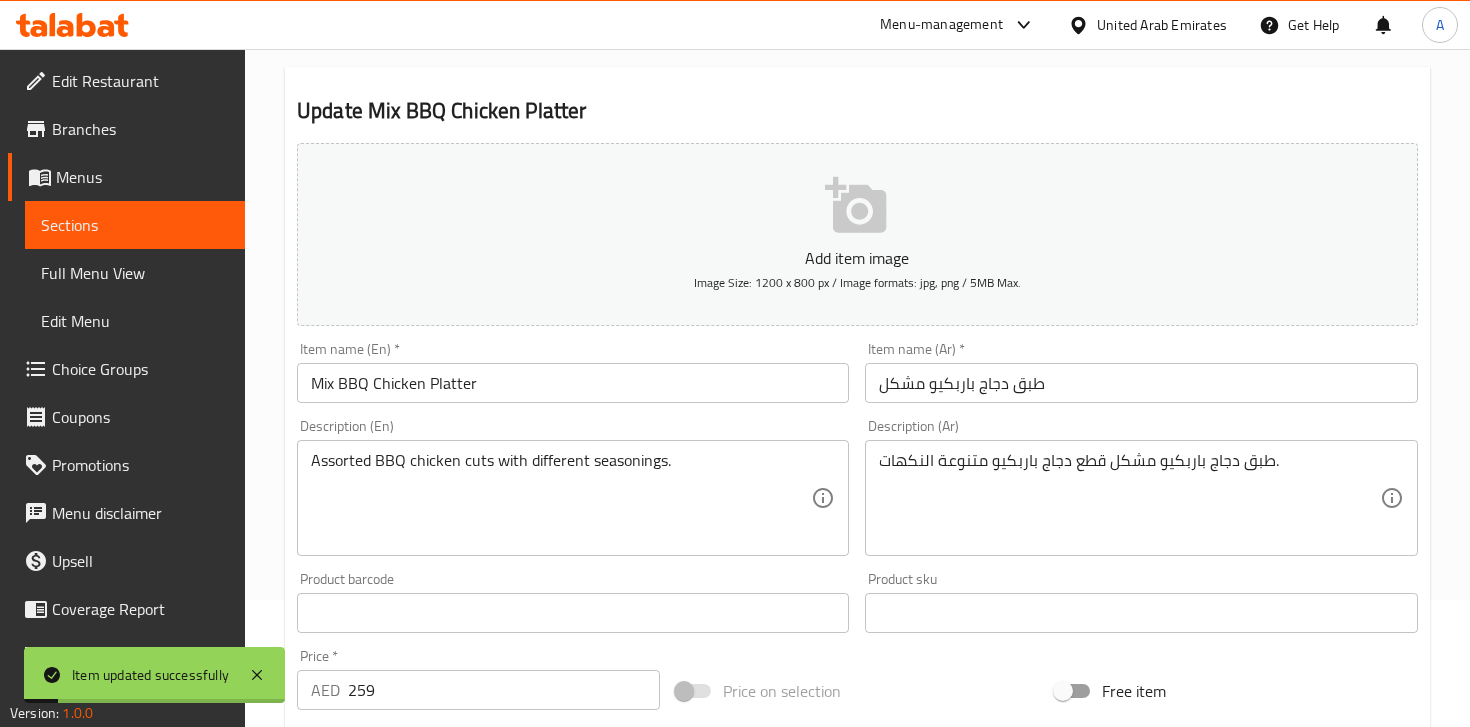 scroll, scrollTop: 0, scrollLeft: 0, axis: both 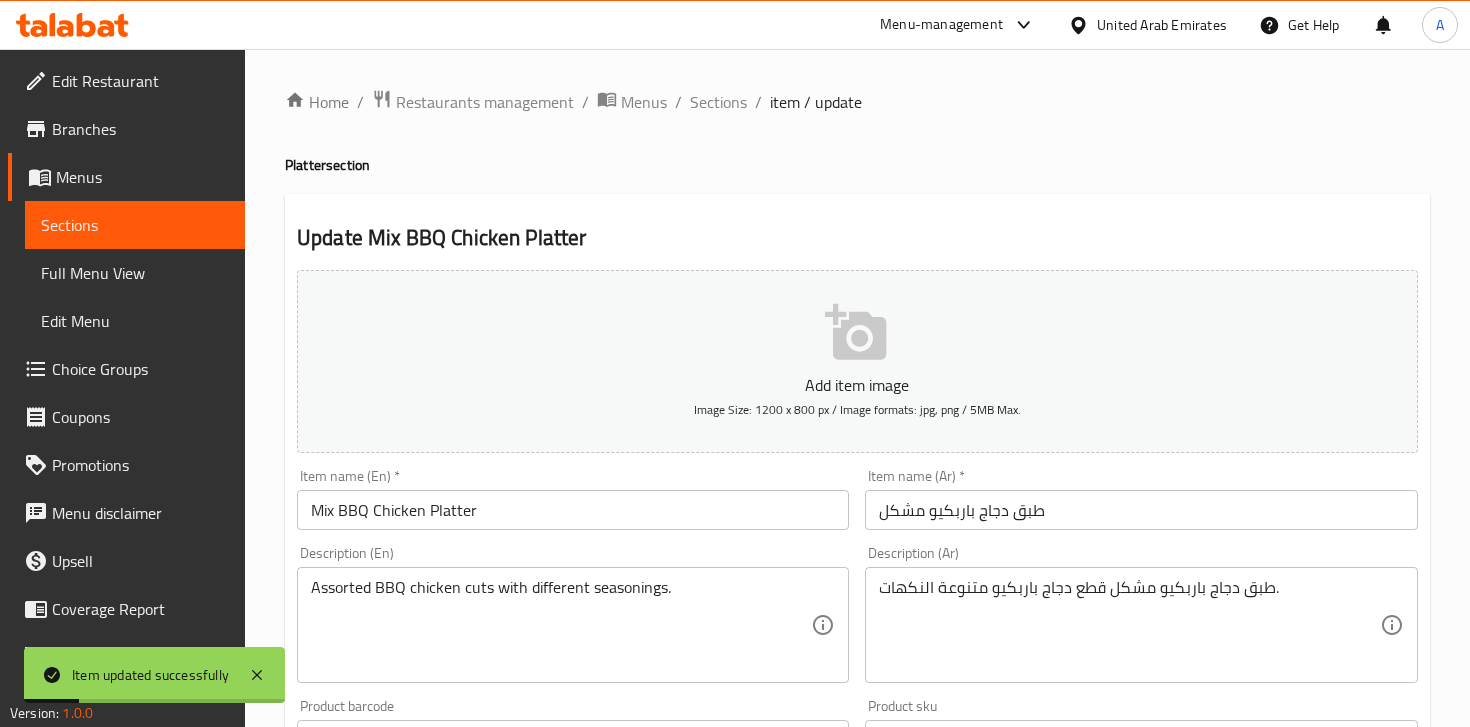 click on "Home / Restaurants management / Menus / Sections / item / update Platter  section Update Mix BBQ Chicken Platter Add item image Image Size: 1200 x 800 px / Image formats: jpg, png / 5MB Max. Item name (En)   * Mix BBQ Chicken Platter Item name (En)  * Item name (Ar)   * طبق دجاج باربكيو مشكل Item name (Ar)  * Description (En) Assorted BBQ chicken cuts with different seasonings.
Description (En) Description (Ar) طبق دجاج باربكيو مشكل قطع دجاج باربكيو متنوعة النكهات.
Description (Ar) Product barcode Product barcode Product sku Product sku Price   * AED 259 Price  * Price on selection Free item Start Date Start Date End Date End Date Available Days SU MO TU WE TH FR SA Available from ​ ​ Available to ​ ​ Status Active Inactive Exclude from GEM Variations & Choices Add variant ASSIGN CHOICE GROUP Update" at bounding box center [857, 731] 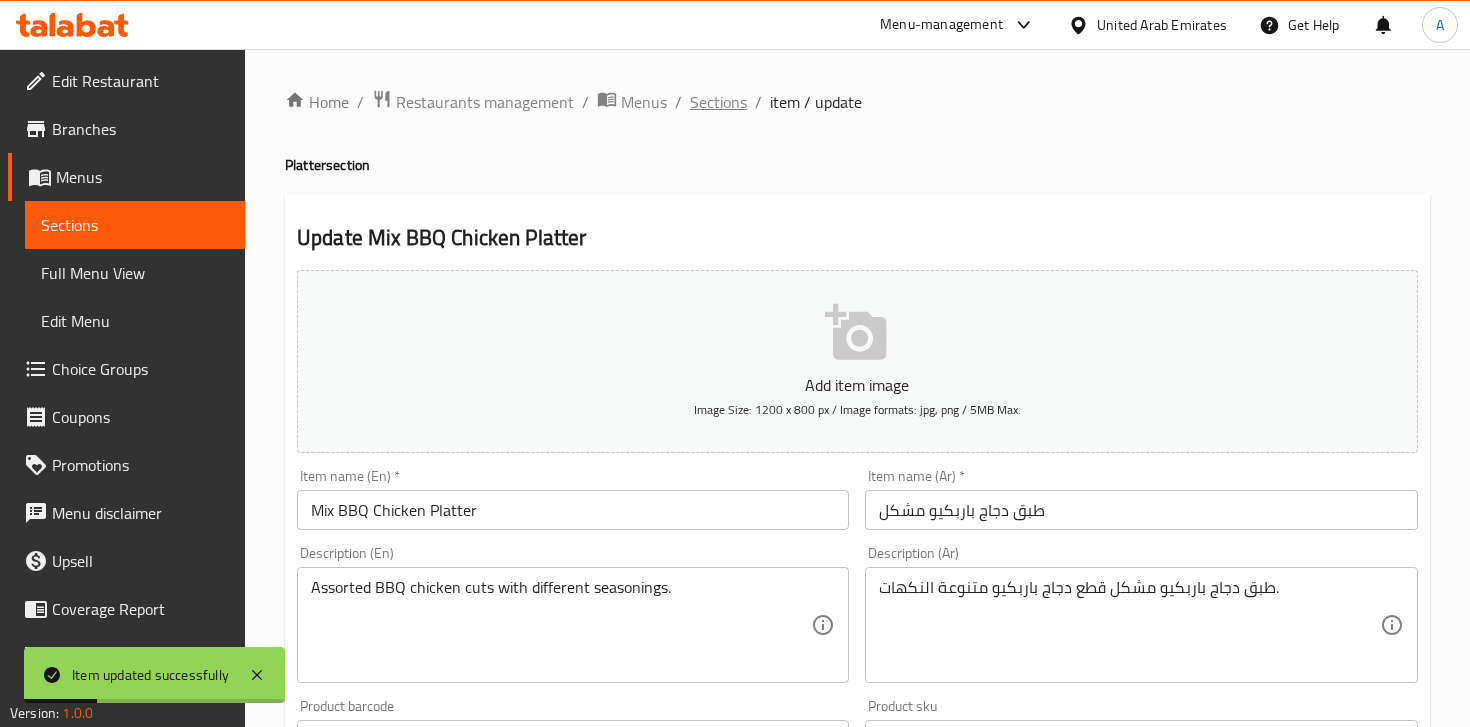 click on "Sections" at bounding box center [718, 102] 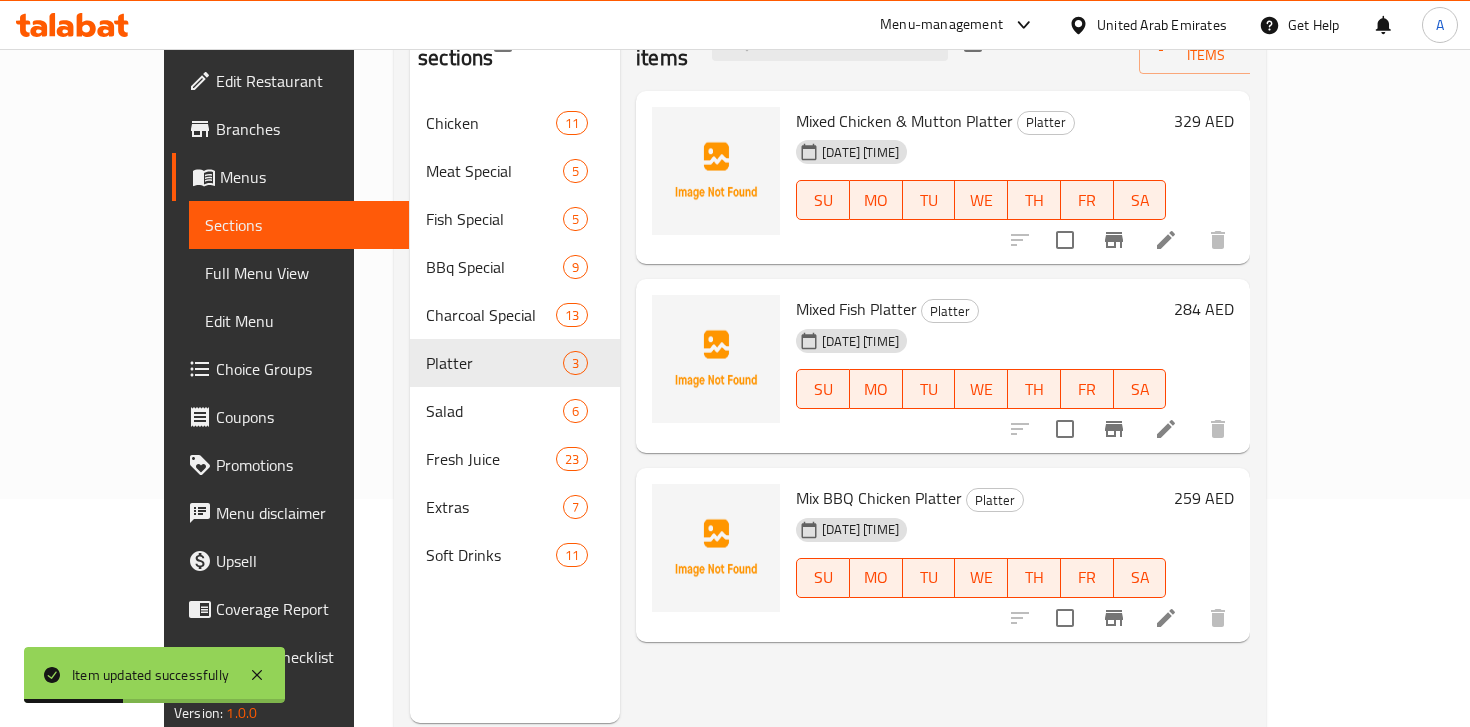 scroll, scrollTop: 280, scrollLeft: 0, axis: vertical 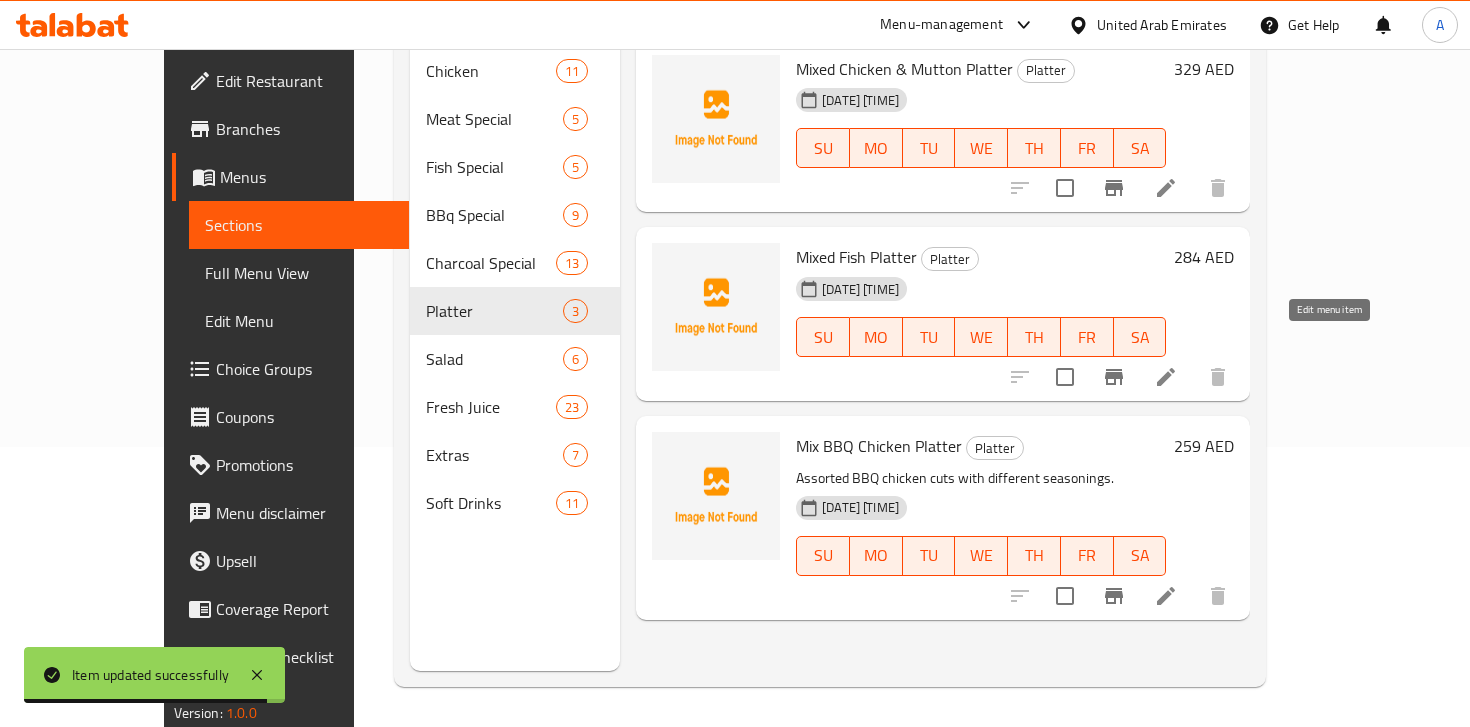 click 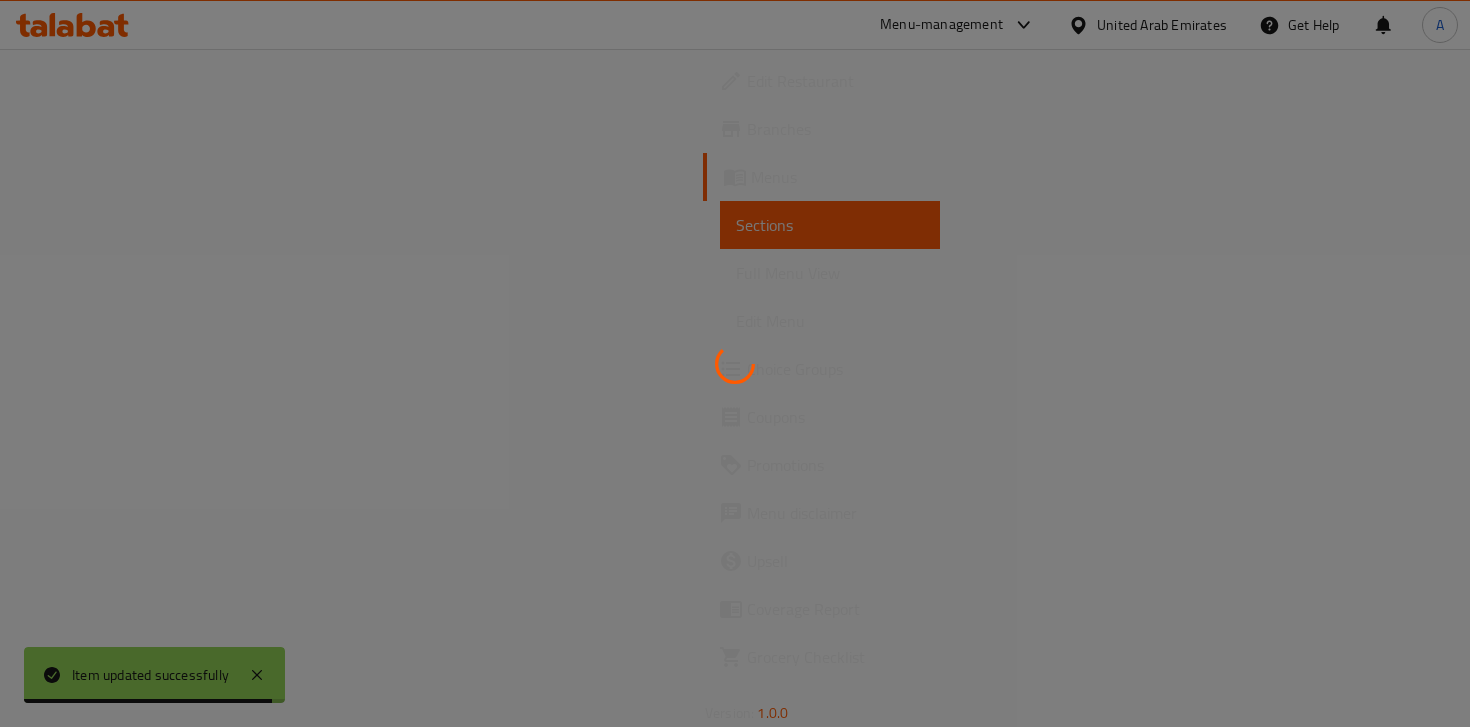 scroll, scrollTop: 0, scrollLeft: 0, axis: both 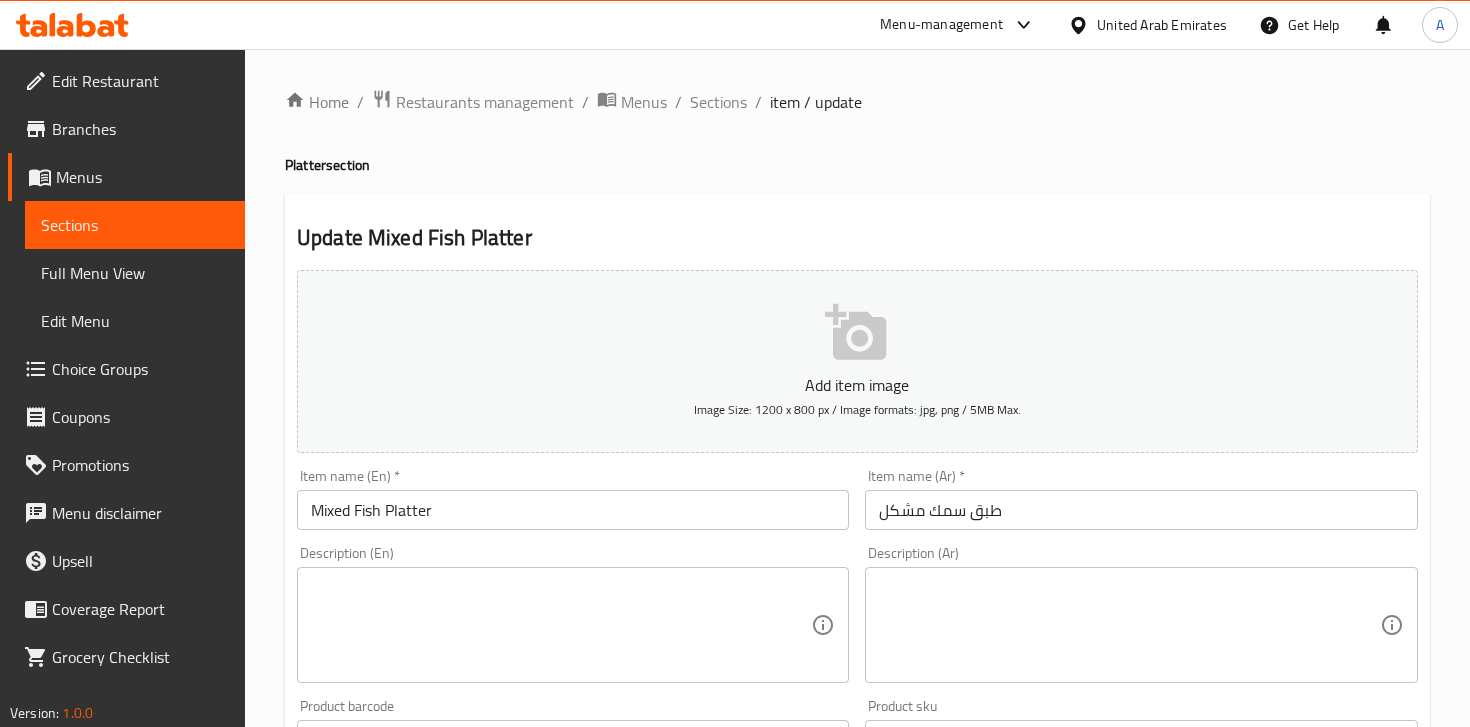 click at bounding box center (561, 625) 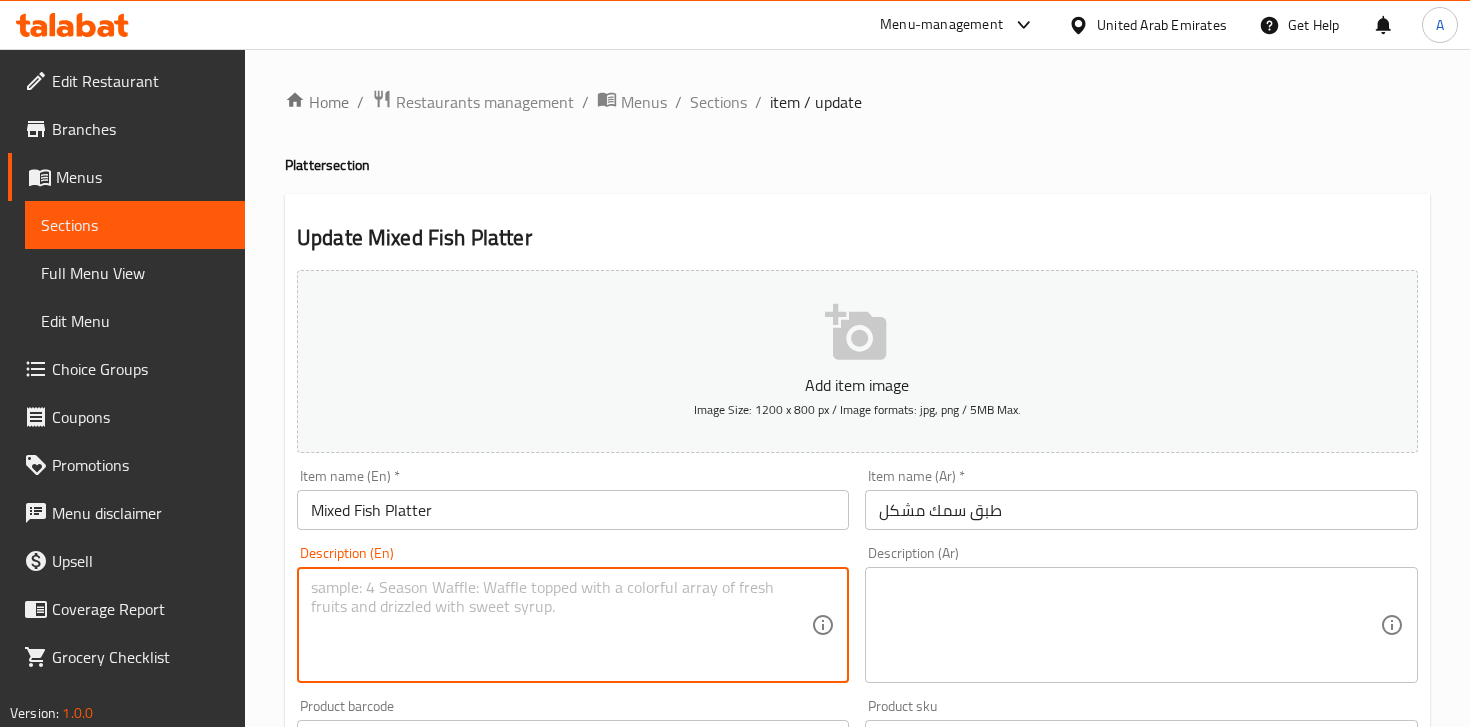 paste on "طبق سمك مشوي مشكل – تشكيلة من الأسماك المشوية بنكهات متنوعة.
Selection of grilled fish with assorted flavors." 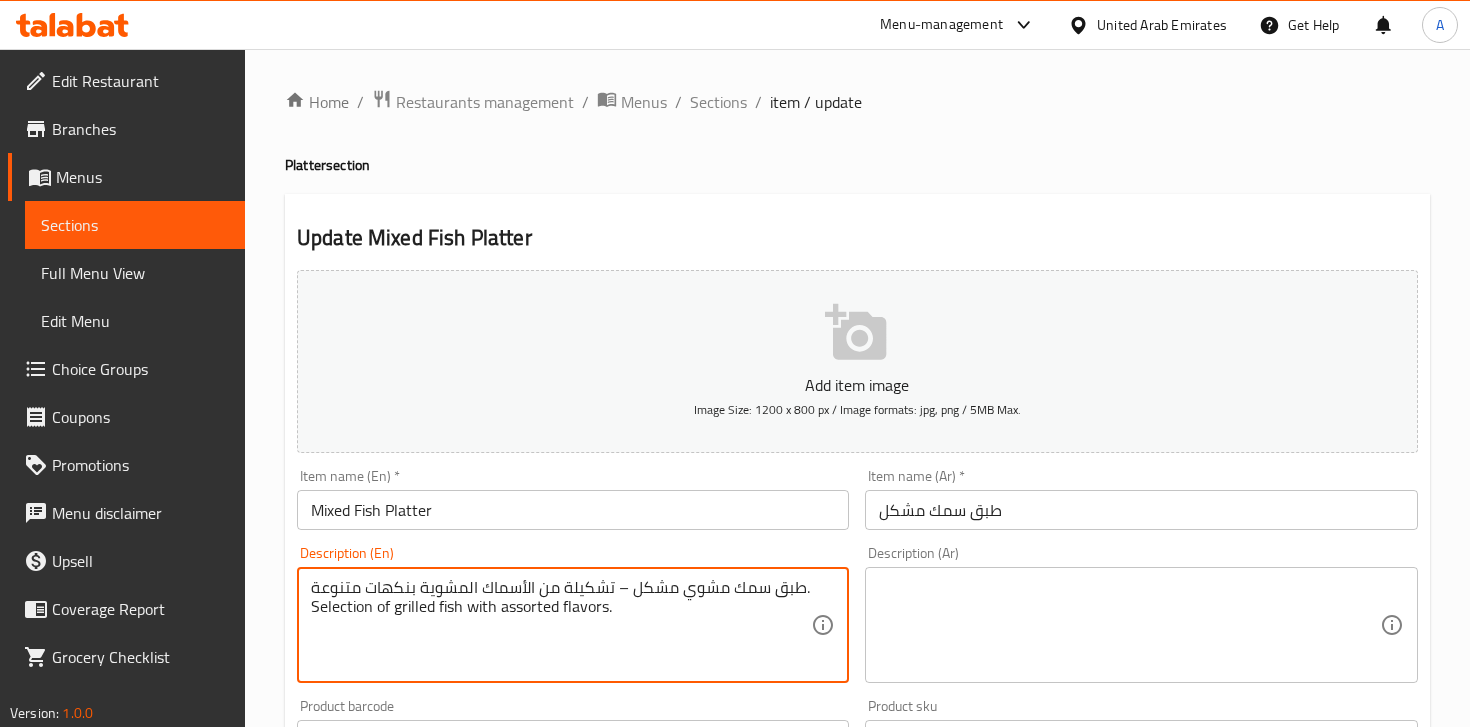 click on "طبق سمك مشوي مشكل – تشكيلة من الأسماك المشوية بنكهات متنوعة.
Selection of grilled fish with assorted flavors." at bounding box center (561, 625) 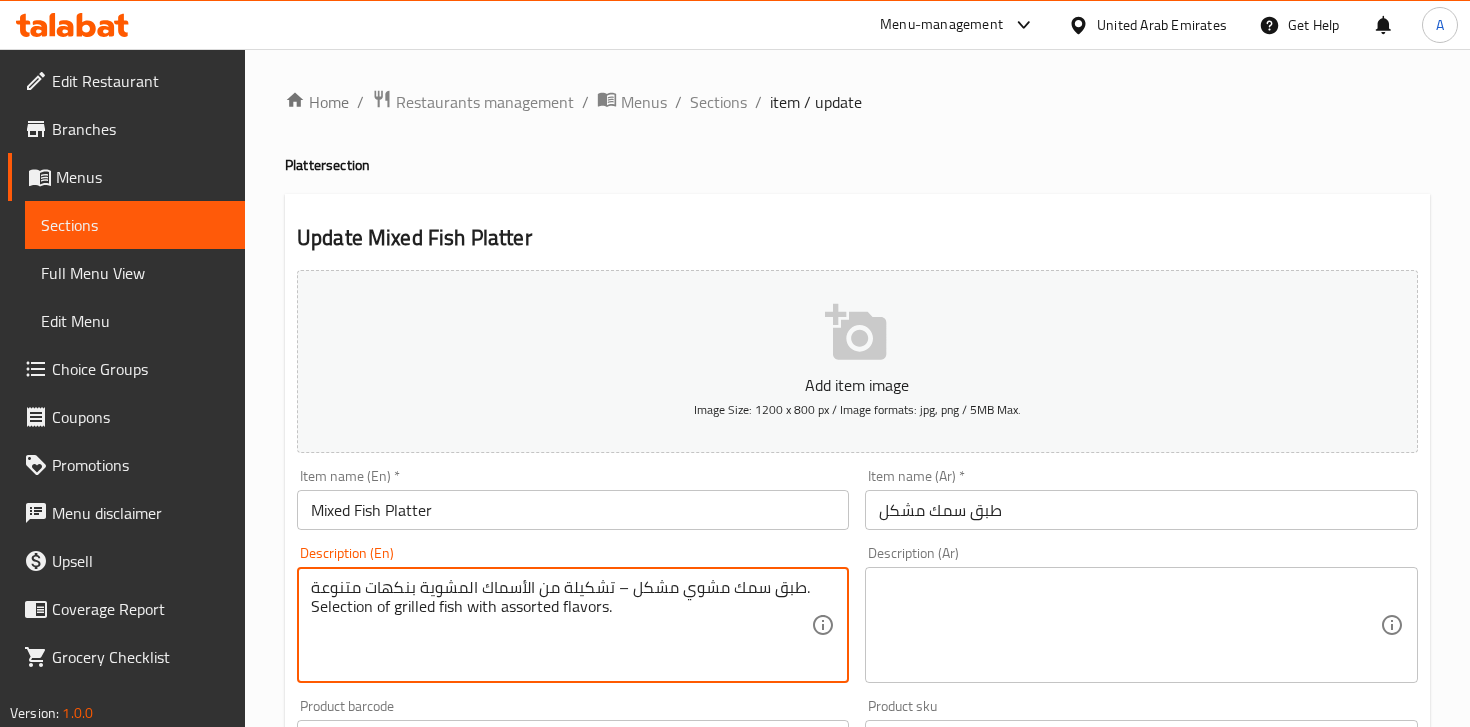 click on "طبق سمك مشوي مشكل – تشكيلة من الأسماك المشوية بنكهات متنوعة.
Selection of grilled fish with assorted flavors." at bounding box center (561, 625) 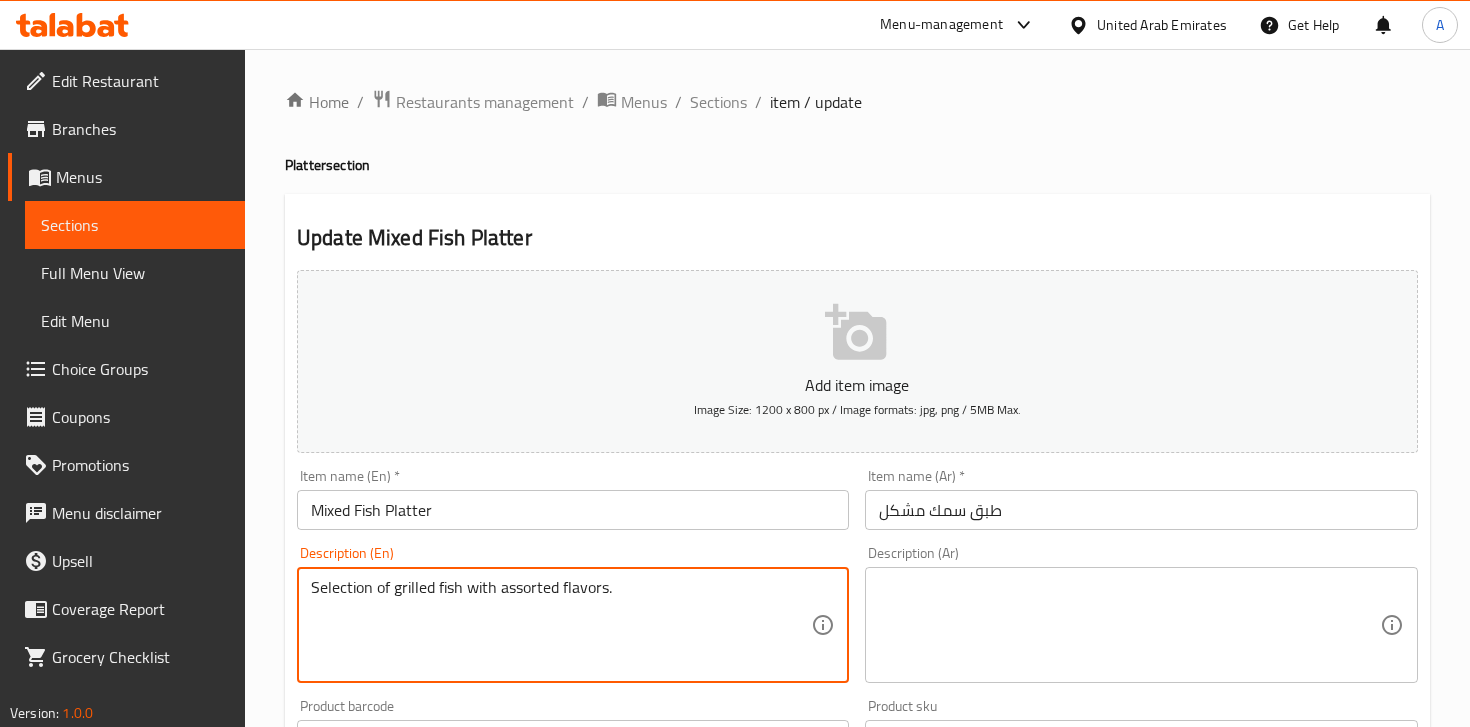 type on "Selection of grilled fish with assorted flavors." 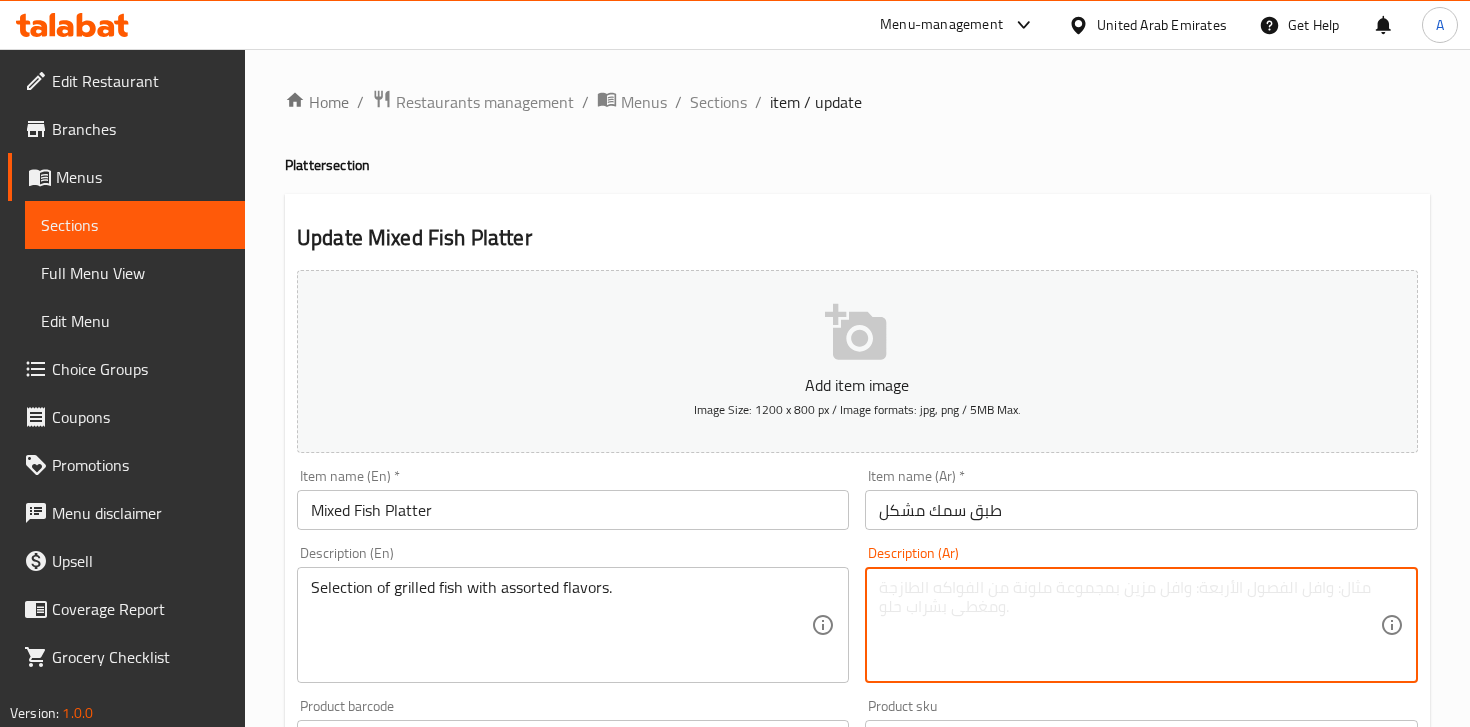 paste on "طبق سمك مشوي مشكل – تشكيلة من الأسماك المشوية بنكهات متنوعة." 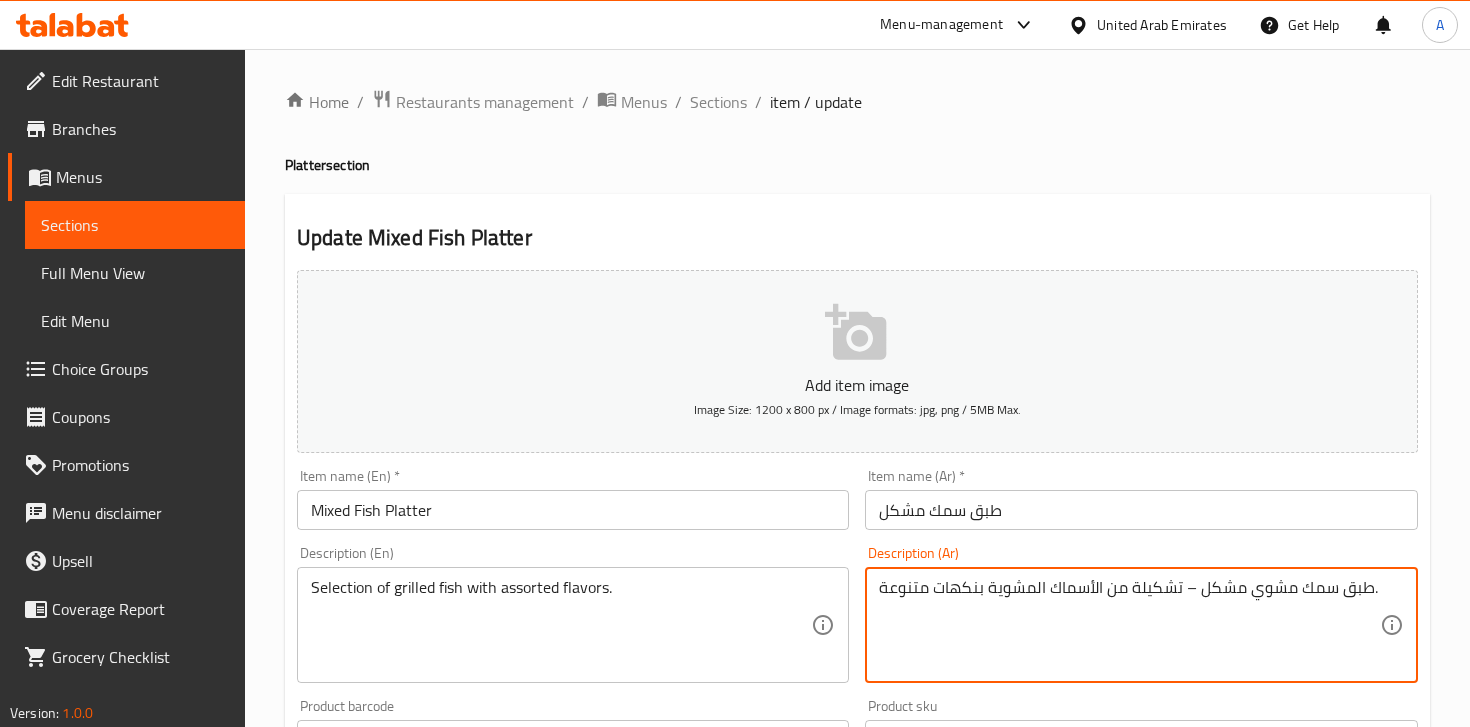click on "طبق سمك مشوي مشكل – تشكيلة من الأسماك المشوية بنكهات متنوعة." at bounding box center [1129, 625] 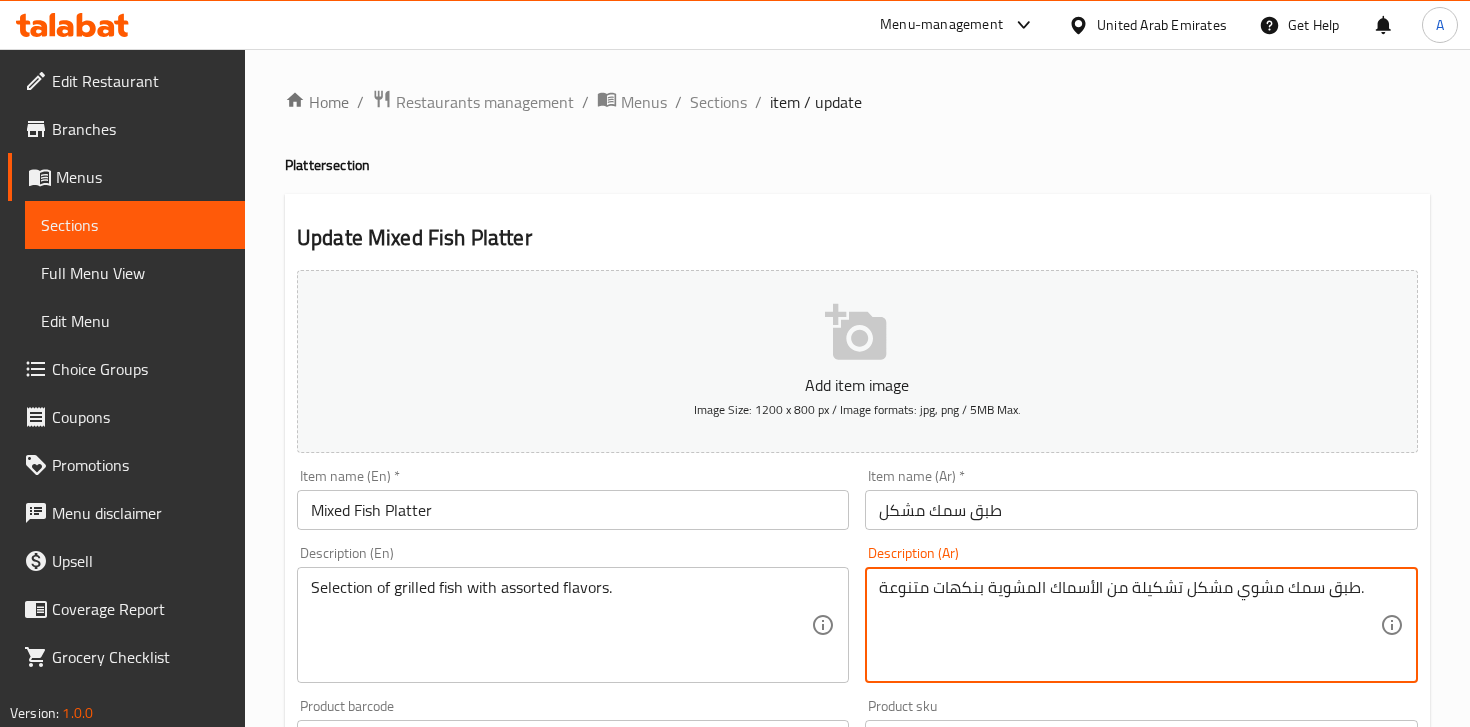 type on "طبق سمك مشوي مشكل تشكيلة من الأسماك المشوية بنكهات متنوعة." 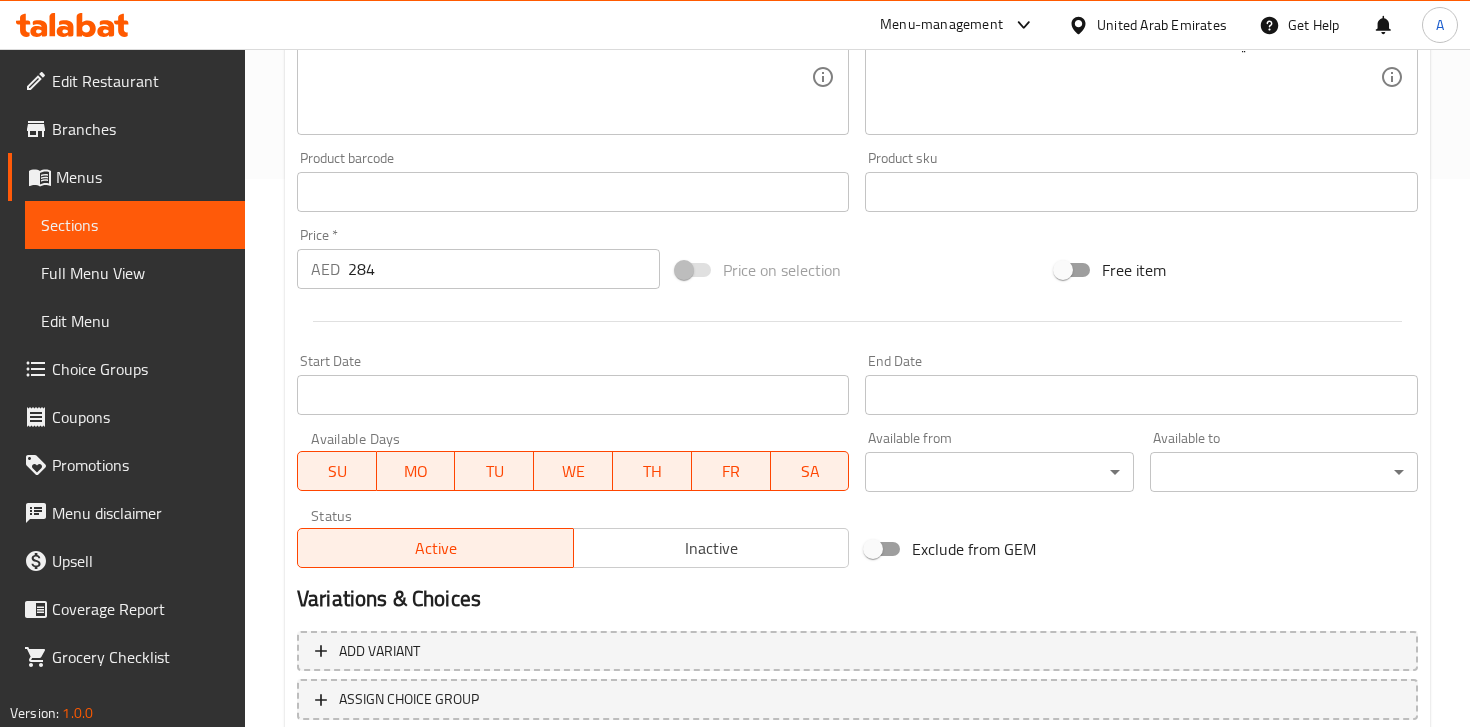 scroll, scrollTop: 686, scrollLeft: 0, axis: vertical 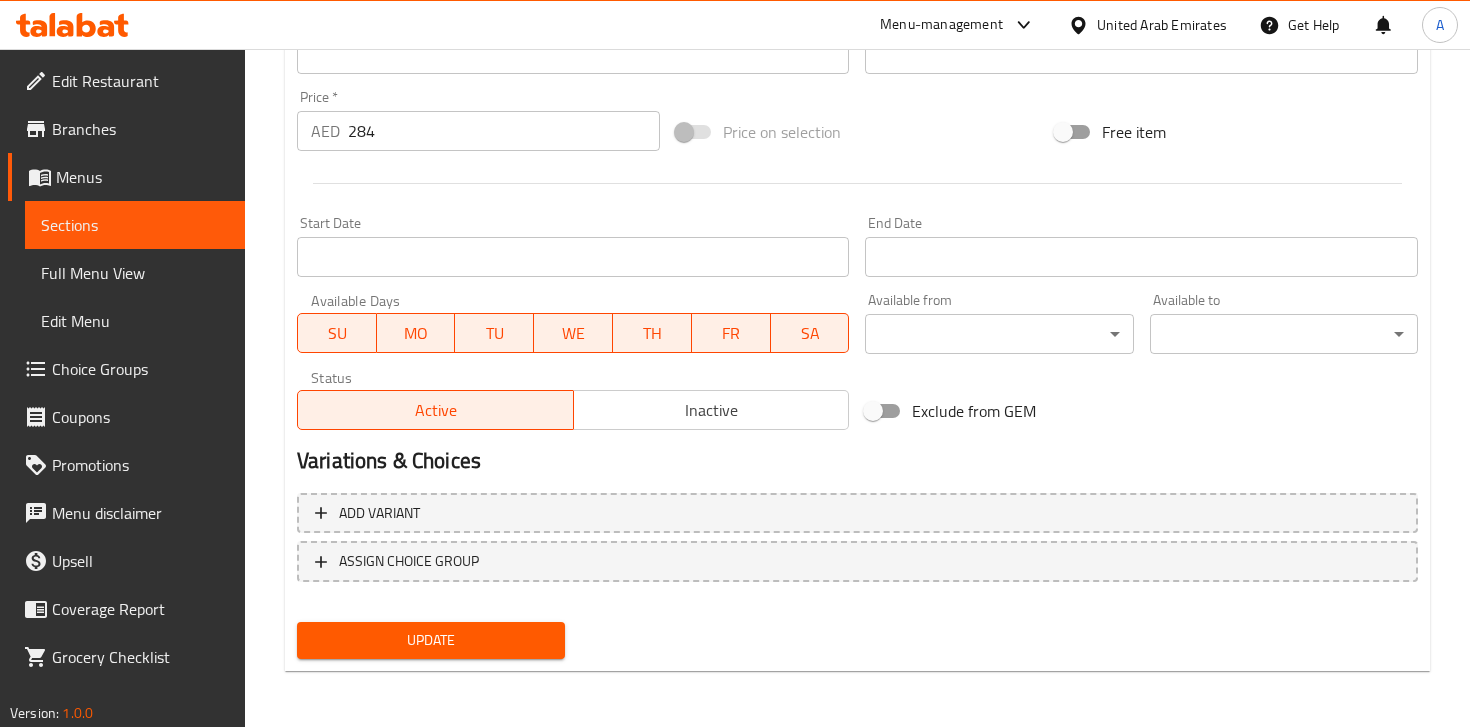 click on "Update" at bounding box center [431, 640] 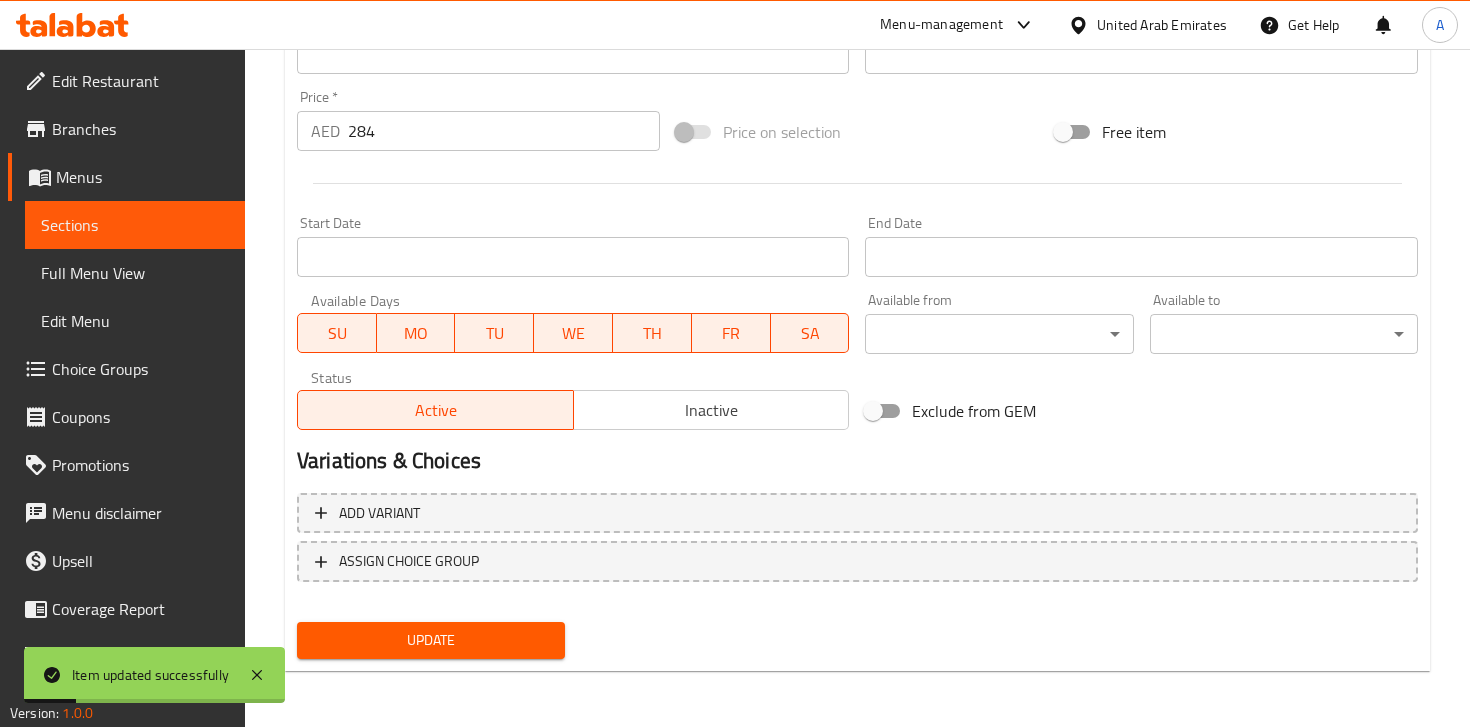 scroll, scrollTop: 0, scrollLeft: 0, axis: both 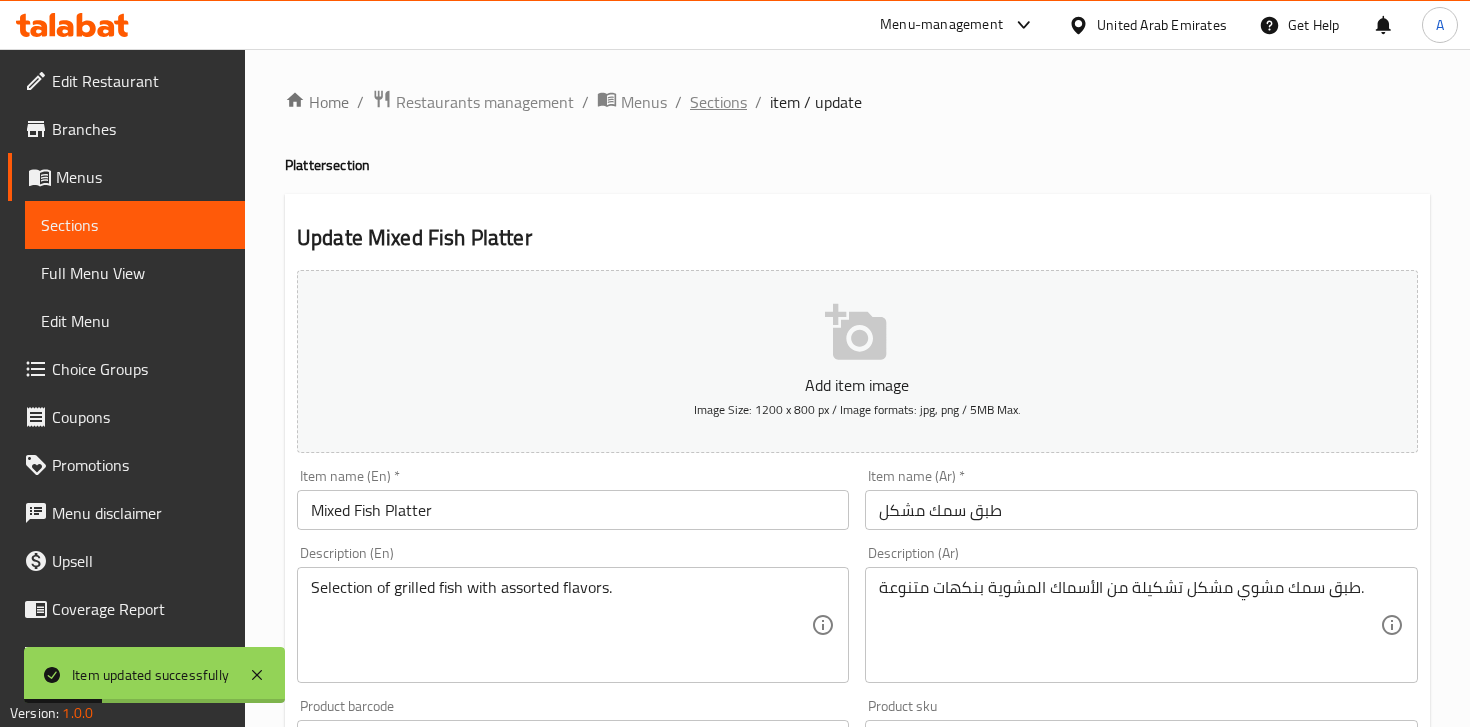 click on "Sections" at bounding box center [718, 102] 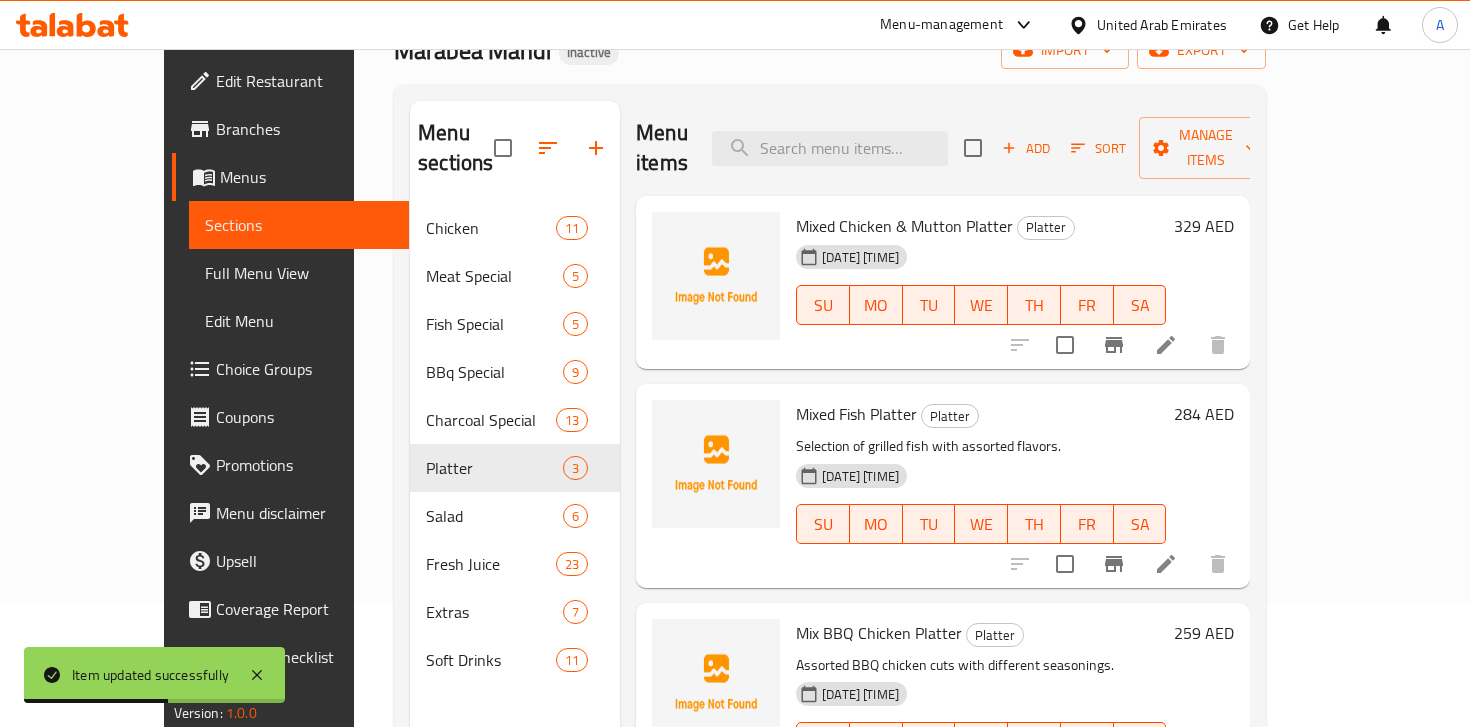 scroll, scrollTop: 120, scrollLeft: 0, axis: vertical 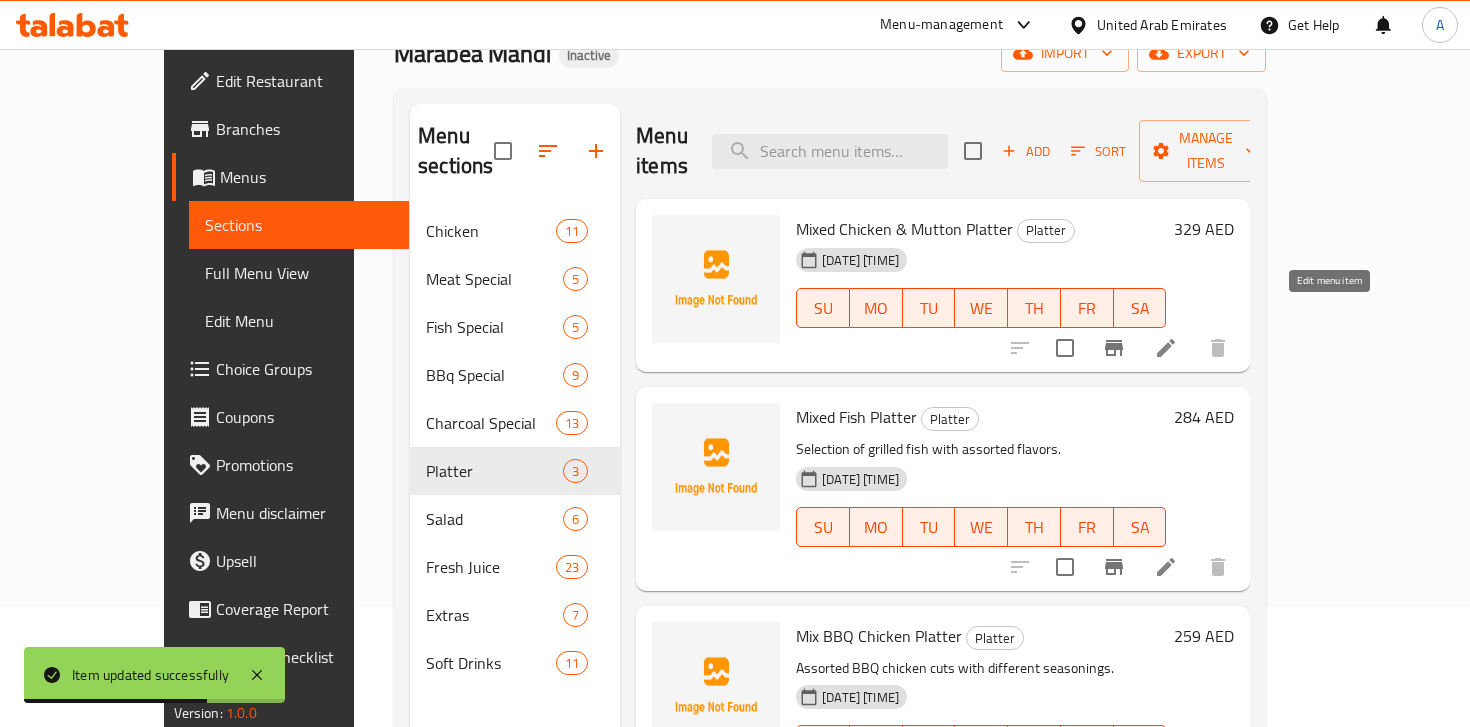 click 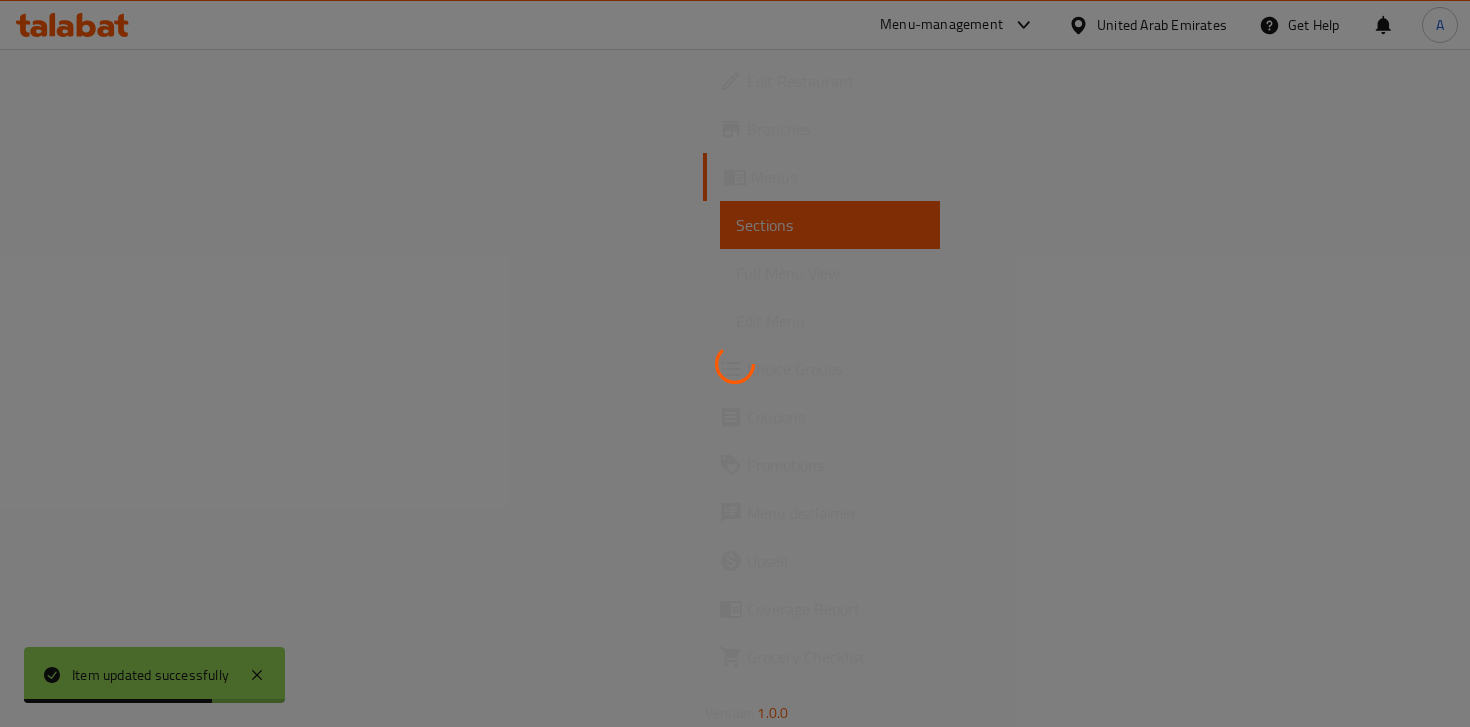 scroll, scrollTop: 0, scrollLeft: 0, axis: both 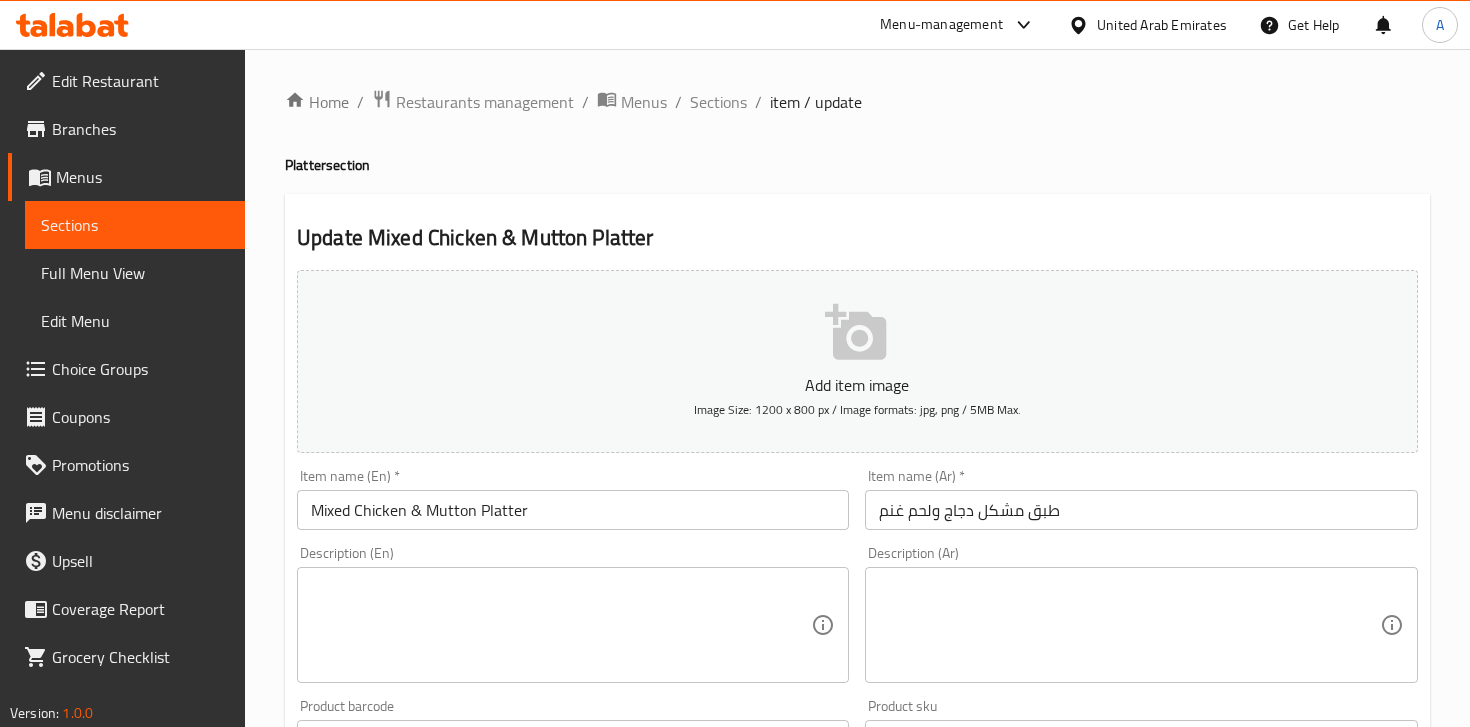 click at bounding box center [561, 625] 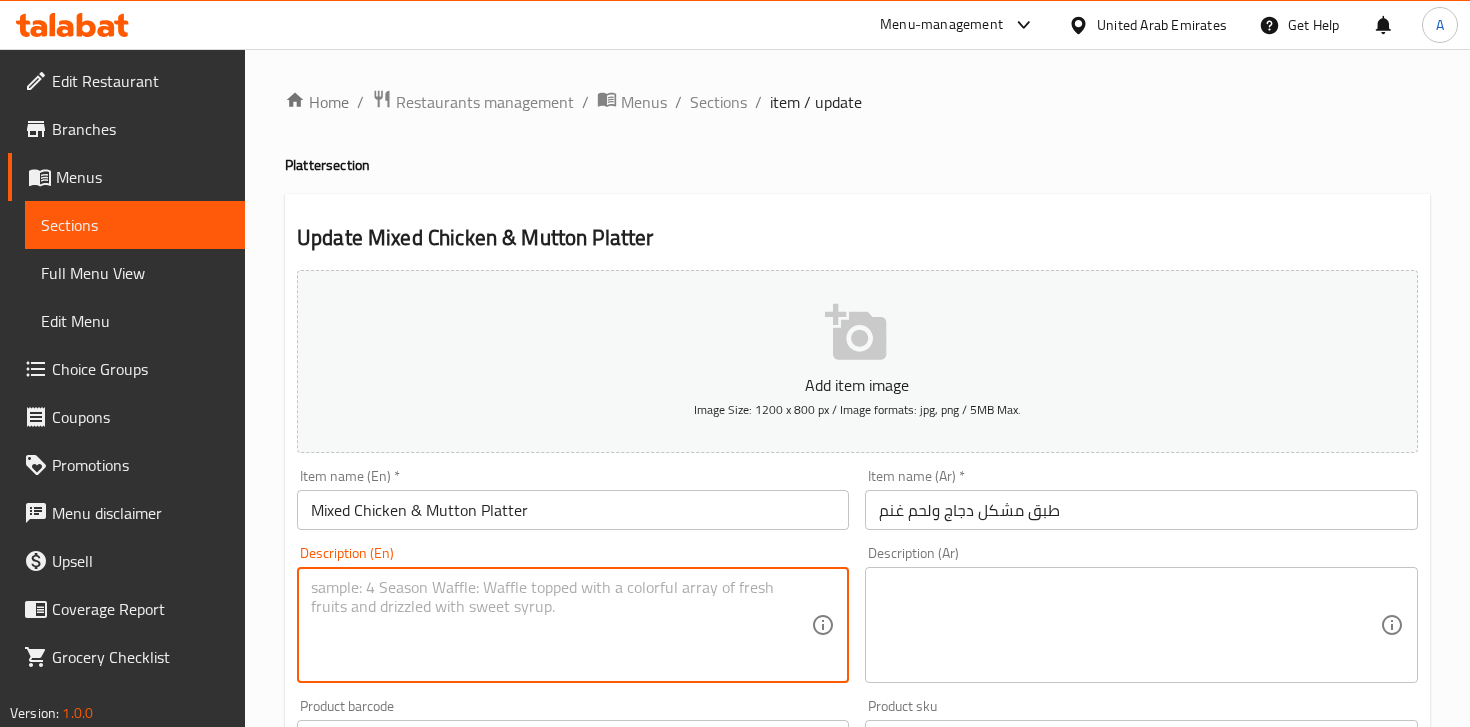 paste on "طبق مشاوي دجاج ولحم – مزيج من مشاوي الدجاج واللحم مع الأرز أو الخبز.
Mix of chicken and mutton grilled meats served with rice or bread." 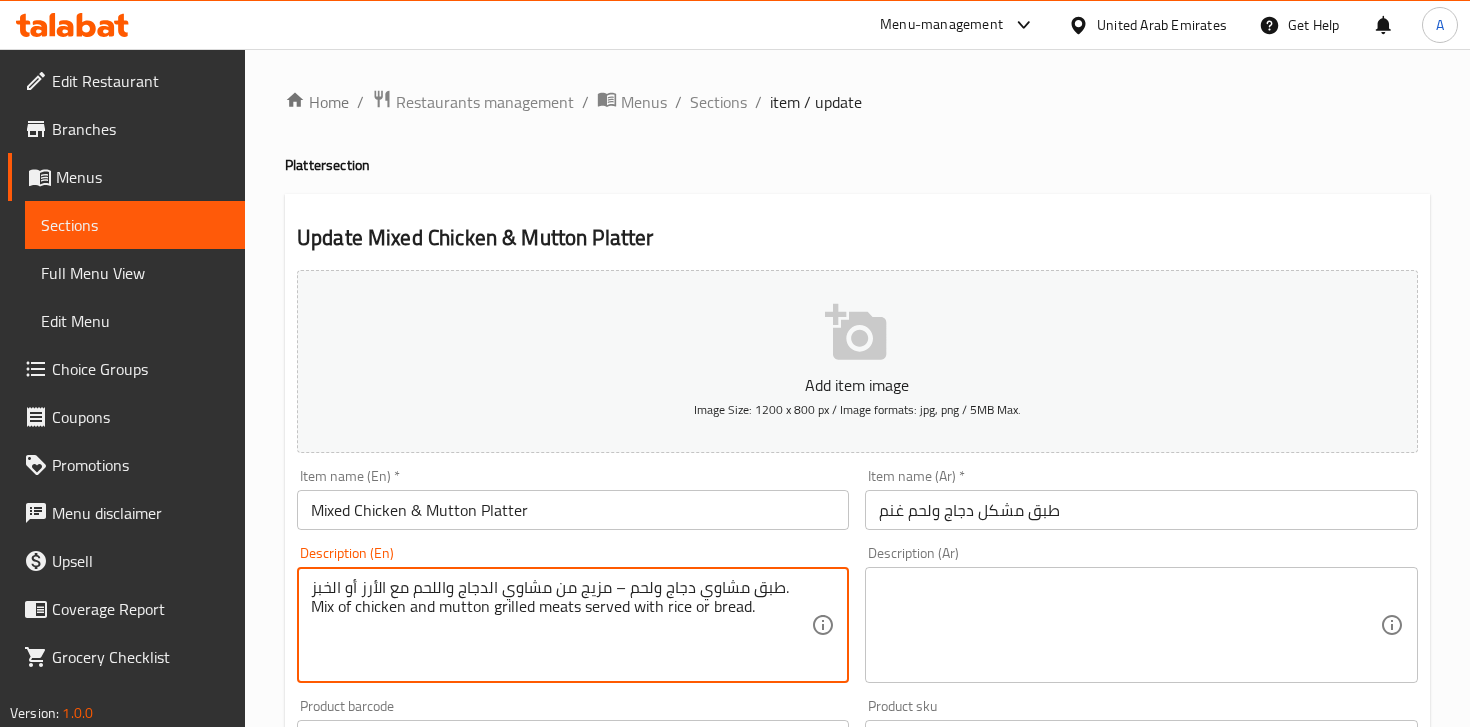 click on "طبق مشاوي دجاج ولحم – مزيج من مشاوي الدجاج واللحم مع الأرز أو الخبز.
Mix of chicken and mutton grilled meats served with rice or bread." at bounding box center (561, 625) 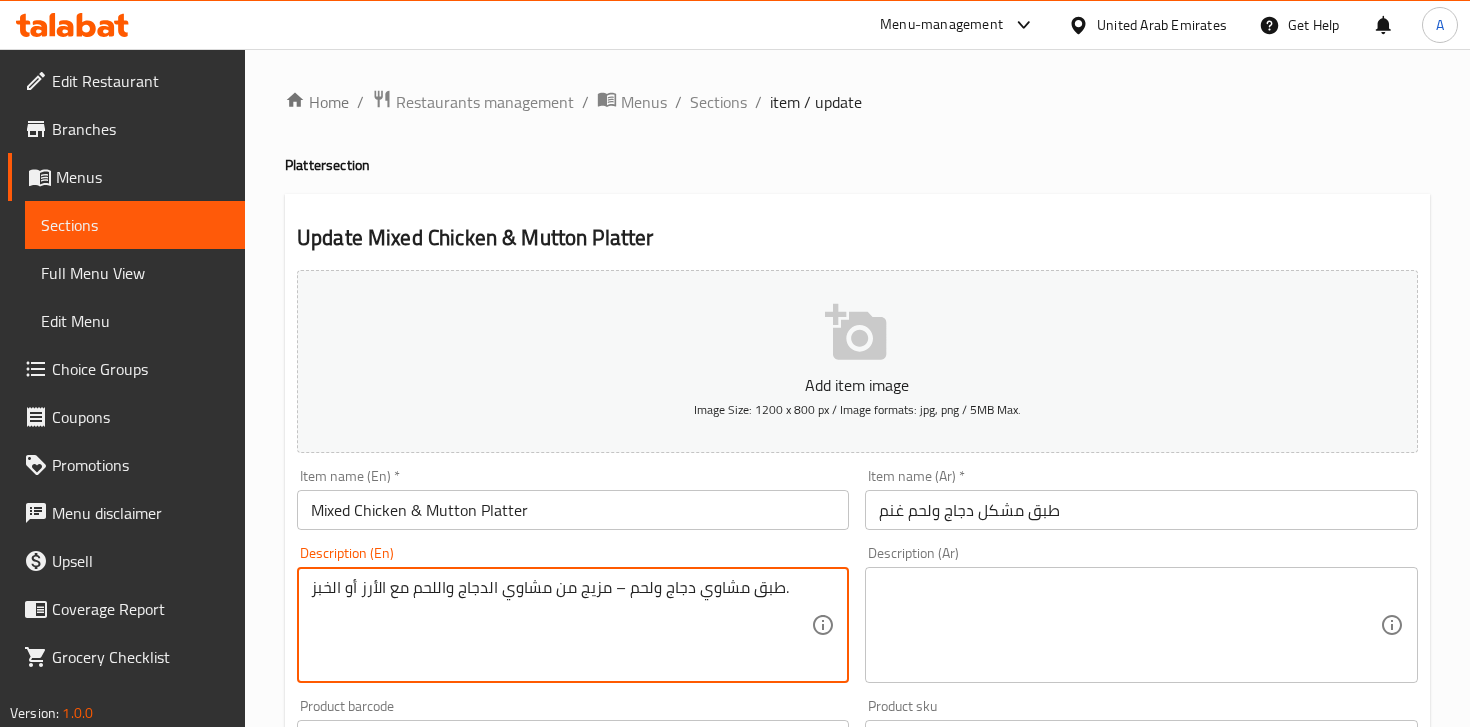 type on "طبق مشاوي دجاج ولحم – مزيج من مشاوي الدجاج واللحم مع الأرز أو الخبز." 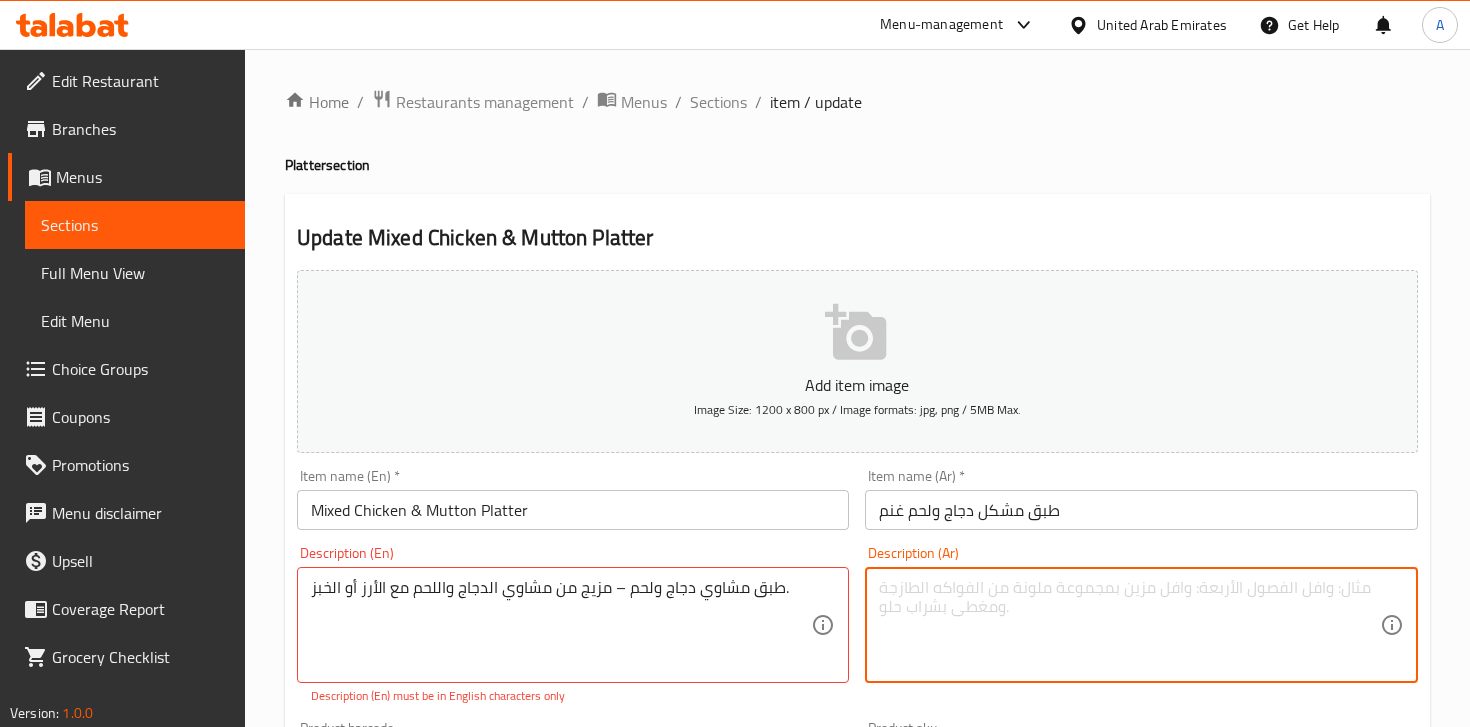 paste on "Mix of chicken and mutton grilled meats served with rice or bread." 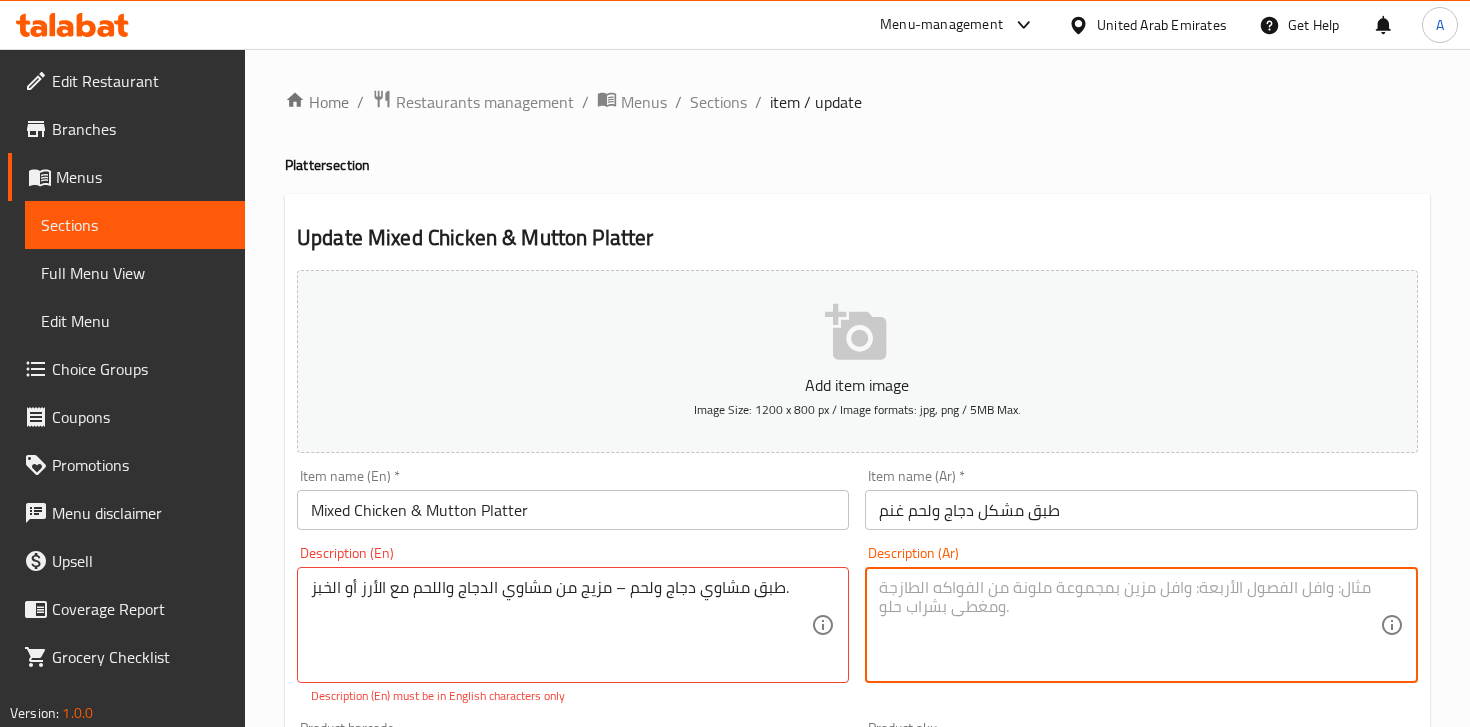 type on "Mix of chicken and mutton grilled meats served with rice or bread." 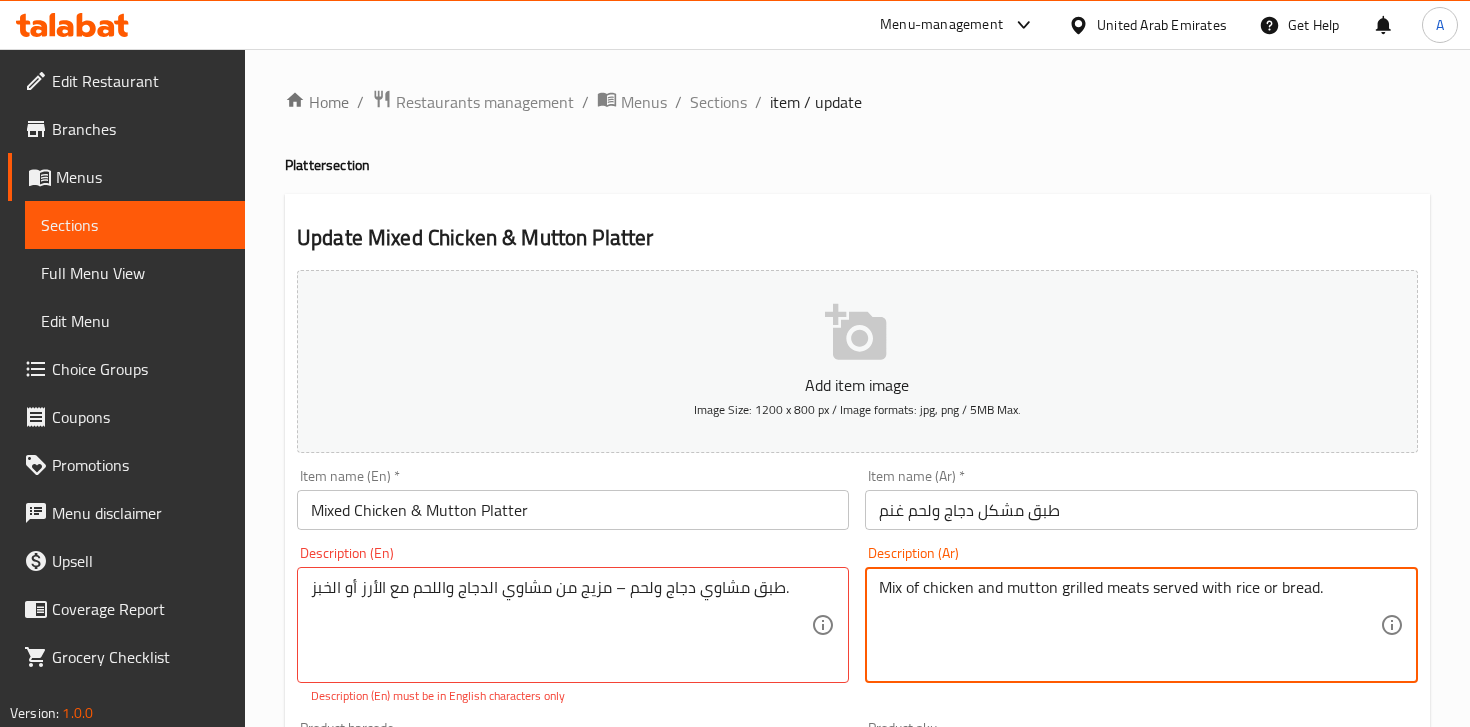 type 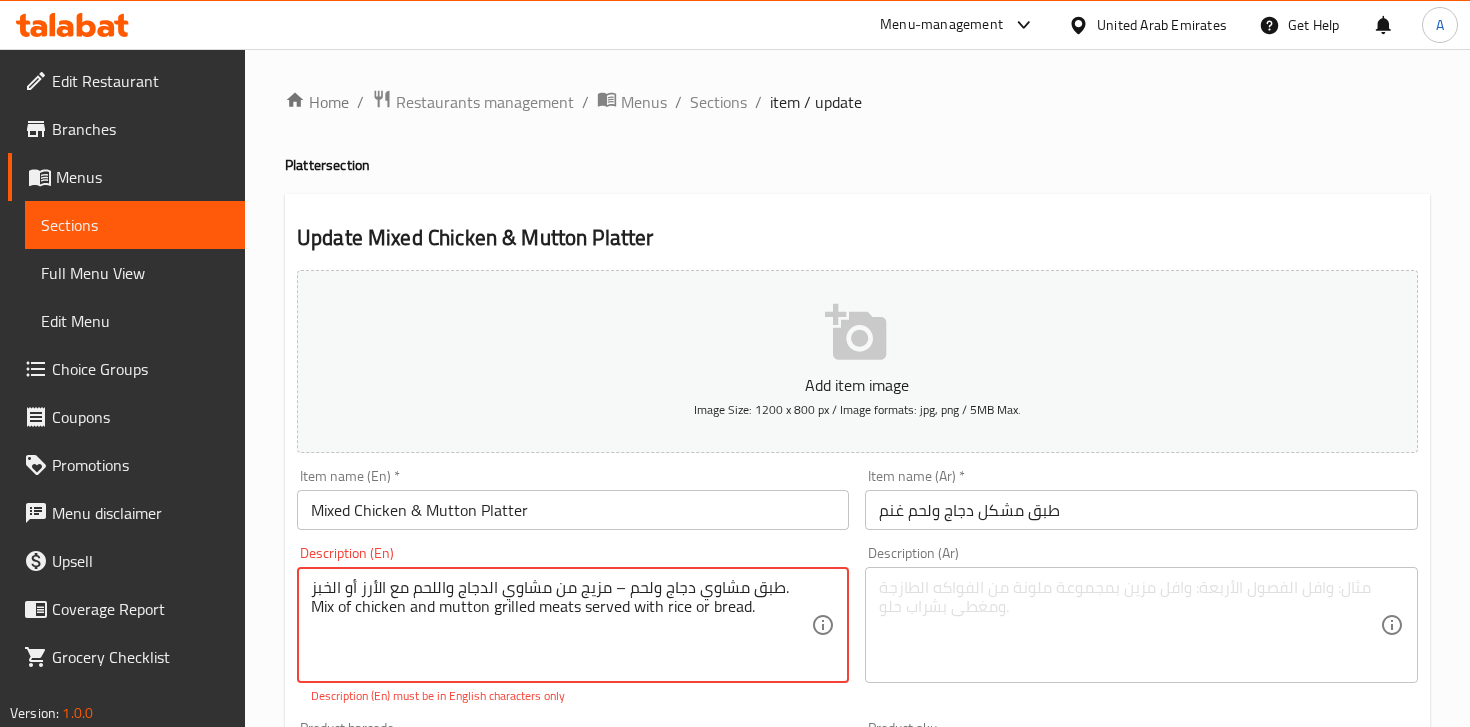 click on "طبق مشاوي دجاج ولحم – مزيج من مشاوي الدجاج واللحم مع الأرز أو الخبز.
Mix of chicken and mutton grilled meats served with rice or bread." at bounding box center (561, 625) 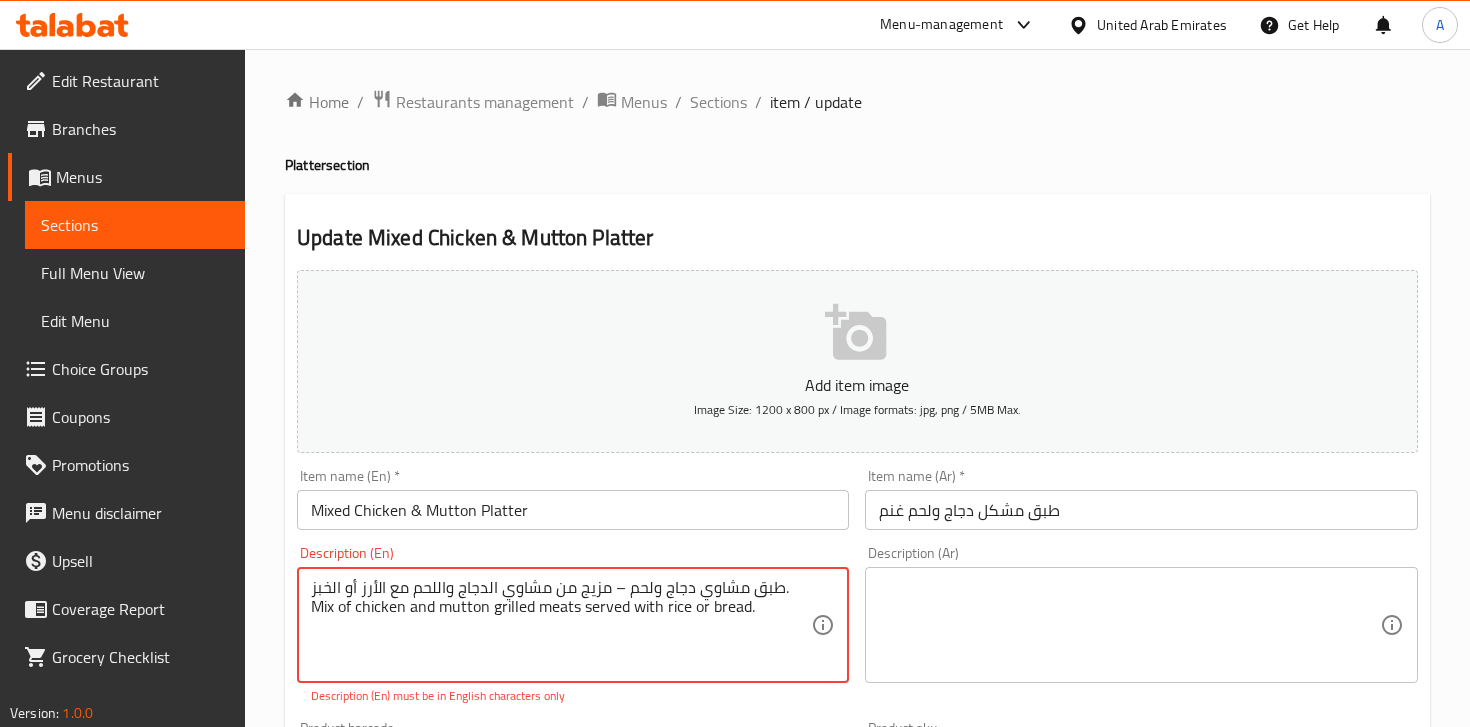 click on "طبق مشاوي دجاج ولحم – مزيج من مشاوي الدجاج واللحم مع الأرز أو الخبز.
Mix of chicken and mutton grilled meats served with rice or bread." at bounding box center [561, 625] 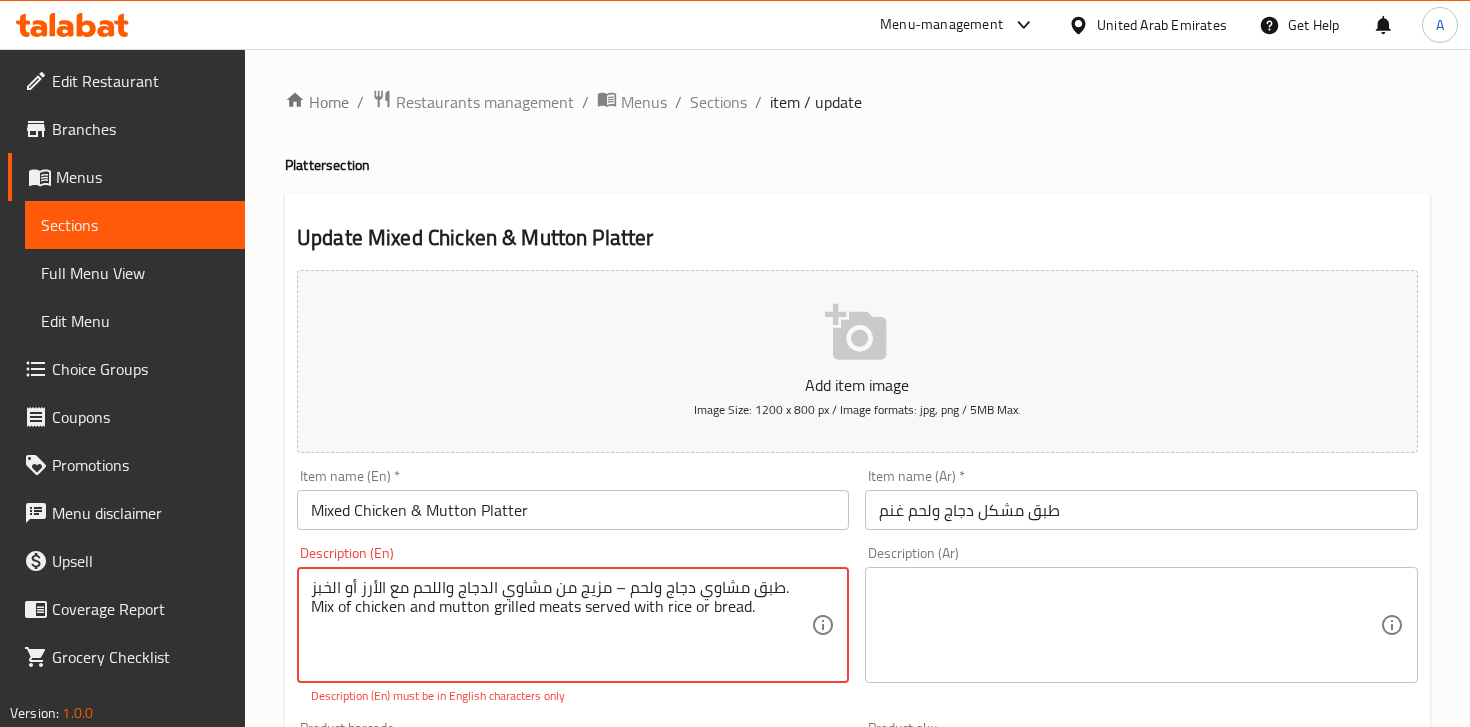 click on "طبق مشاوي دجاج ولحم – مزيج من مشاوي الدجاج واللحم مع الأرز أو الخبز.
Mix of chicken and mutton grilled meats served with rice or bread." at bounding box center [561, 625] 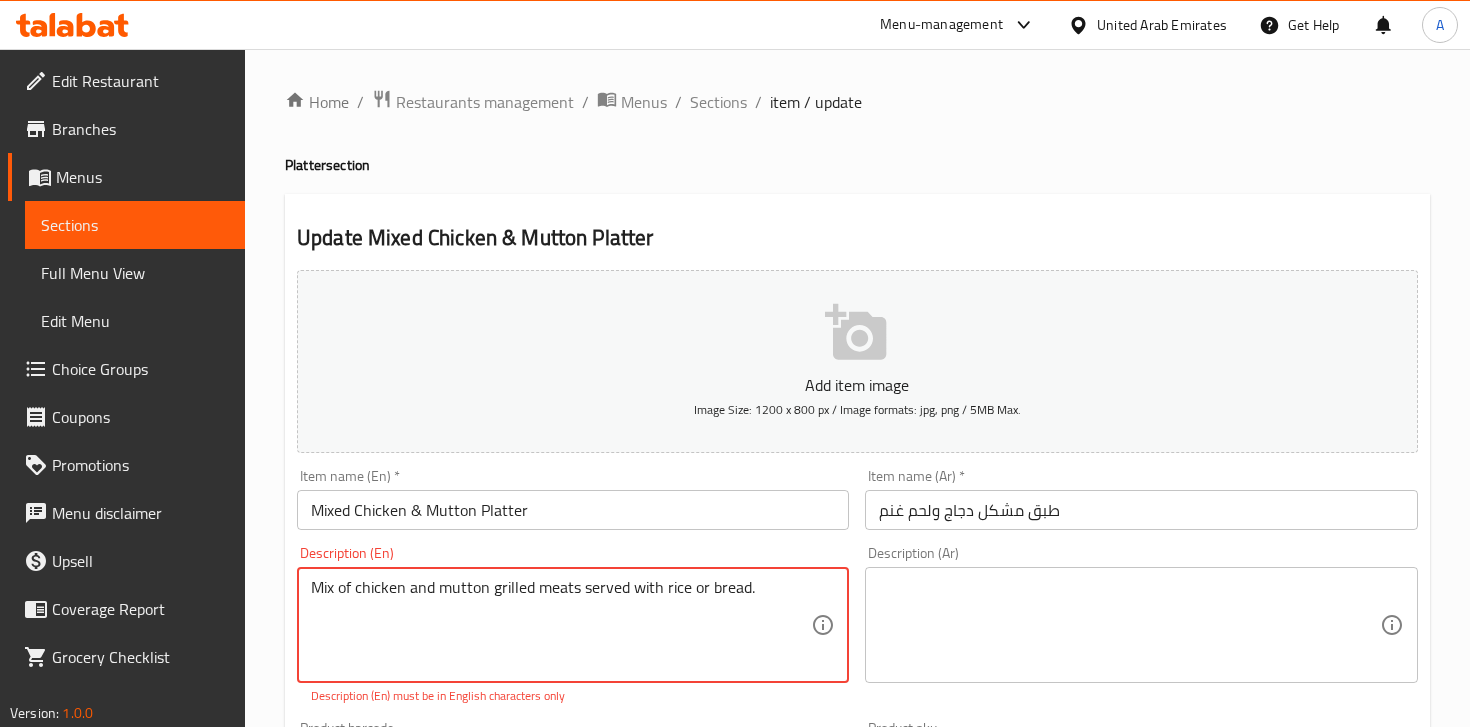 type on "Mix of chicken and mutton grilled meats served with rice or bread." 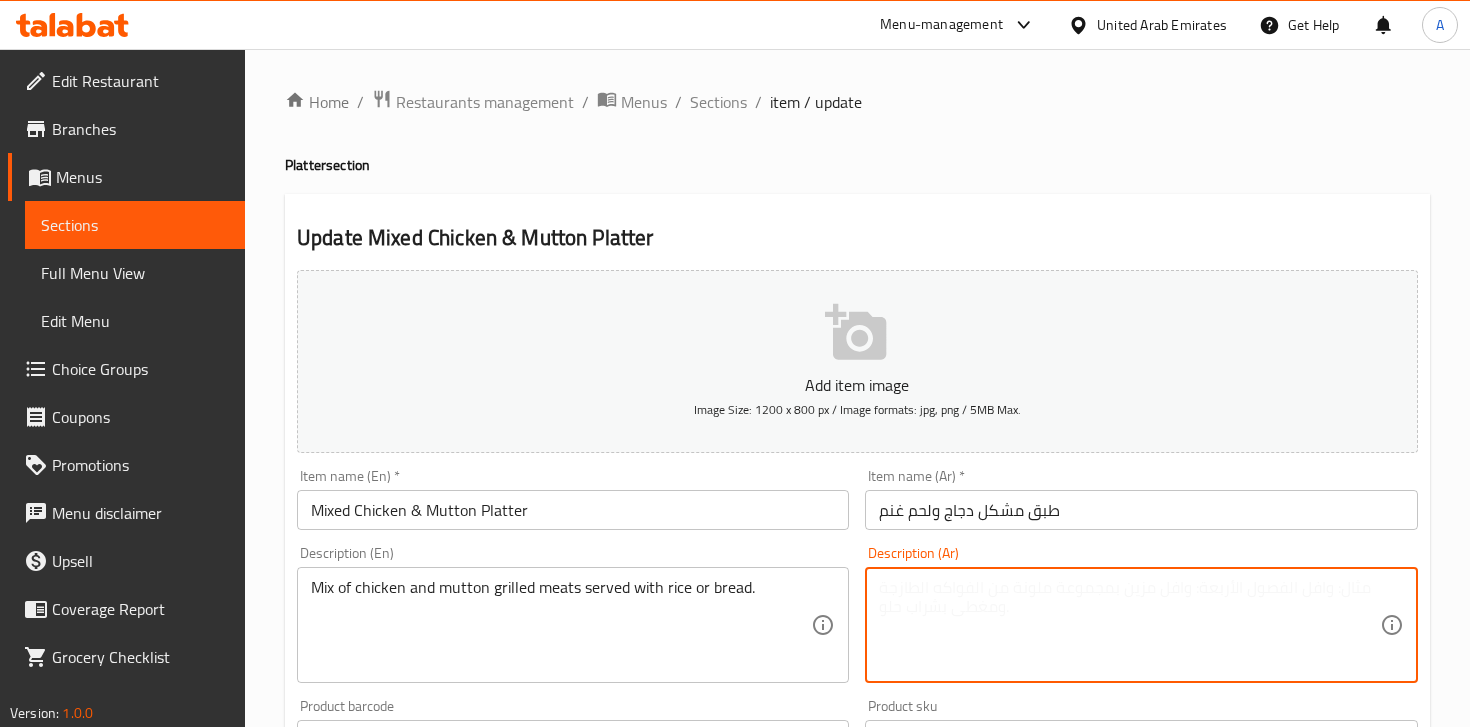 click at bounding box center (1129, 625) 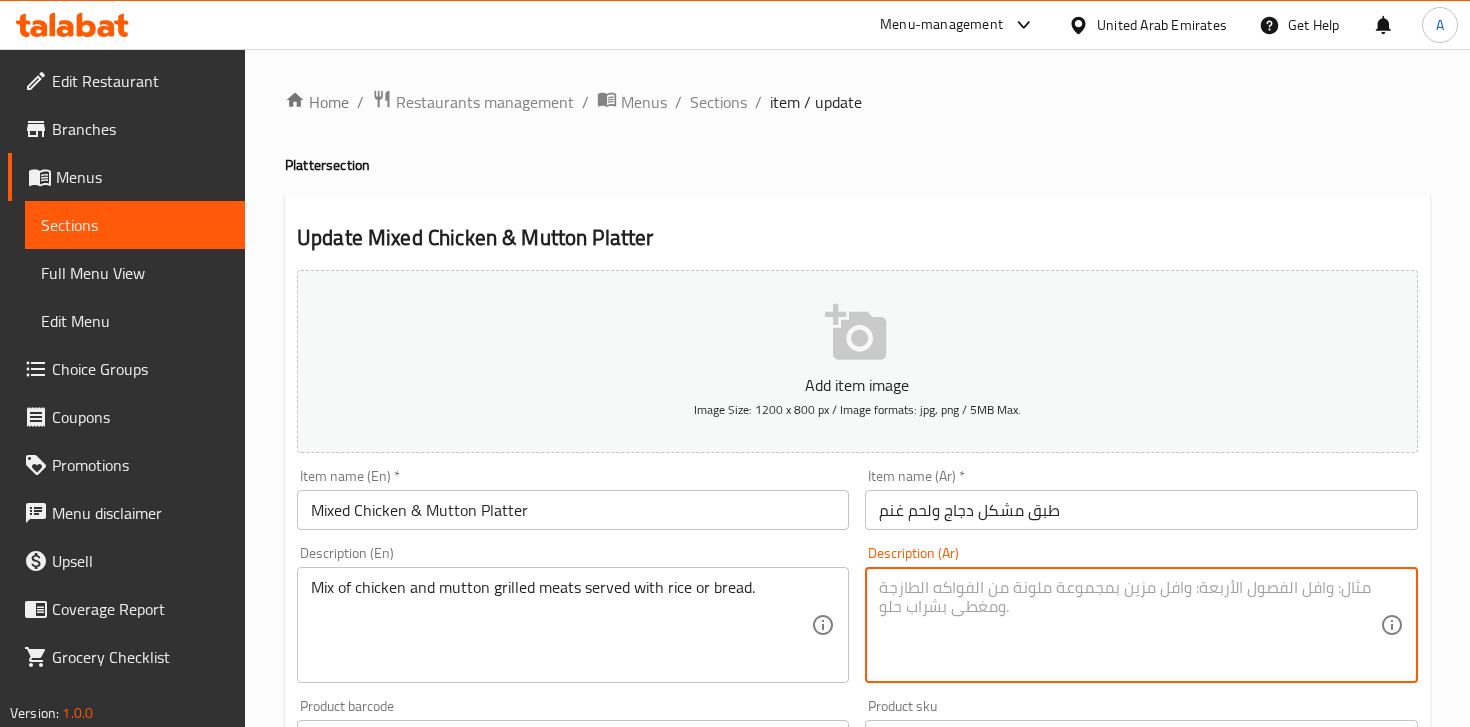 paste on "طبق مشاوي دجاج ولحم – مزيج من مشاوي الدجاج واللحم مع الأرز أو الخبز." 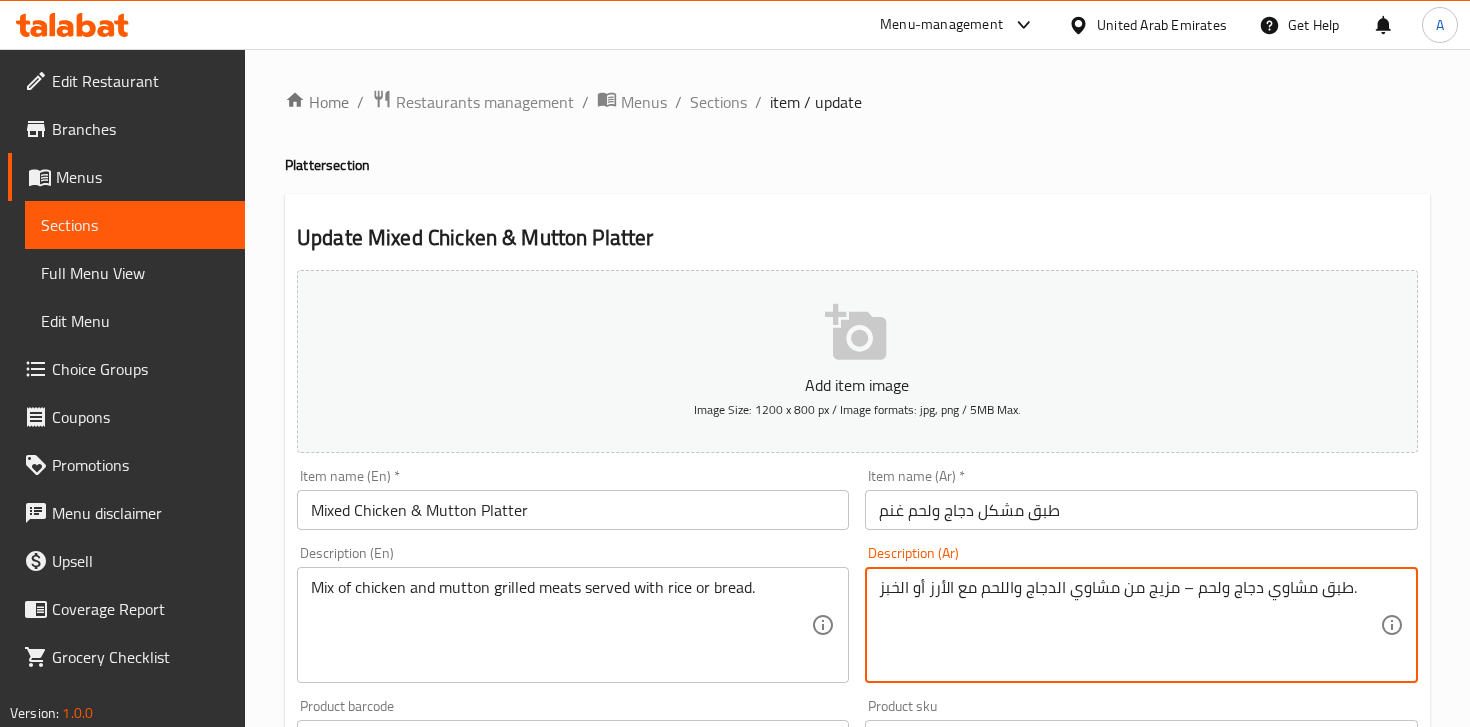 click on "طبق مشاوي دجاج ولحم – مزيج من مشاوي الدجاج واللحم مع الأرز أو الخبز." at bounding box center [1129, 625] 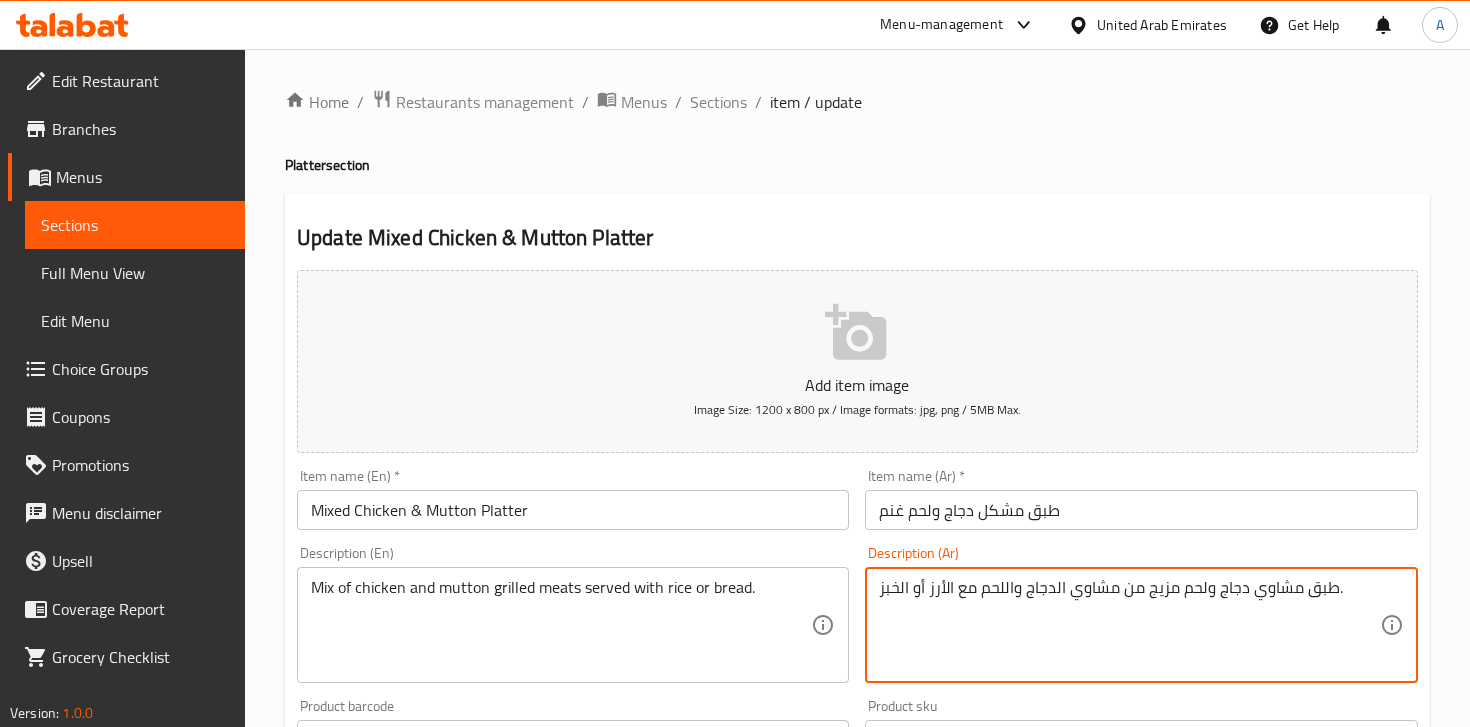 type on "طبق مشاوي دجاج ولحم مزيج من مشاوي الدجاج واللحم مع الأرز أو الخبز." 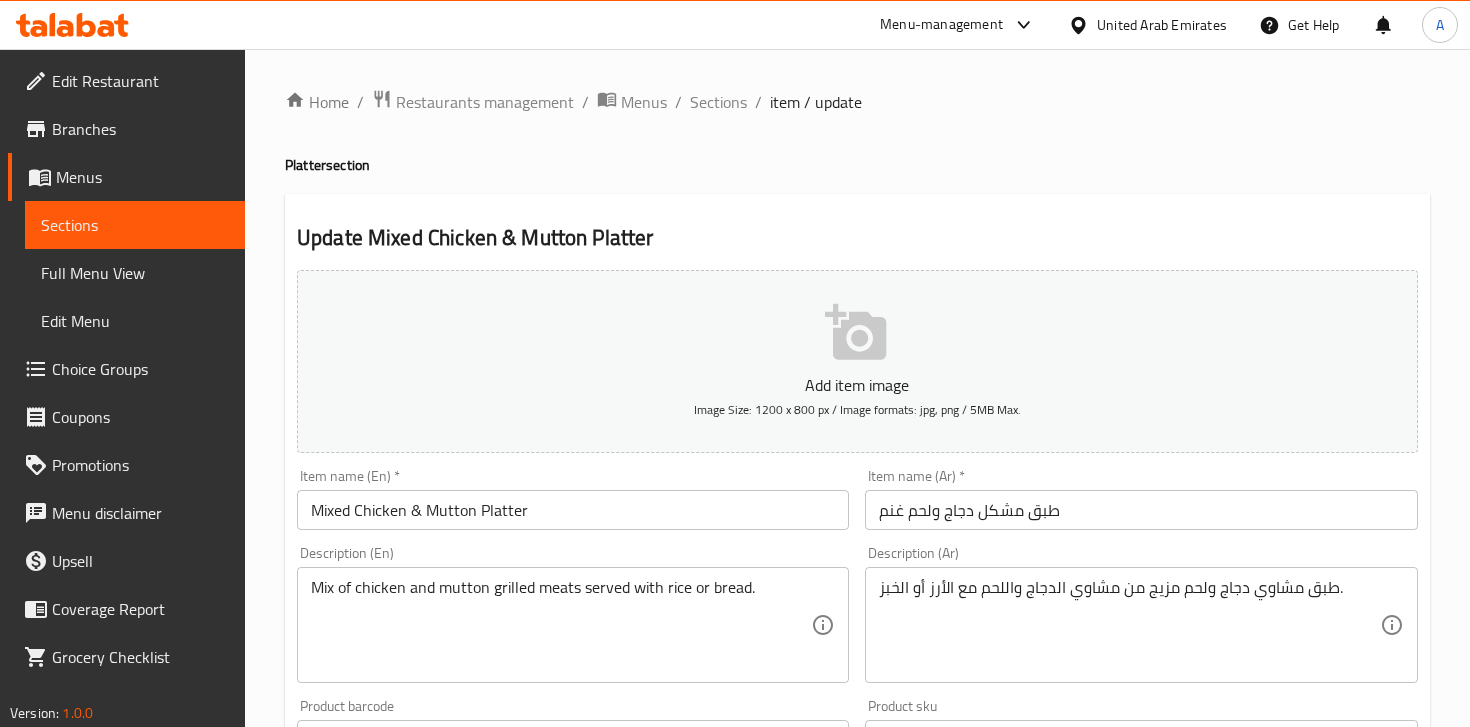 scroll, scrollTop: 686, scrollLeft: 0, axis: vertical 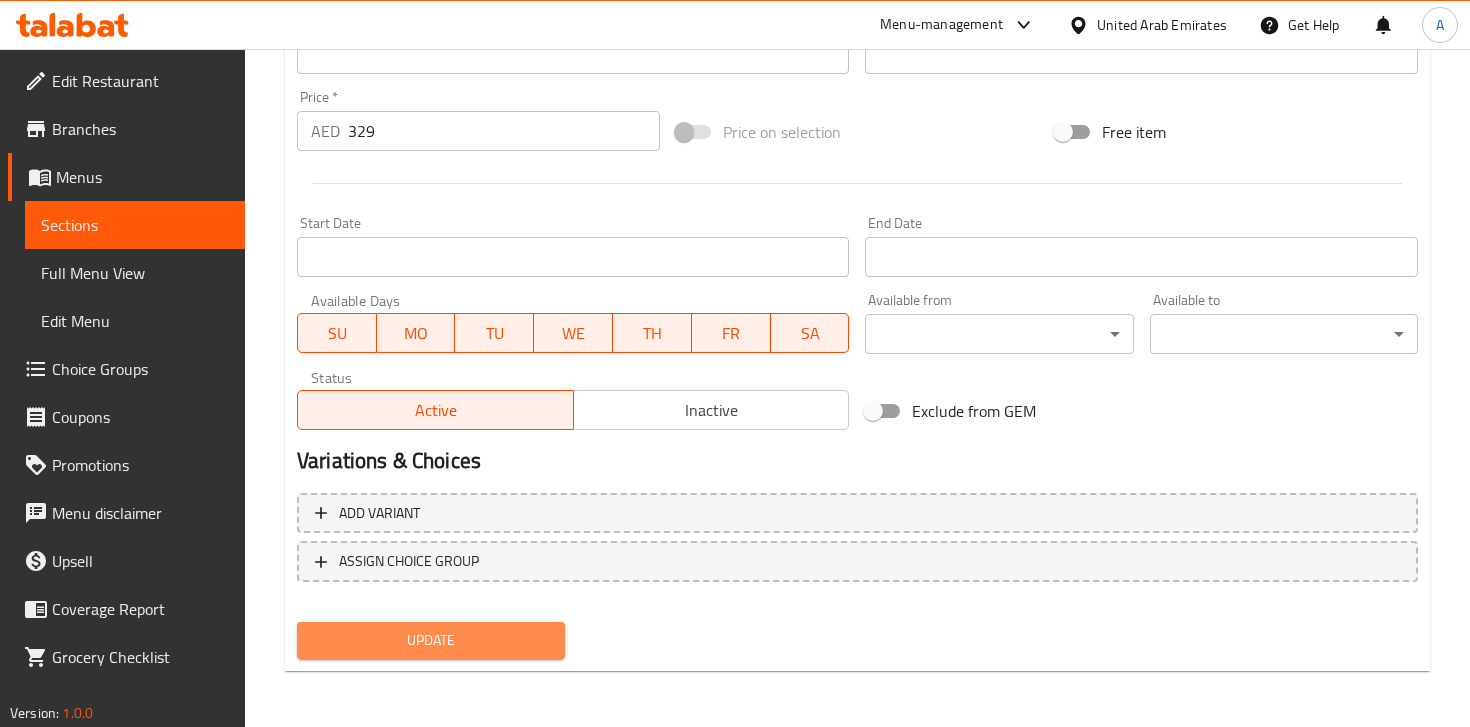 click on "Update" at bounding box center (431, 640) 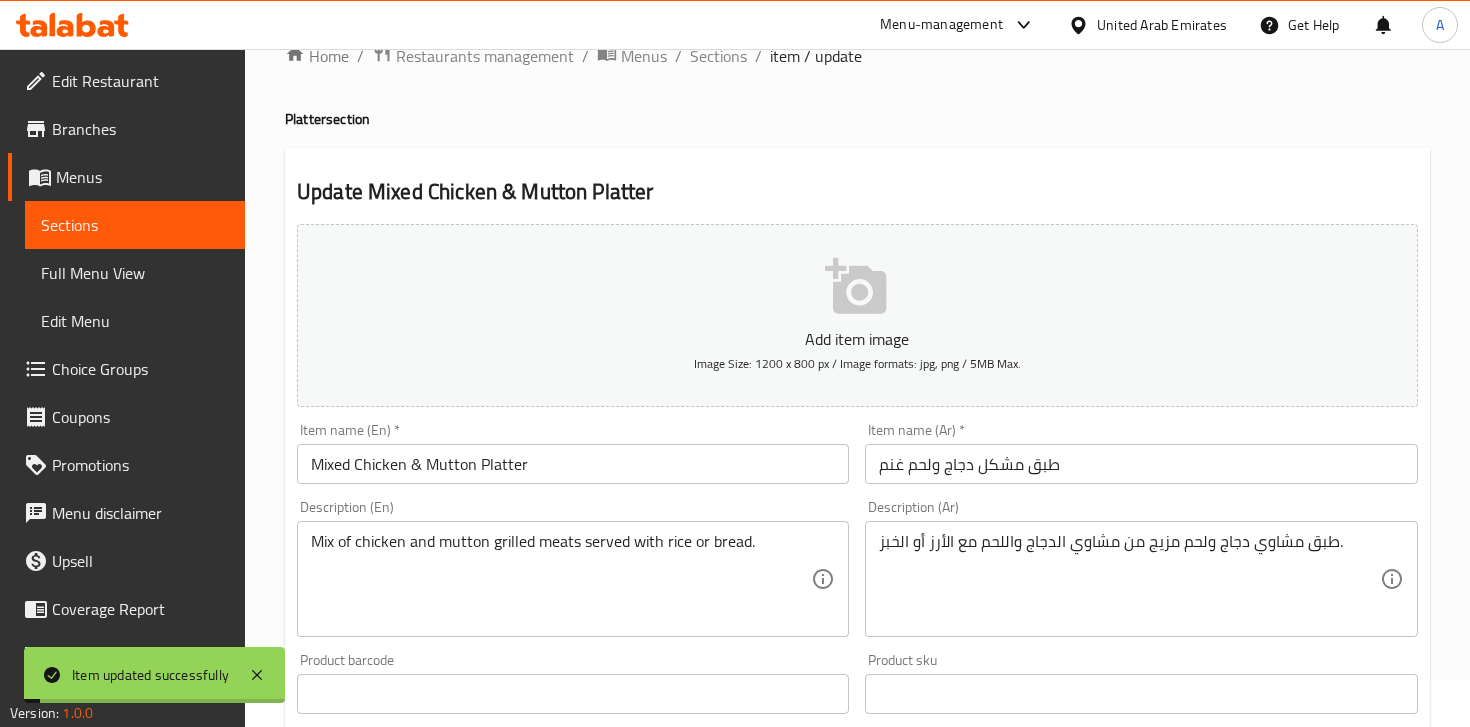 scroll, scrollTop: 0, scrollLeft: 0, axis: both 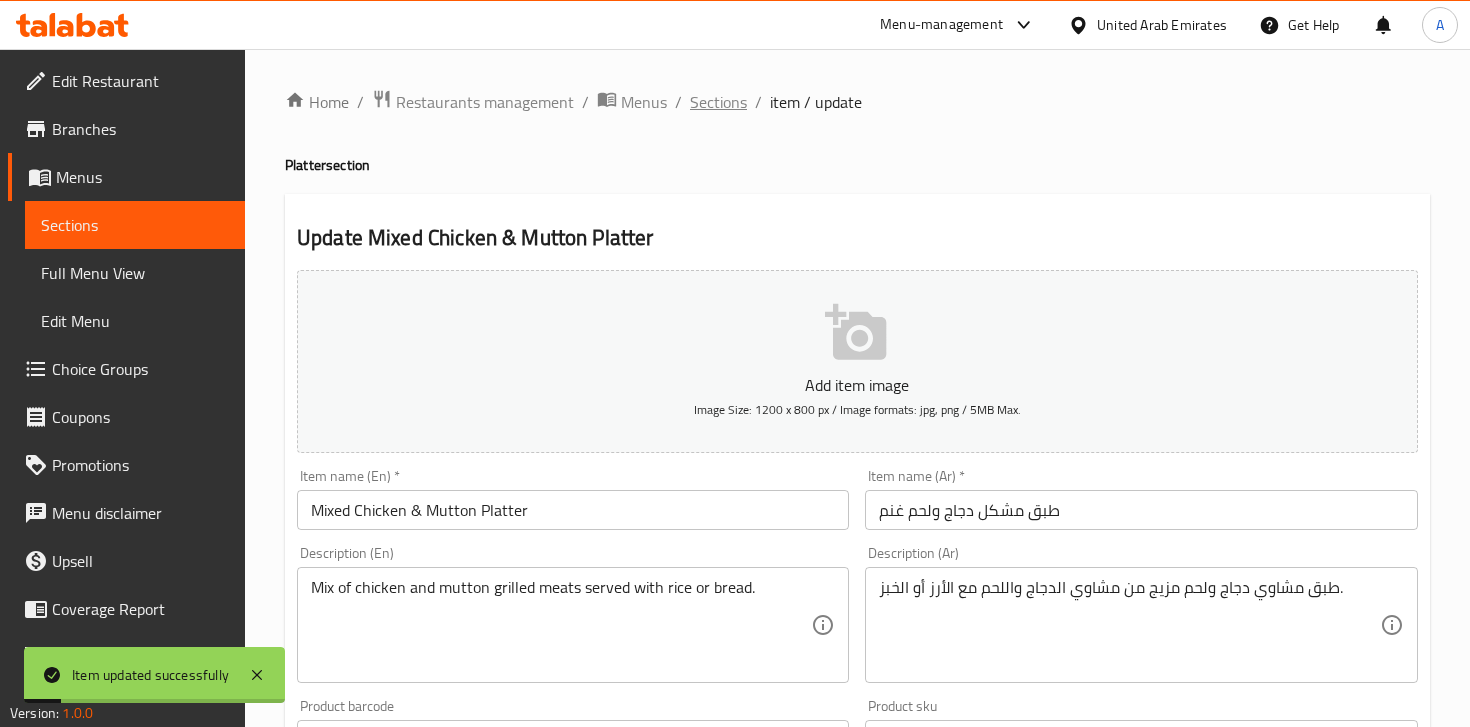 click on "Sections" at bounding box center [718, 102] 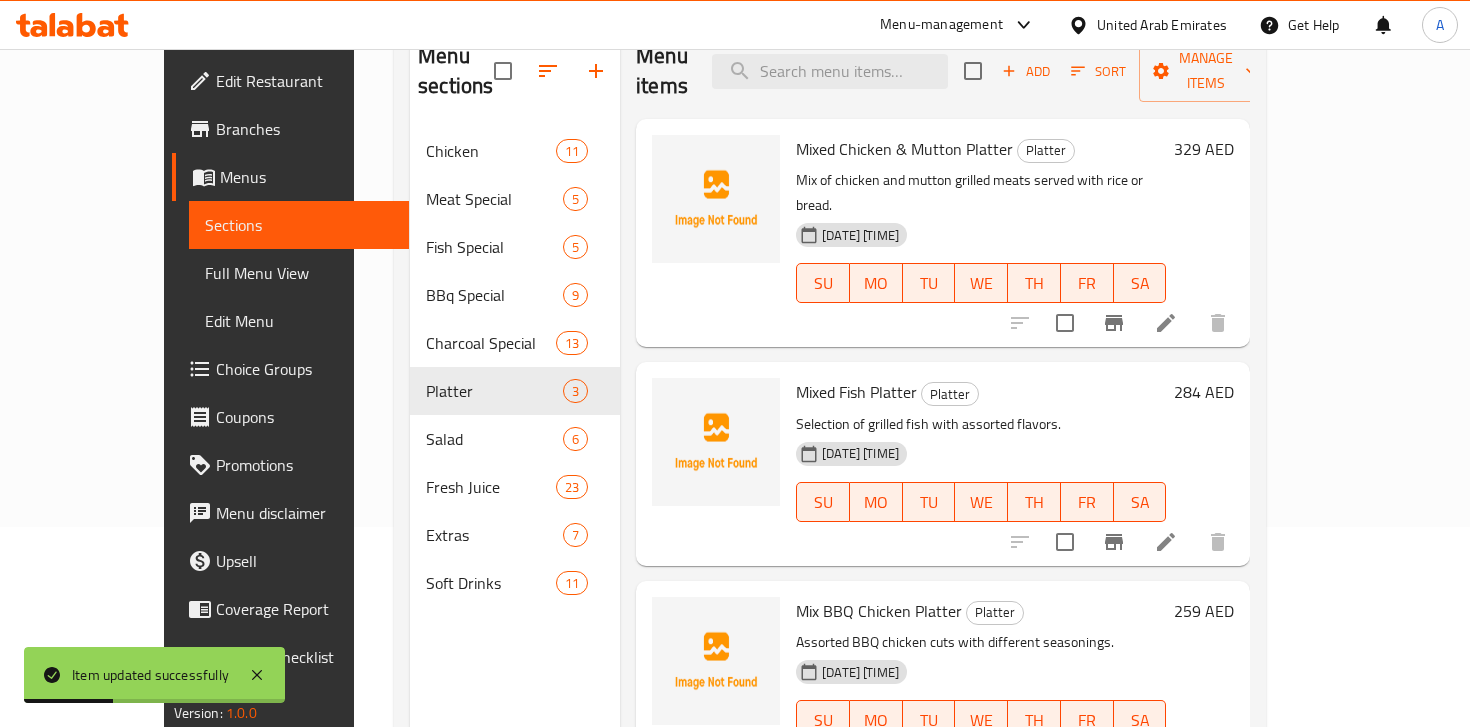 scroll, scrollTop: 280, scrollLeft: 0, axis: vertical 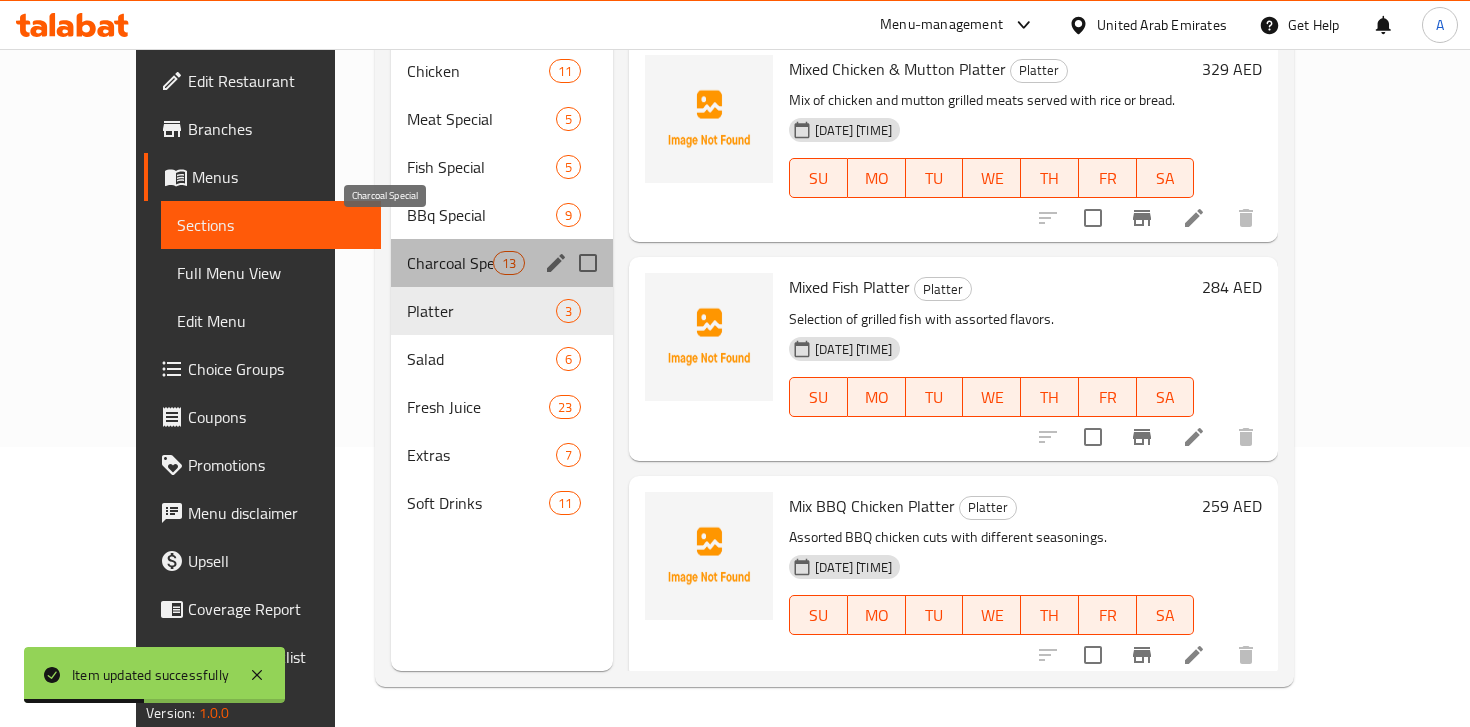 click on "Charcoal Special" at bounding box center (449, 263) 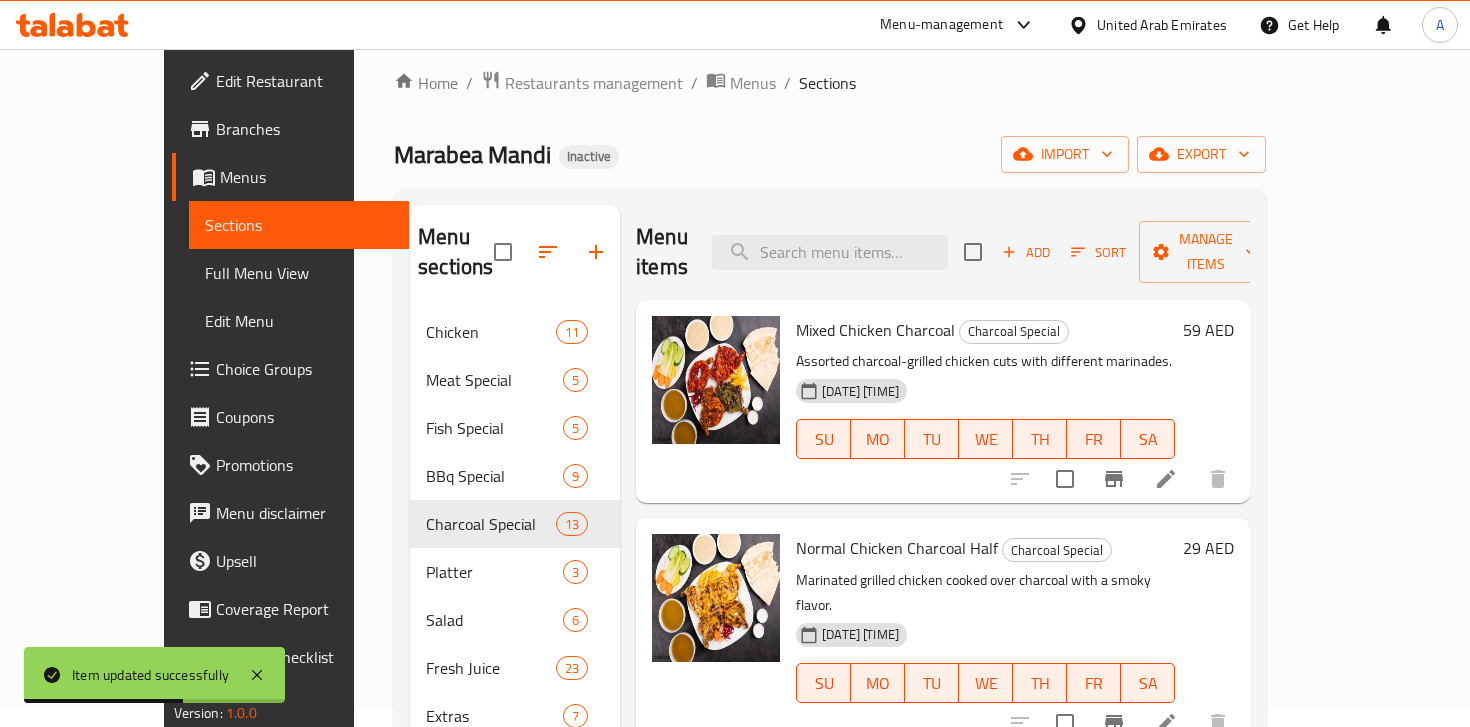 scroll, scrollTop: 0, scrollLeft: 0, axis: both 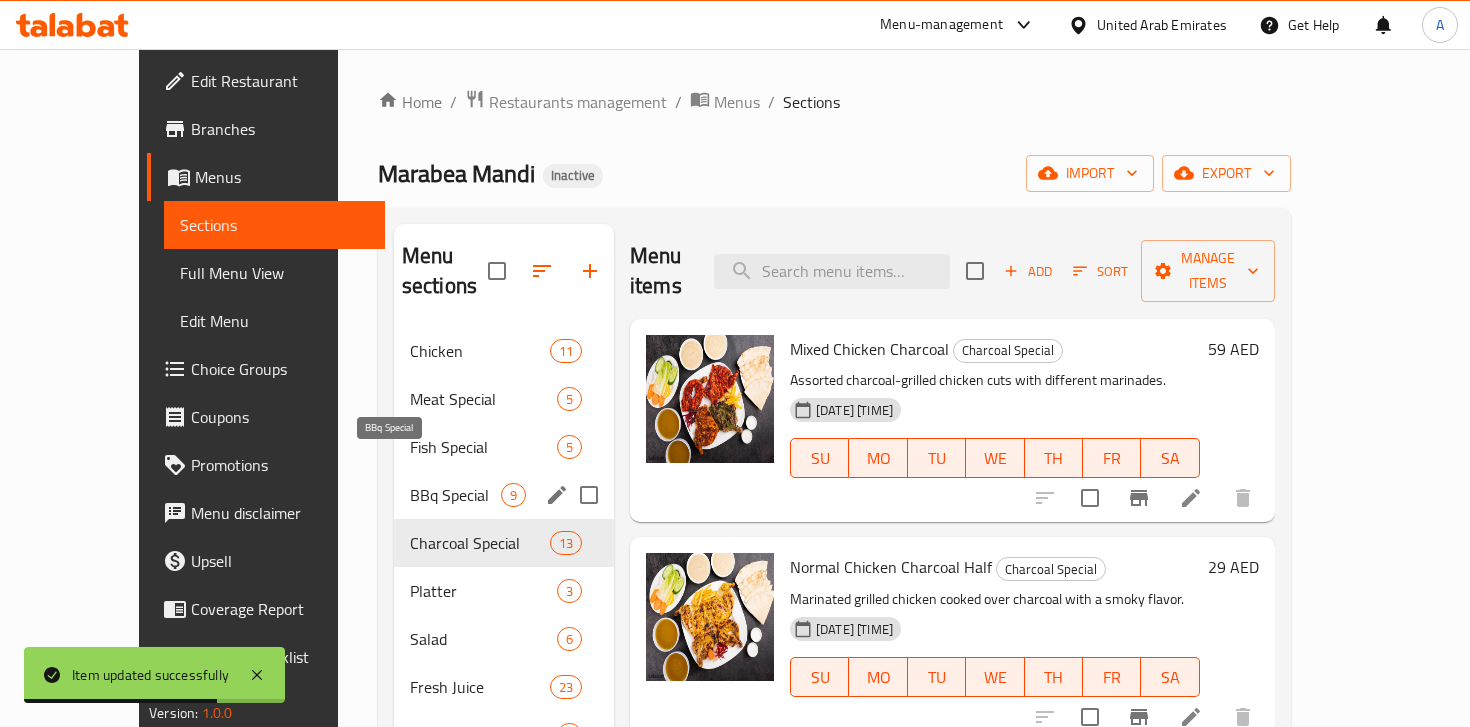 click on "BBq Special" at bounding box center [455, 495] 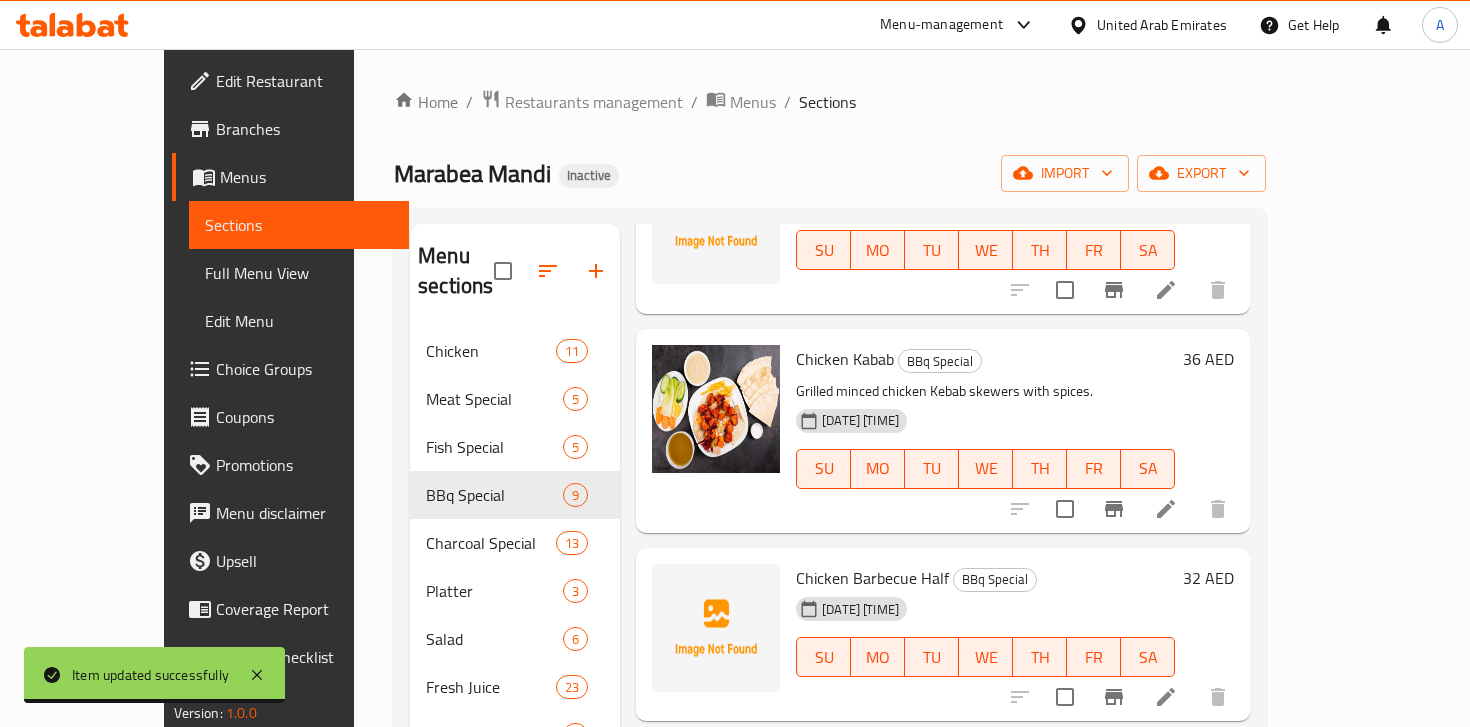 scroll, scrollTop: 385, scrollLeft: 0, axis: vertical 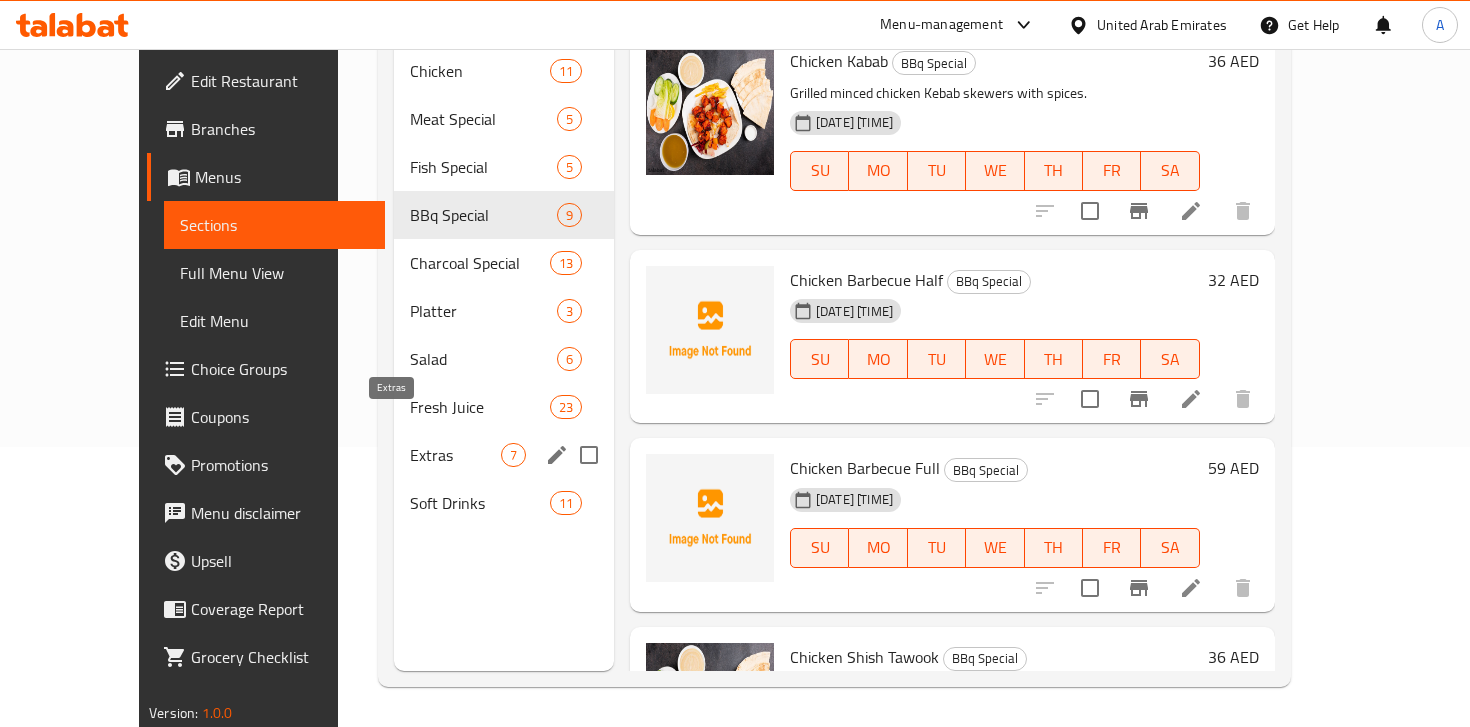 click on "Extras" at bounding box center (455, 455) 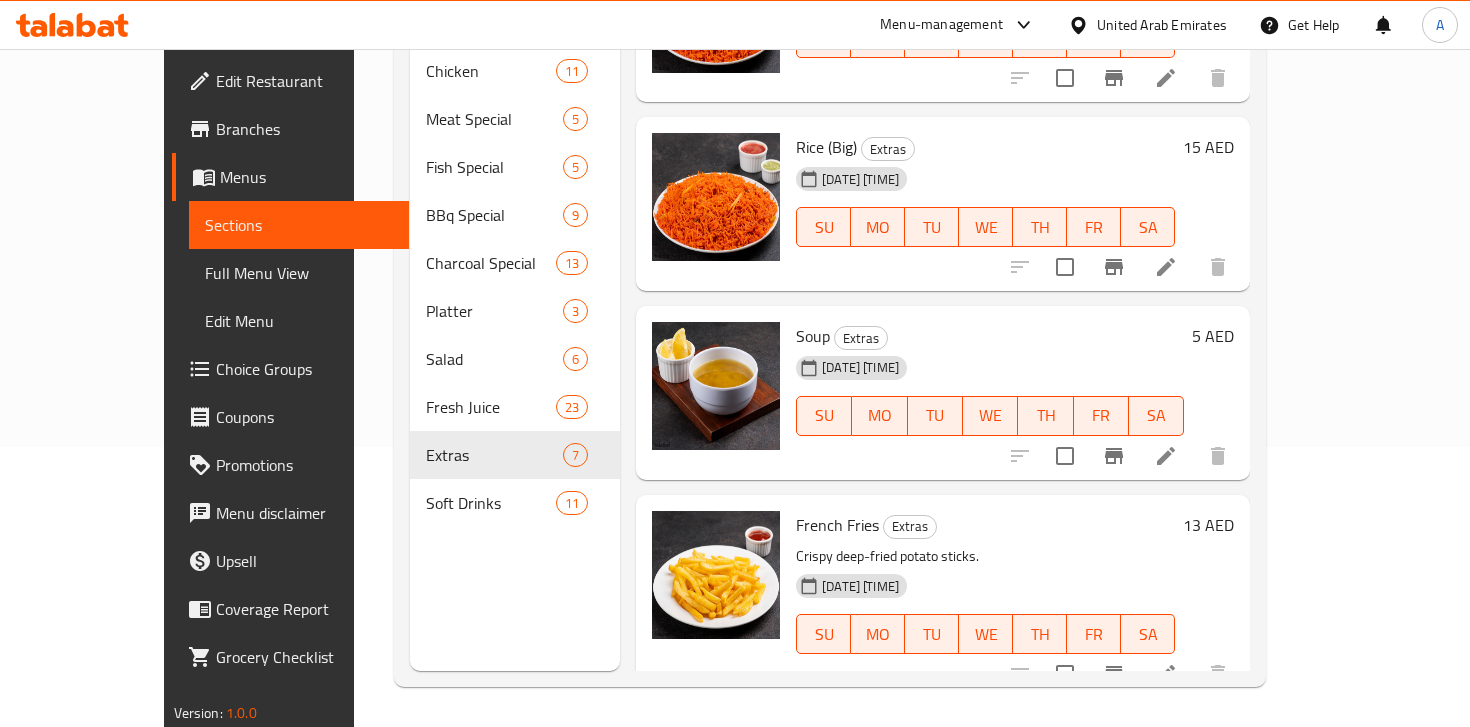 scroll, scrollTop: 0, scrollLeft: 0, axis: both 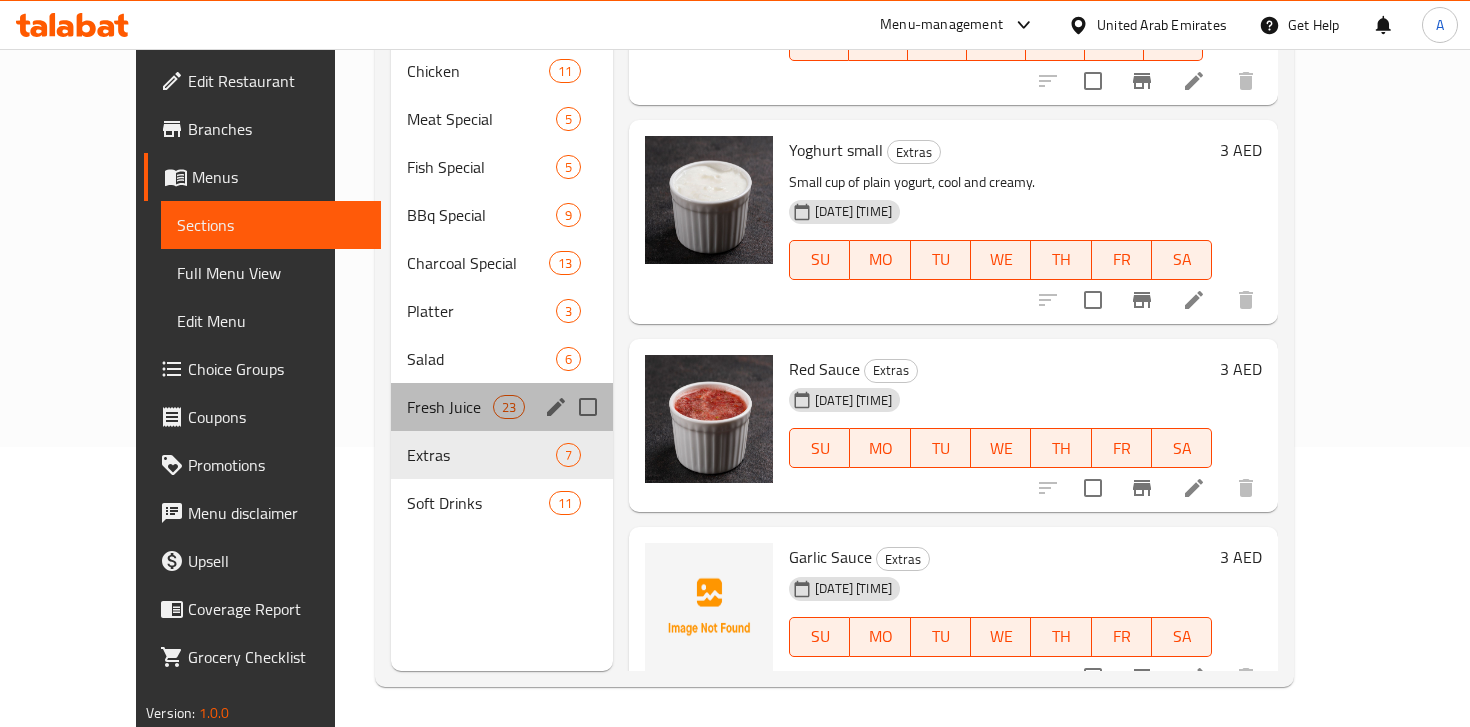 click on "Fresh Juice 23" at bounding box center [502, 407] 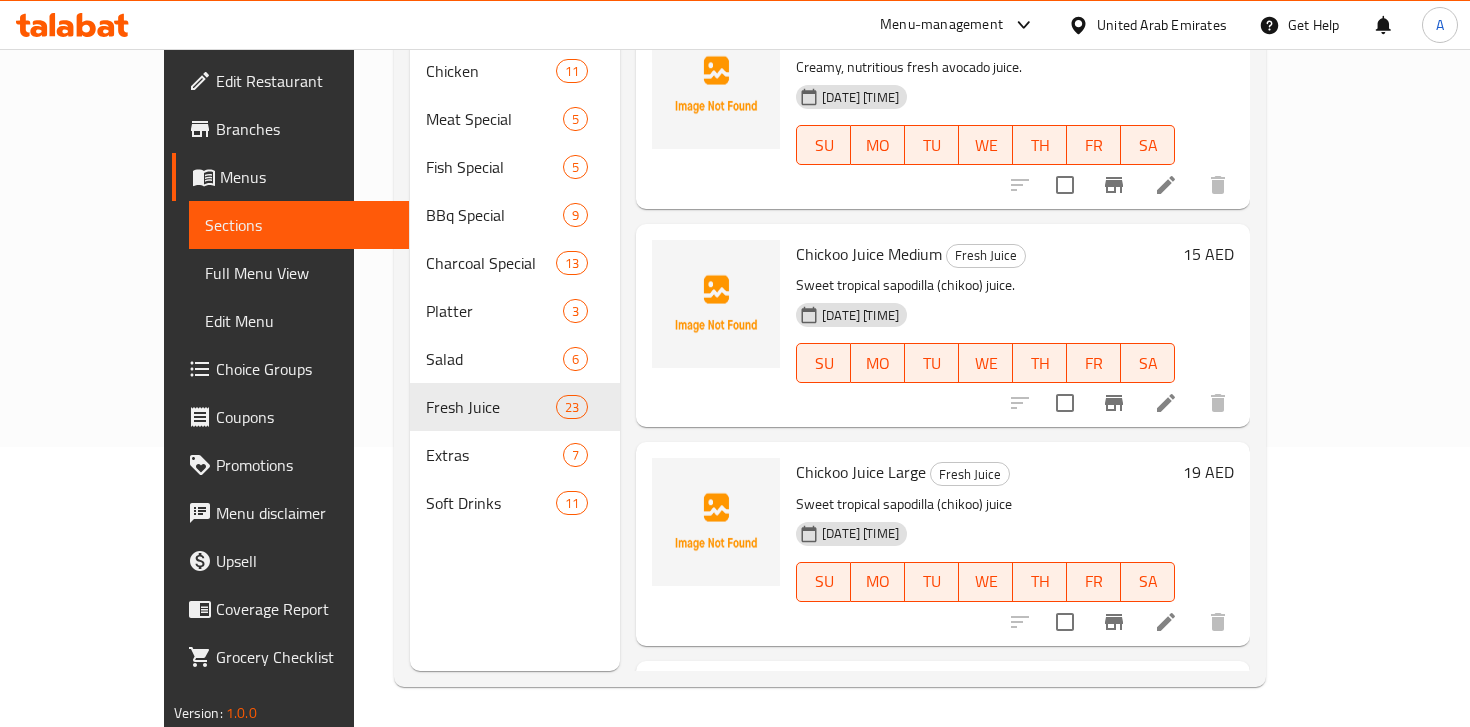 scroll, scrollTop: 0, scrollLeft: 0, axis: both 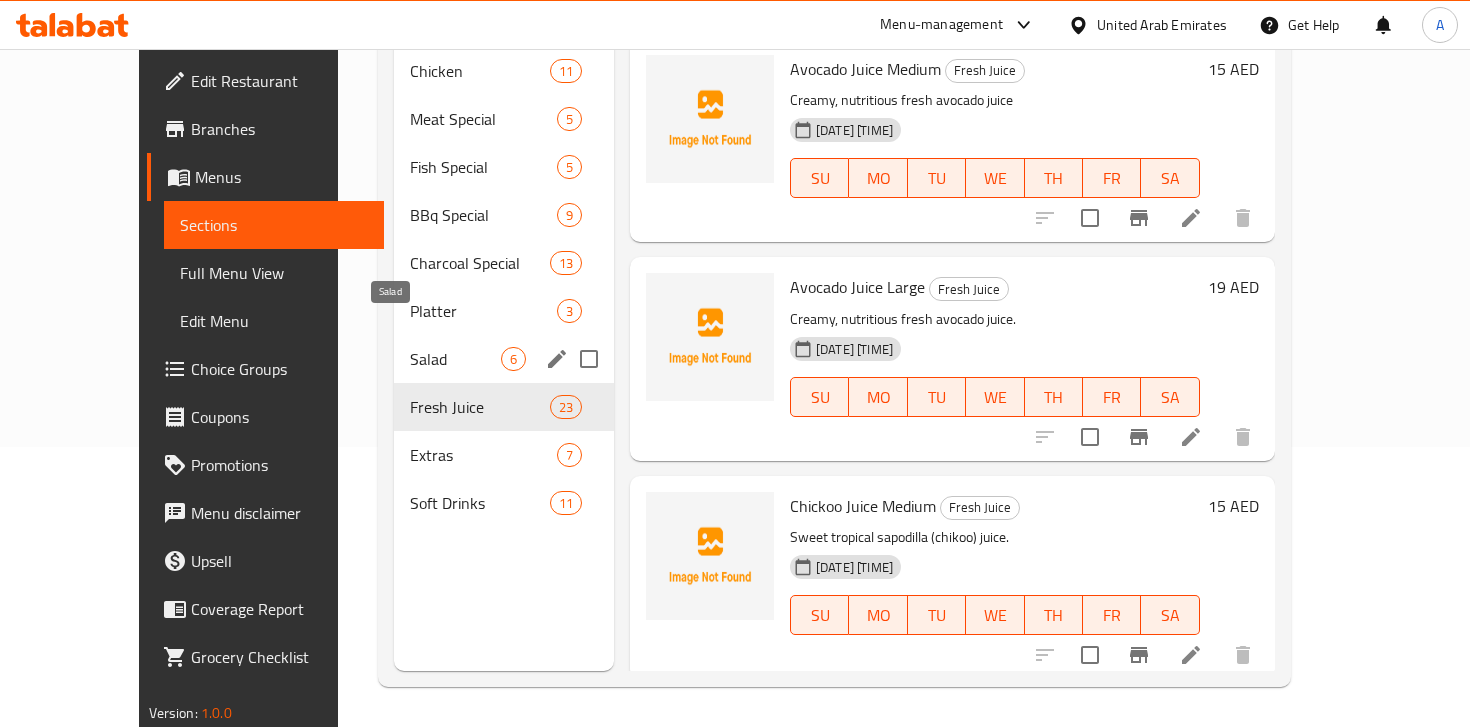 click on "Salad" at bounding box center (455, 359) 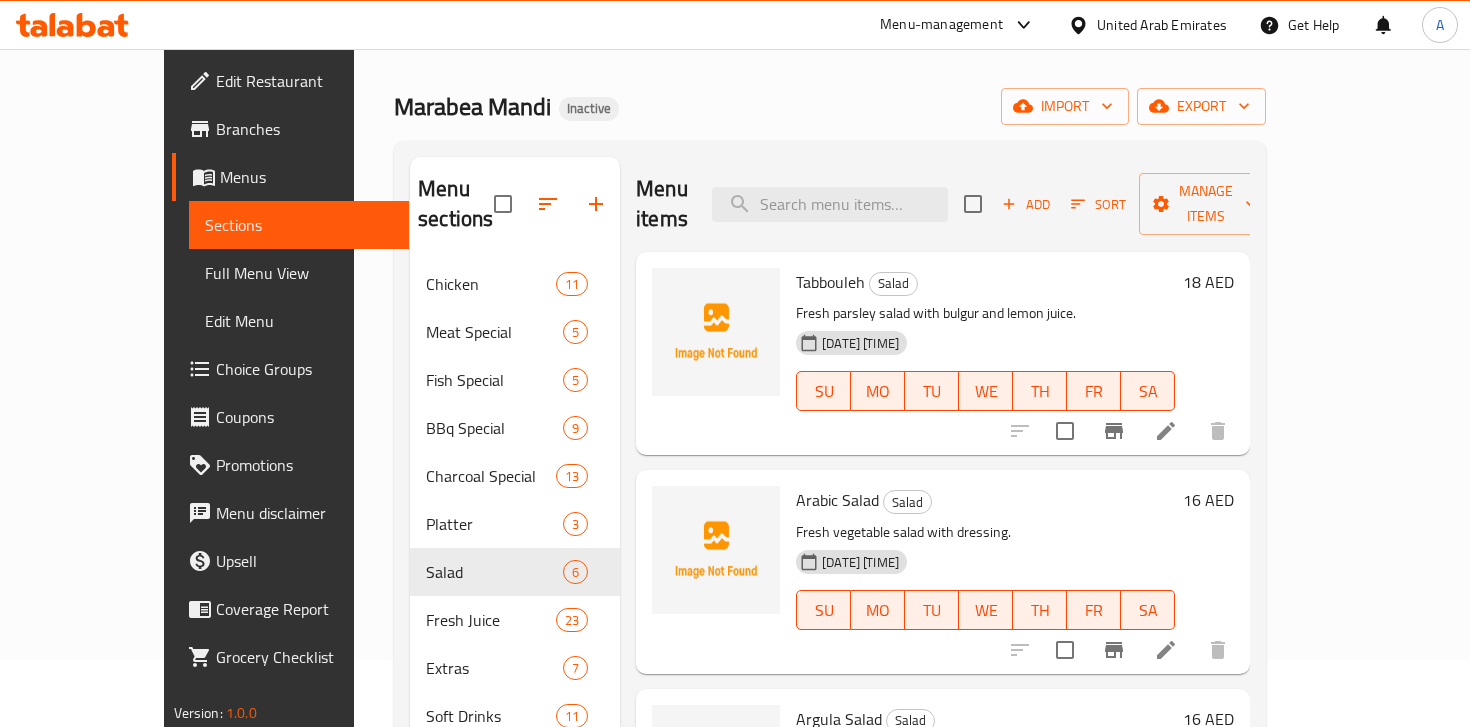 scroll, scrollTop: 52, scrollLeft: 0, axis: vertical 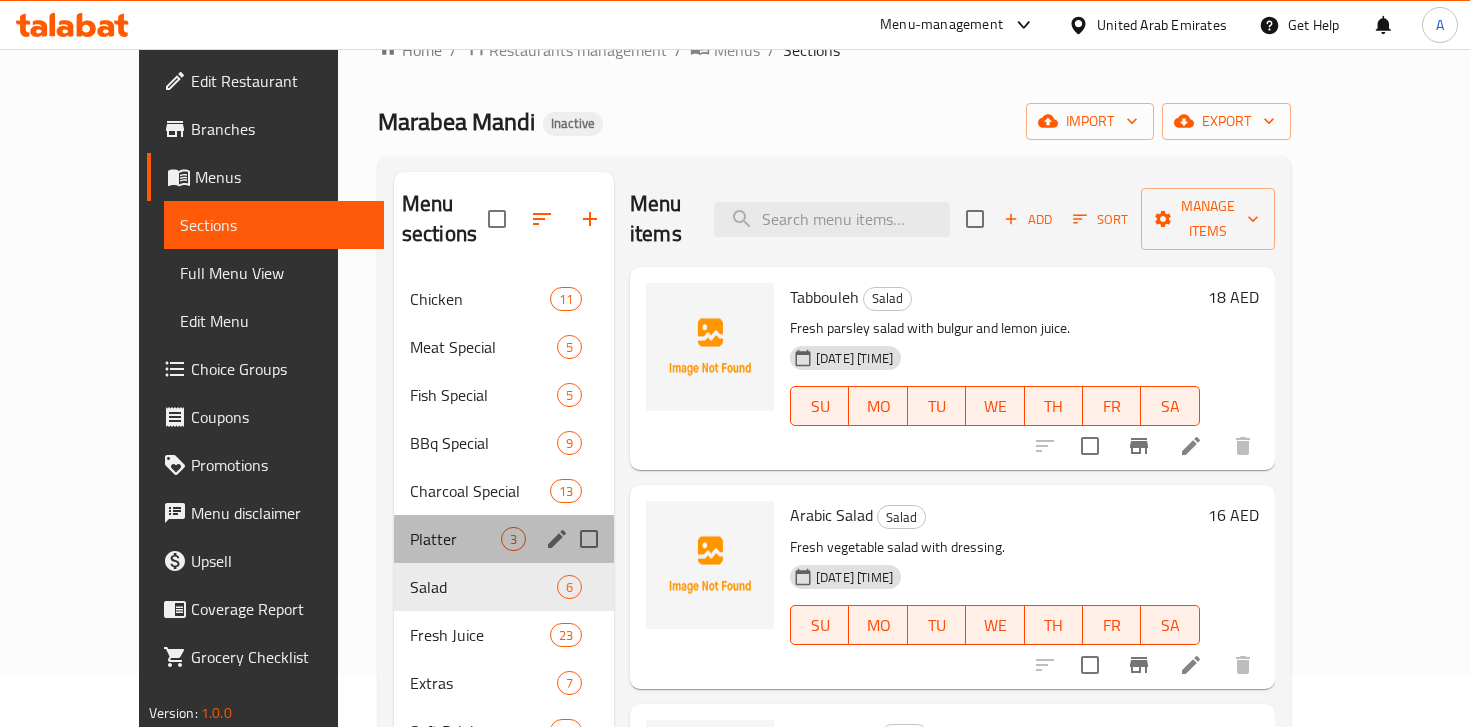 click on "Platter 3" at bounding box center [504, 539] 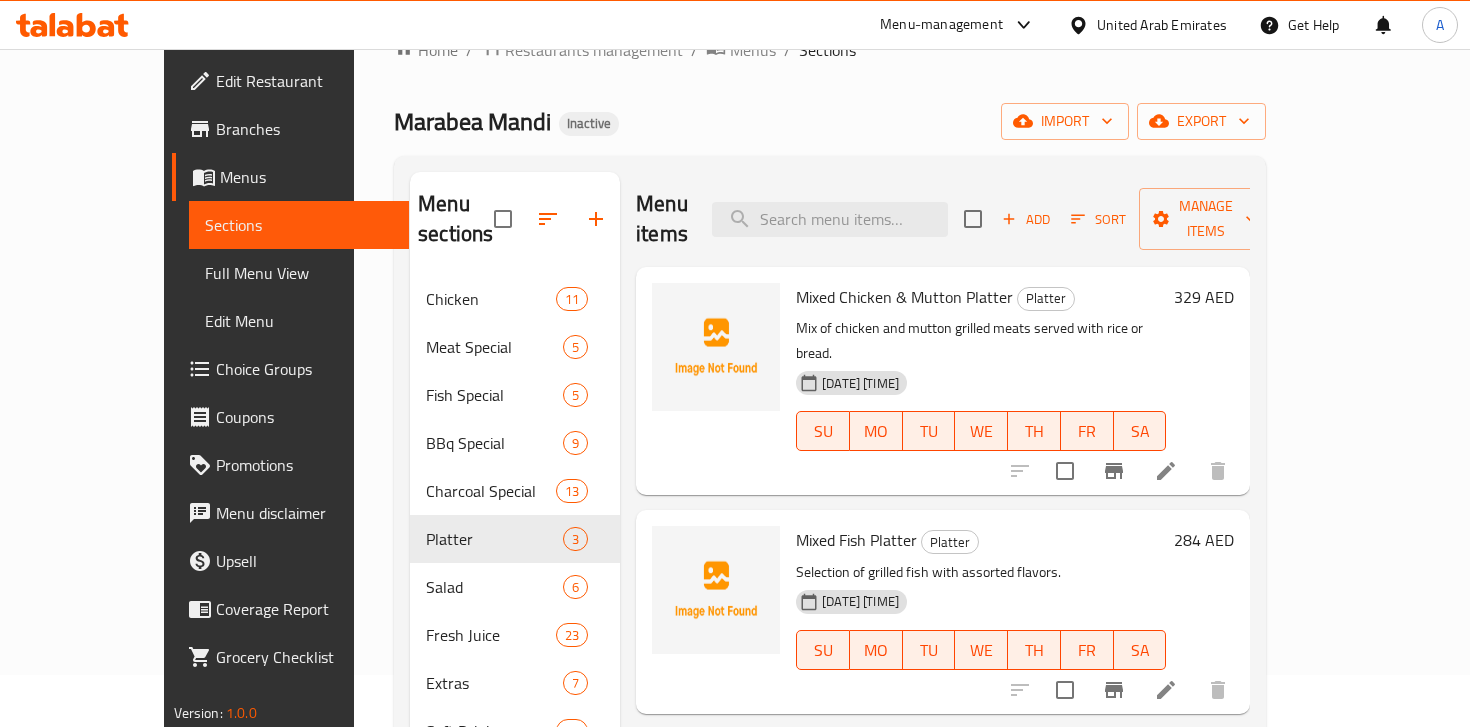 scroll, scrollTop: 280, scrollLeft: 0, axis: vertical 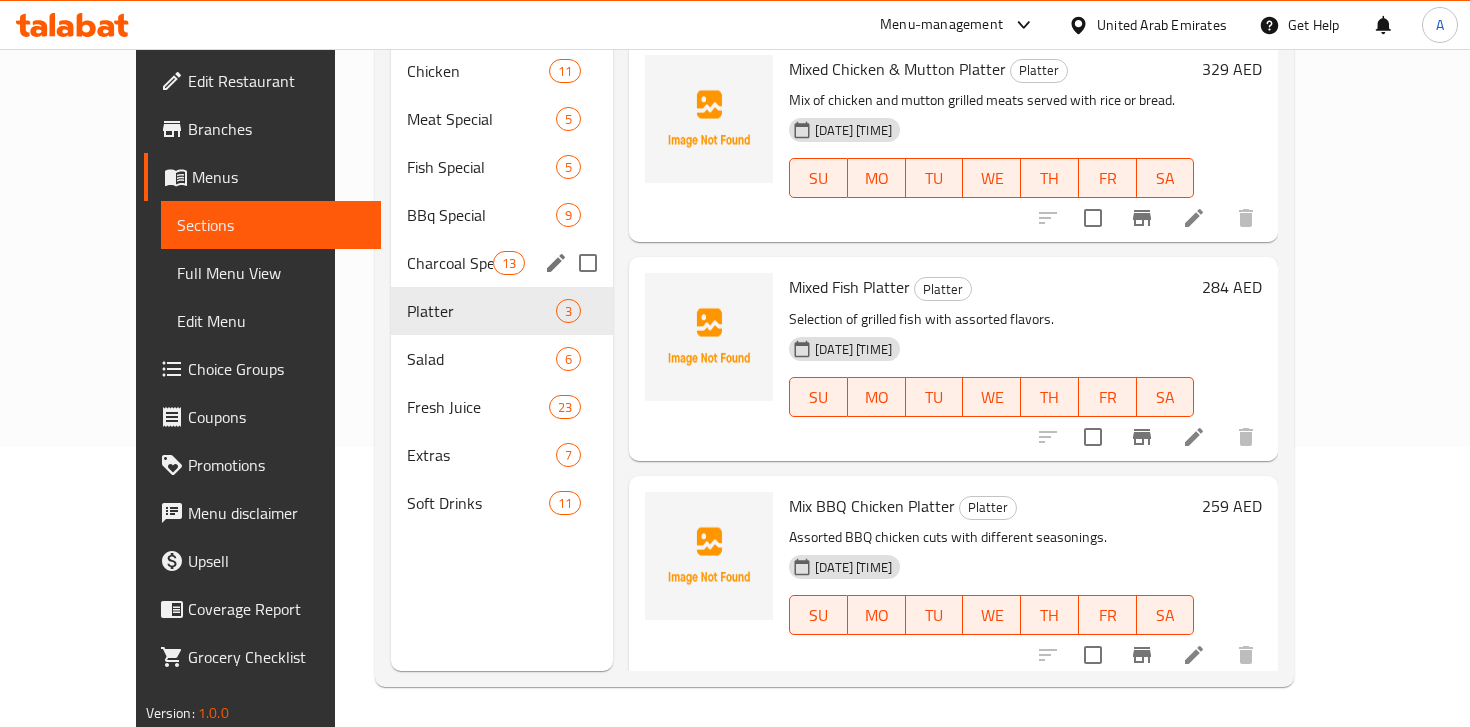 click on "13" at bounding box center (509, 263) 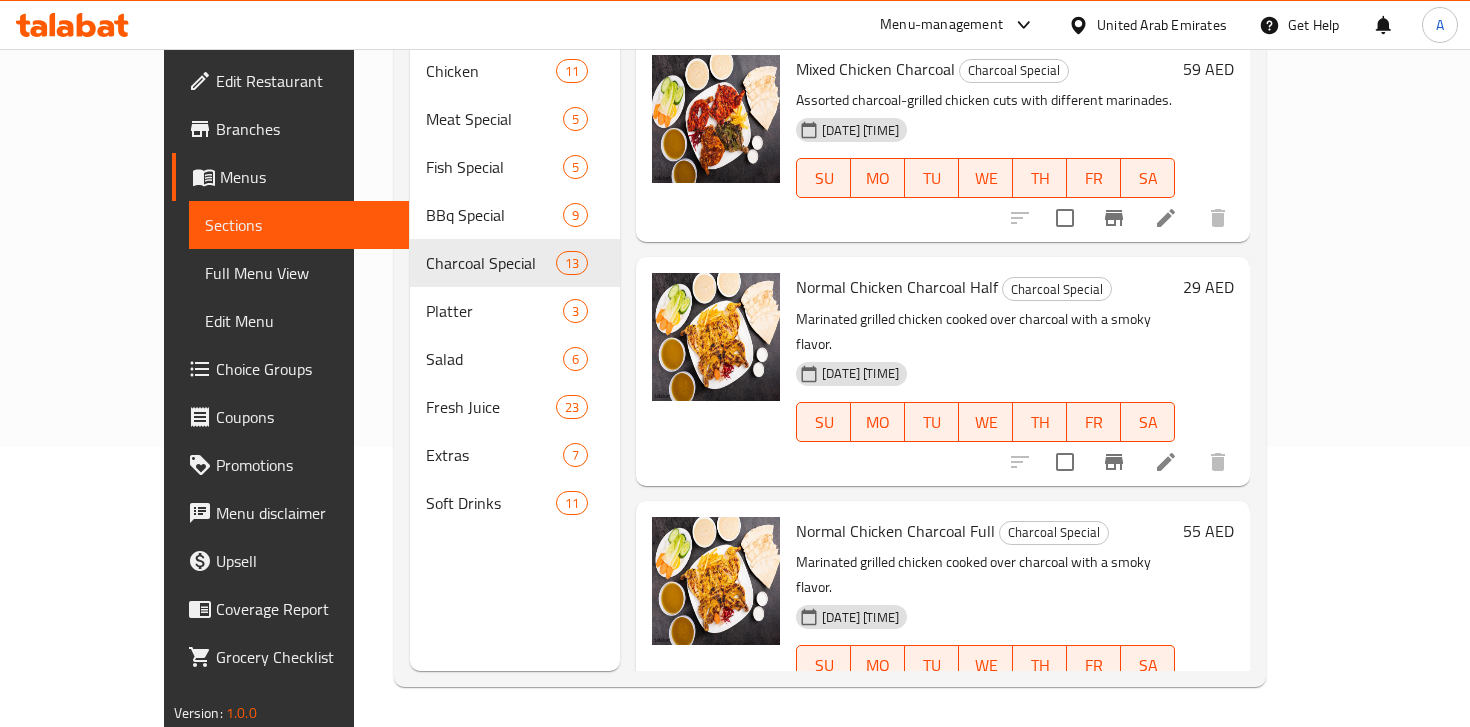 scroll, scrollTop: 0, scrollLeft: 0, axis: both 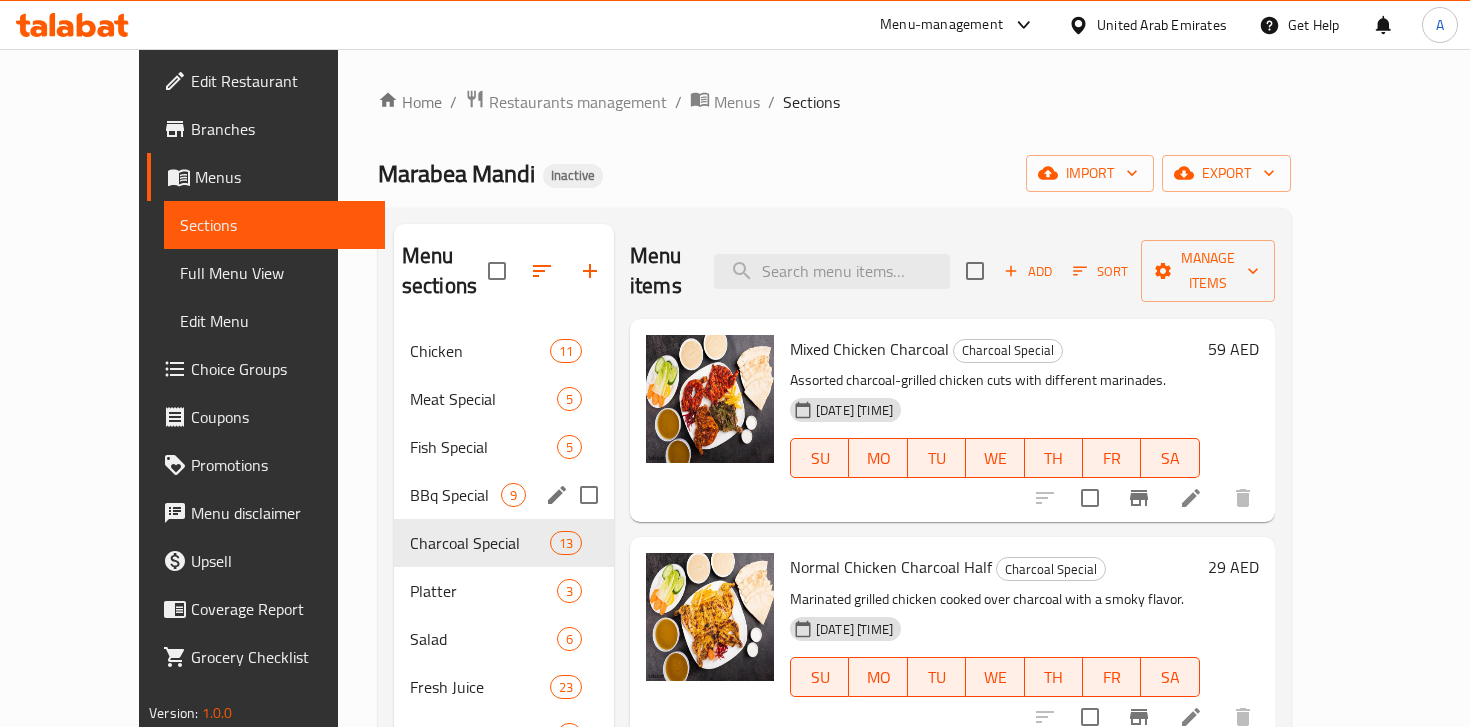 click on "BBq Special" at bounding box center (455, 495) 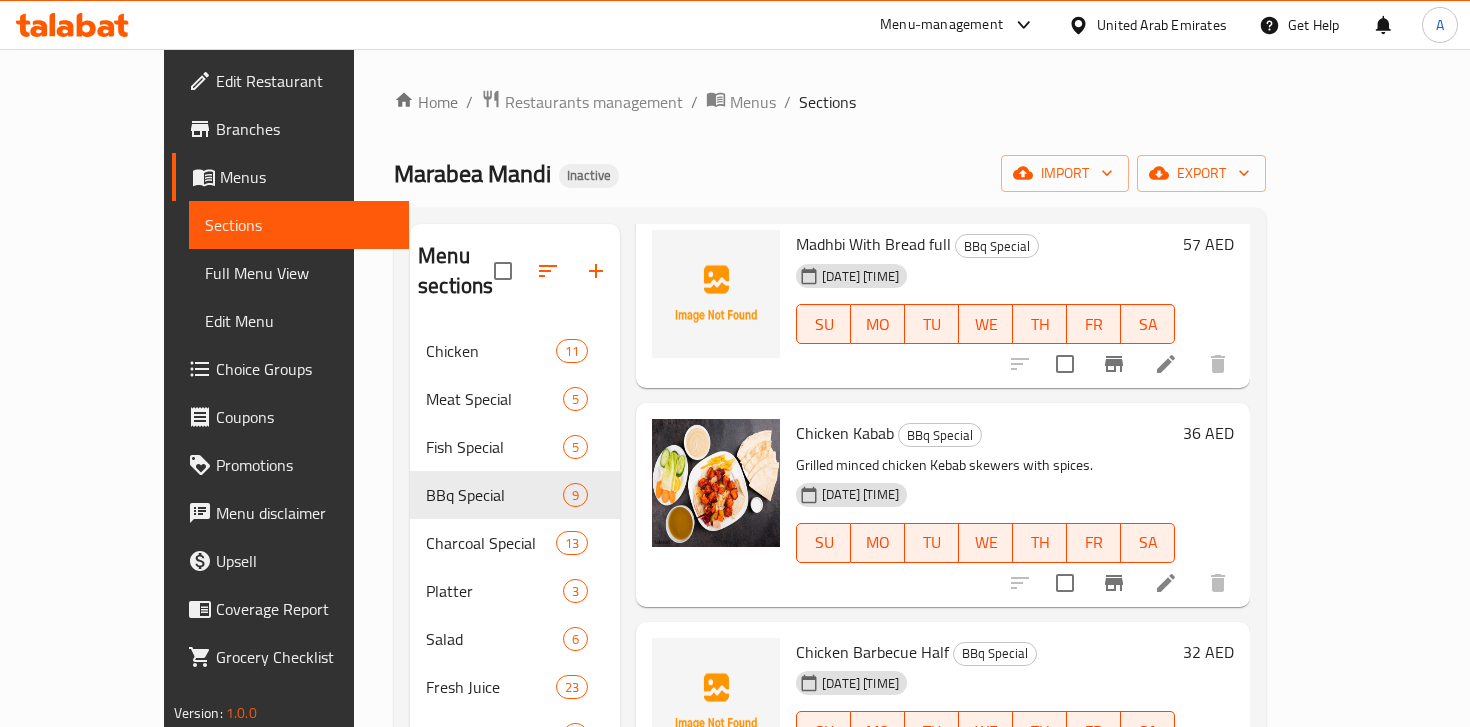 scroll, scrollTop: 0, scrollLeft: 0, axis: both 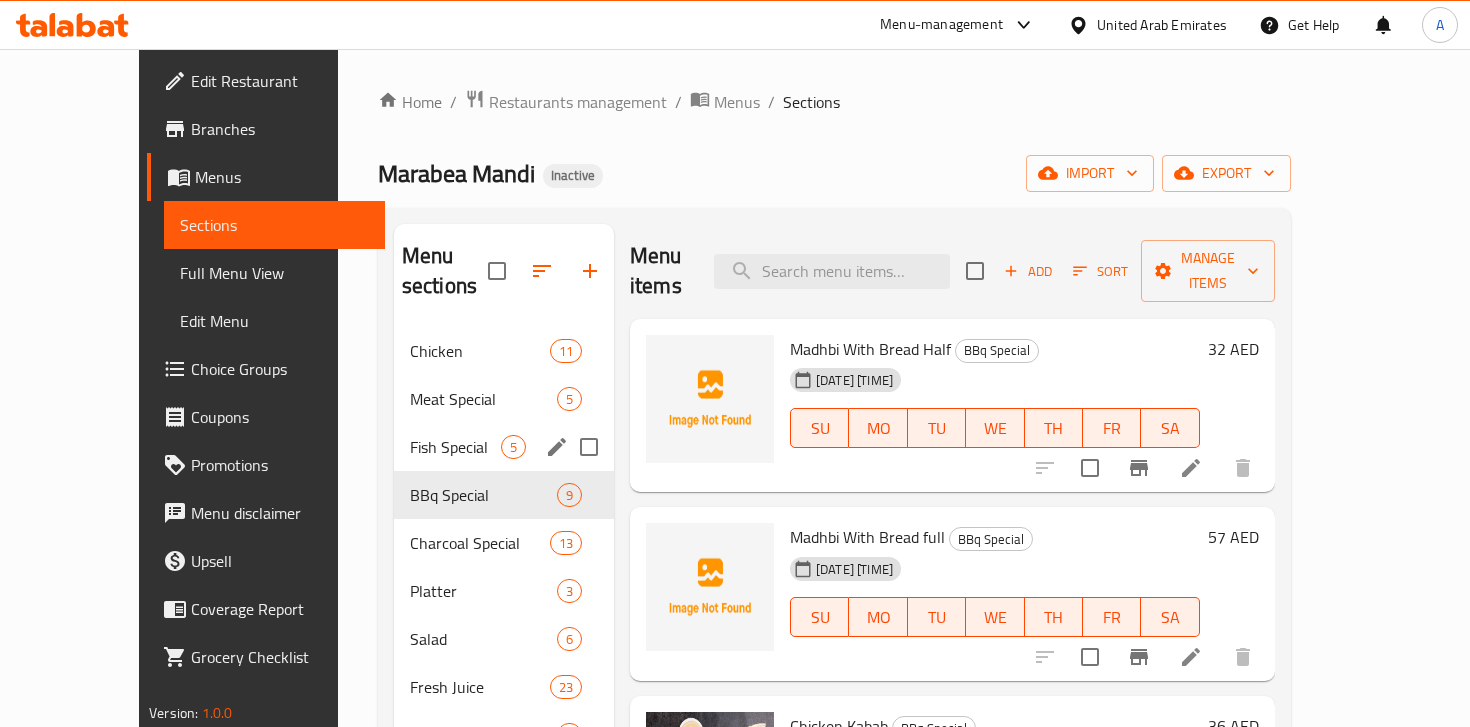click on "Fish Special" at bounding box center [455, 447] 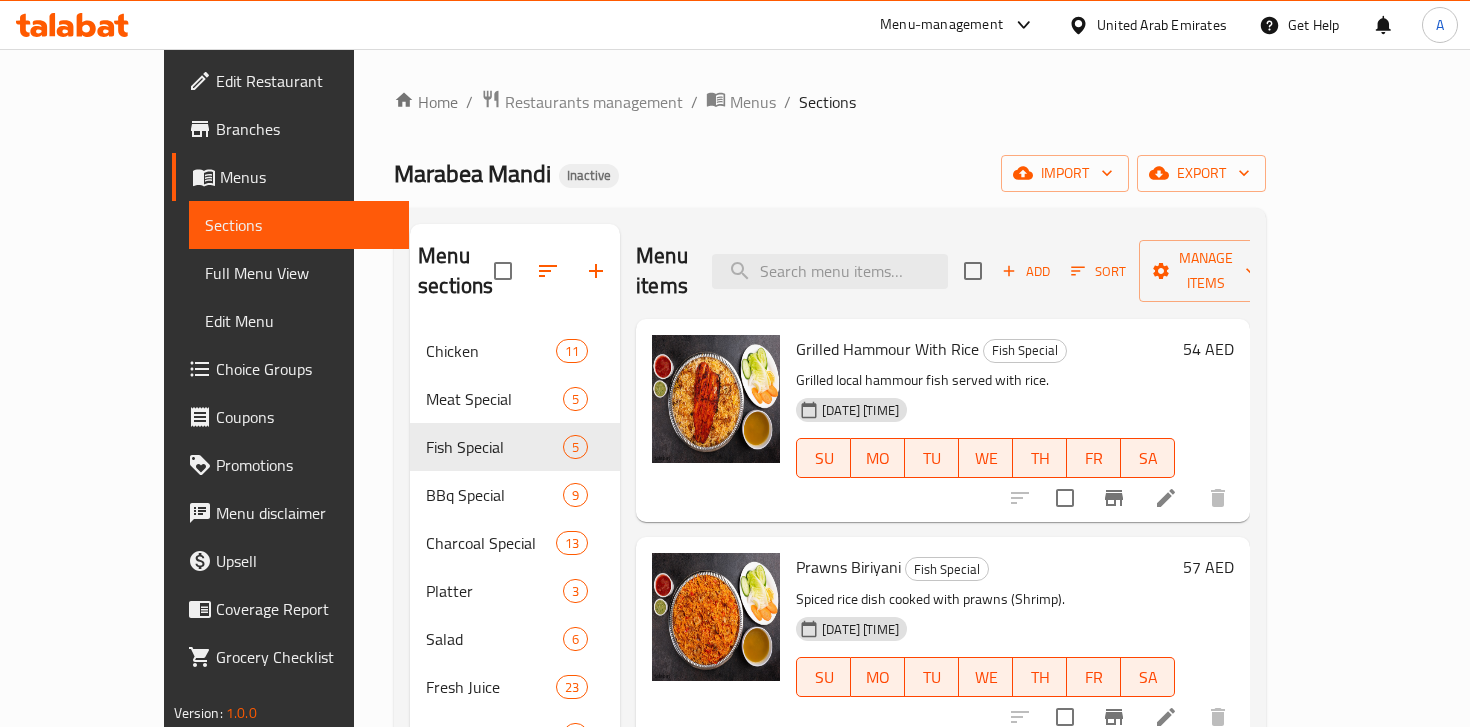 scroll, scrollTop: 325, scrollLeft: 0, axis: vertical 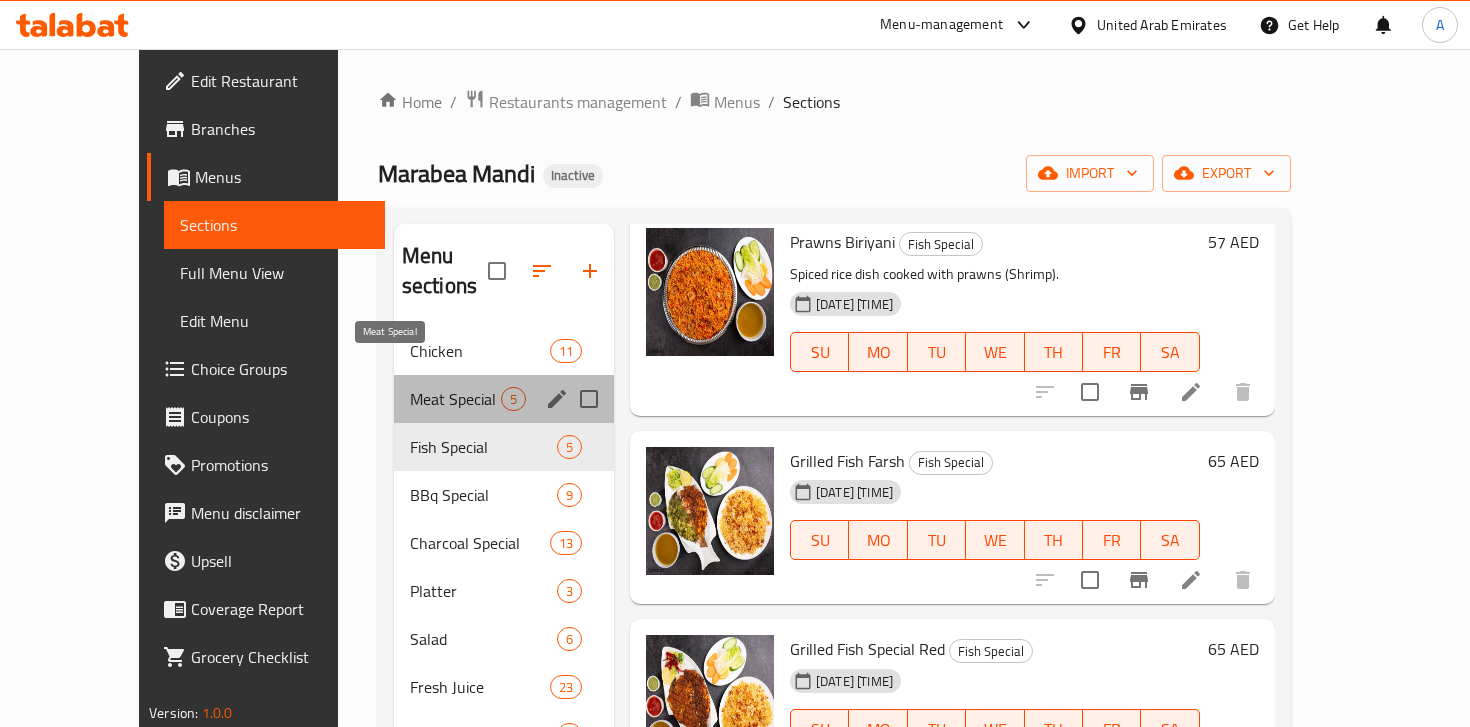 click on "Meat Special" at bounding box center [455, 399] 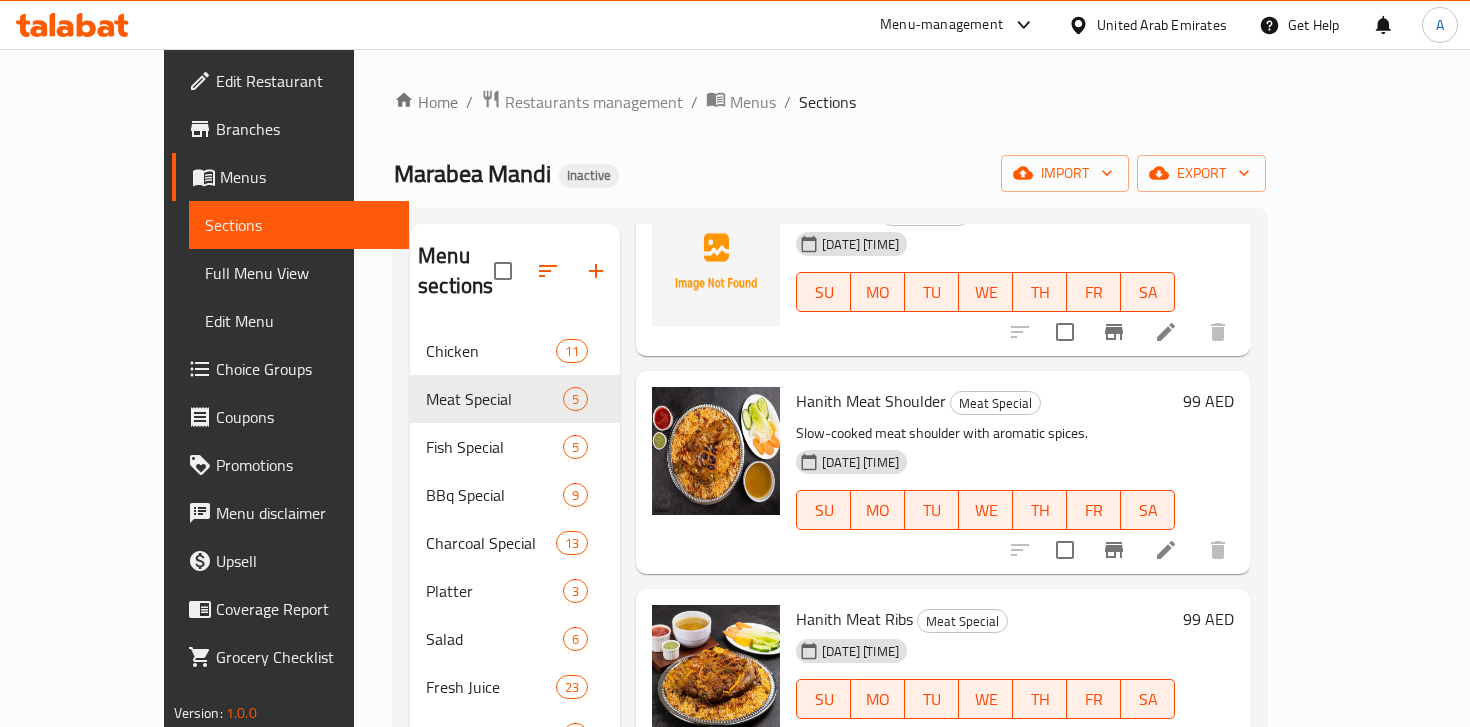 scroll, scrollTop: 0, scrollLeft: 0, axis: both 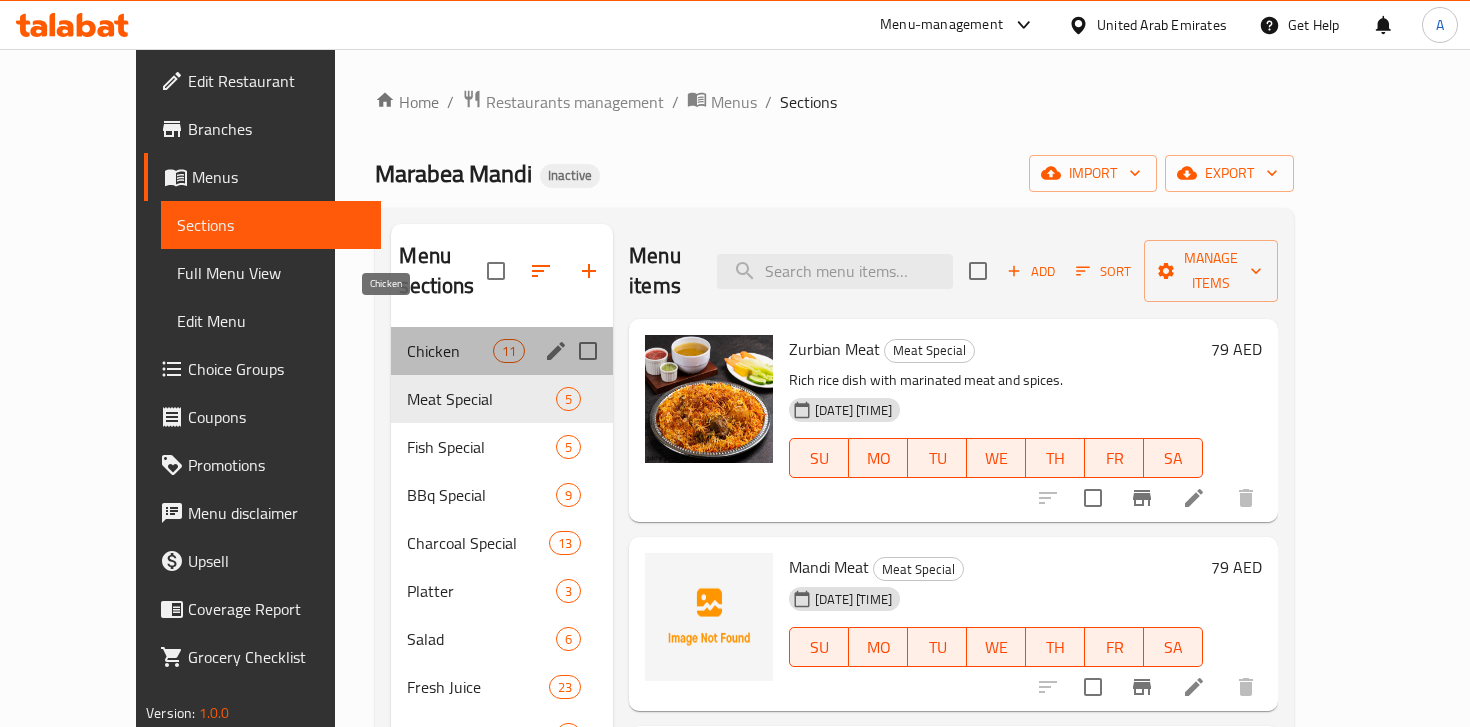click on "Chicken" at bounding box center [449, 351] 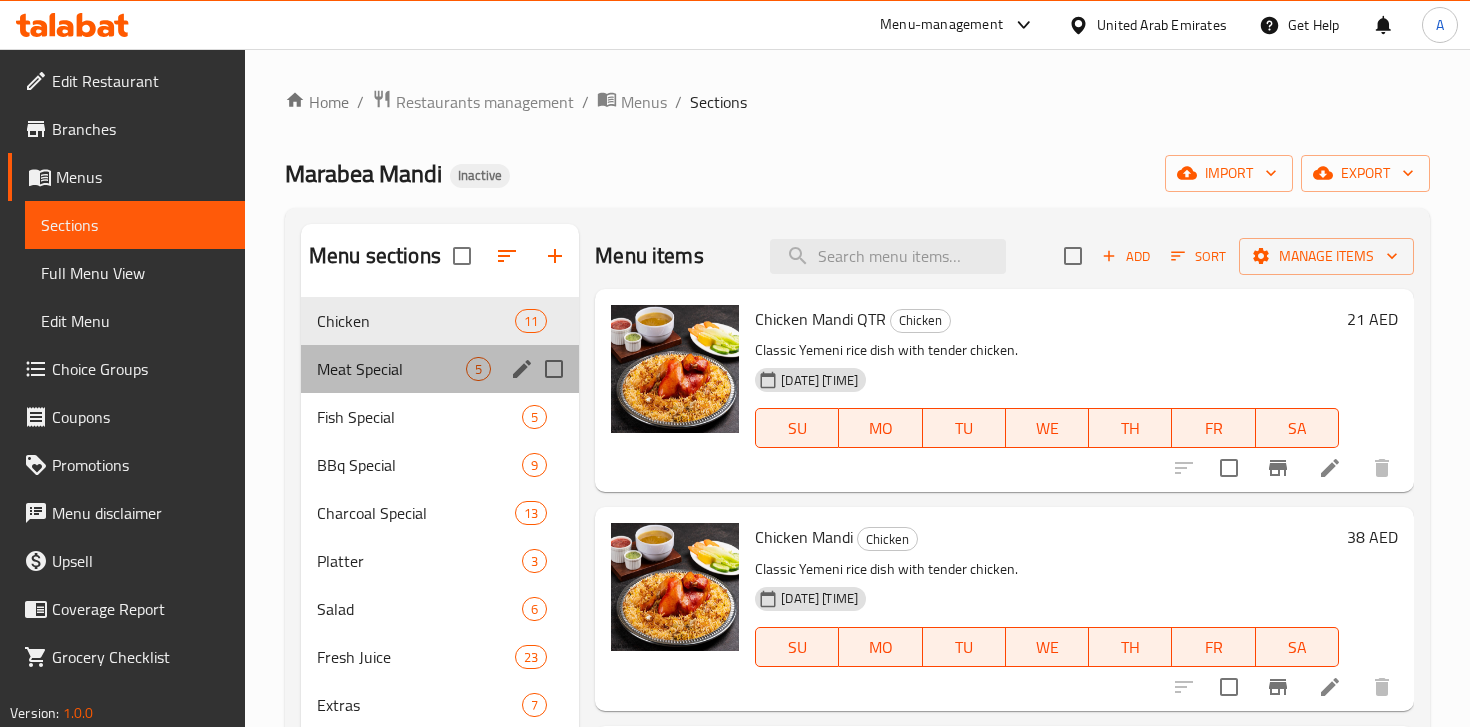 click on "Meat Special 5" at bounding box center [440, 369] 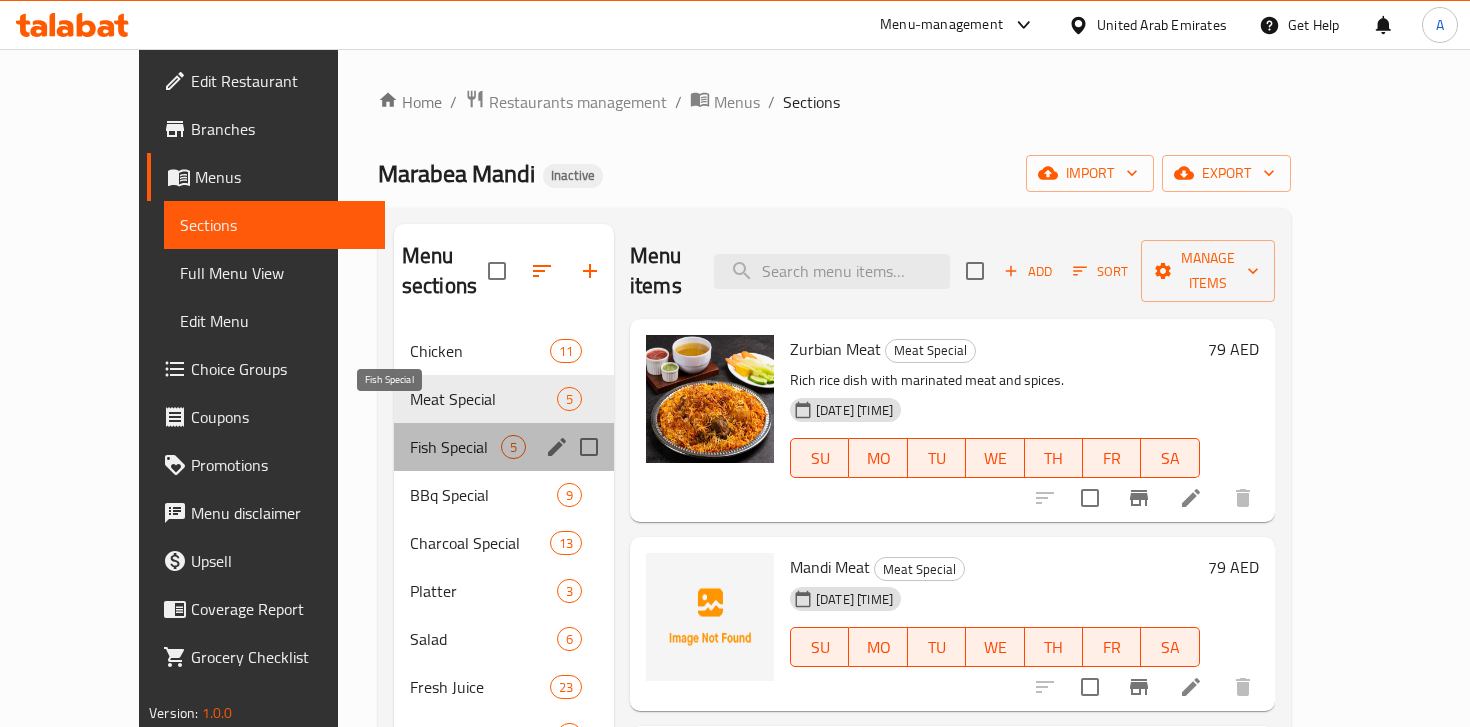 click on "Fish Special" at bounding box center (455, 447) 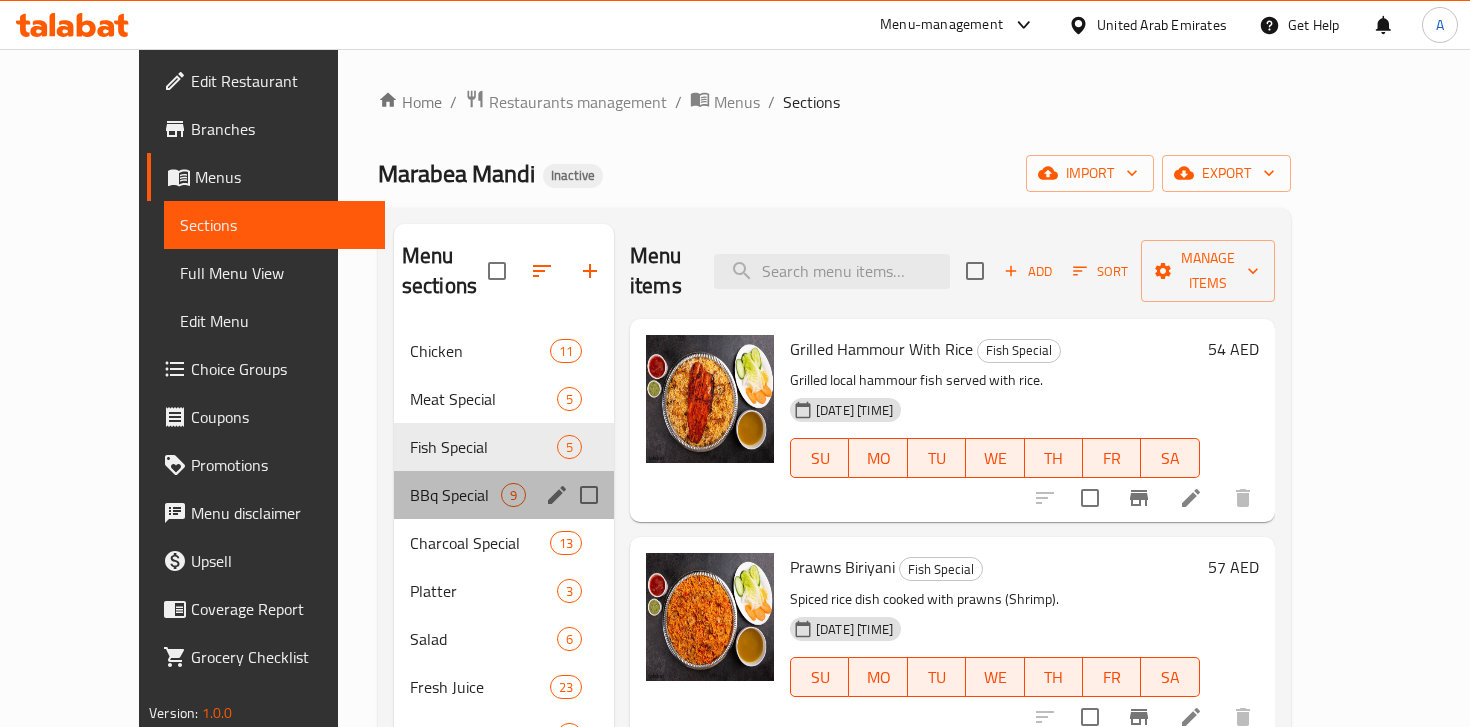 click on "BBq Special 9" at bounding box center [504, 495] 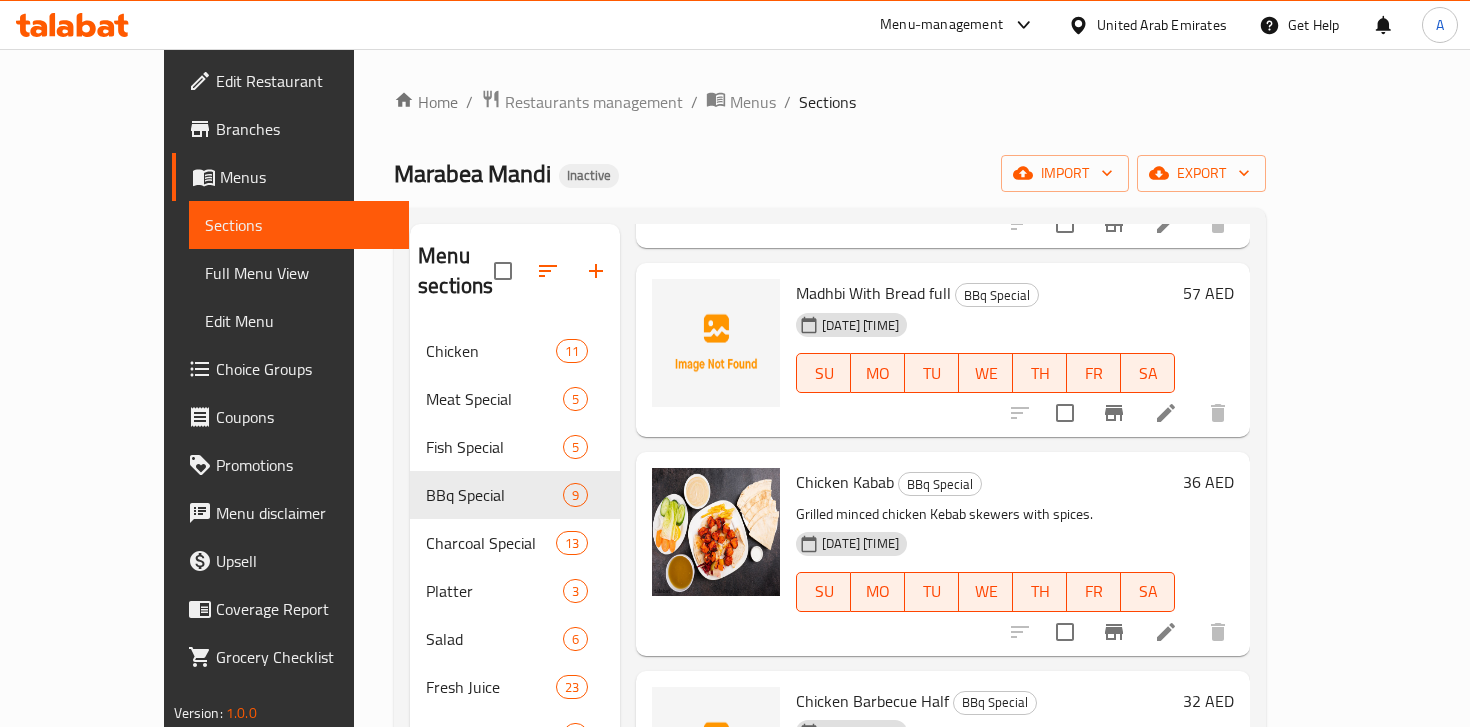 scroll, scrollTop: 0, scrollLeft: 0, axis: both 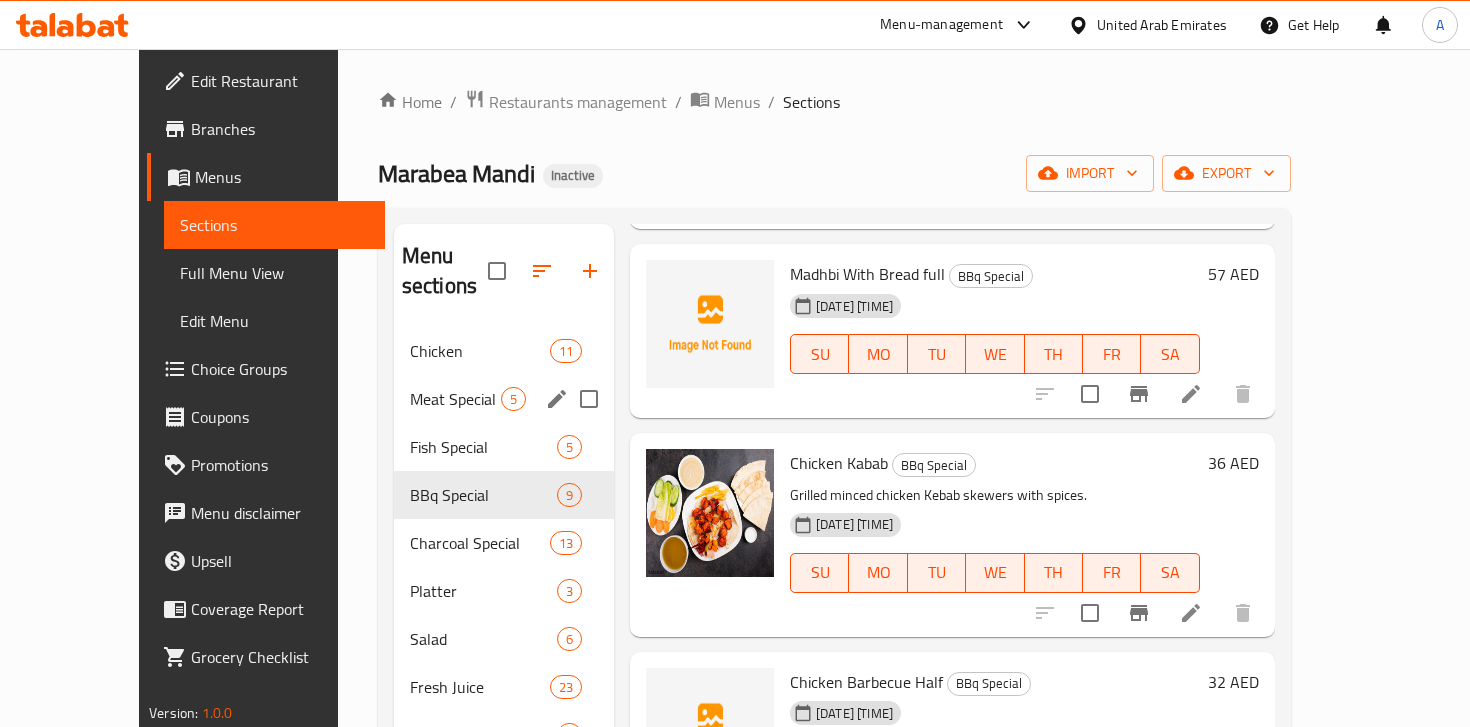 click on "Meat Special 5" at bounding box center [504, 399] 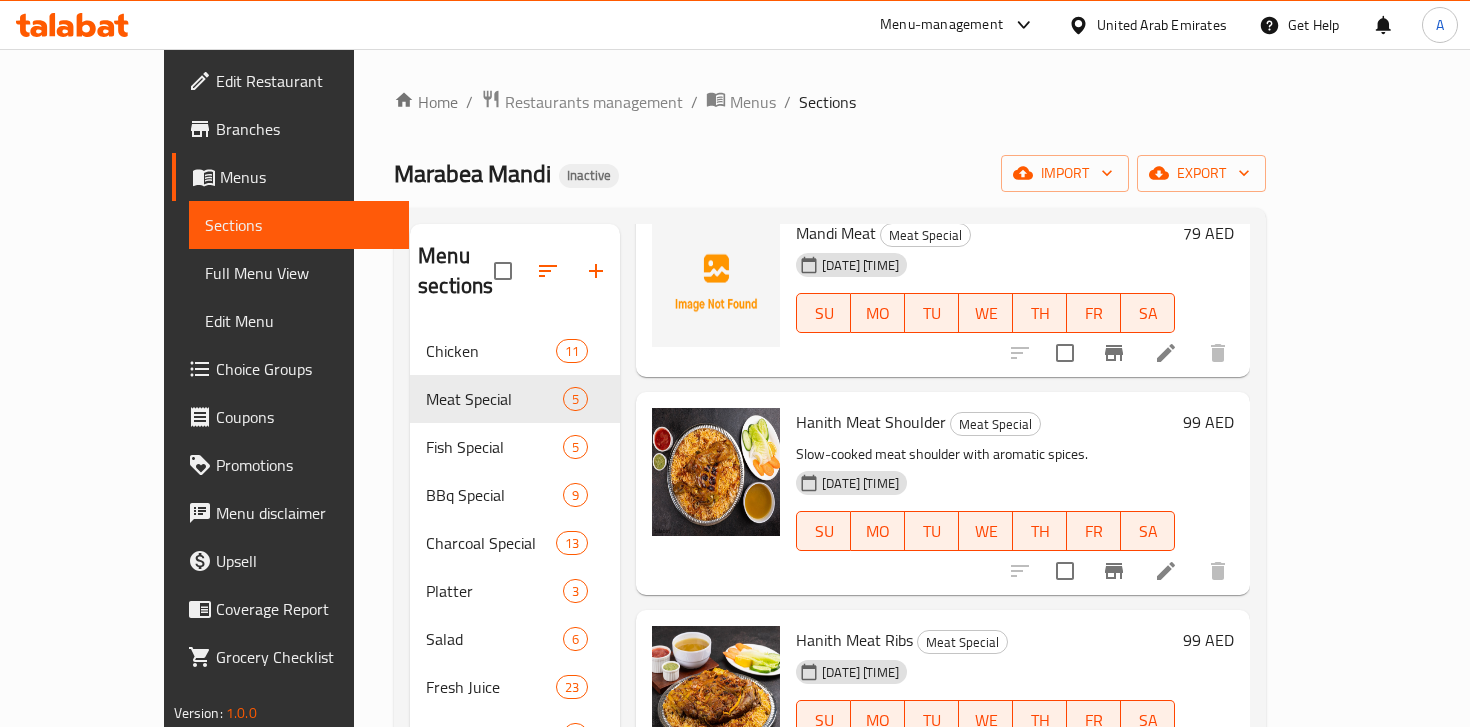 scroll, scrollTop: 355, scrollLeft: 0, axis: vertical 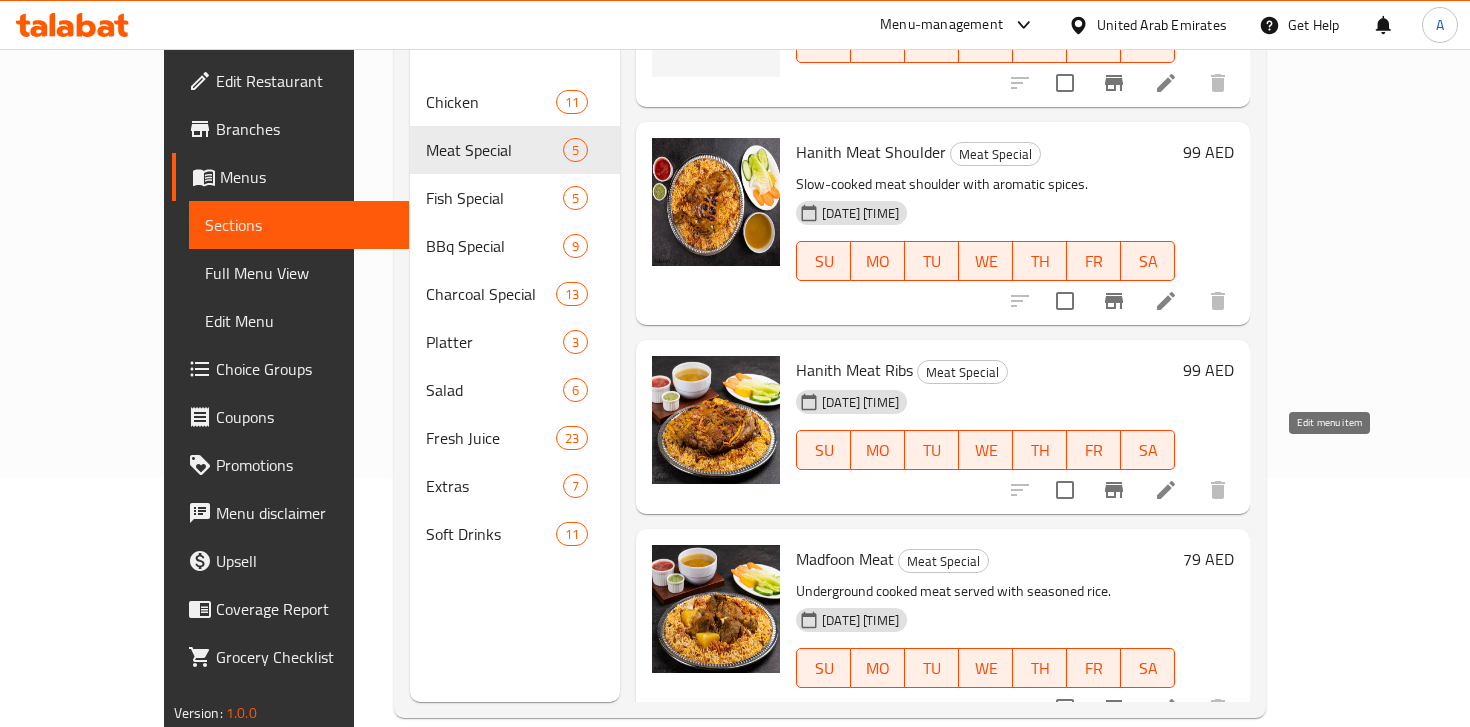 click 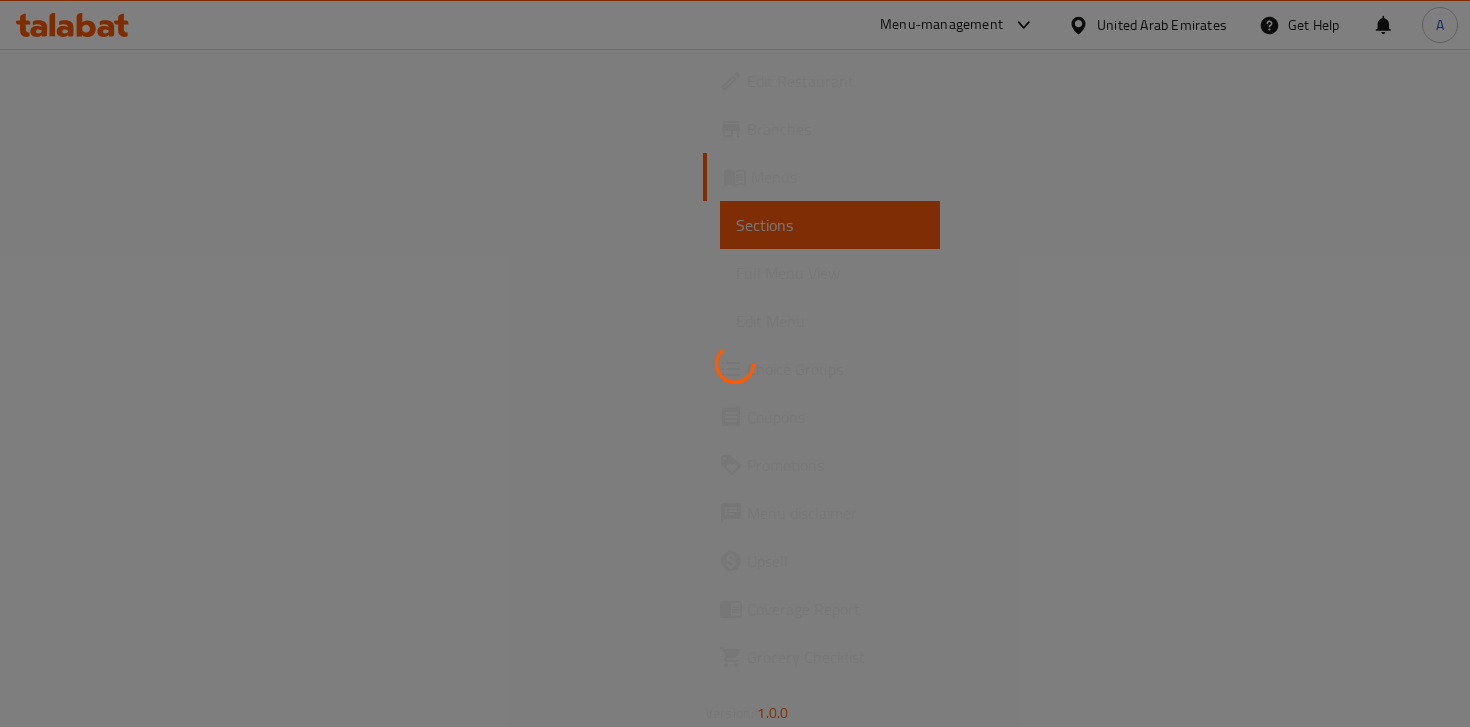 scroll, scrollTop: 0, scrollLeft: 0, axis: both 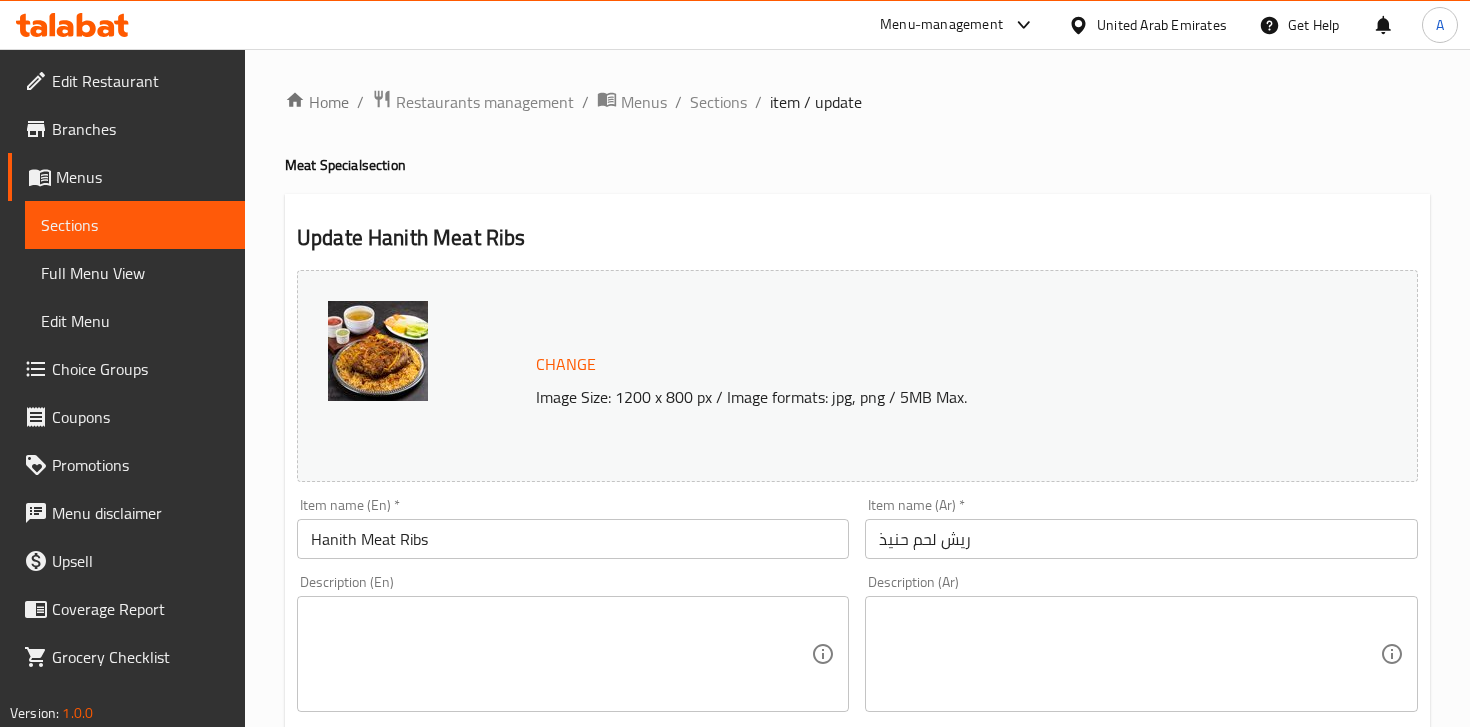 click at bounding box center (1129, 654) 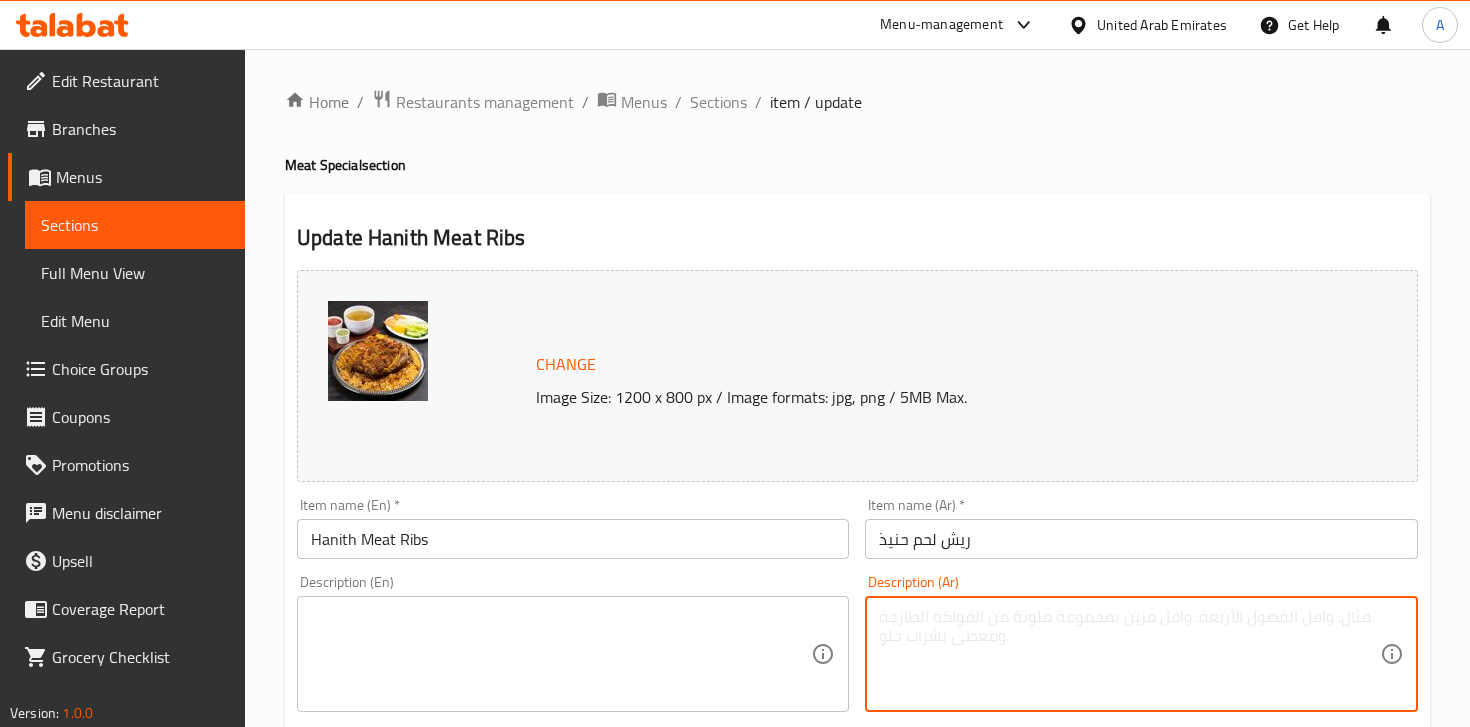 paste on "أضلاع لحم حنيذ – أضلاع لحم طري مطهوة على البخار بأسلوب الحنيذ اليمني الأصيل.
Juicy meat ribs slow-cooked in the traditional Yemeni Hanith style." 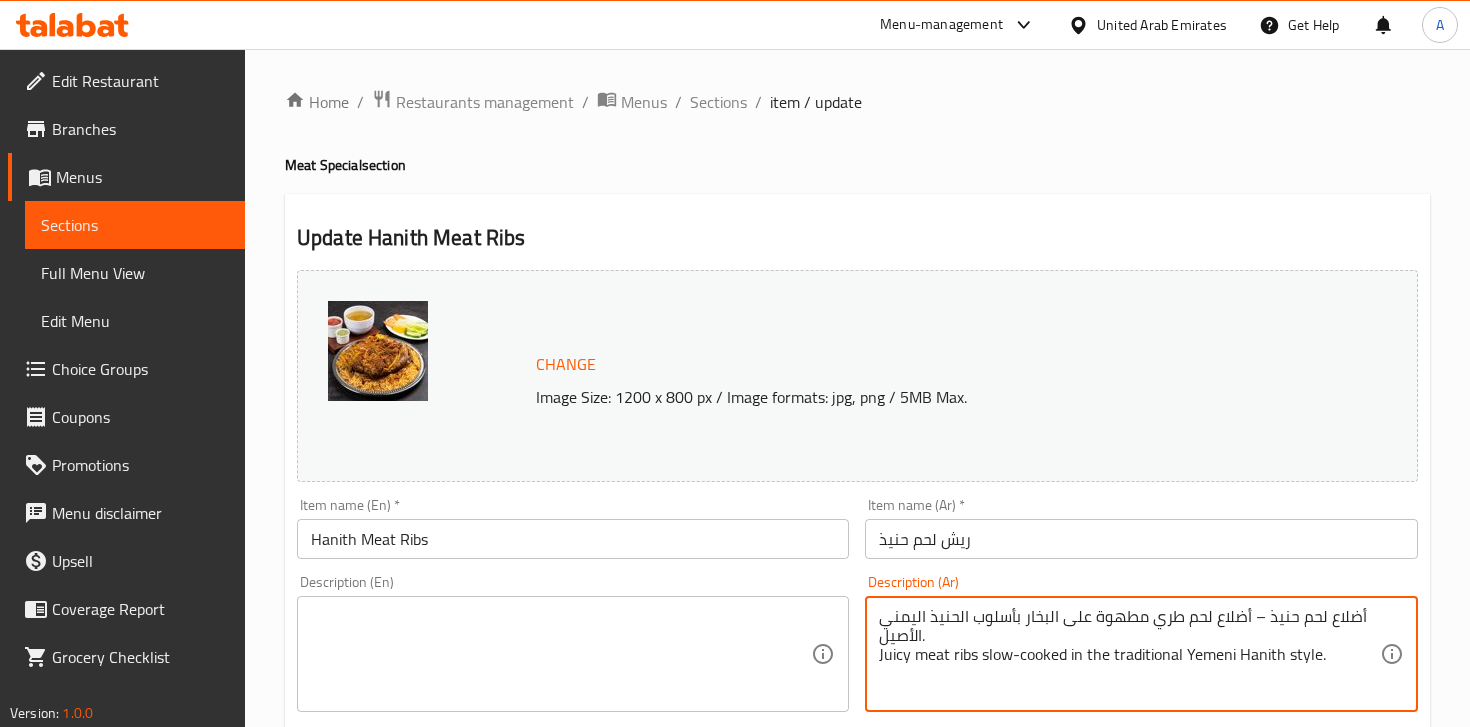 click on "أضلاع لحم حنيذ – أضلاع لحم طري مطهوة على البخار بأسلوب الحنيذ اليمني الأصيل.
Juicy meat ribs slow-cooked in the traditional Yemeni Hanith style." at bounding box center (1129, 654) 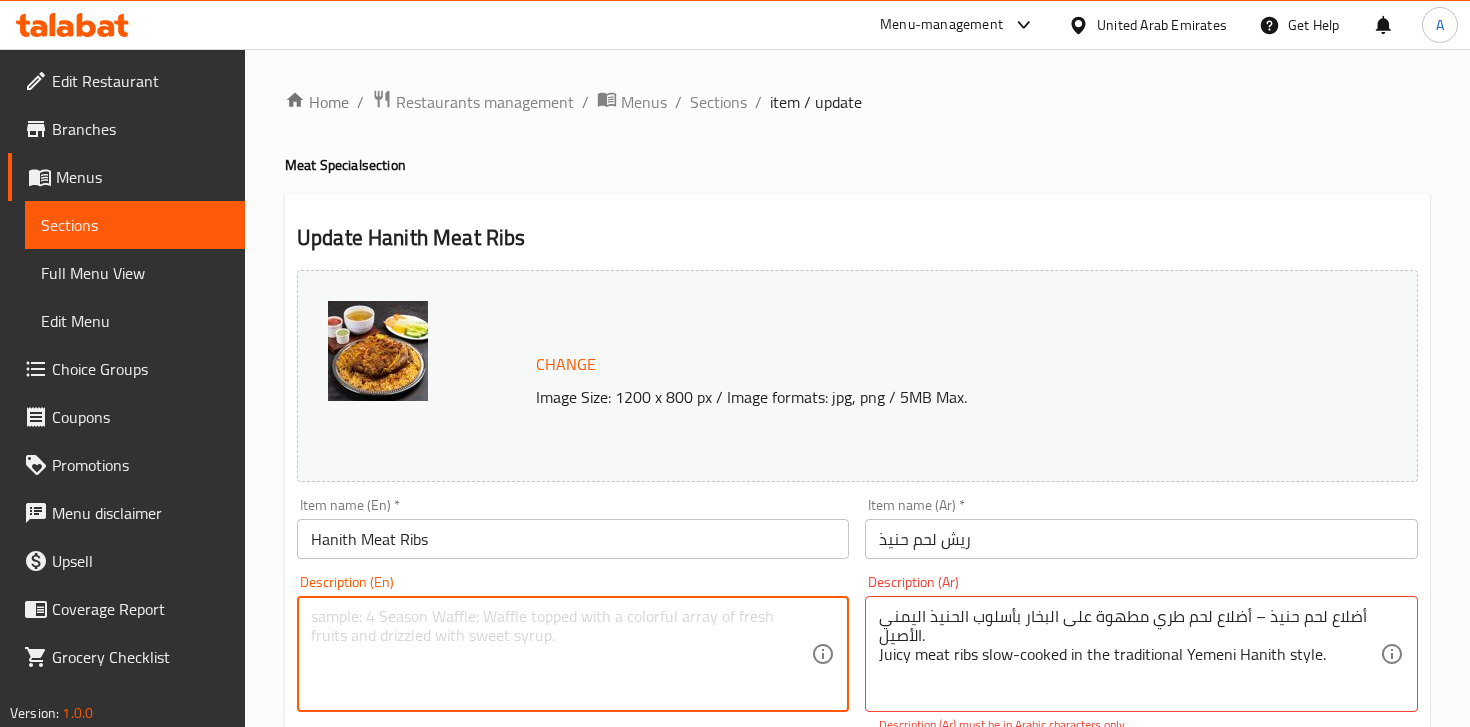 paste on "Juicy meat ribs slow-cooked in the traditional Yemeni Hanith style." 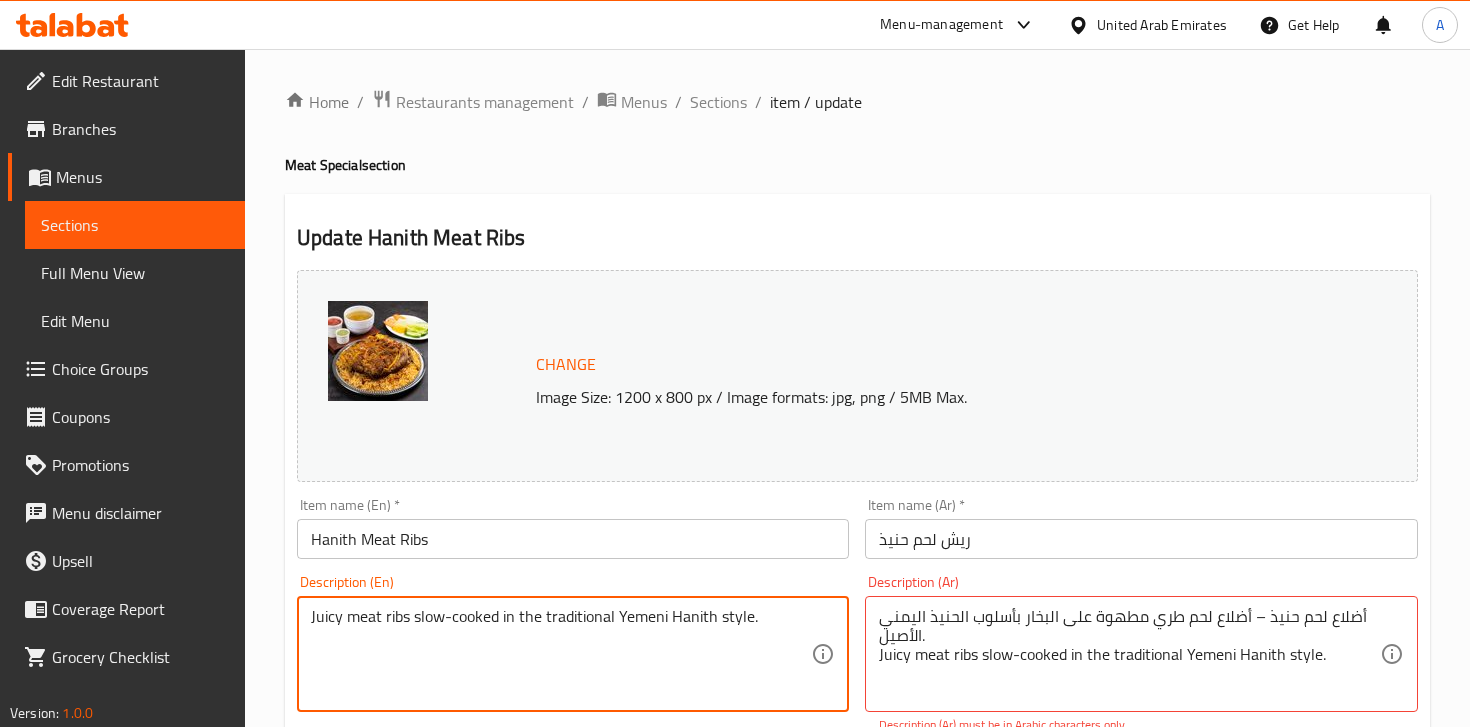 type on "Juicy meat ribs slow-cooked in the traditional Yemeni Hanith style." 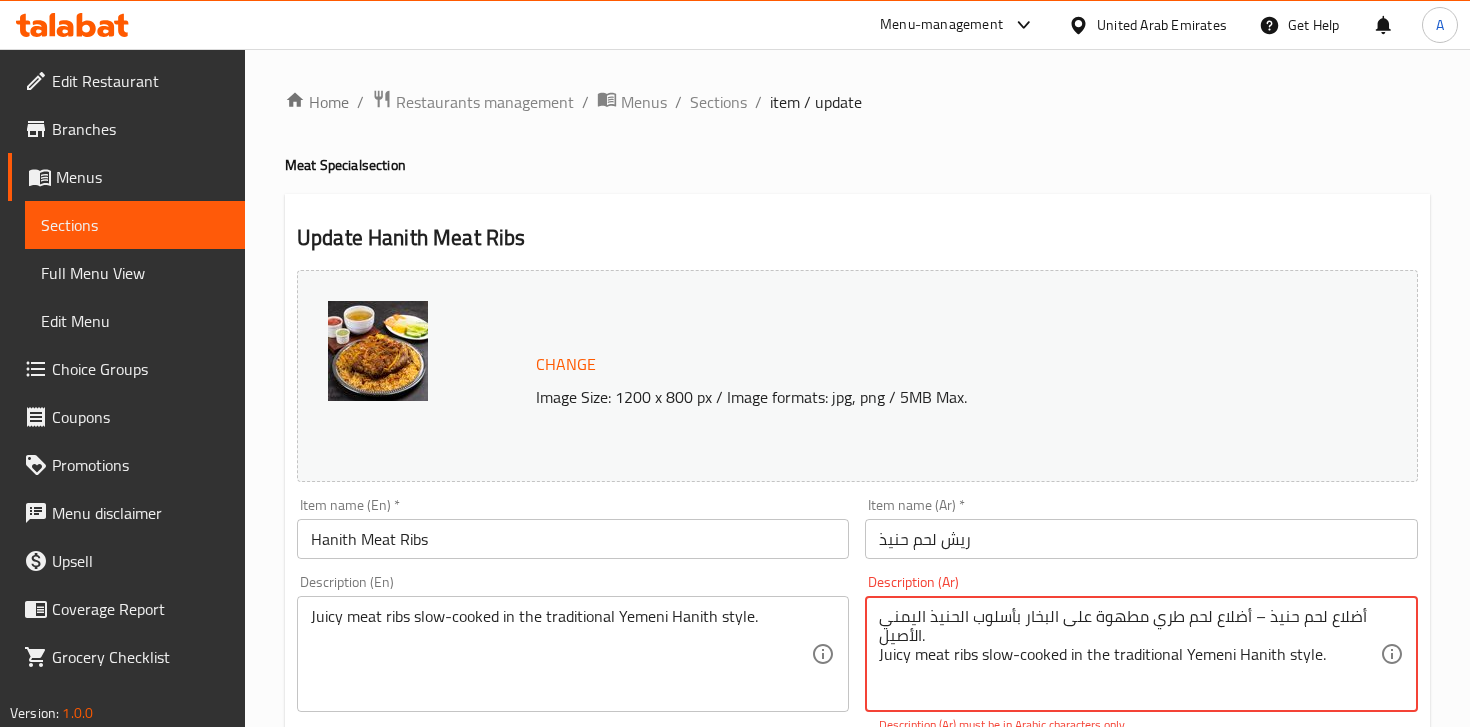 click on "أضلاع لحم حنيذ – أضلاع لحم طري مطهوة على البخار بأسلوب الحنيذ اليمني الأصيل.
Juicy meat ribs slow-cooked in the traditional Yemeni Hanith style." at bounding box center (1129, 654) 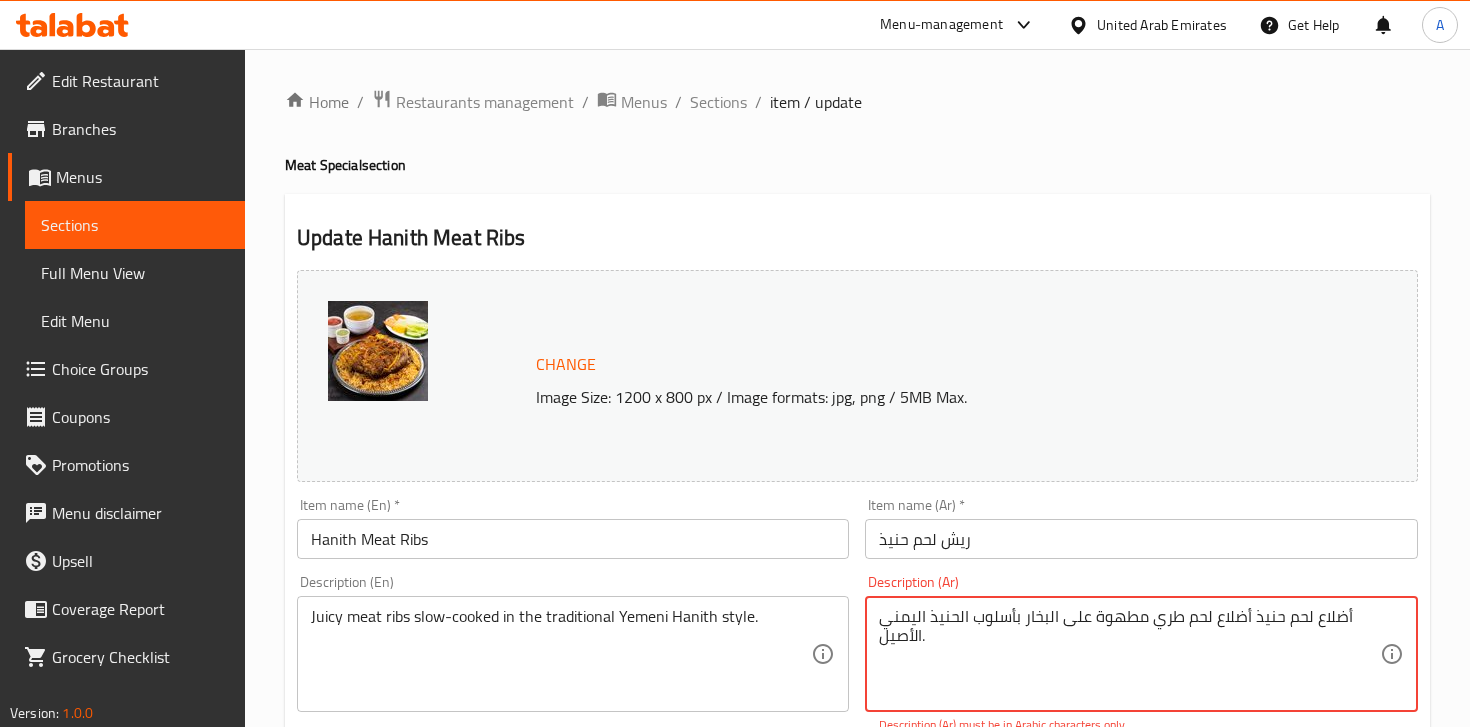 type on "أضلاع لحم حنيذ أضلاع لحم طري مطهوة على البخار بأسلوب الحنيذ اليمني الأصيل." 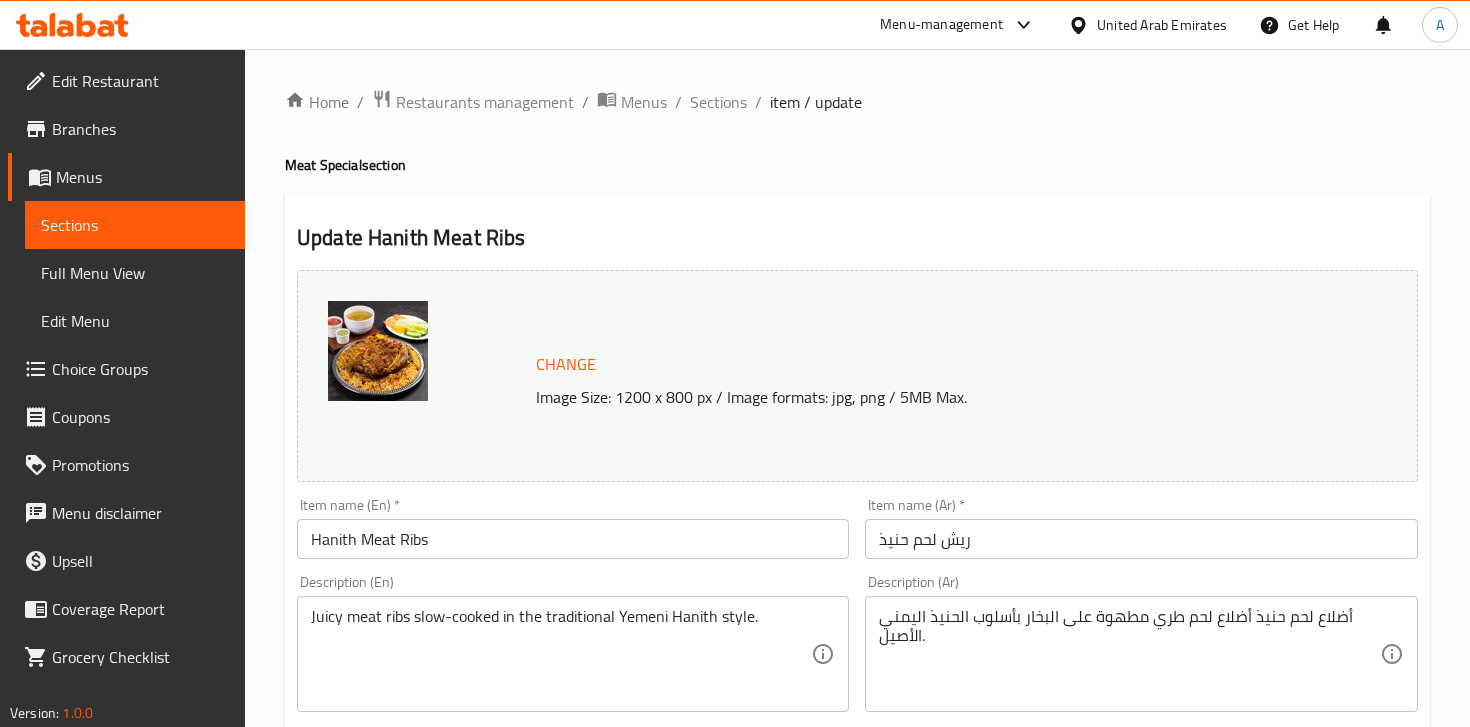 click on "Description (Ar) أضلاع لحم حنيذ أضلاع لحم طري مطهوة على البخار بأسلوب الحنيذ اليمني الأصيل.
Description (Ar)" at bounding box center (1141, 643) 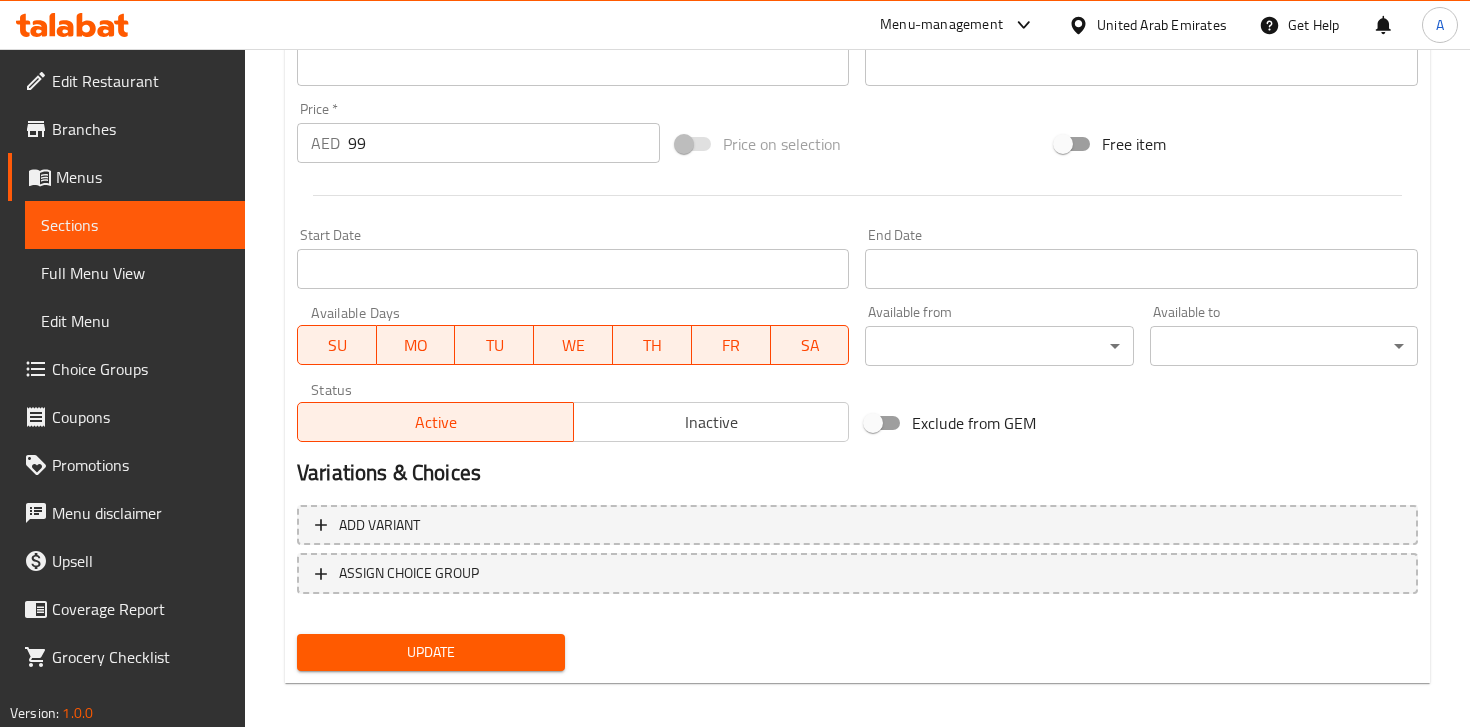 scroll, scrollTop: 715, scrollLeft: 0, axis: vertical 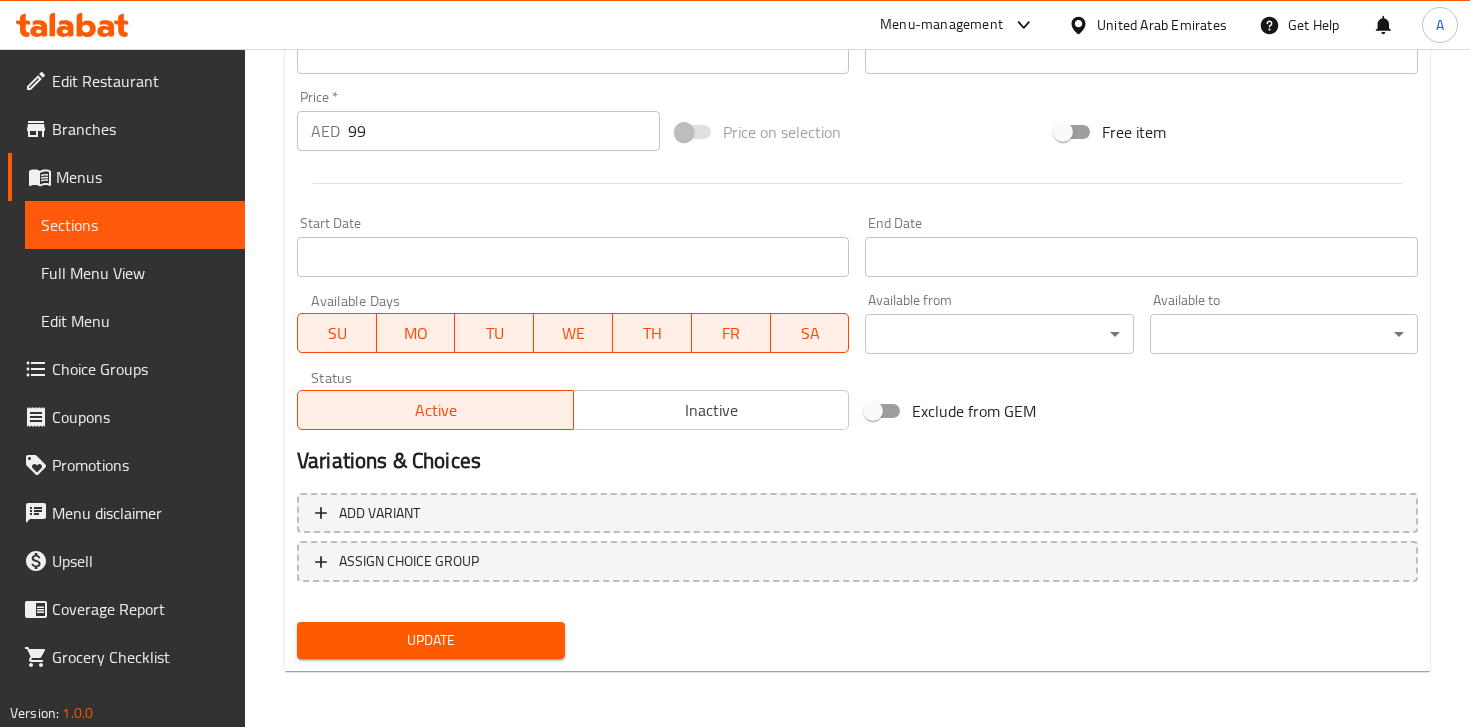 click on "Update" at bounding box center [431, 640] 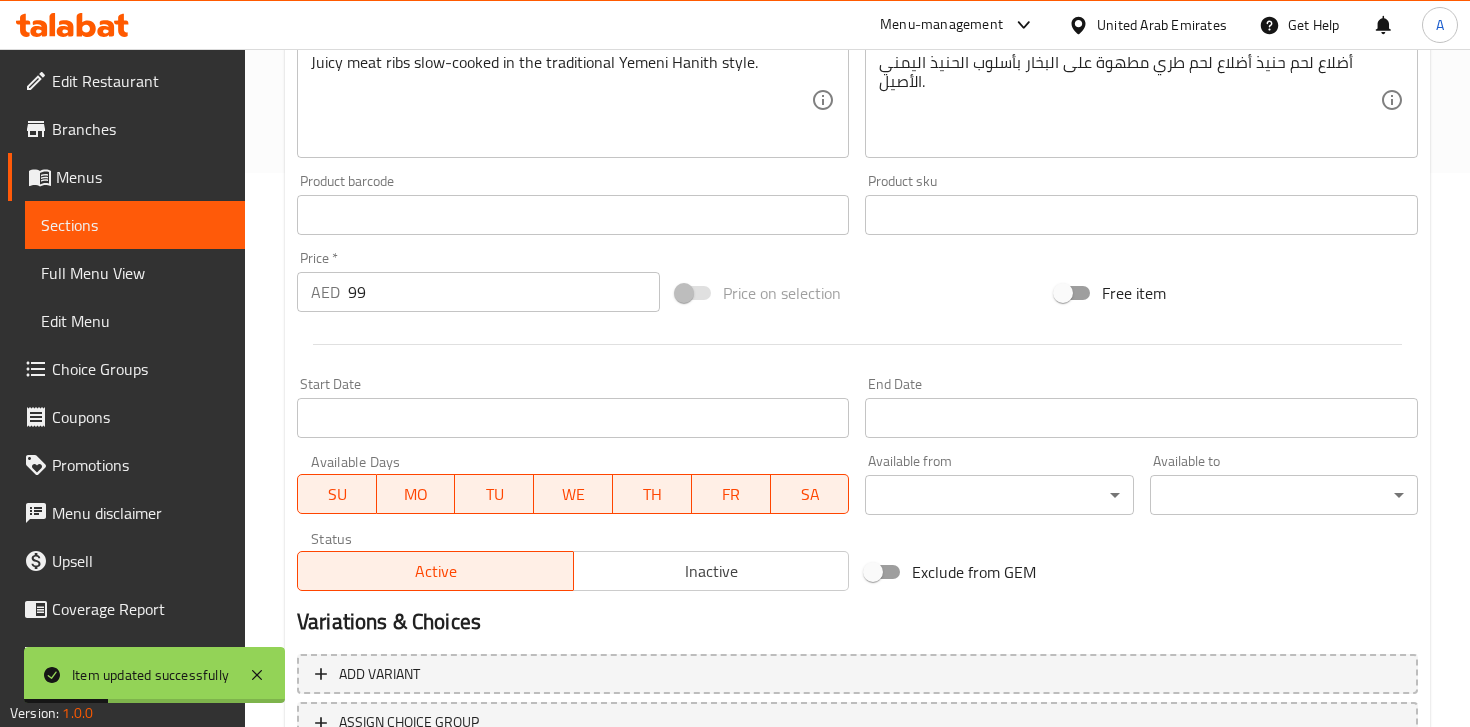 scroll, scrollTop: 0, scrollLeft: 0, axis: both 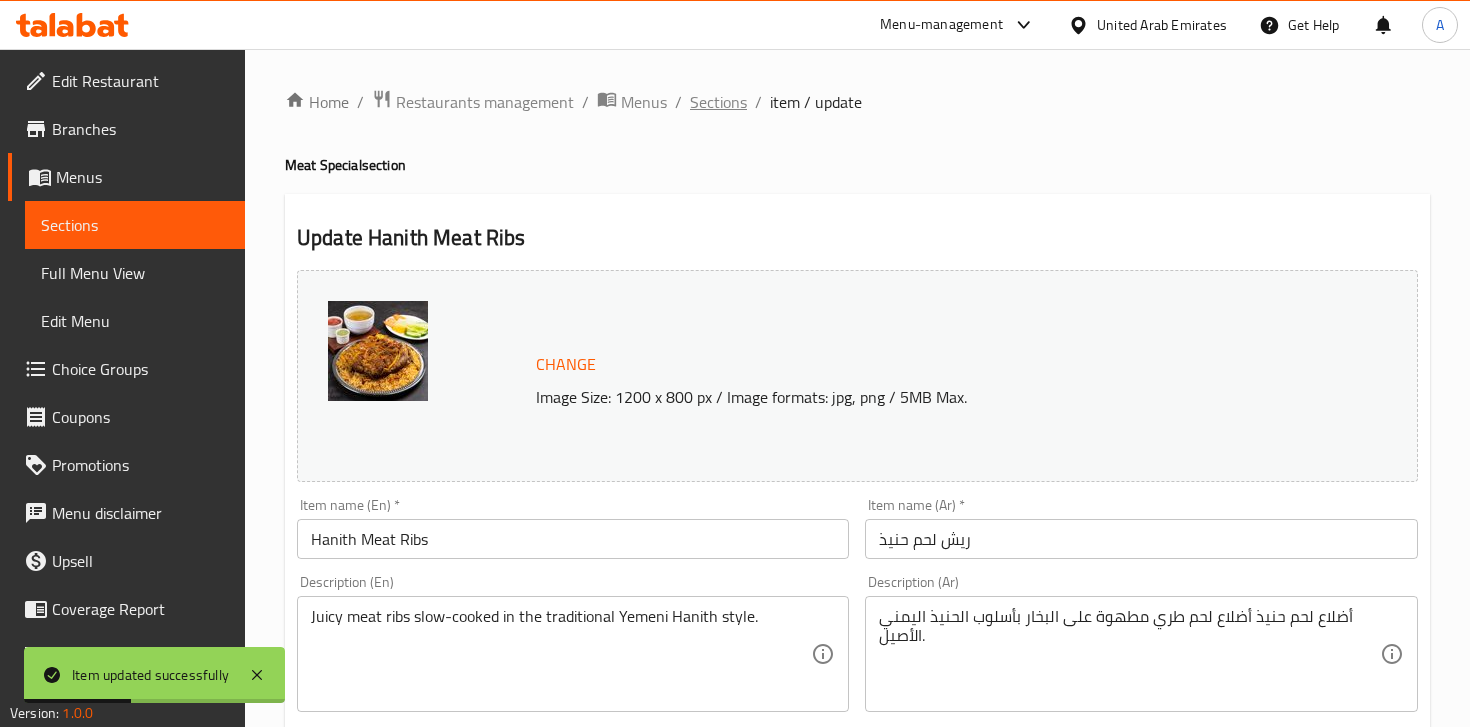 click on "Sections" at bounding box center [718, 102] 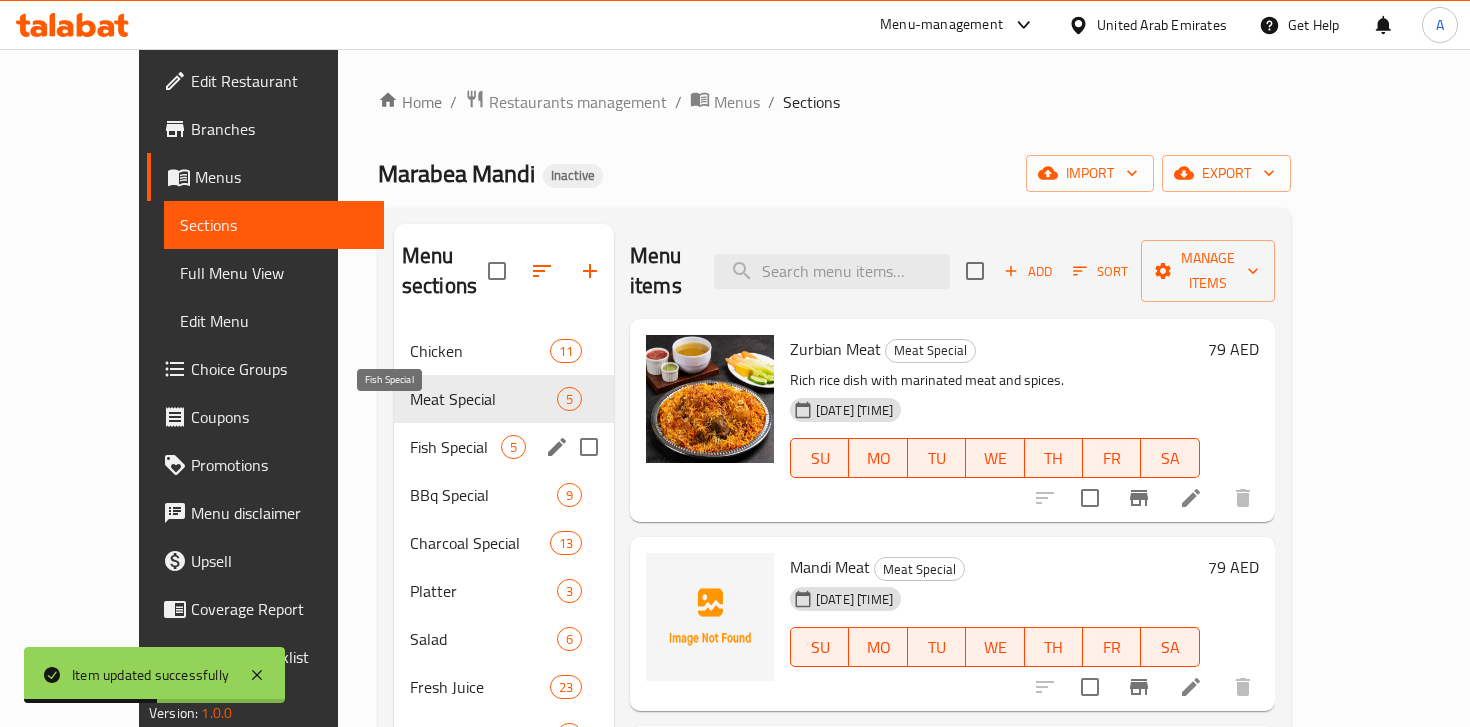 click on "Fish Special" at bounding box center (455, 447) 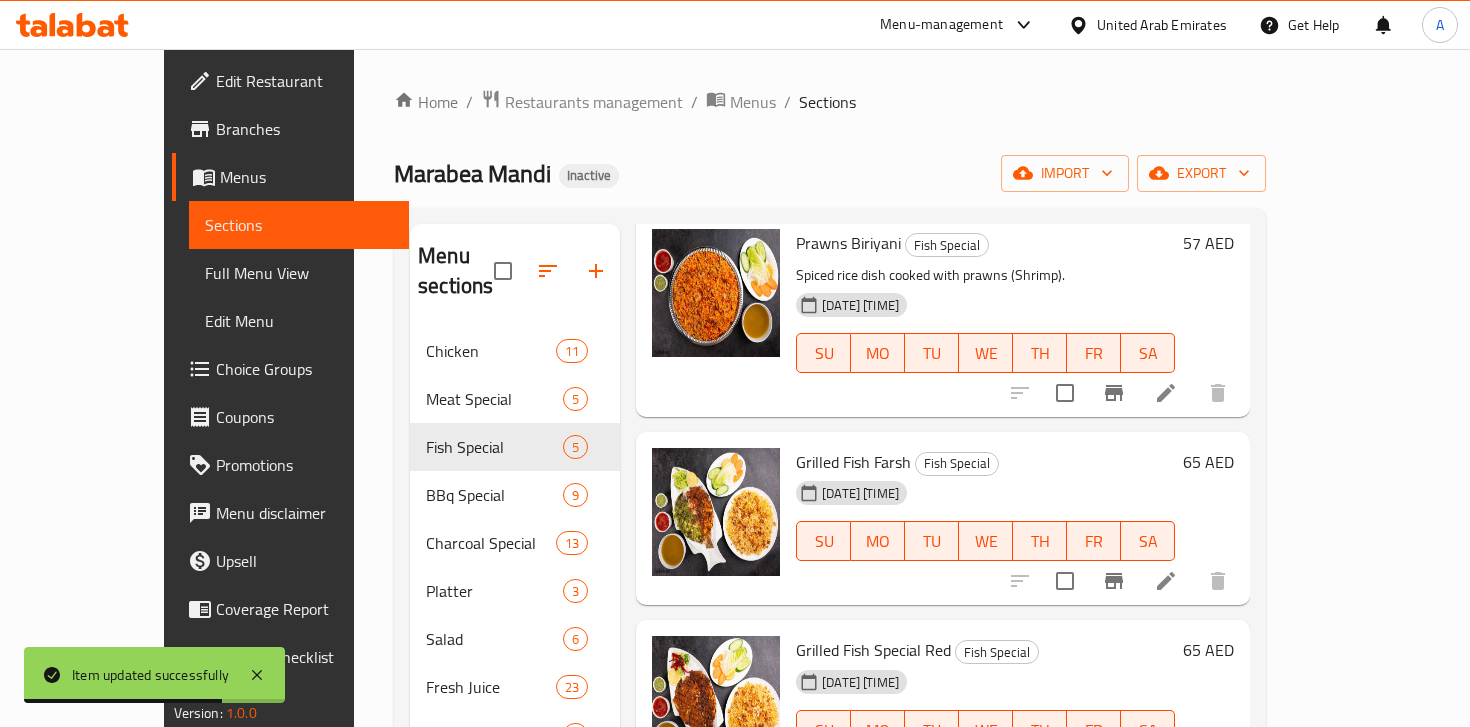 scroll, scrollTop: 325, scrollLeft: 0, axis: vertical 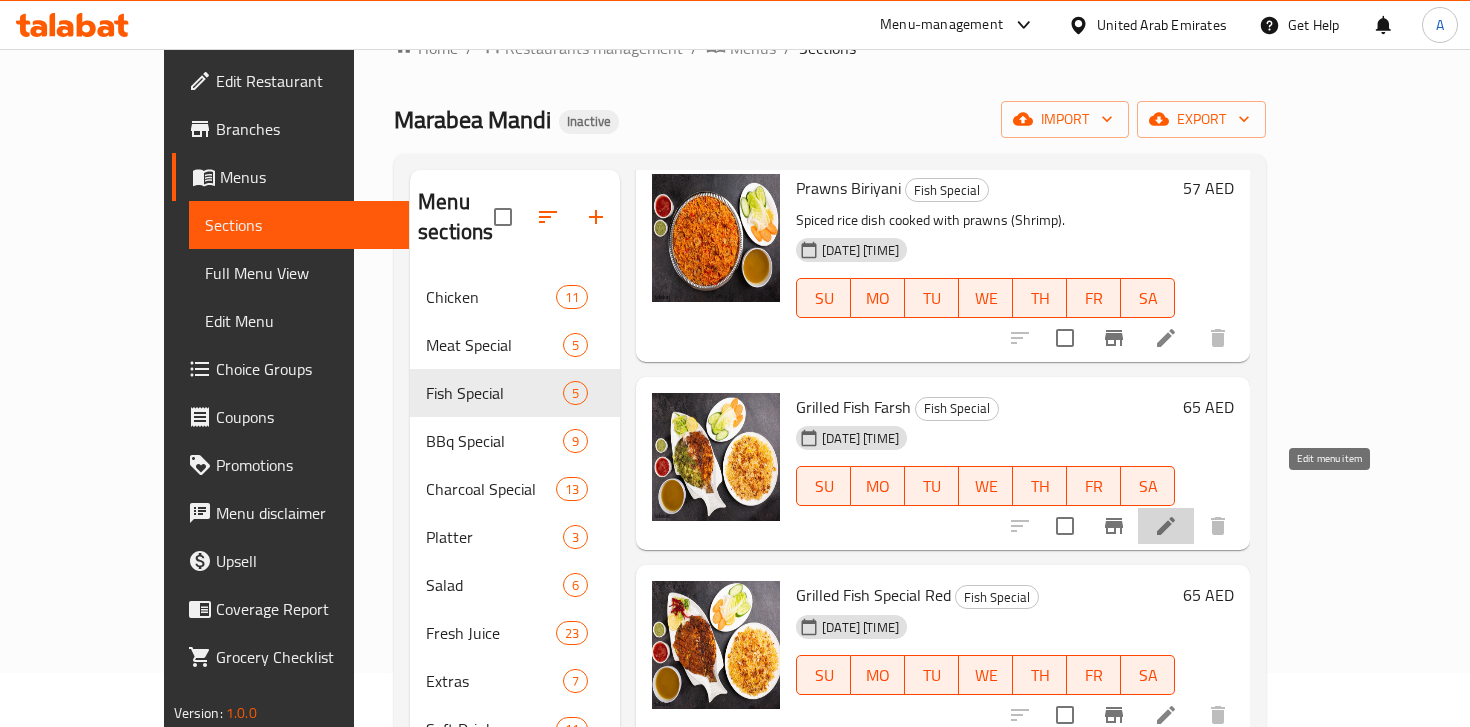 click 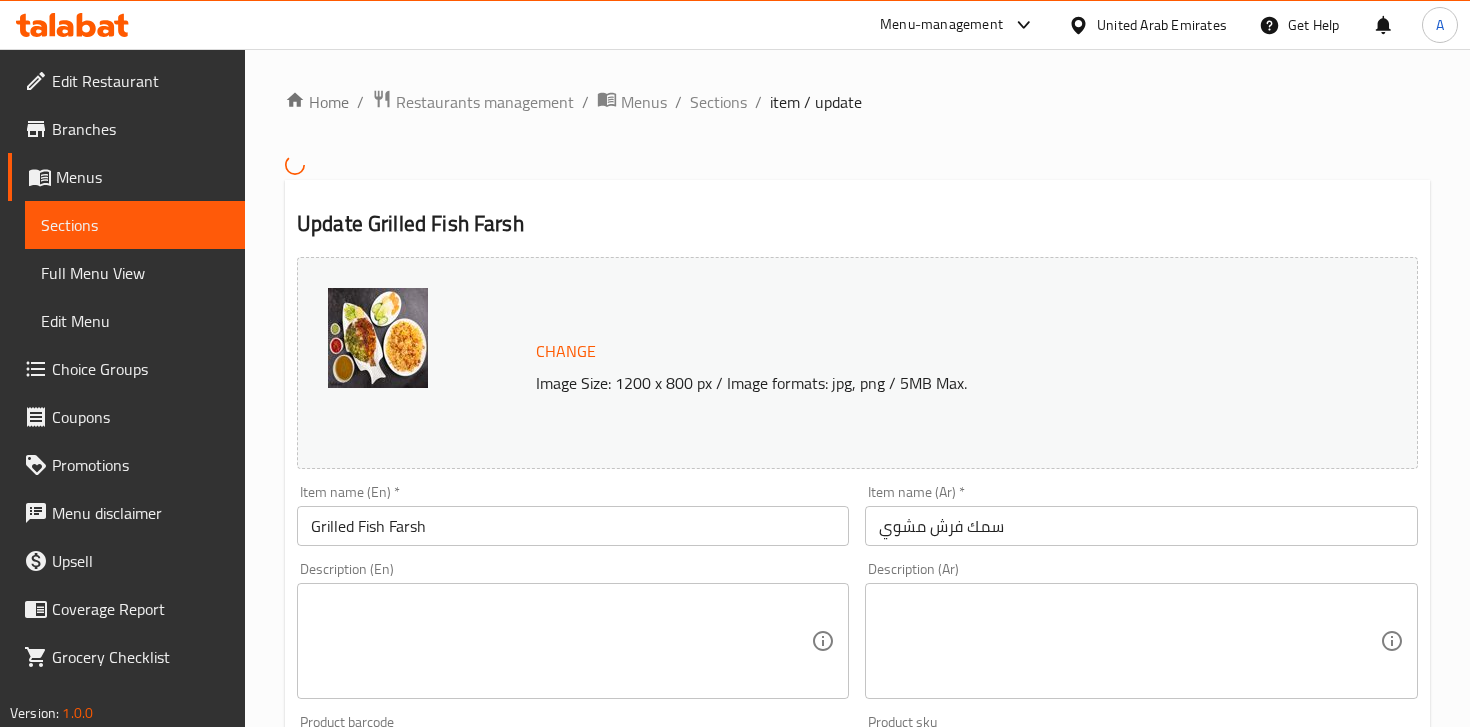 click at bounding box center [561, 640] 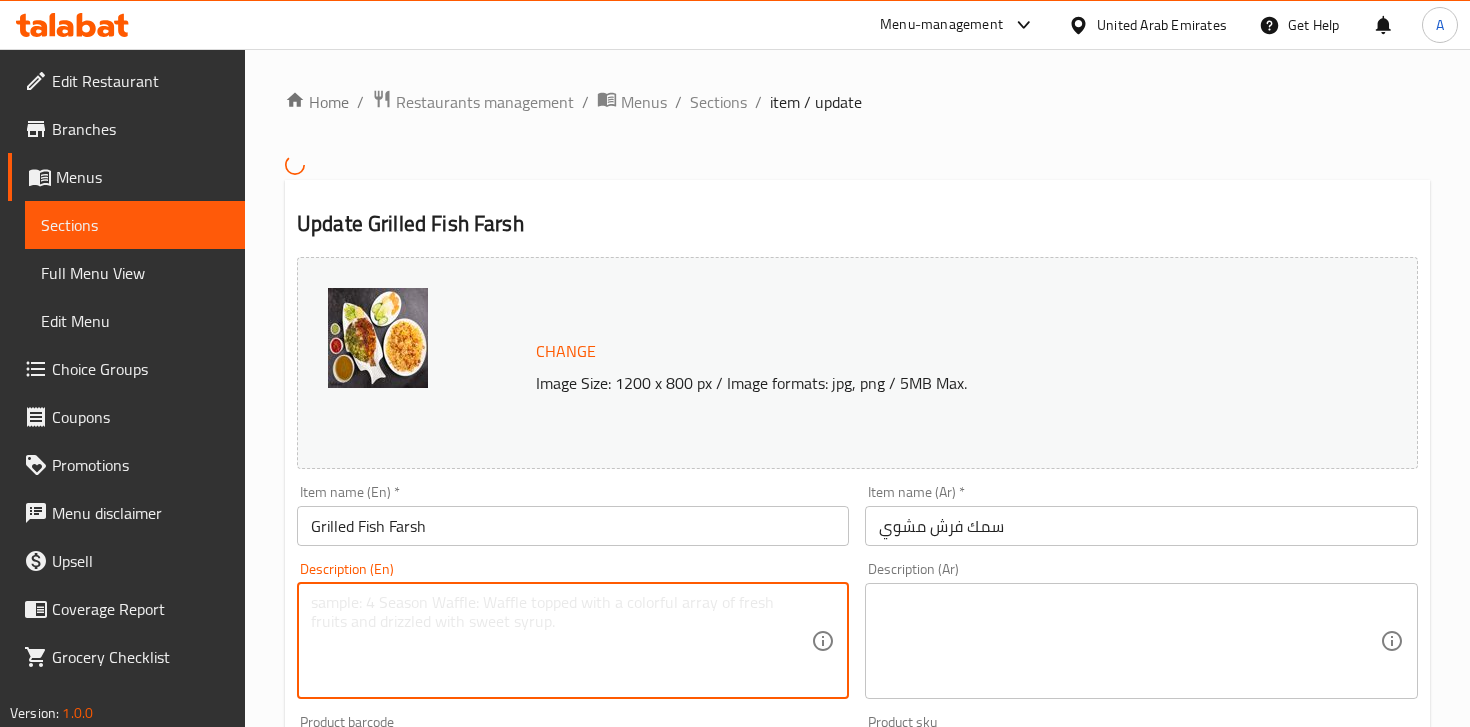 paste on "سمك فرش مشوي – سمك طازج مشوي على الفحم بنكهة طبيعية لذيذة.
Fresh fish grilled to perfection over charcoal." 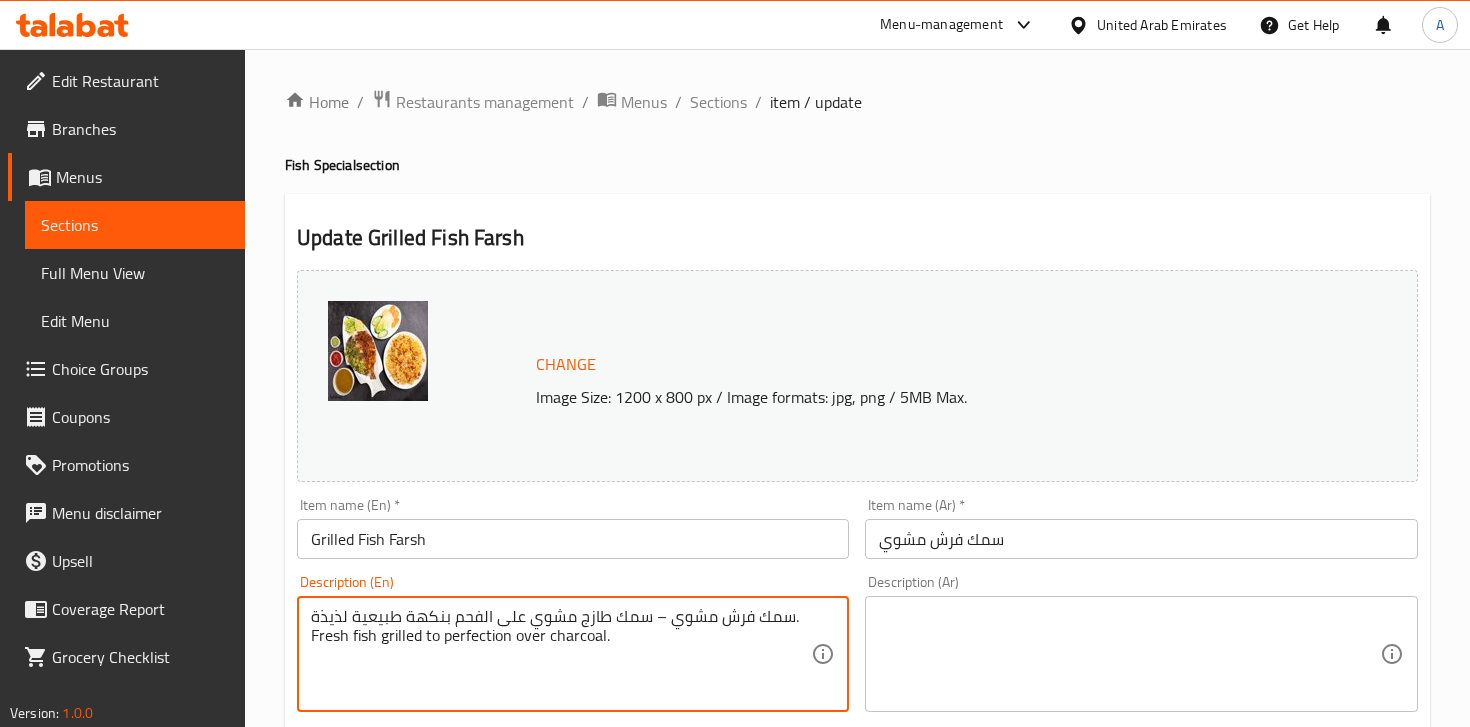 click on "سمك فرش مشوي – سمك طازج مشوي على الفحم بنكهة طبيعية لذيذة.
Fresh fish grilled to perfection over charcoal." at bounding box center (561, 654) 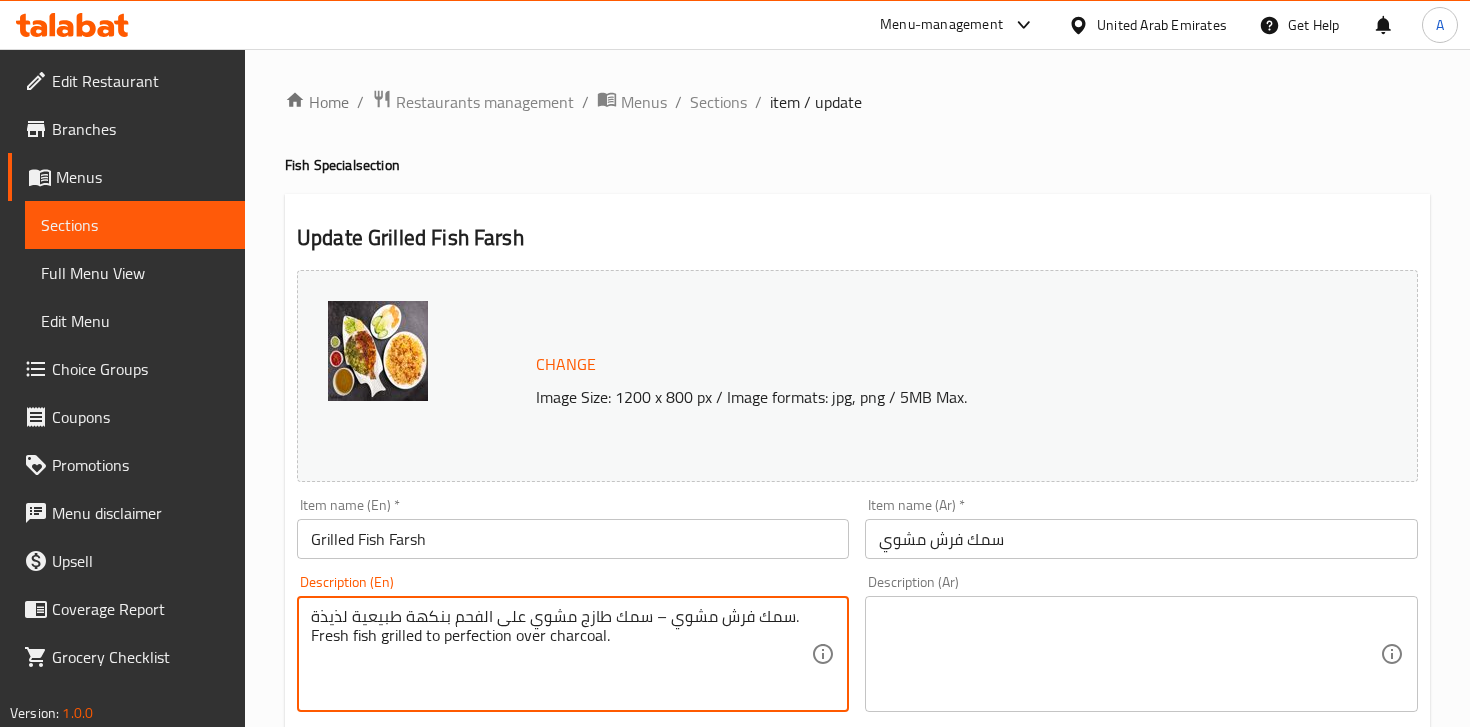 click on "سمك فرش مشوي – سمك طازج مشوي على الفحم بنكهة طبيعية لذيذة.
Fresh fish grilled to perfection over charcoal." at bounding box center [561, 654] 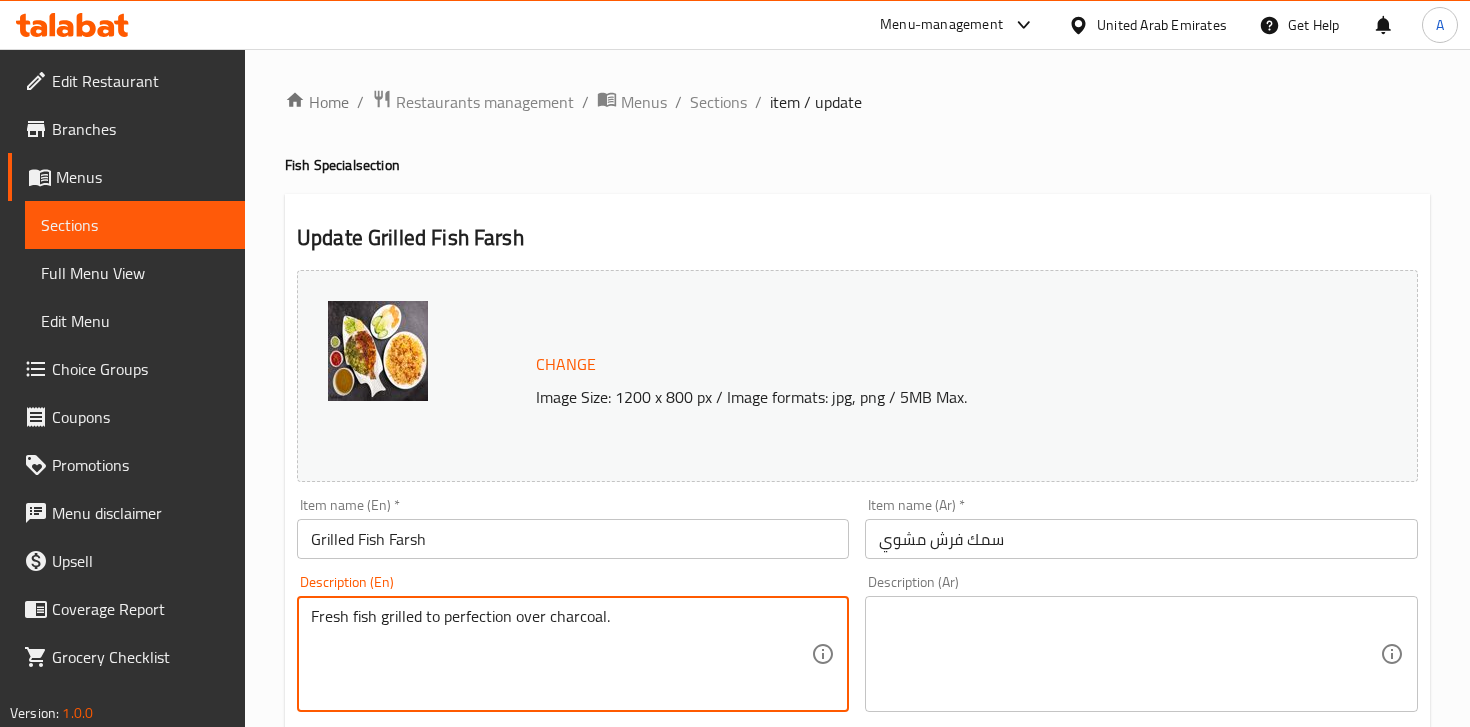 type on "Fresh fish grilled to perfection over charcoal." 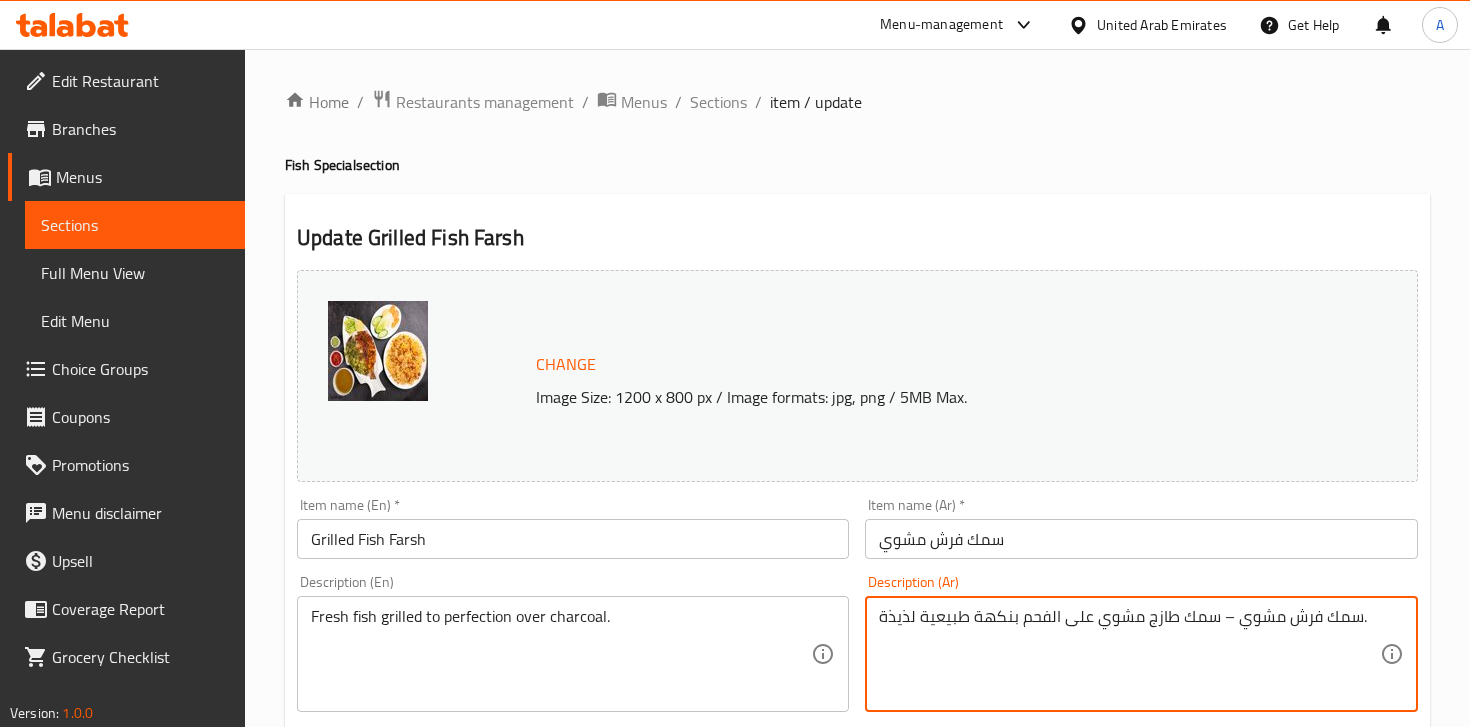 click on "سمك فرش مشوي – سمك طازج مشوي على الفحم بنكهة طبيعية لذيذة." at bounding box center (1129, 654) 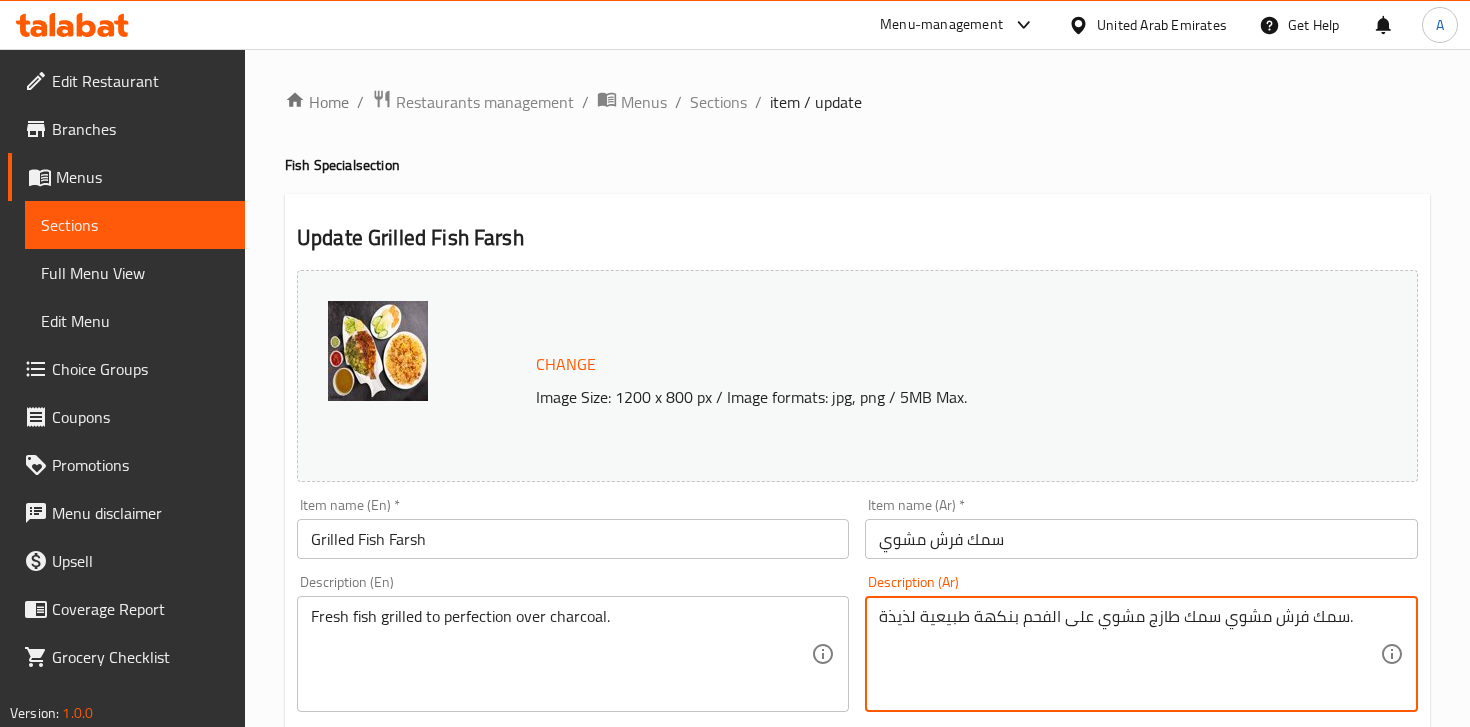 type on "سمك فرش مشوي سمك طازج مشوي على الفحم بنكهة طبيعية لذيذة." 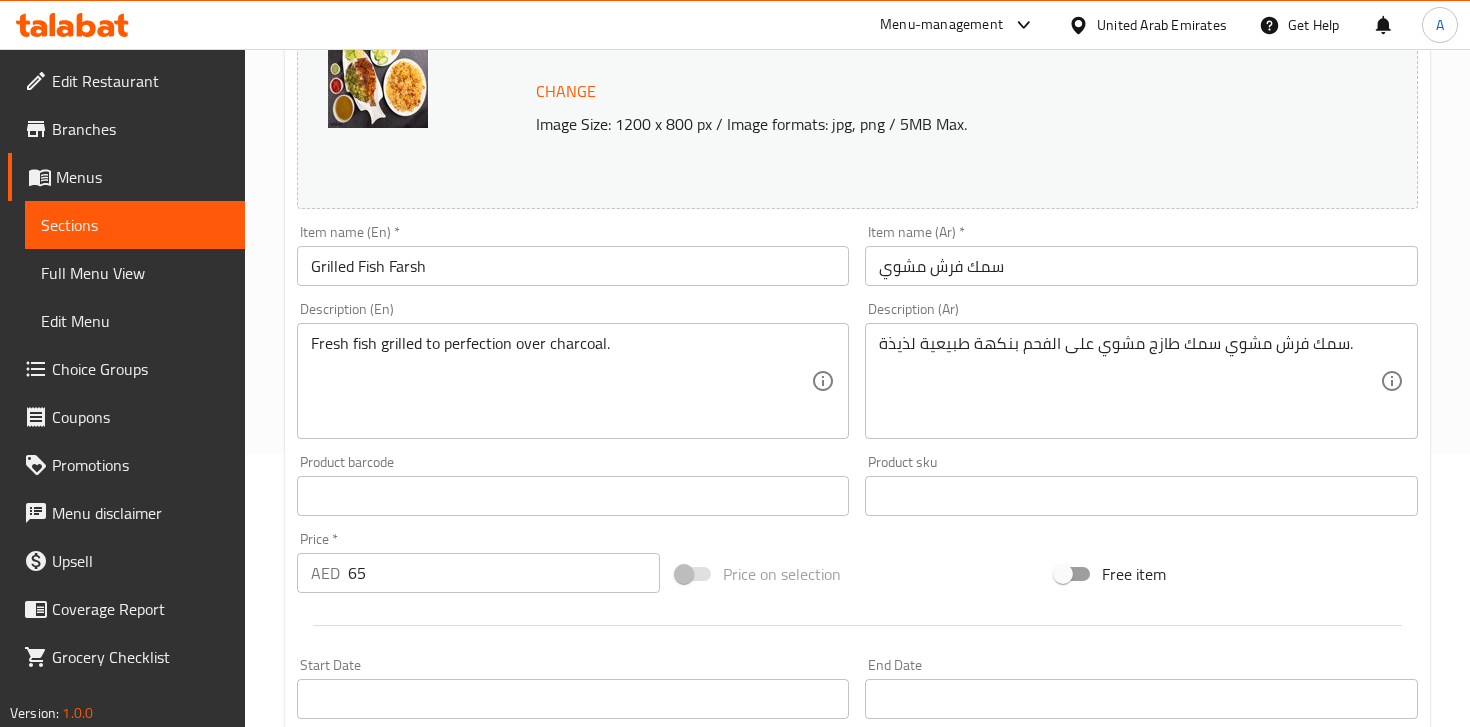 scroll, scrollTop: 715, scrollLeft: 0, axis: vertical 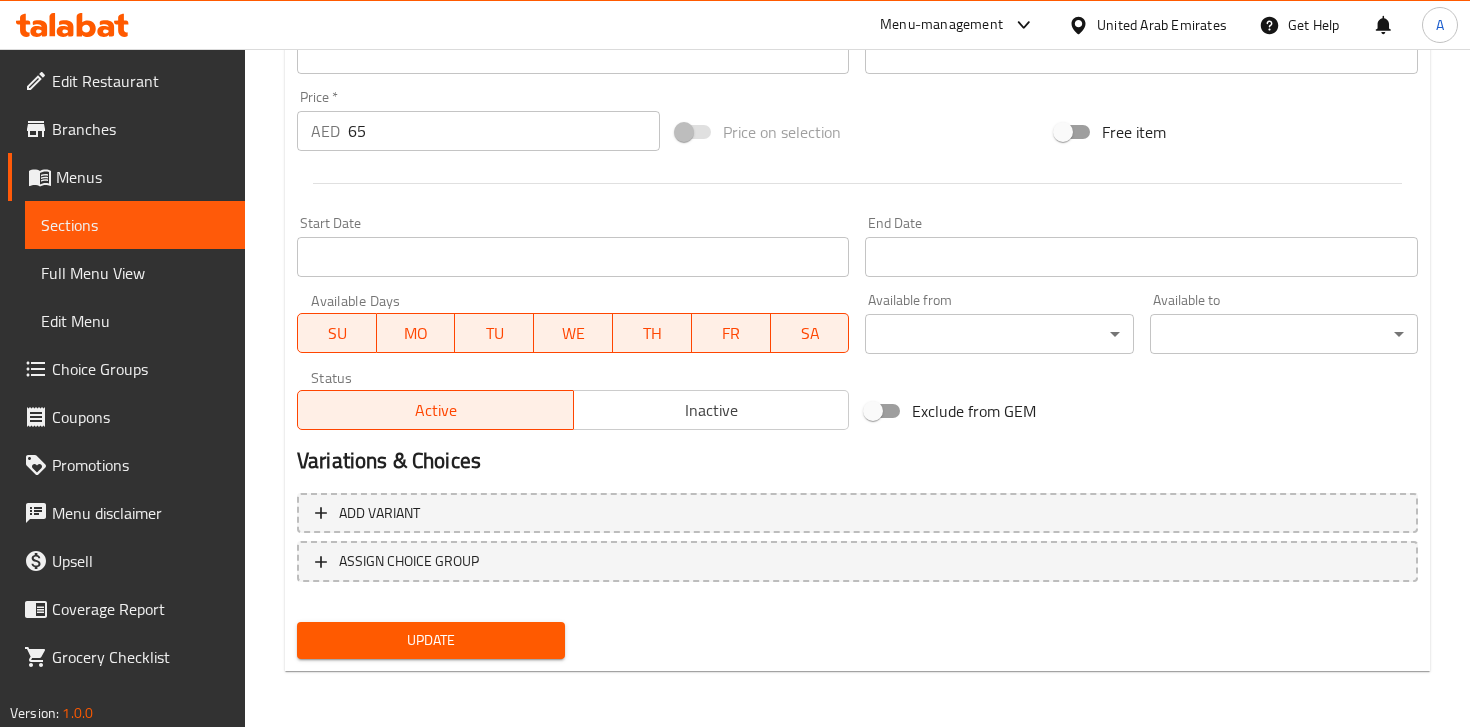 click on "Update" at bounding box center (431, 640) 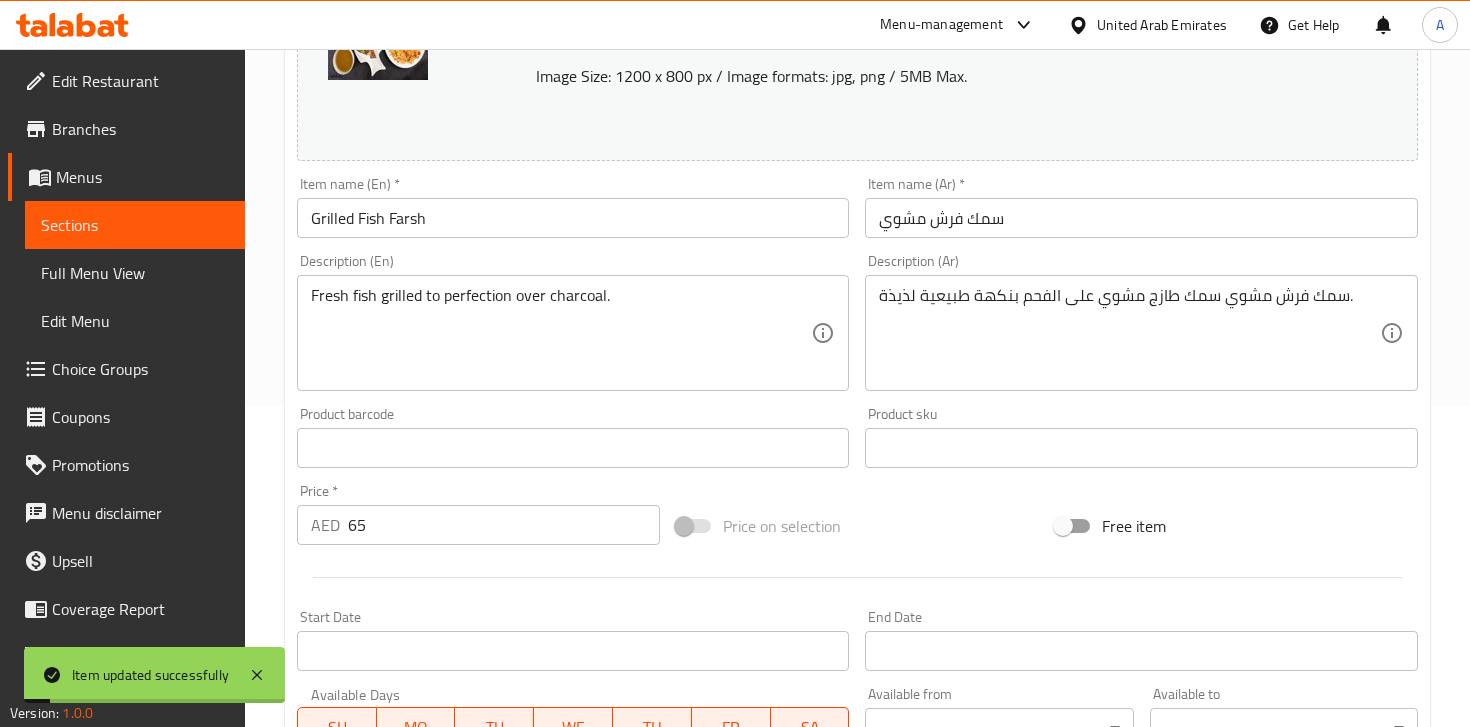 scroll, scrollTop: 0, scrollLeft: 0, axis: both 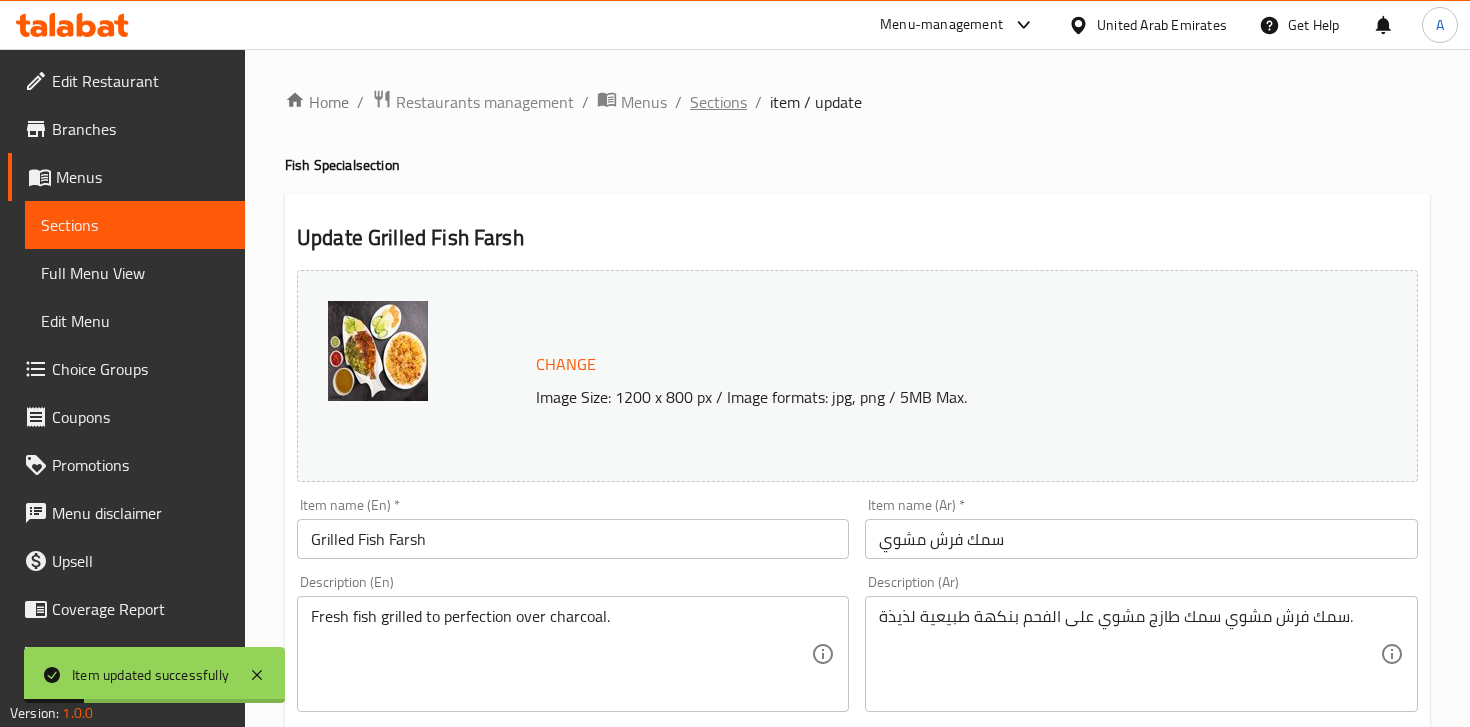 click on "Sections" at bounding box center (718, 102) 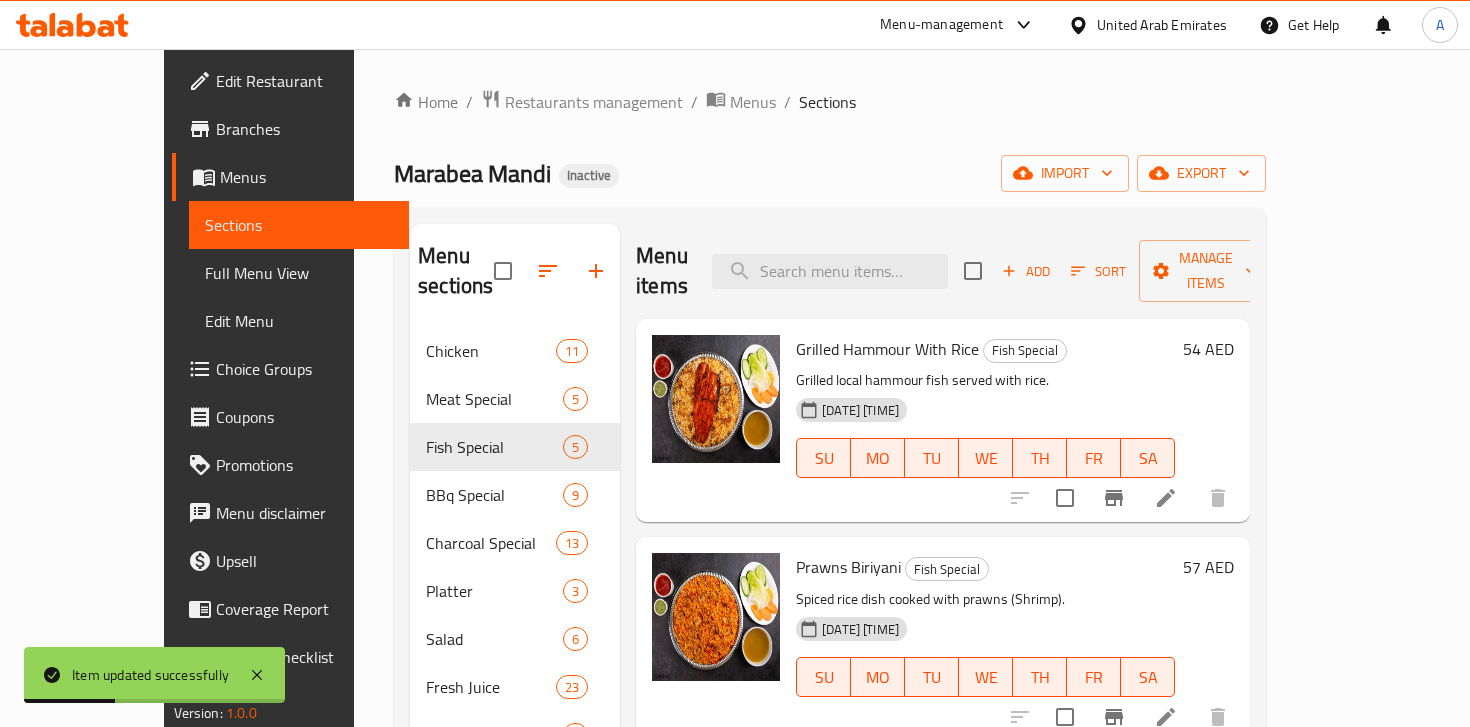 scroll, scrollTop: 355, scrollLeft: 0, axis: vertical 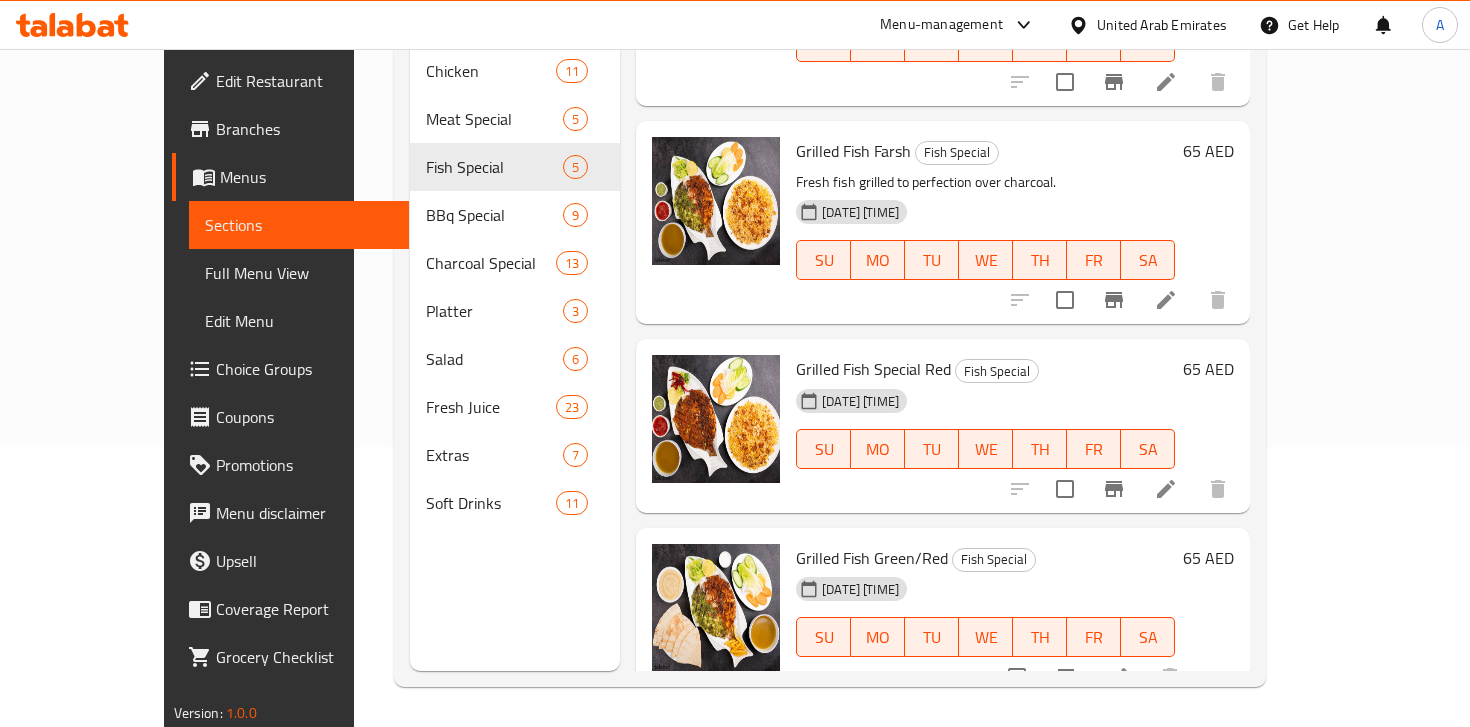 click at bounding box center [1166, 489] 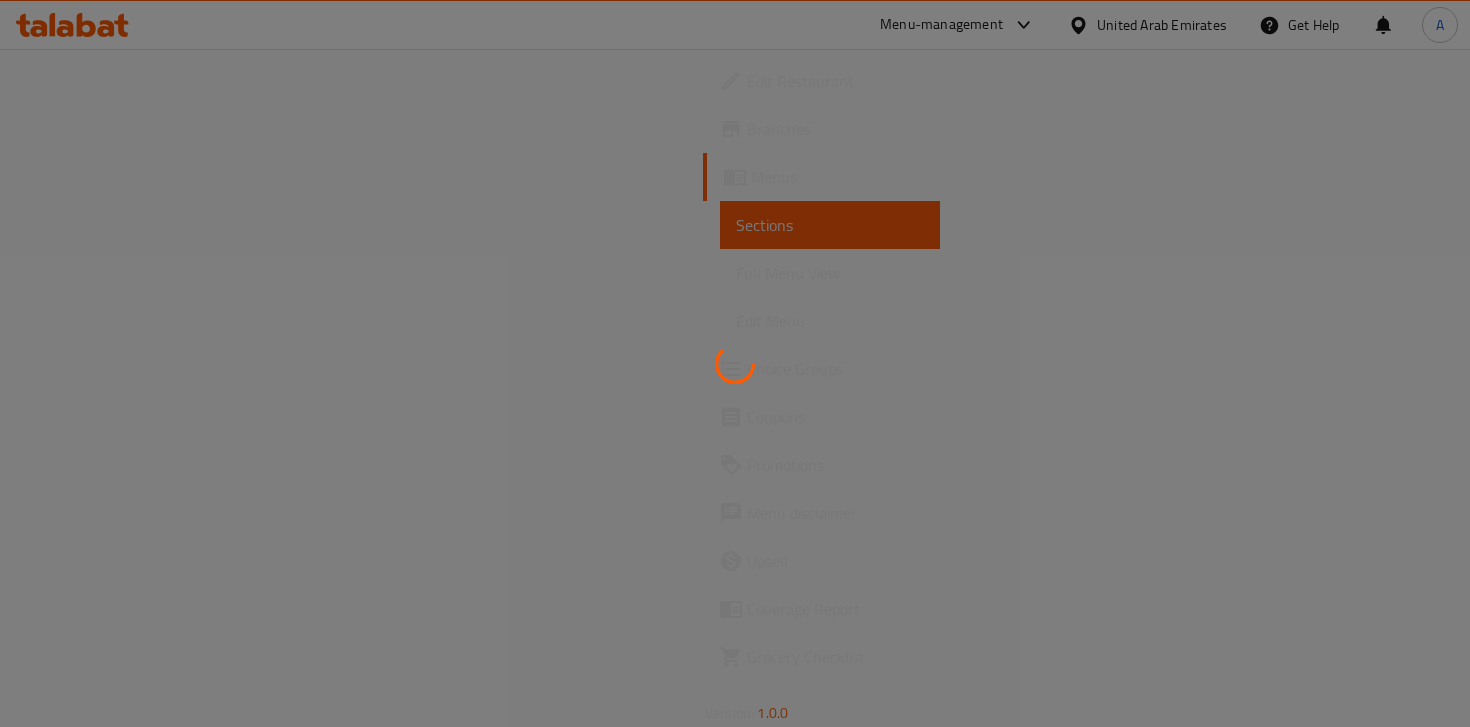 scroll, scrollTop: 0, scrollLeft: 0, axis: both 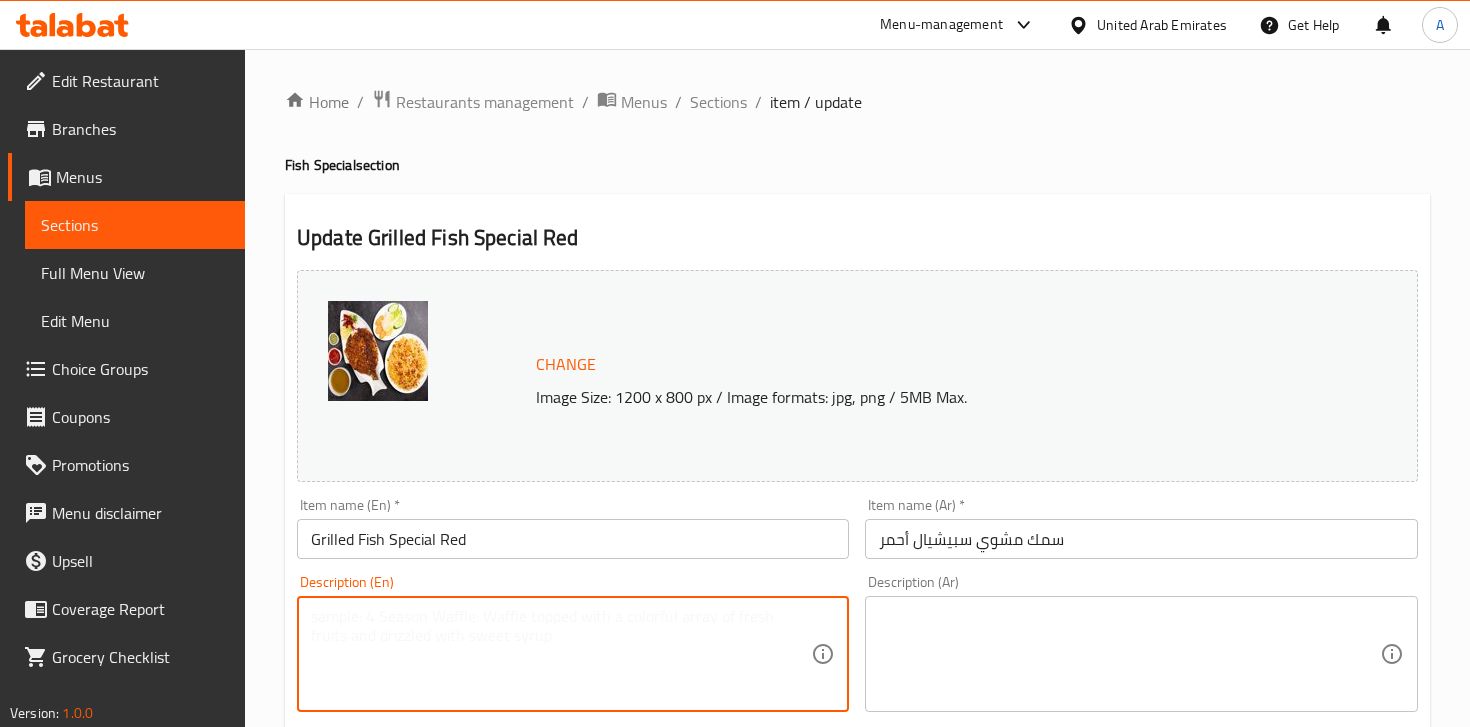 click at bounding box center [561, 654] 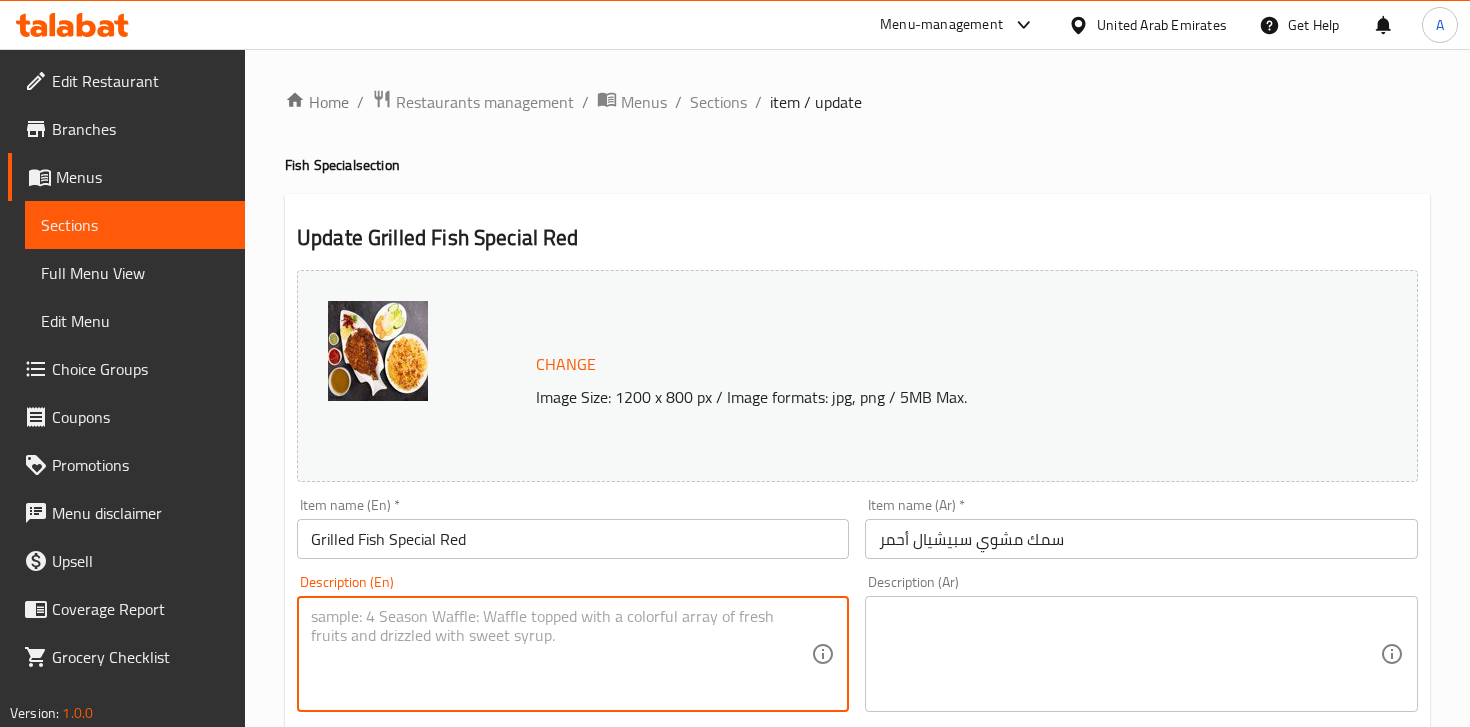 paste on "سمك مشوي أحمر – سمك مشوي مع صلصة حارة حمراء مميزة.
Grilled fish topped with special spicy red sauce." 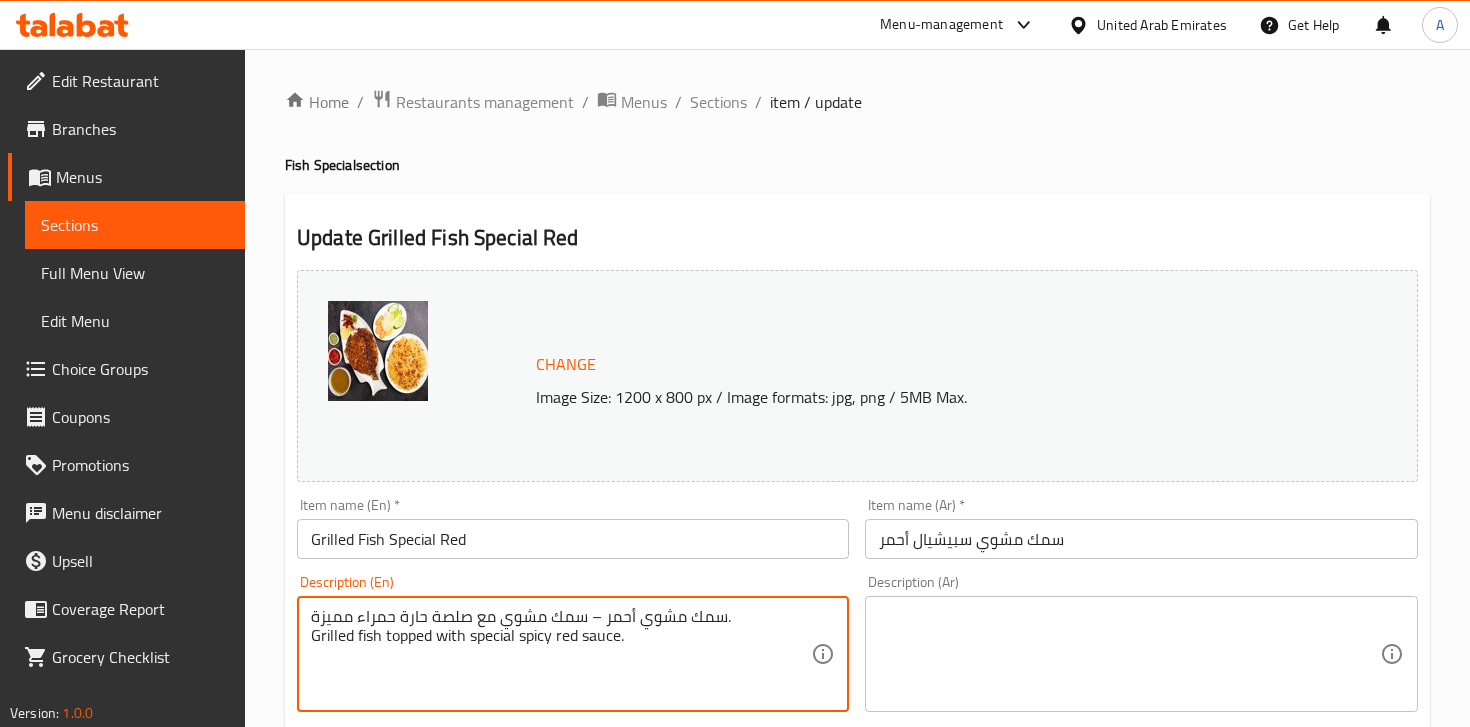 click on "سمك مشوي أحمر – سمك مشوي مع صلصة حارة حمراء مميزة.
Grilled fish topped with special spicy red sauce." at bounding box center [561, 654] 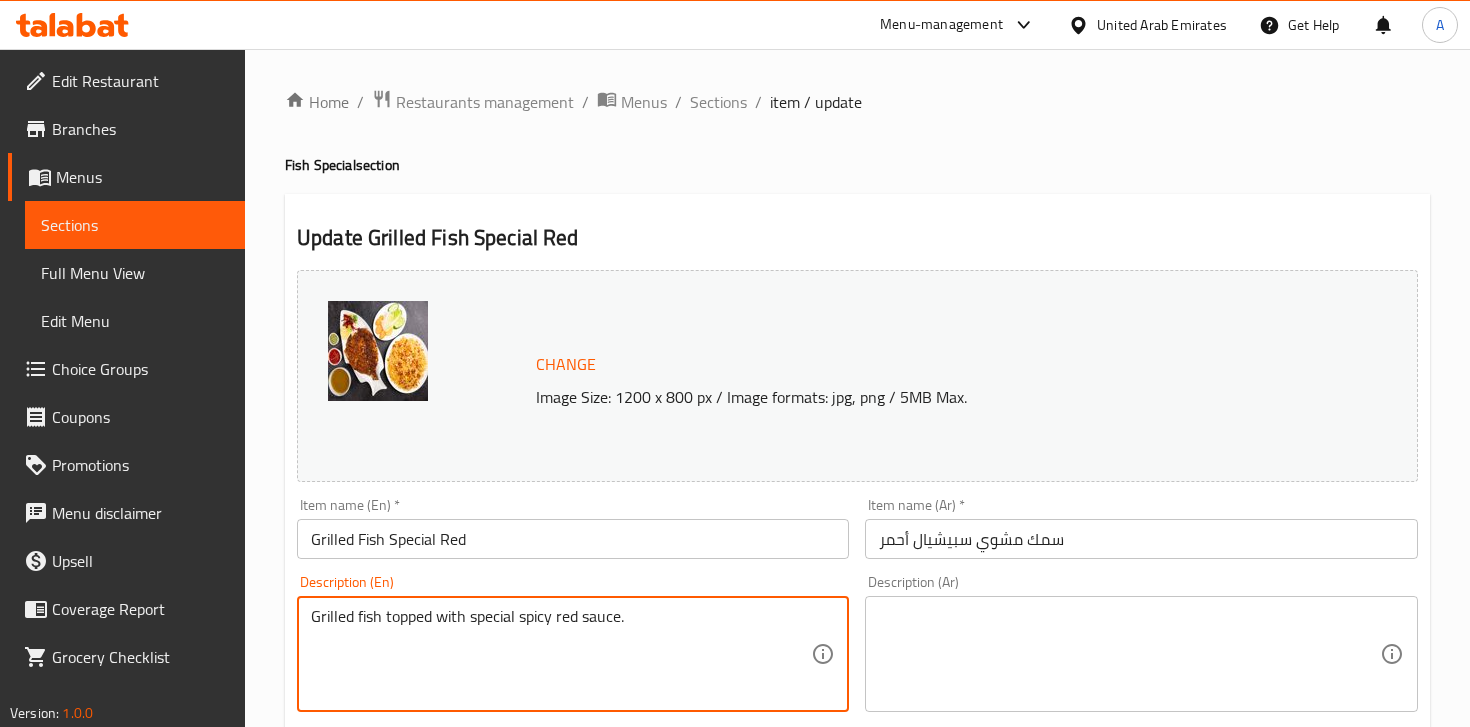 type on "Grilled fish topped with special spicy red sauce." 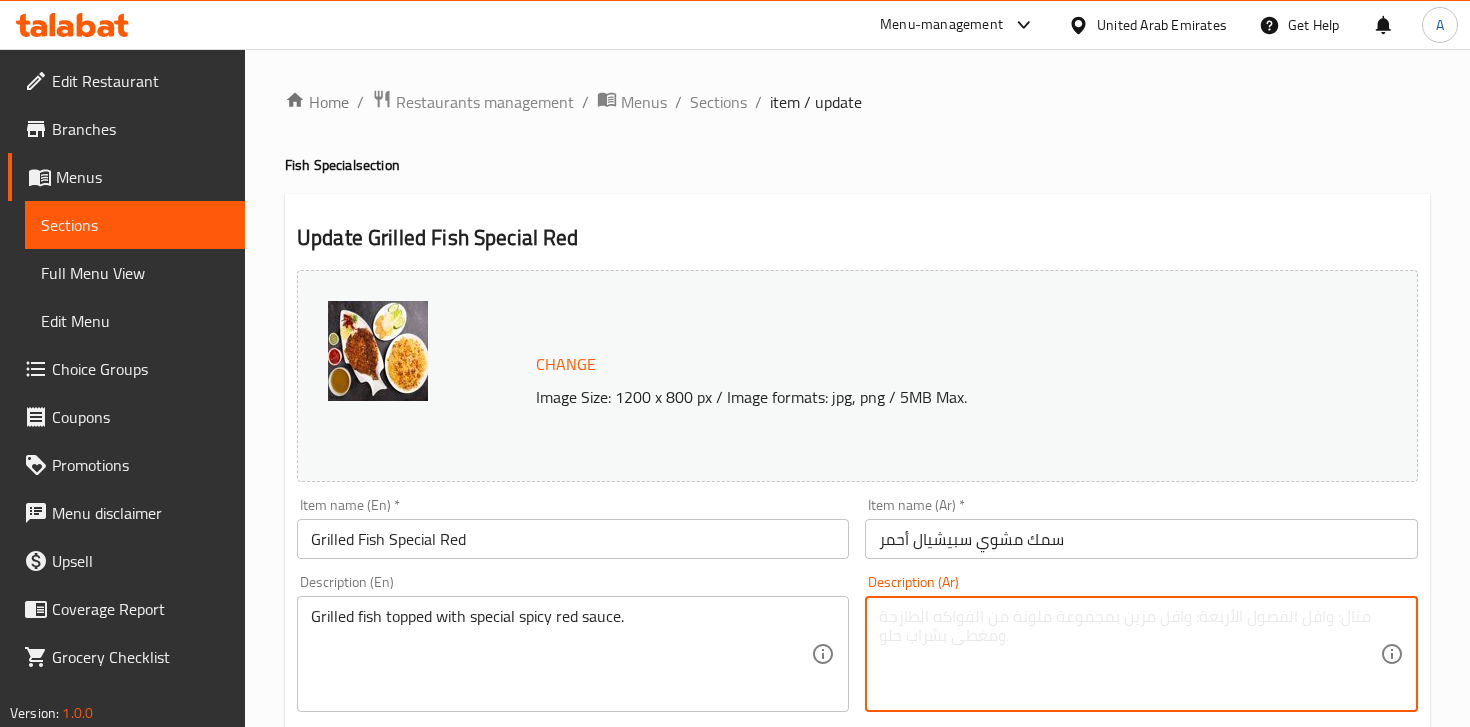 click at bounding box center [1129, 654] 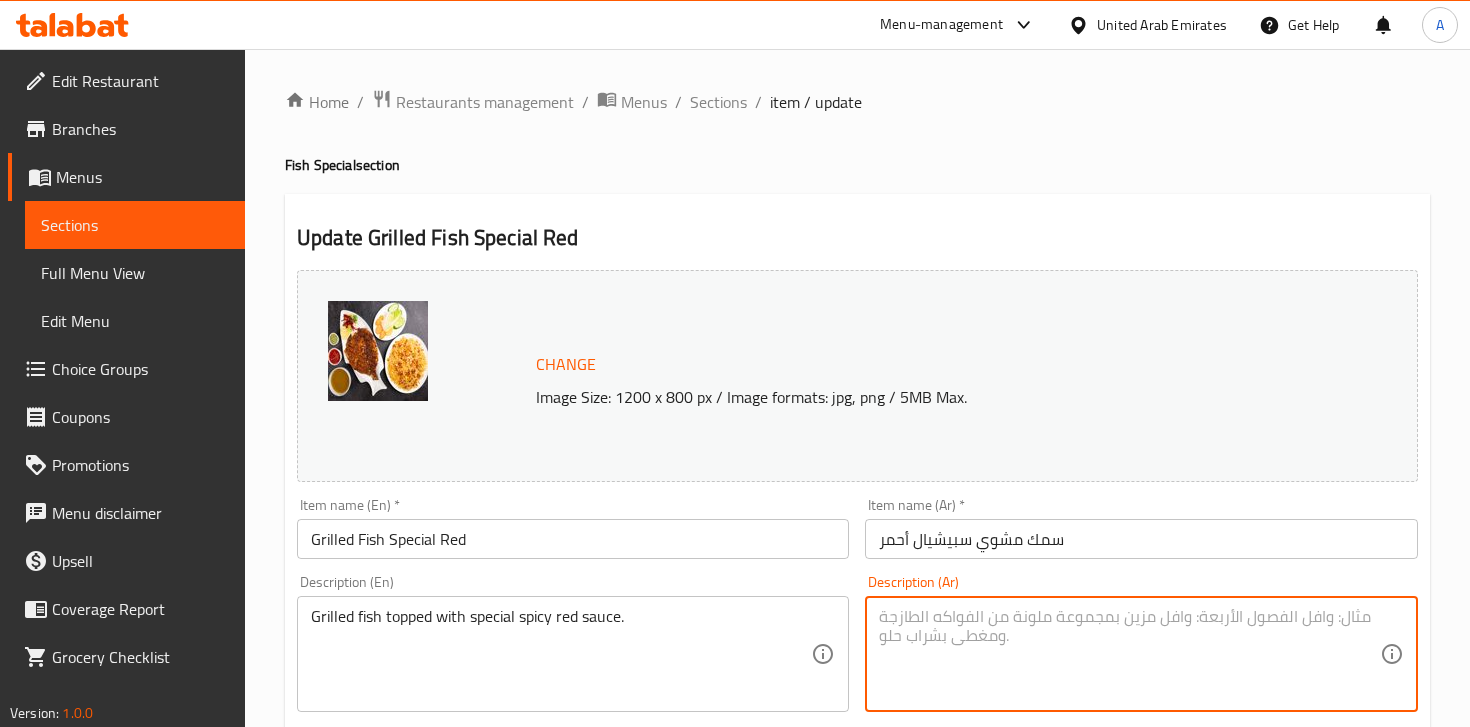 paste on "سمك مشوي أحمر – سمك مشوي مع صلصة حارة حمراء مميزة." 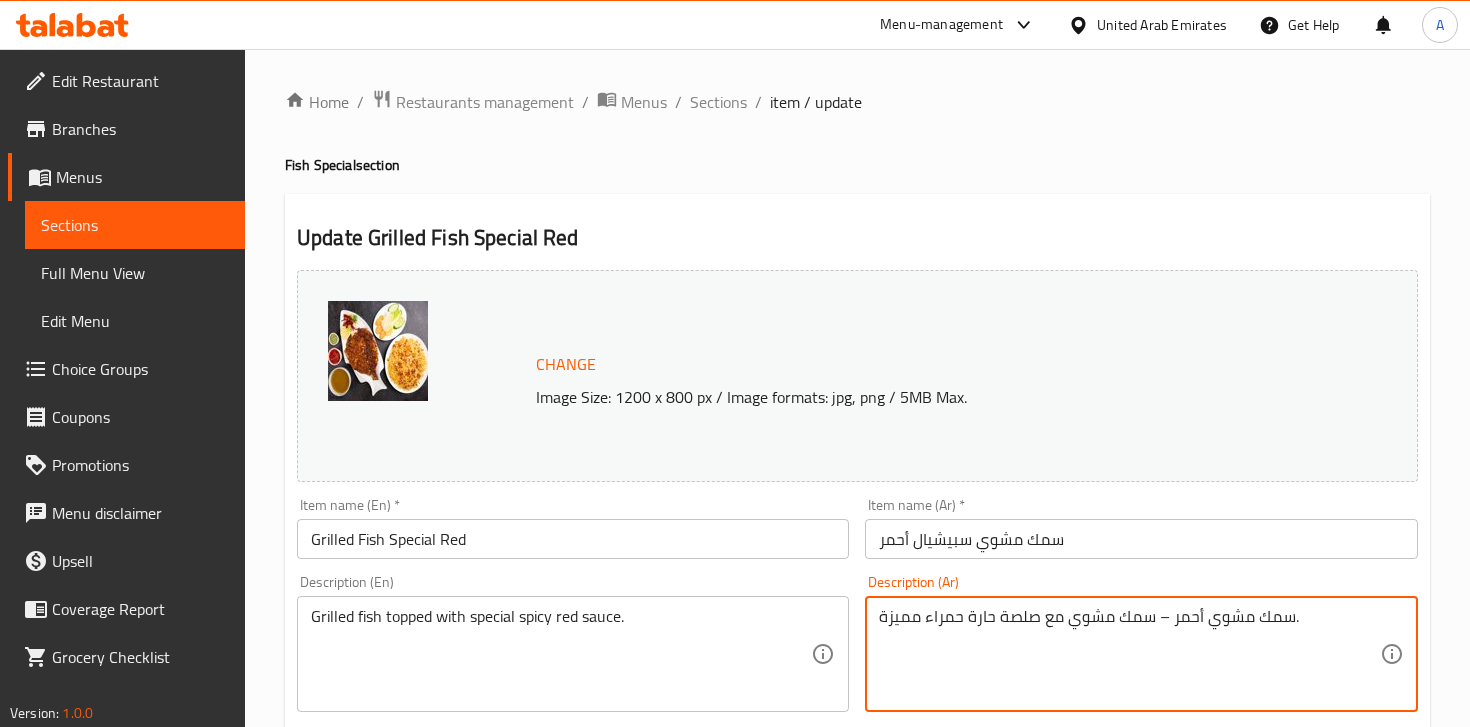 click on "سمك مشوي أحمر – سمك مشوي مع صلصة حارة حمراء مميزة." at bounding box center (1129, 654) 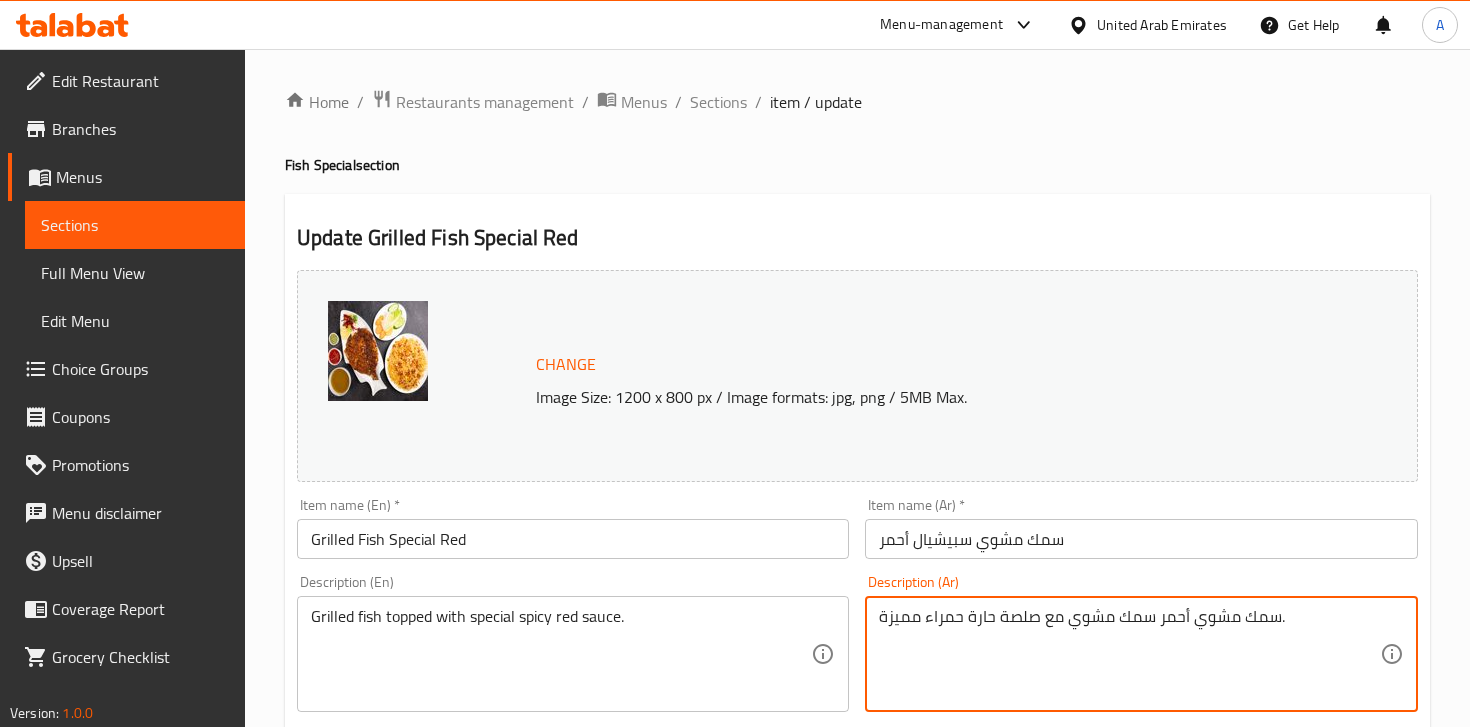 type on "سمك مشوي أحمر سمك مشوي مع صلصة حارة حمراء مميزة." 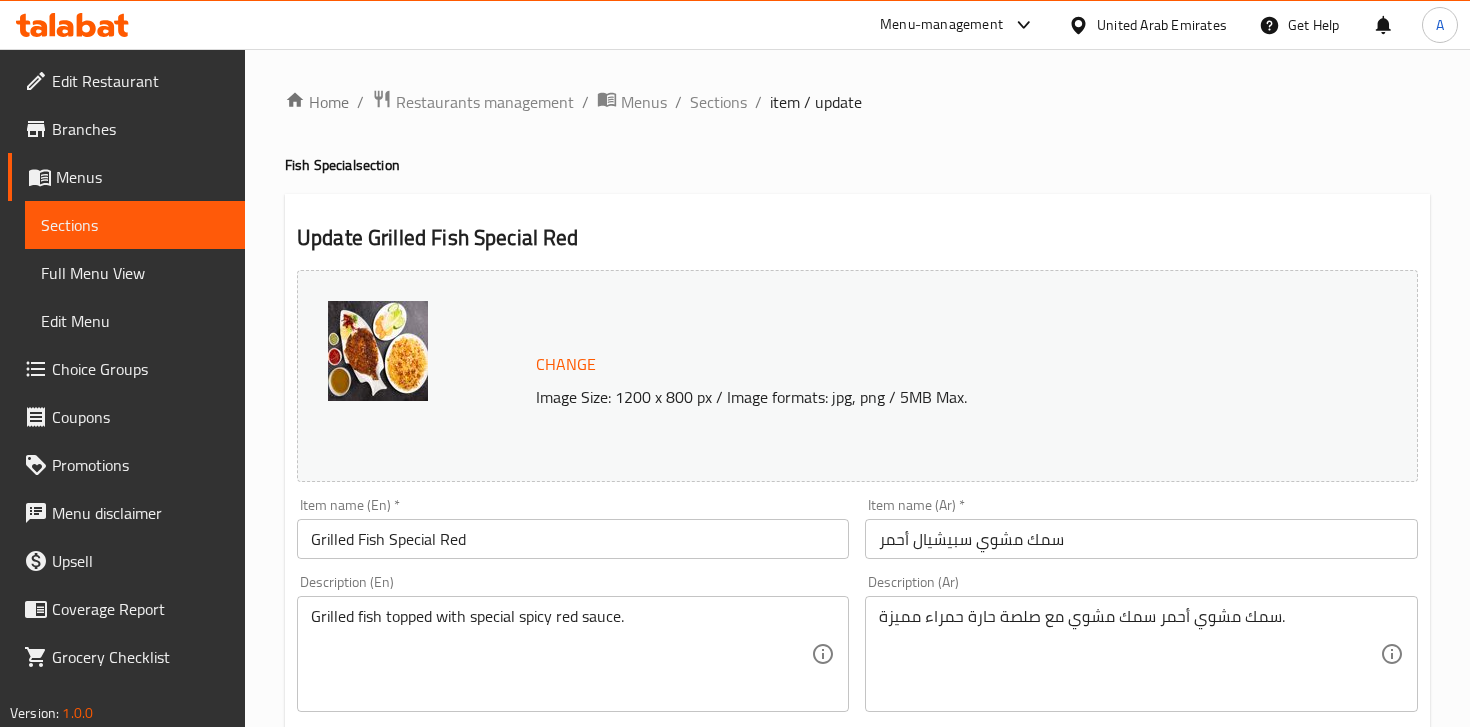 click on "Description (Ar) سمك مشوي أحمر سمك مشوي مع صلصة حارة حمراء مميزة.
Description (Ar)" at bounding box center (1141, 643) 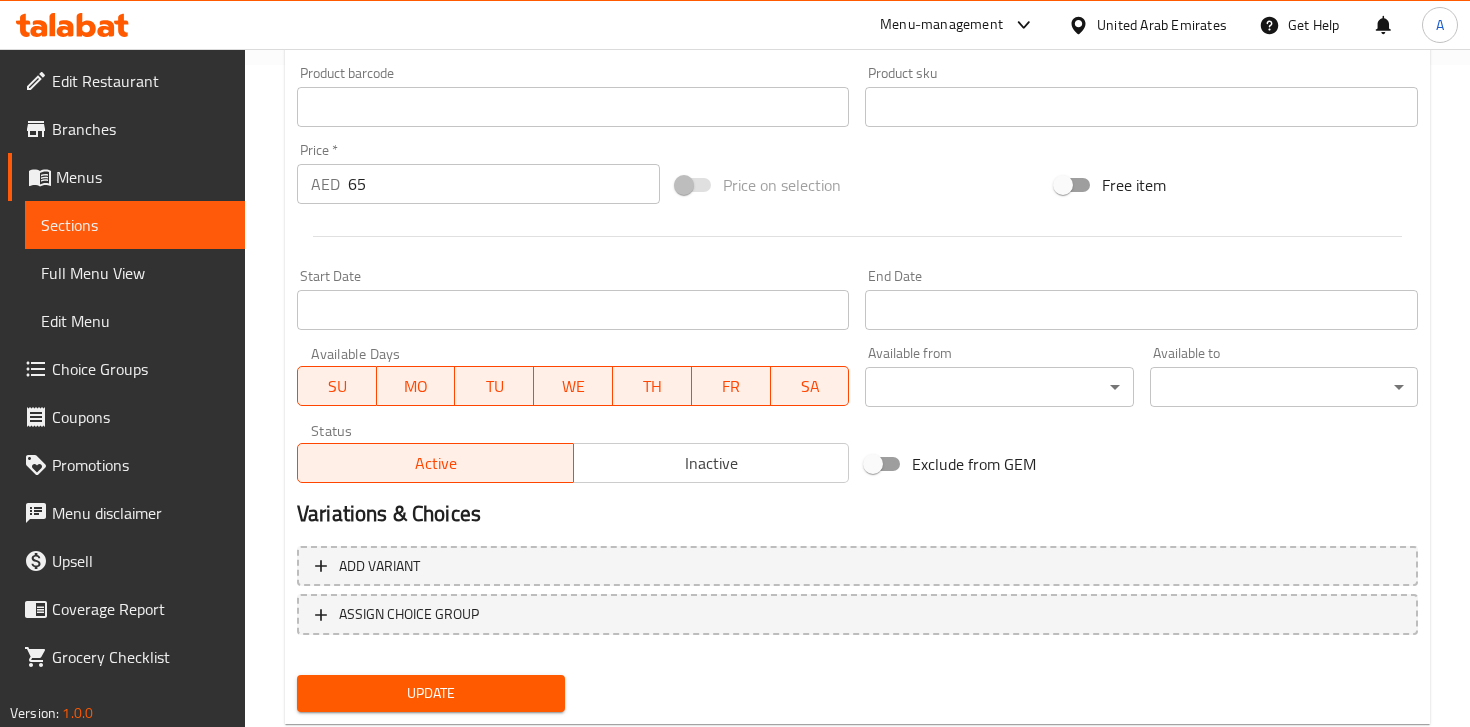 scroll, scrollTop: 715, scrollLeft: 0, axis: vertical 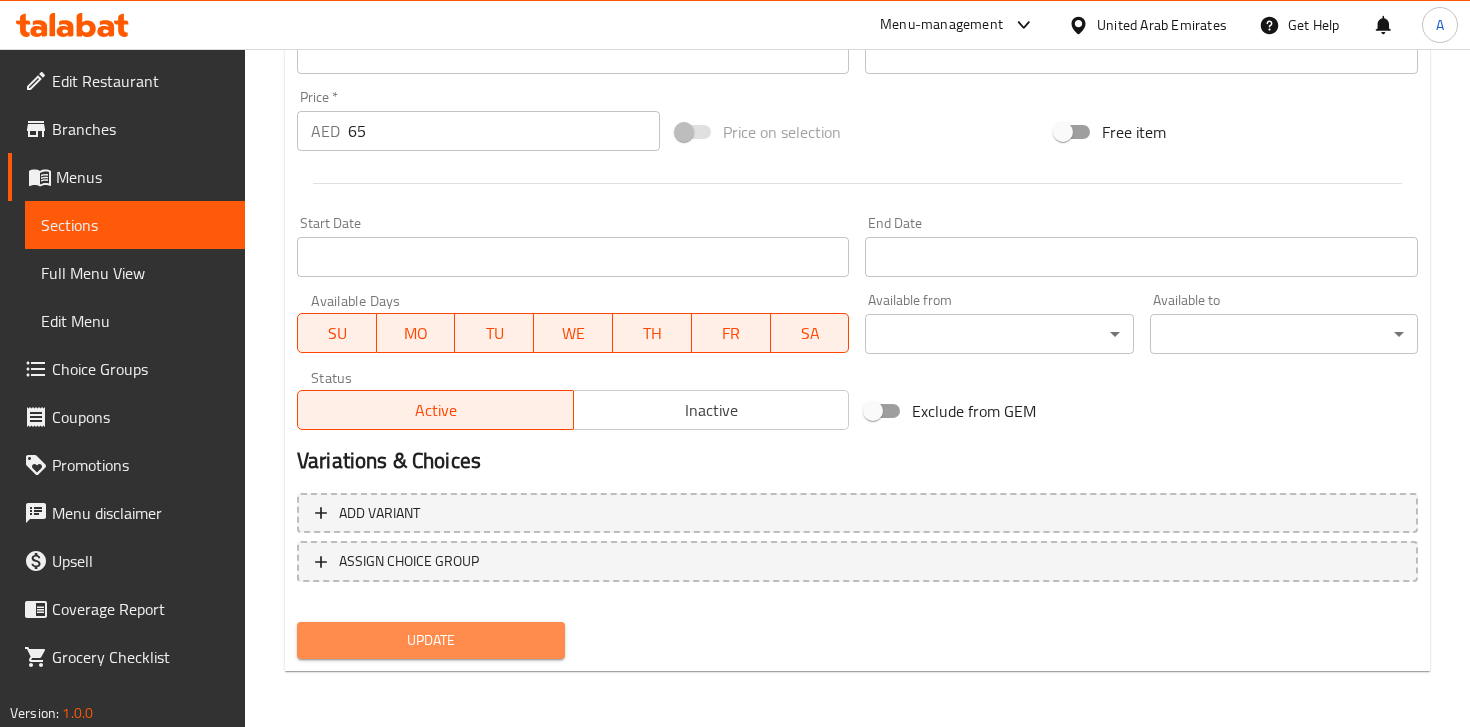 click on "Update" at bounding box center [431, 640] 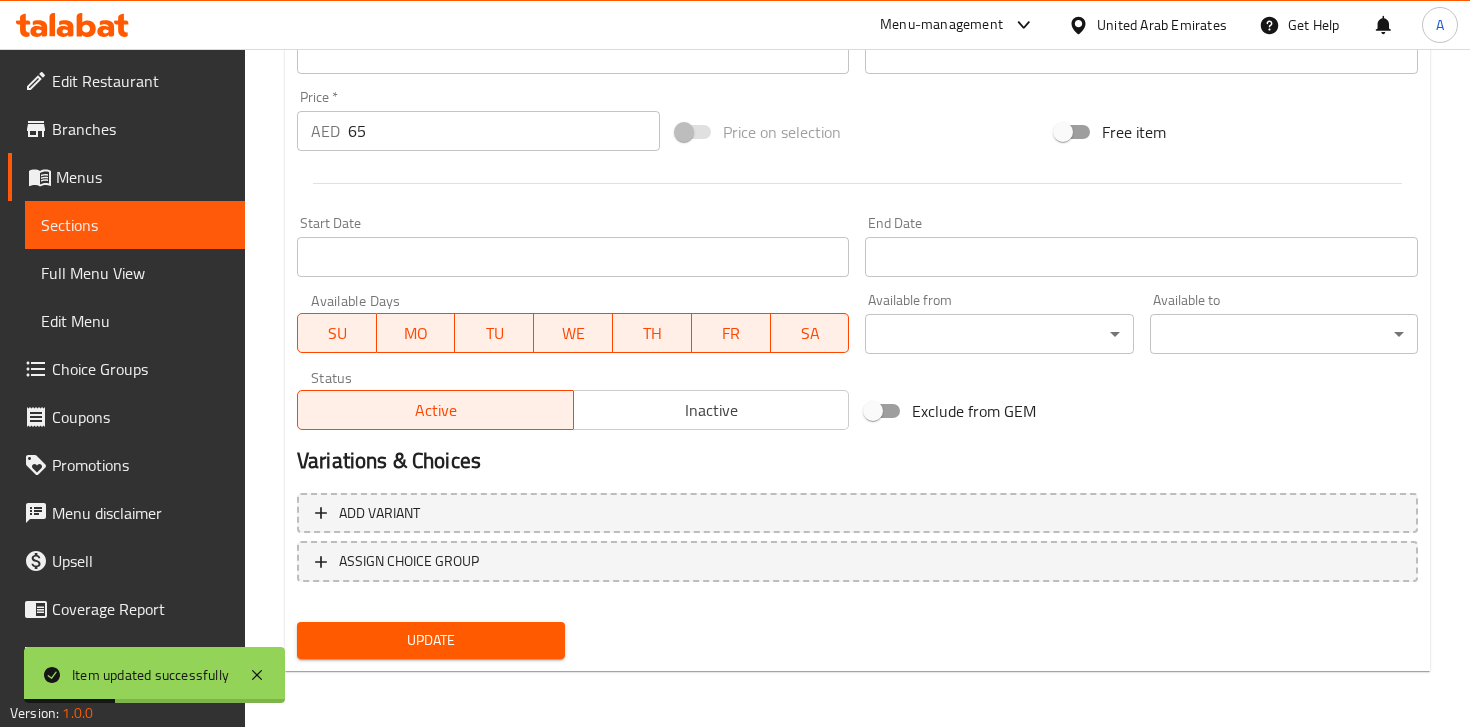 scroll, scrollTop: 0, scrollLeft: 0, axis: both 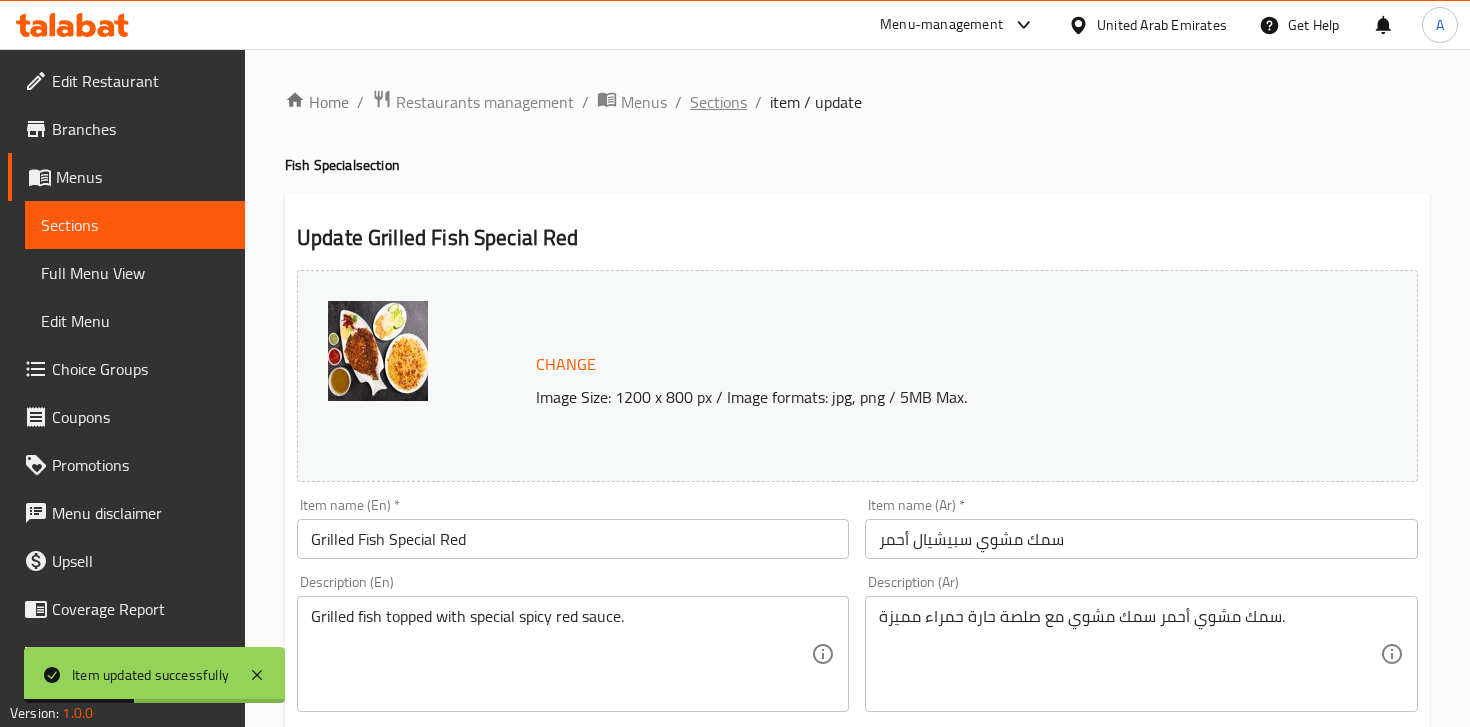 click on "Sections" at bounding box center [718, 102] 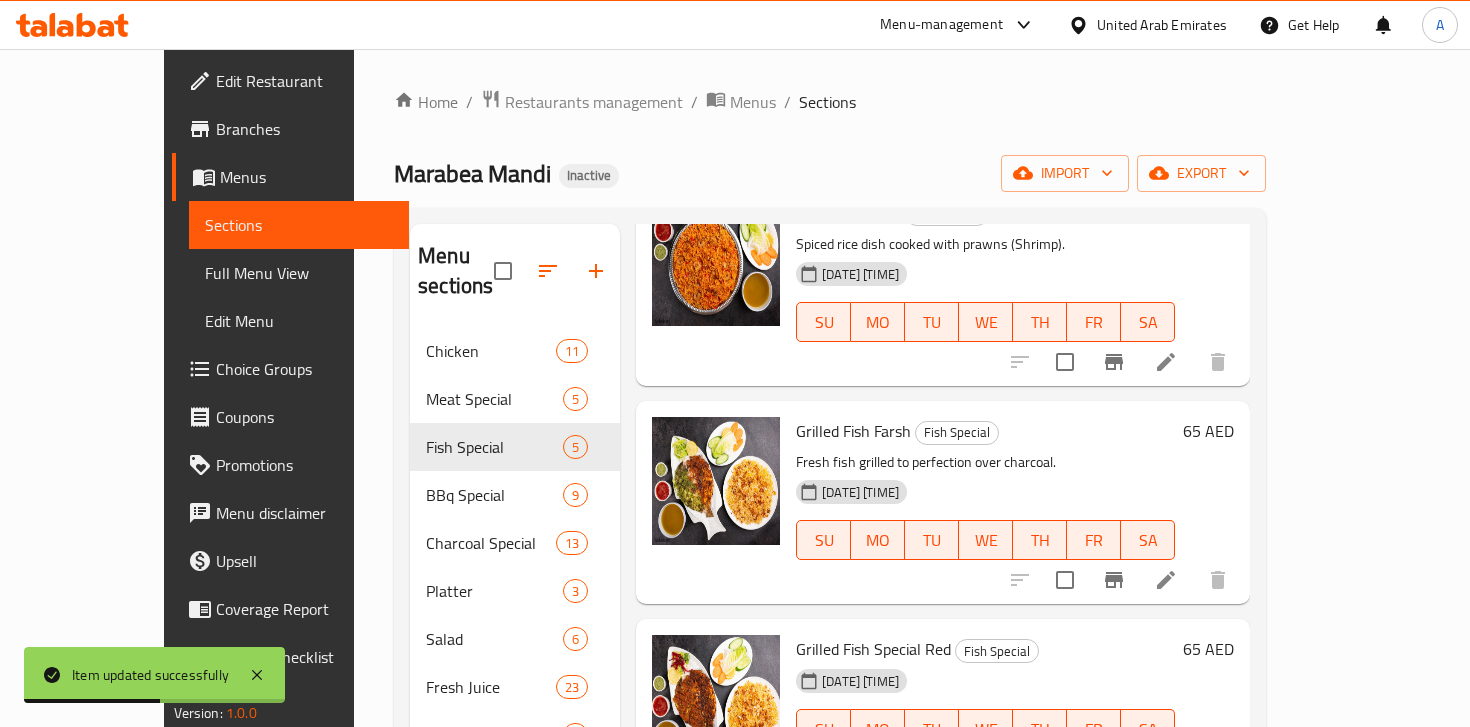 scroll, scrollTop: 385, scrollLeft: 0, axis: vertical 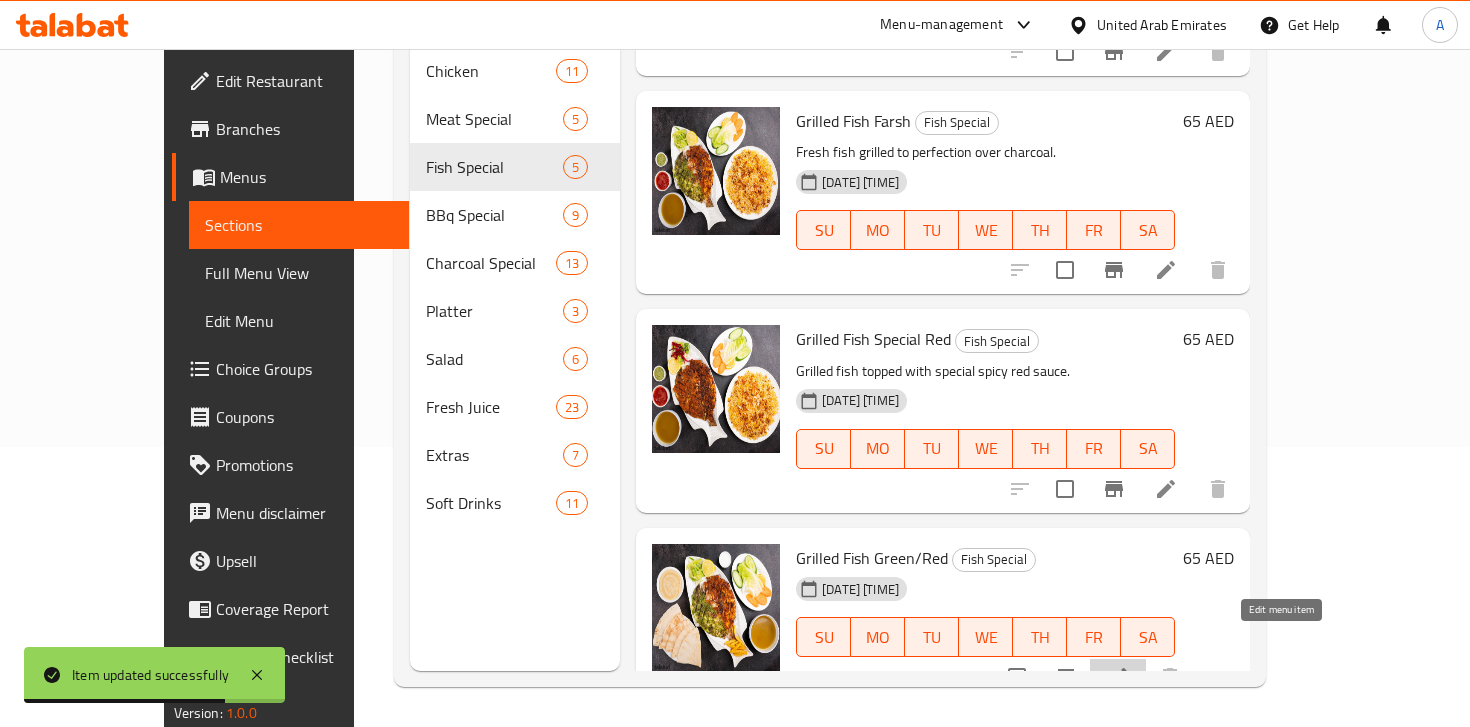 click 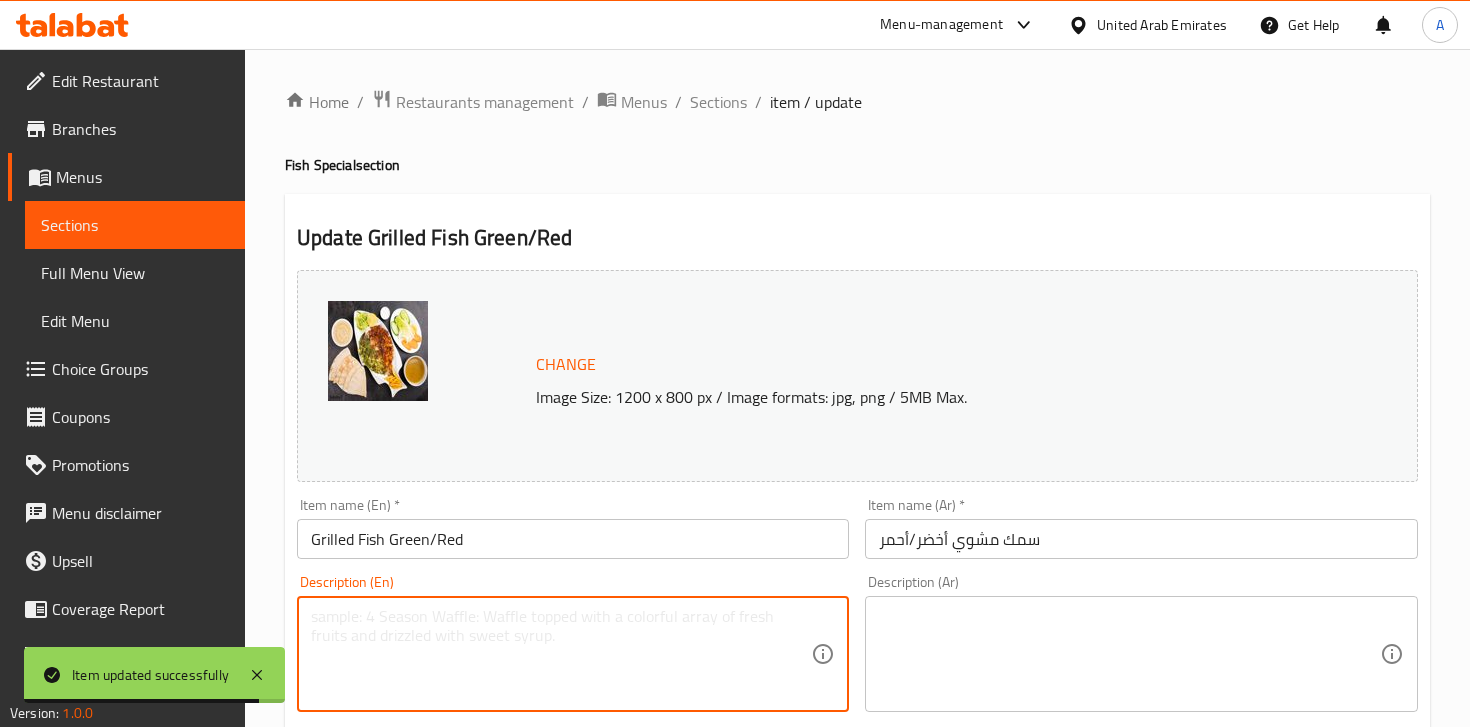 click at bounding box center [561, 654] 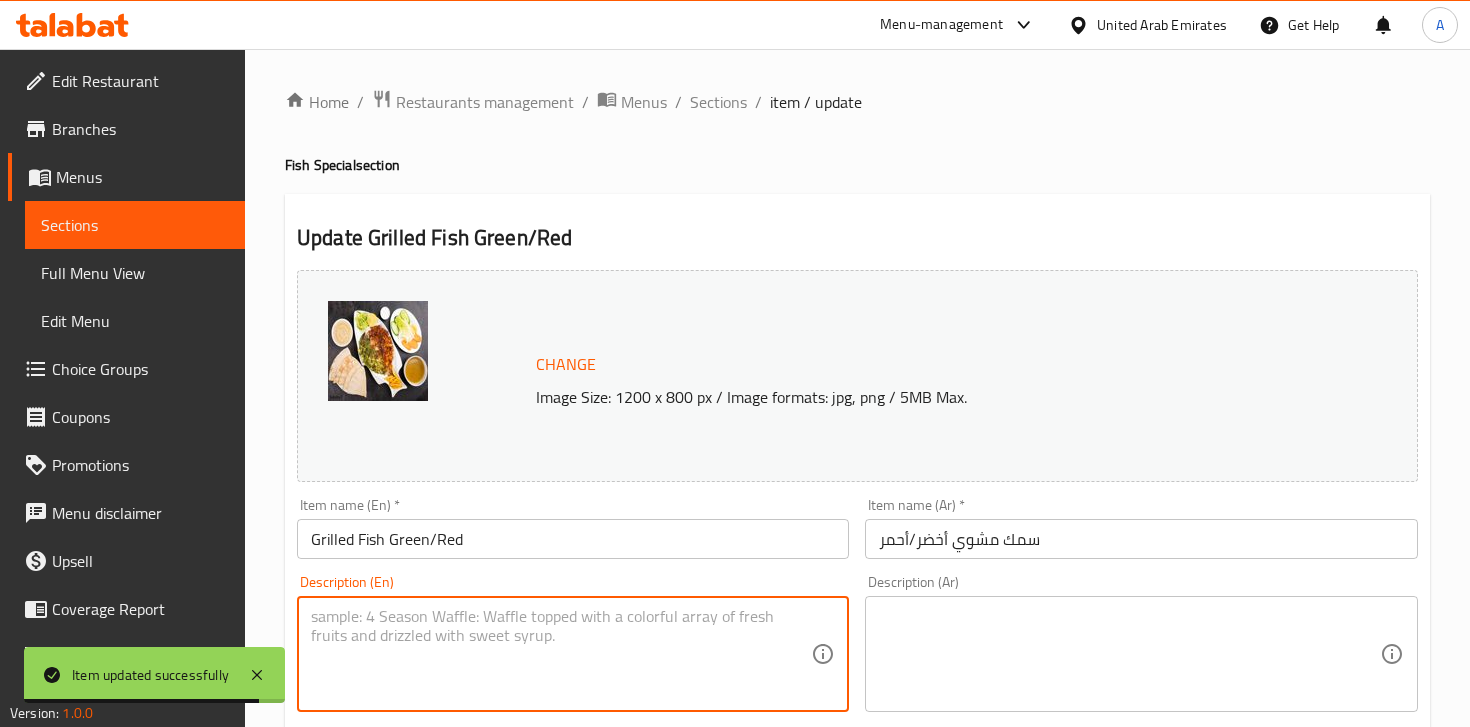 paste on "سمك مشوي أخضر/أحمر – سمك مشوي بنكهات الصلصة الحمراء أو الخضراء.
Grilled fish served with your choice of red or green sauce." 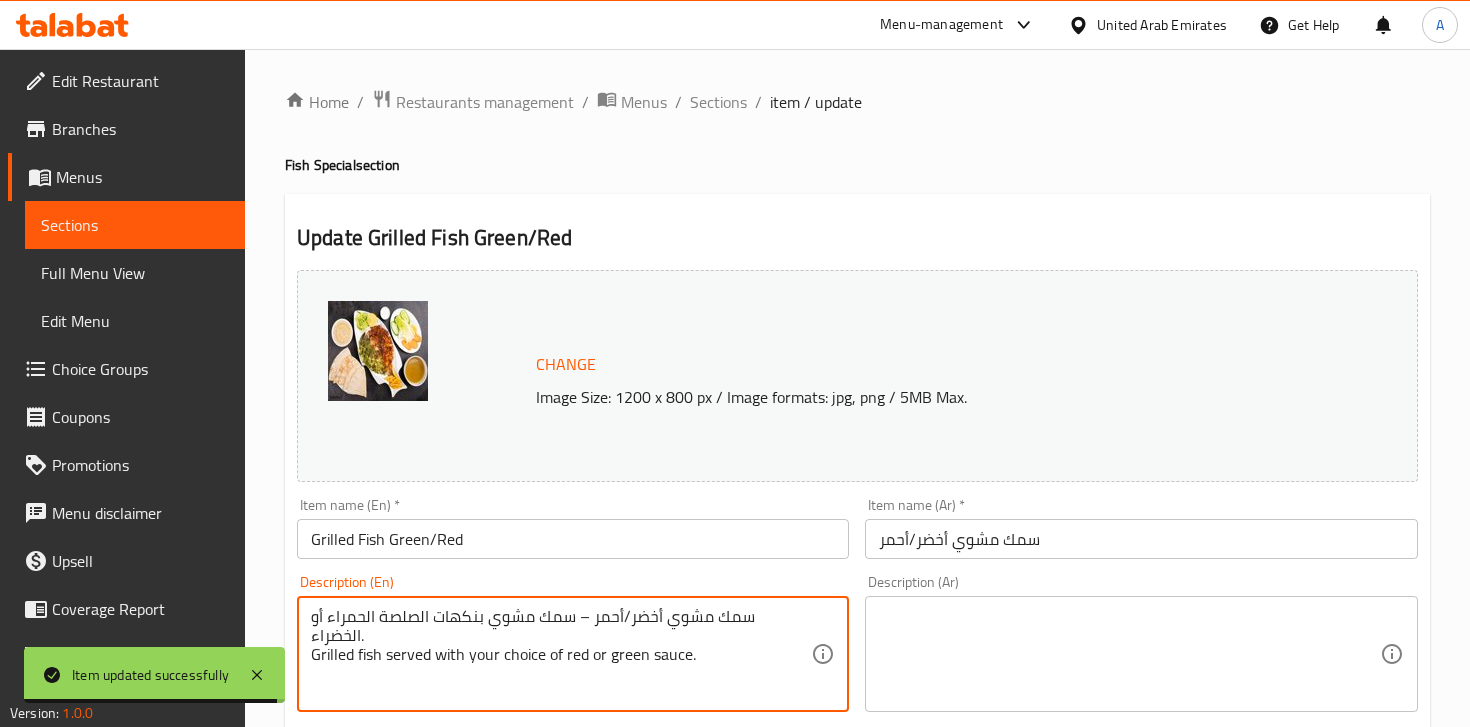 click on "سمك مشوي أخضر/أحمر – سمك مشوي بنكهات الصلصة الحمراء أو الخضراء.
Grilled fish served with your choice of red or green sauce." at bounding box center (561, 654) 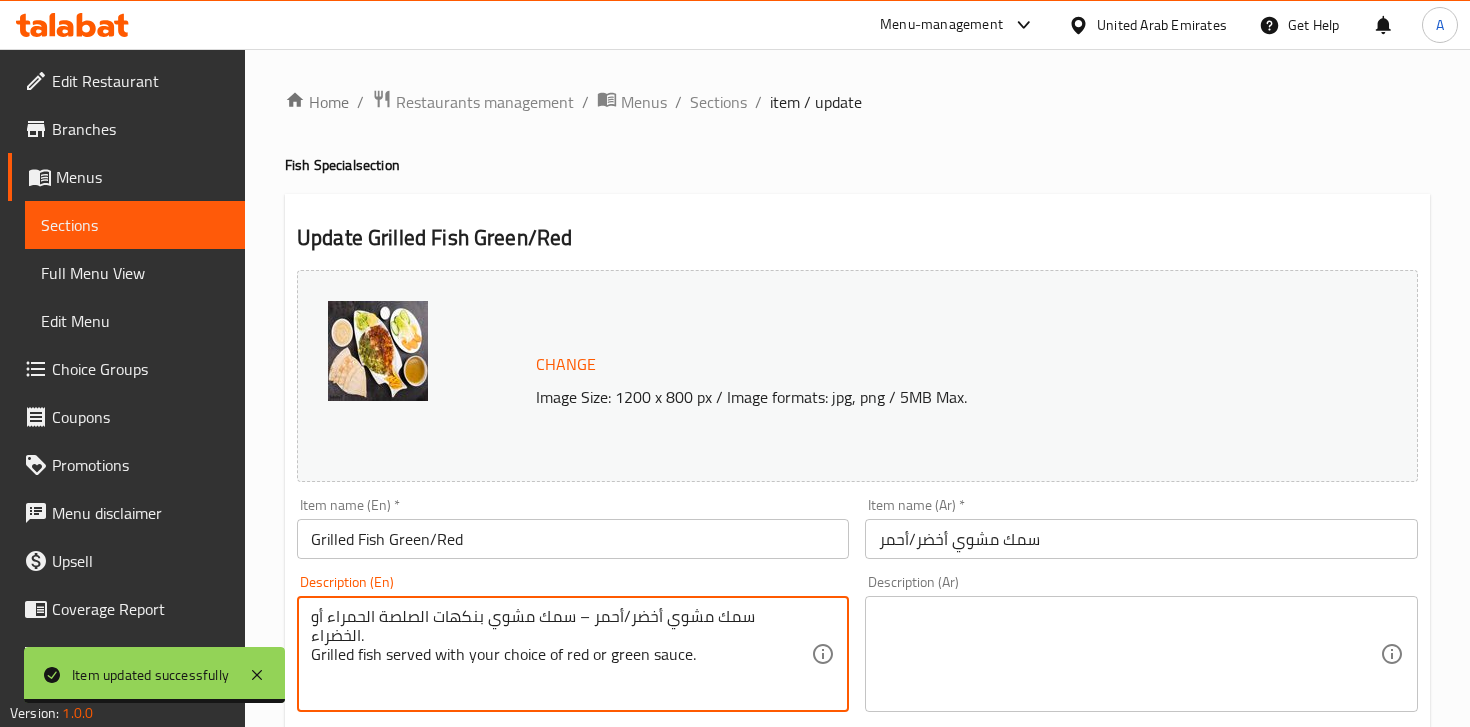 click on "سمك مشوي أخضر/أحمر – سمك مشوي بنكهات الصلصة الحمراء أو الخضراء.
Grilled fish served with your choice of red or green sauce." at bounding box center (561, 654) 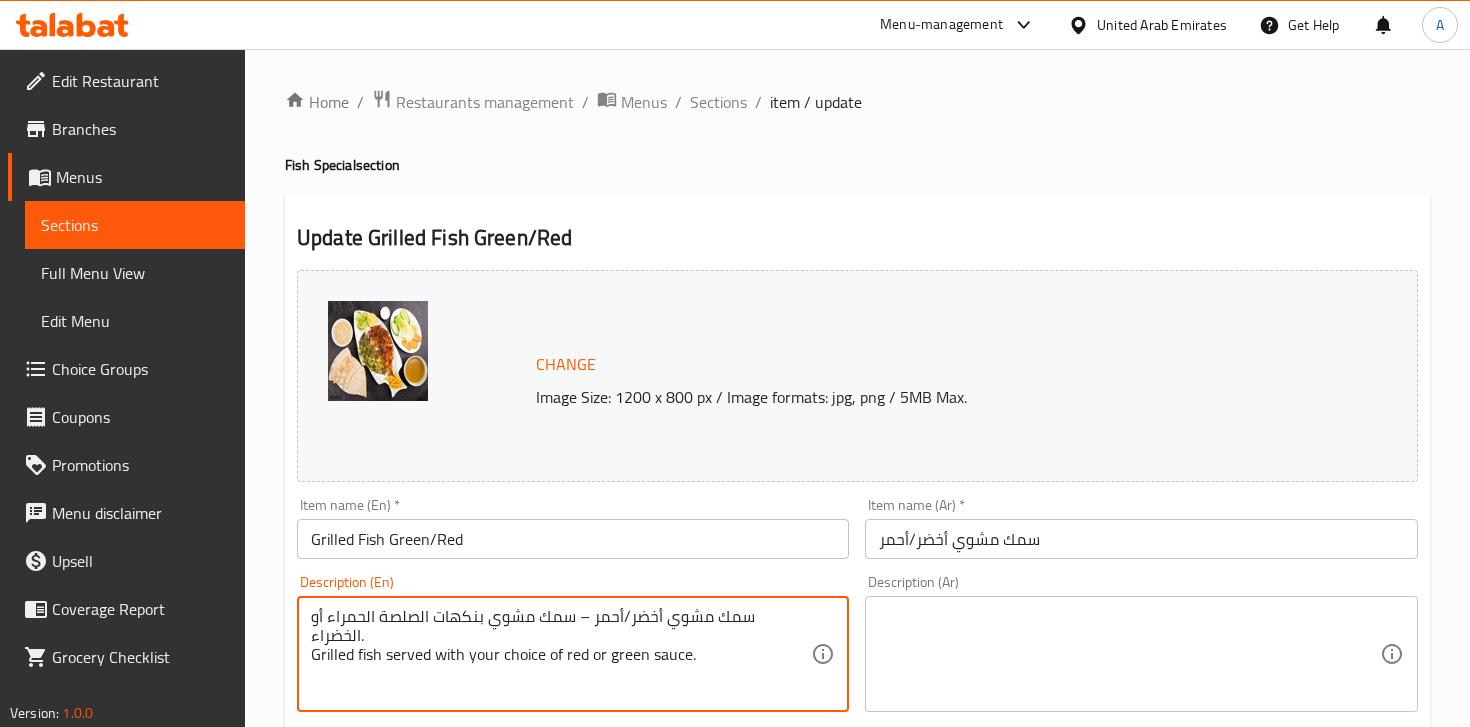 click on "سمك مشوي أخضر/أحمر – سمك مشوي بنكهات الصلصة الحمراء أو الخضراء.
Grilled fish served with your choice of red or green sauce." at bounding box center (561, 654) 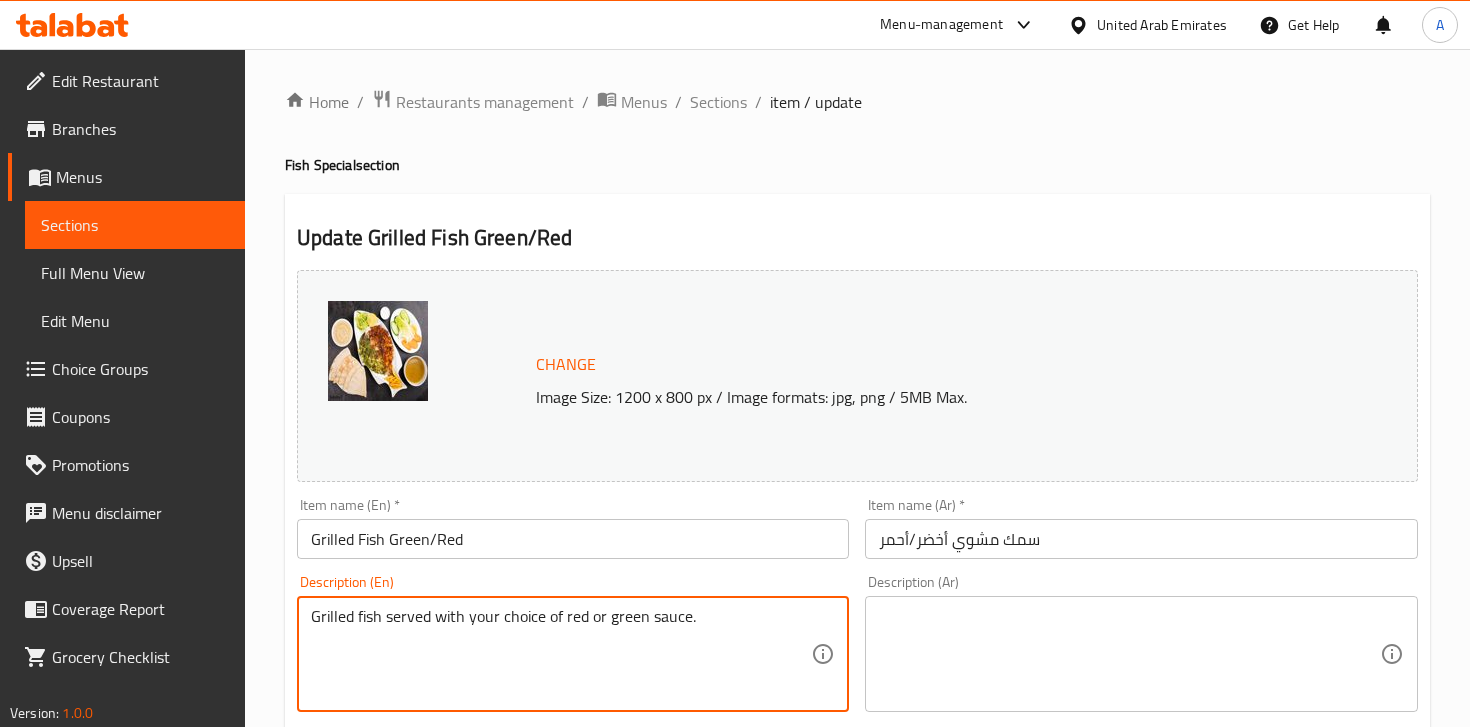 type on "Grilled fish served with your choice of red or green sauce." 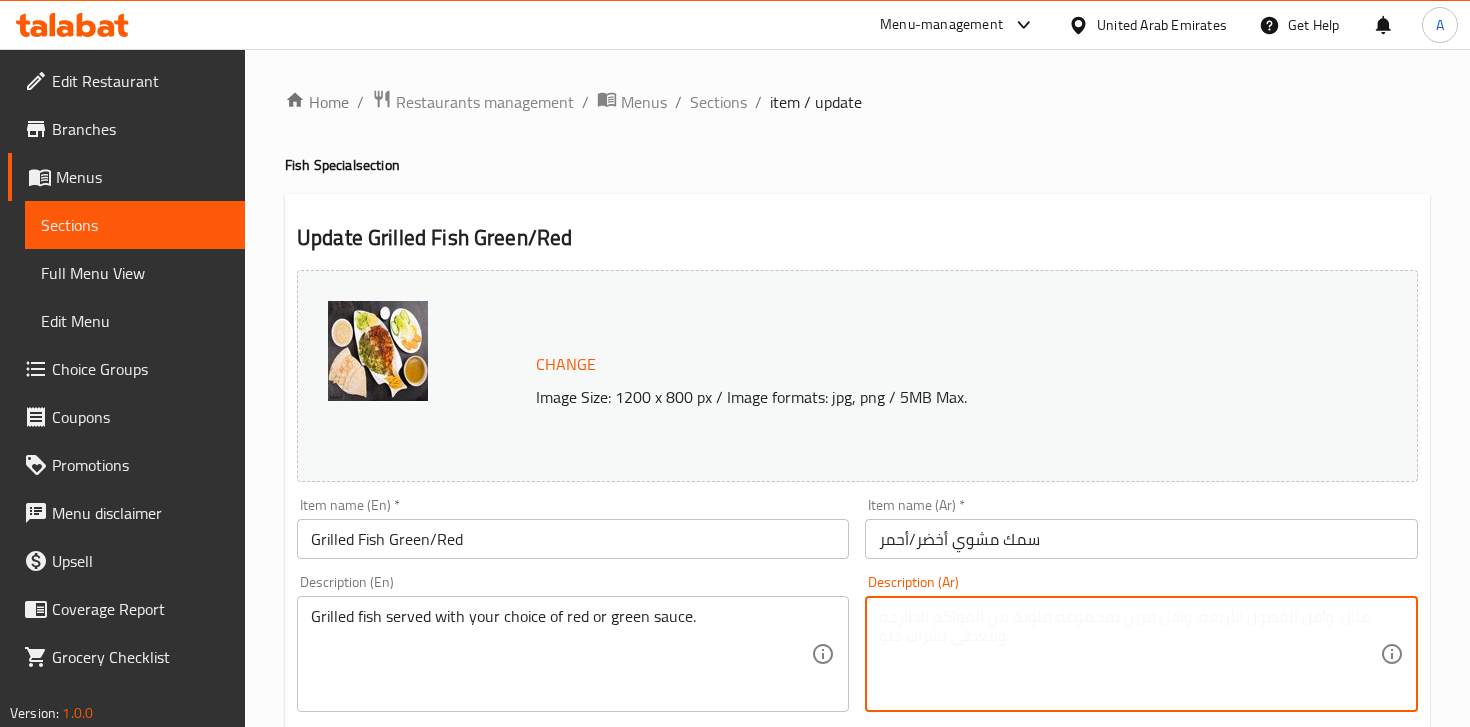 paste on "سمك مشوي أخضر/أحمر – سمك مشوي بنكهات الصلصة الحمراء أو الخضراء." 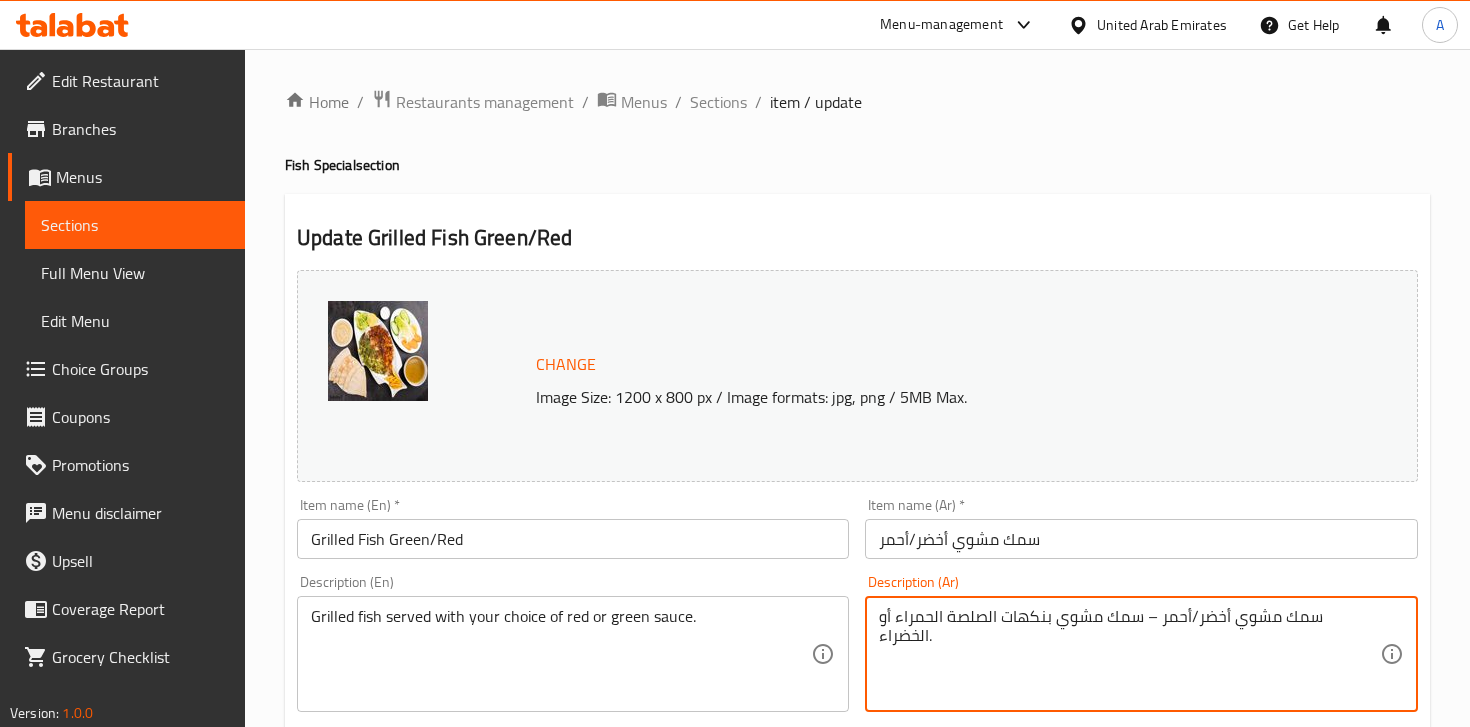 click on "سمك مشوي أخضر/أحمر – سمك مشوي بنكهات الصلصة الحمراء أو الخضراء." at bounding box center (1129, 654) 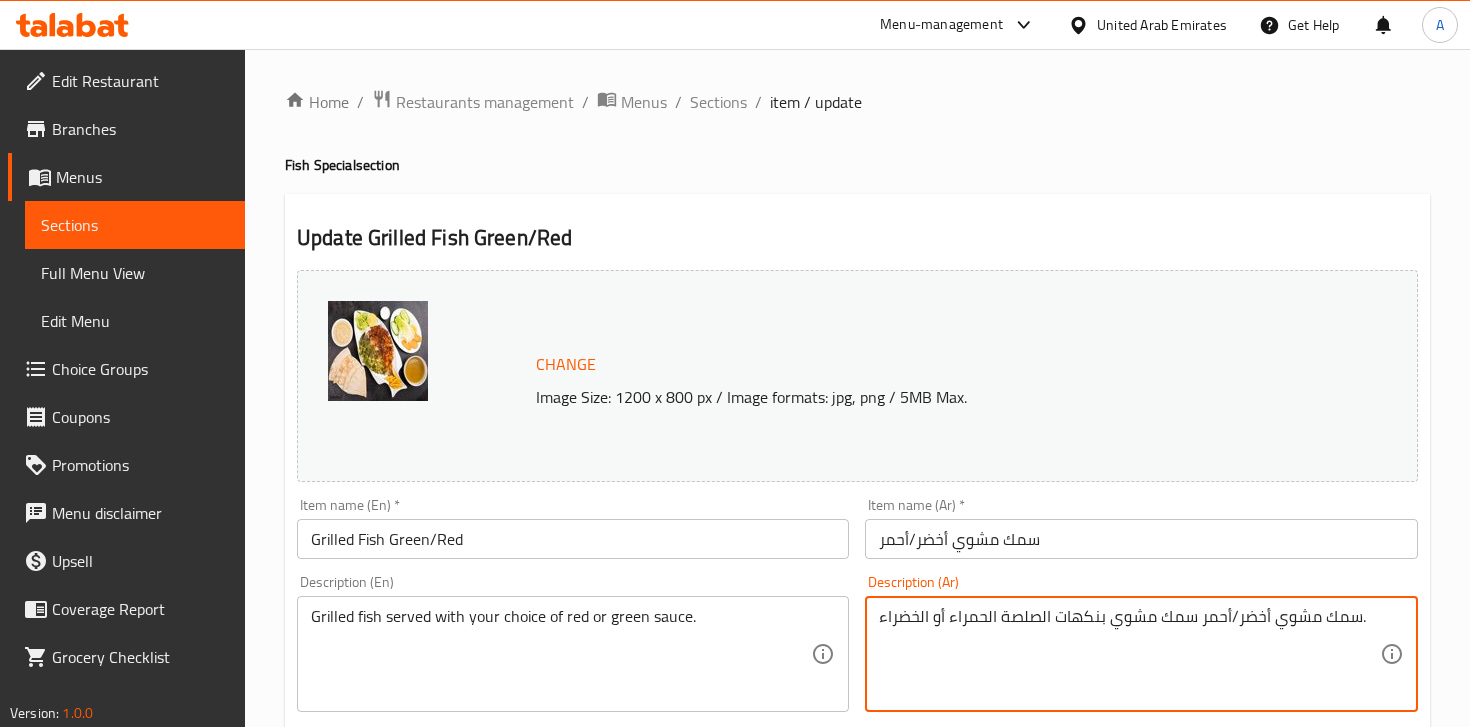 type on "سمك مشوي أخضر/أحمر سمك مشوي بنكهات الصلصة الحمراء أو الخضراء." 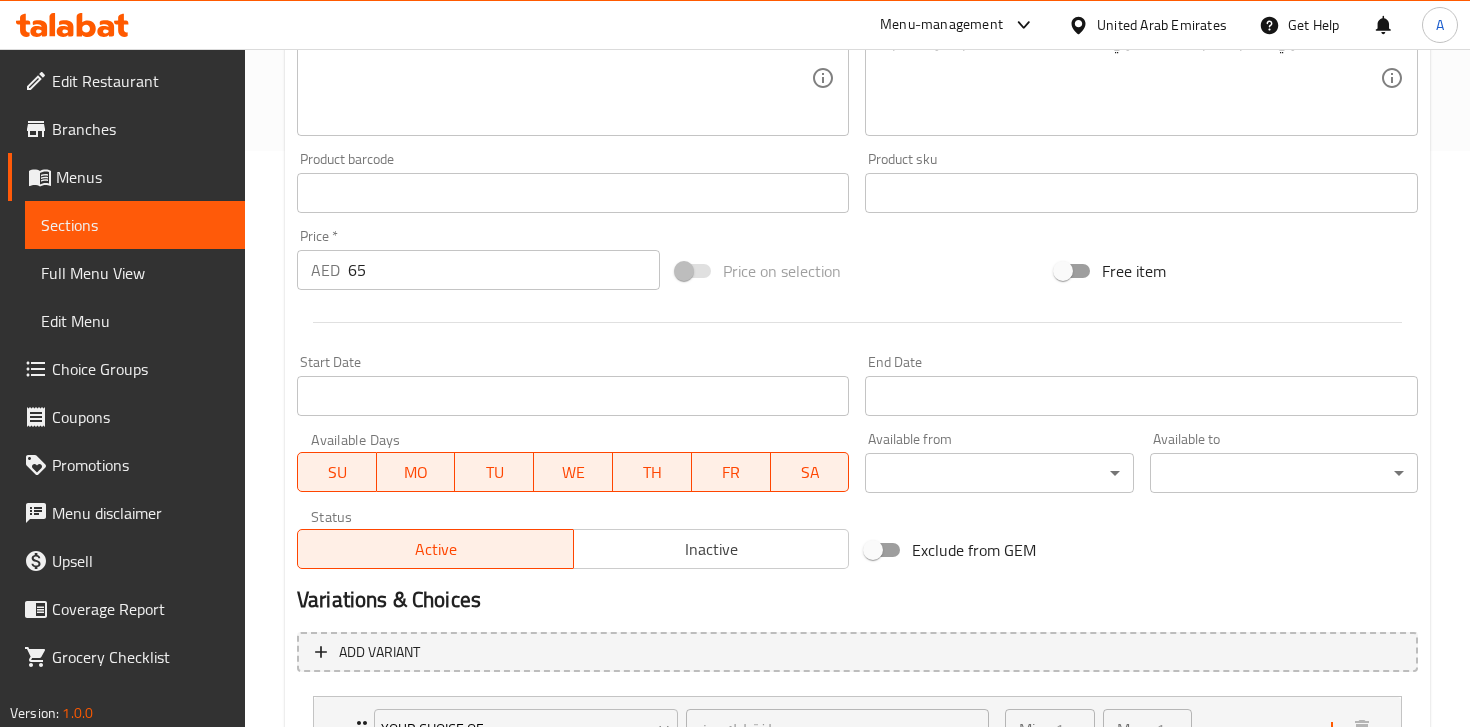 scroll, scrollTop: 748, scrollLeft: 0, axis: vertical 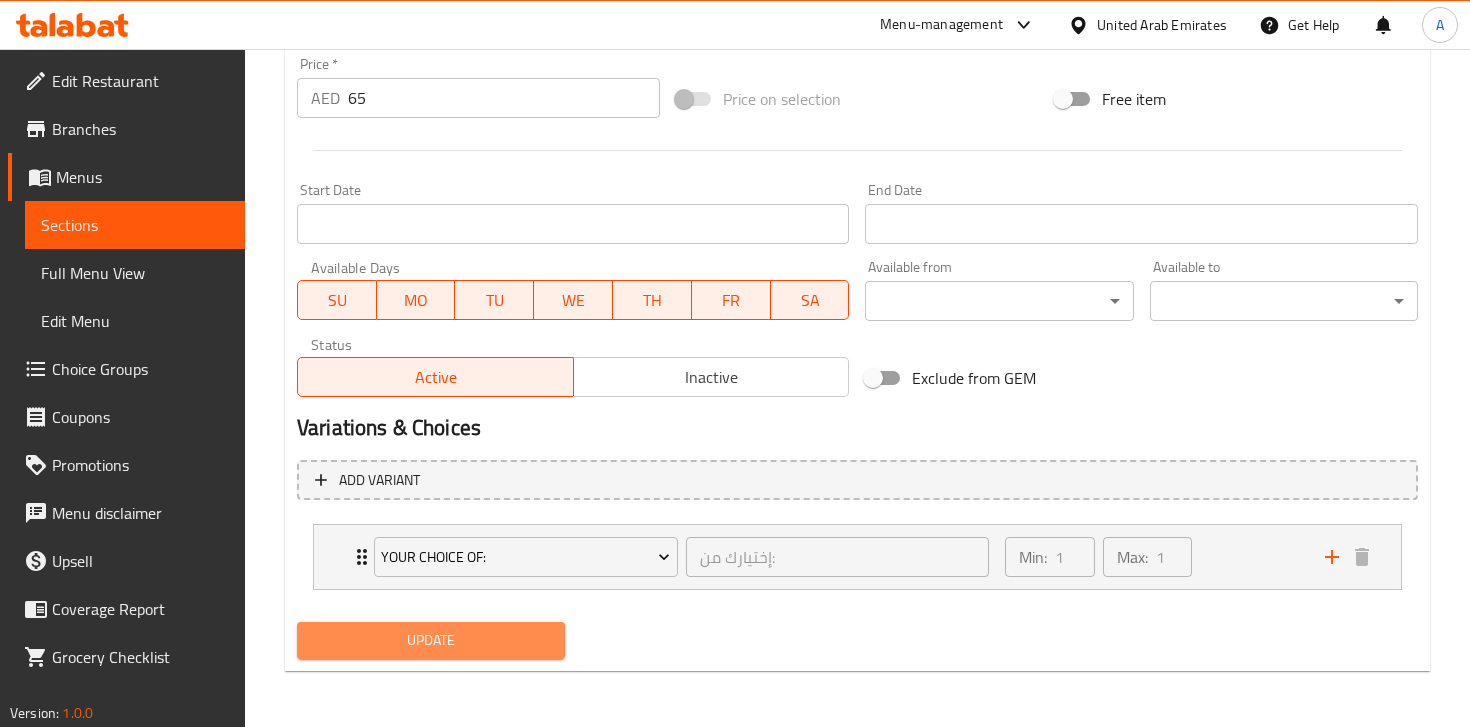 click on "Update" at bounding box center (431, 640) 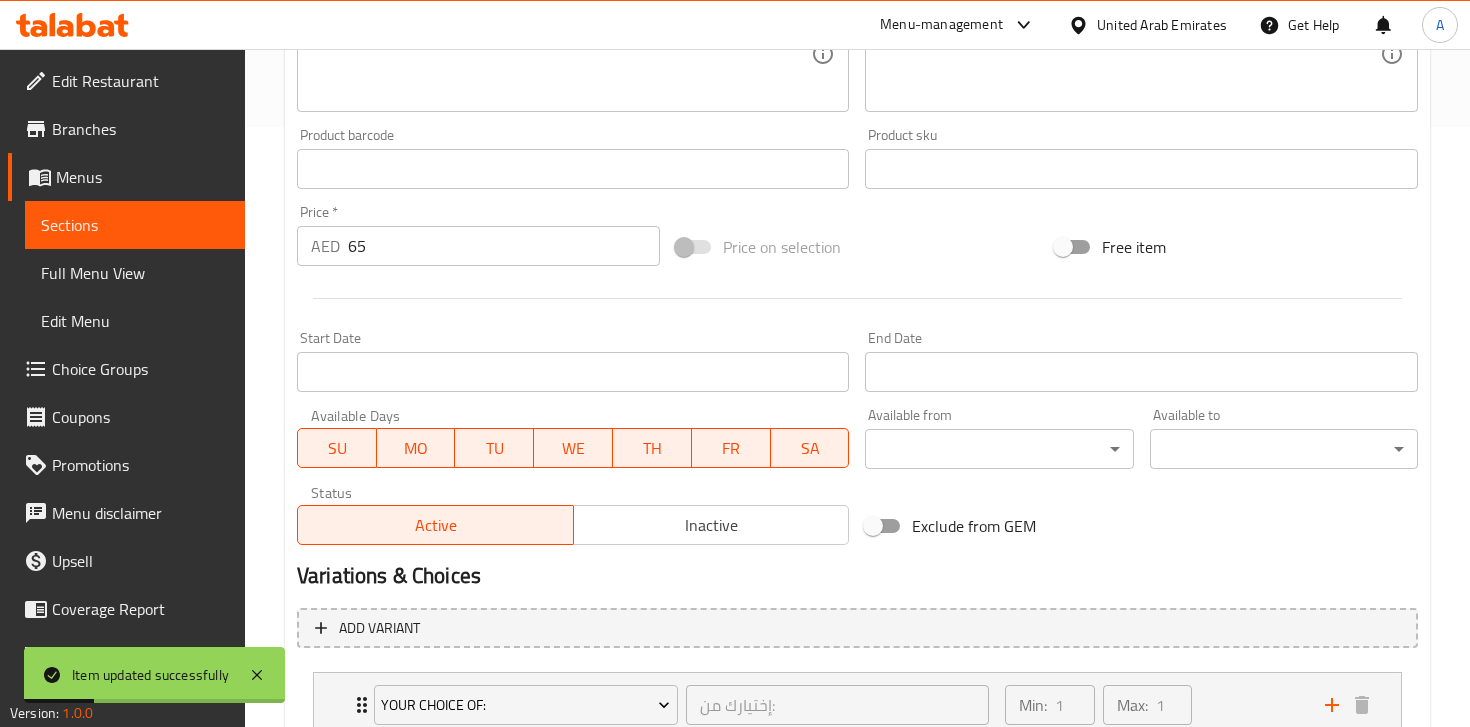 scroll, scrollTop: 0, scrollLeft: 0, axis: both 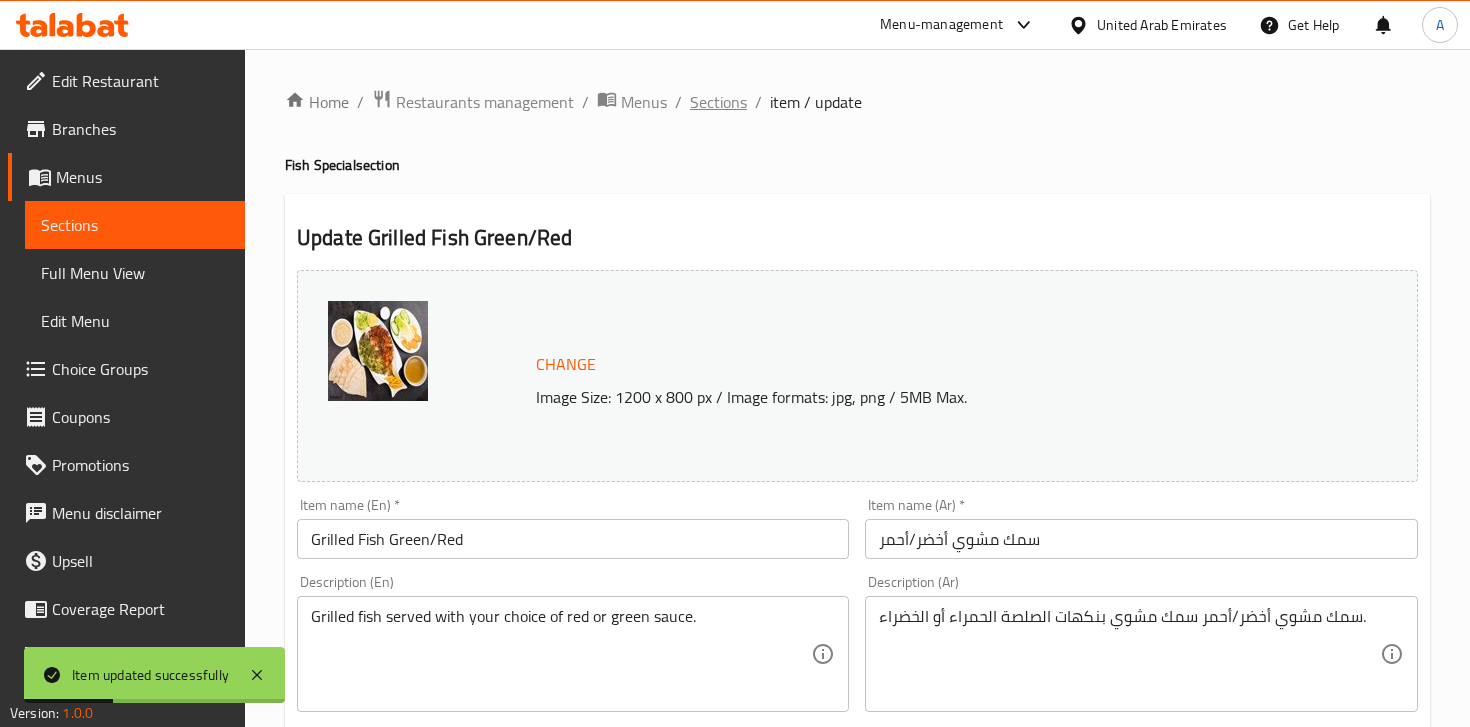 click on "Sections" at bounding box center (718, 102) 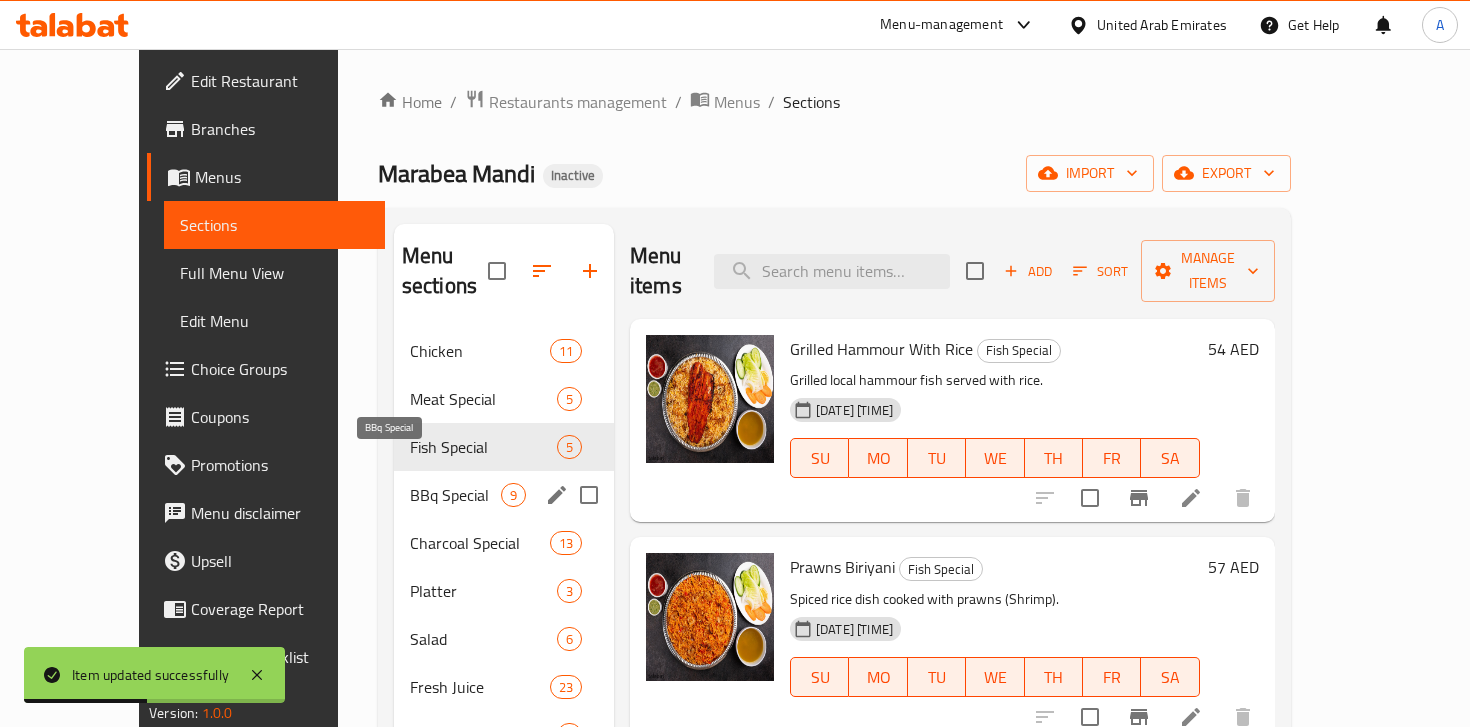 click on "BBq Special" at bounding box center [455, 495] 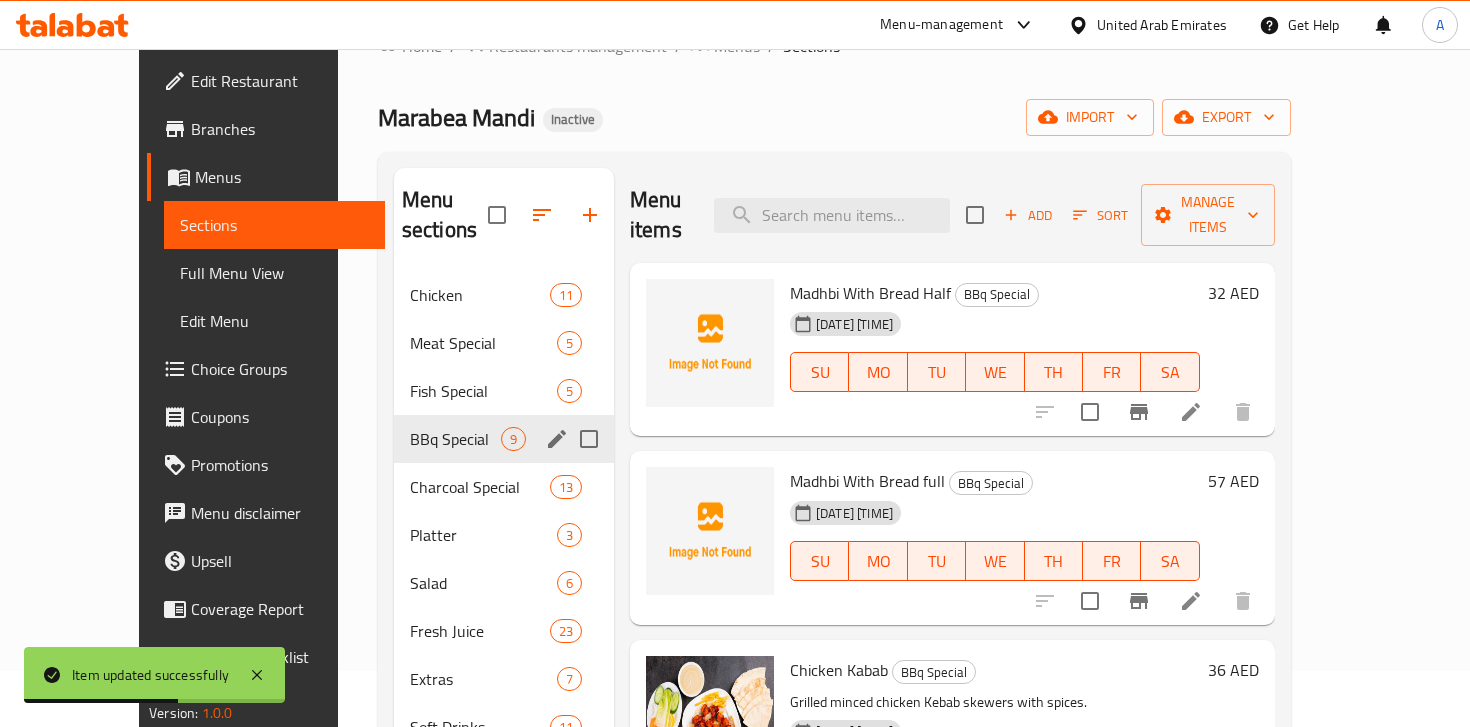 scroll, scrollTop: 79, scrollLeft: 0, axis: vertical 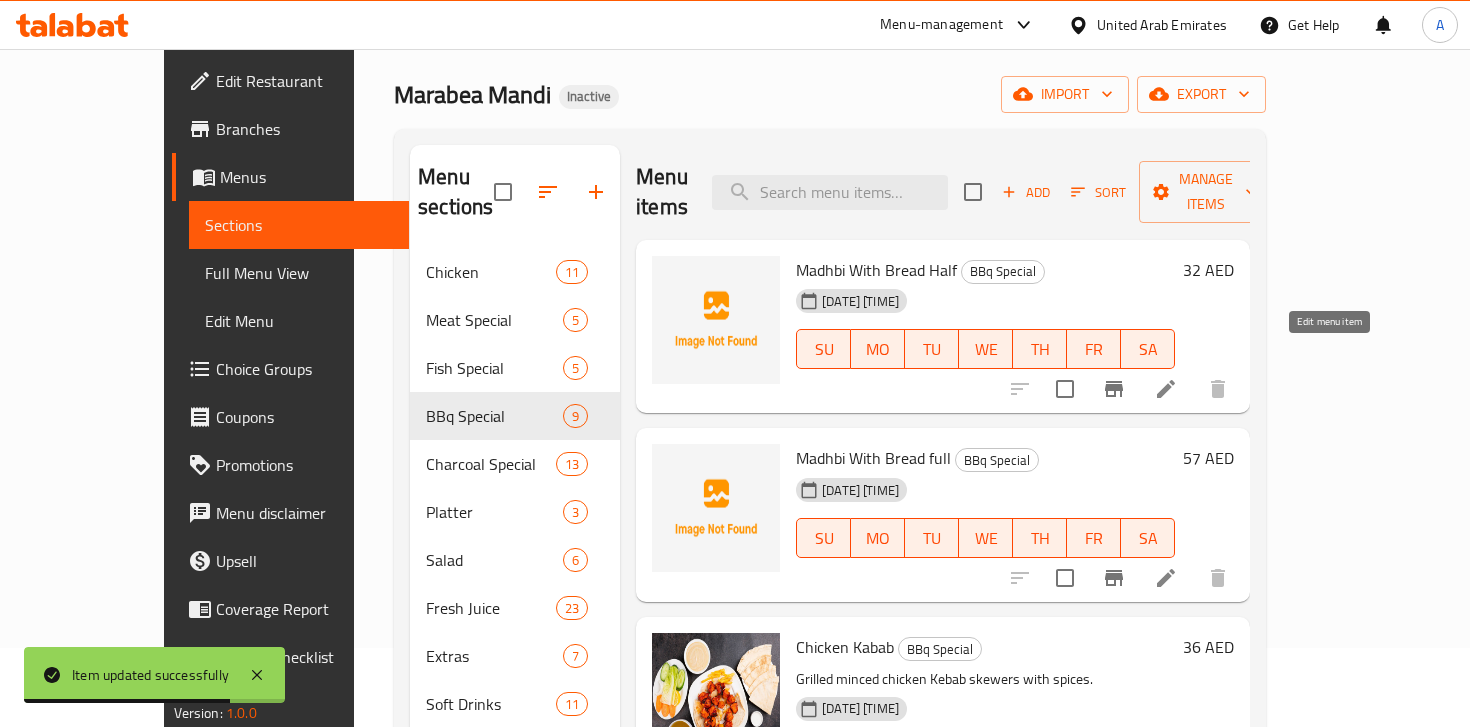 click 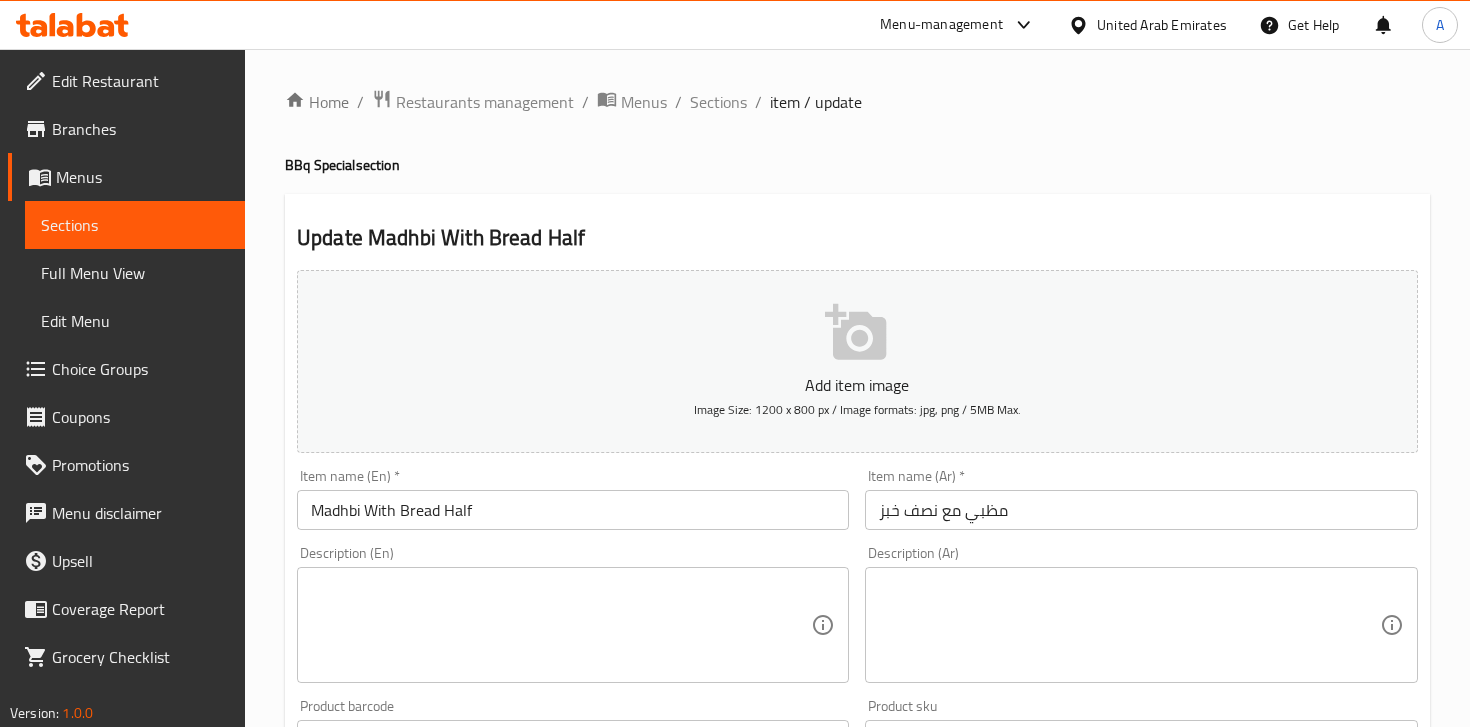 click at bounding box center [1129, 625] 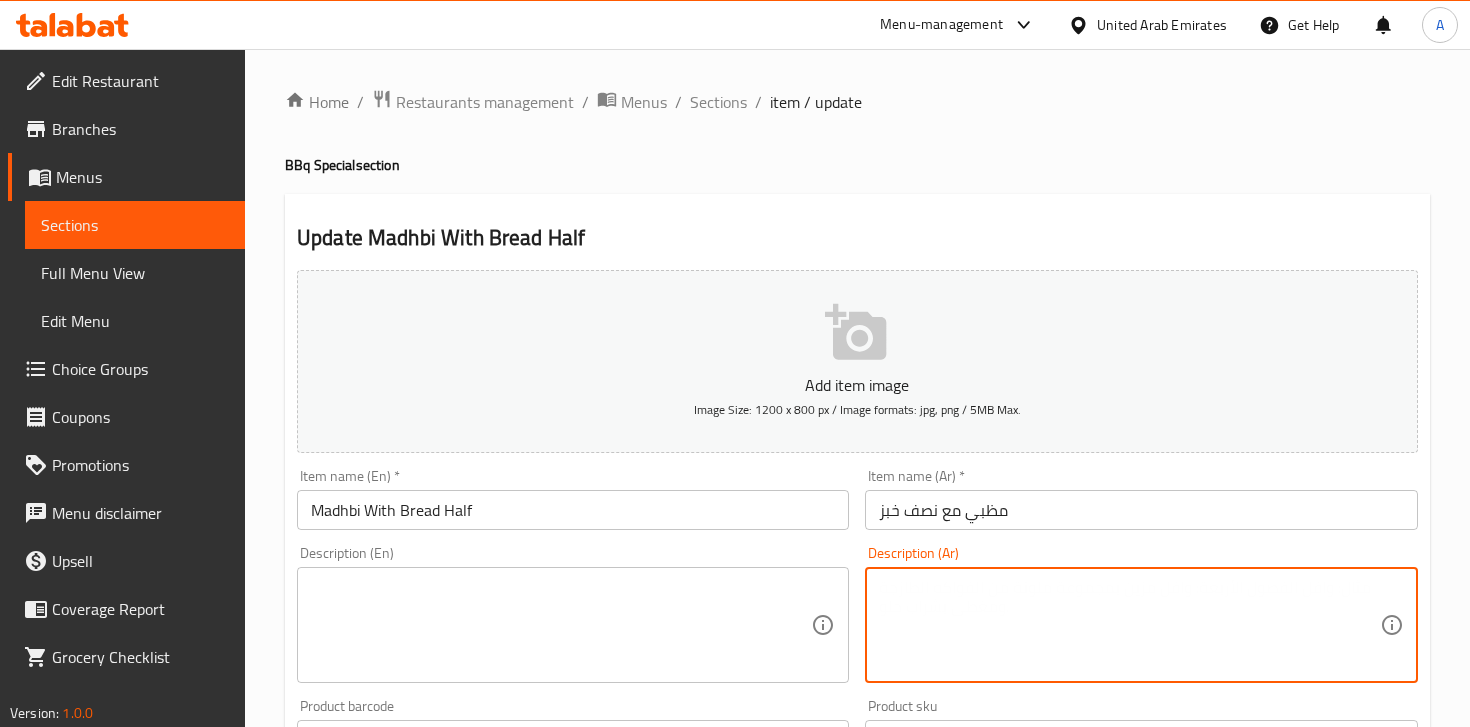 paste on "مدبي مع خبز (نصف) – دجاج أو لحم مشوي على الحجر مع خبز طازج.
Half portion of Madhbi grilled meat served with fresh bread." 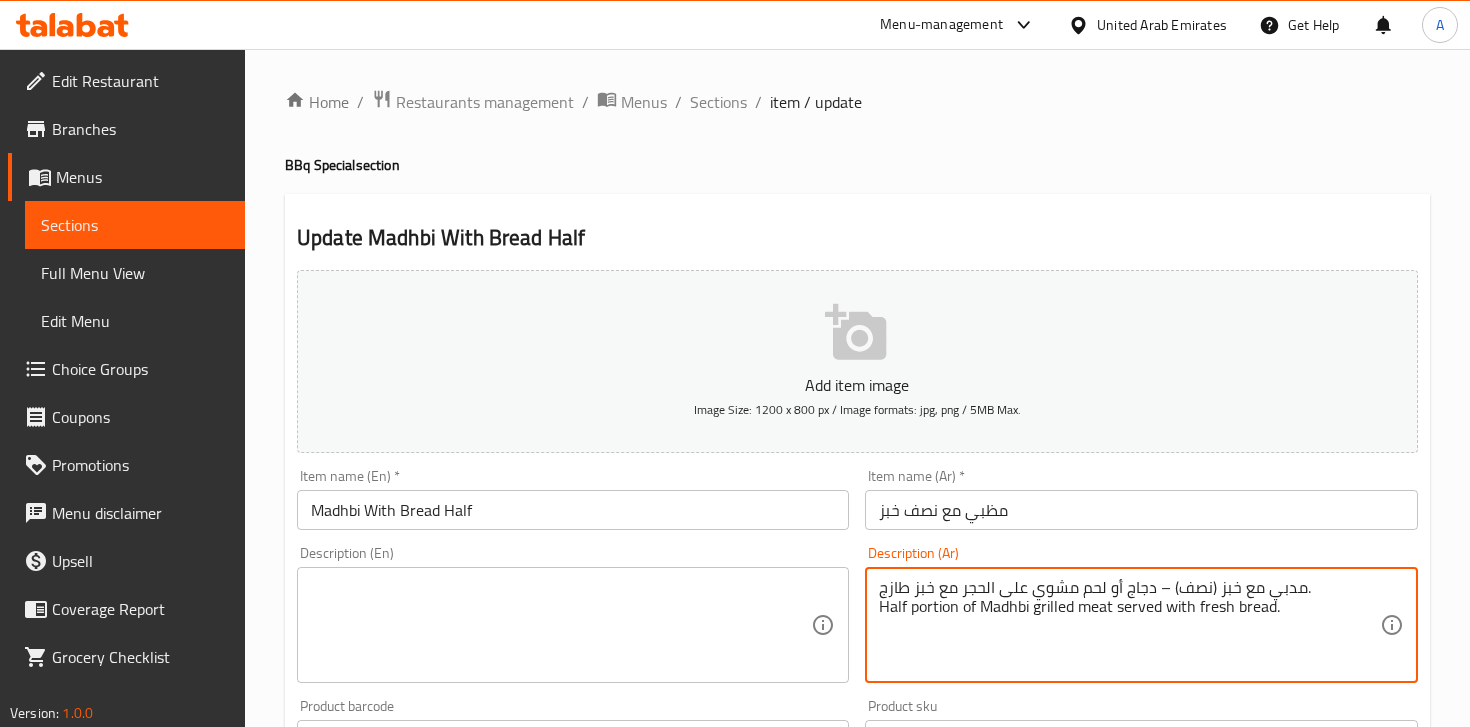 click on "مدبي مع خبز (نصف) – دجاج أو لحم مشوي على الحجر مع خبز طازج.
Half portion of Madhbi grilled meat served with fresh bread." at bounding box center (1129, 625) 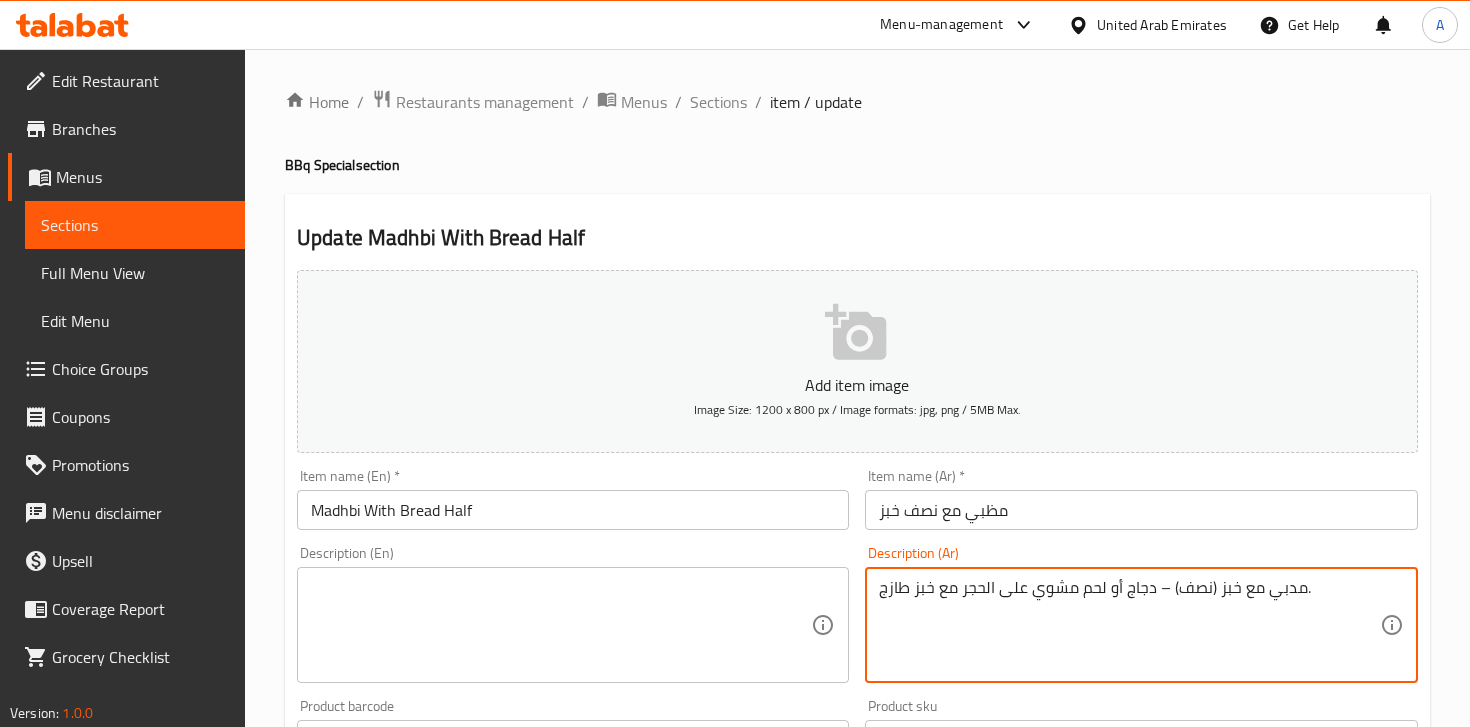 type on "مدبي مع خبز (نصف) – دجاج أو لحم مشوي على الحجر مع خبز طازج." 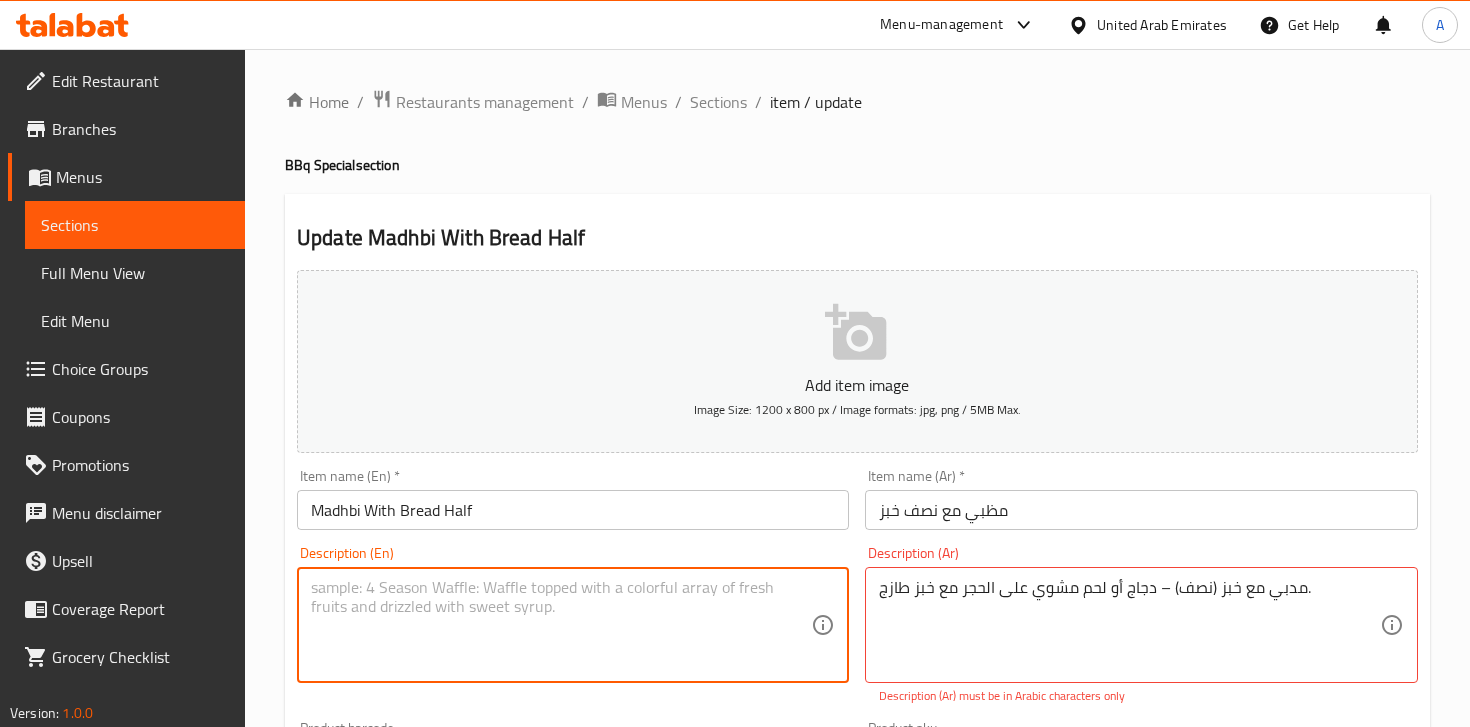 click at bounding box center (561, 625) 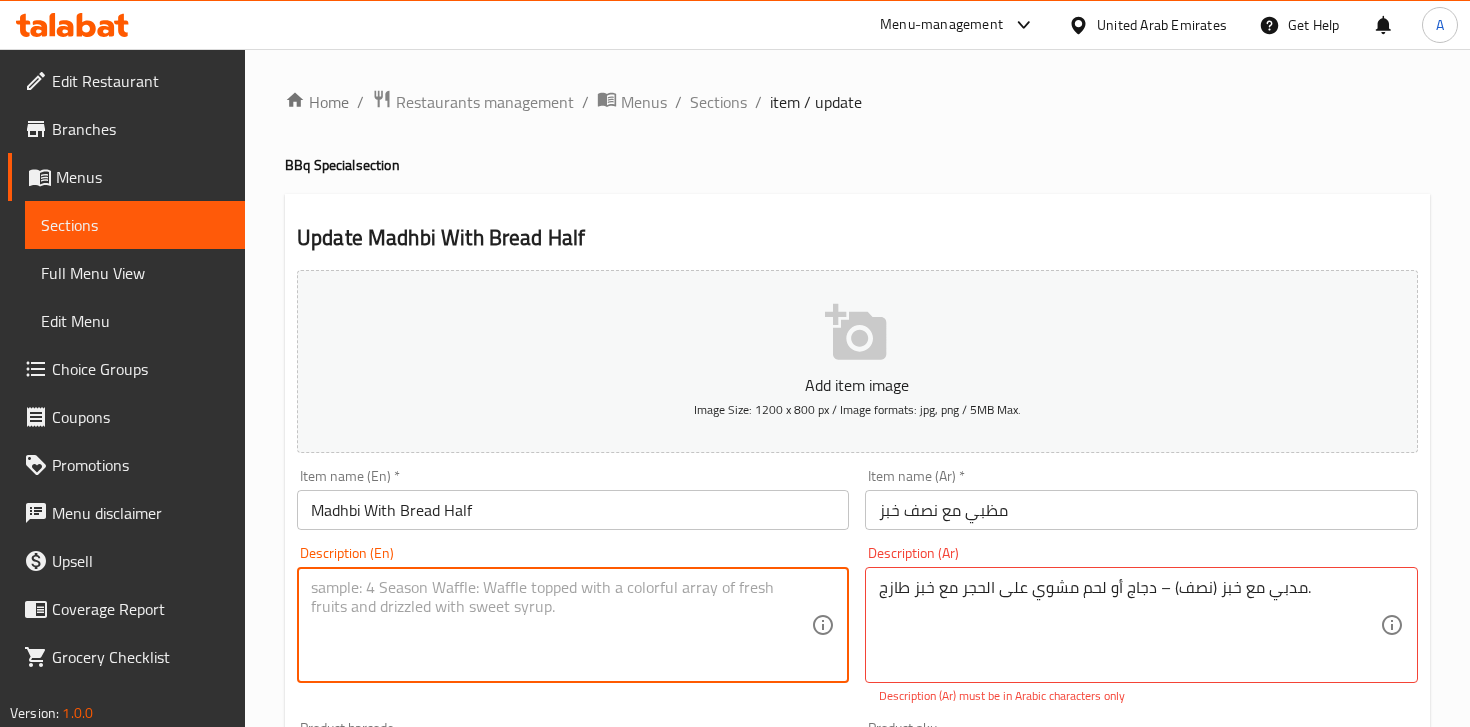 paste on "Half portion of Madhbi grilled meat served with fresh bread." 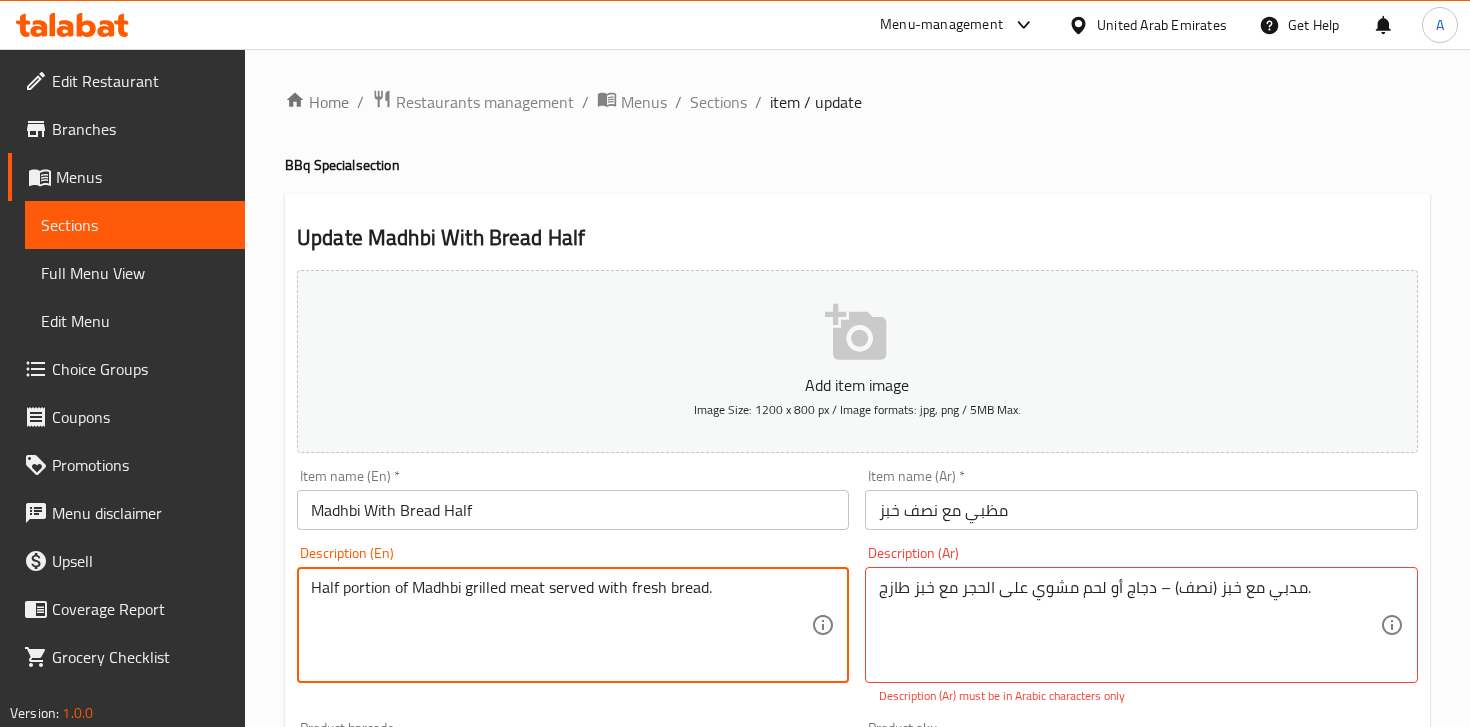 type on "Half portion of Madhbi grilled meat served with fresh bread." 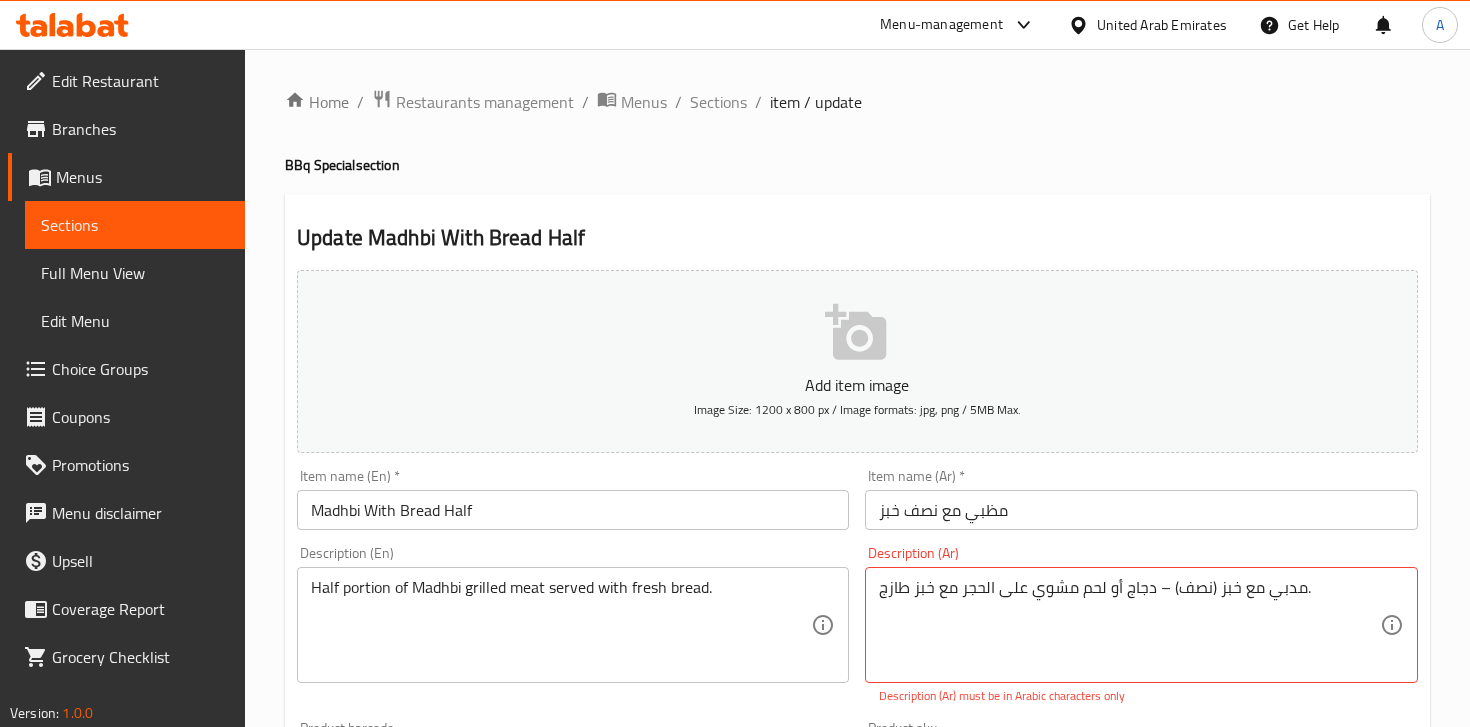 click on "Description (En) Half portion of Madhbi grilled meat served with fresh bread.
Description (En)" at bounding box center (573, 625) 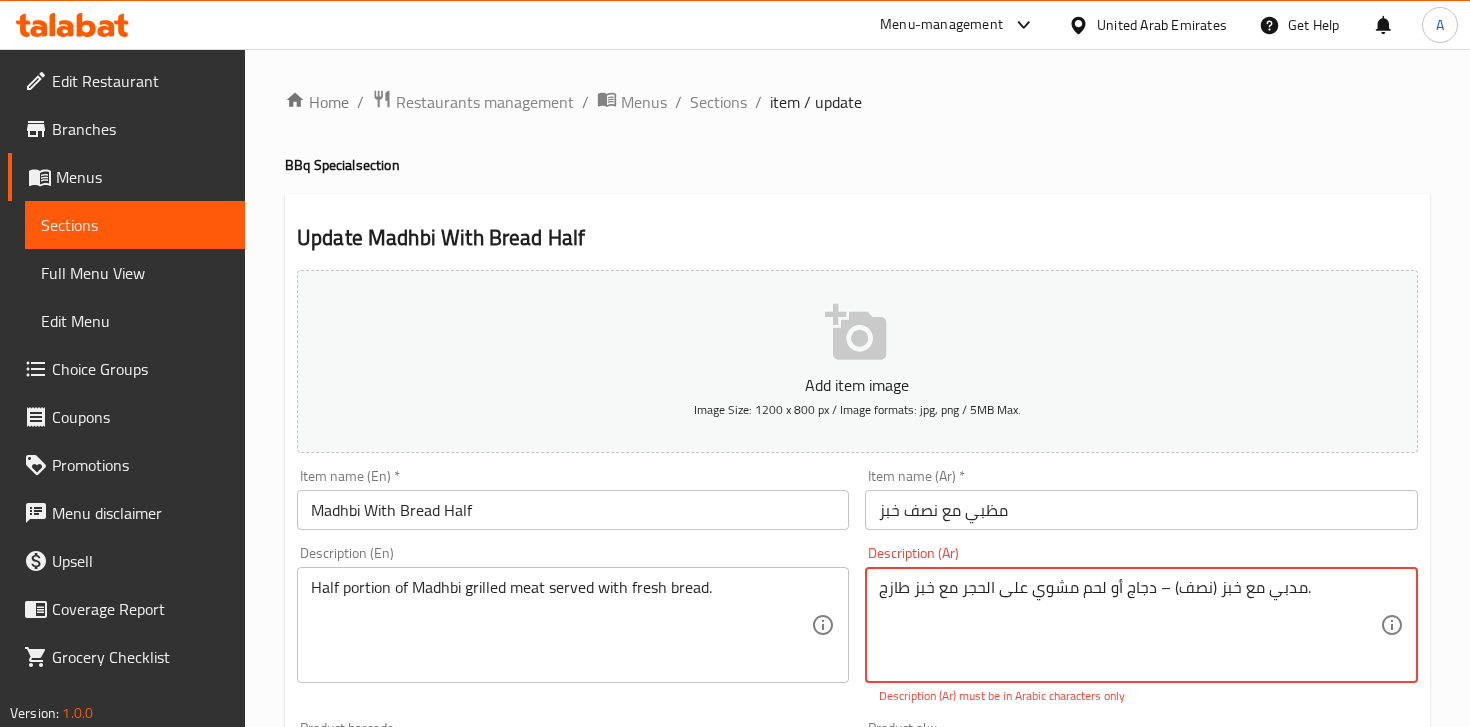 click on "مدبي مع خبز (نصف) – دجاج أو لحم مشوي على الحجر مع خبز طازج." at bounding box center [1129, 625] 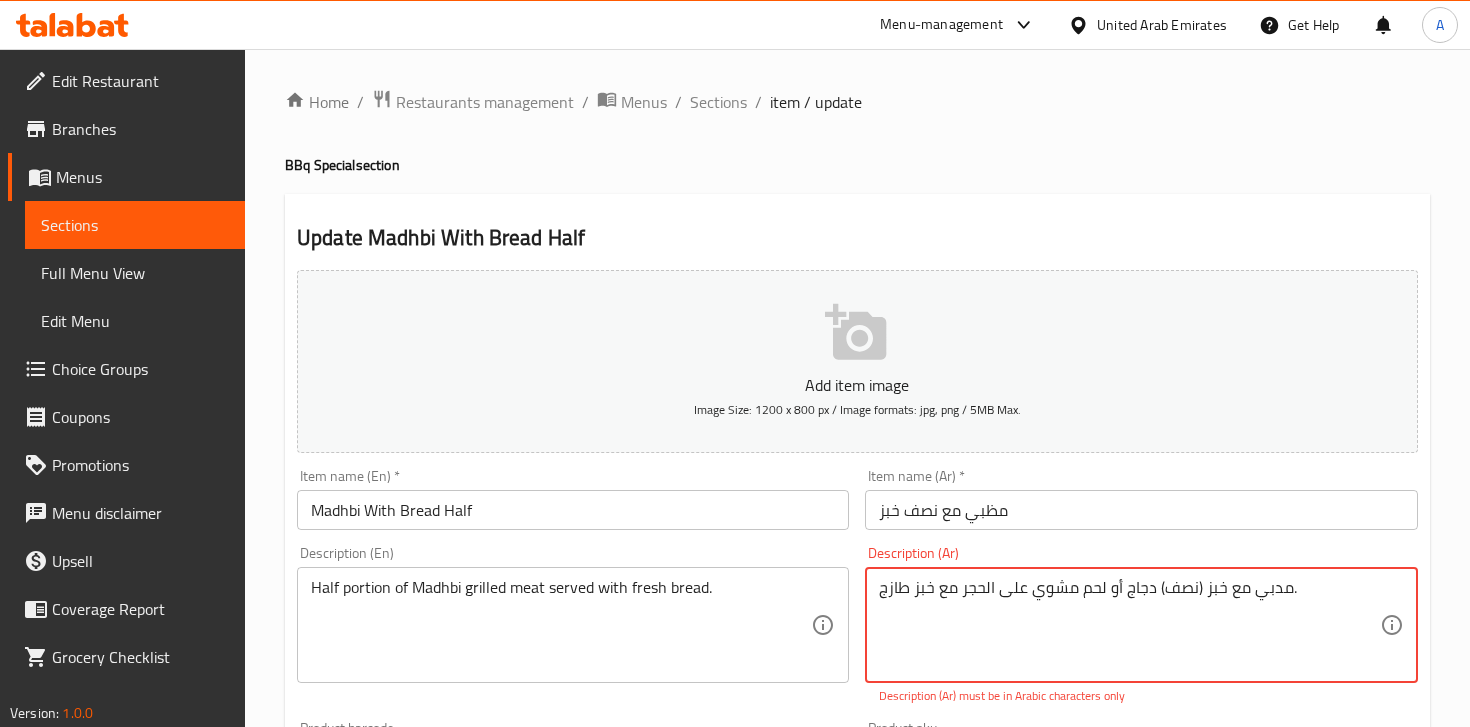type on "مدبي مع خبز (نصف) دجاج أو لحم مشوي على الحجر مع خبز طازج." 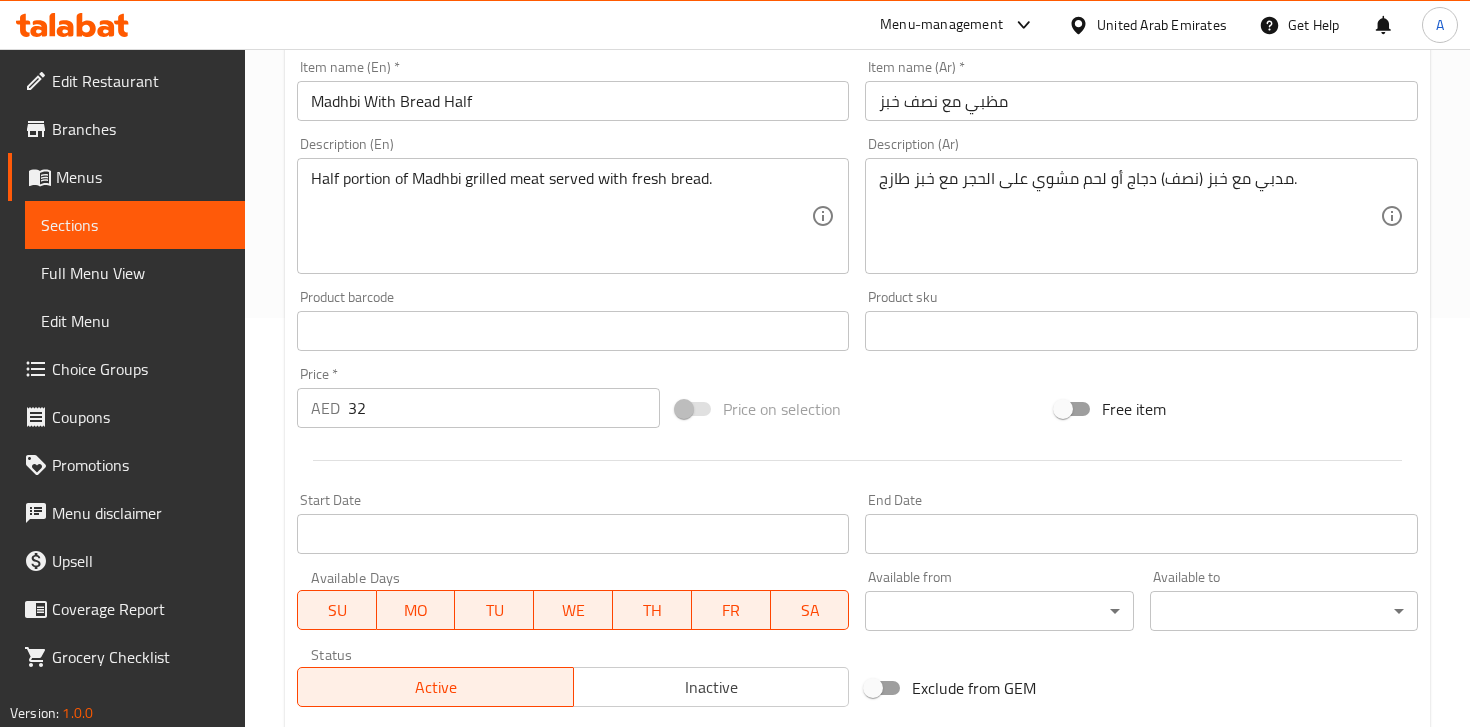scroll, scrollTop: 686, scrollLeft: 0, axis: vertical 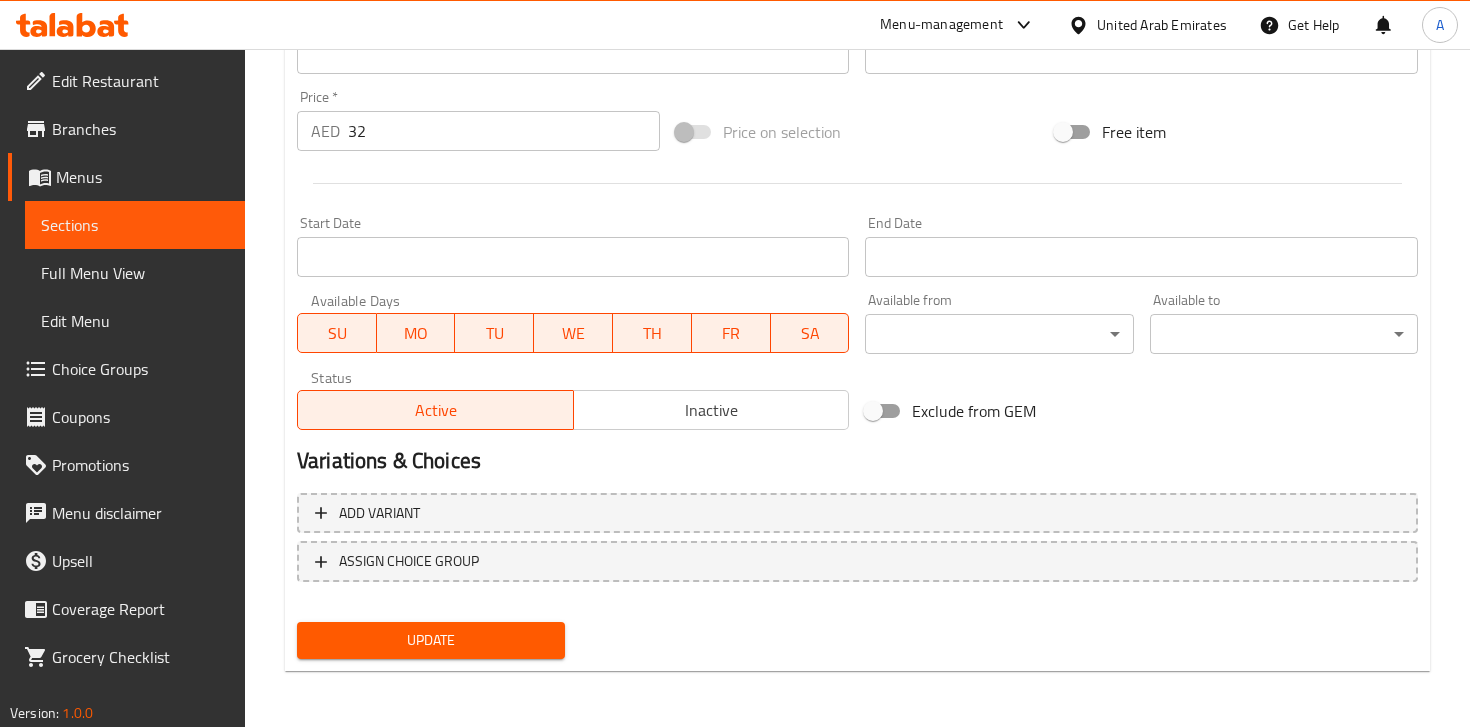 click on "Update" at bounding box center [431, 640] 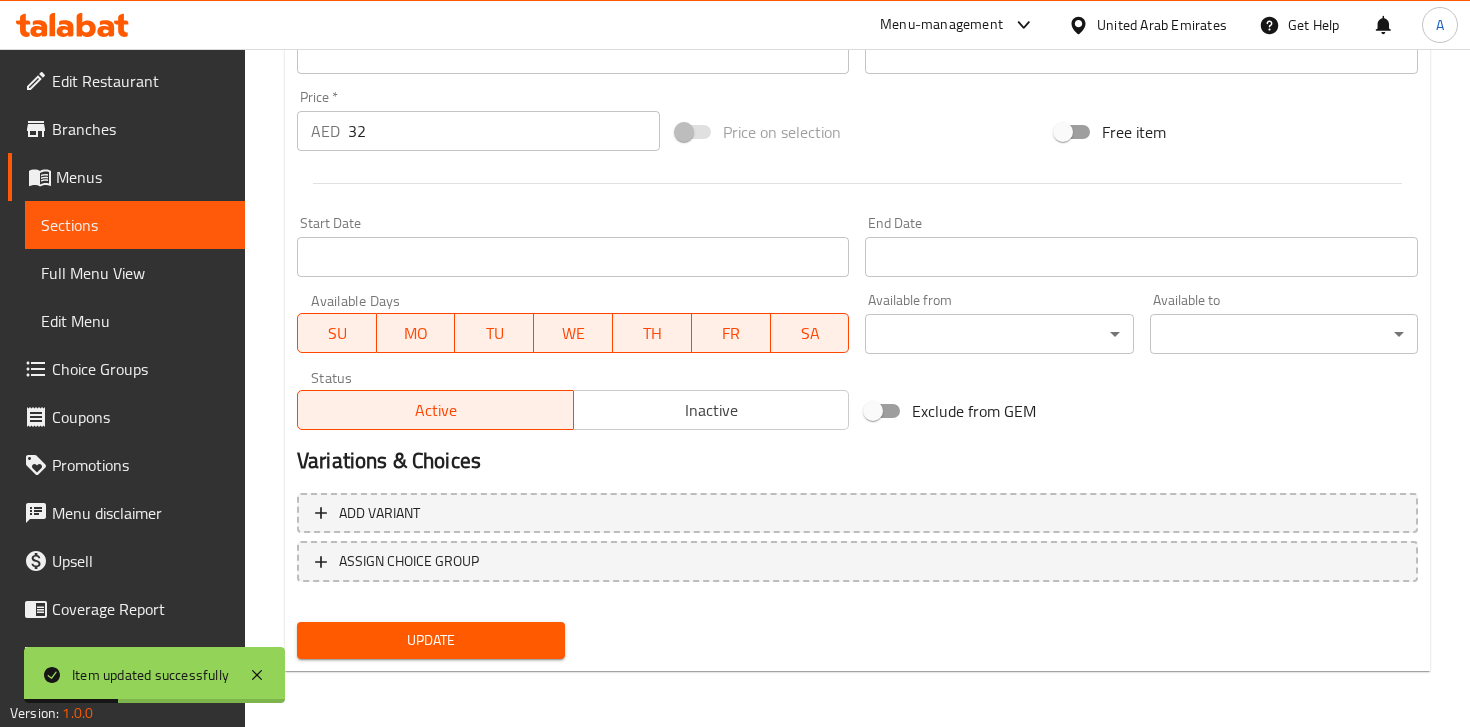 scroll, scrollTop: 0, scrollLeft: 0, axis: both 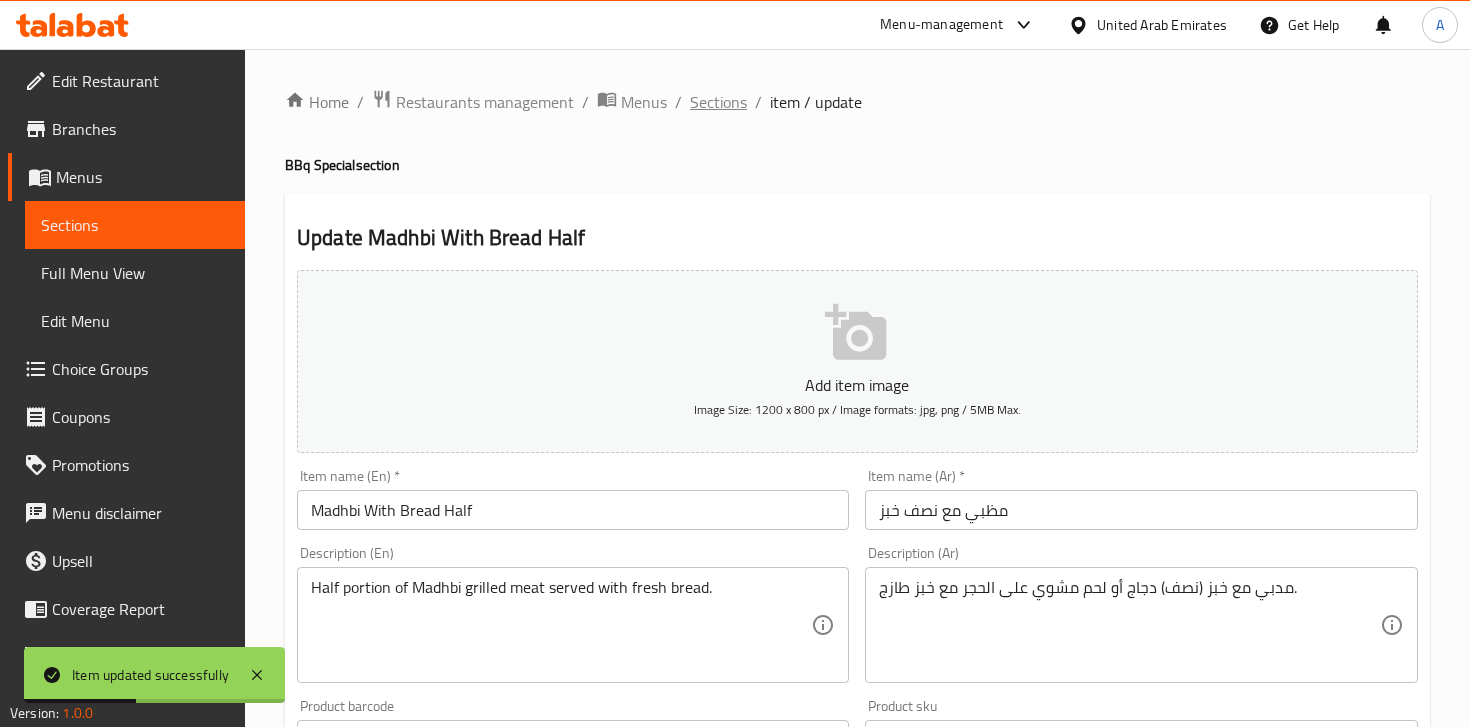 click on "Sections" at bounding box center (718, 102) 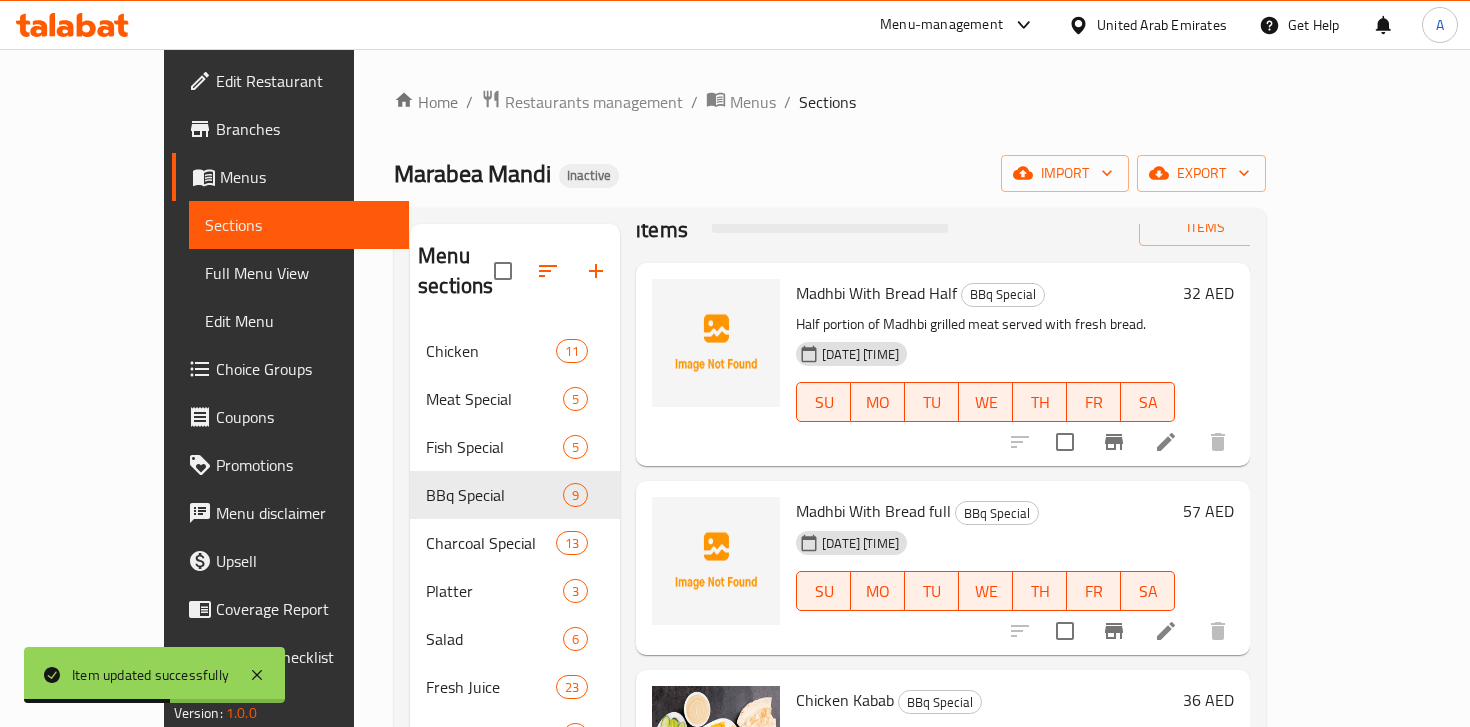 scroll, scrollTop: 70, scrollLeft: 0, axis: vertical 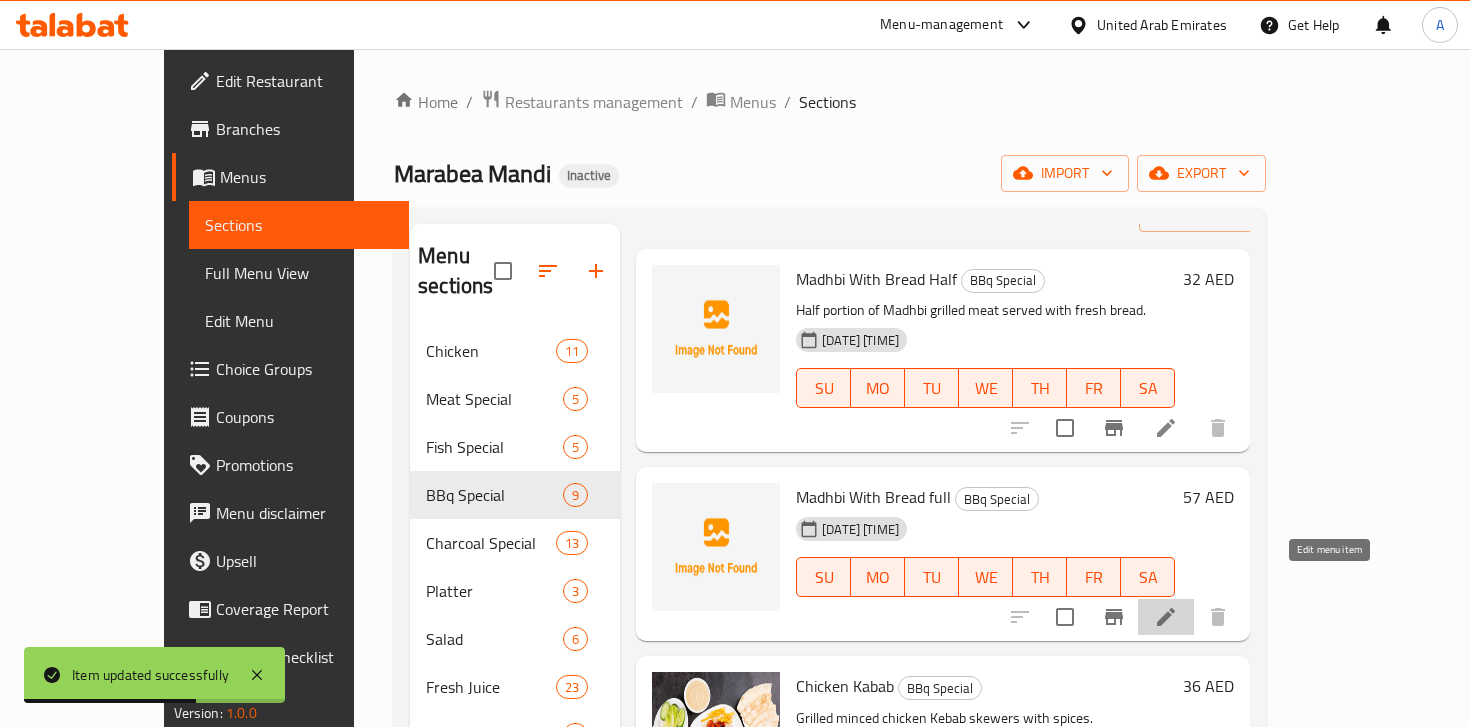 click 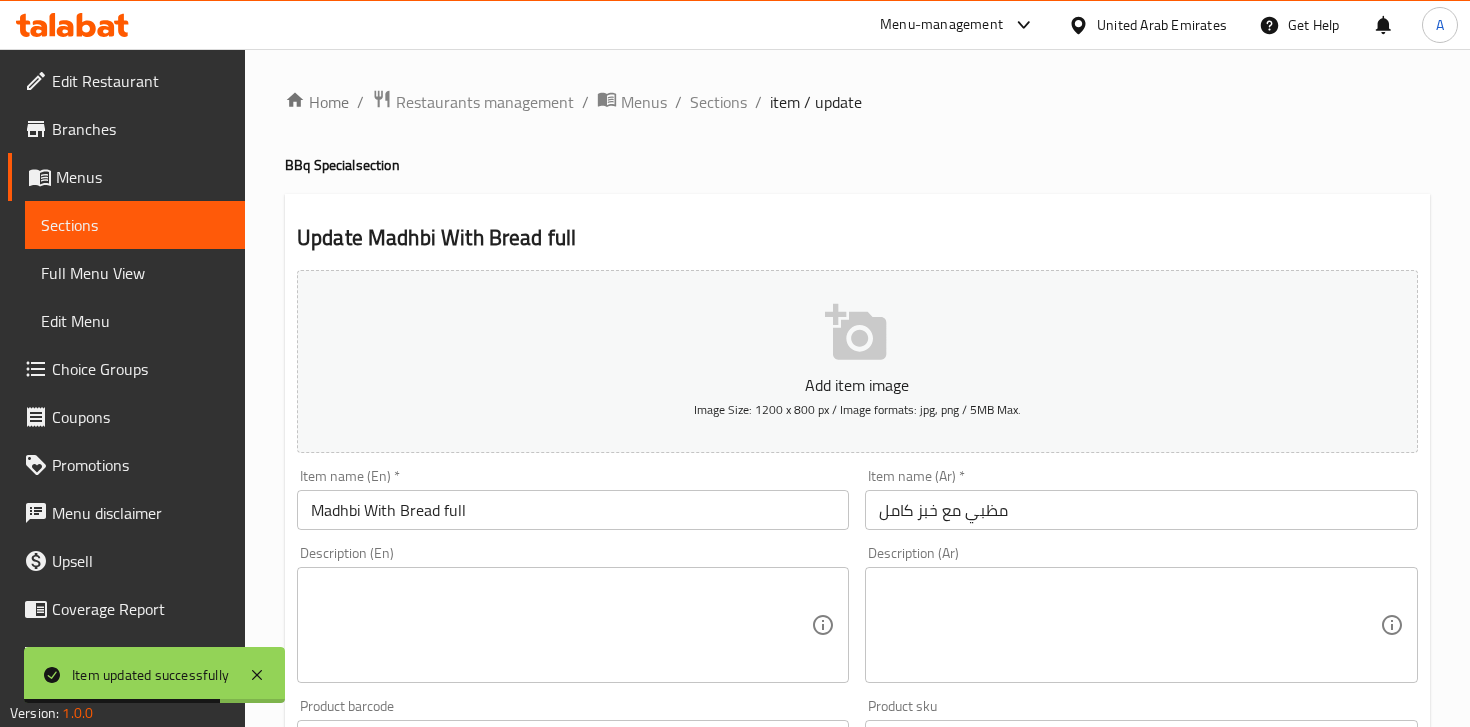 scroll, scrollTop: 141, scrollLeft: 0, axis: vertical 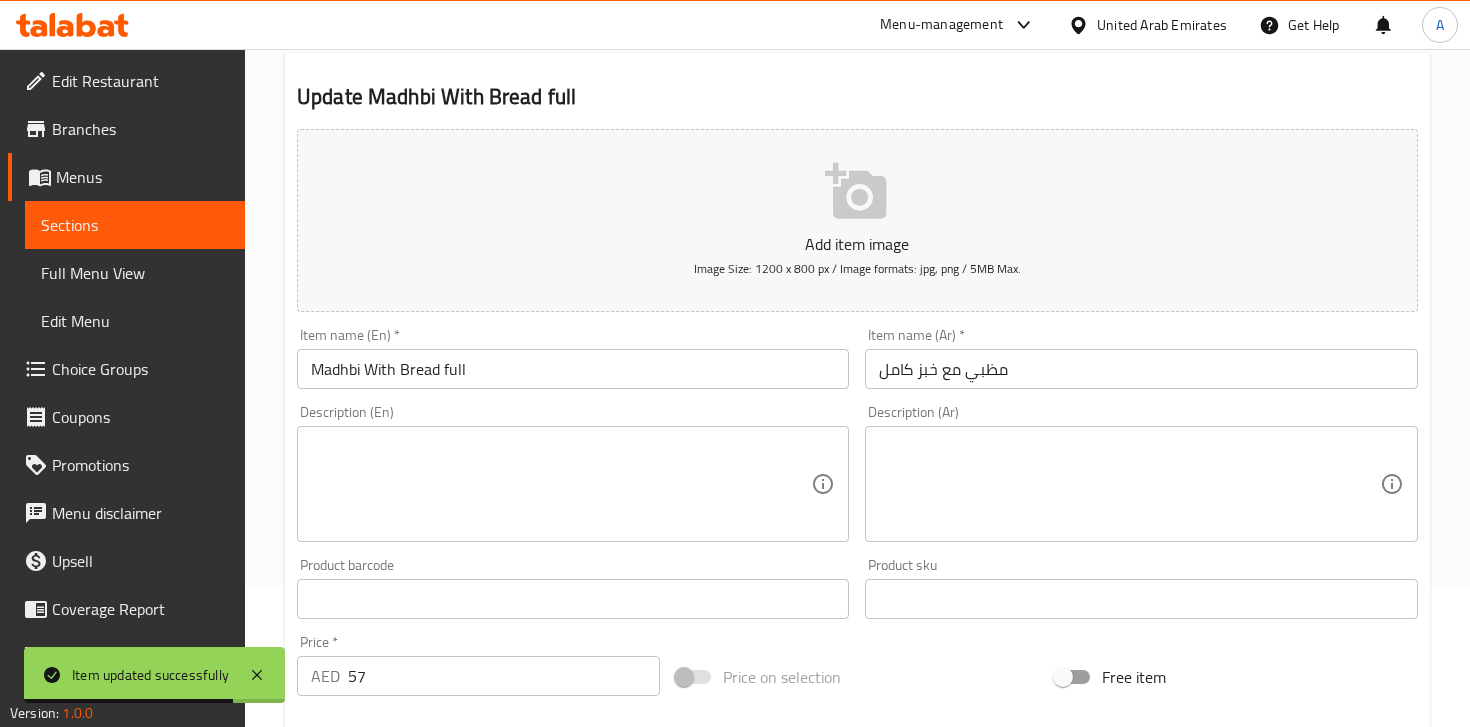 click on "Description (Ar) Description (Ar)" at bounding box center (1141, 473) 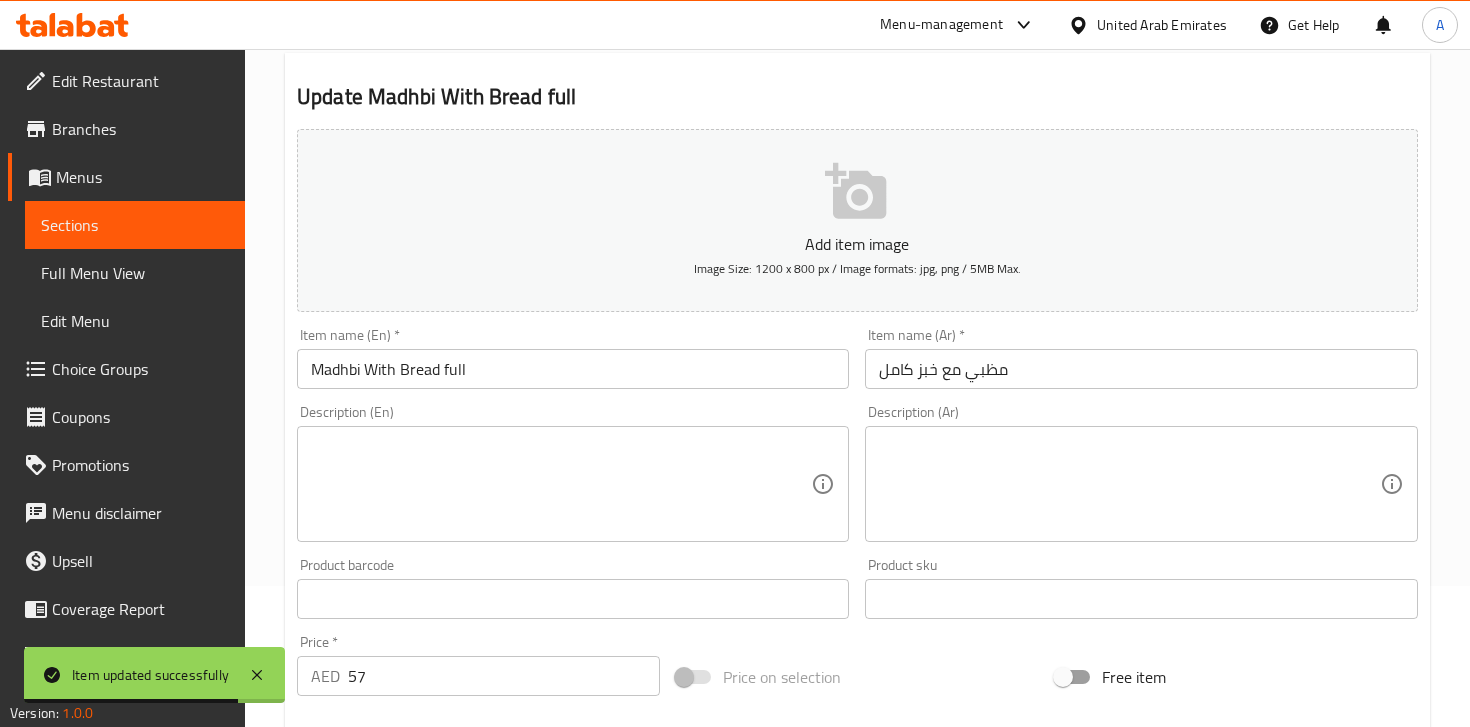 click at bounding box center (1129, 484) 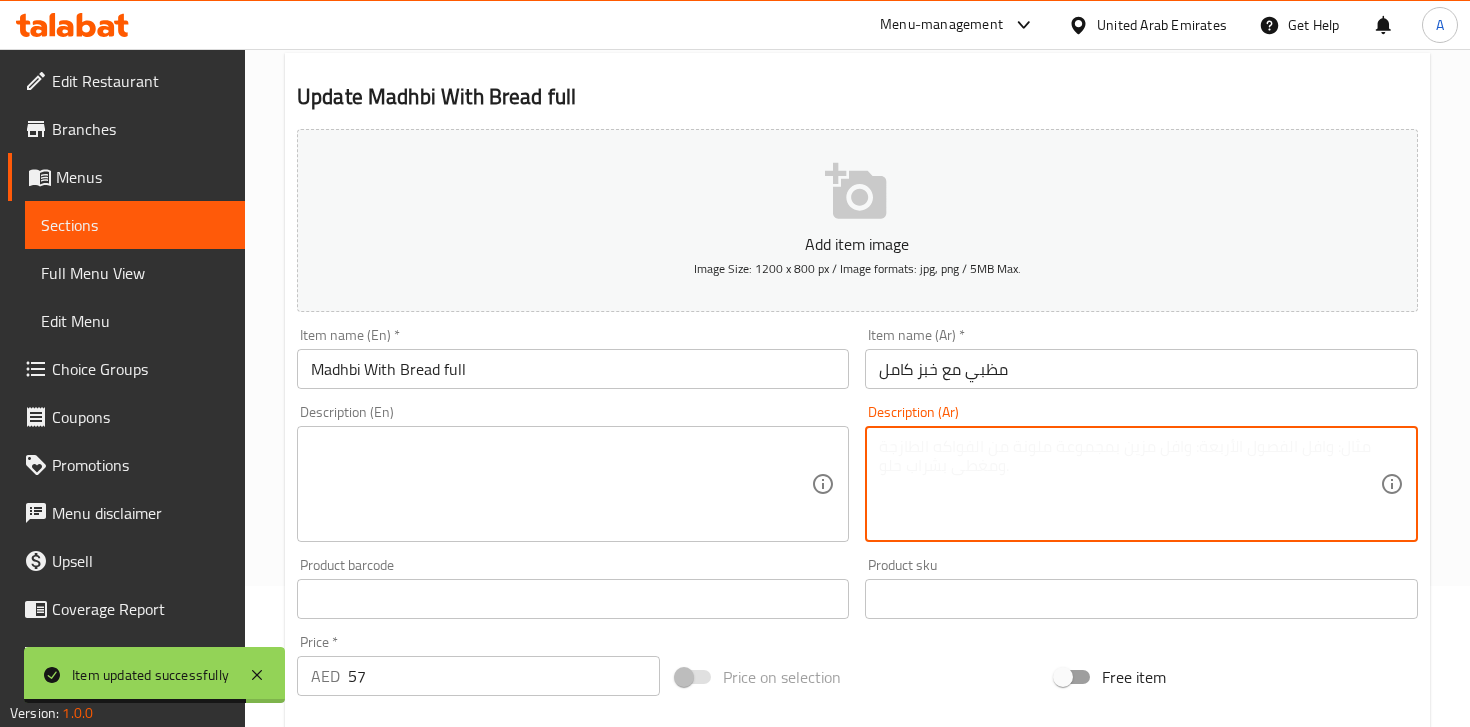 paste on "مدبي مع خبز (كامل) – دجاج أو لحم مشوي على الحجر مع خبز طازج.
Full portion of Madhbi grilled meat served with fresh bread." 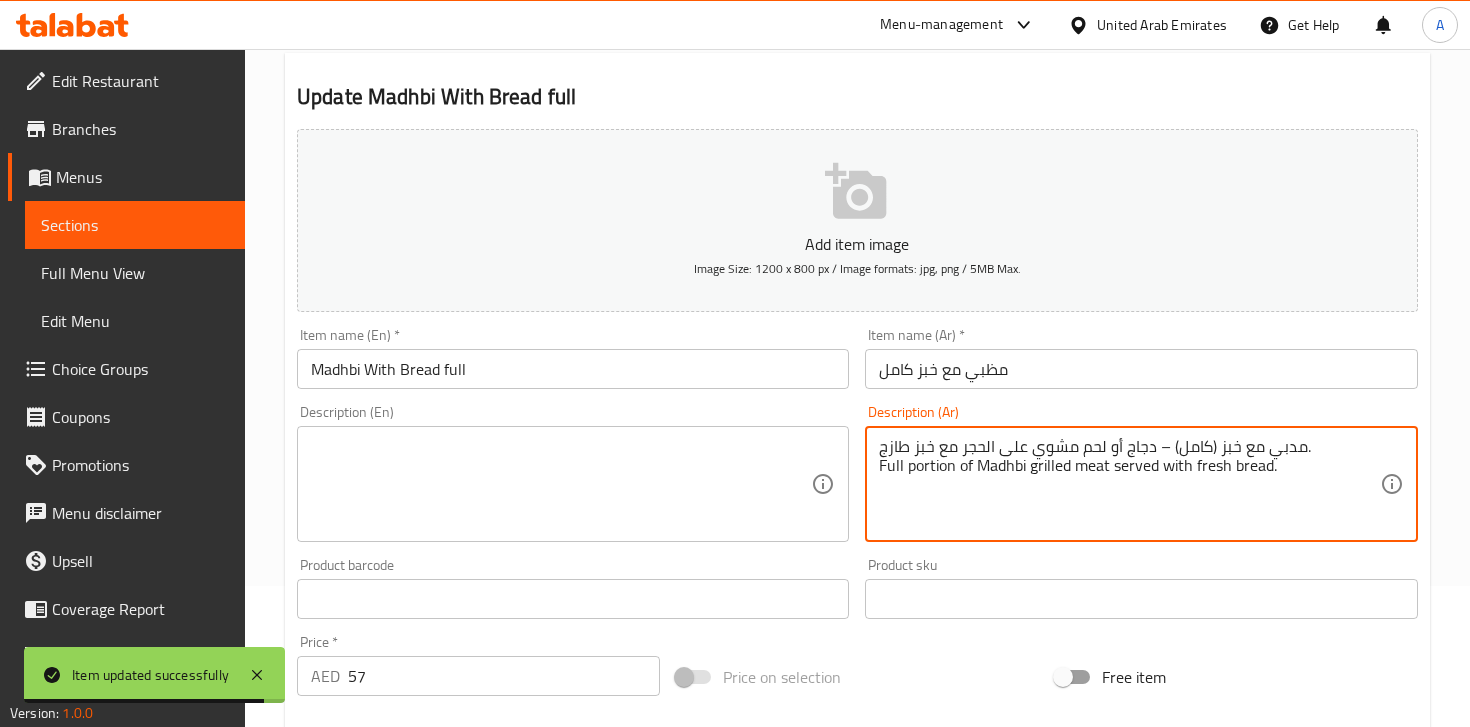 click on "مدبي مع خبز (كامل) – دجاج أو لحم مشوي على الحجر مع خبز طازج.
Full portion of Madhbi grilled meat served with fresh bread." at bounding box center [1129, 484] 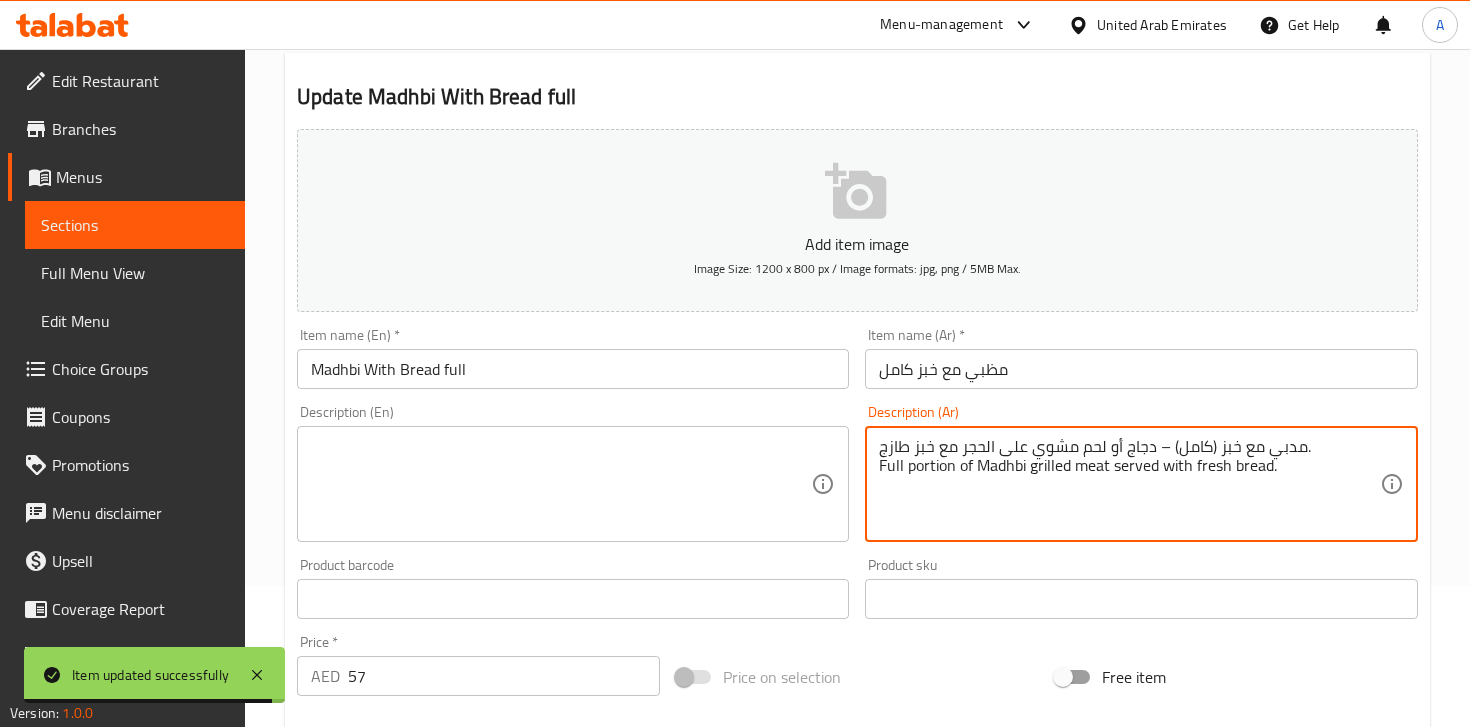 click on "مدبي مع خبز (كامل) – دجاج أو لحم مشوي على الحجر مع خبز طازج.
Full portion of Madhbi grilled meat served with fresh bread." at bounding box center [1129, 484] 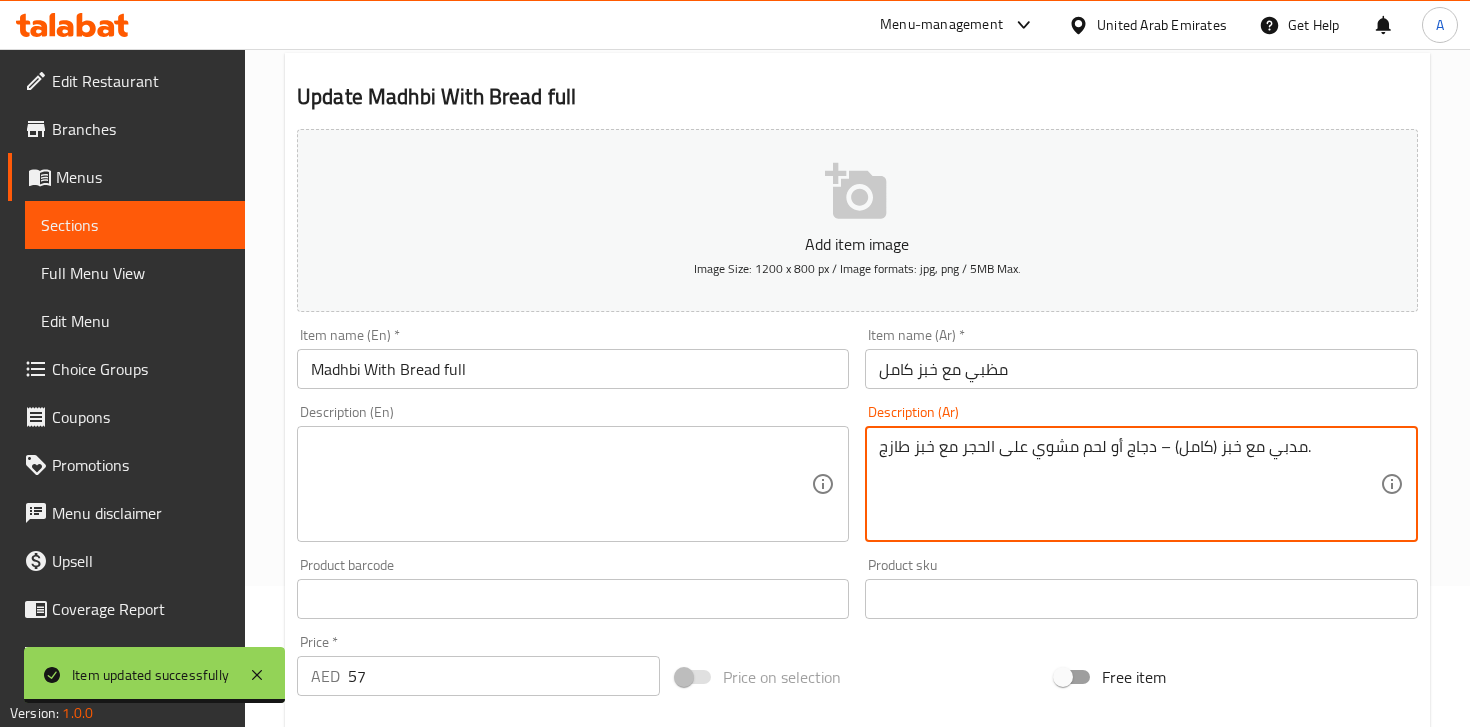 type on "مدبي مع خبز (كامل) – دجاج أو لحم مشوي على الحجر مع خبز طازج." 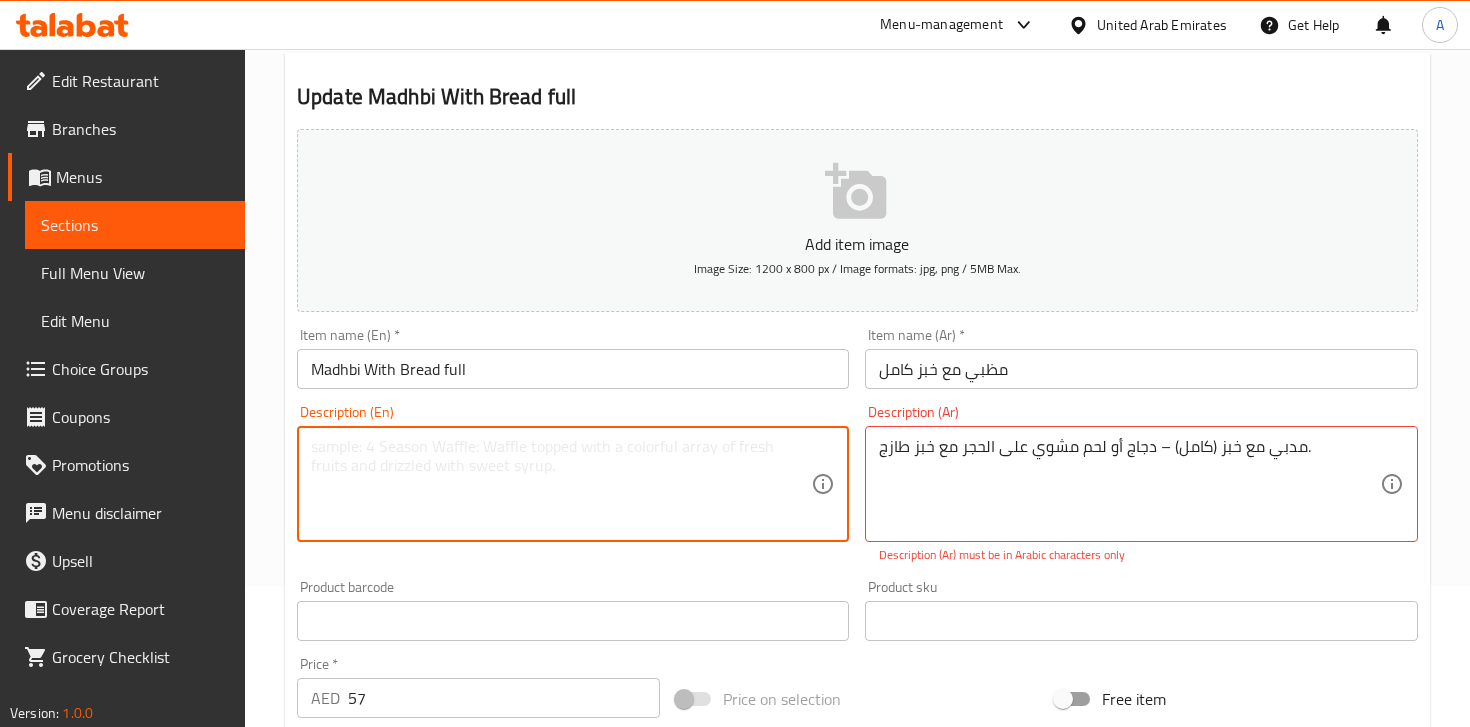 click at bounding box center [561, 484] 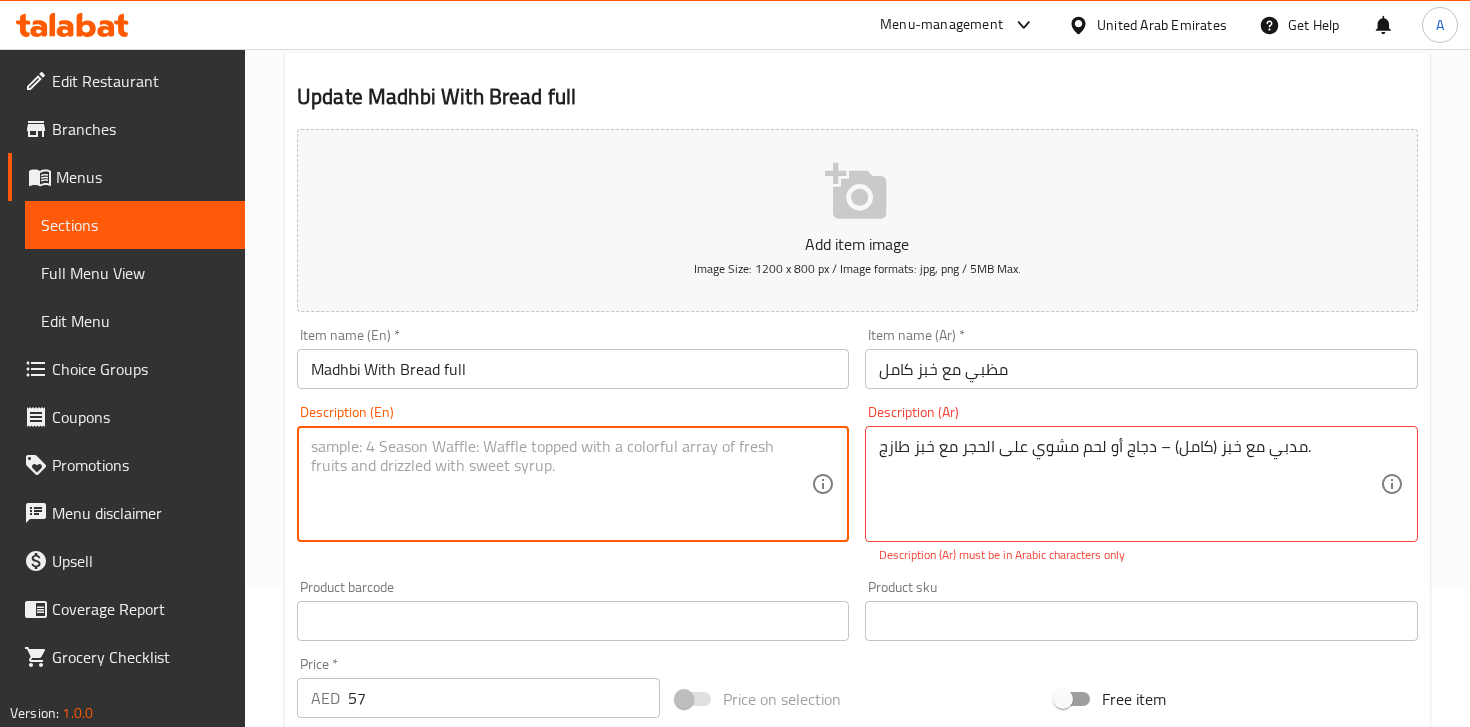 paste on "Full portion of Madhbi grilled meat served with fresh bread." 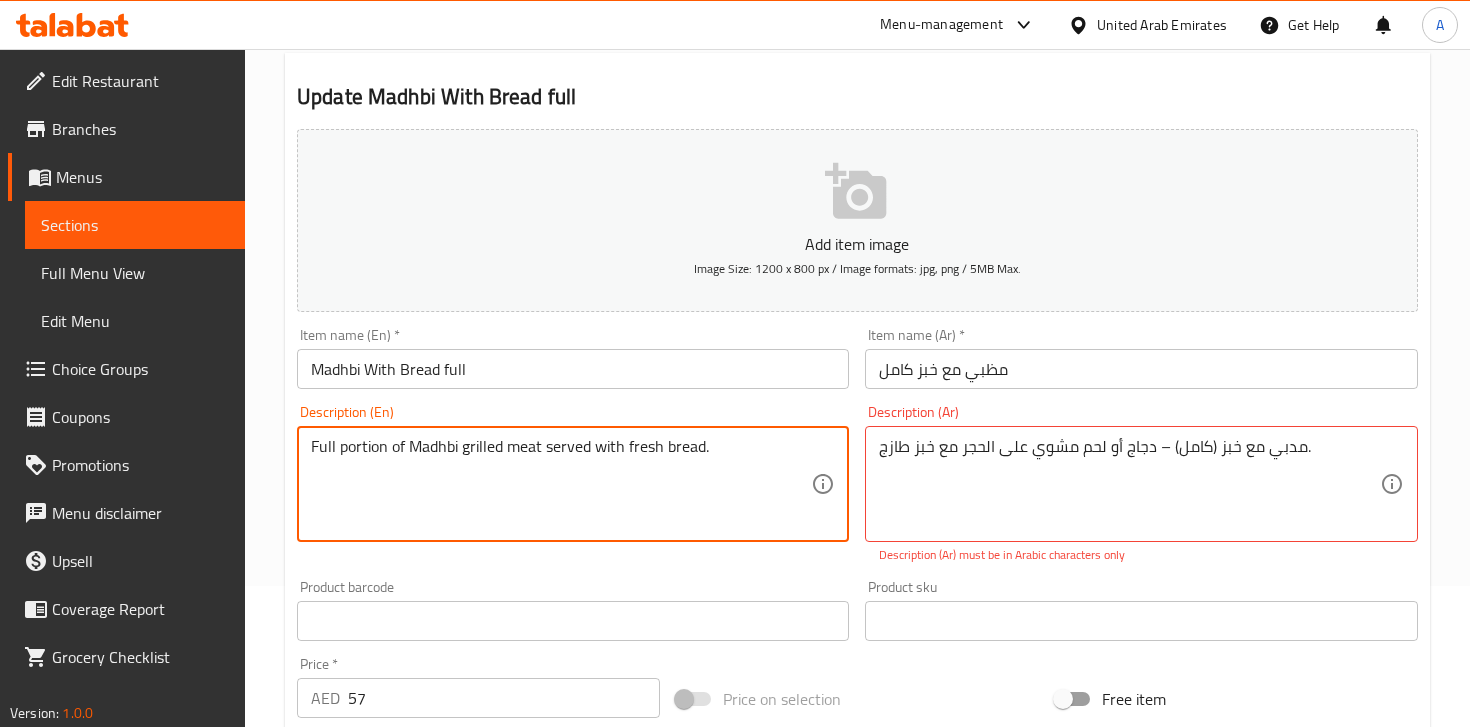 type on "Full portion of Madhbi grilled meat served with fresh bread." 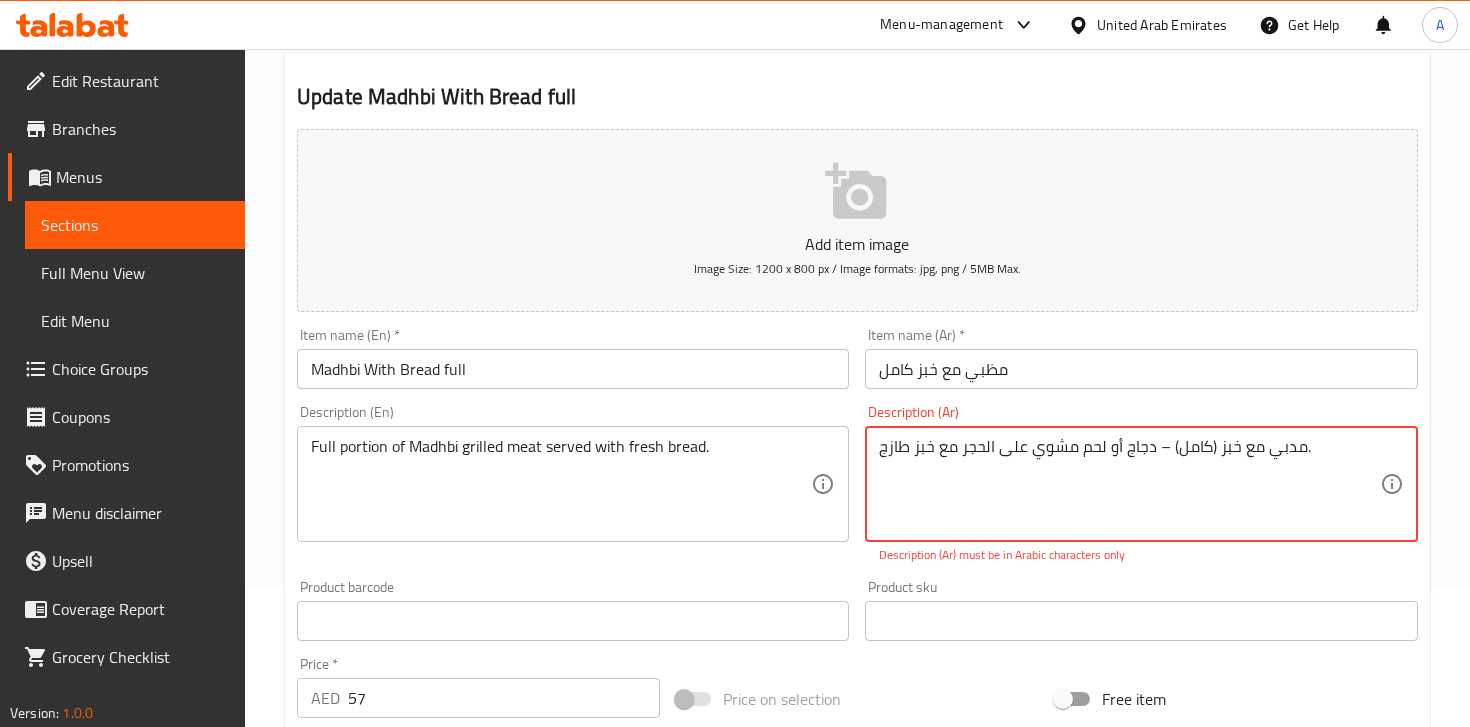 click on "مدبي مع خبز (كامل) – دجاج أو لحم مشوي على الحجر مع خبز طازج." at bounding box center (1129, 484) 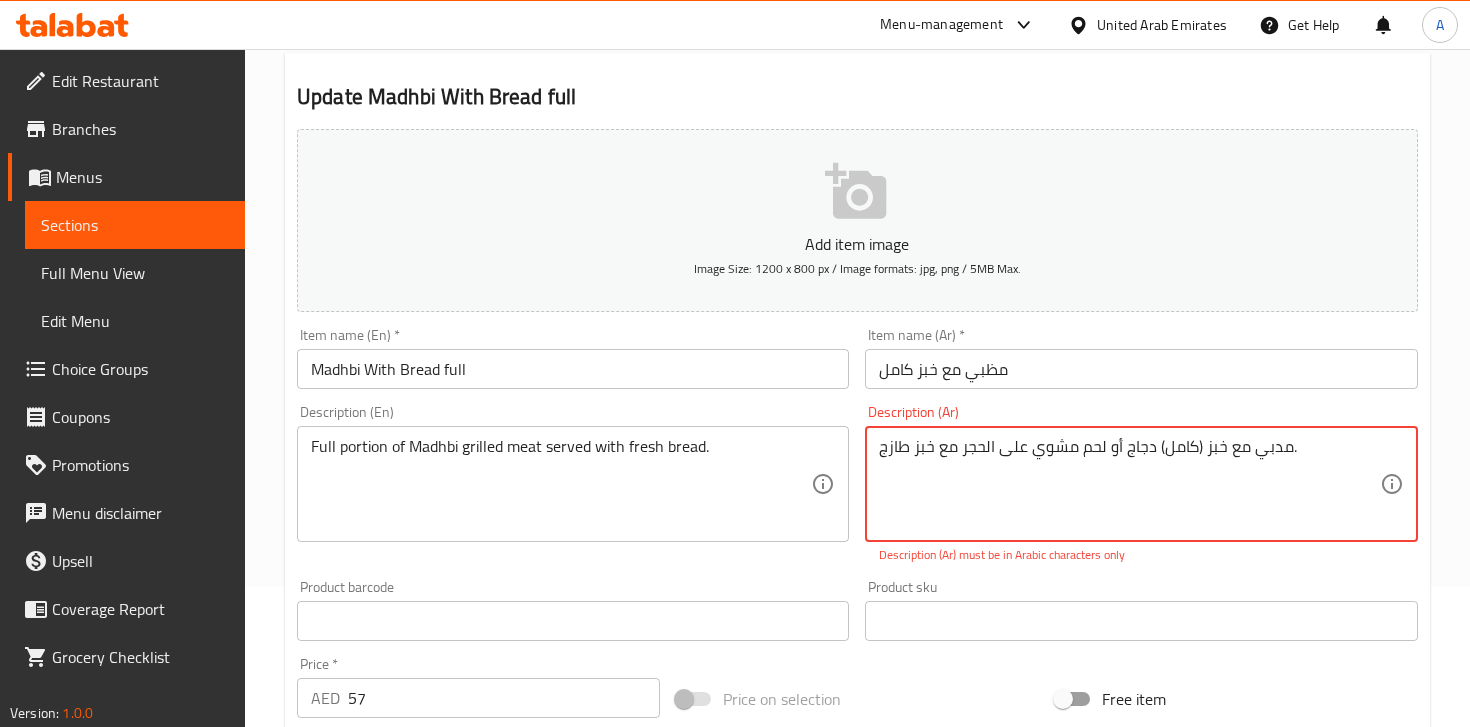 type on "مدبي مع خبز (كامل) دجاج أو لحم مشوي على الحجر مع خبز طازج." 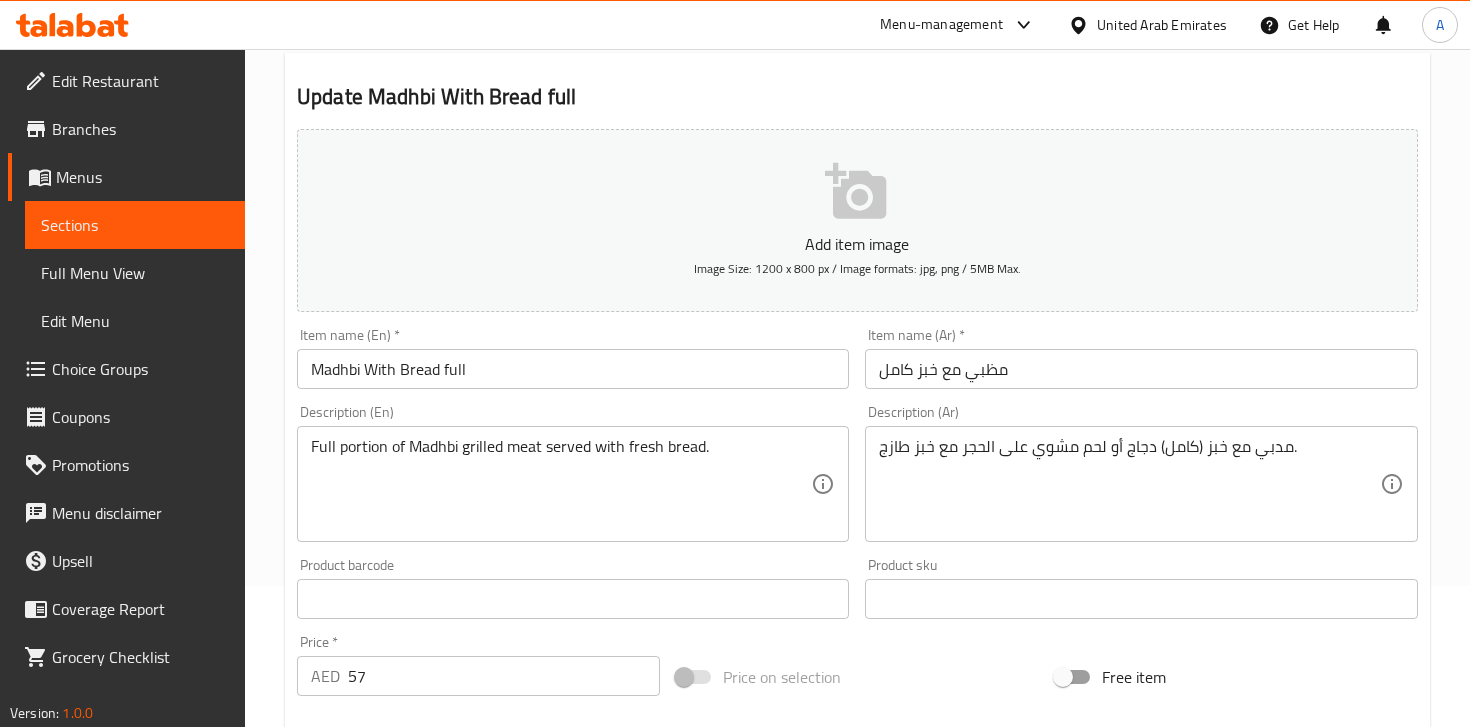 scroll, scrollTop: 686, scrollLeft: 0, axis: vertical 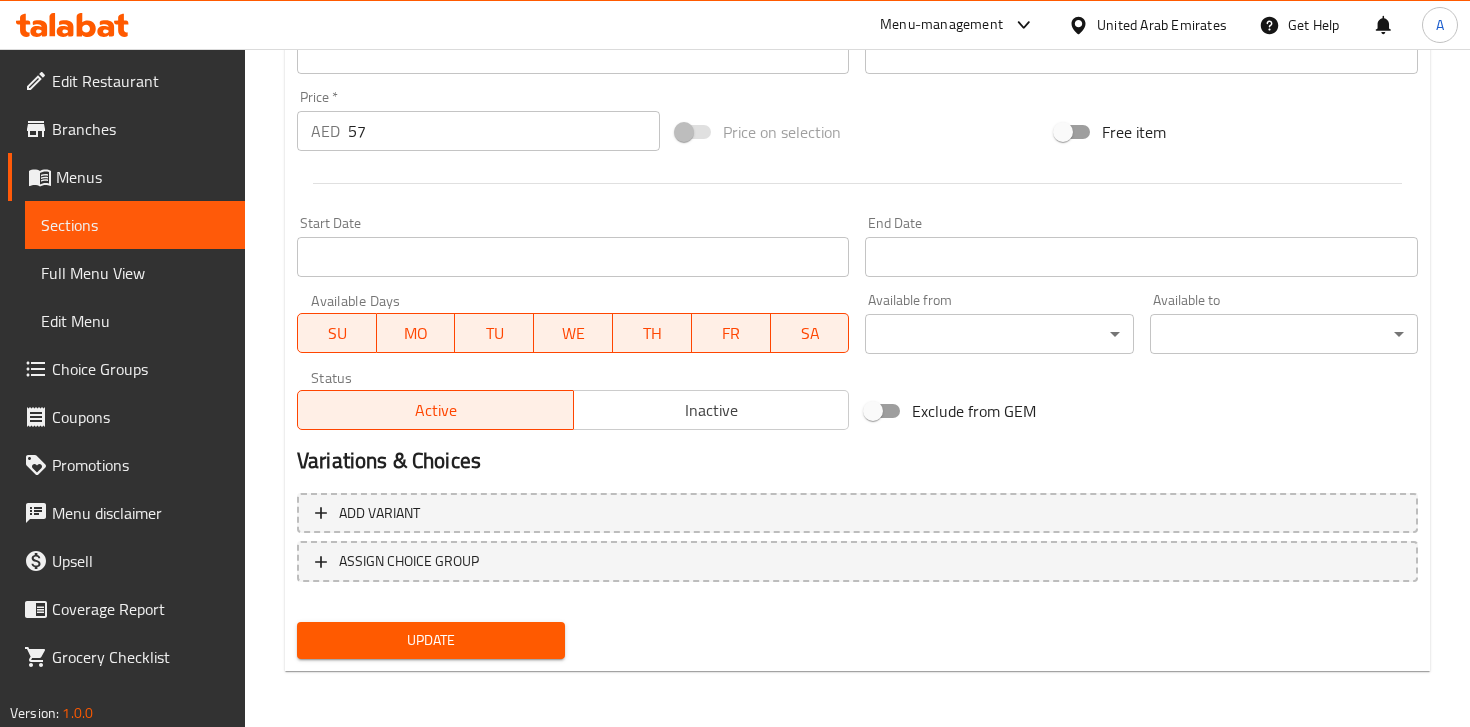 click on "Update" at bounding box center (431, 640) 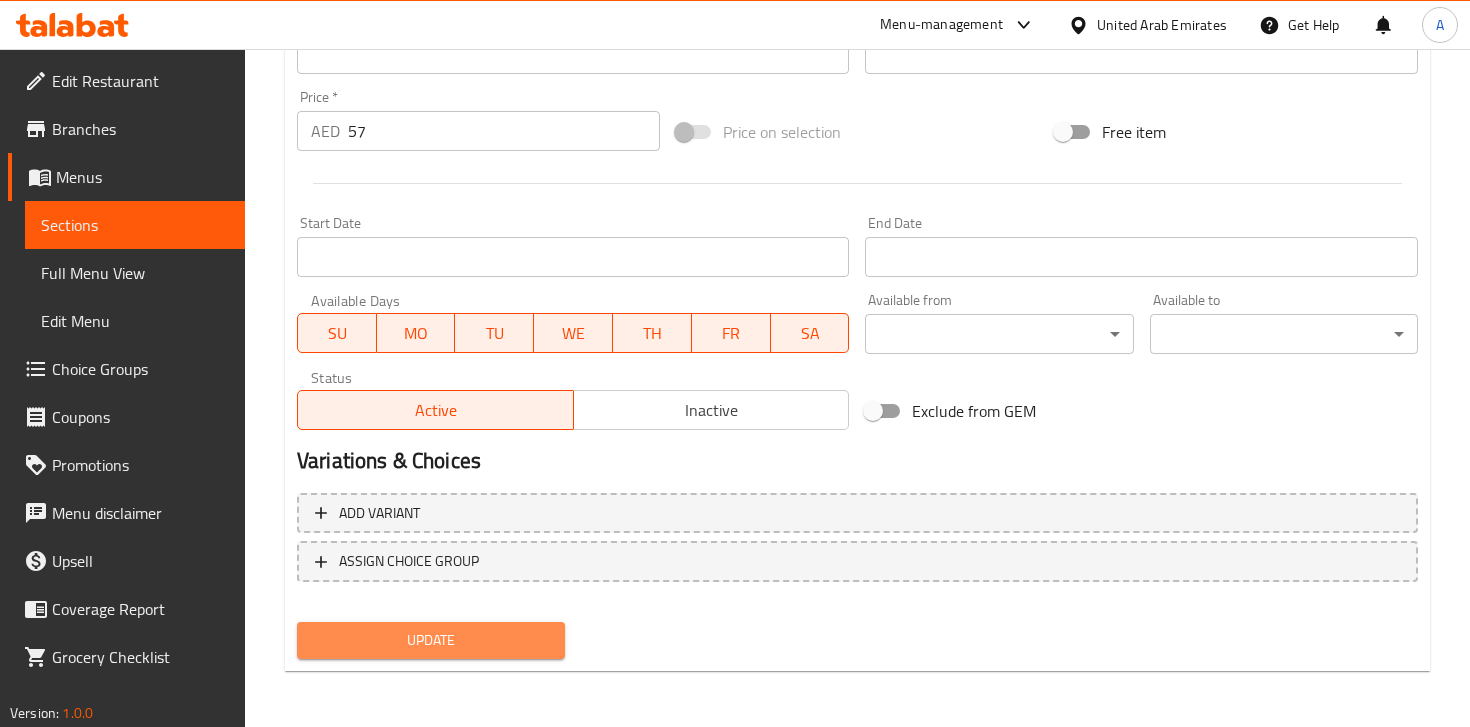 click on "Update" at bounding box center [431, 640] 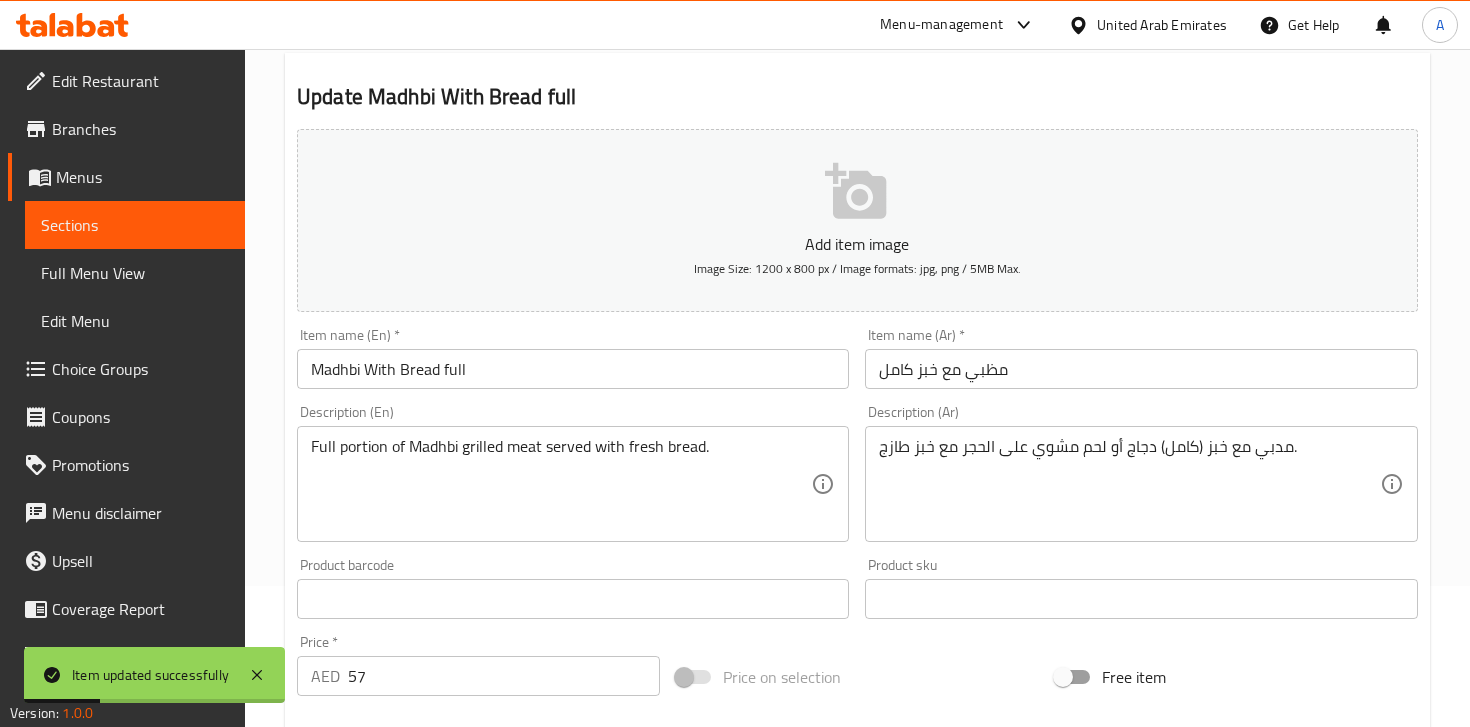 scroll, scrollTop: 0, scrollLeft: 0, axis: both 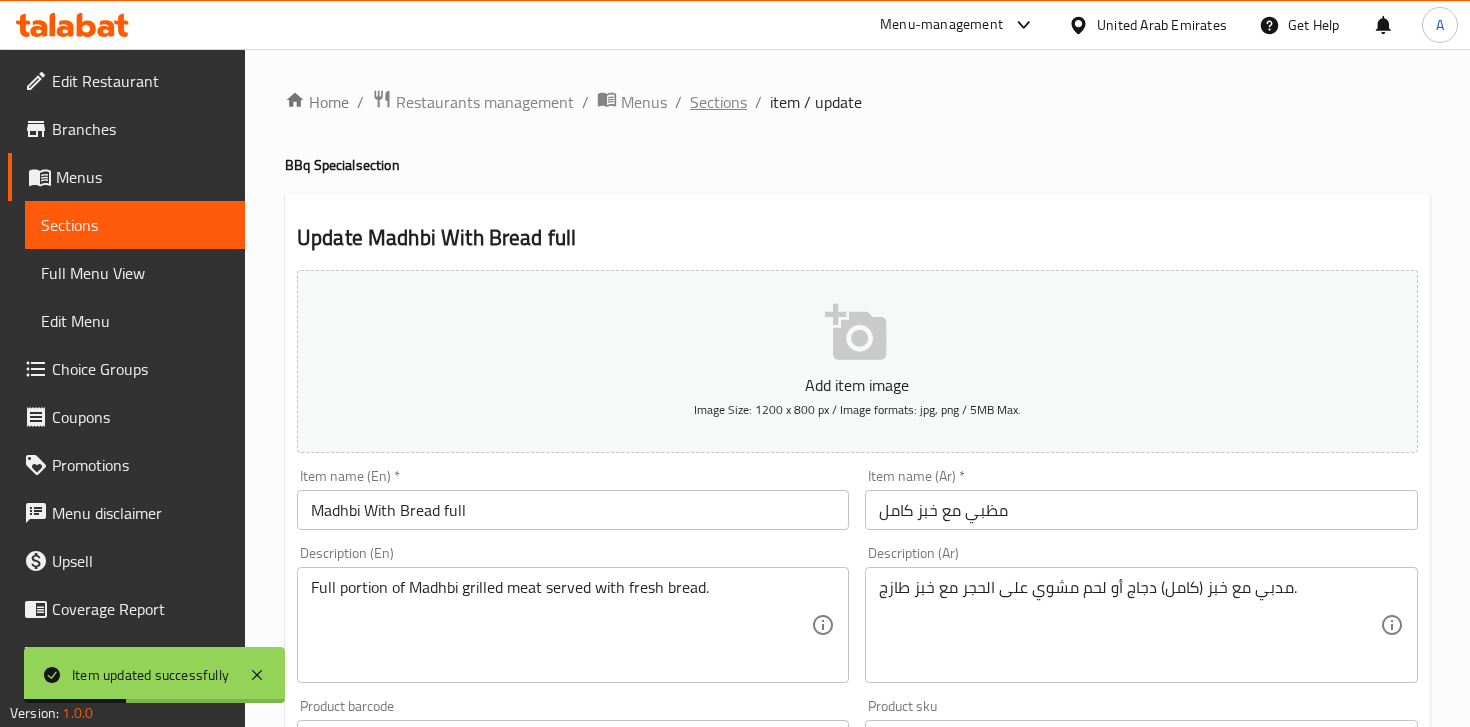 click on "Sections" at bounding box center (718, 102) 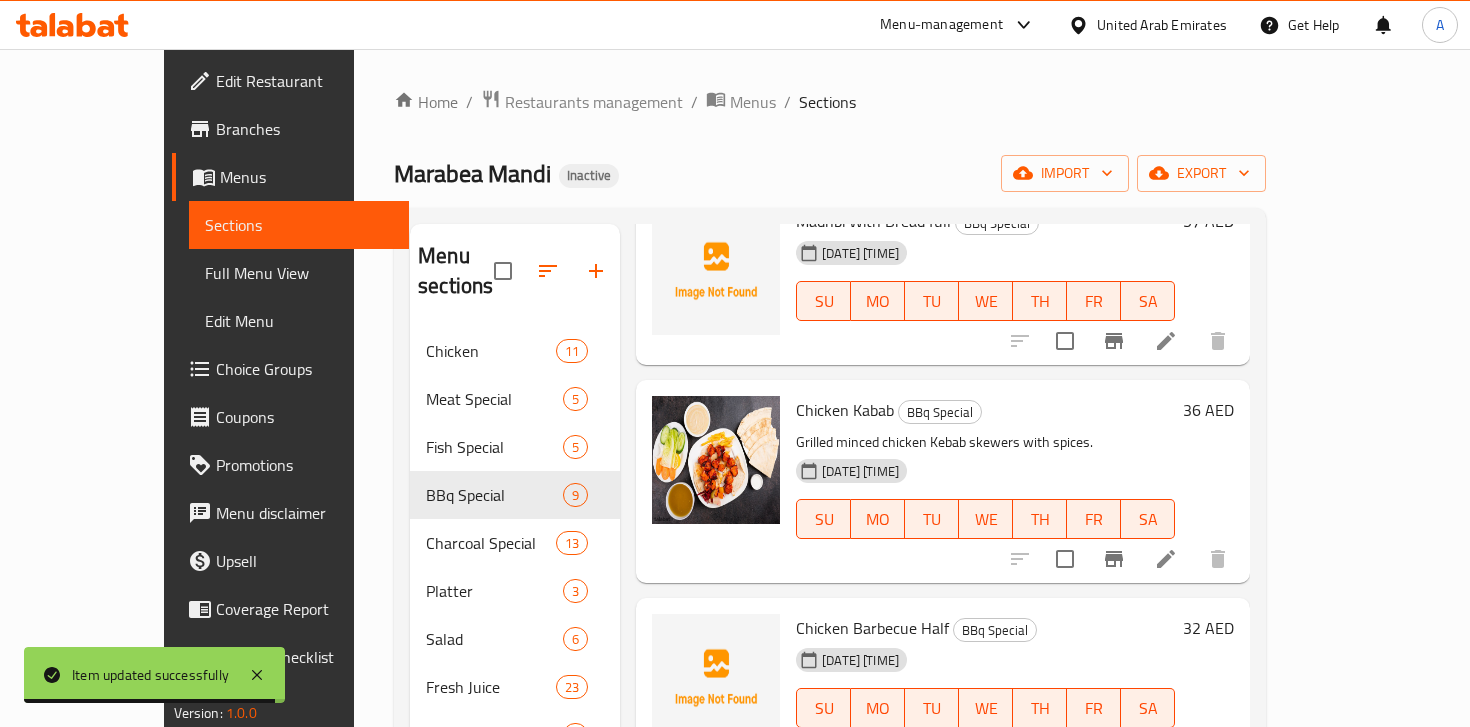 scroll, scrollTop: 373, scrollLeft: 0, axis: vertical 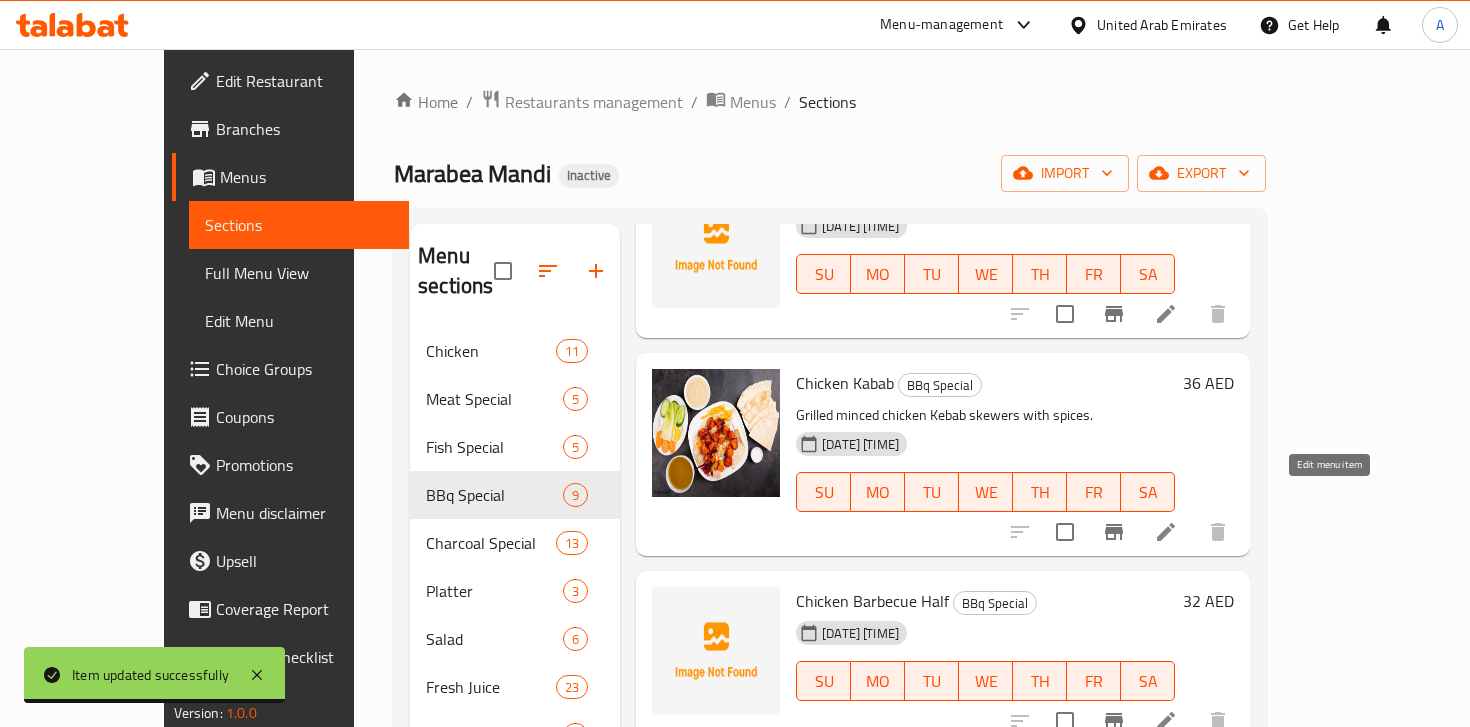 click 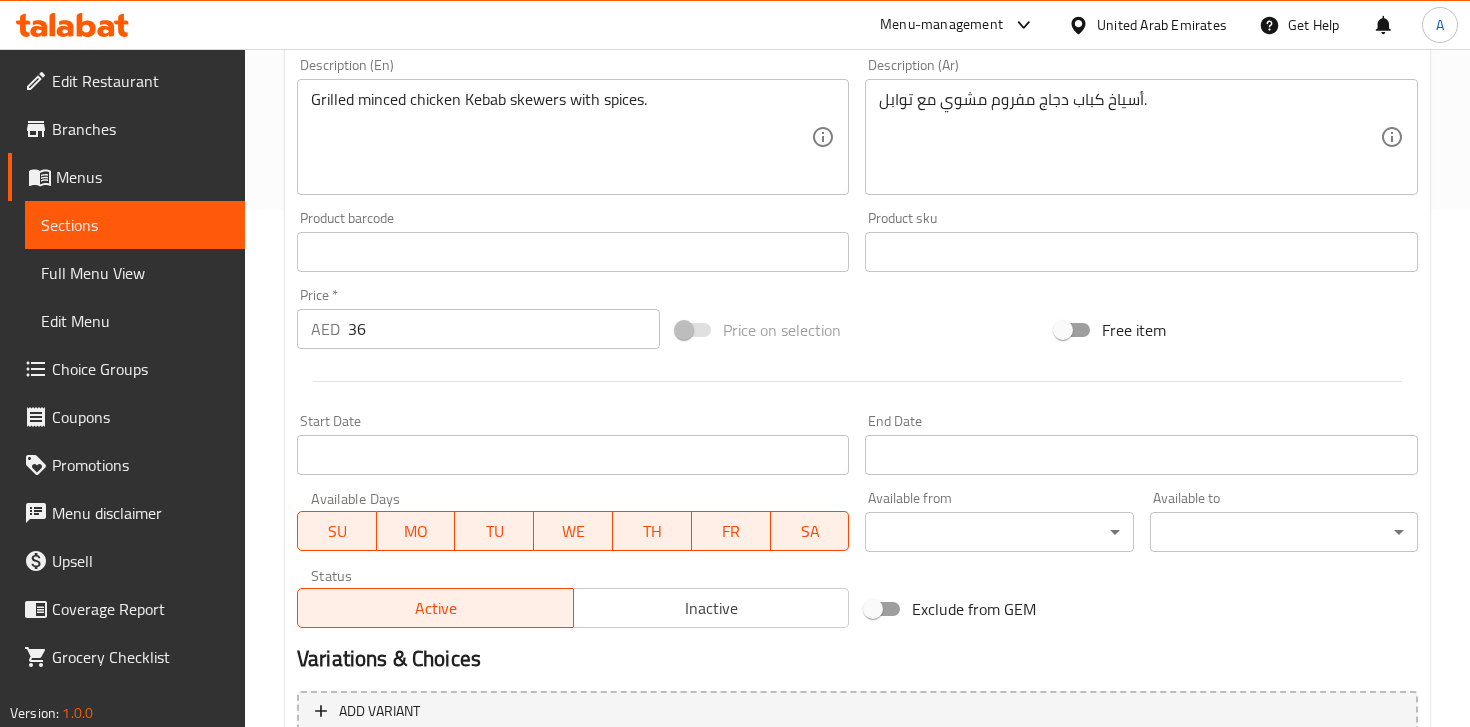 scroll, scrollTop: 705, scrollLeft: 0, axis: vertical 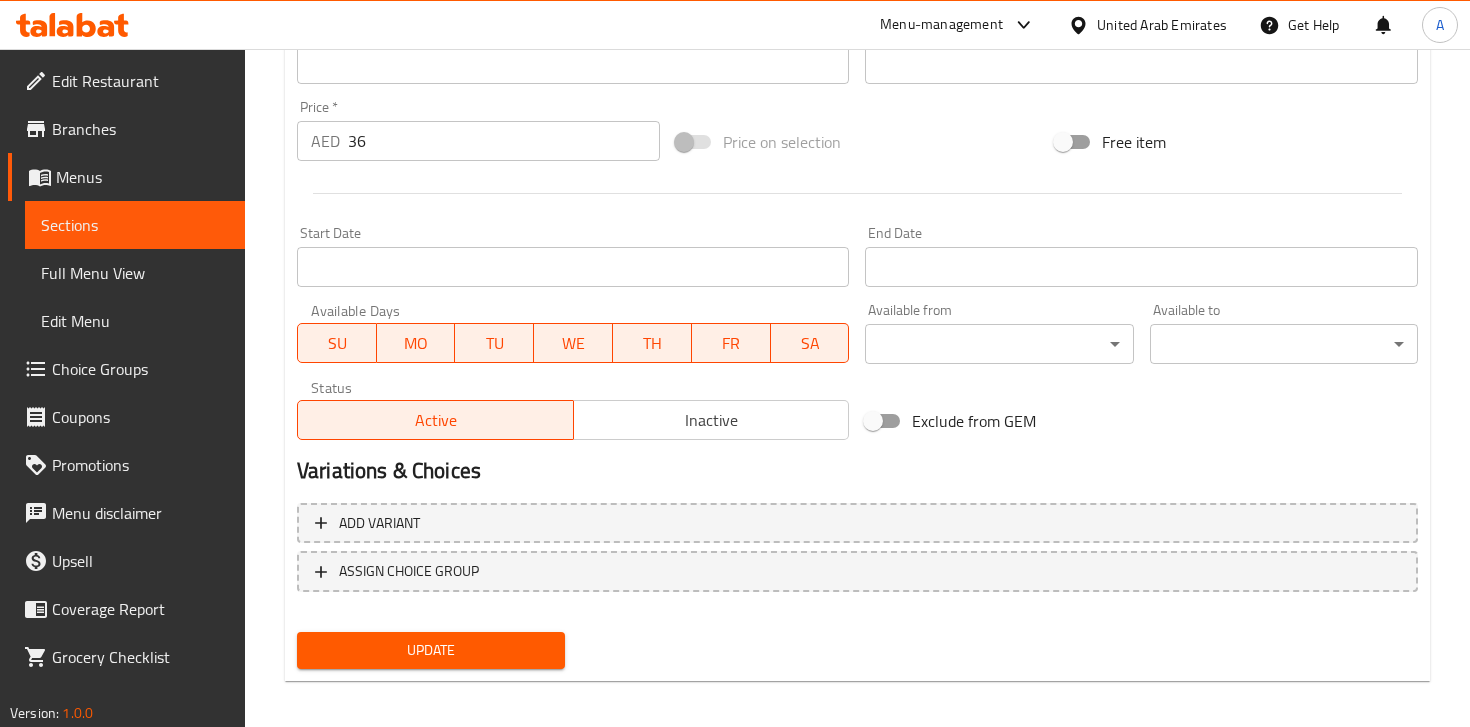 click on "Update" at bounding box center [431, 650] 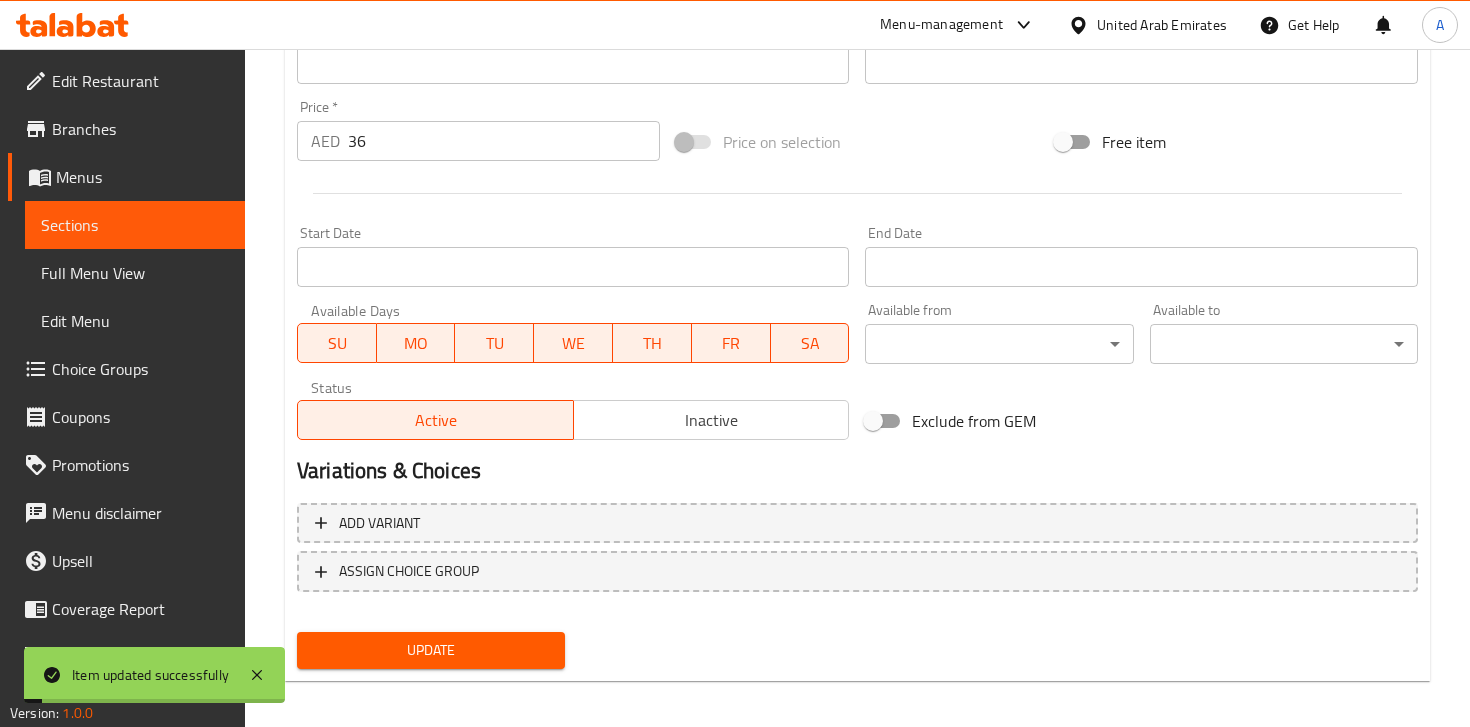 scroll, scrollTop: 0, scrollLeft: 0, axis: both 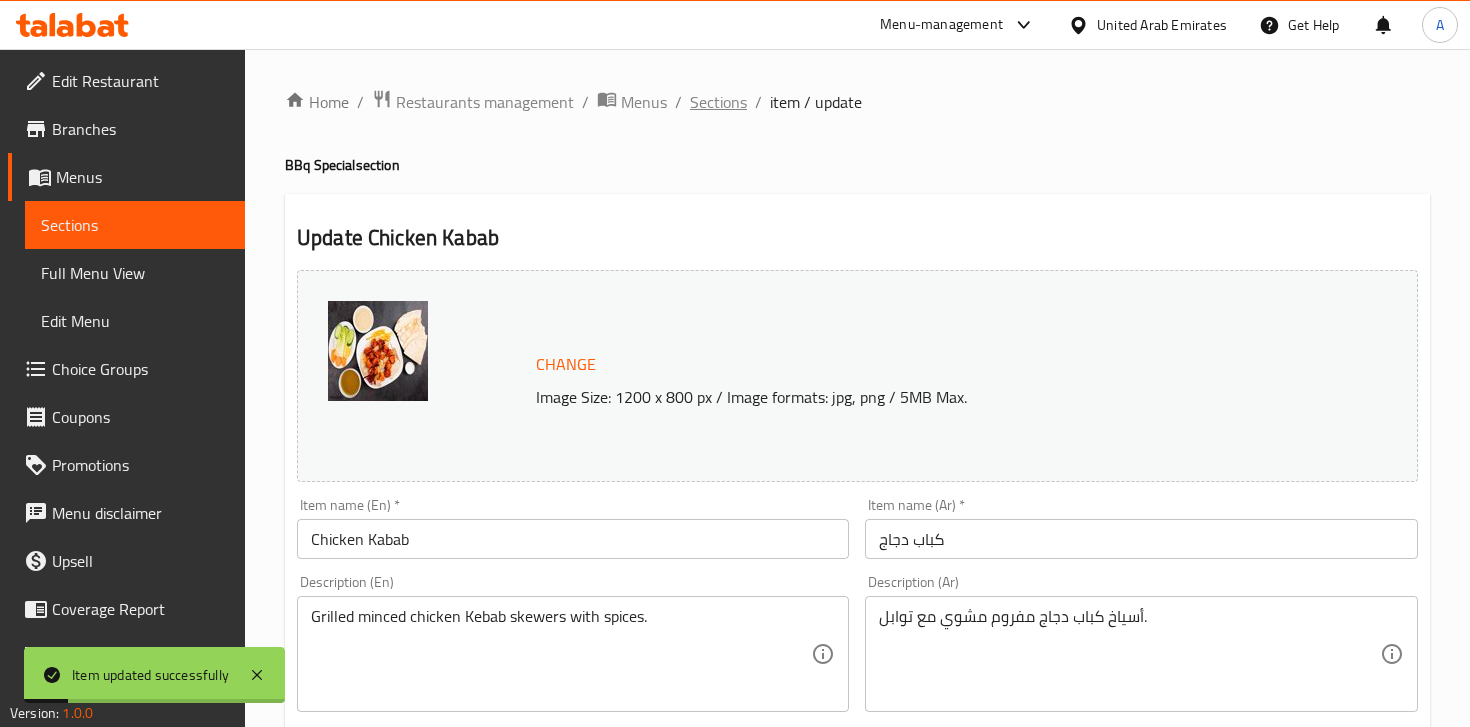 click on "Sections" at bounding box center (718, 102) 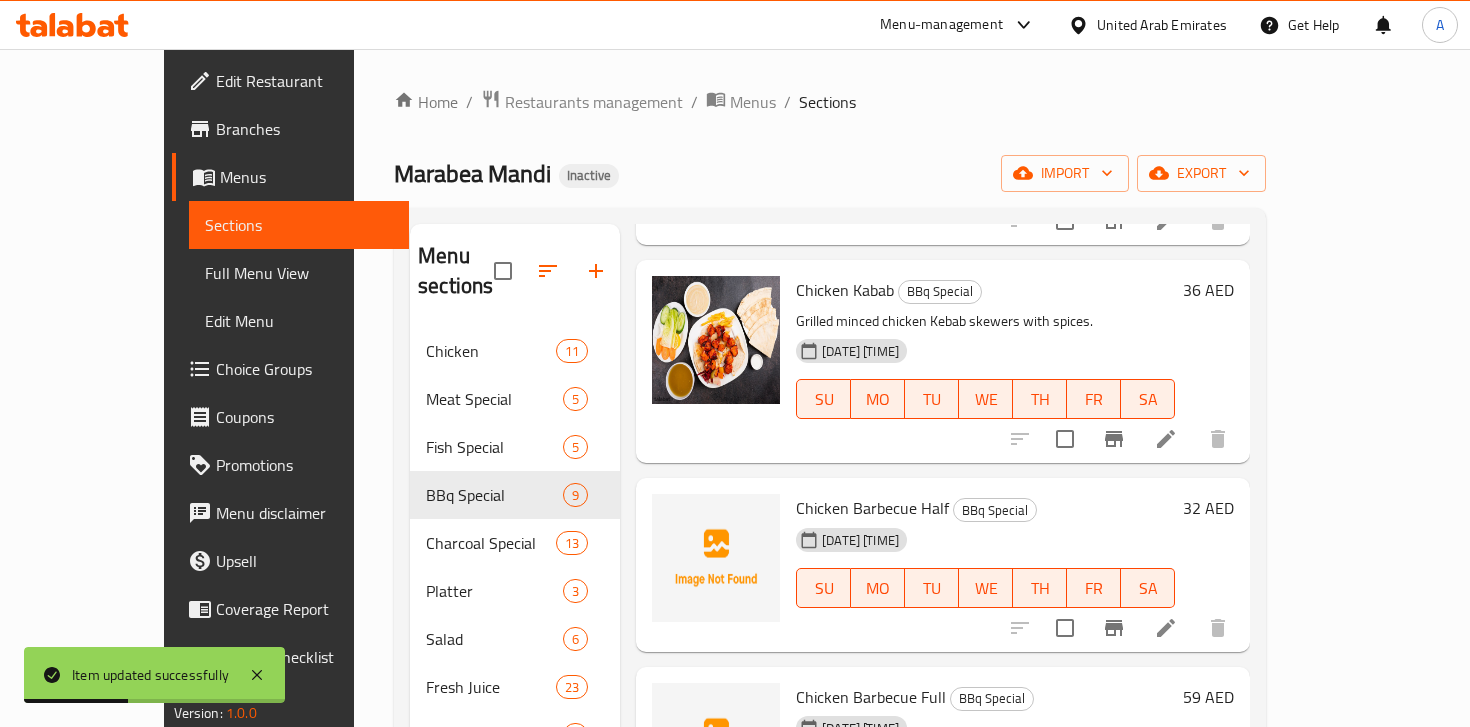 scroll, scrollTop: 508, scrollLeft: 0, axis: vertical 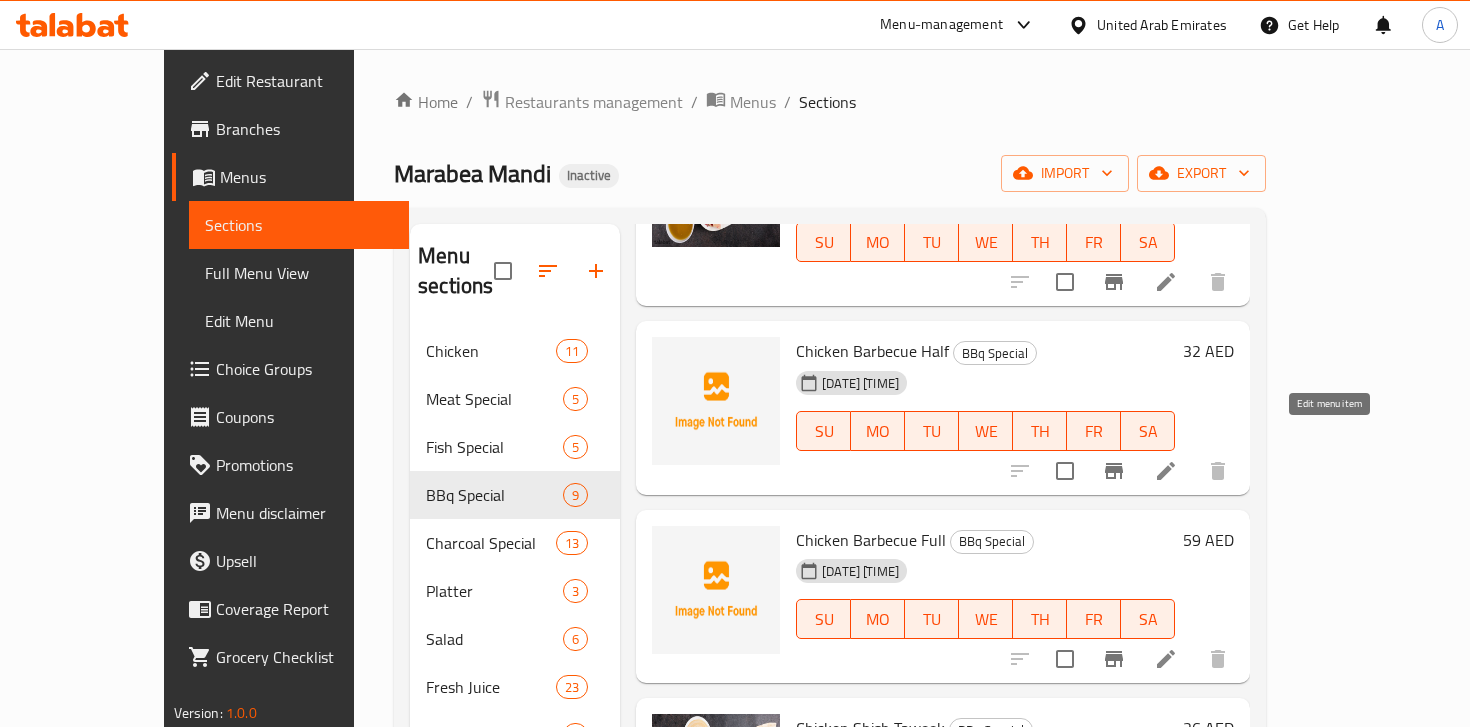 click 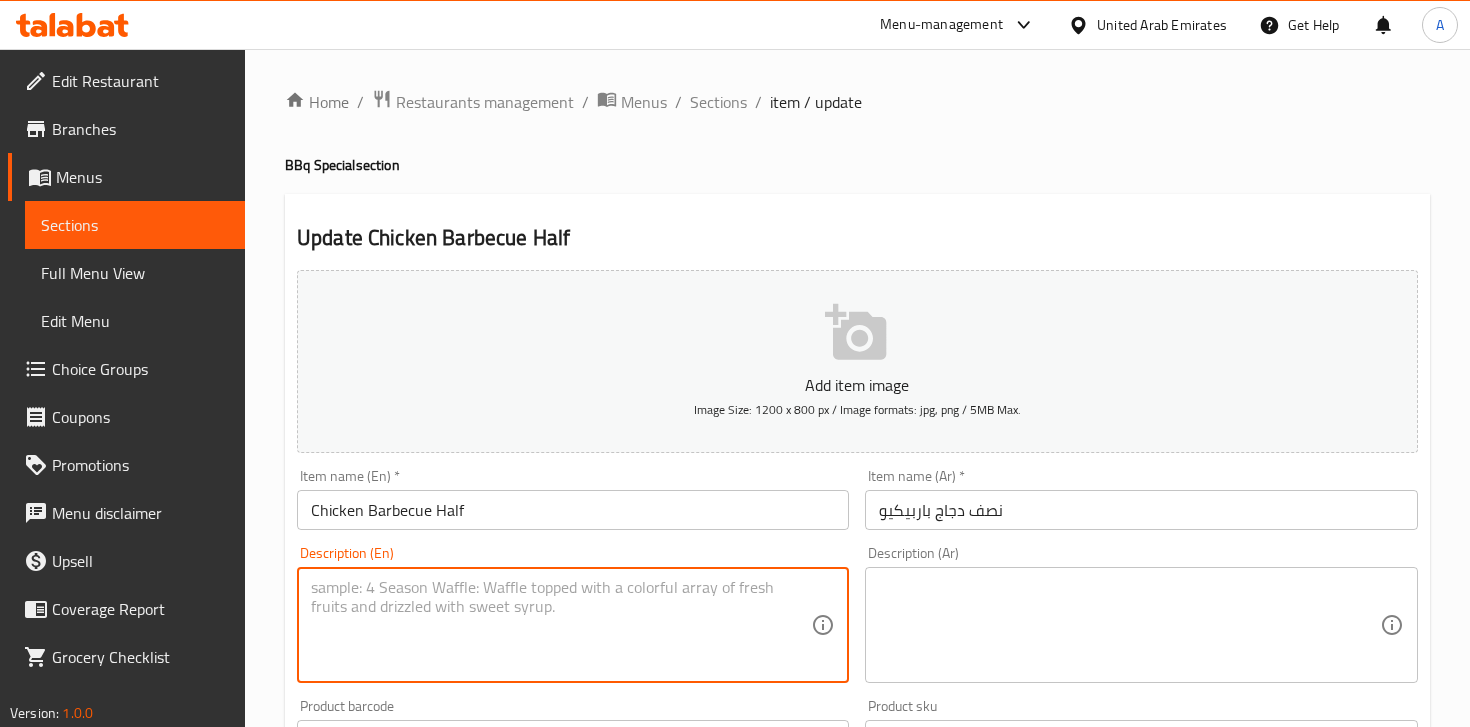 click at bounding box center [561, 625] 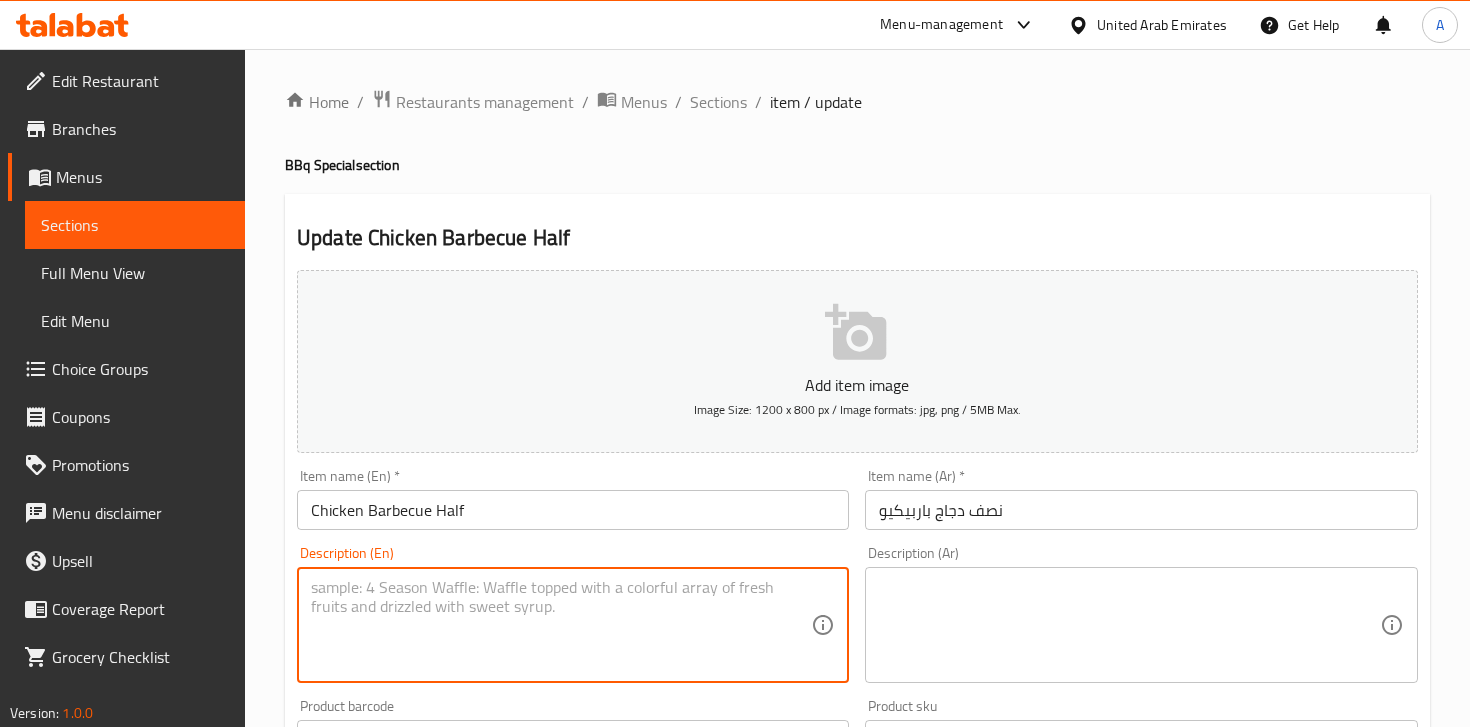 paste on "دجاج باربكيو نصف – دجاج مشوي بتتبيلة باربكيو لذيذة.
Half BBQ chicken grilled with a smoky, tangy marinade." 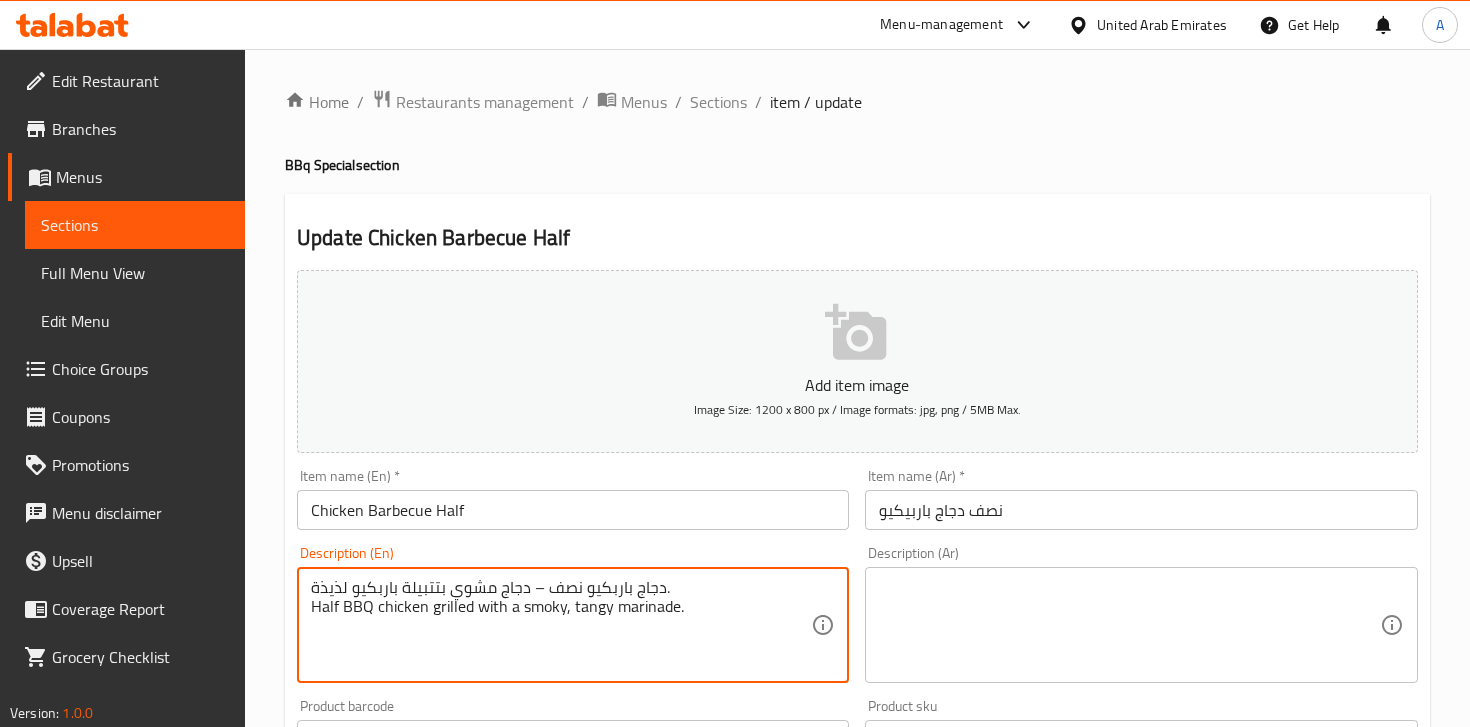click on "دجاج باربكيو نصف – دجاج مشوي بتتبيلة باربكيو لذيذة.
Half BBQ chicken grilled with a smoky, tangy marinade." at bounding box center (561, 625) 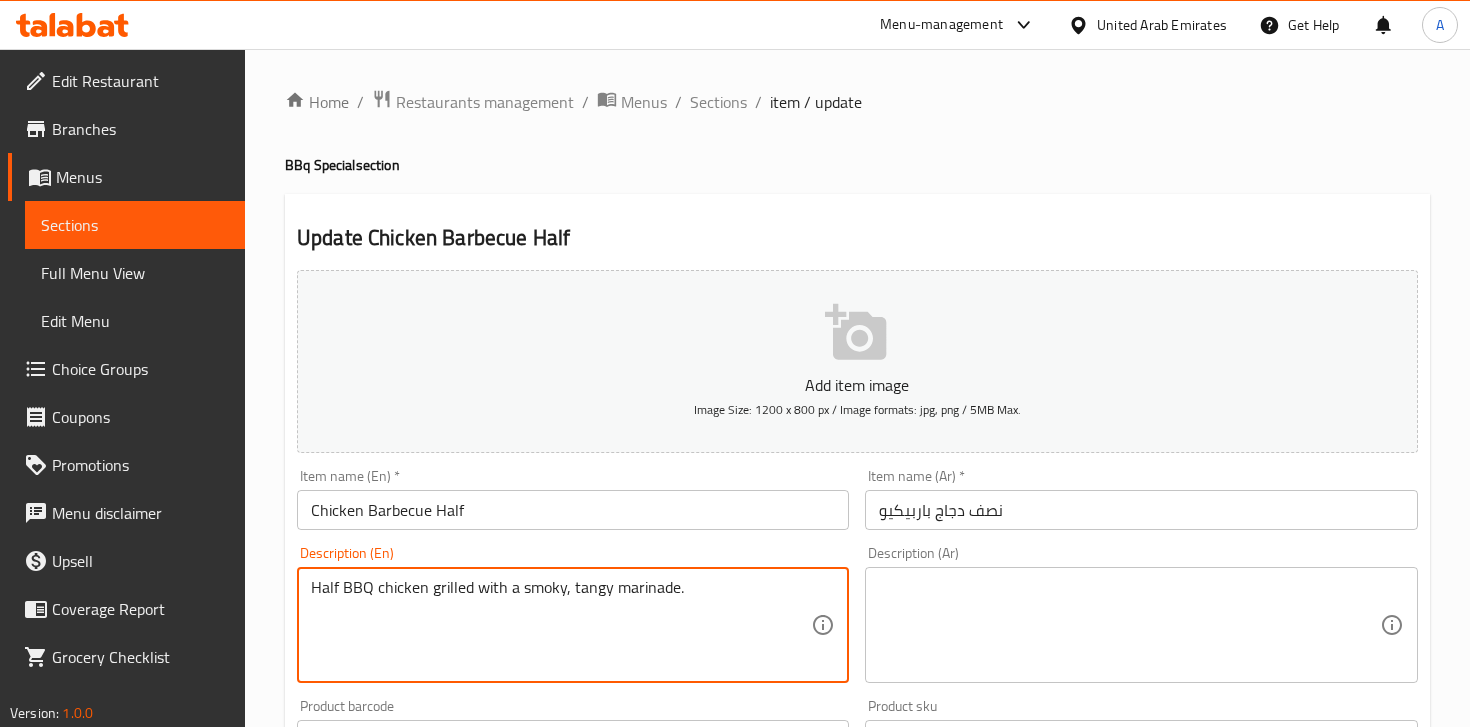 type on "Half BBQ chicken grilled with a smoky, tangy marinade." 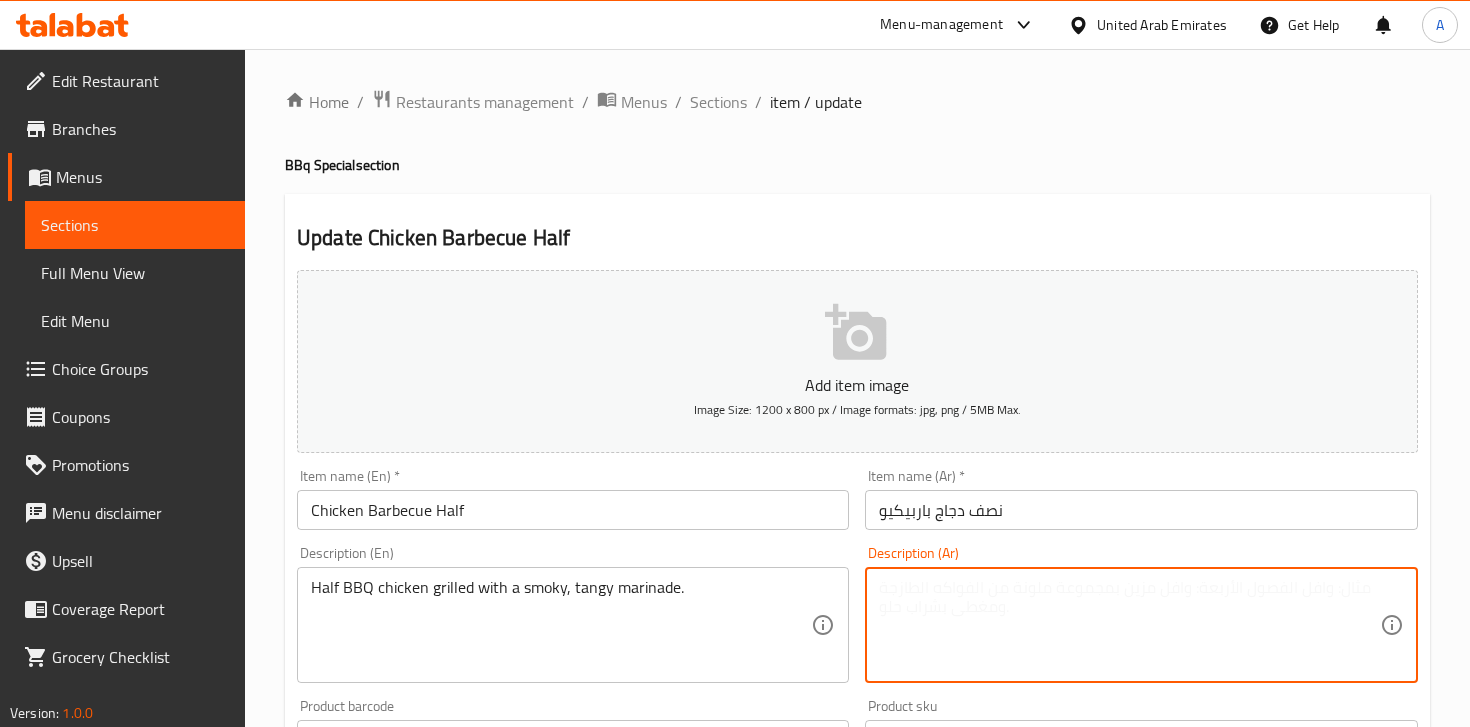 paste on "دجاج باربكيو نصف – دجاج مشوي بتتبيلة باربكيو لذيذة." 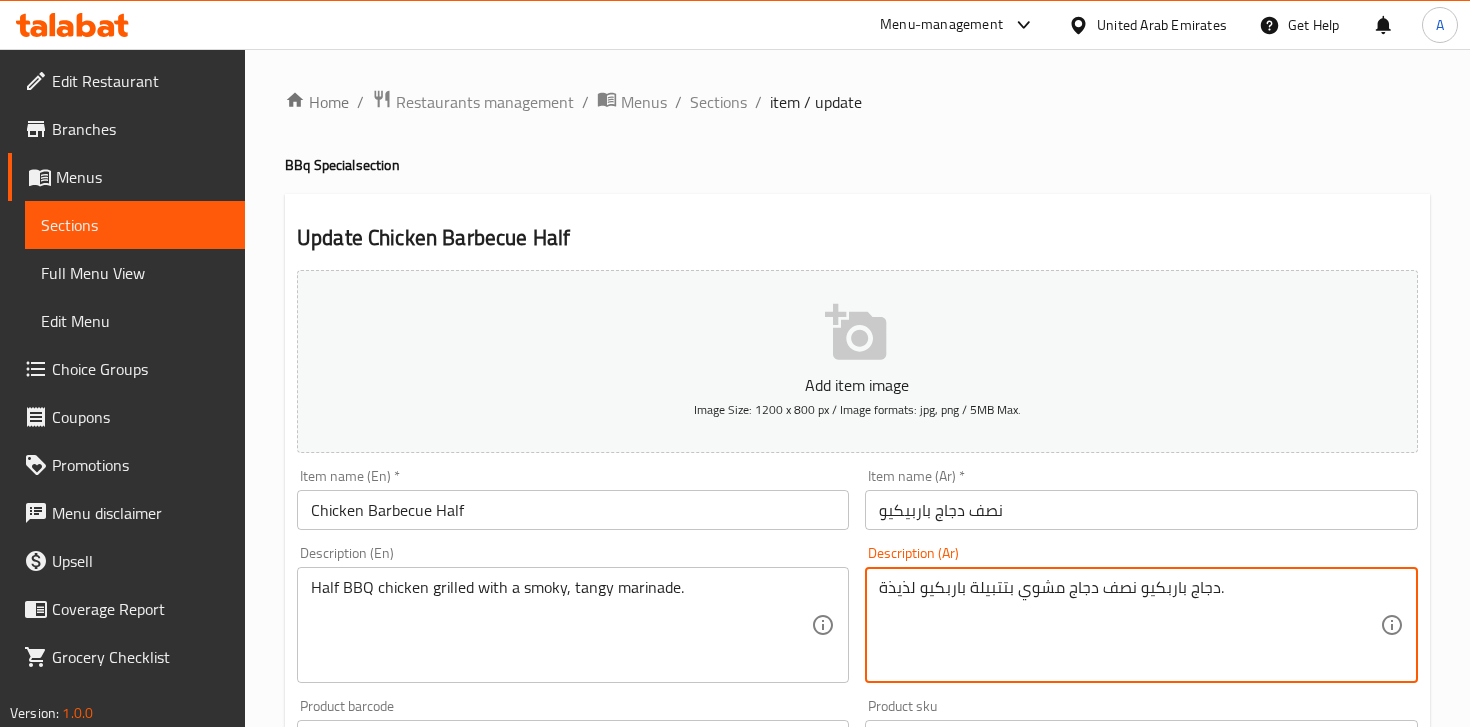 click on "دجاج باربكيو نصف – دجاج مشوي بتتبيلة باربكيو لذيذة." at bounding box center (1129, 625) 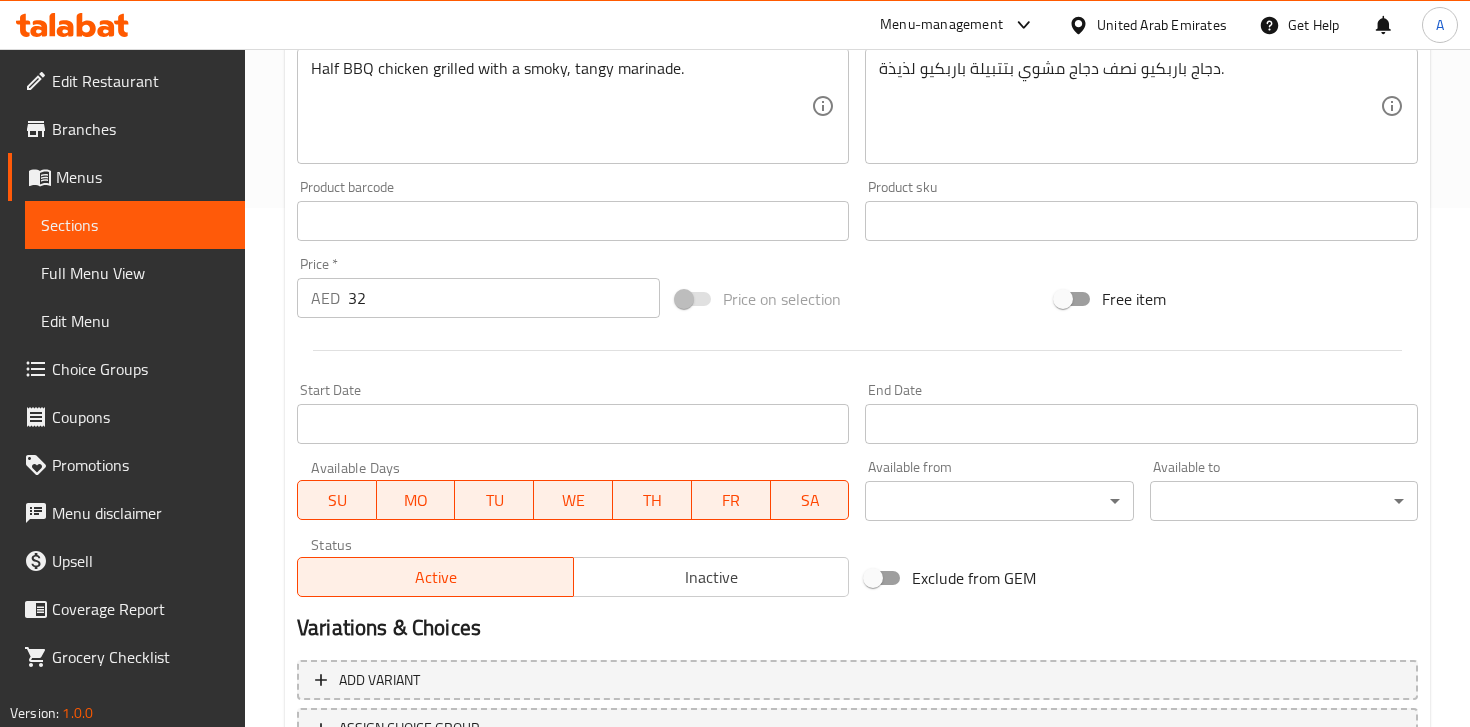 scroll, scrollTop: 686, scrollLeft: 0, axis: vertical 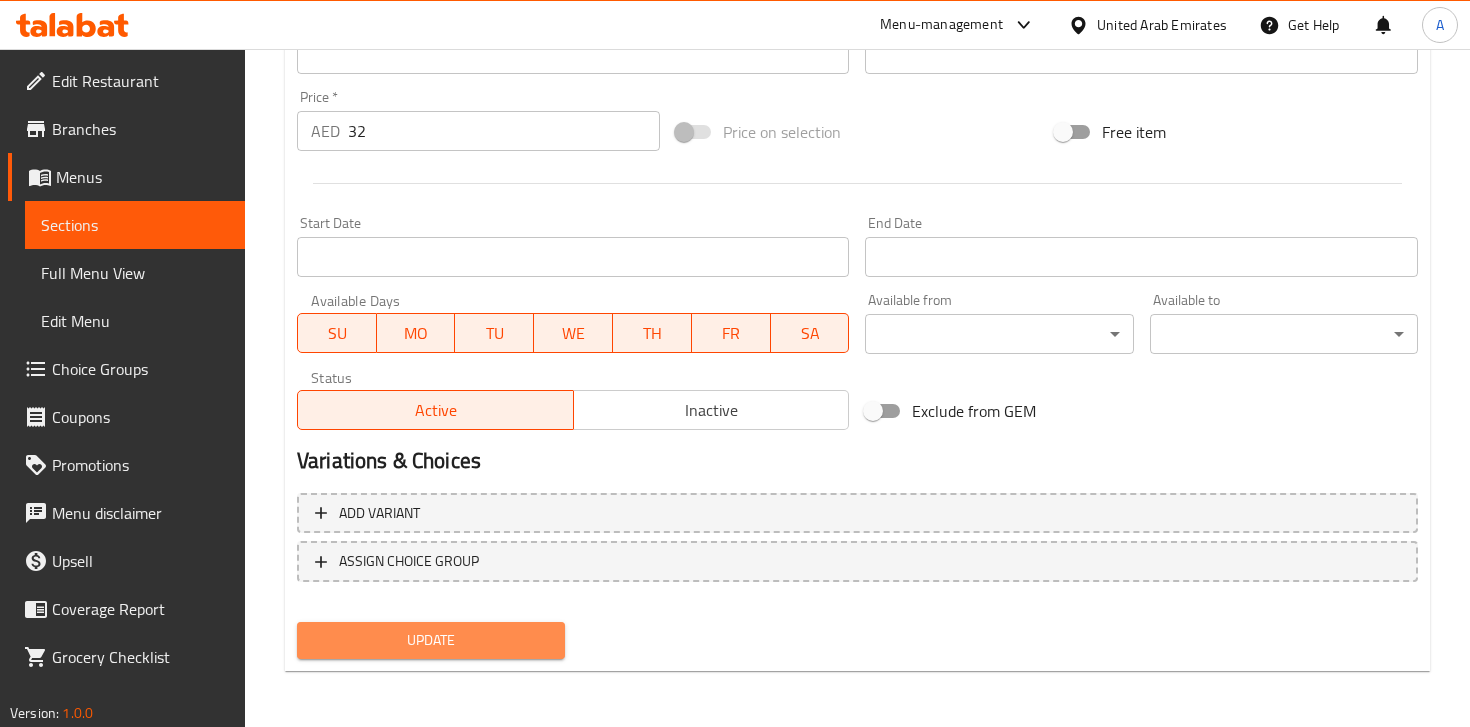 click on "Update" at bounding box center [431, 640] 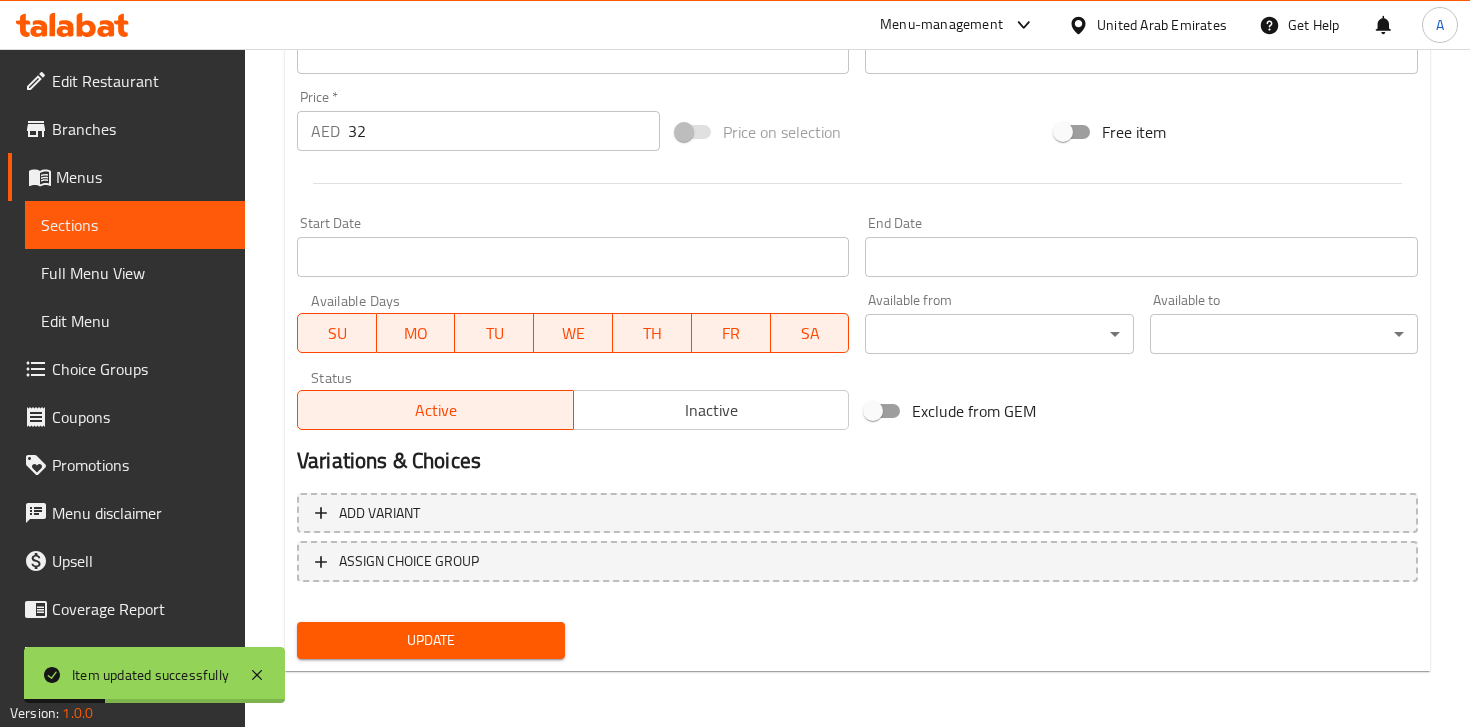 scroll, scrollTop: 0, scrollLeft: 0, axis: both 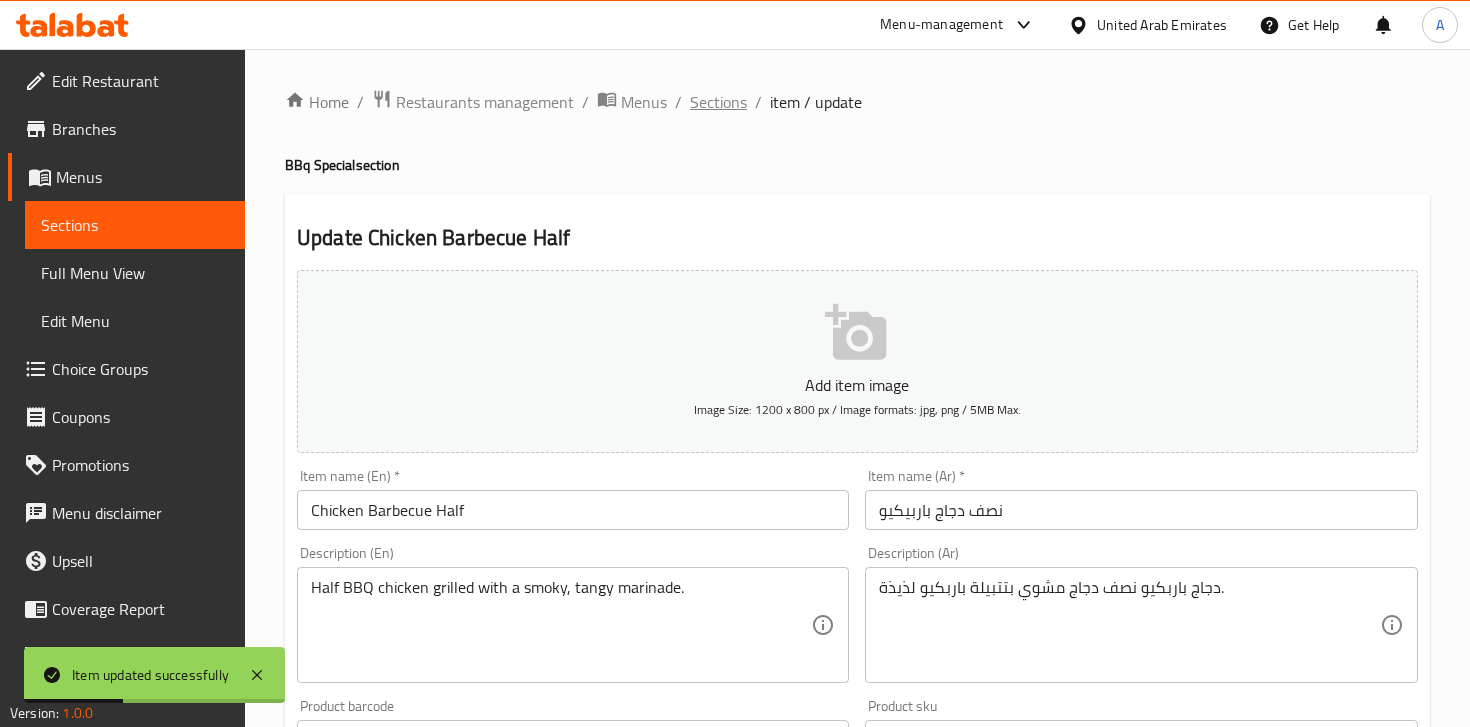 click on "Sections" at bounding box center (718, 102) 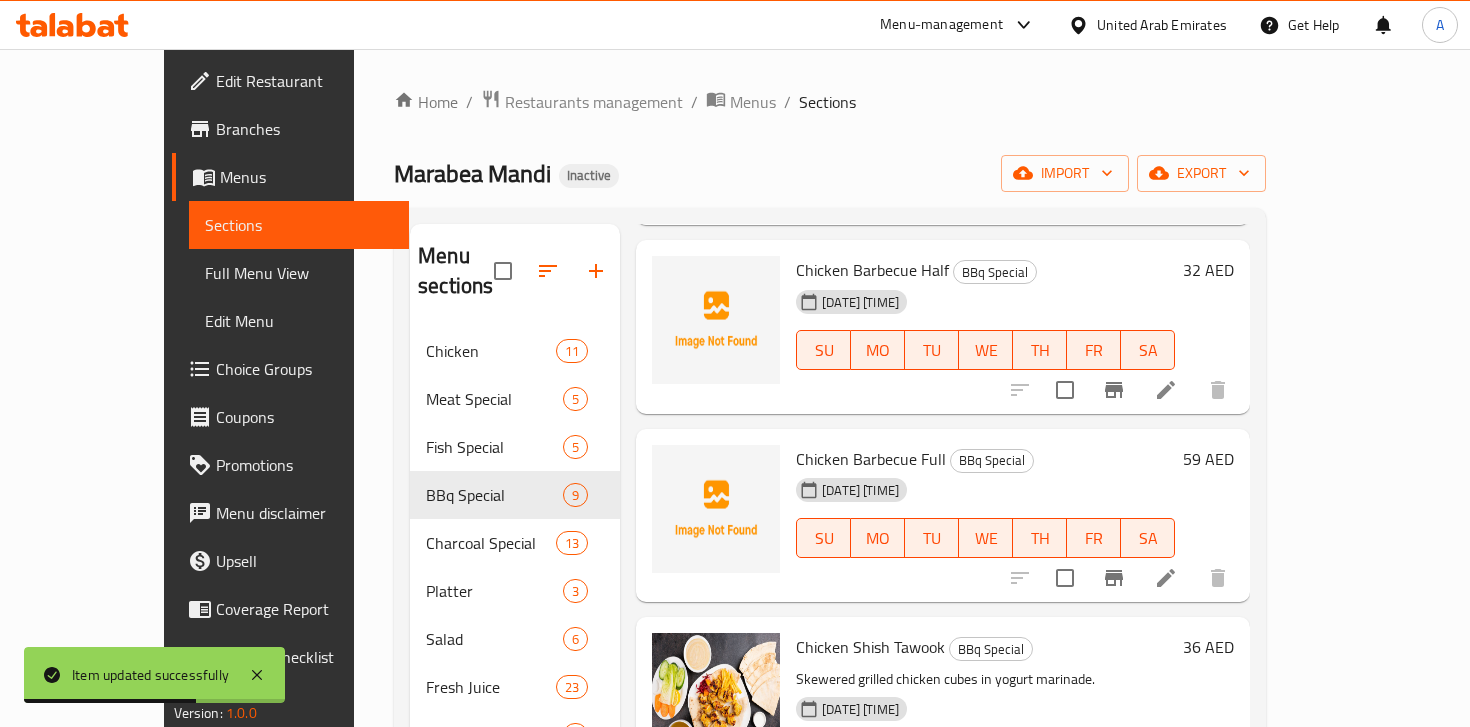 scroll, scrollTop: 752, scrollLeft: 0, axis: vertical 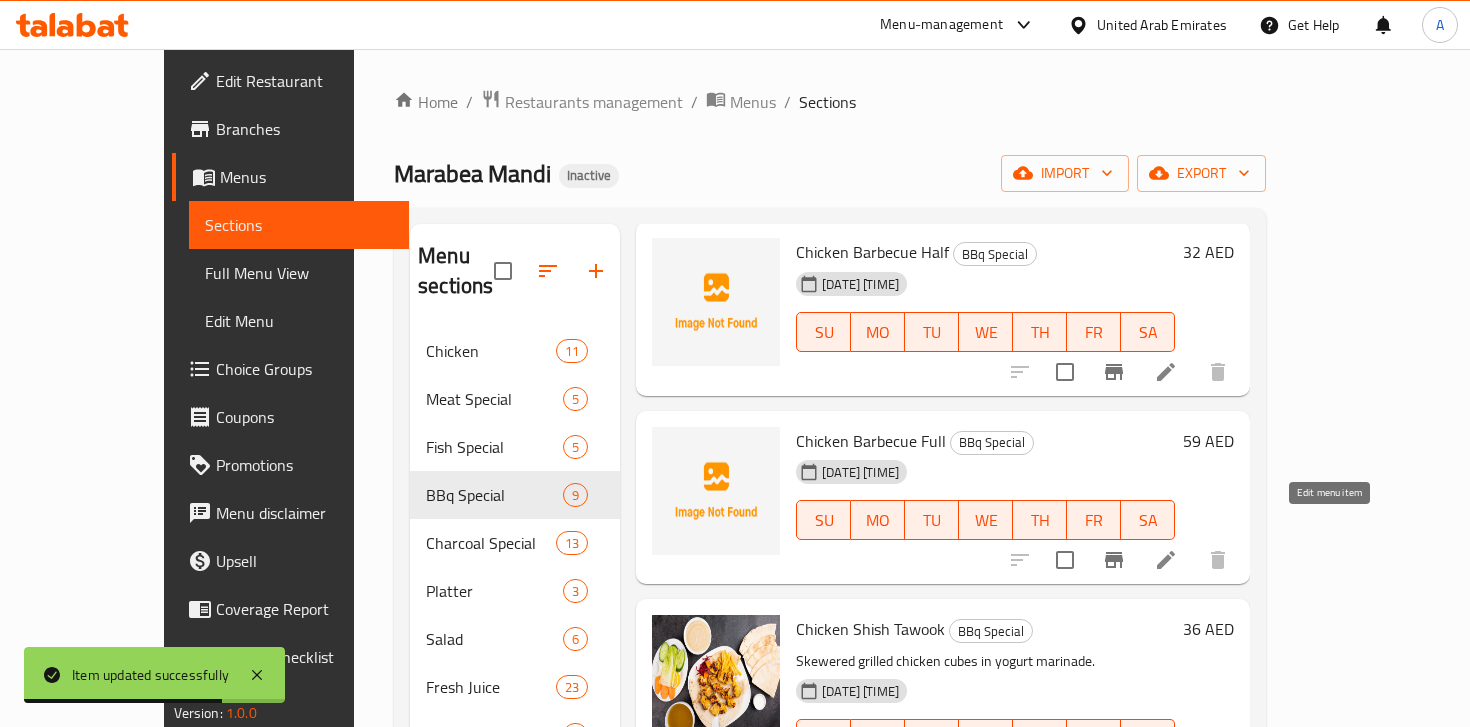 click 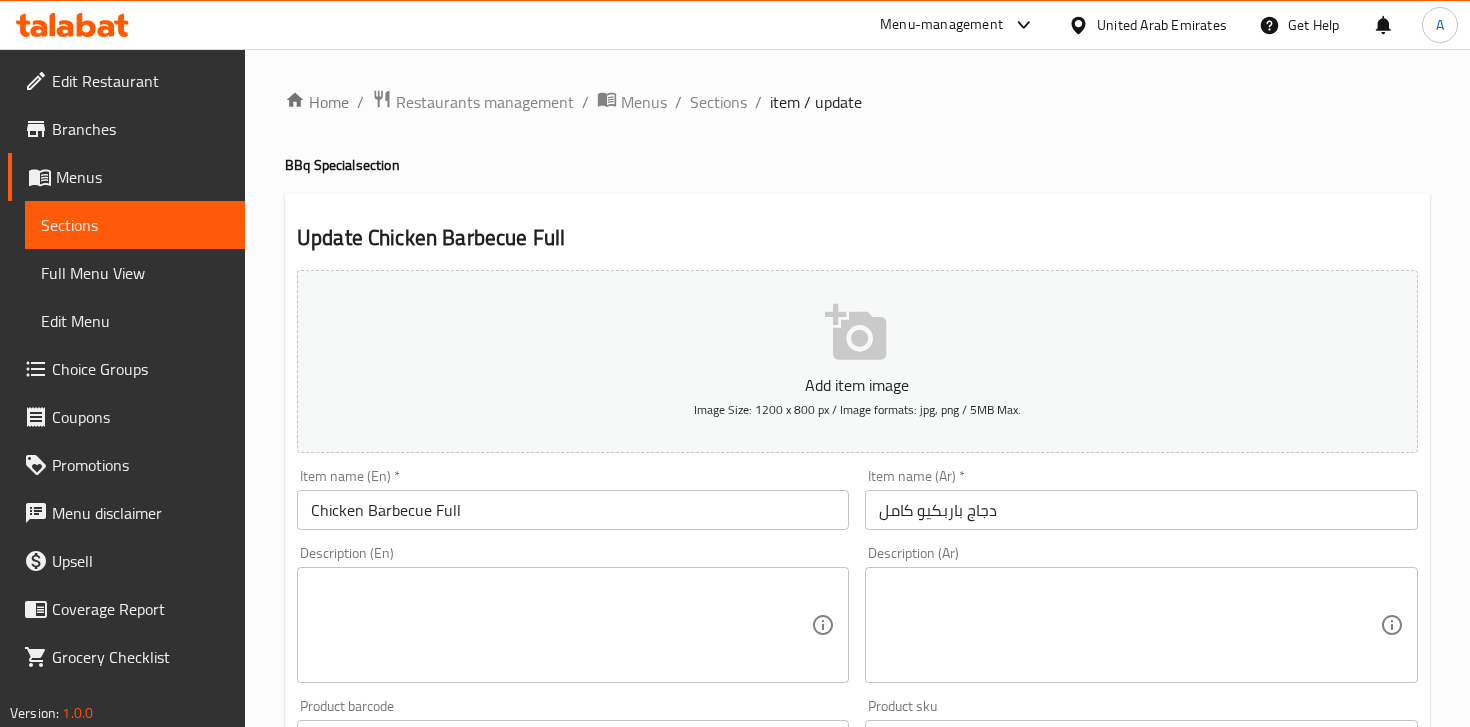 click at bounding box center (561, 625) 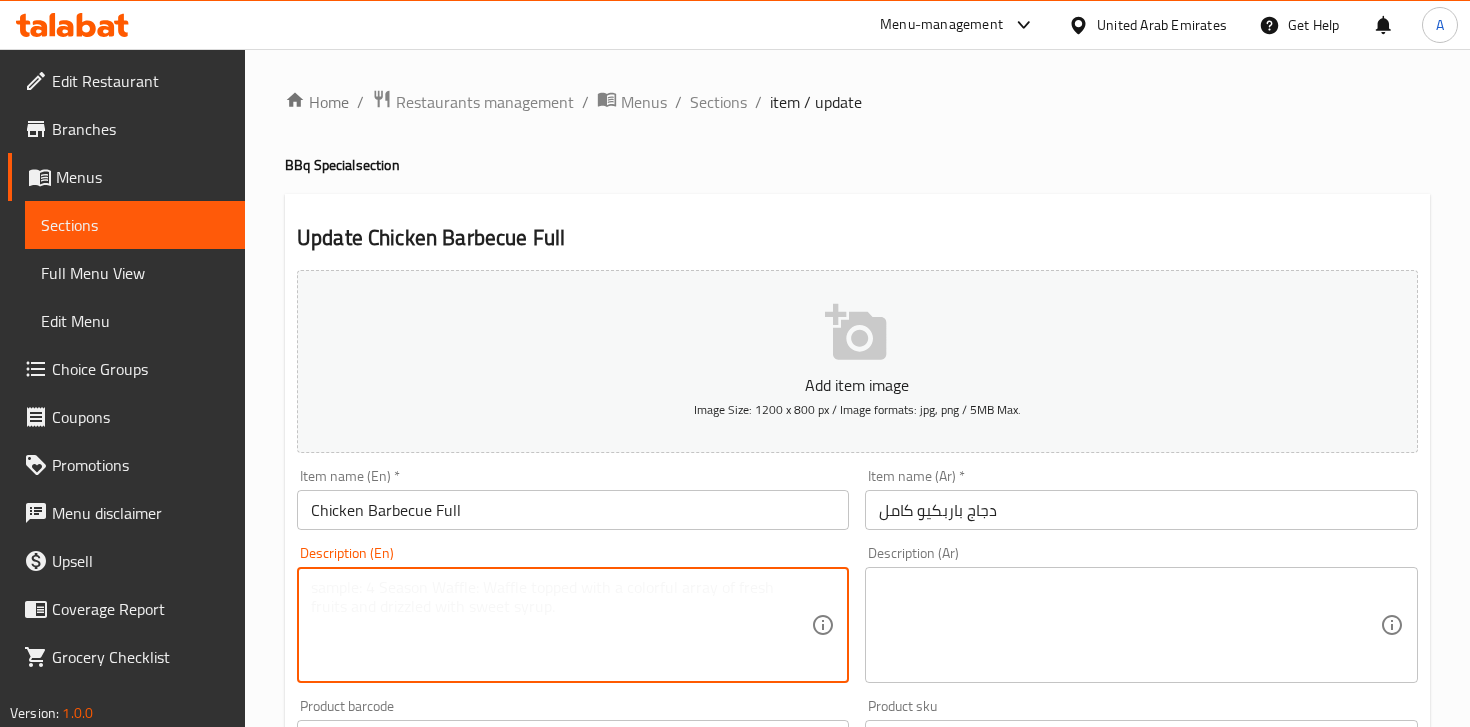 paste on "دجاج باربكيو كامل – دجاج مشوي كامل بتتبيلة باربكيو لذيذة.
Full BBQ chicken grilled with a smoky, tangy marinade." 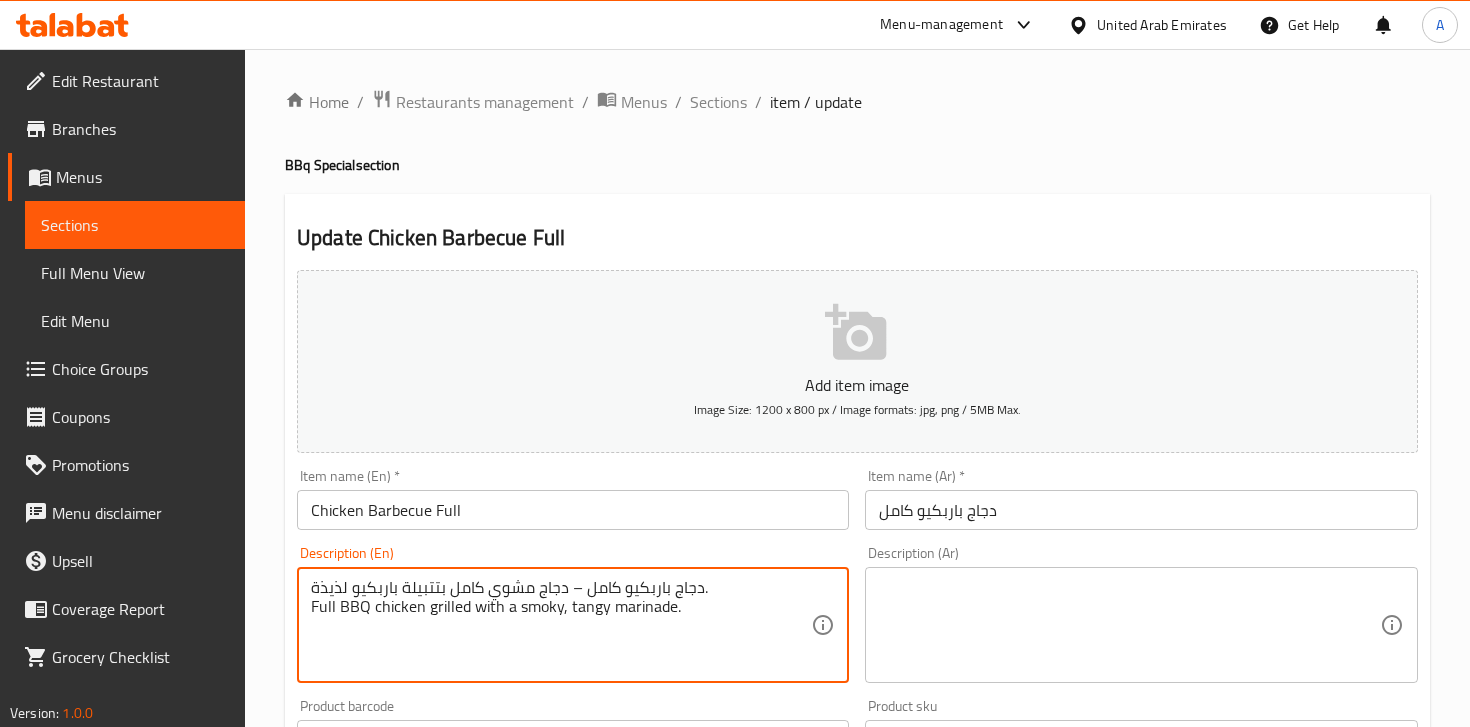 click on "دجاج باربكيو كامل – دجاج مشوي كامل بتتبيلة باربكيو لذيذة.
Full BBQ chicken grilled with a smoky, tangy marinade." at bounding box center (561, 625) 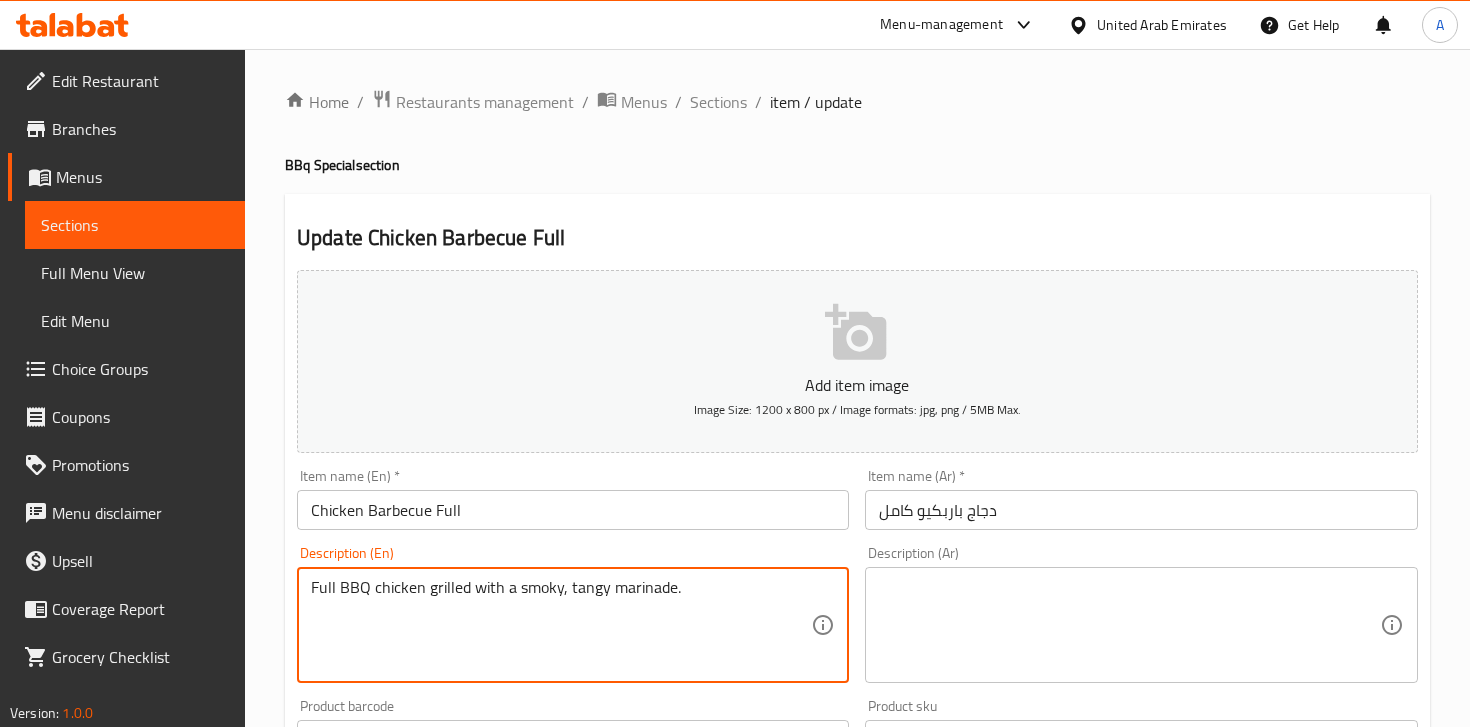 type on "Full BBQ chicken grilled with a smoky, tangy marinade." 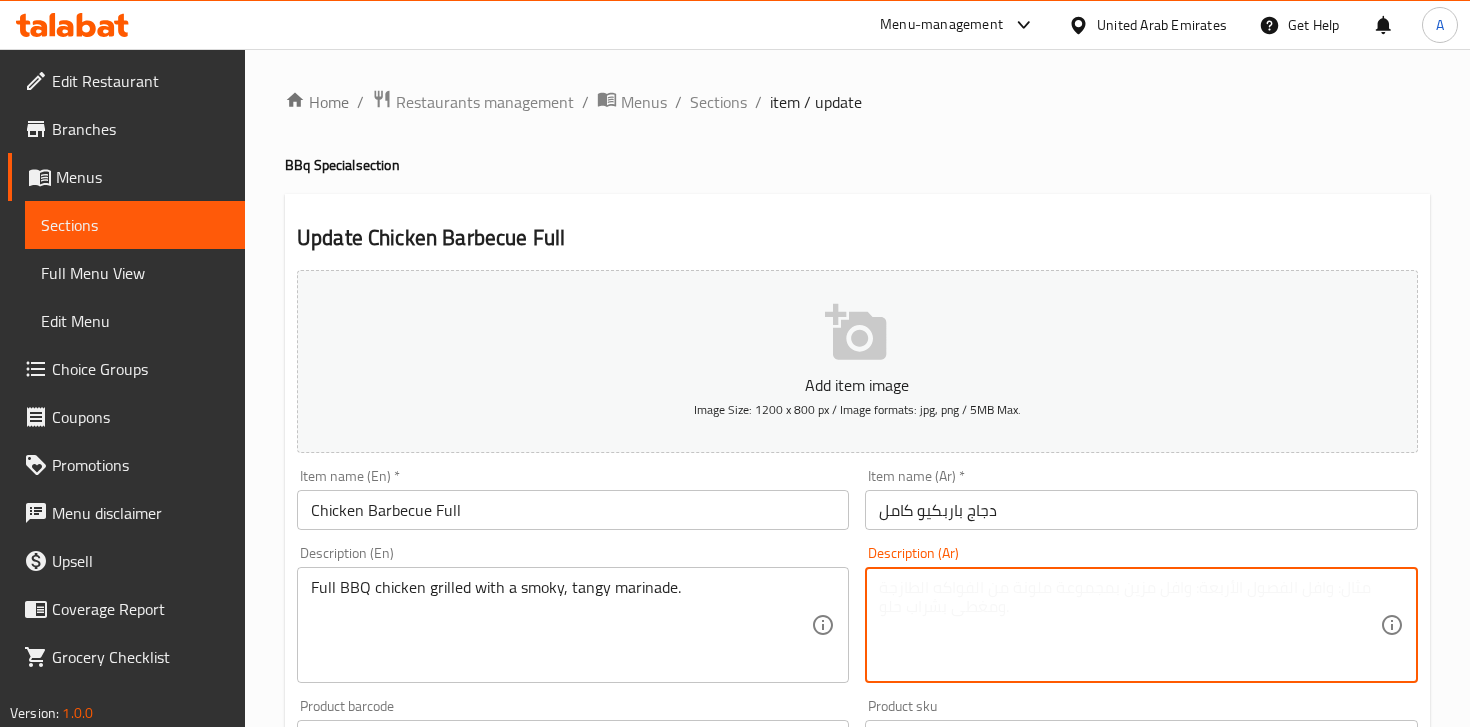 paste on "دجاج باربكيو كامل – دجاج مشوي كامل بتتبيلة باربكيو لذيذة." 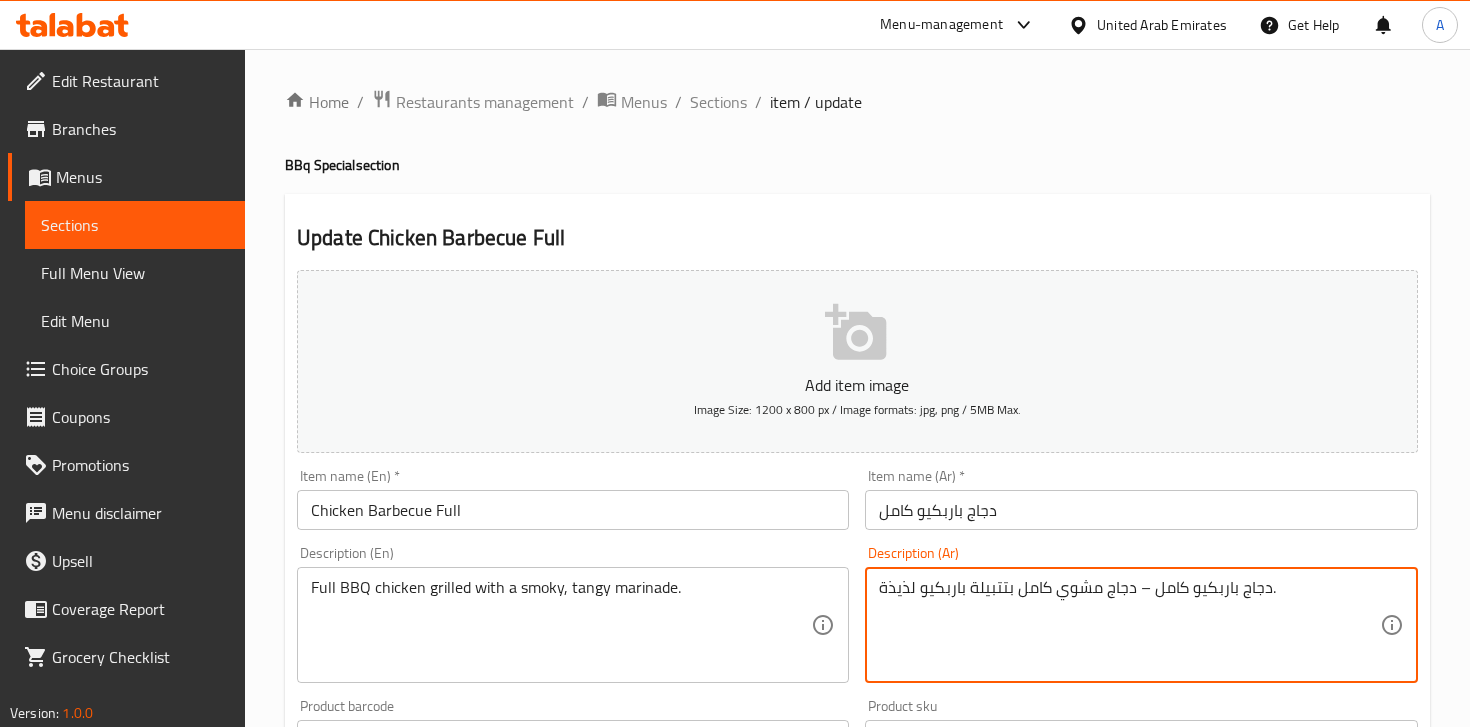 click on "دجاج باربكيو كامل – دجاج مشوي كامل بتتبيلة باربكيو لذيذة." at bounding box center (1129, 625) 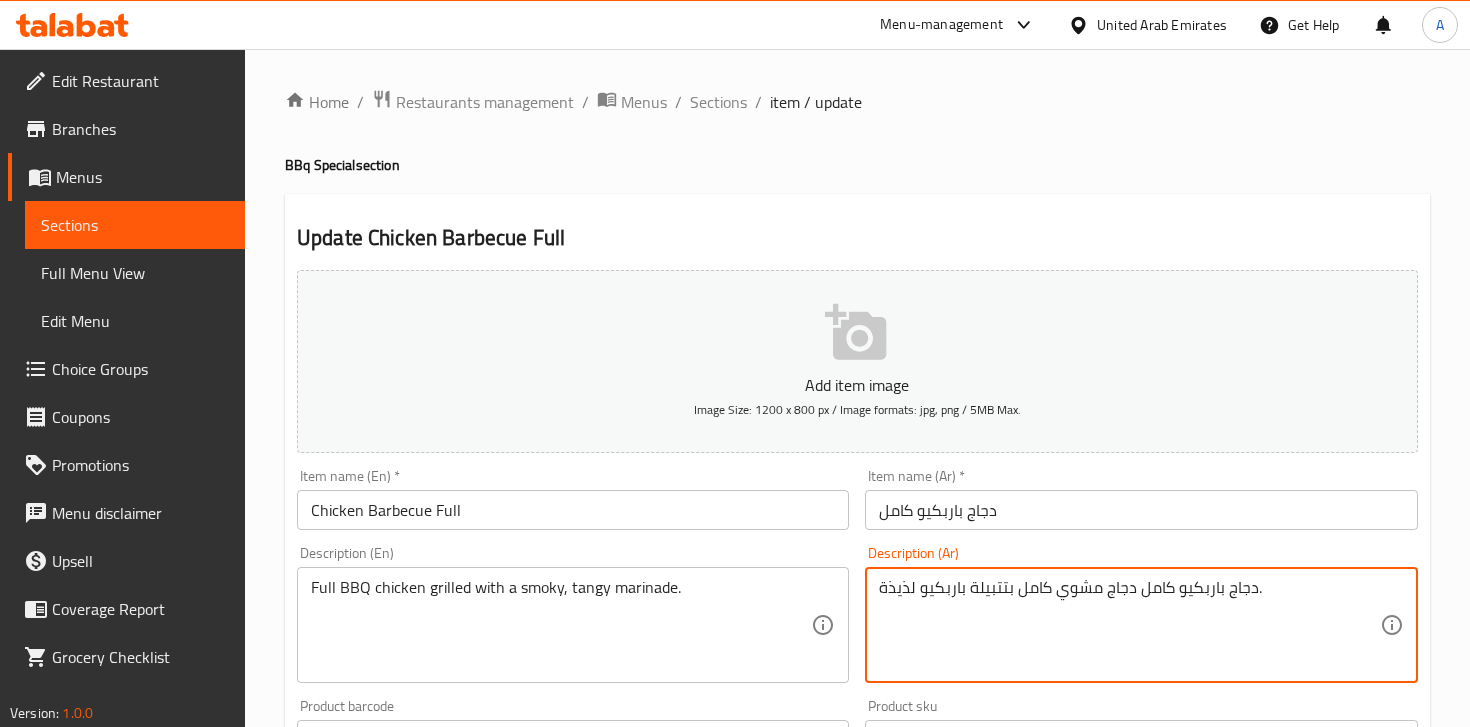 type on "دجاج باربكيو كامل دجاج مشوي كامل بتتبيلة باربكيو لذيذة." 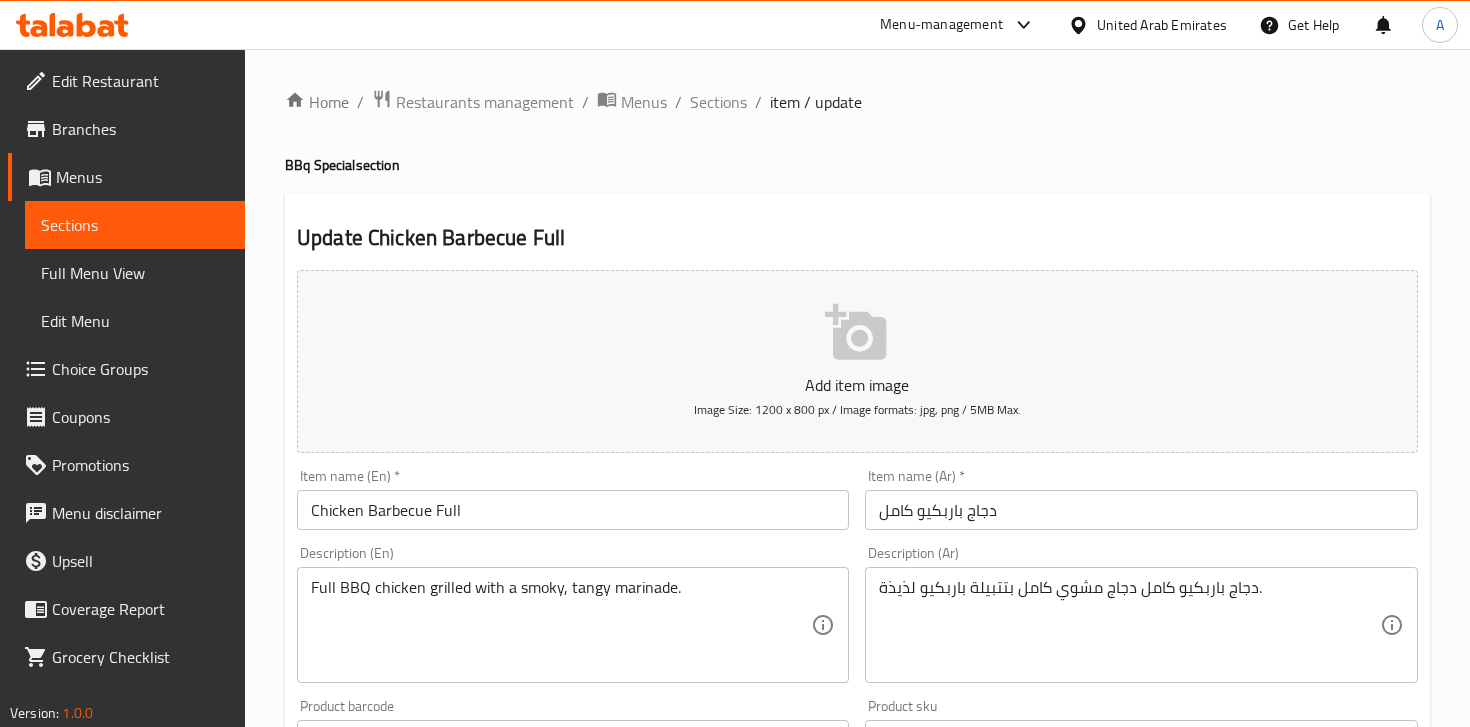 scroll, scrollTop: 686, scrollLeft: 0, axis: vertical 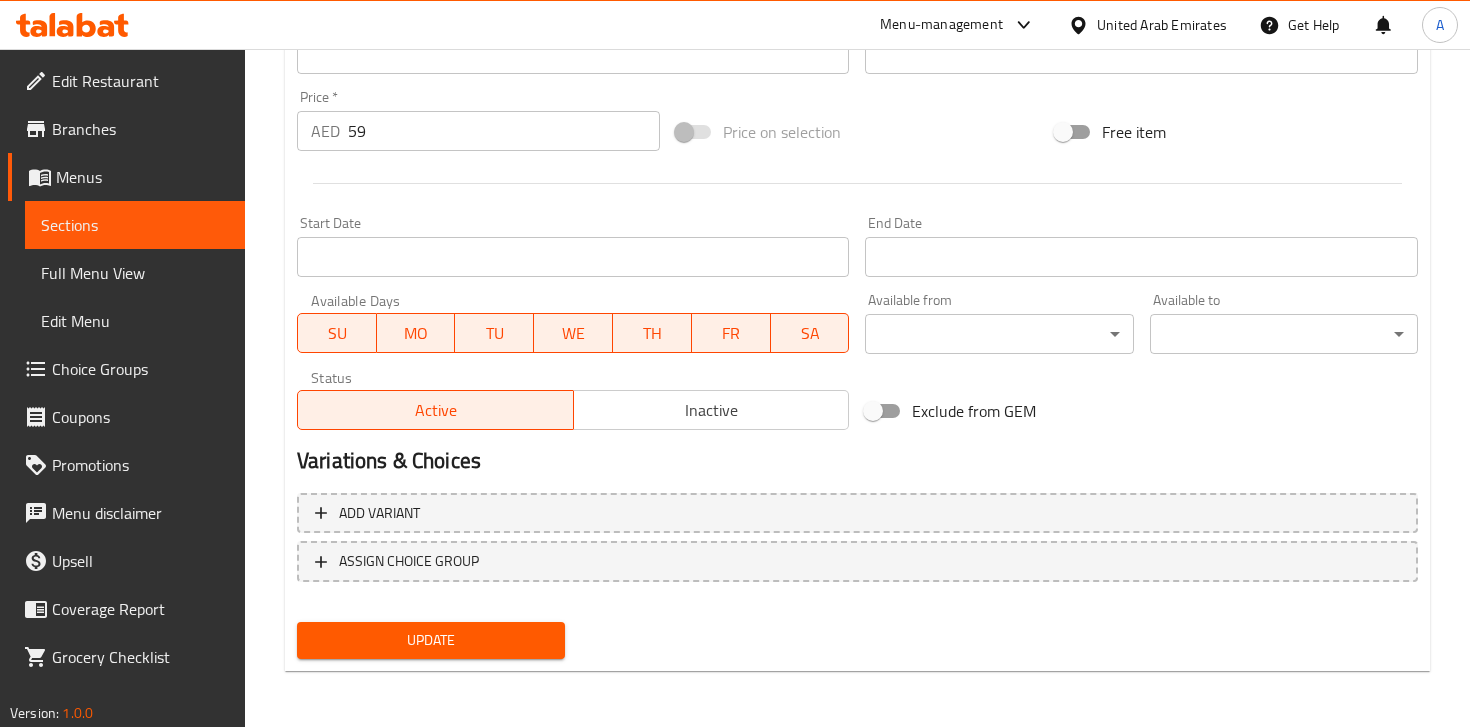 click on "Update" at bounding box center (431, 640) 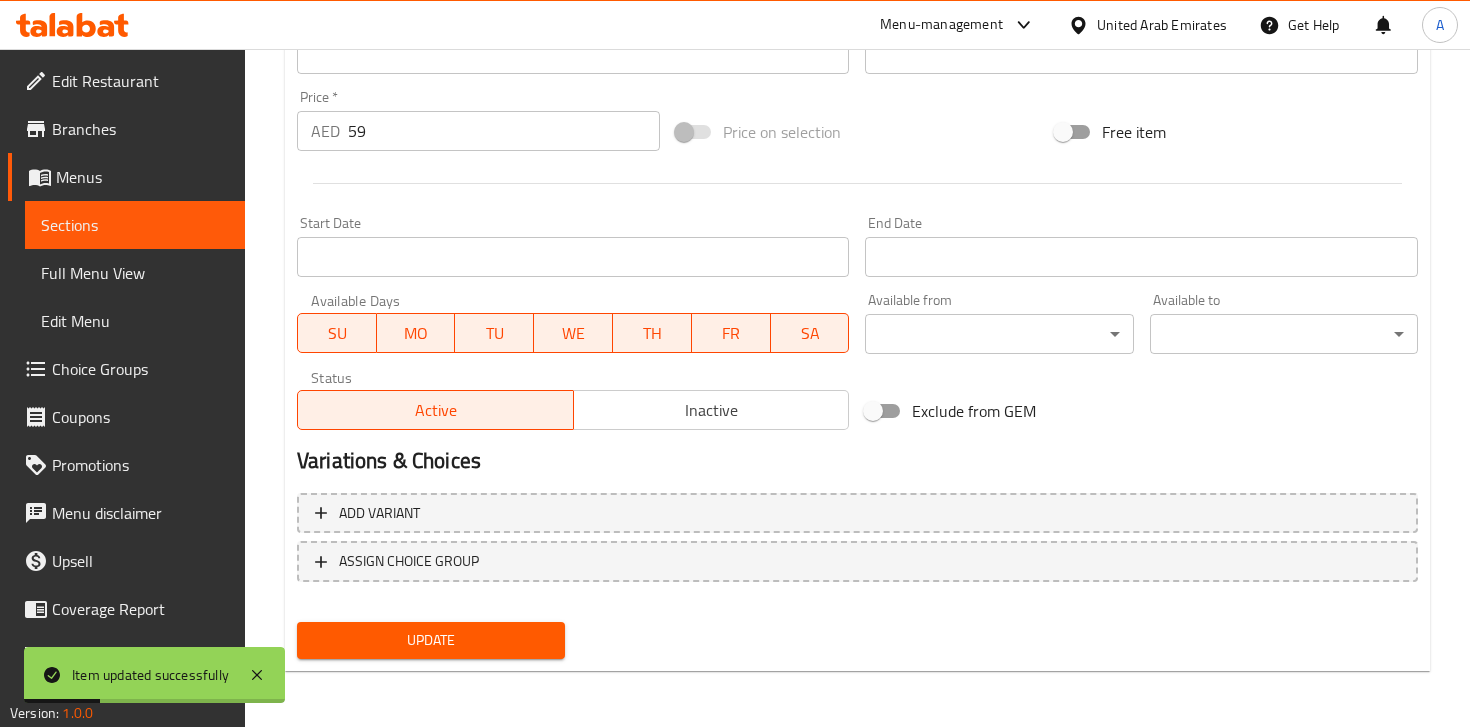 scroll, scrollTop: 0, scrollLeft: 0, axis: both 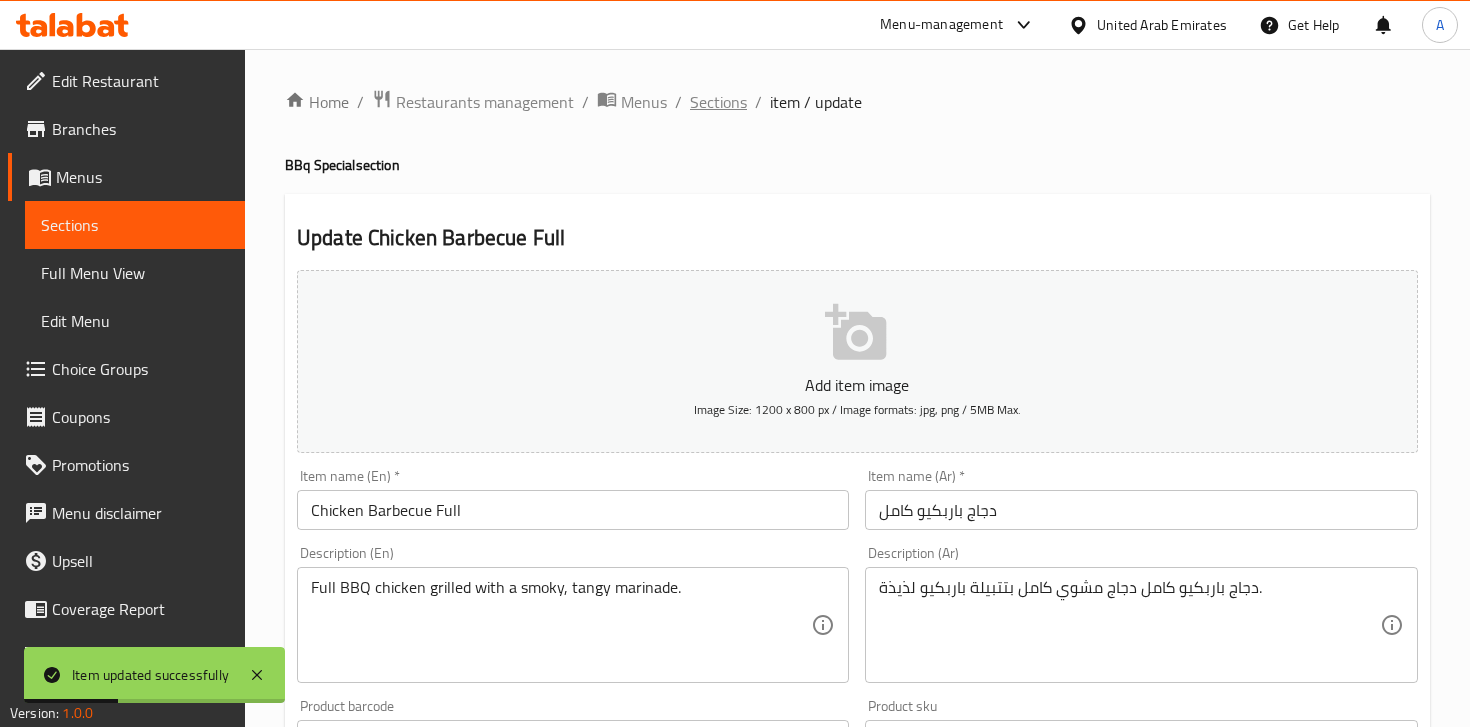 click on "Sections" at bounding box center [718, 102] 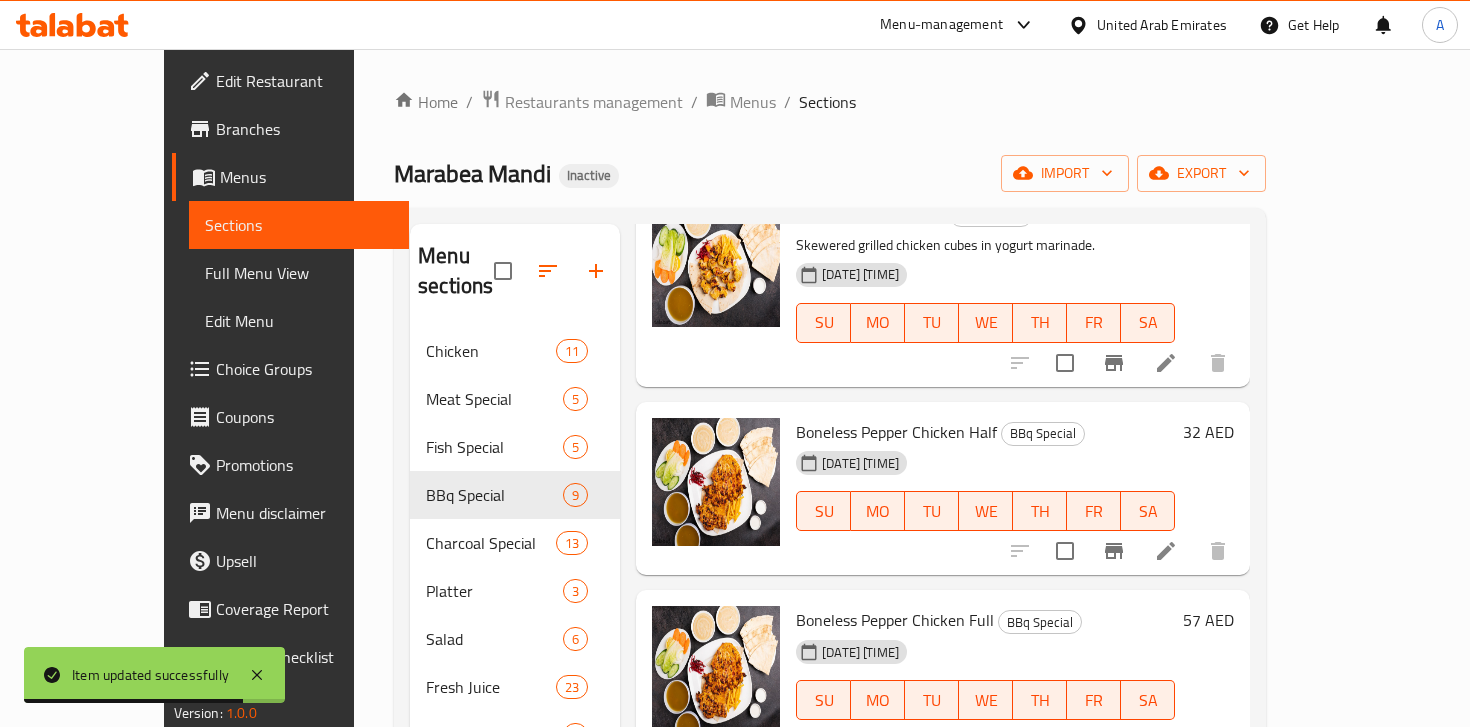scroll, scrollTop: 1229, scrollLeft: 0, axis: vertical 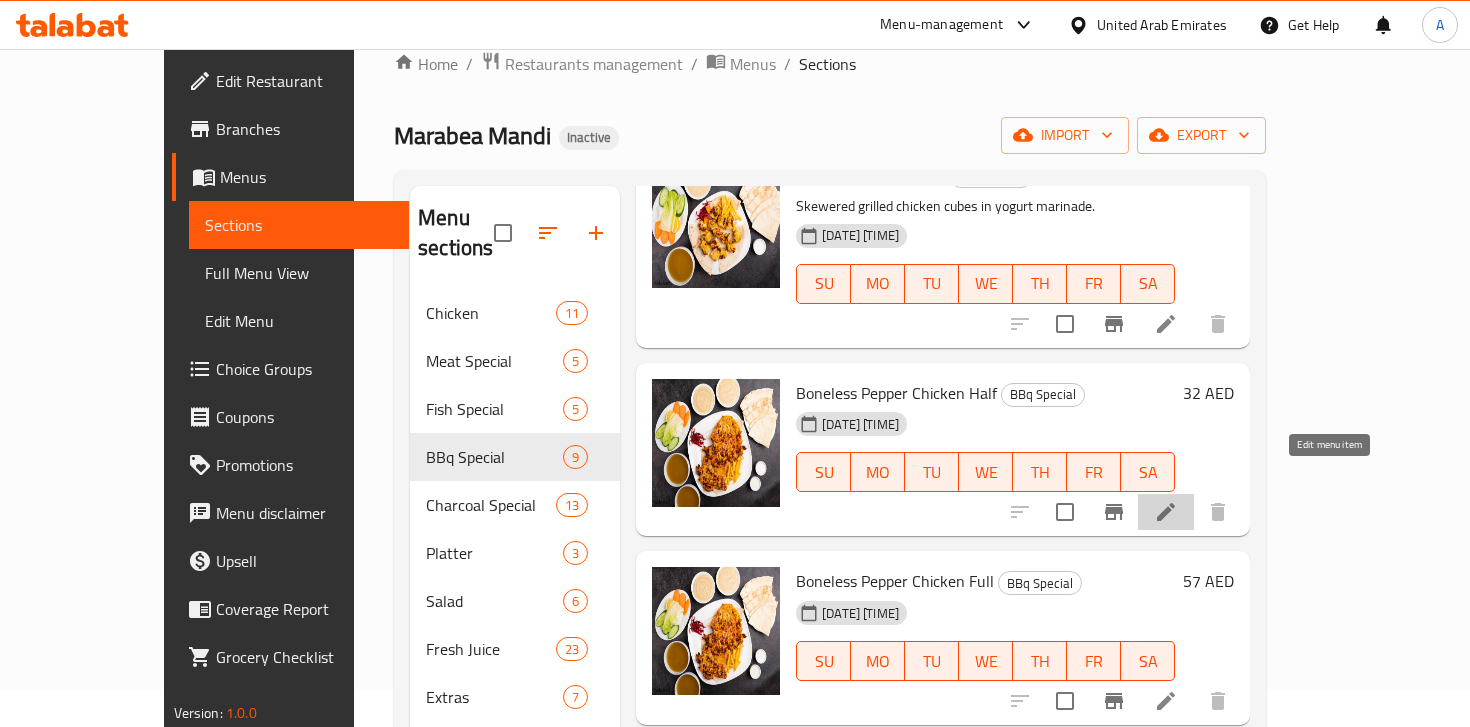 click 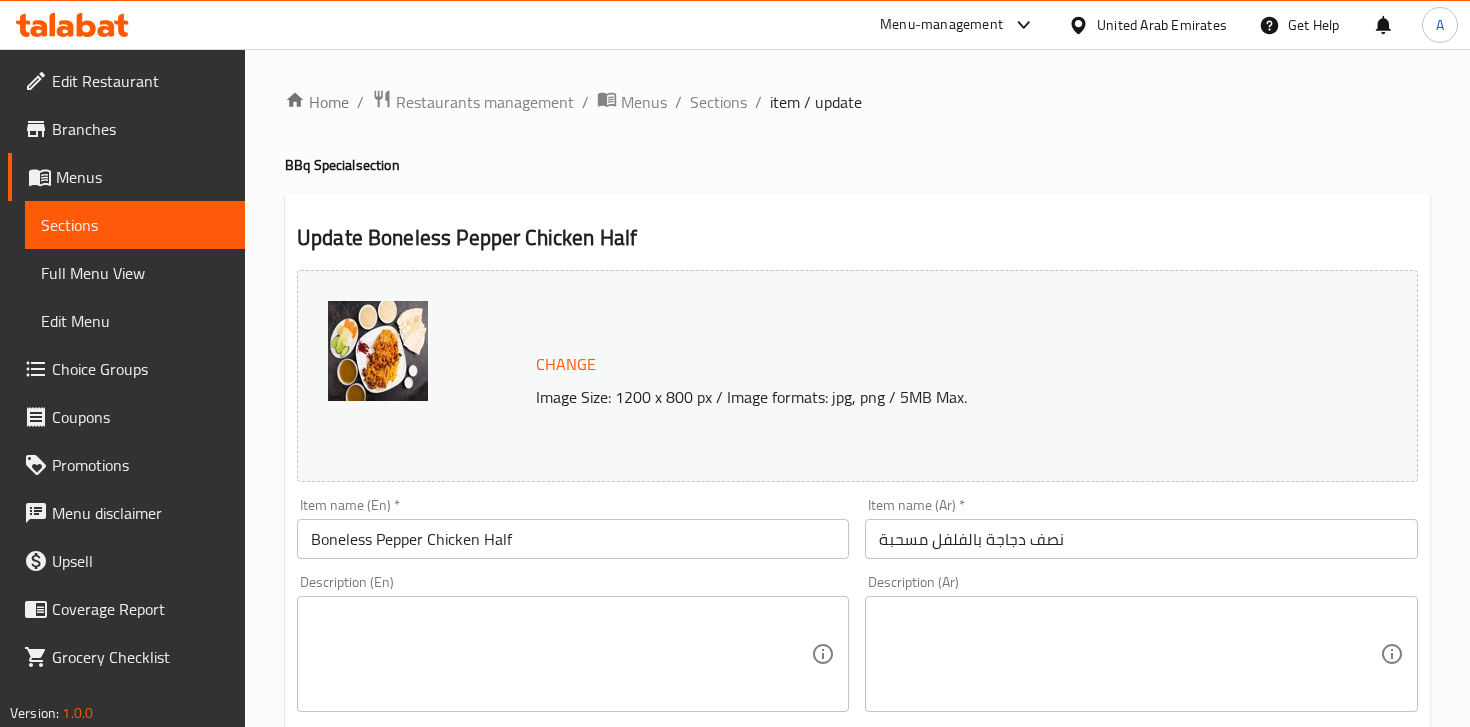 click at bounding box center (561, 654) 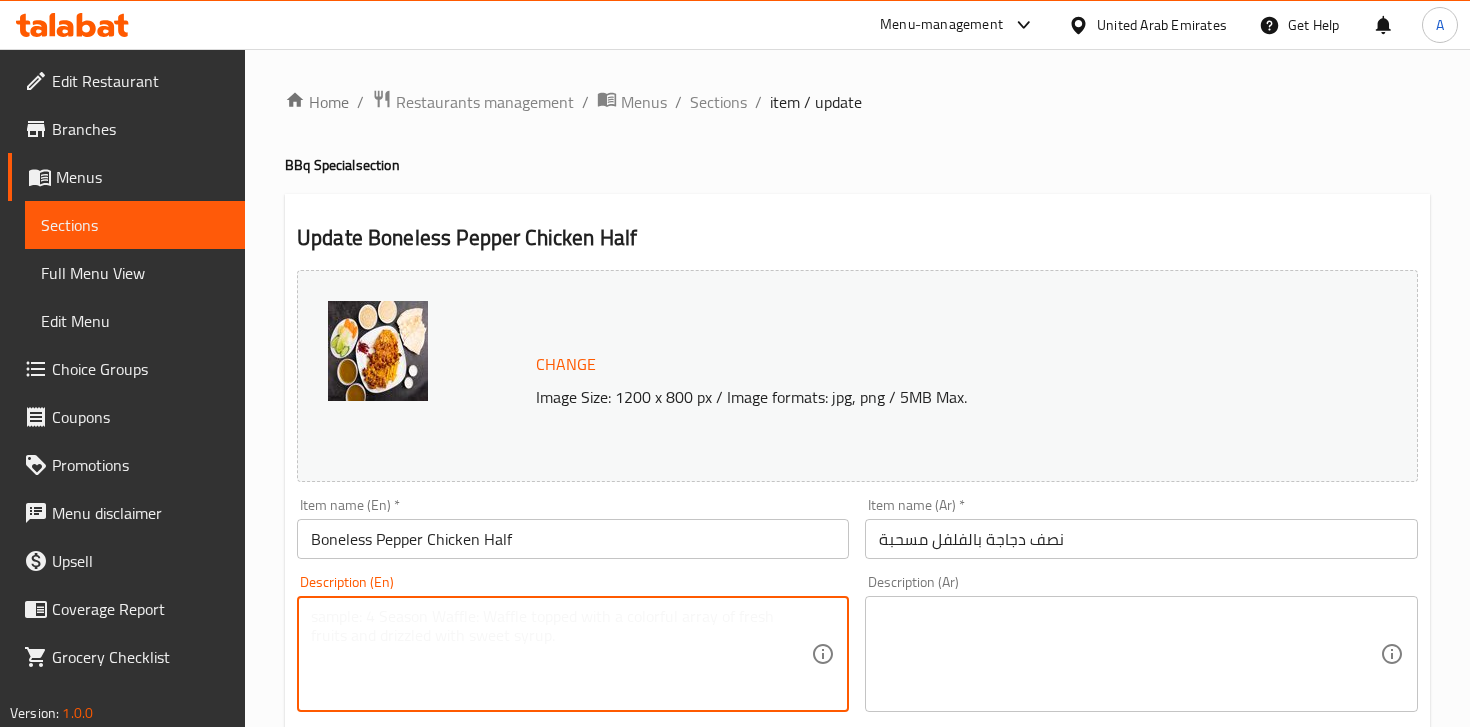 paste on "دجاج فلفل بدون عظم نصف – صدور دجاج طرية بصلصة الفلفل.
Half portion of boneless chicken cooked with pepper sauce." 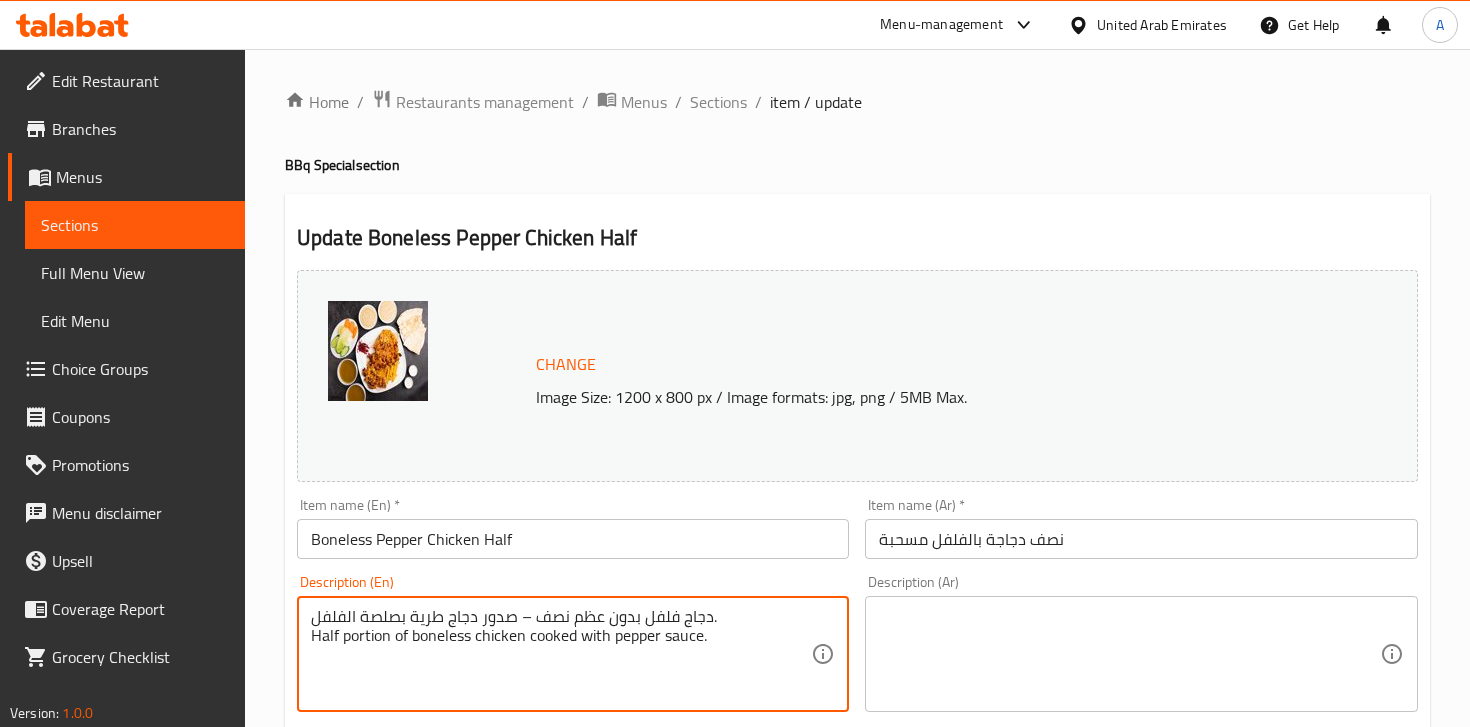 click on "دجاج فلفل بدون عظم نصف – صدور دجاج طرية بصلصة الفلفل.
Half portion of boneless chicken cooked with pepper sauce." at bounding box center (561, 654) 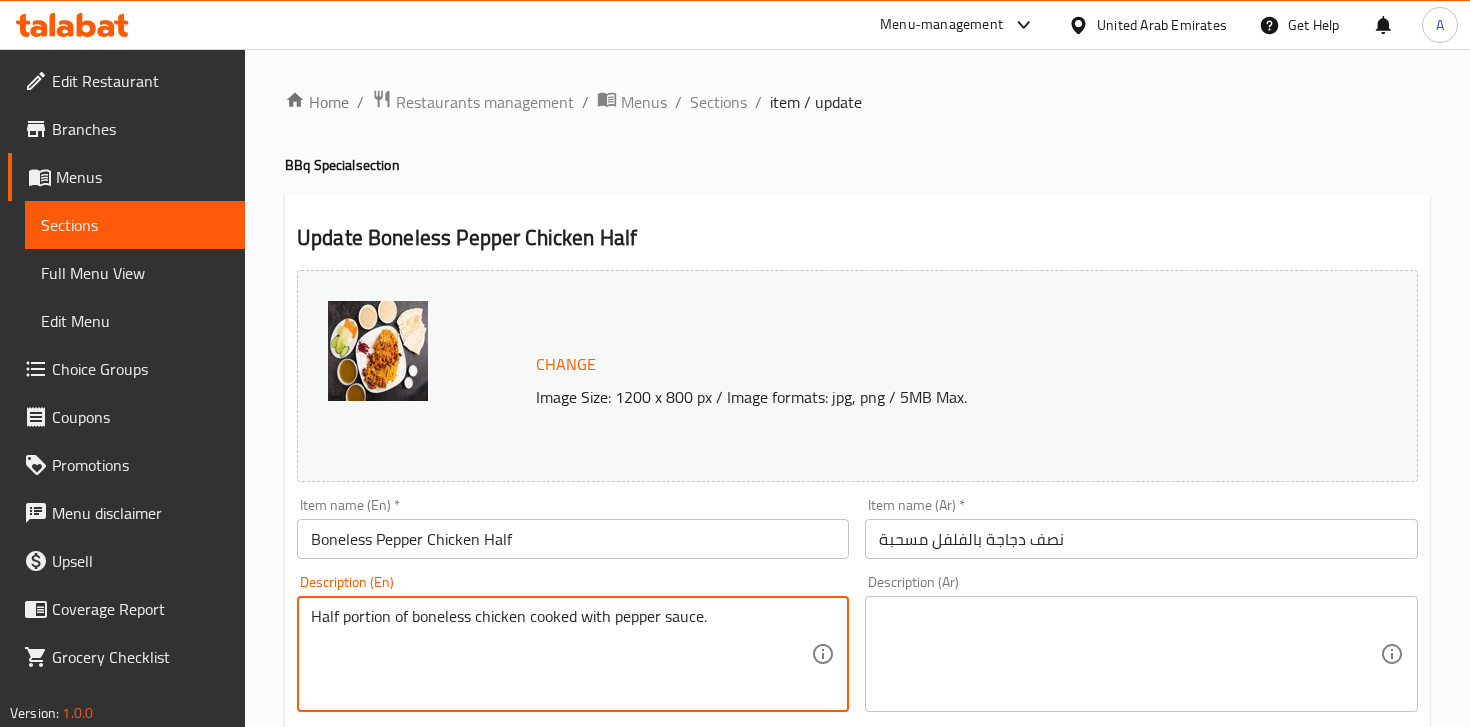 type on "Half portion of boneless chicken cooked with pepper sauce." 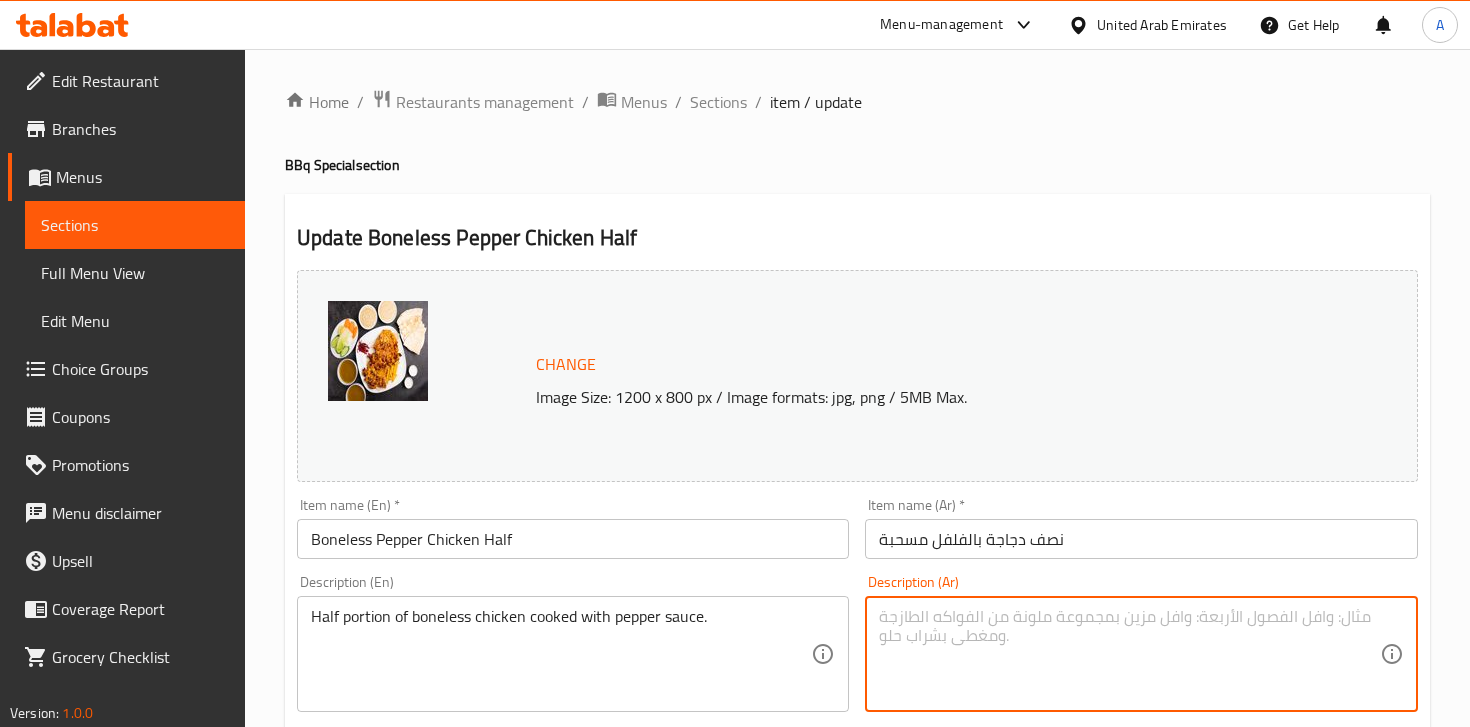 paste on "دجاج فلفل بدون عظم نصف – صدور دجاج طرية بصلصة الفلفل." 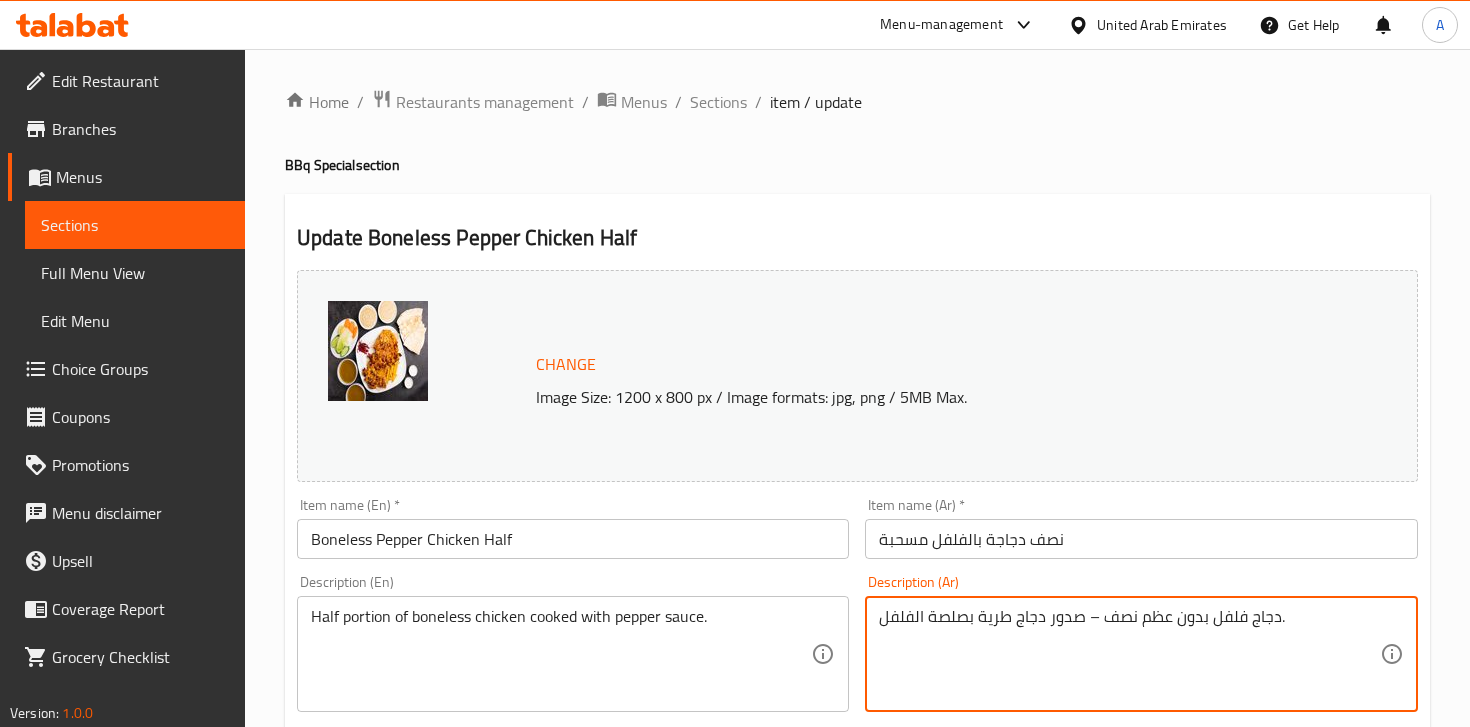 click on "دجاج فلفل بدون عظم نصف – صدور دجاج طرية بصلصة الفلفل." at bounding box center [1129, 654] 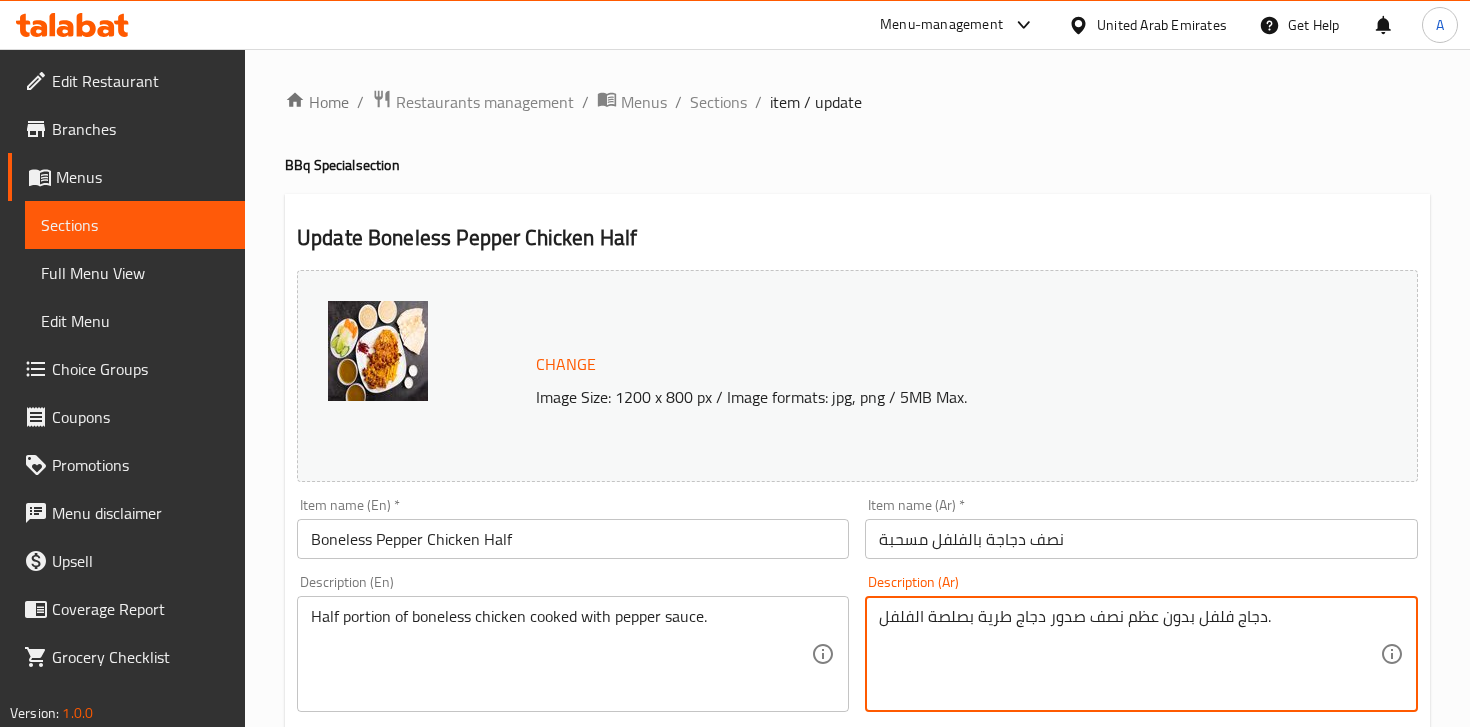 type on "دجاج فلفل بدون عظم نصف صدور دجاج طرية بصلصة الفلفل." 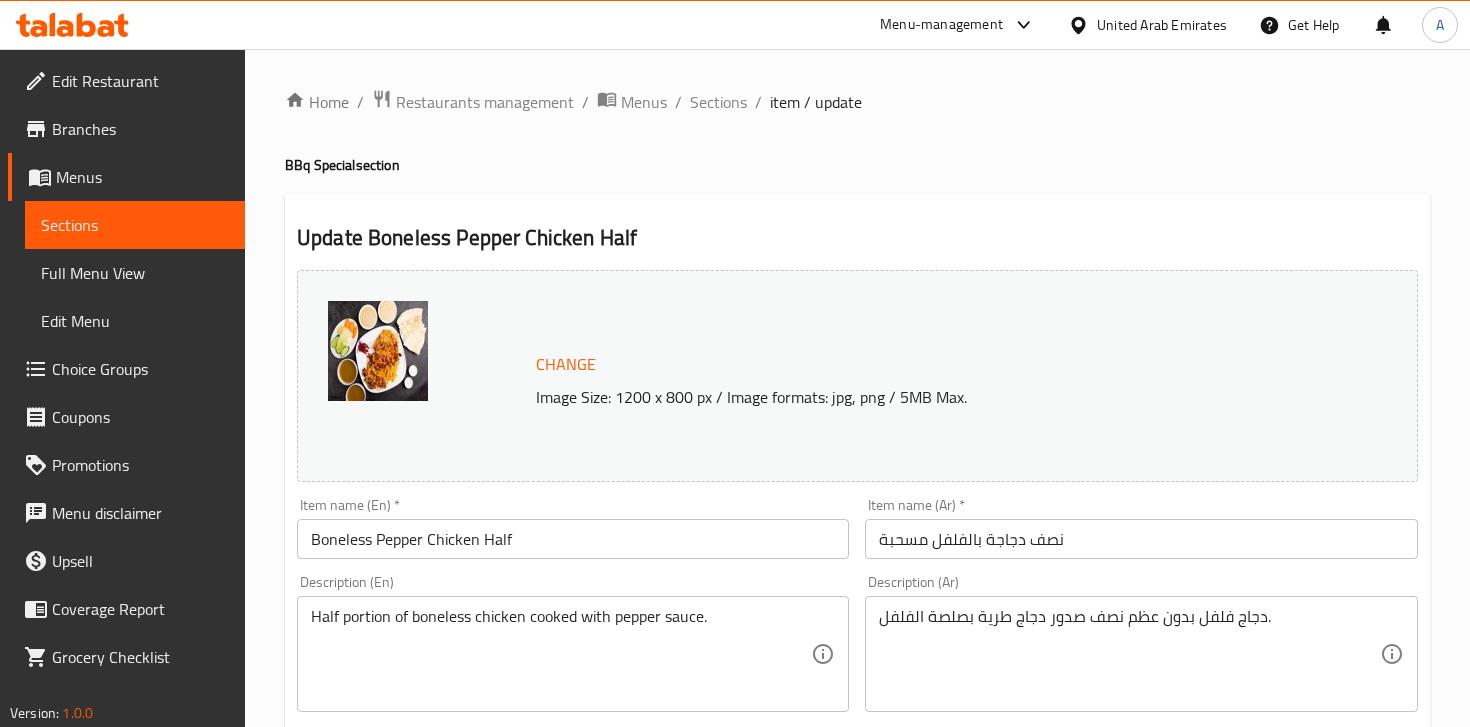 scroll, scrollTop: 715, scrollLeft: 0, axis: vertical 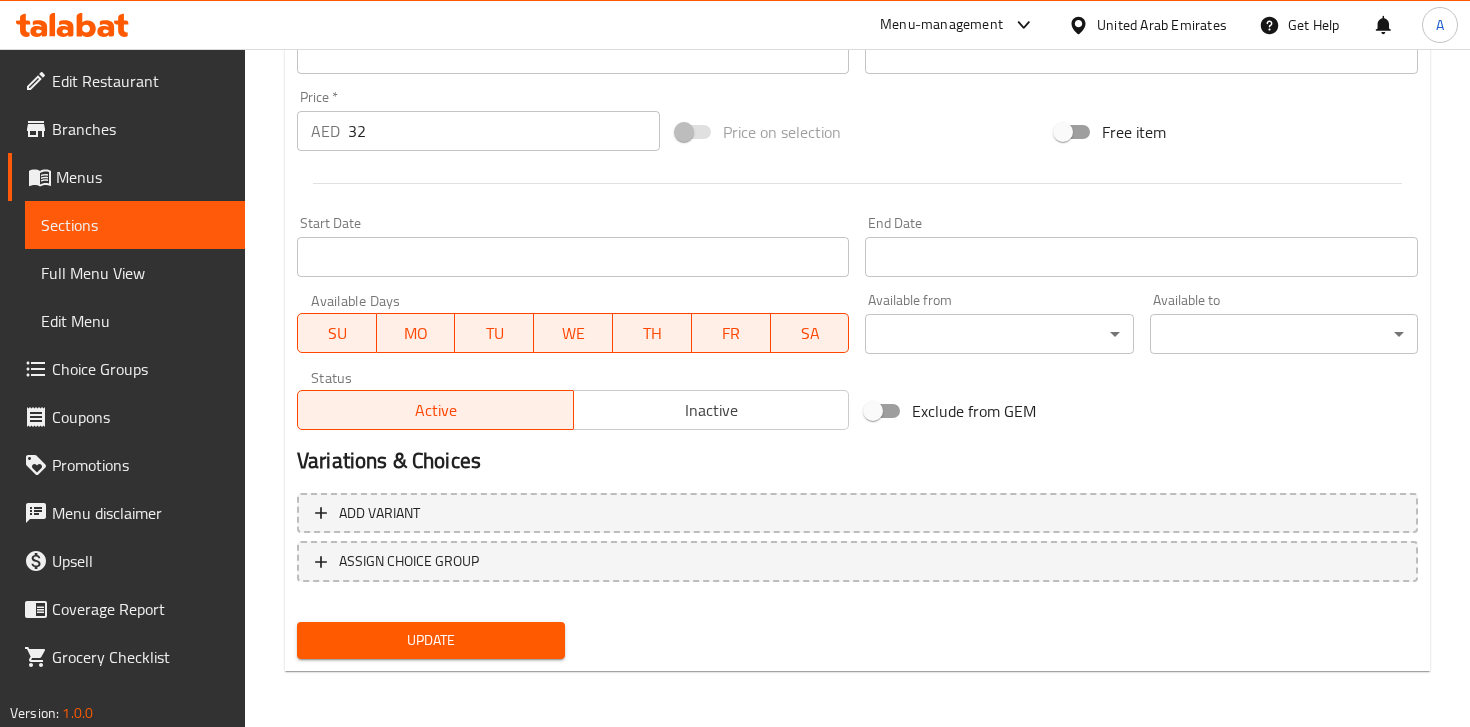 click on "Update" at bounding box center [431, 640] 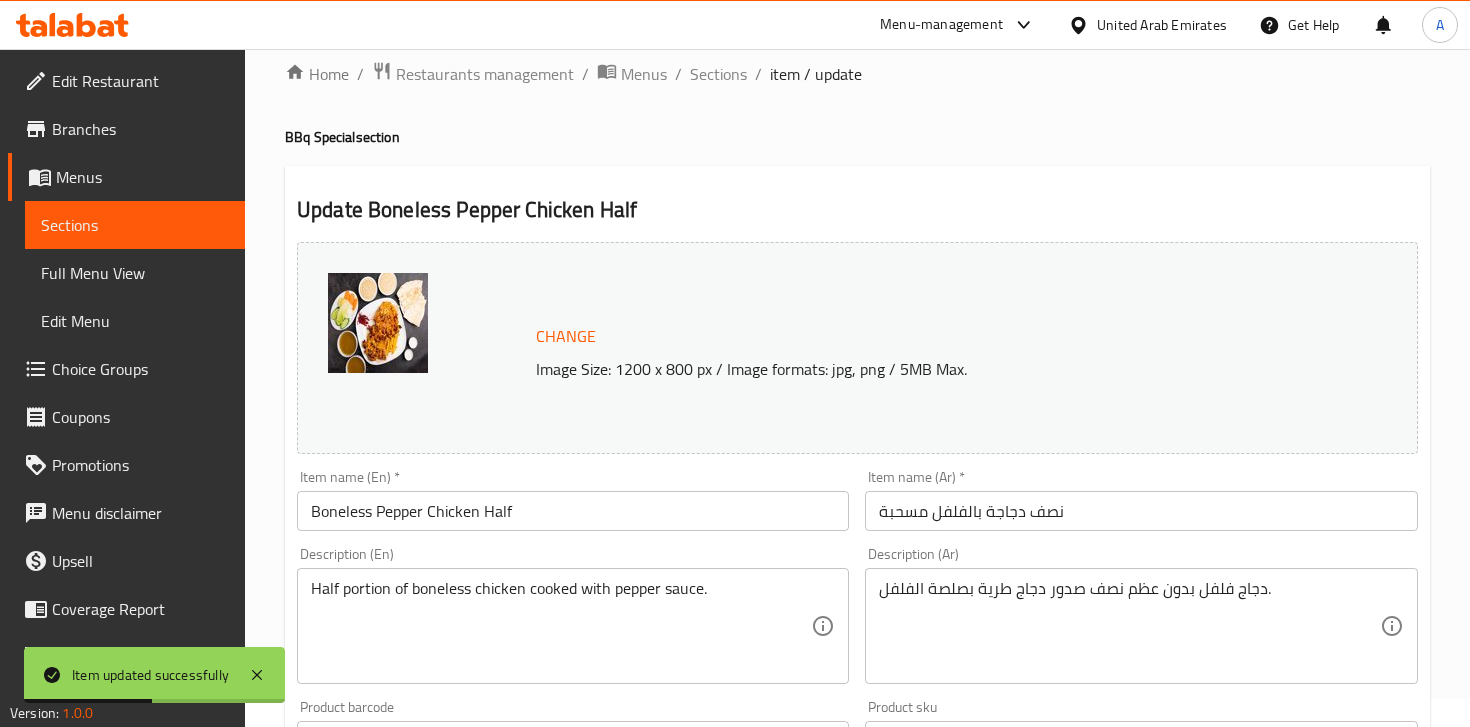 scroll, scrollTop: 0, scrollLeft: 0, axis: both 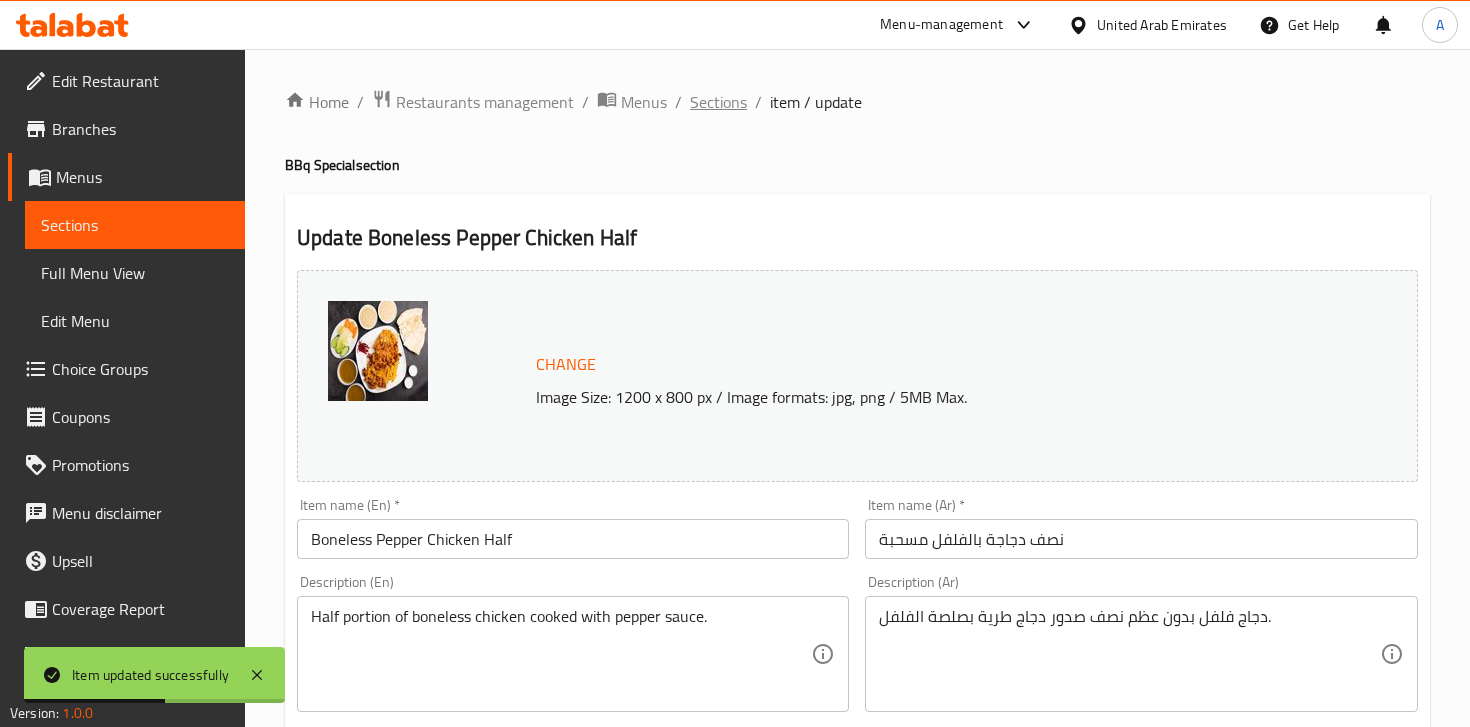 click on "Sections" at bounding box center [718, 102] 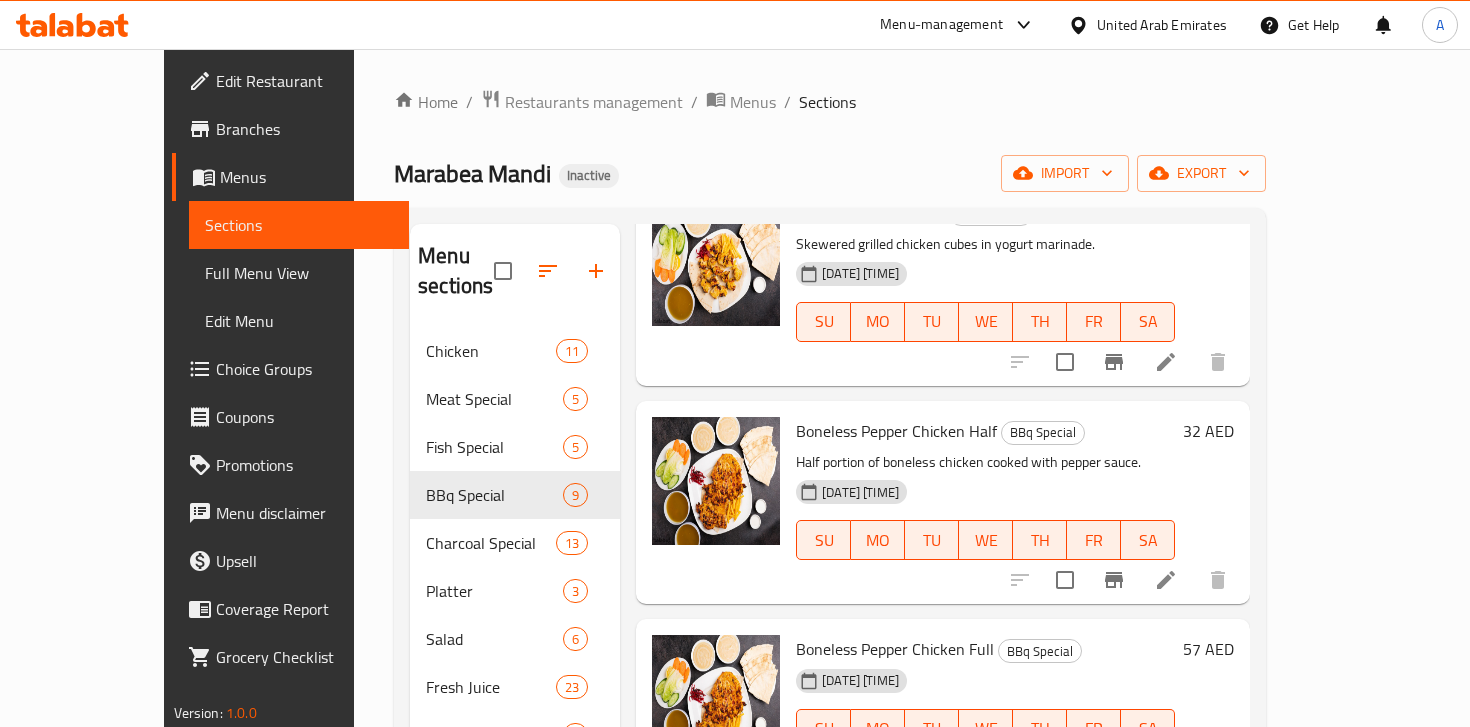 scroll, scrollTop: 1259, scrollLeft: 0, axis: vertical 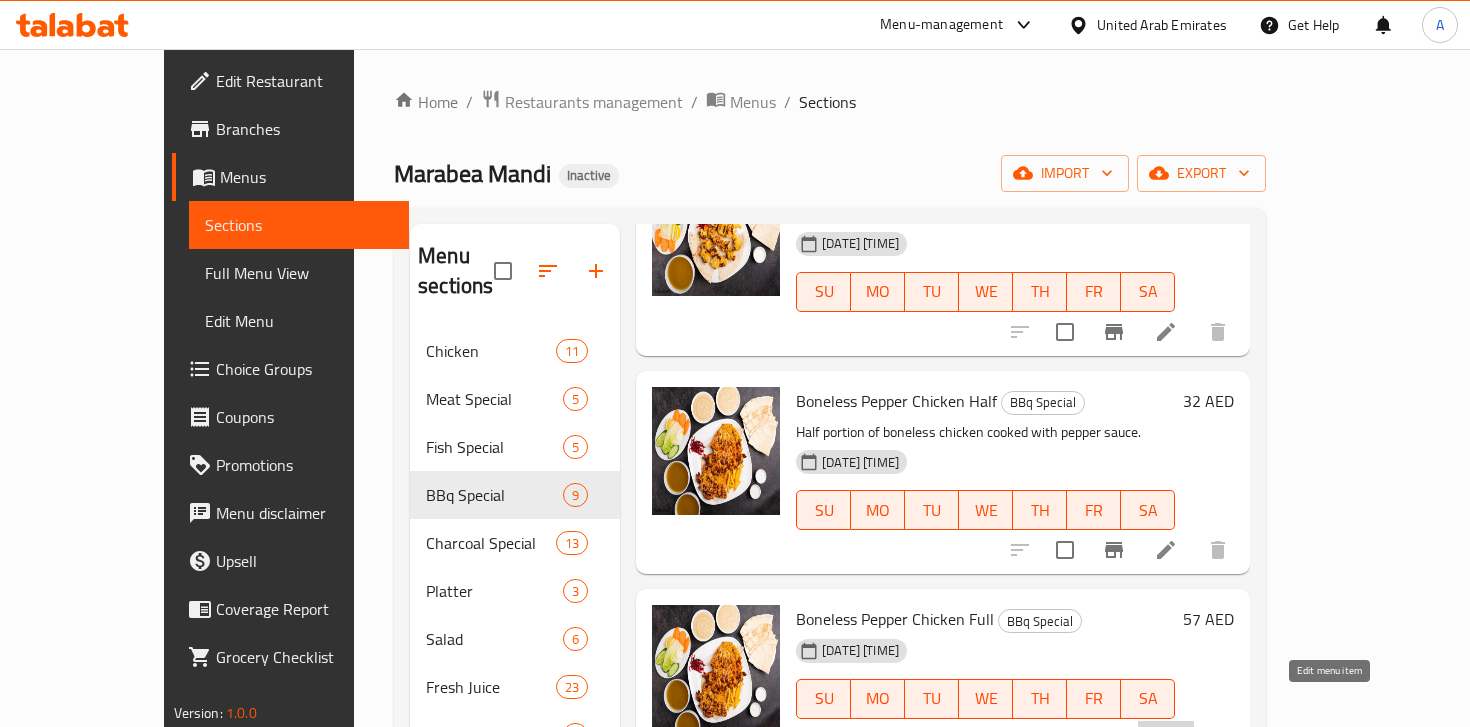click 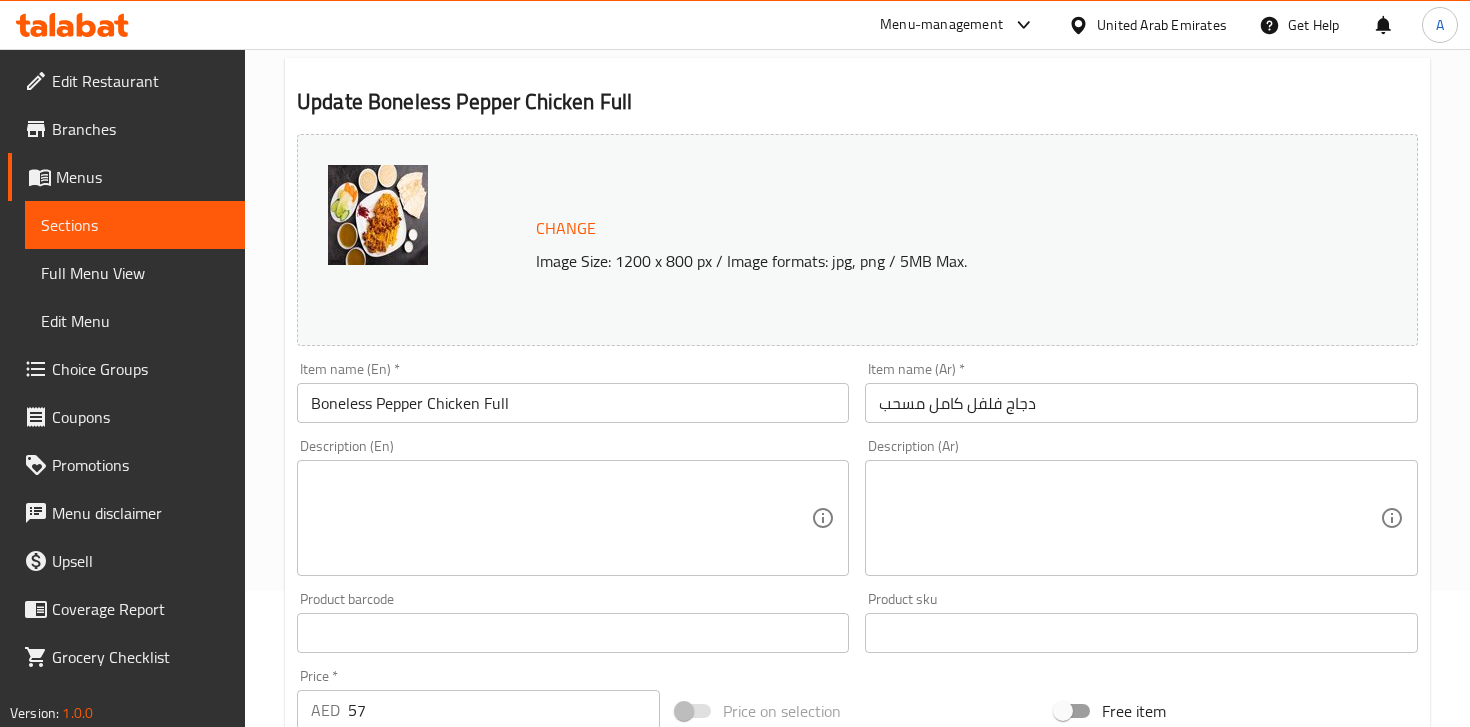 scroll, scrollTop: 354, scrollLeft: 0, axis: vertical 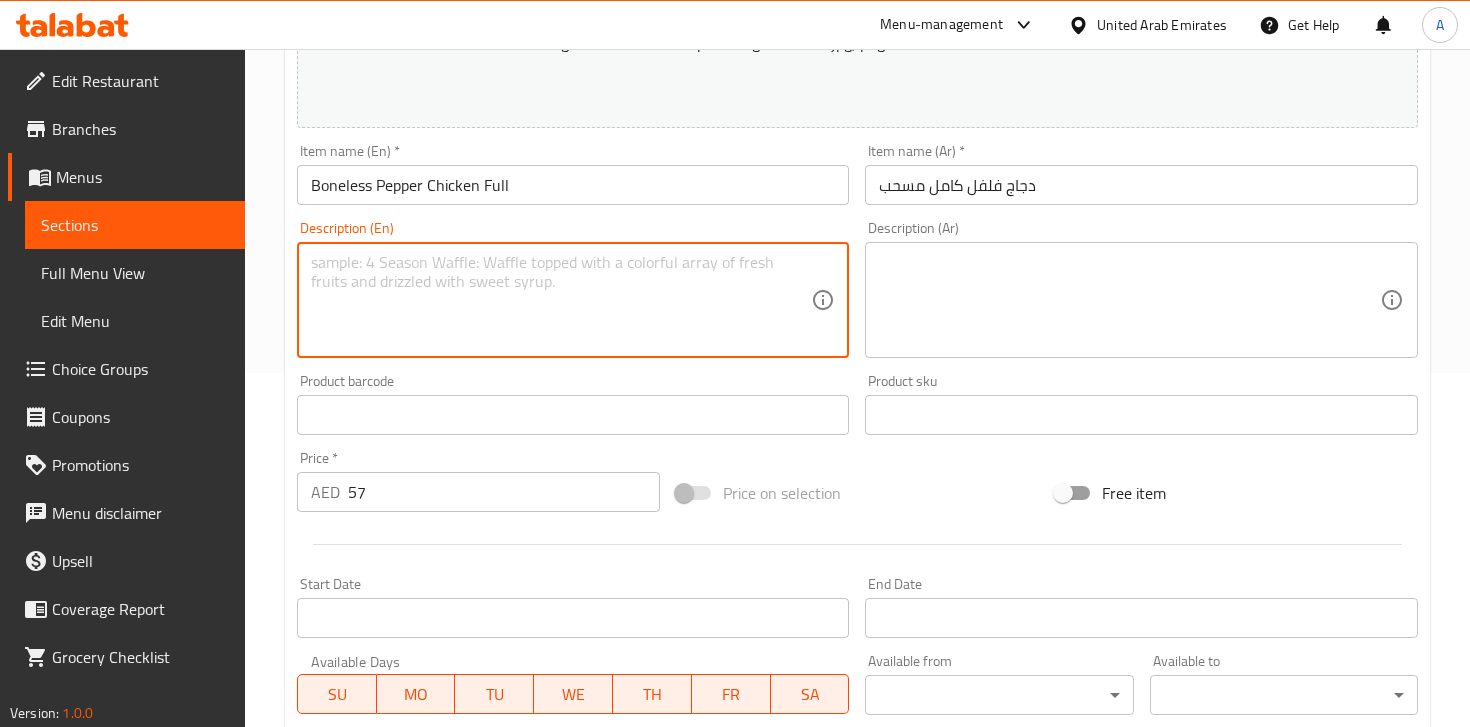 click at bounding box center (561, 300) 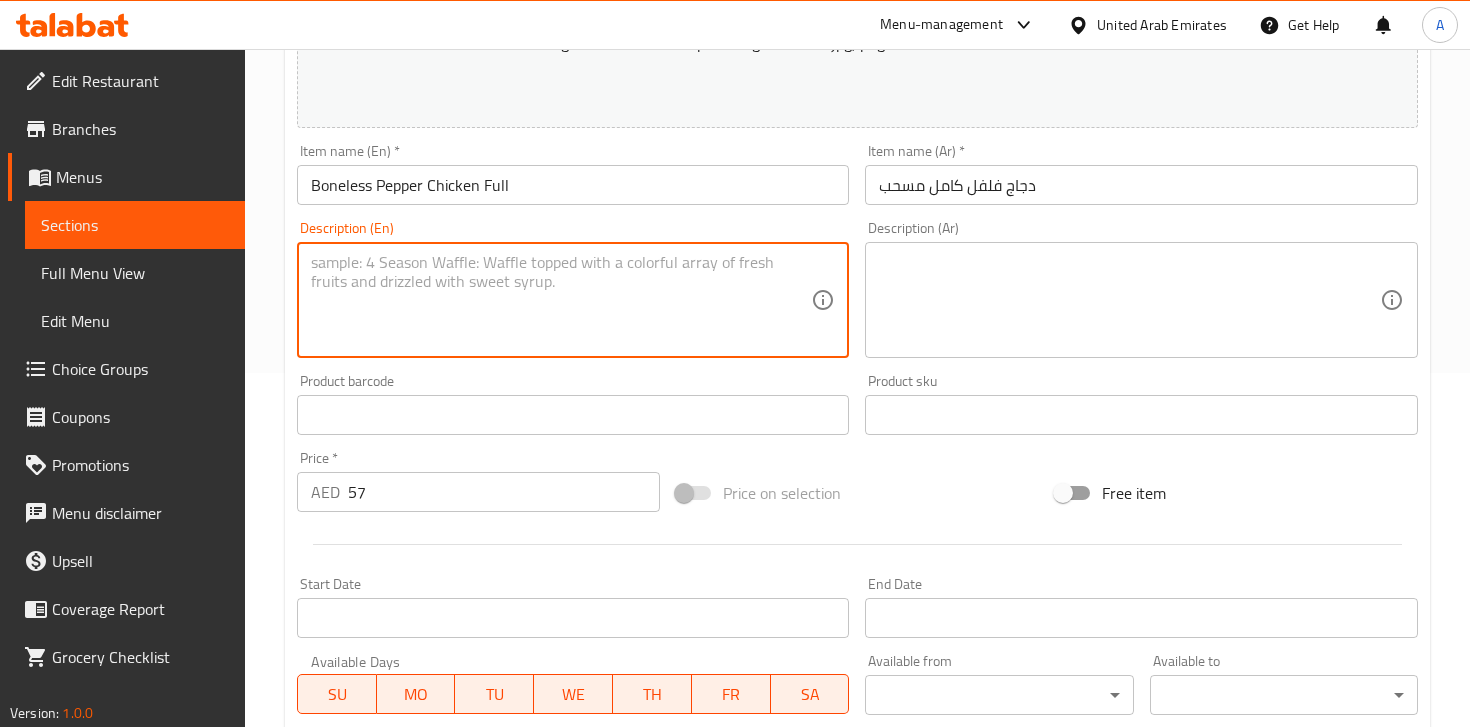 paste on "دجاج فلفل بدون عظم كامل – صدور دجاج طرية بصلصة الفلفل.
Full portion of boneless chicken cooked with pepper sauce." 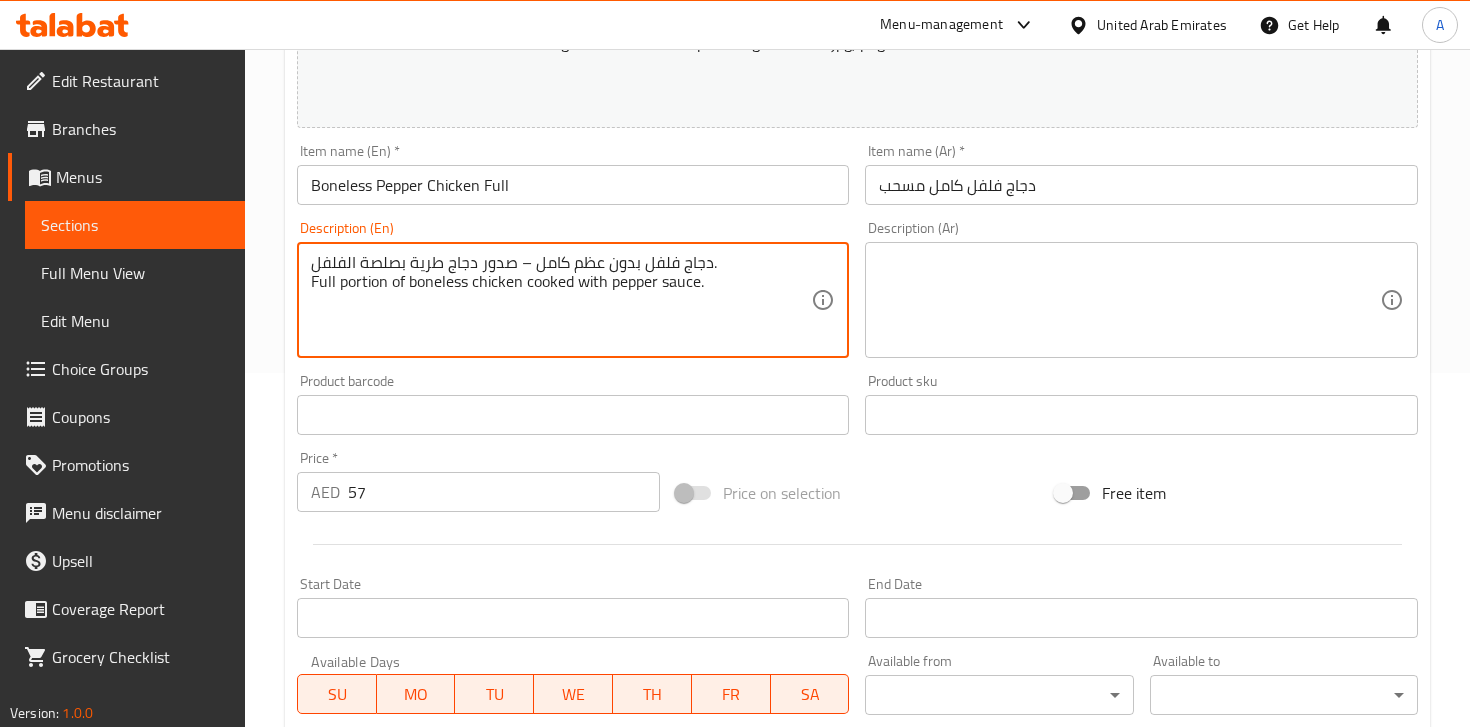 click on "دجاج فلفل بدون عظم كامل – صدور دجاج طرية بصلصة الفلفل.
Full portion of boneless chicken cooked with pepper sauce." at bounding box center [561, 300] 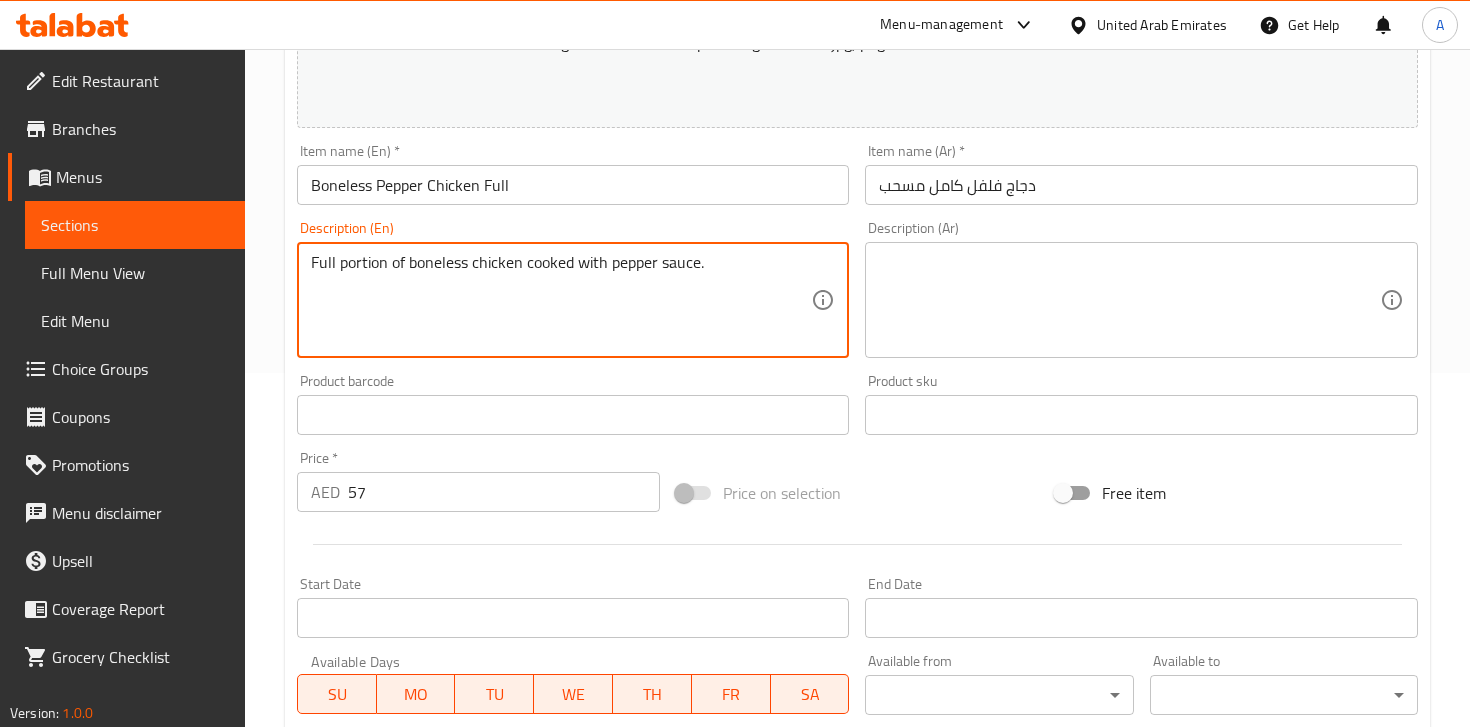 type on "Full portion of boneless chicken cooked with pepper sauce." 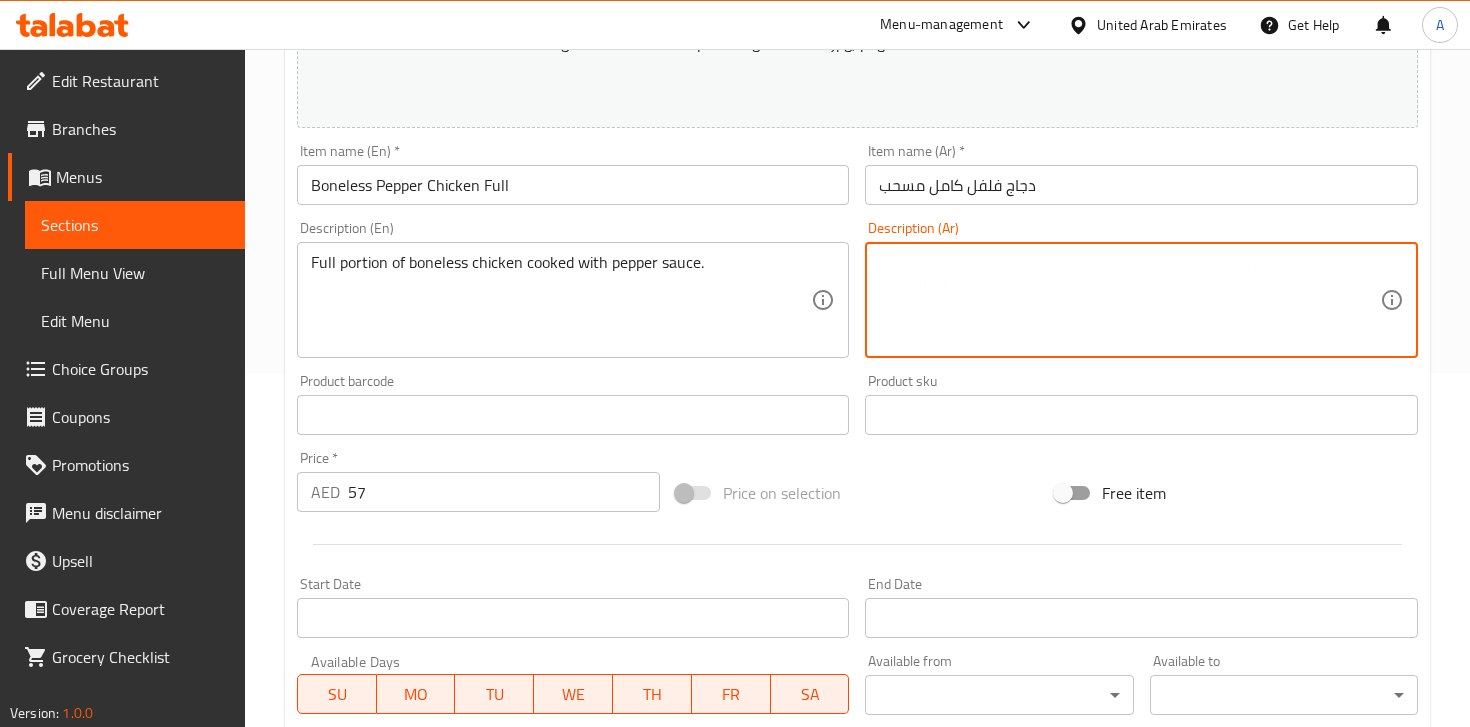 paste on "دجاج فلفل بدون عظم كامل – صدور دجاج طرية بصلصة الفلفل." 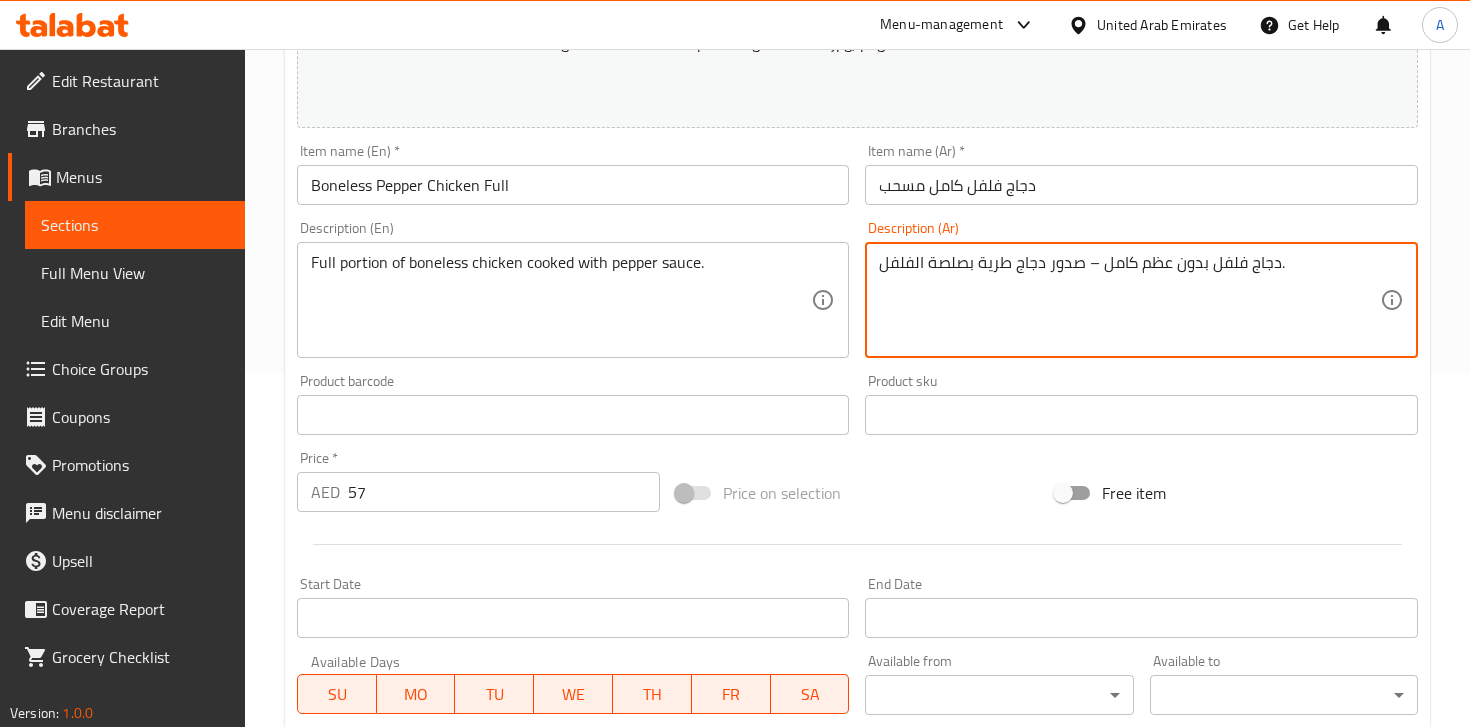 click on "دجاج فلفل بدون عظم كامل – صدور دجاج طرية بصلصة الفلفل." at bounding box center [1129, 300] 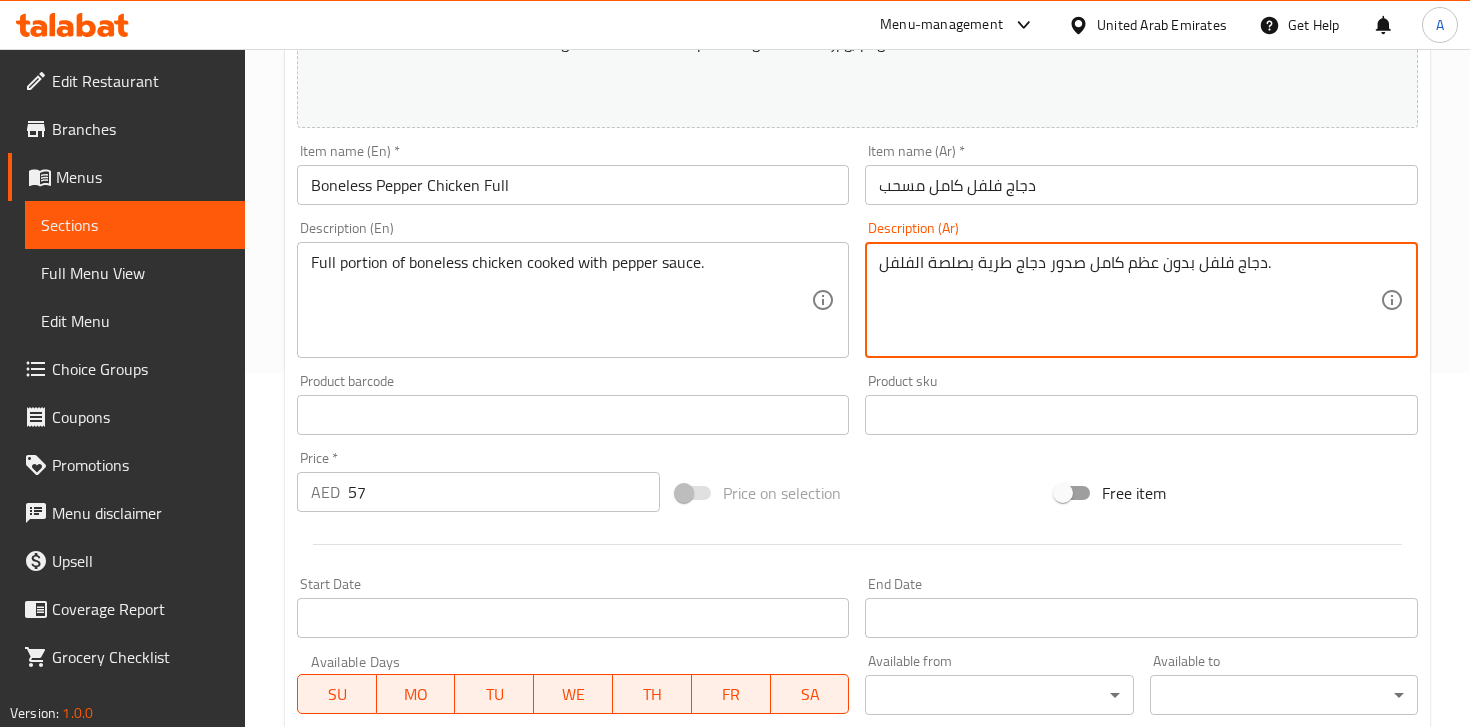 type on "دجاج فلفل بدون عظم كامل صدور دجاج طرية بصلصة الفلفل." 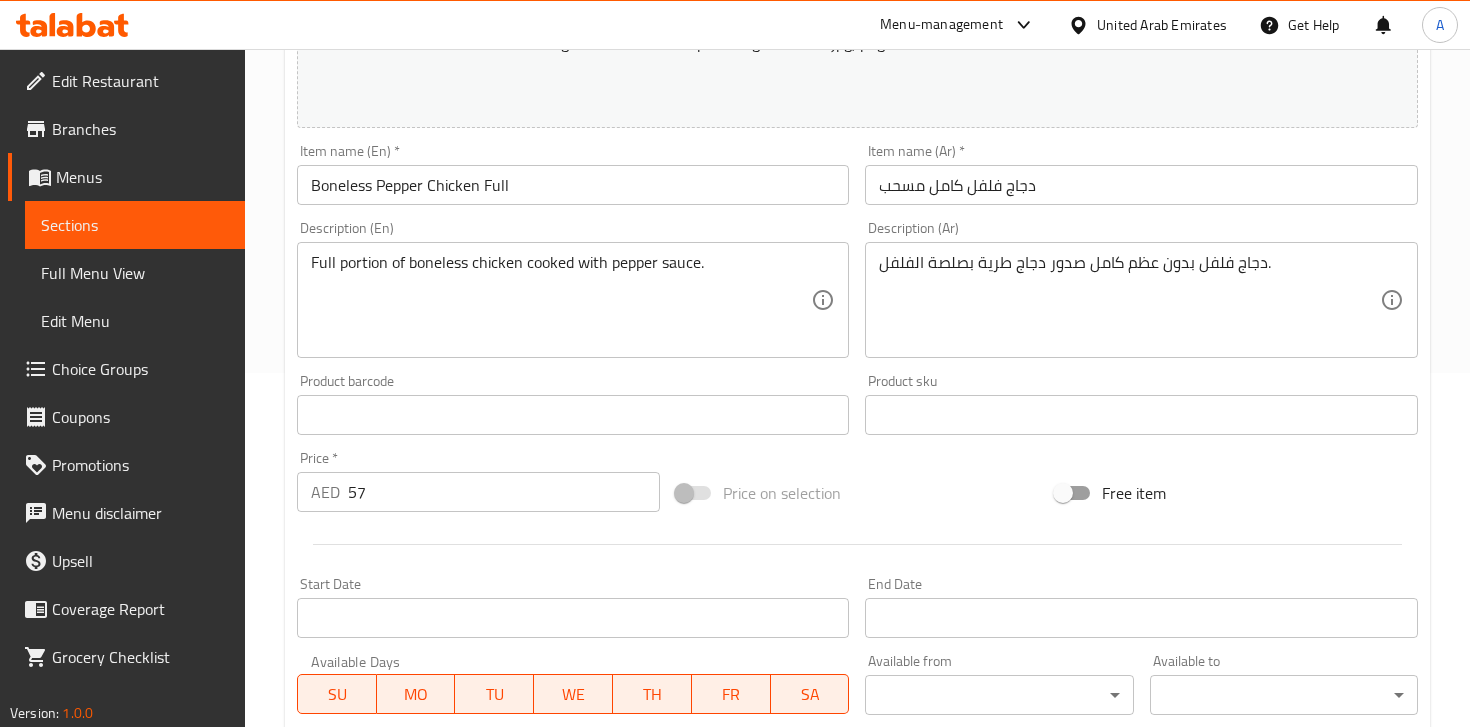 click on "Description (Ar) دجاج فلفل بدون عظم كامل صدور دجاج طرية بصلصة الفلفل.
Description (Ar)" at bounding box center (1141, 289) 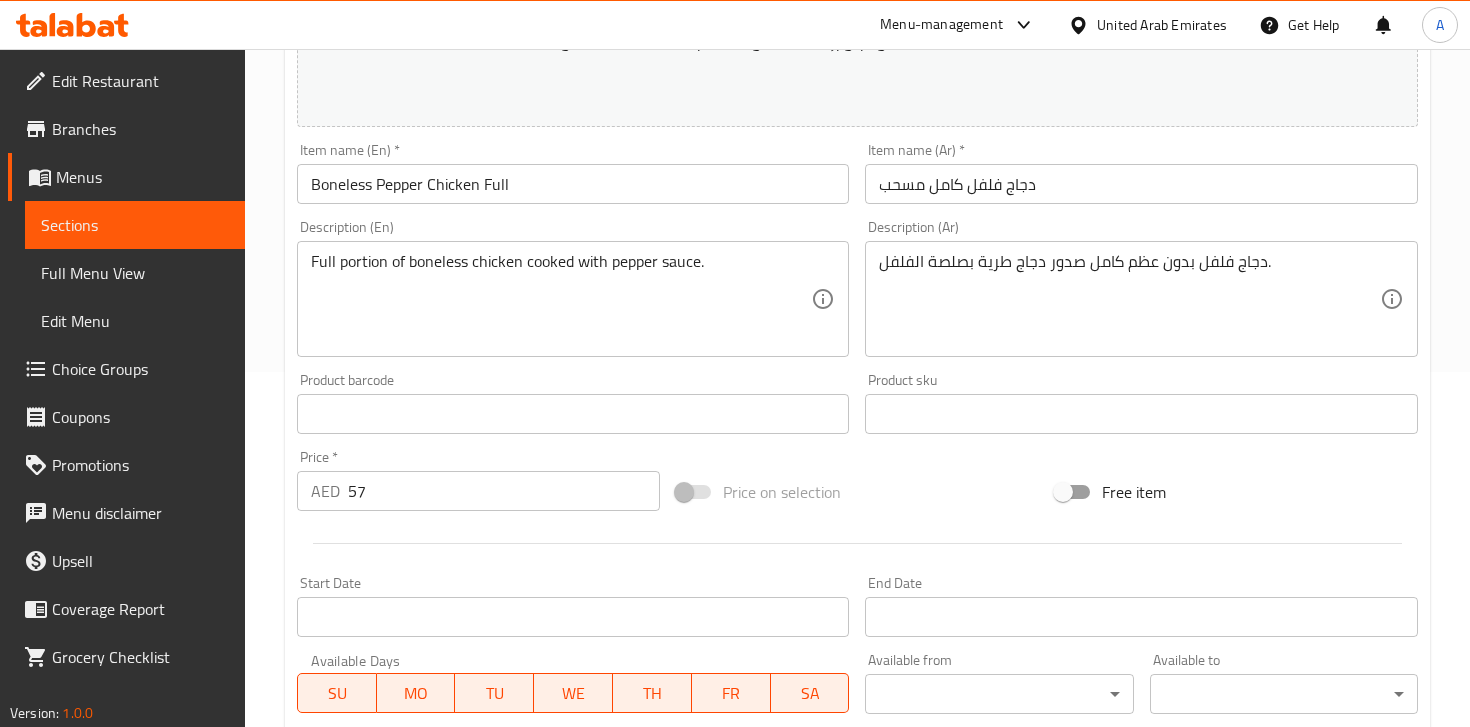 scroll, scrollTop: 715, scrollLeft: 0, axis: vertical 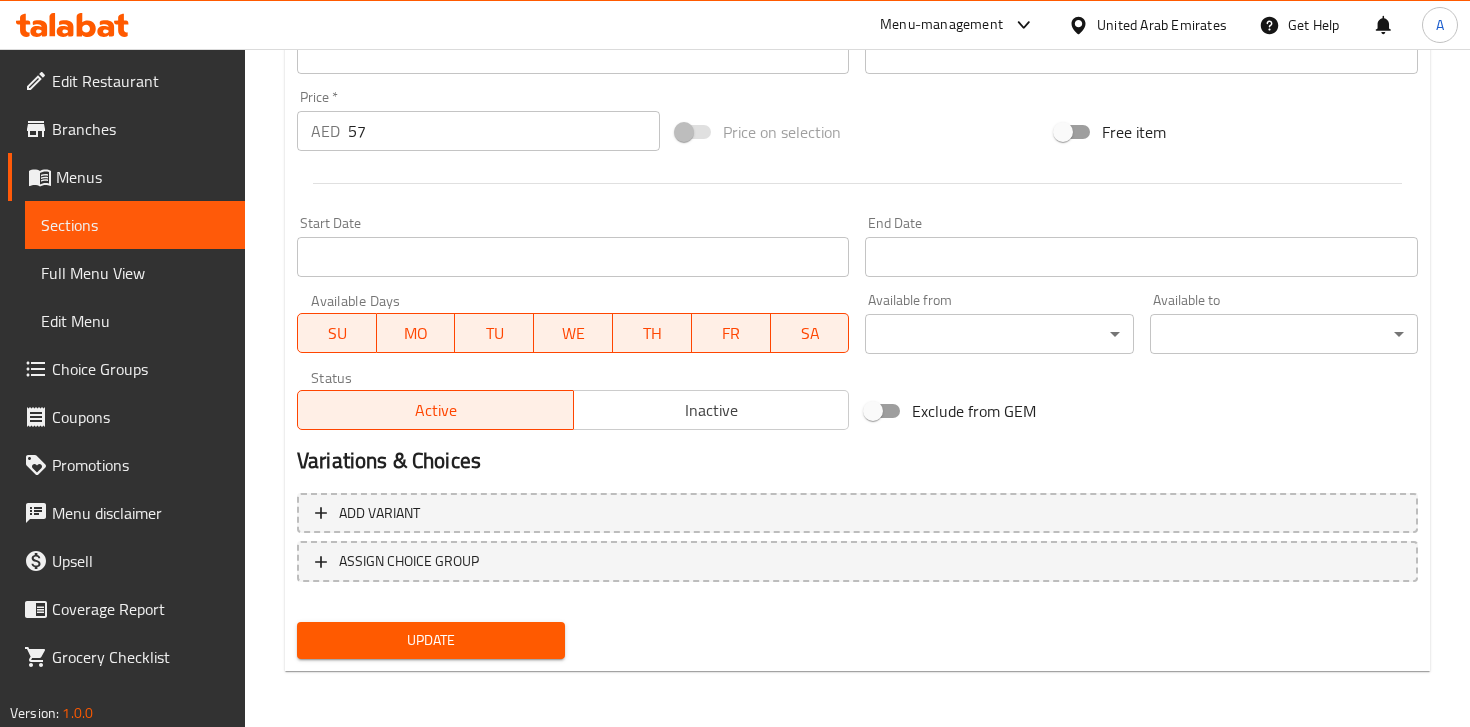 click on "Update" at bounding box center (431, 640) 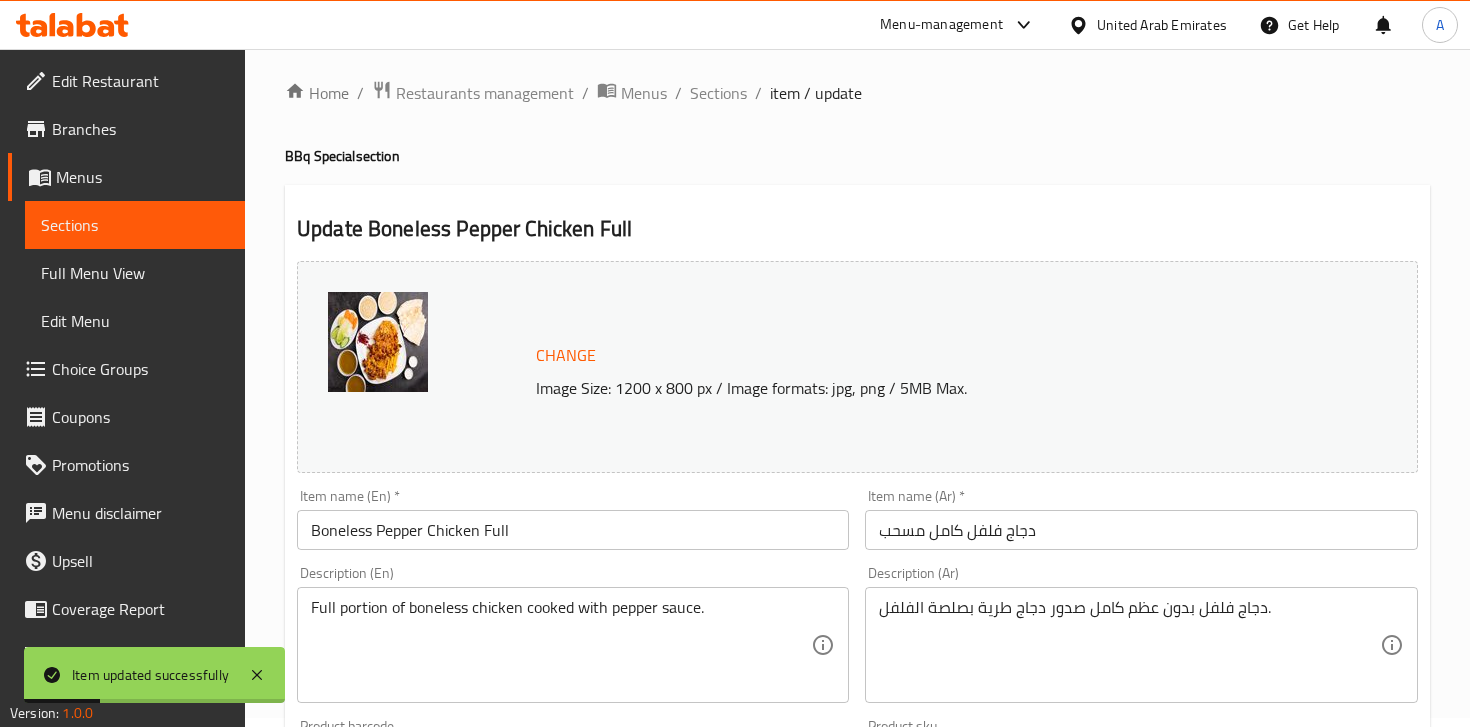 scroll, scrollTop: 0, scrollLeft: 0, axis: both 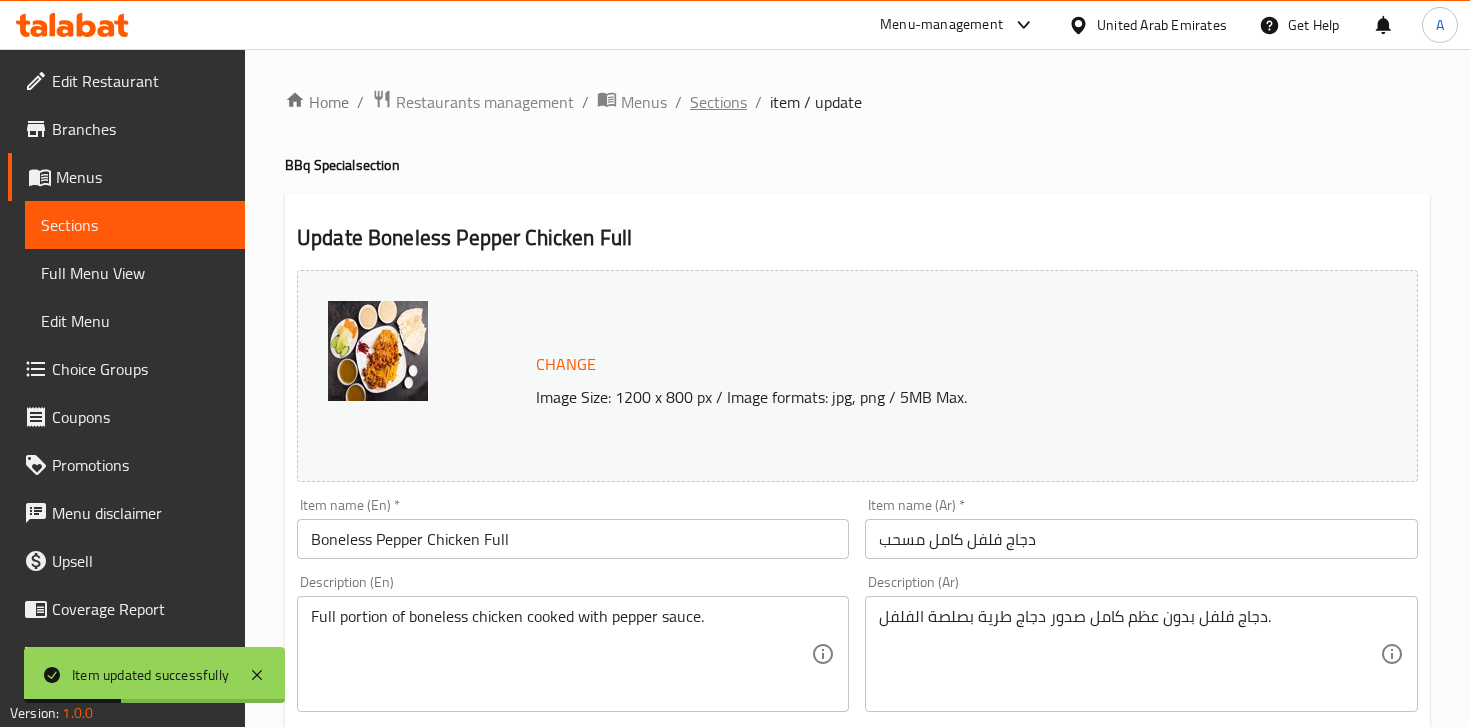 click on "Sections" at bounding box center (718, 102) 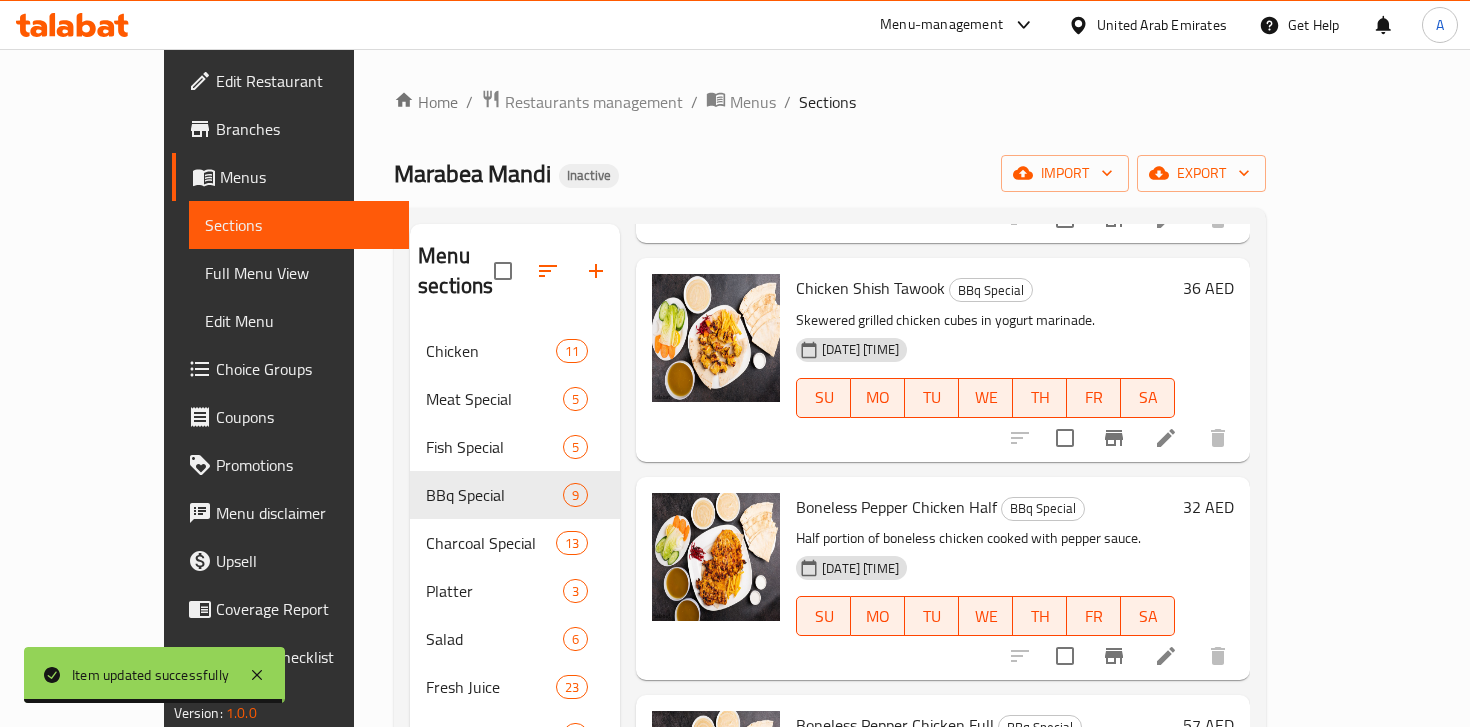 scroll, scrollTop: 1289, scrollLeft: 0, axis: vertical 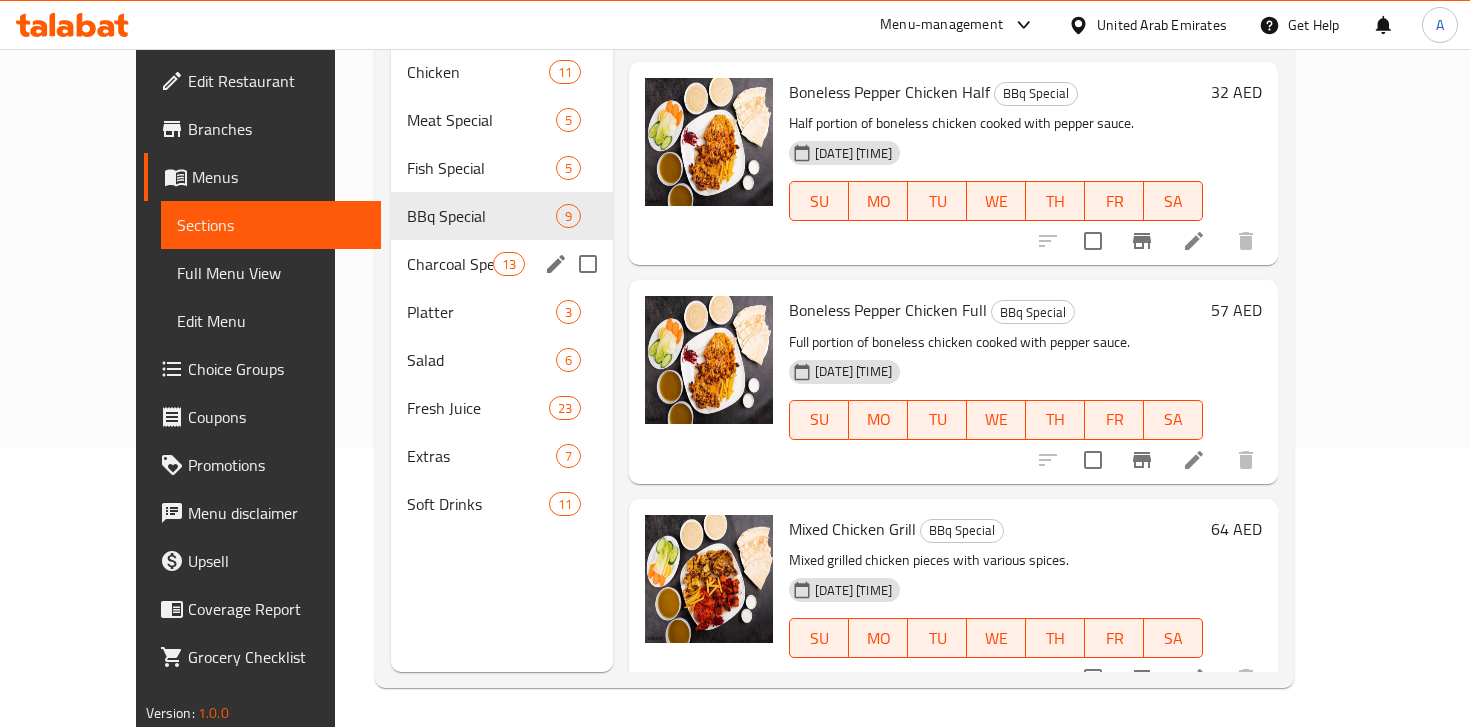 click on "Charcoal Special 13" at bounding box center [502, 264] 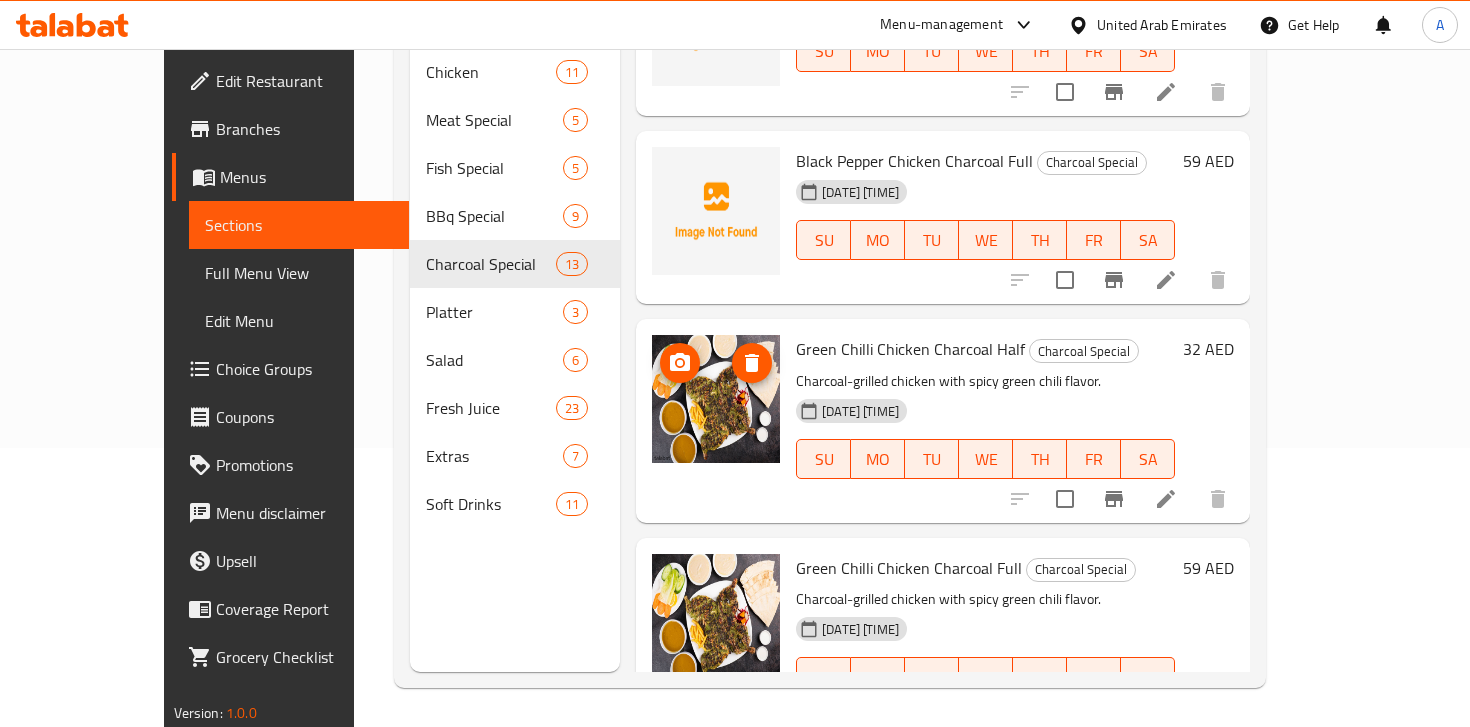 scroll, scrollTop: 1243, scrollLeft: 0, axis: vertical 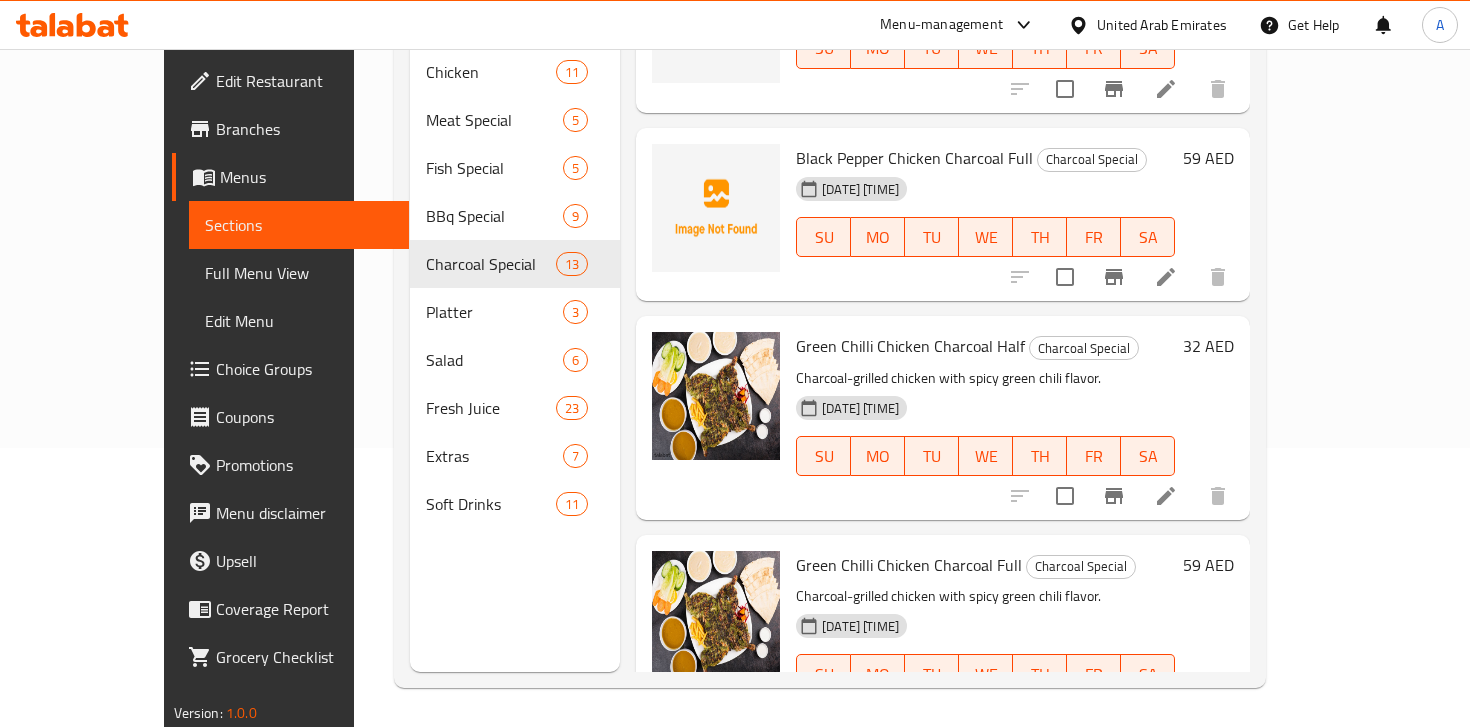 click on "Menu sections Chicken 11 Meat Special 5 Fish Special 5 BBq Special 9 Charcoal Special 13 Platter 3 Salad 6 Fresh Juice 23 Extras 7 Soft Drinks 11" at bounding box center (515, 308) 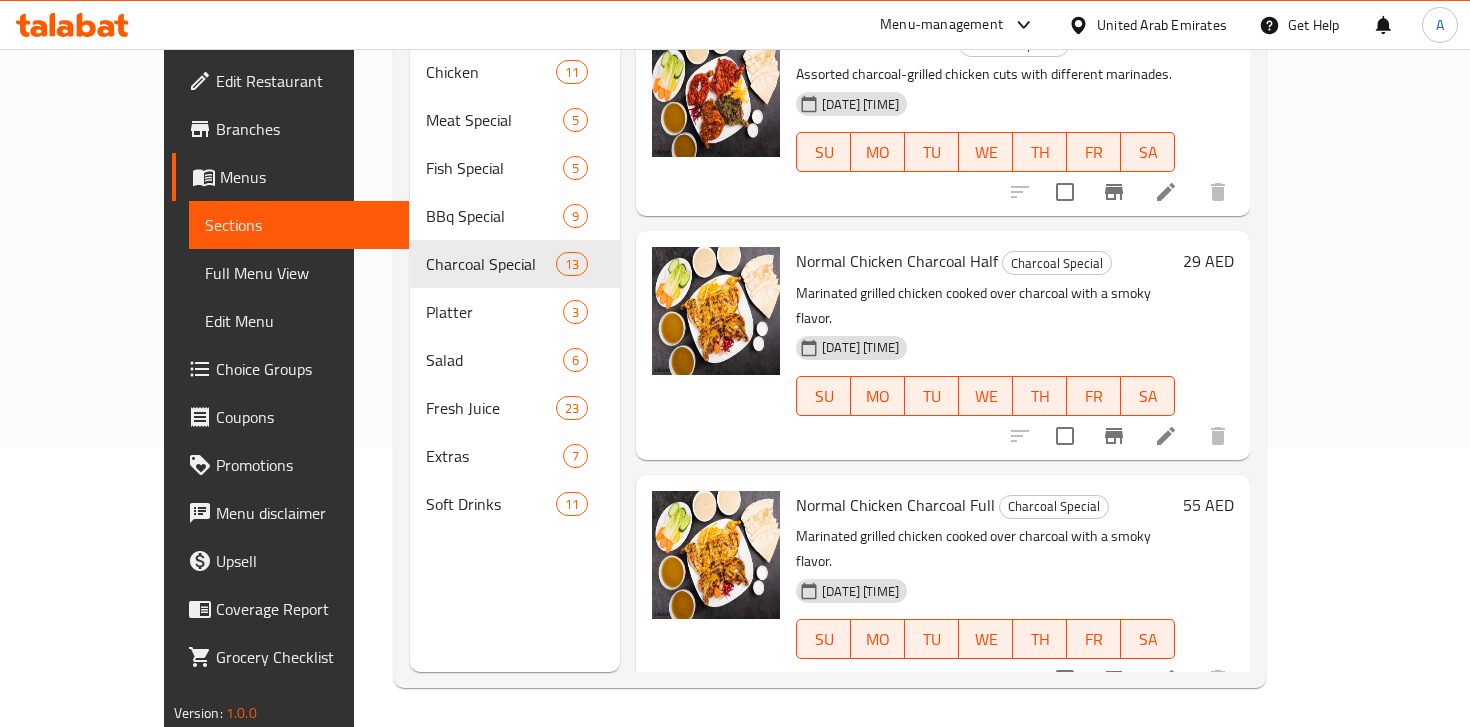 scroll, scrollTop: 0, scrollLeft: 0, axis: both 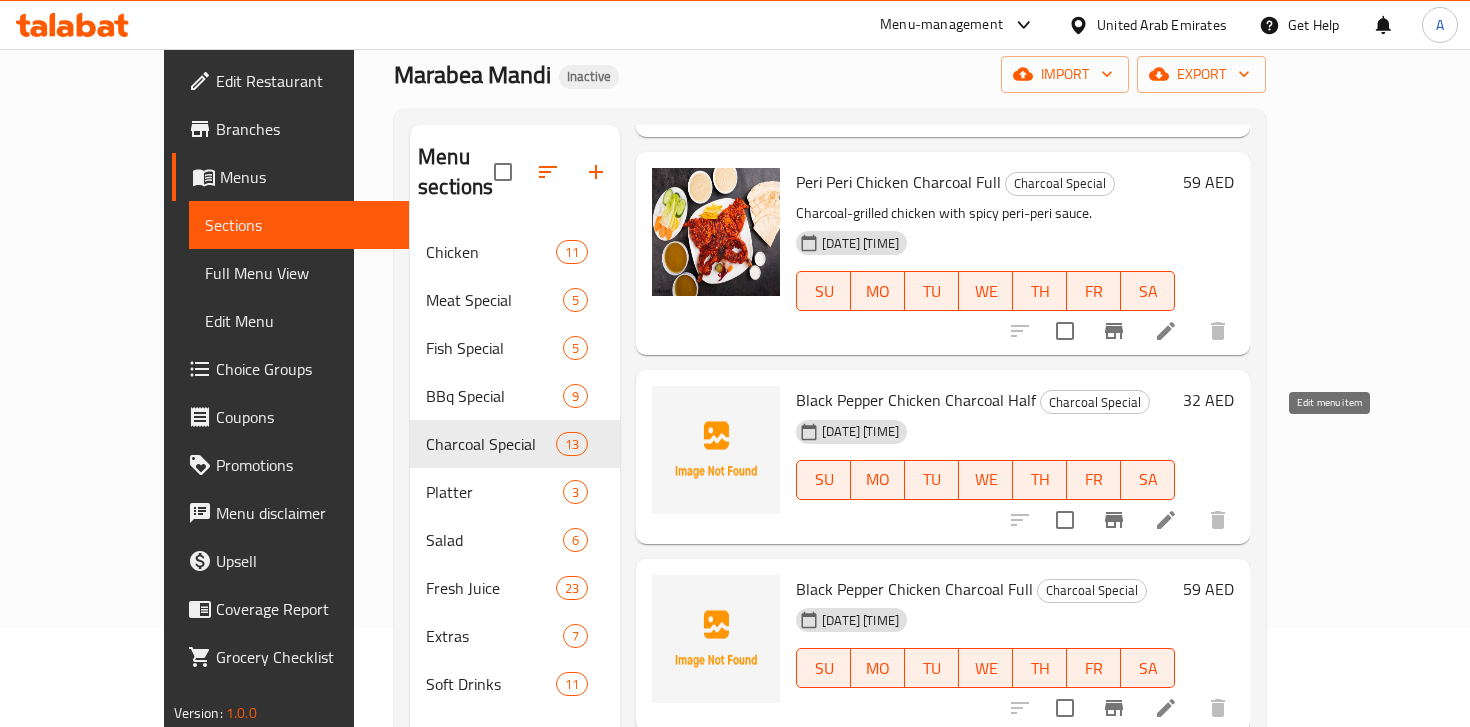 click 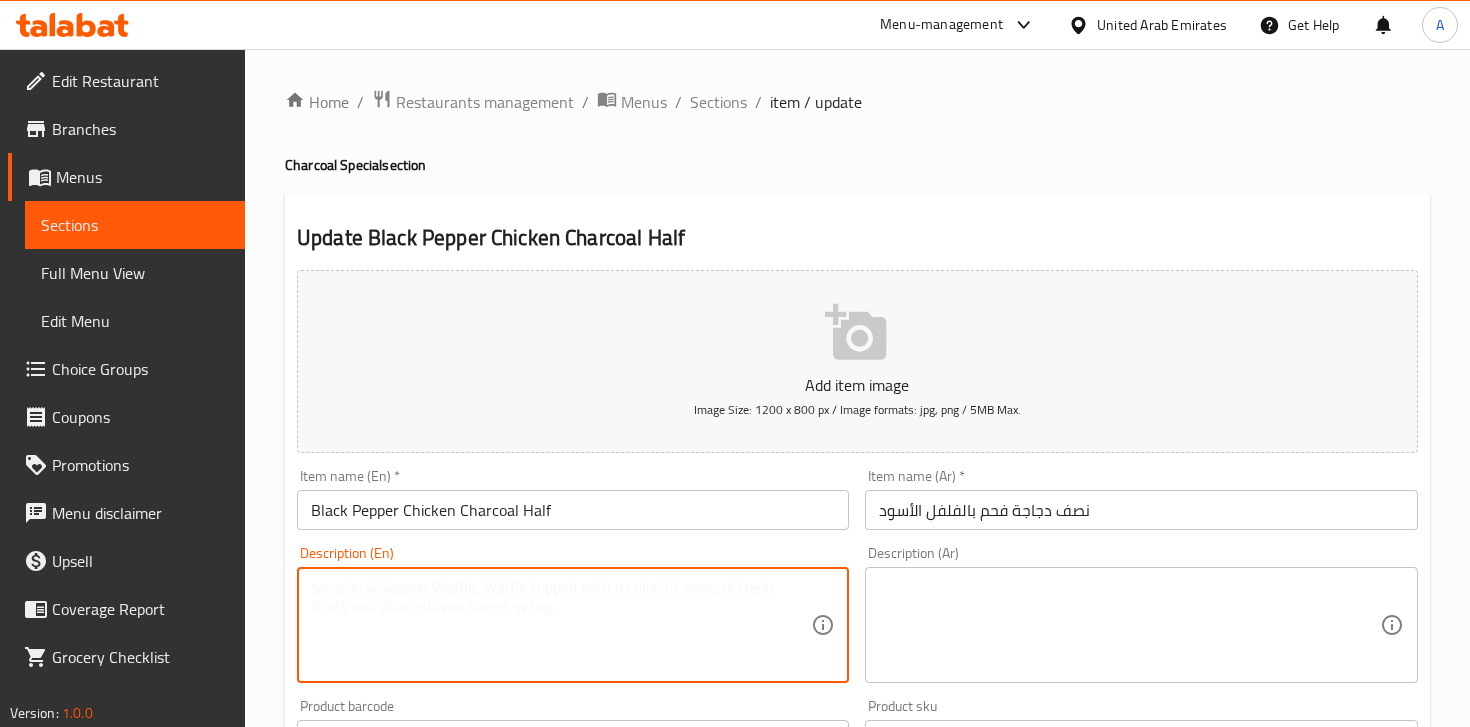 click at bounding box center (561, 625) 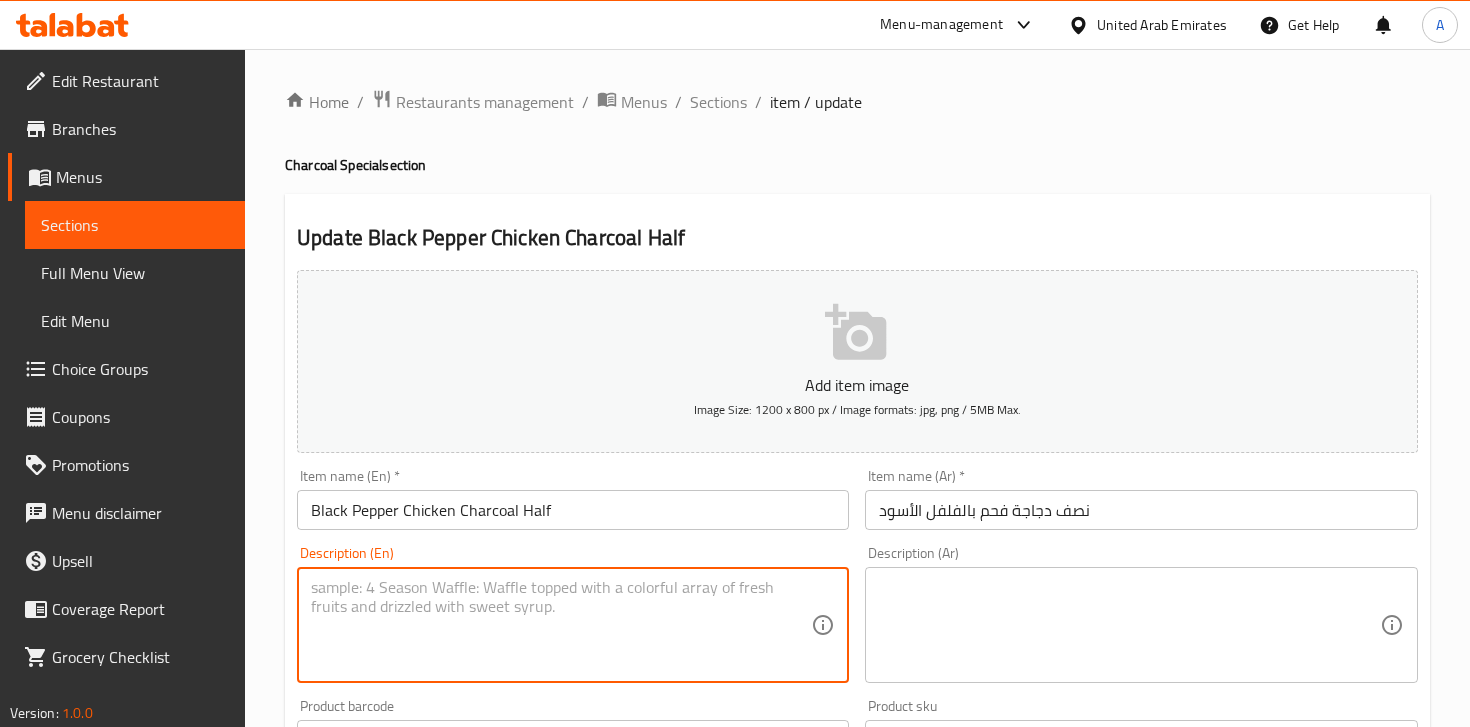 paste on "دجاج فحم بالفلفل الأسود نصف – دجاج مشوي على الفحم مع فلفل أسود.
Half charcoal-grilled chicken seasoned with black pepper." 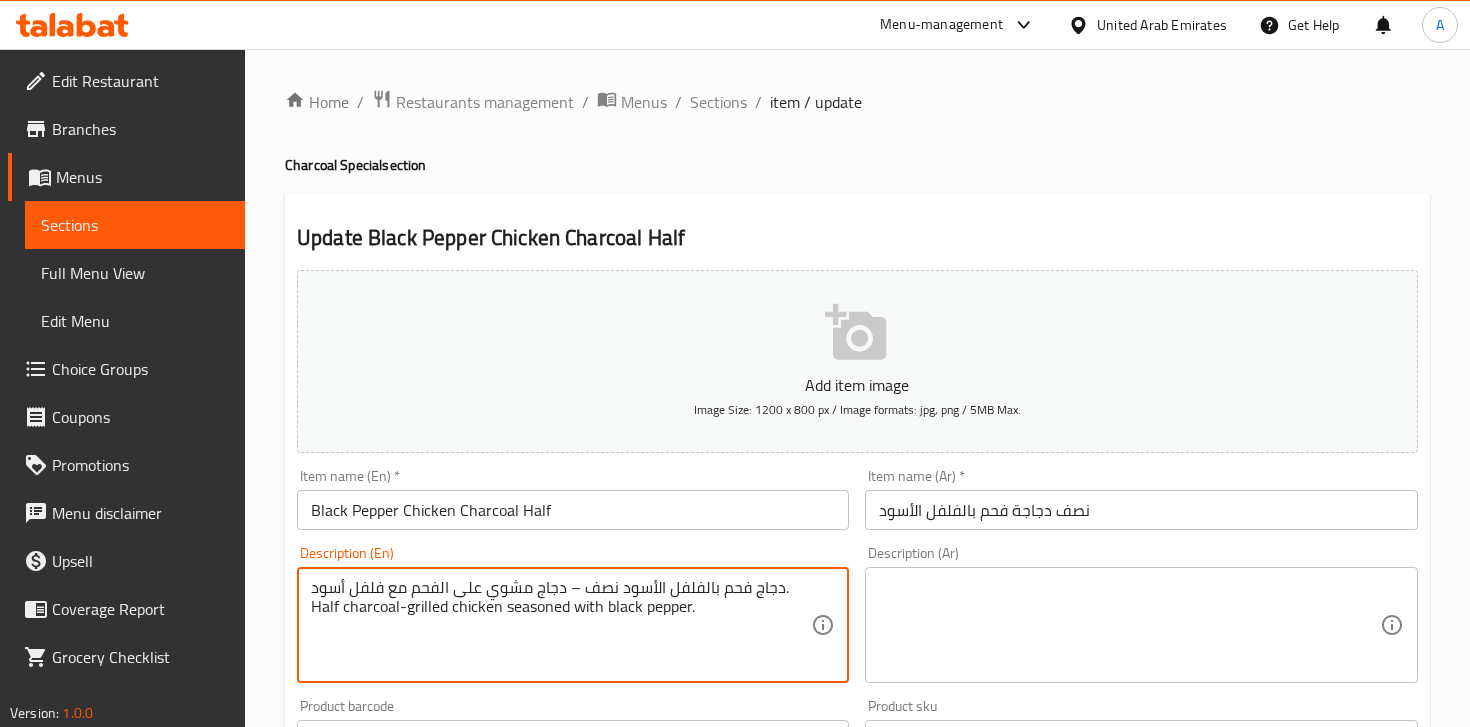 click on "دجاج فحم بالفلفل الأسود نصف – دجاج مشوي على الفحم مع فلفل أسود.
Half charcoal-grilled chicken seasoned with black pepper." at bounding box center [561, 625] 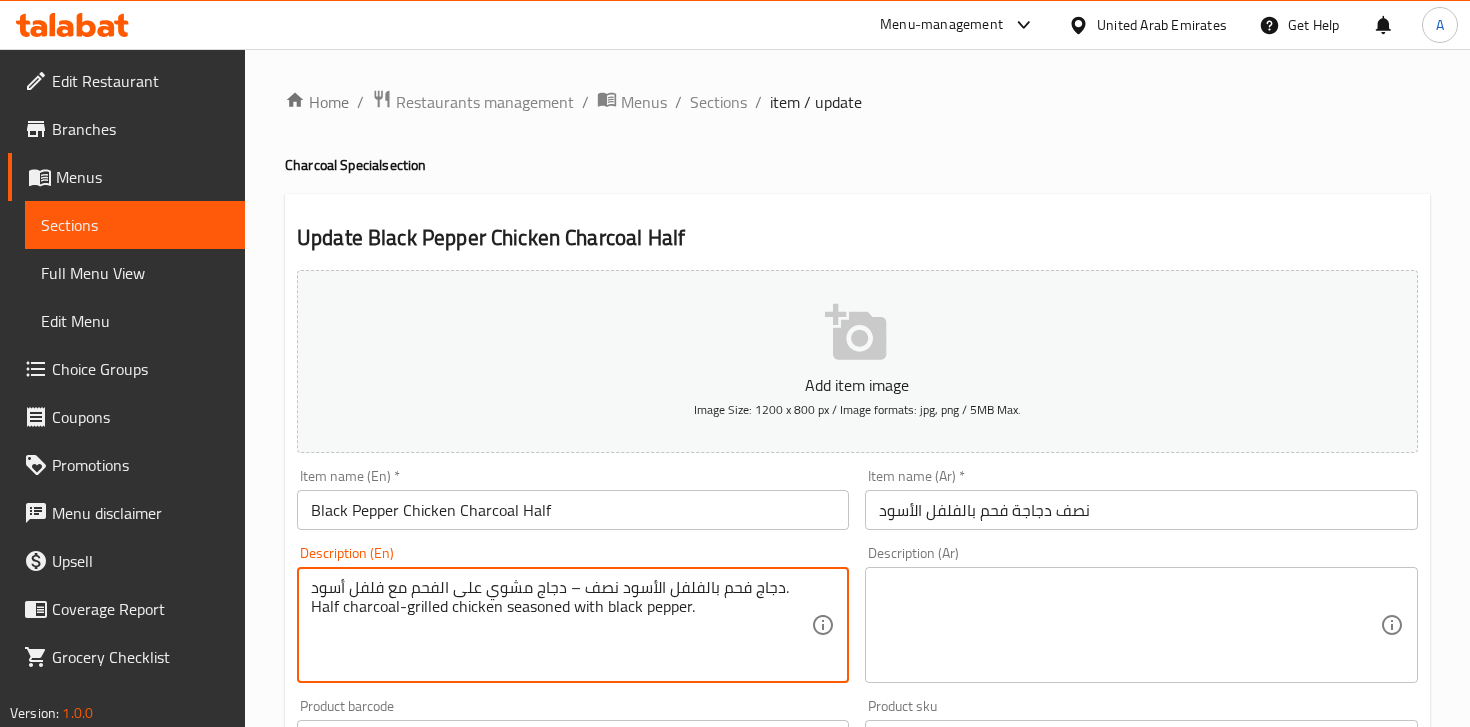 click on "دجاج فحم بالفلفل الأسود نصف – دجاج مشوي على الفحم مع فلفل أسود.
Half charcoal-grilled chicken seasoned with black pepper." at bounding box center (561, 625) 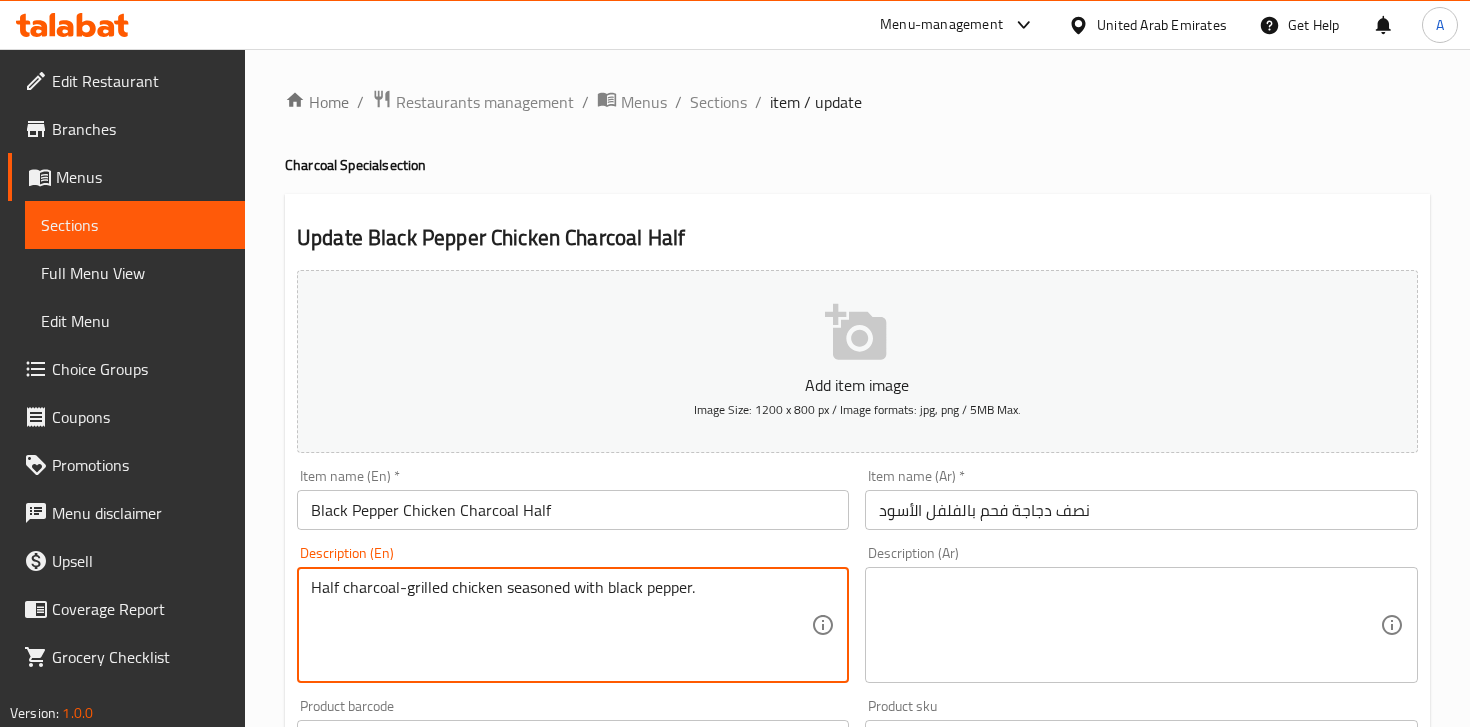 type on "Half charcoal-grilled chicken seasoned with black pepper." 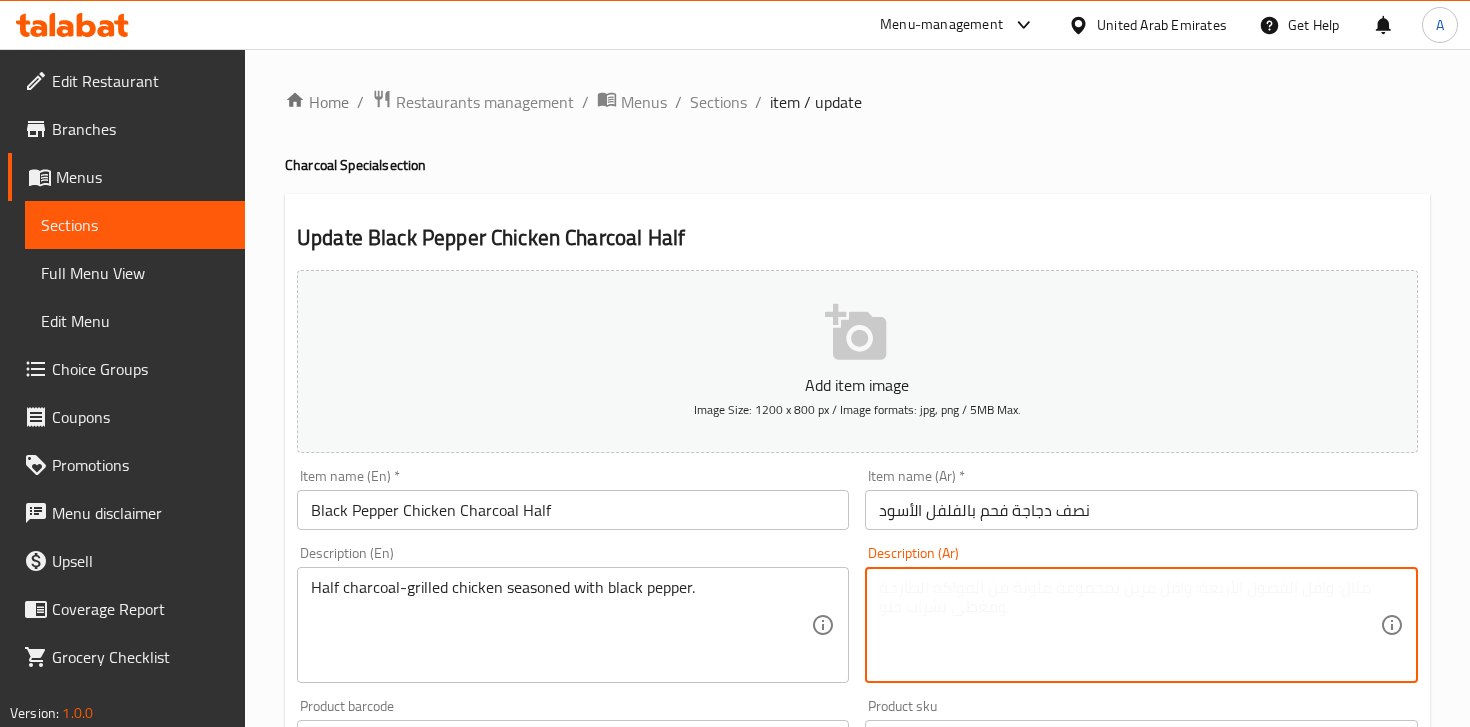paste on "دجاج فحم بالفلفل الأسود نصف – دجاج مشوي على الفحم مع فلفل أسود." 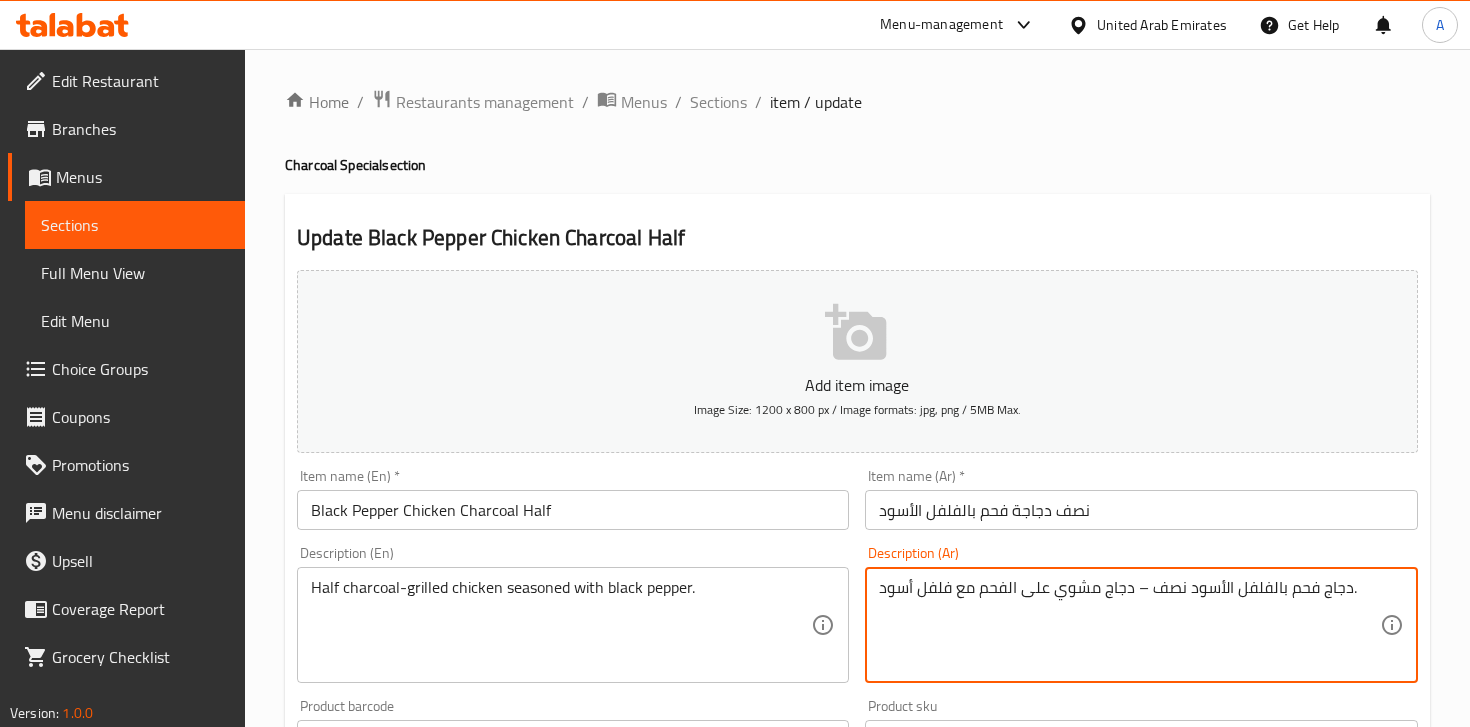 click on "دجاج فحم بالفلفل الأسود نصف – دجاج مشوي على الفحم مع فلفل أسود." at bounding box center (1129, 625) 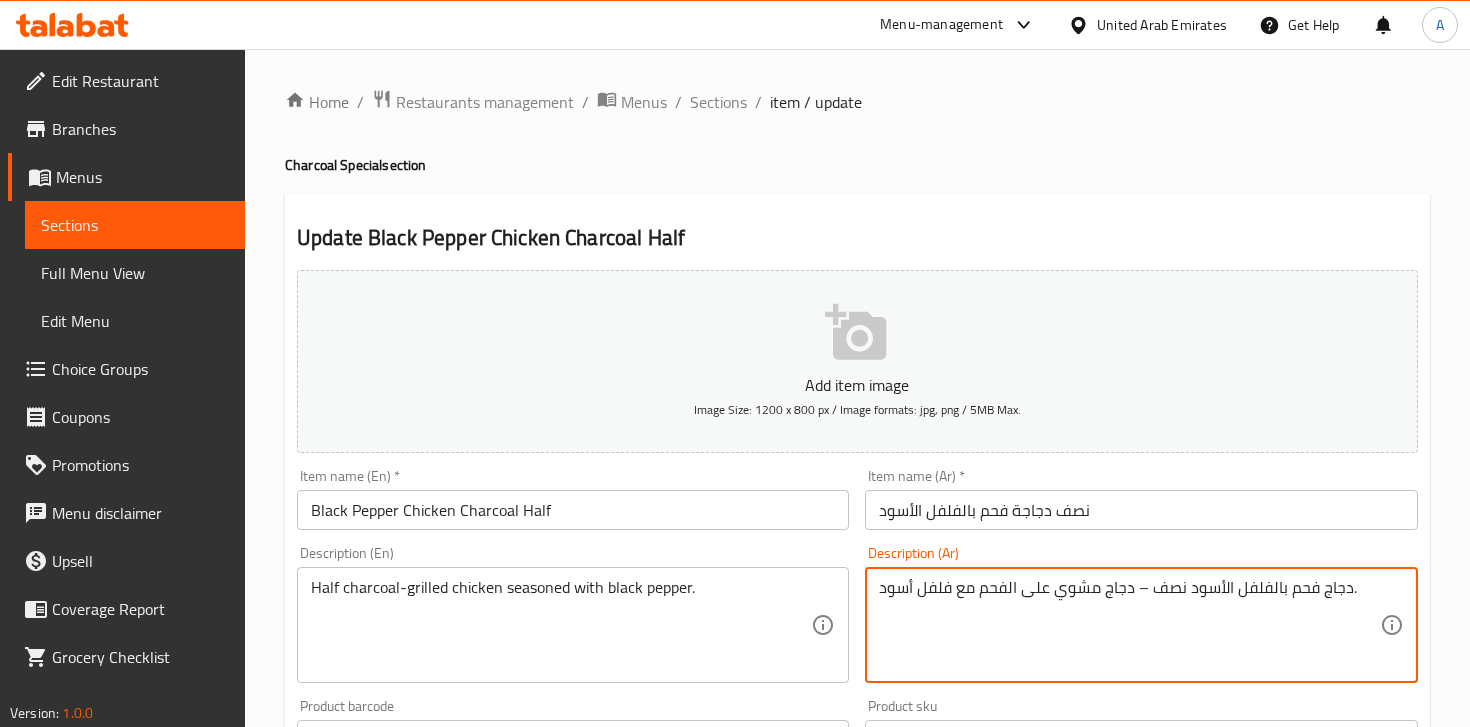 click on "دجاج فحم بالفلفل الأسود نصف – دجاج مشوي على الفحم مع فلفل أسود." at bounding box center [1129, 625] 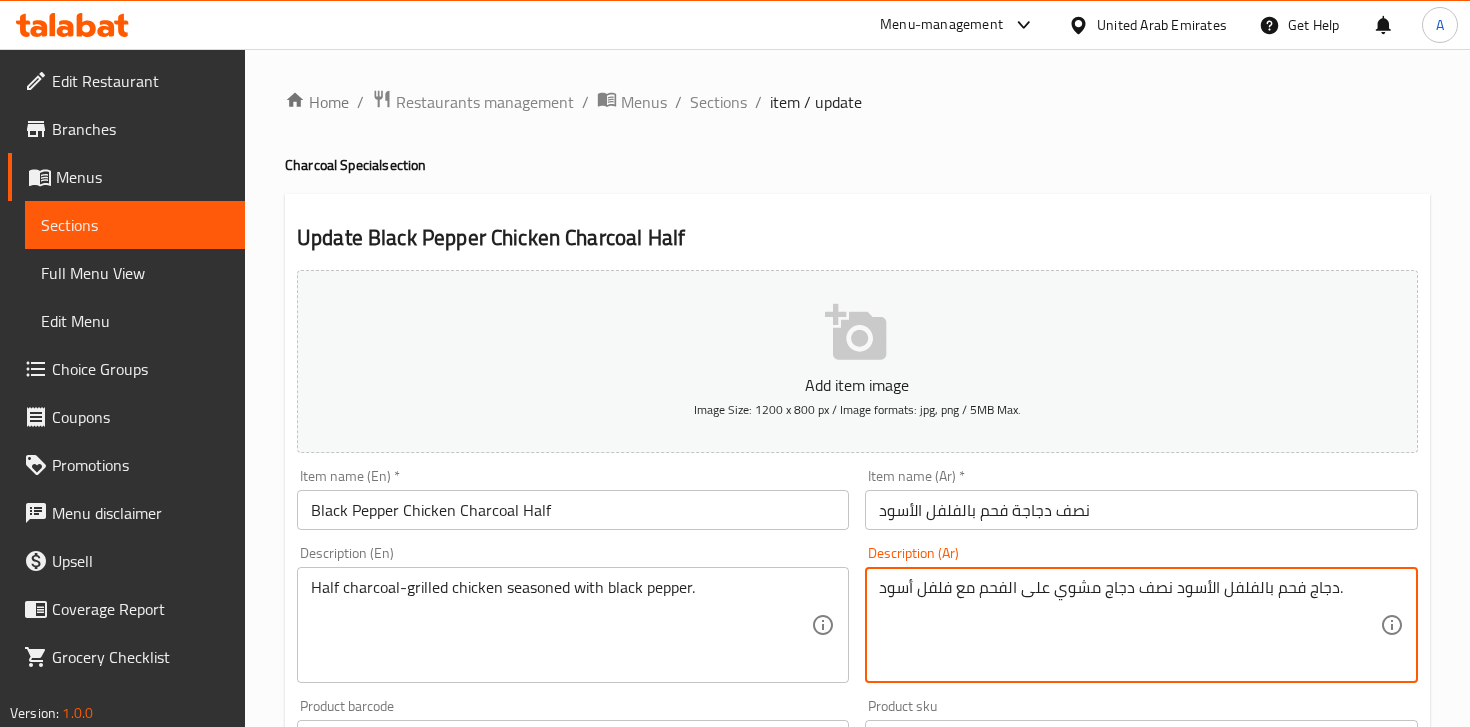 type on "دجاج فحم بالفلفل الأسود نصف دجاج مشوي على الفحم مع فلفل أسود." 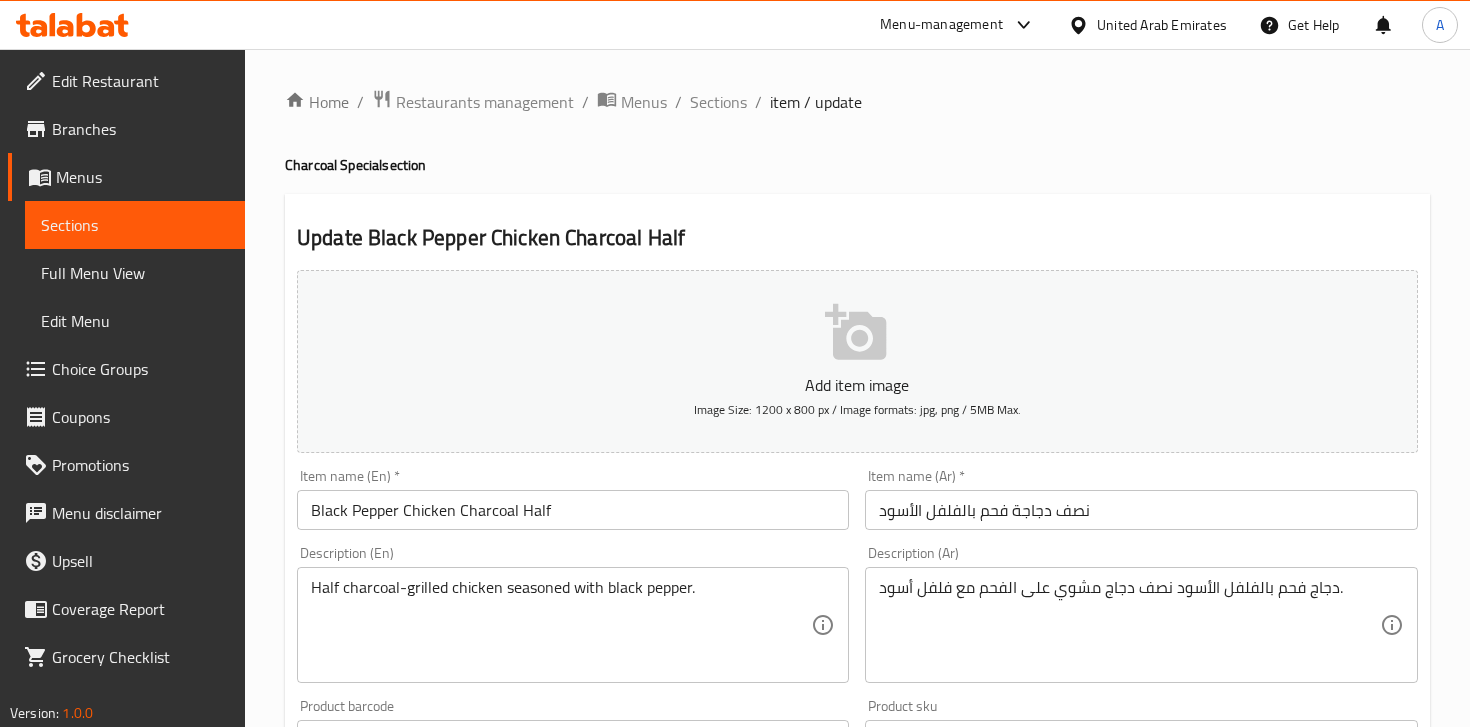 click on "Description (En) Half charcoal-grilled chicken seasoned with black pepper.
Description (En)" at bounding box center (573, 614) 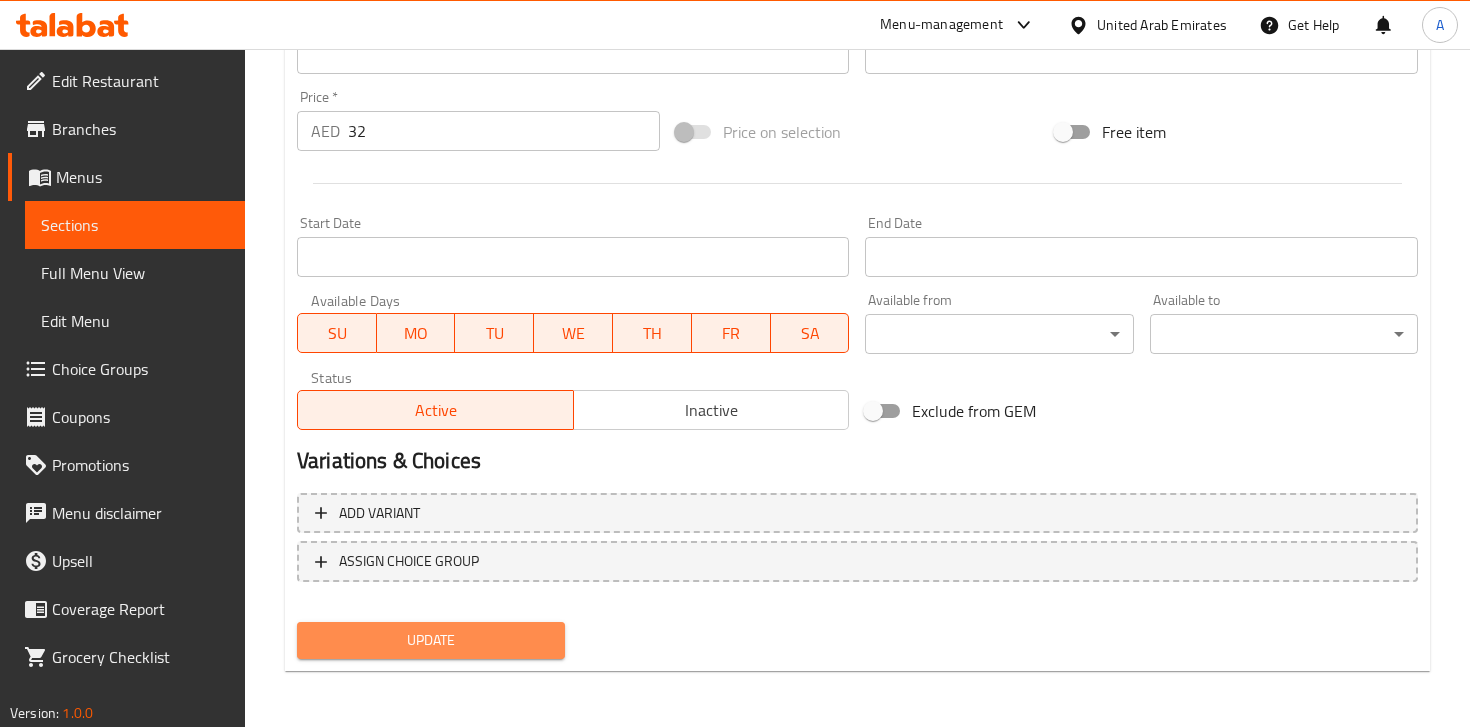click on "Update" at bounding box center [431, 640] 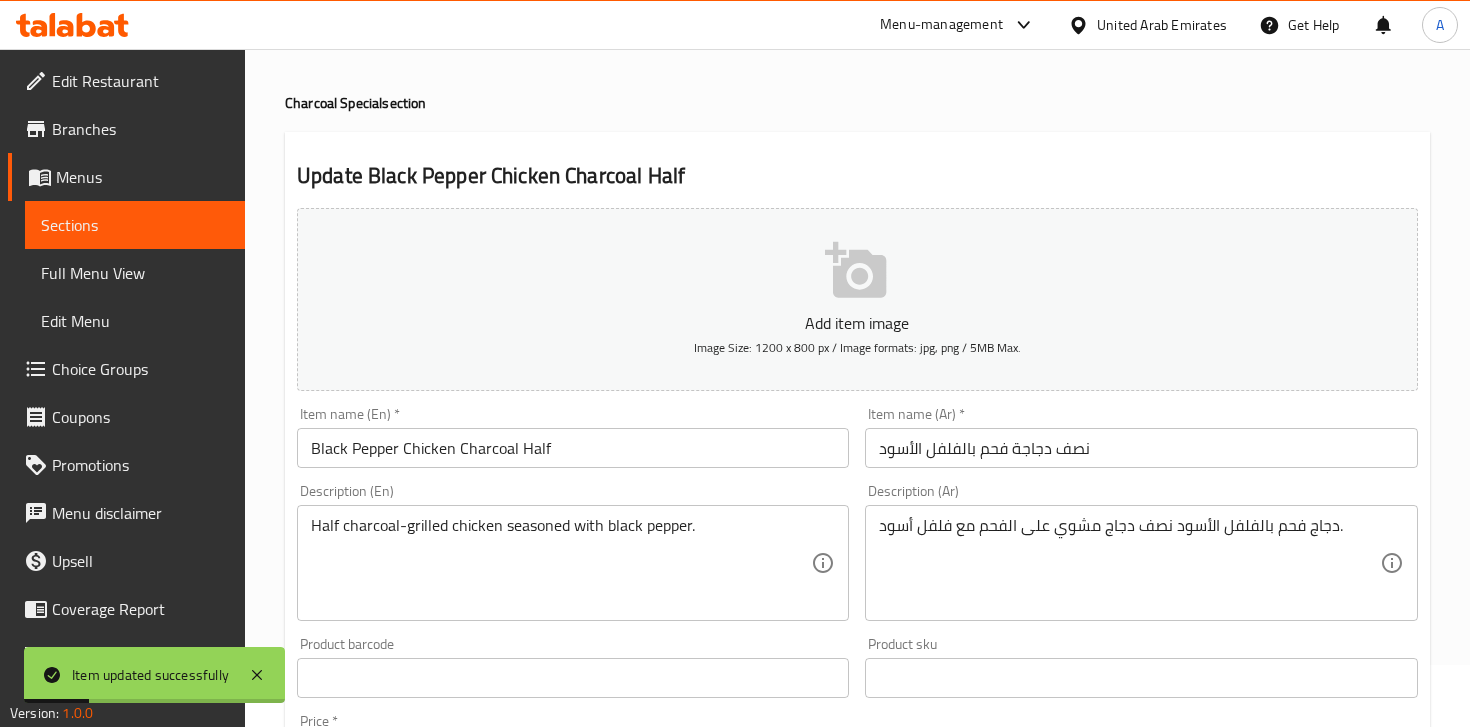 scroll, scrollTop: 0, scrollLeft: 0, axis: both 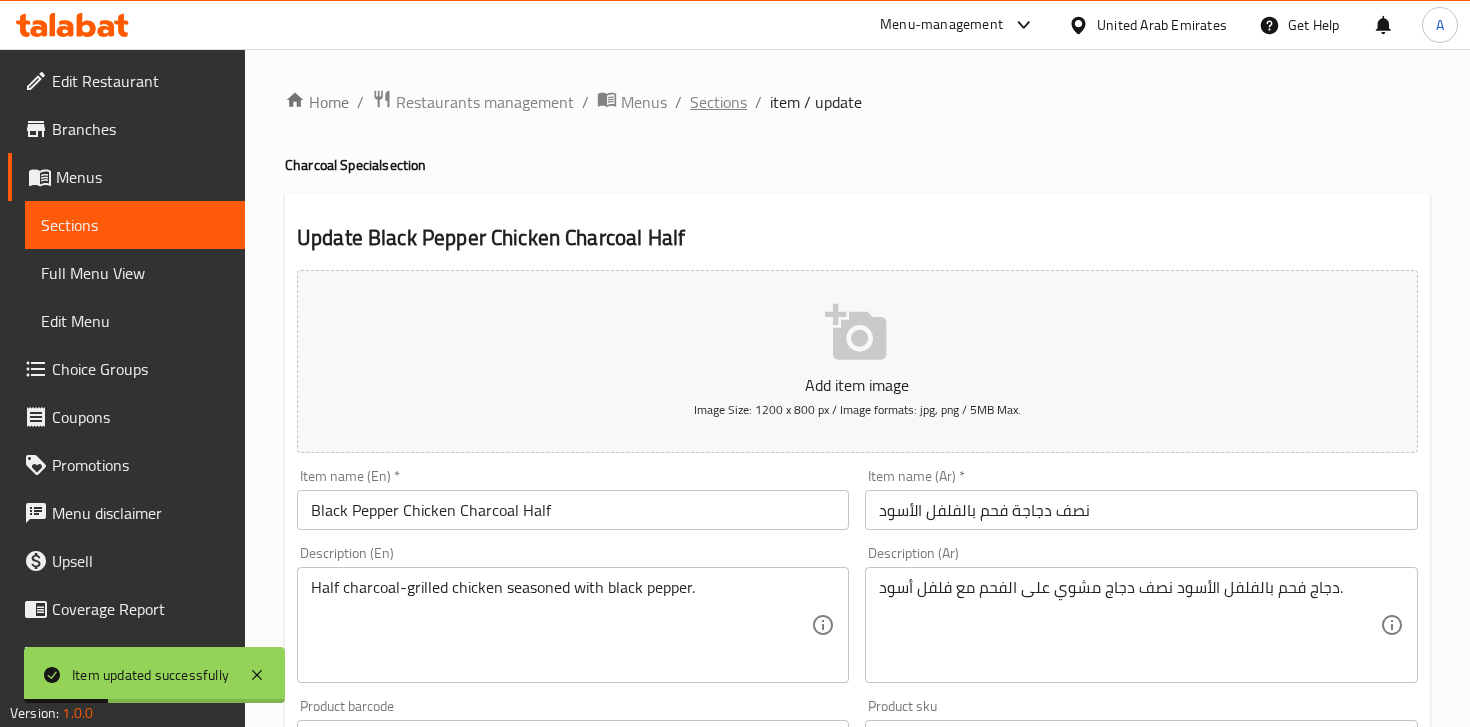 click on "Sections" at bounding box center [718, 102] 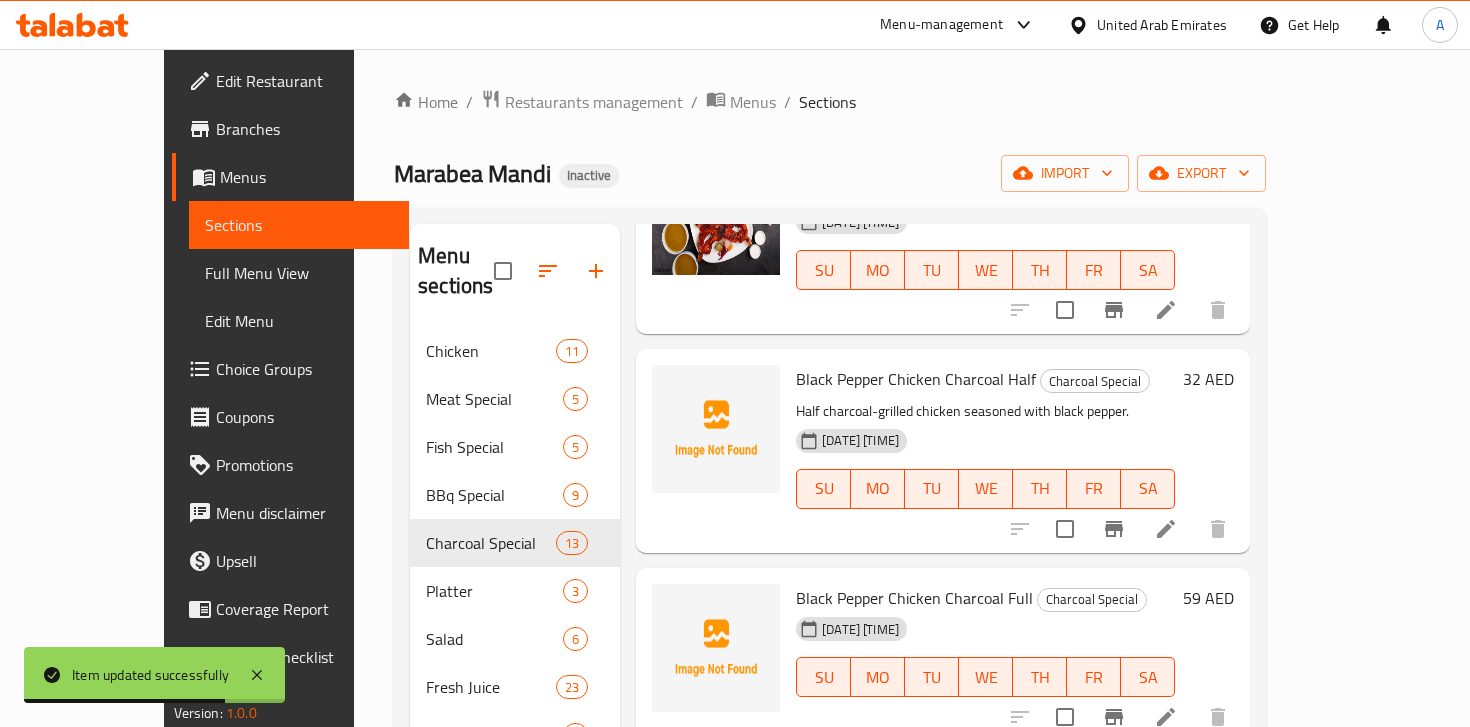 scroll, scrollTop: 1123, scrollLeft: 0, axis: vertical 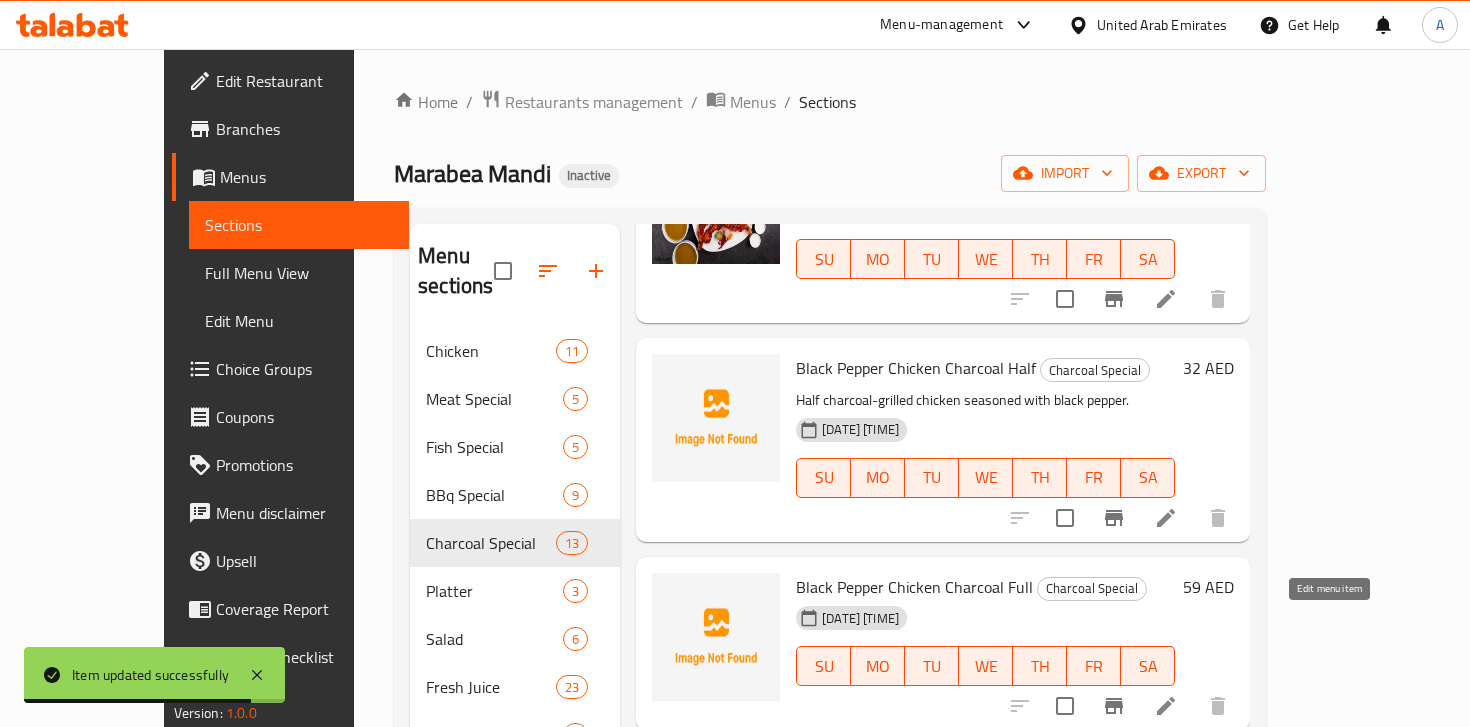 click 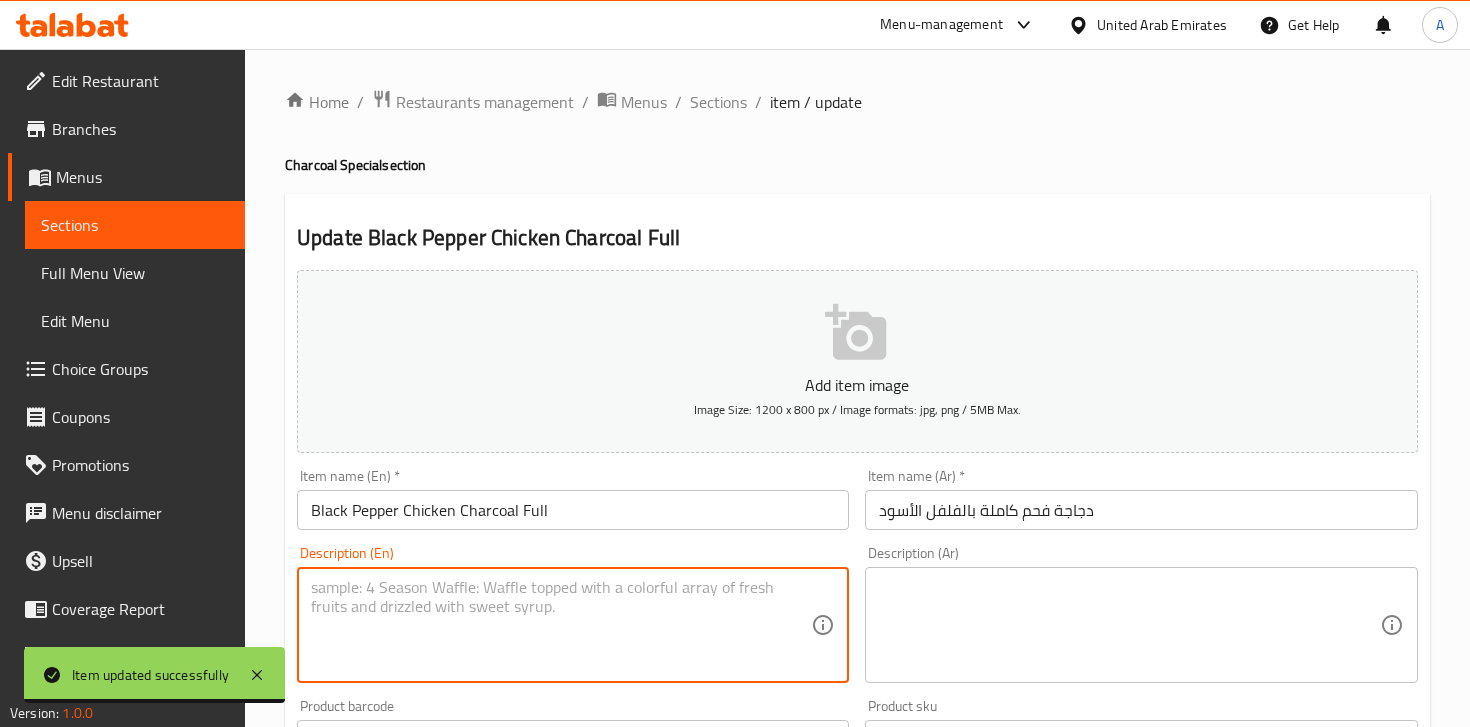 click at bounding box center [561, 625] 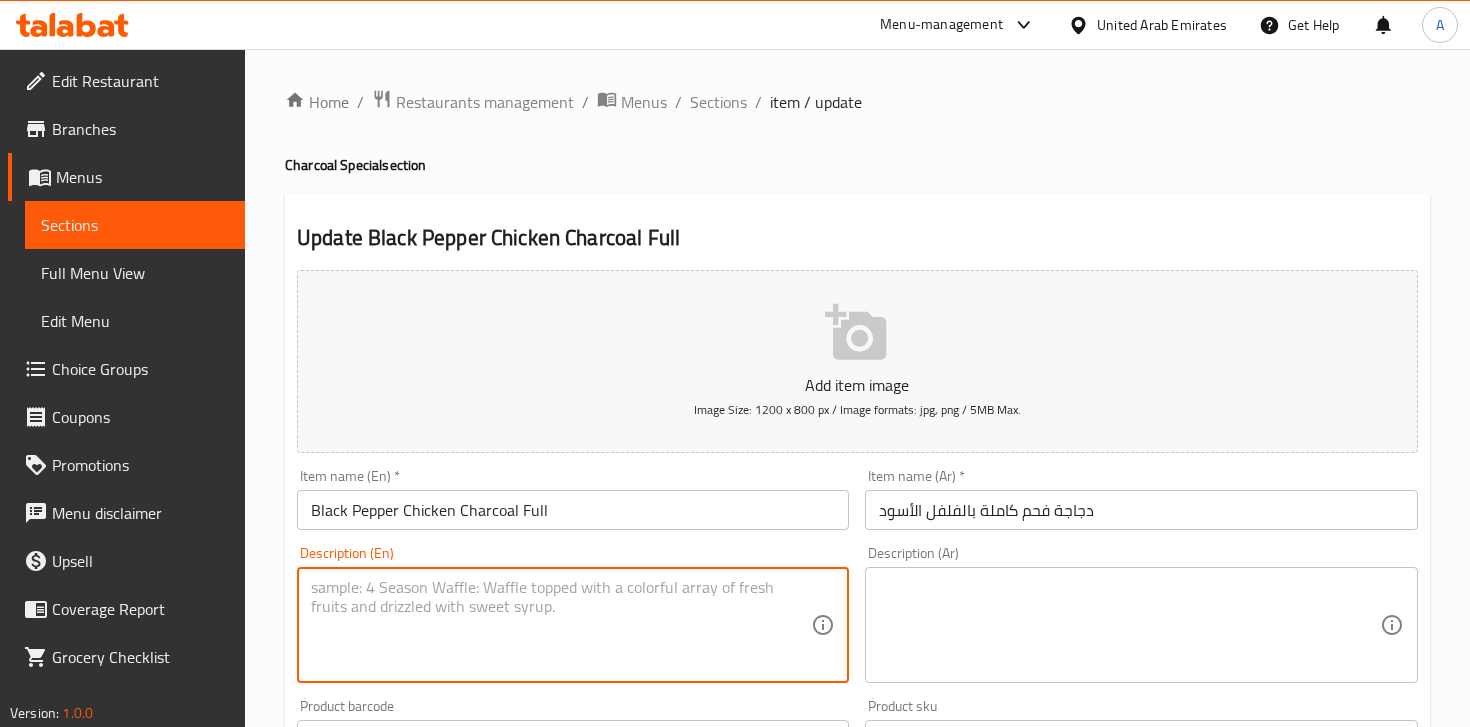 click at bounding box center [561, 625] 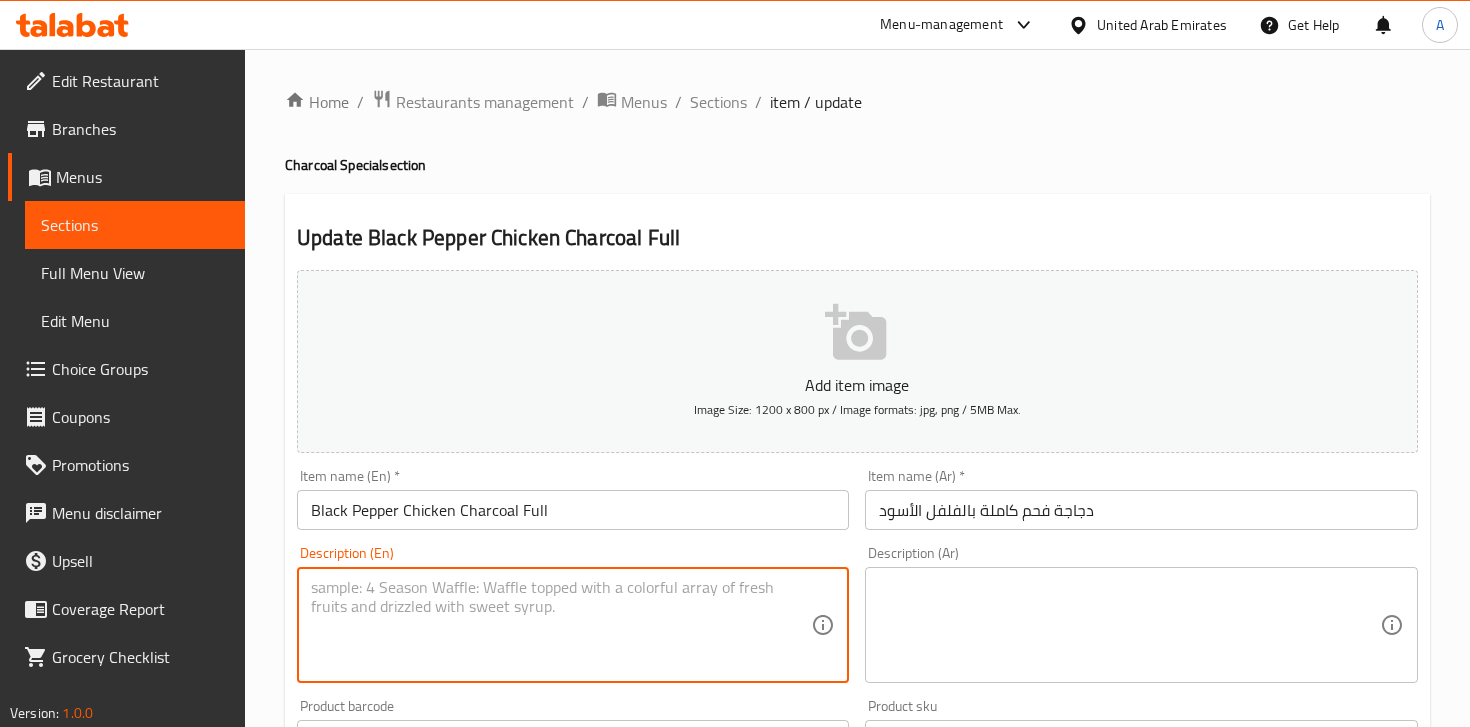 paste on "دجاج فحم بالفلفل الأسود كامل – دجاج مشوي على الفحم مع فلفل أسود.
Full charcoal-grilled chicken seasoned with black pepper." 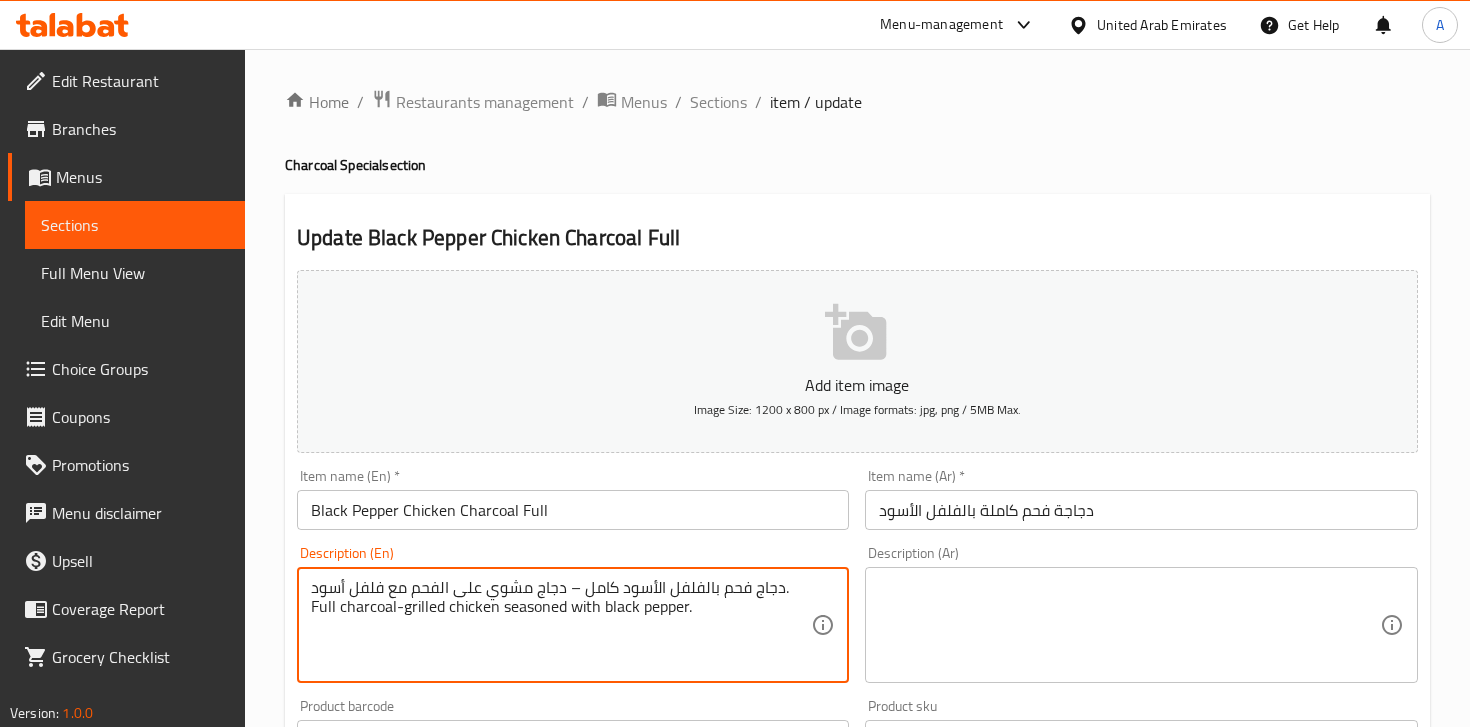 click on "دجاج فحم بالفلفل الأسود كامل – دجاج مشوي على الفحم مع فلفل أسود.
Full charcoal-grilled chicken seasoned with black pepper." at bounding box center (561, 625) 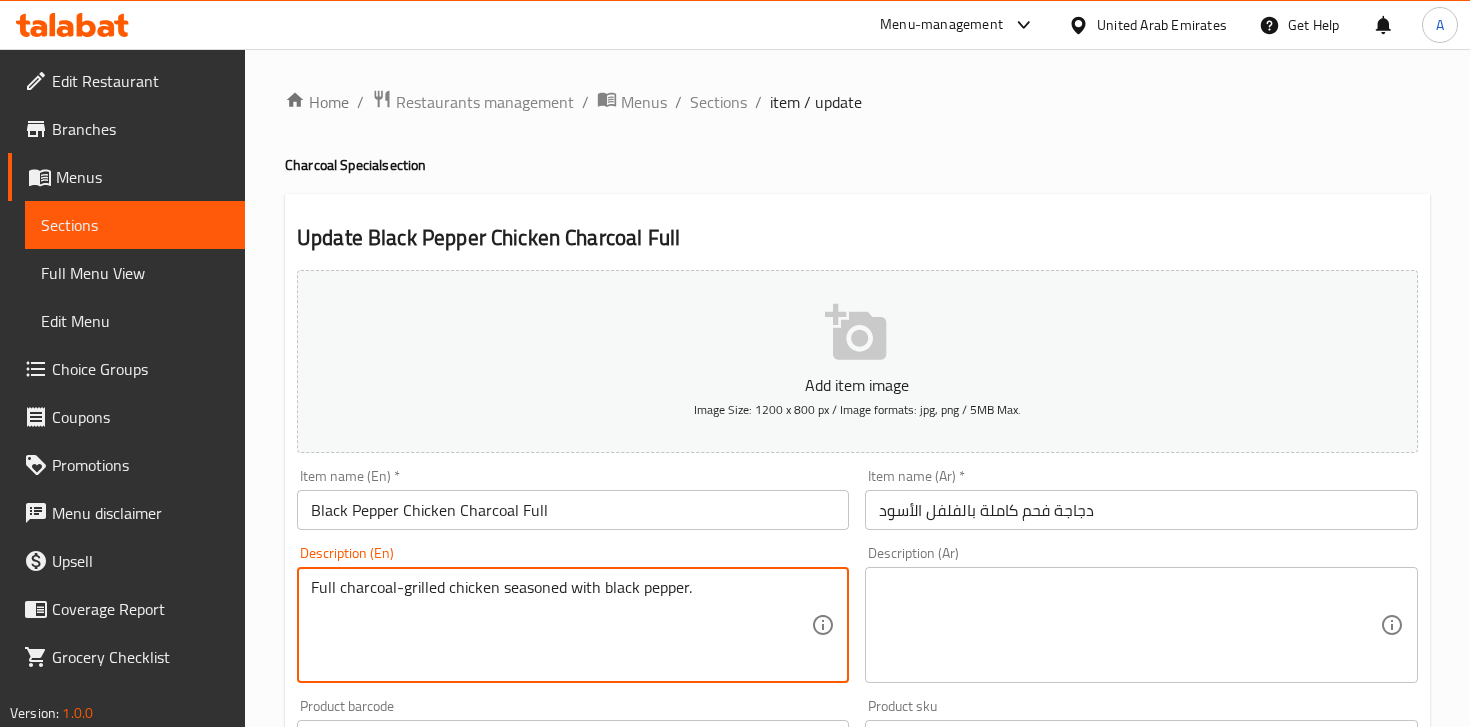 type on "Full charcoal-grilled chicken seasoned with black pepper." 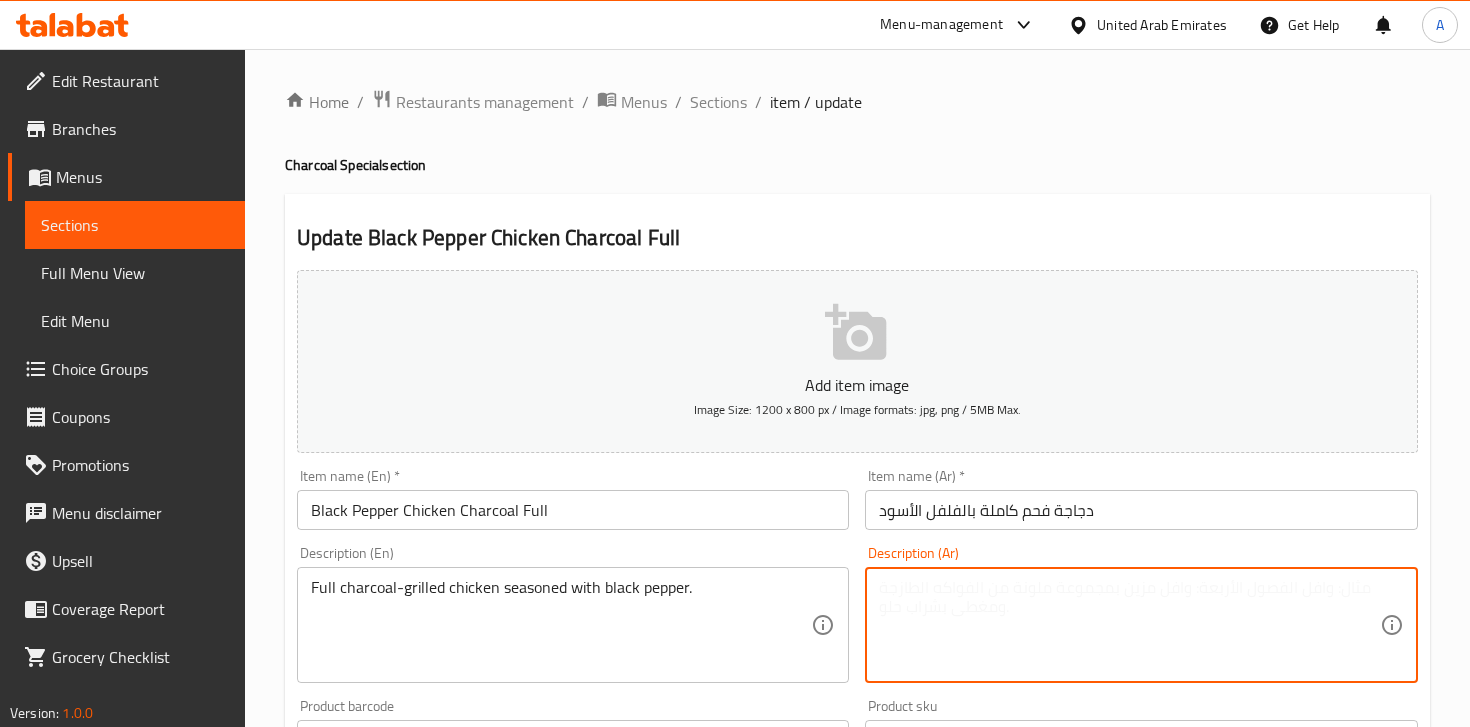 paste on "دجاج فحم بالفلفل الأسود كامل – دجاج مشوي على الفحم مع فلفل أسود." 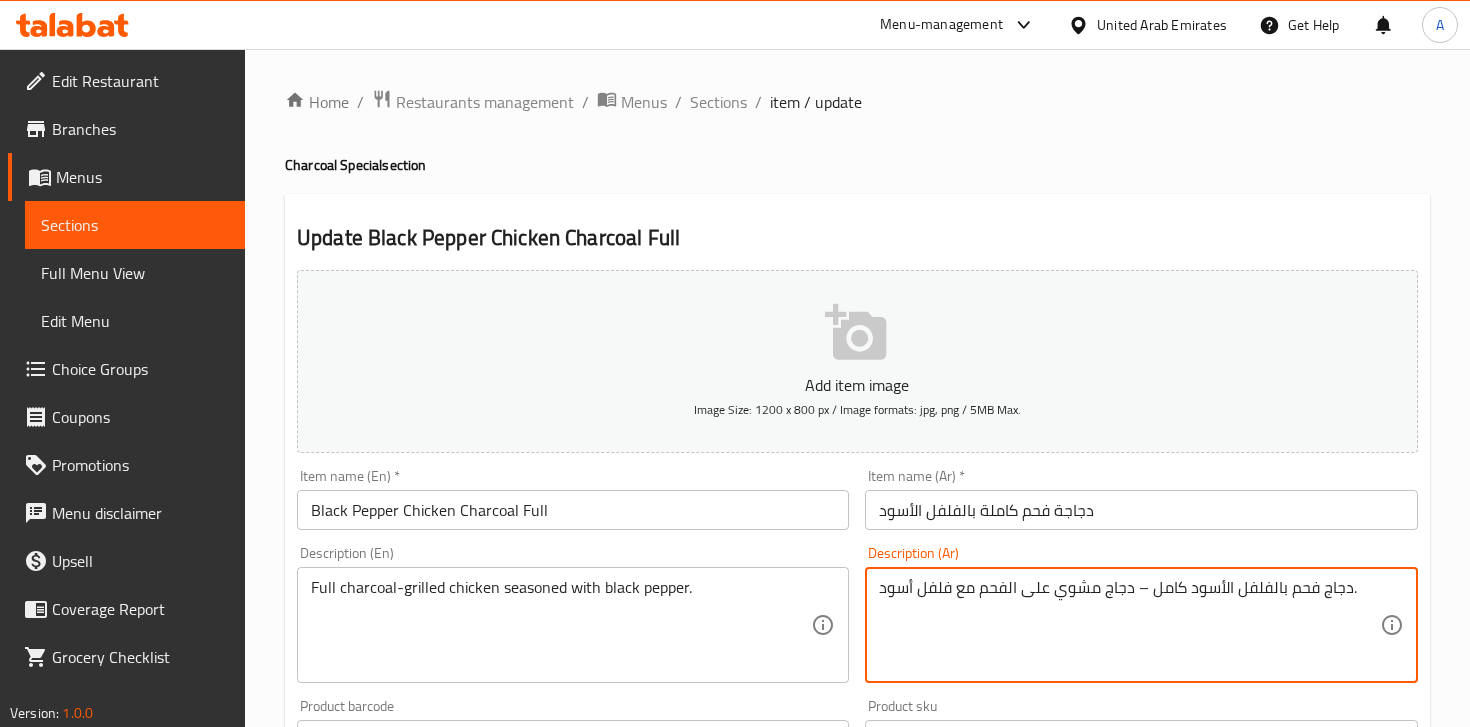 click on "دجاج فحم بالفلفل الأسود كامل – دجاج مشوي على الفحم مع فلفل أسود." at bounding box center [1129, 625] 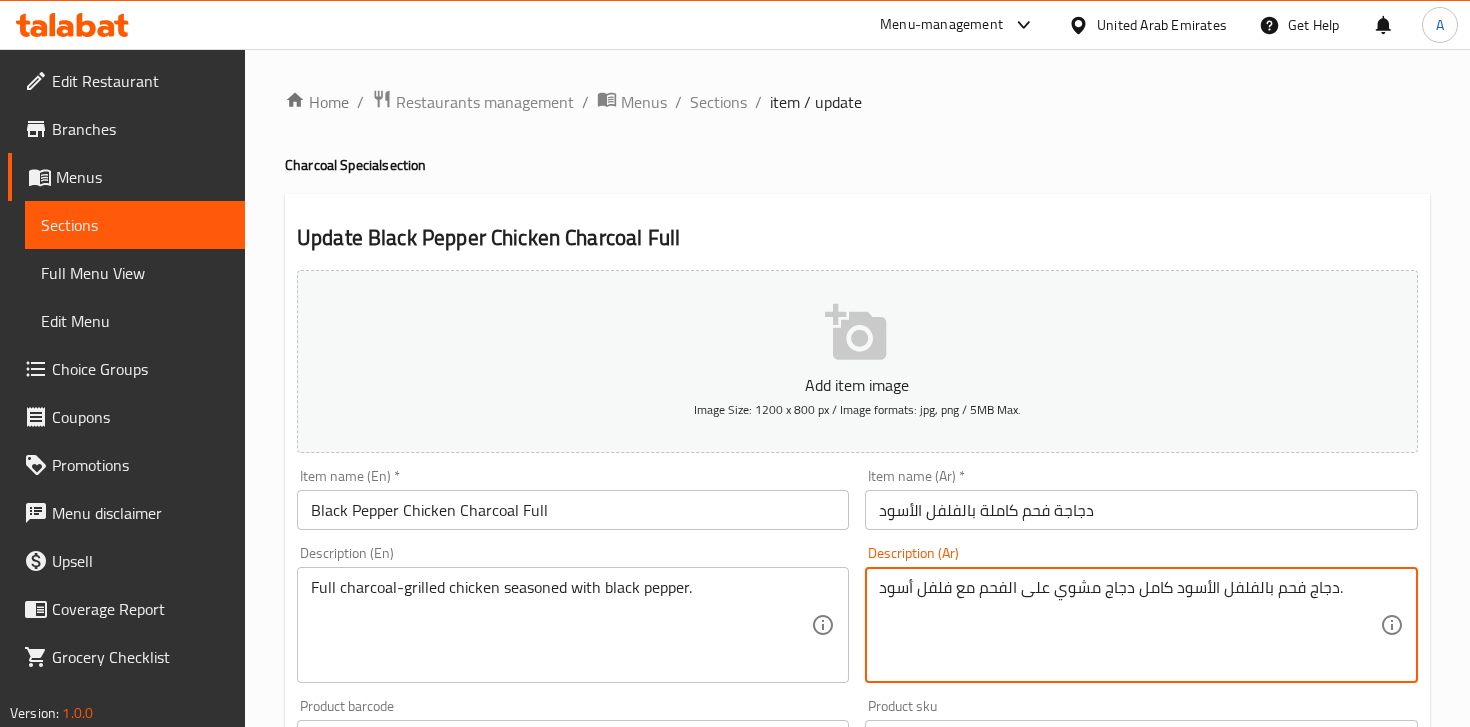 type on "دجاج فحم بالفلفل الأسود كامل دجاج مشوي على الفحم مع فلفل أسود." 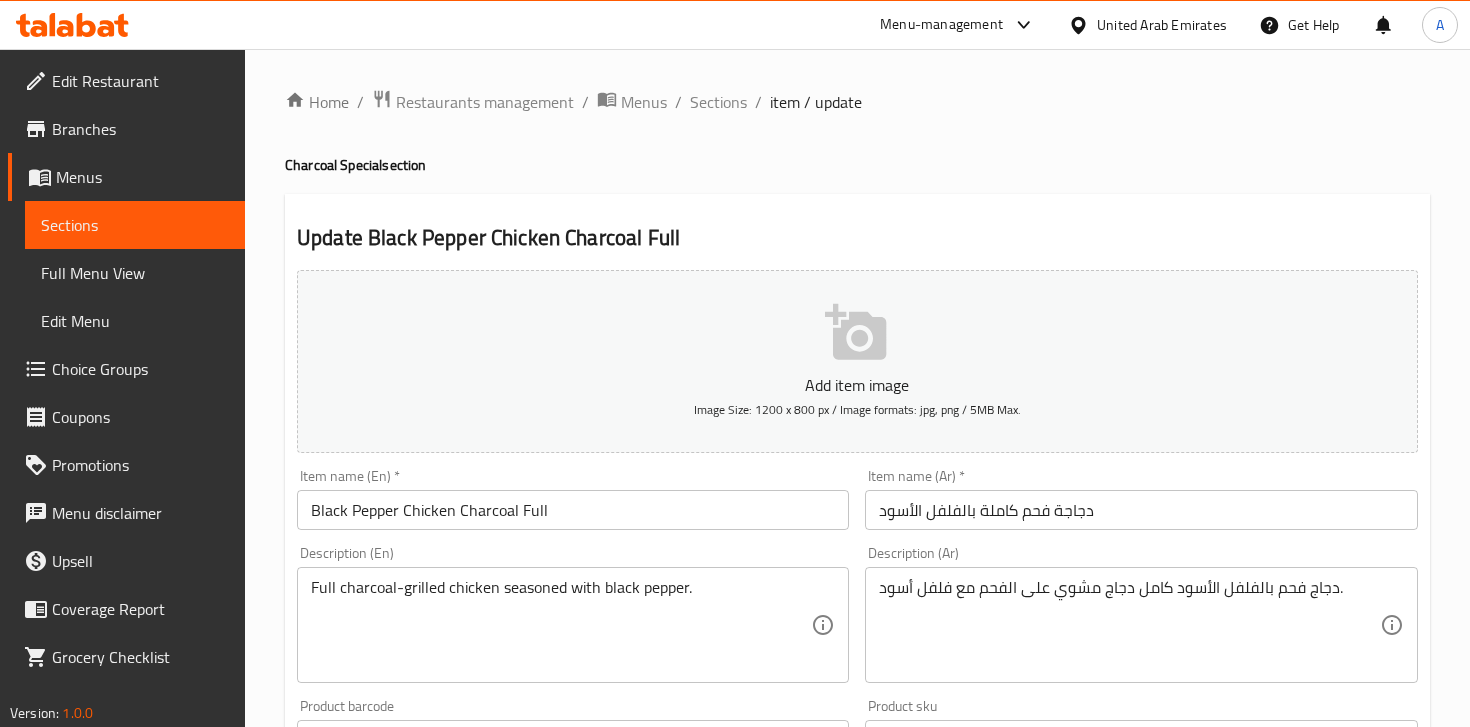 click on "Description (Ar) دجاج فحم بالفلفل الأسود كامل دجاج مشوي على الفحم مع فلفل أسود.
Description (Ar)" at bounding box center [1141, 614] 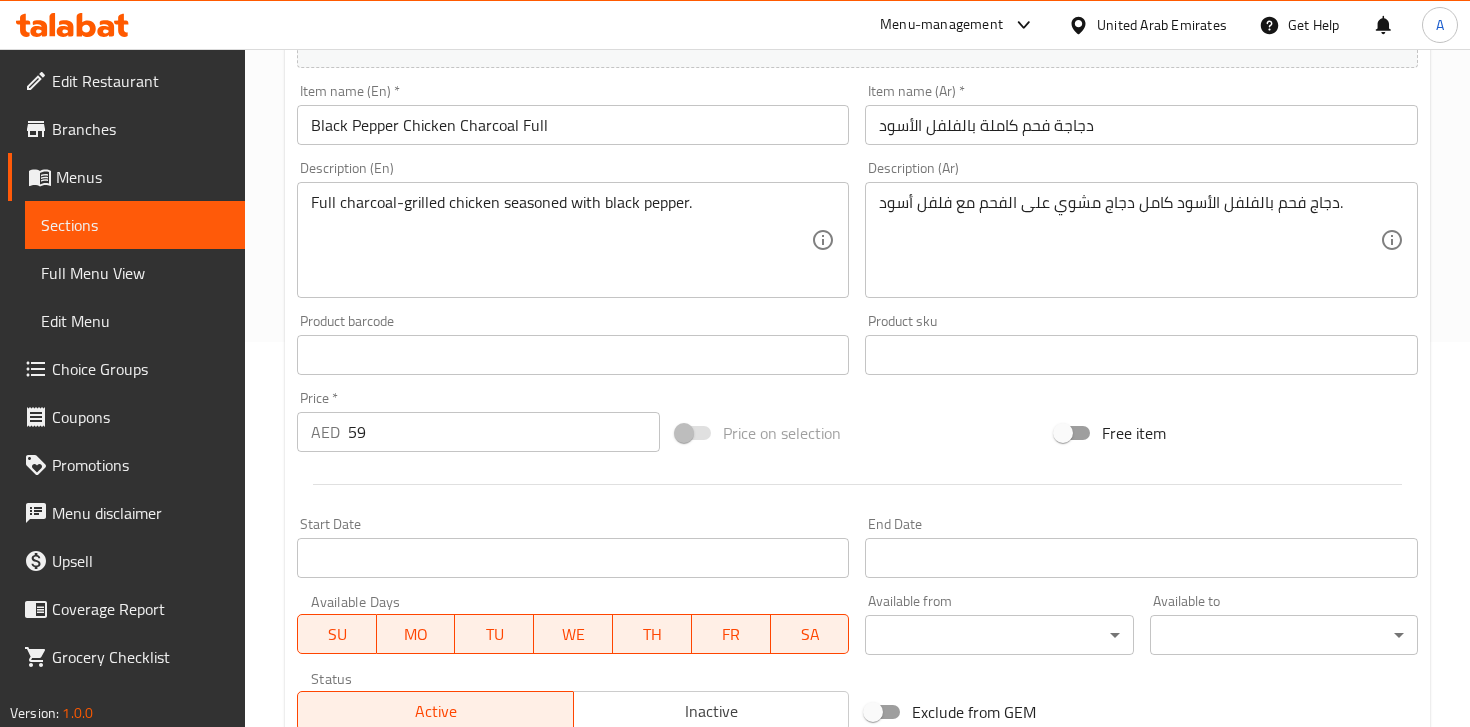 scroll, scrollTop: 686, scrollLeft: 0, axis: vertical 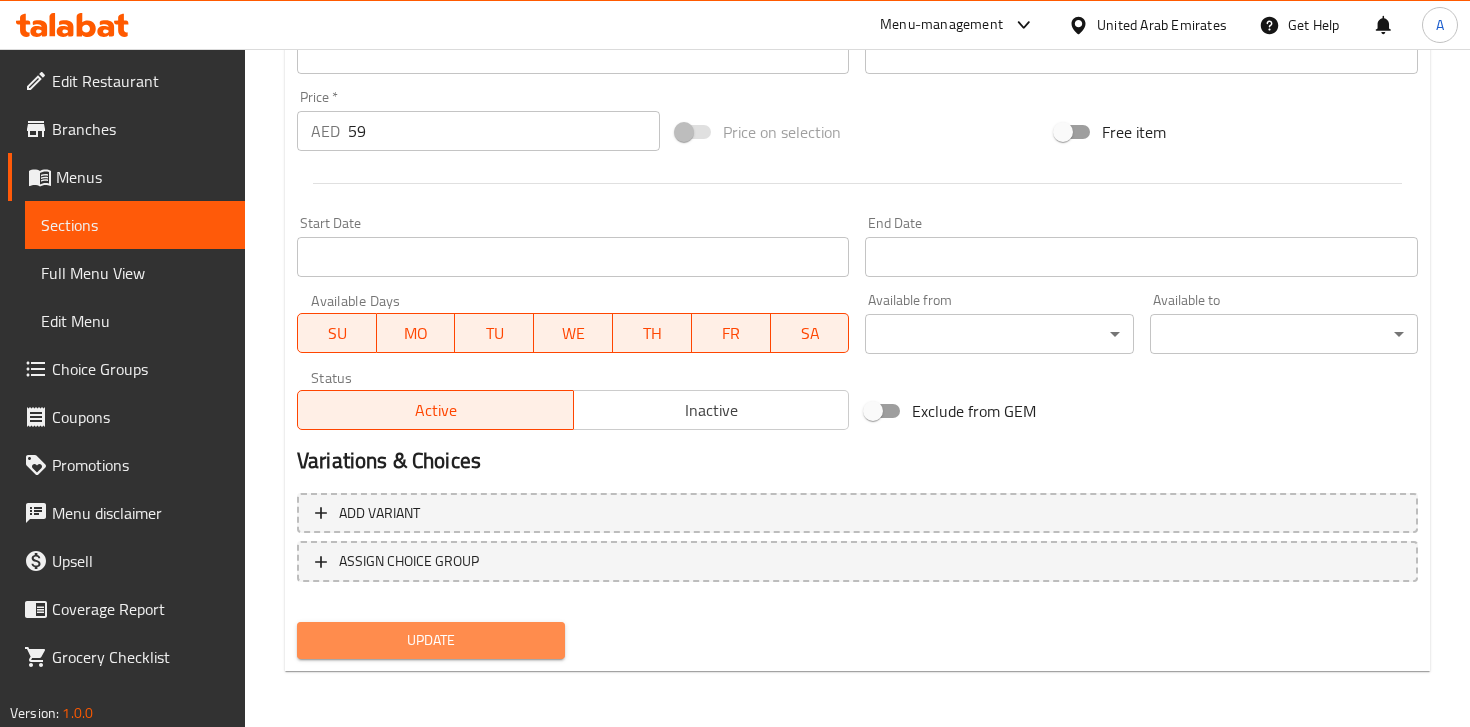 click on "Update" at bounding box center [431, 640] 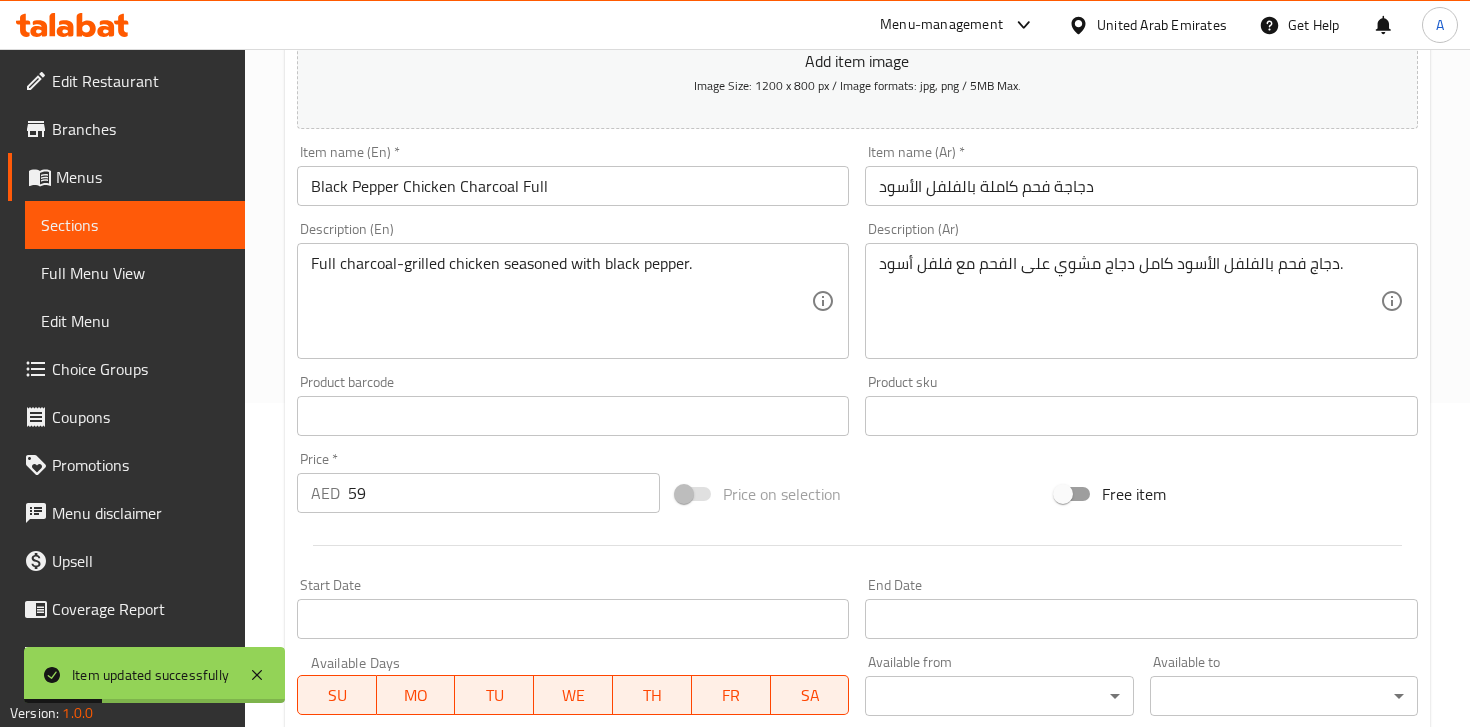 scroll, scrollTop: 0, scrollLeft: 0, axis: both 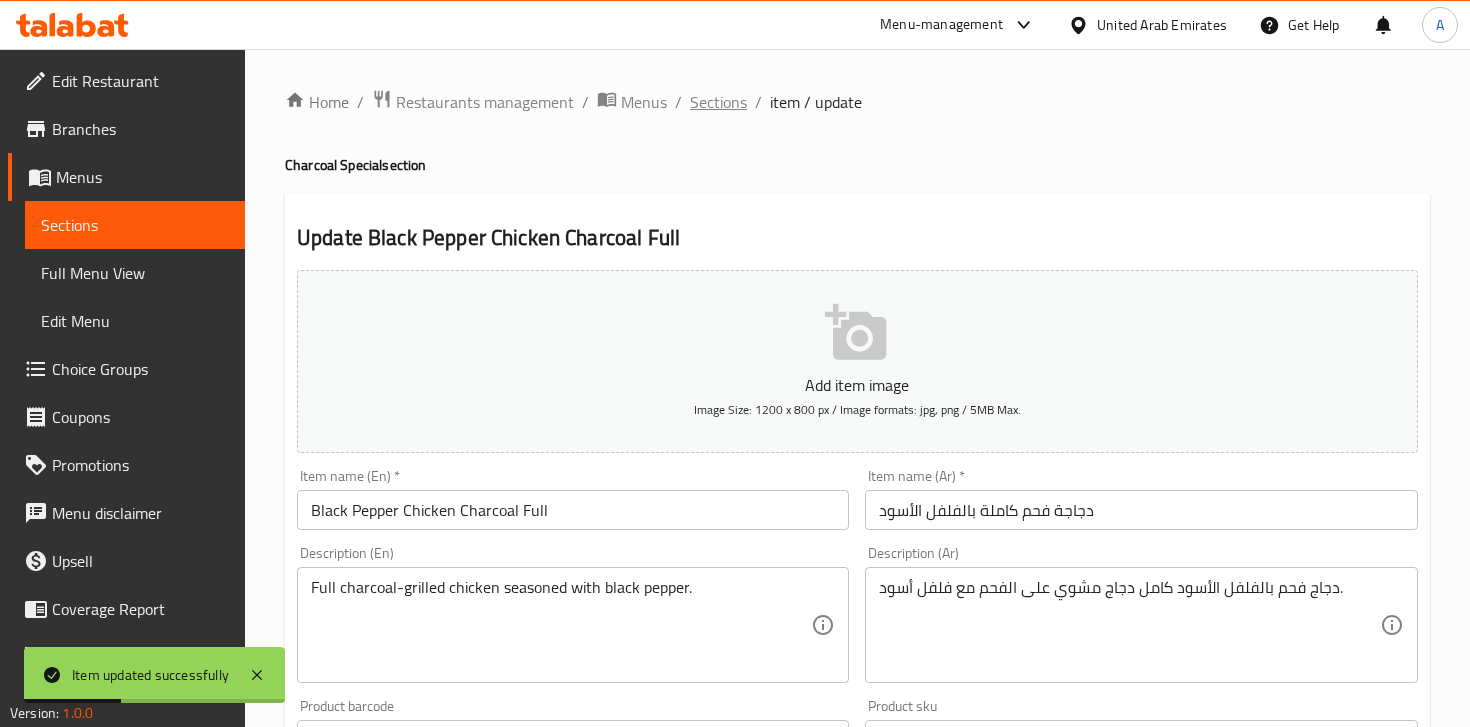 click on "Sections" at bounding box center [718, 102] 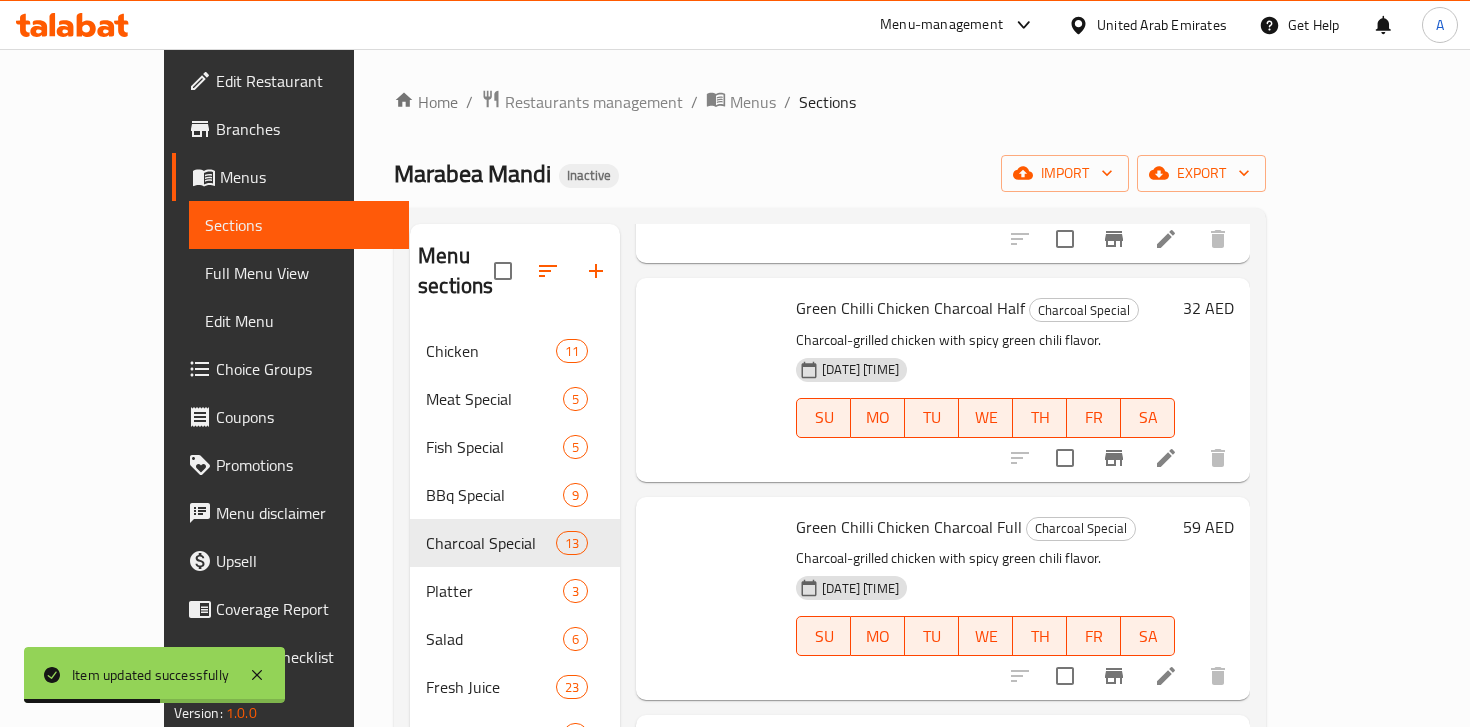 scroll, scrollTop: 2103, scrollLeft: 0, axis: vertical 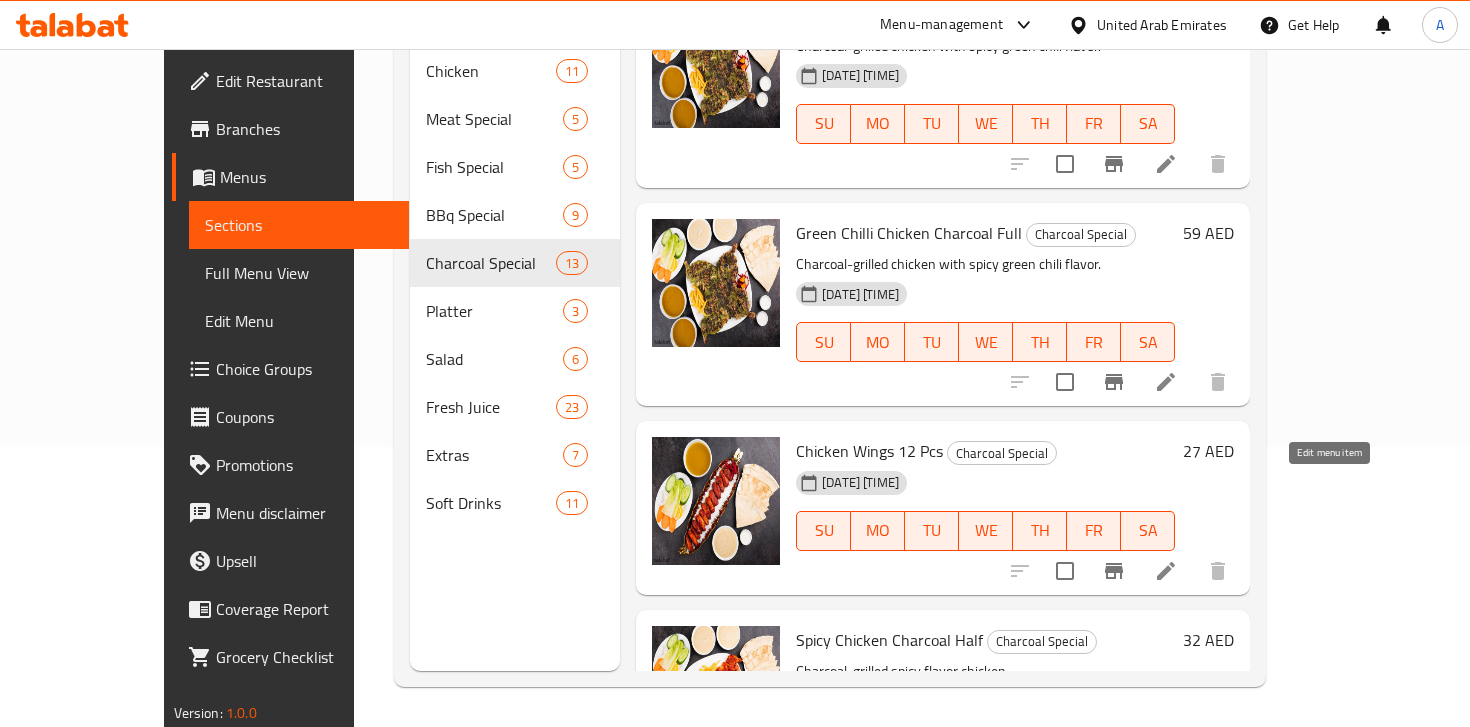 click 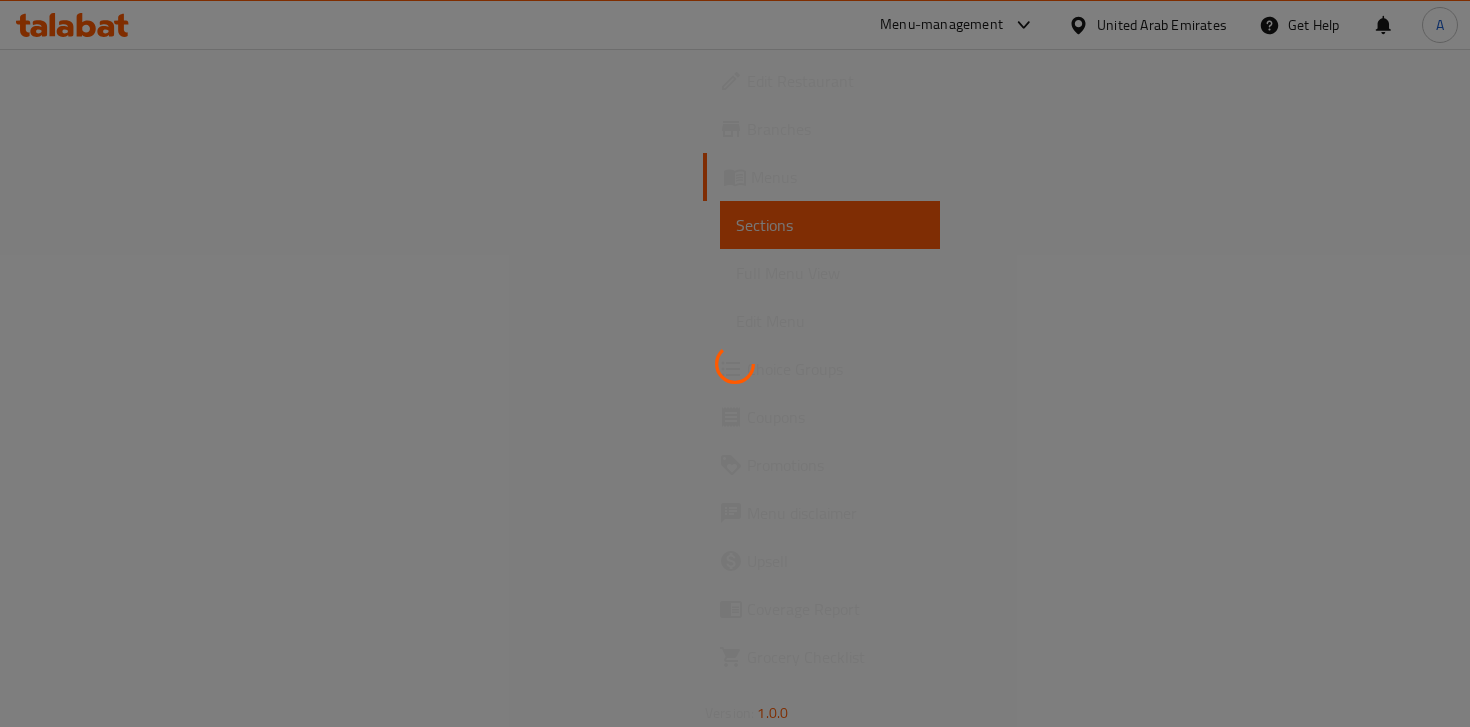 scroll, scrollTop: 0, scrollLeft: 0, axis: both 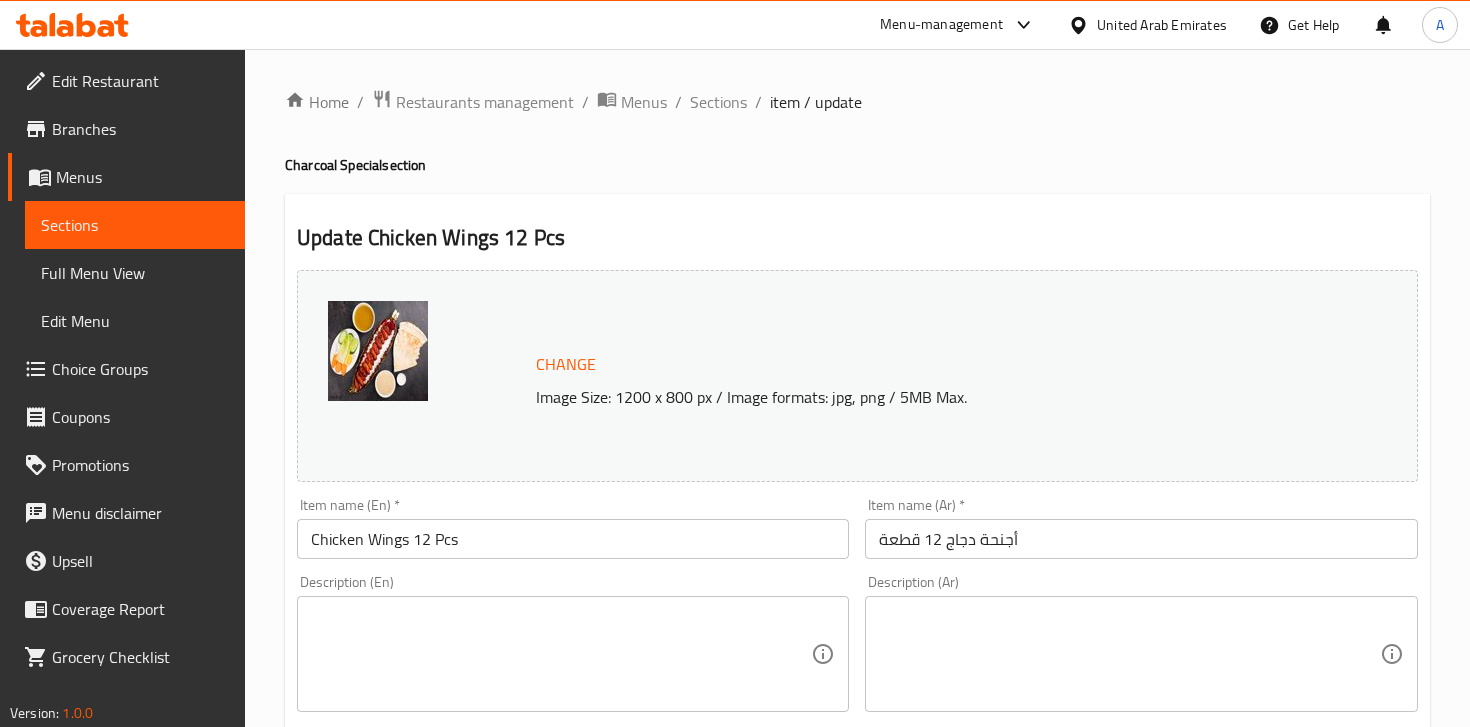 click at bounding box center [1129, 654] 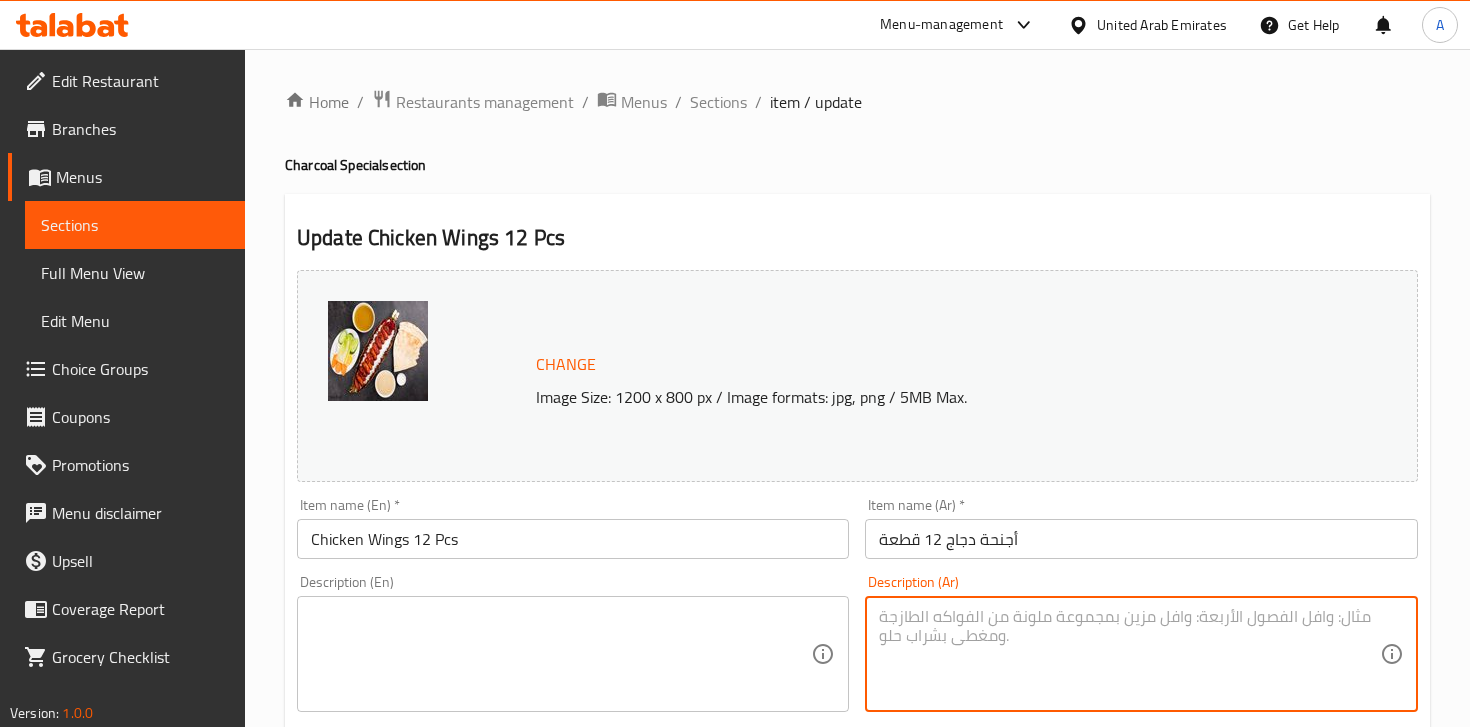 paste on "أجنحة دجاج 12 قطعة – أجنحة دجاج متبلة ومشوية أو مقلية.
12 pieces of seasoned chicken wings, grilled or fried." 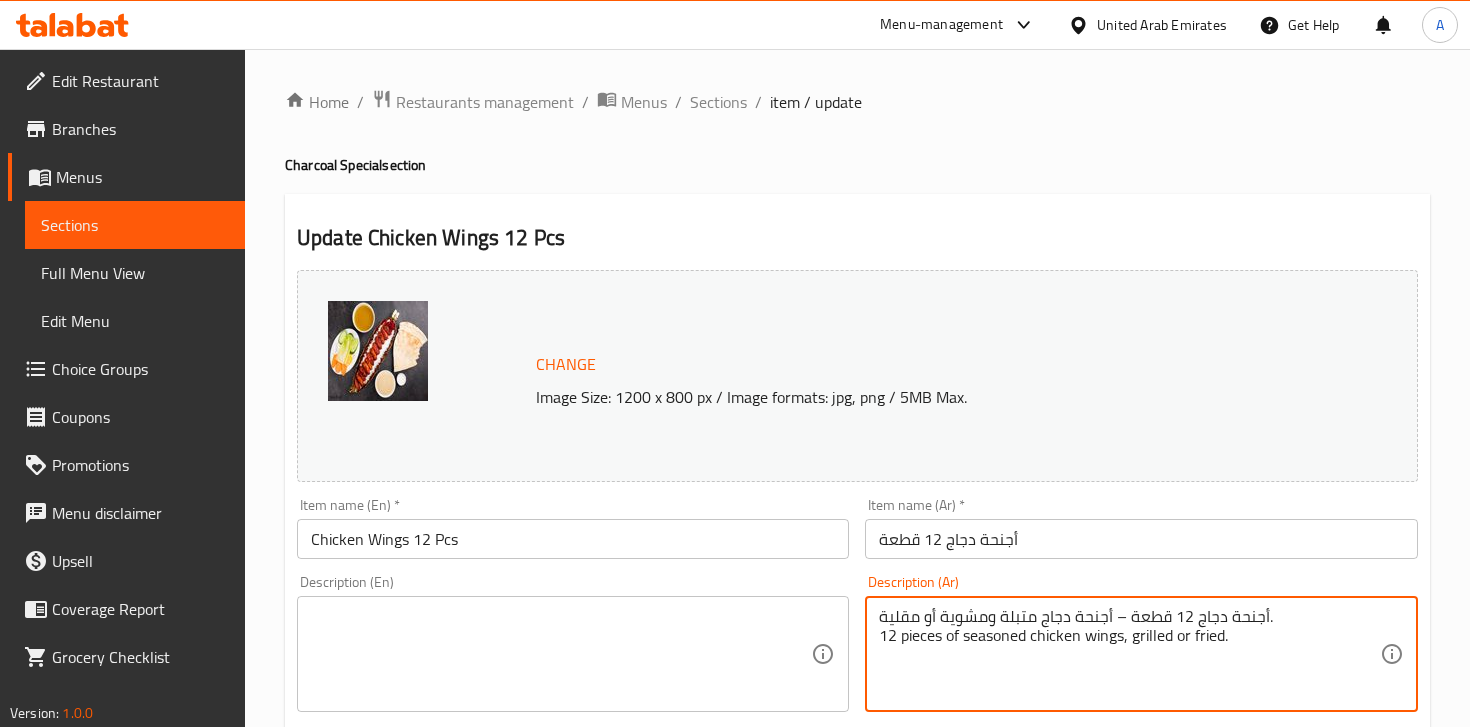 click on "أجنحة دجاج 12 قطعة – أجنحة دجاج متبلة ومشوية أو مقلية.
12 pieces of seasoned chicken wings, grilled or fried." at bounding box center [1129, 654] 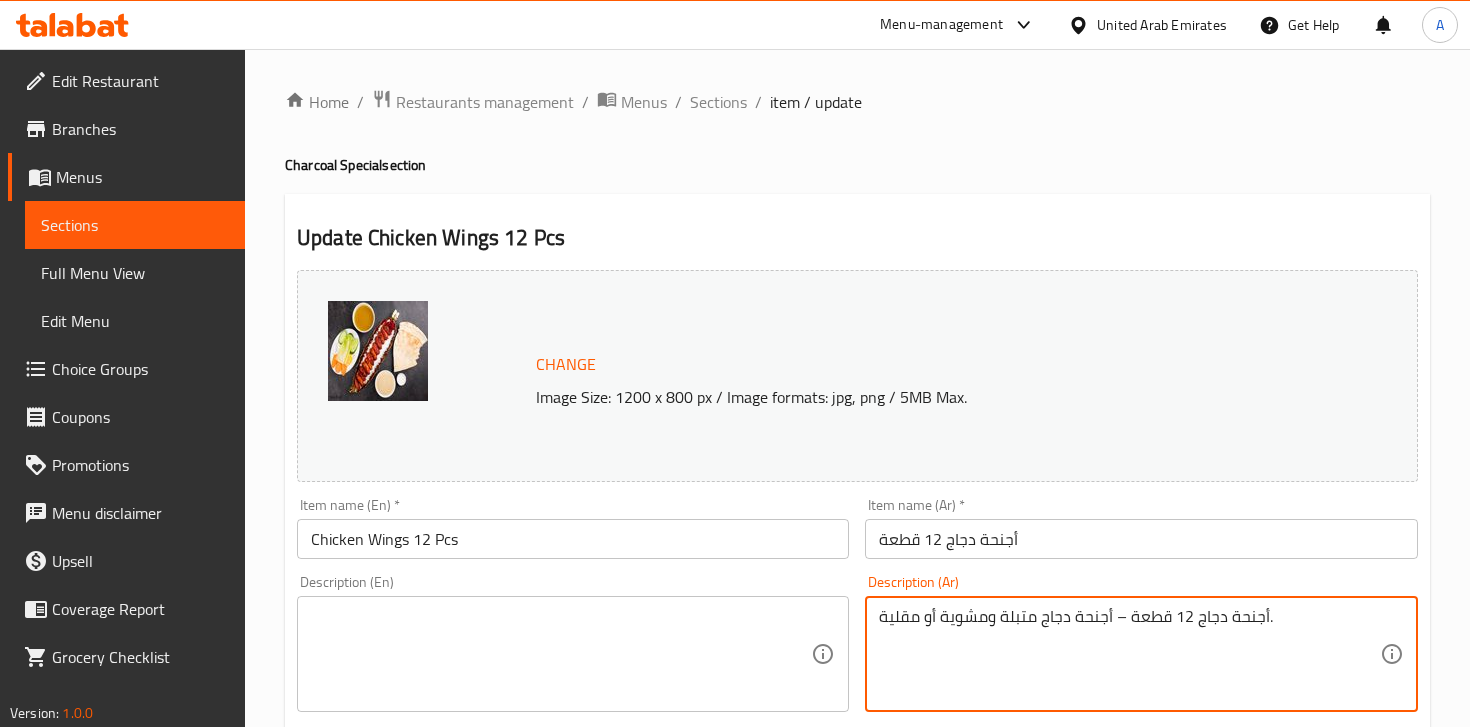 type on "أجنحة دجاج 12 قطعة – أجنحة دجاج متبلة ومشوية أو مقلية." 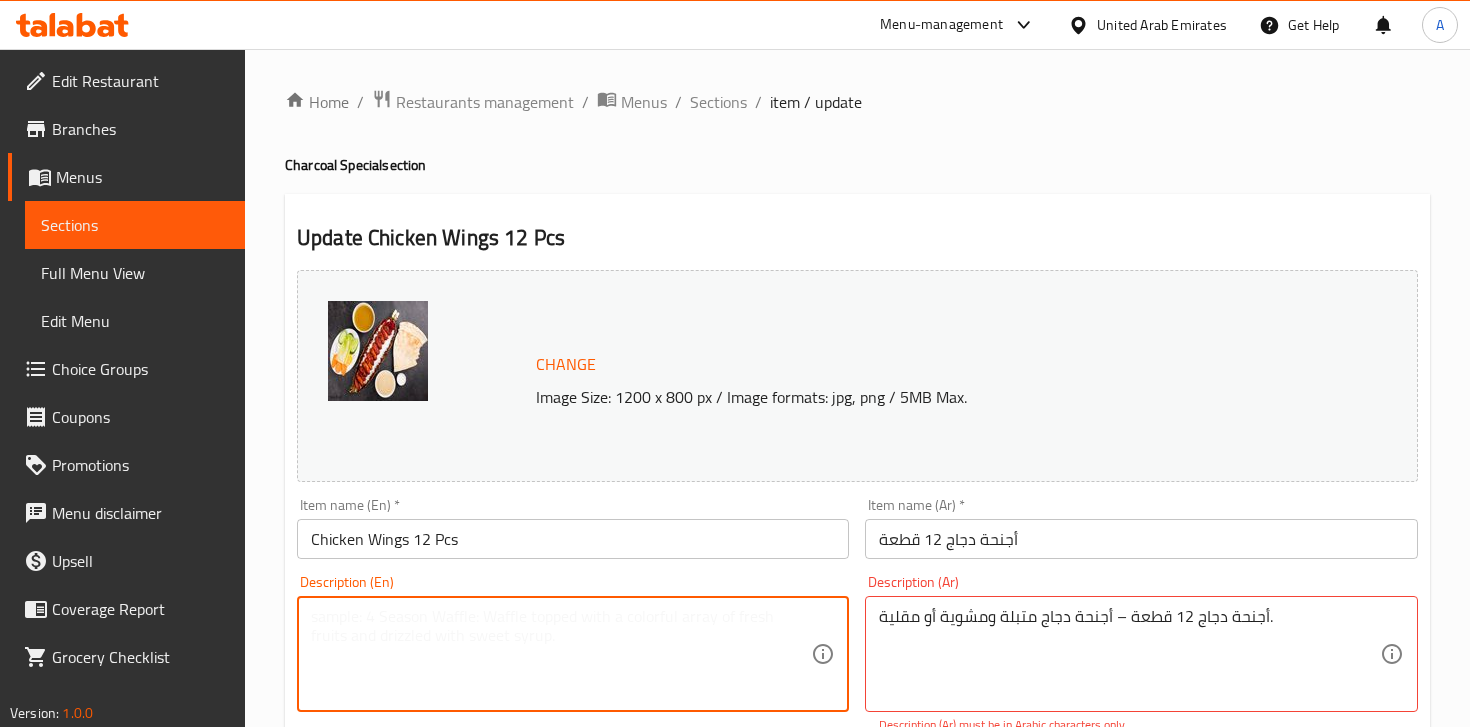 paste on "12 pieces of seasoned chicken wings, grilled or fried." 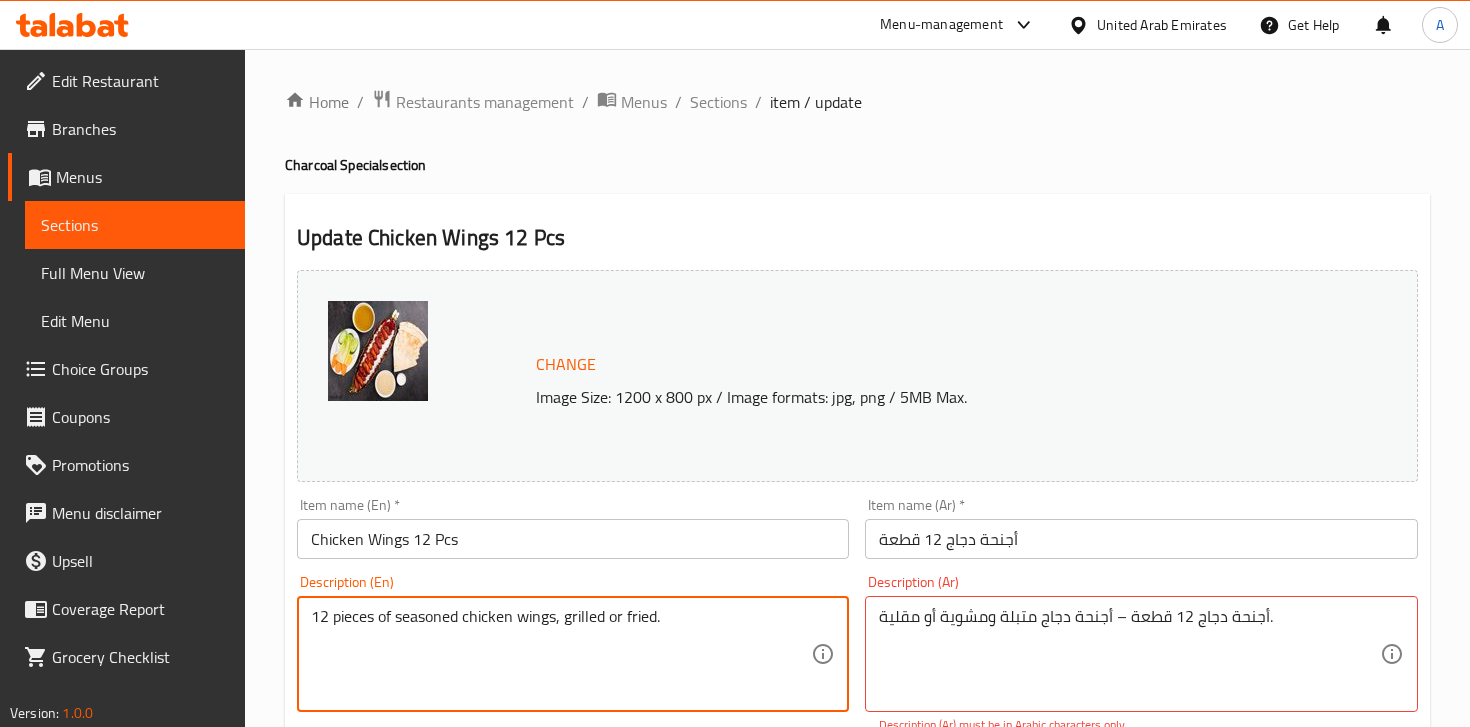 type on "12 pieces of seasoned chicken wings, grilled or fried." 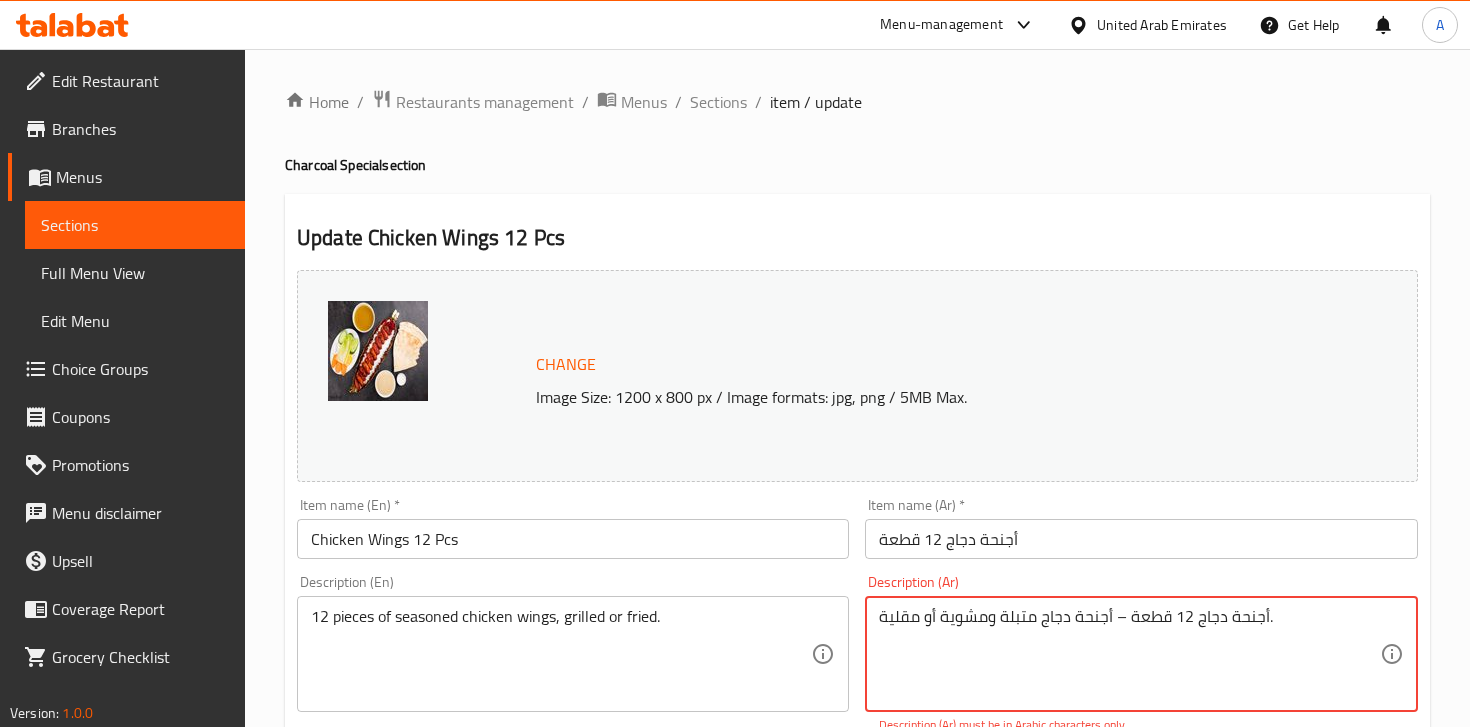 click on "أجنحة دجاج 12 قطعة – أجنحة دجاج متبلة ومشوية أو مقلية." at bounding box center [1129, 654] 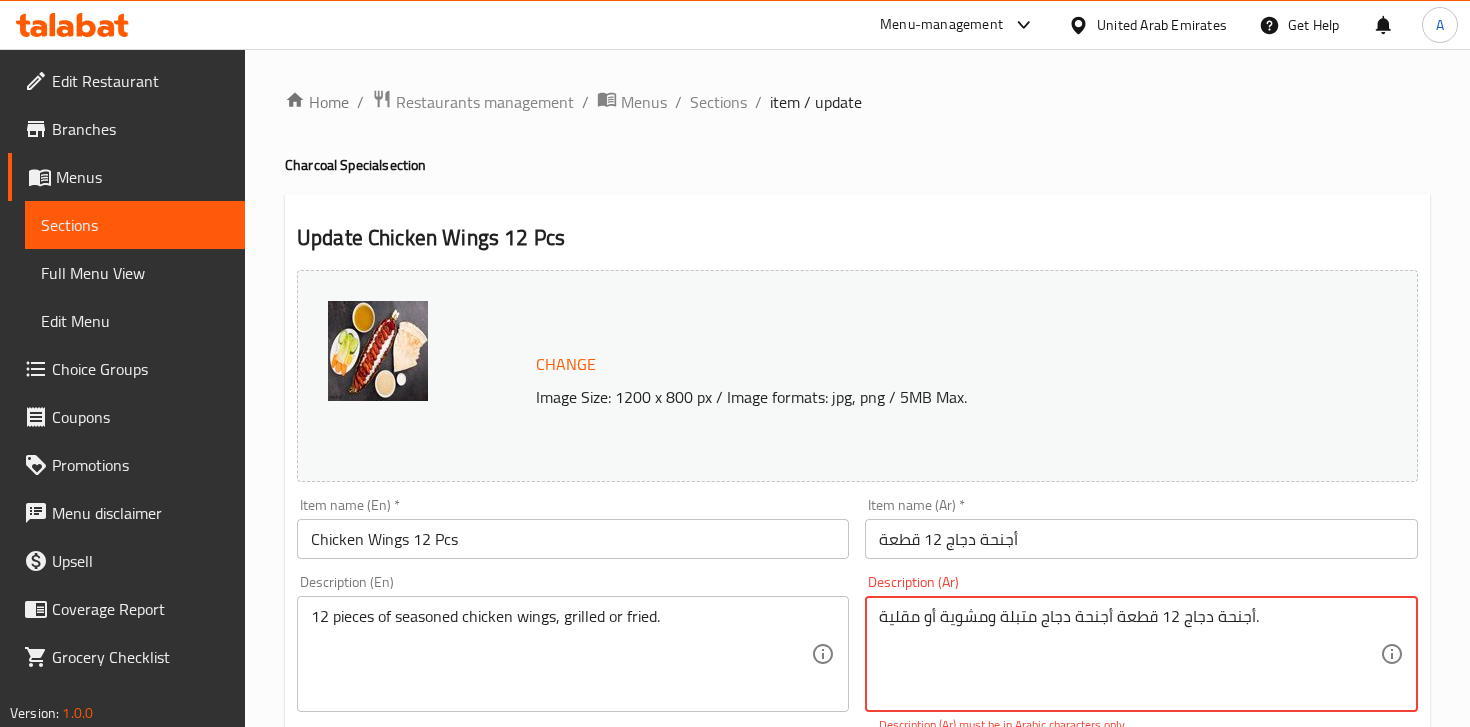 type on "أجنحة دجاج 12 قطعة أجنحة دجاج متبلة ومشوية أو مقلية." 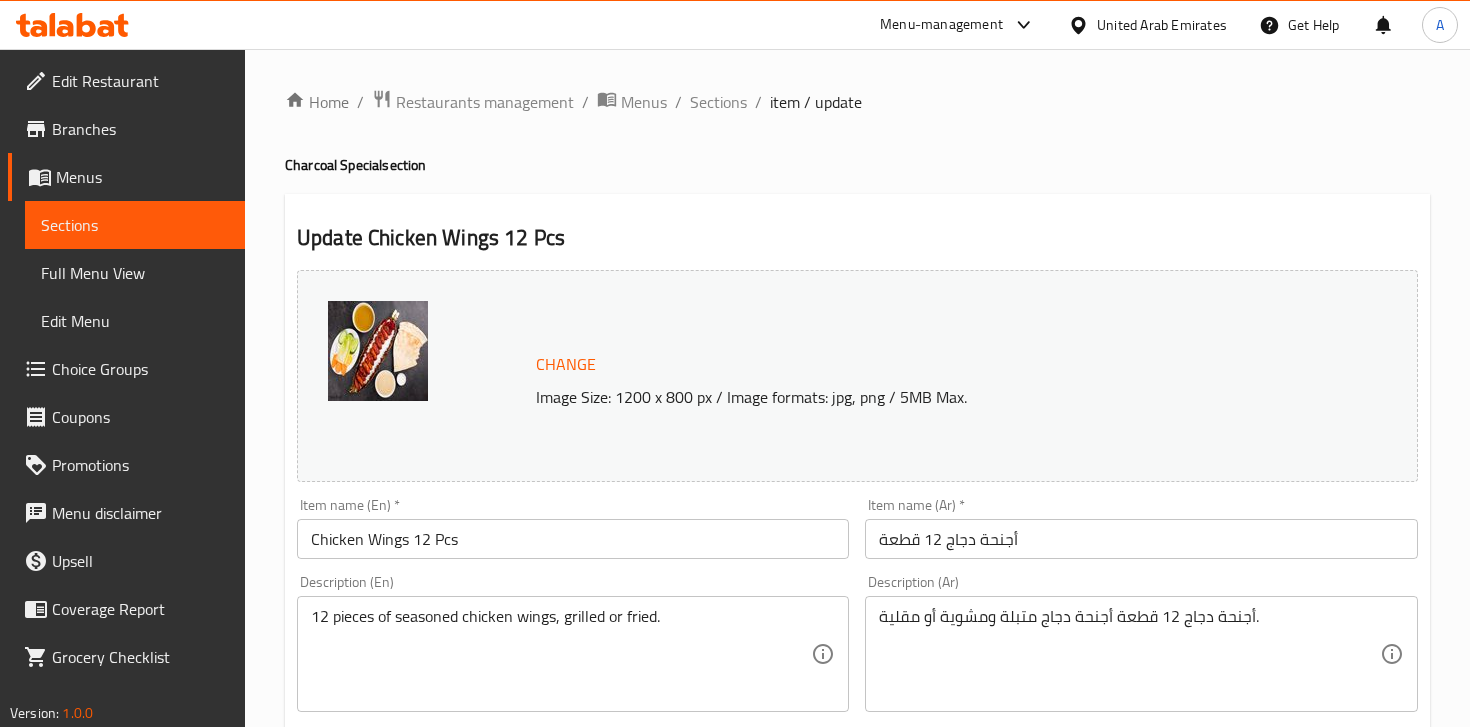 click on "Description (Ar) أجنحة دجاج 12 قطعة أجنحة دجاج متبلة ومشوية أو مقلية.
Description (Ar)" at bounding box center (1141, 643) 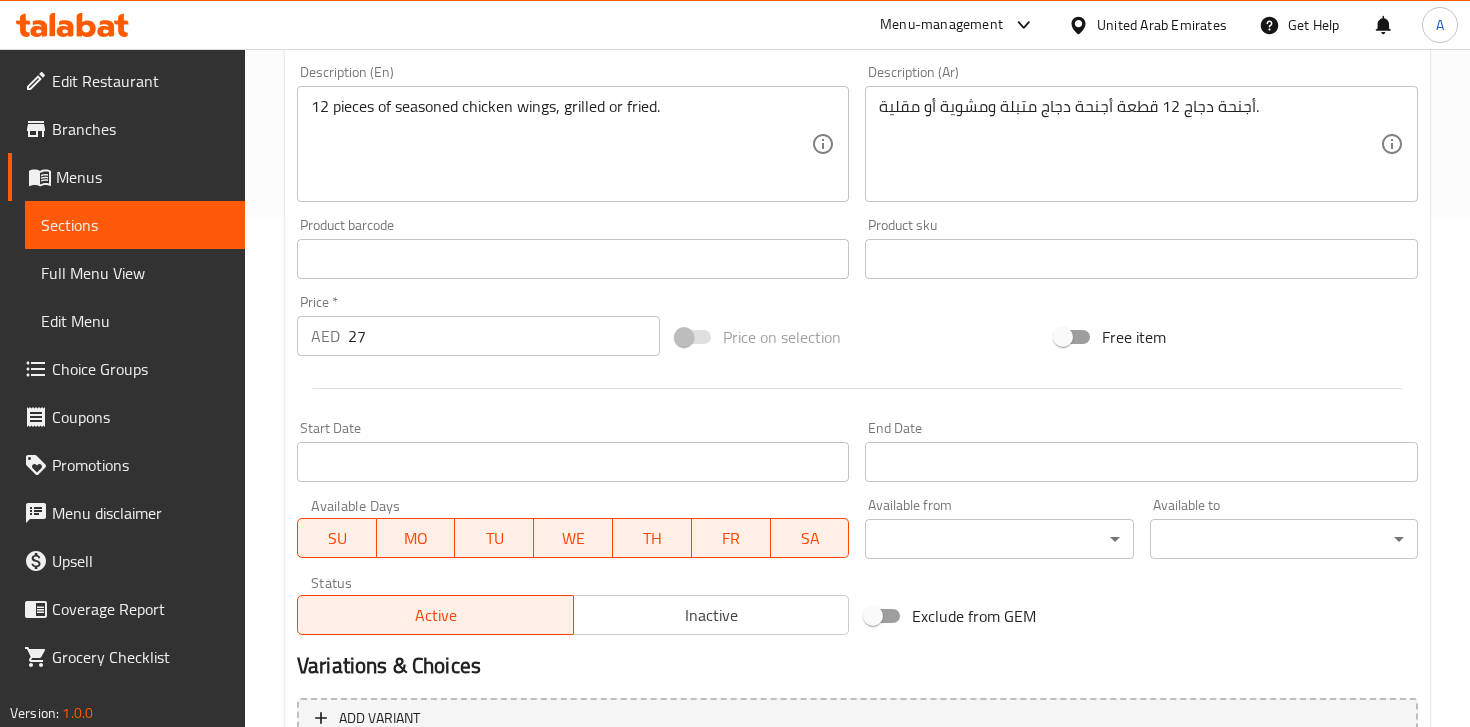 scroll, scrollTop: 715, scrollLeft: 0, axis: vertical 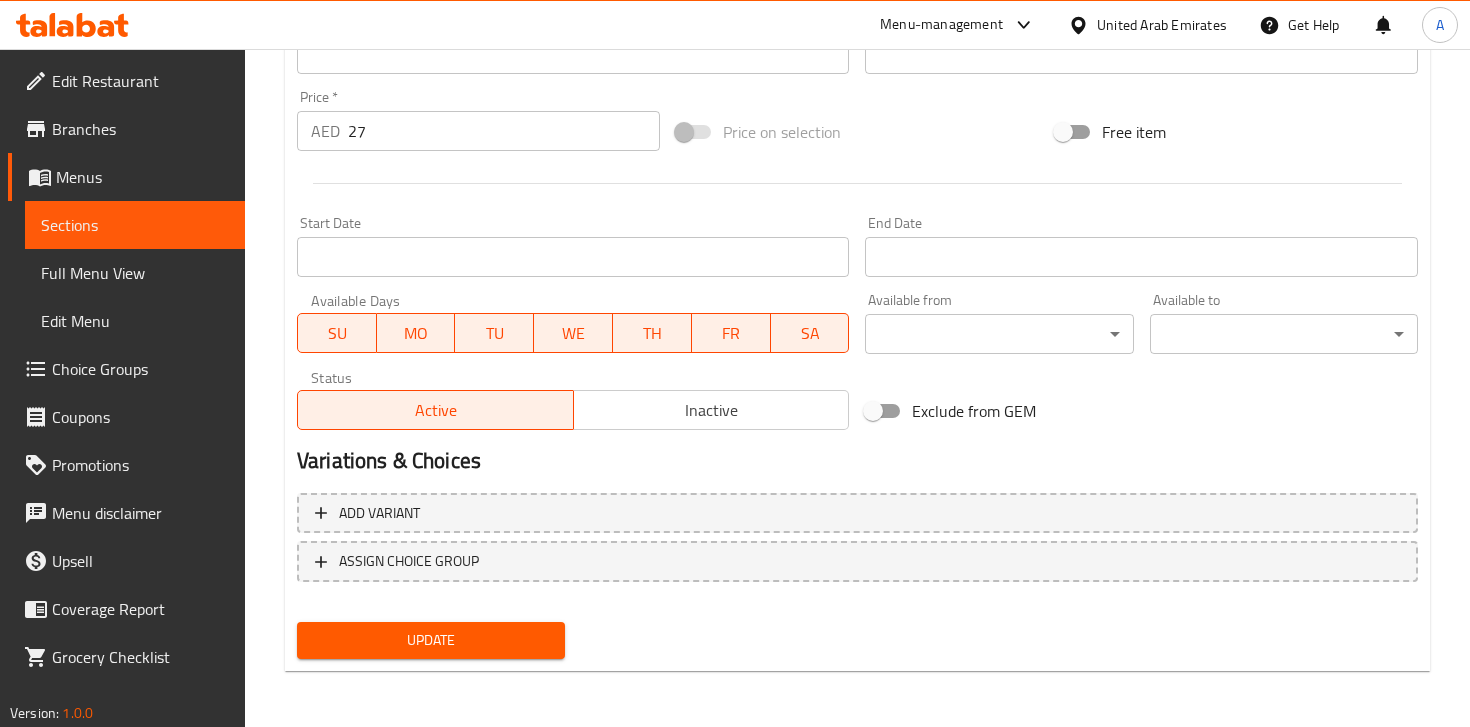 click on "Add variant ASSIGN CHOICE GROUP" at bounding box center (857, 550) 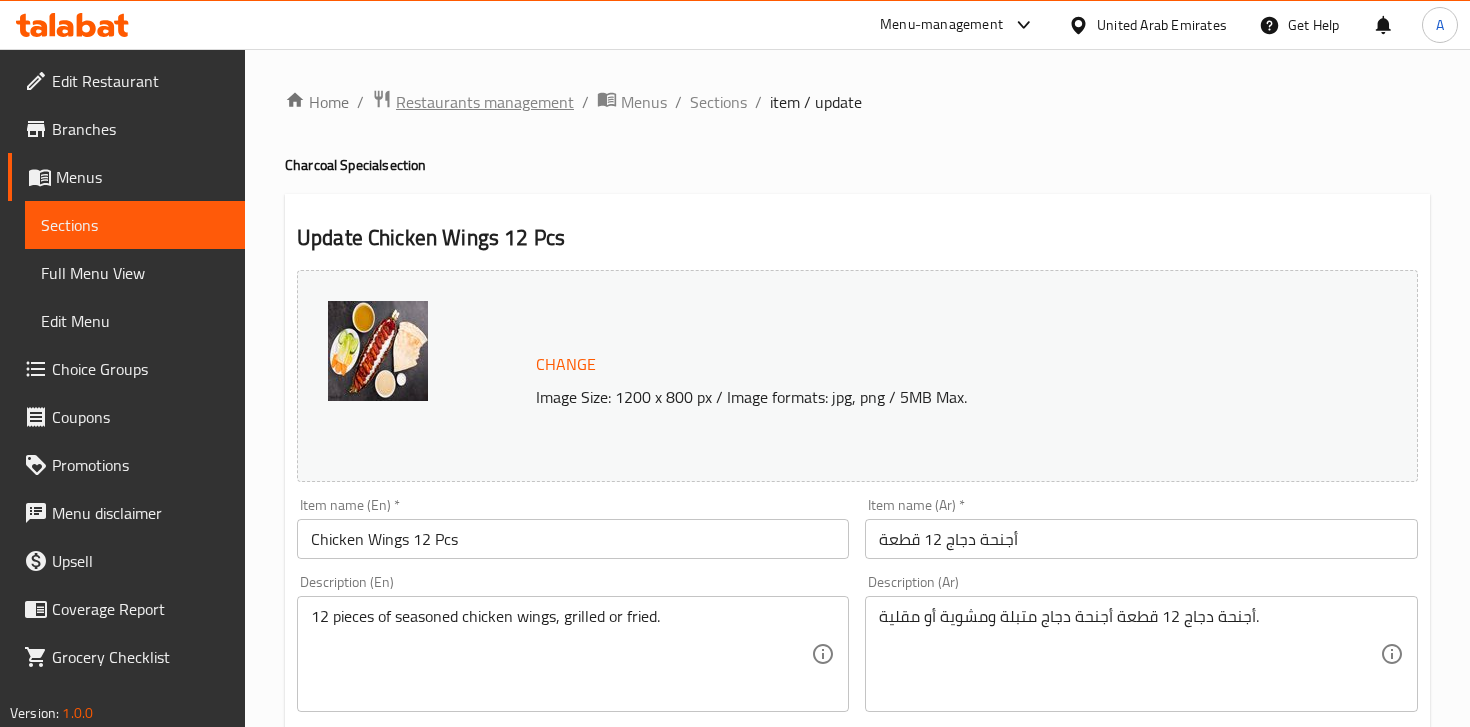 click on "Restaurants management" at bounding box center [485, 102] 